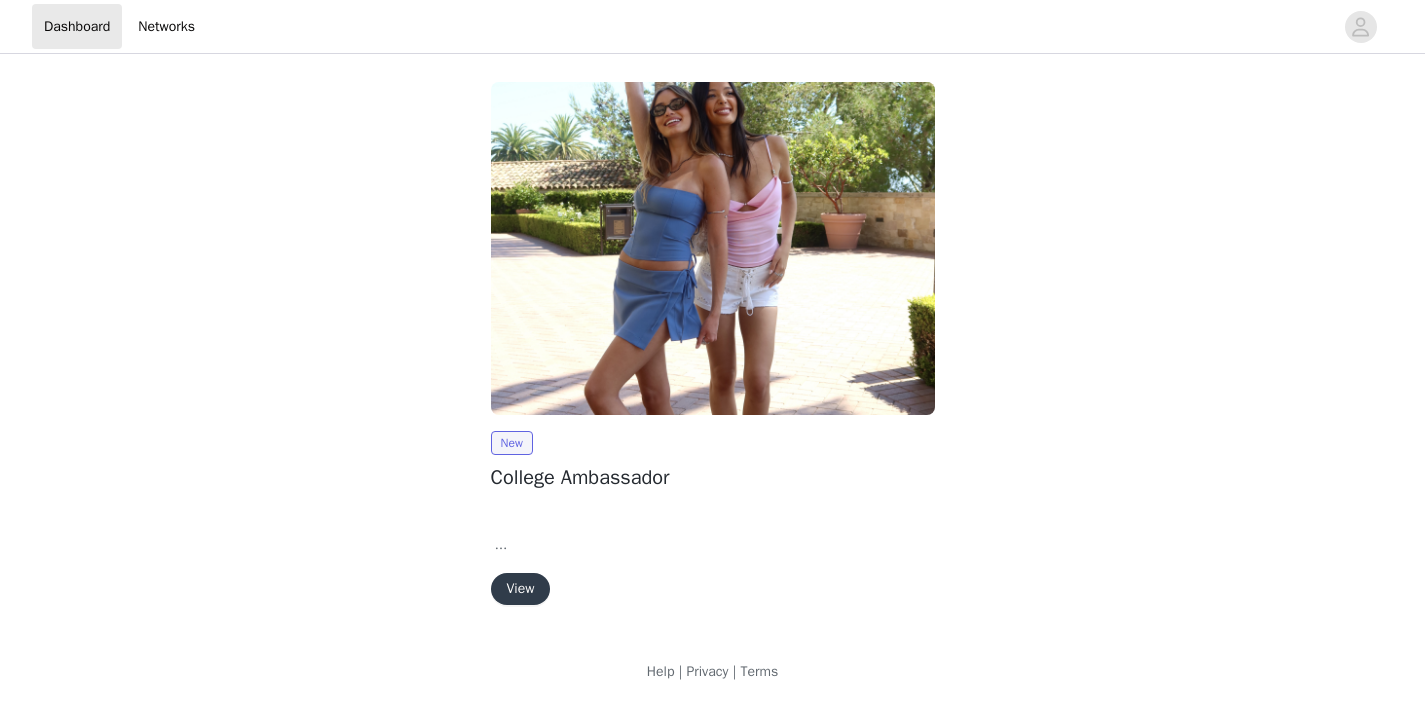 scroll, scrollTop: 0, scrollLeft: 0, axis: both 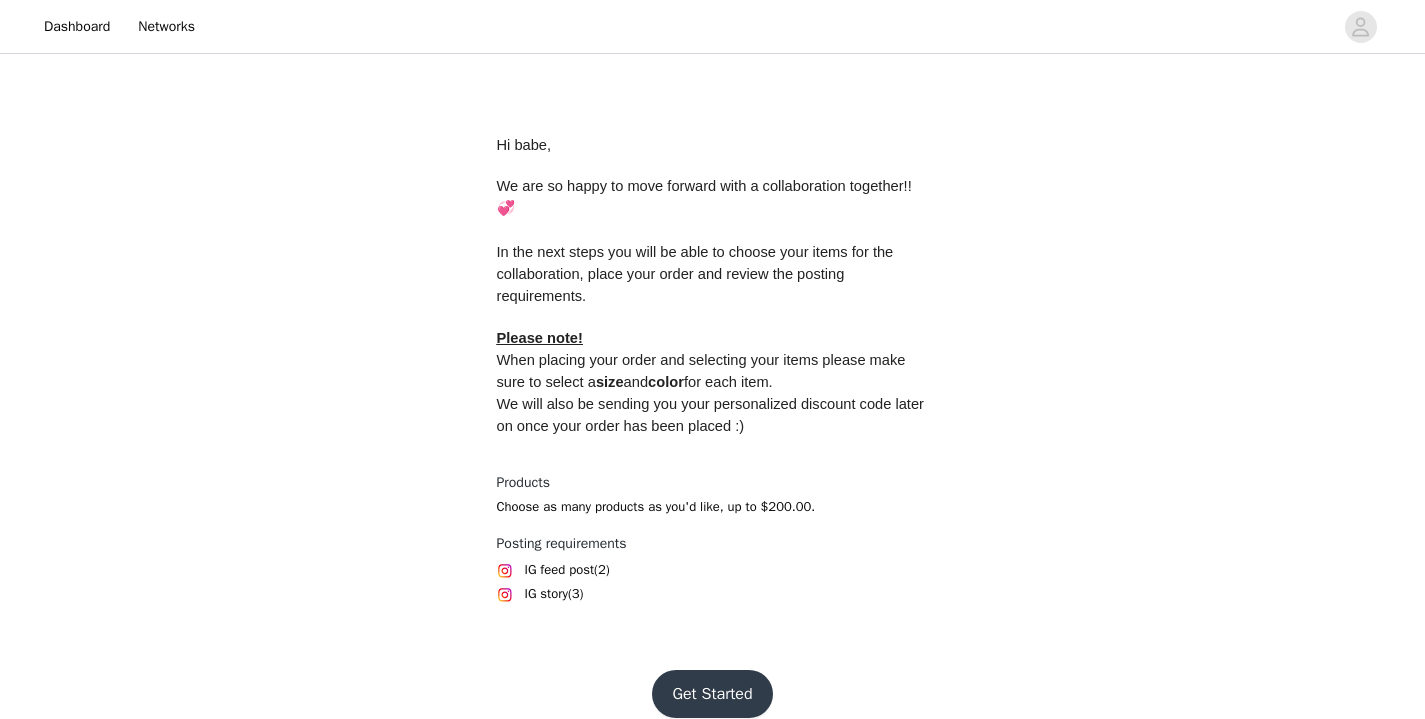 click on "Get Started" at bounding box center (712, 694) 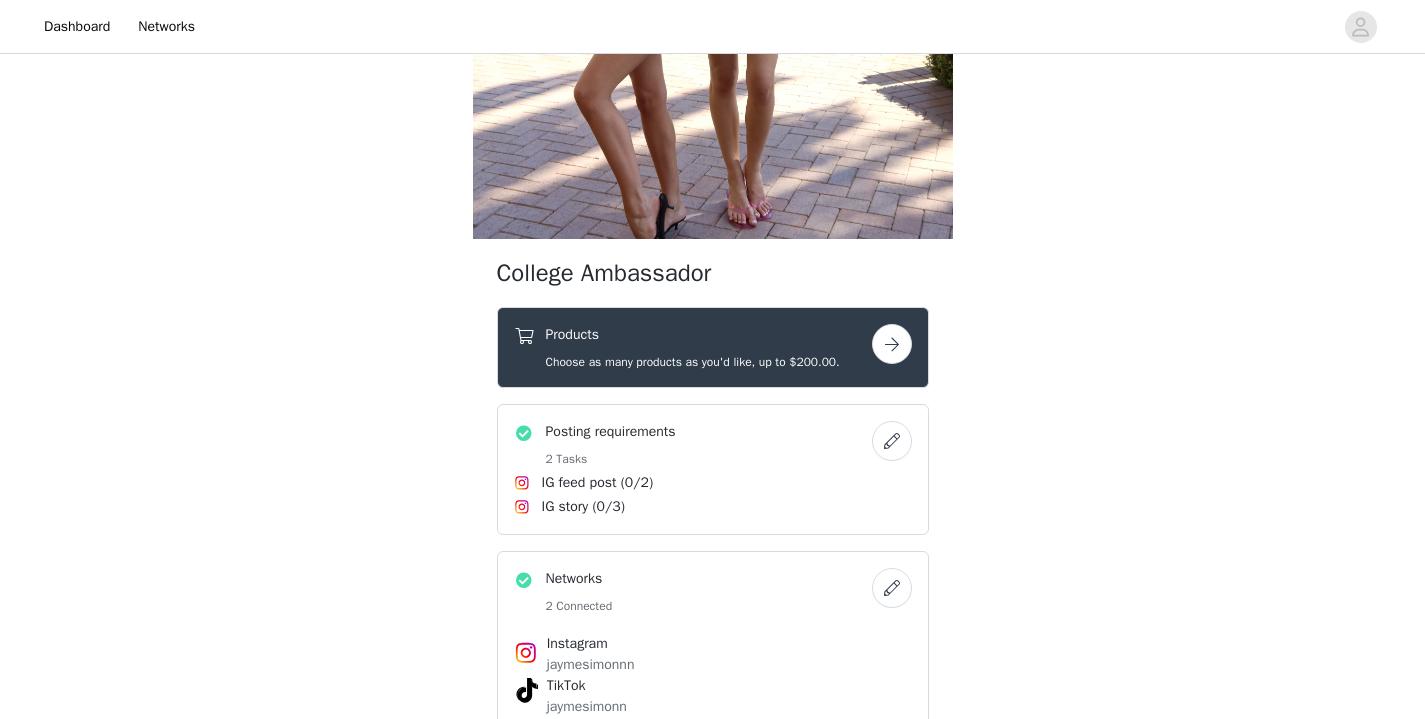 scroll, scrollTop: 400, scrollLeft: 0, axis: vertical 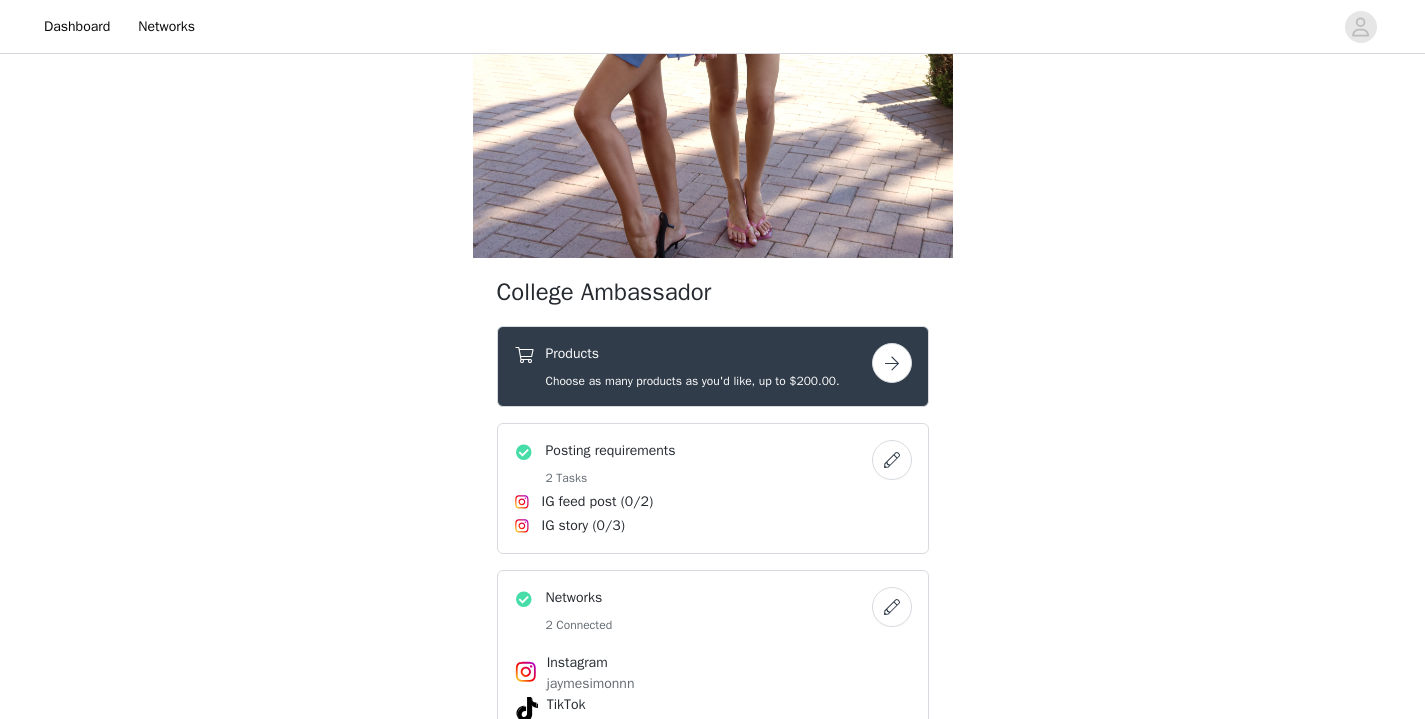 click at bounding box center (892, 363) 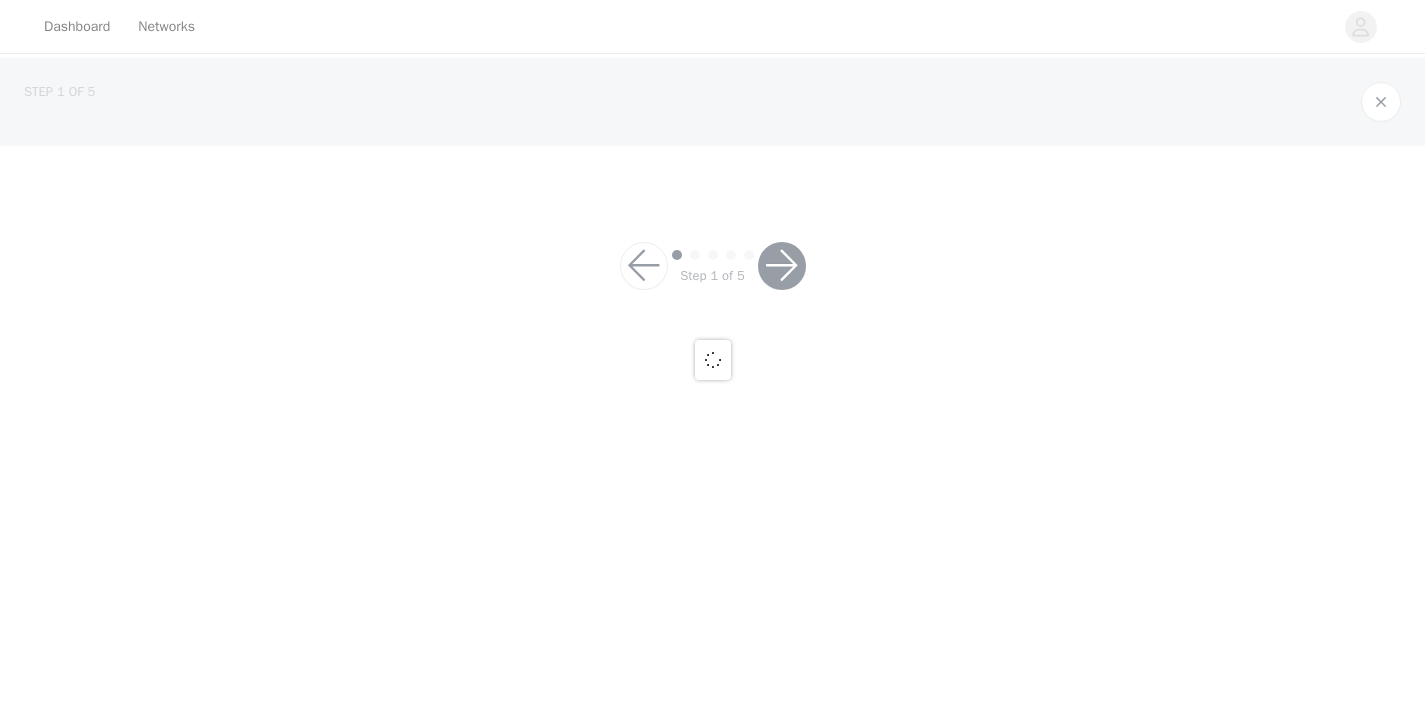 scroll, scrollTop: 0, scrollLeft: 0, axis: both 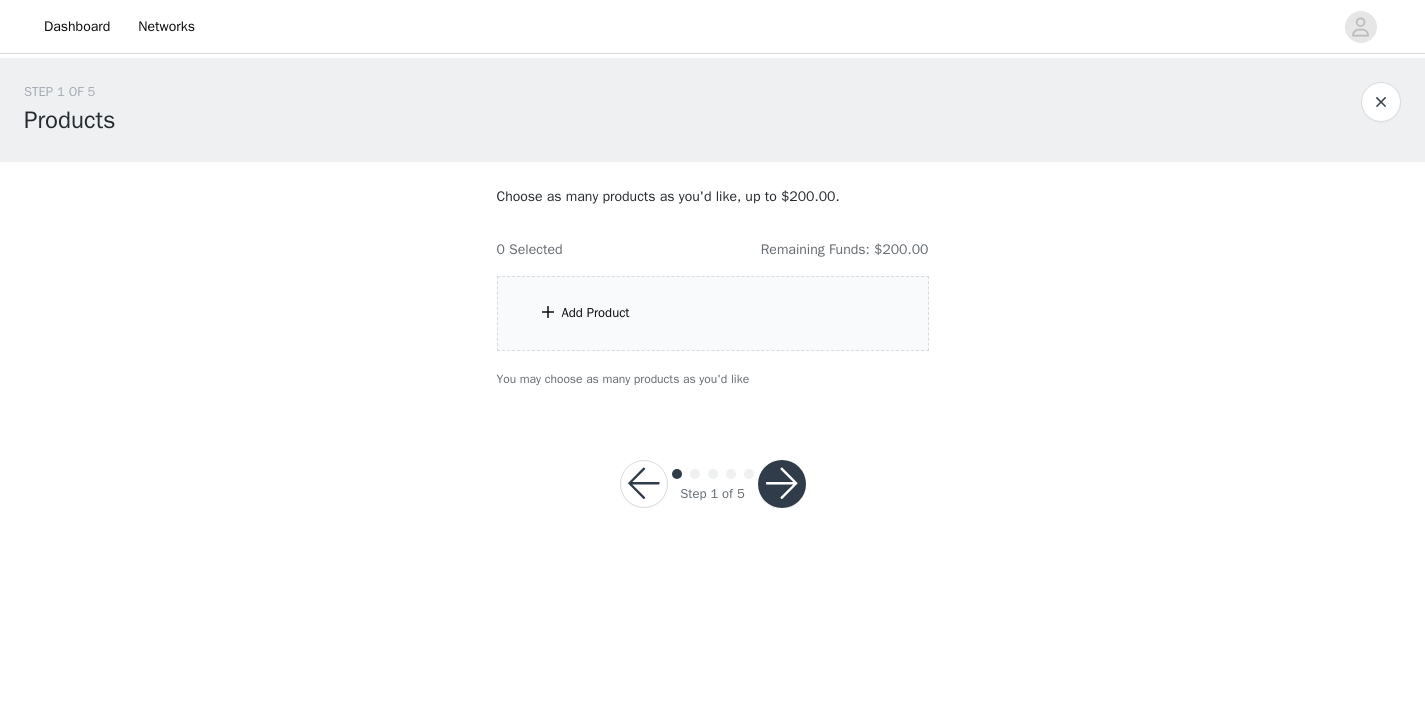 click on "Add Product" at bounding box center (713, 313) 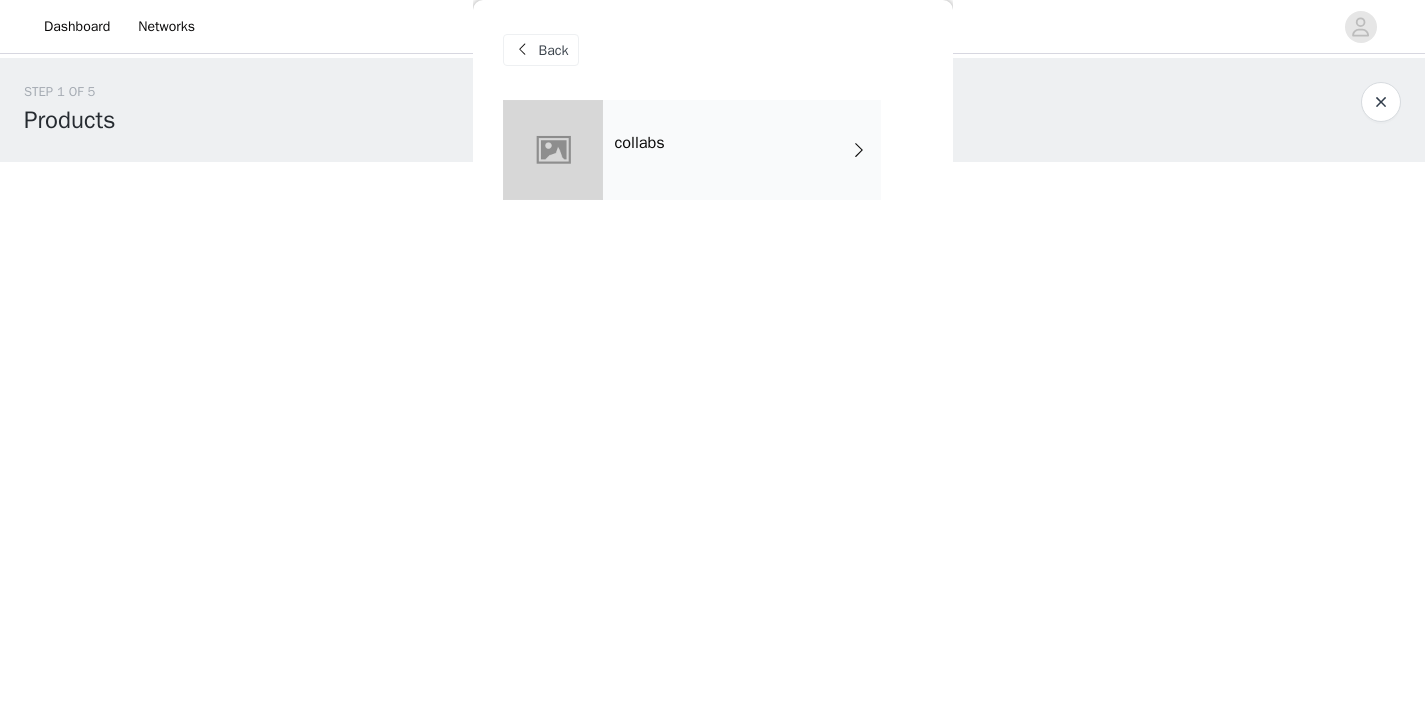 click on "collabs" at bounding box center (742, 150) 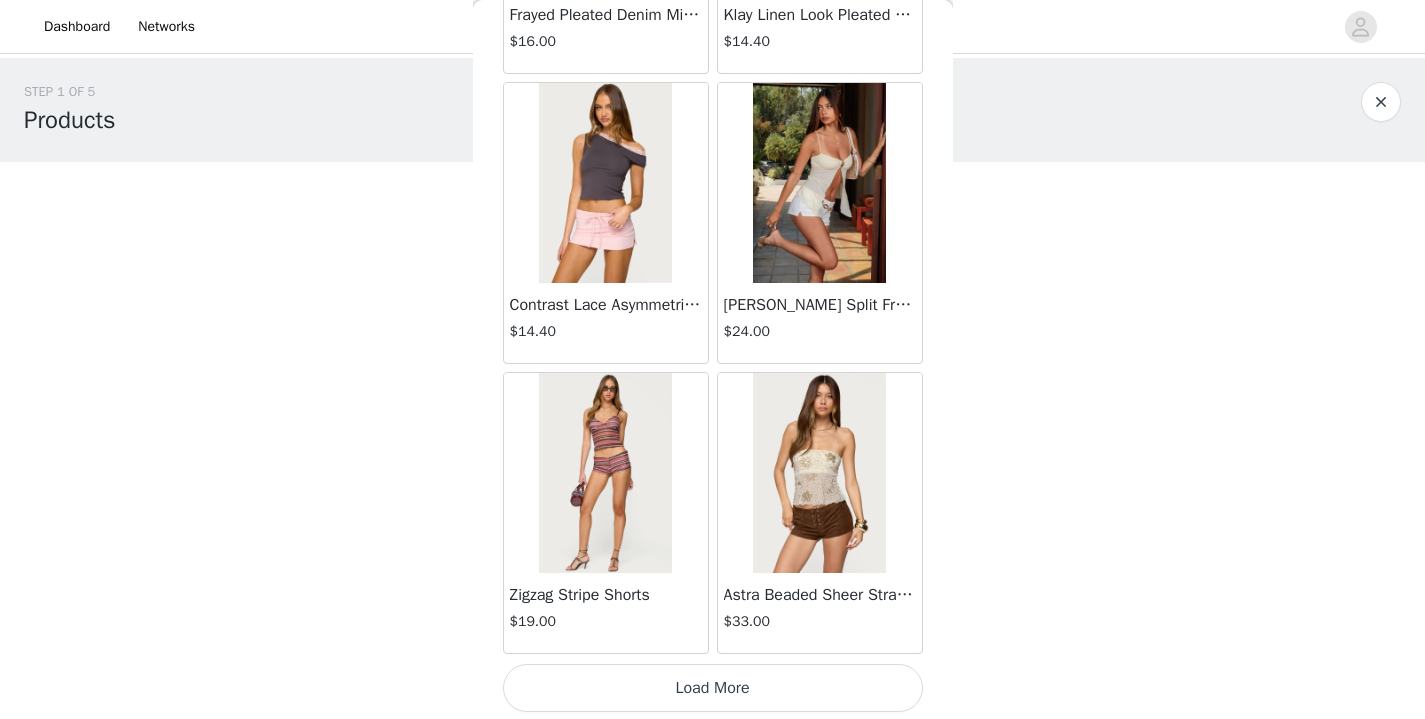 scroll, scrollTop: 2341, scrollLeft: 0, axis: vertical 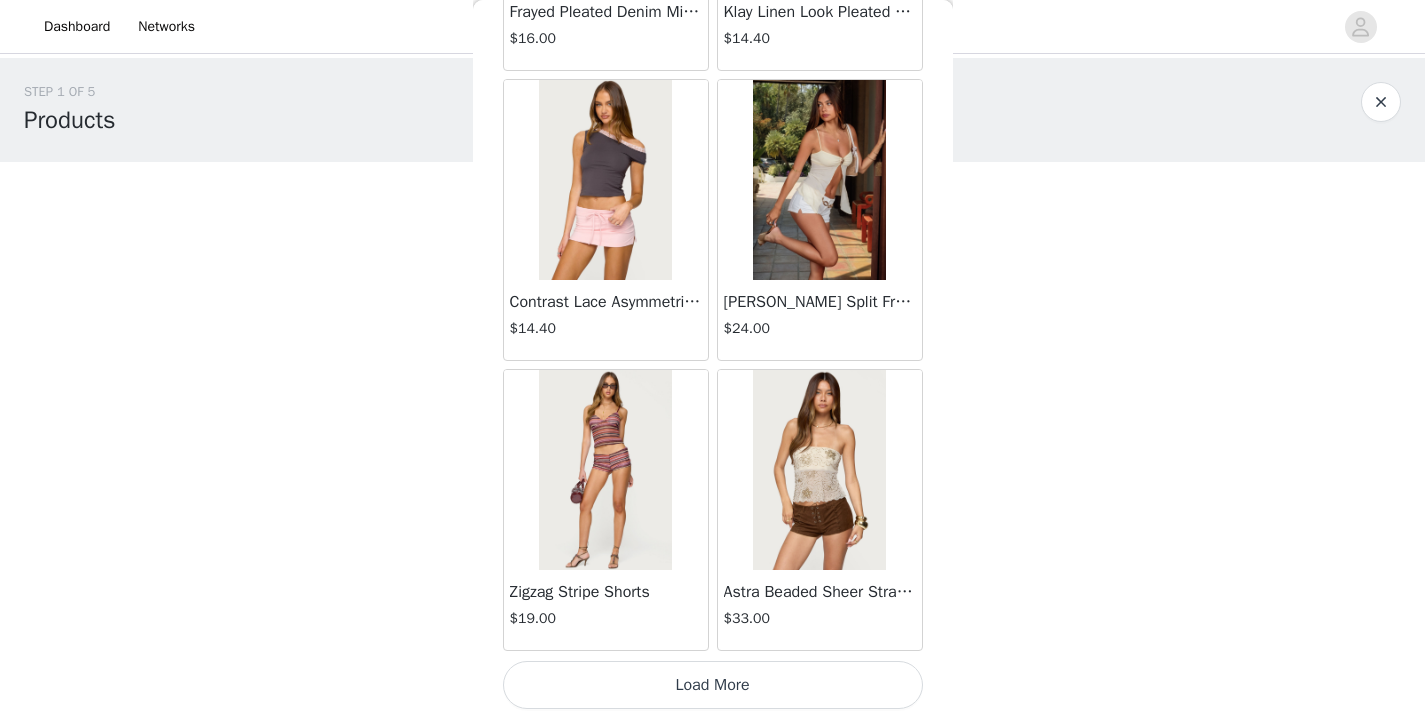 click on "Load More" at bounding box center (713, 685) 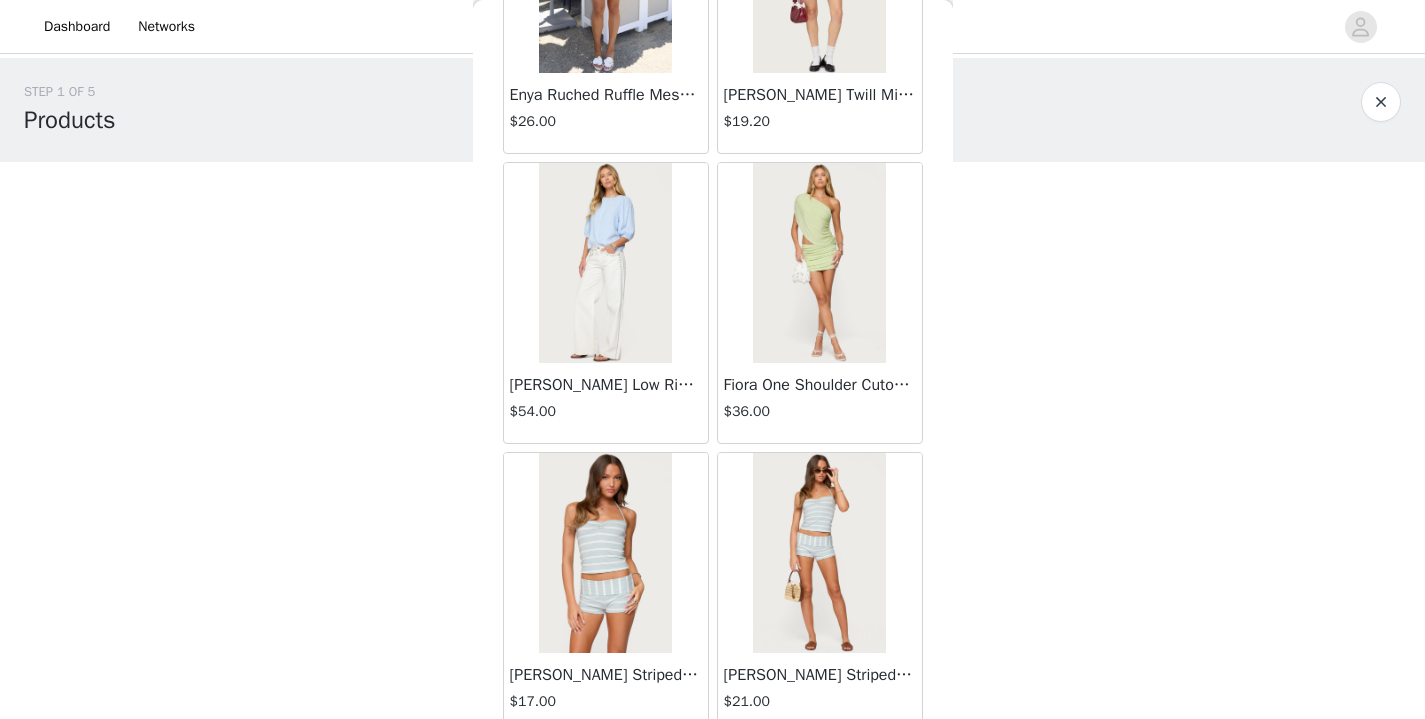 scroll, scrollTop: 5241, scrollLeft: 0, axis: vertical 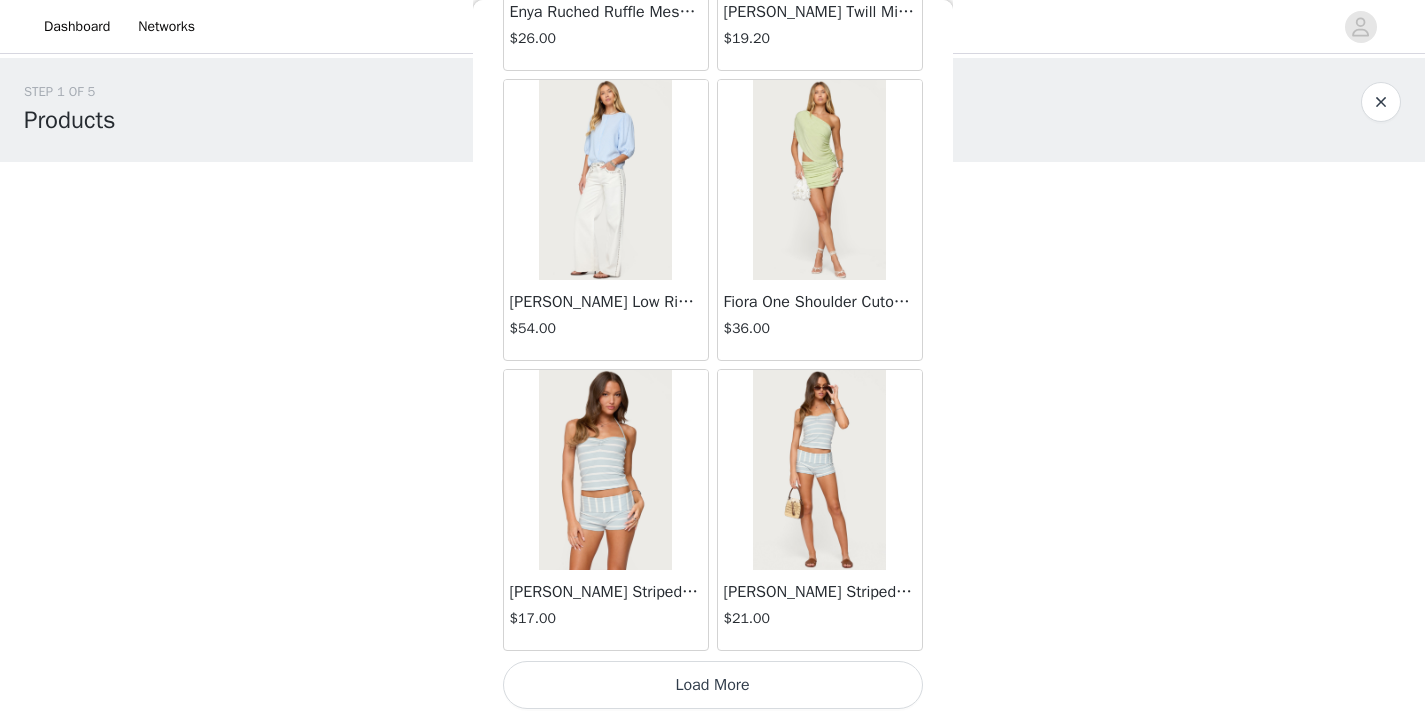 click on "Load More" at bounding box center [713, 685] 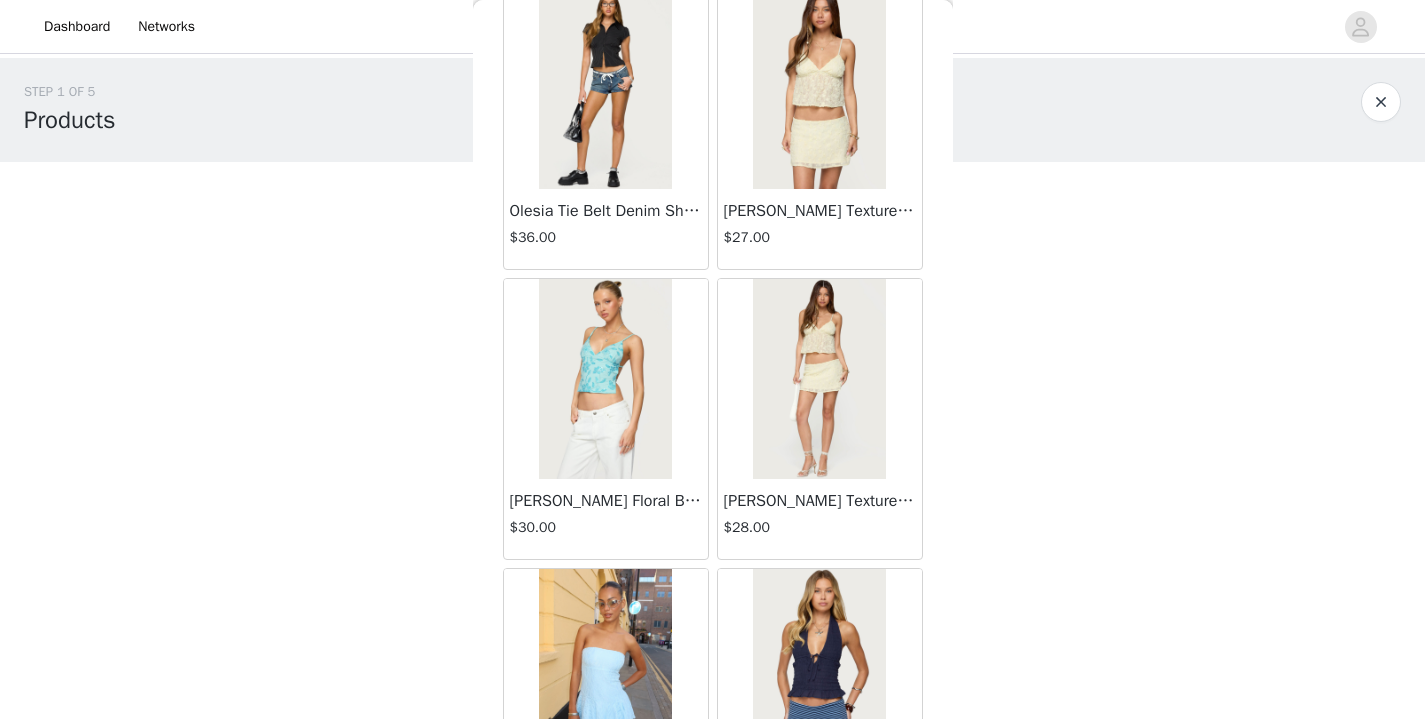 scroll, scrollTop: 6142, scrollLeft: 0, axis: vertical 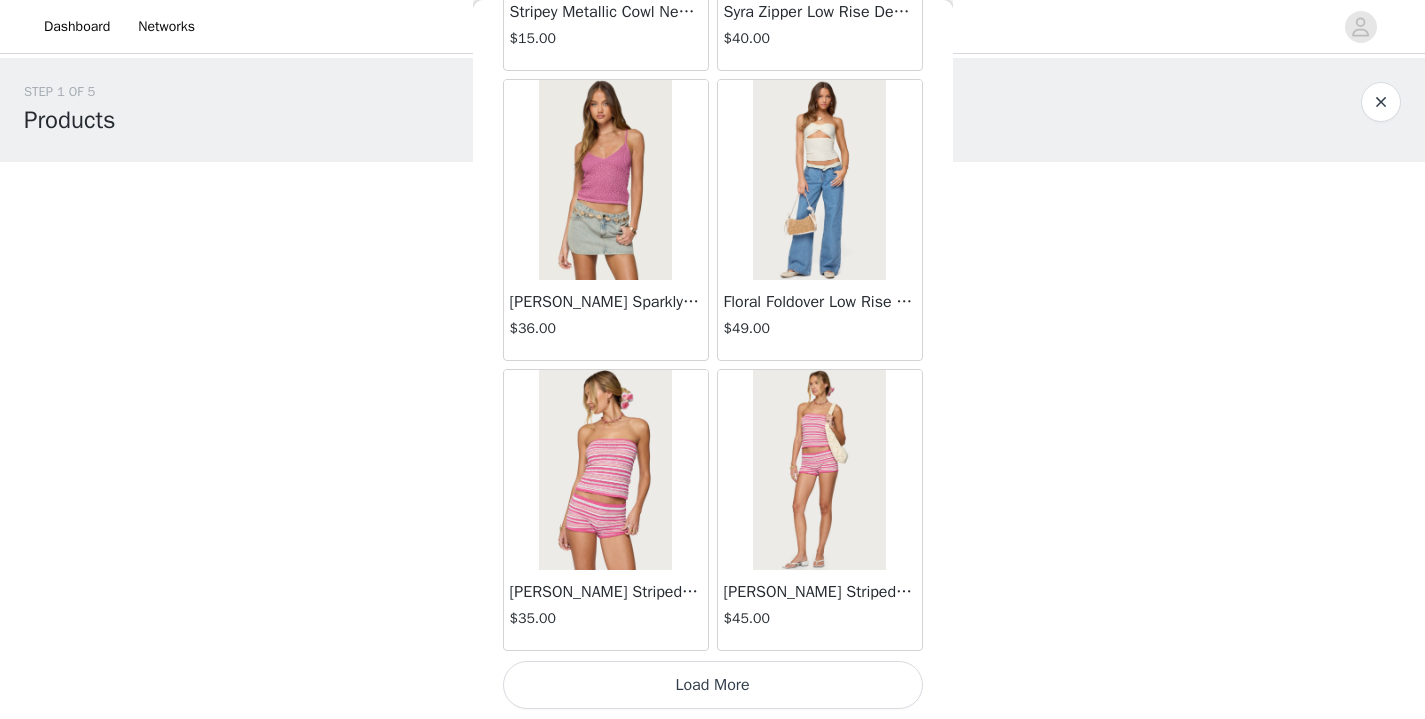 click on "Load More" at bounding box center (713, 685) 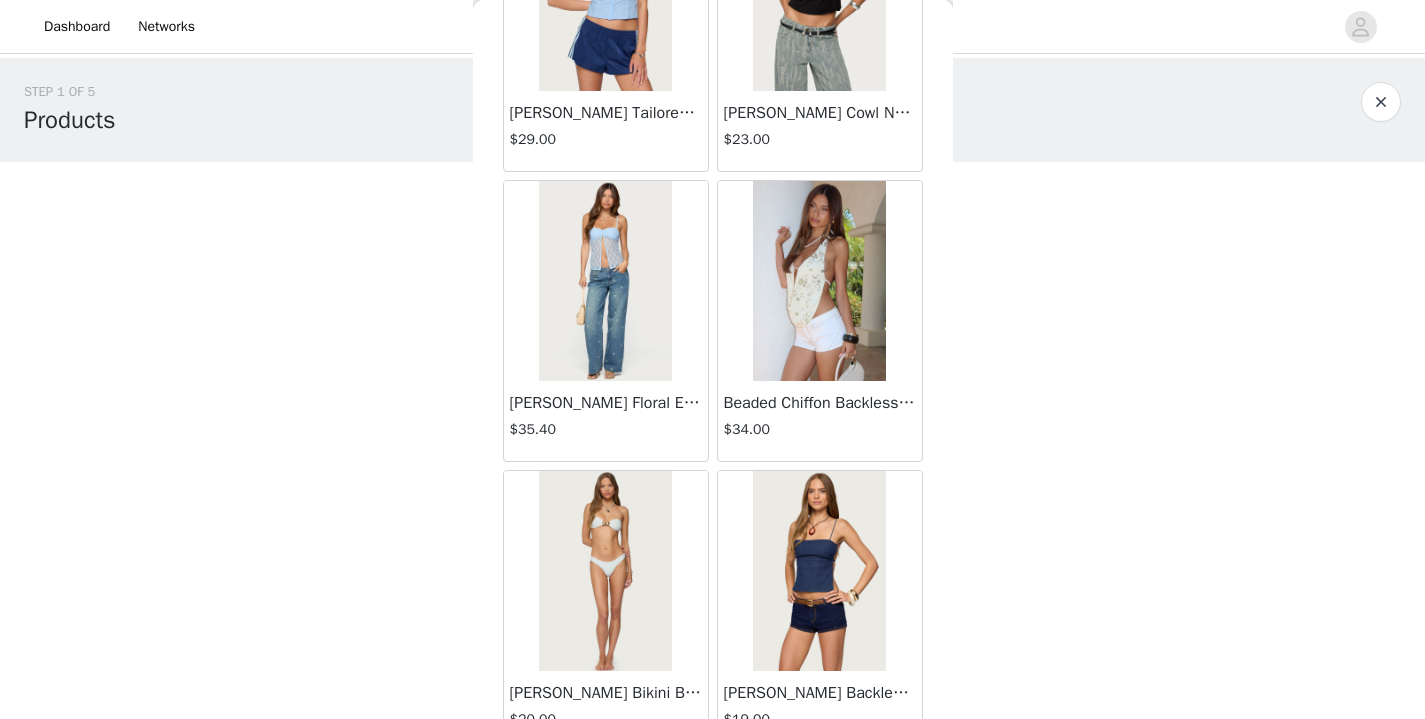 scroll, scrollTop: 8936, scrollLeft: 0, axis: vertical 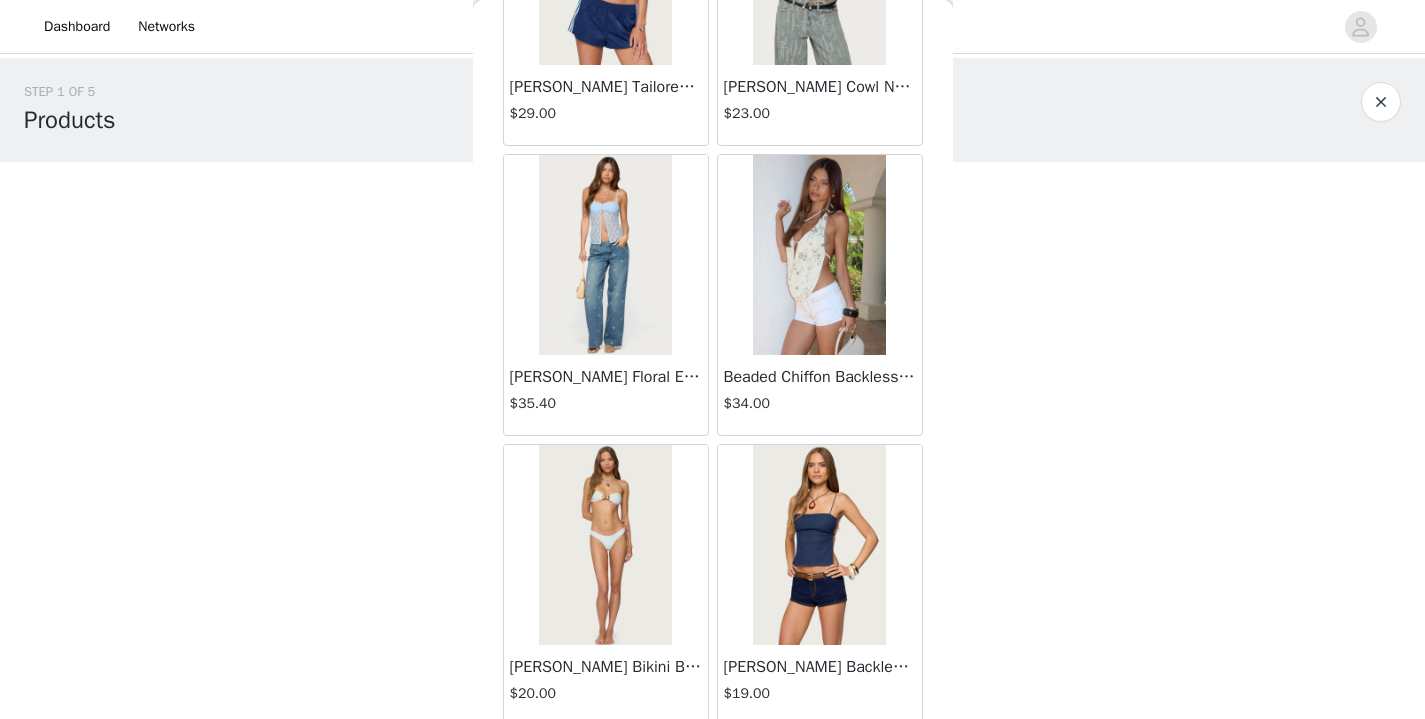 click at bounding box center [819, 545] 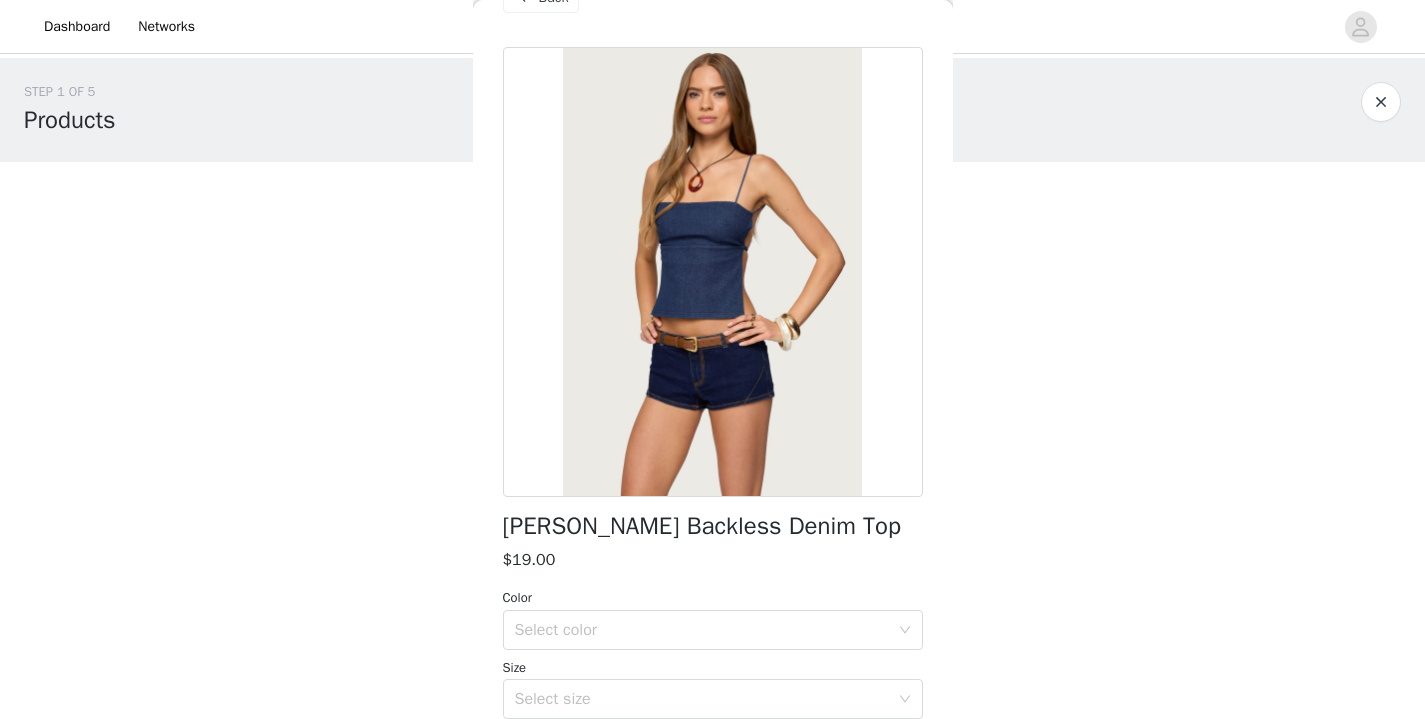 scroll, scrollTop: 133, scrollLeft: 0, axis: vertical 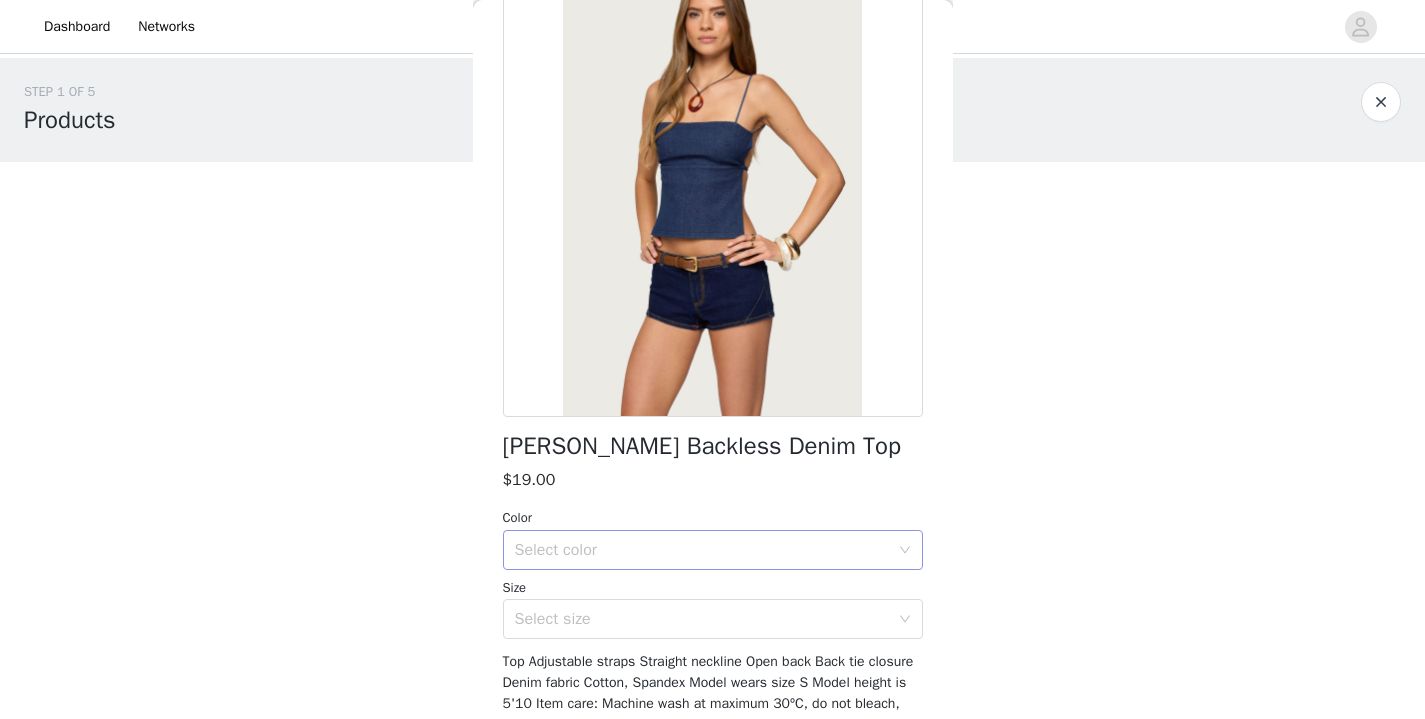click on "Select color" at bounding box center (702, 550) 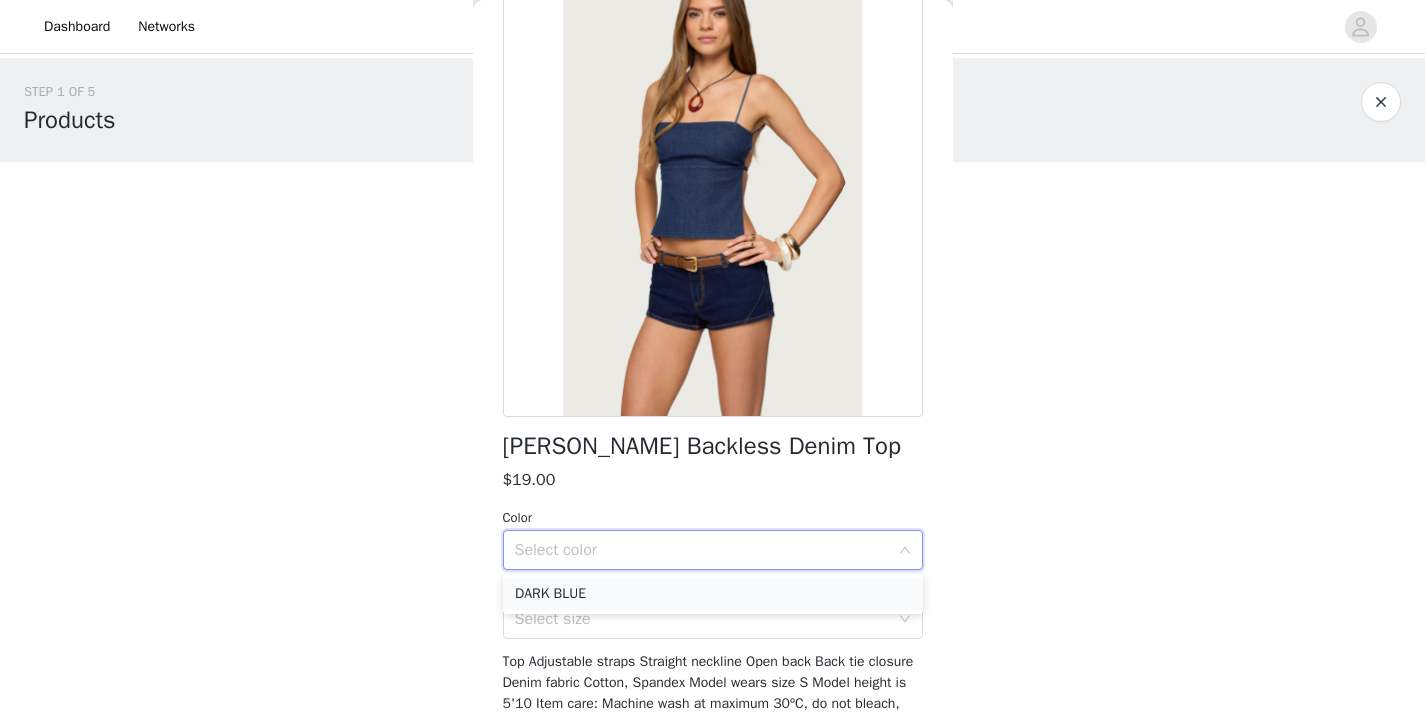 click on "DARK BLUE" at bounding box center [713, 594] 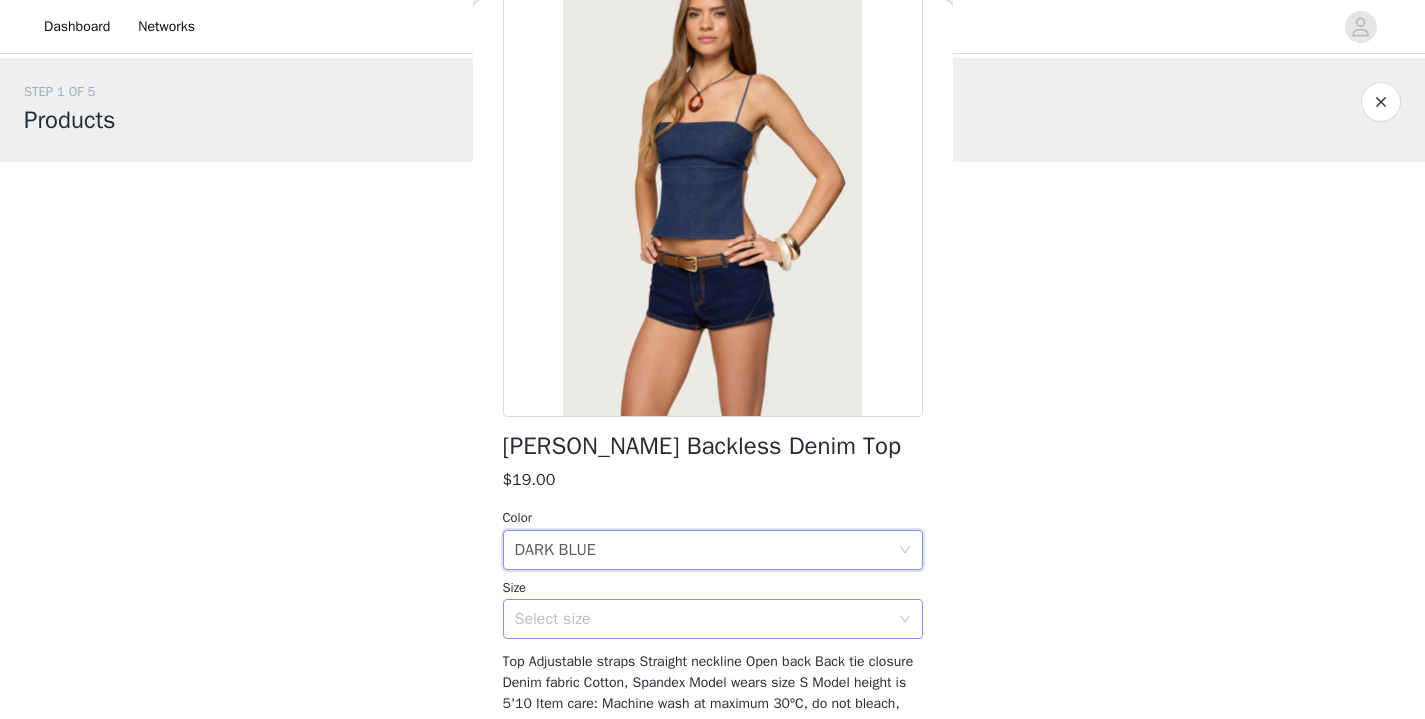 click on "Select size" at bounding box center (702, 619) 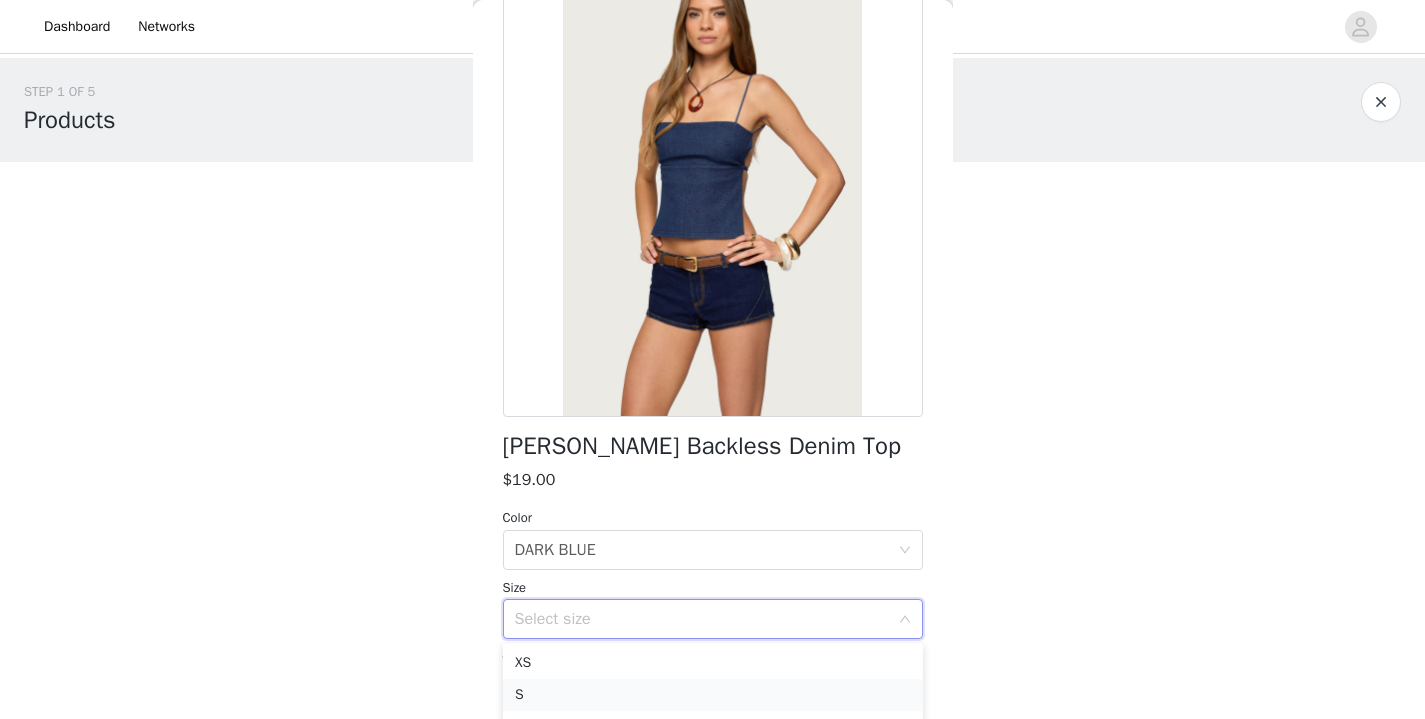 click on "S" at bounding box center (713, 695) 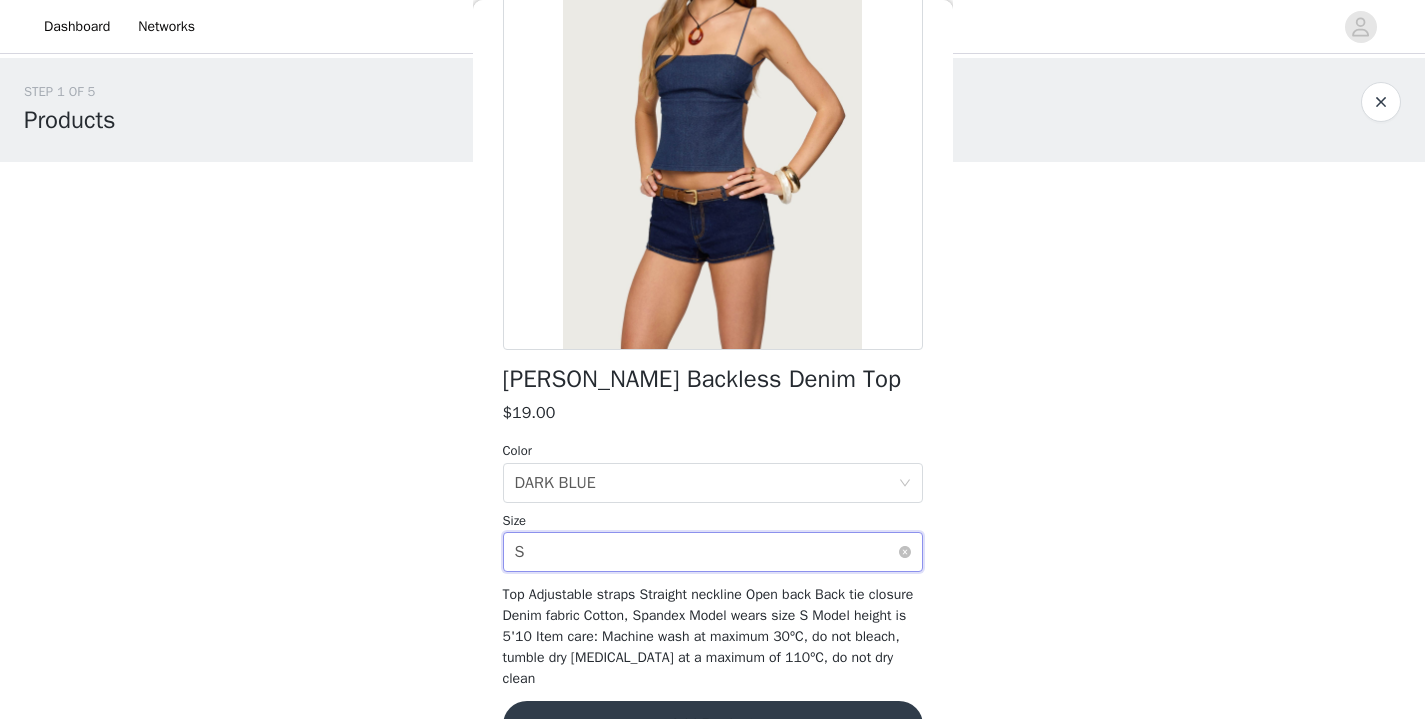 scroll, scrollTop: 254, scrollLeft: 0, axis: vertical 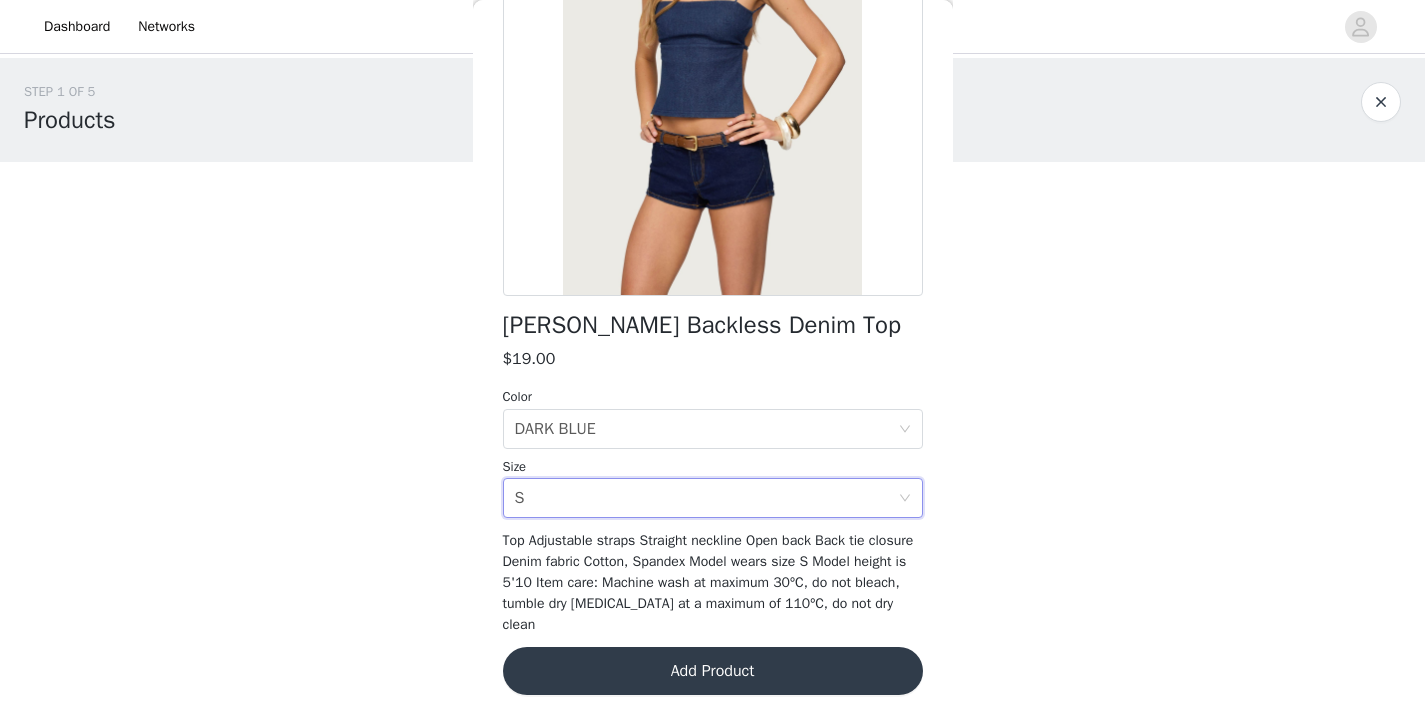 click on "Add Product" at bounding box center [713, 671] 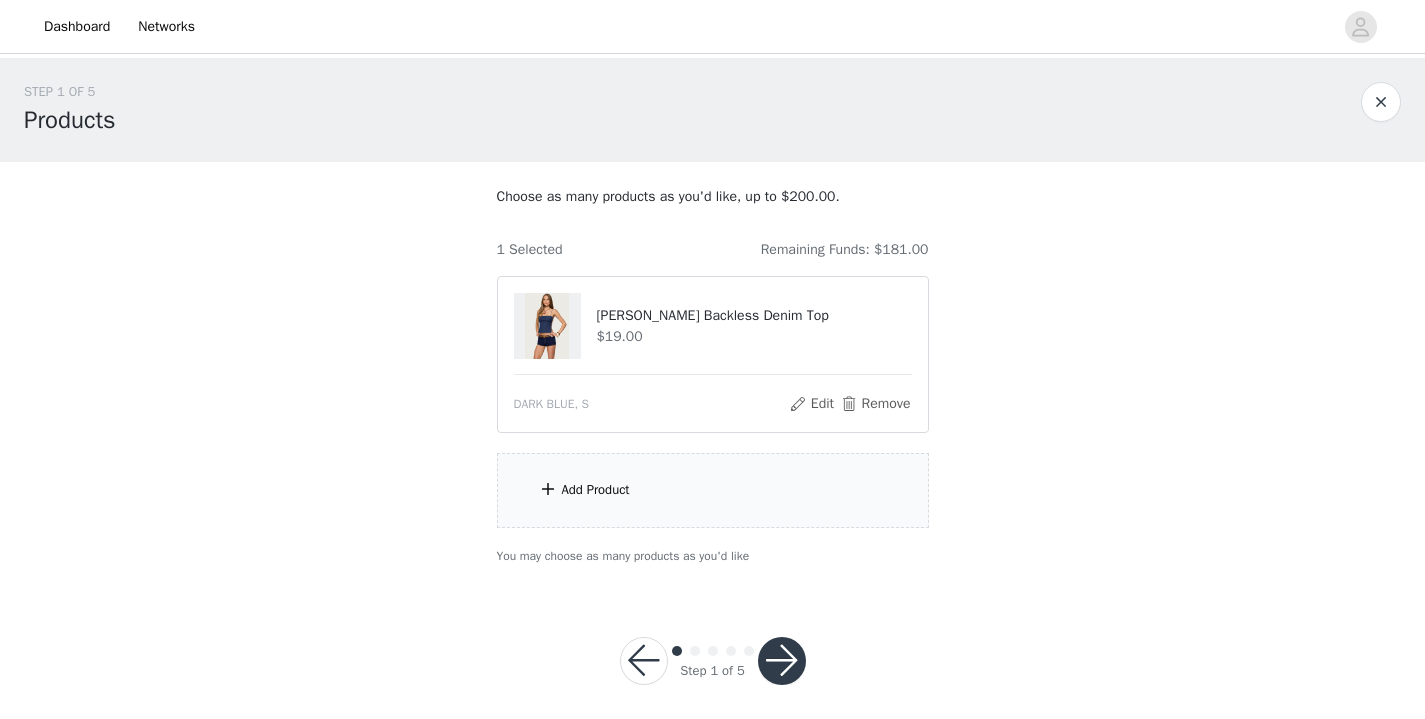 click at bounding box center (644, 661) 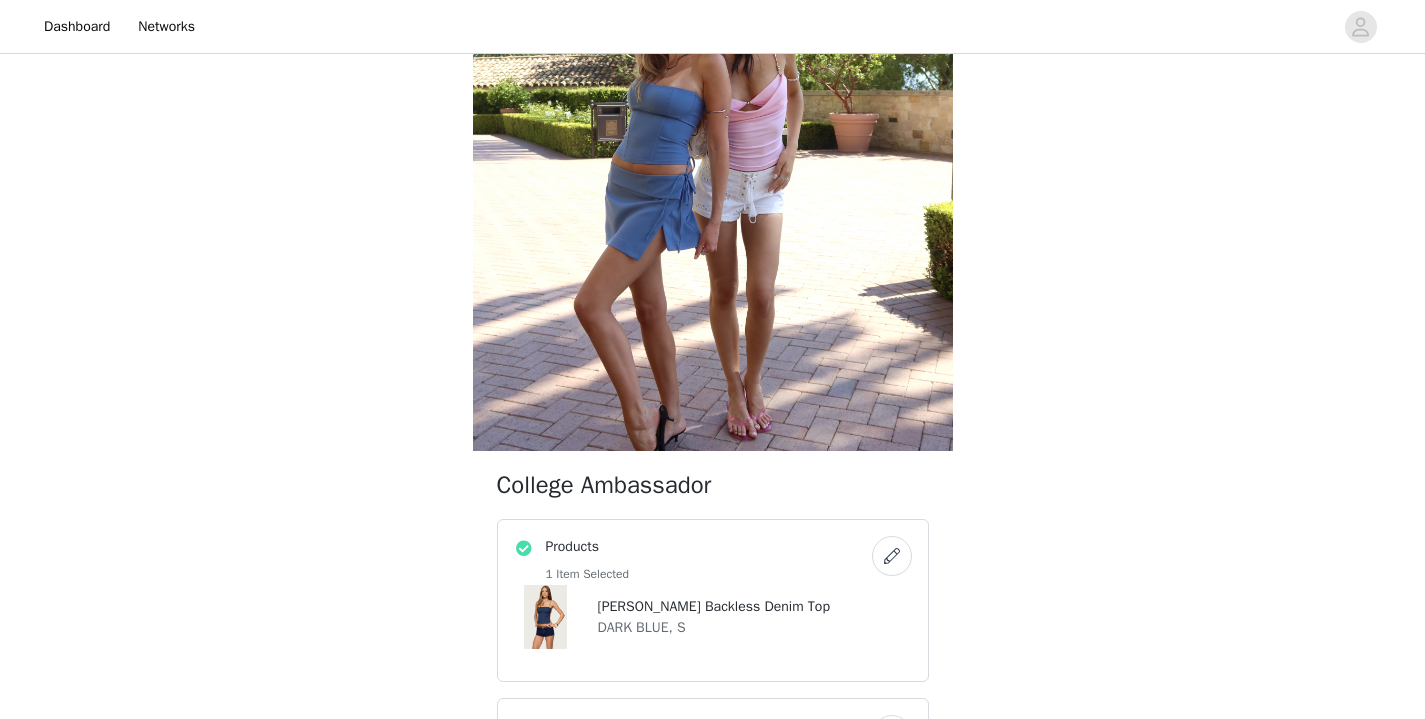 scroll, scrollTop: 592, scrollLeft: 0, axis: vertical 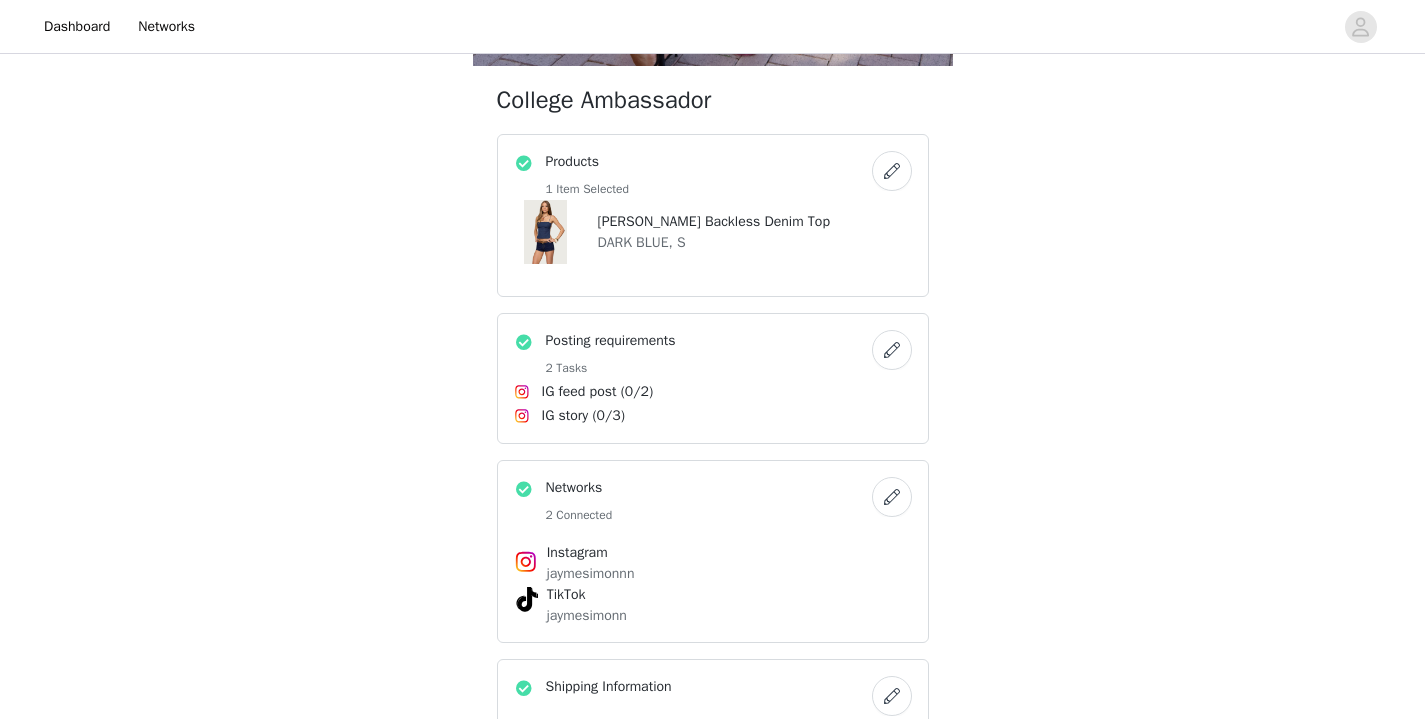 click at bounding box center (892, 171) 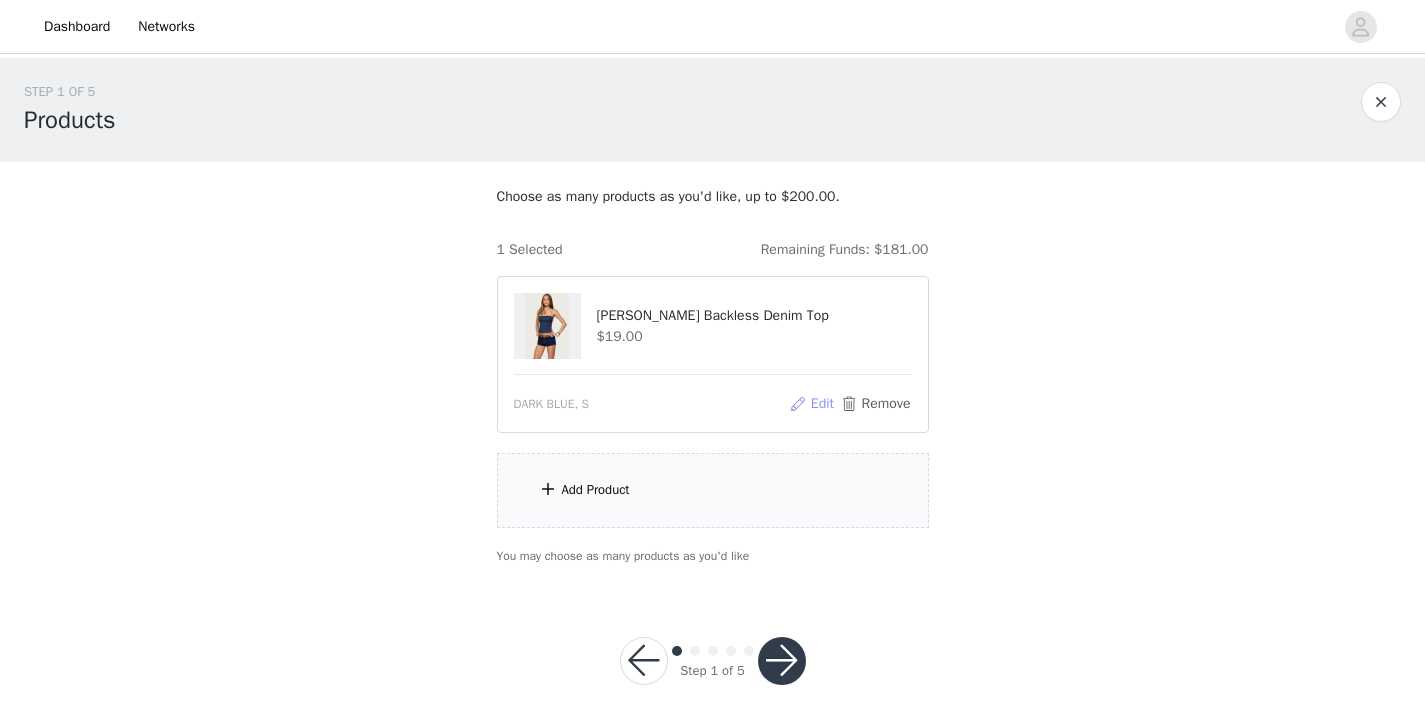 click on "Edit" at bounding box center (811, 404) 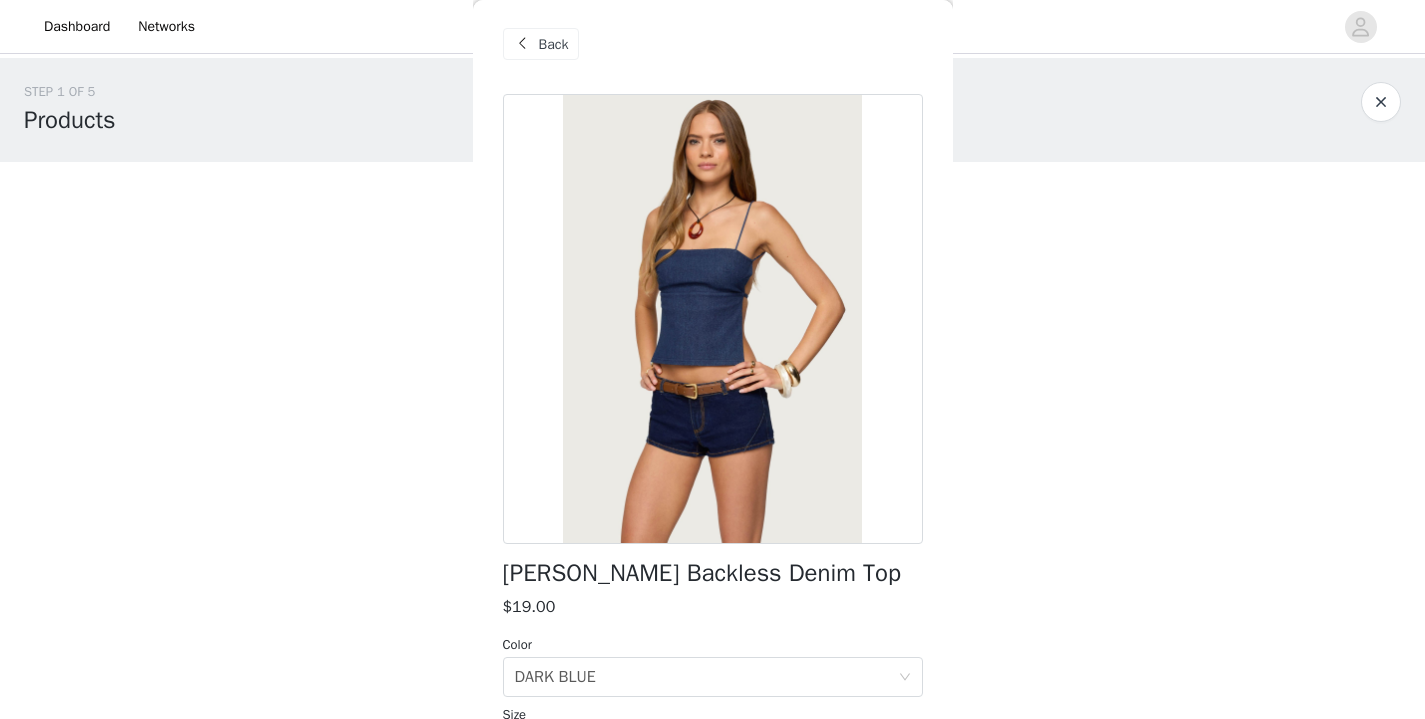 scroll, scrollTop: 0, scrollLeft: 0, axis: both 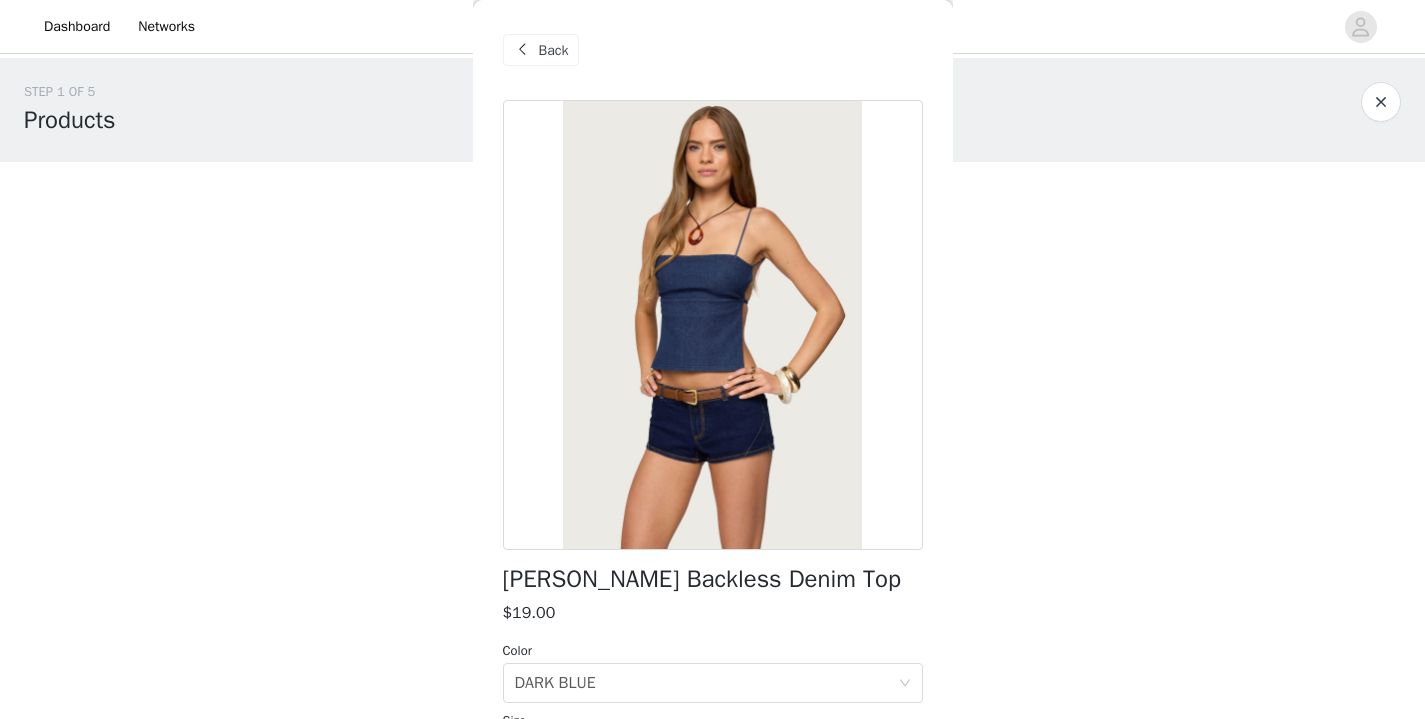 click on "Back" at bounding box center [713, 50] 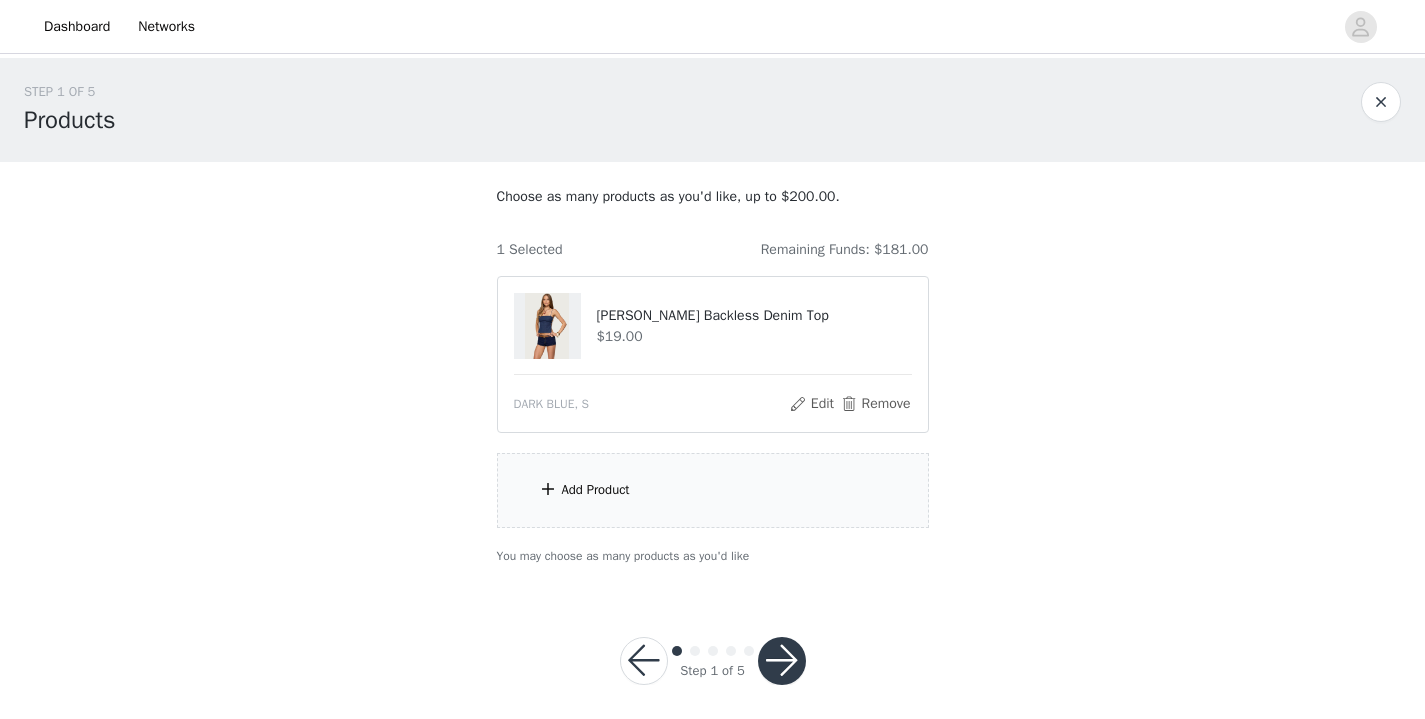scroll, scrollTop: 14, scrollLeft: 0, axis: vertical 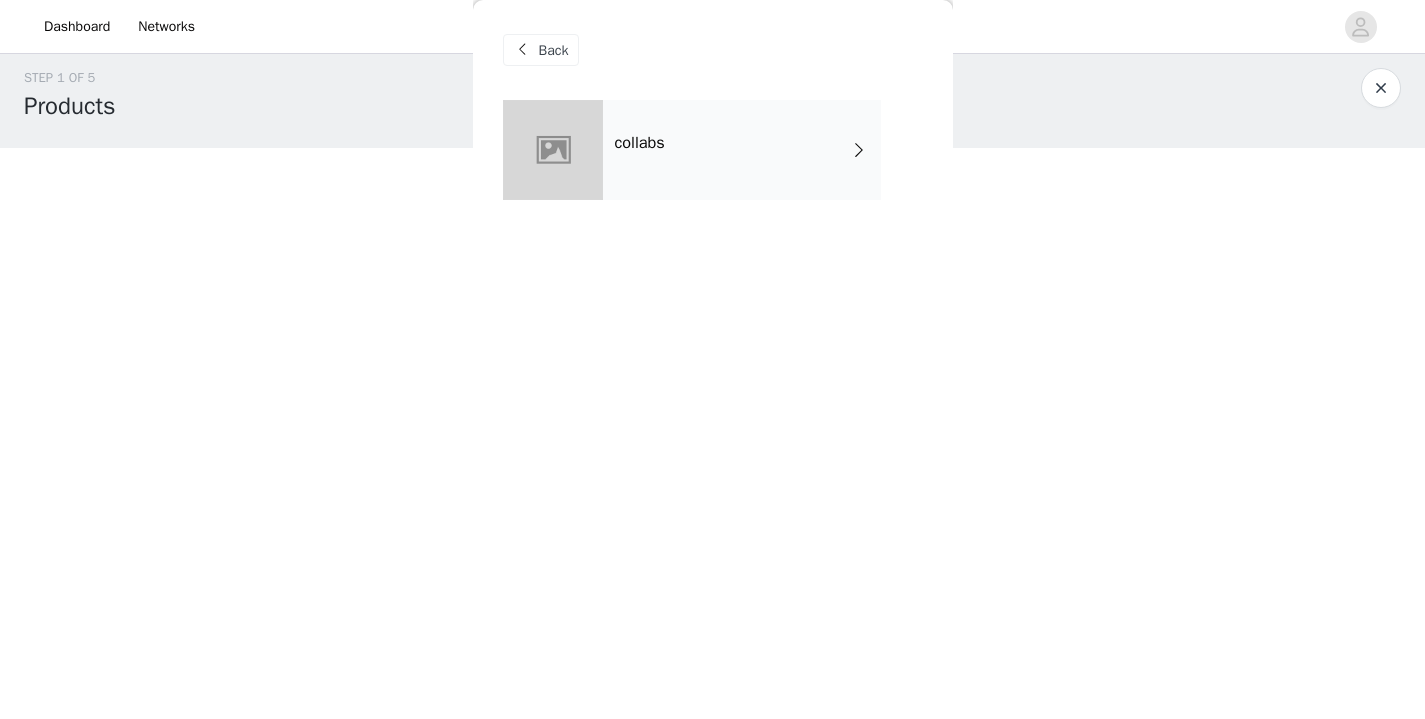 click on "collabs" at bounding box center (742, 150) 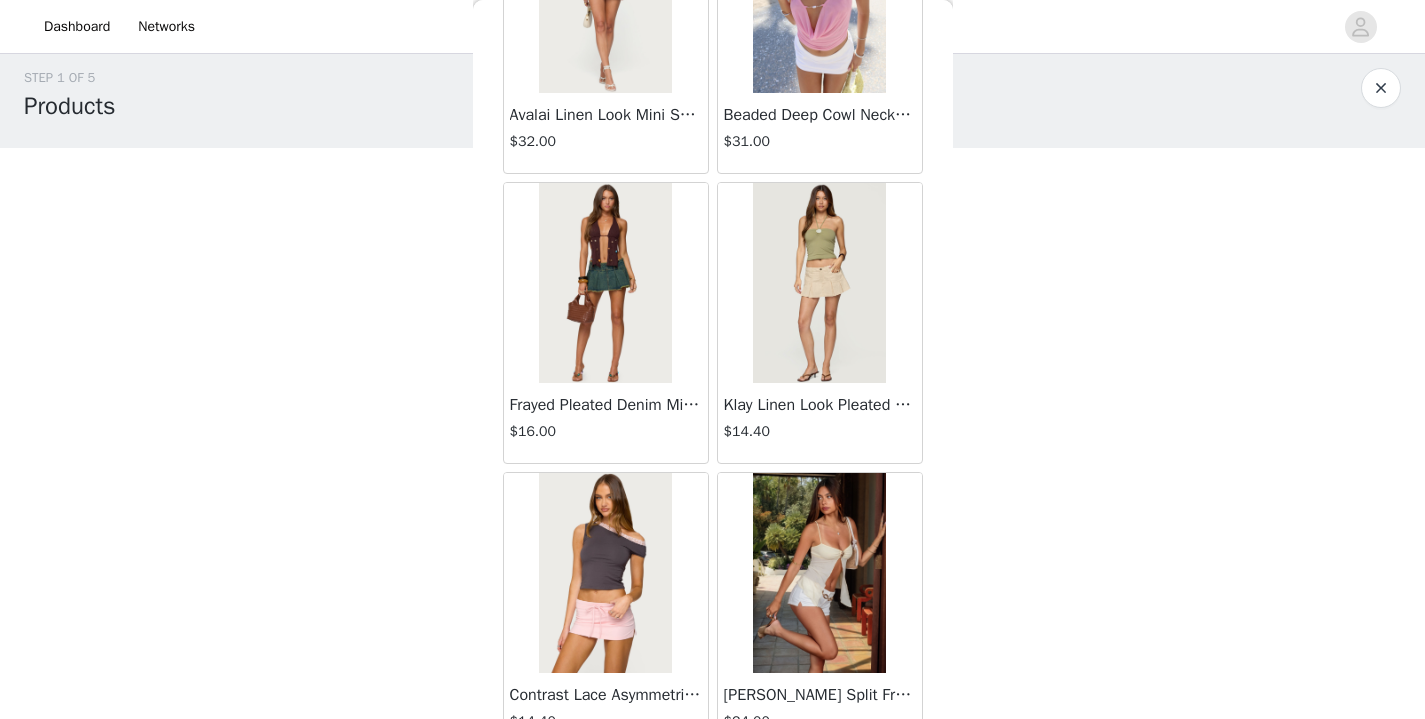 scroll, scrollTop: 2341, scrollLeft: 0, axis: vertical 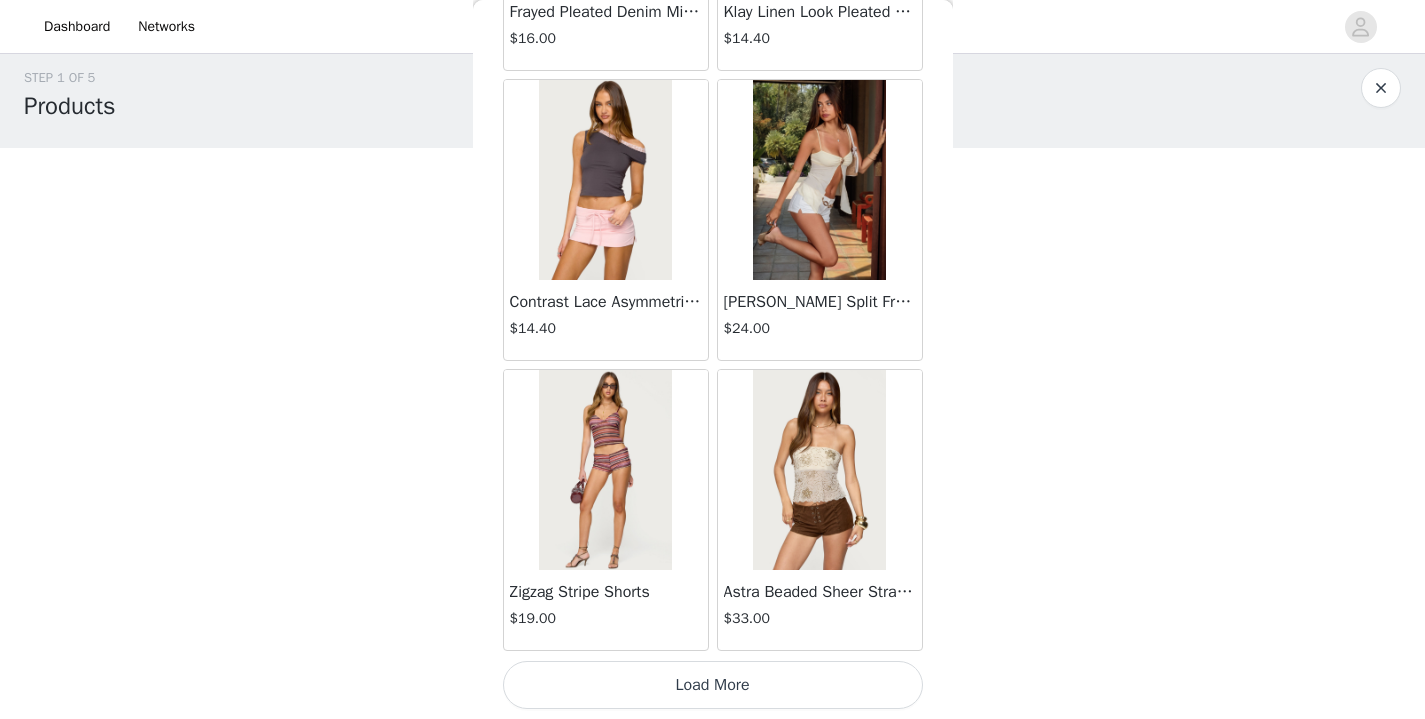 click on "Load More" at bounding box center (713, 685) 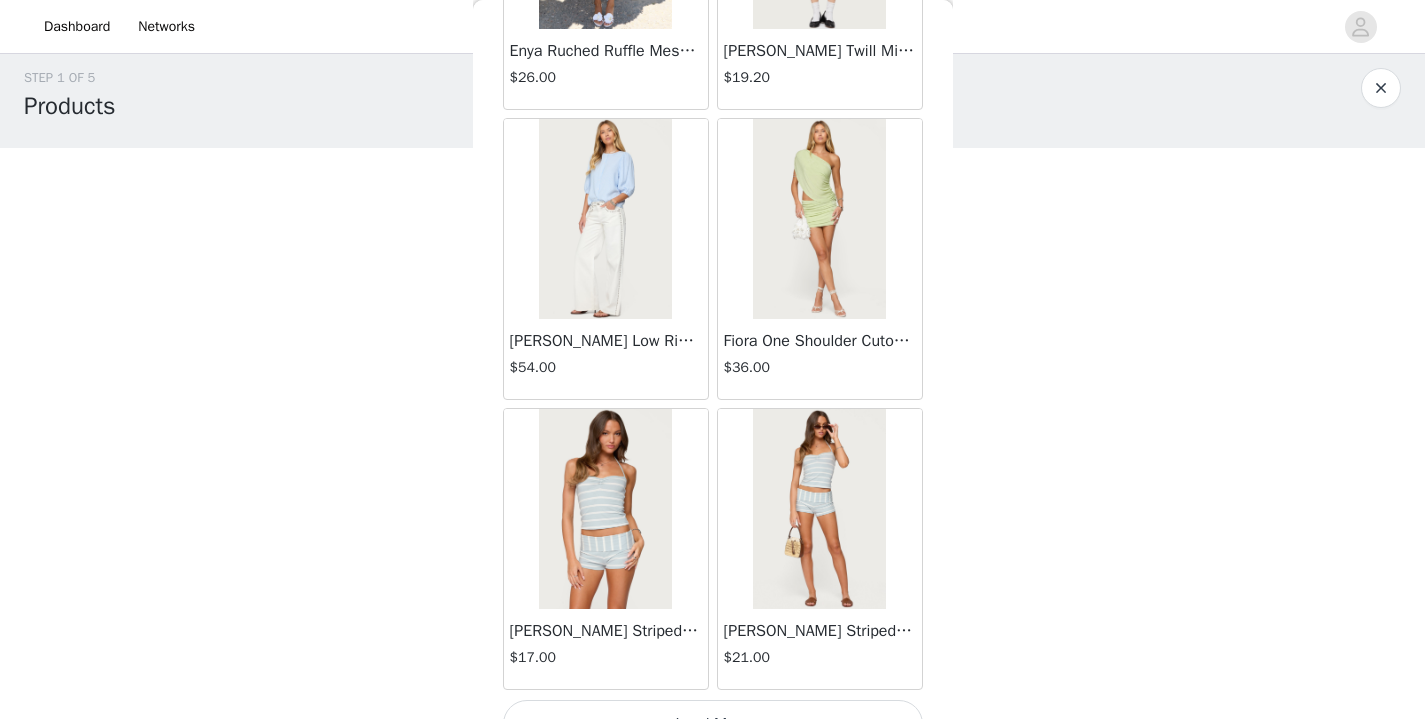 scroll, scrollTop: 5241, scrollLeft: 0, axis: vertical 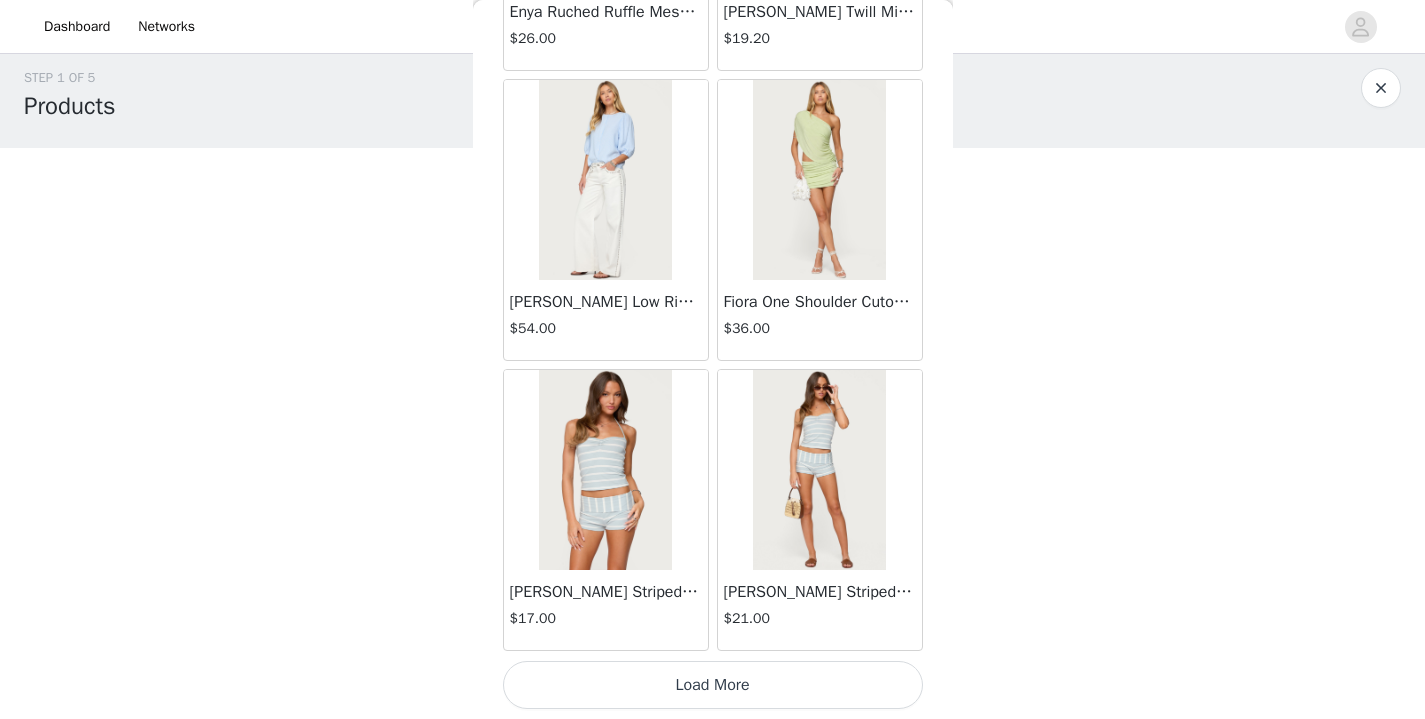 click on "Load More" at bounding box center (713, 685) 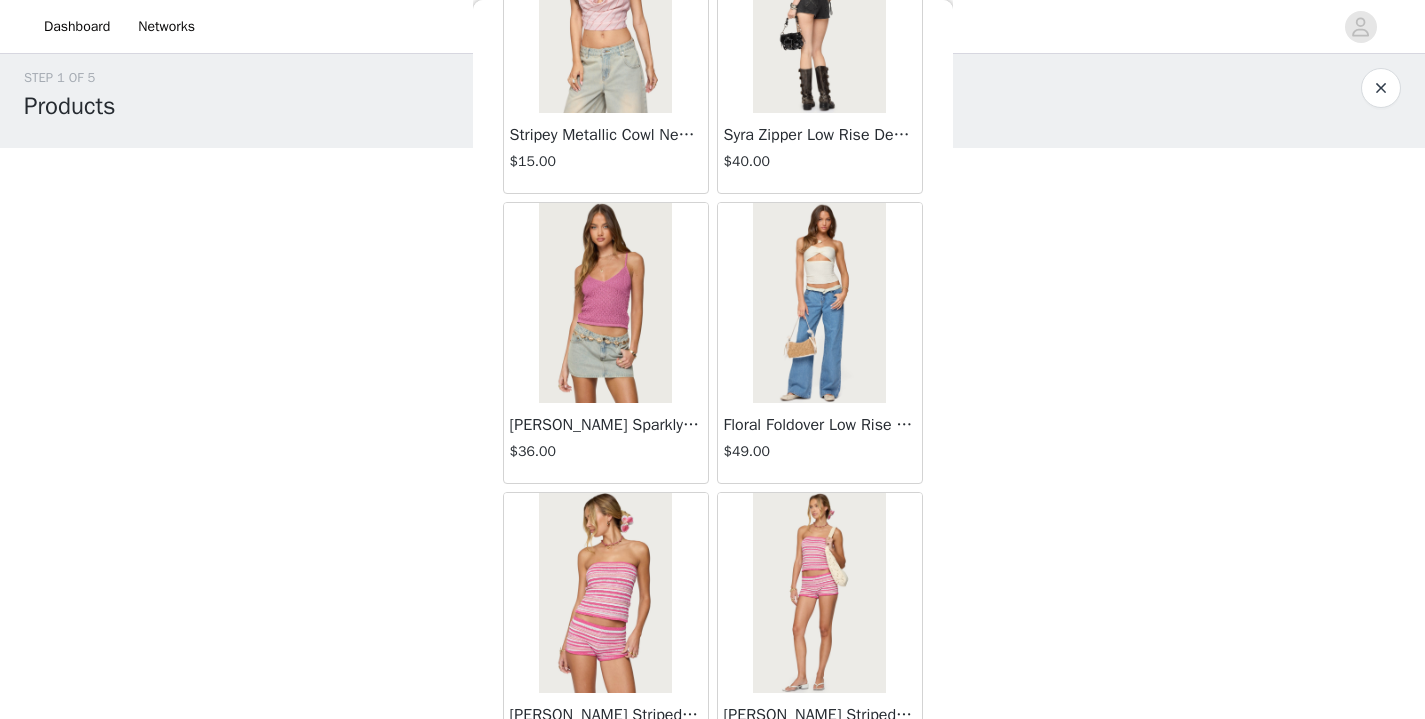 scroll, scrollTop: 8141, scrollLeft: 0, axis: vertical 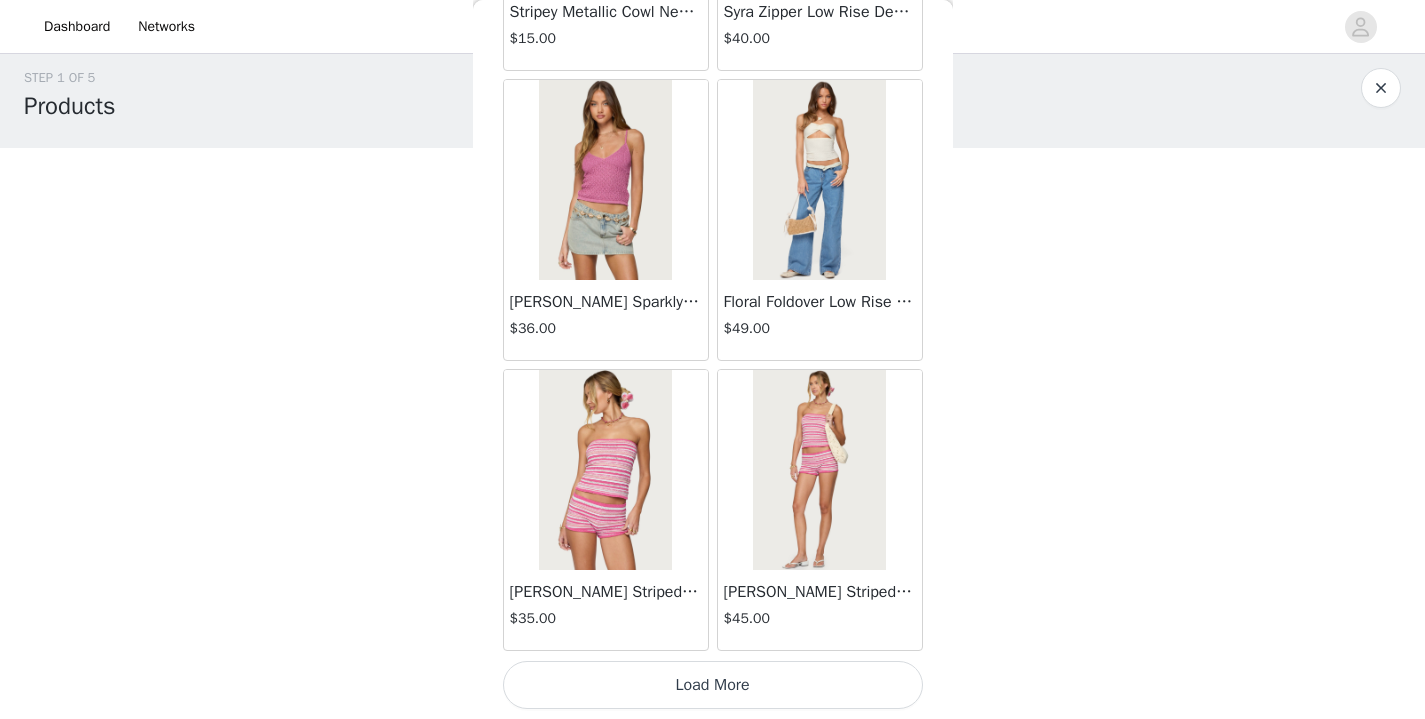 click on "Load More" at bounding box center (713, 685) 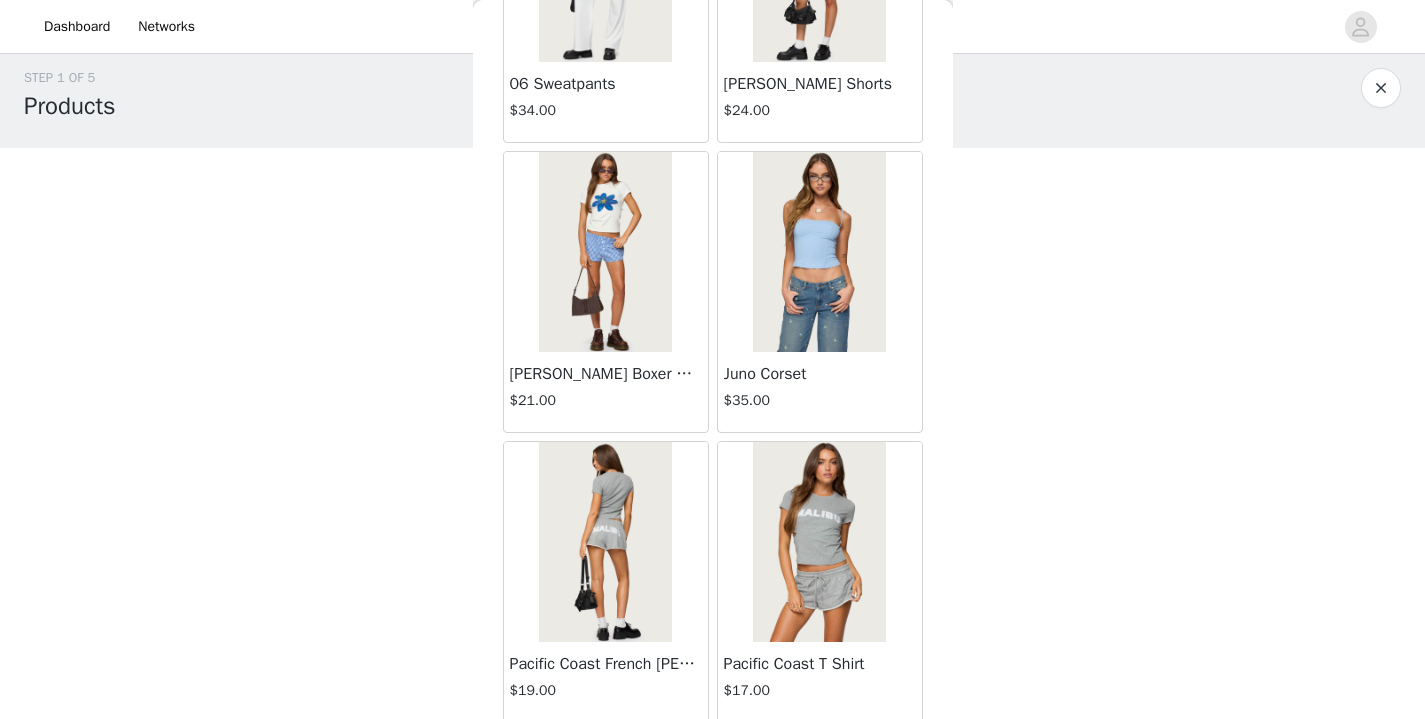scroll, scrollTop: 10457, scrollLeft: 0, axis: vertical 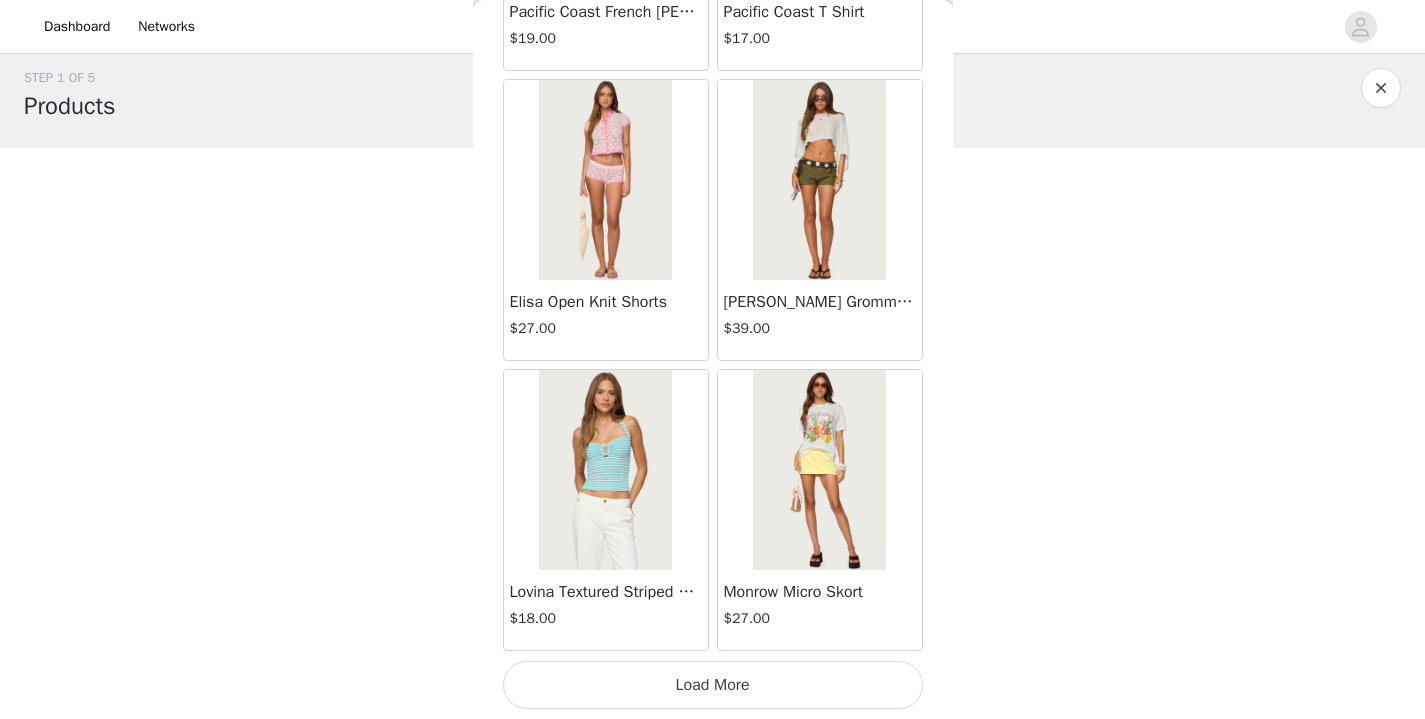 click on "Load More" at bounding box center [713, 685] 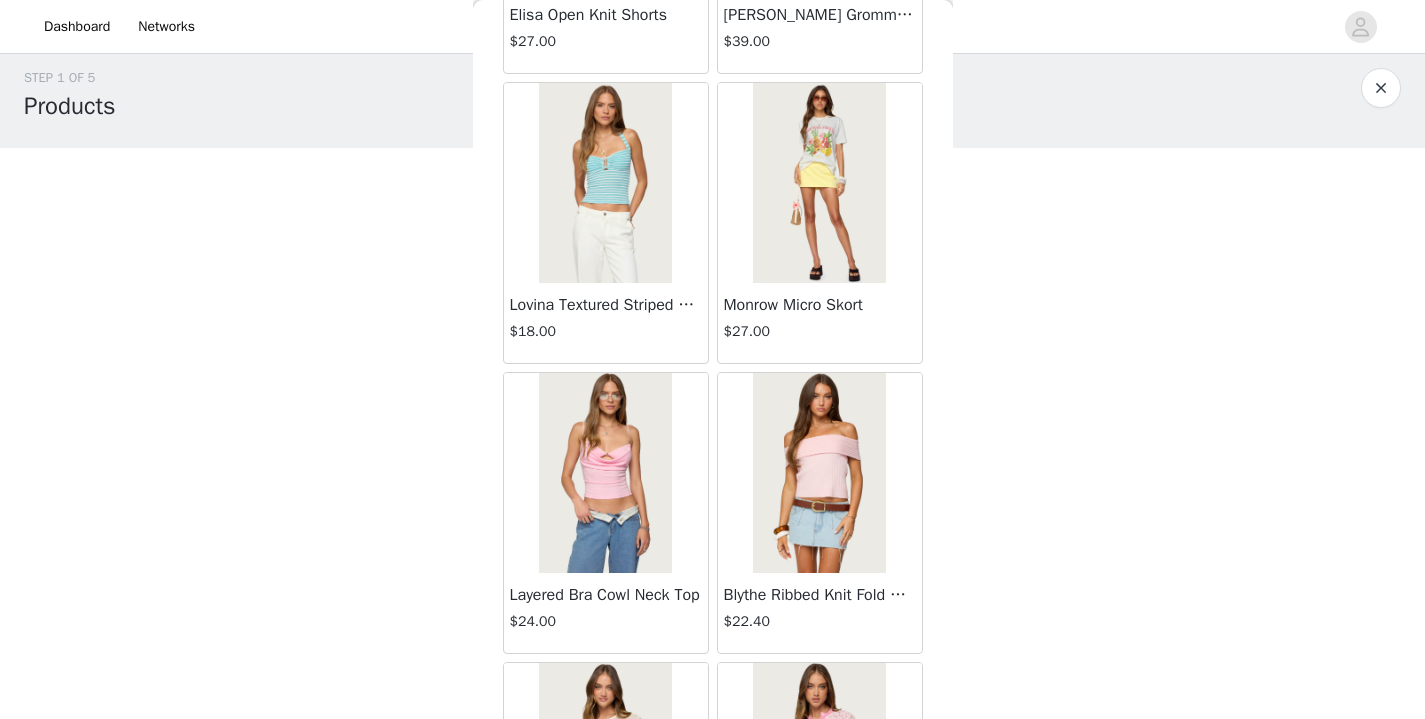scroll, scrollTop: 11380, scrollLeft: 0, axis: vertical 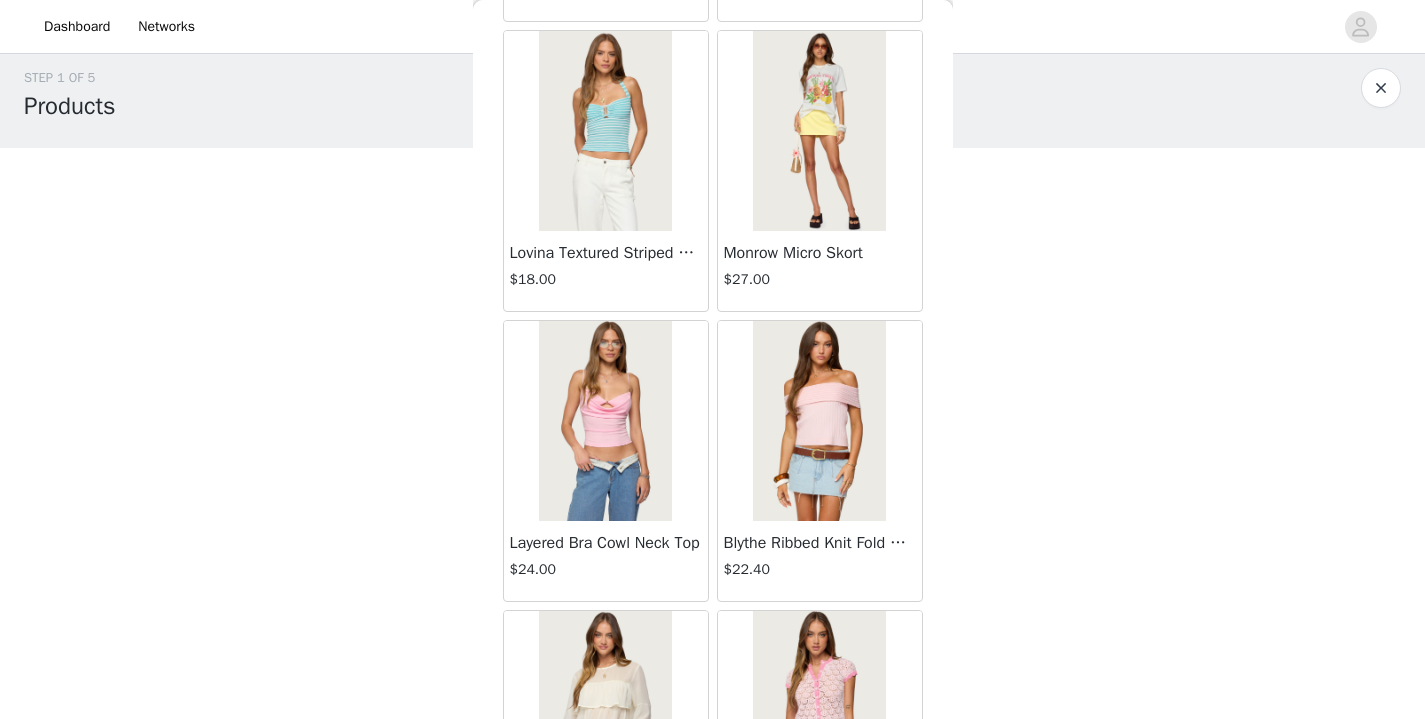 click at bounding box center (605, 421) 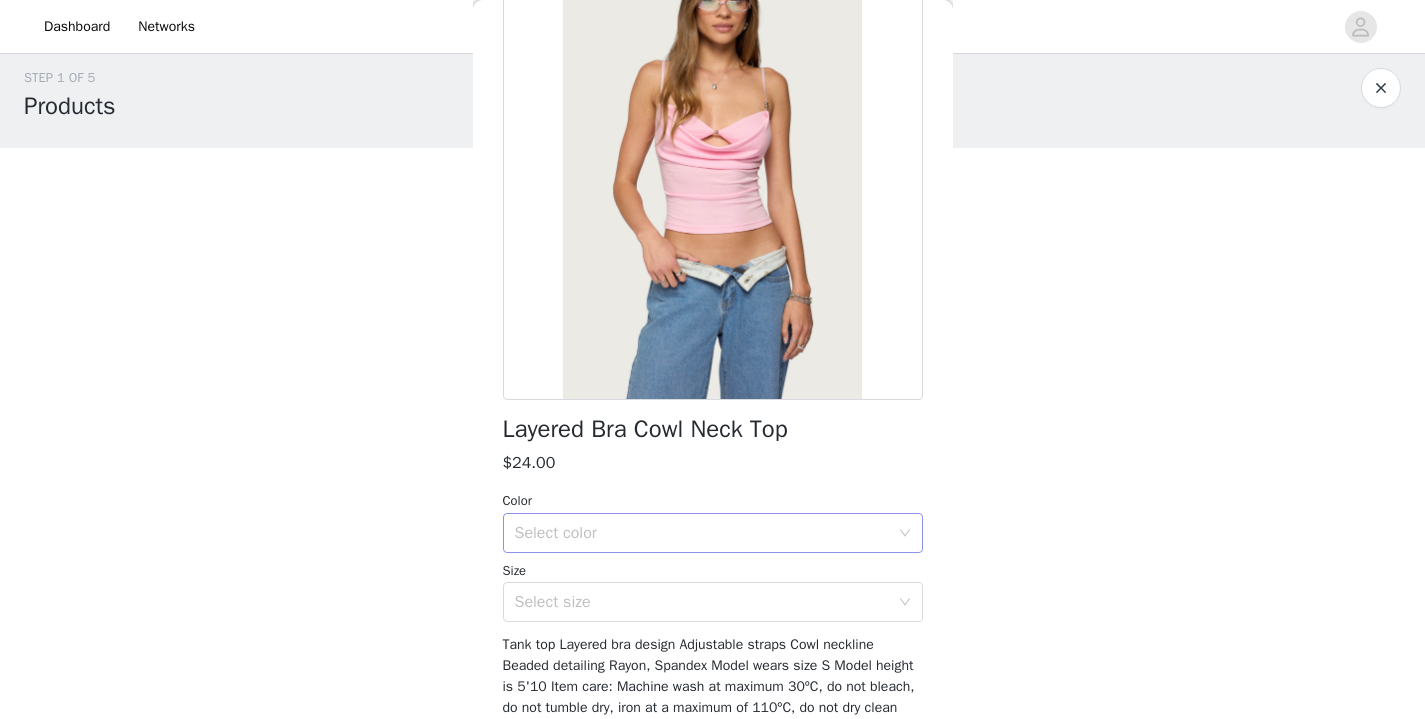 scroll, scrollTop: 175, scrollLeft: 0, axis: vertical 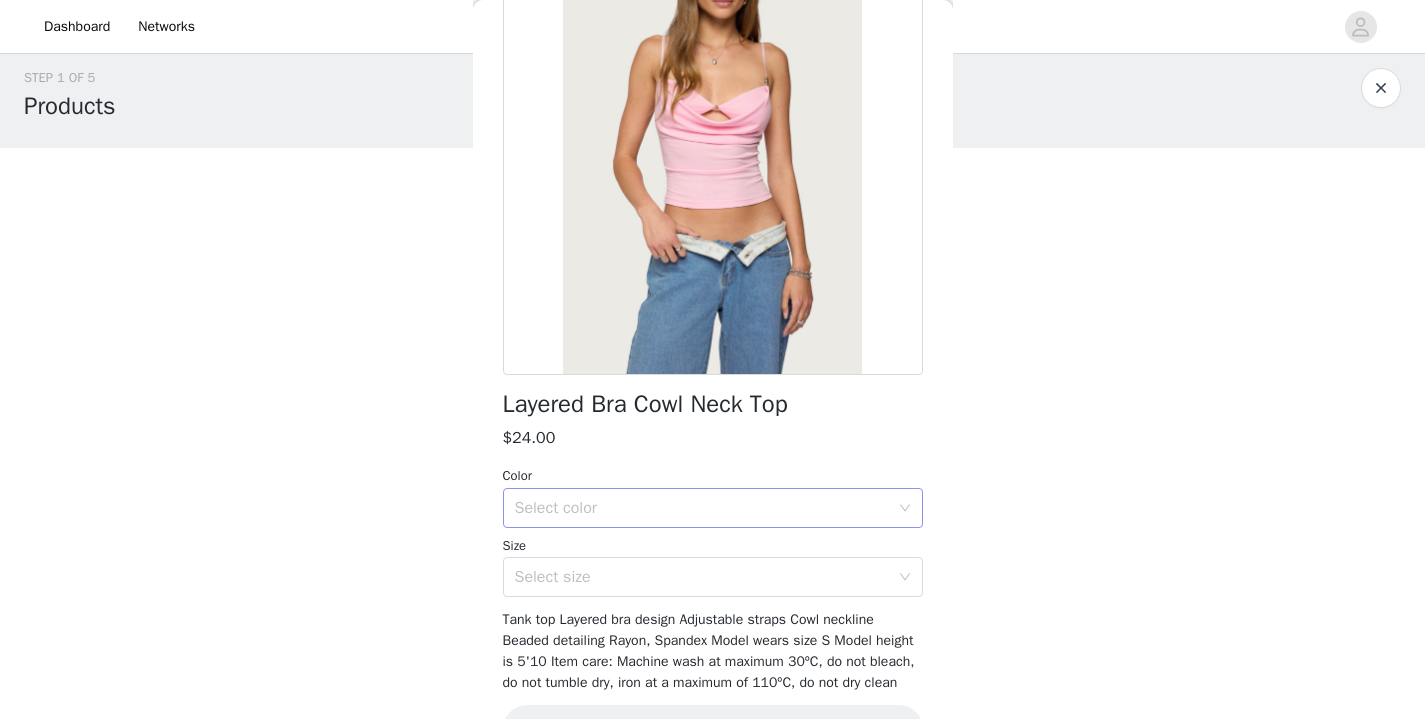 click on "Select color" at bounding box center (702, 508) 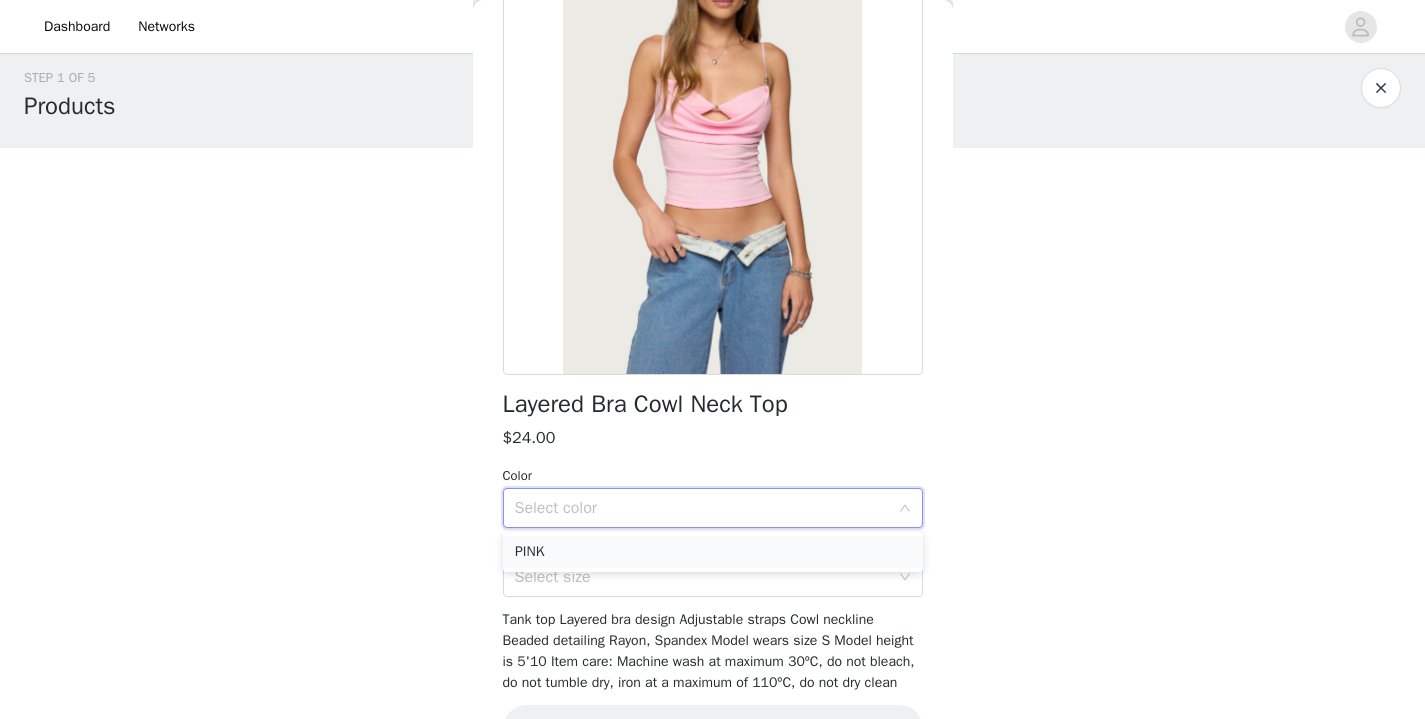 click on "PINK" at bounding box center [713, 552] 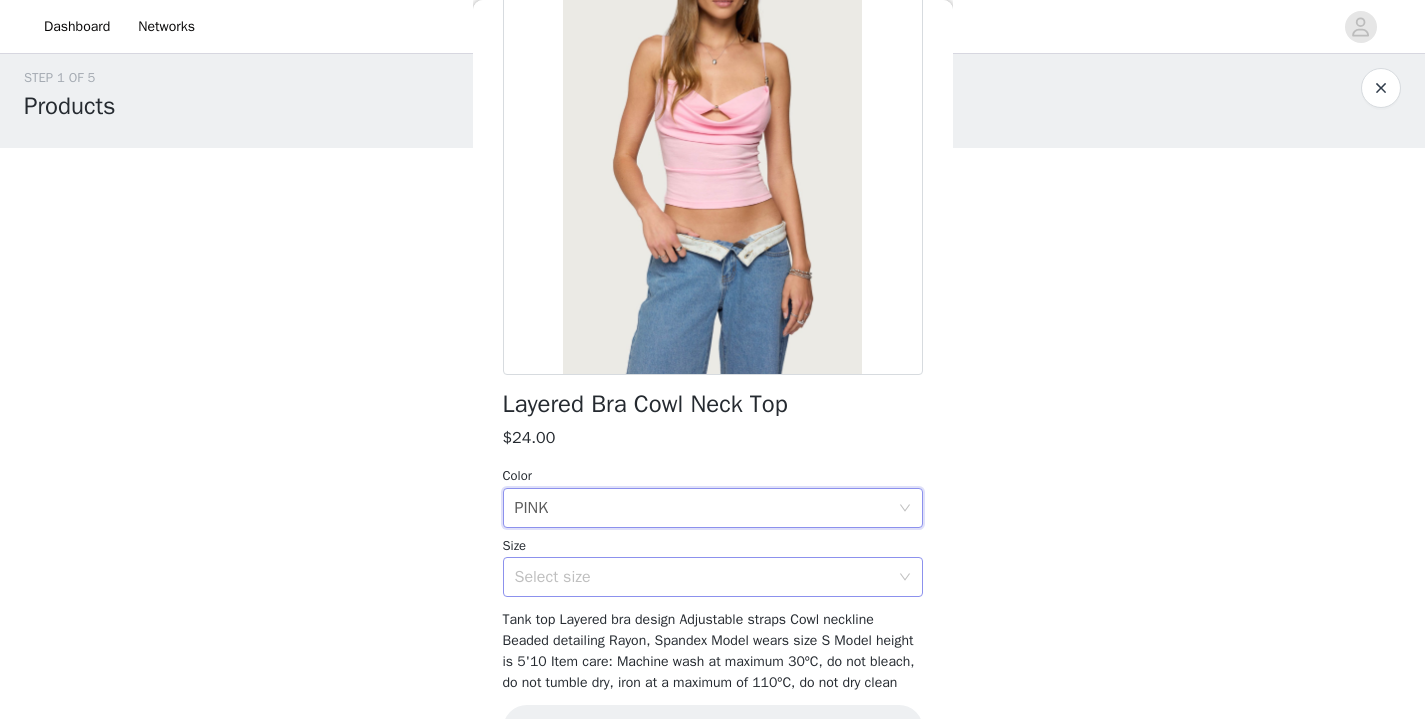 click on "Select size" at bounding box center (702, 577) 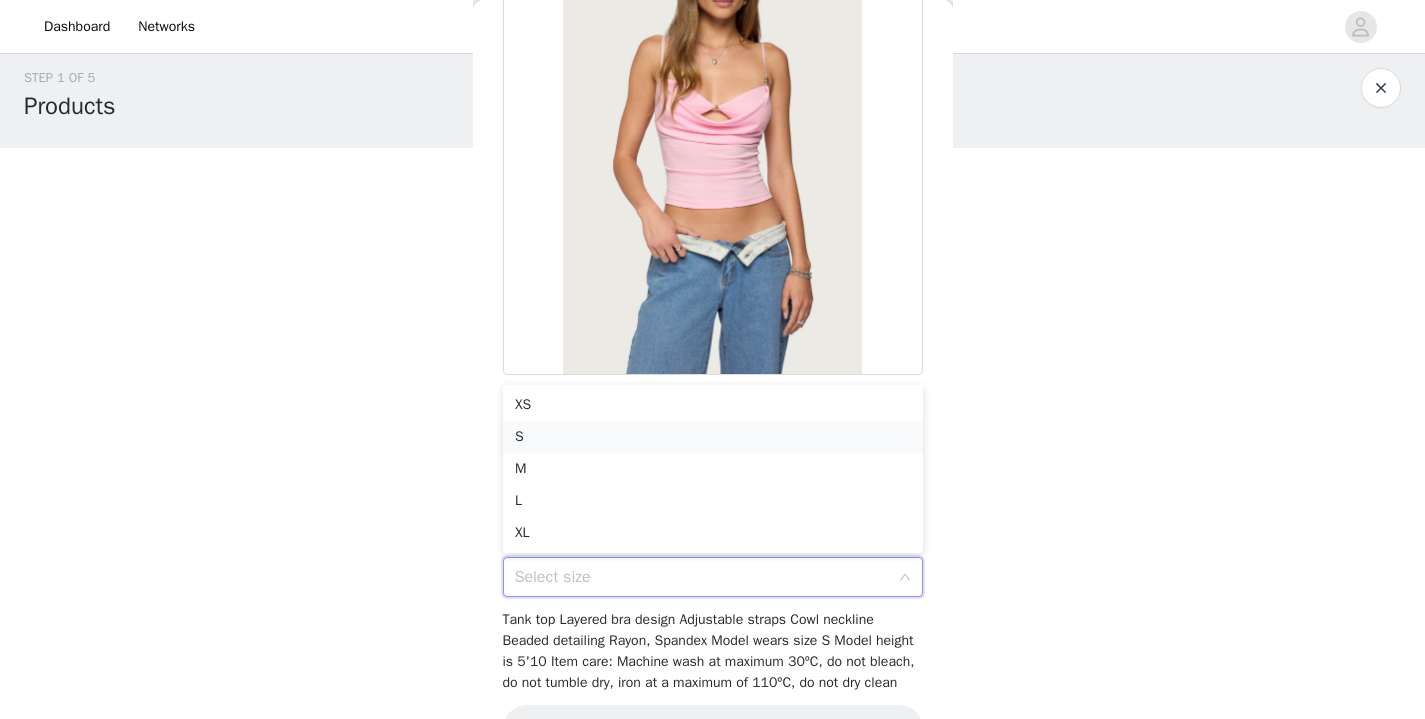 click on "S" at bounding box center (713, 437) 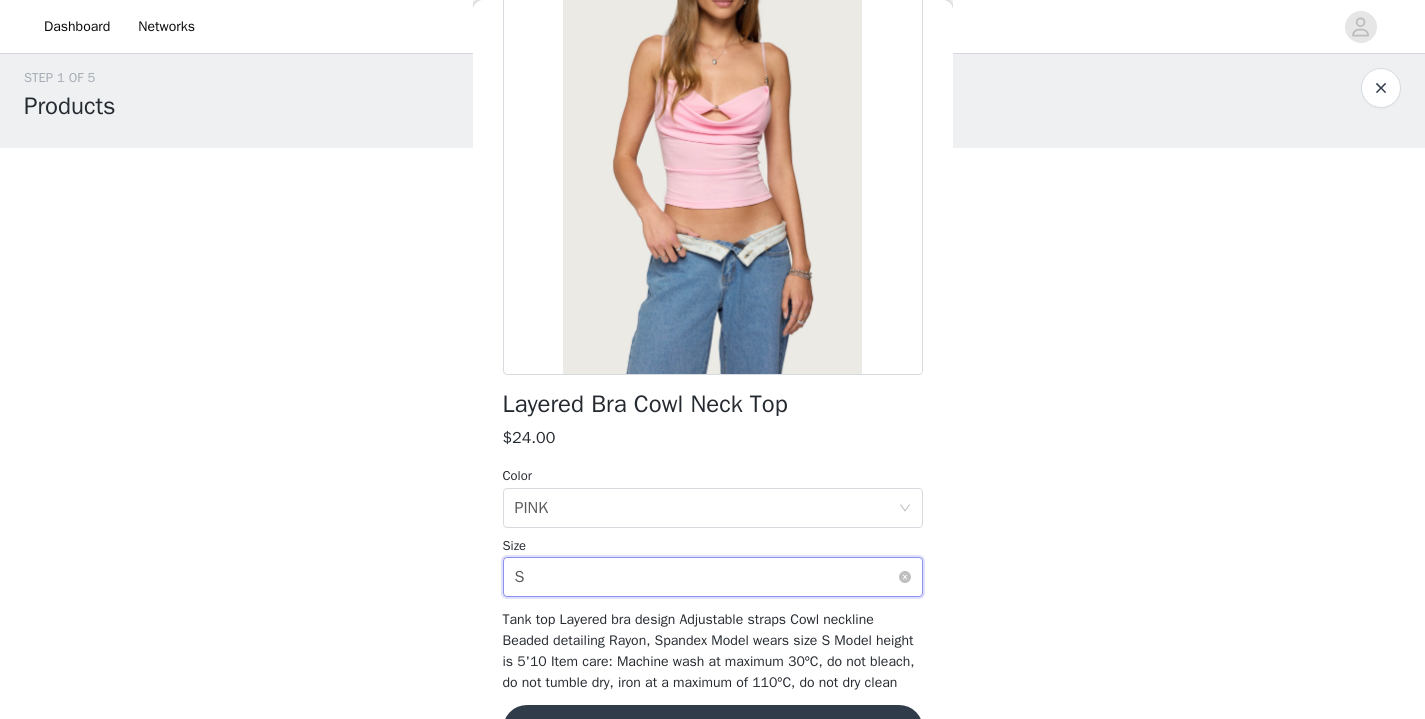 scroll, scrollTop: 254, scrollLeft: 0, axis: vertical 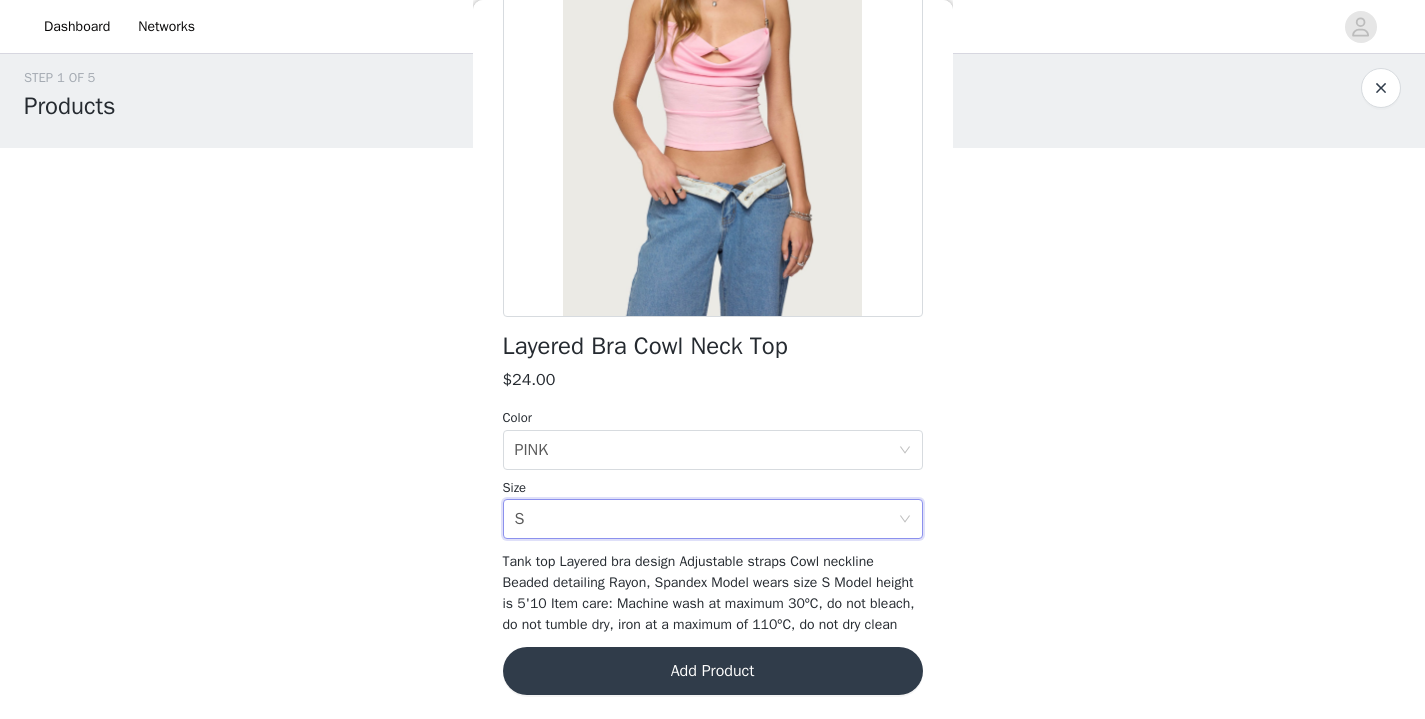 click on "Add Product" at bounding box center [713, 671] 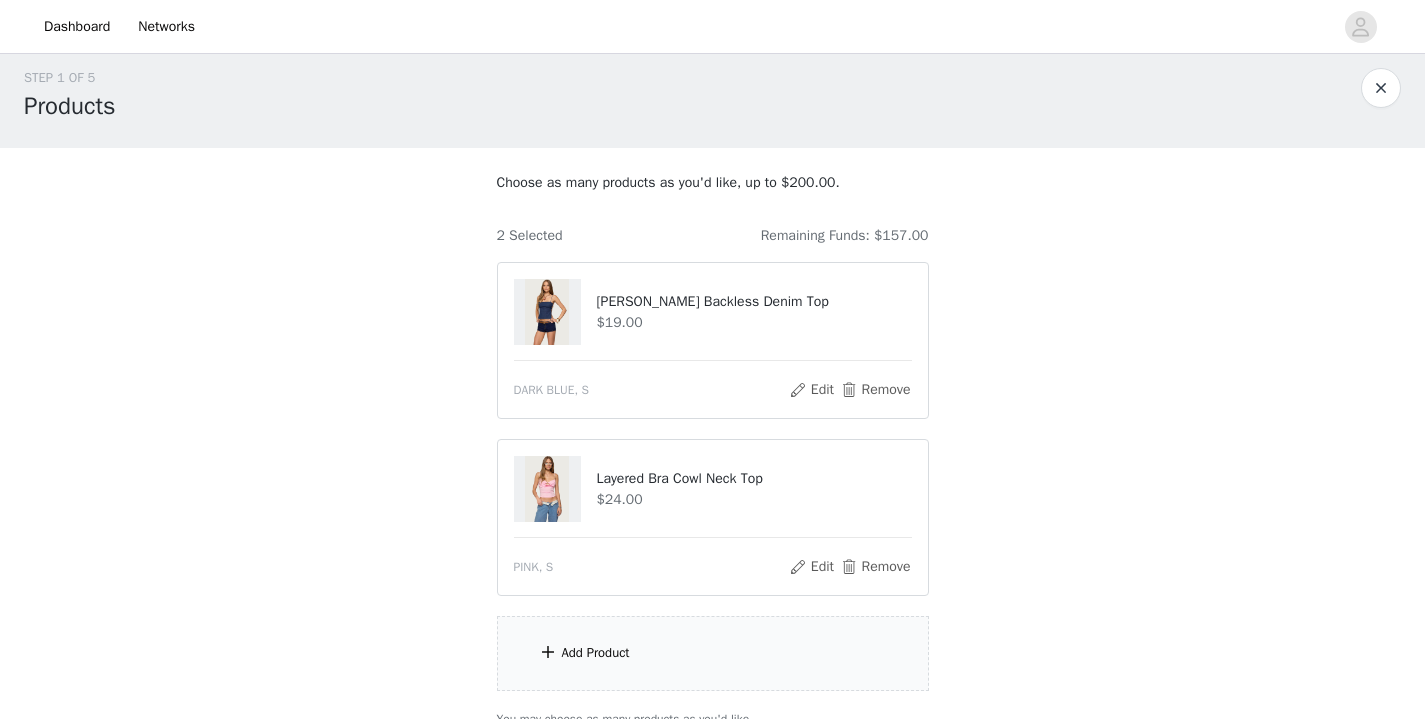 click on "Add Product" at bounding box center (713, 653) 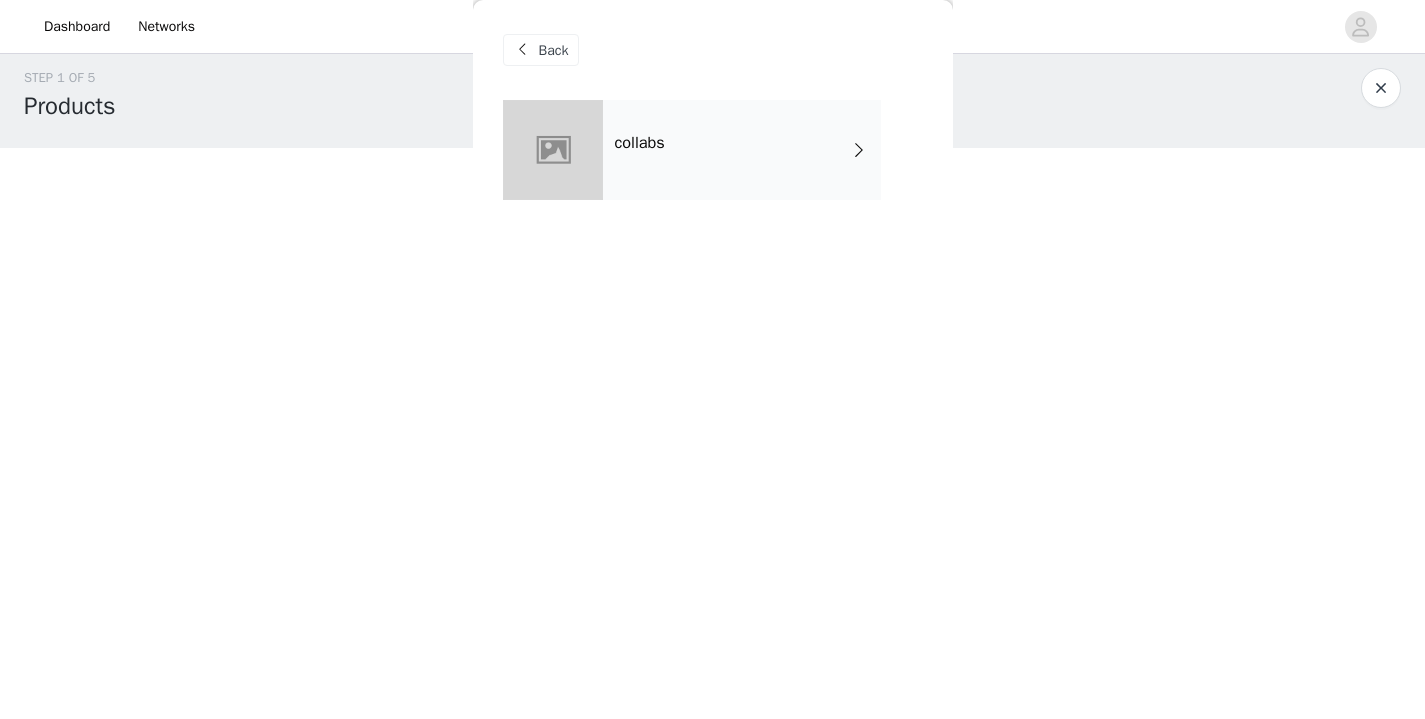 click on "collabs" at bounding box center [742, 150] 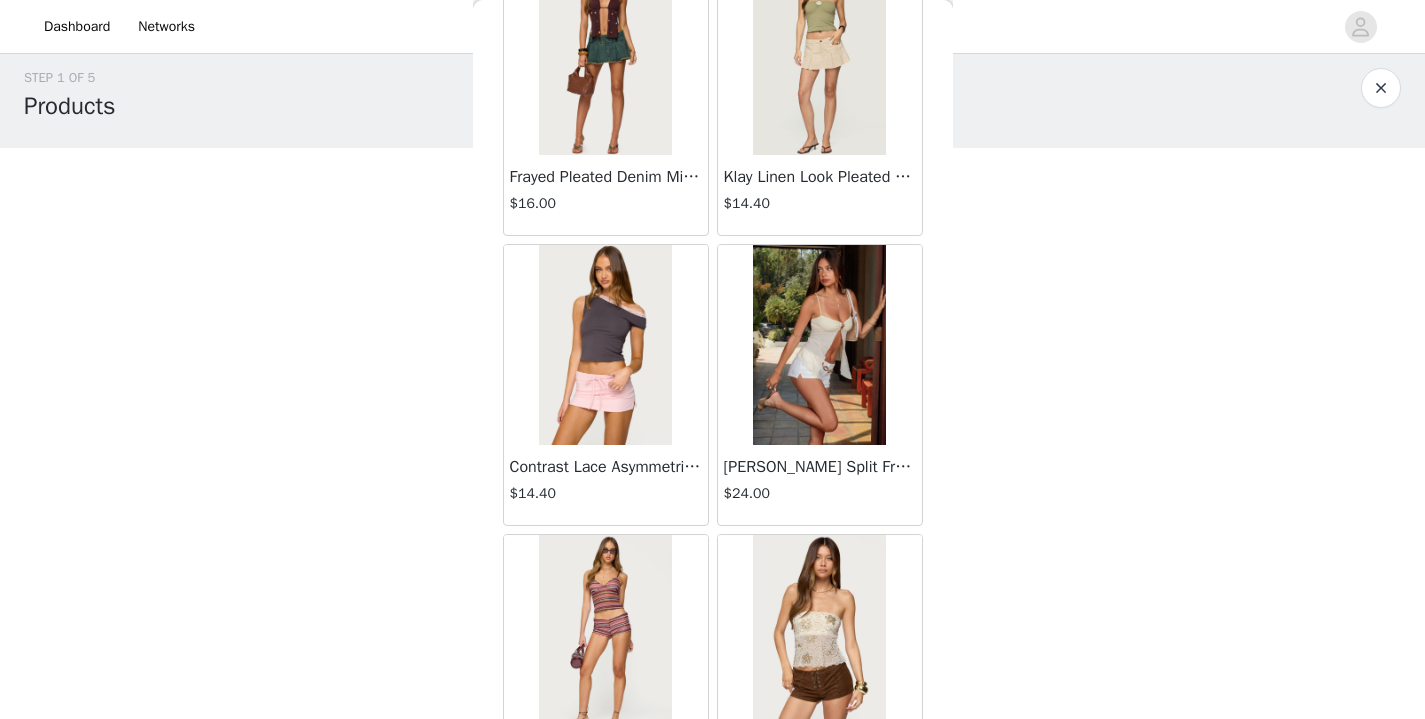 scroll, scrollTop: 2341, scrollLeft: 0, axis: vertical 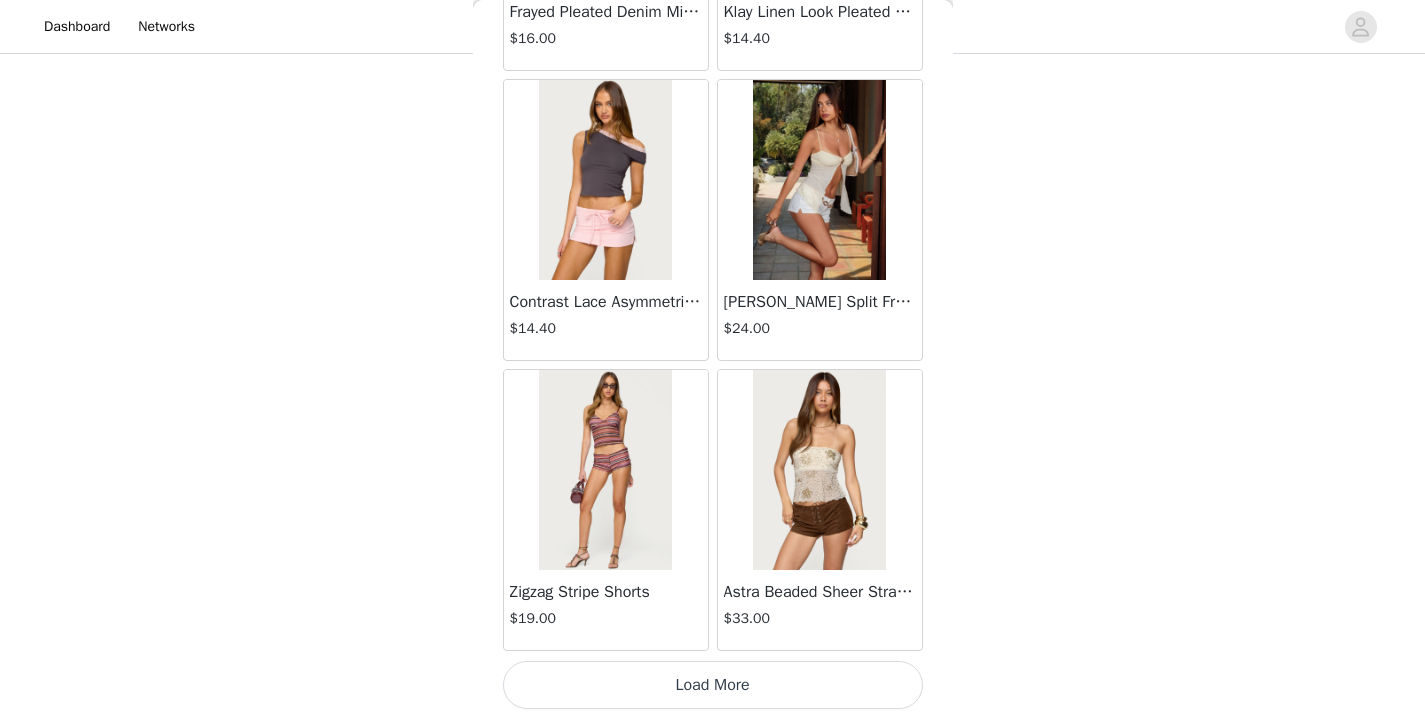 click on "Load More" at bounding box center [713, 685] 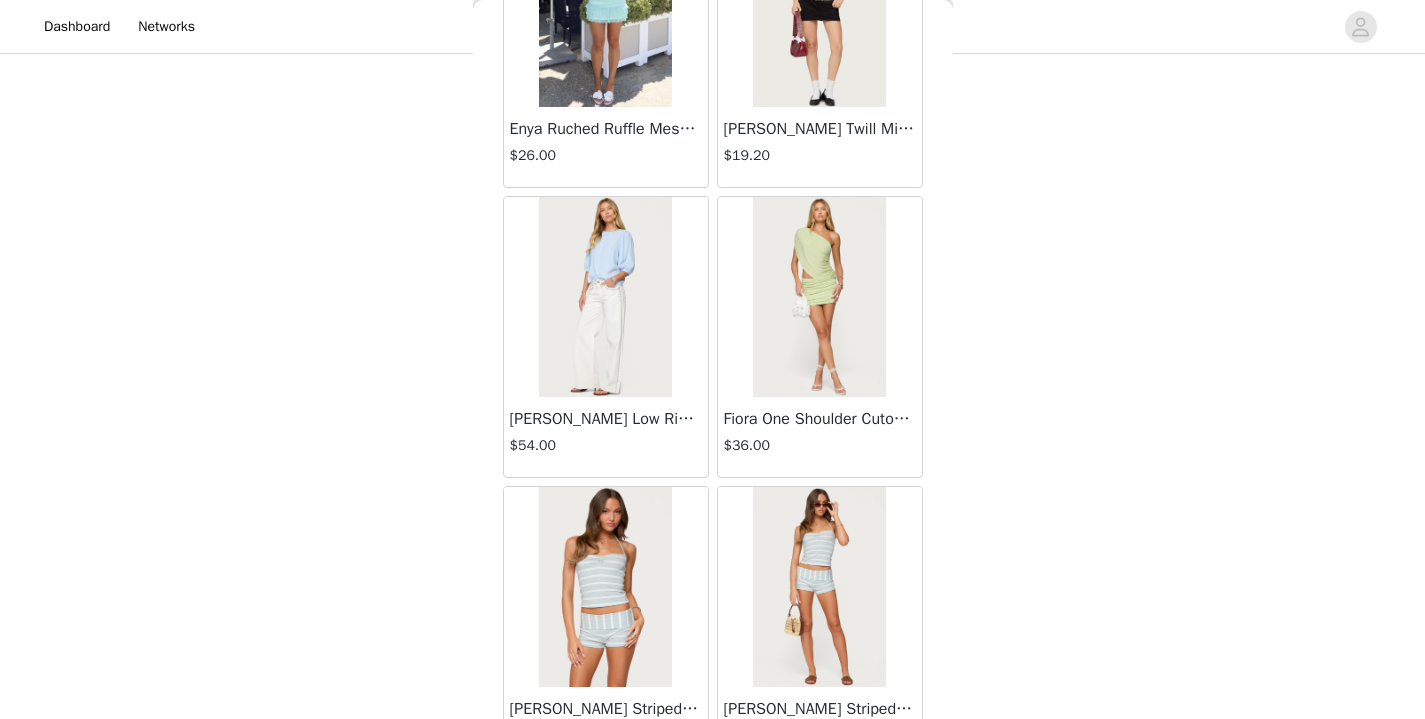 scroll, scrollTop: 5241, scrollLeft: 0, axis: vertical 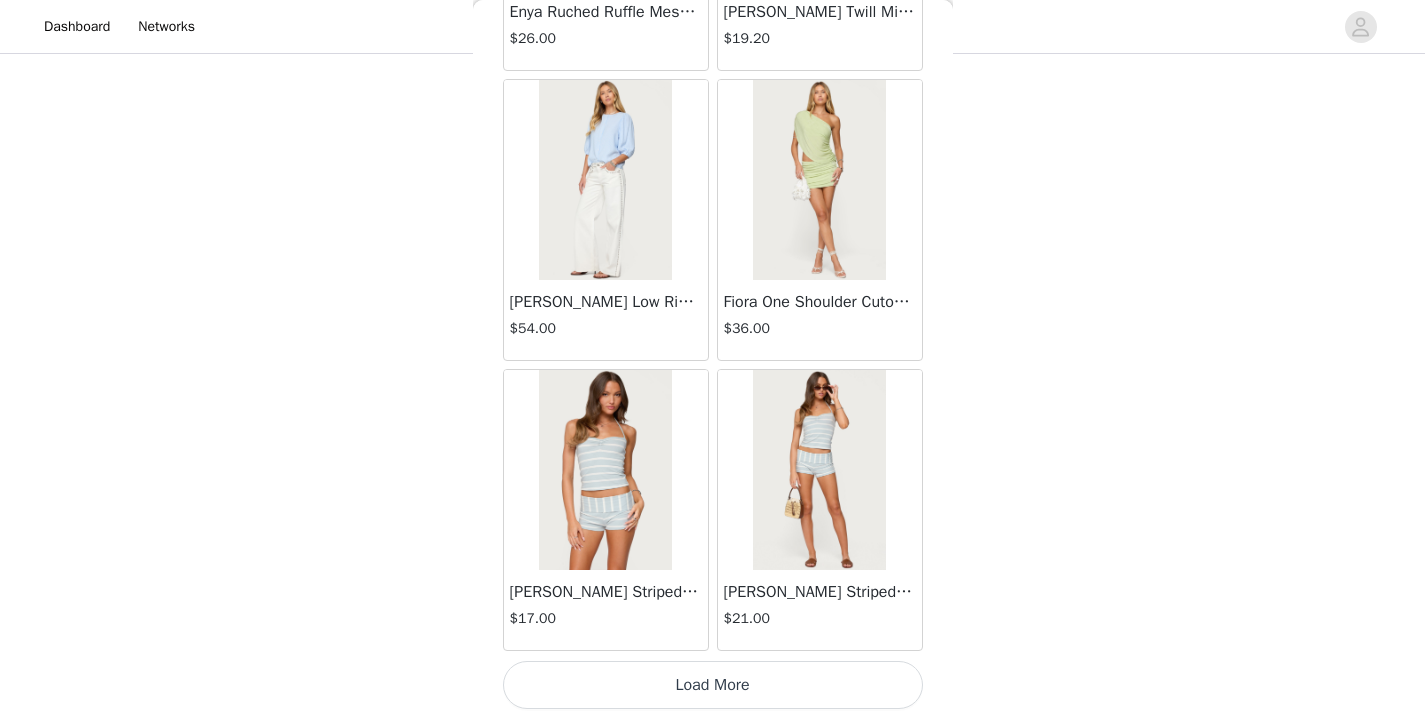 click on "Load More" at bounding box center (713, 685) 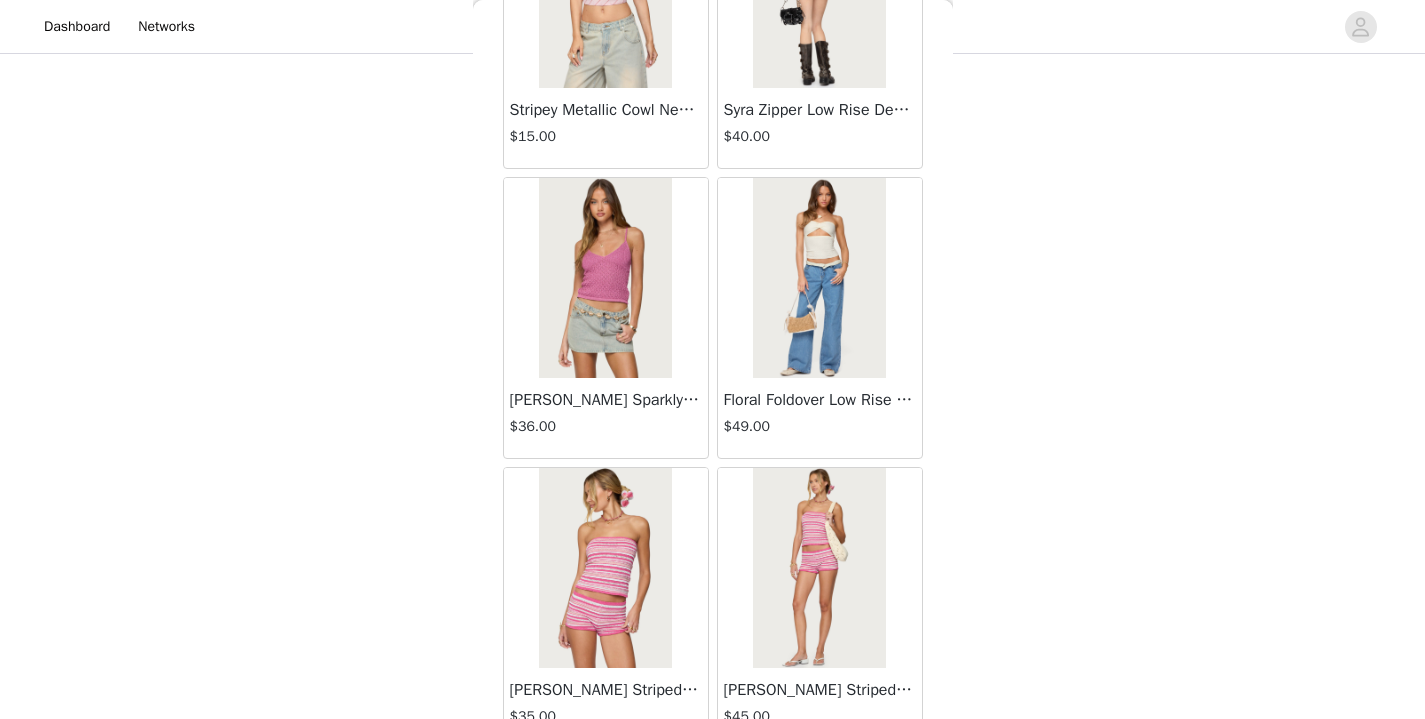 scroll, scrollTop: 8141, scrollLeft: 0, axis: vertical 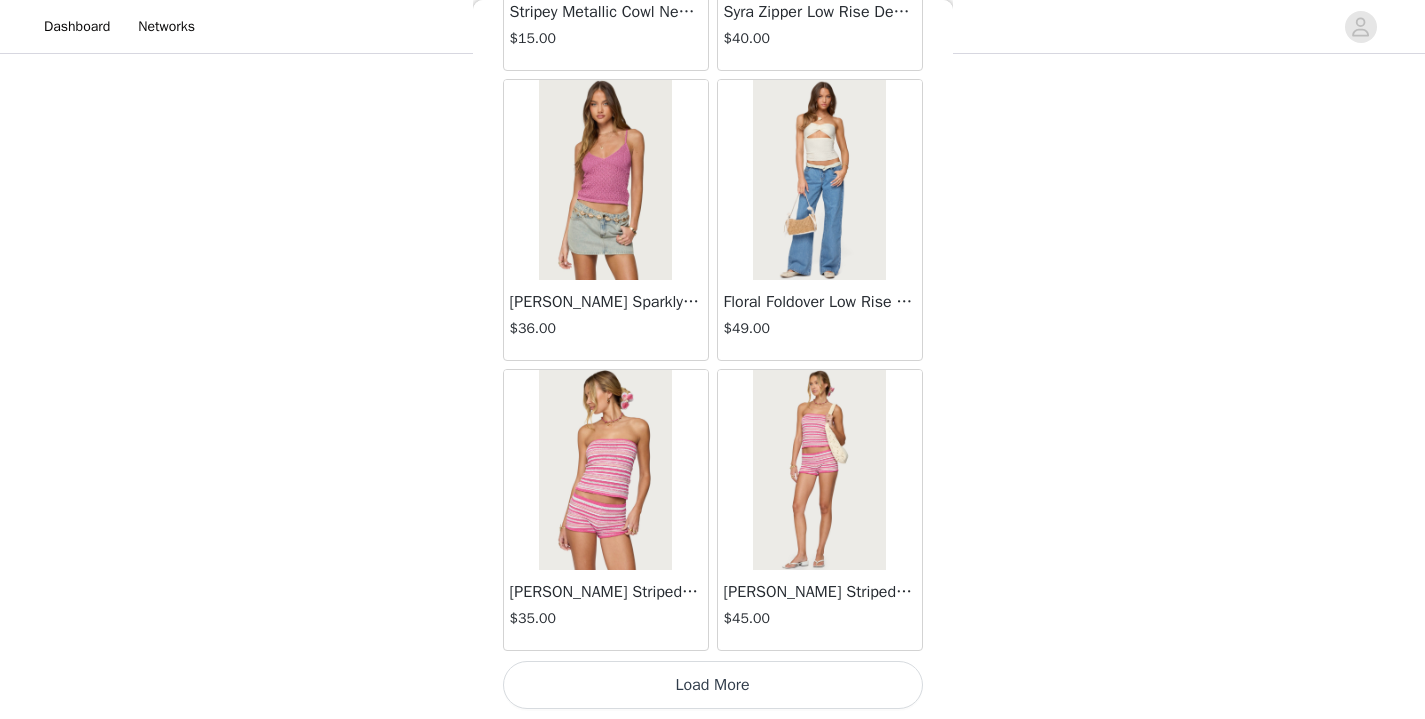 click on "Load More" at bounding box center (713, 685) 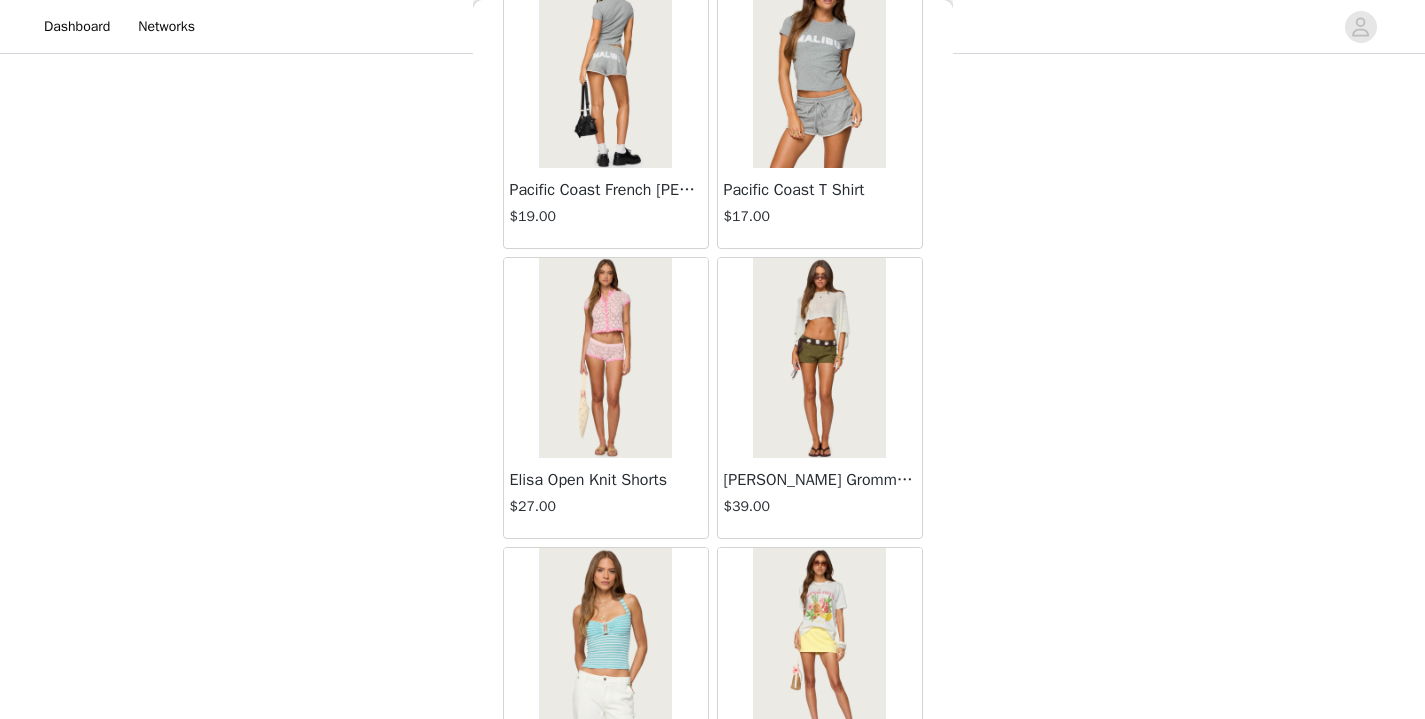 scroll, scrollTop: 11041, scrollLeft: 0, axis: vertical 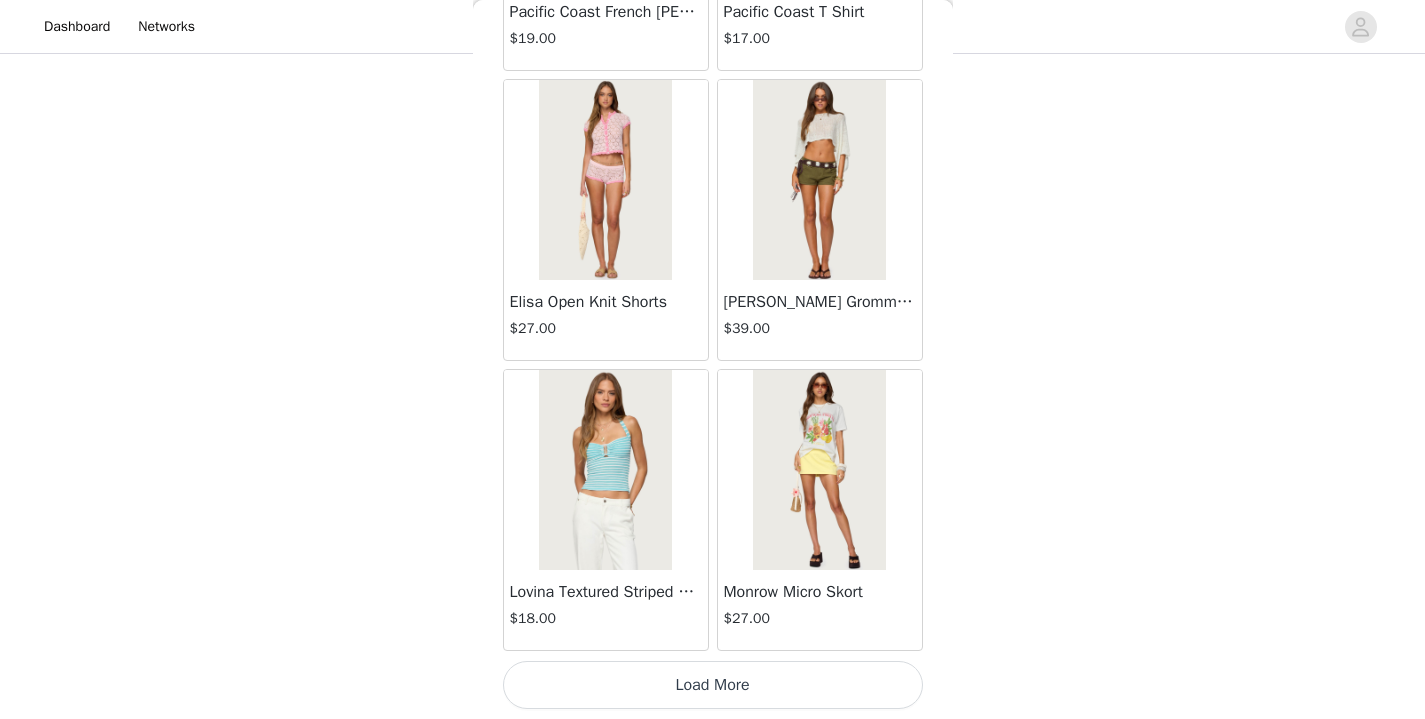 click on "Load More" at bounding box center [713, 685] 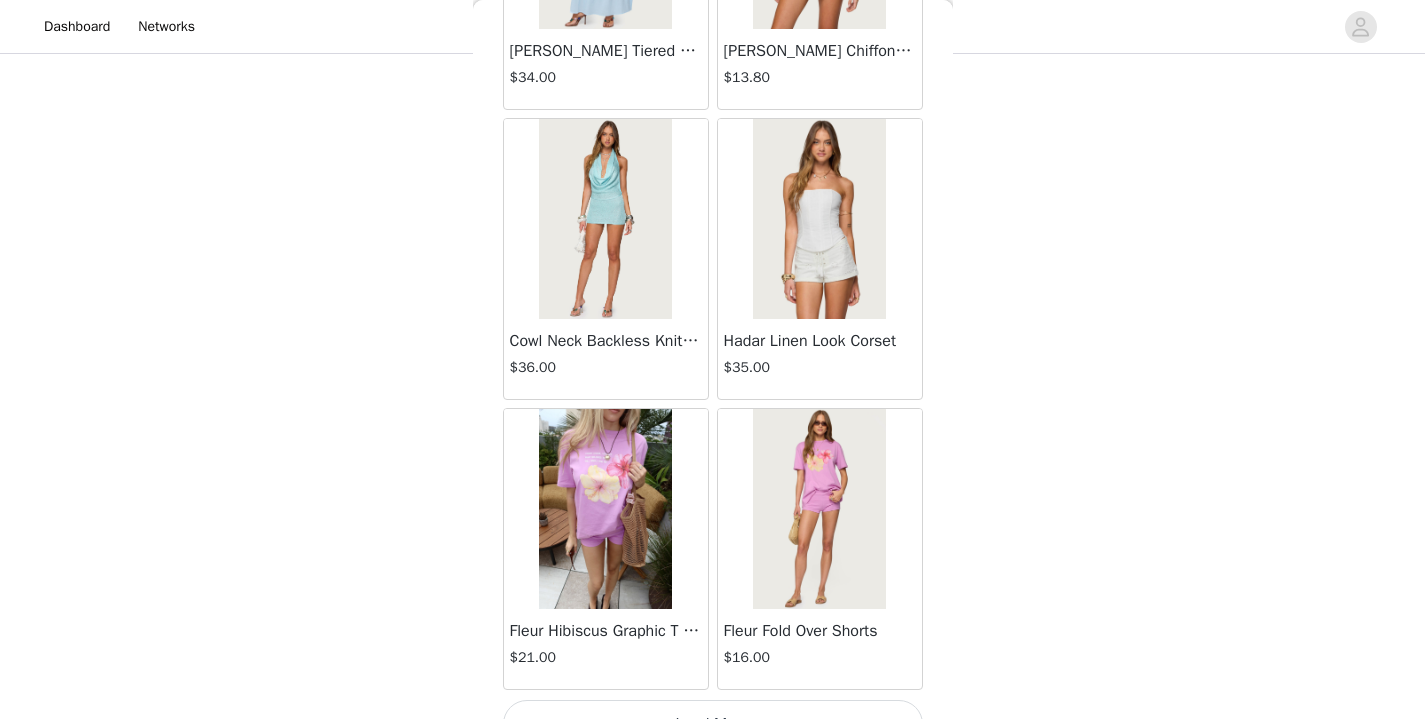 scroll, scrollTop: 13941, scrollLeft: 0, axis: vertical 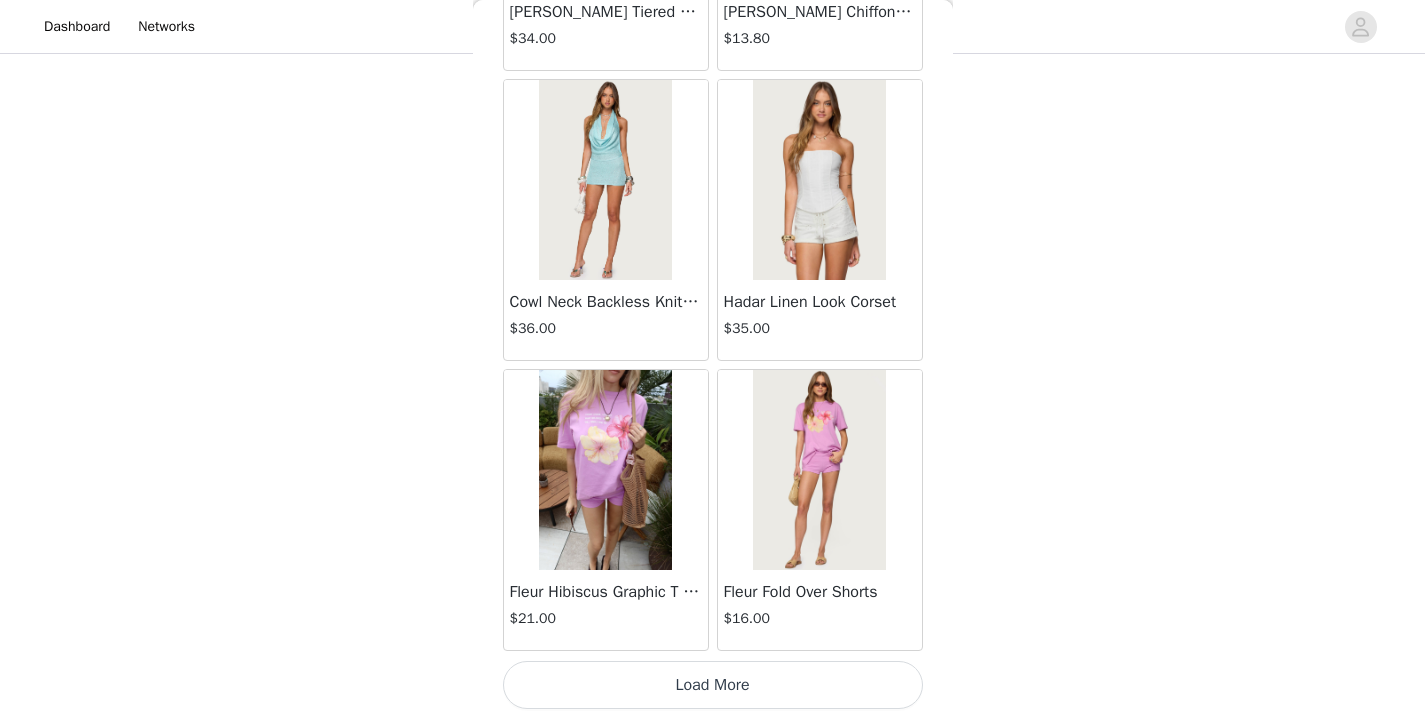 click on "Load More" at bounding box center [713, 685] 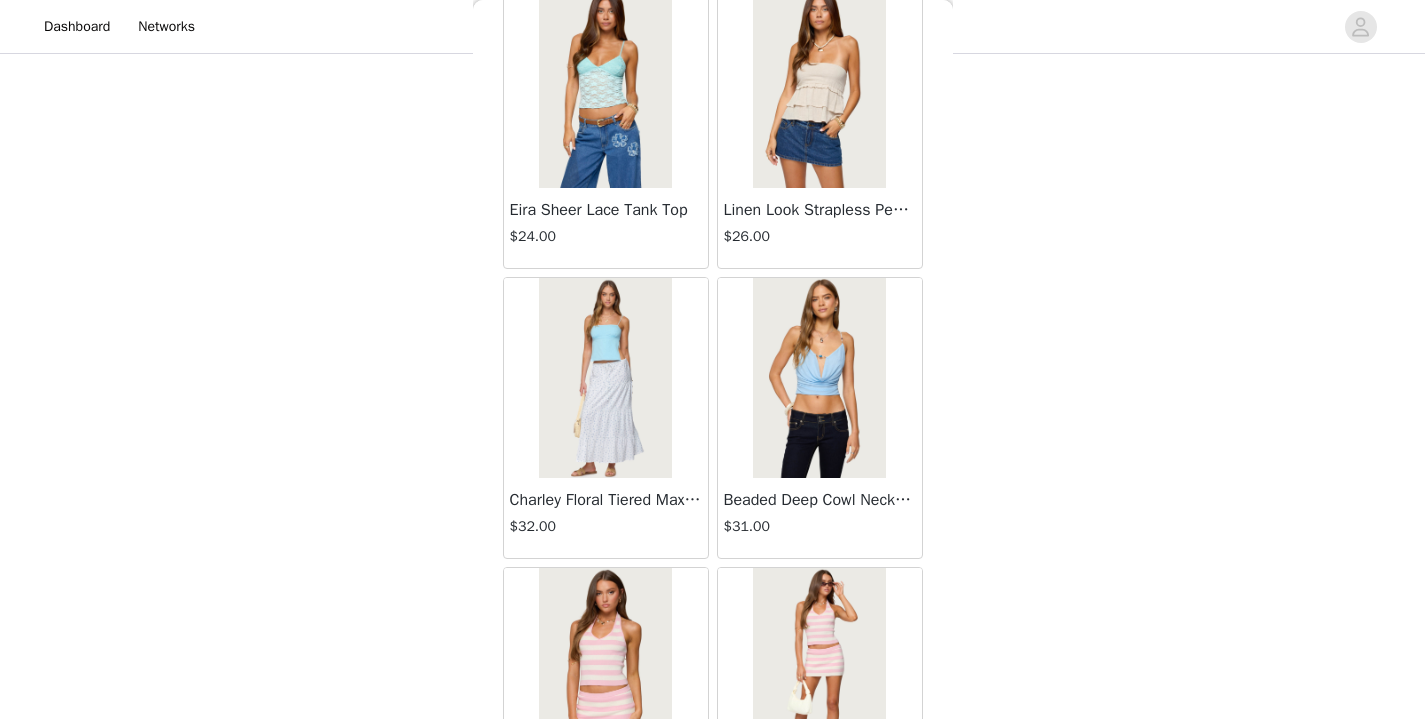 scroll, scrollTop: 16538, scrollLeft: 0, axis: vertical 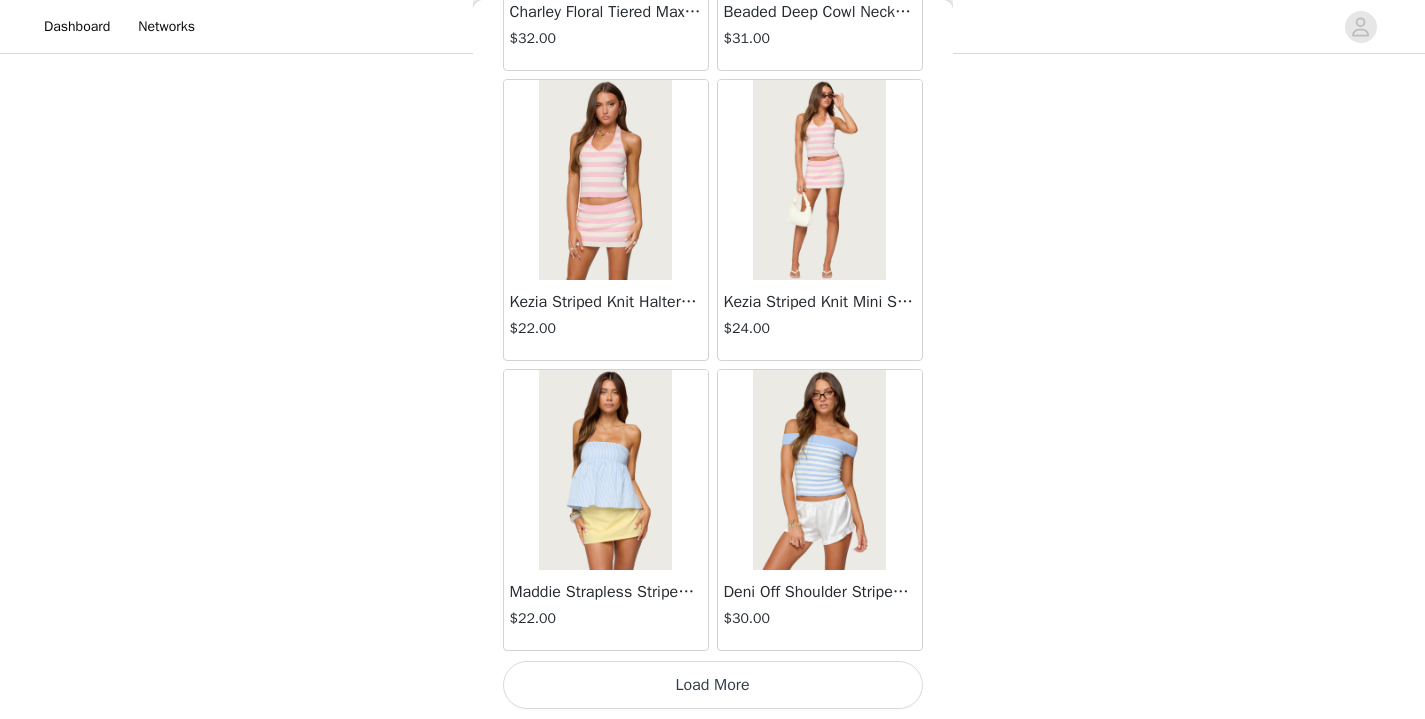 click on "Load More" at bounding box center [713, 685] 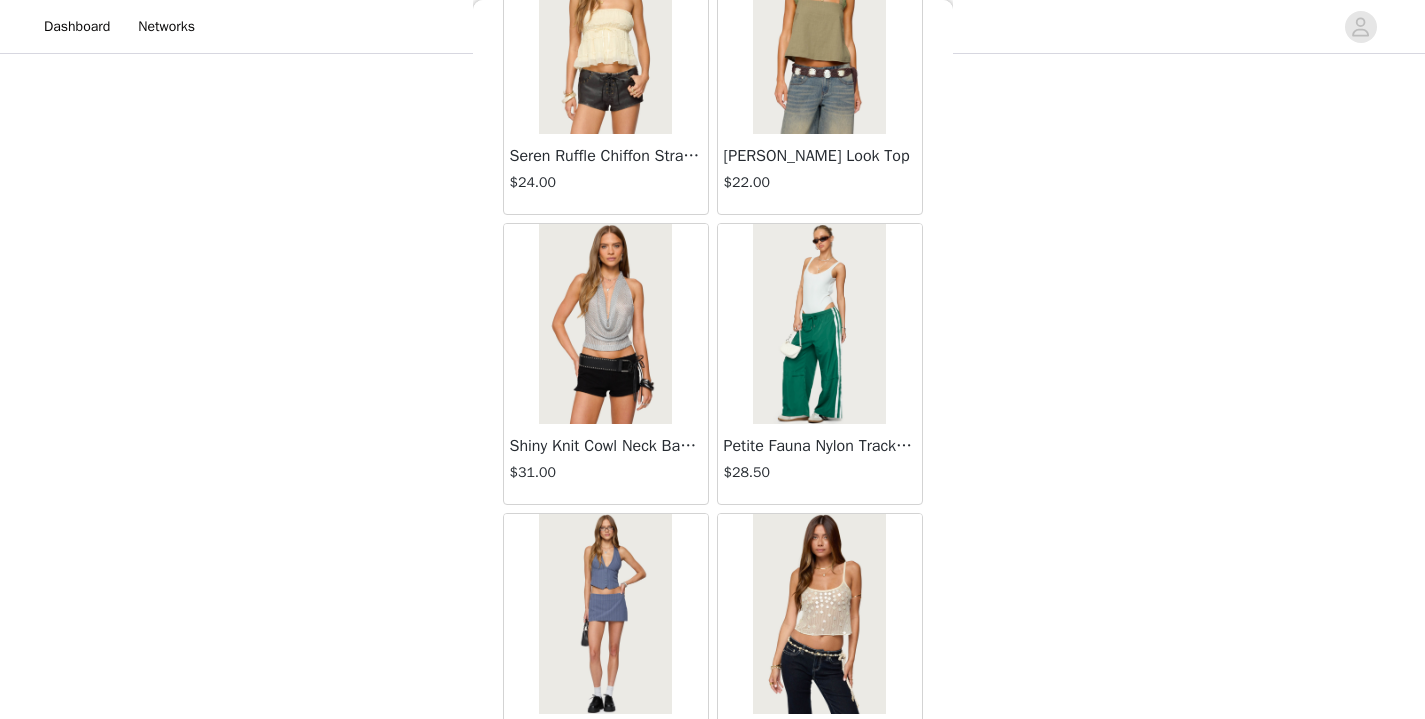 scroll, scrollTop: 19741, scrollLeft: 0, axis: vertical 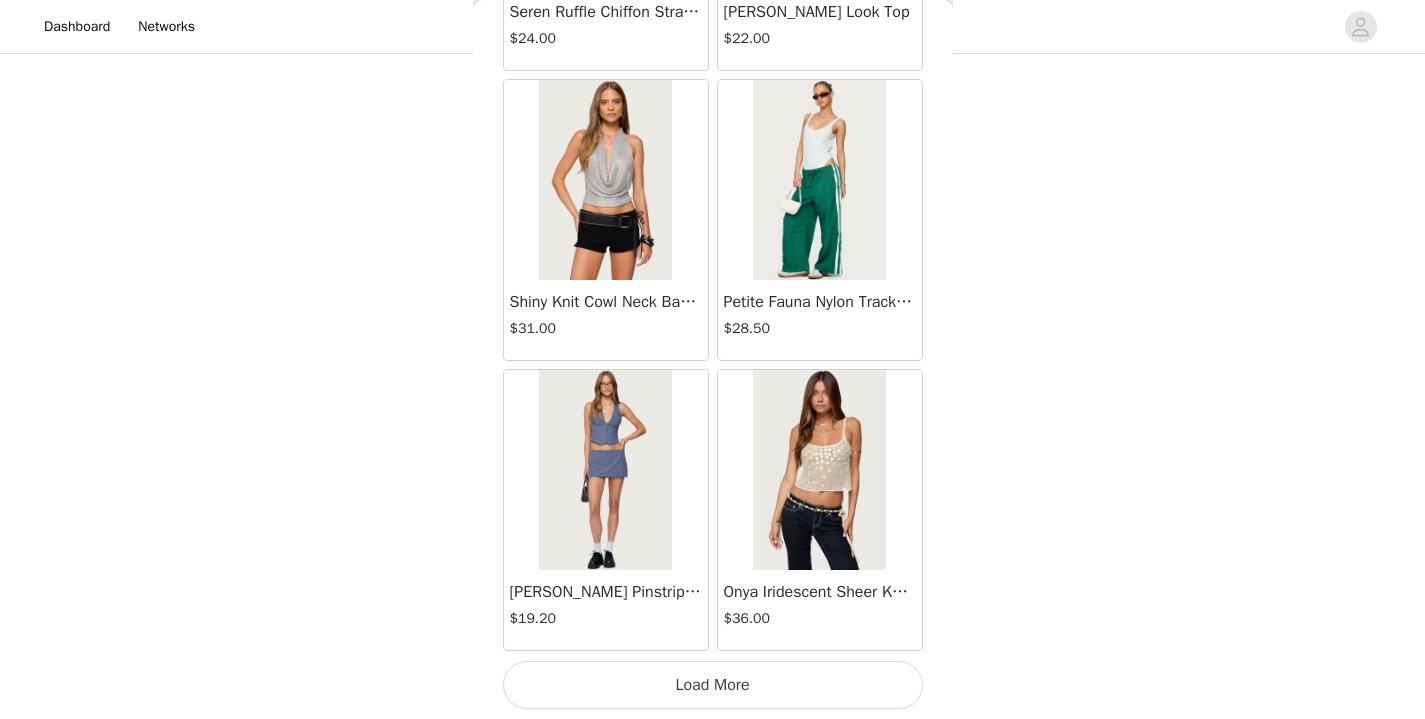 click on "Load More" at bounding box center (713, 685) 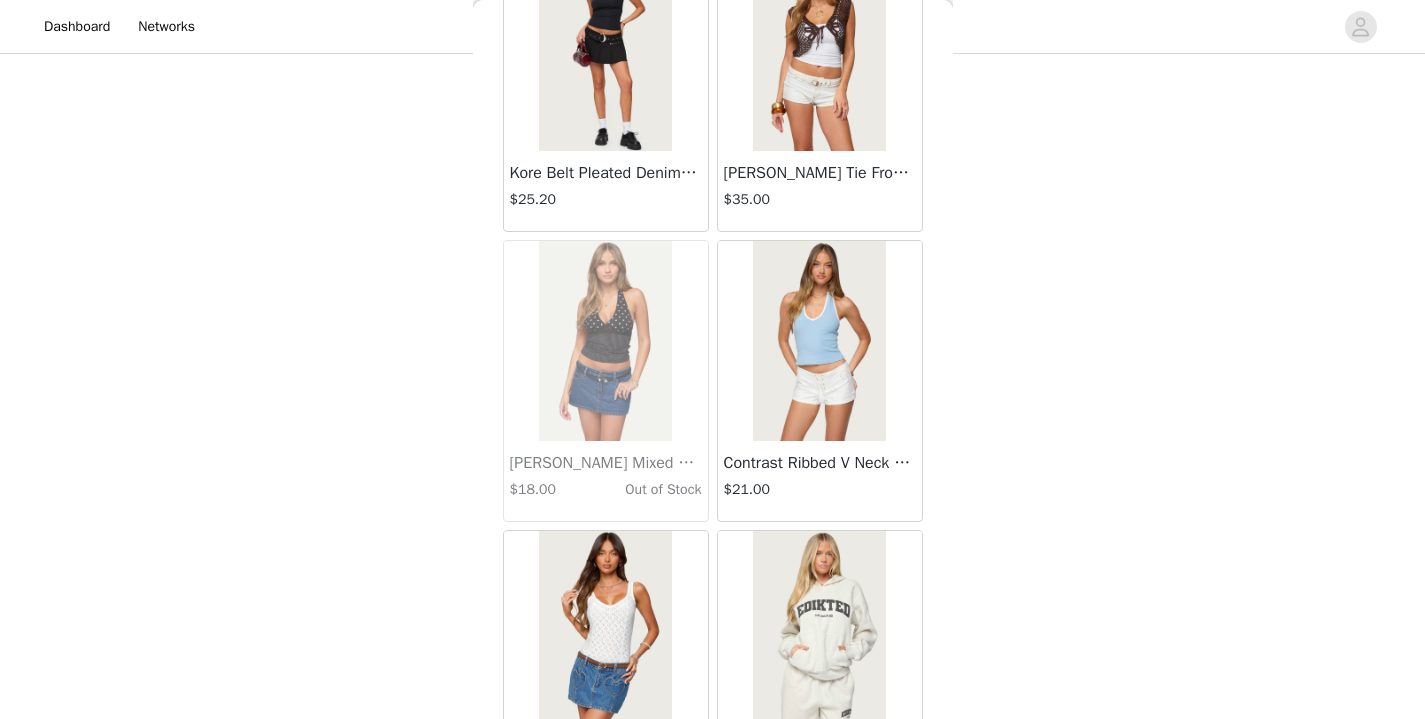 scroll, scrollTop: 22641, scrollLeft: 0, axis: vertical 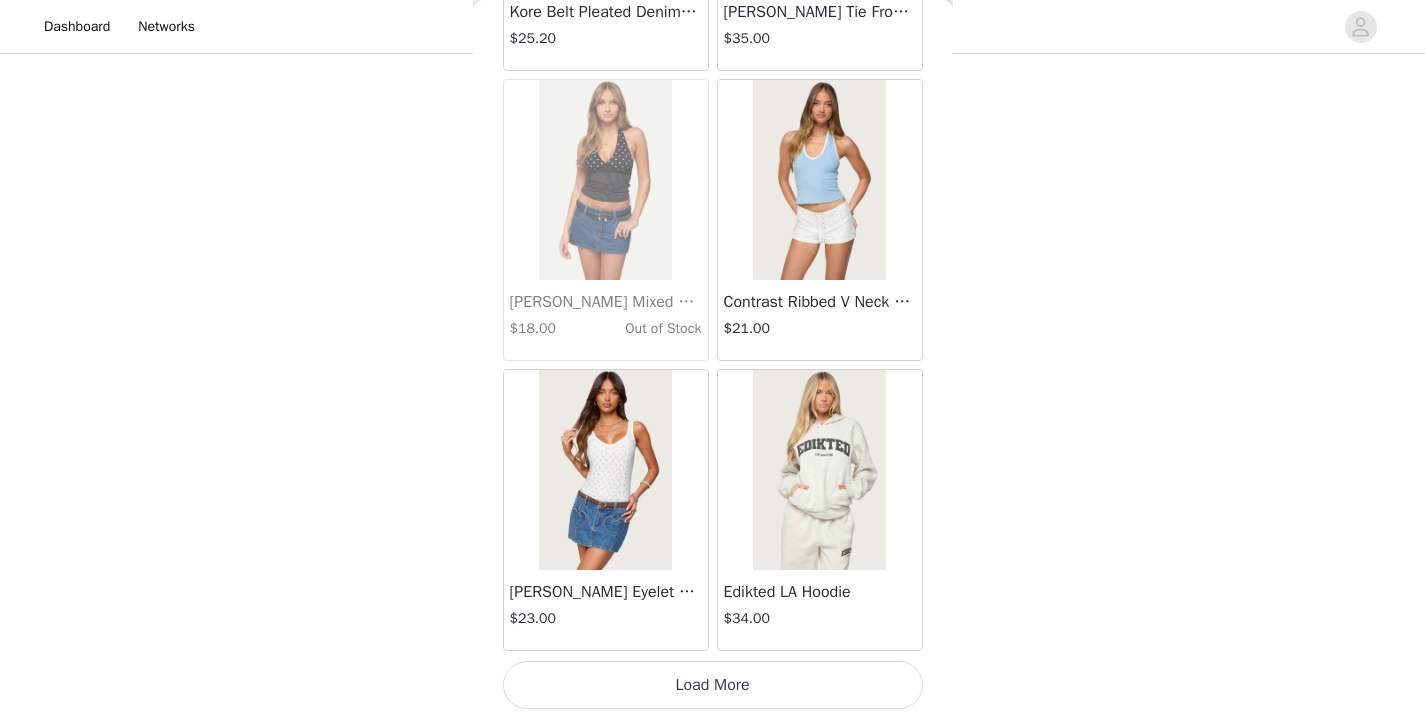 click on "Load More" at bounding box center (713, 685) 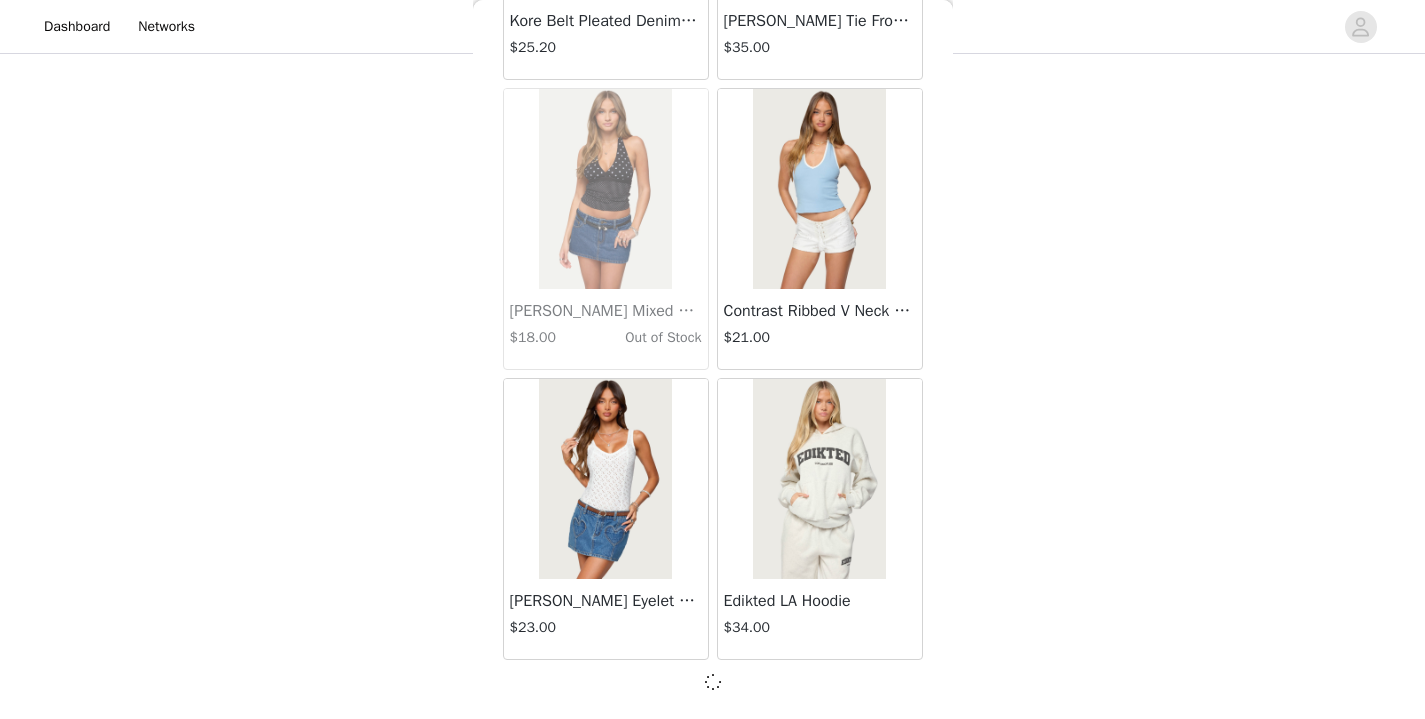 scroll, scrollTop: 22632, scrollLeft: 0, axis: vertical 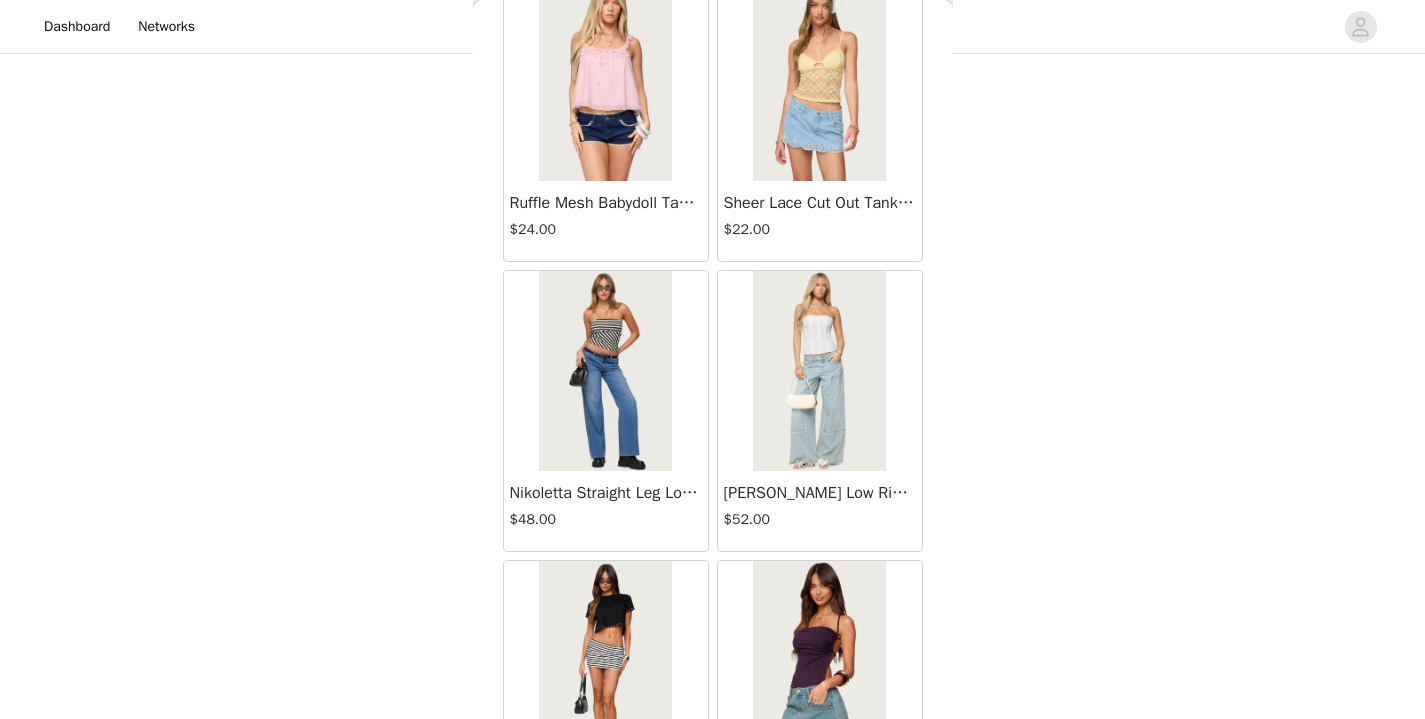 click at bounding box center (819, 371) 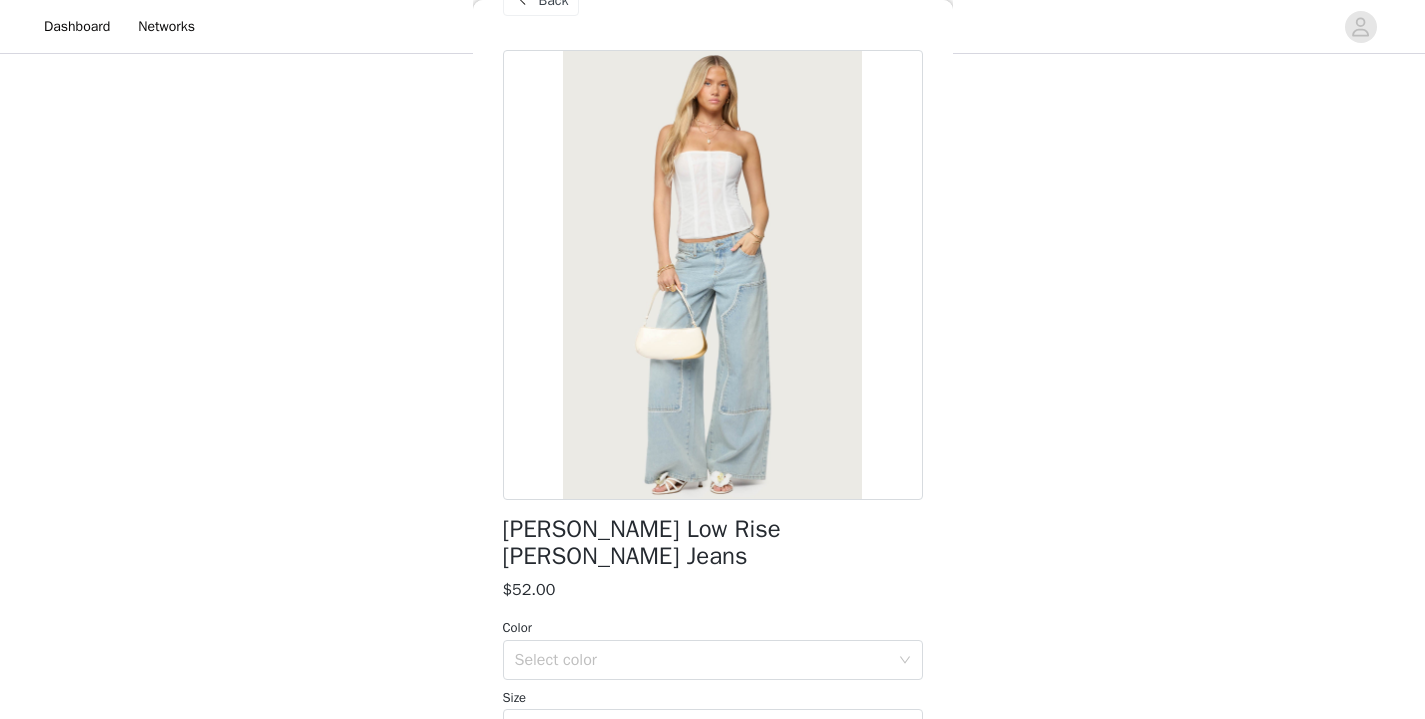 scroll, scrollTop: 0, scrollLeft: 0, axis: both 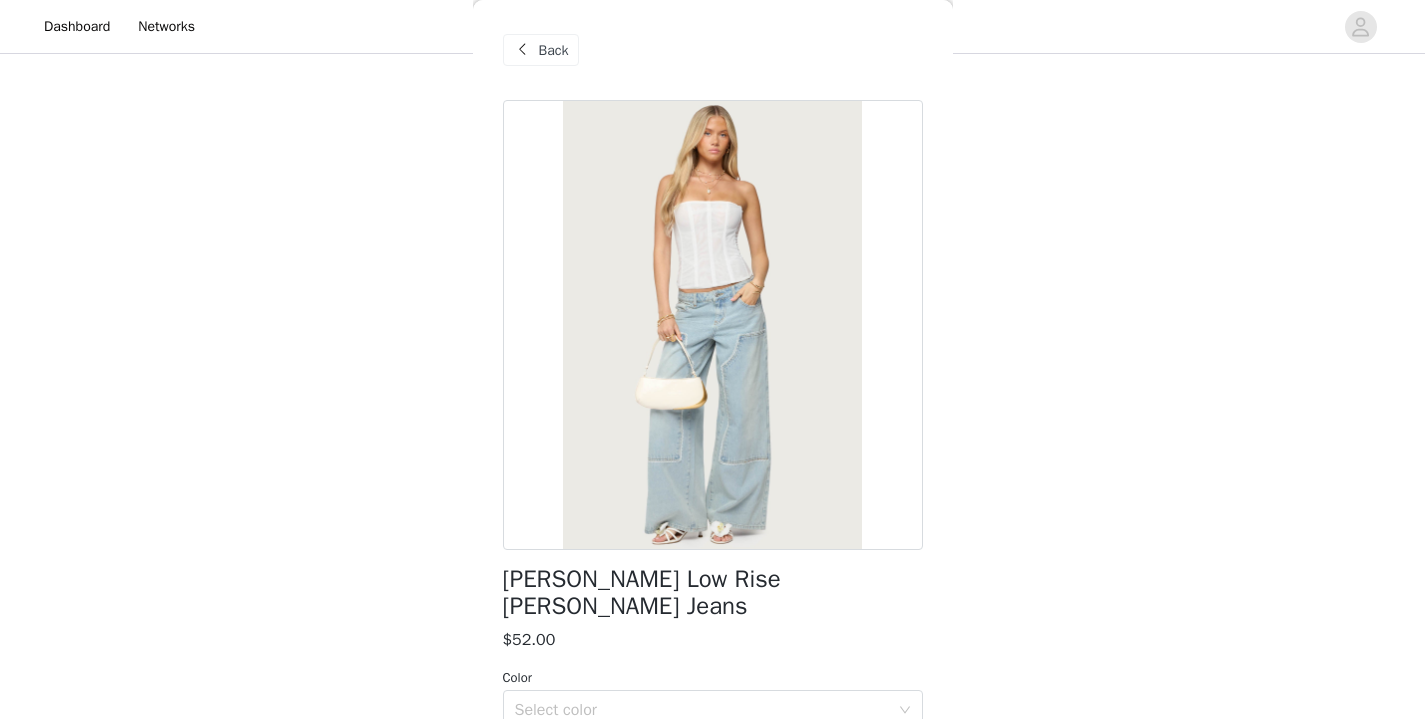 click on "Back" at bounding box center [554, 50] 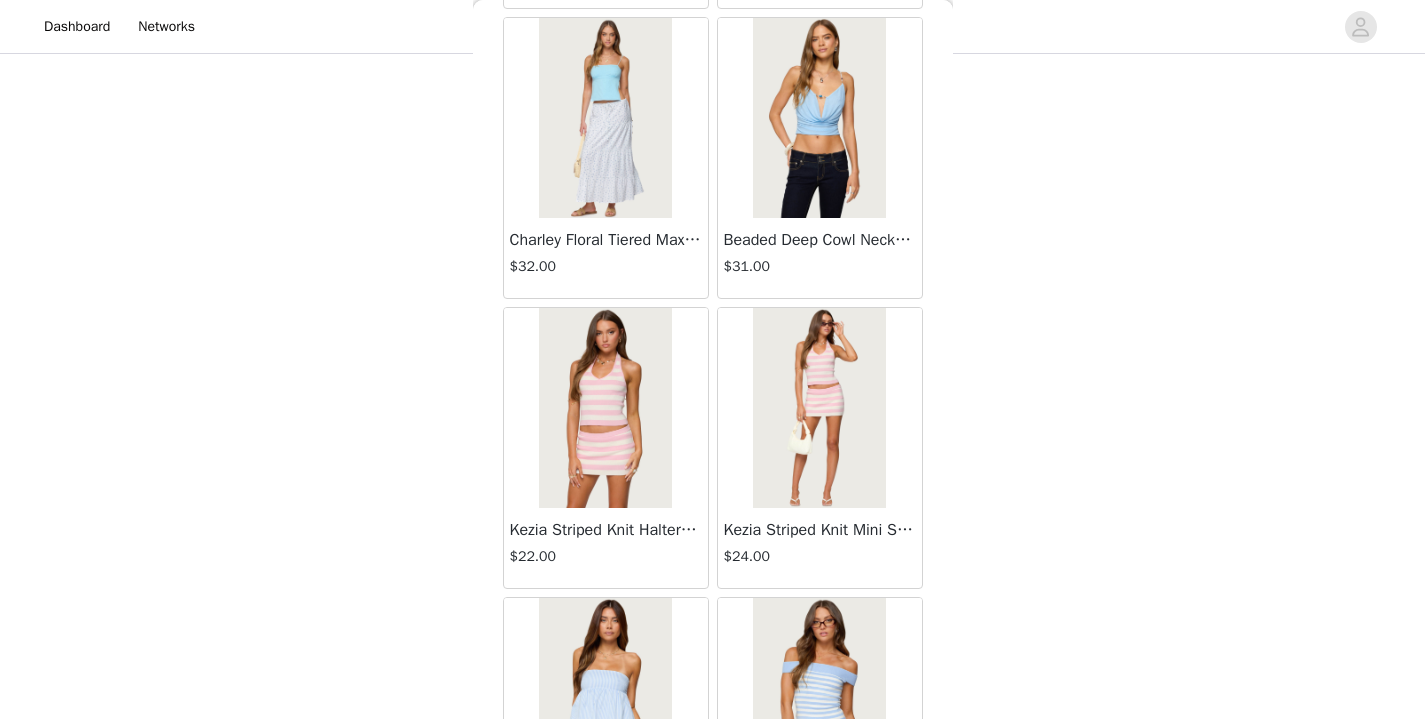 scroll, scrollTop: 16632, scrollLeft: 0, axis: vertical 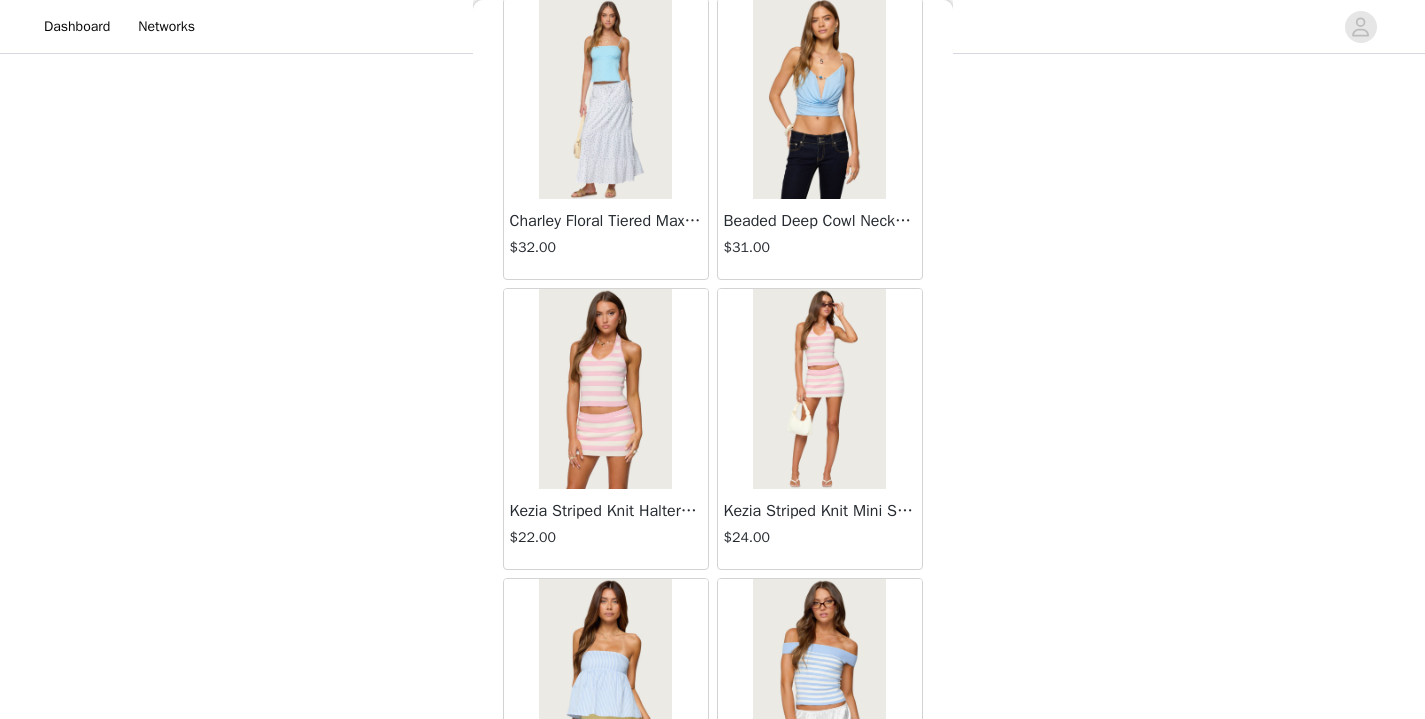click at bounding box center [605, 389] 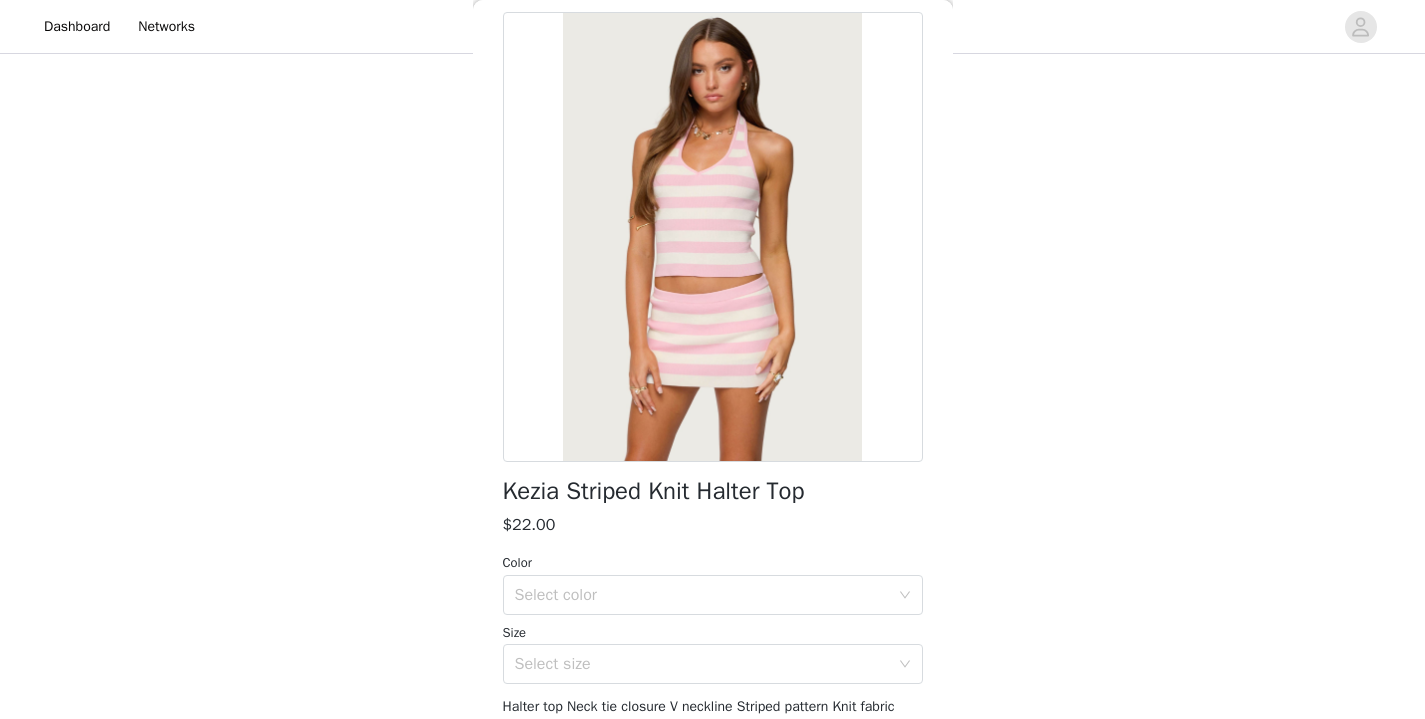 scroll, scrollTop: 94, scrollLeft: 0, axis: vertical 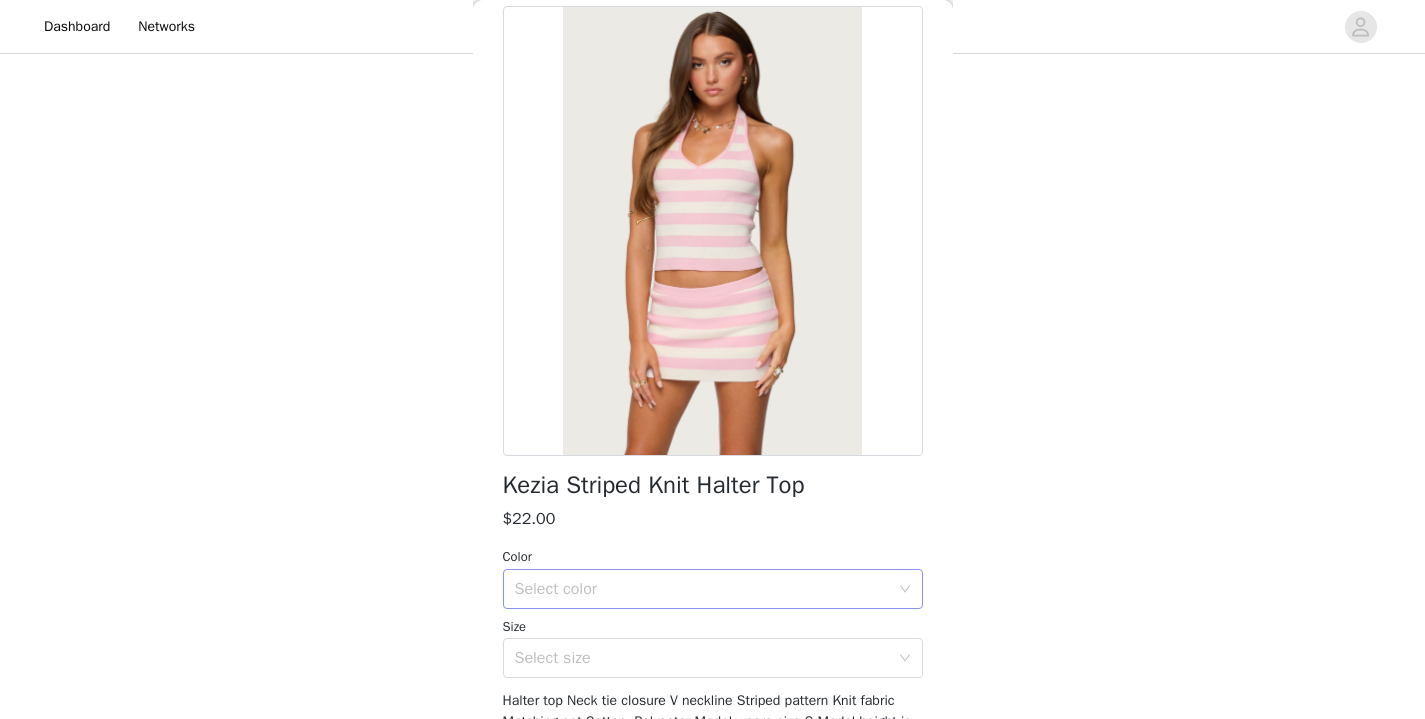 click on "Select color" at bounding box center (702, 589) 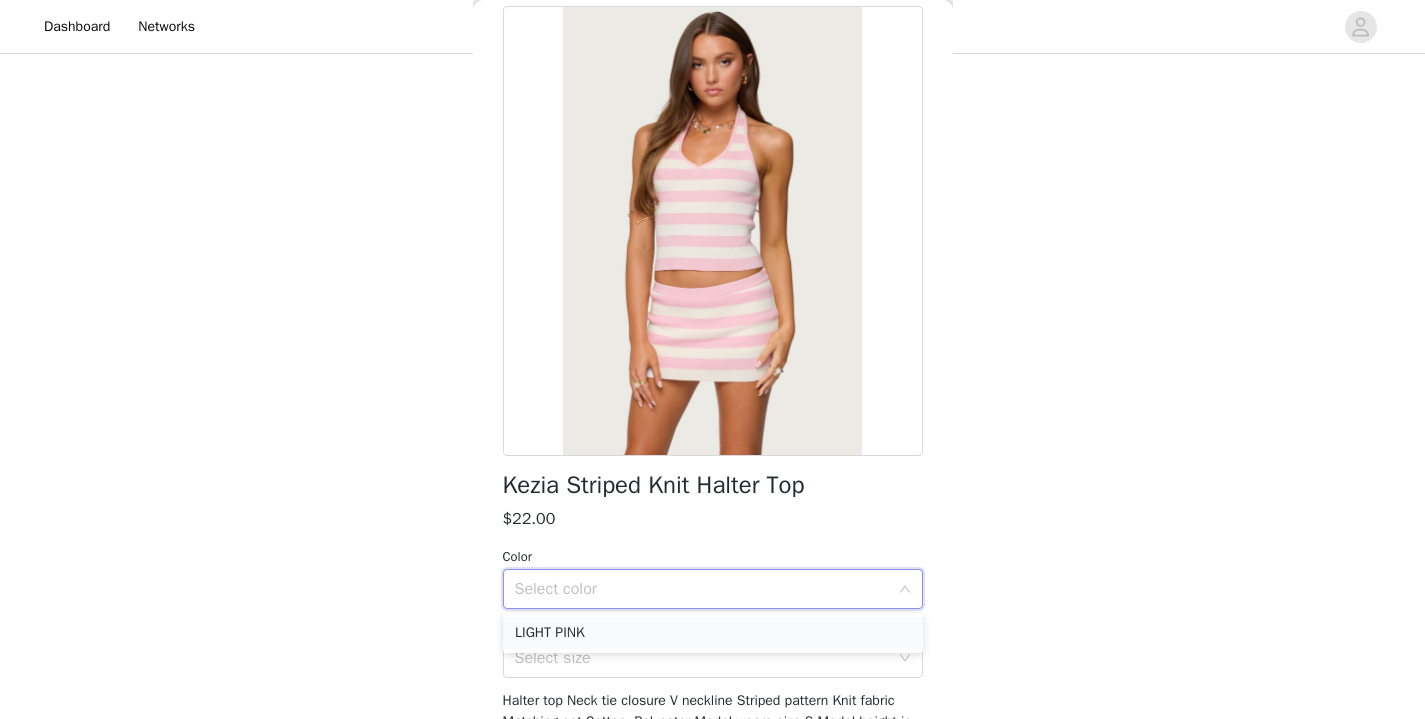 click on "LIGHT PINK" at bounding box center (713, 633) 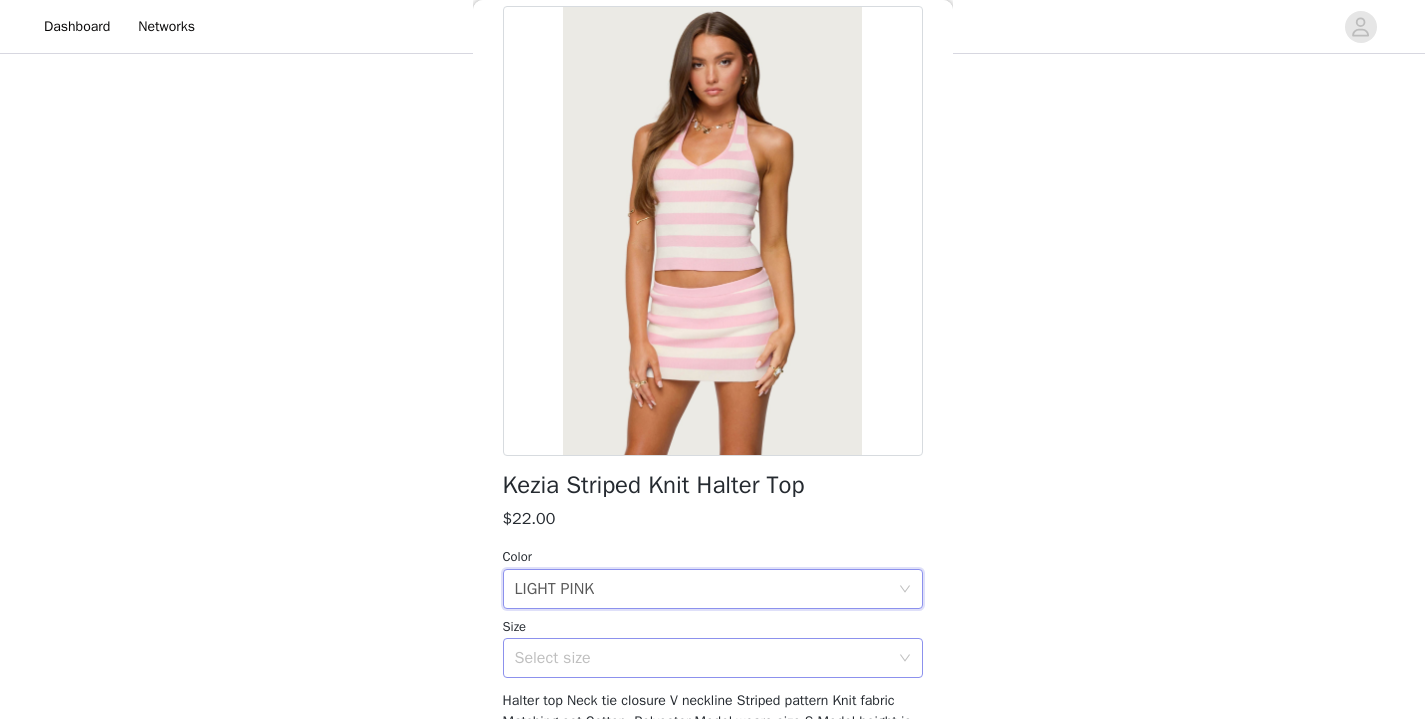 click on "Select size" at bounding box center [702, 658] 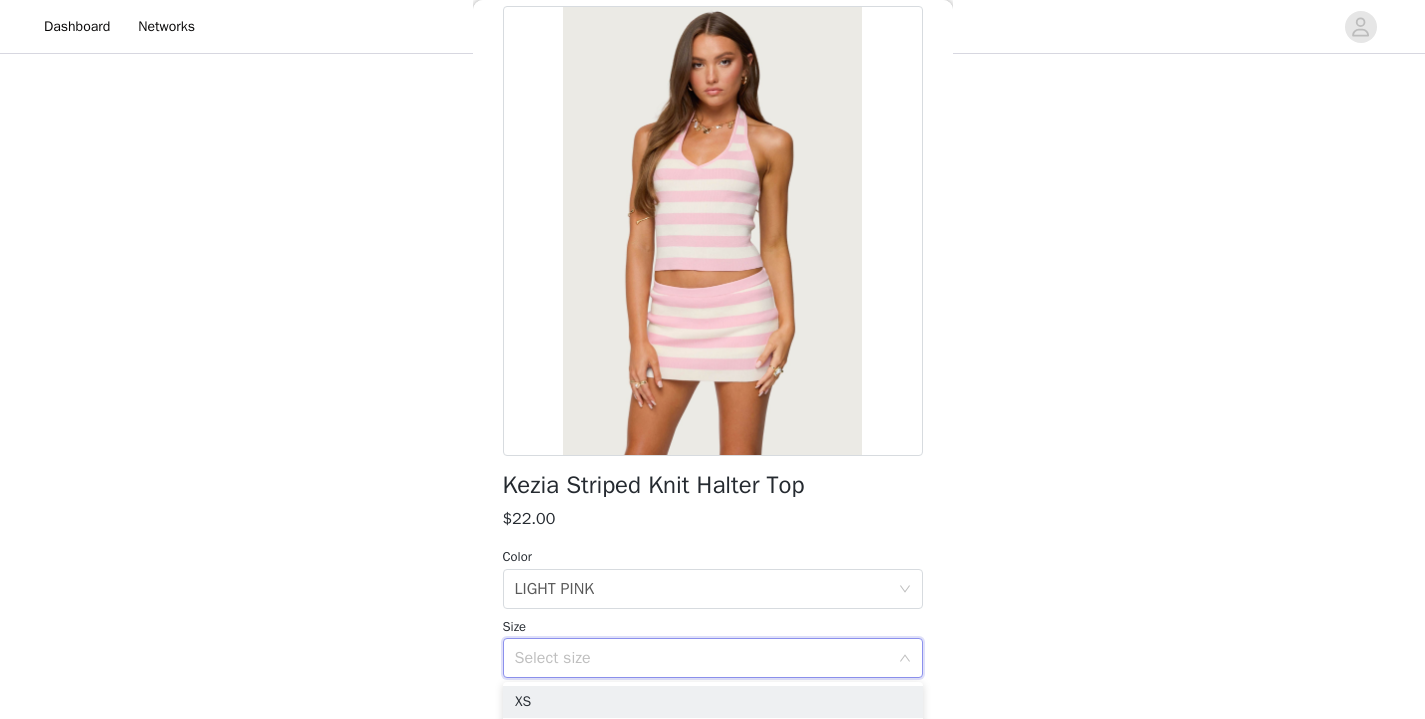 click on "Select size" at bounding box center (702, 658) 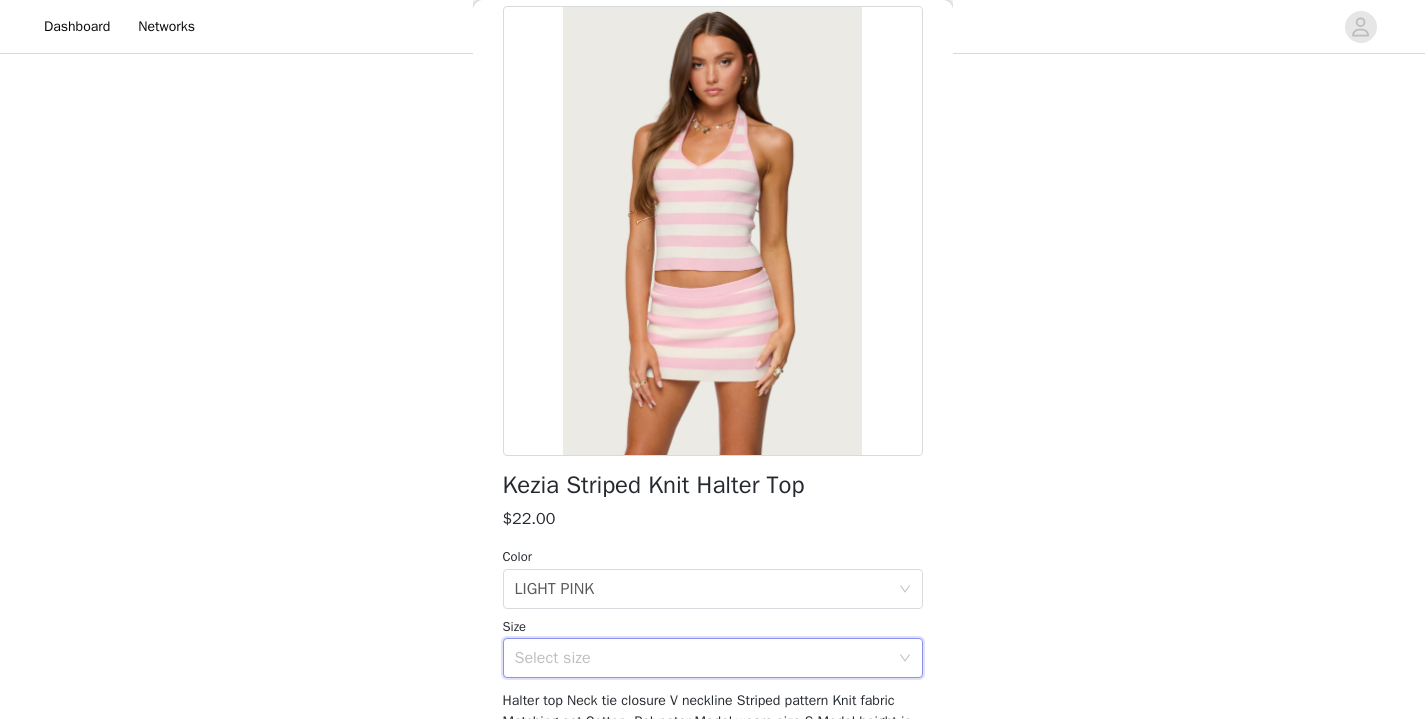 click on "Select size" at bounding box center [702, 658] 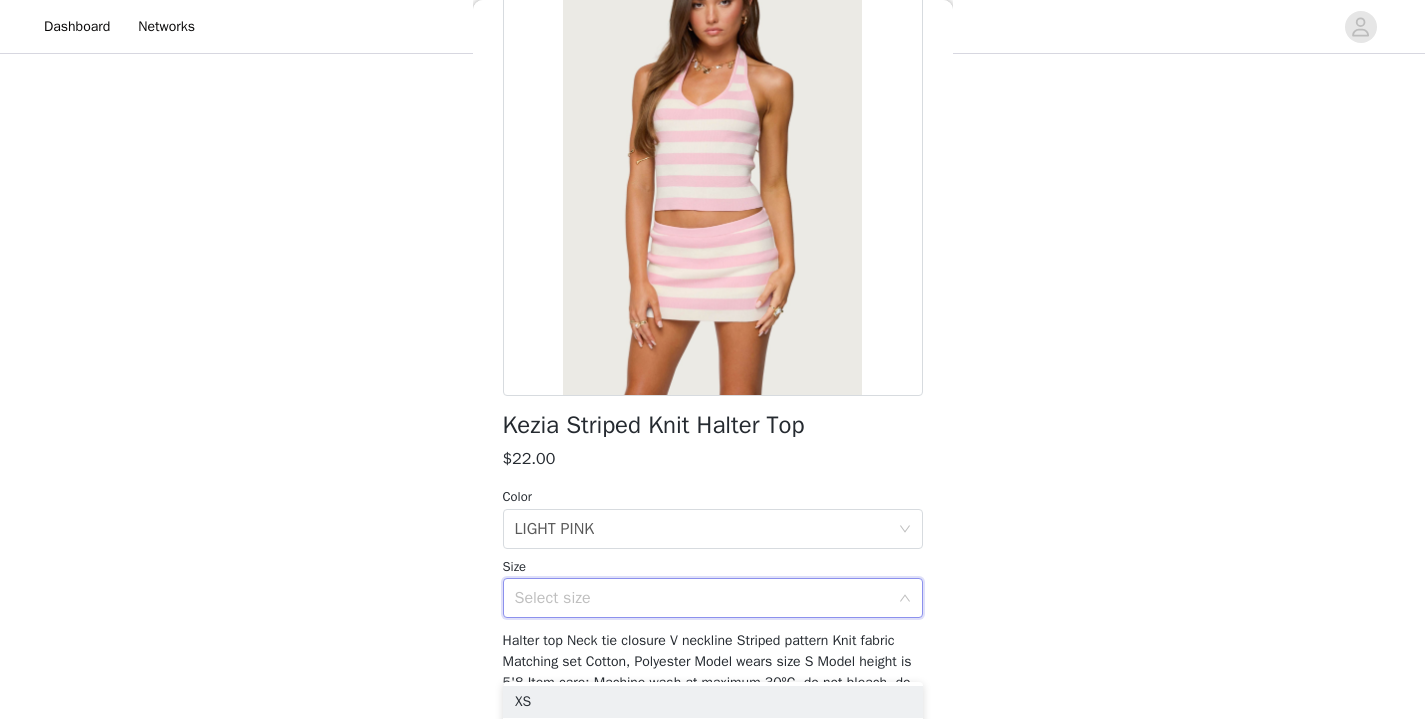 scroll, scrollTop: 169, scrollLeft: 0, axis: vertical 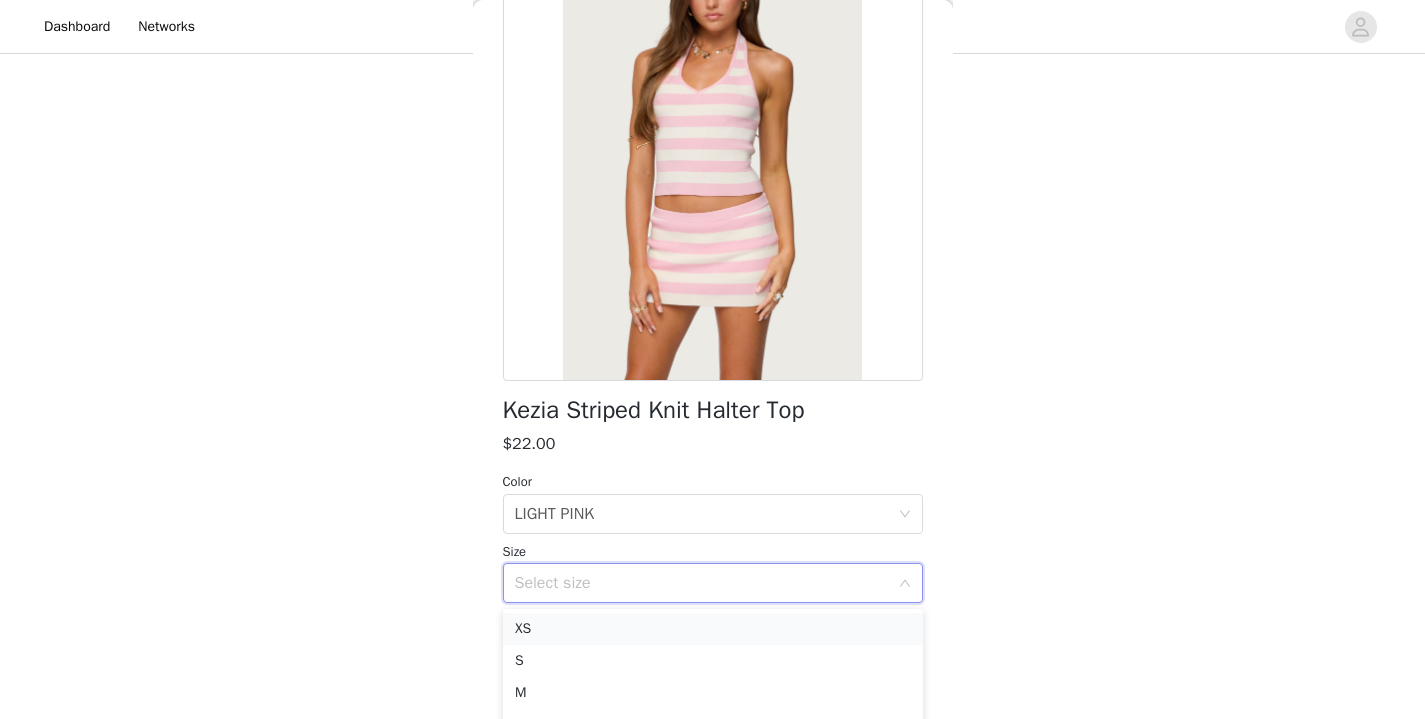 click on "XS" at bounding box center [713, 629] 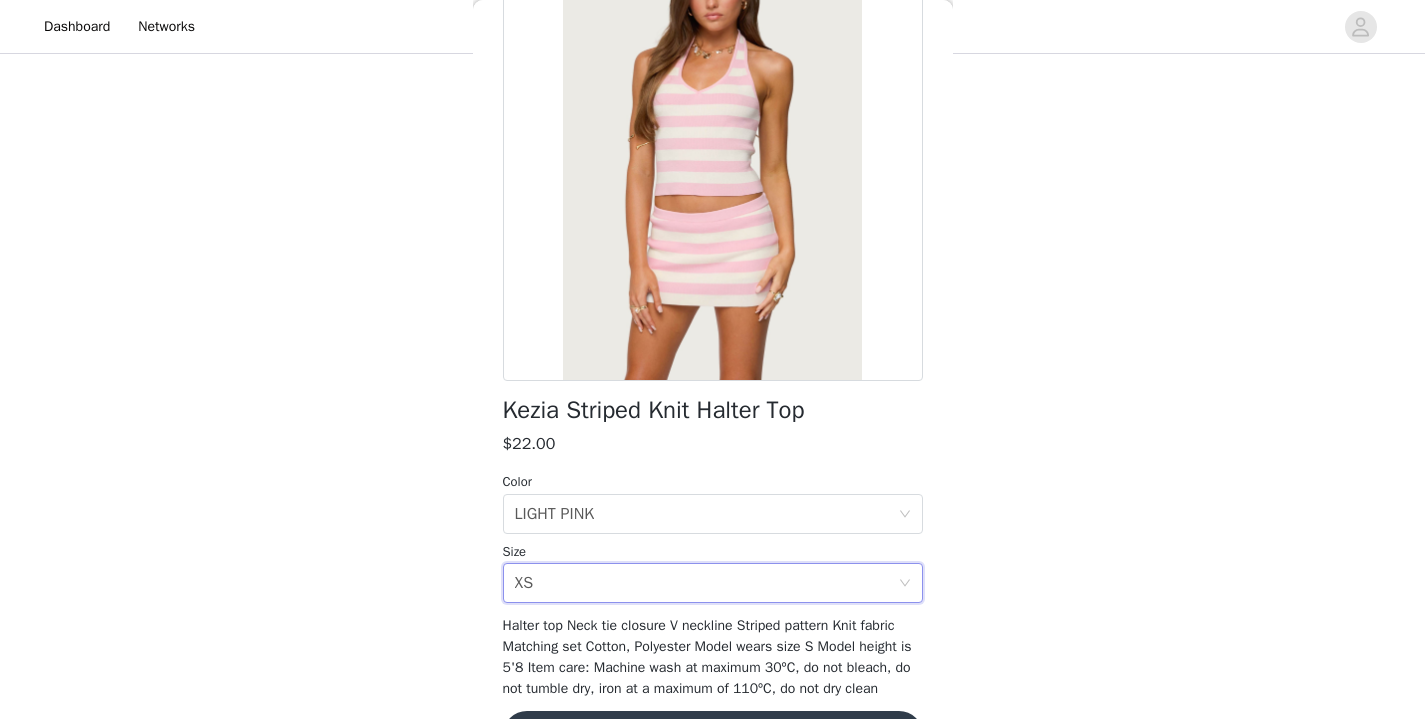 scroll, scrollTop: 191, scrollLeft: 0, axis: vertical 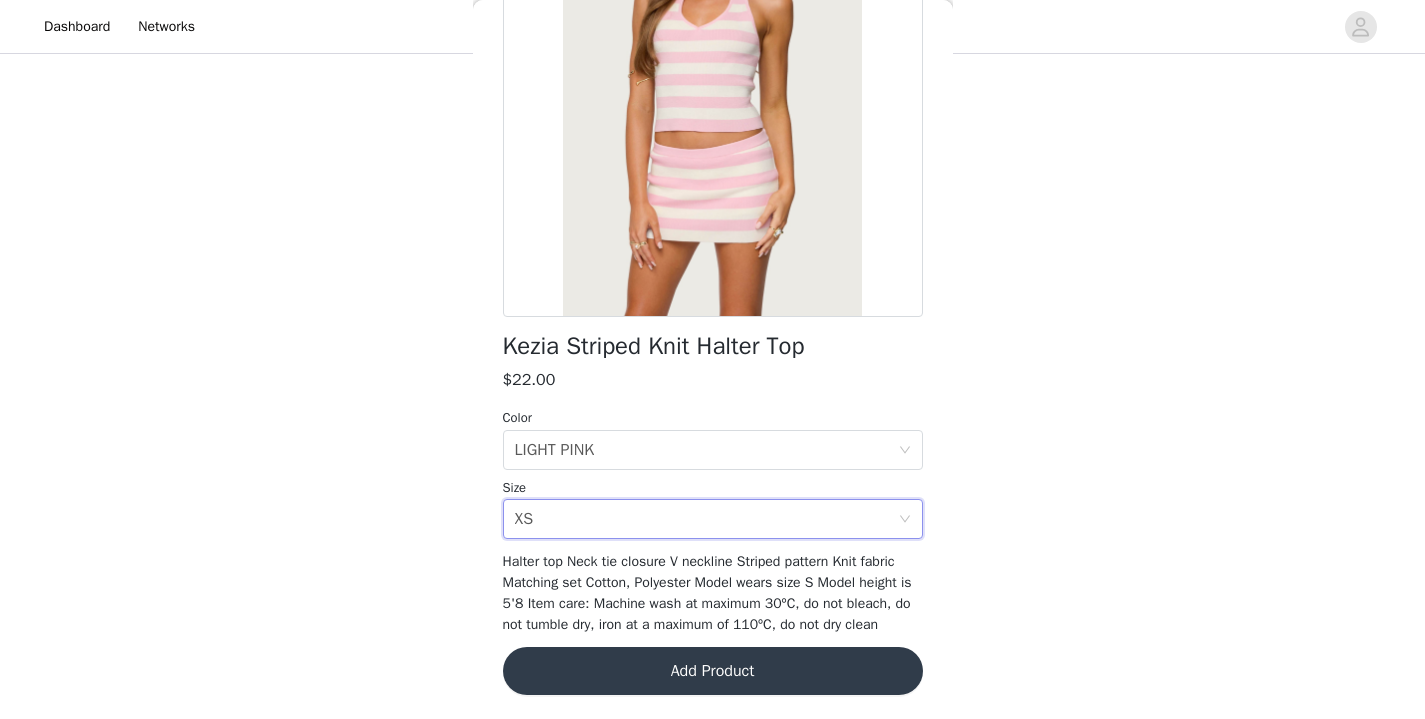click on "Add Product" at bounding box center [713, 671] 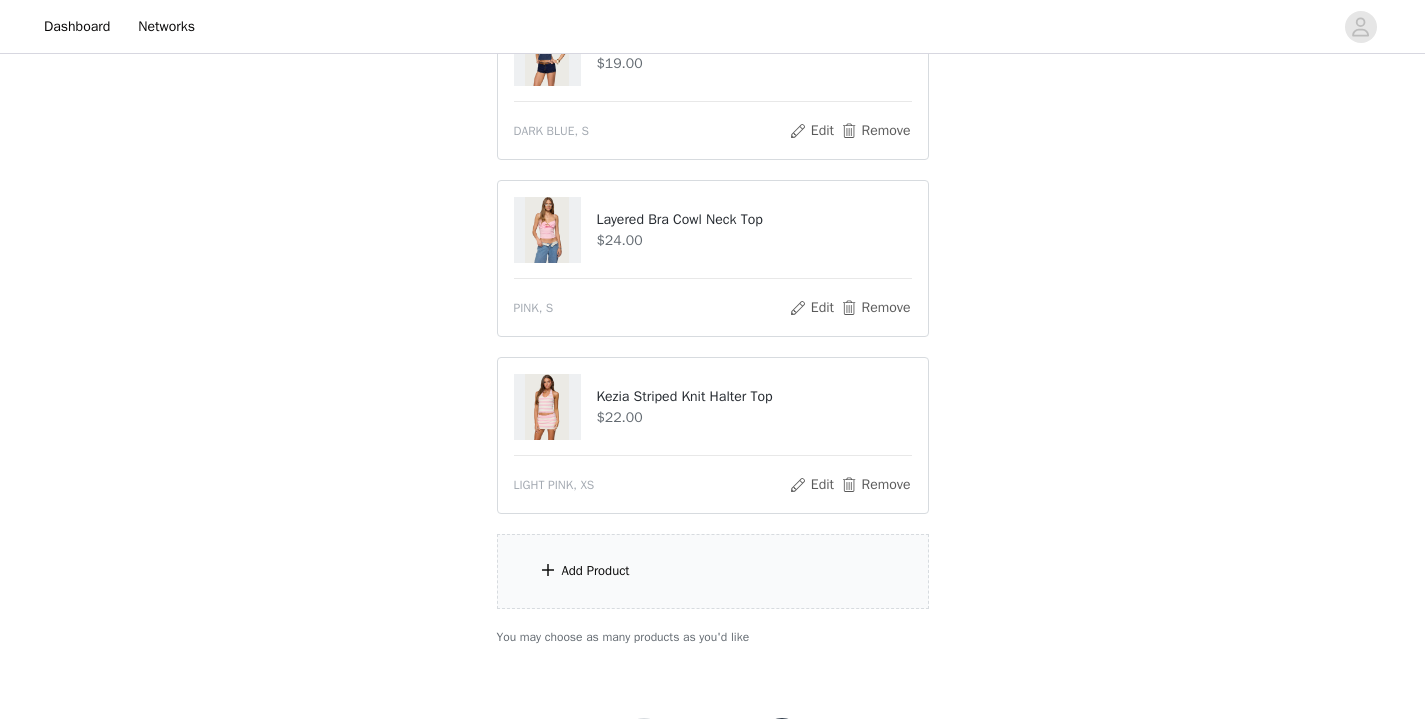 scroll, scrollTop: 368, scrollLeft: 0, axis: vertical 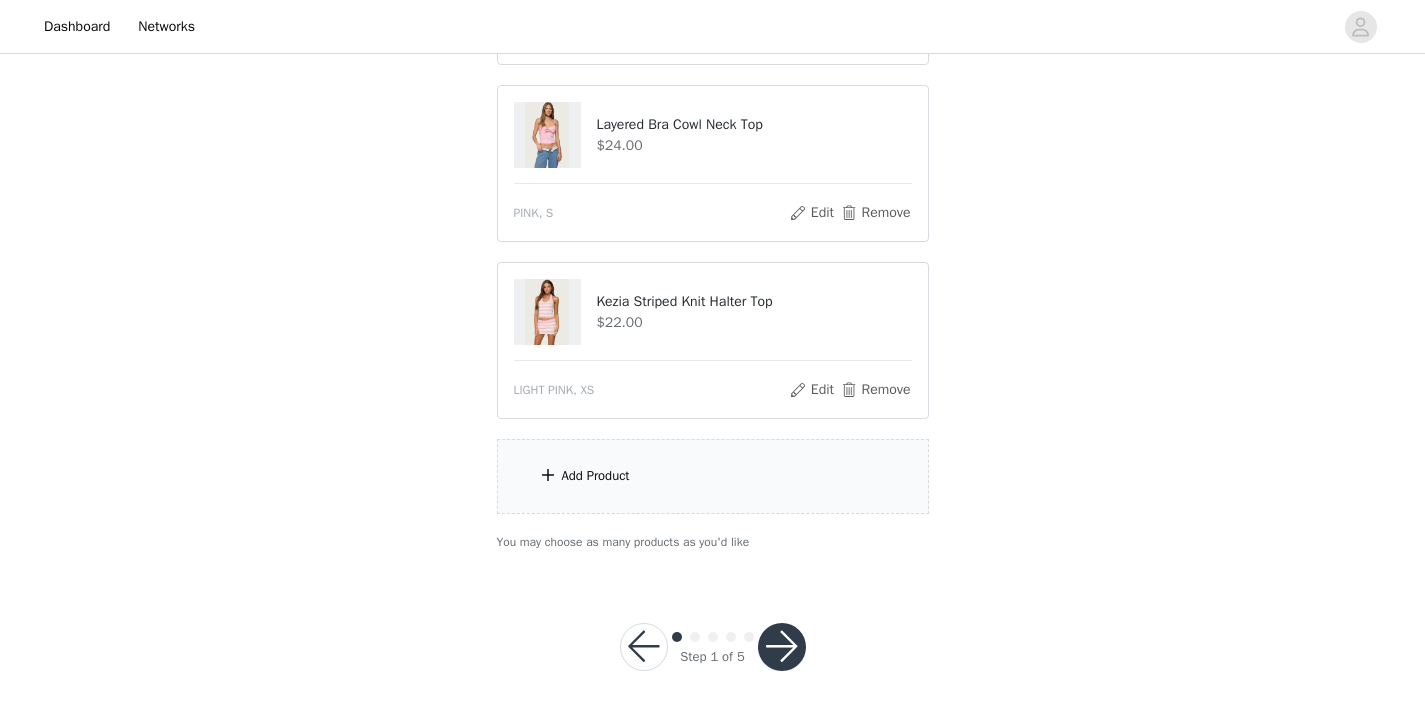 click on "Add Product" at bounding box center (713, 476) 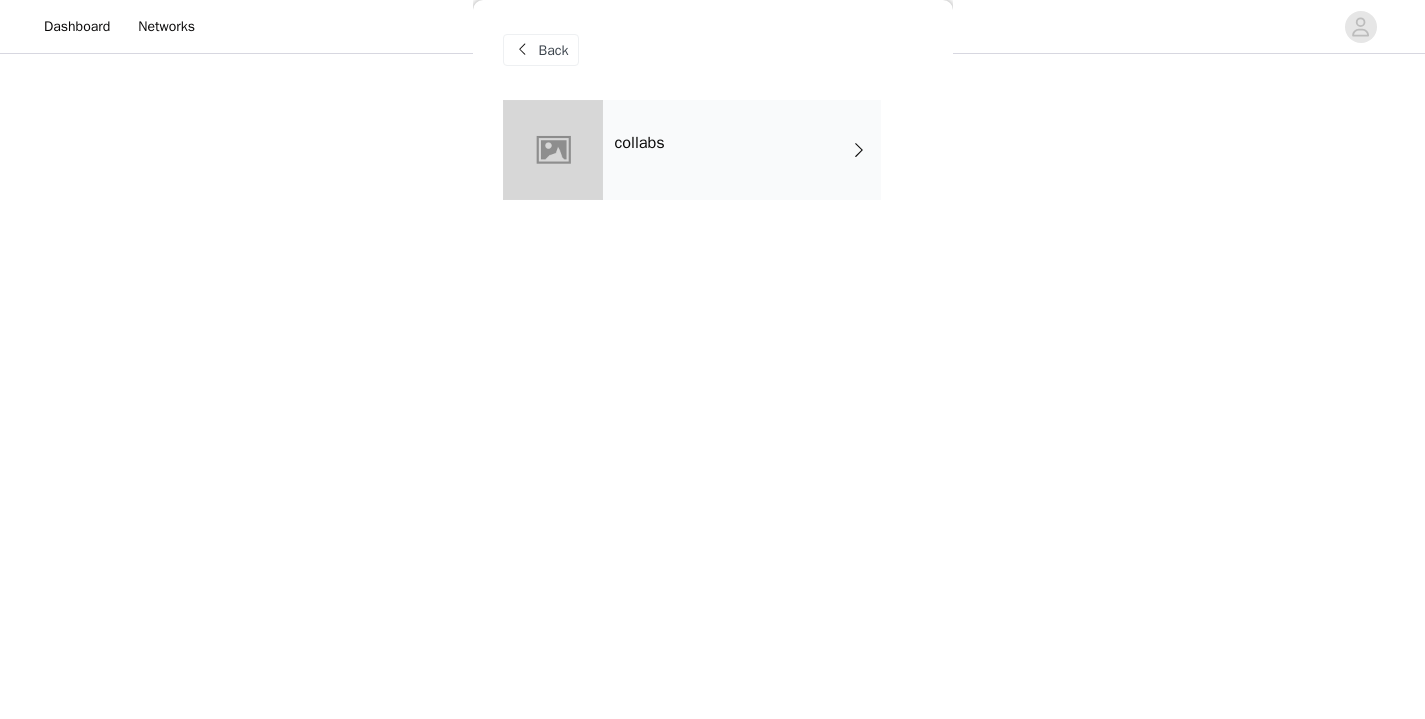 click on "collabs" at bounding box center (640, 143) 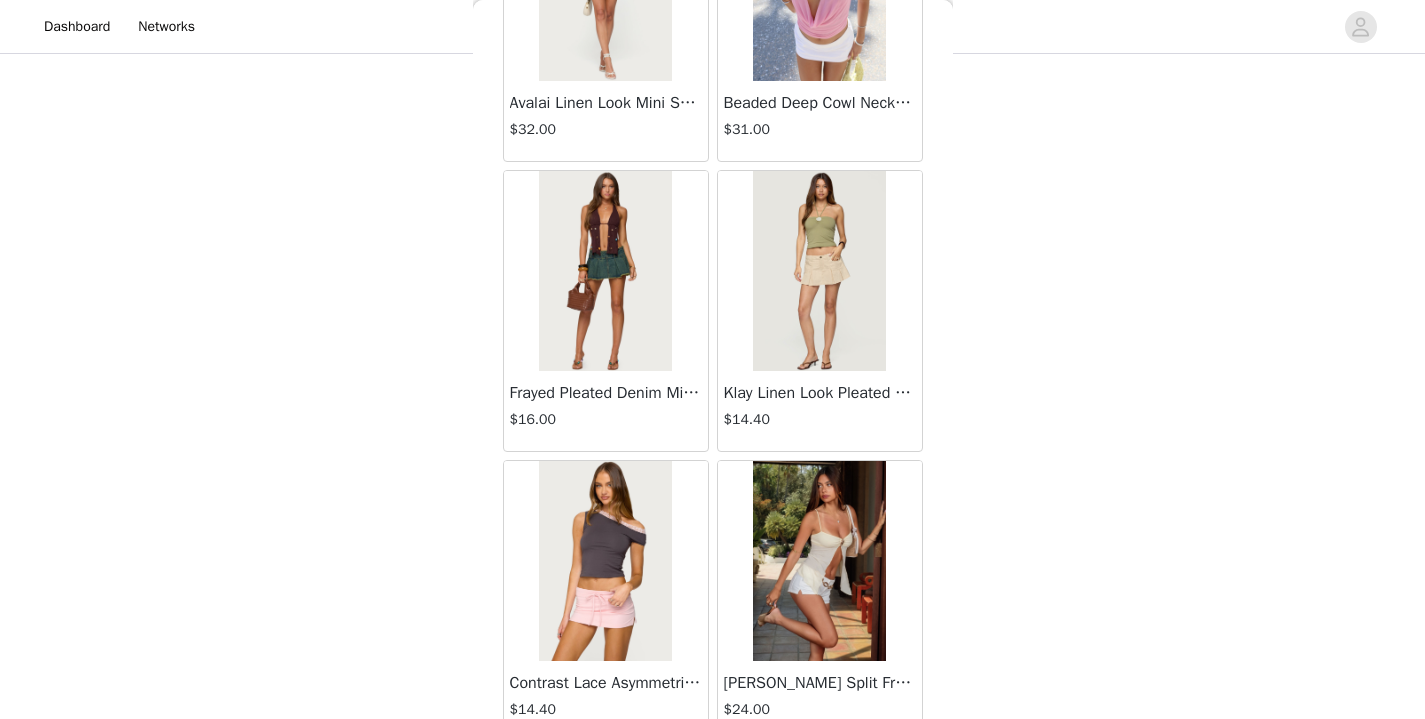 scroll, scrollTop: 2341, scrollLeft: 0, axis: vertical 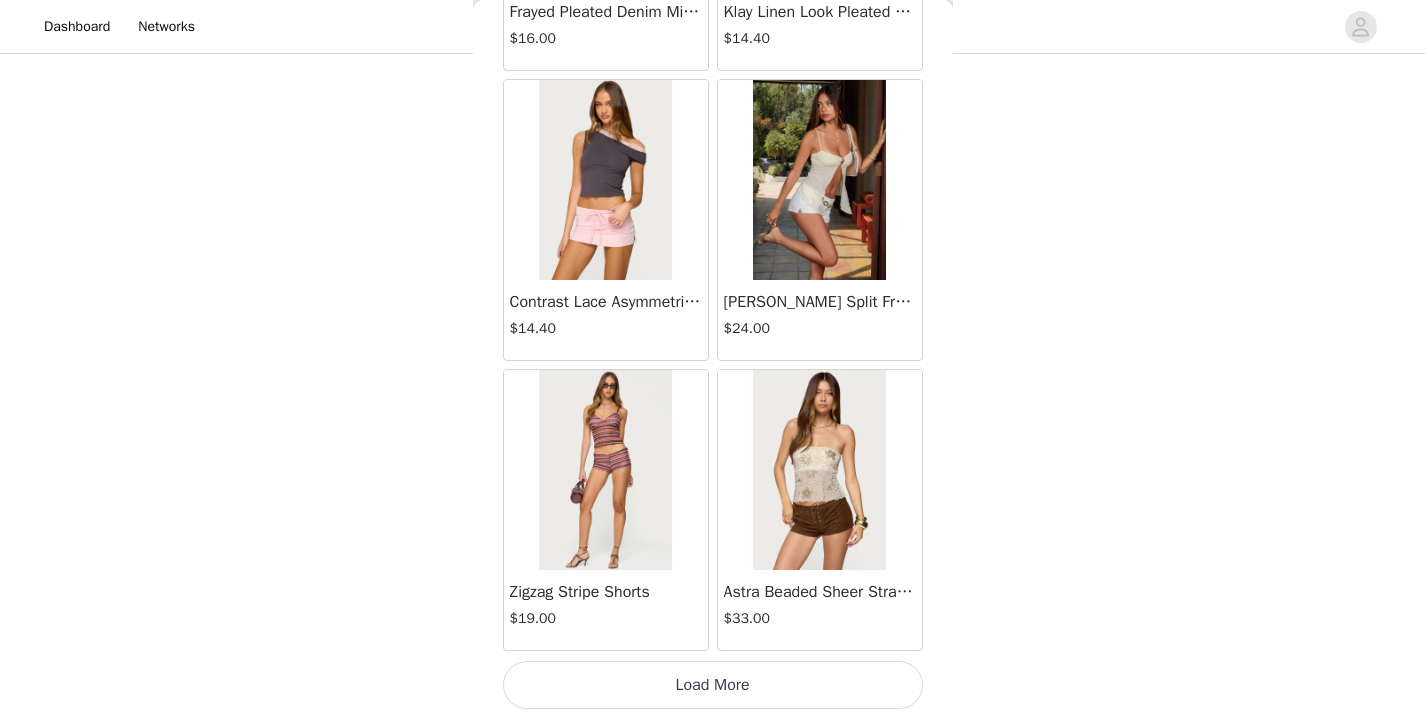 click on "Load More" at bounding box center (713, 685) 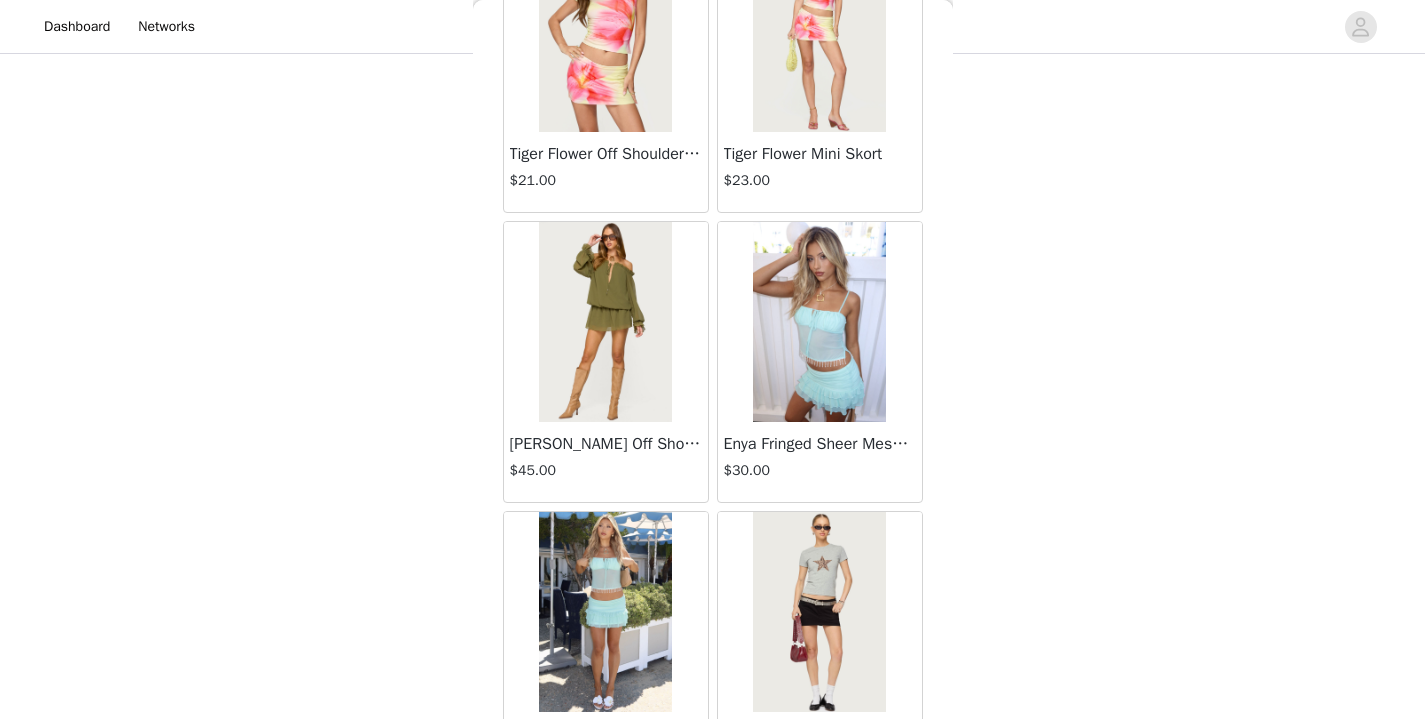 scroll, scrollTop: 5241, scrollLeft: 0, axis: vertical 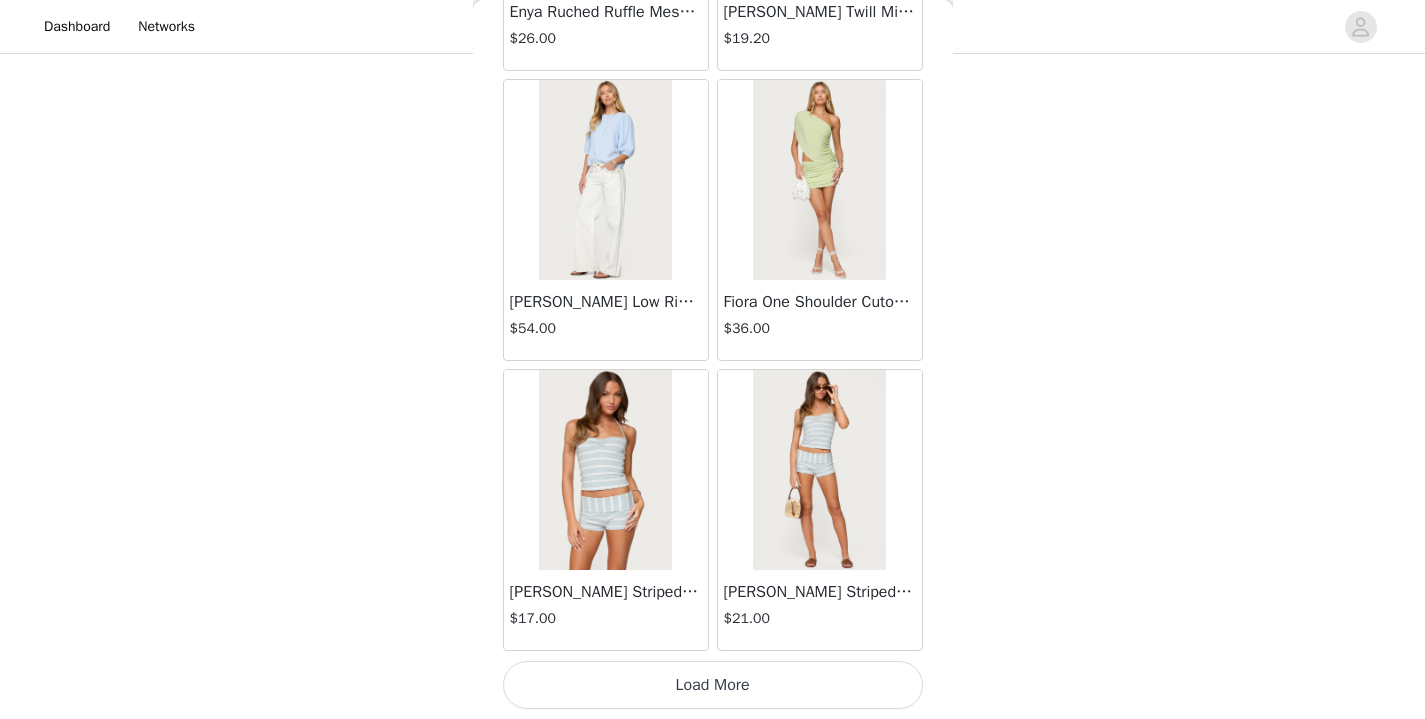 click on "Lovina Grommet Pleated Mini Skort   $16.80       Metallic & Sequin Textured Tank Top   $23.00       Nelley Backless Beaded Sequin Chiffon Top   $30.00       Daley Asymmetric One Shoulder Crochet Top   $21.60       Monty Plaid Micro Shorts   $25.00       Arlie Floral Texured Sheer Halter Top   $23.00       Maree Bead V Neck Top   $19.00       Maree Bead Cut Out Mini Skirt   $17.00       Delcy Cut Out Halter Top   $24.00       Juney Pinstripe Tailored Button Up Shirt   $30.00       Avenly Striped Tie Front Babydoll Top   $23.00       Blanco Studded Grommet Tube Top   $25.00       Avalai Linen Look Mini Skort   $32.00       Beaded Deep Cowl Neck Backless Top   $31.00       Frayed Pleated Denim Mini Skort   $16.00       Klay Linen Look Pleated Mini Skort   $14.40       Contrast Lace Asymmetric Off Shoulder Top   $14.40       Reeve Split Front Sheer Mesh Top   $24.00       Zigzag Stripe Shorts   $19.00       Astra Beaded Sheer Strapless Top   $33.00       Beaded Floral Embroidered Tank Top   $32.00" at bounding box center (713, -2213) 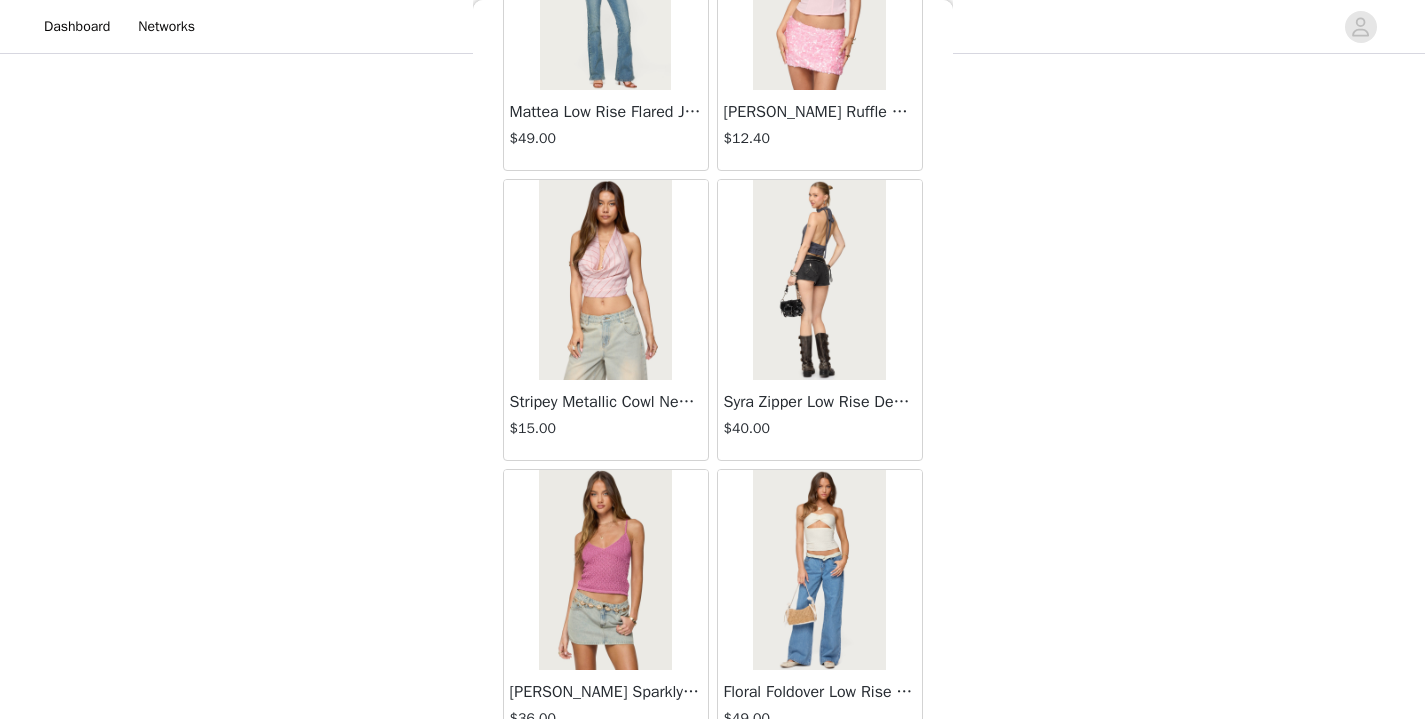 scroll, scrollTop: 8141, scrollLeft: 0, axis: vertical 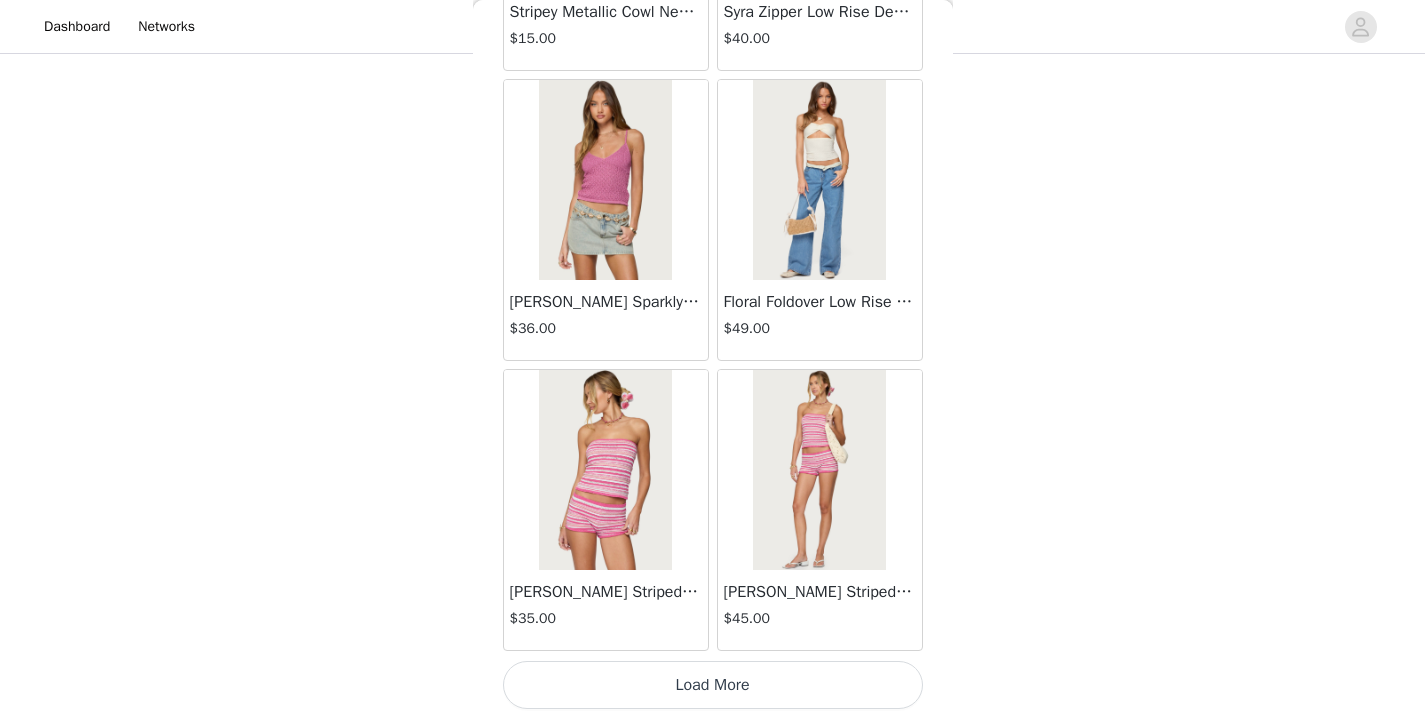 click on "Load More" at bounding box center (713, 685) 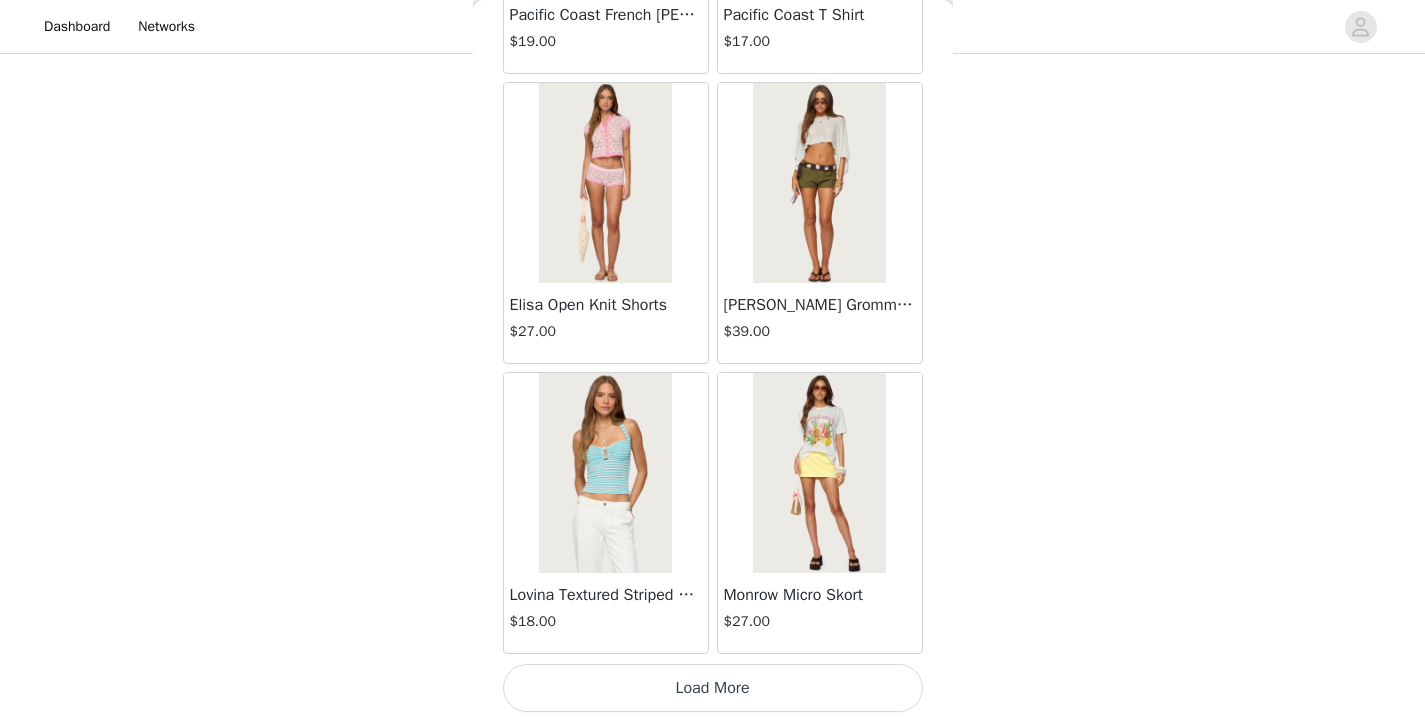 scroll, scrollTop: 11041, scrollLeft: 0, axis: vertical 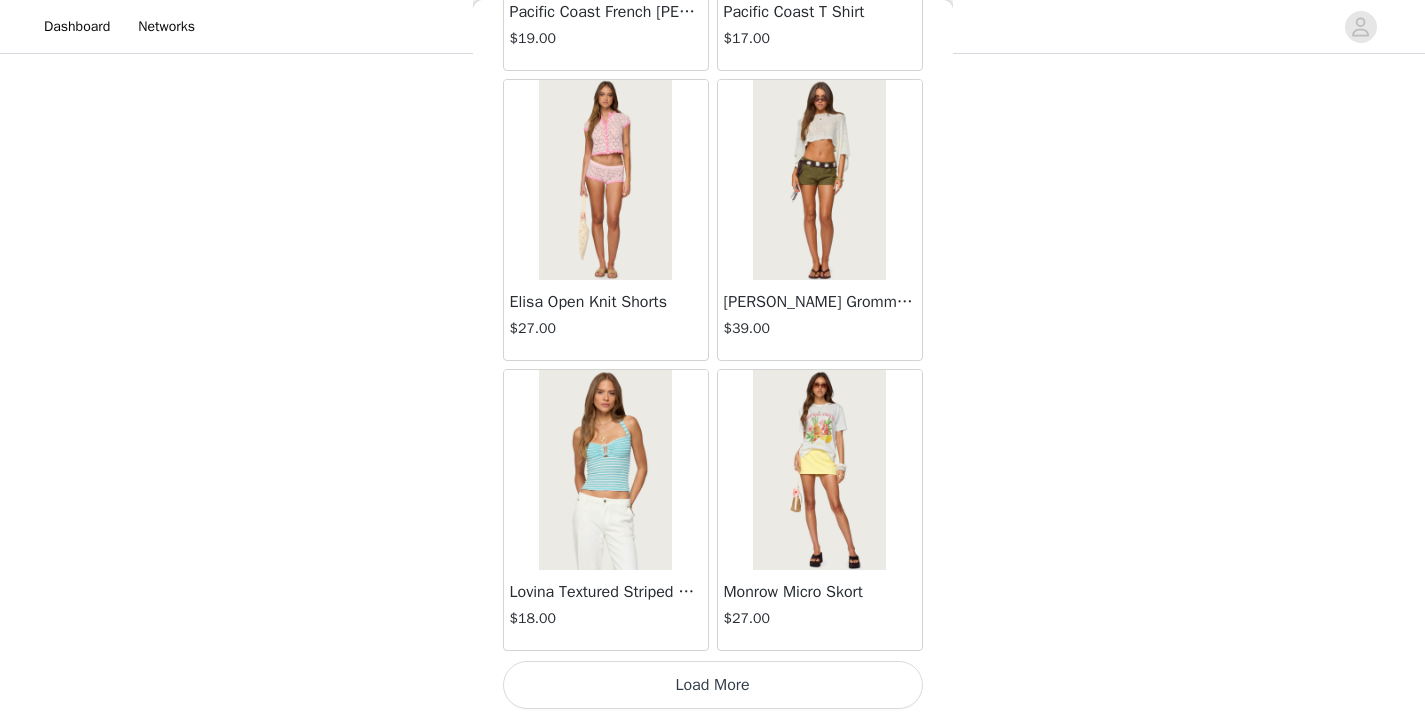 click on "Load More" at bounding box center [713, 685] 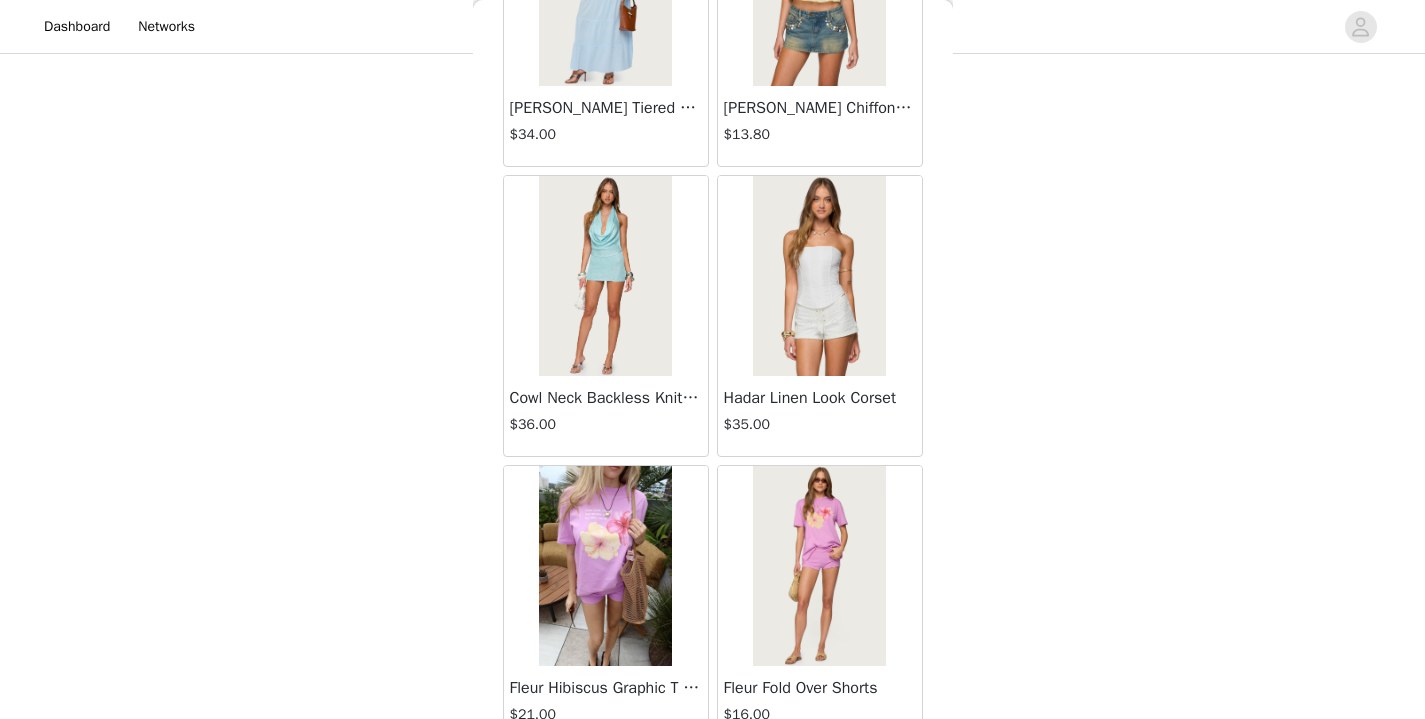 scroll, scrollTop: 13941, scrollLeft: 0, axis: vertical 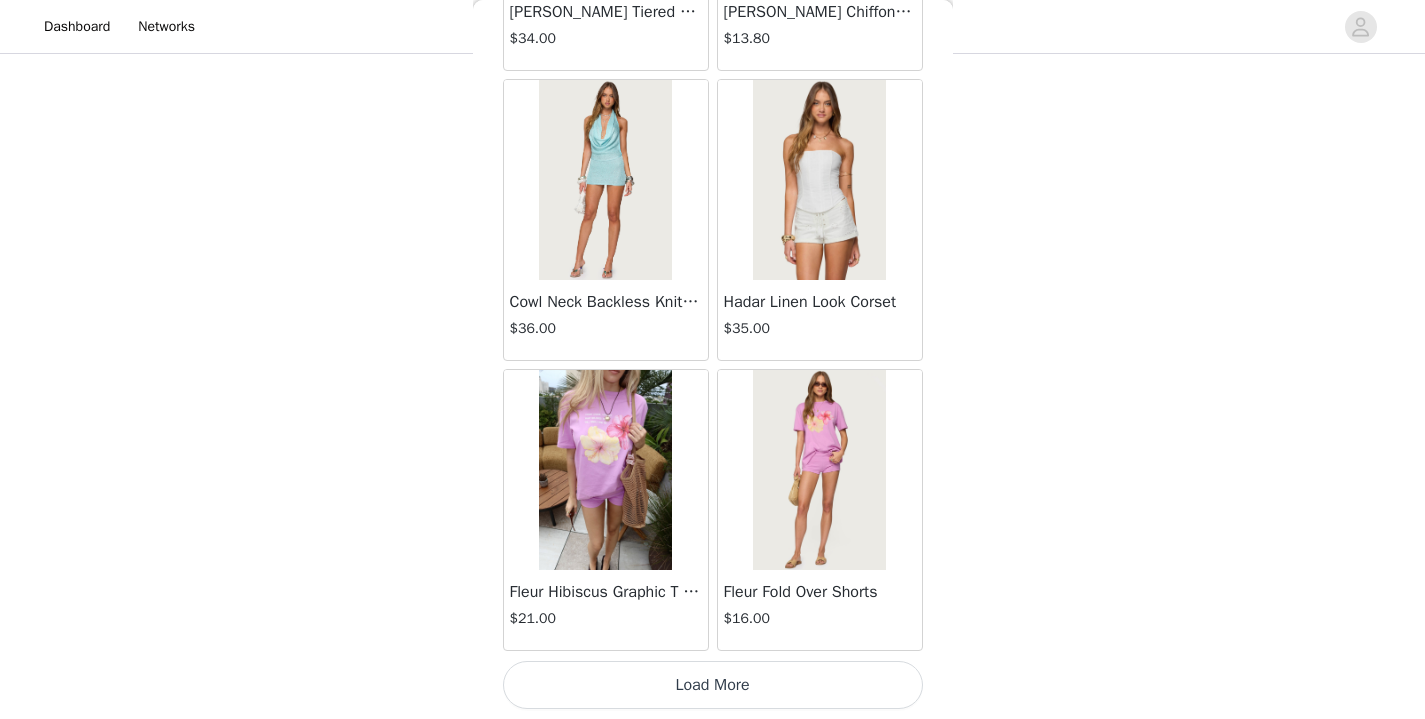 click on "Load More" at bounding box center [713, 685] 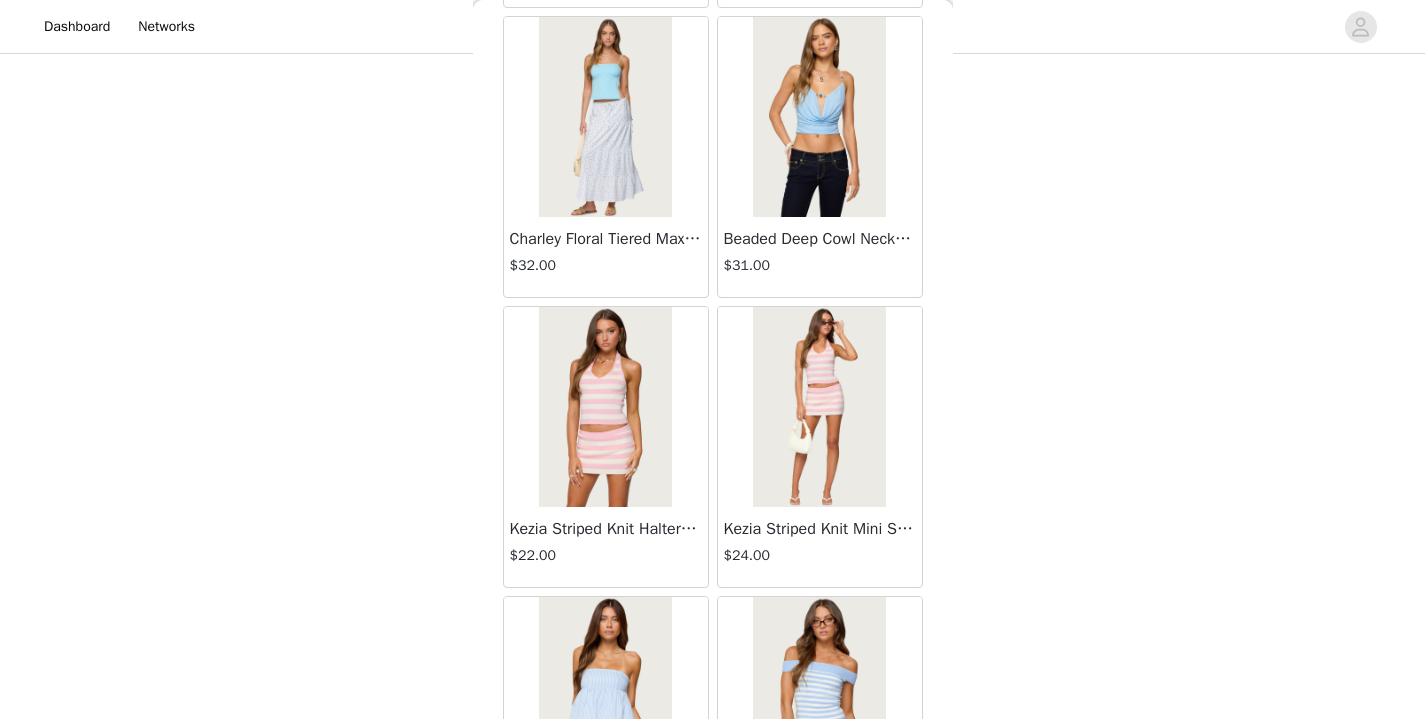 scroll, scrollTop: 16619, scrollLeft: 0, axis: vertical 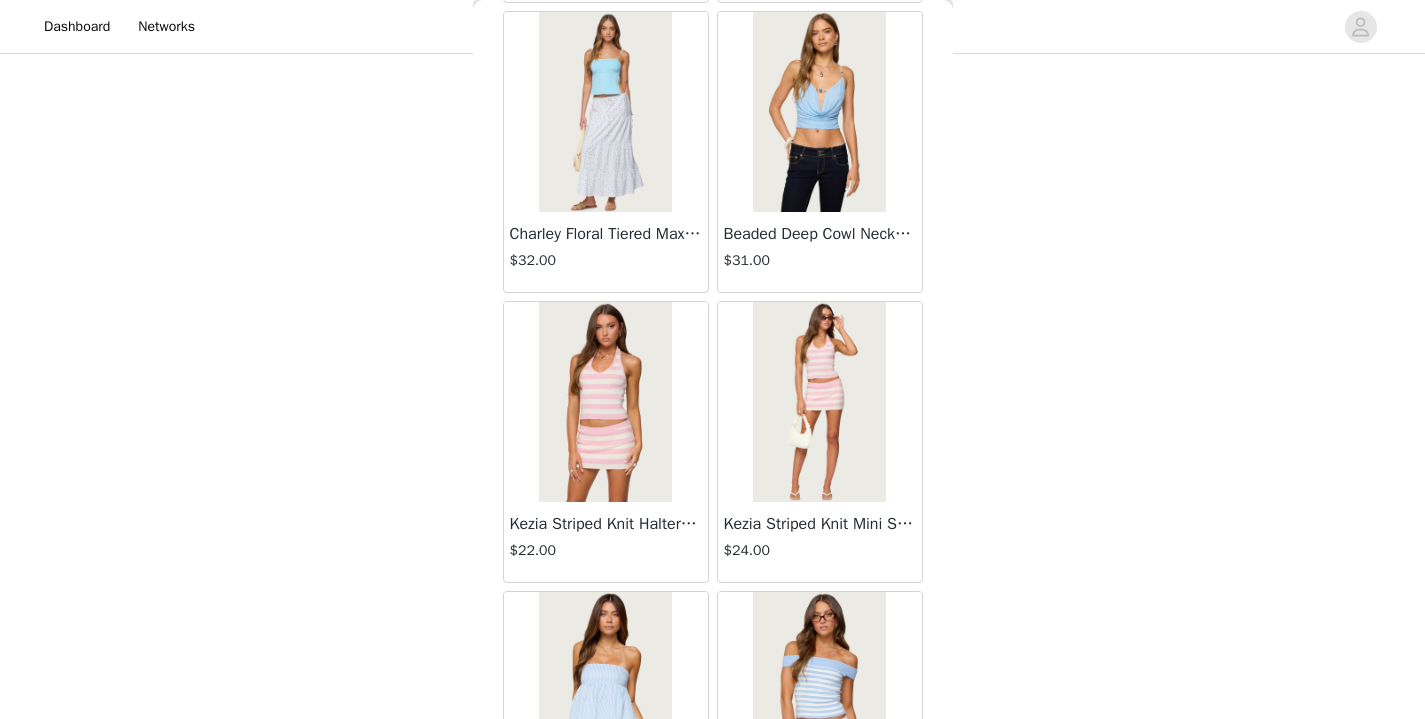 click at bounding box center [819, 402] 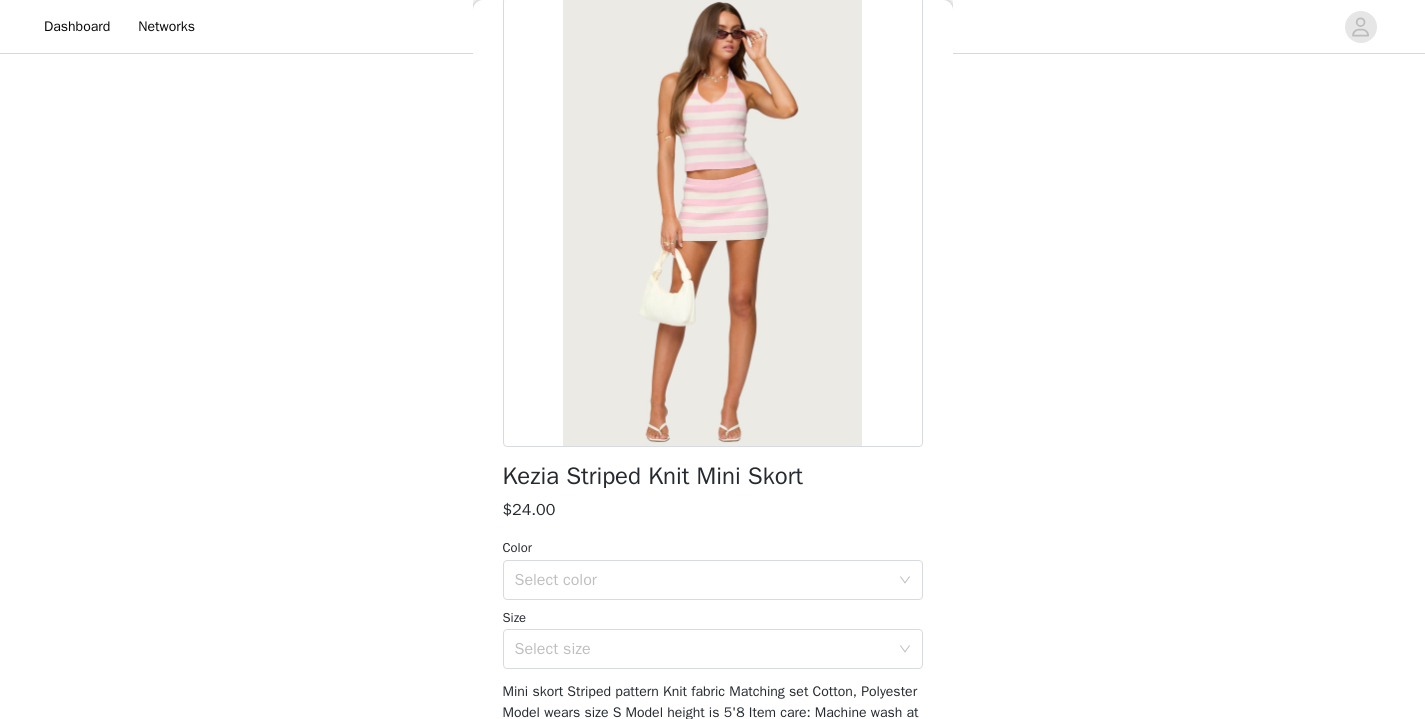 scroll, scrollTop: 105, scrollLeft: 0, axis: vertical 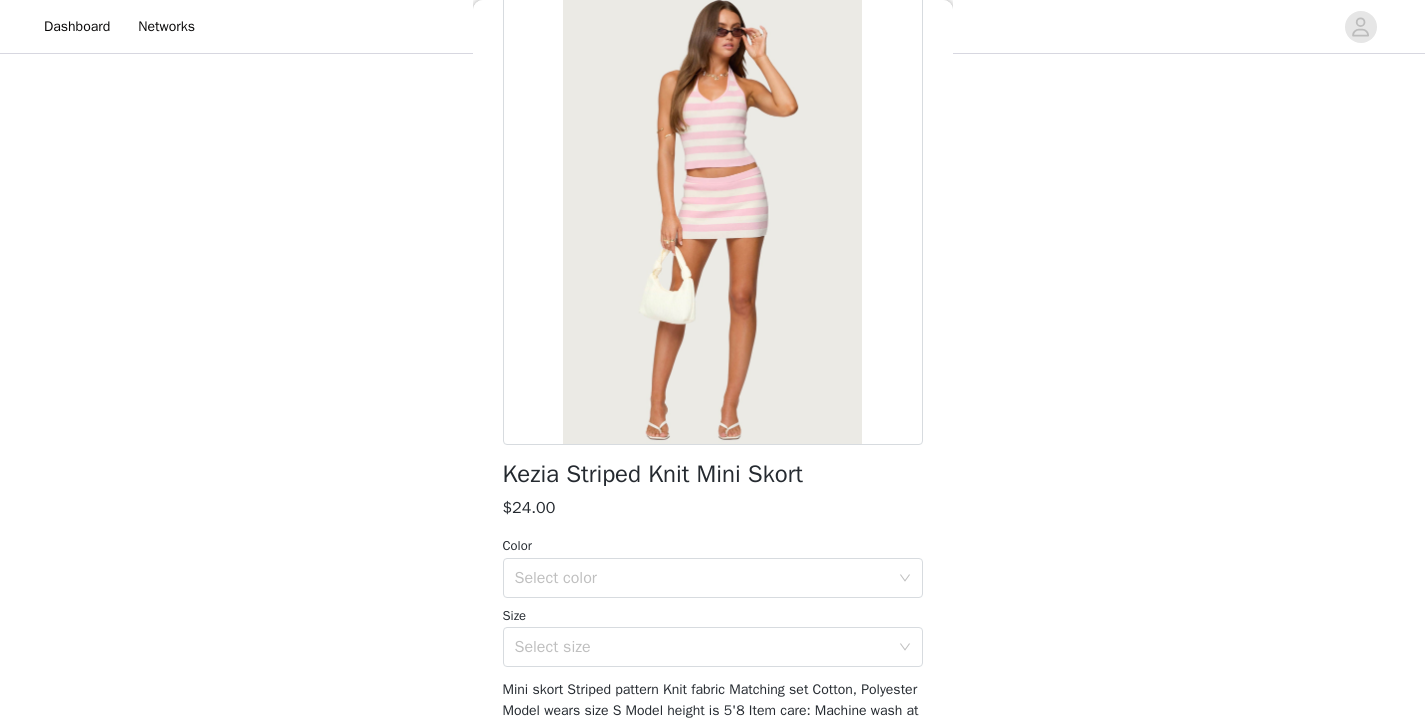 click on "Color" at bounding box center [713, 546] 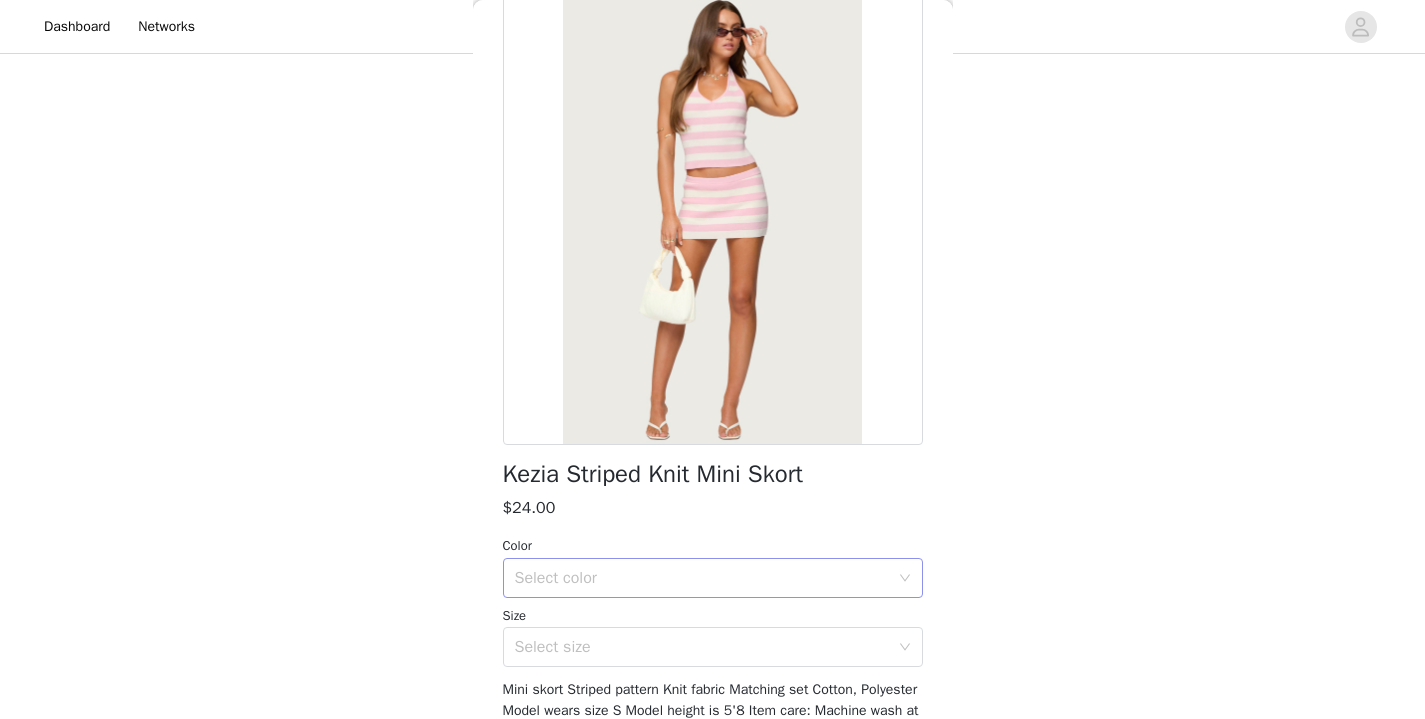 click on "Select color" at bounding box center (702, 578) 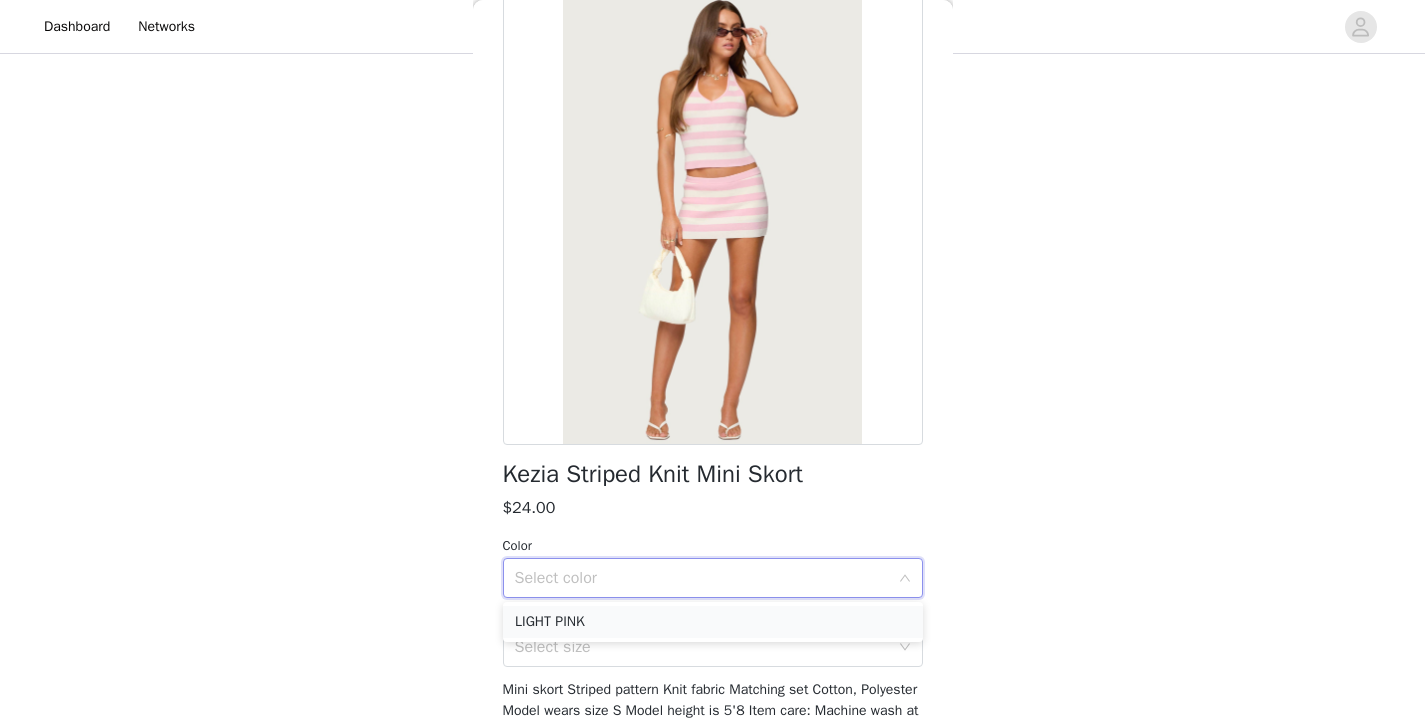 click on "LIGHT PINK" at bounding box center [713, 622] 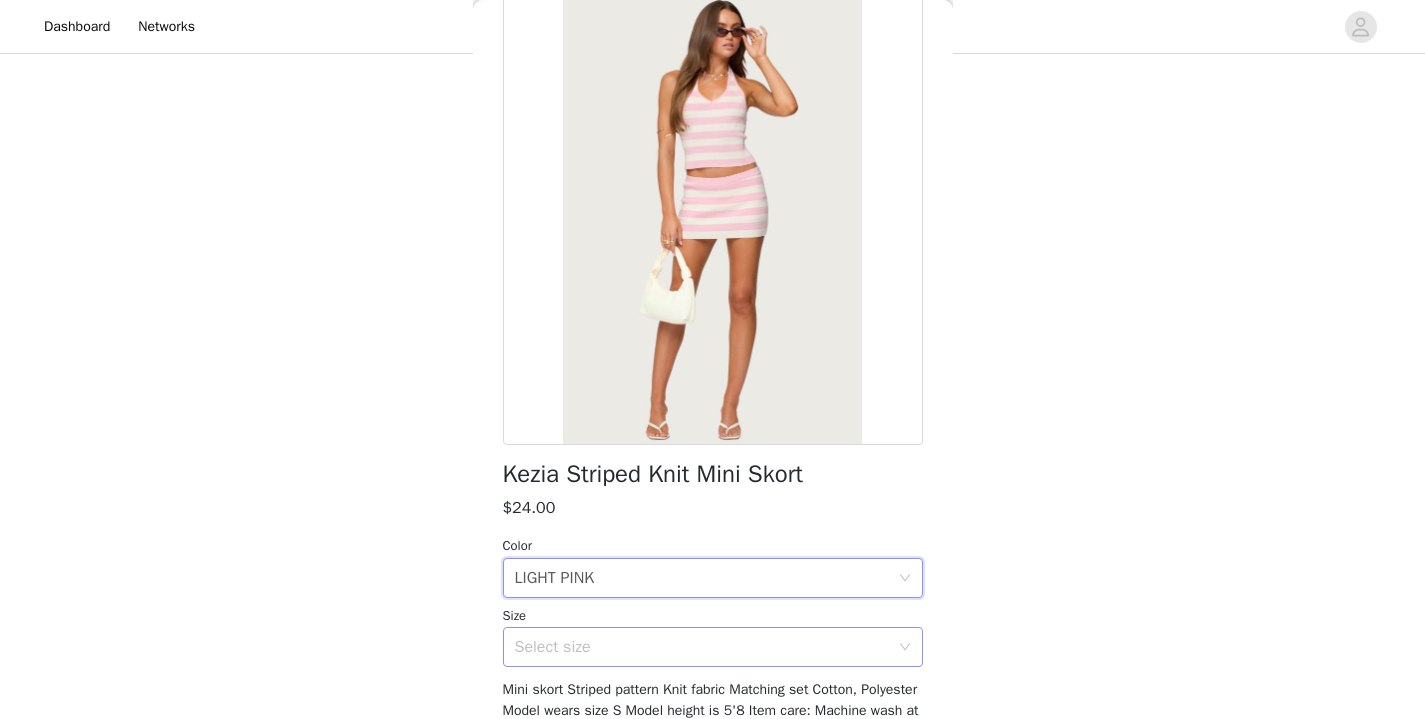 click on "Select size" at bounding box center (702, 647) 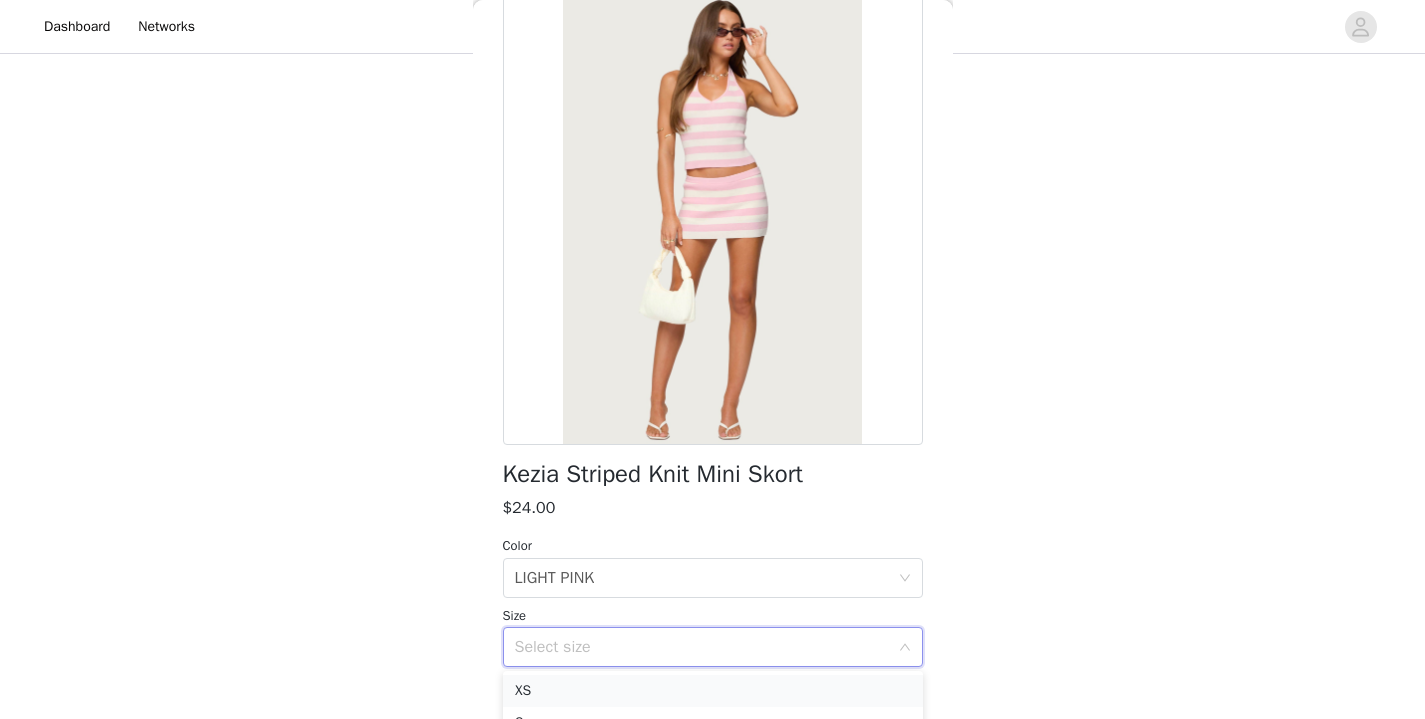 click on "XS" at bounding box center [713, 691] 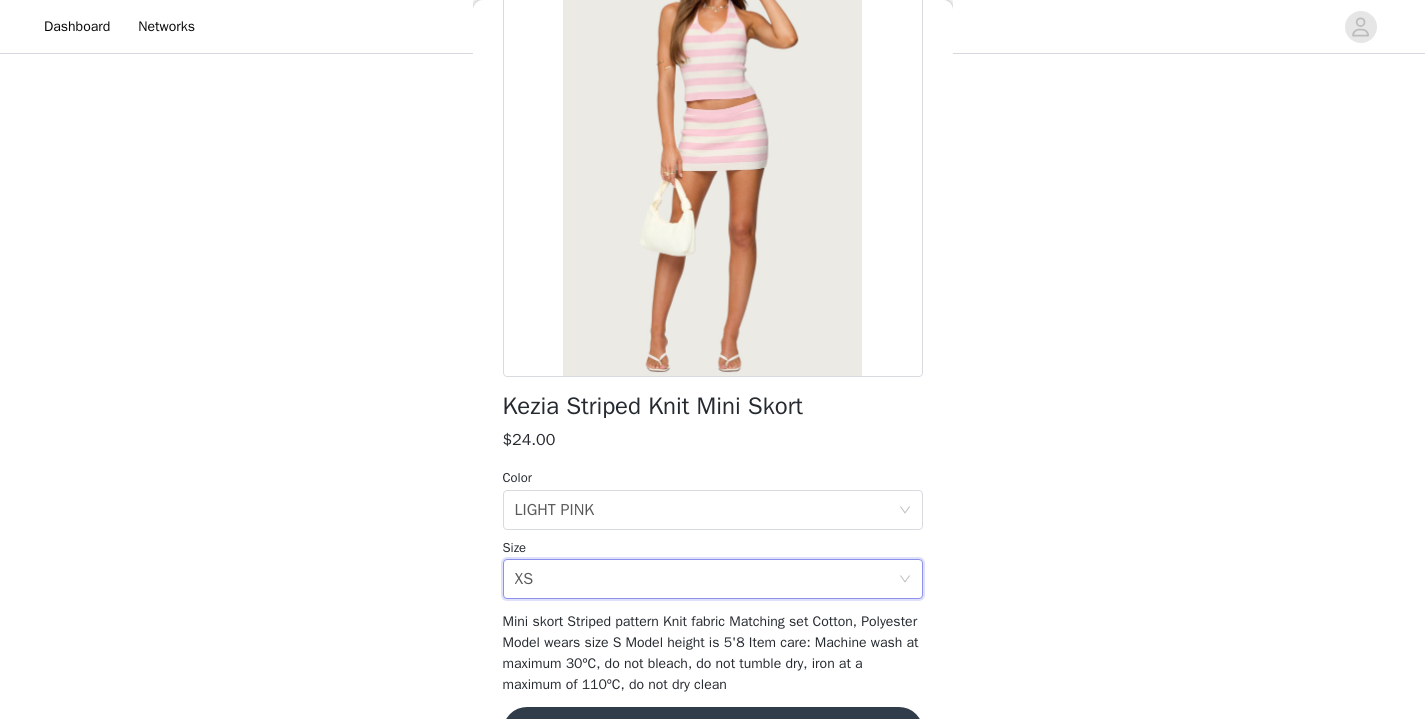 scroll, scrollTop: 233, scrollLeft: 0, axis: vertical 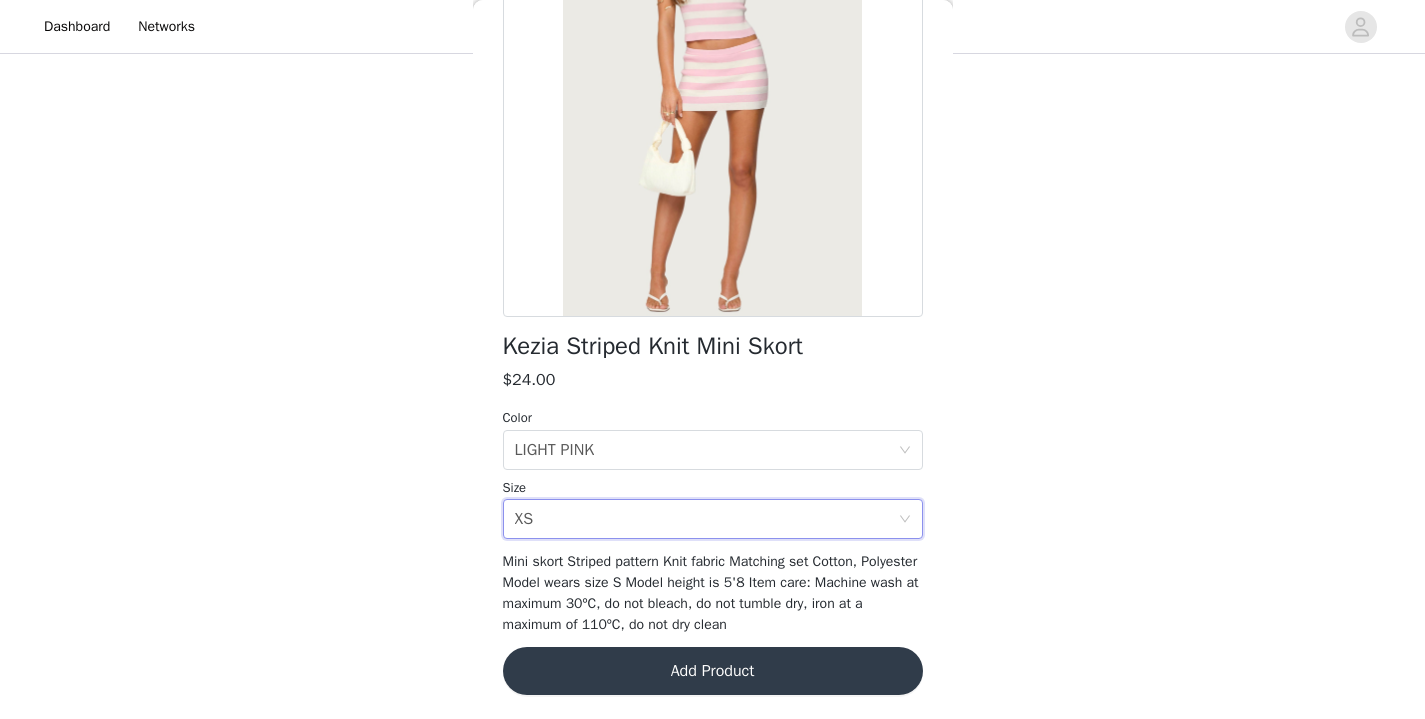 click on "Add Product" at bounding box center (713, 671) 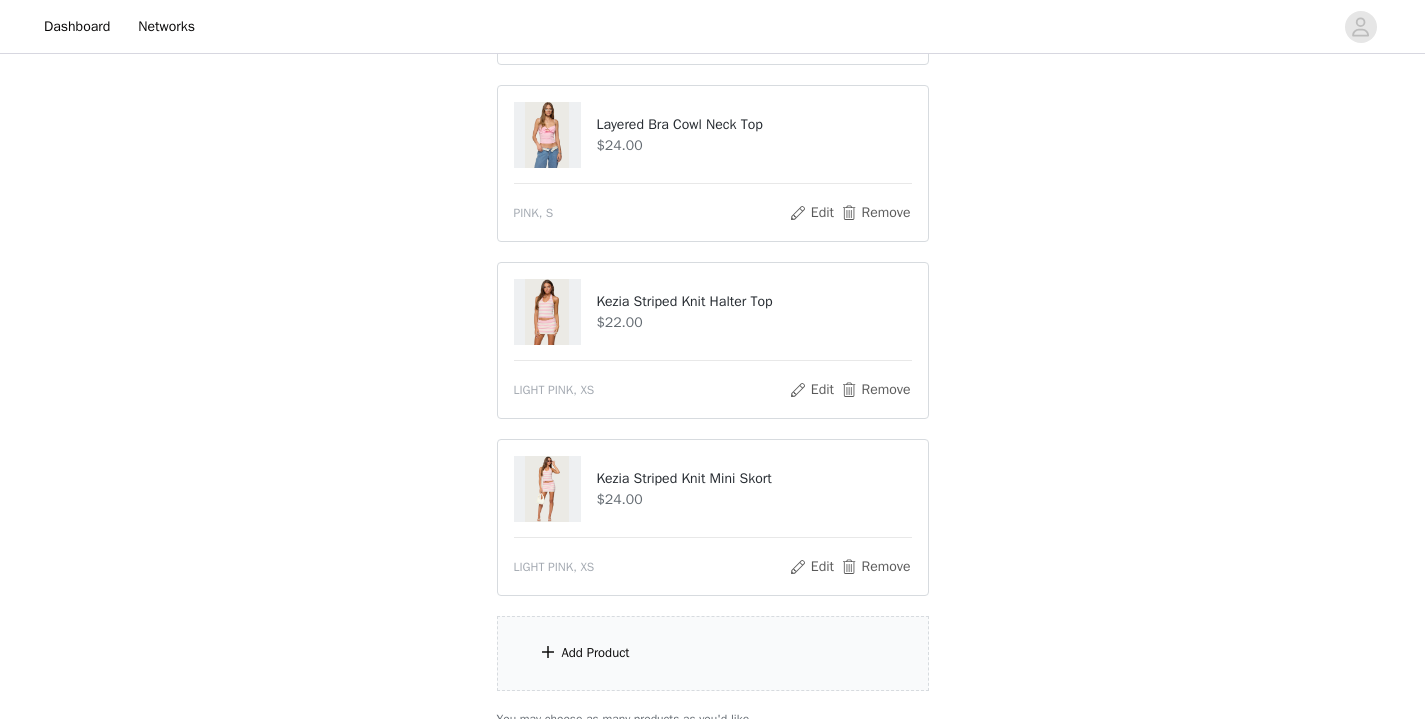click on "Add Product" at bounding box center [713, 653] 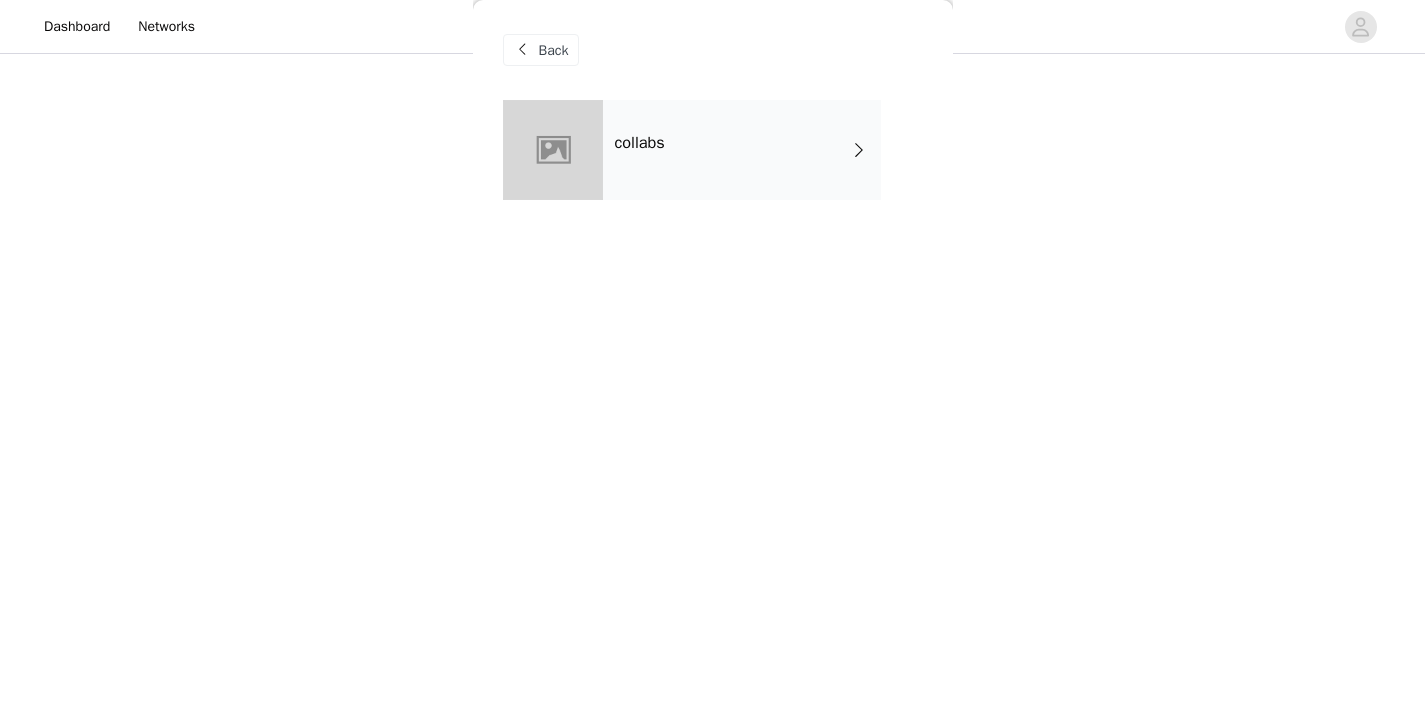 click on "collabs" at bounding box center (742, 150) 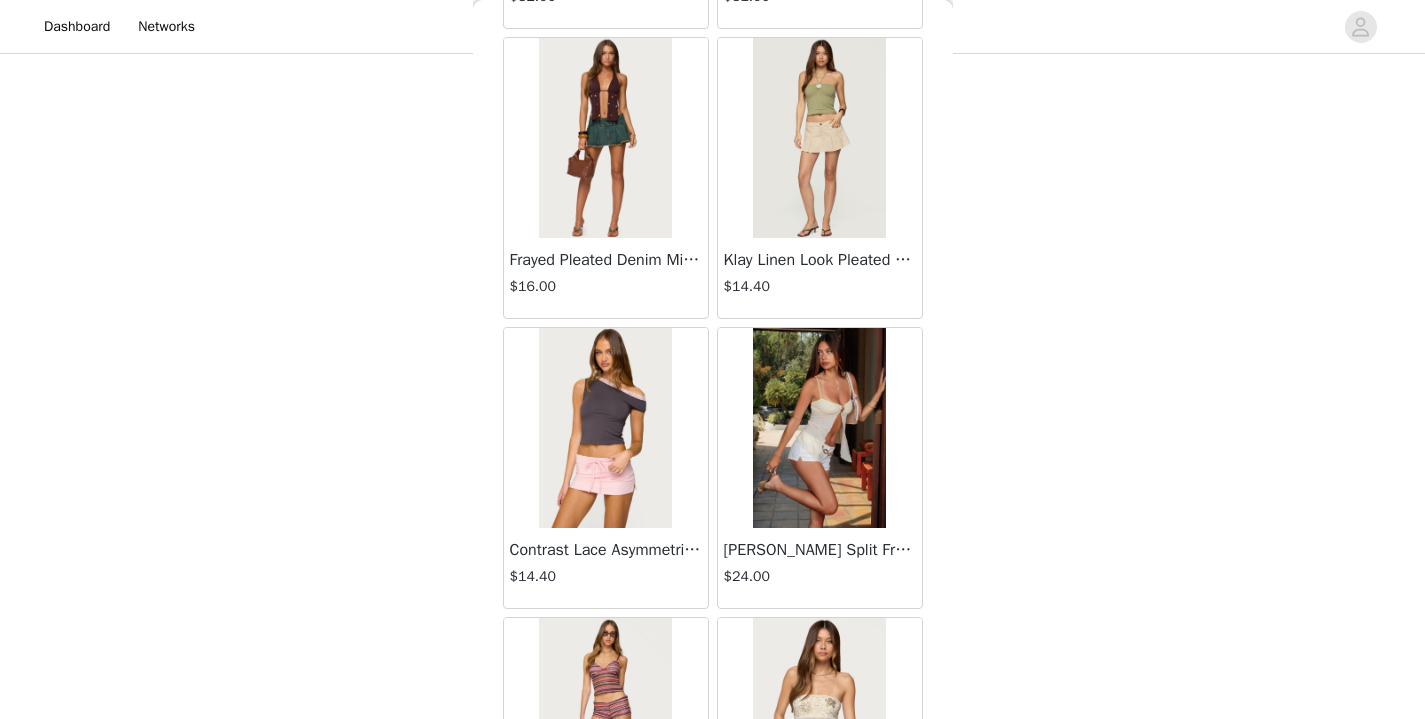 scroll, scrollTop: 2341, scrollLeft: 0, axis: vertical 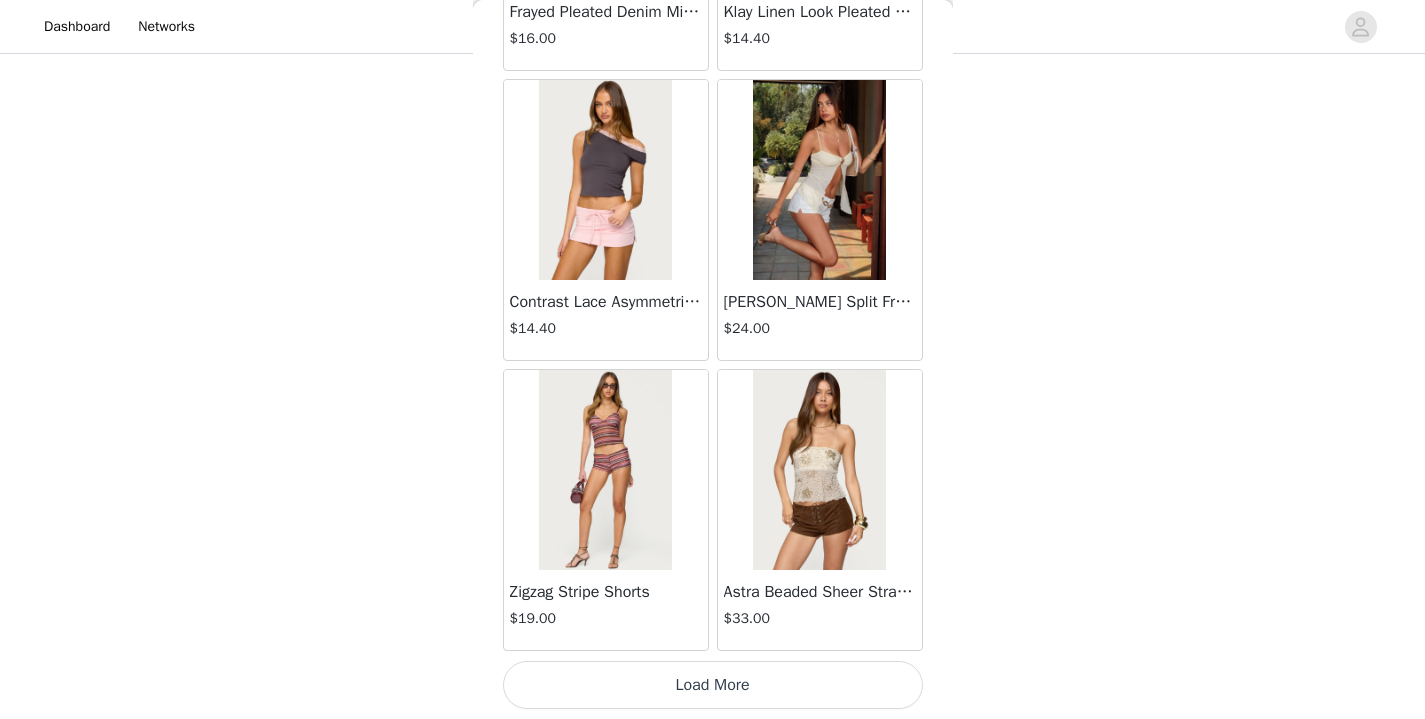 click on "Load More" at bounding box center (713, 685) 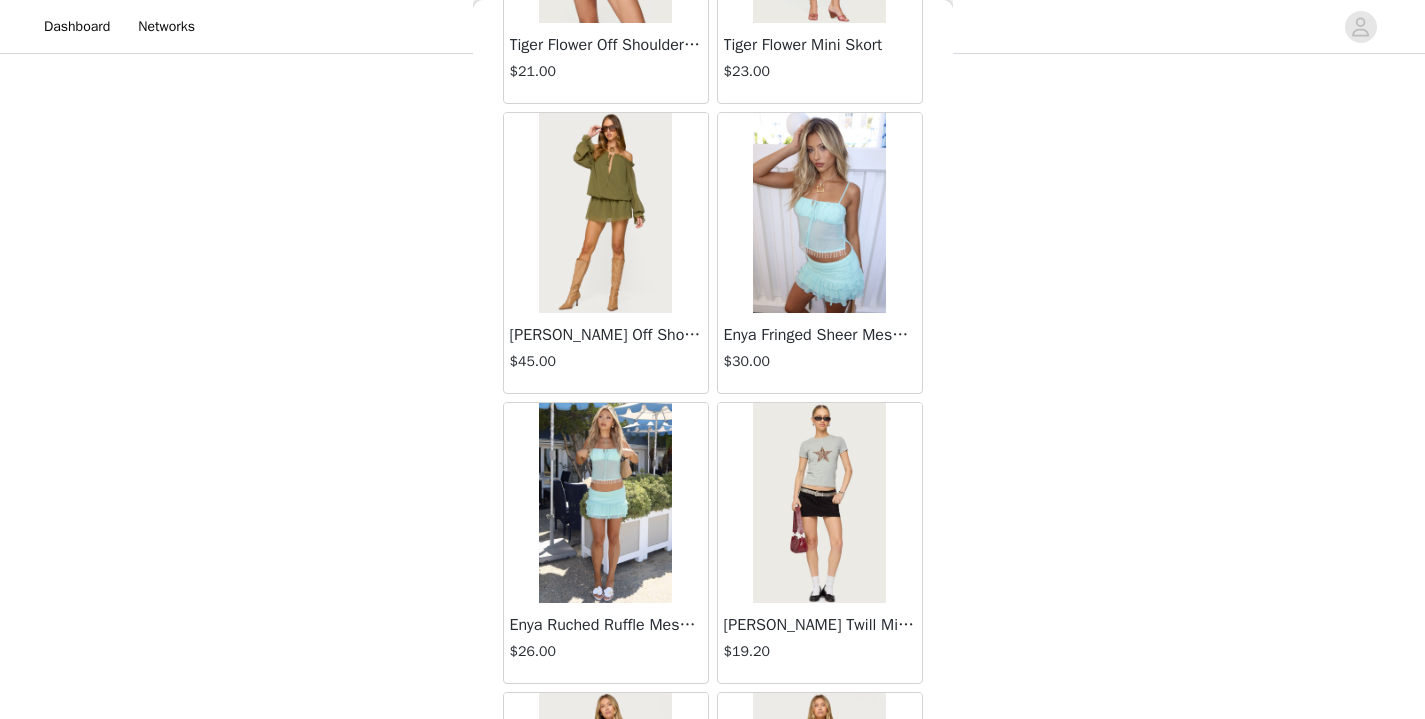 scroll, scrollTop: 5241, scrollLeft: 0, axis: vertical 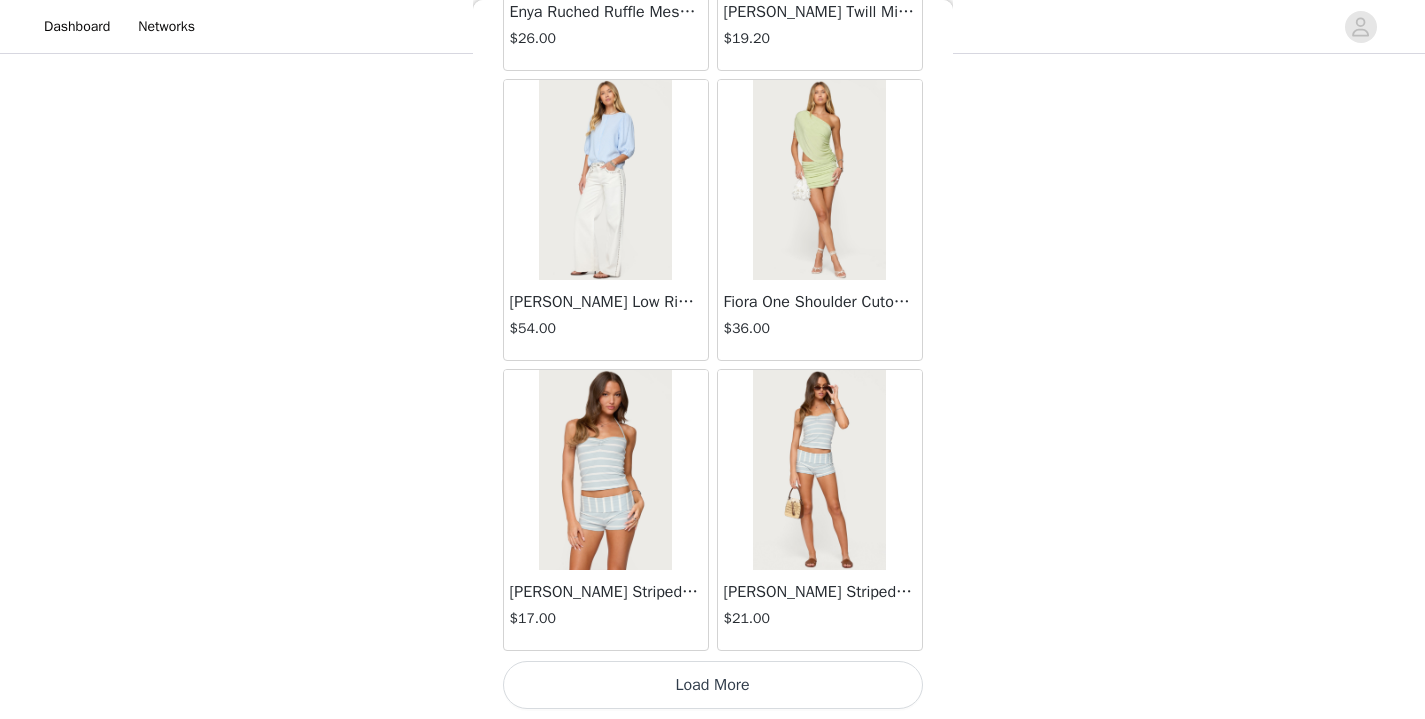 click on "Load More" at bounding box center [713, 685] 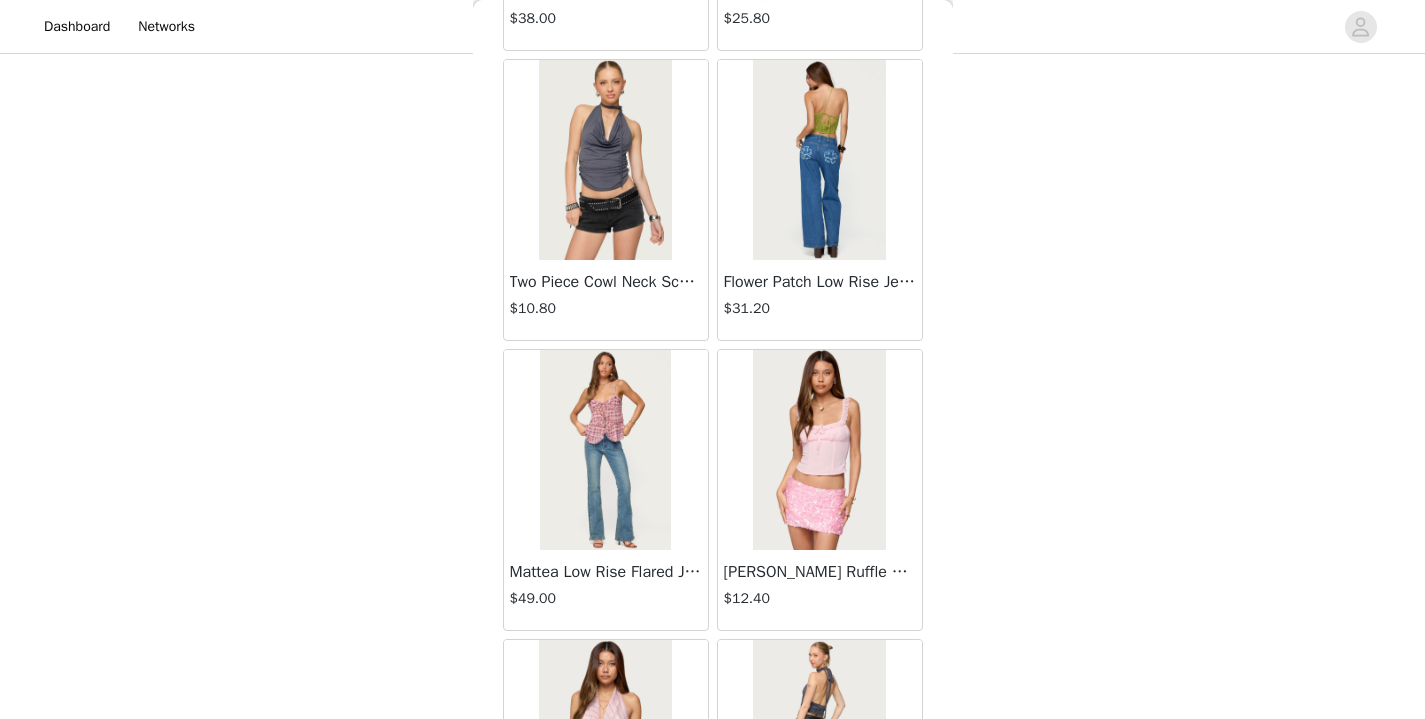 scroll, scrollTop: 8141, scrollLeft: 0, axis: vertical 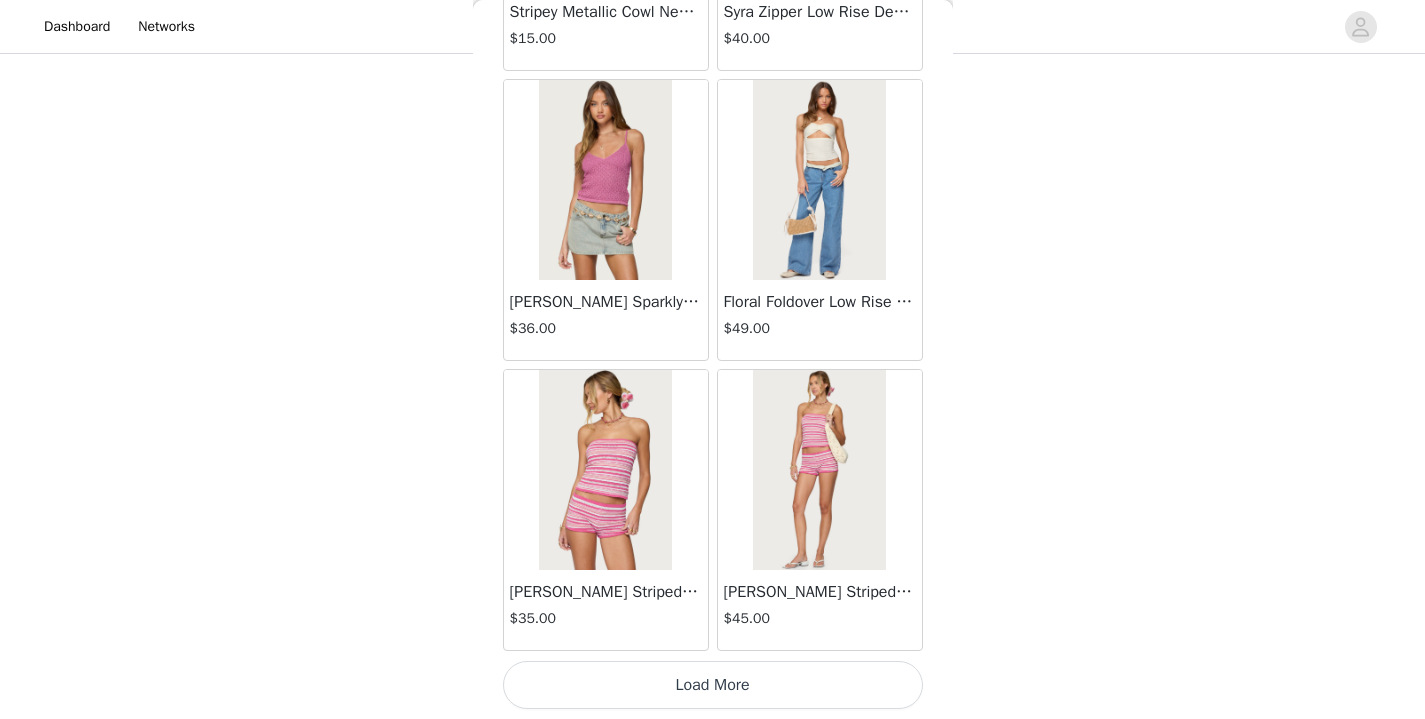 click on "Load More" at bounding box center [713, 685] 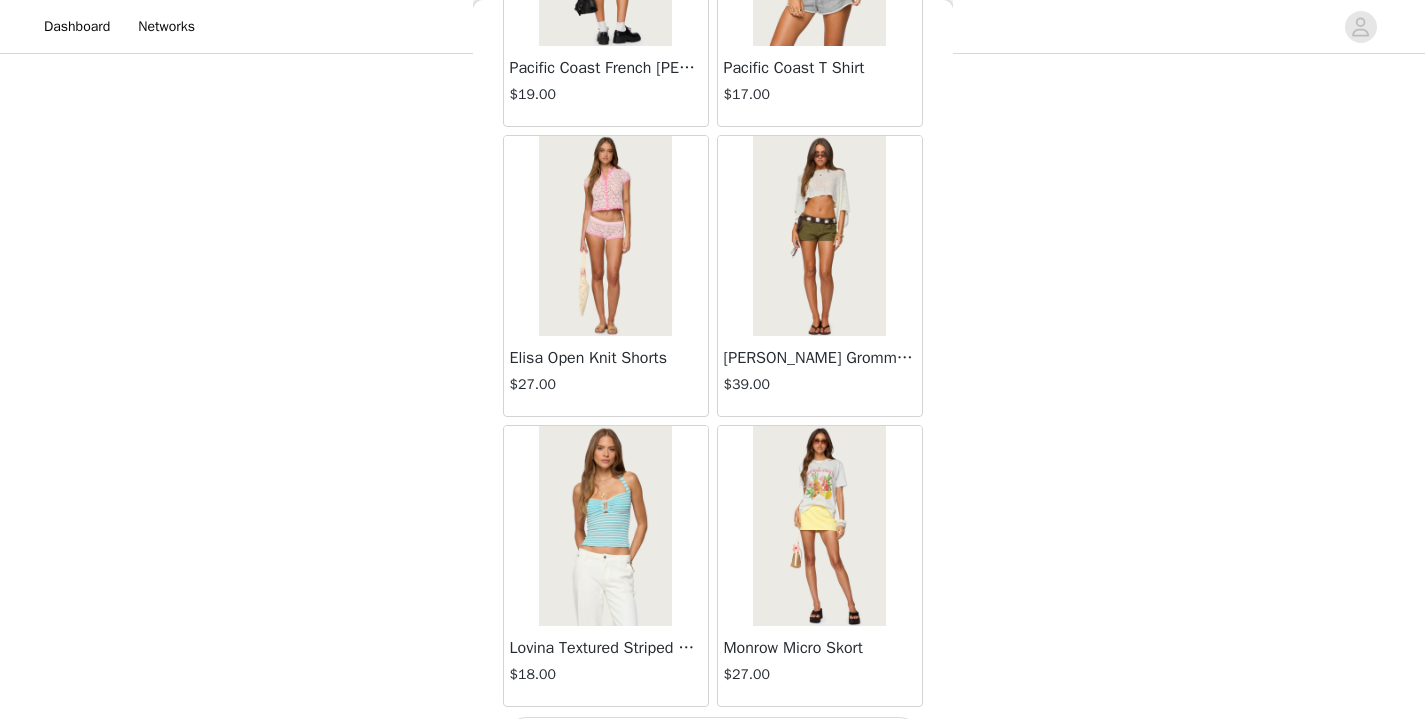 scroll, scrollTop: 11041, scrollLeft: 0, axis: vertical 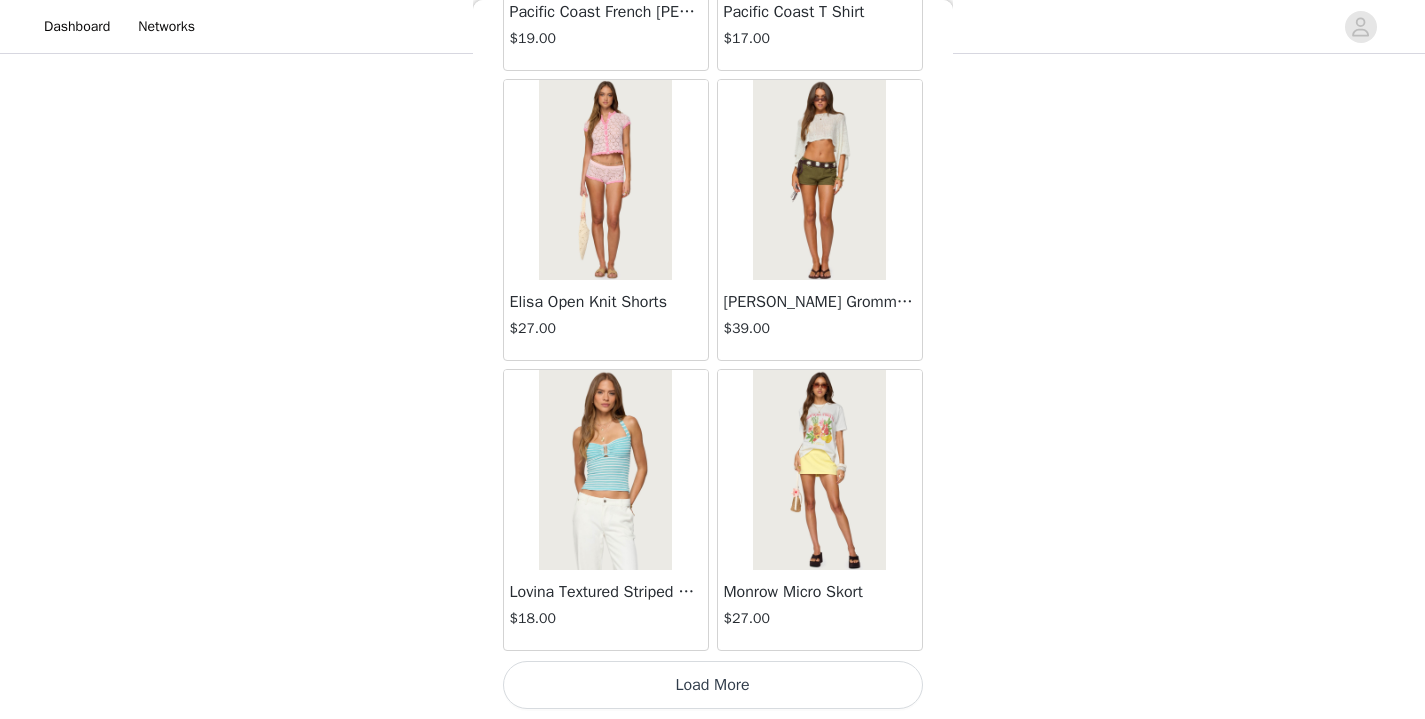 click on "Load More" at bounding box center (713, 685) 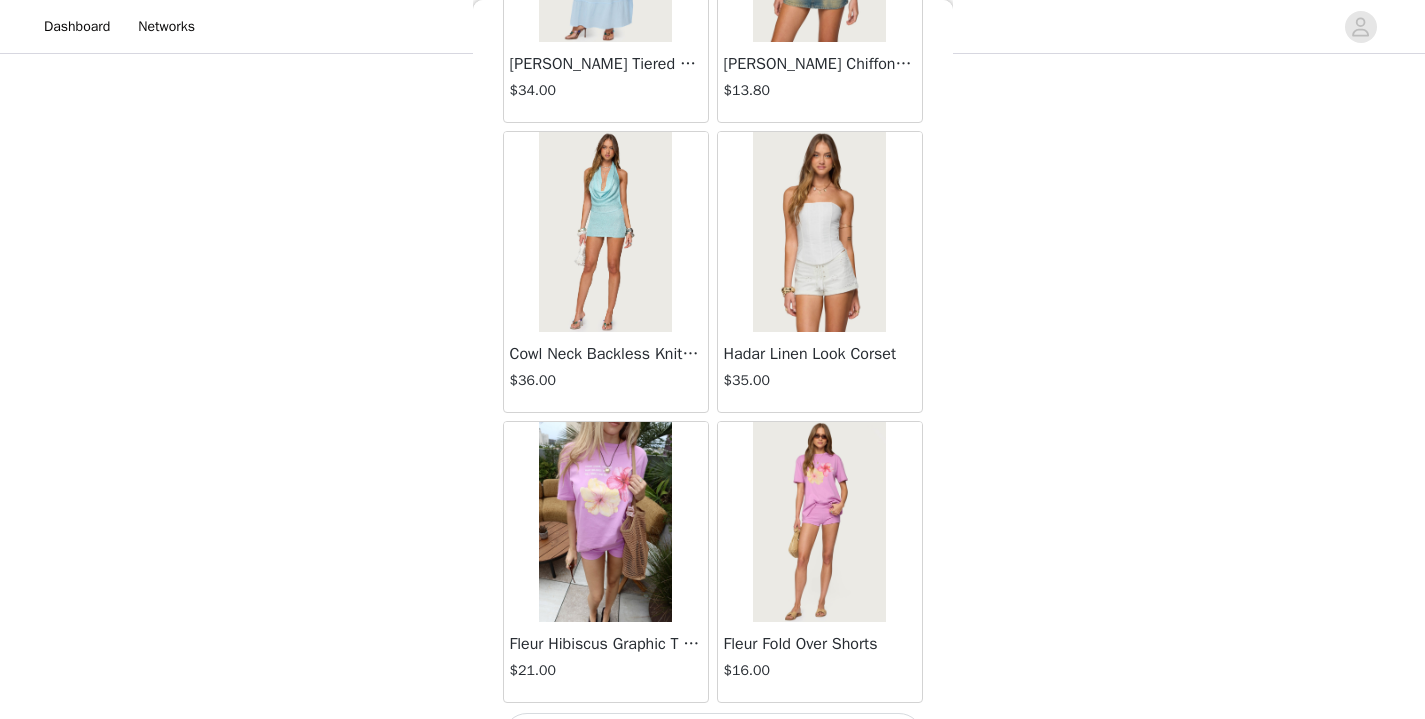 scroll, scrollTop: 13941, scrollLeft: 0, axis: vertical 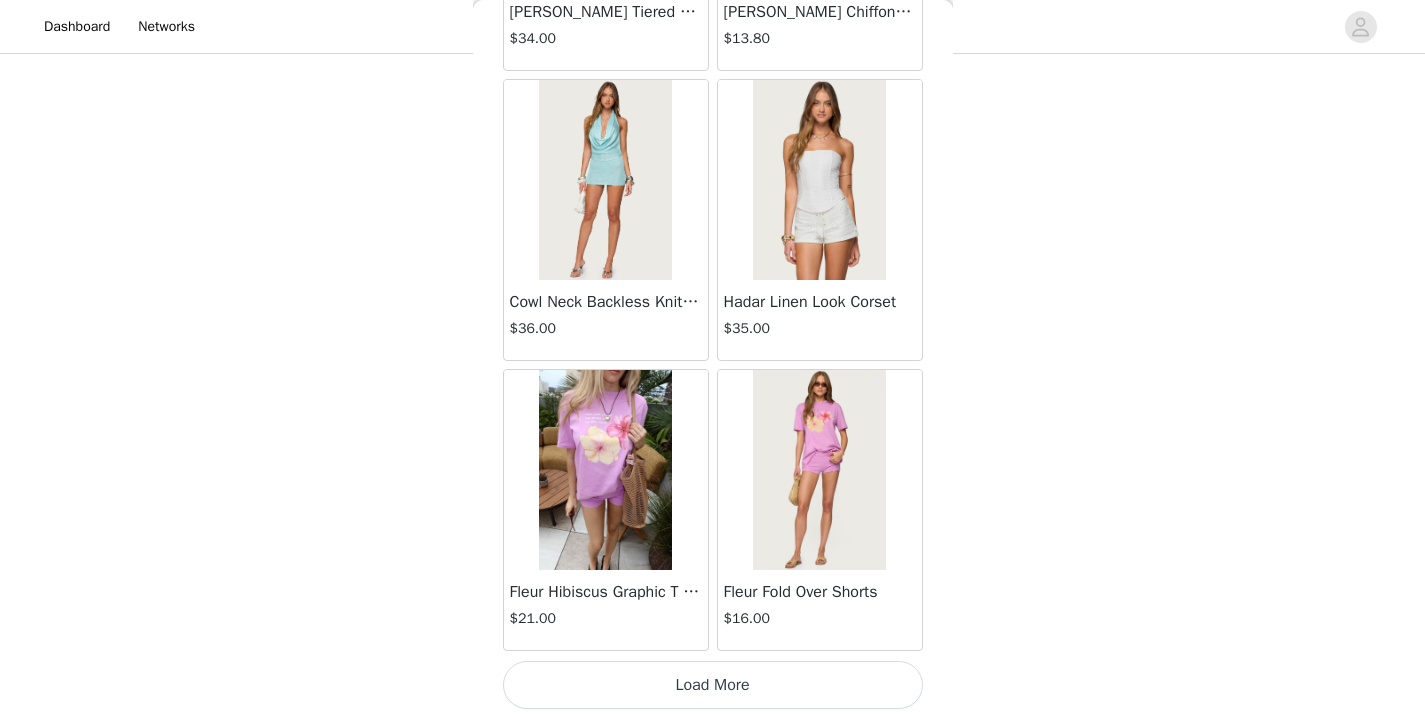 click on "Load More" at bounding box center [713, 685] 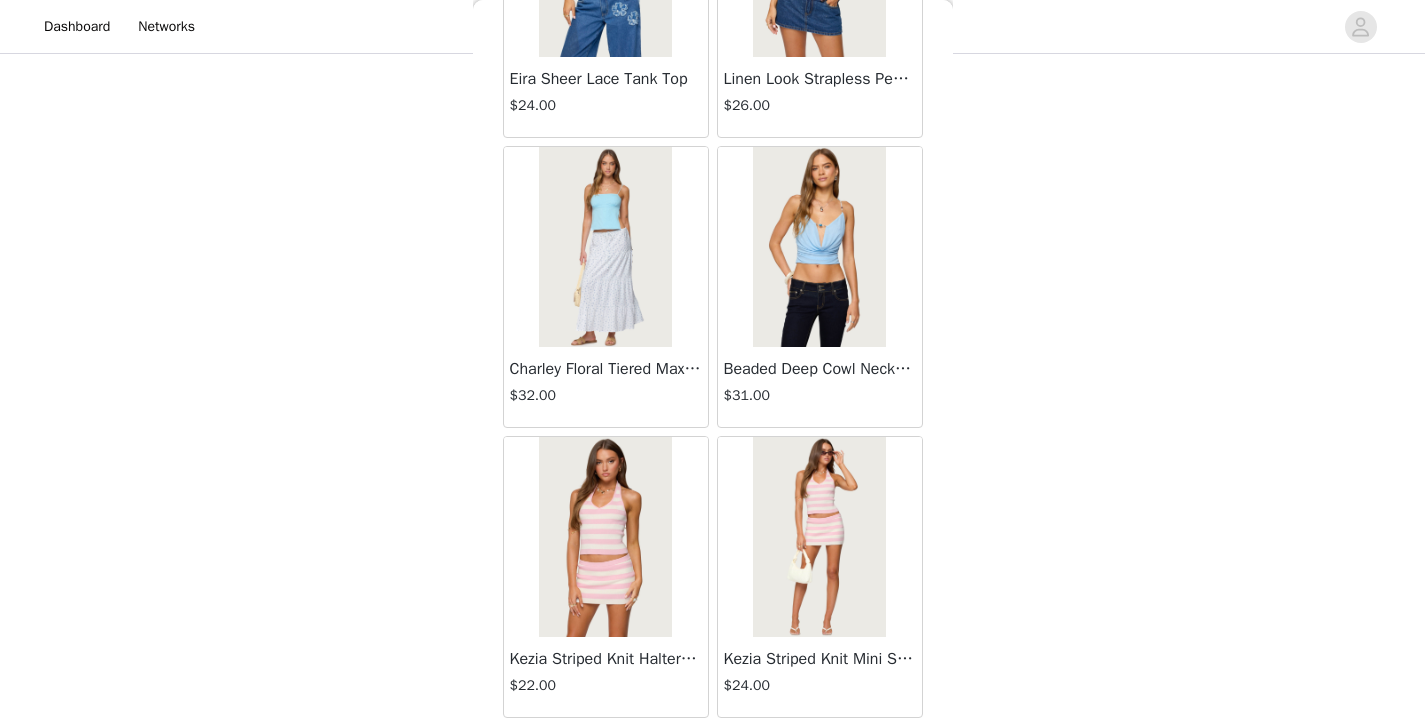 scroll, scrollTop: 16841, scrollLeft: 0, axis: vertical 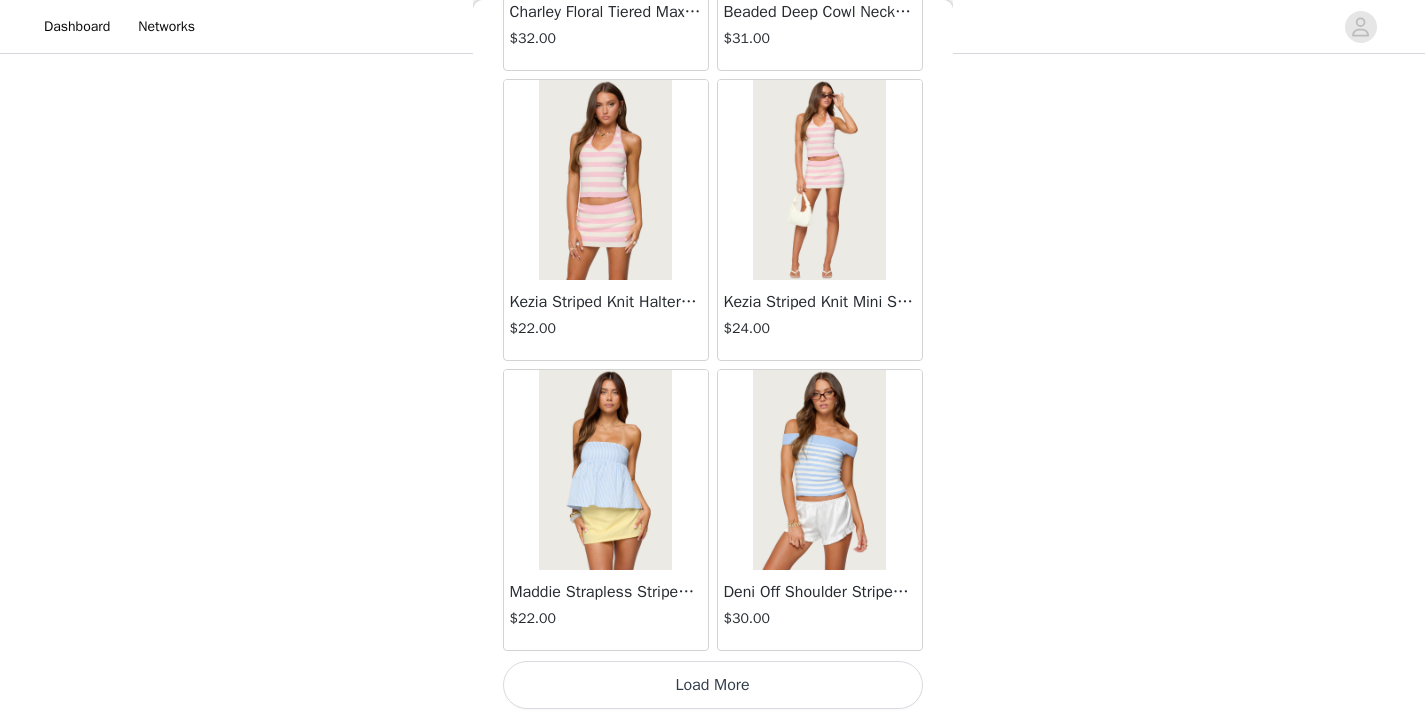 click on "Load More" at bounding box center [713, 685] 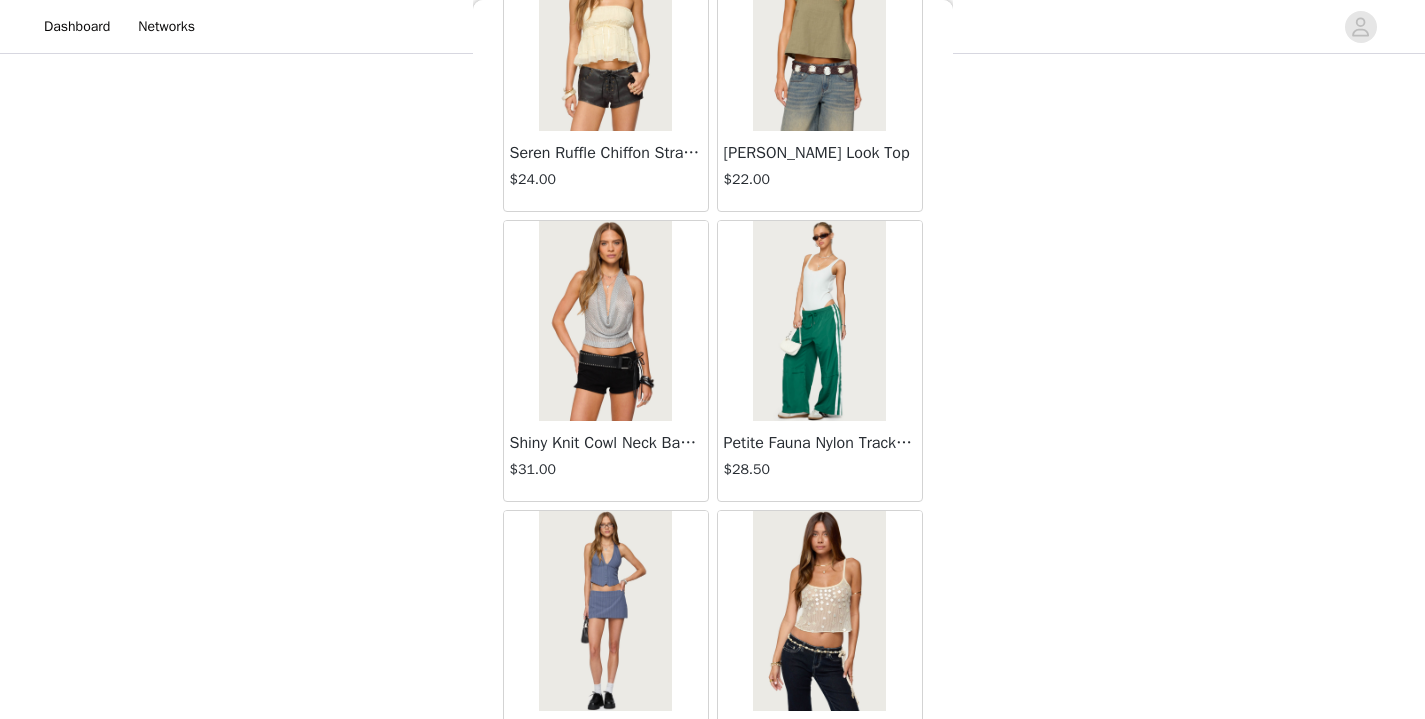 scroll, scrollTop: 19741, scrollLeft: 0, axis: vertical 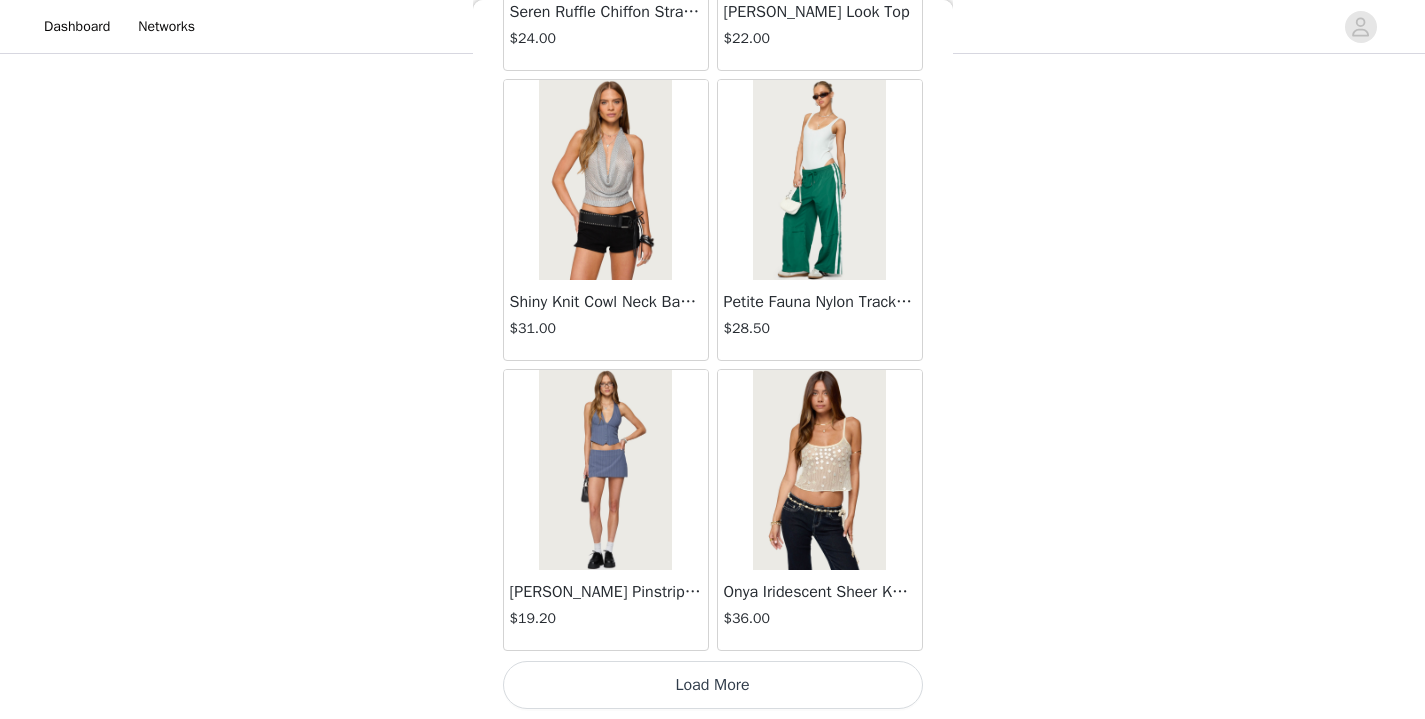click on "Load More" at bounding box center (713, 685) 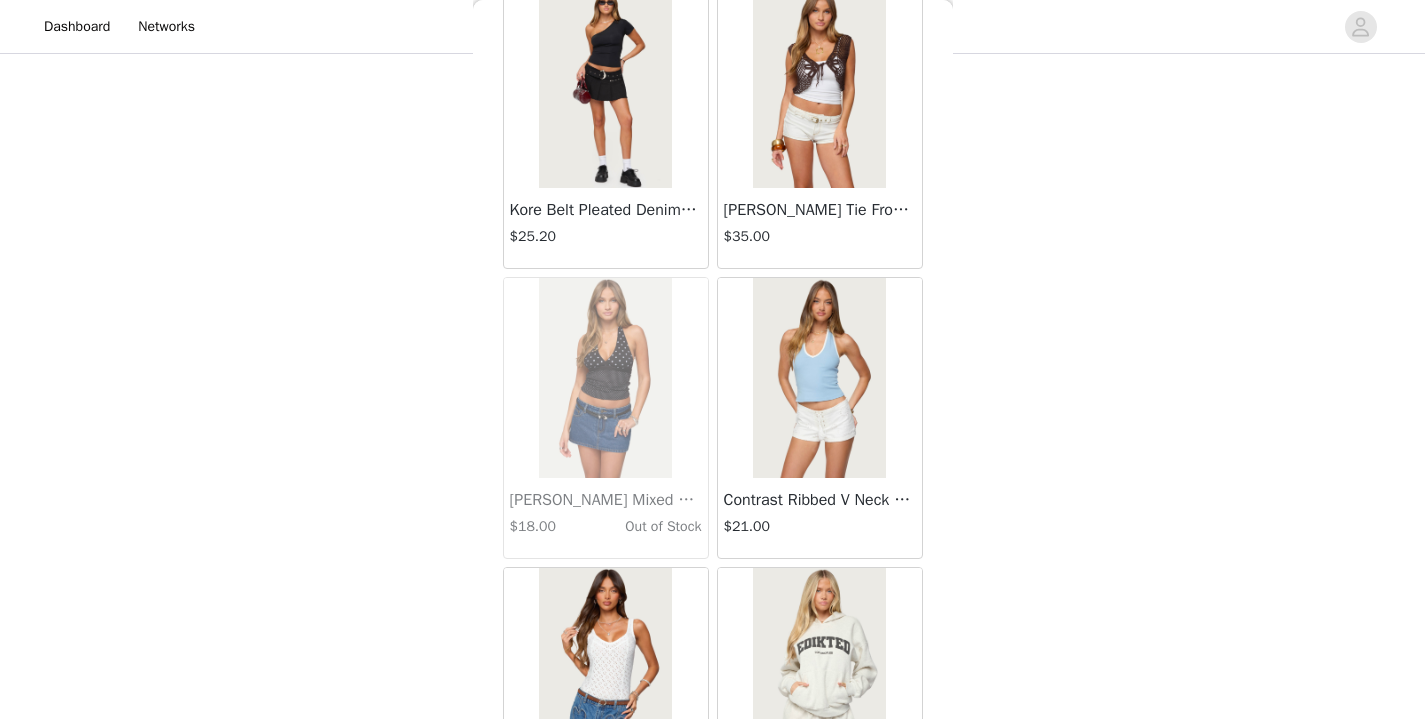 scroll, scrollTop: 22641, scrollLeft: 0, axis: vertical 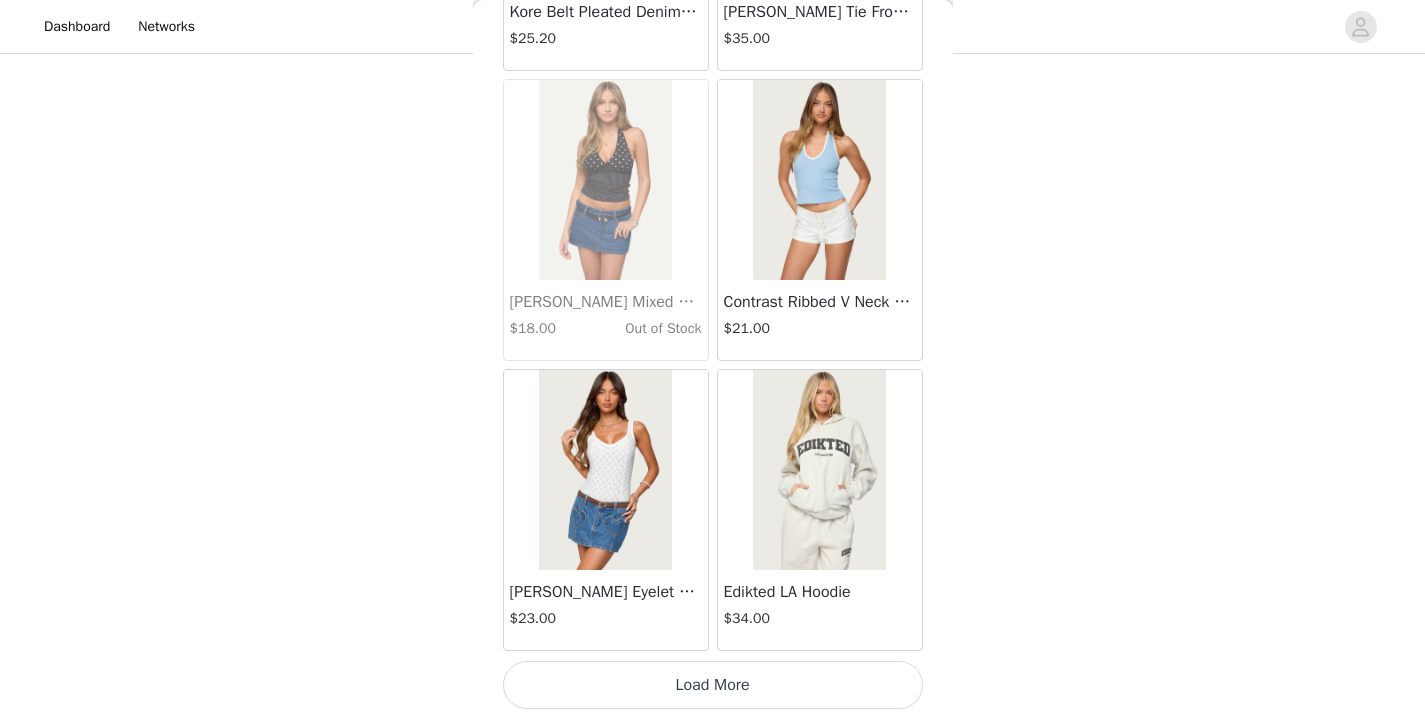click on "Load More" at bounding box center (713, 685) 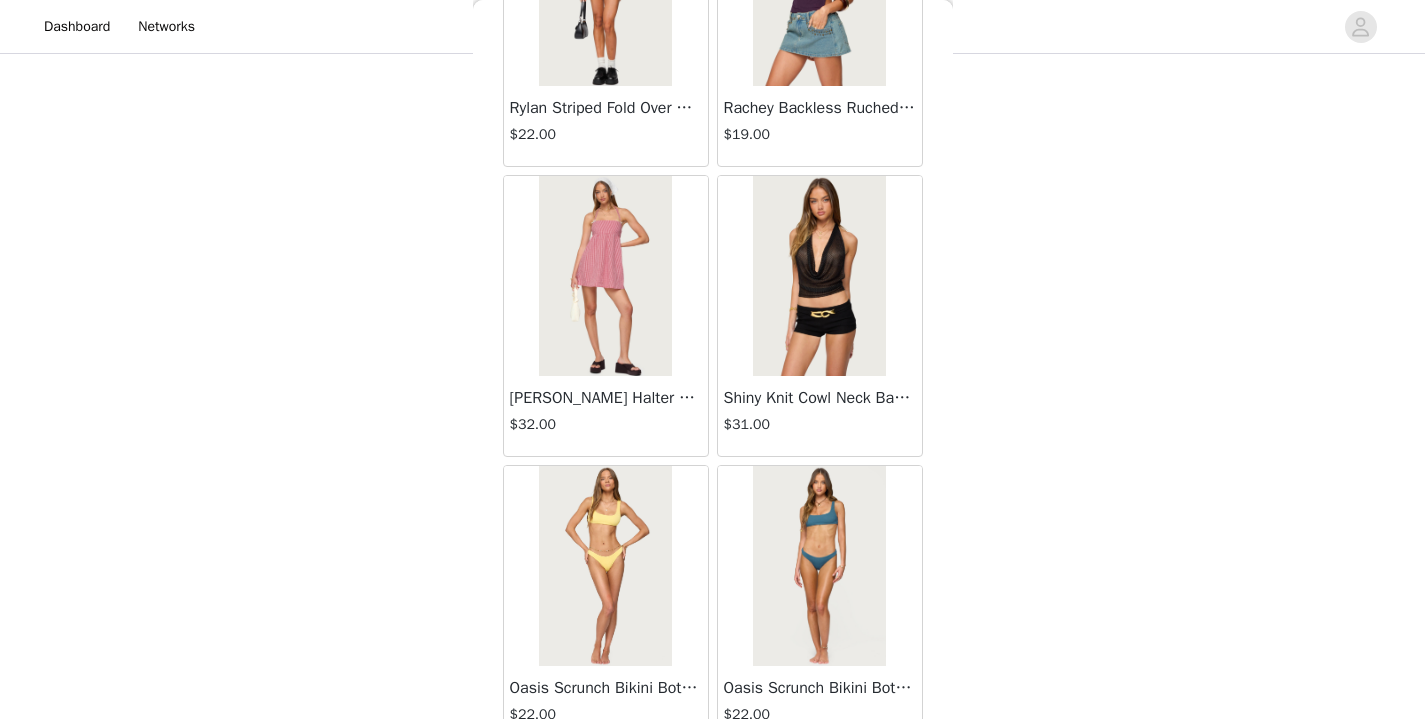 scroll, scrollTop: 25541, scrollLeft: 0, axis: vertical 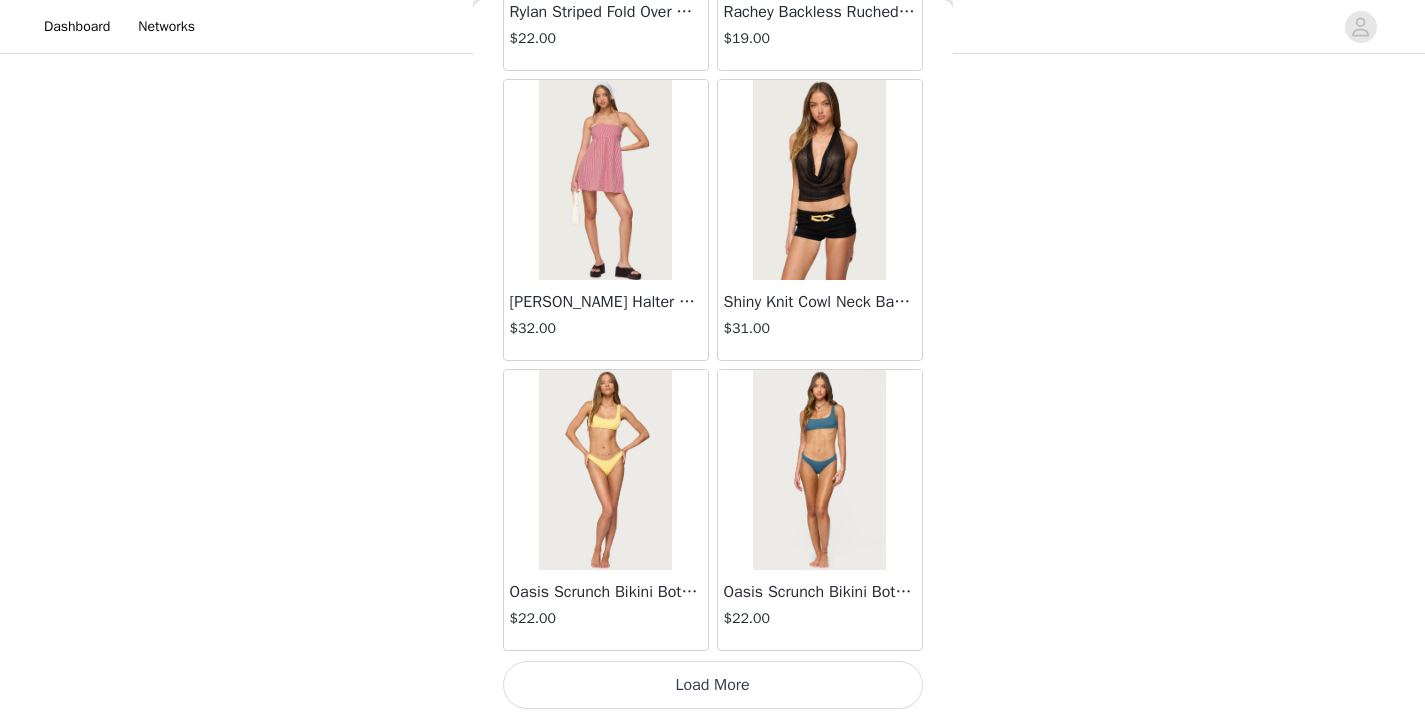 click on "Load More" at bounding box center (713, 685) 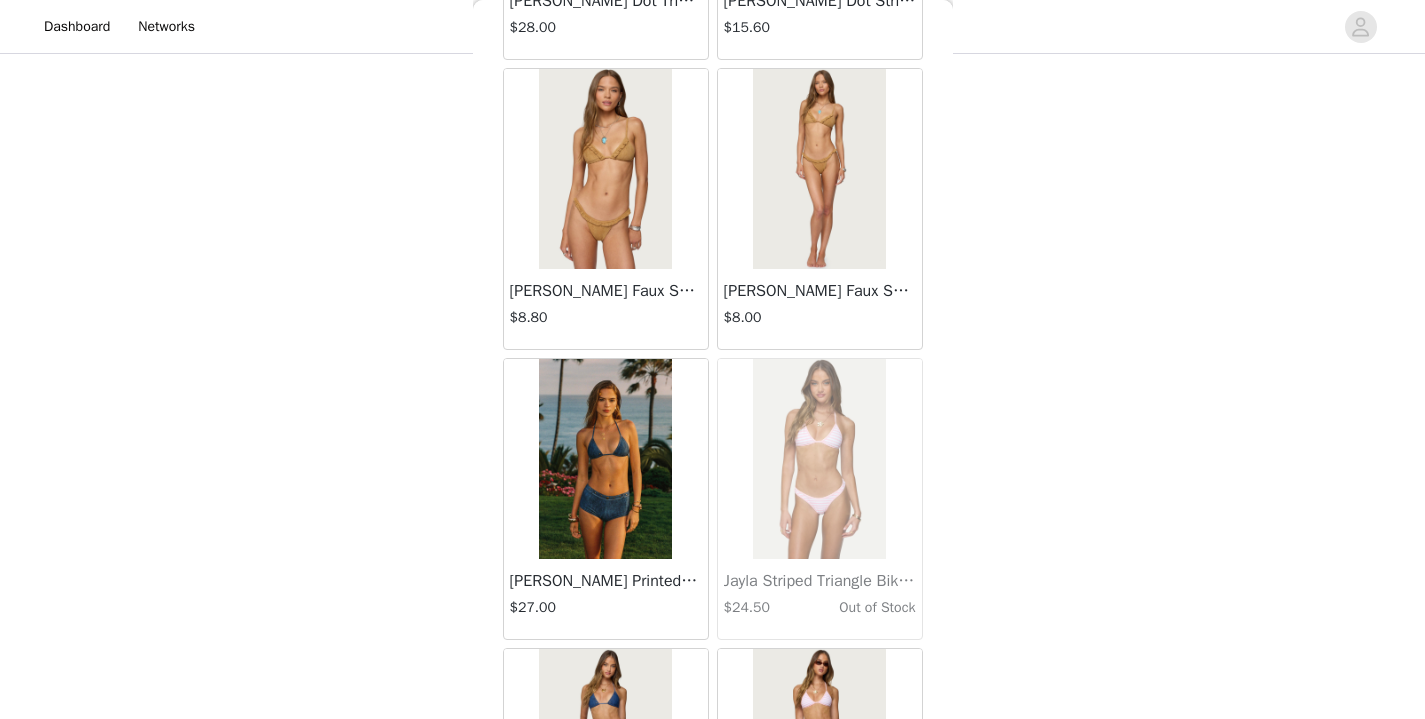 scroll, scrollTop: 27749, scrollLeft: 0, axis: vertical 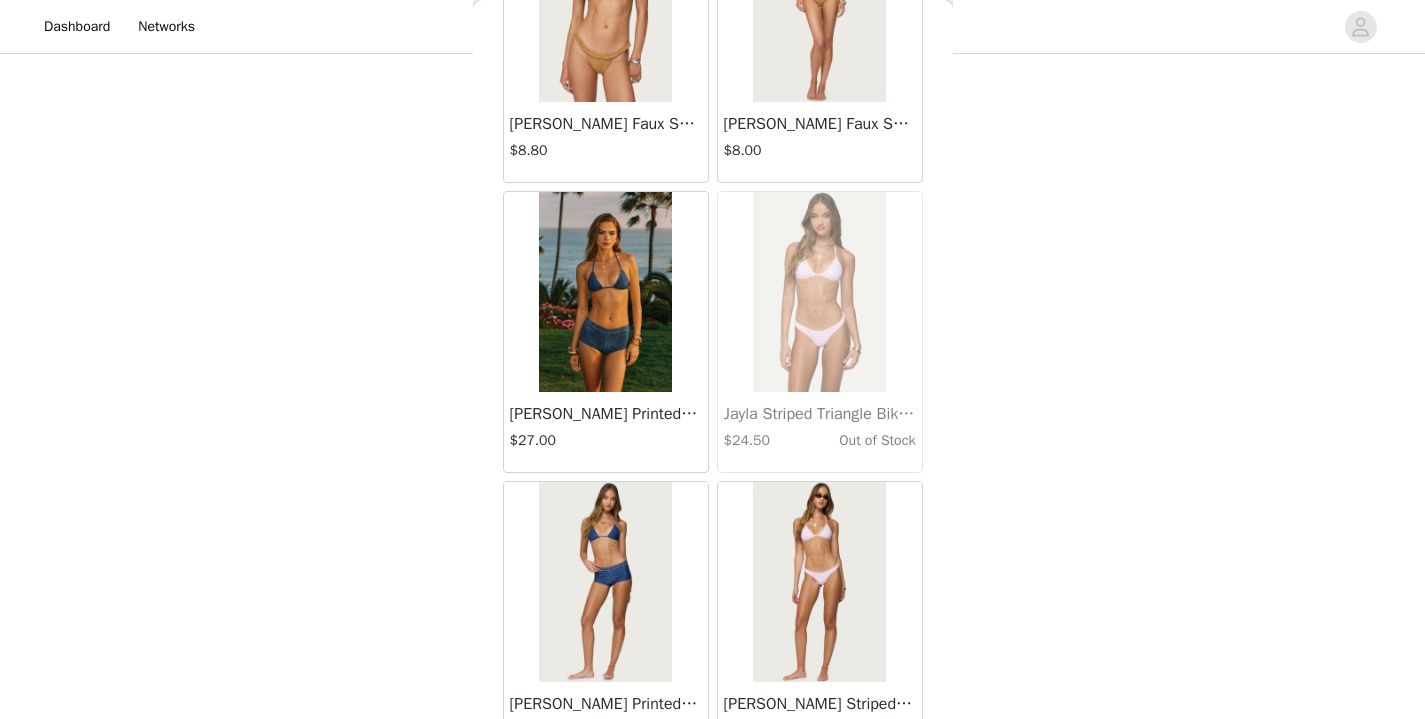 click at bounding box center [605, 292] 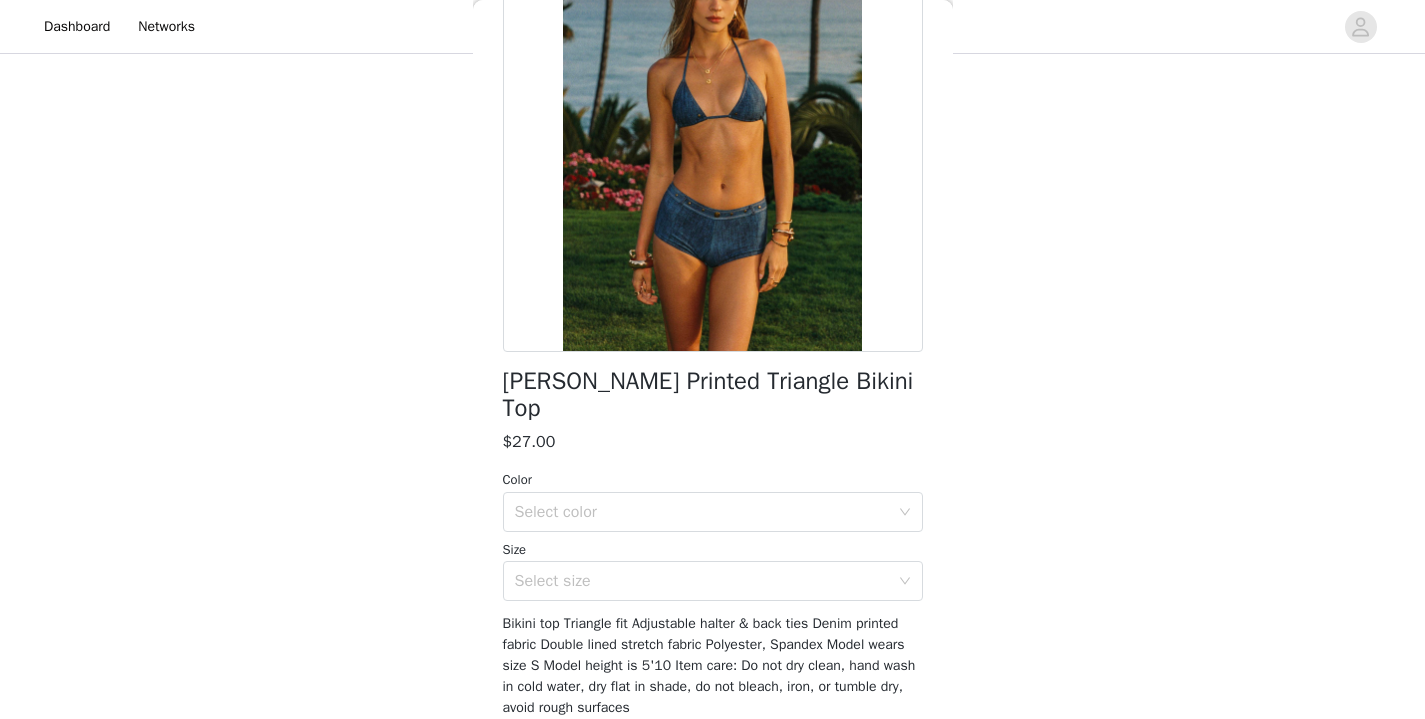 scroll, scrollTop: 201, scrollLeft: 0, axis: vertical 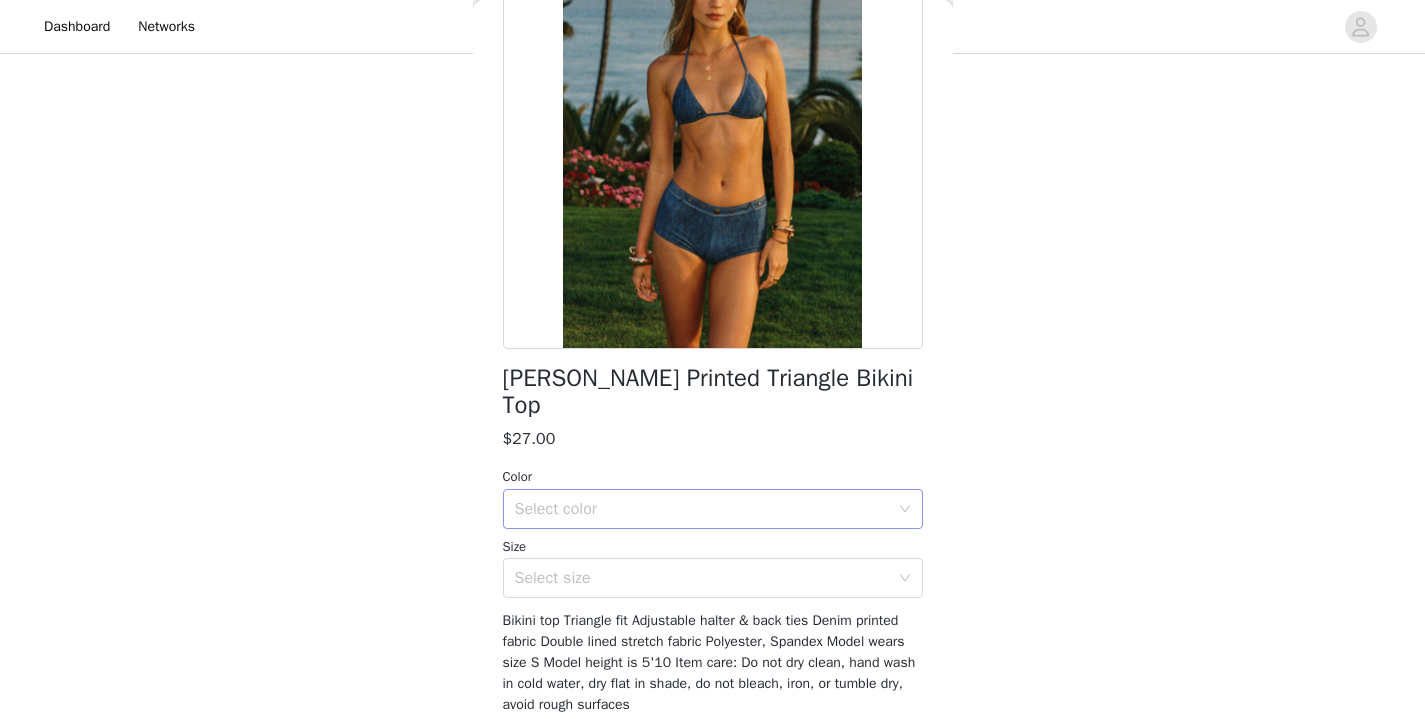 click on "Select color" at bounding box center [702, 509] 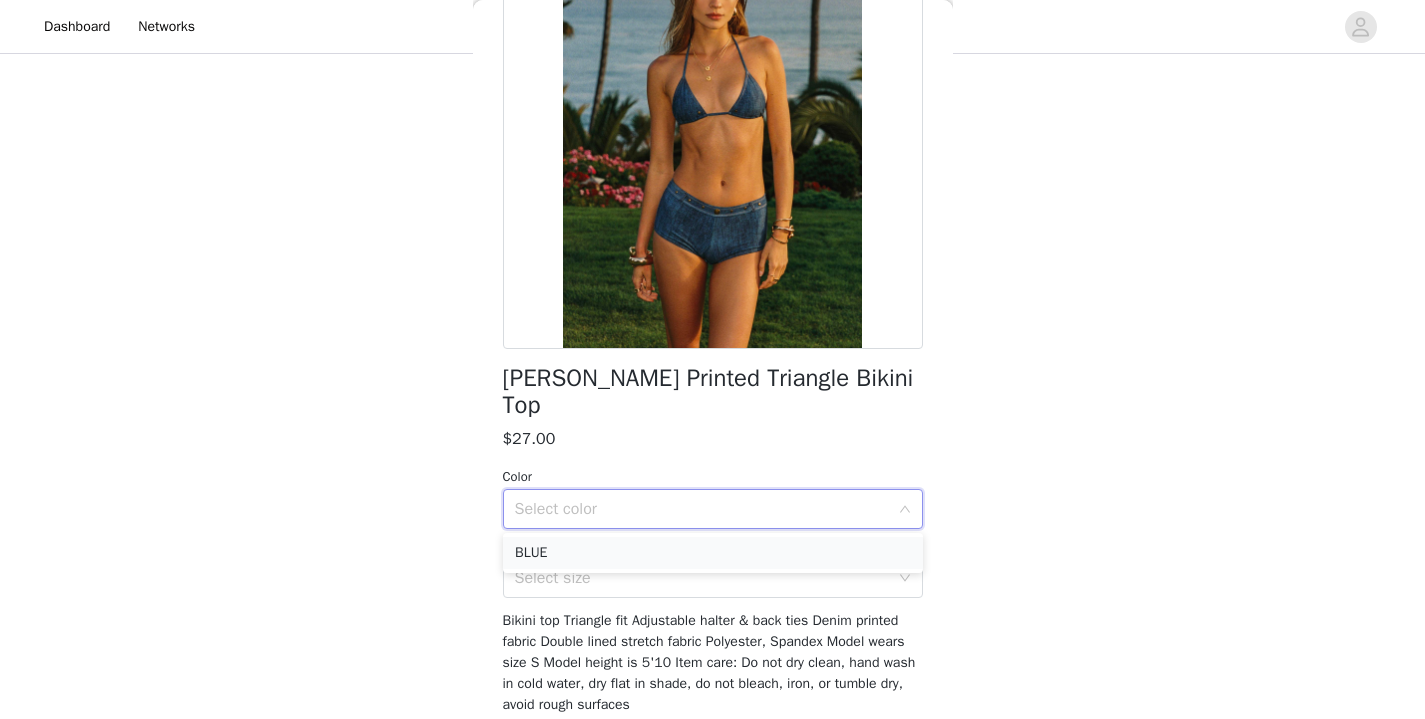 click on "BLUE" at bounding box center [713, 553] 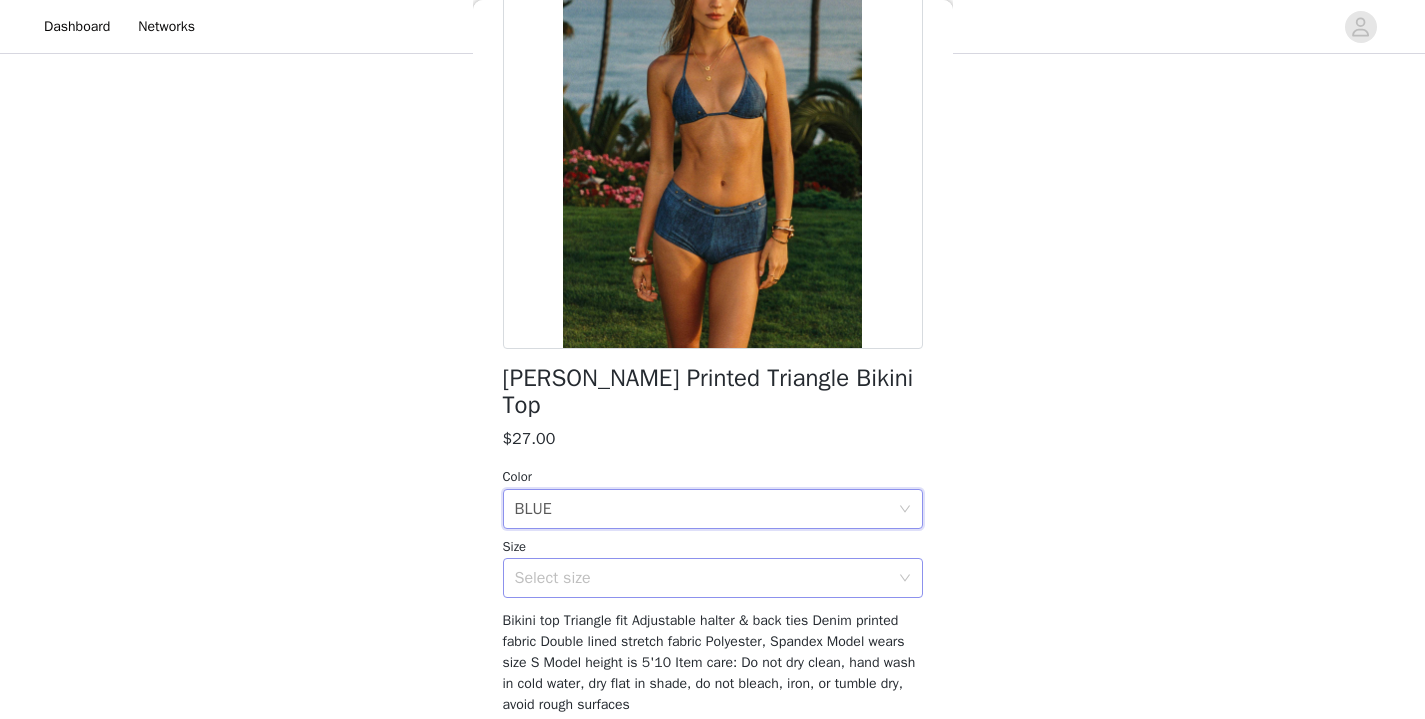 click on "Select size" at bounding box center (702, 578) 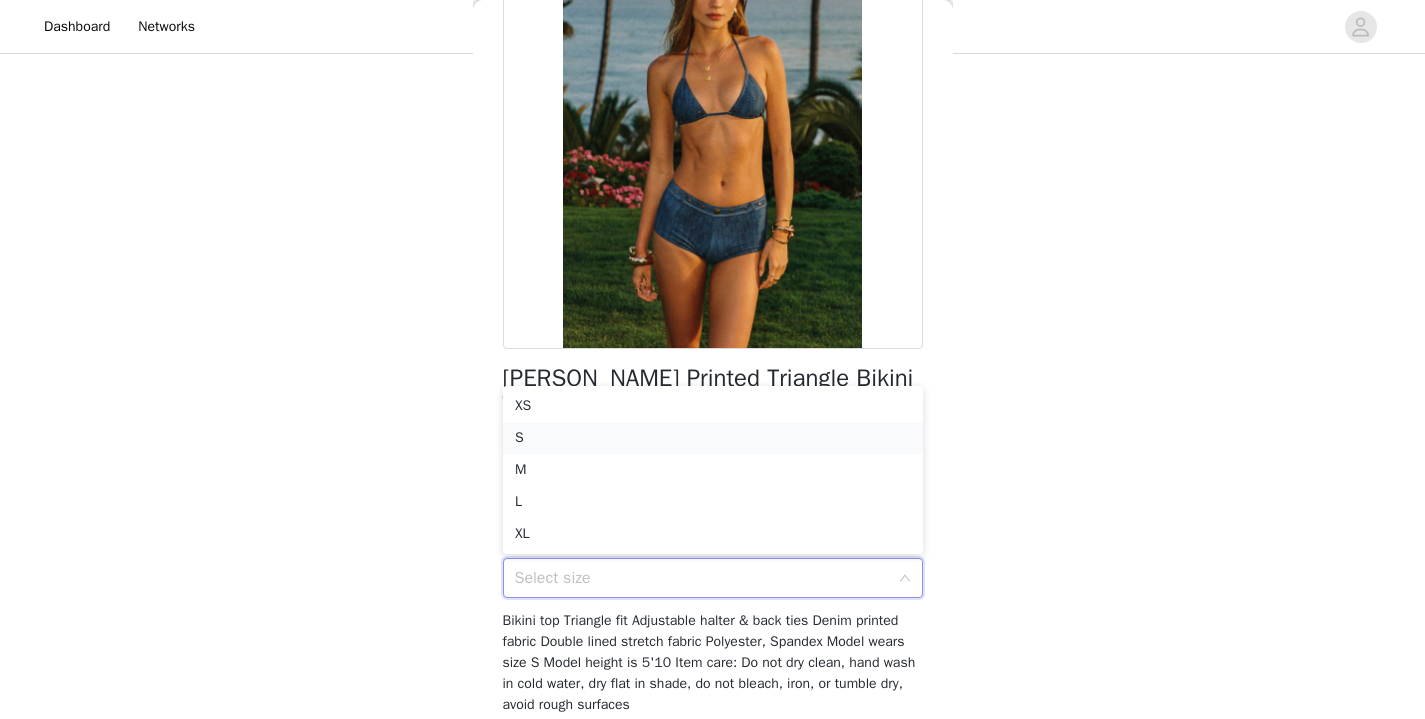click on "S" at bounding box center [713, 438] 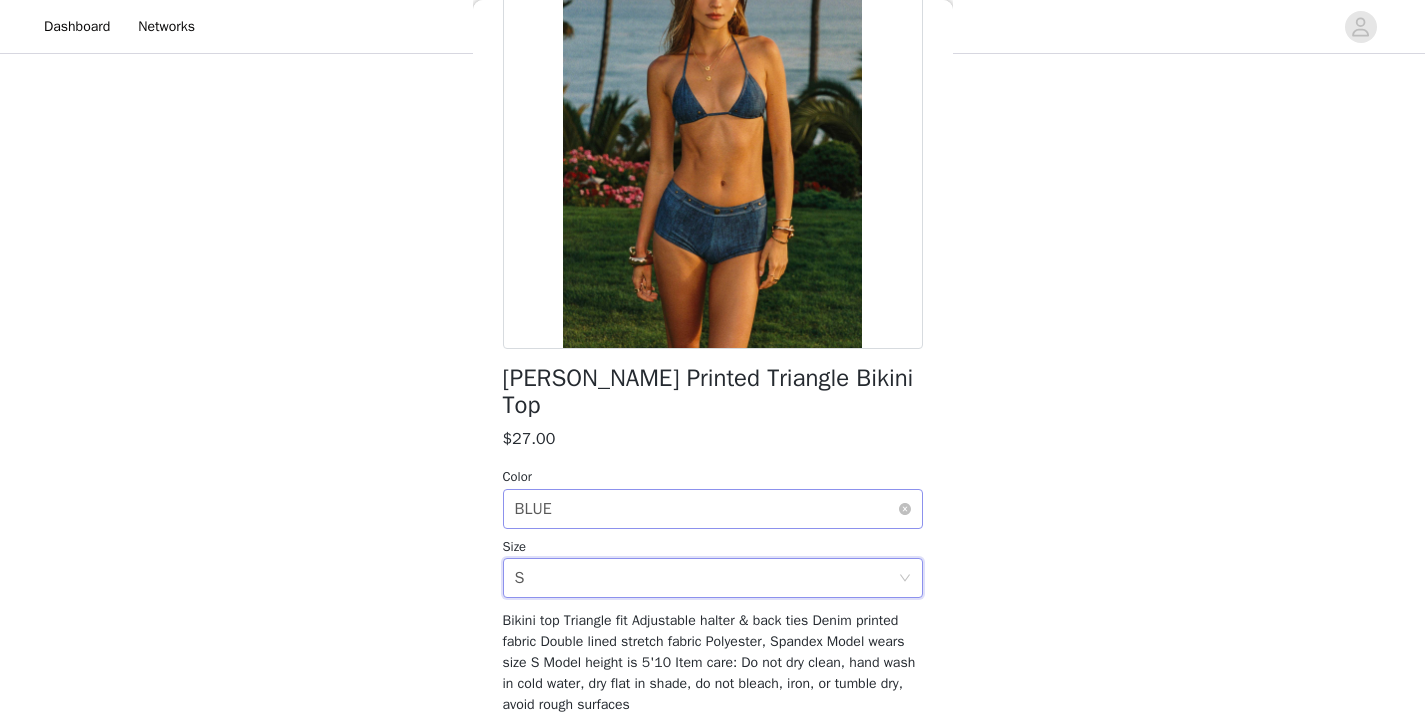 scroll, scrollTop: 281, scrollLeft: 0, axis: vertical 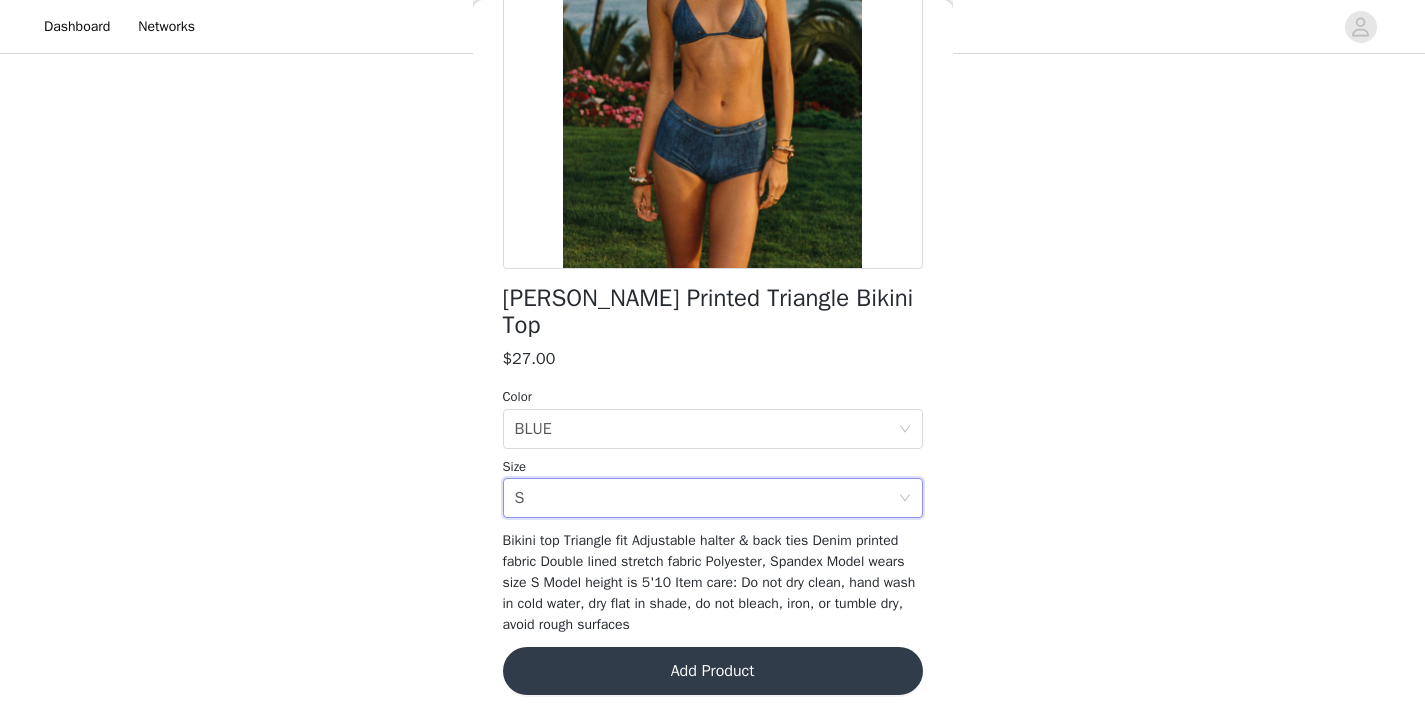 click on "Add Product" at bounding box center [713, 671] 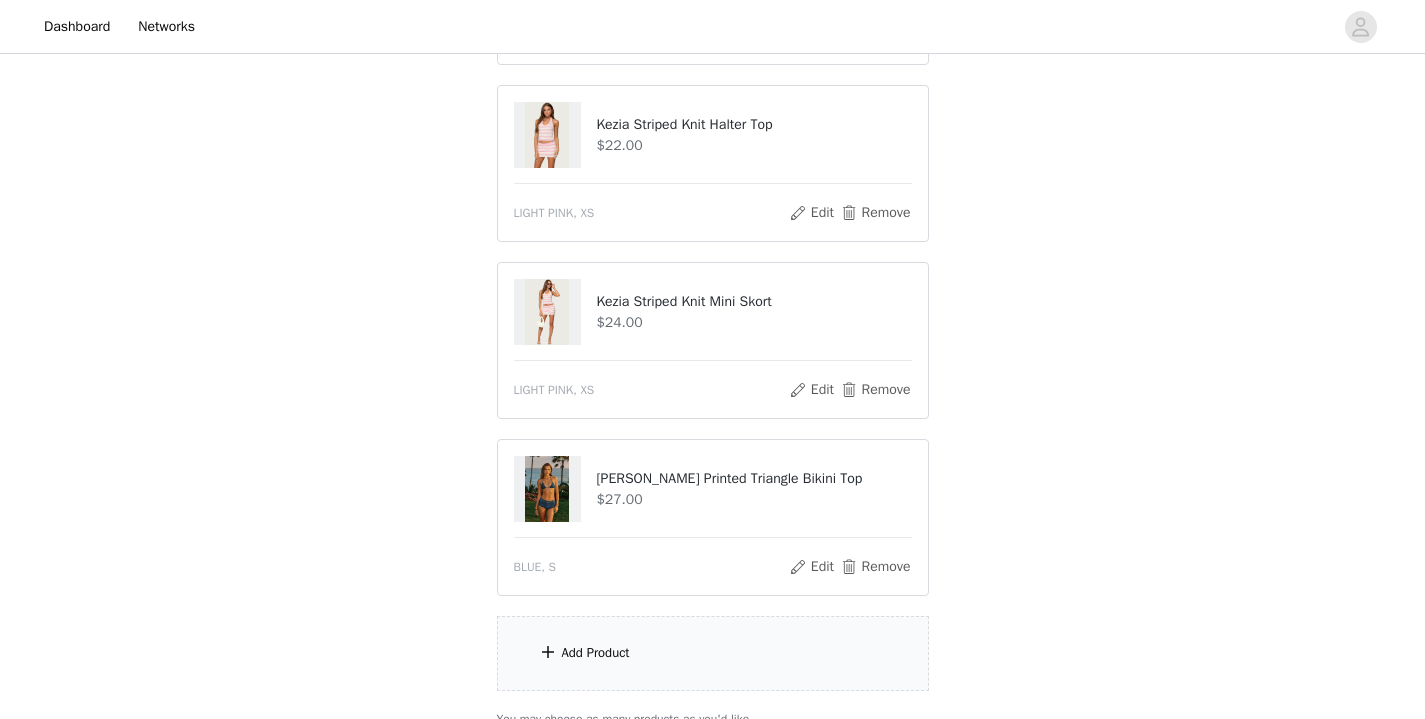 click on "Add Product" at bounding box center [713, 653] 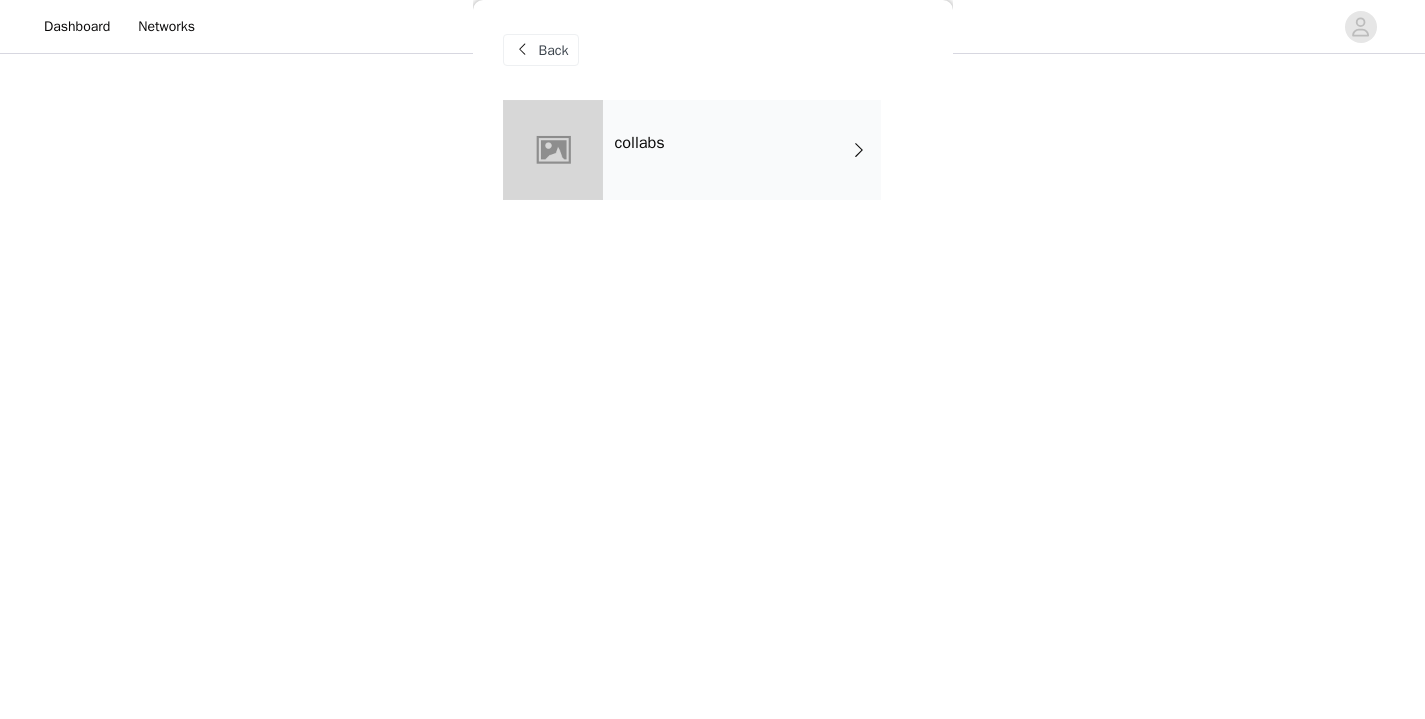 click on "Back" at bounding box center (713, 50) 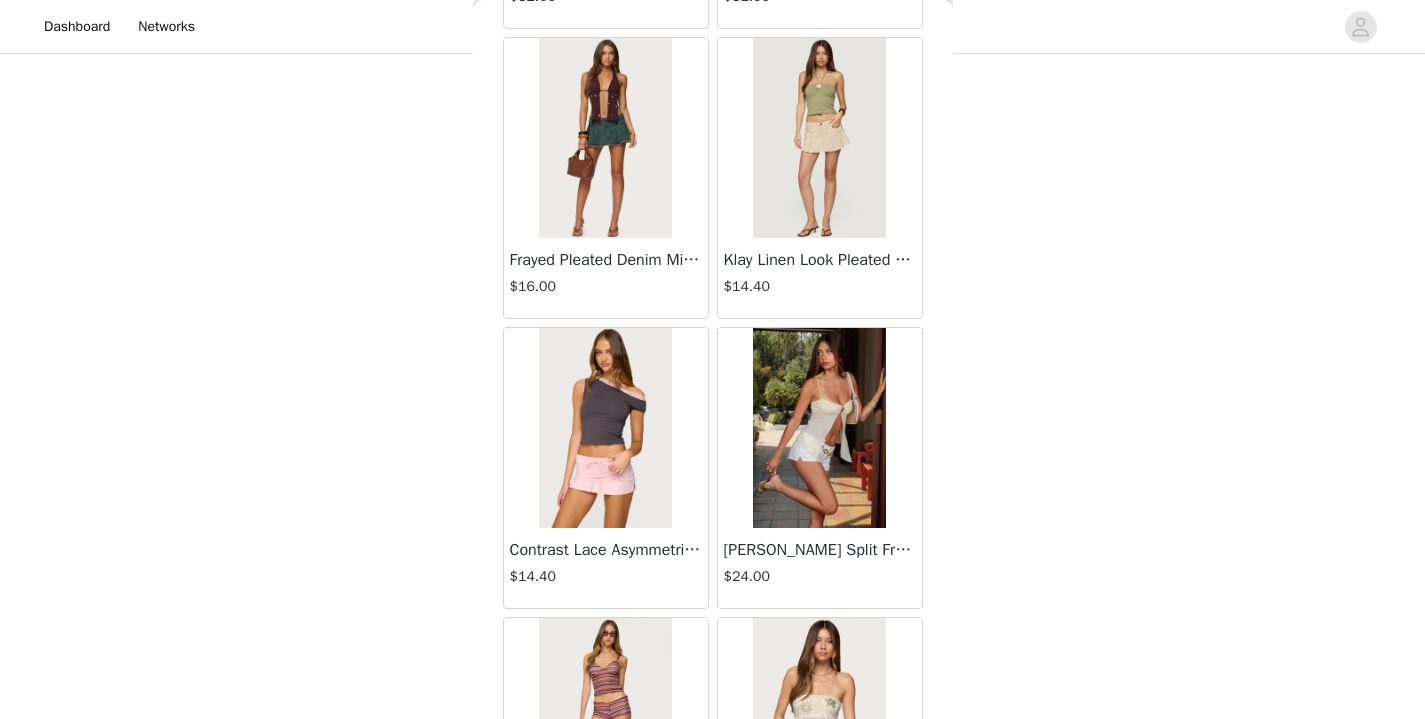 scroll, scrollTop: 2341, scrollLeft: 0, axis: vertical 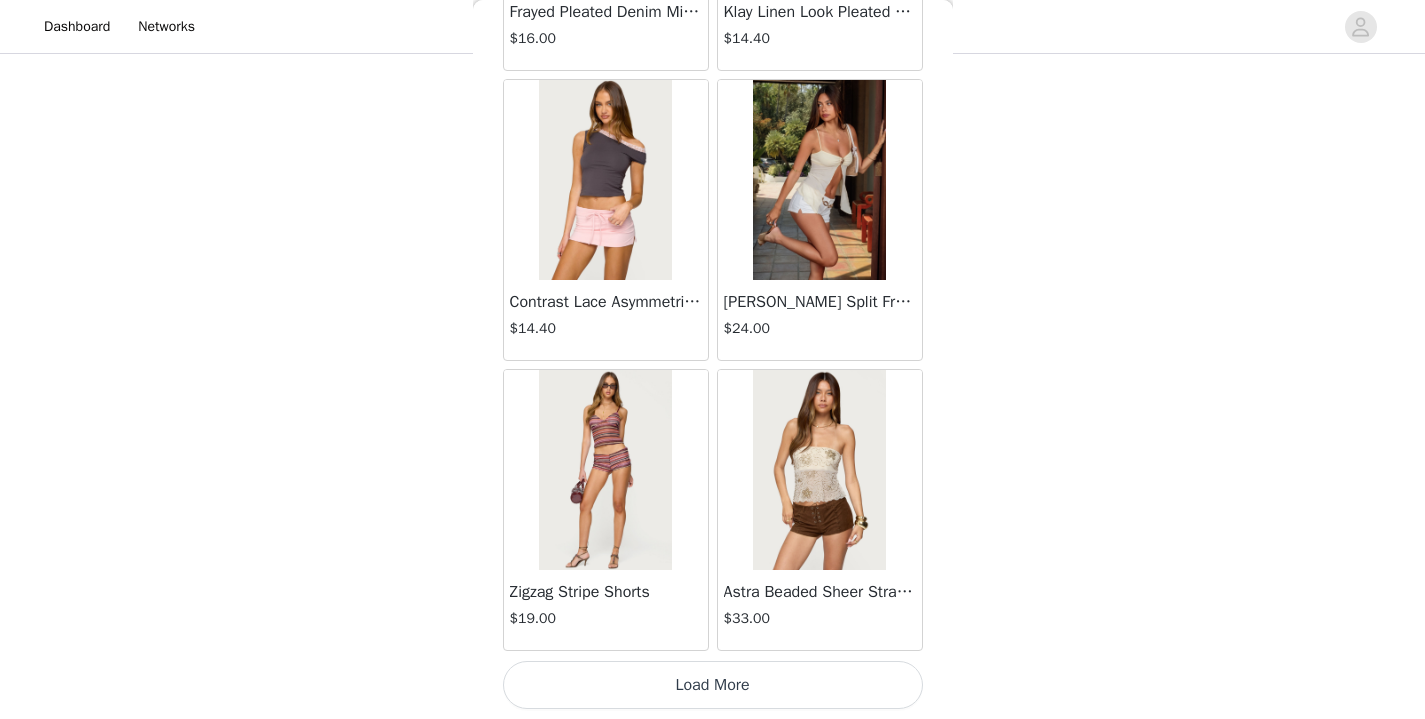 click on "Load More" at bounding box center (713, 685) 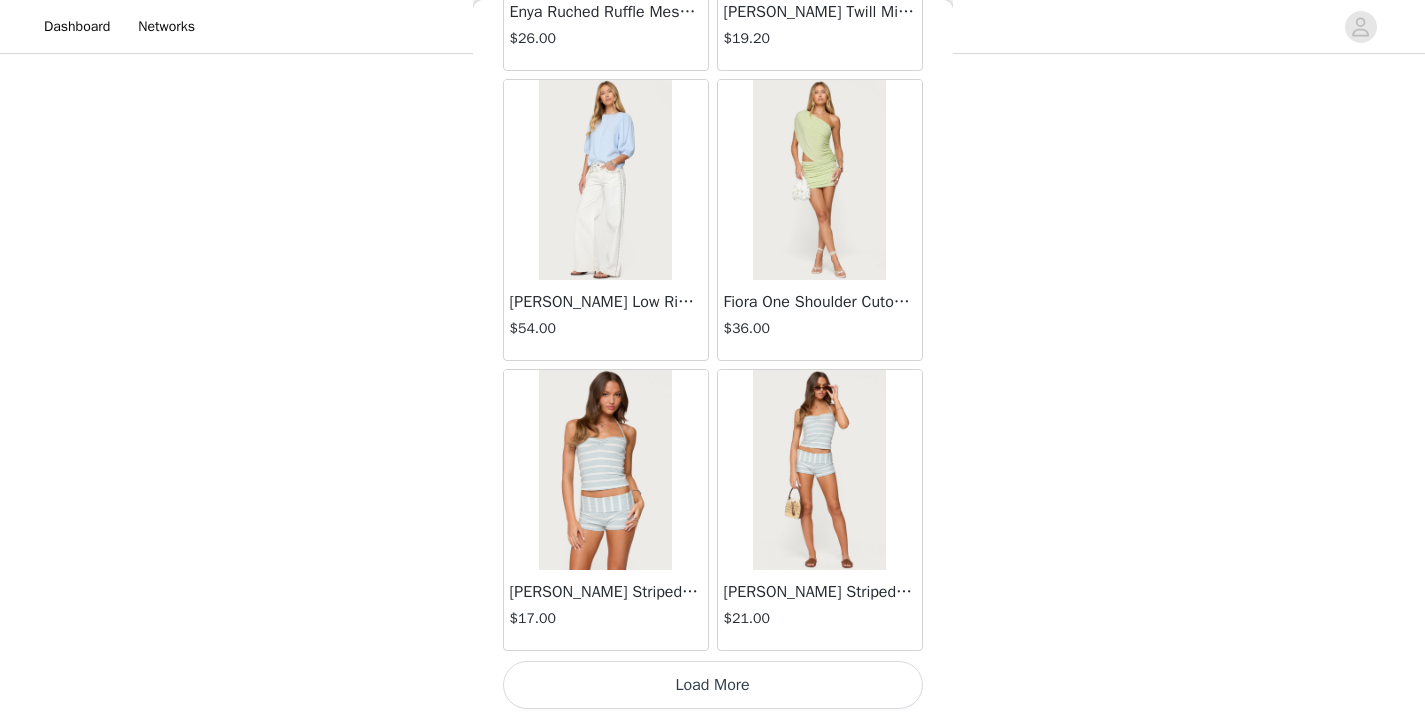 click on "Load More" at bounding box center (713, 685) 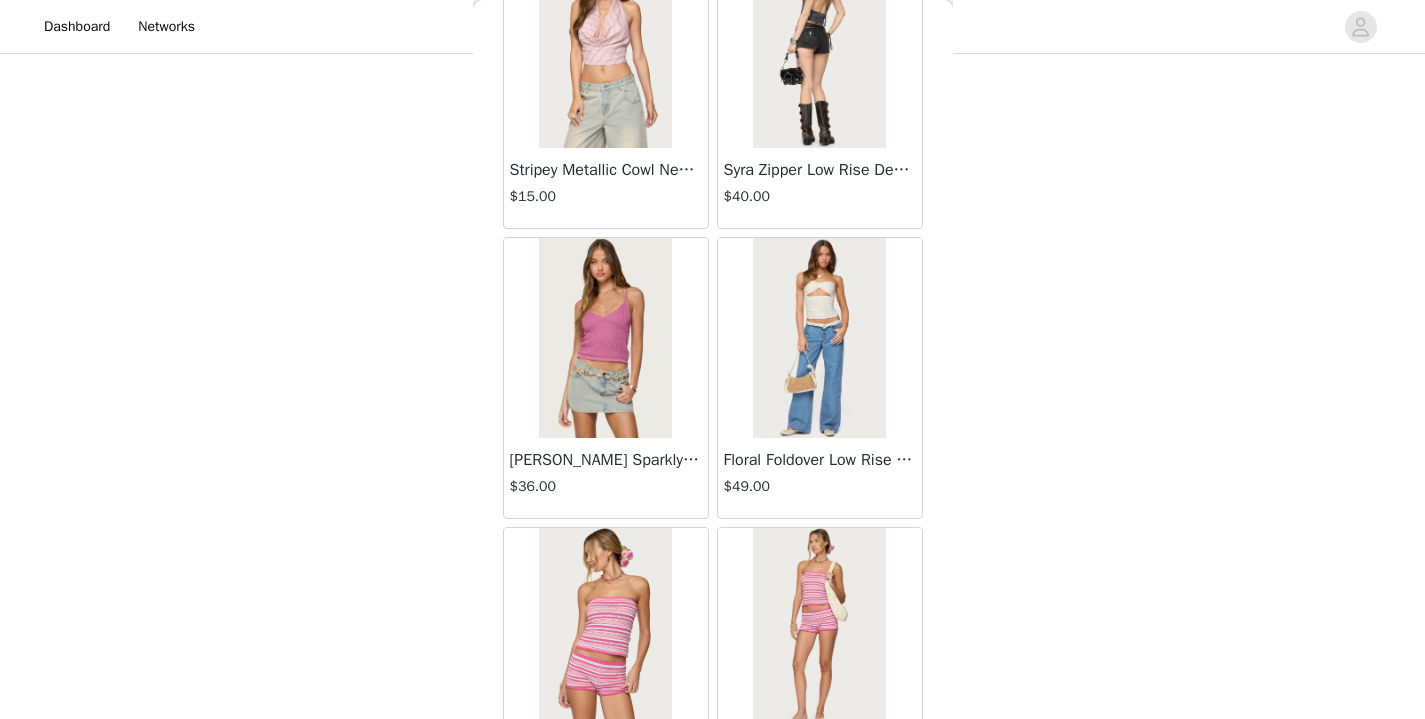 scroll, scrollTop: 8132, scrollLeft: 0, axis: vertical 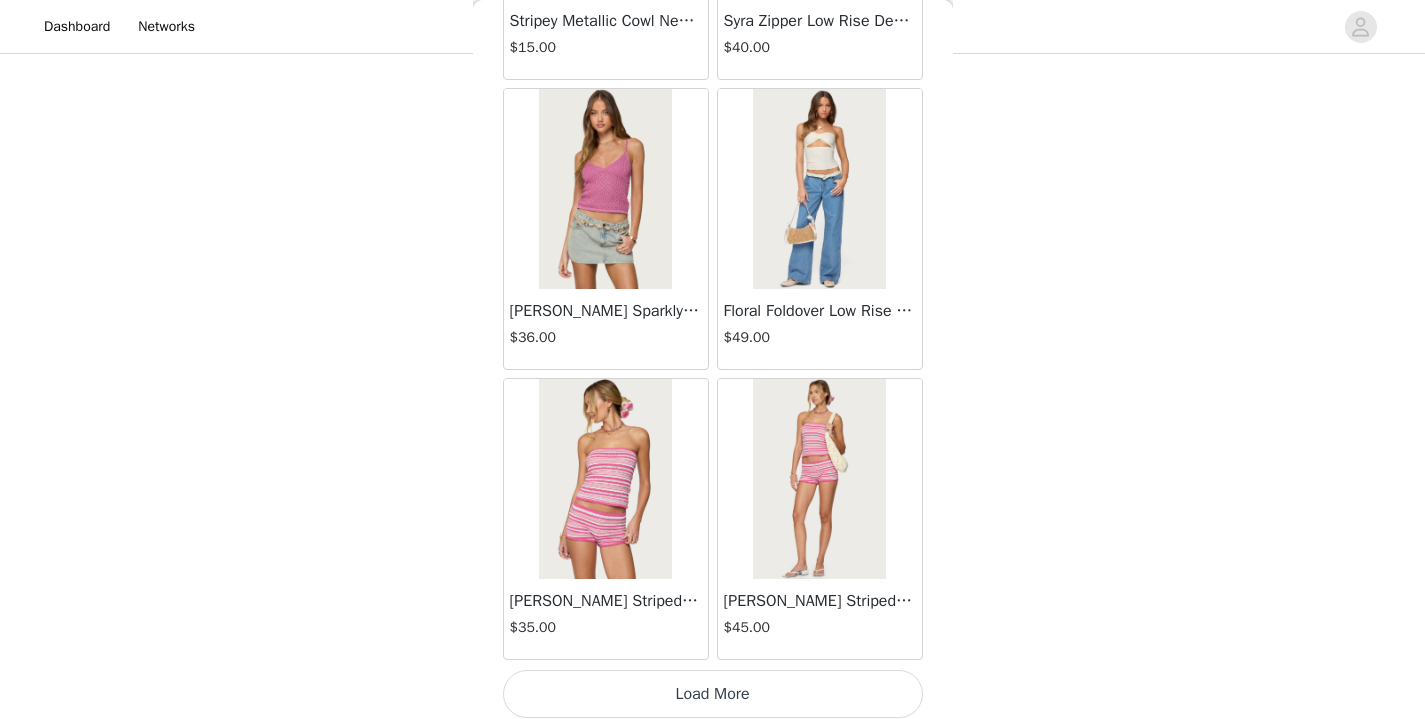 click on "Load More" at bounding box center (713, 694) 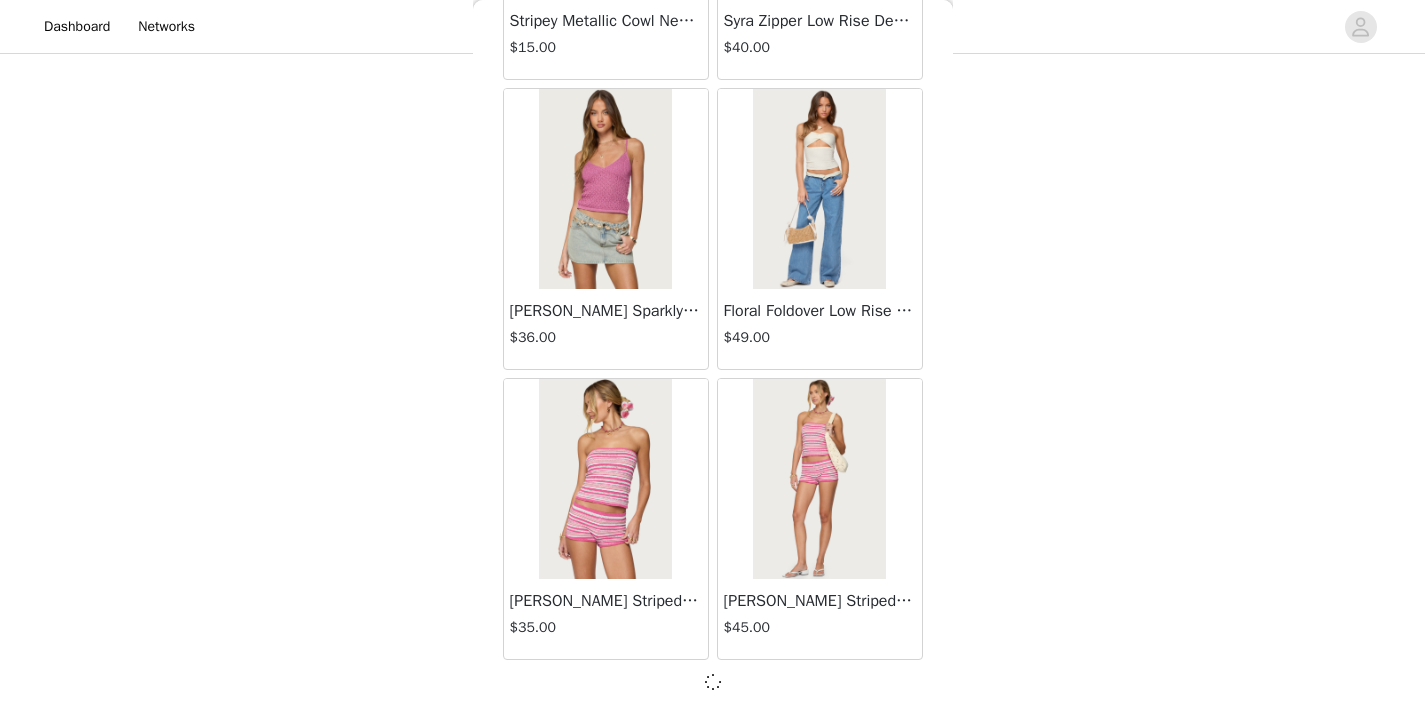 scroll, scrollTop: 722, scrollLeft: 0, axis: vertical 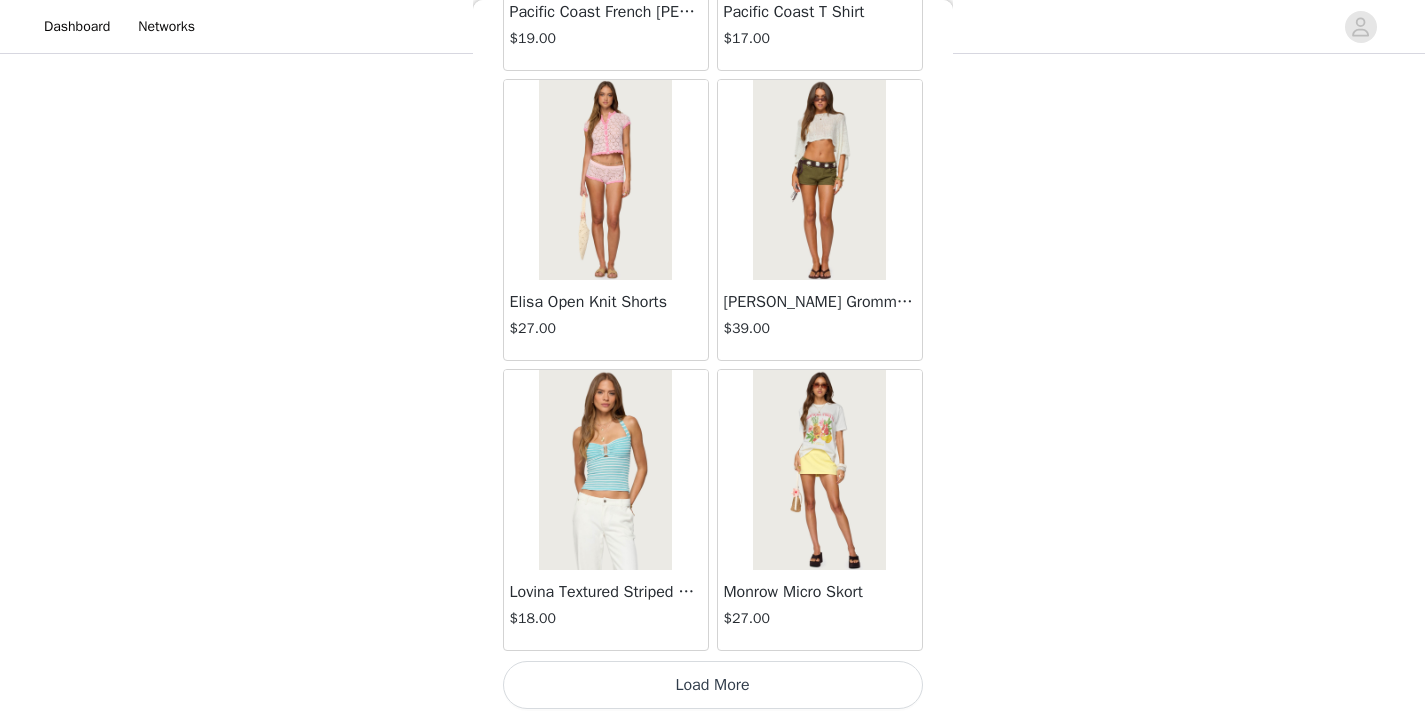 click on "Load More" at bounding box center [713, 685] 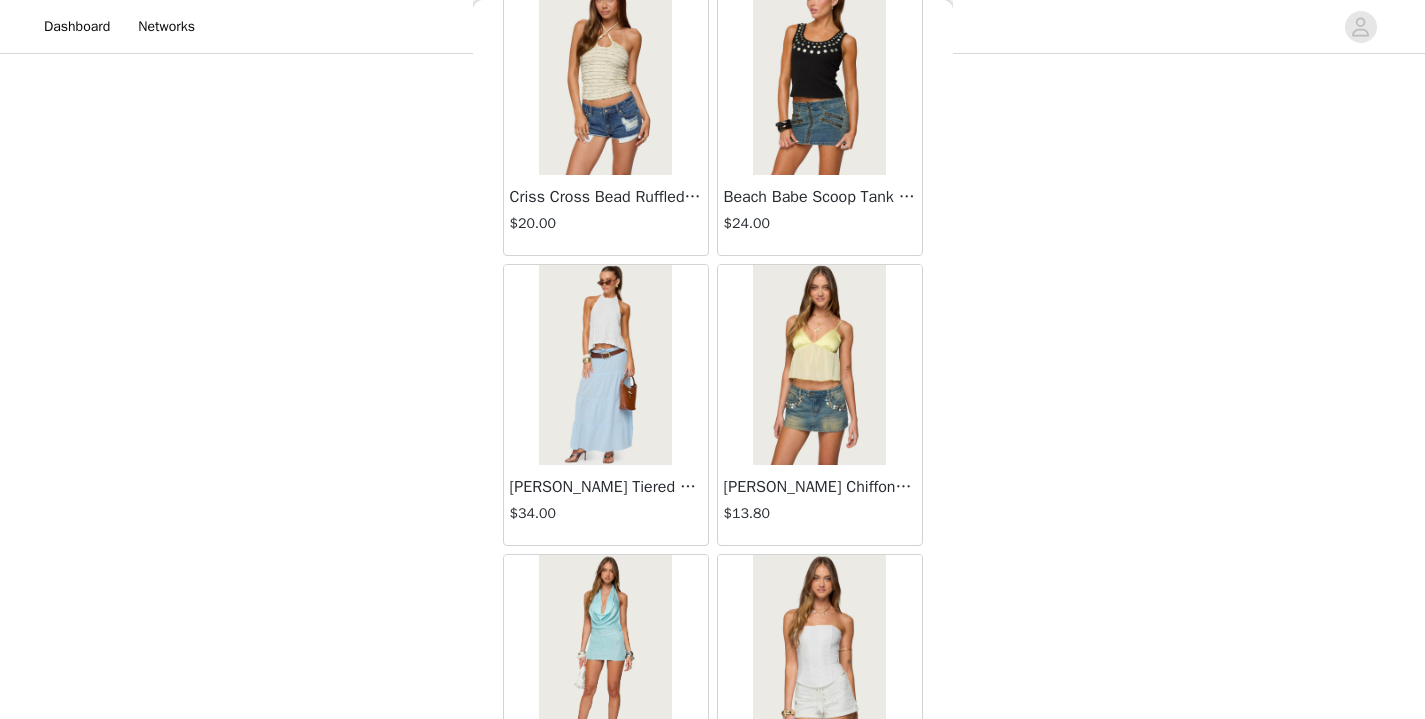 scroll, scrollTop: 13941, scrollLeft: 0, axis: vertical 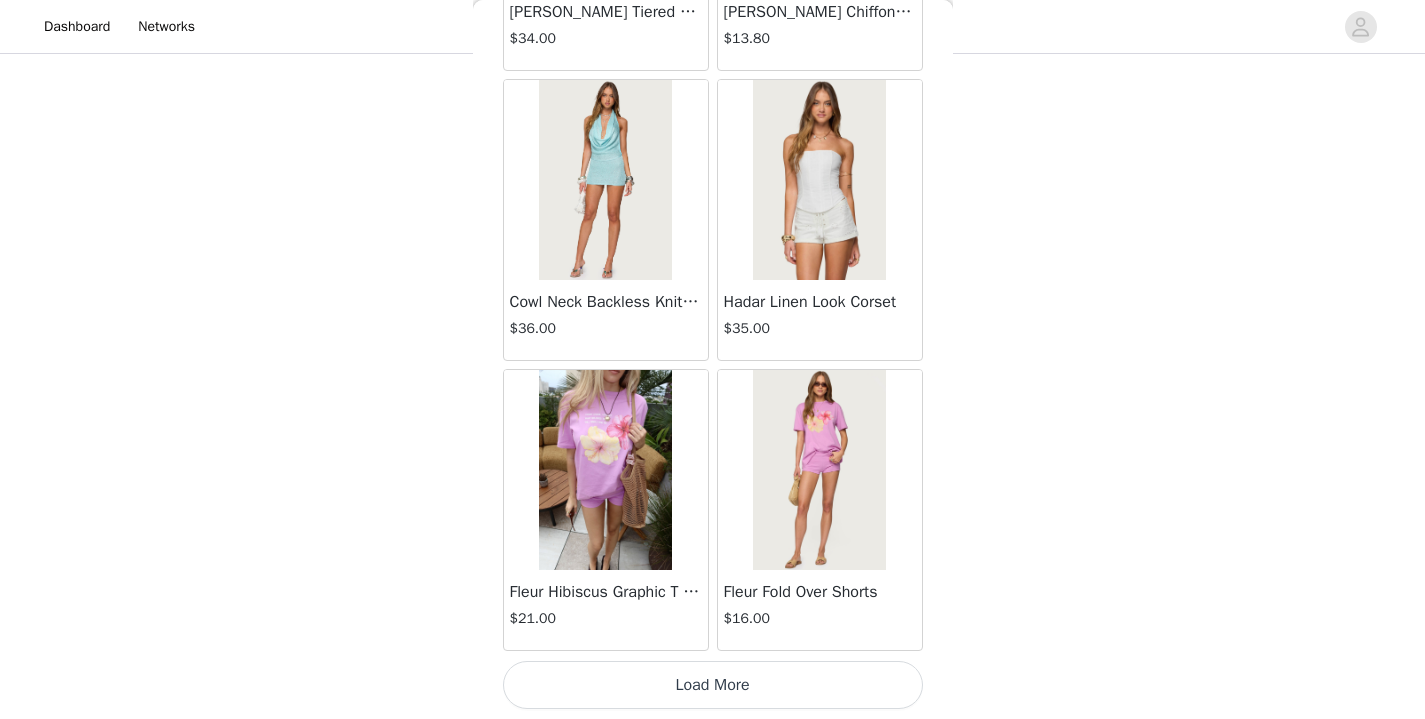 click on "Load More" at bounding box center (713, 685) 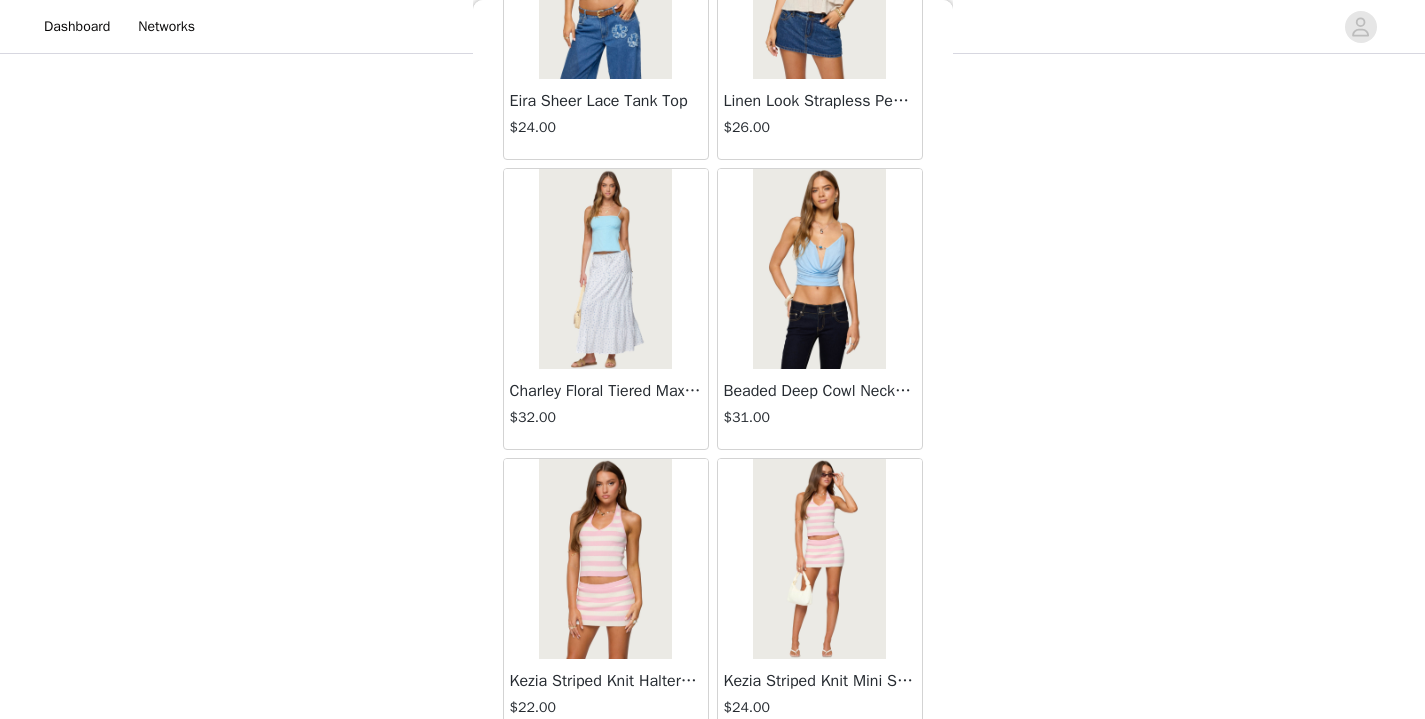 scroll, scrollTop: 16841, scrollLeft: 0, axis: vertical 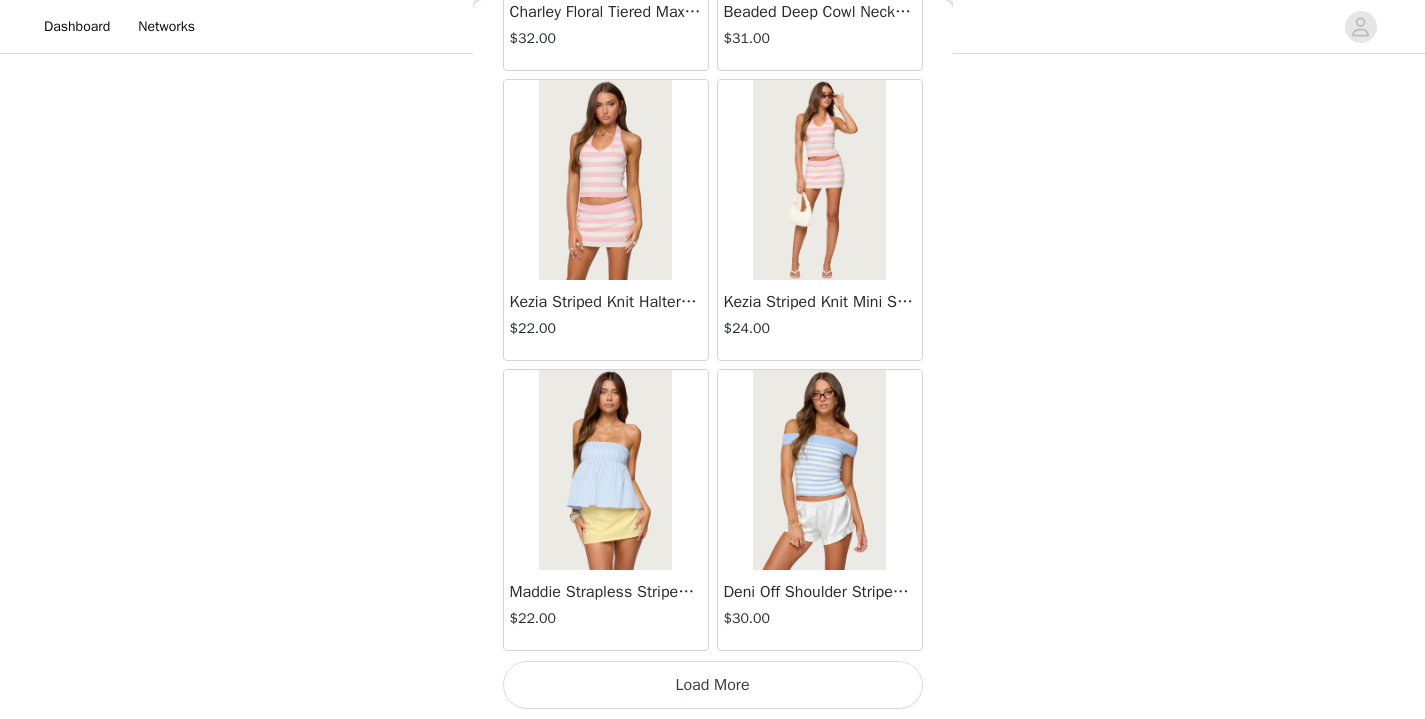 click on "Load More" at bounding box center [713, 685] 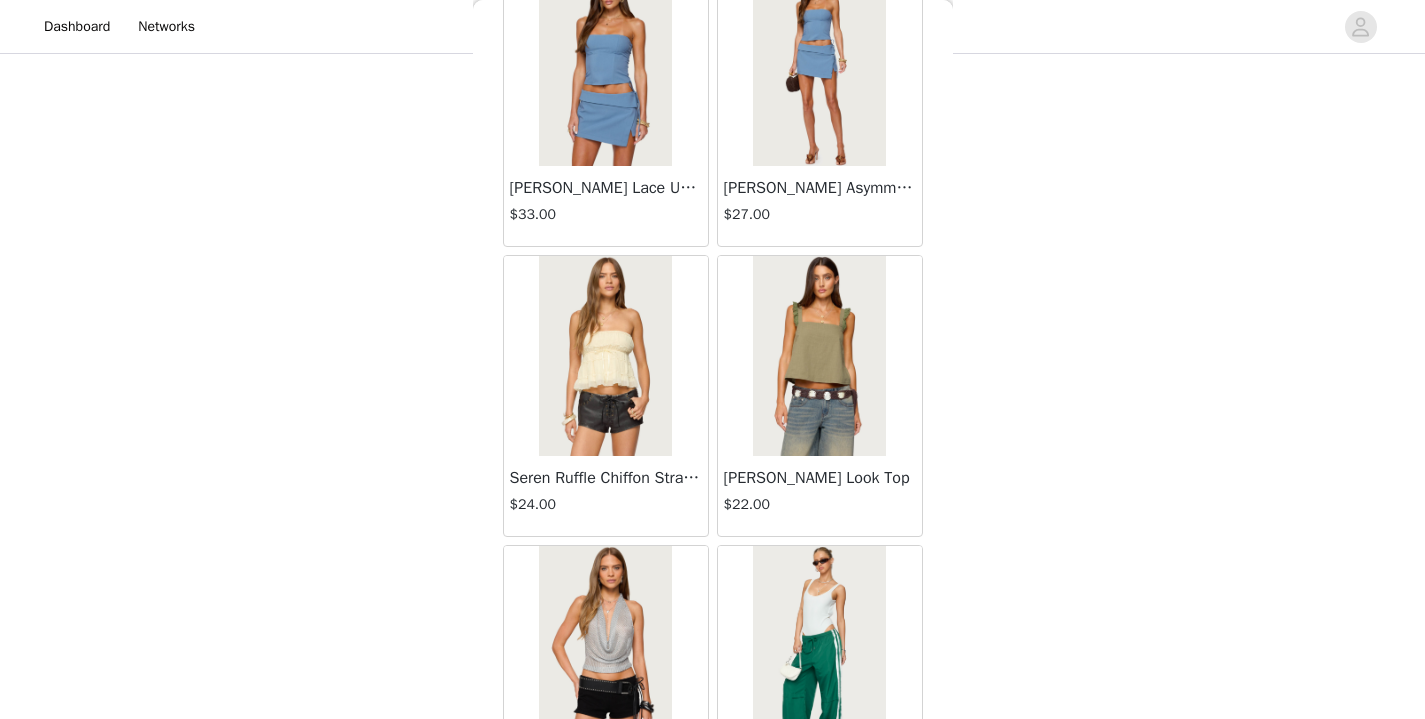scroll, scrollTop: 19741, scrollLeft: 0, axis: vertical 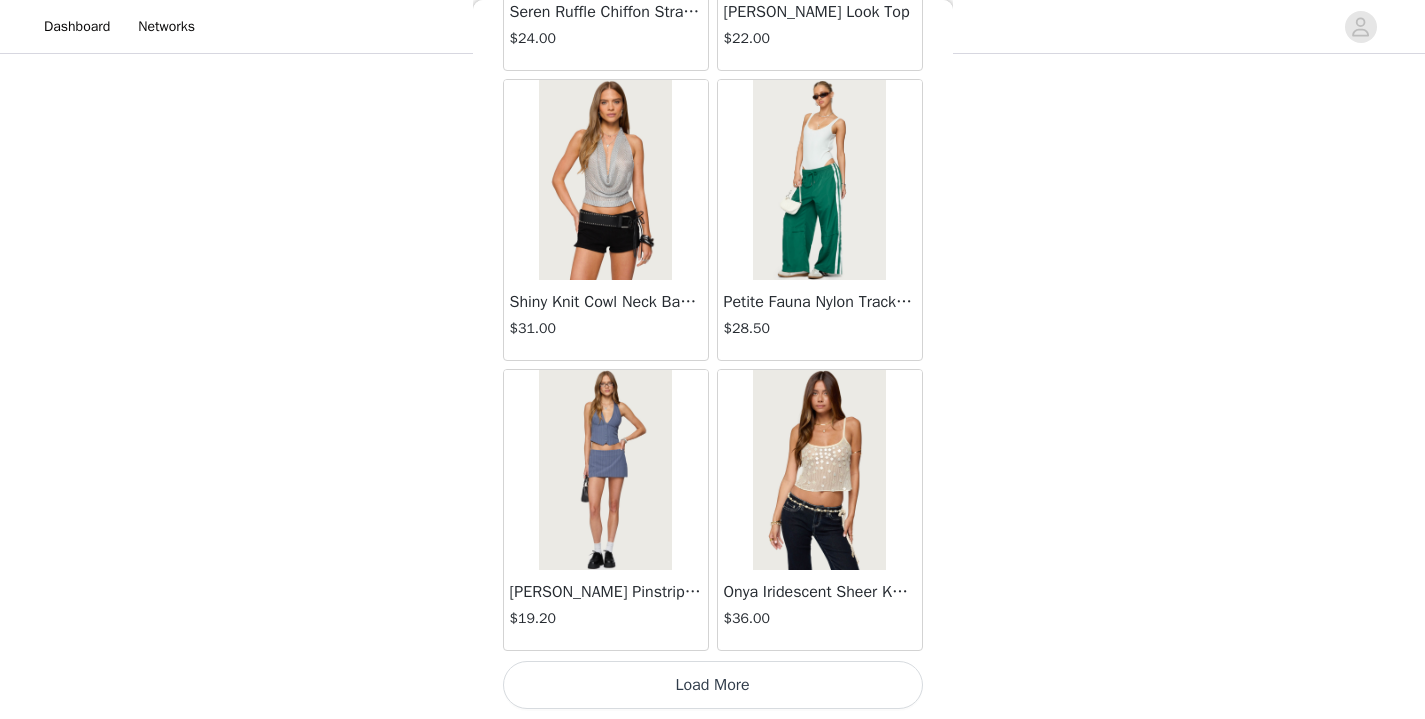 click on "Load More" at bounding box center [713, 685] 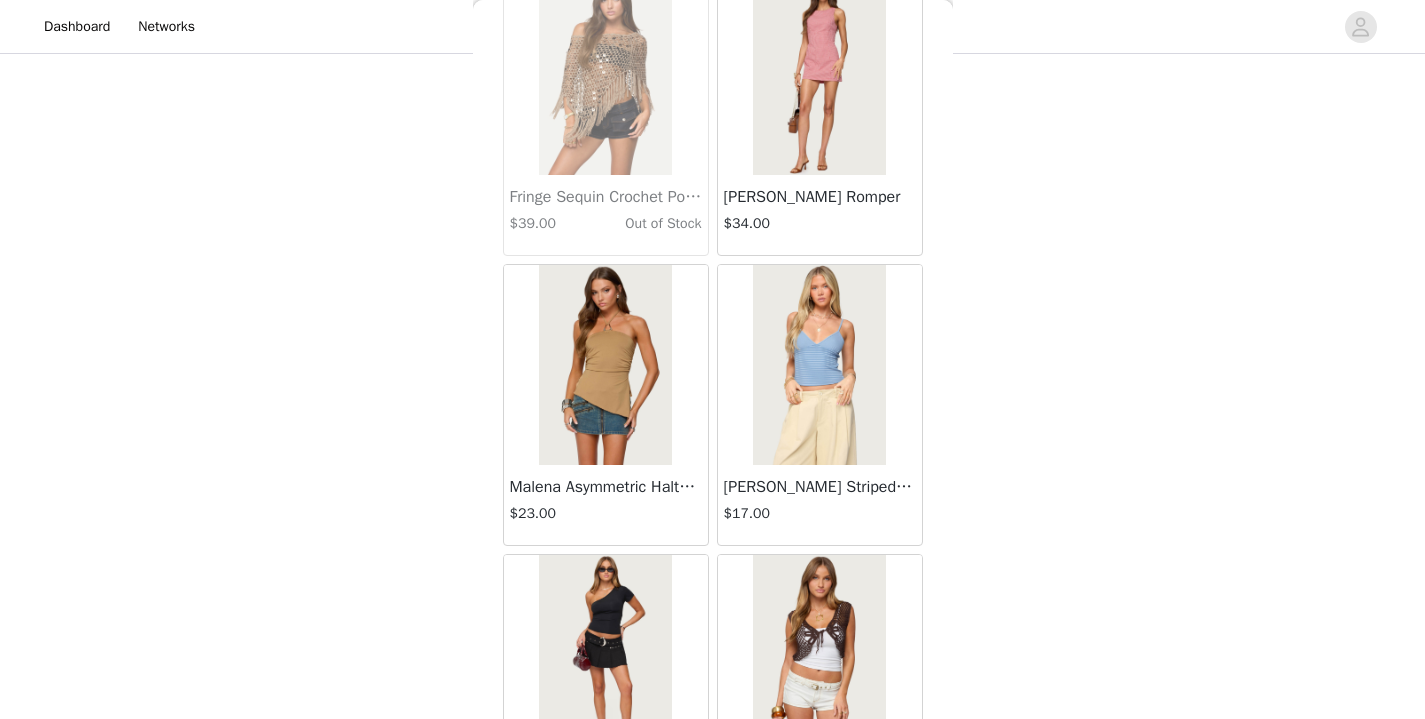 scroll, scrollTop: 22641, scrollLeft: 0, axis: vertical 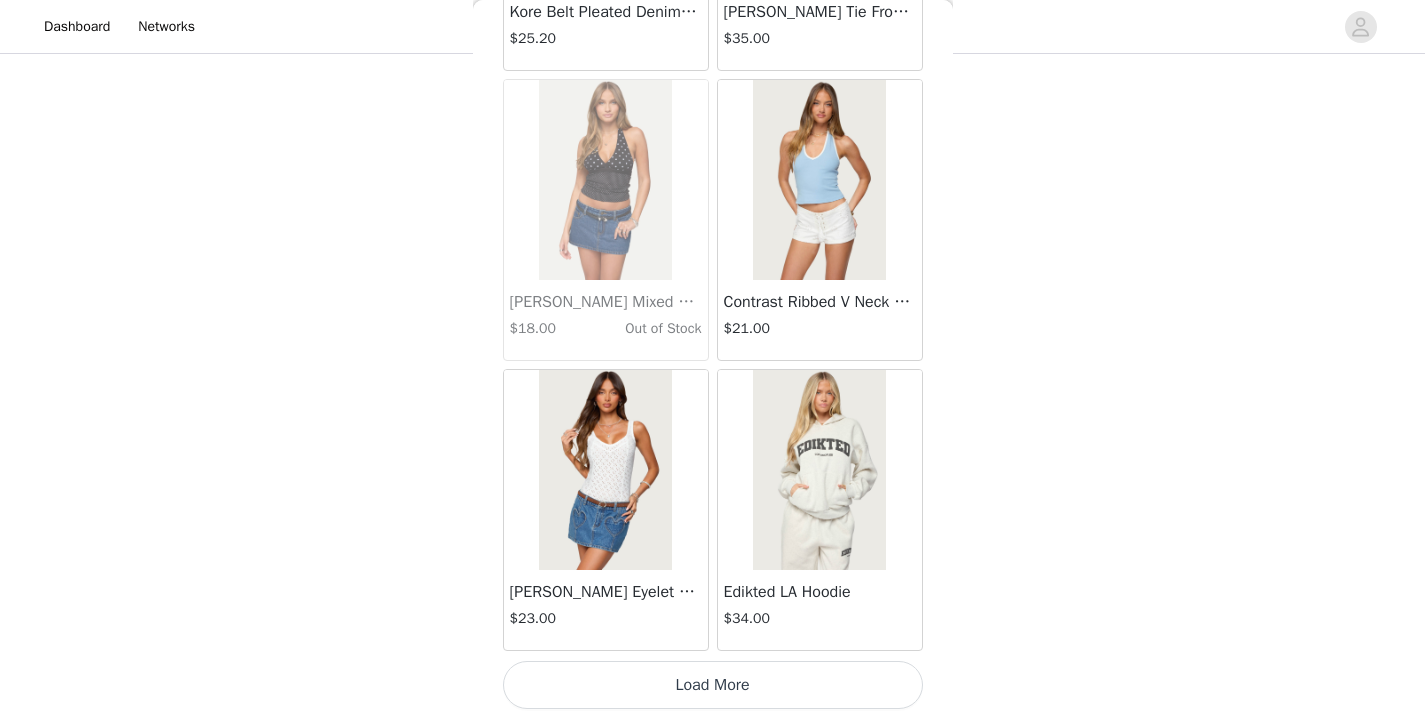click on "Load More" at bounding box center [713, 685] 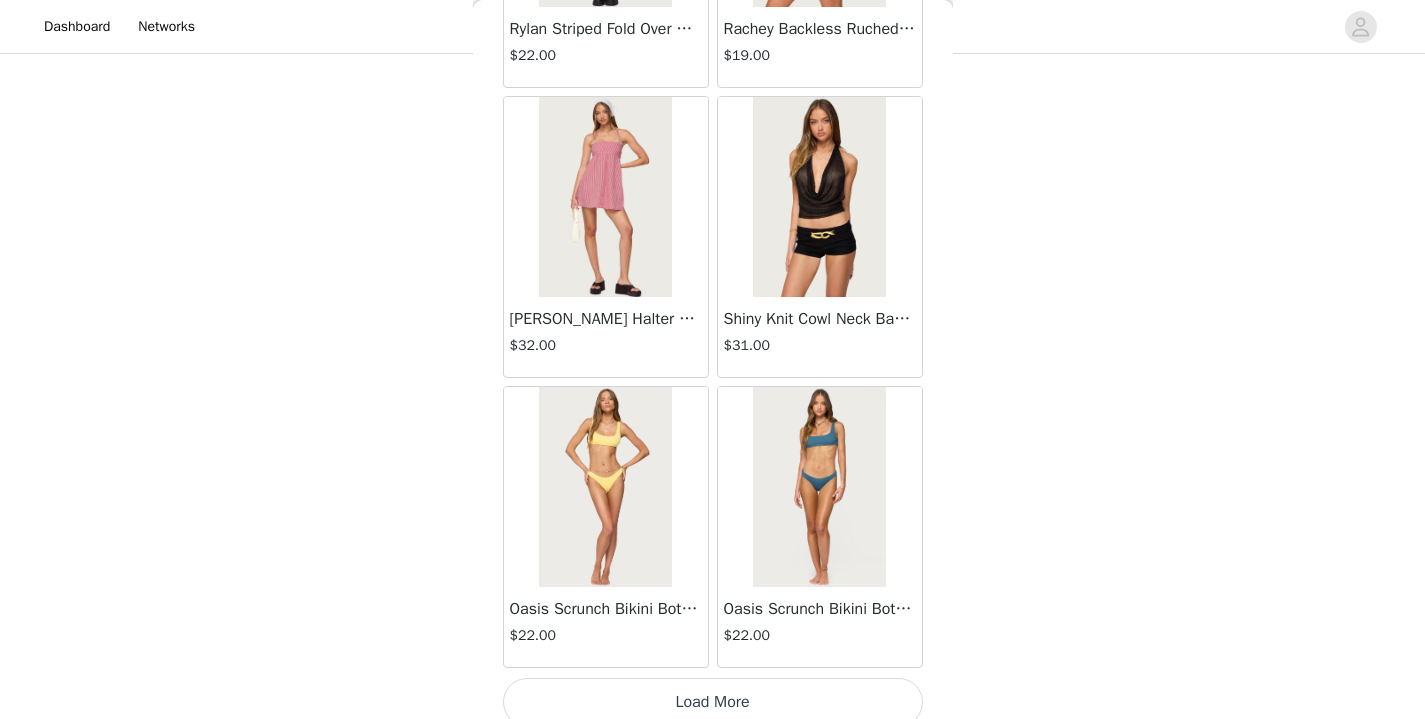 scroll, scrollTop: 25541, scrollLeft: 0, axis: vertical 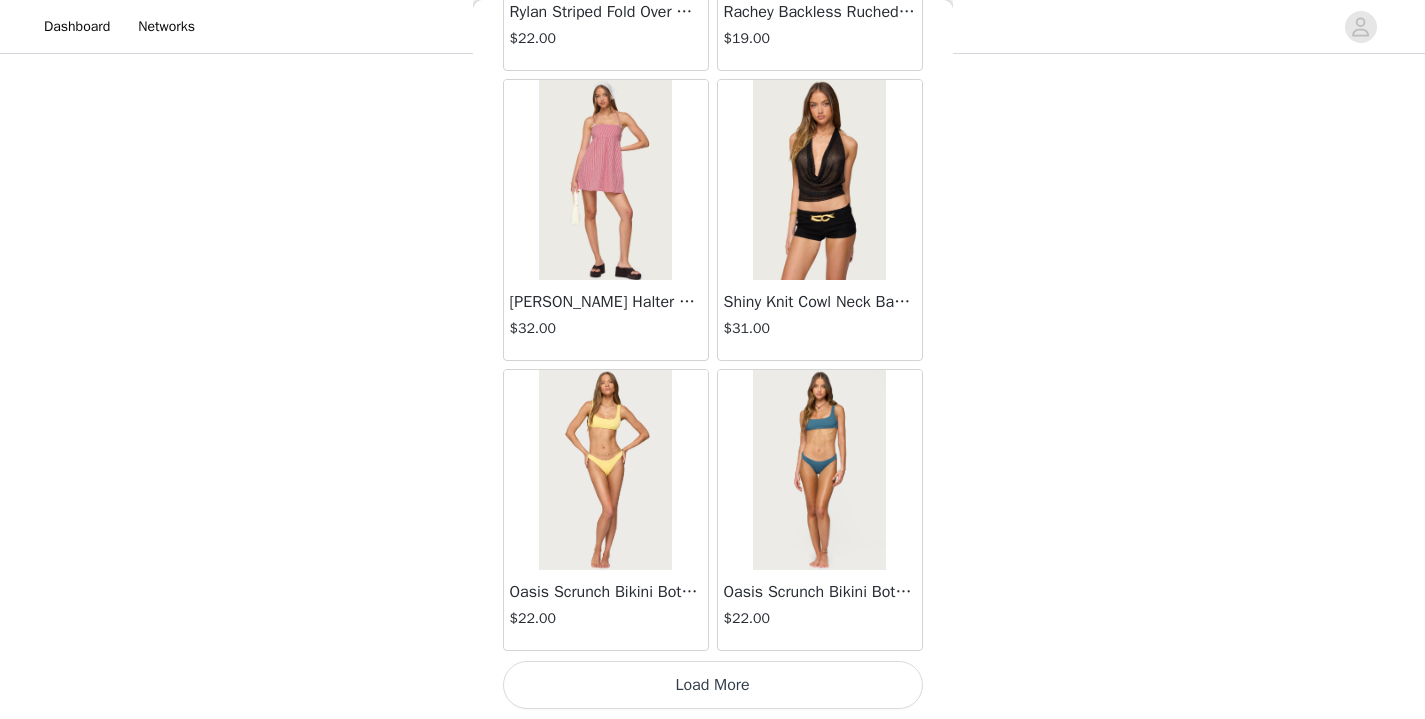 click on "Load More" at bounding box center [713, 685] 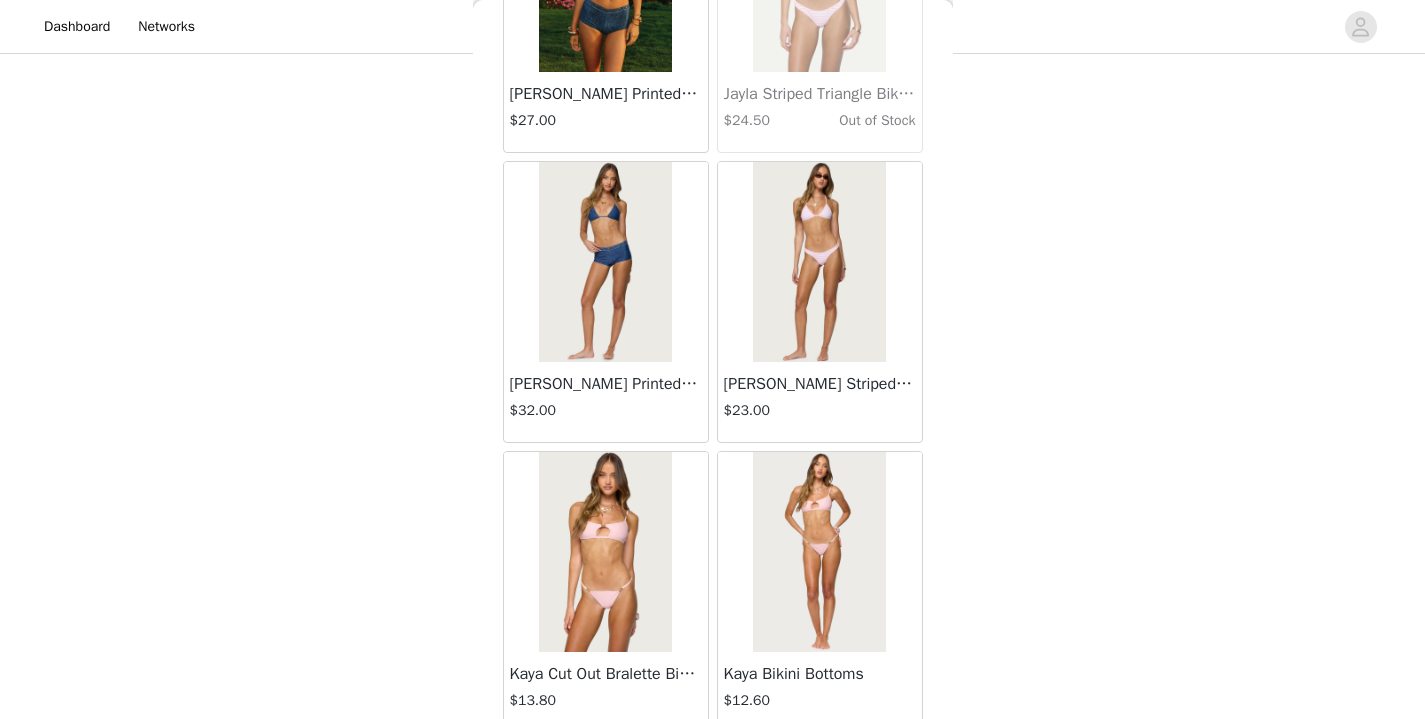 scroll, scrollTop: 28065, scrollLeft: 0, axis: vertical 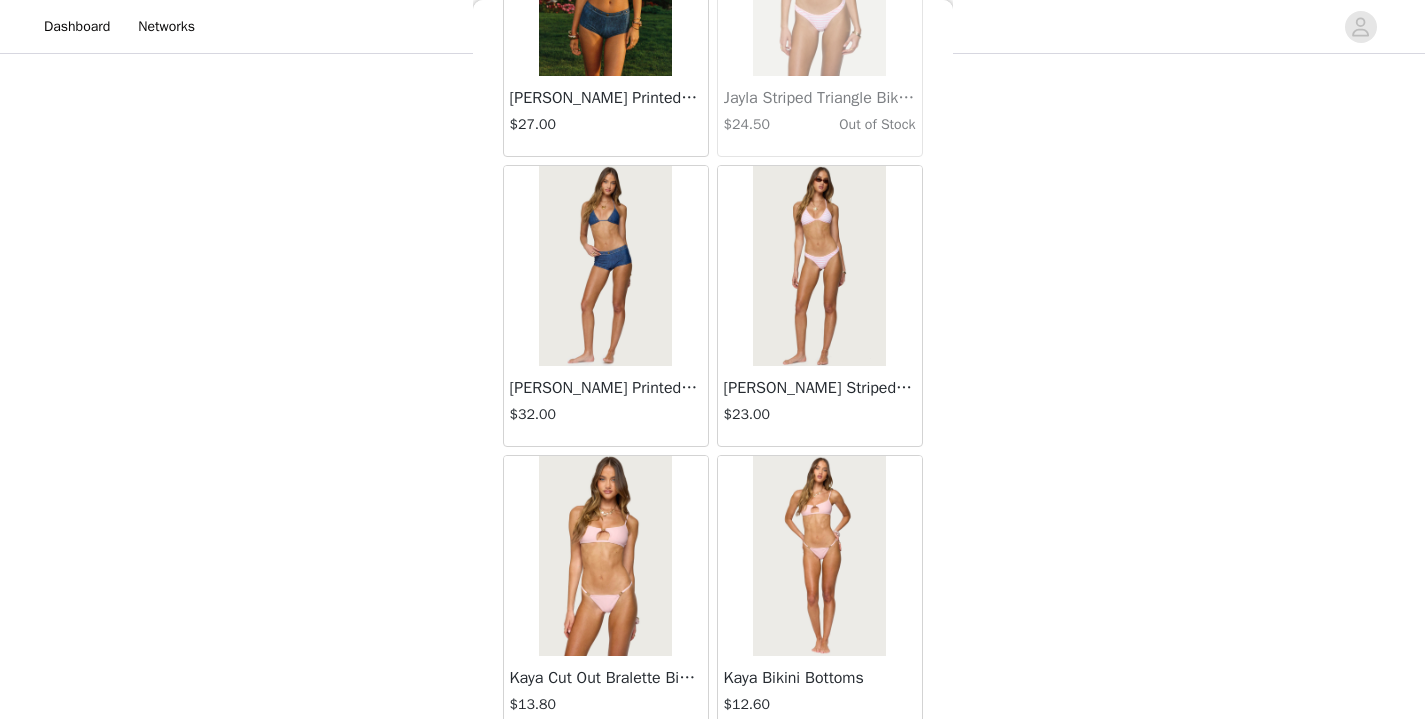 click at bounding box center (605, 266) 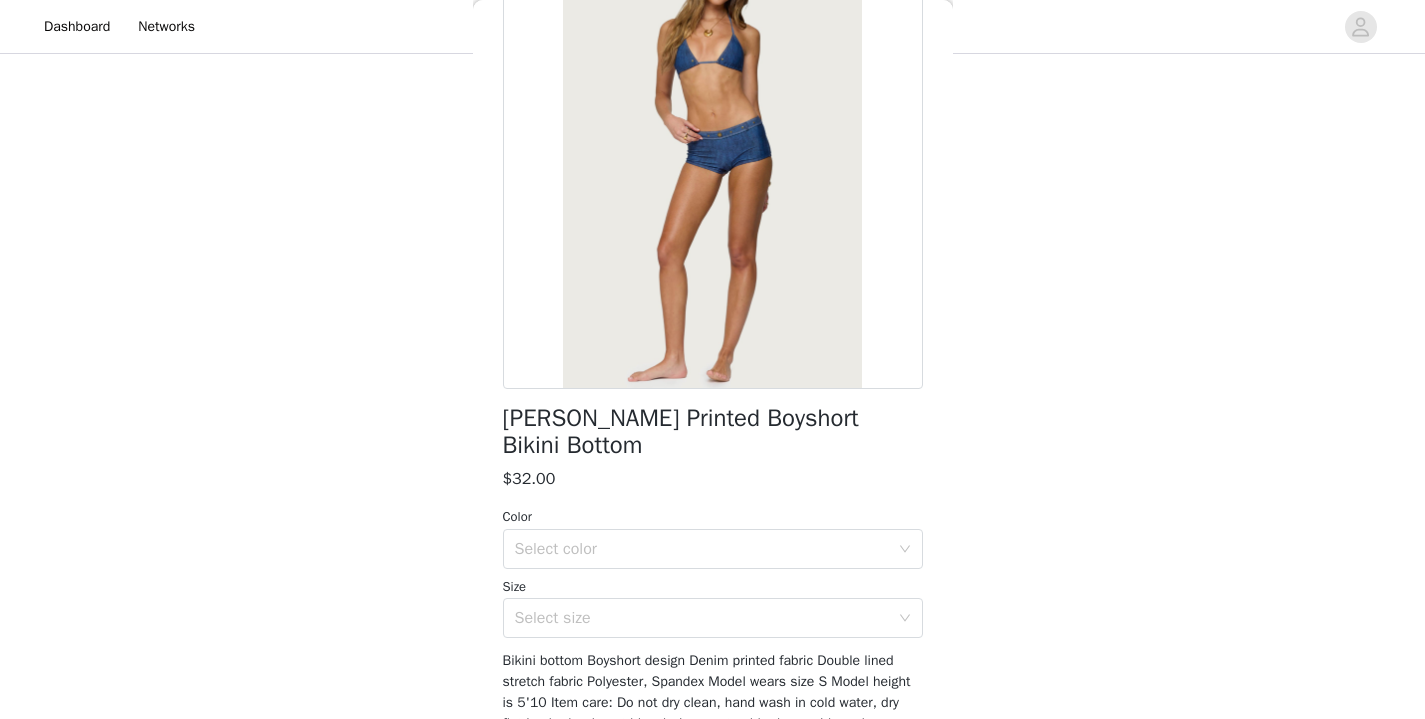 scroll, scrollTop: 165, scrollLeft: 0, axis: vertical 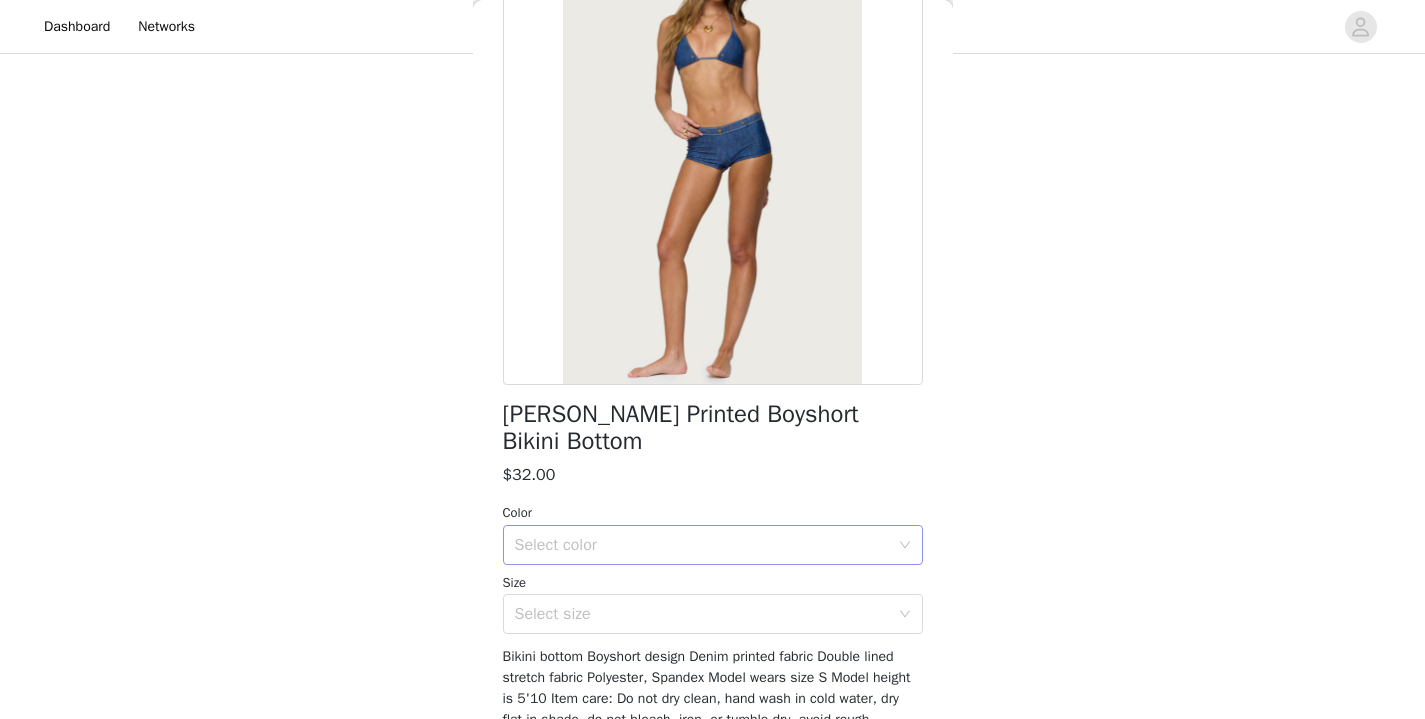 click on "Select color" at bounding box center (702, 545) 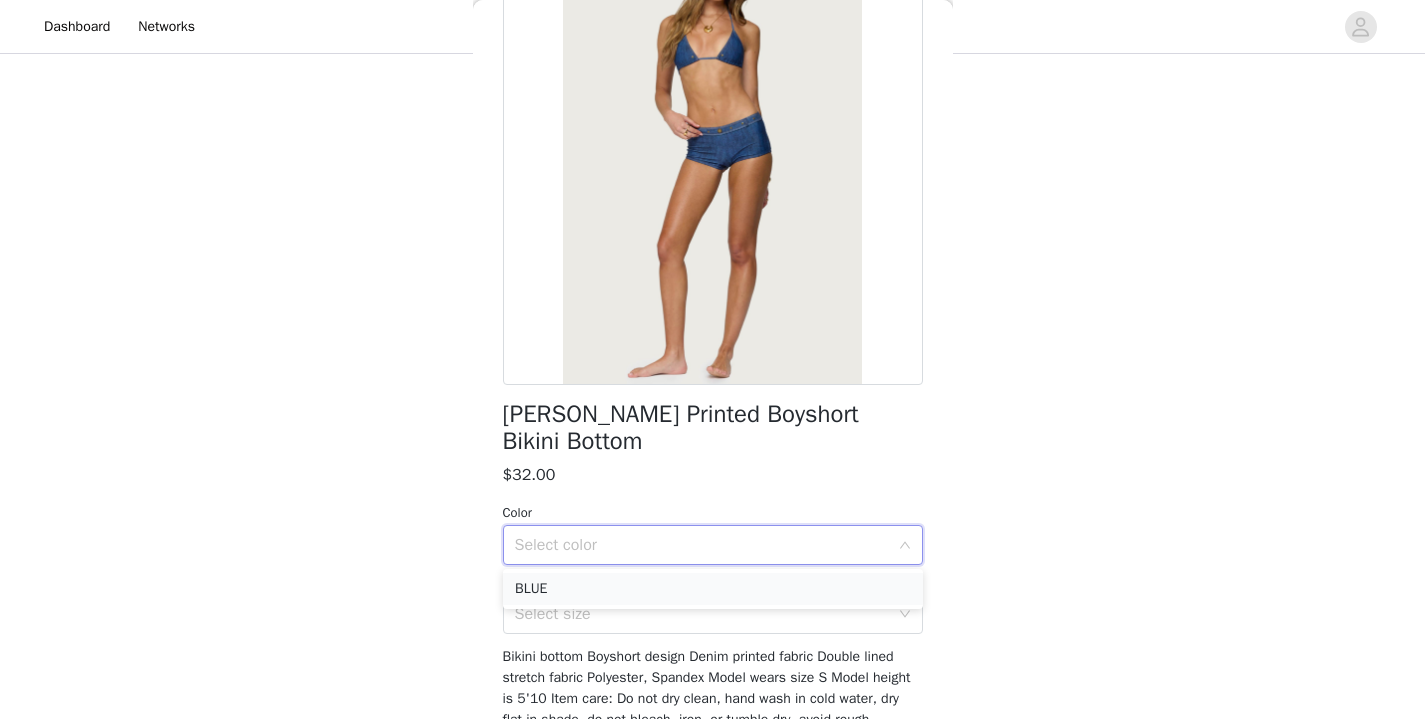click on "BLUE" at bounding box center (713, 589) 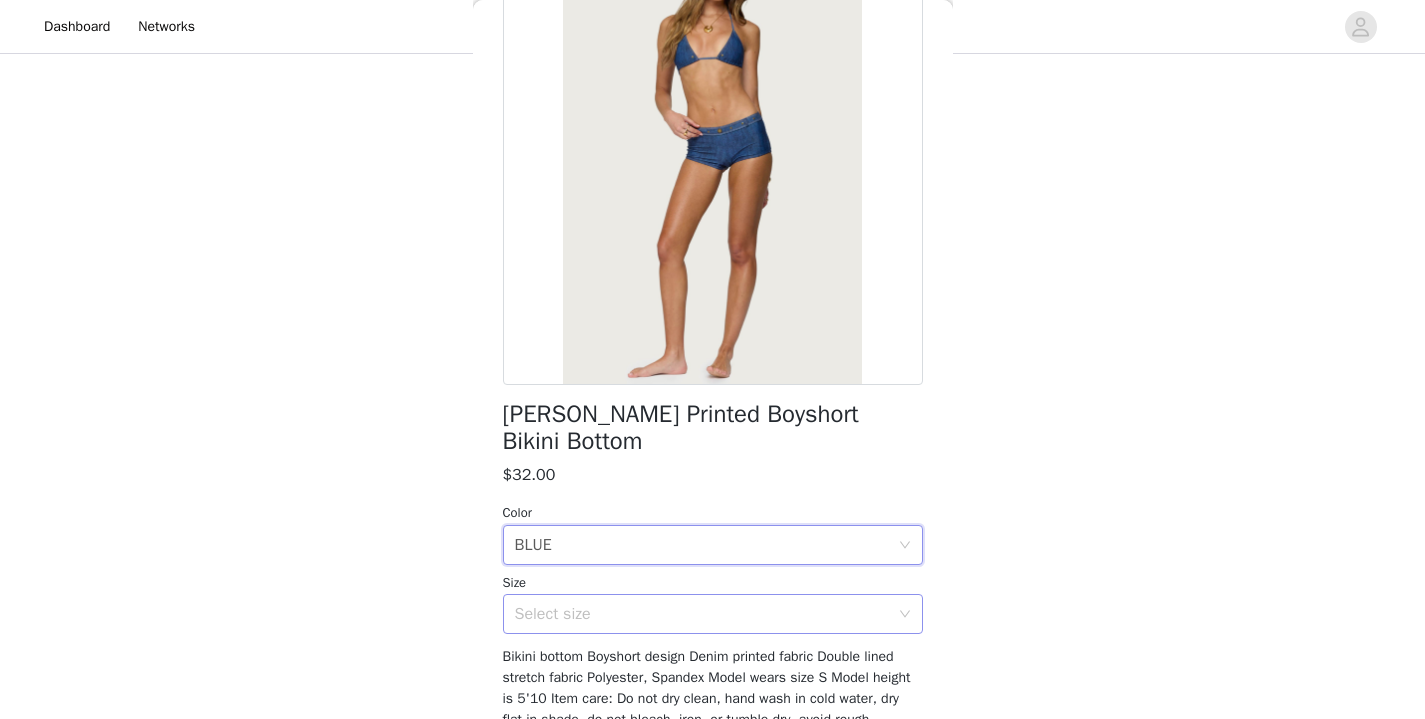 click on "Select size" at bounding box center [702, 614] 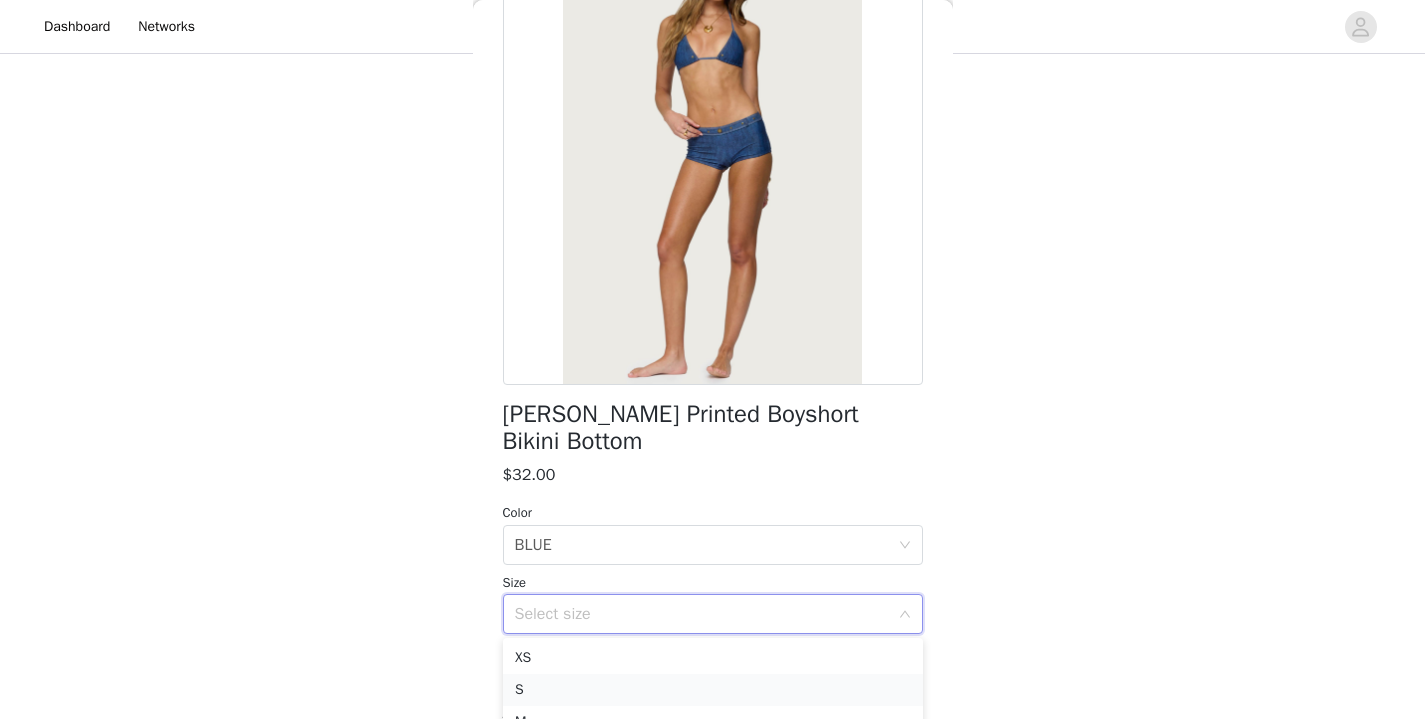click on "S" at bounding box center (713, 690) 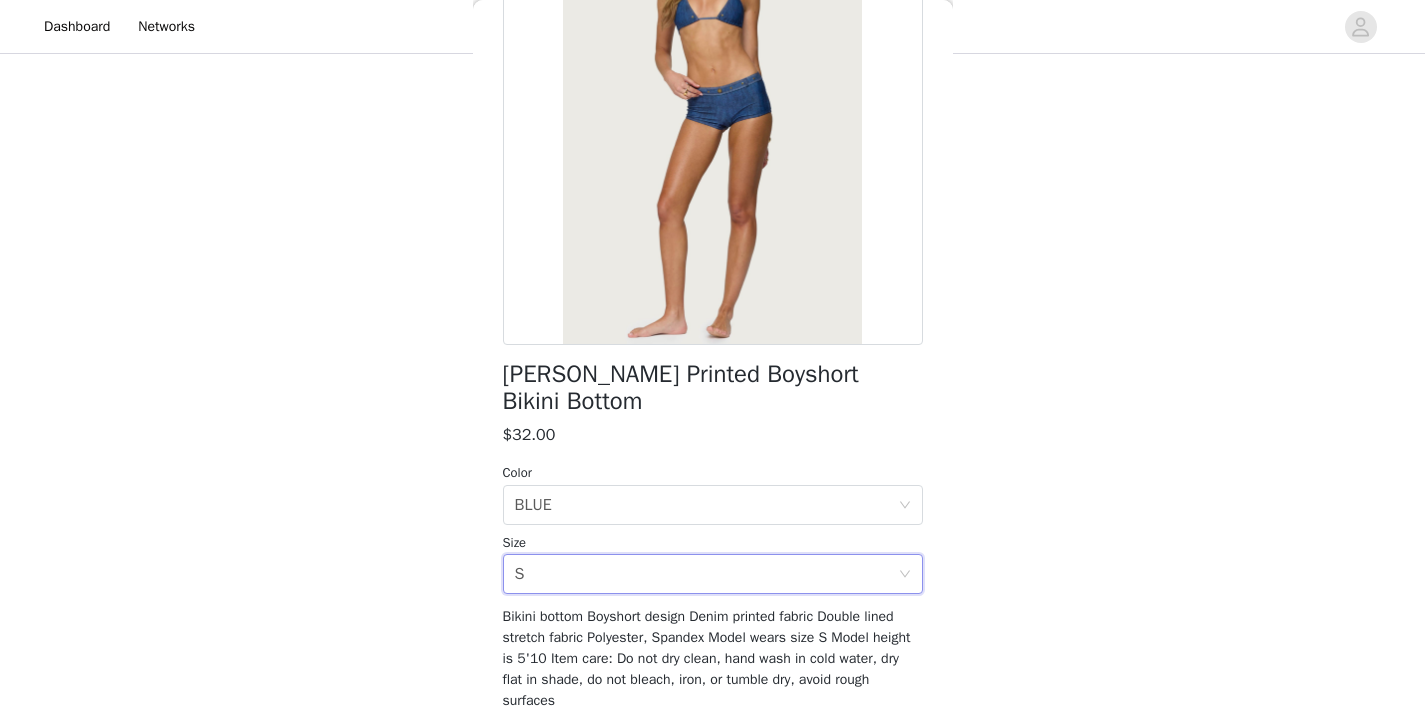 scroll, scrollTop: 281, scrollLeft: 0, axis: vertical 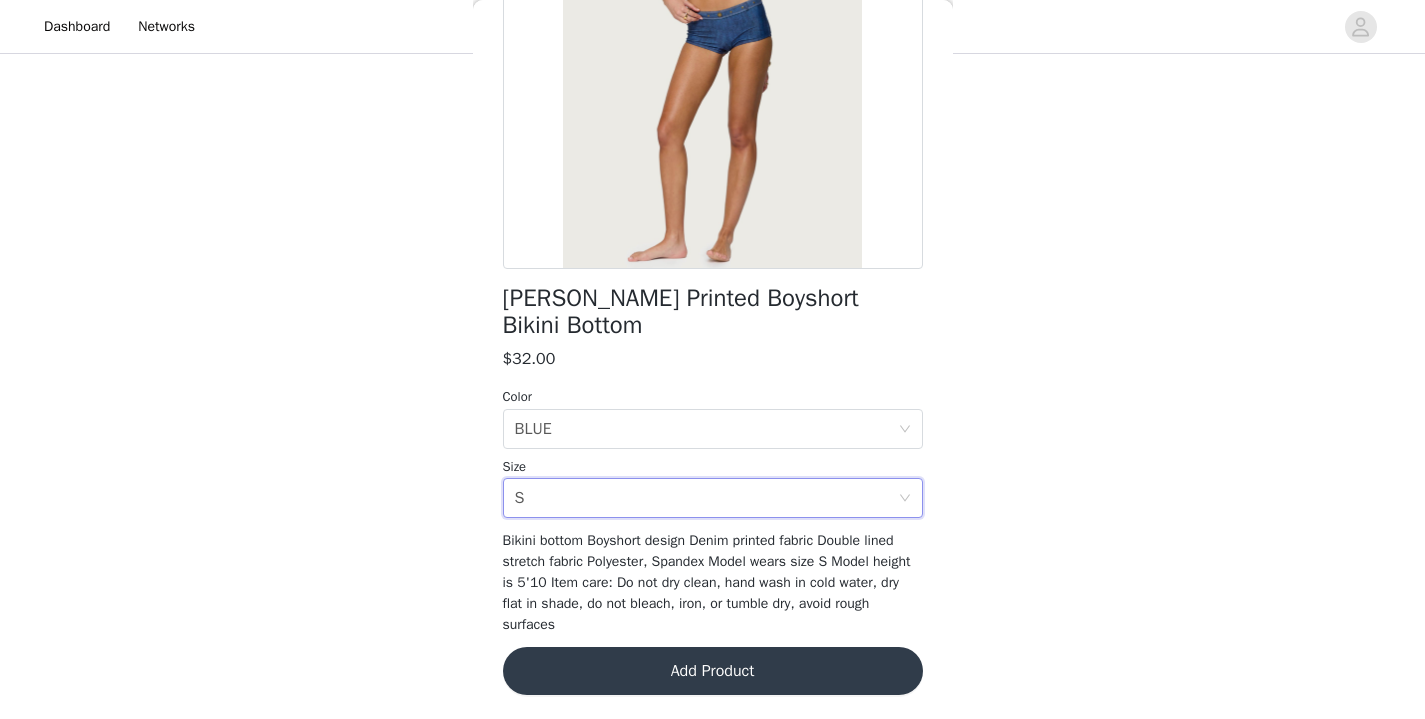 click on "Add Product" at bounding box center (713, 671) 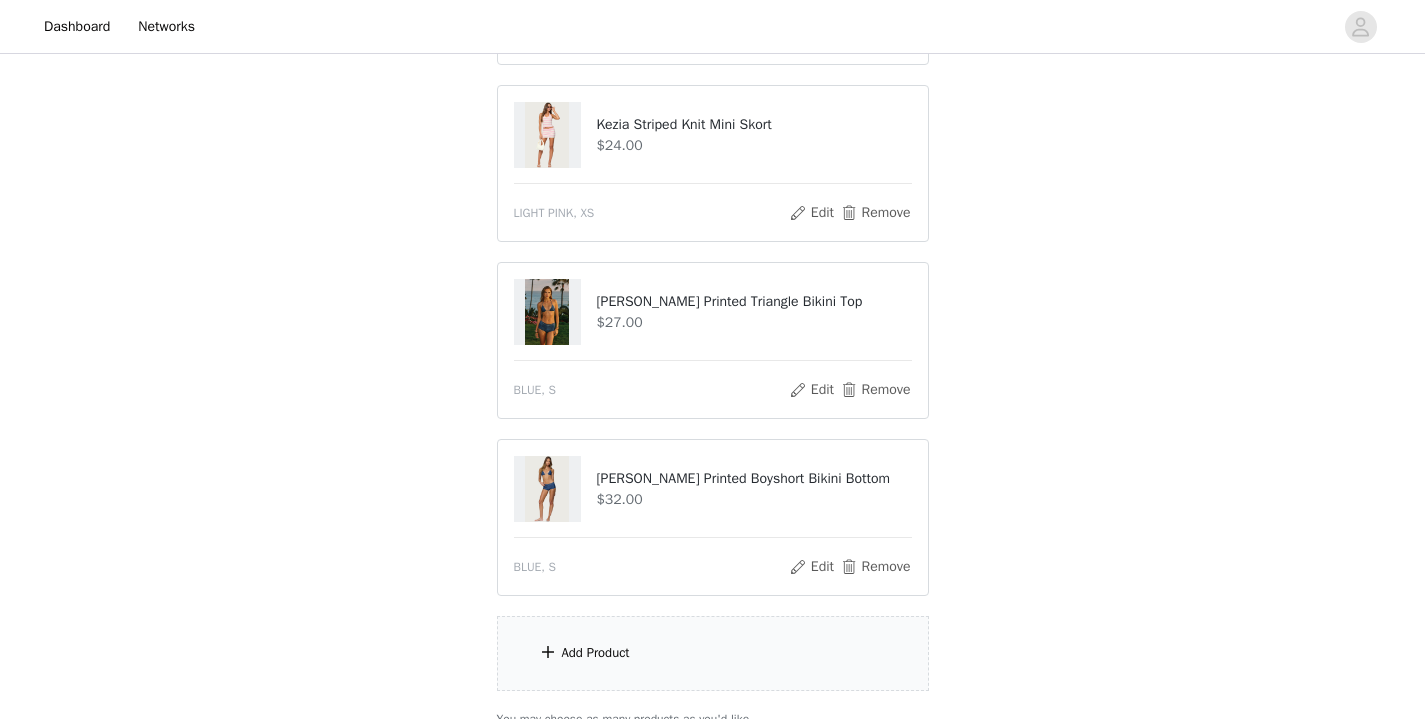click on "Add Product" at bounding box center [713, 653] 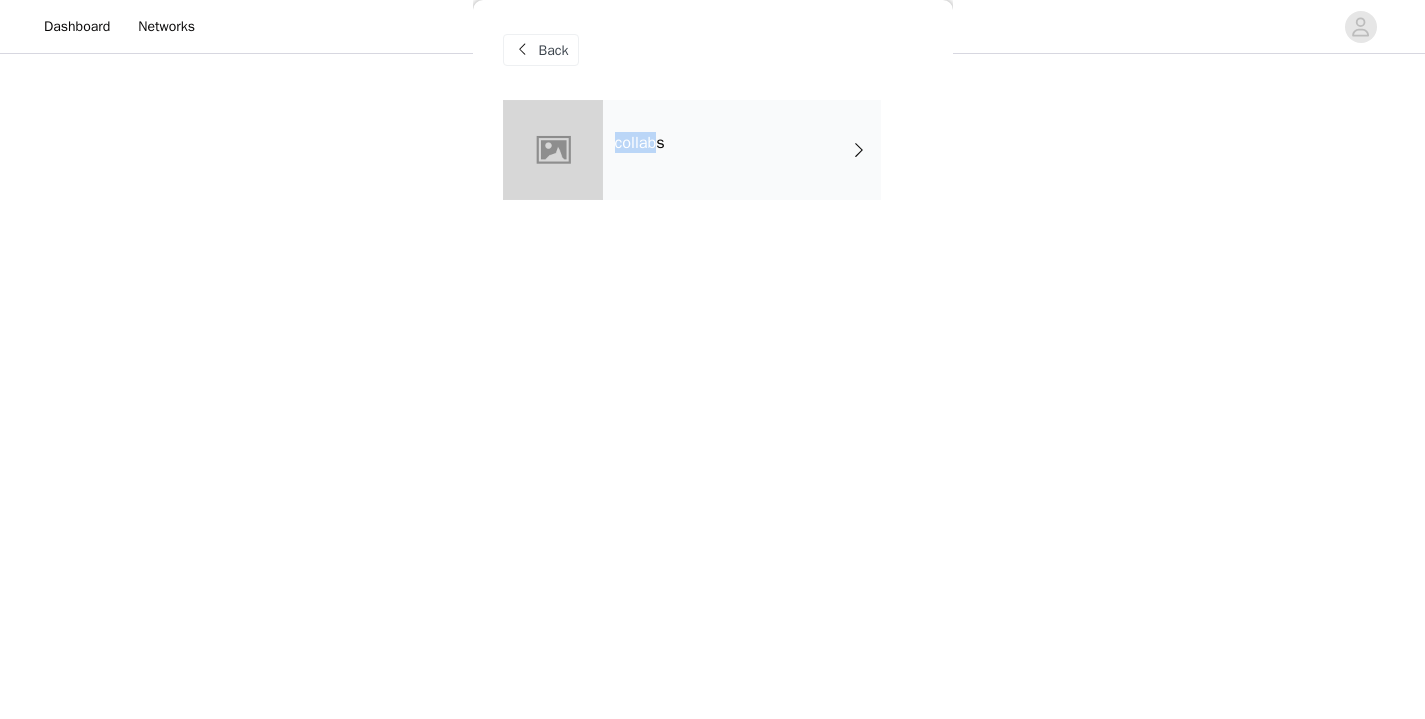 click on "collabs" at bounding box center [742, 150] 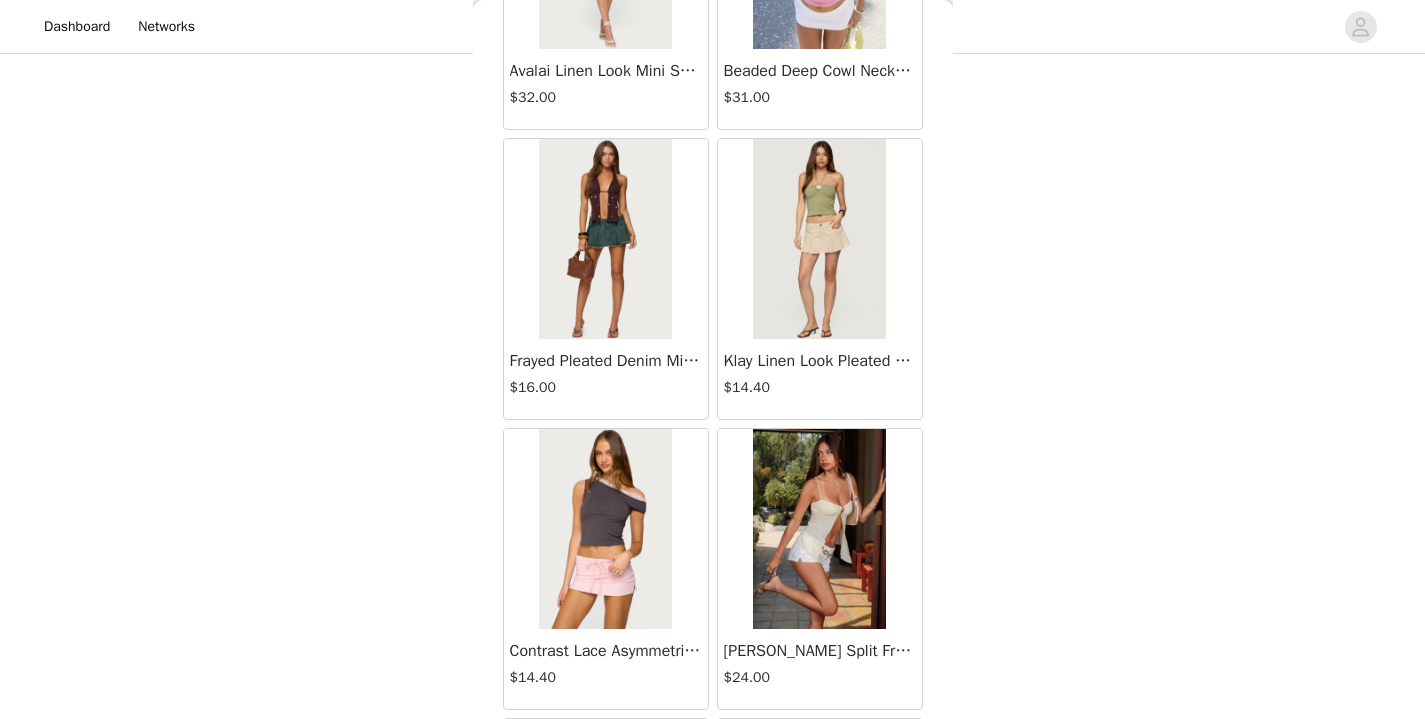 scroll, scrollTop: 2341, scrollLeft: 0, axis: vertical 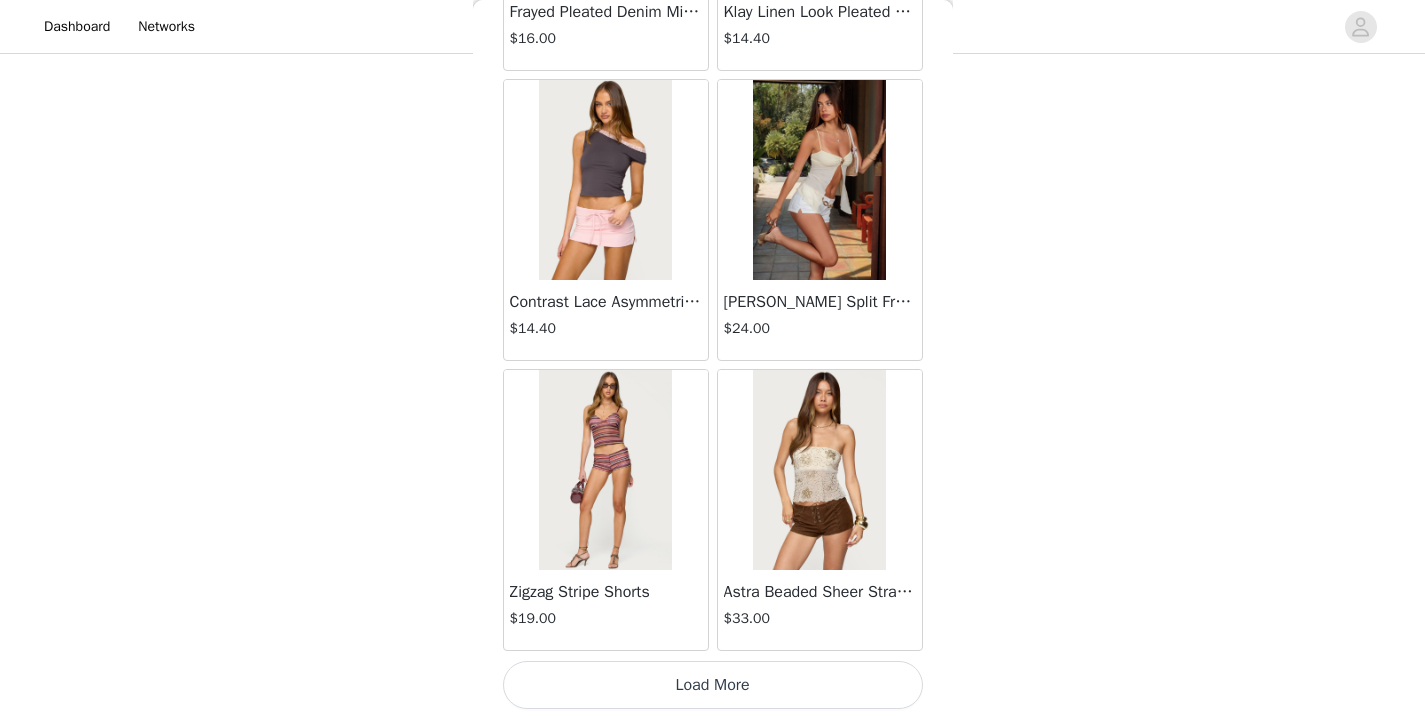 click on "Load More" at bounding box center (713, 685) 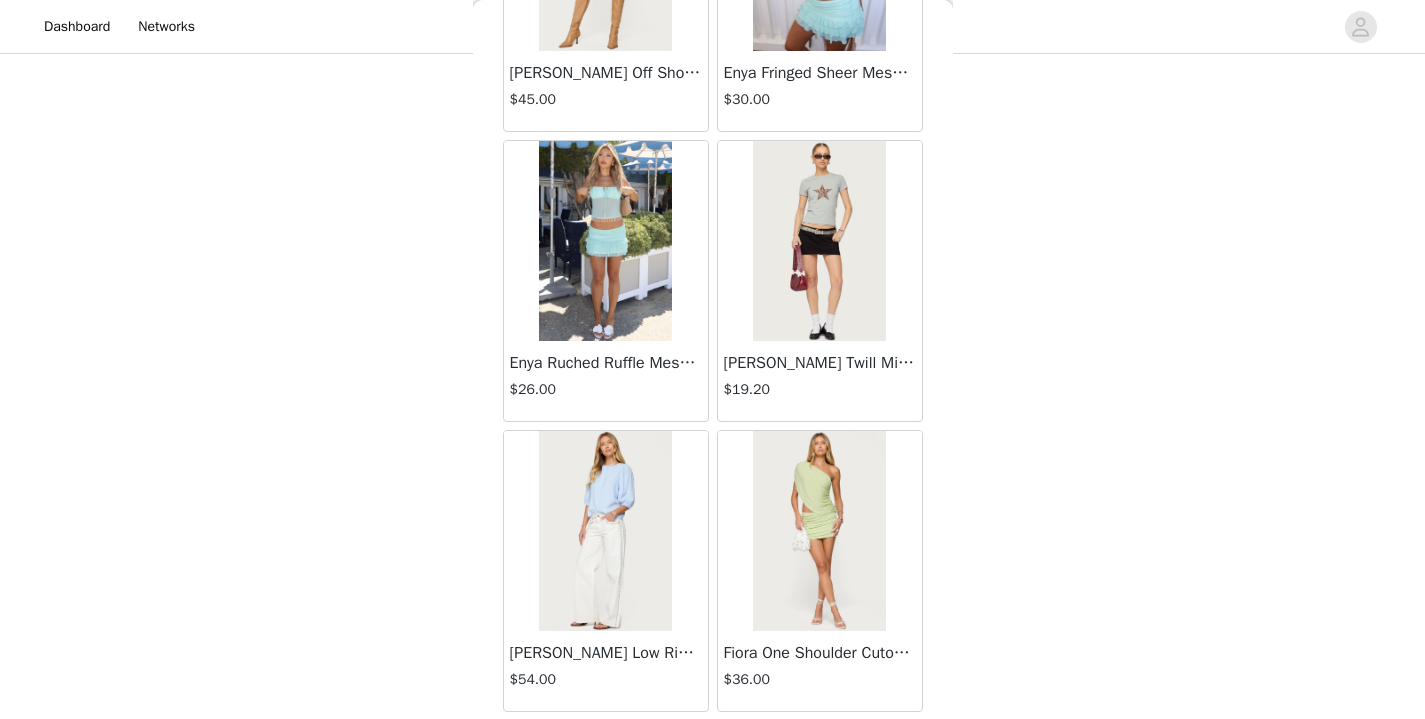 scroll, scrollTop: 5241, scrollLeft: 0, axis: vertical 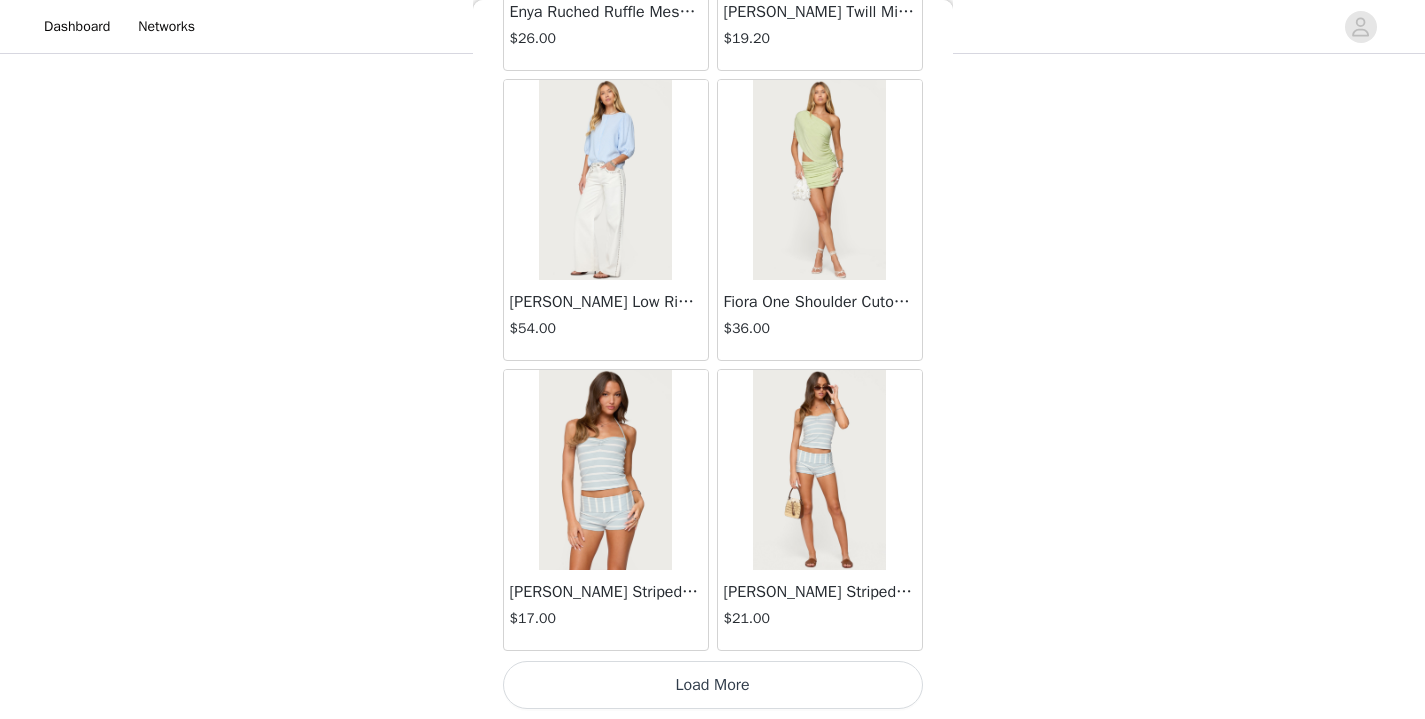 click on "Load More" at bounding box center [713, 685] 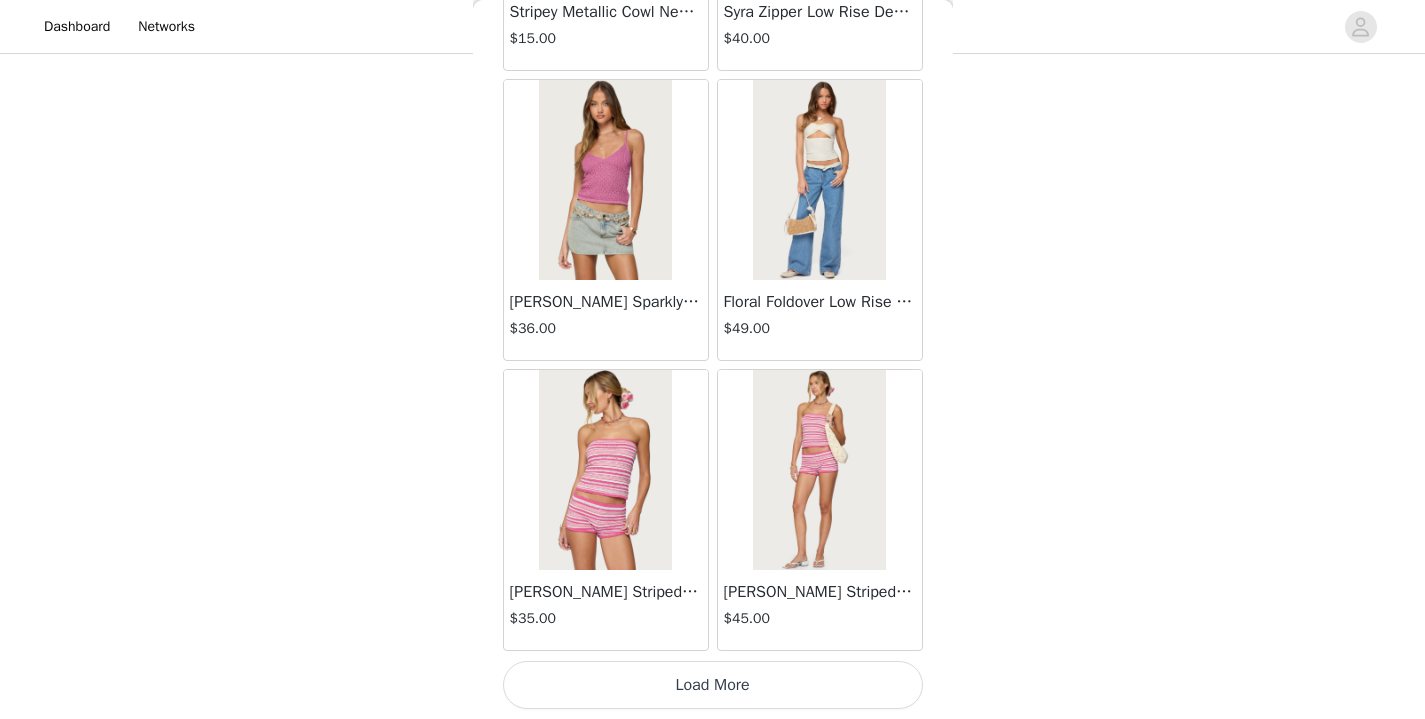 click on "Load More" at bounding box center (713, 685) 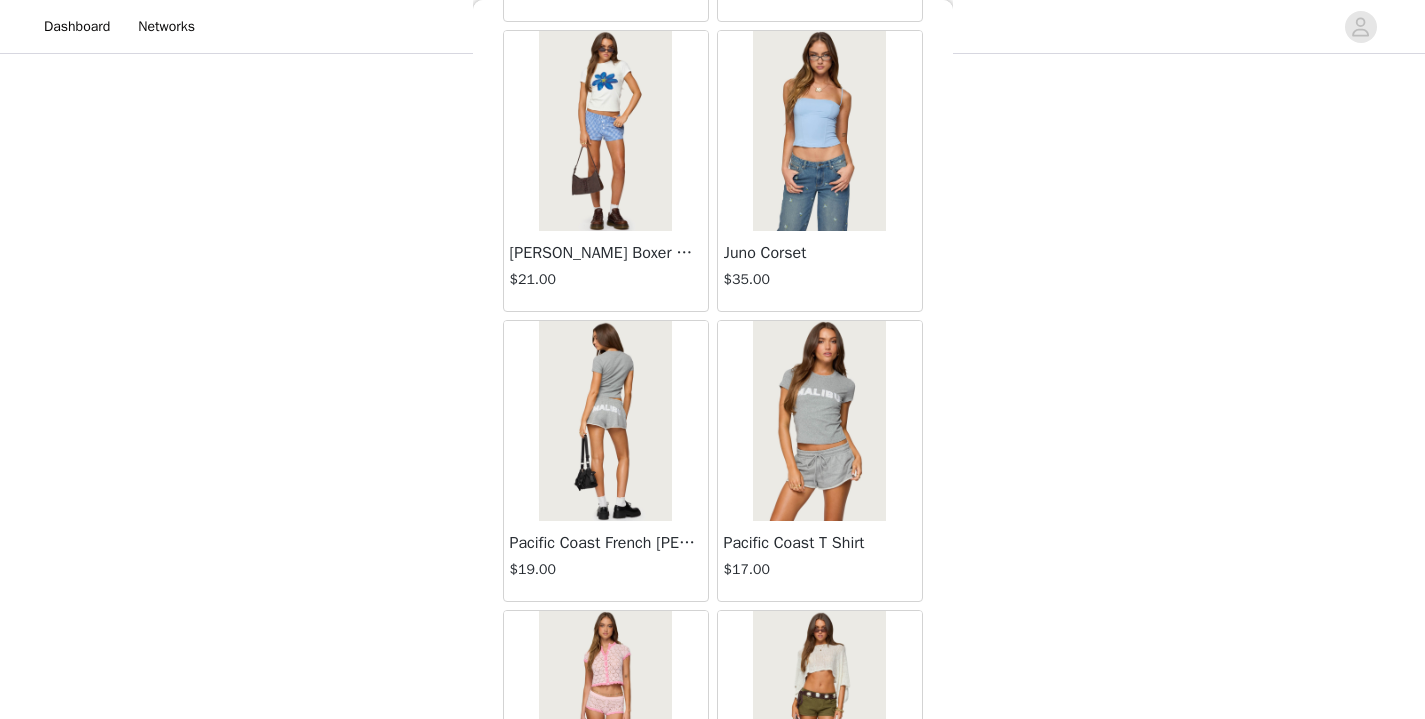 scroll, scrollTop: 11041, scrollLeft: 0, axis: vertical 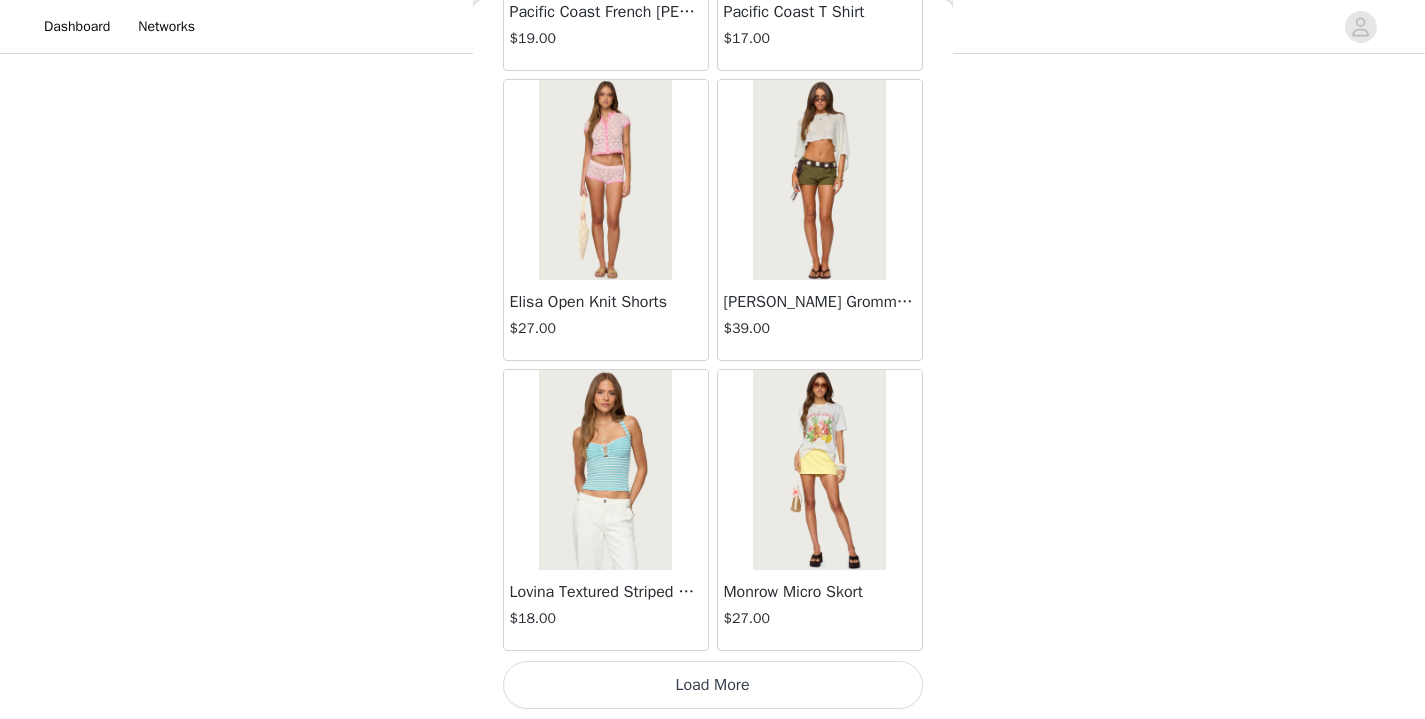 click on "Load More" at bounding box center (713, 685) 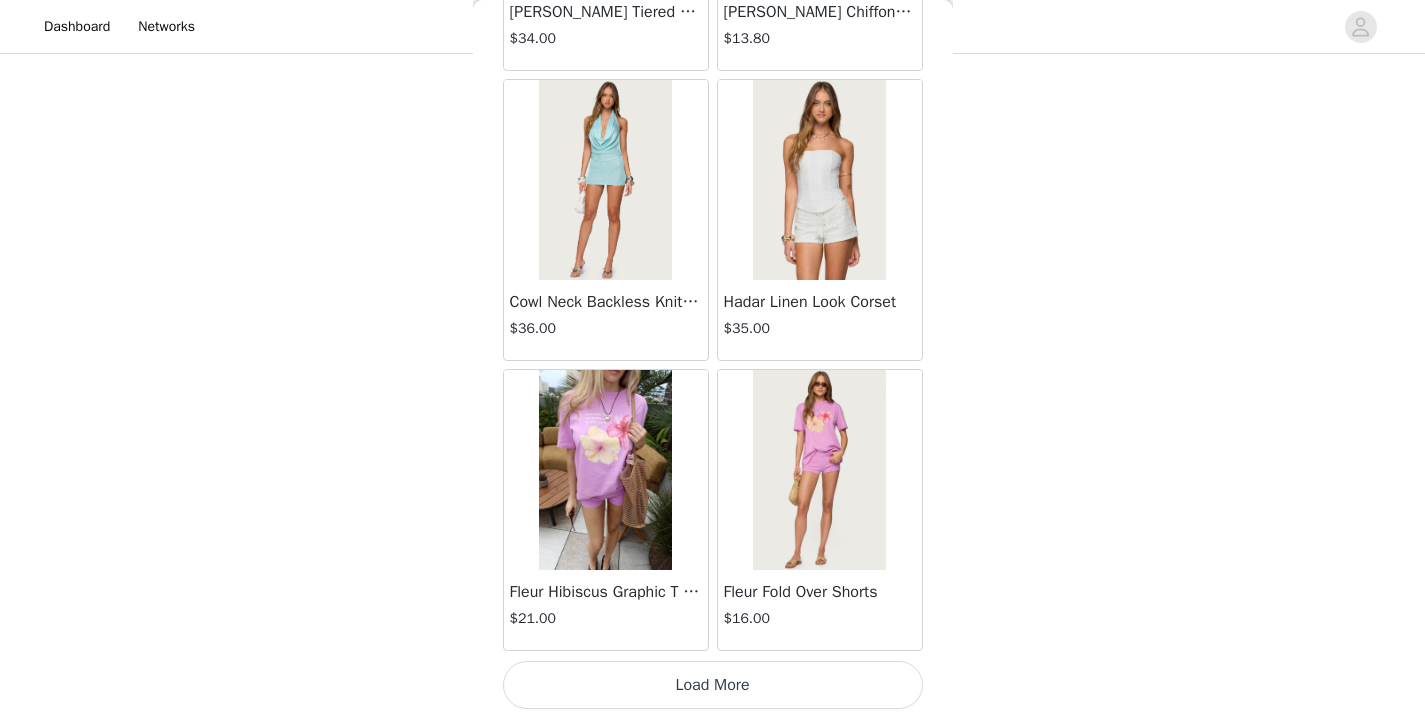 click on "Load More" at bounding box center (713, 685) 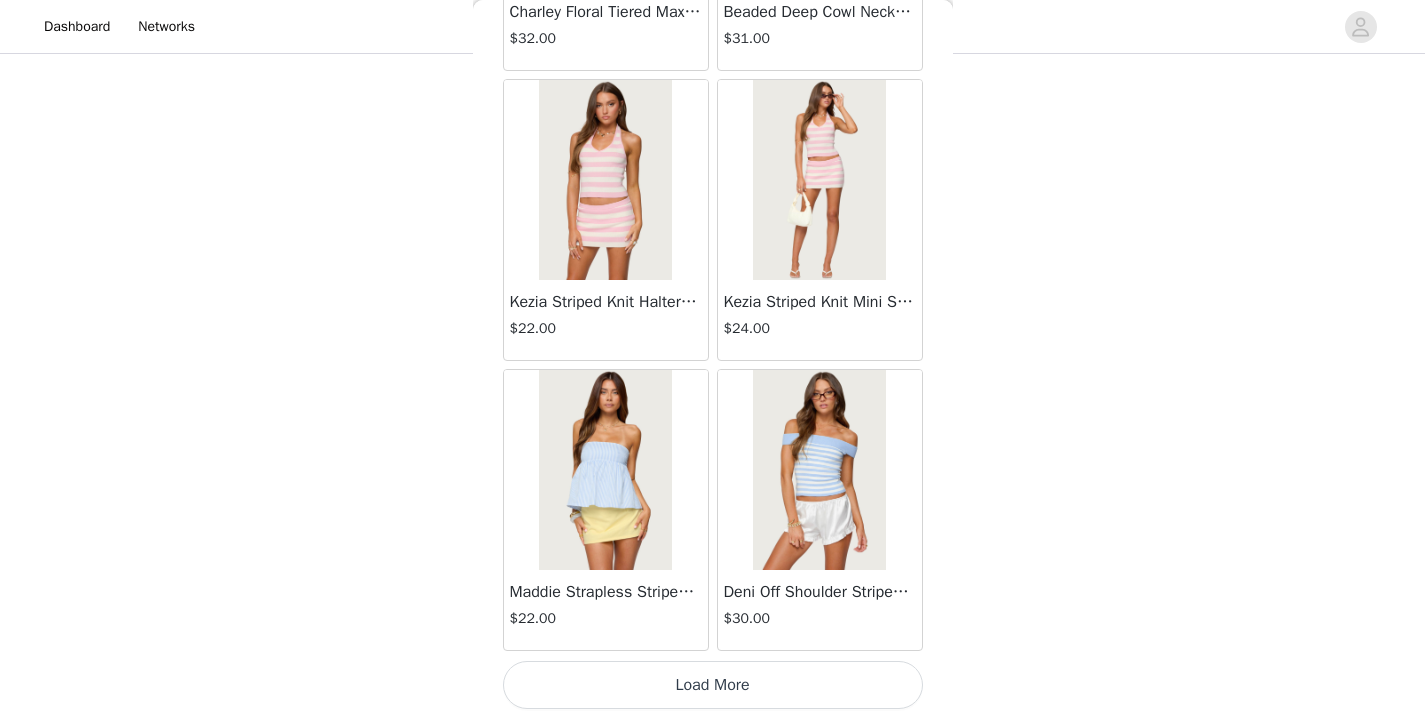 click on "Load More" at bounding box center [713, 685] 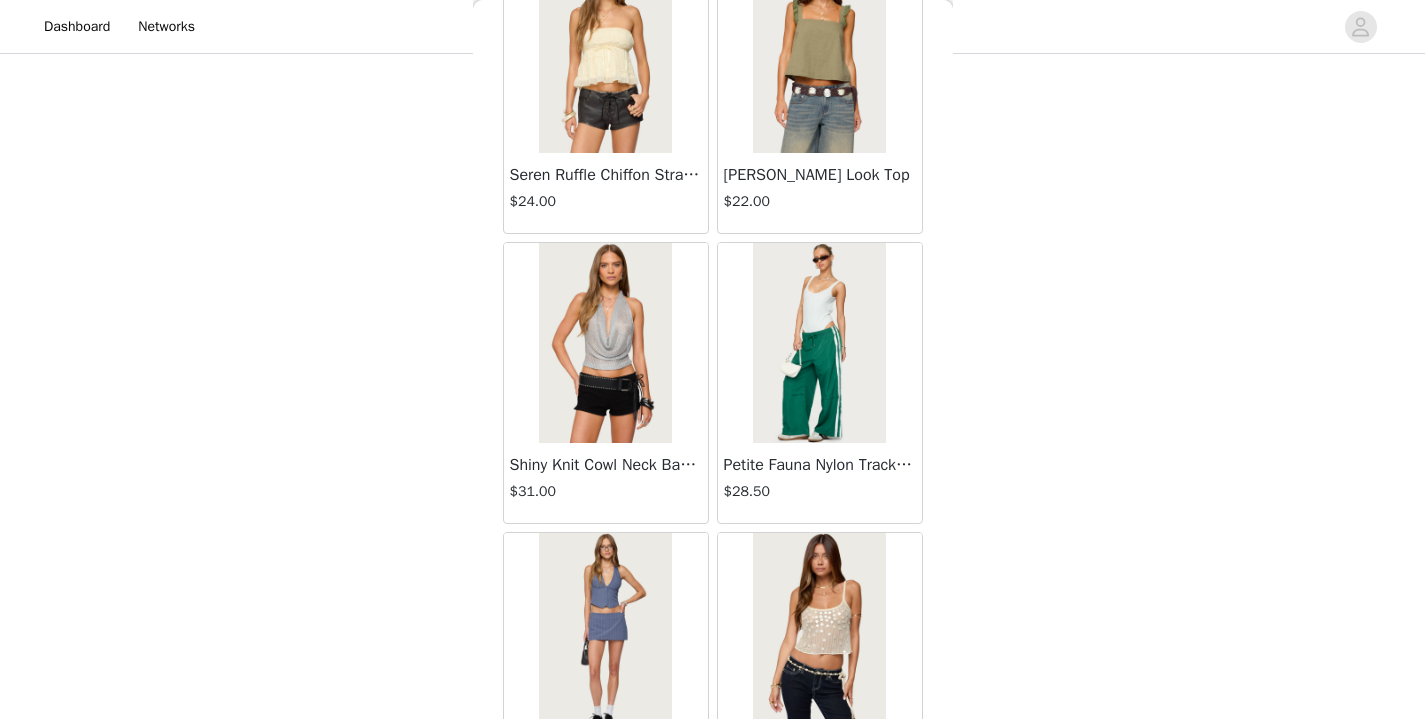 scroll, scrollTop: 19741, scrollLeft: 0, axis: vertical 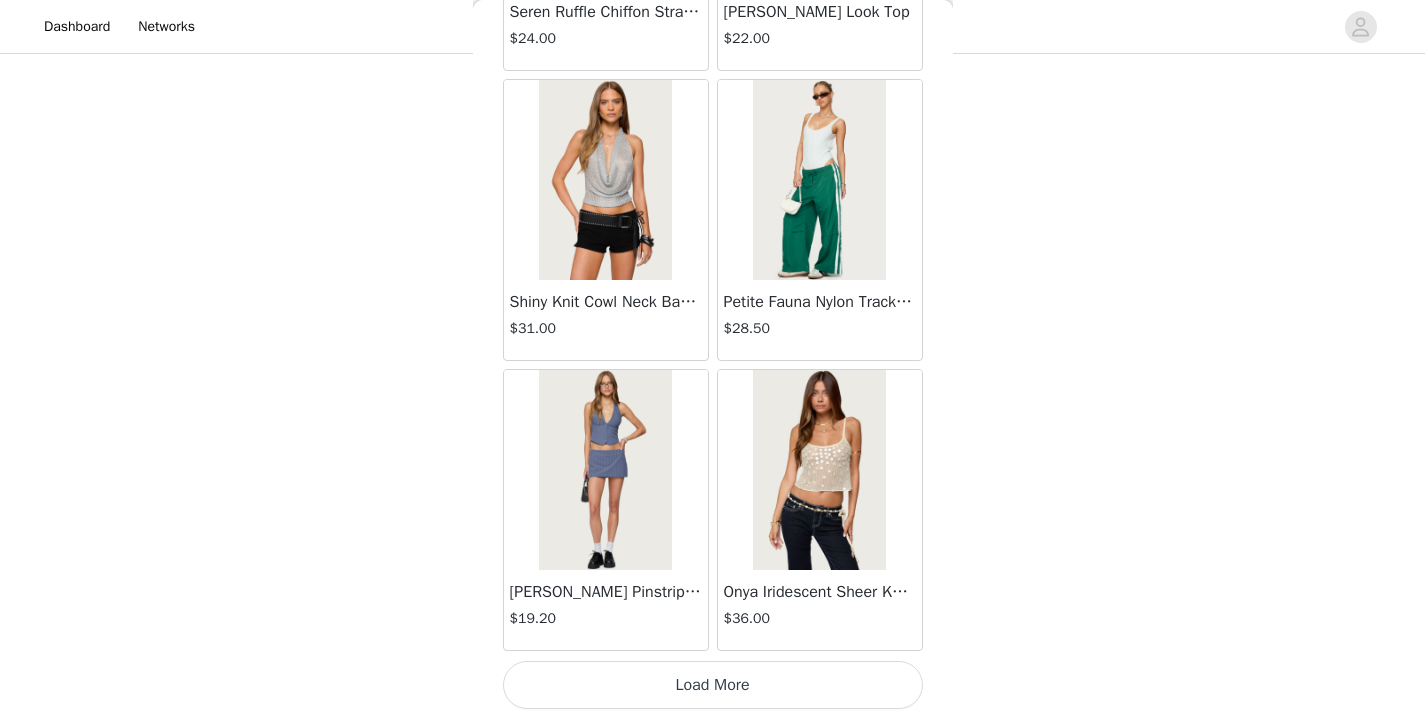 click on "Load More" at bounding box center [713, 685] 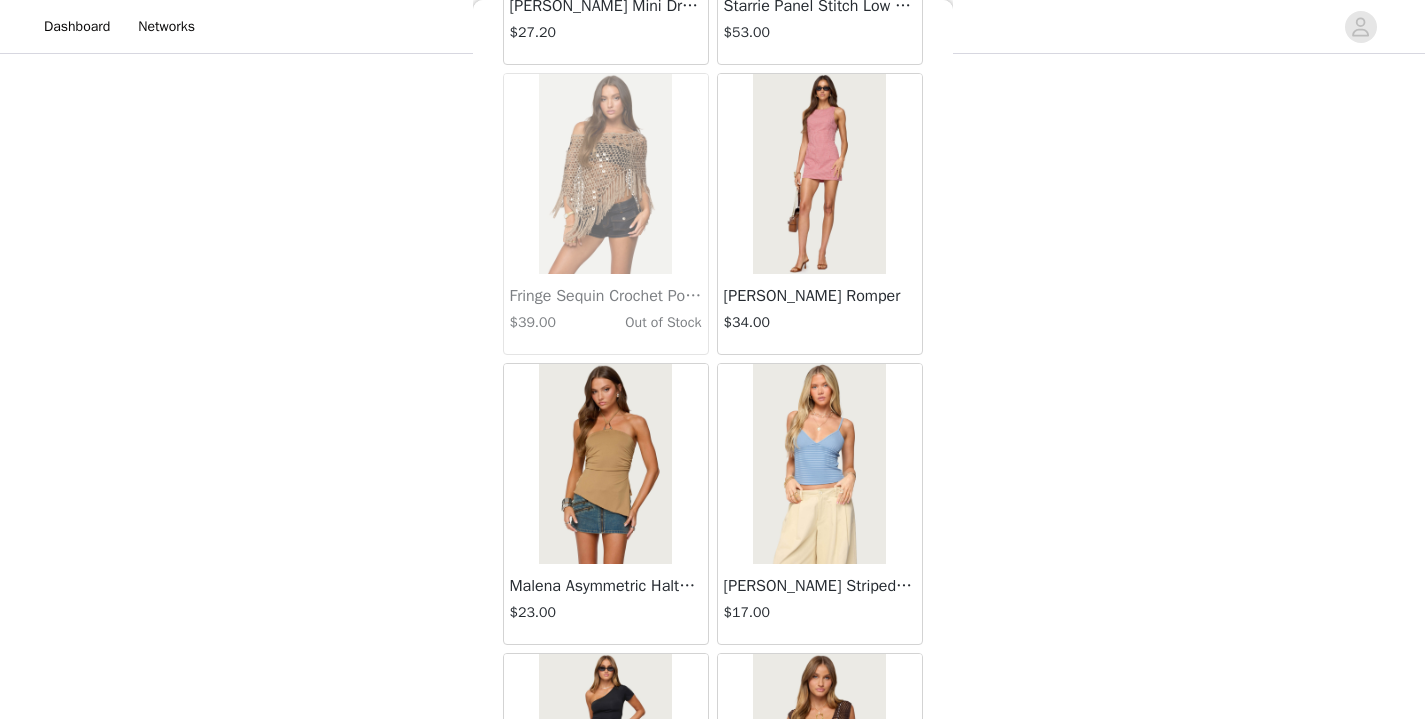 scroll, scrollTop: 22641, scrollLeft: 0, axis: vertical 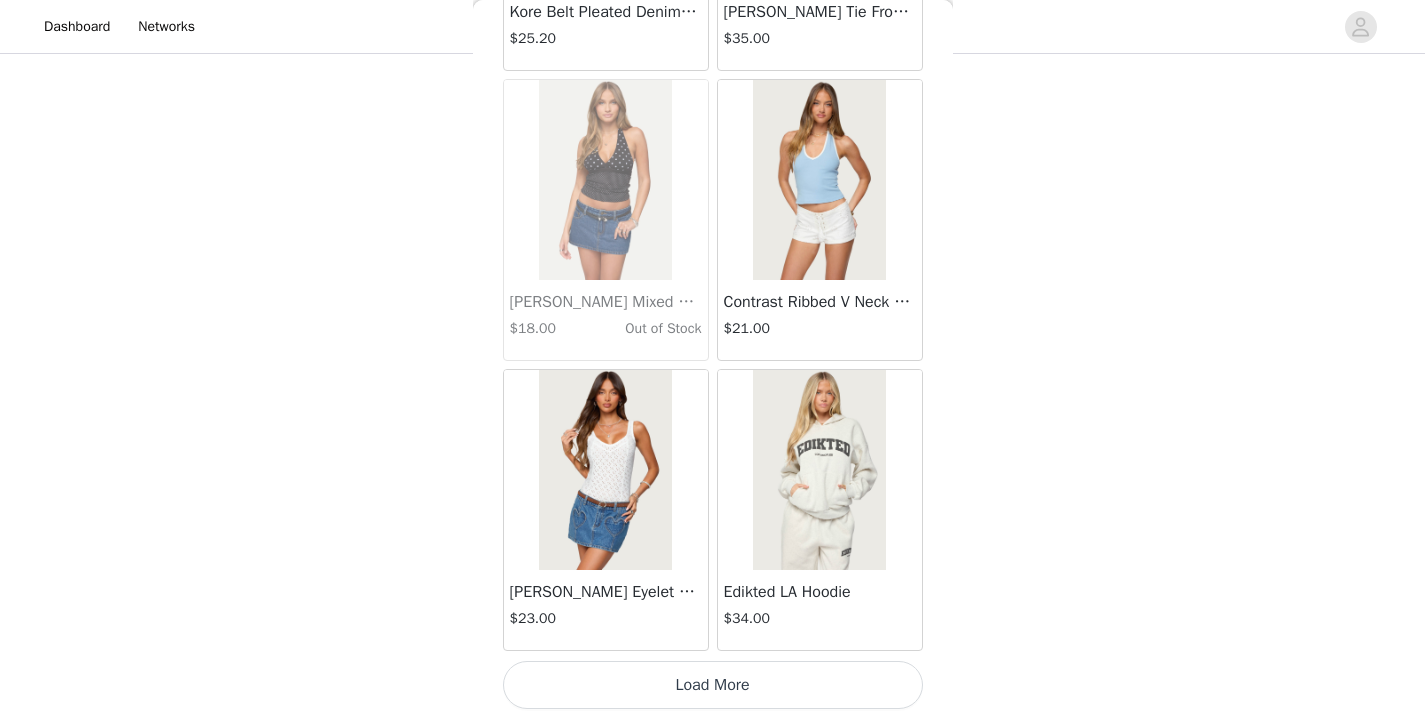 click on "Load More" at bounding box center (713, 685) 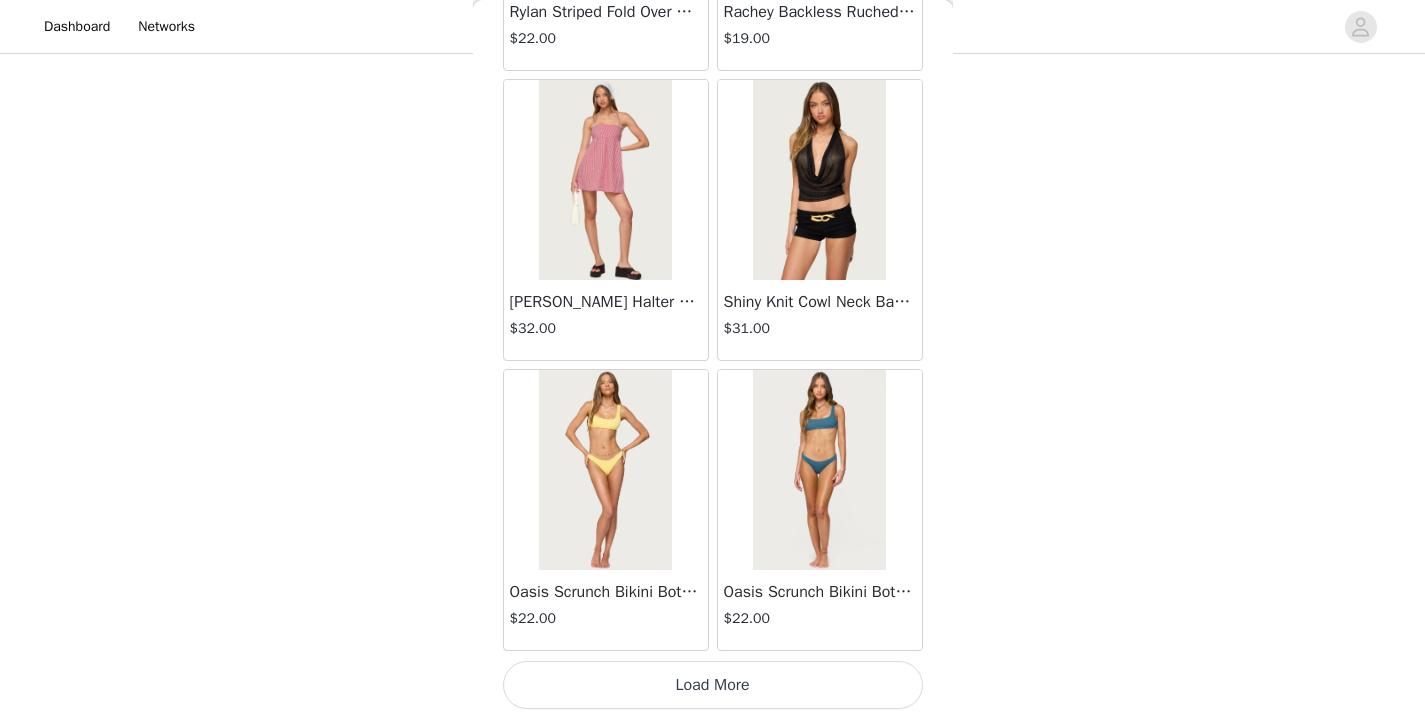 click on "Load More" at bounding box center (713, 685) 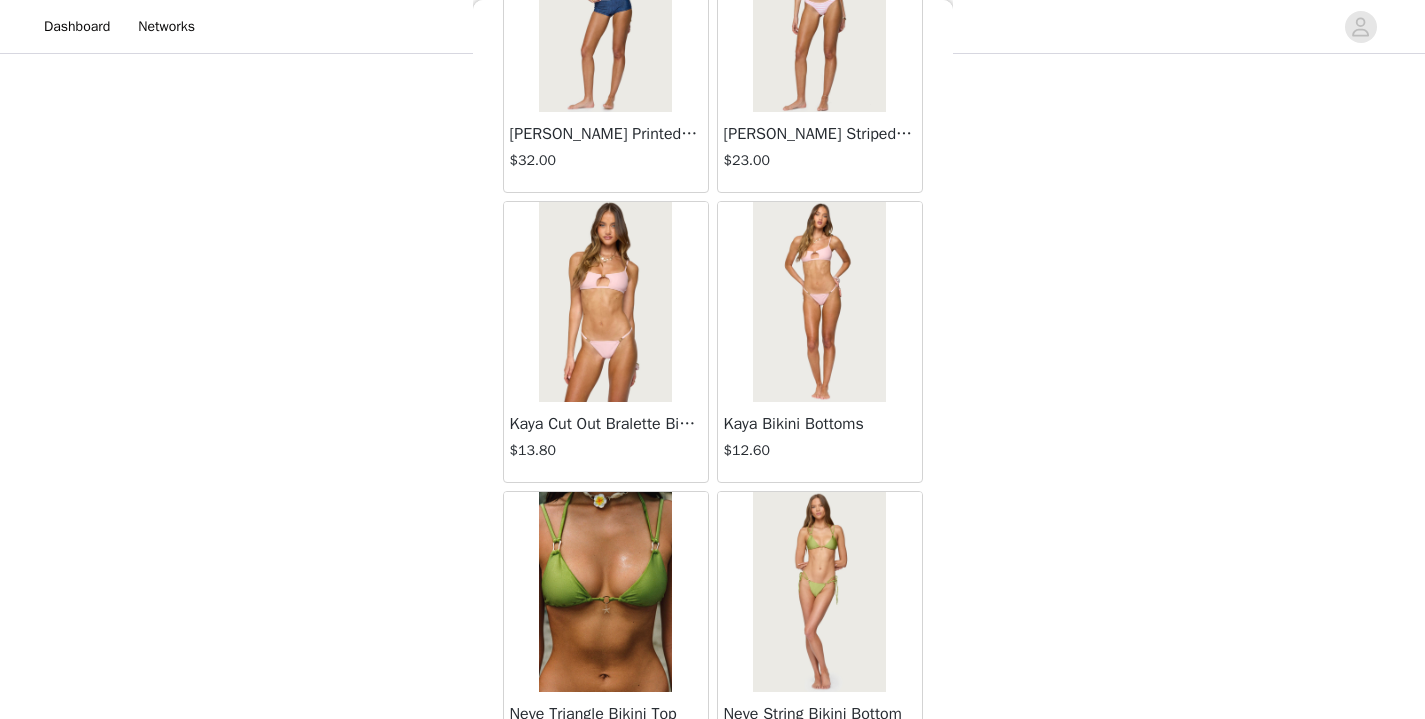 scroll, scrollTop: 28441, scrollLeft: 0, axis: vertical 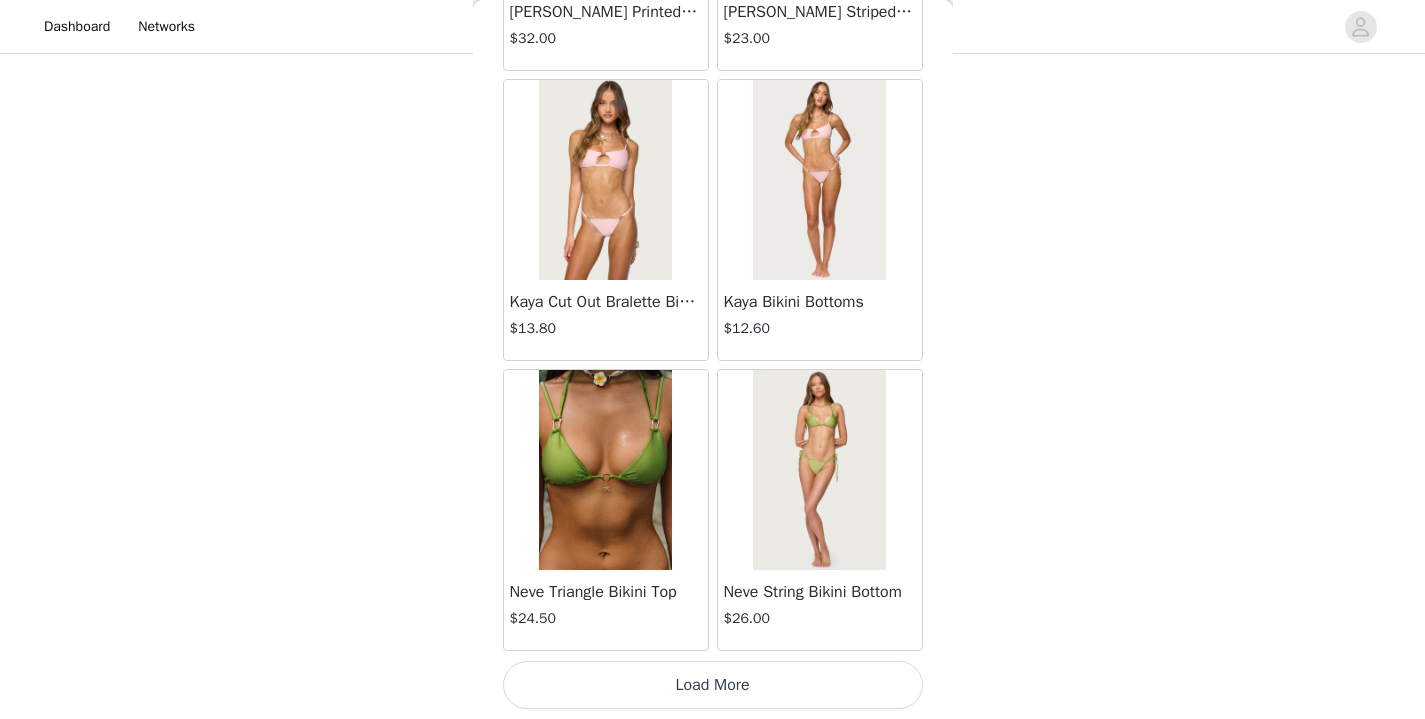 click on "Load More" at bounding box center (713, 685) 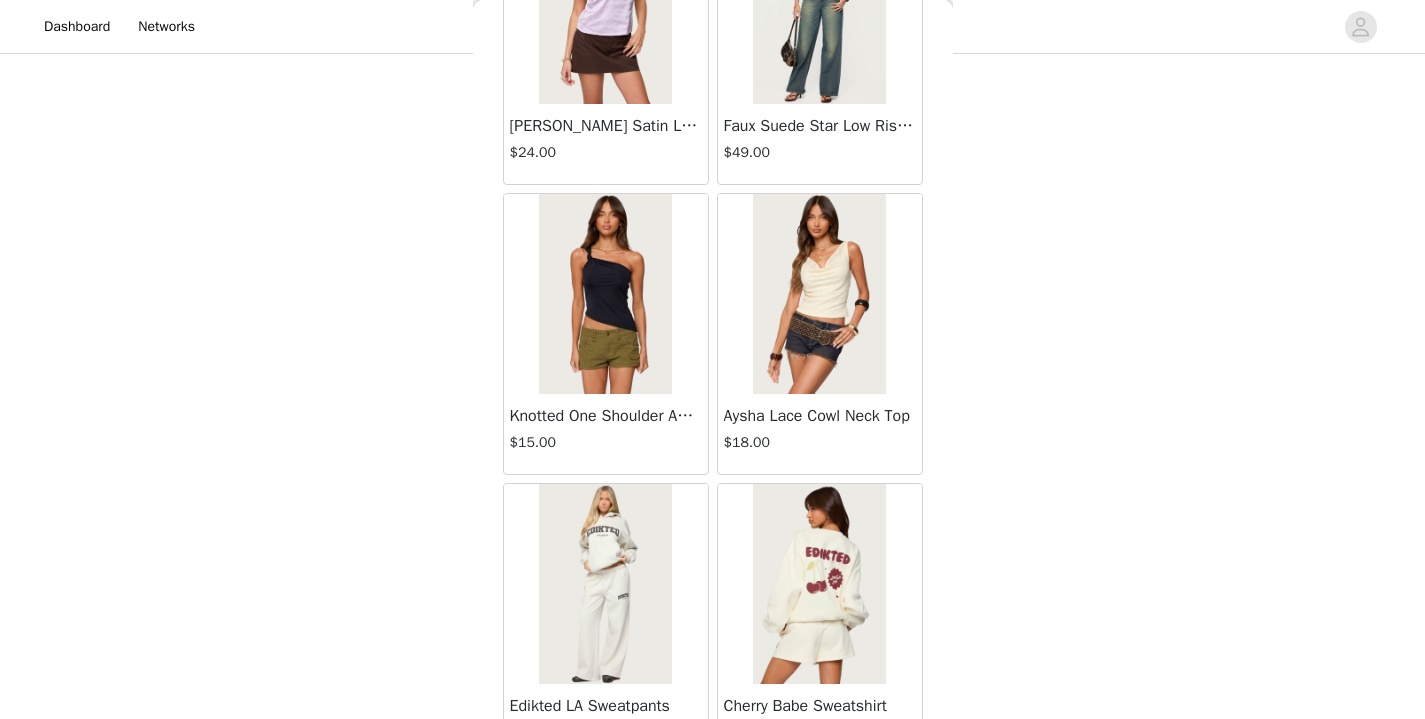 scroll, scrollTop: 31272, scrollLeft: 0, axis: vertical 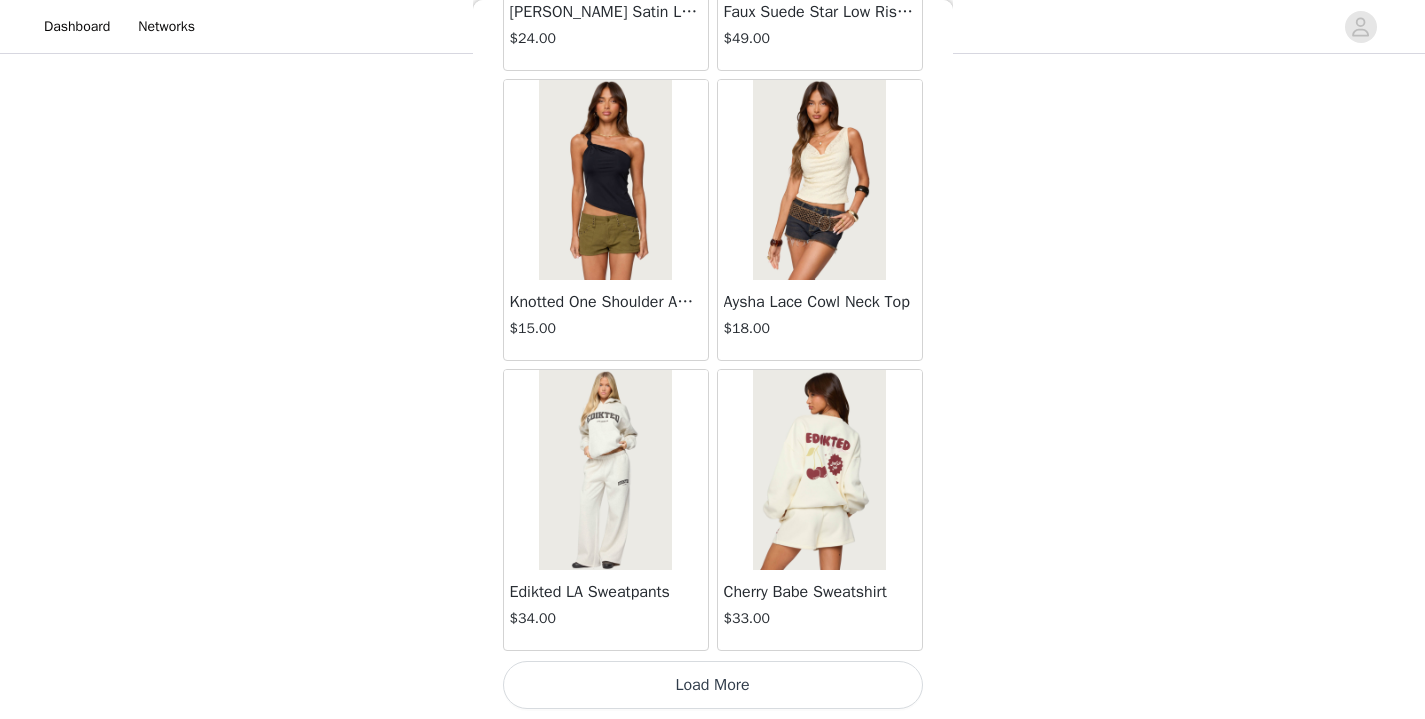 click on "Load More" at bounding box center [713, 685] 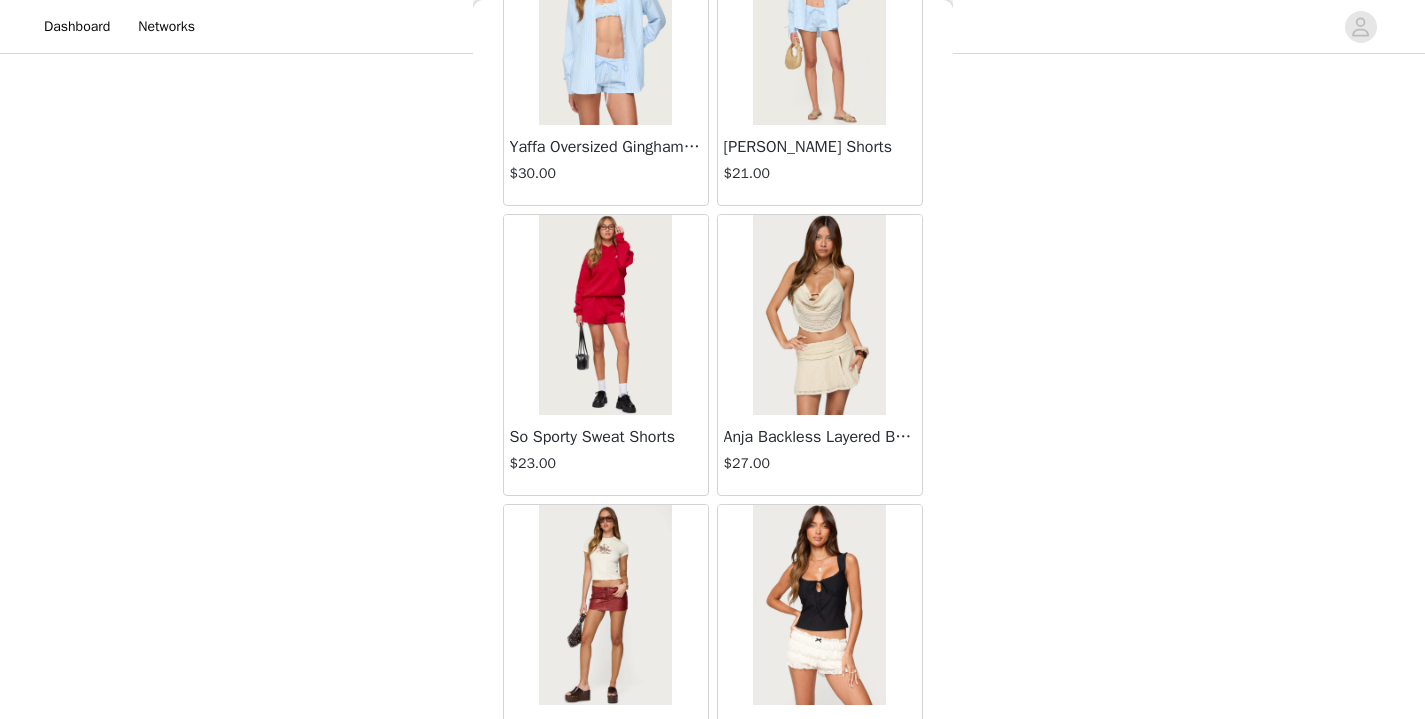 scroll, scrollTop: 34241, scrollLeft: 0, axis: vertical 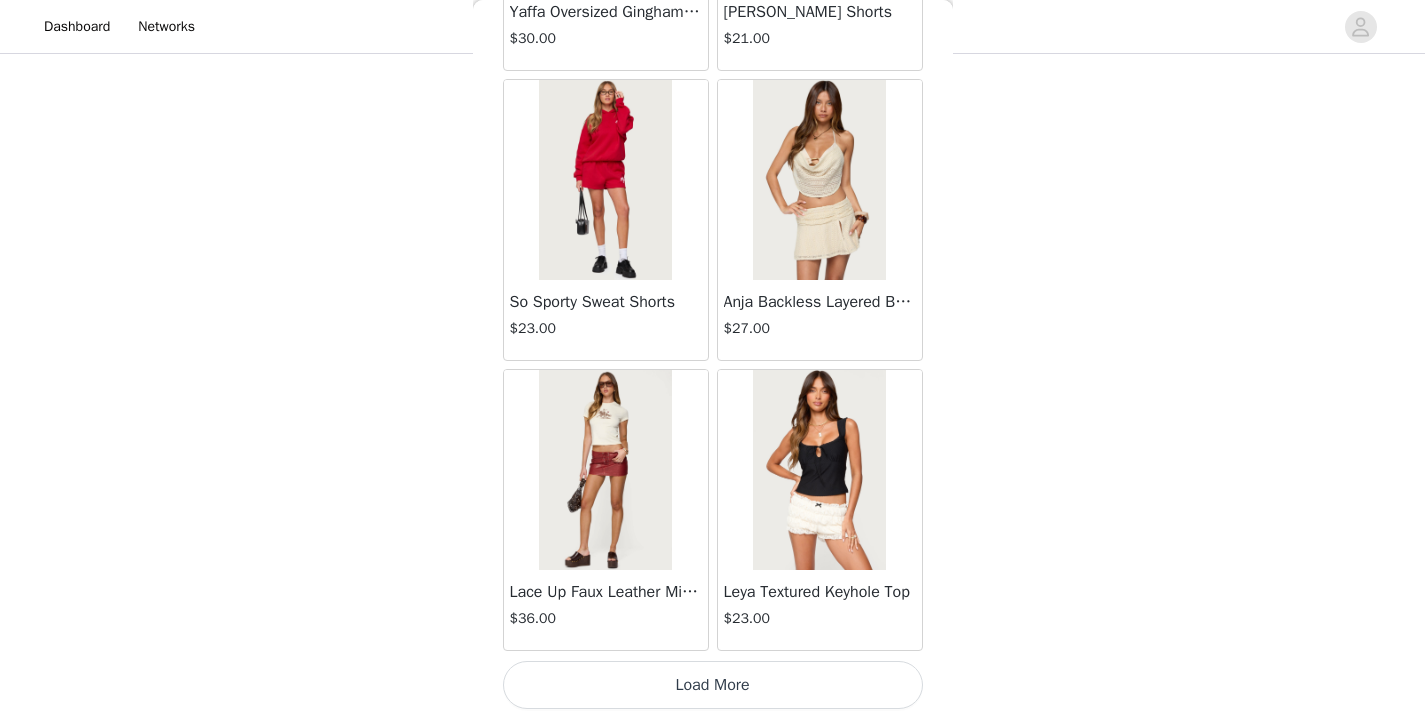 click on "Load More" at bounding box center (713, 685) 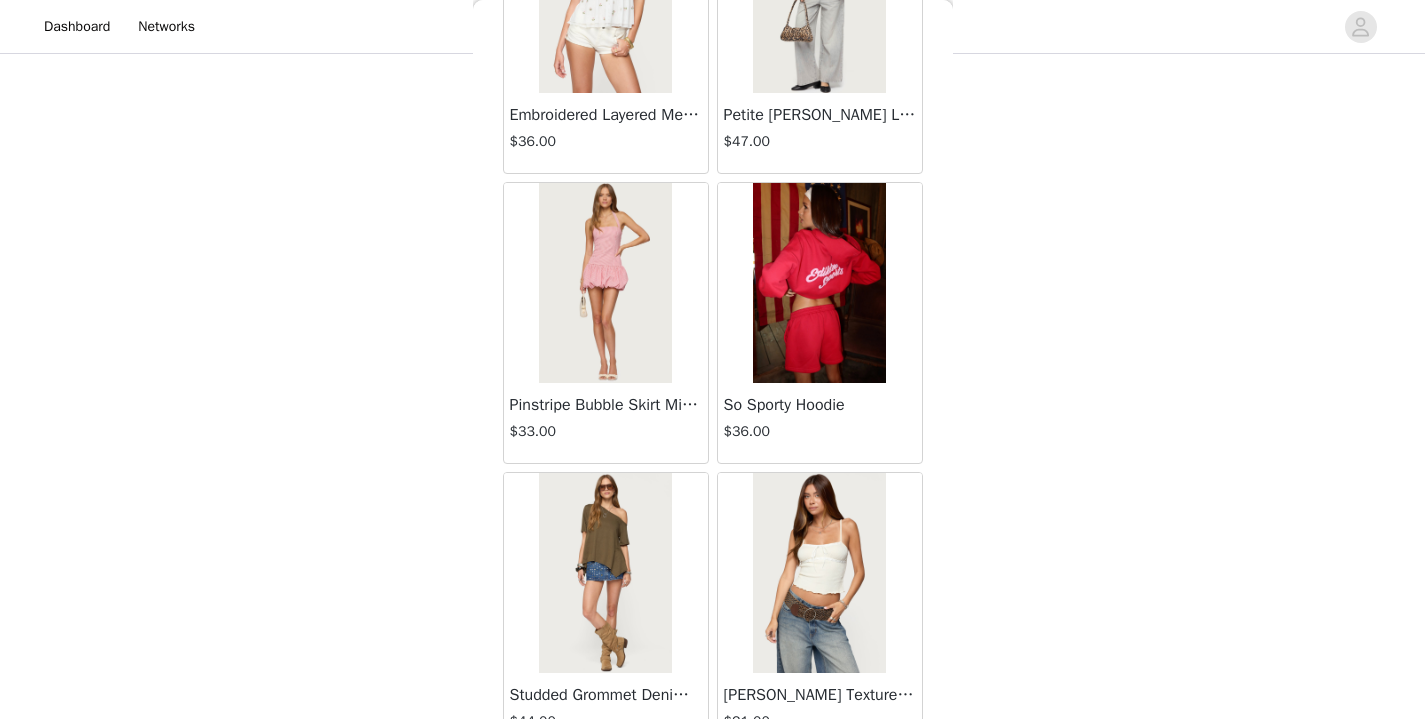 scroll, scrollTop: 37141, scrollLeft: 0, axis: vertical 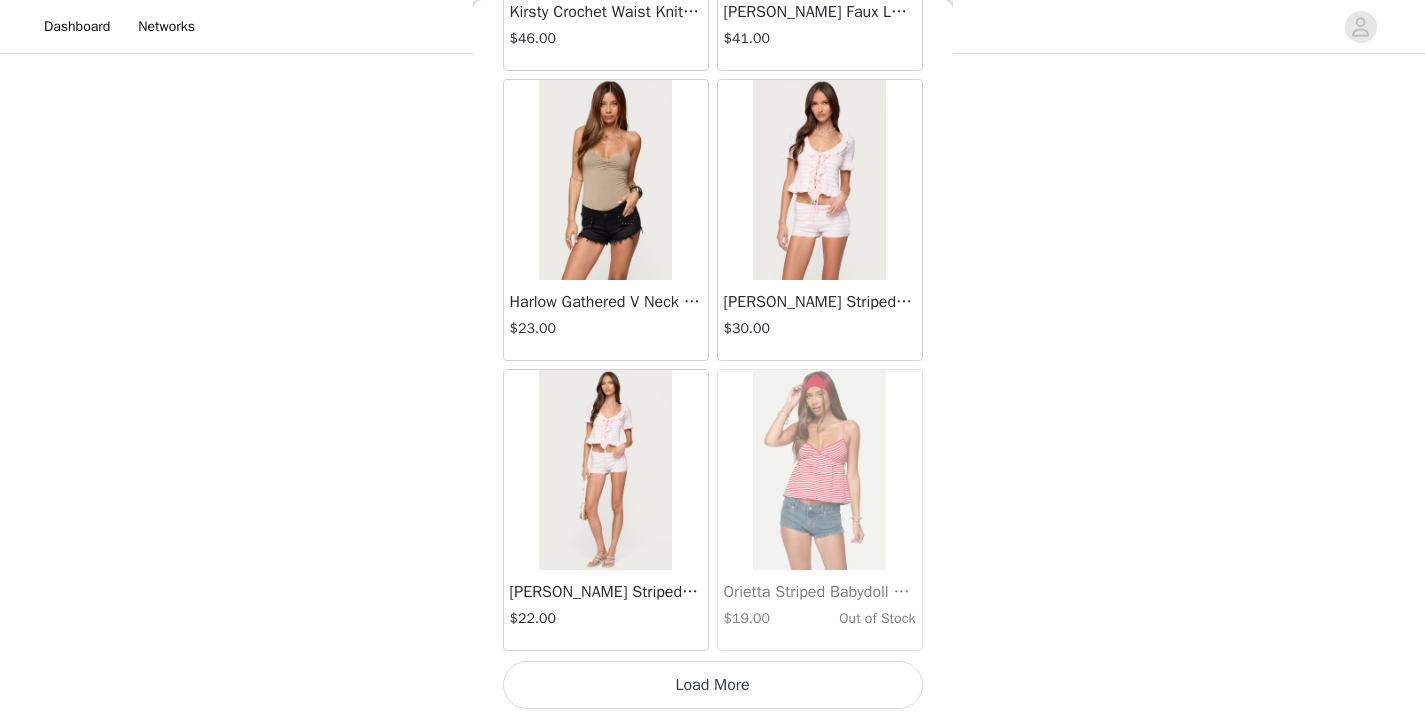 click on "Load More" at bounding box center (713, 685) 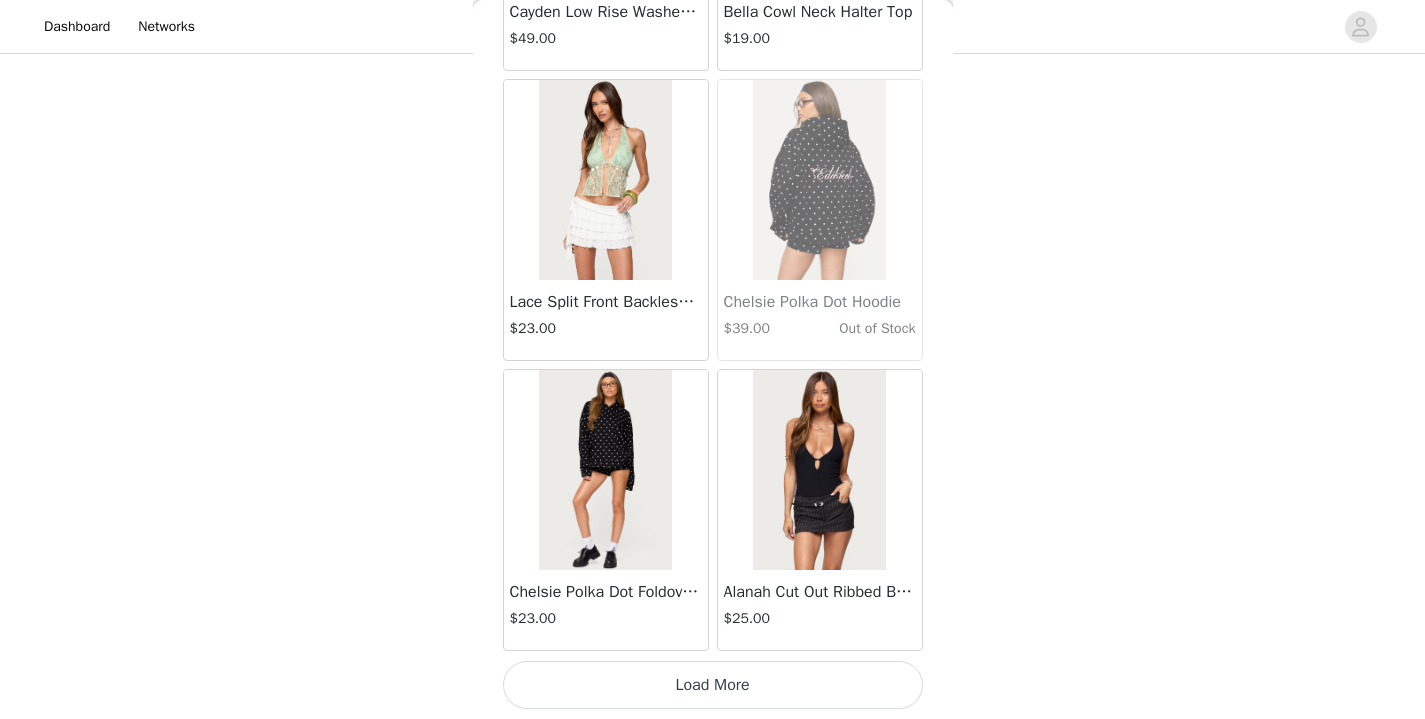 click on "Load More" at bounding box center (713, 685) 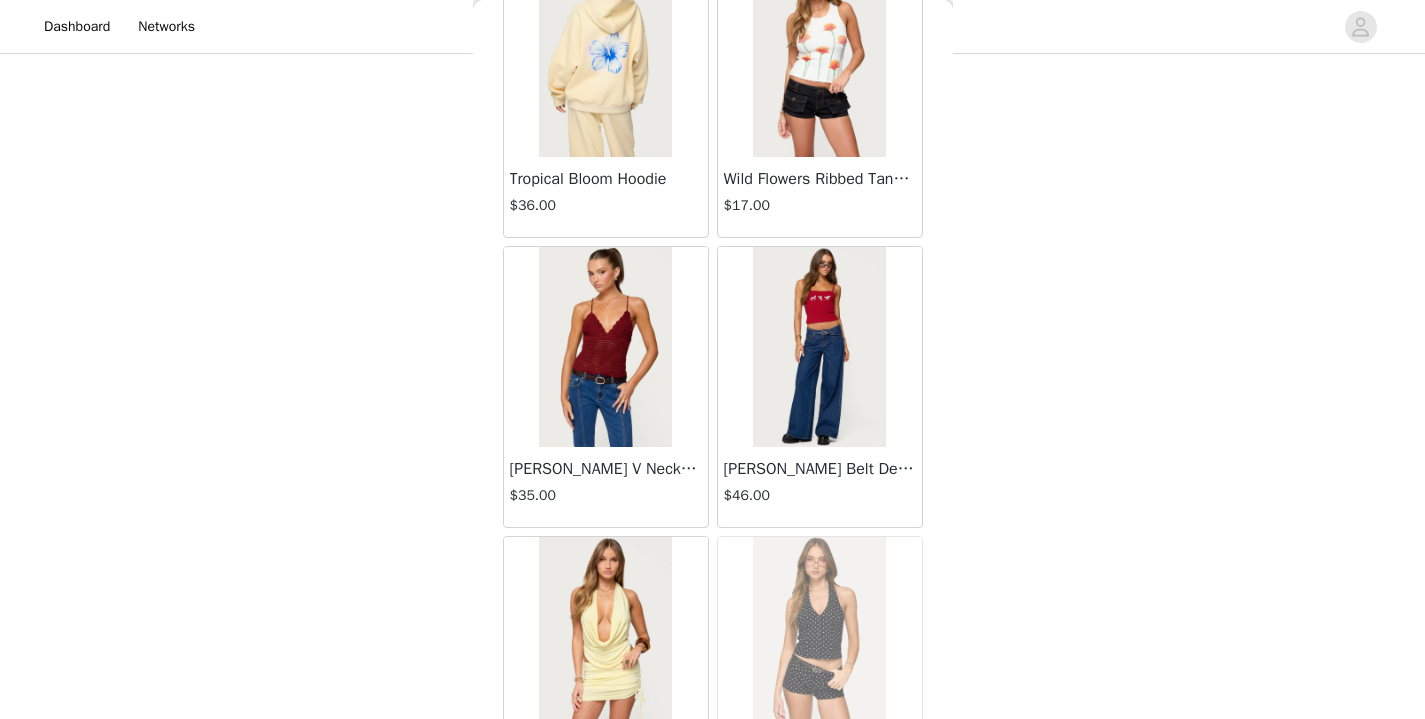 scroll, scrollTop: 42941, scrollLeft: 0, axis: vertical 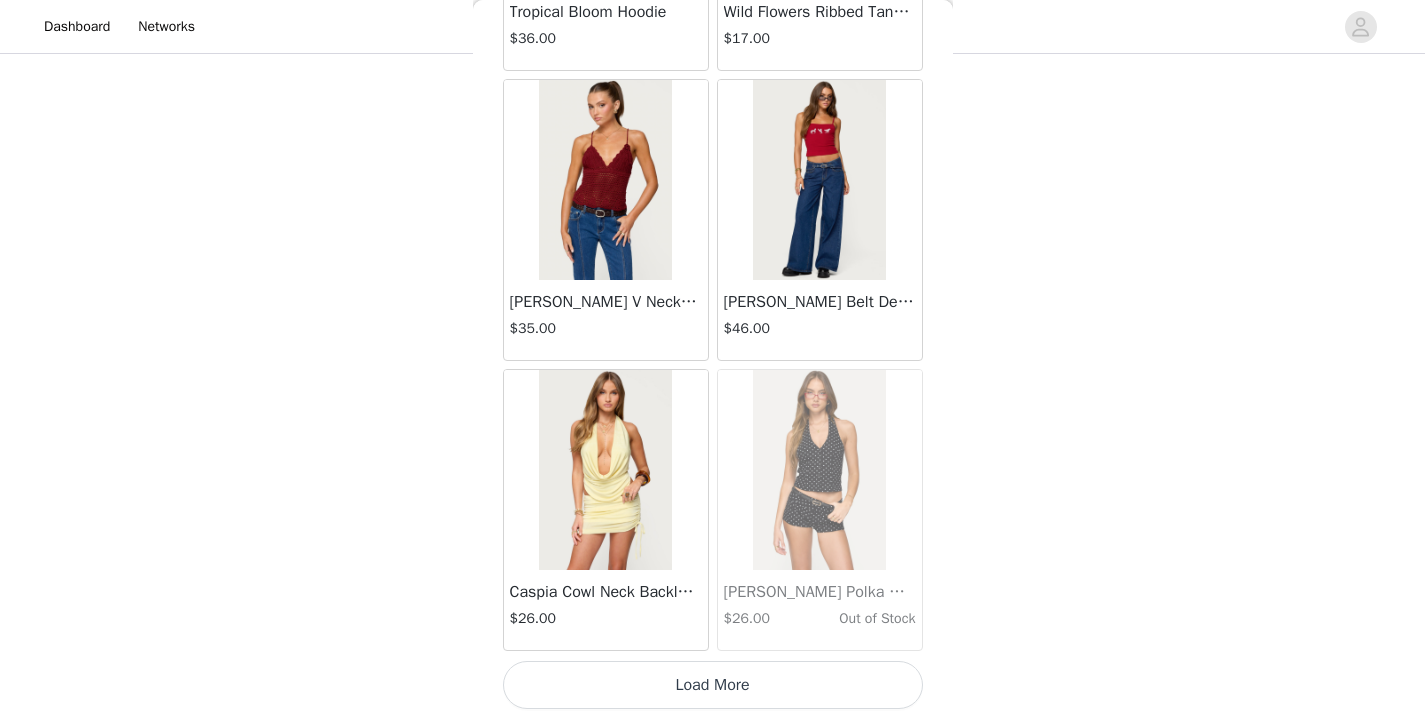 click on "Load More" at bounding box center [713, 685] 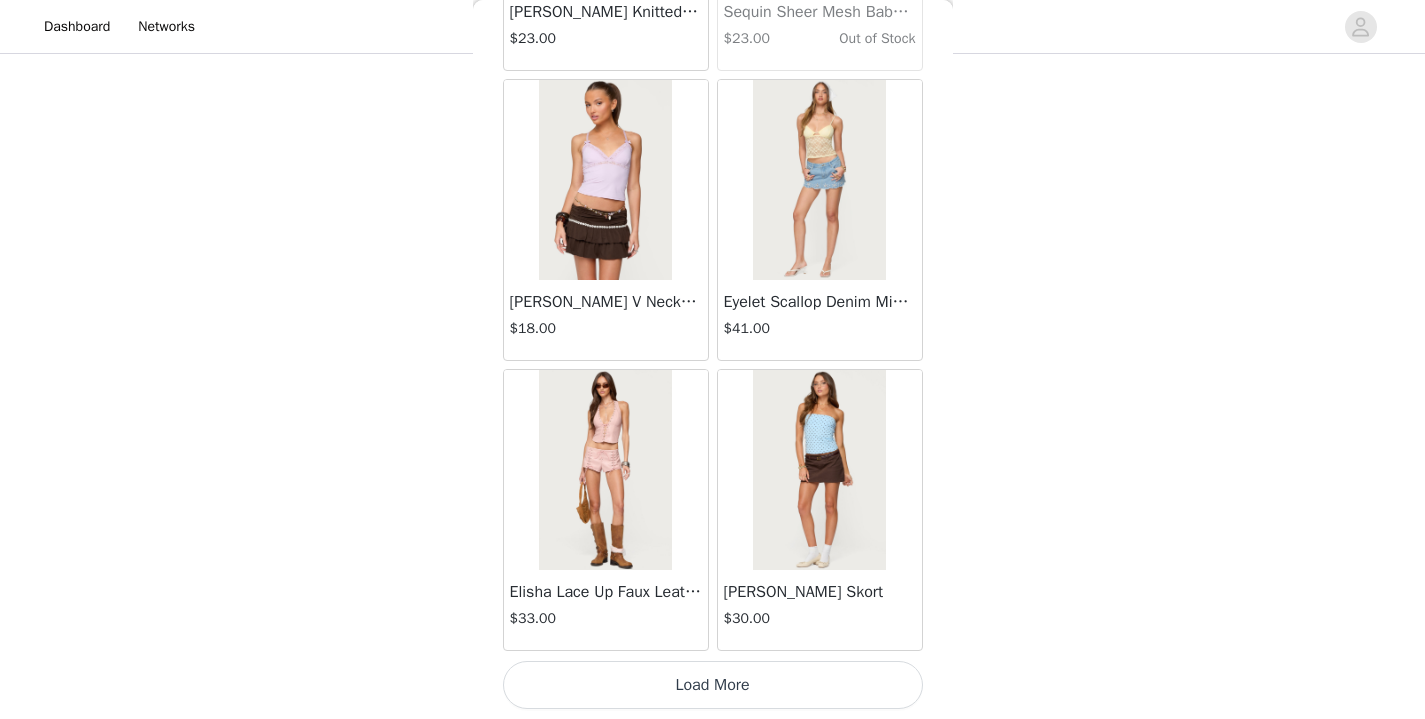 click on "Load More" at bounding box center (713, 685) 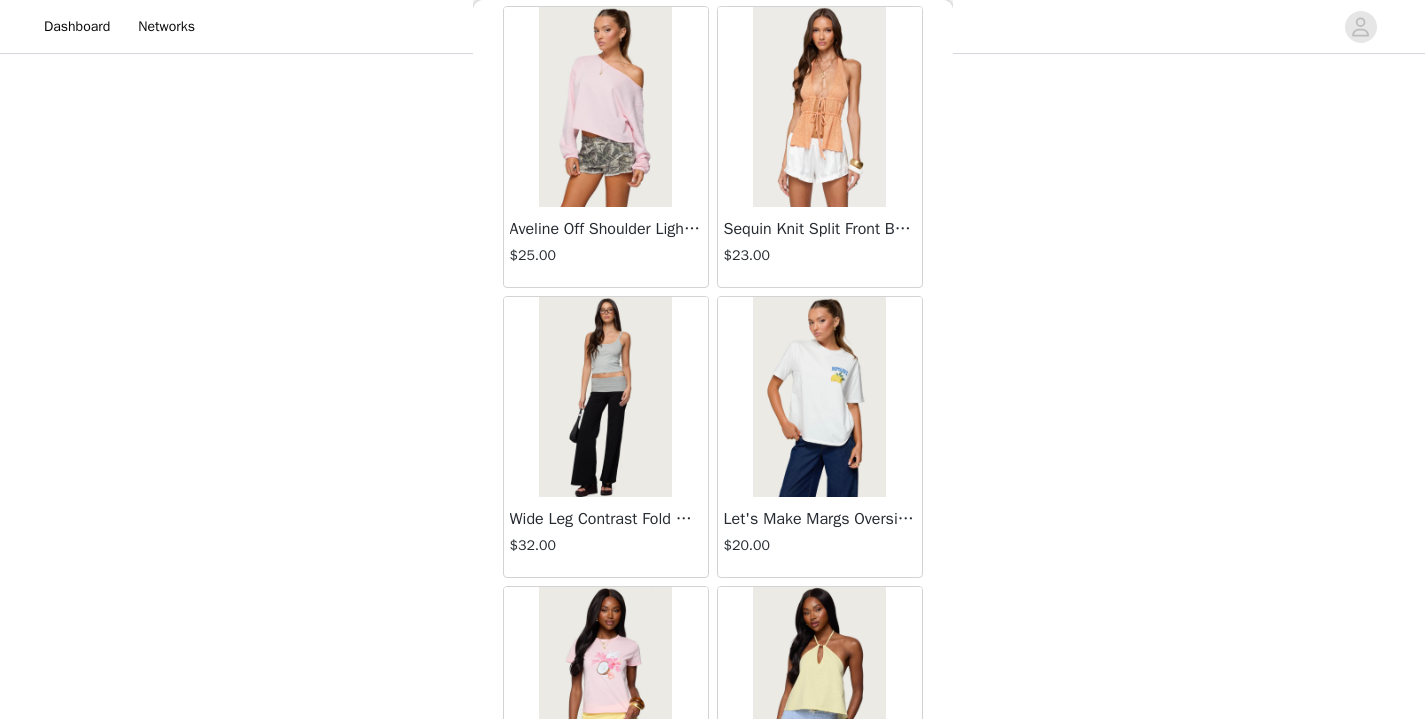 scroll, scrollTop: 48741, scrollLeft: 0, axis: vertical 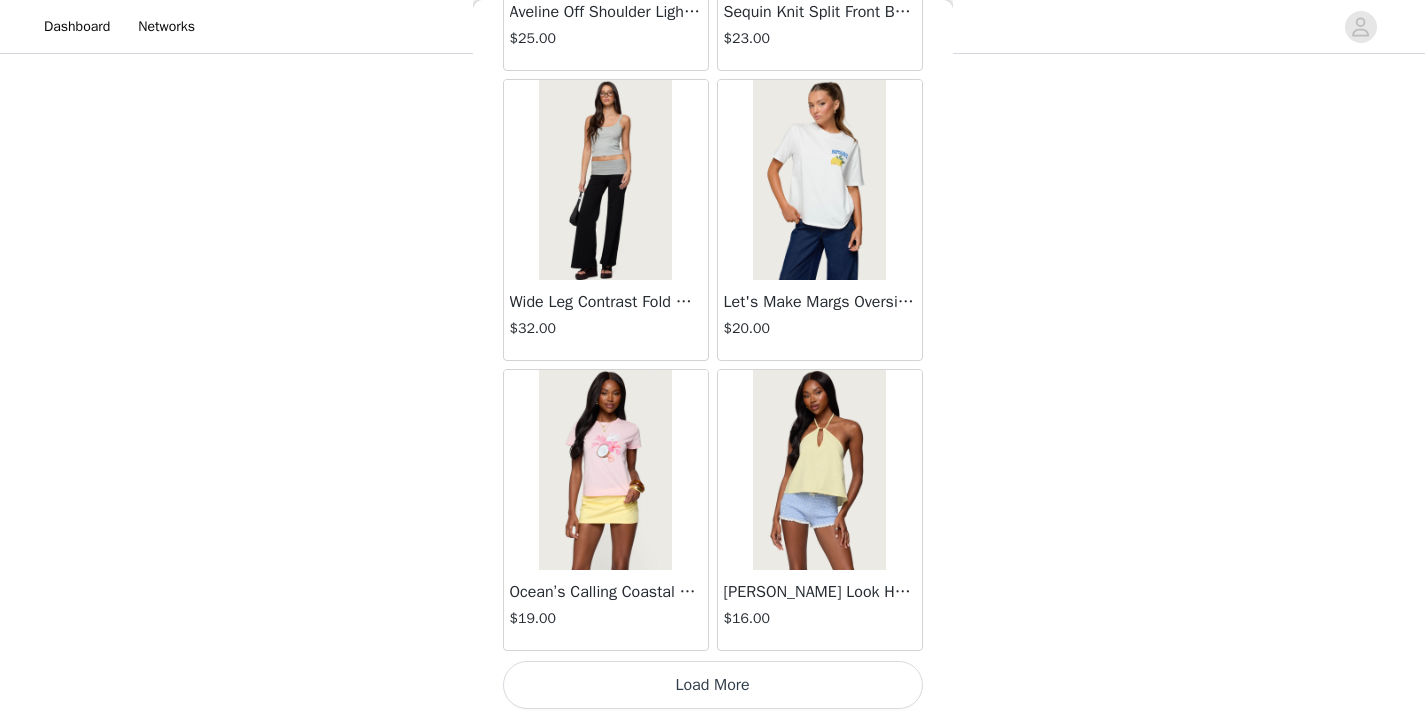 click on "Load More" at bounding box center (713, 685) 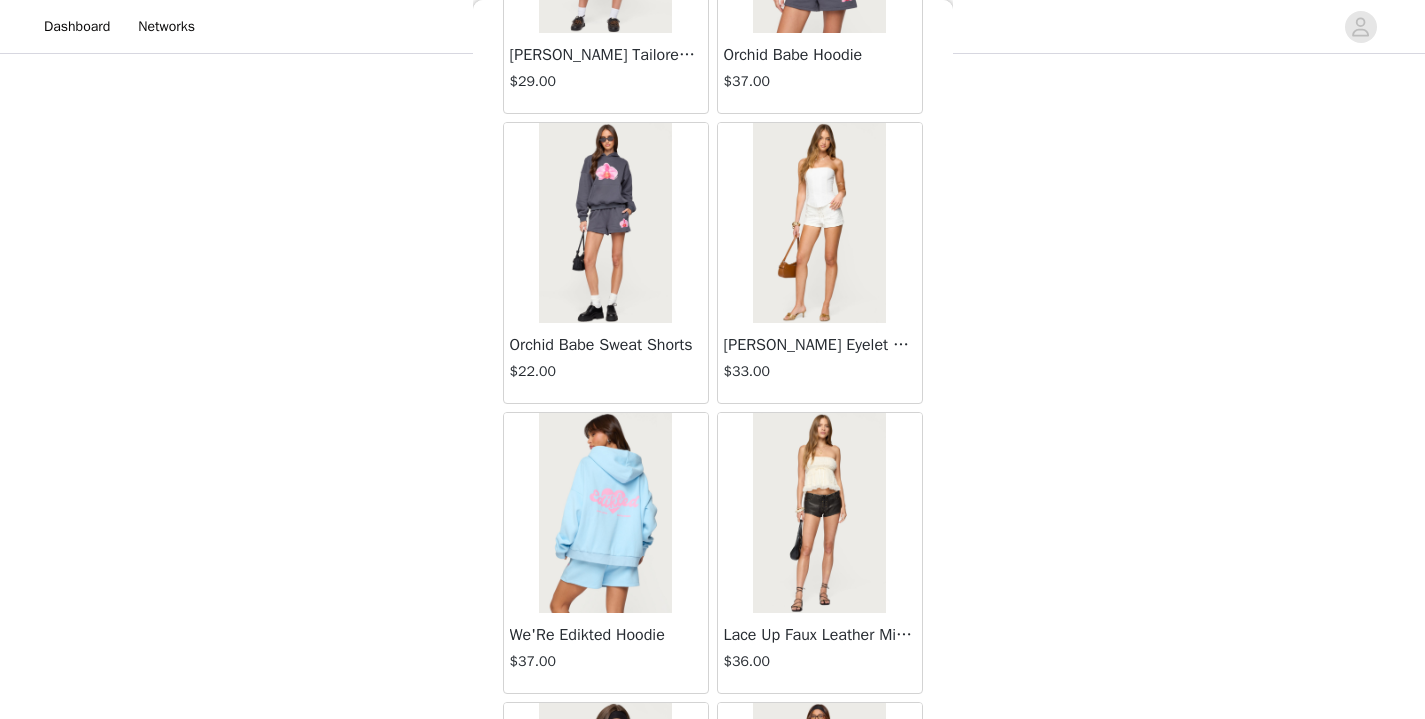 scroll, scrollTop: 51641, scrollLeft: 0, axis: vertical 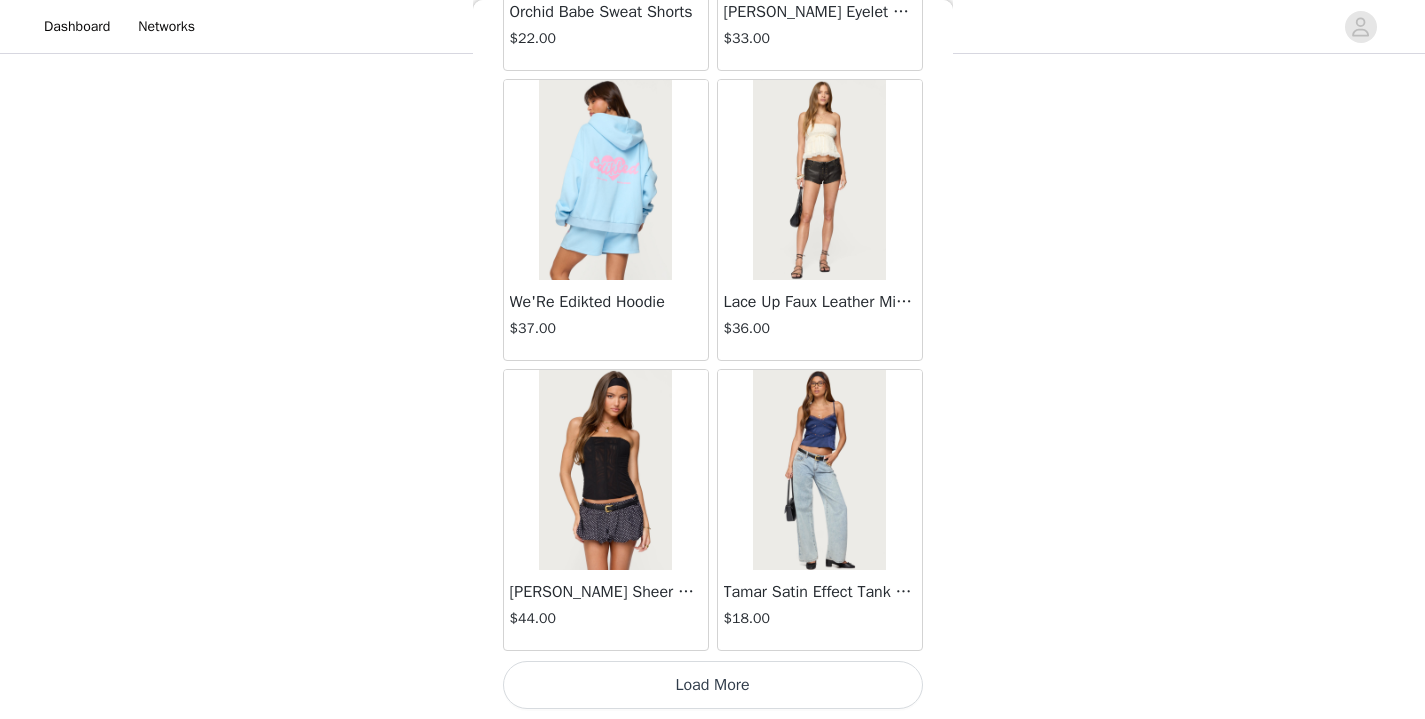 click on "Load More" at bounding box center [713, 685] 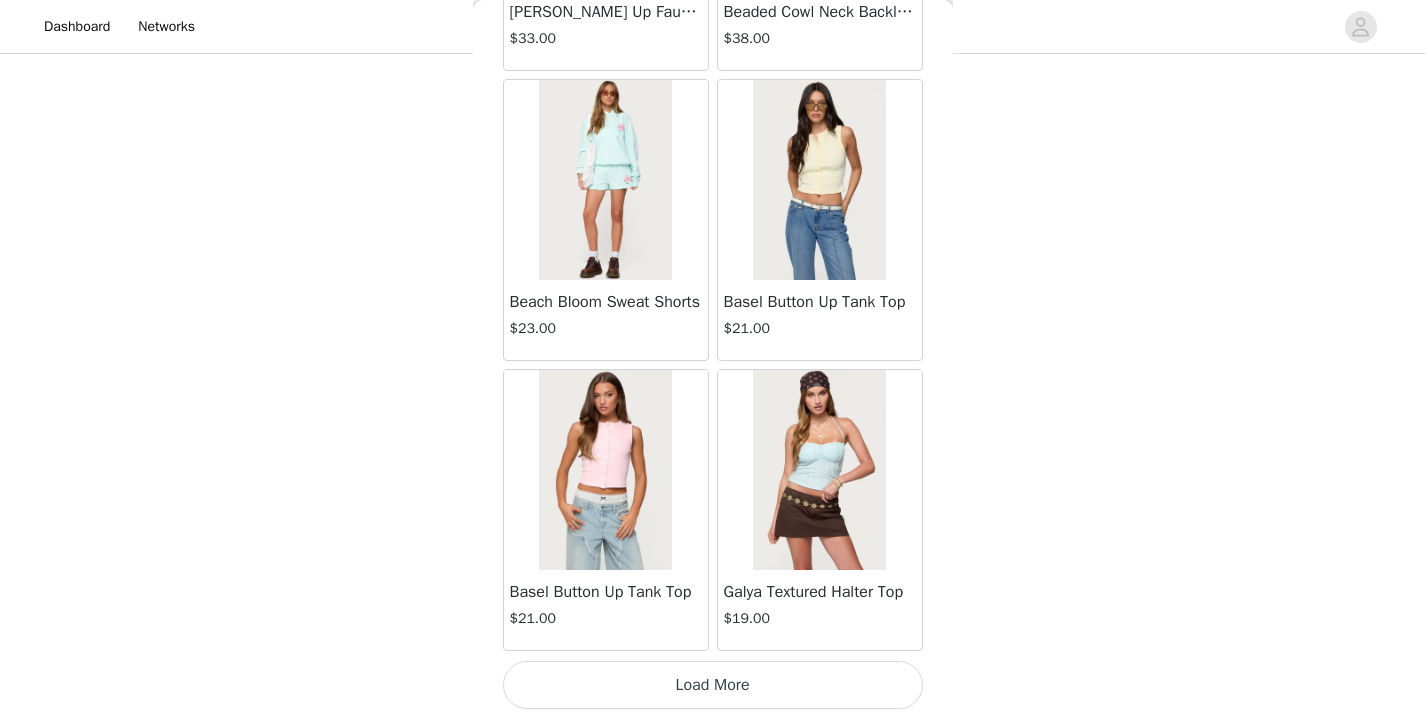 click on "Load More" at bounding box center (713, 685) 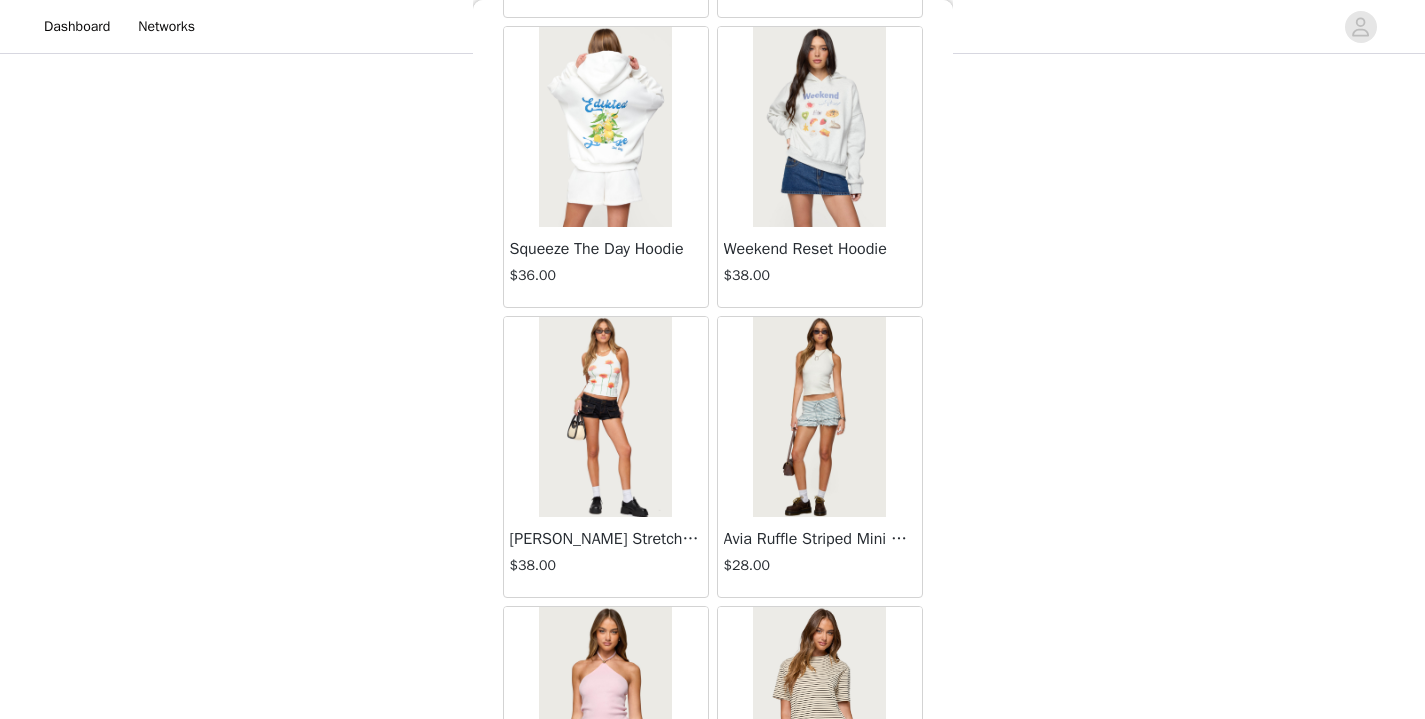 scroll, scrollTop: 57441, scrollLeft: 0, axis: vertical 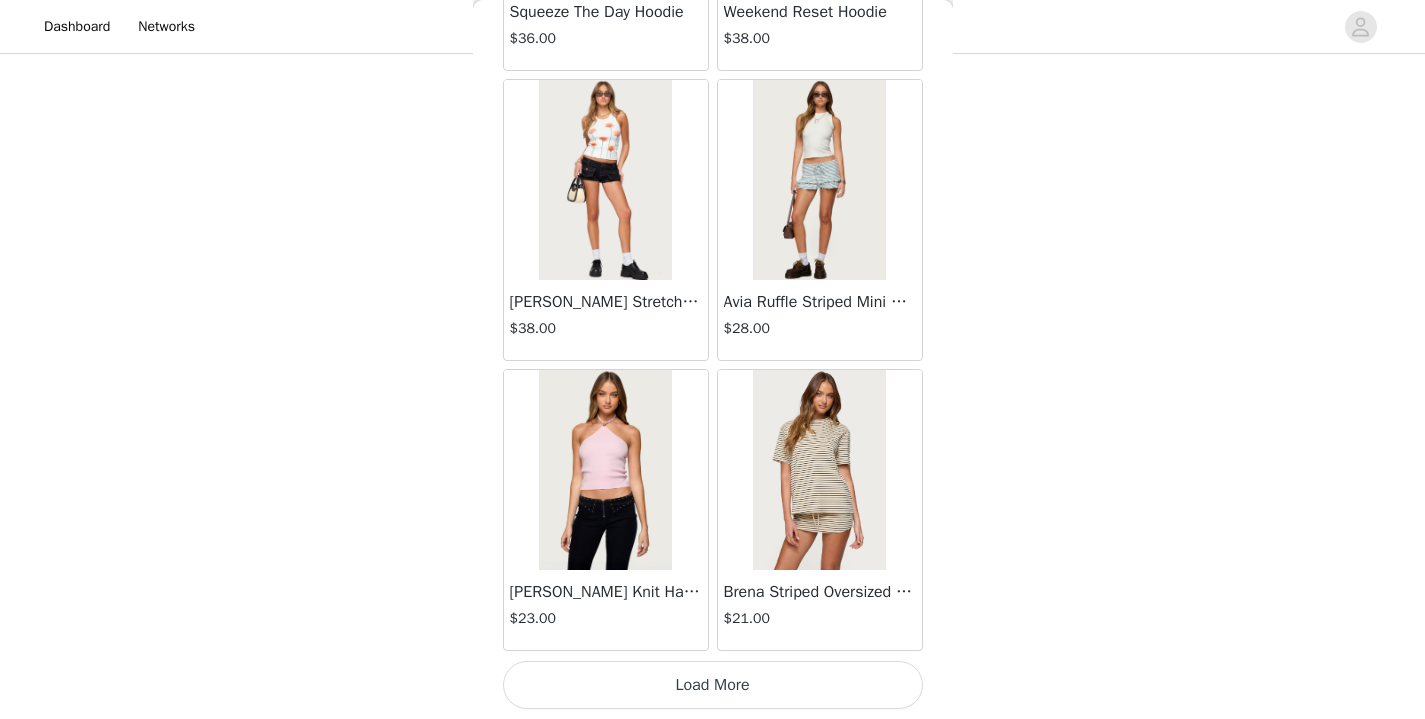 click on "Load More" at bounding box center (713, 685) 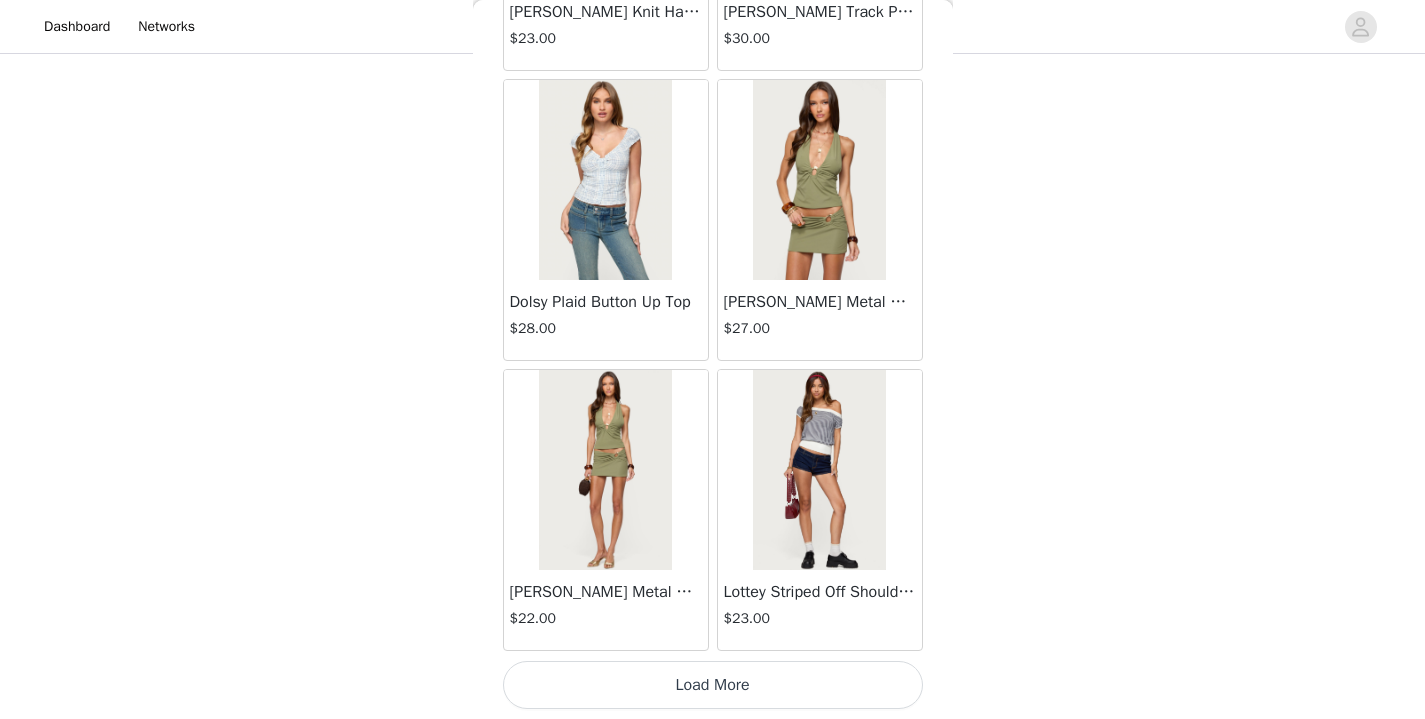 click on "Load More" at bounding box center [713, 685] 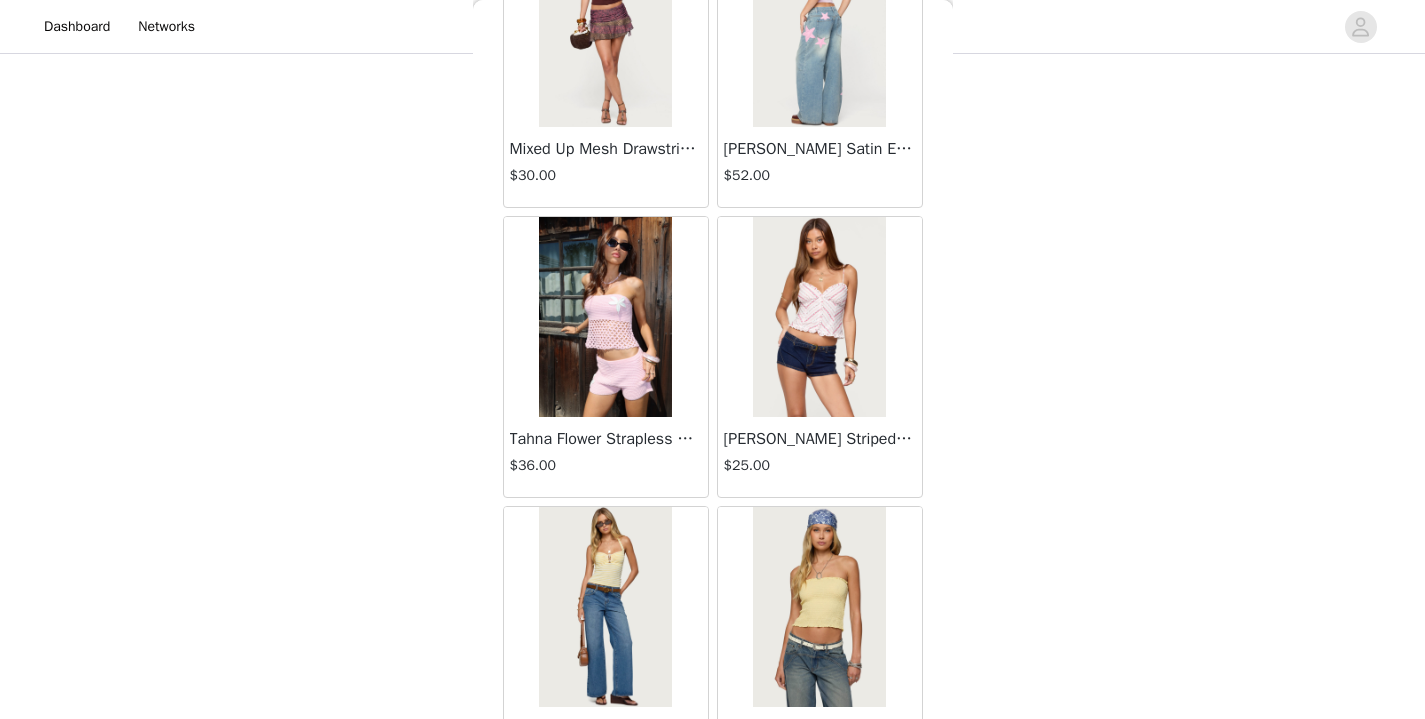 scroll, scrollTop: 63241, scrollLeft: 0, axis: vertical 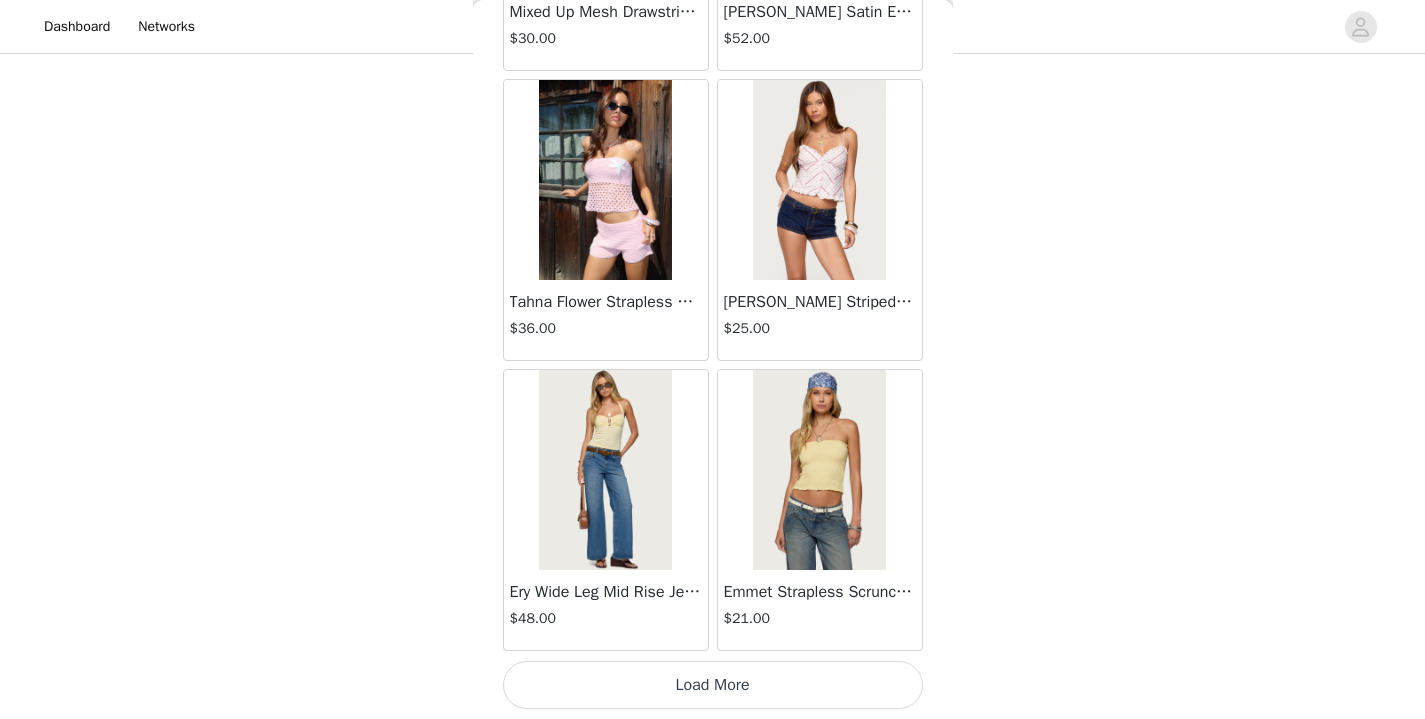 click on "Load More" at bounding box center [713, 685] 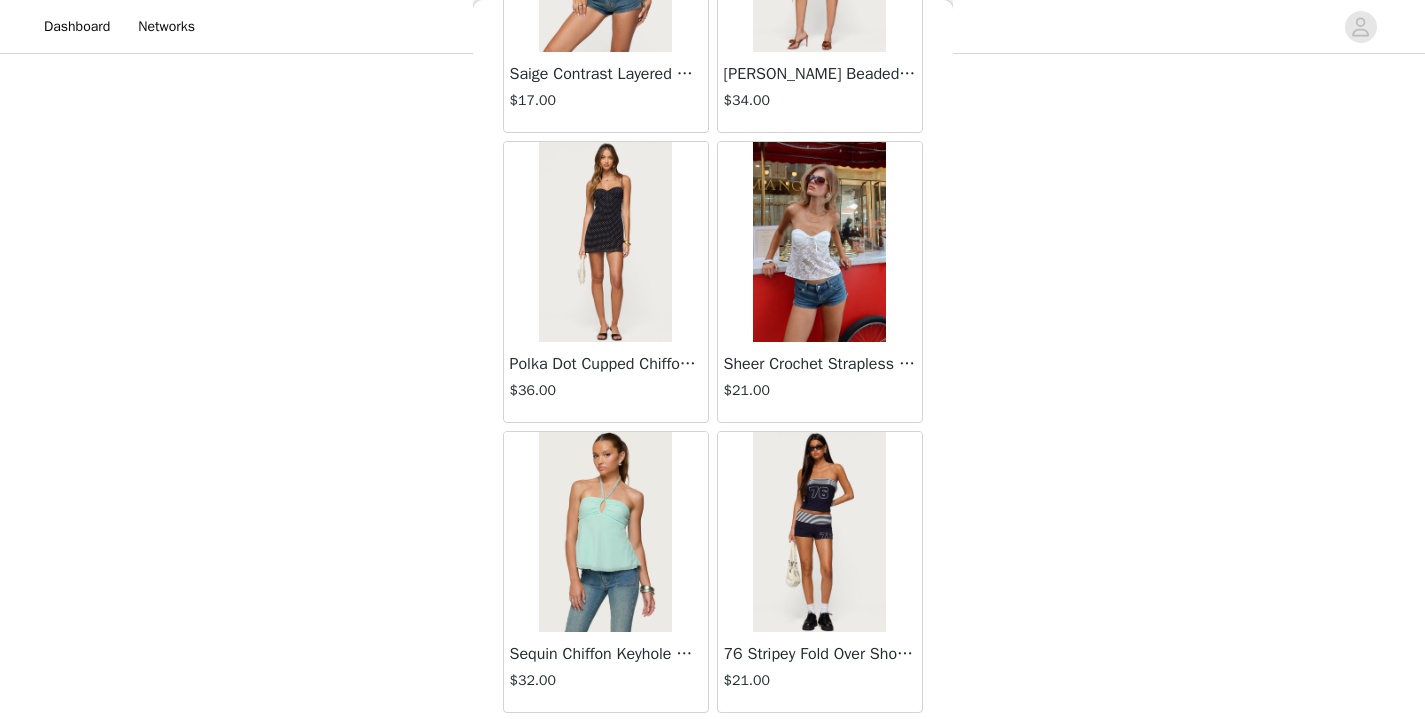scroll, scrollTop: 66141, scrollLeft: 0, axis: vertical 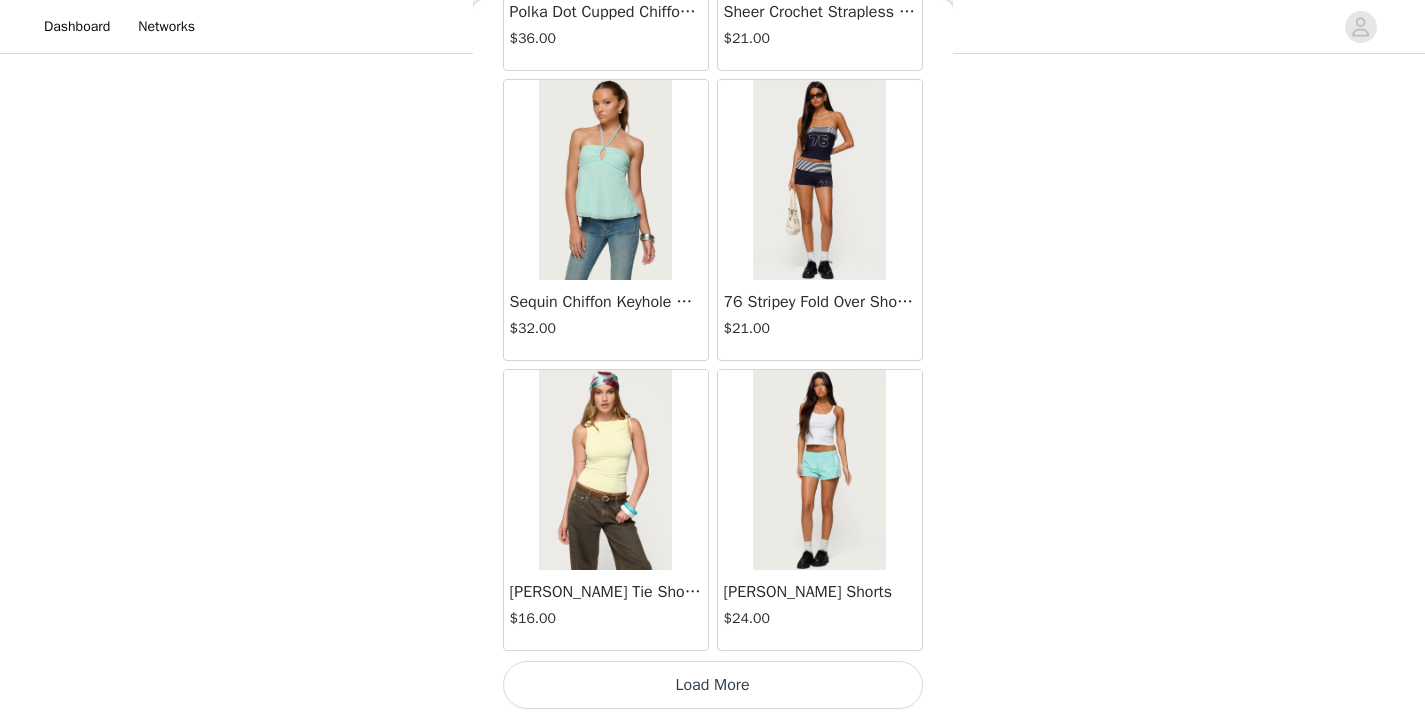 click on "Load More" at bounding box center (713, 685) 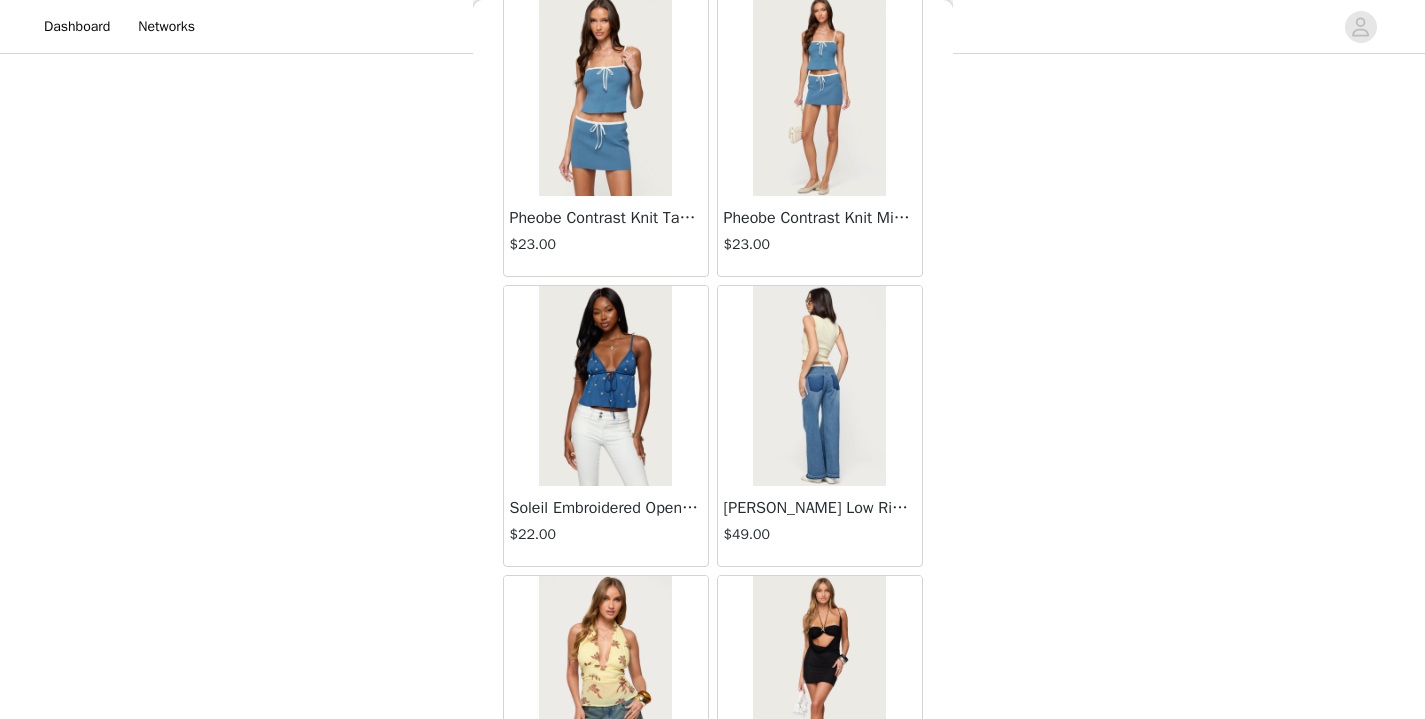 scroll, scrollTop: 69041, scrollLeft: 0, axis: vertical 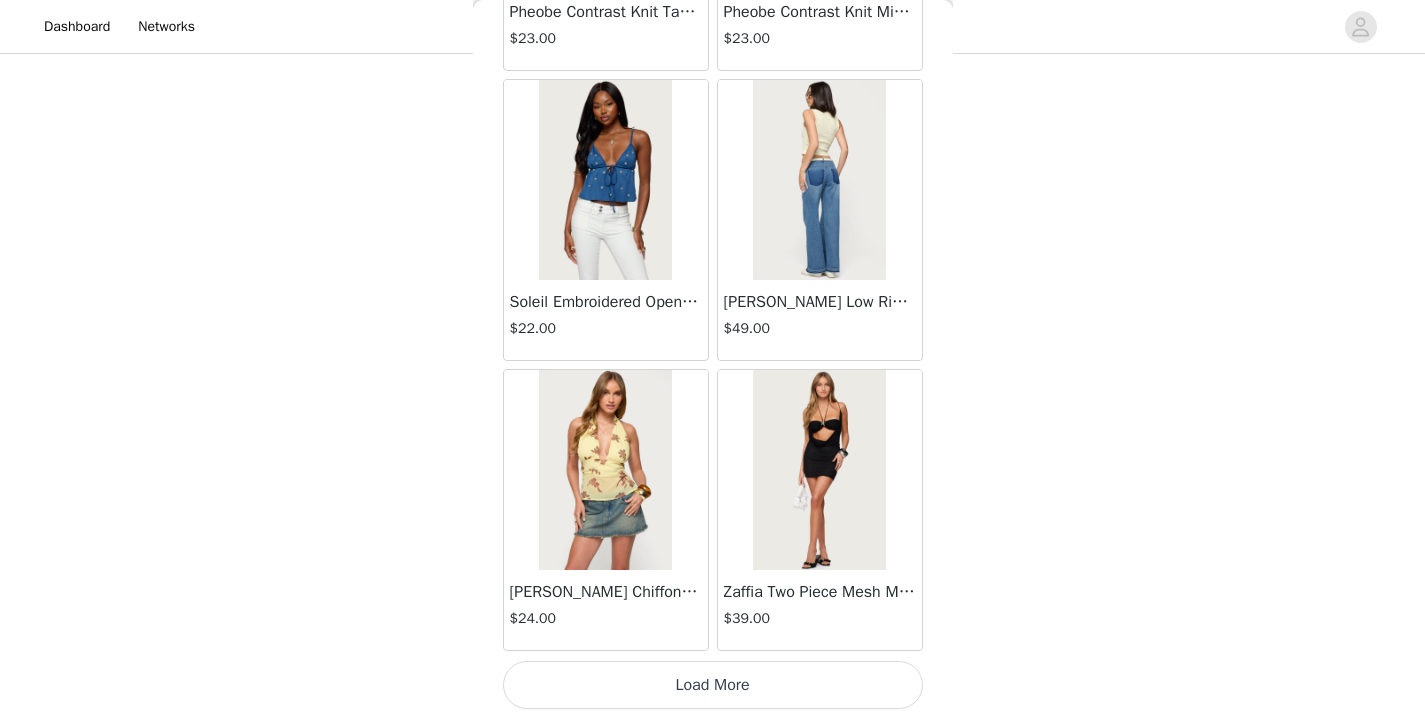 click on "Load More" at bounding box center (713, 685) 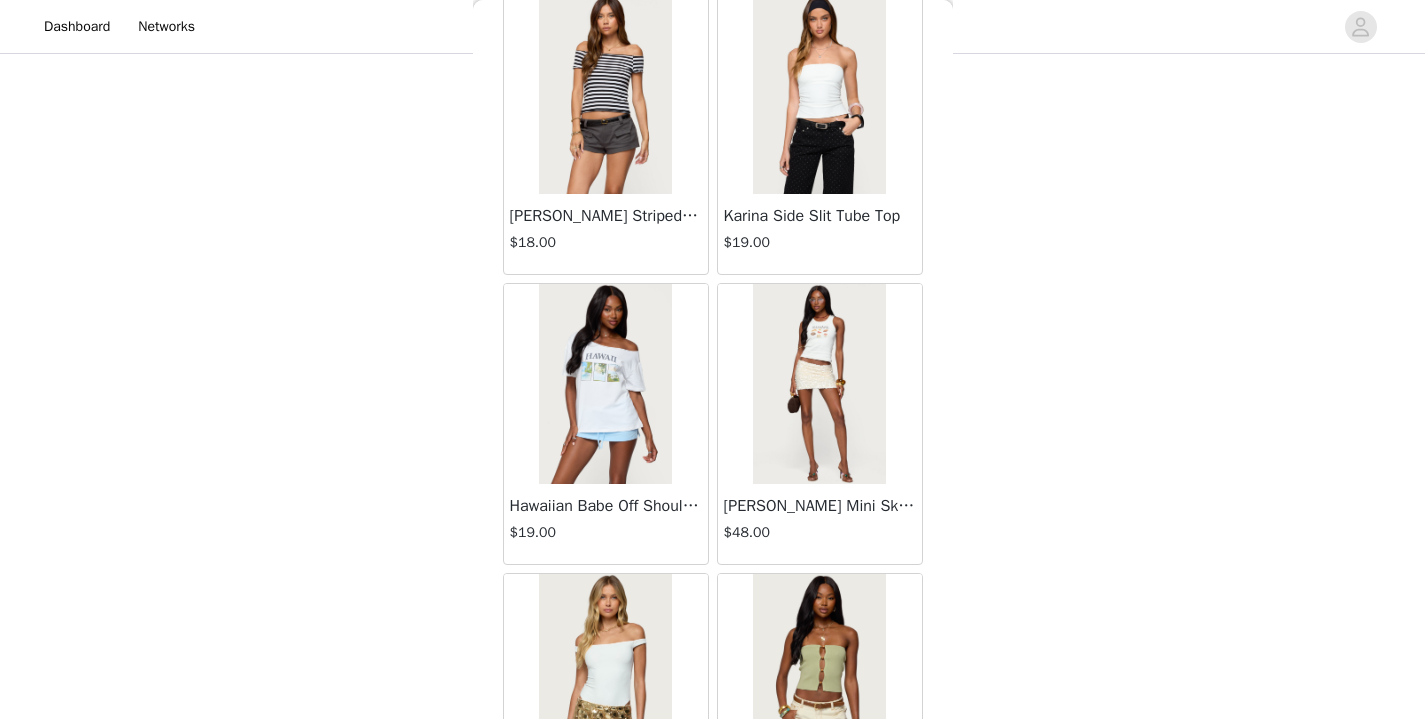 scroll, scrollTop: 71941, scrollLeft: 0, axis: vertical 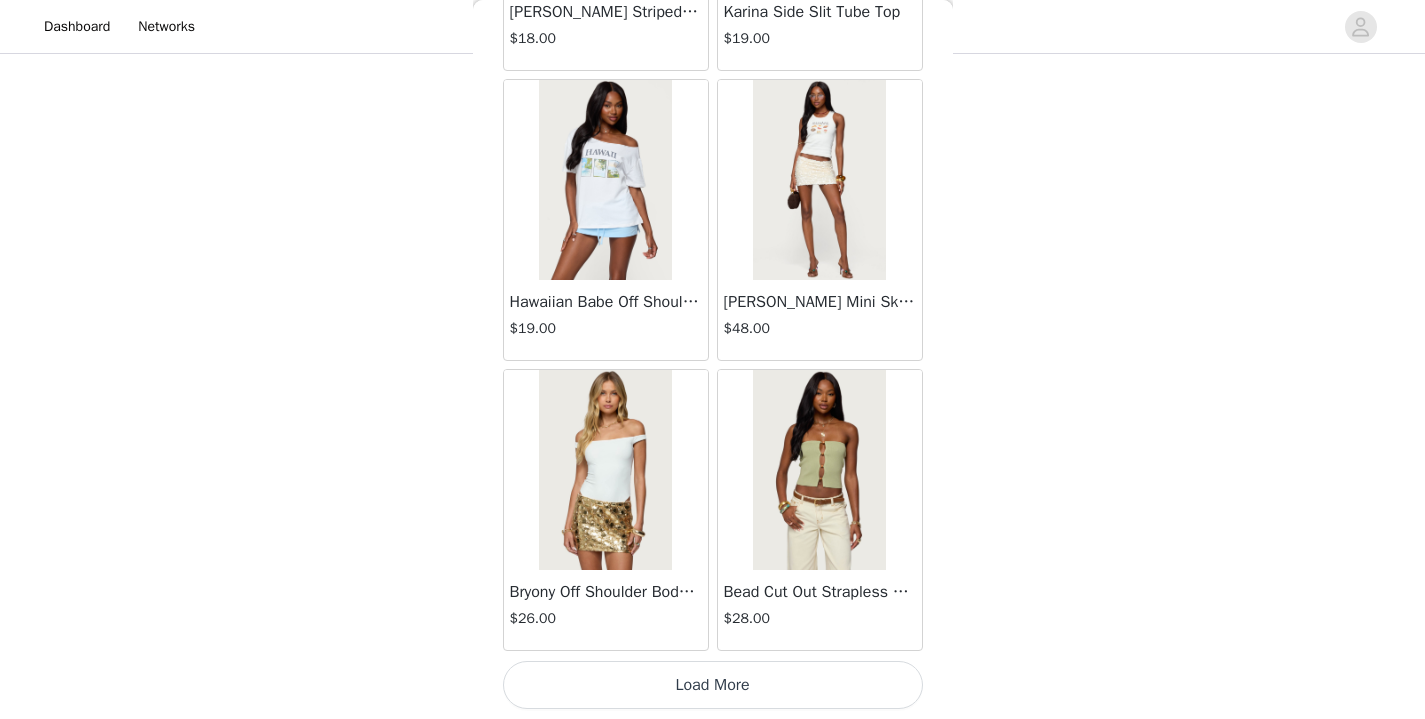 click on "Load More" at bounding box center (713, 685) 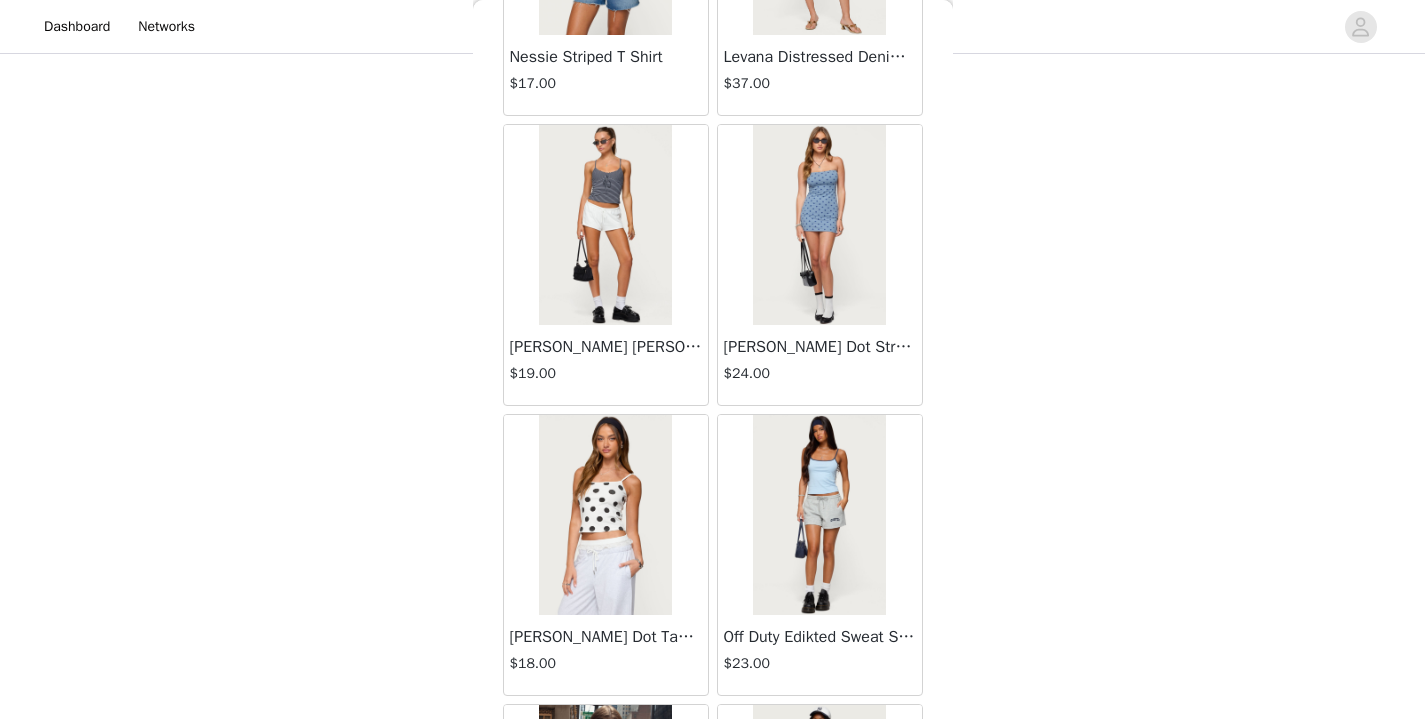 scroll, scrollTop: 73327, scrollLeft: 0, axis: vertical 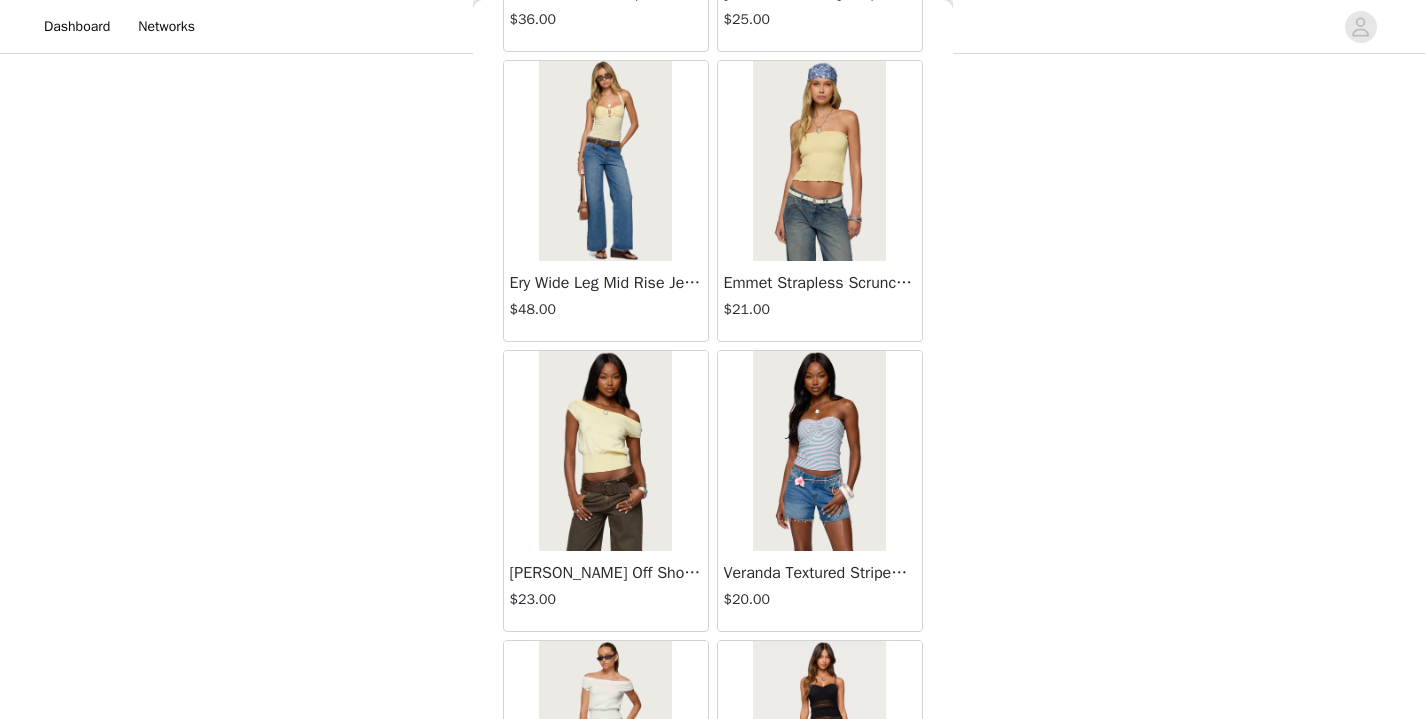 click at bounding box center [605, 451] 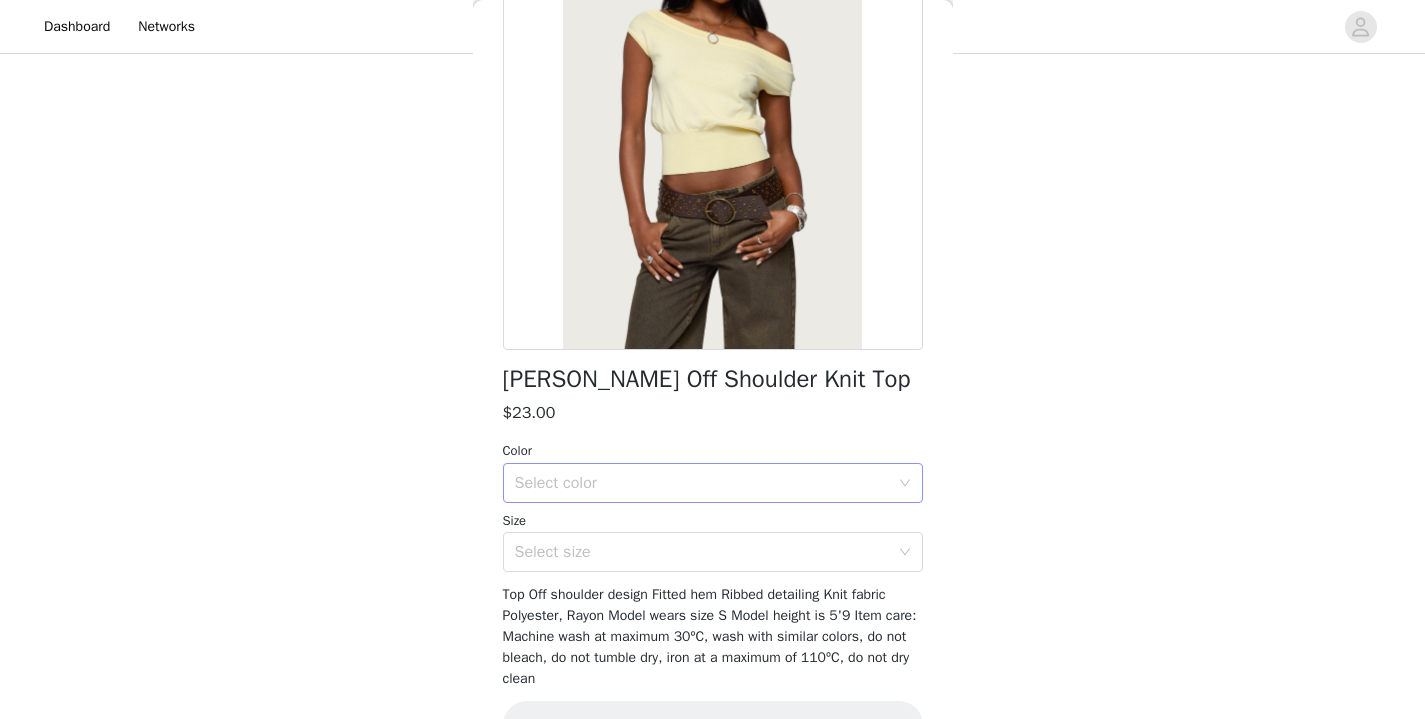 scroll, scrollTop: 201, scrollLeft: 0, axis: vertical 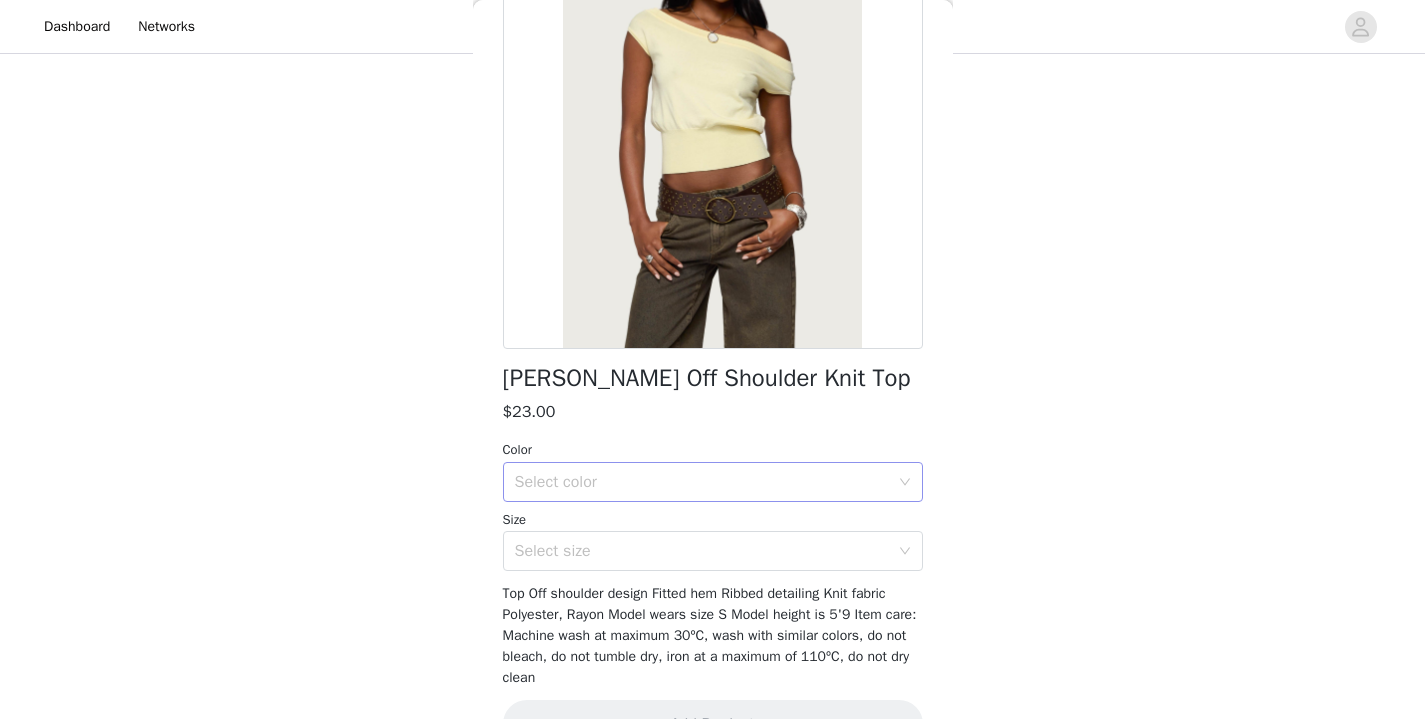 click on "Select color" at bounding box center [702, 482] 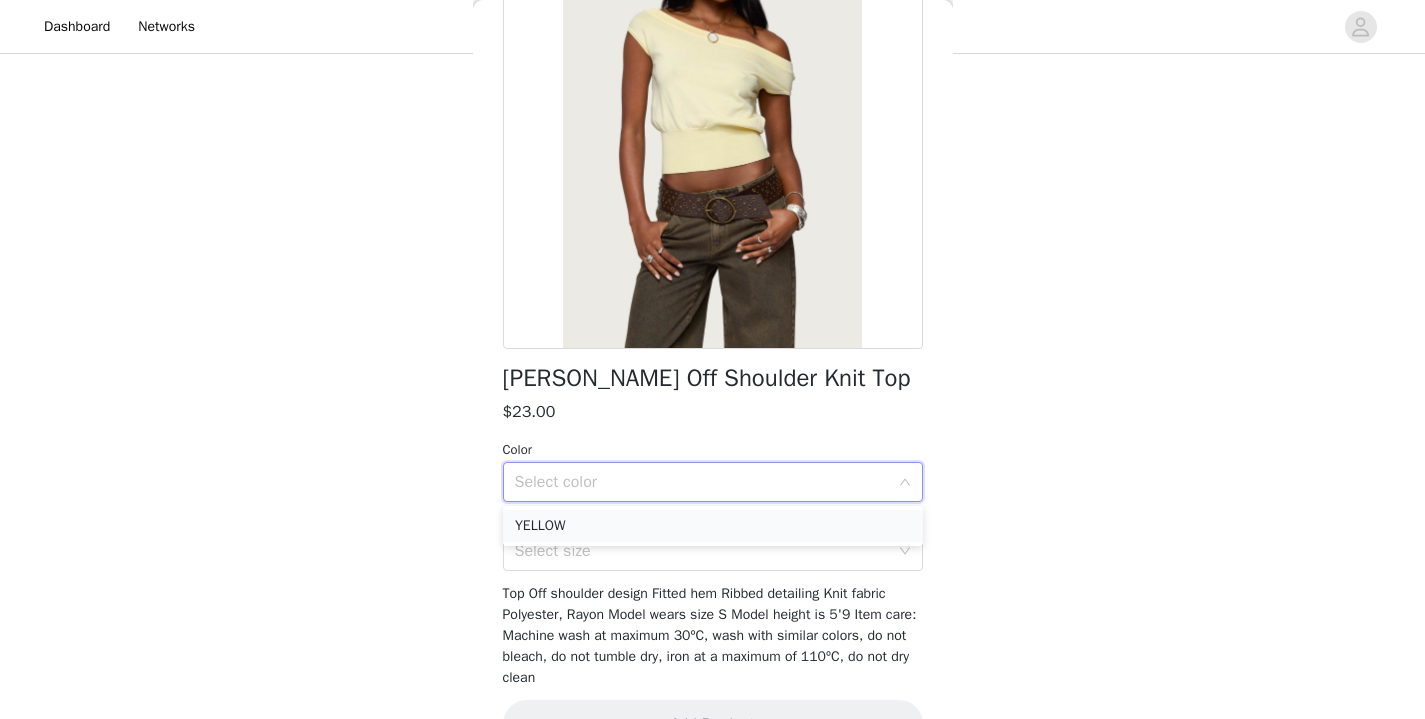 click on "YELLOW" at bounding box center [713, 526] 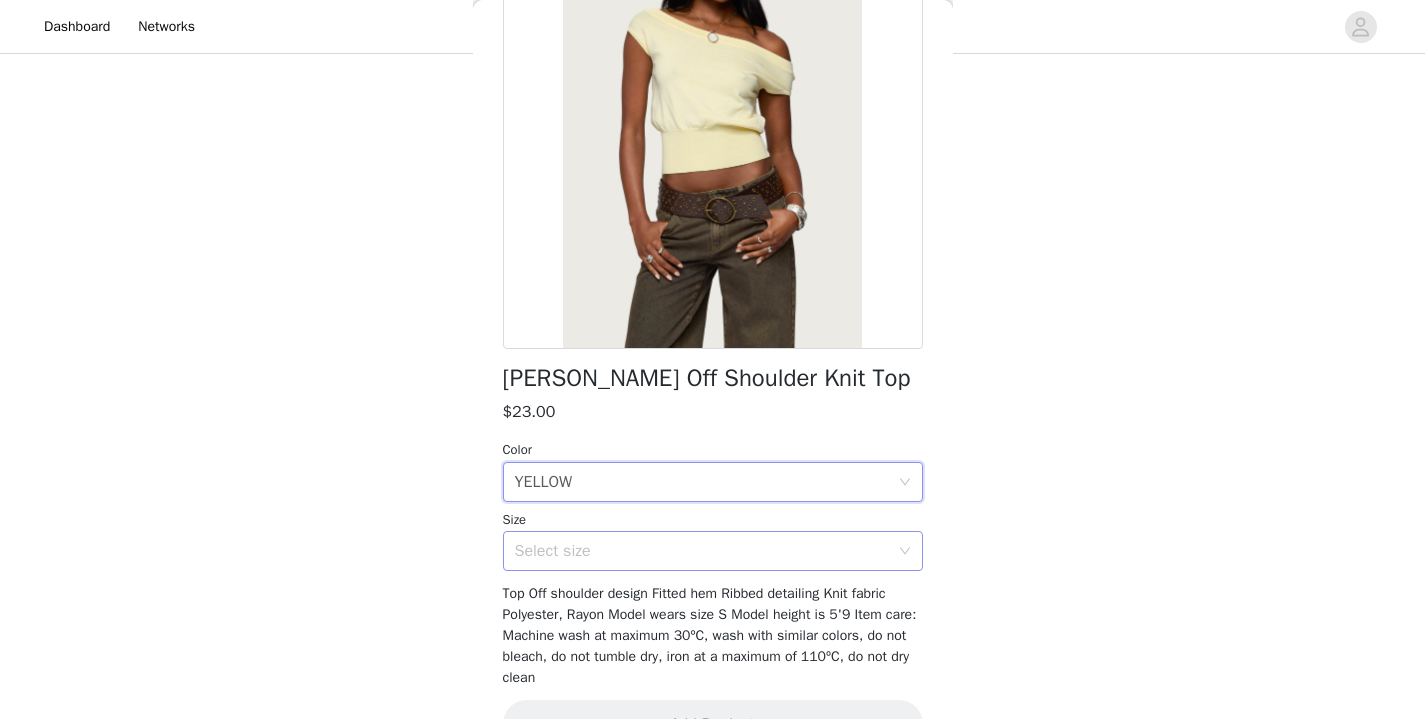 click on "Select size" at bounding box center (702, 551) 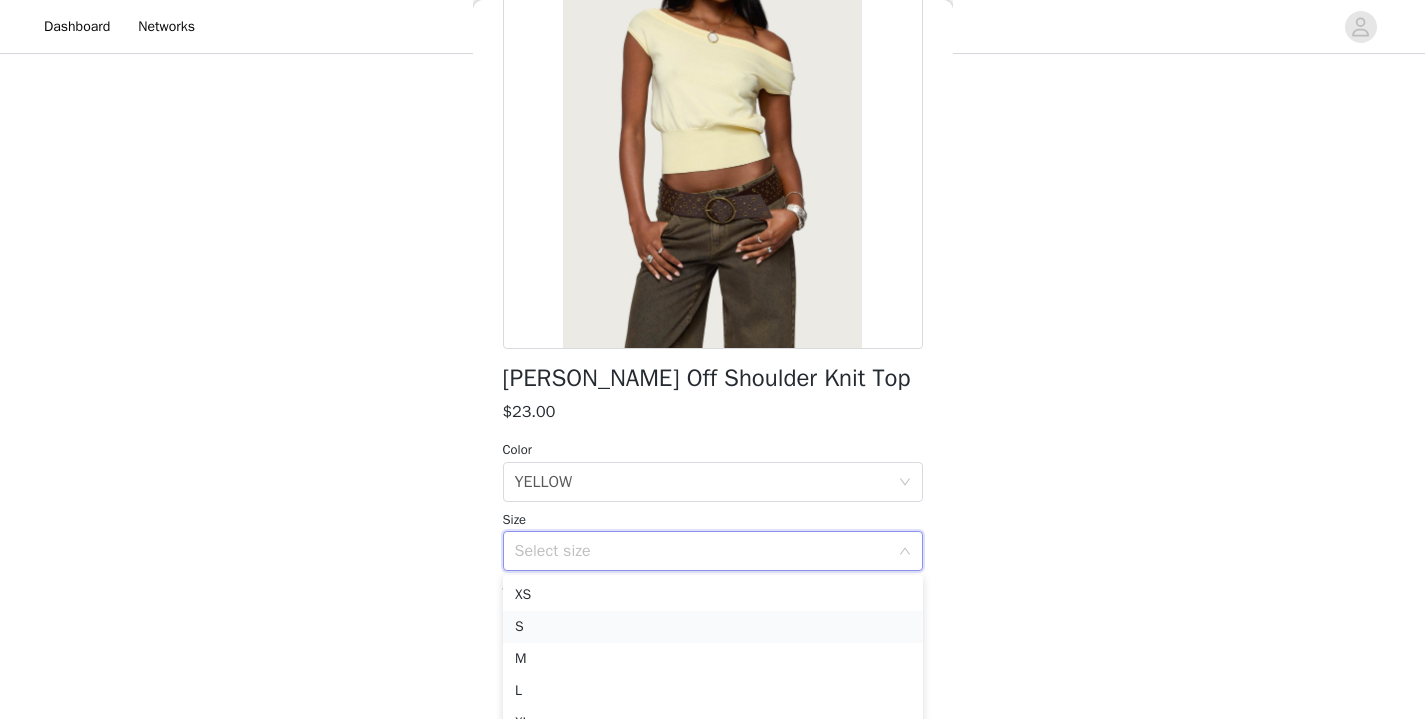 click on "S" at bounding box center [713, 627] 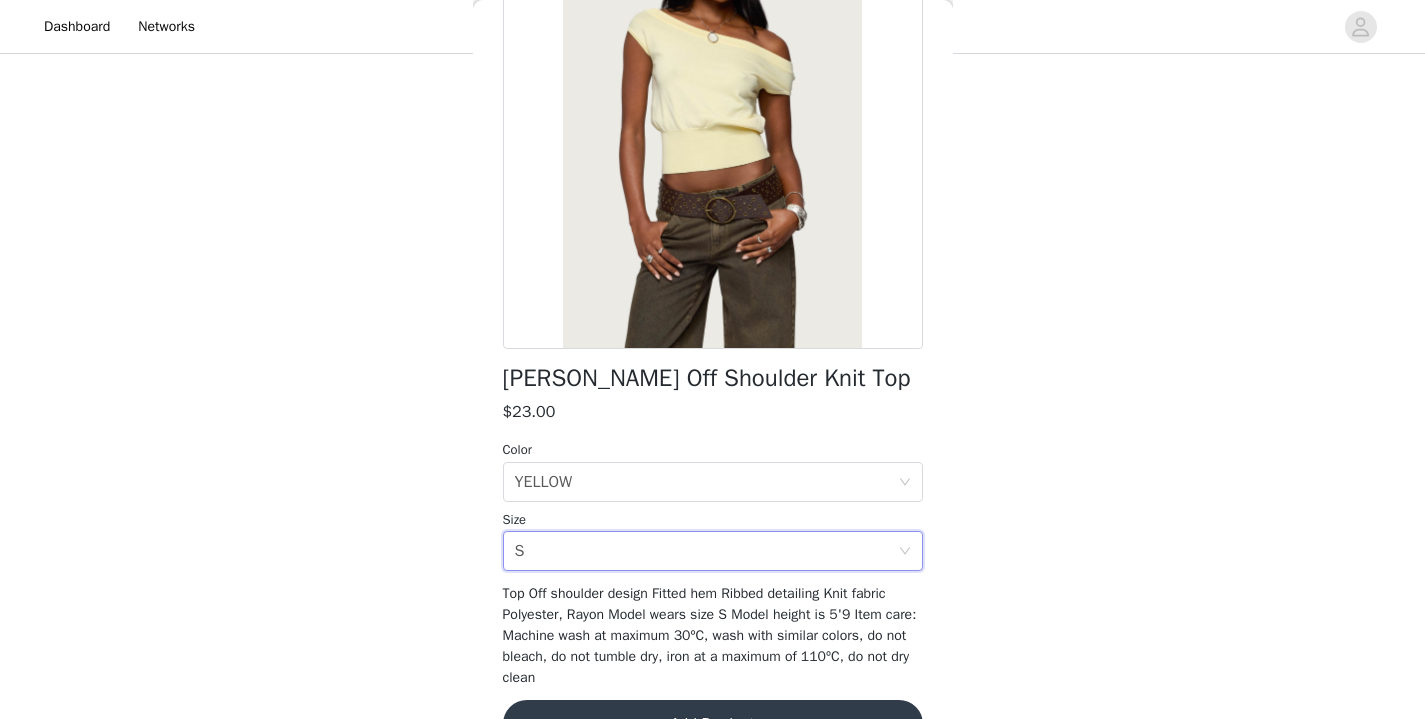 scroll, scrollTop: 254, scrollLeft: 0, axis: vertical 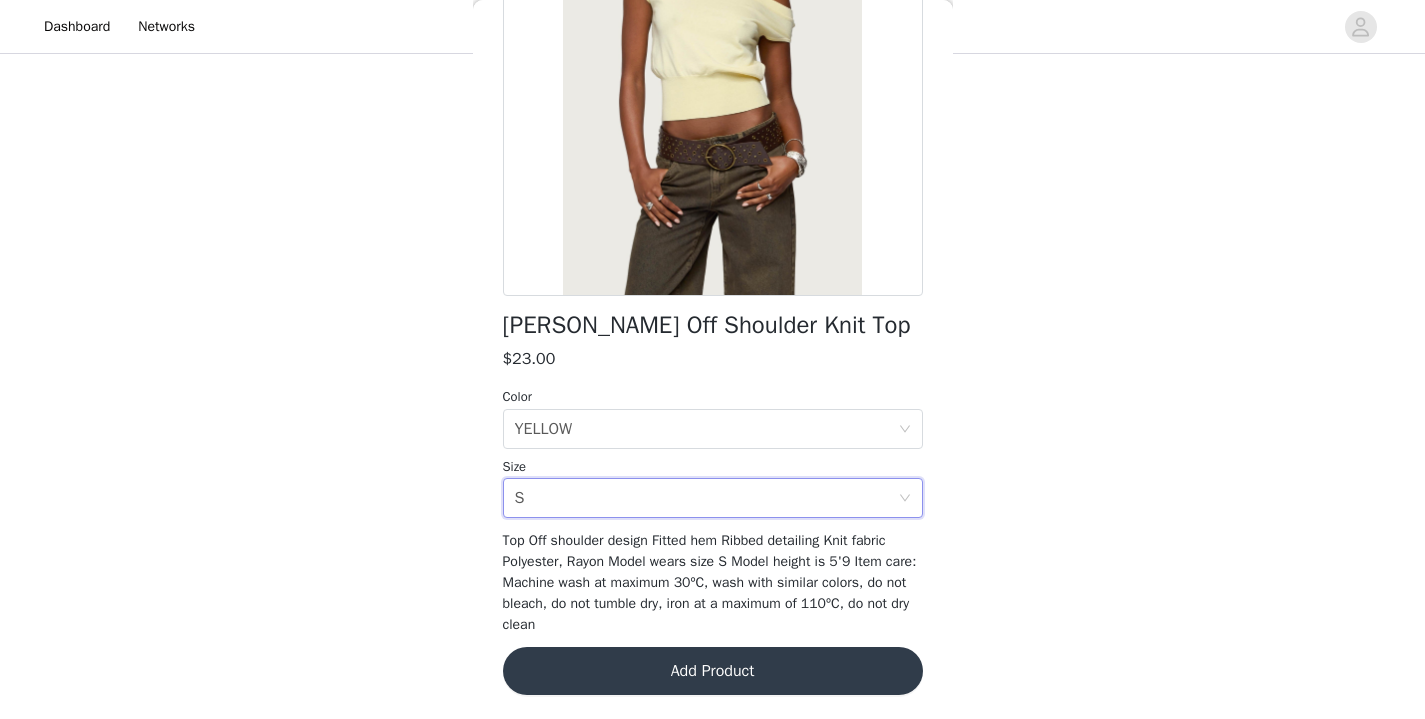 click on "Add Product" at bounding box center [713, 671] 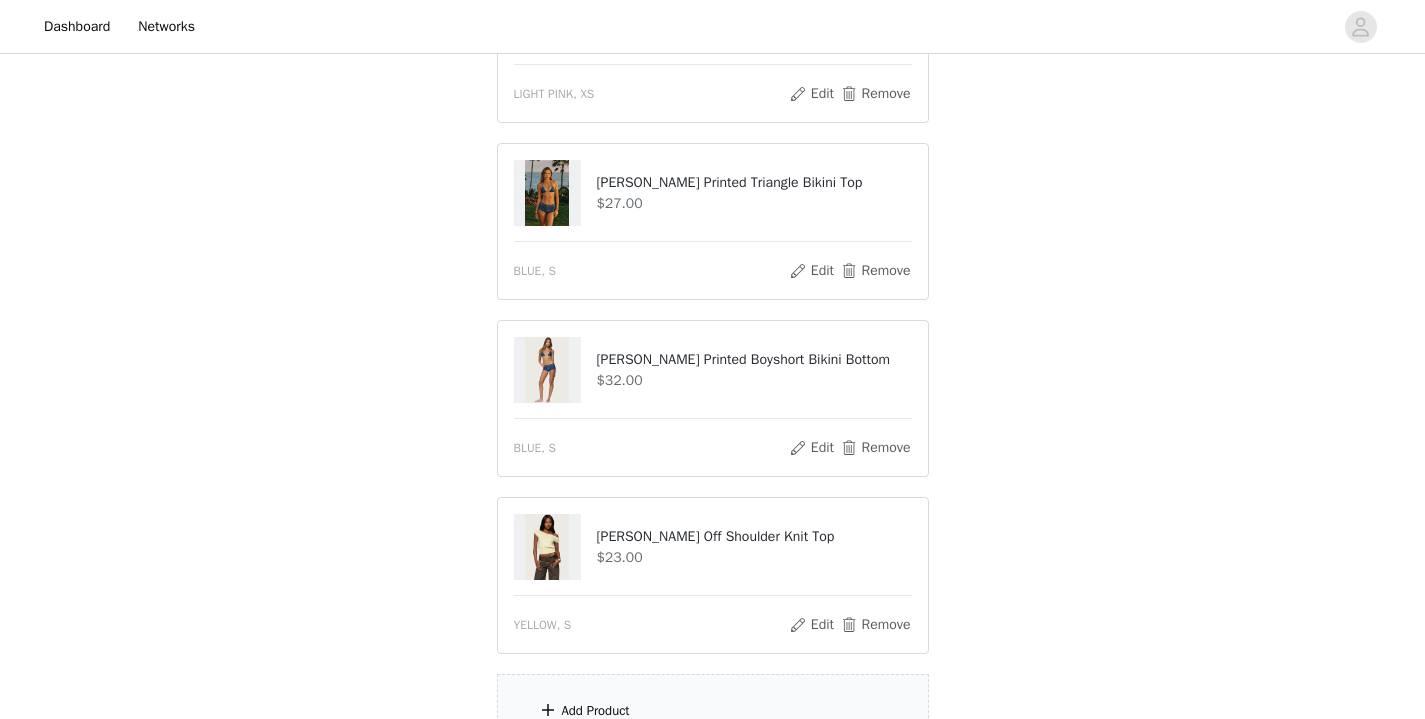 scroll, scrollTop: 912, scrollLeft: 0, axis: vertical 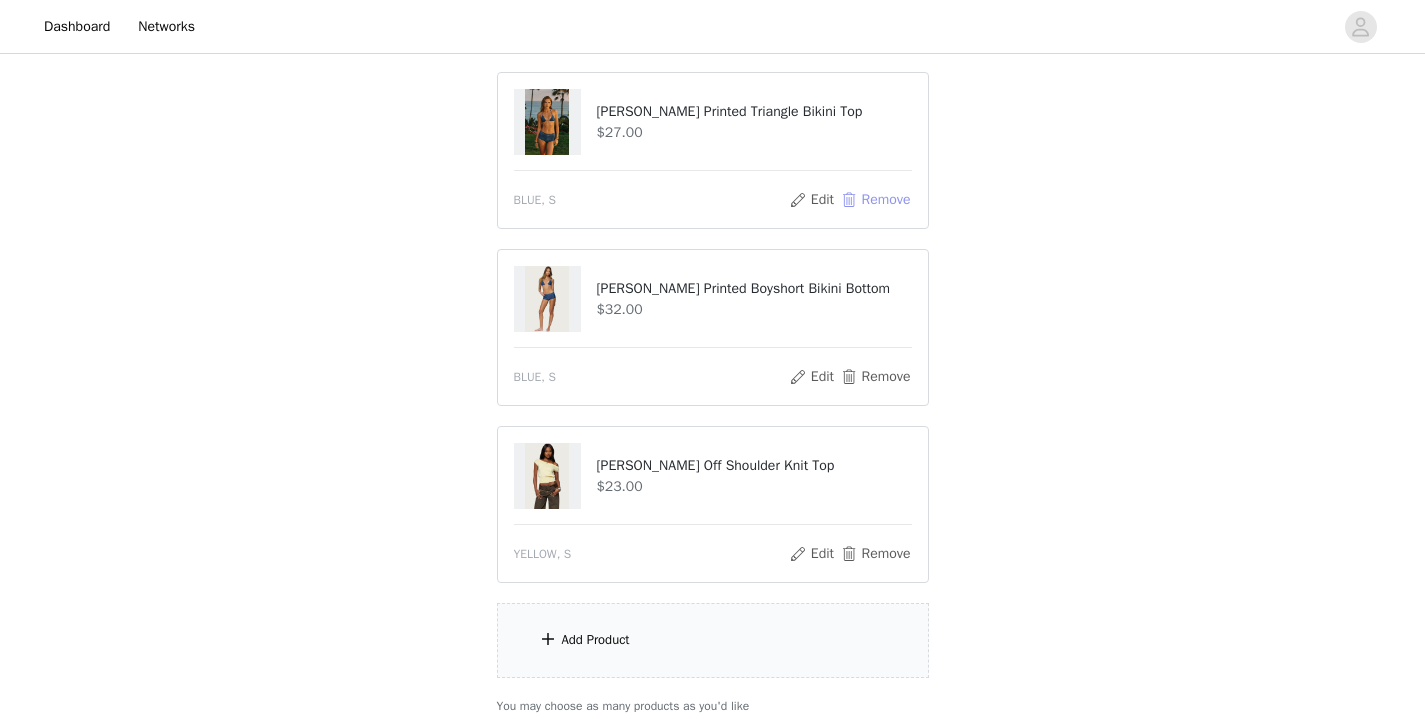 click on "Remove" at bounding box center (875, 200) 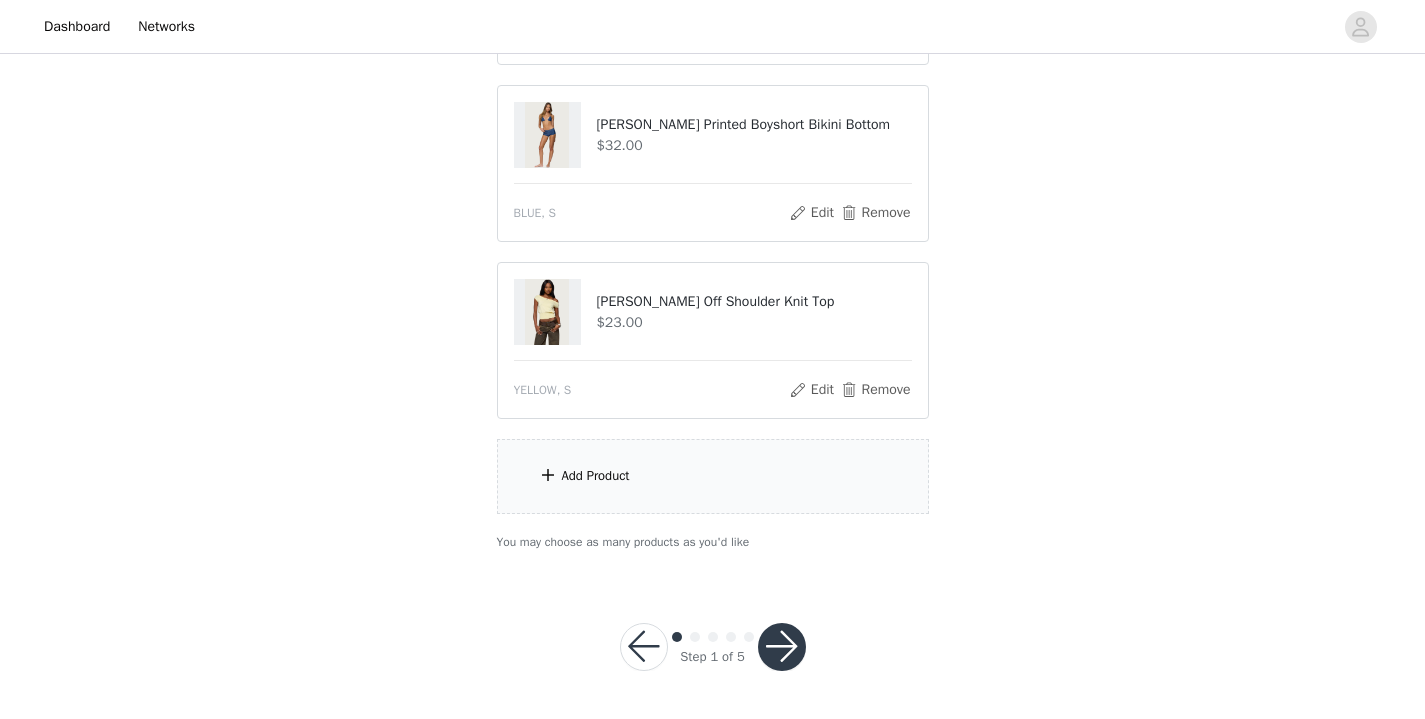 scroll, scrollTop: 899, scrollLeft: 0, axis: vertical 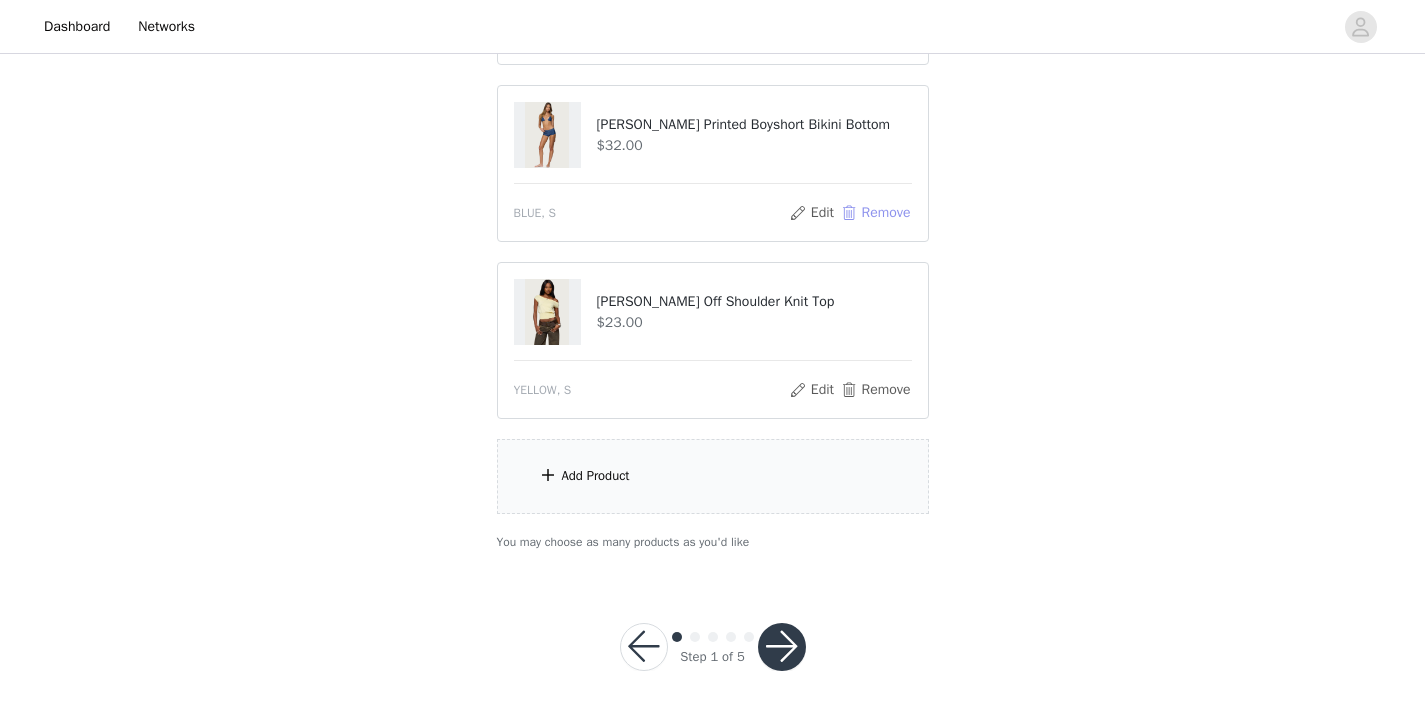 click on "Remove" at bounding box center (875, 213) 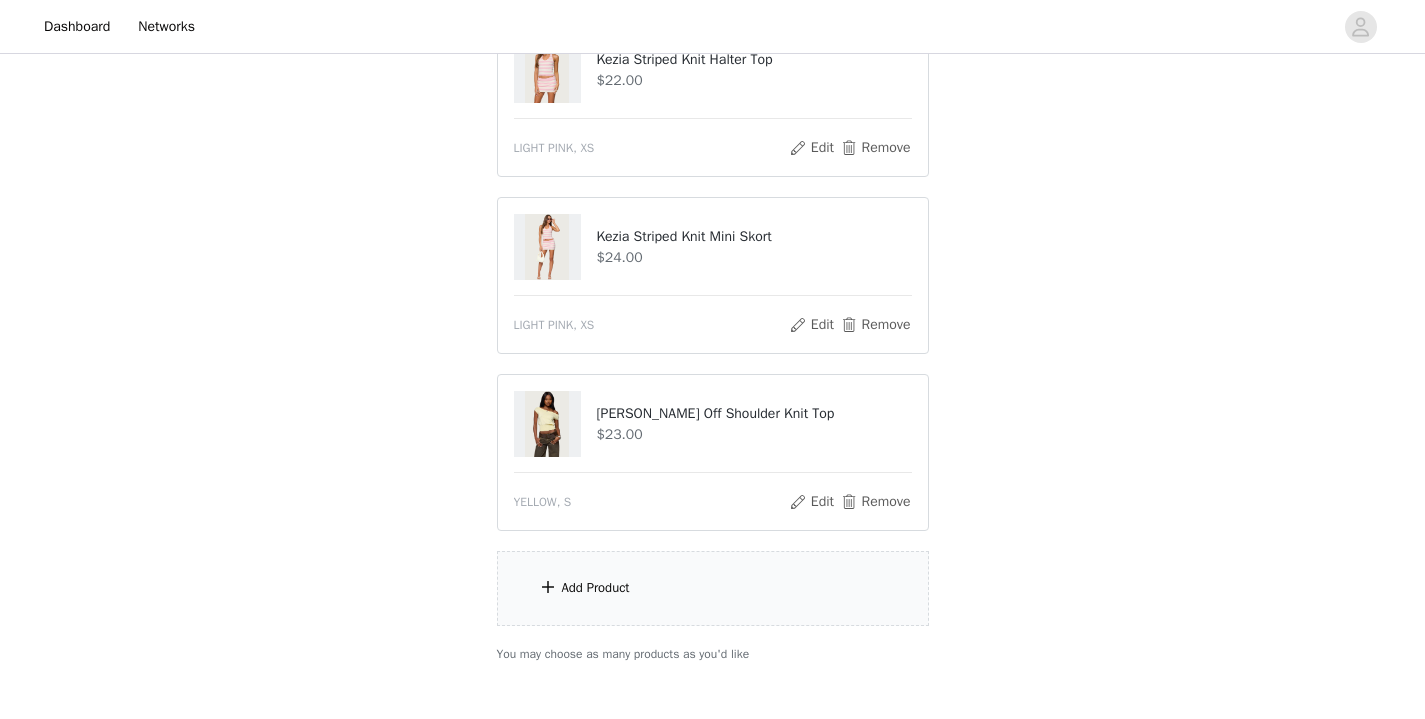 scroll, scrollTop: 722, scrollLeft: 0, axis: vertical 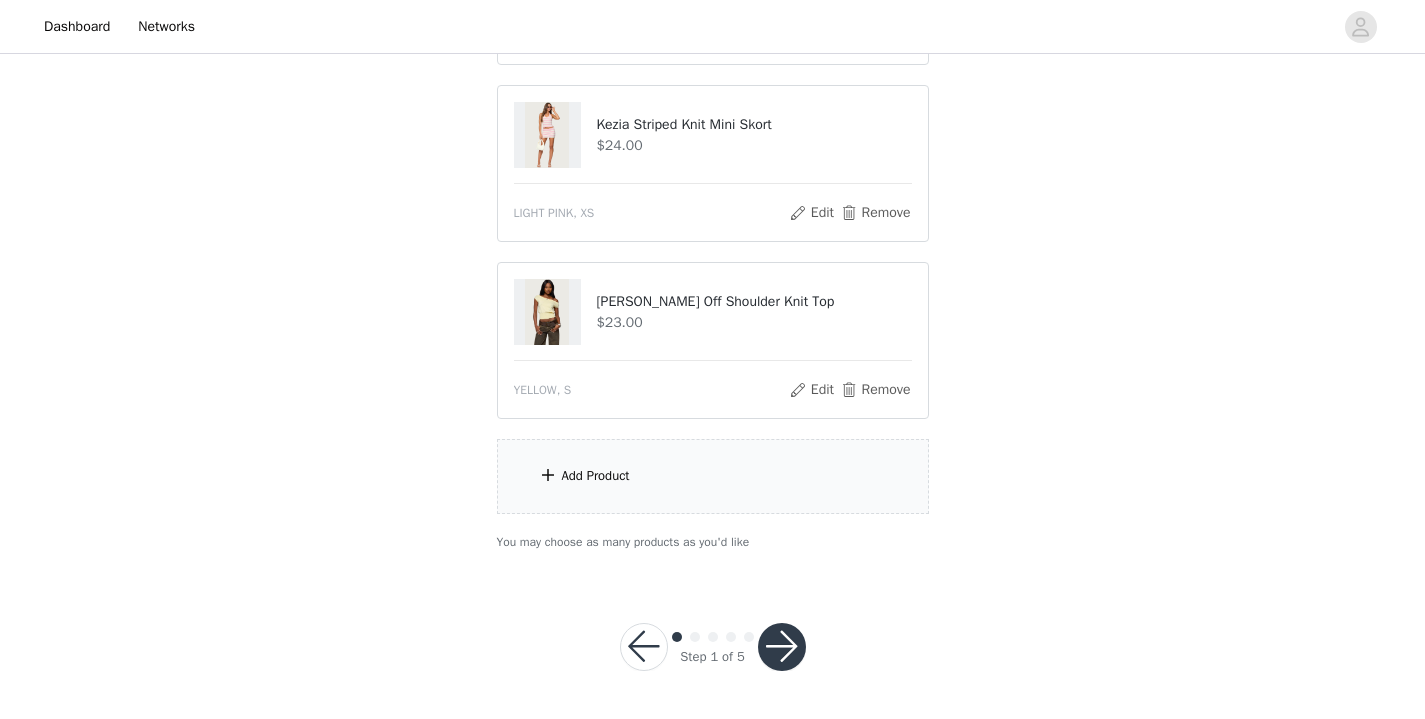 click on "Add Product" at bounding box center (596, 476) 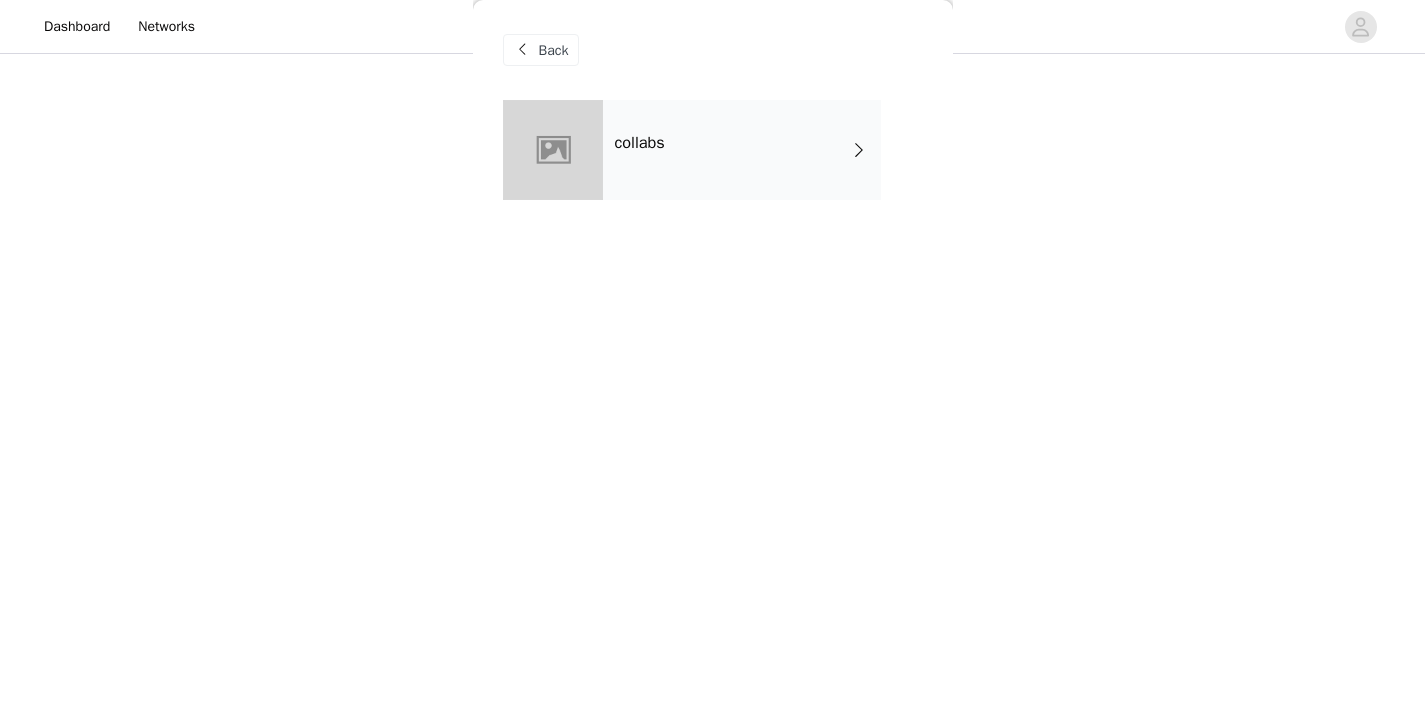 click on "collabs" at bounding box center (742, 150) 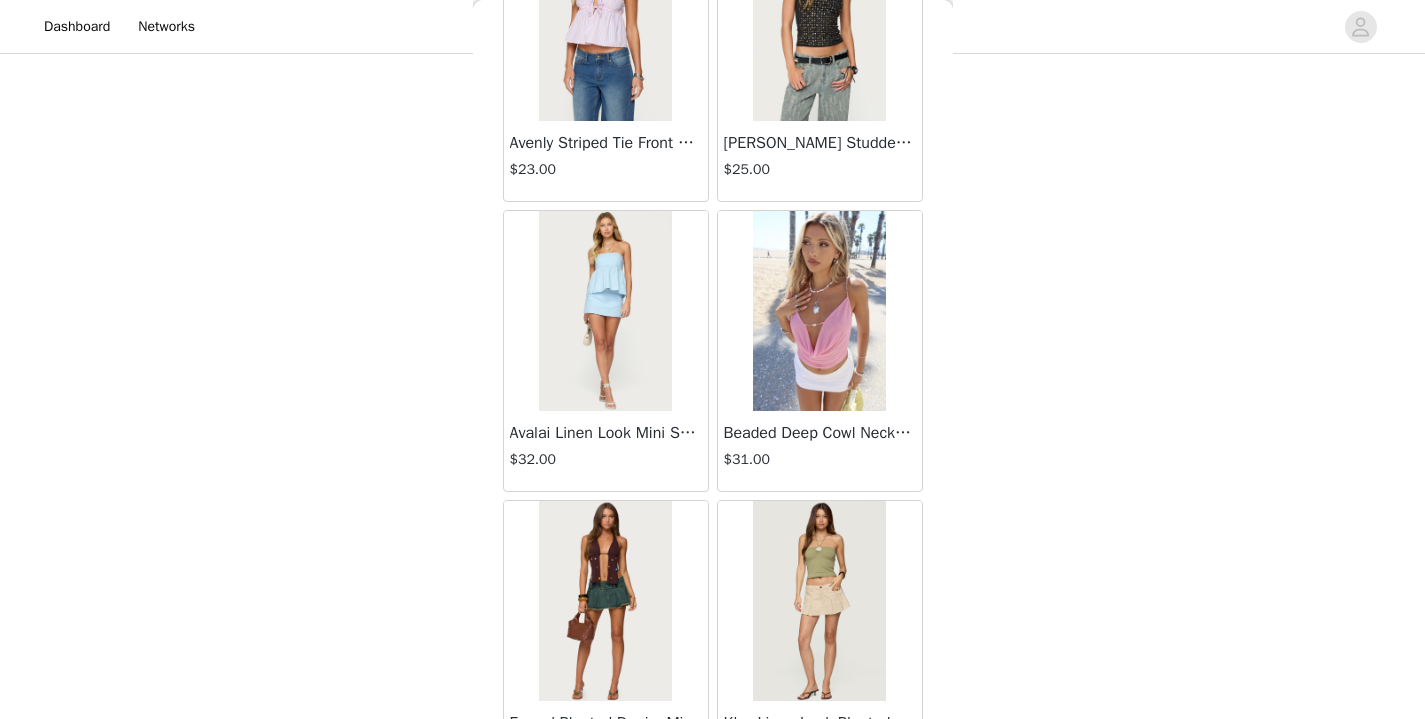 scroll, scrollTop: 2341, scrollLeft: 0, axis: vertical 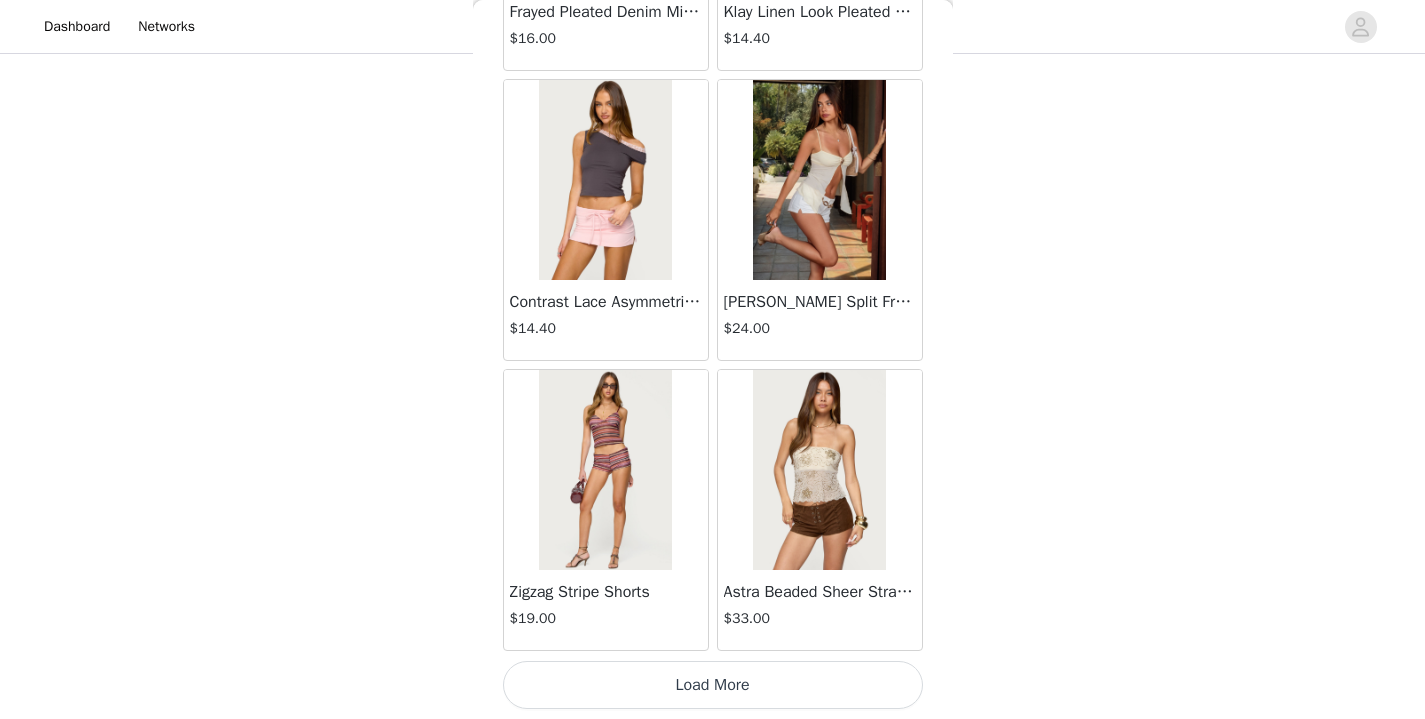 click on "Load More" at bounding box center [713, 685] 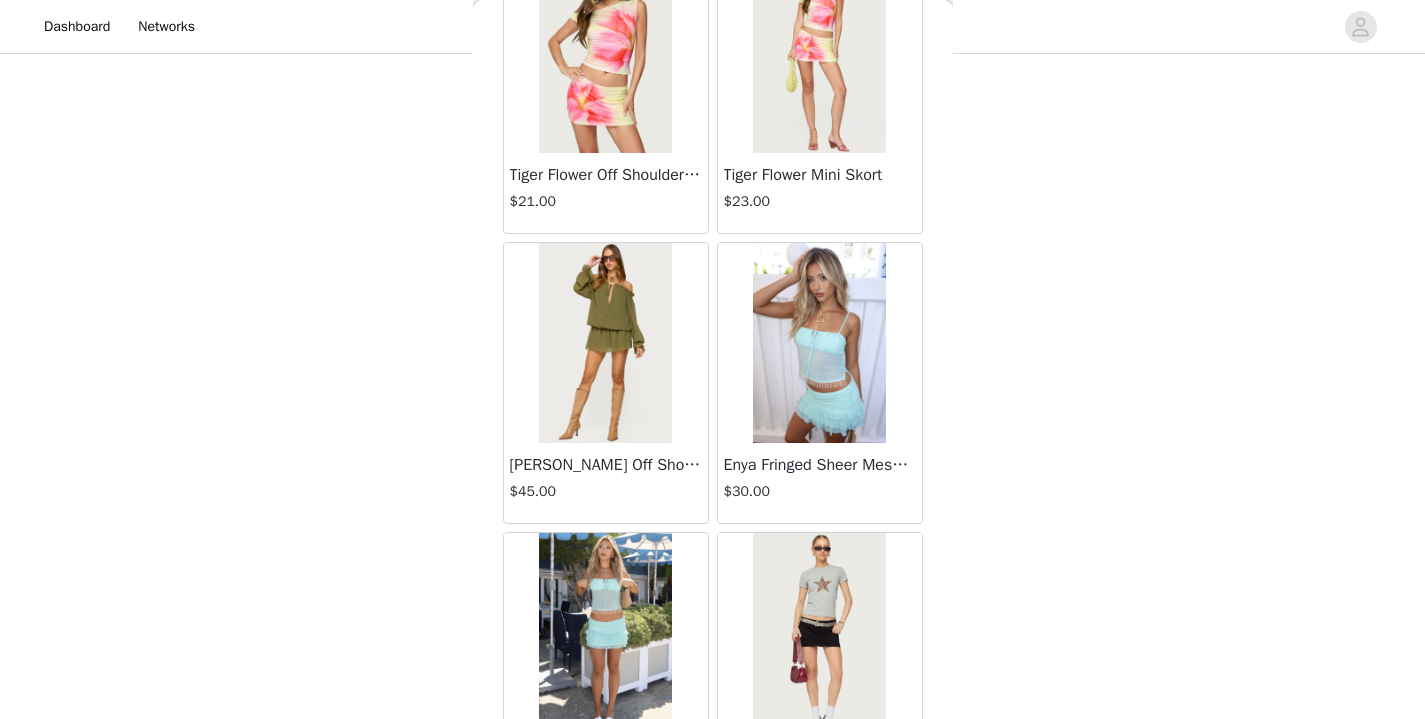 scroll, scrollTop: 5241, scrollLeft: 0, axis: vertical 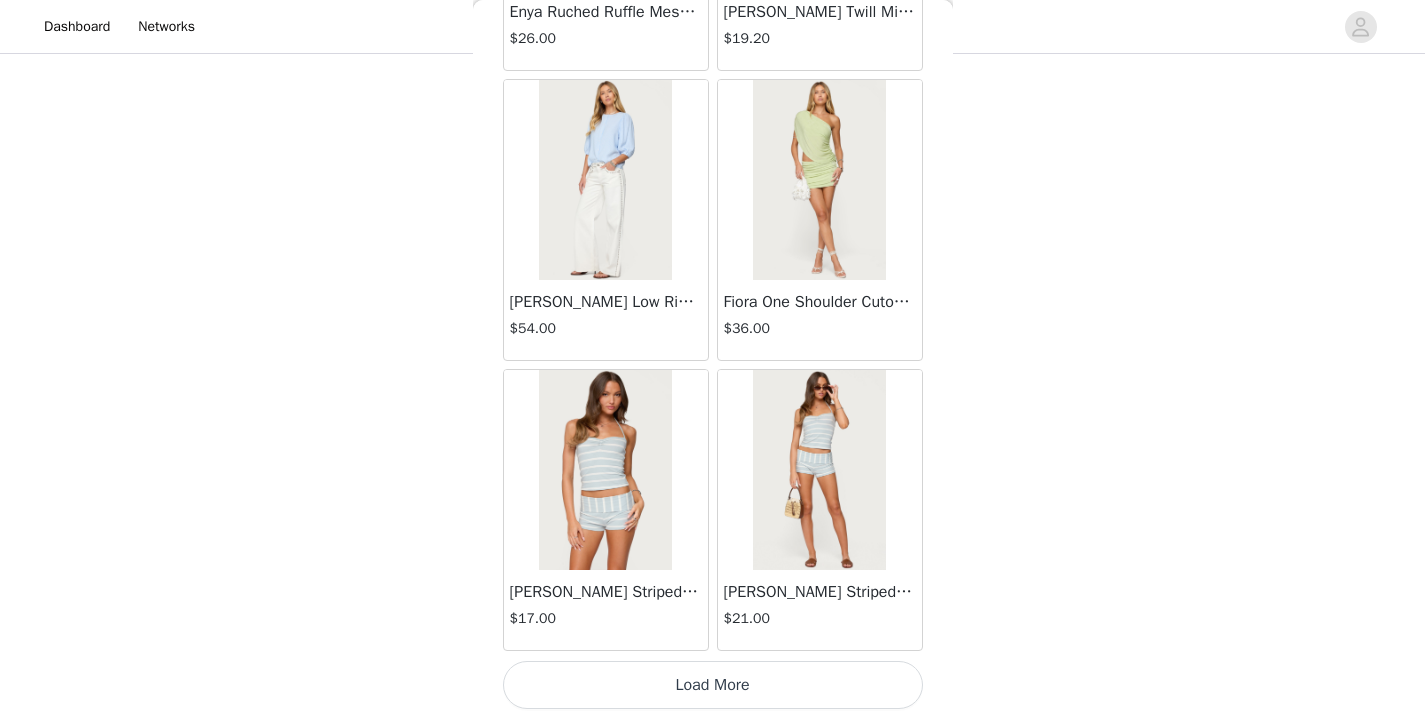 click on "Load More" at bounding box center (713, 685) 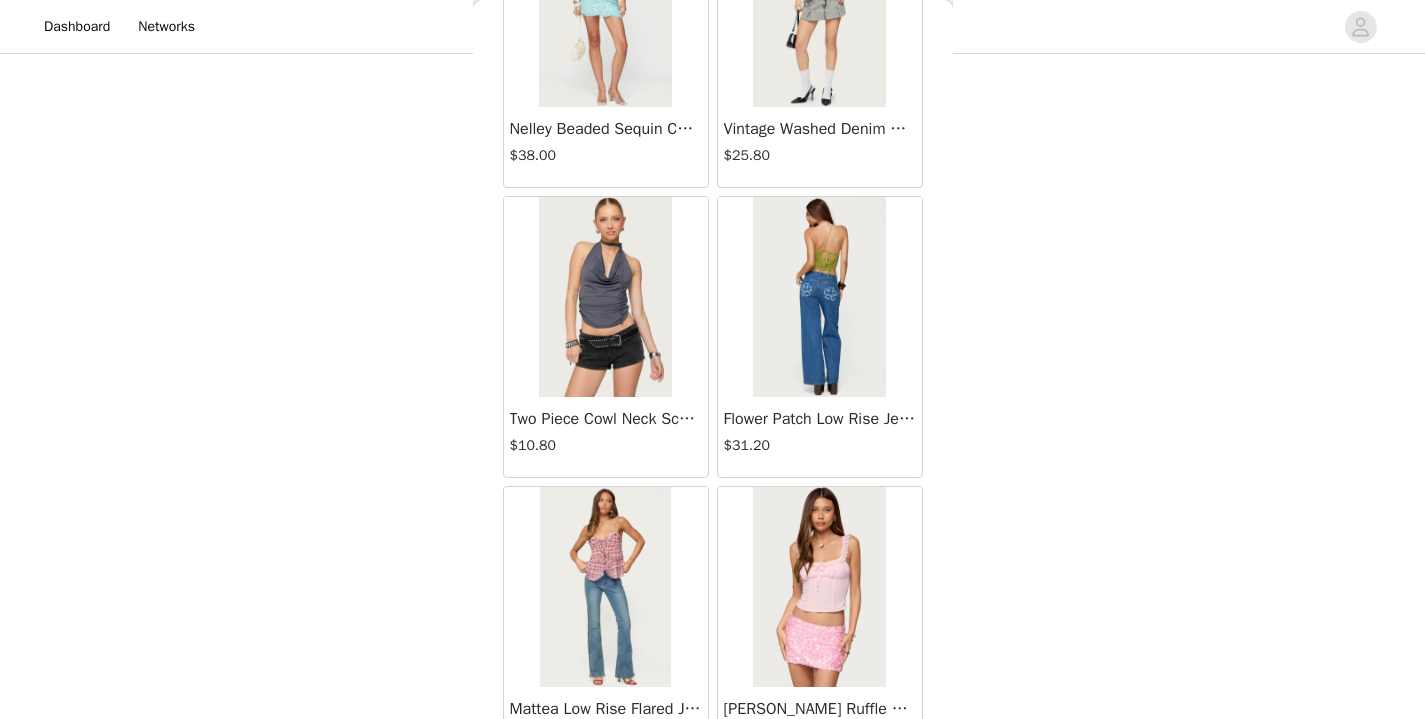 scroll, scrollTop: 7647, scrollLeft: 0, axis: vertical 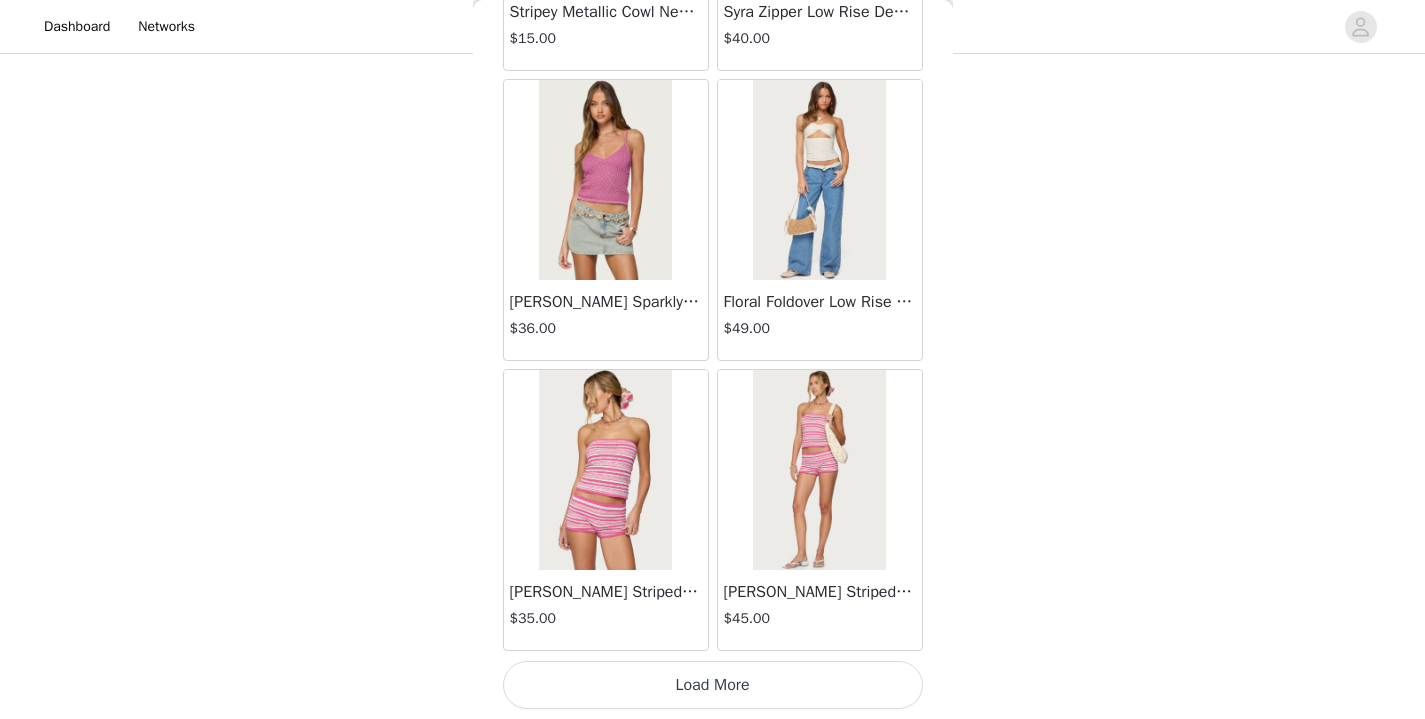 click on "Load More" at bounding box center (713, 685) 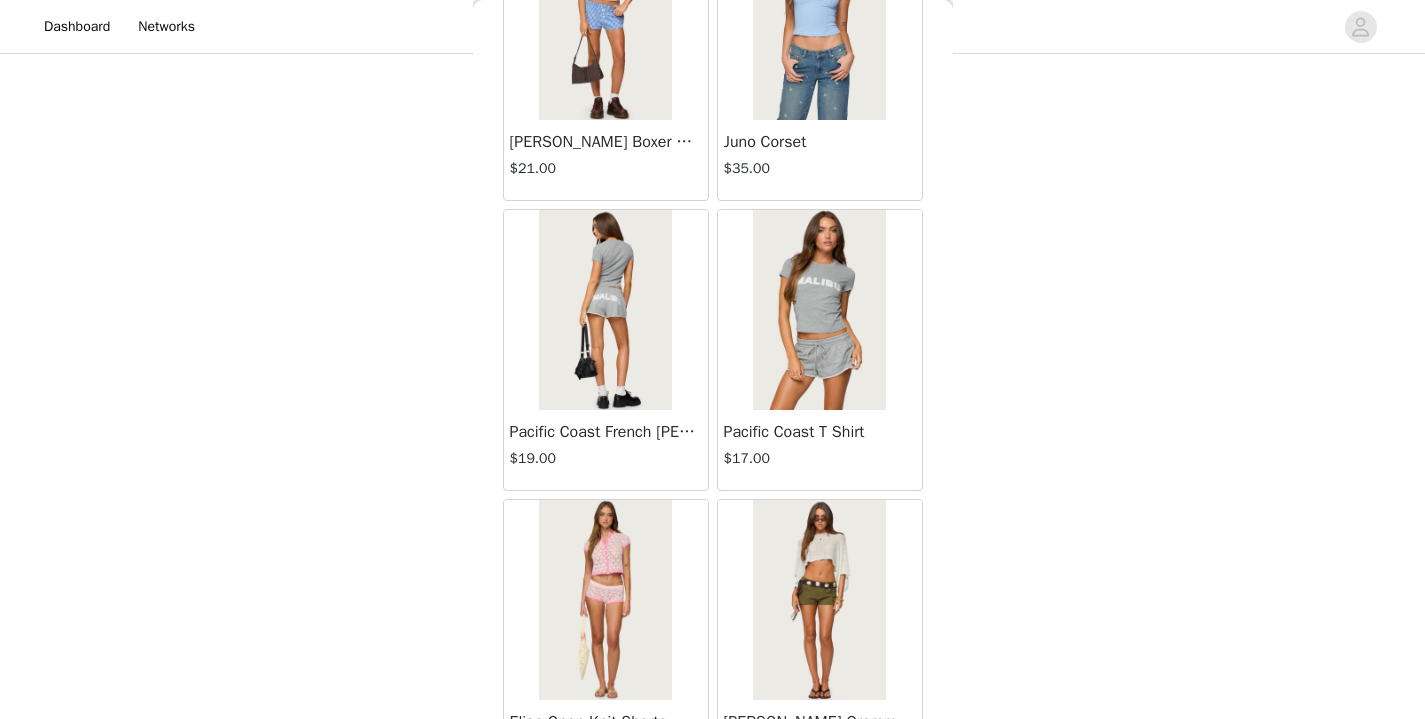 scroll, scrollTop: 11041, scrollLeft: 0, axis: vertical 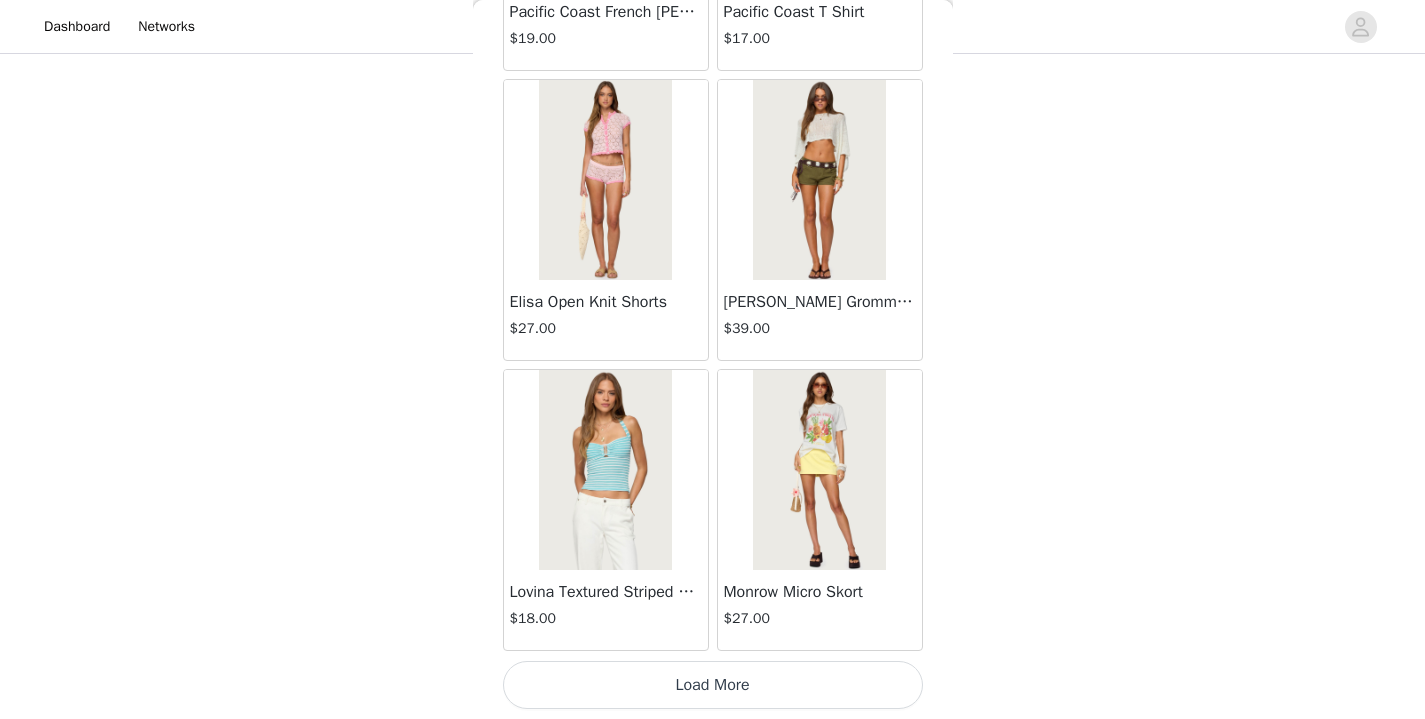 click on "Load More" at bounding box center (713, 685) 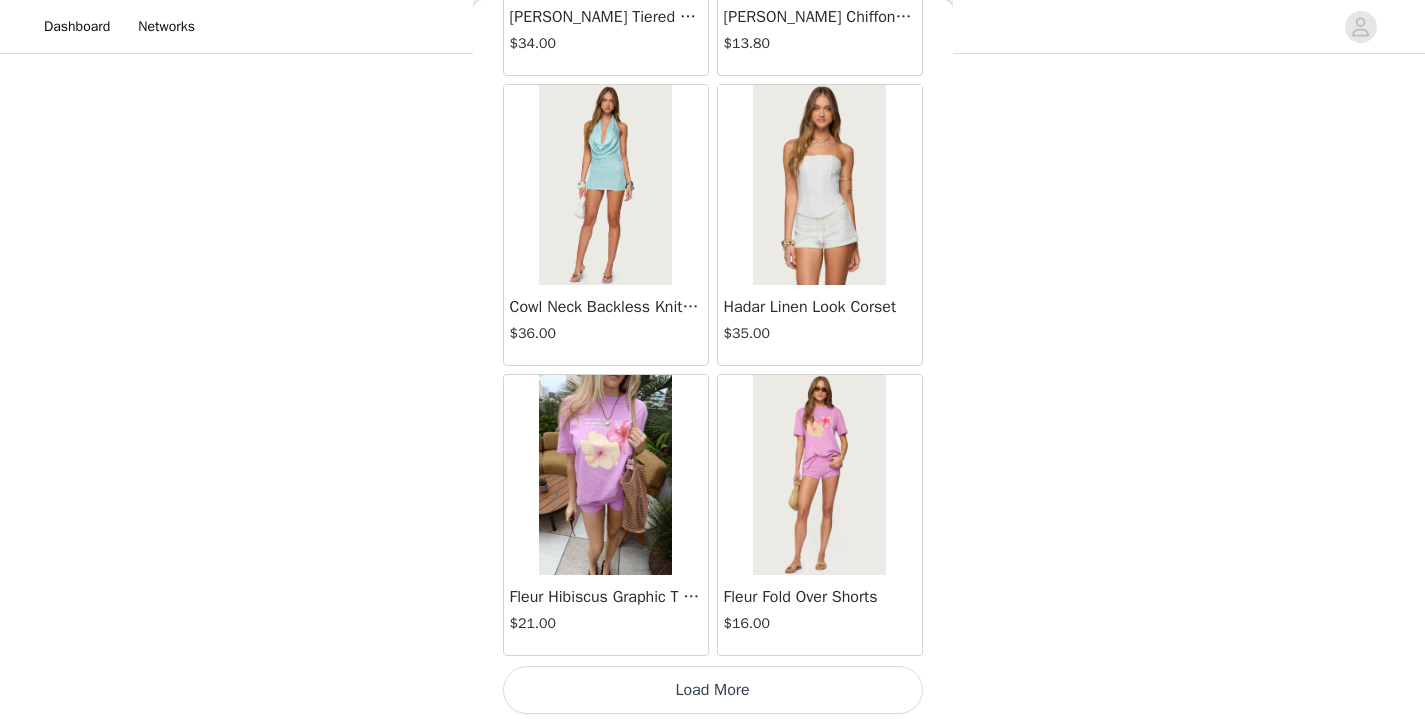 scroll, scrollTop: 13941, scrollLeft: 0, axis: vertical 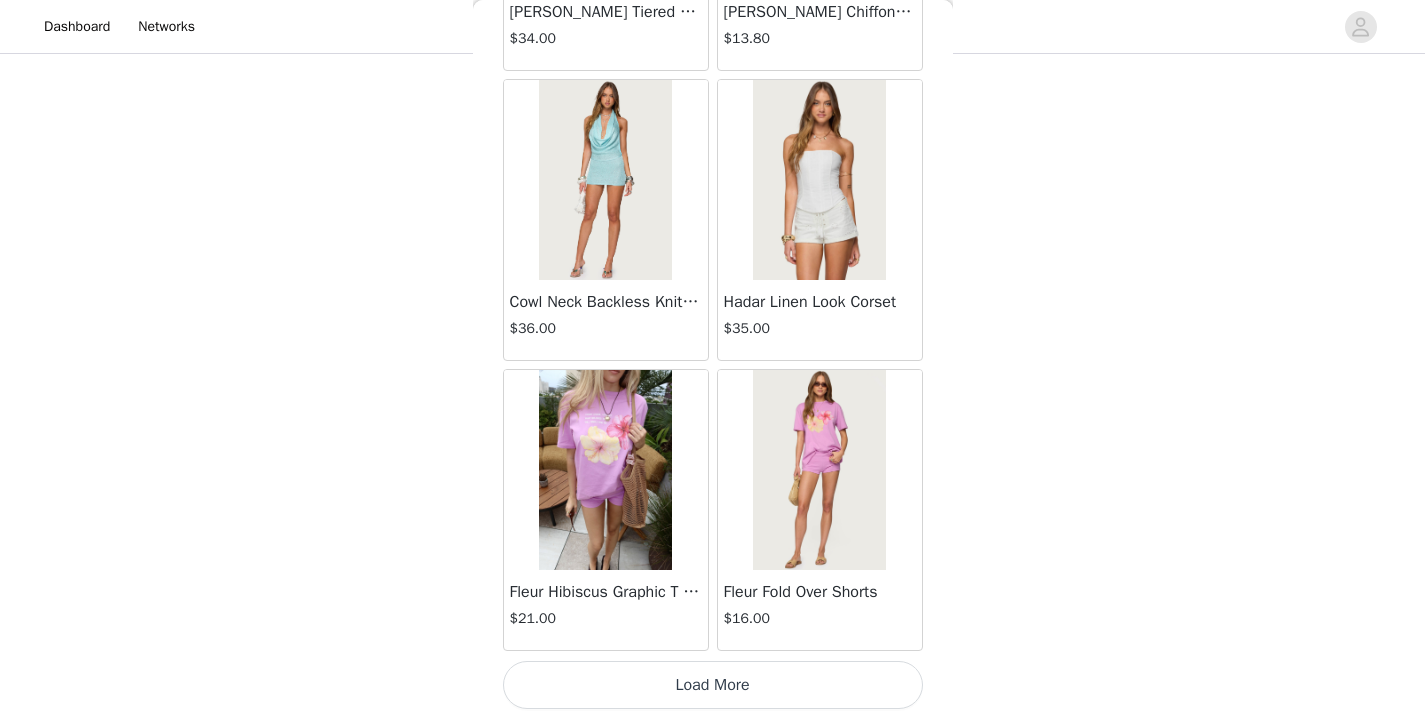 click on "Load More" at bounding box center (713, 685) 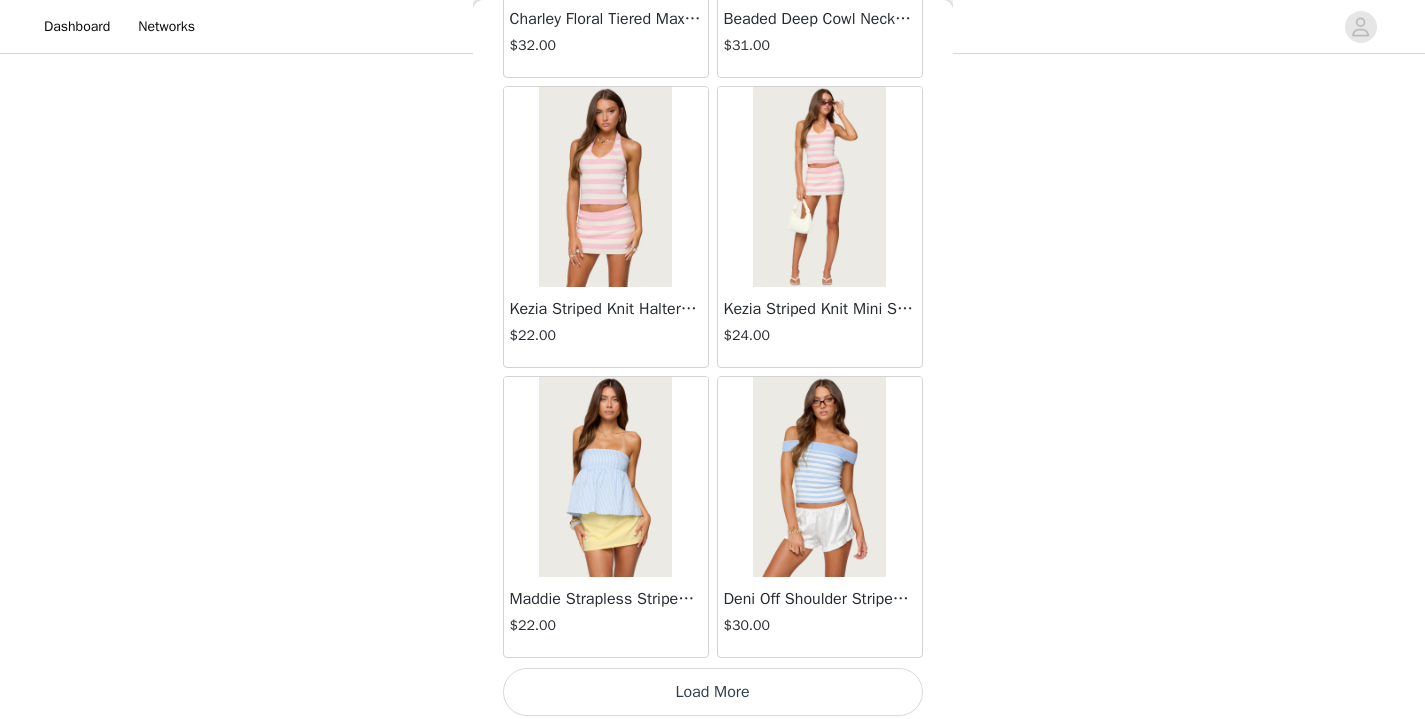 scroll, scrollTop: 16841, scrollLeft: 0, axis: vertical 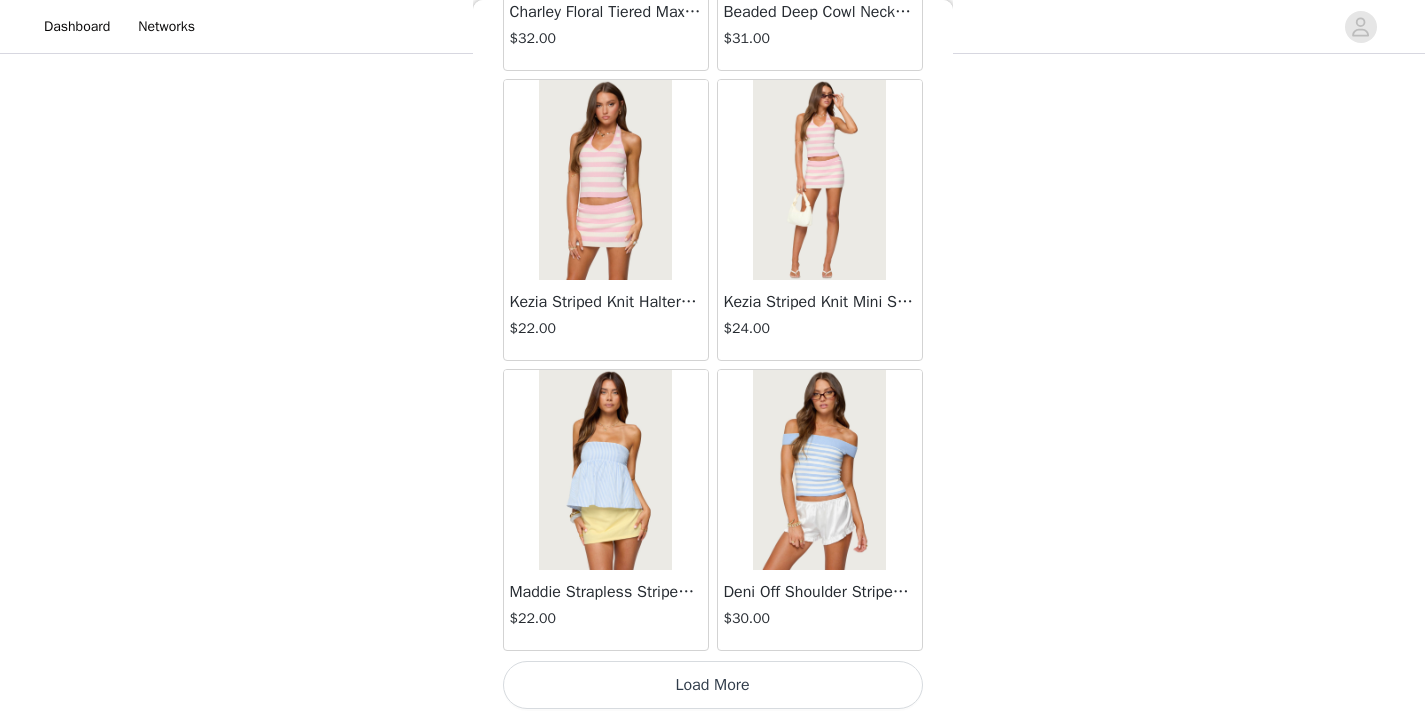 click on "Load More" at bounding box center (713, 685) 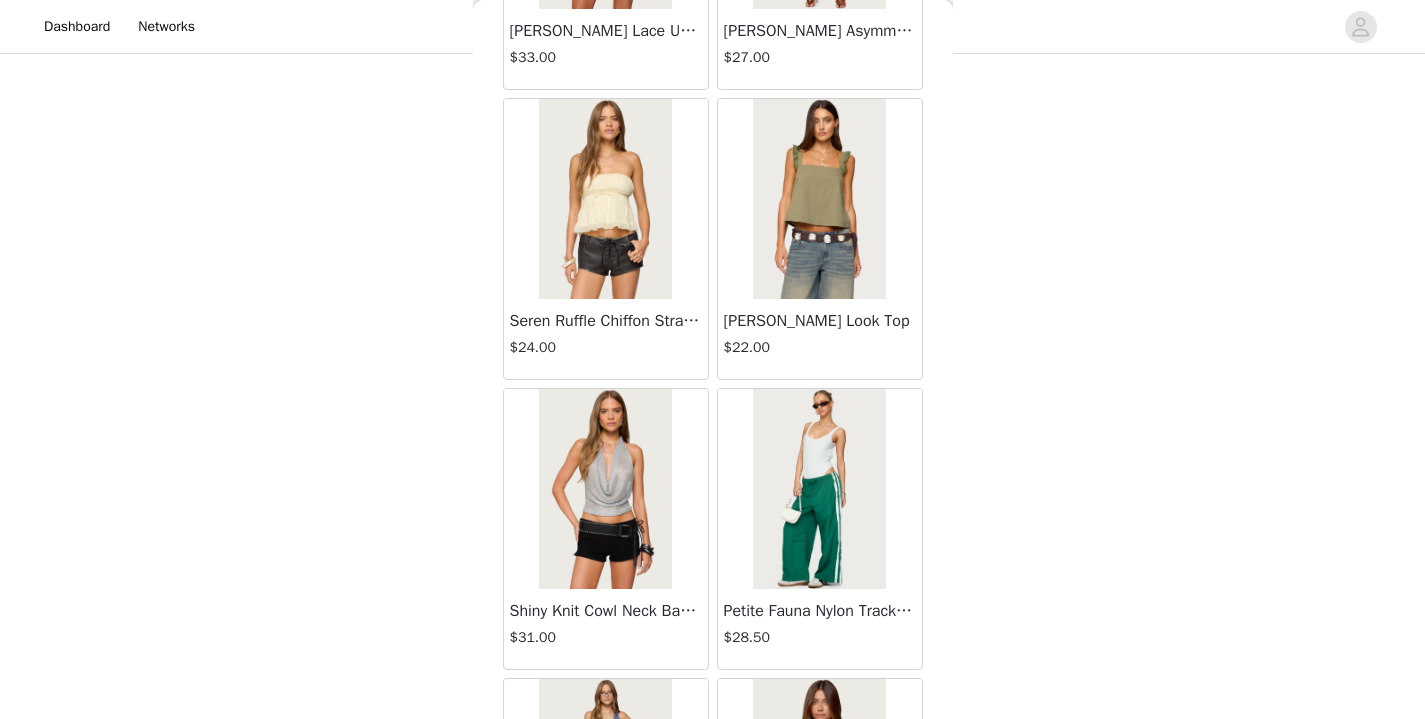 scroll, scrollTop: 19741, scrollLeft: 0, axis: vertical 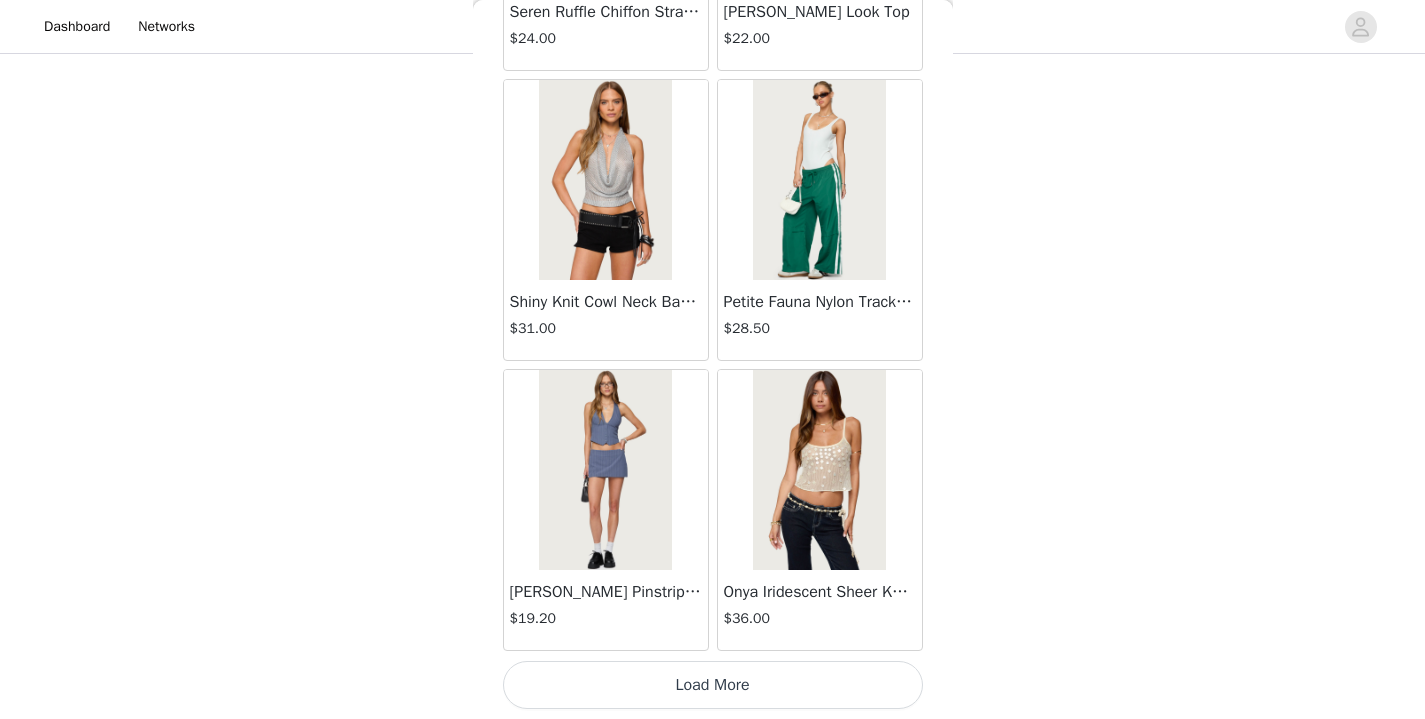 click on "Load More" at bounding box center [713, 685] 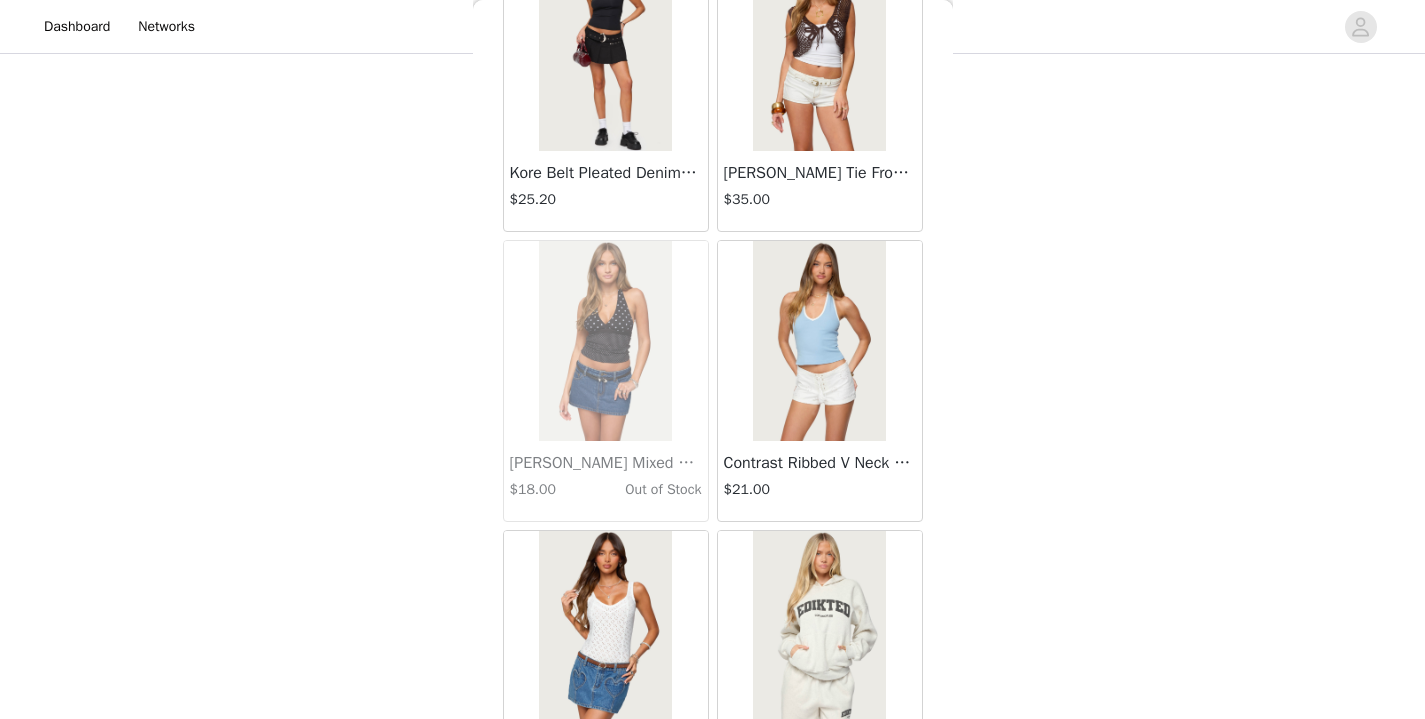 scroll, scrollTop: 22641, scrollLeft: 0, axis: vertical 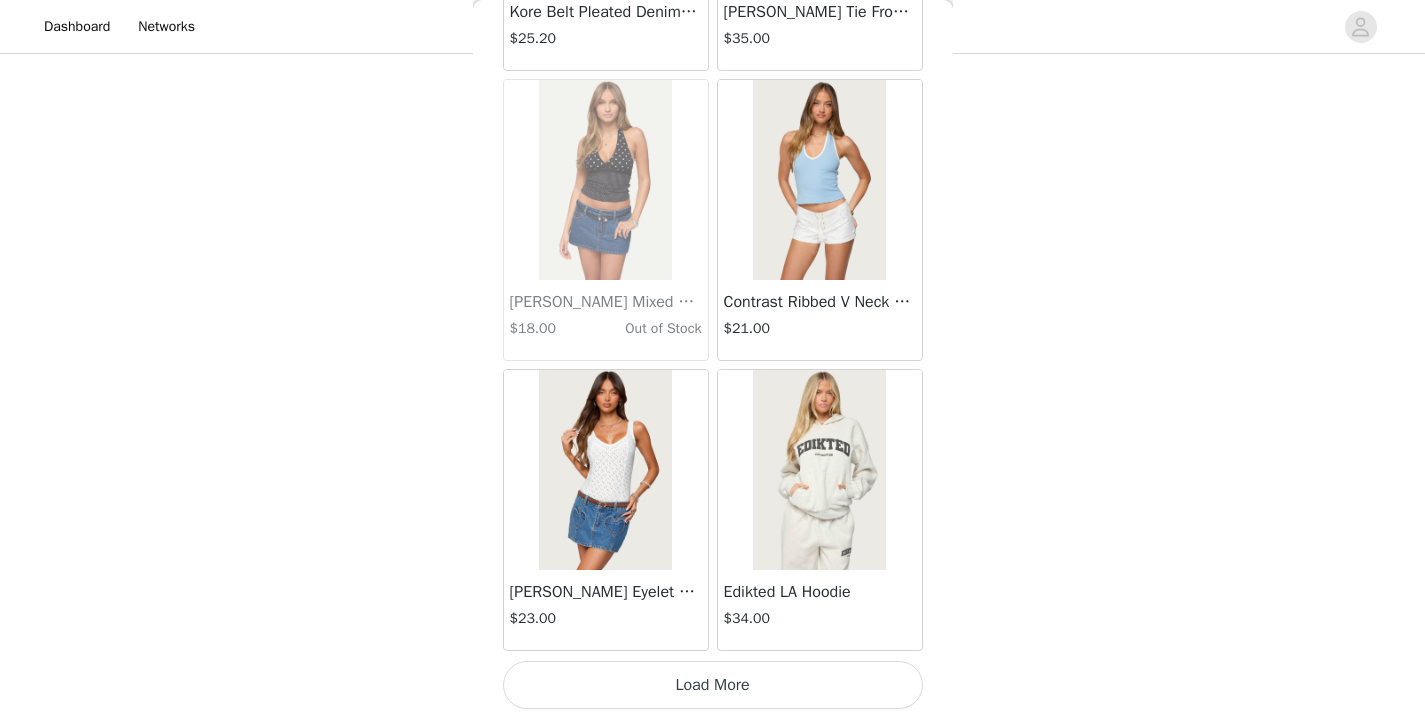click on "Load More" at bounding box center [713, 685] 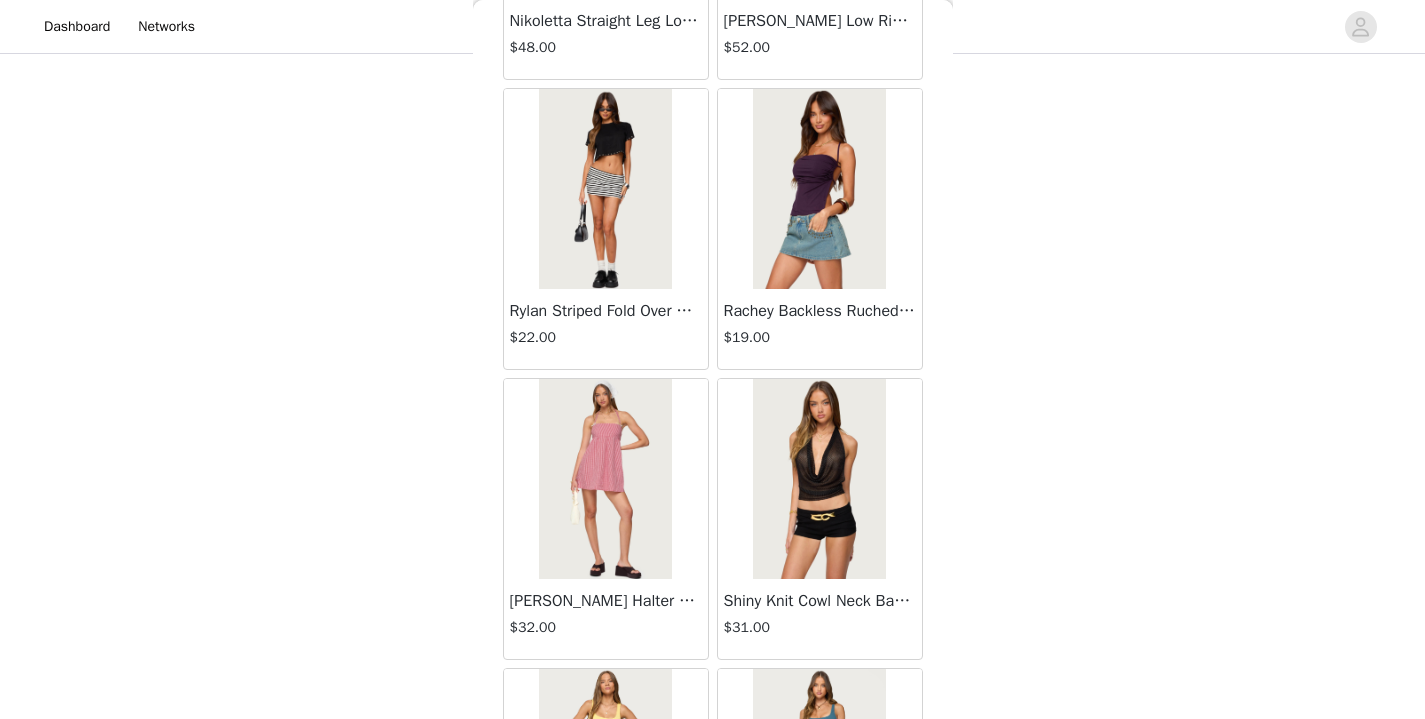 scroll, scrollTop: 25541, scrollLeft: 0, axis: vertical 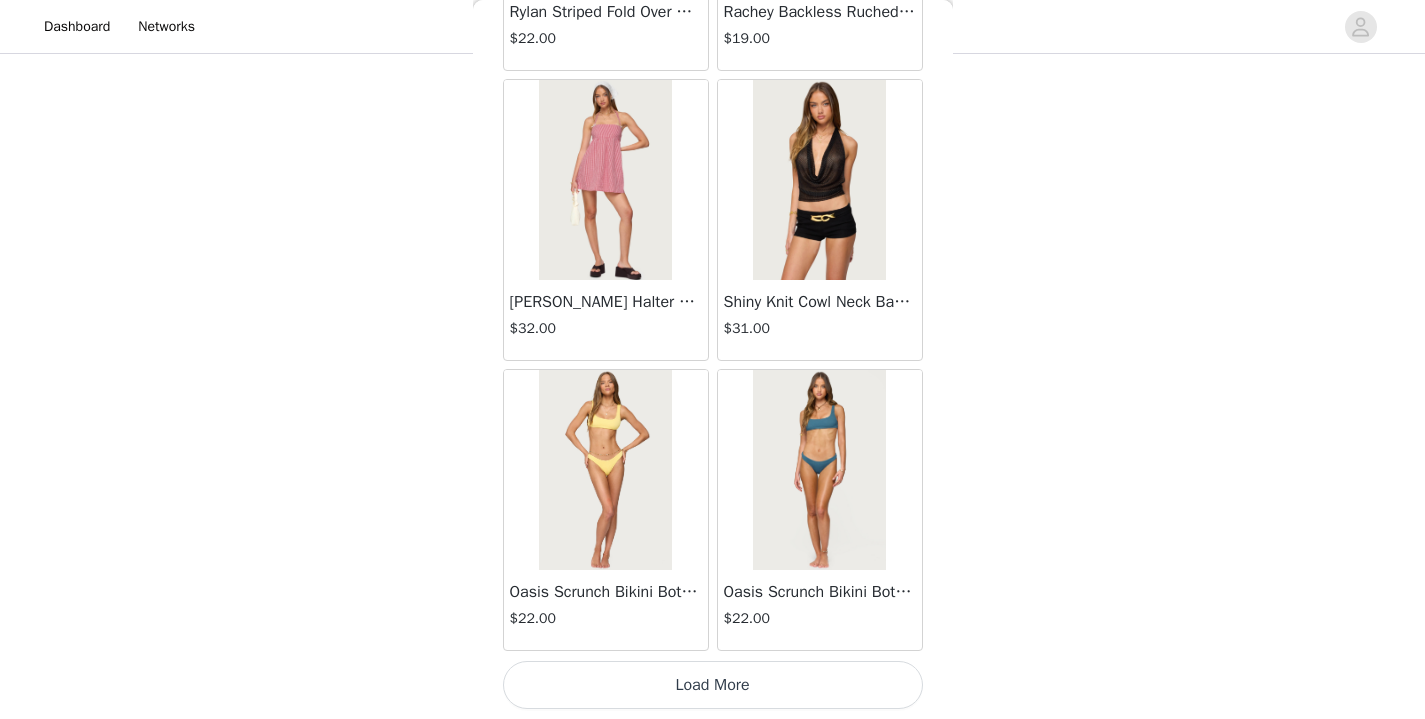 click on "Load More" at bounding box center (713, 685) 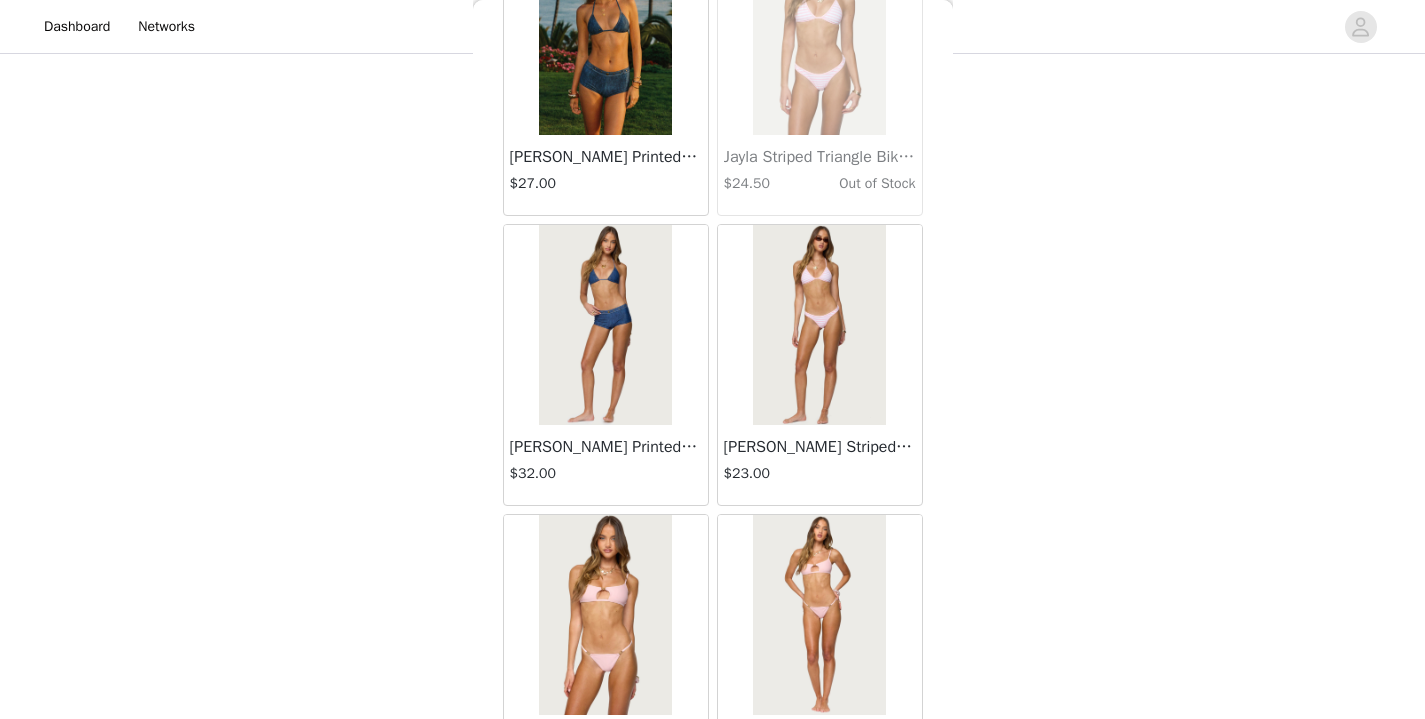 scroll, scrollTop: 28441, scrollLeft: 0, axis: vertical 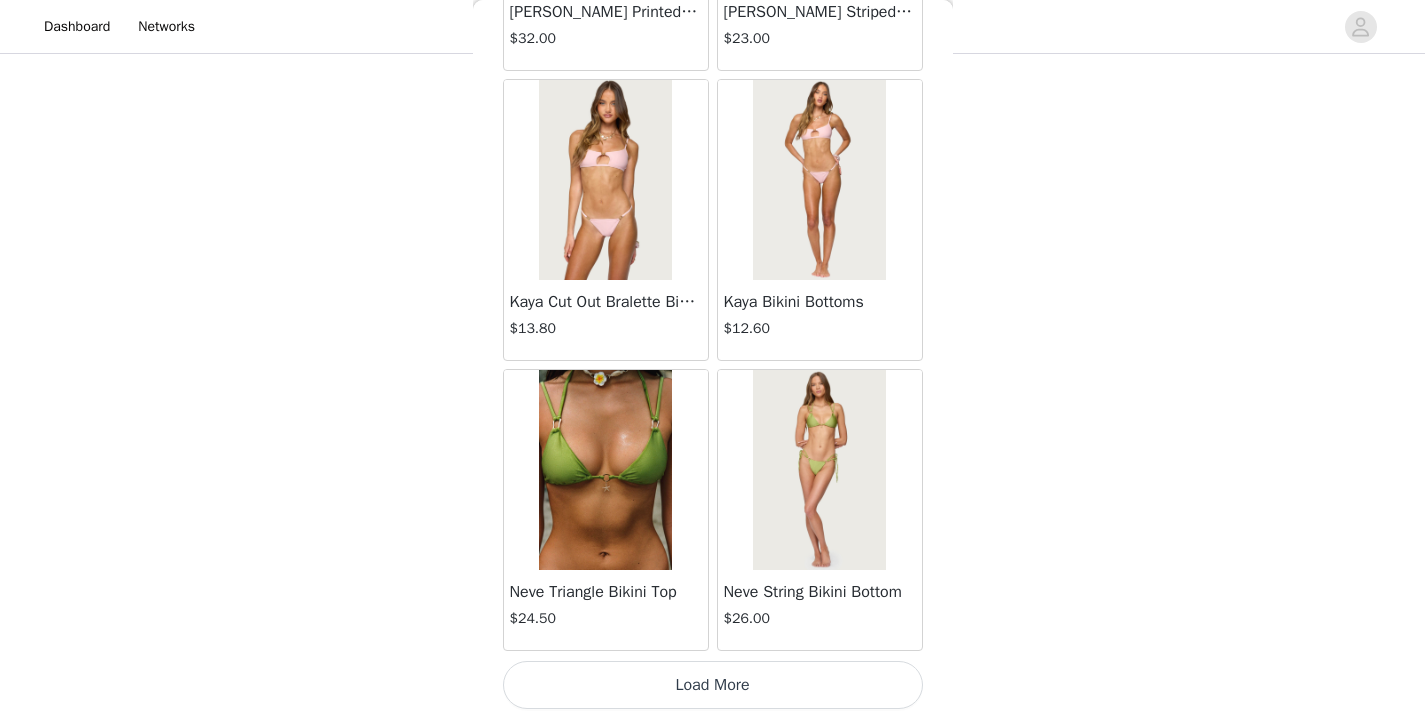 click on "Load More" at bounding box center (713, 685) 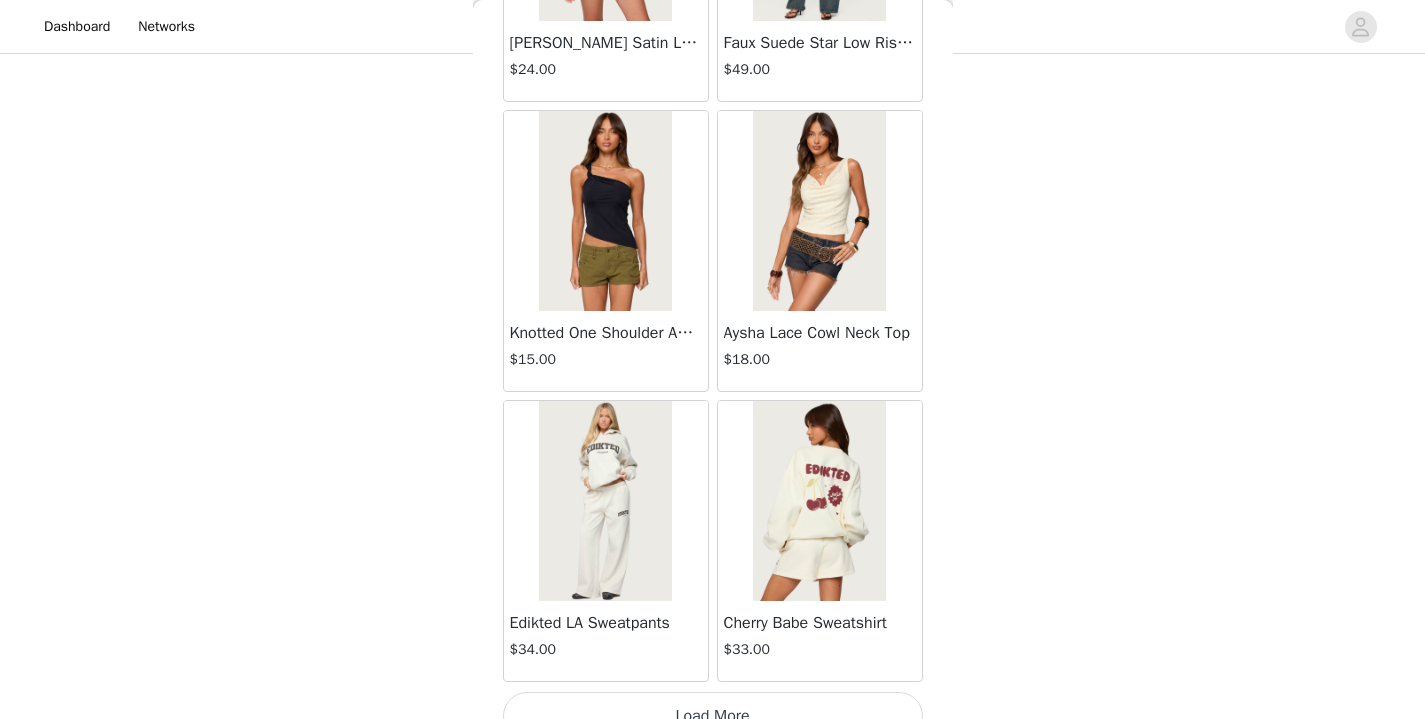 scroll, scrollTop: 31341, scrollLeft: 0, axis: vertical 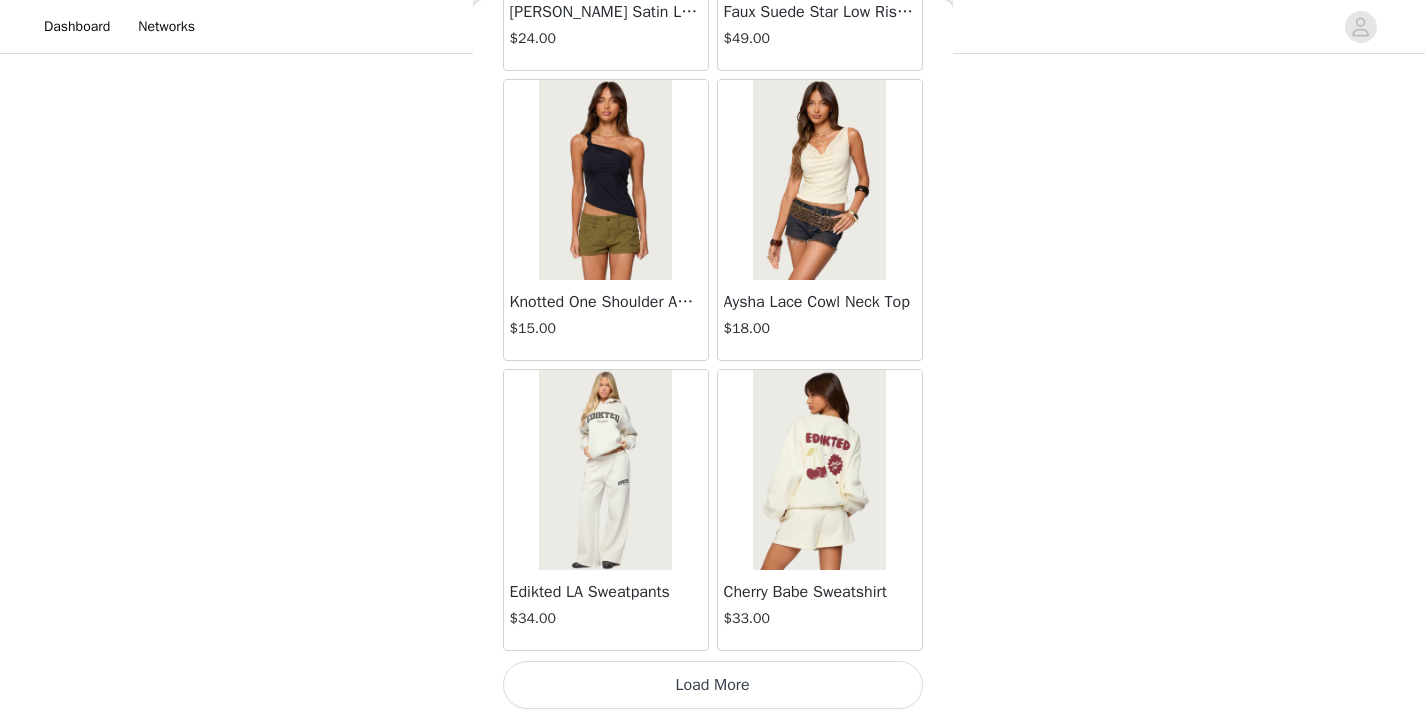 click on "Load More" at bounding box center [713, 685] 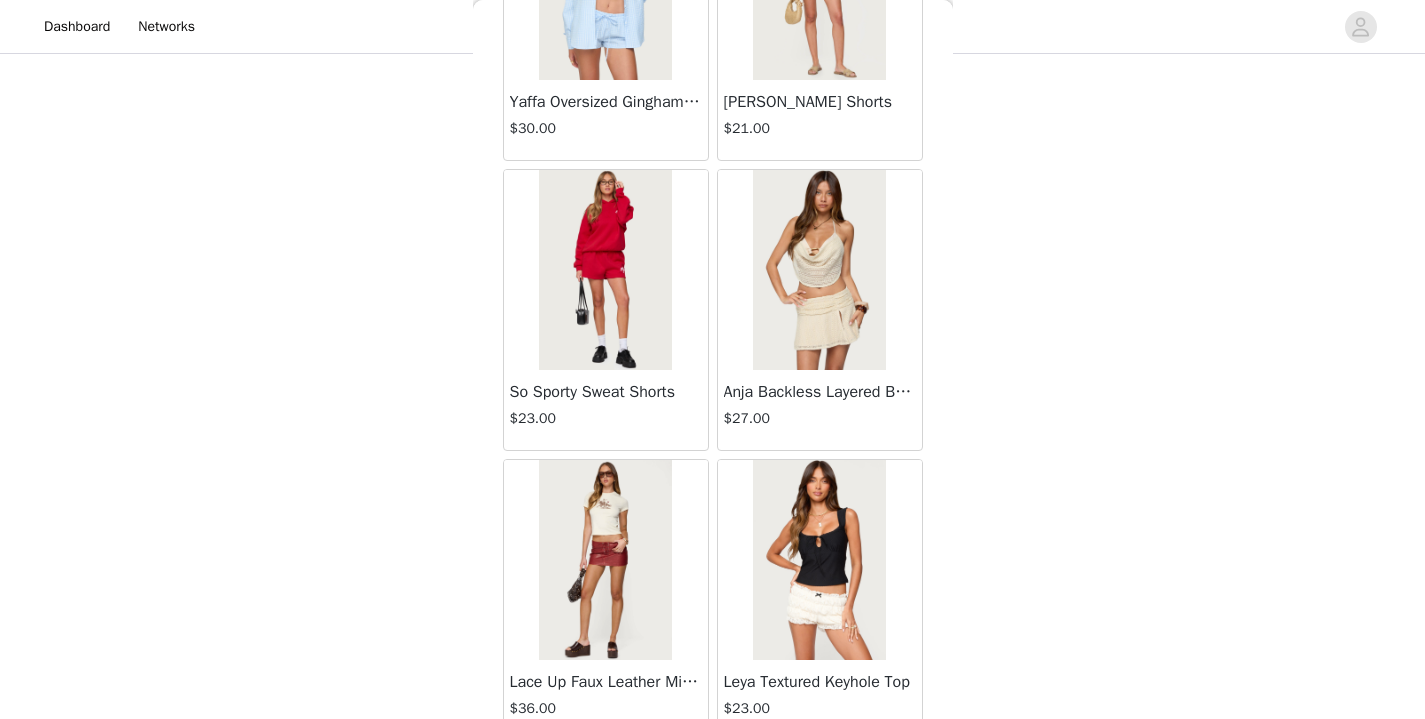 scroll, scrollTop: 34241, scrollLeft: 0, axis: vertical 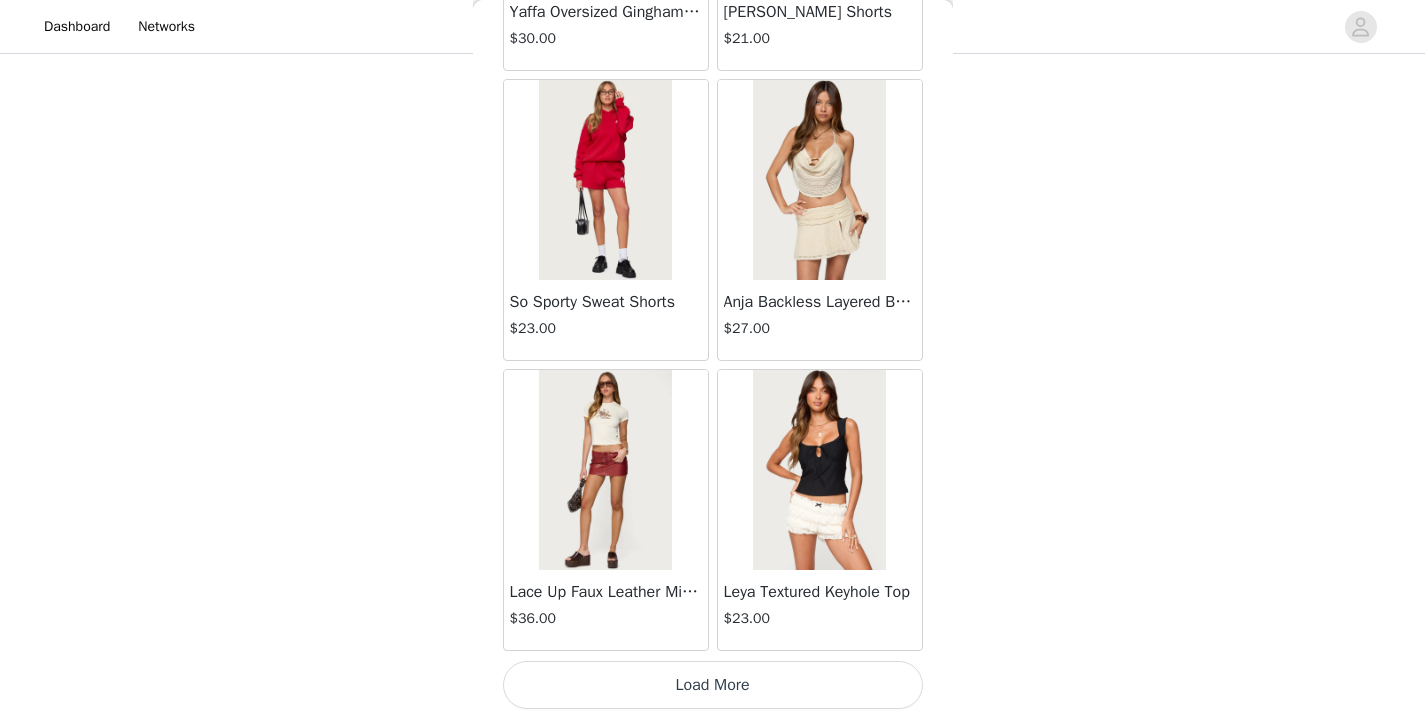 click on "Load More" at bounding box center (713, 685) 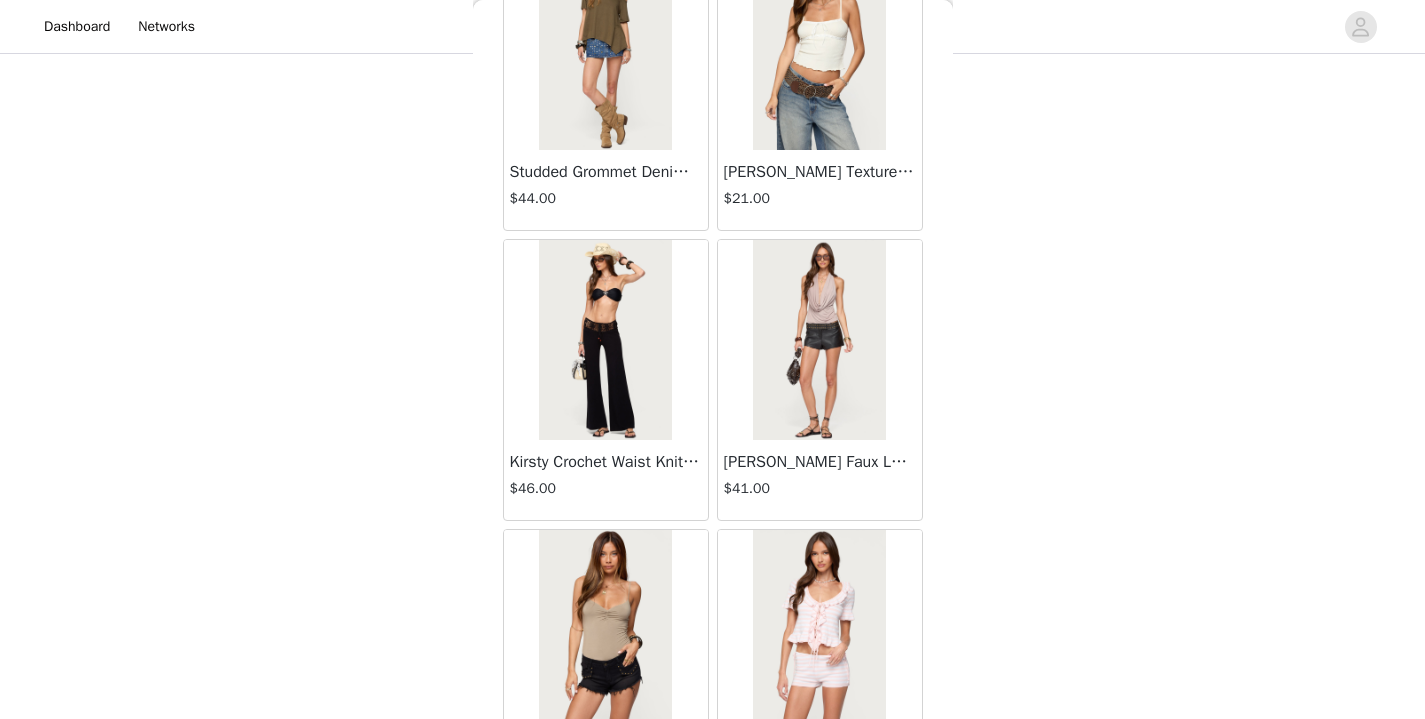 scroll, scrollTop: 37141, scrollLeft: 0, axis: vertical 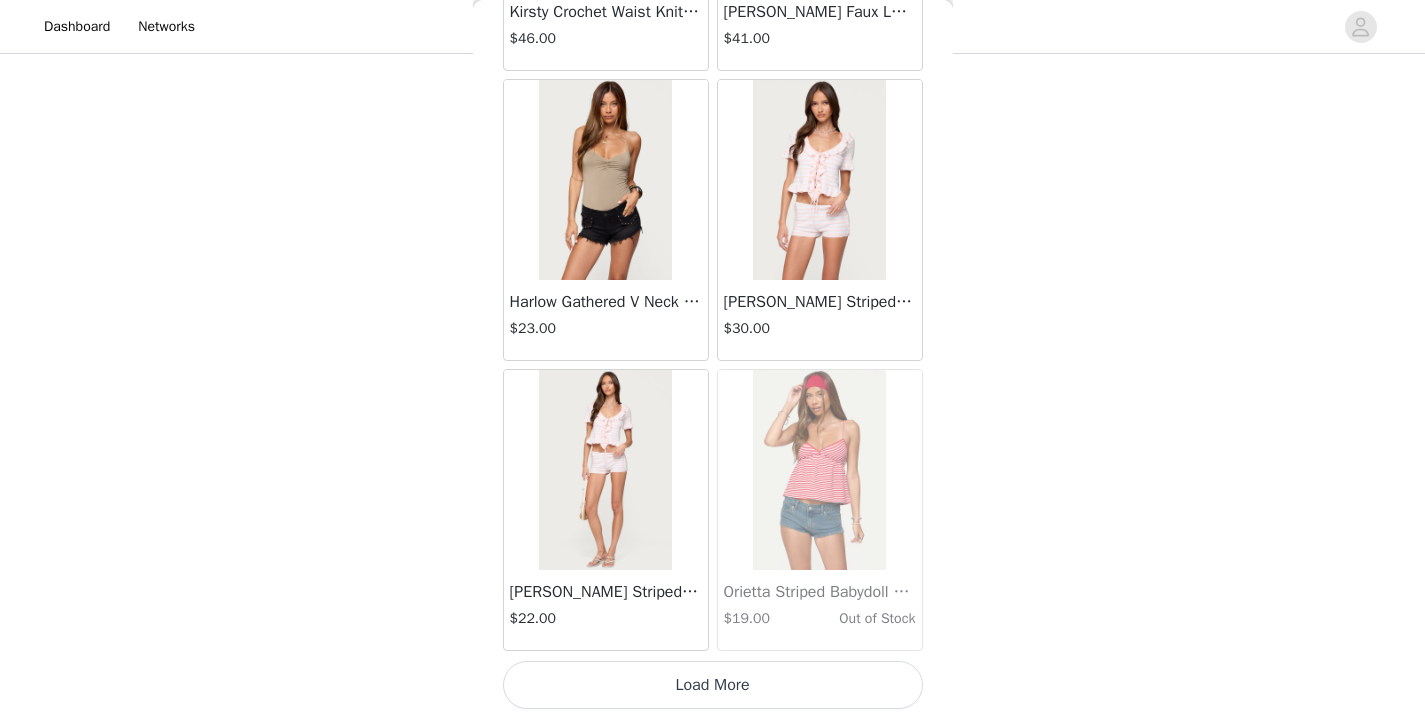 click on "Load More" at bounding box center (713, 685) 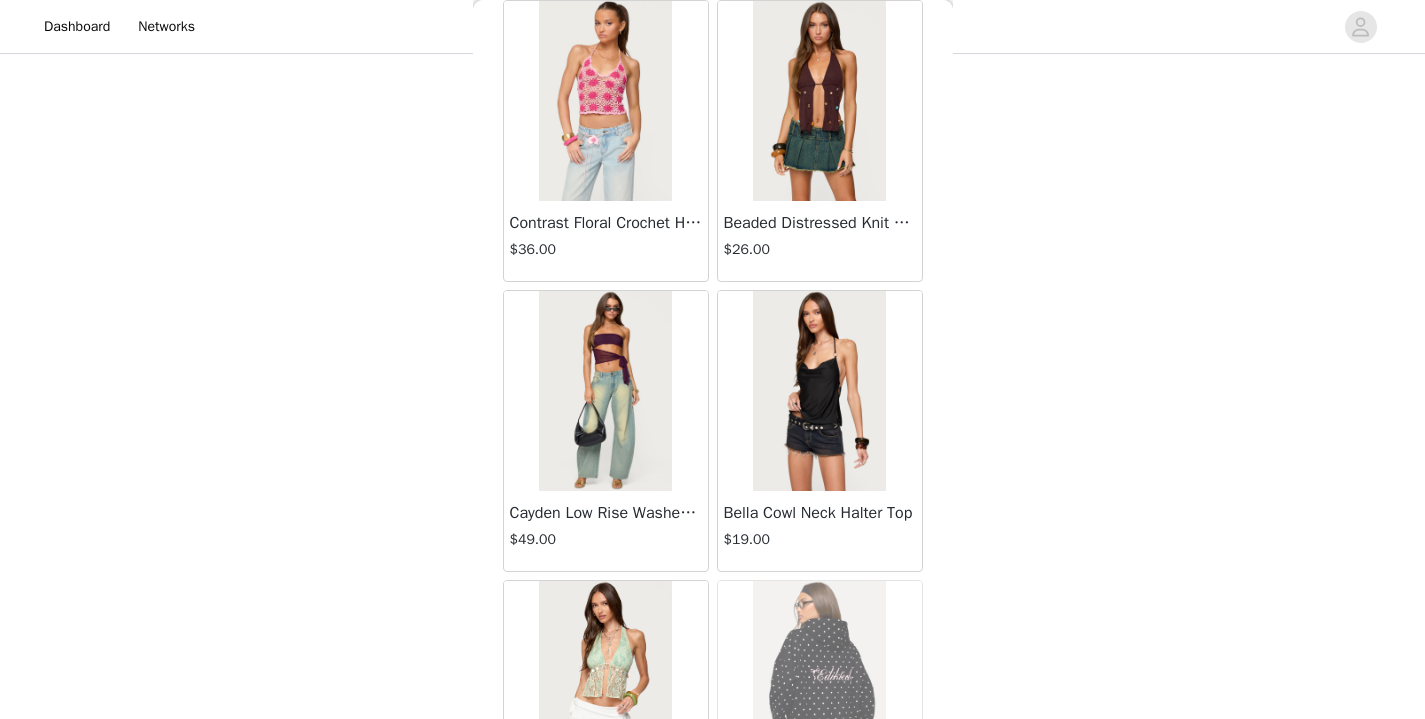 scroll, scrollTop: 40041, scrollLeft: 0, axis: vertical 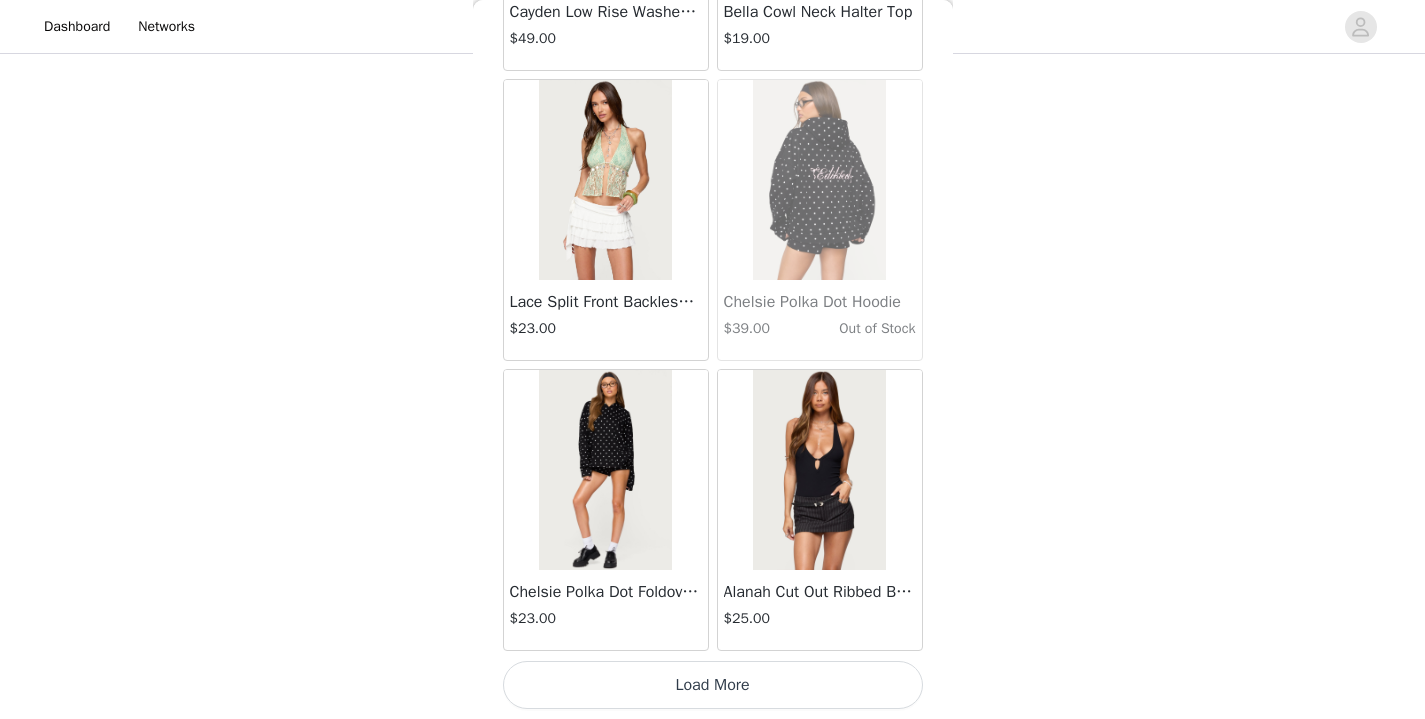 click on "Load More" at bounding box center [713, 685] 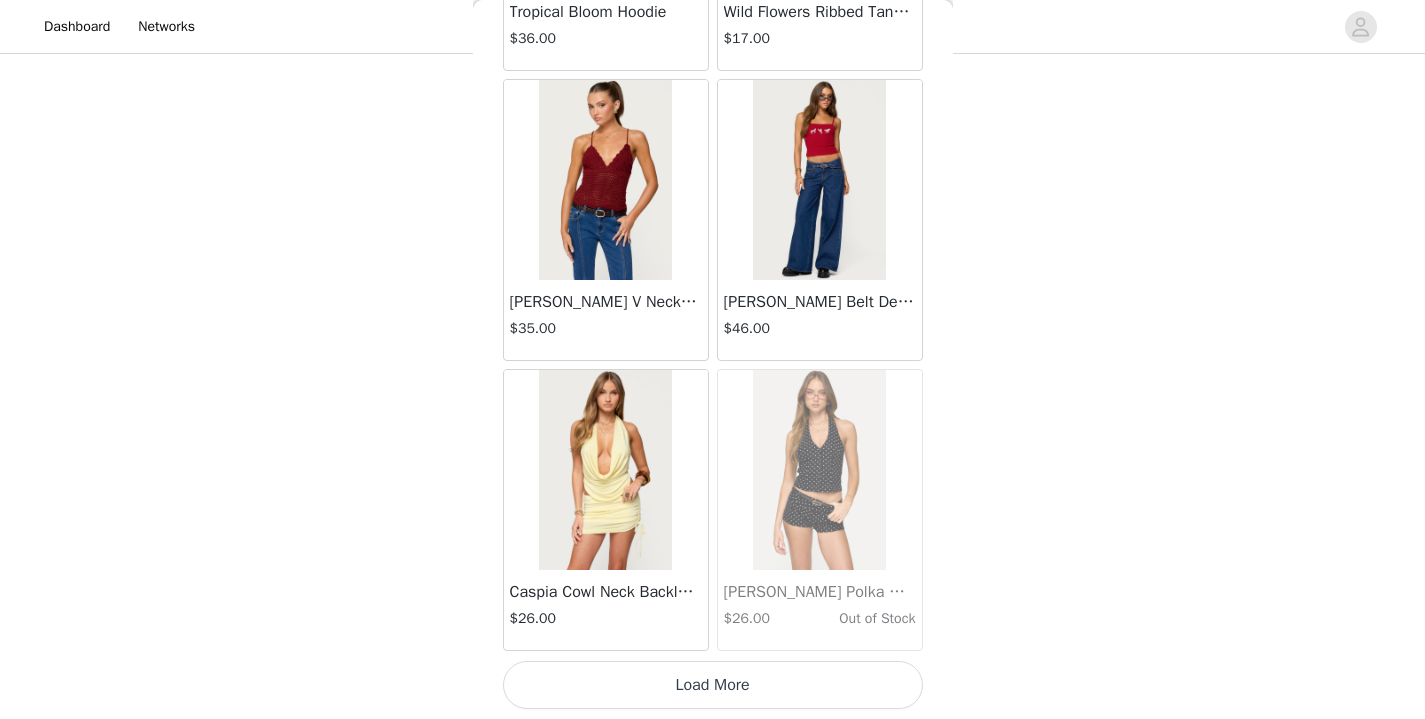 click on "Load More" at bounding box center (713, 685) 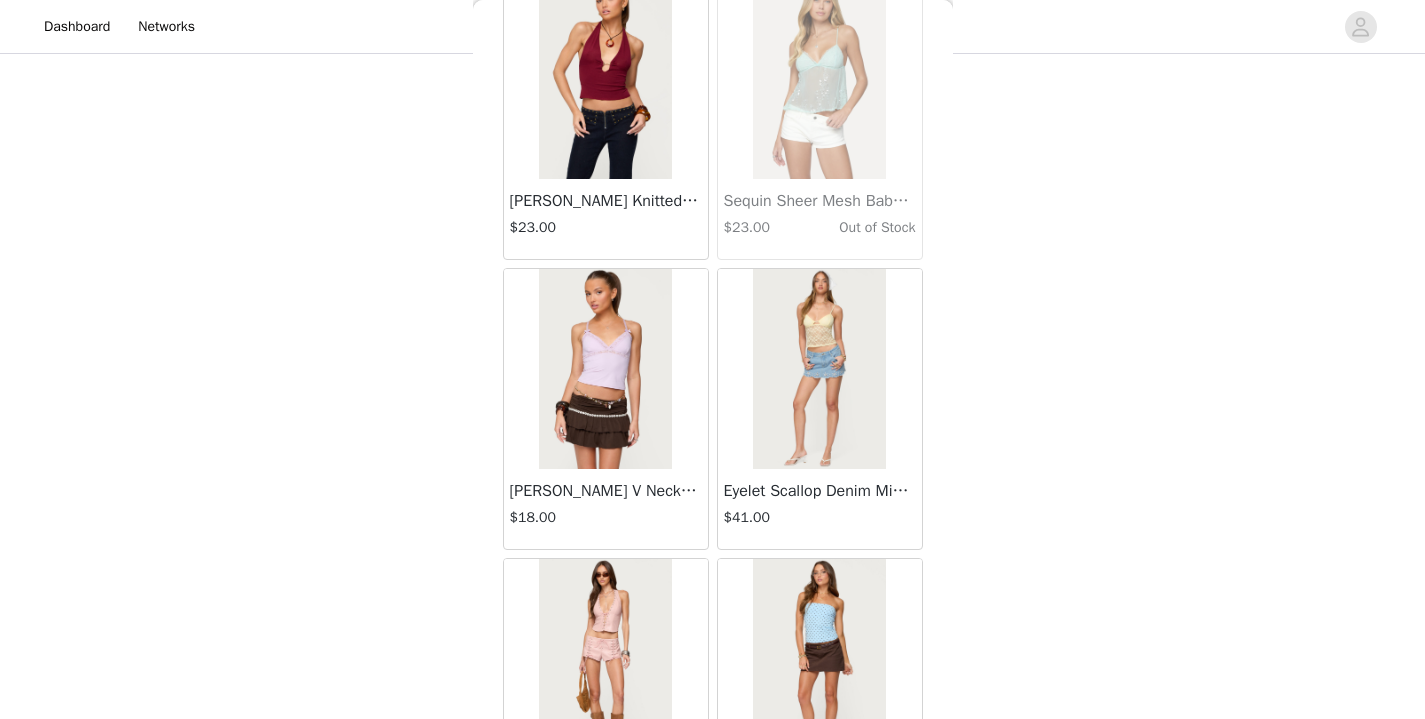 scroll, scrollTop: 45841, scrollLeft: 0, axis: vertical 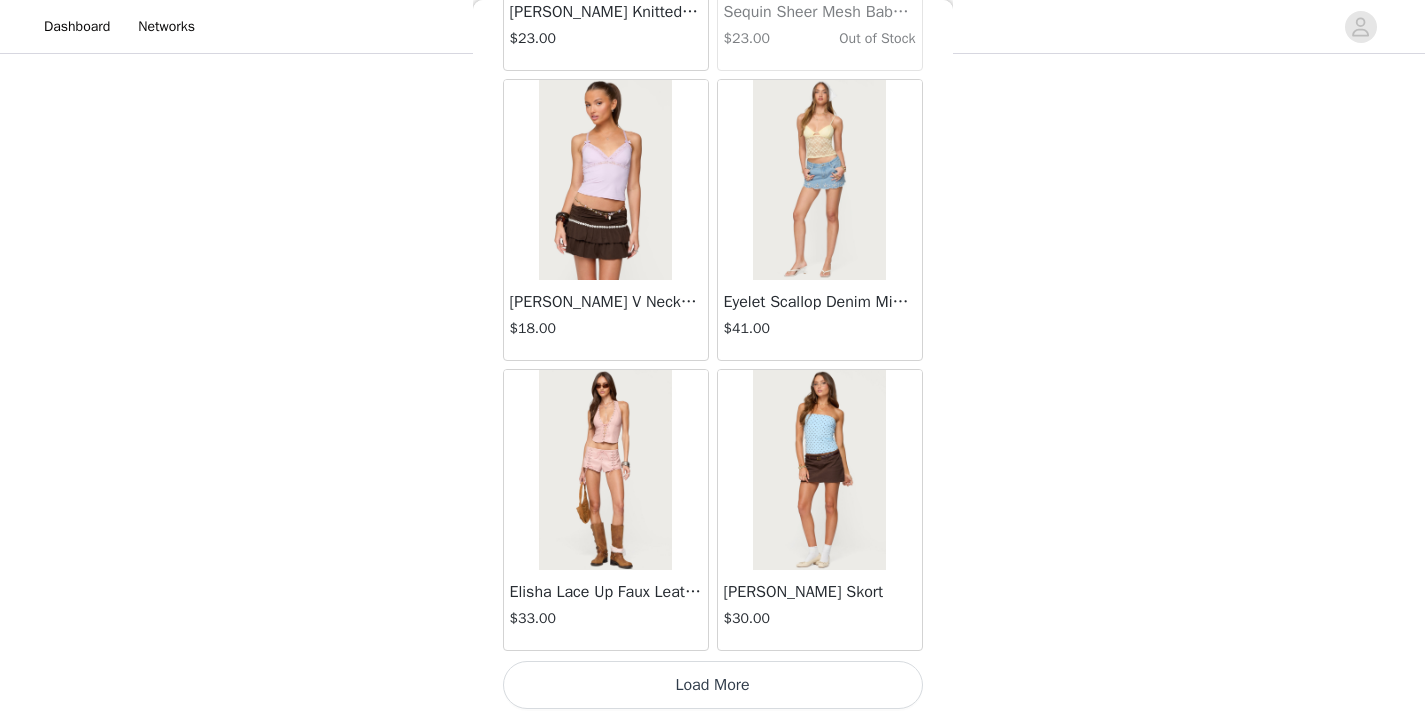 click on "Load More" at bounding box center [713, 685] 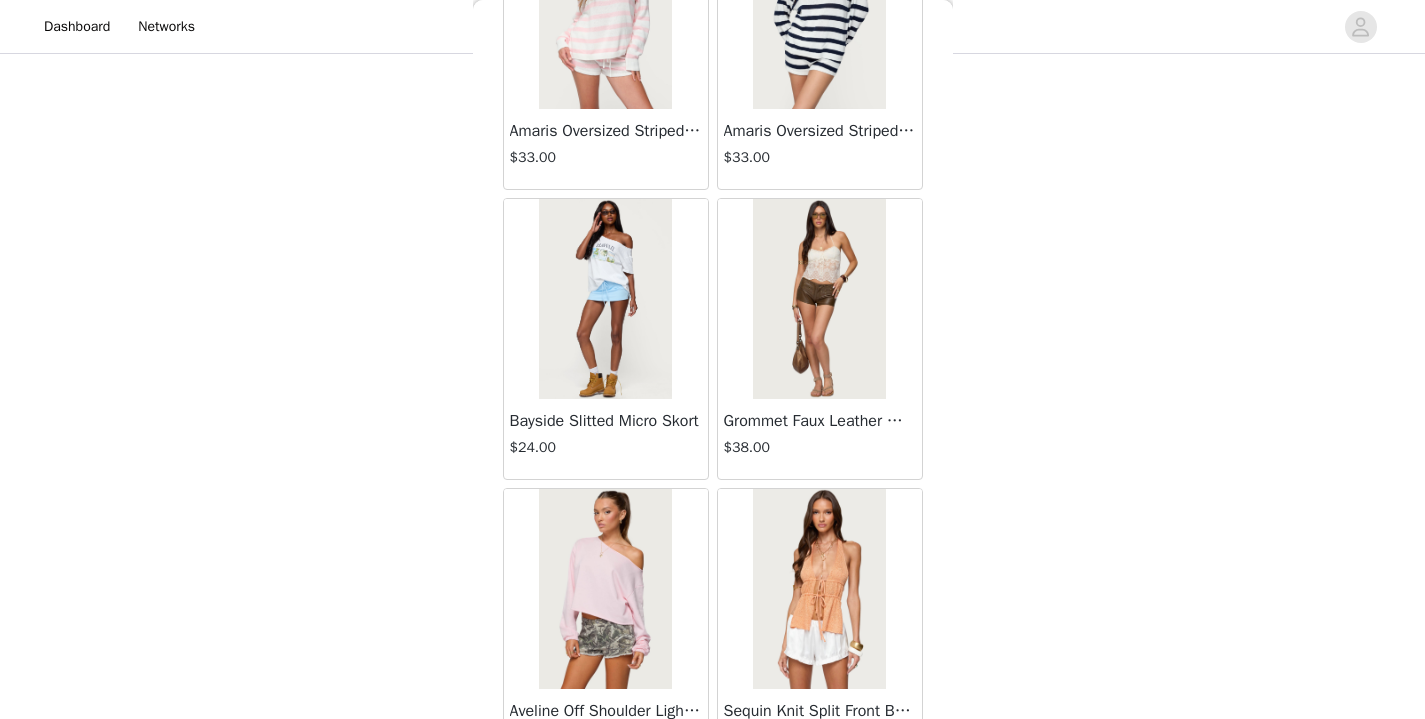 scroll, scrollTop: 48741, scrollLeft: 0, axis: vertical 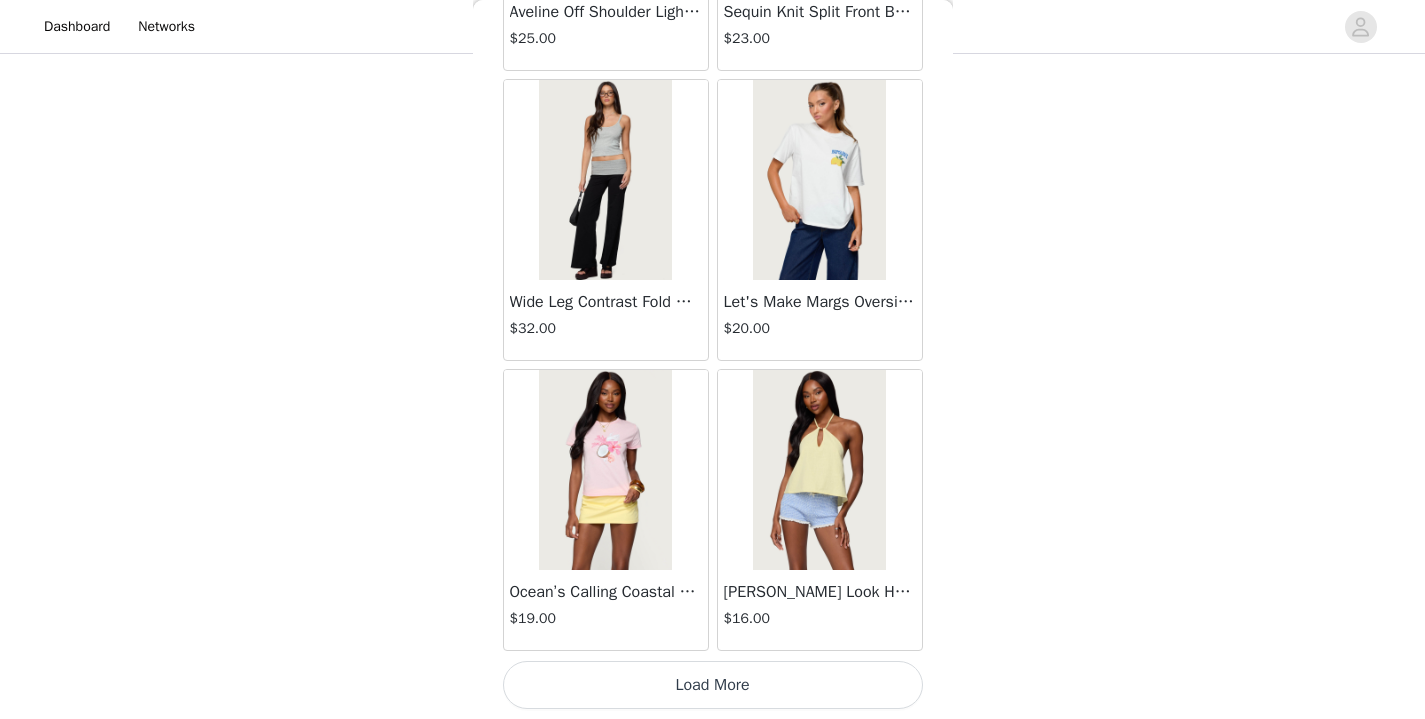 click on "Load More" at bounding box center (713, 685) 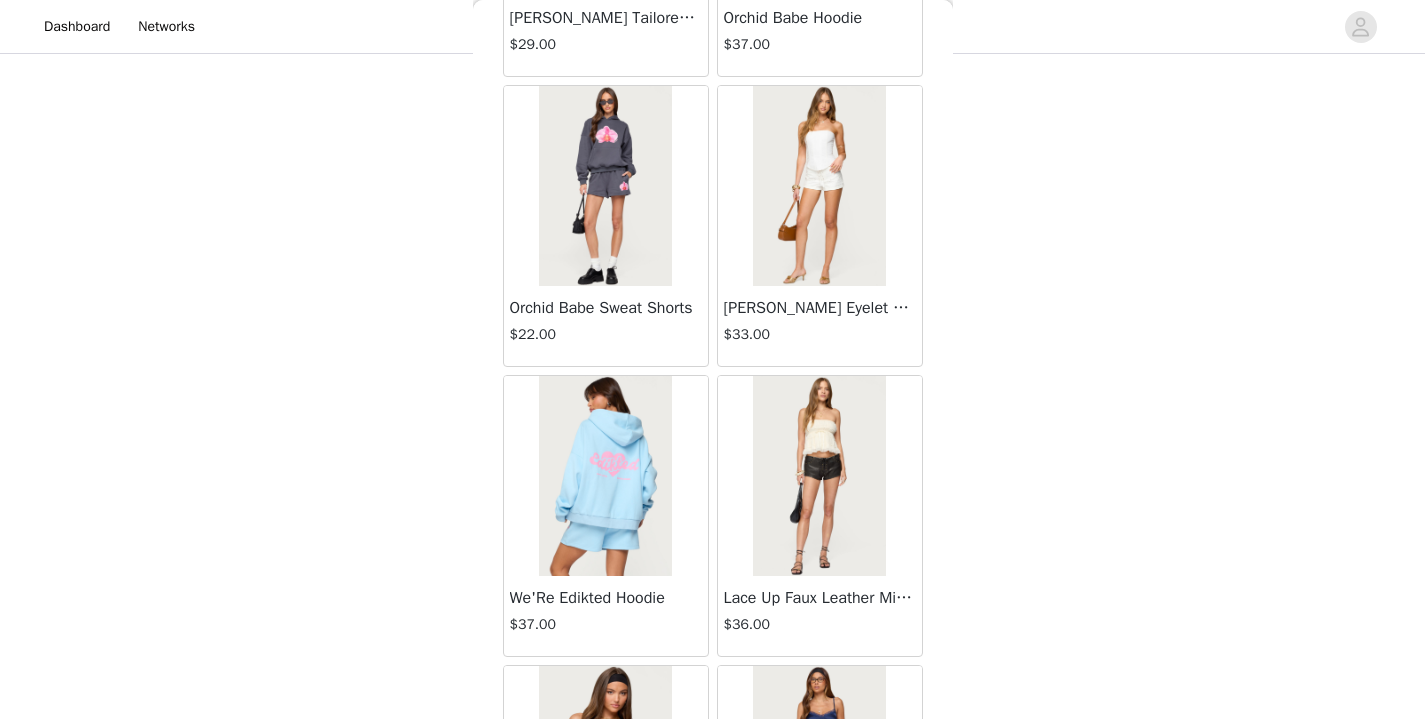 scroll, scrollTop: 51641, scrollLeft: 0, axis: vertical 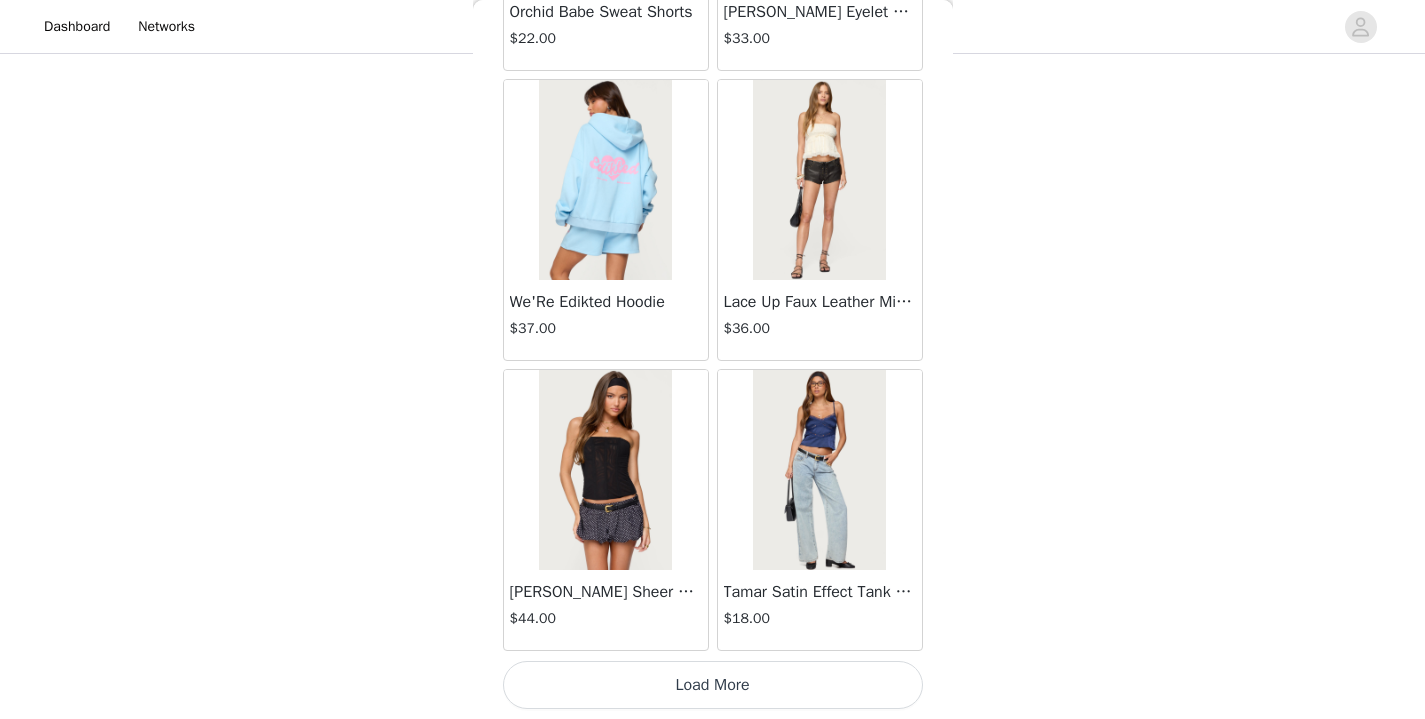 click on "Load More" at bounding box center (713, 685) 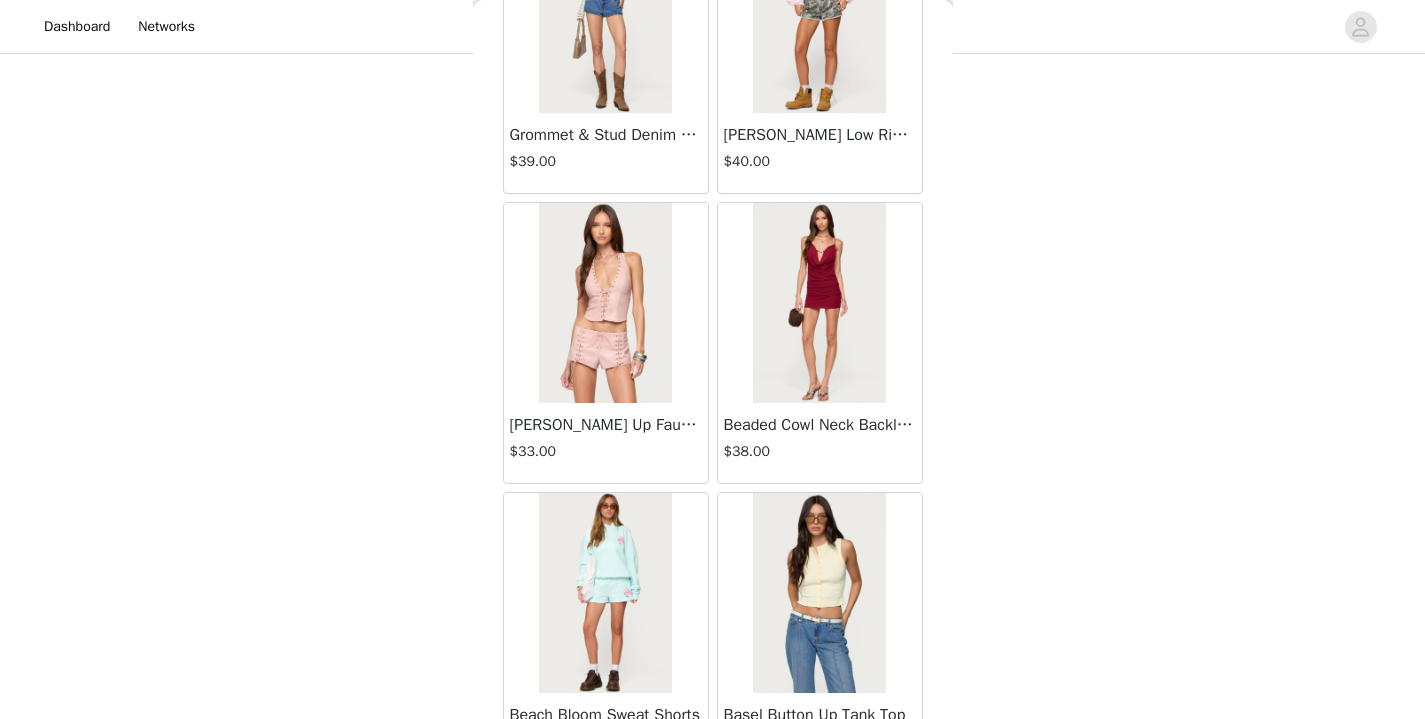 scroll, scrollTop: 54541, scrollLeft: 0, axis: vertical 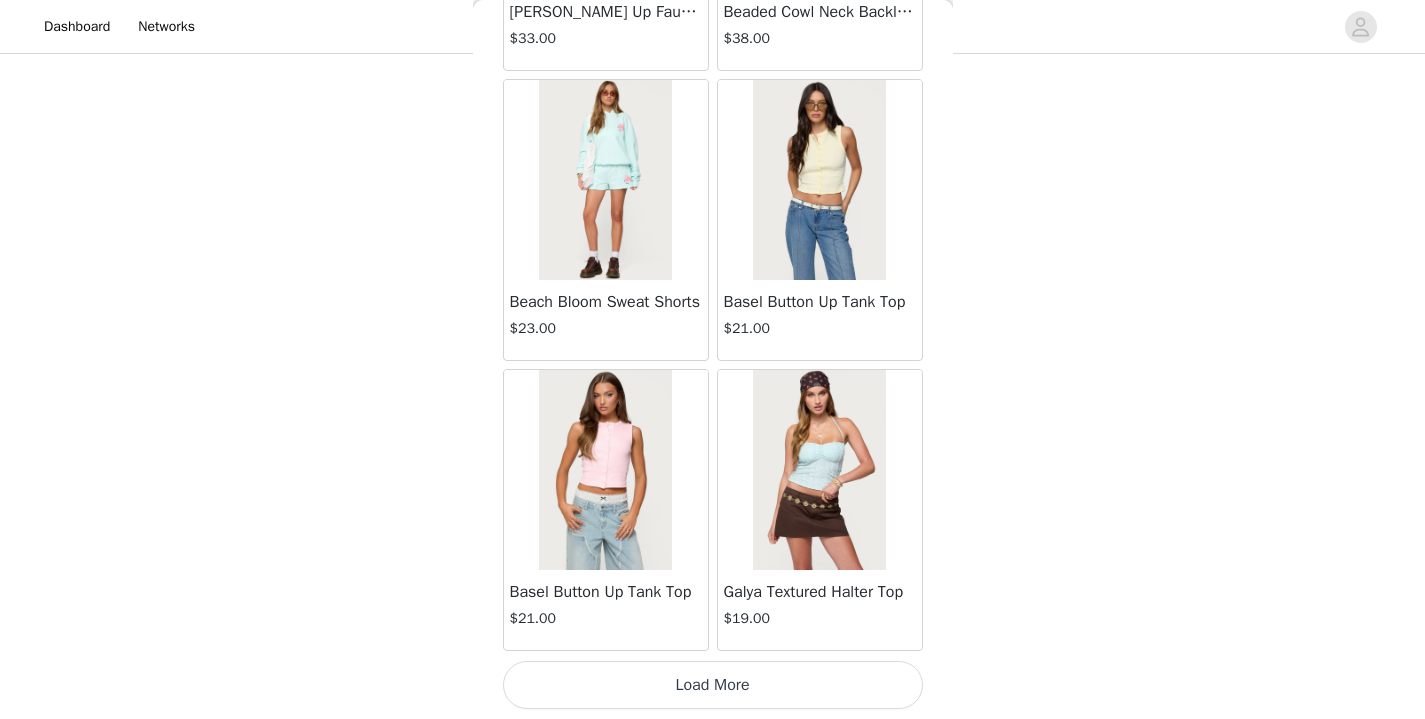 click on "Load More" at bounding box center (713, 685) 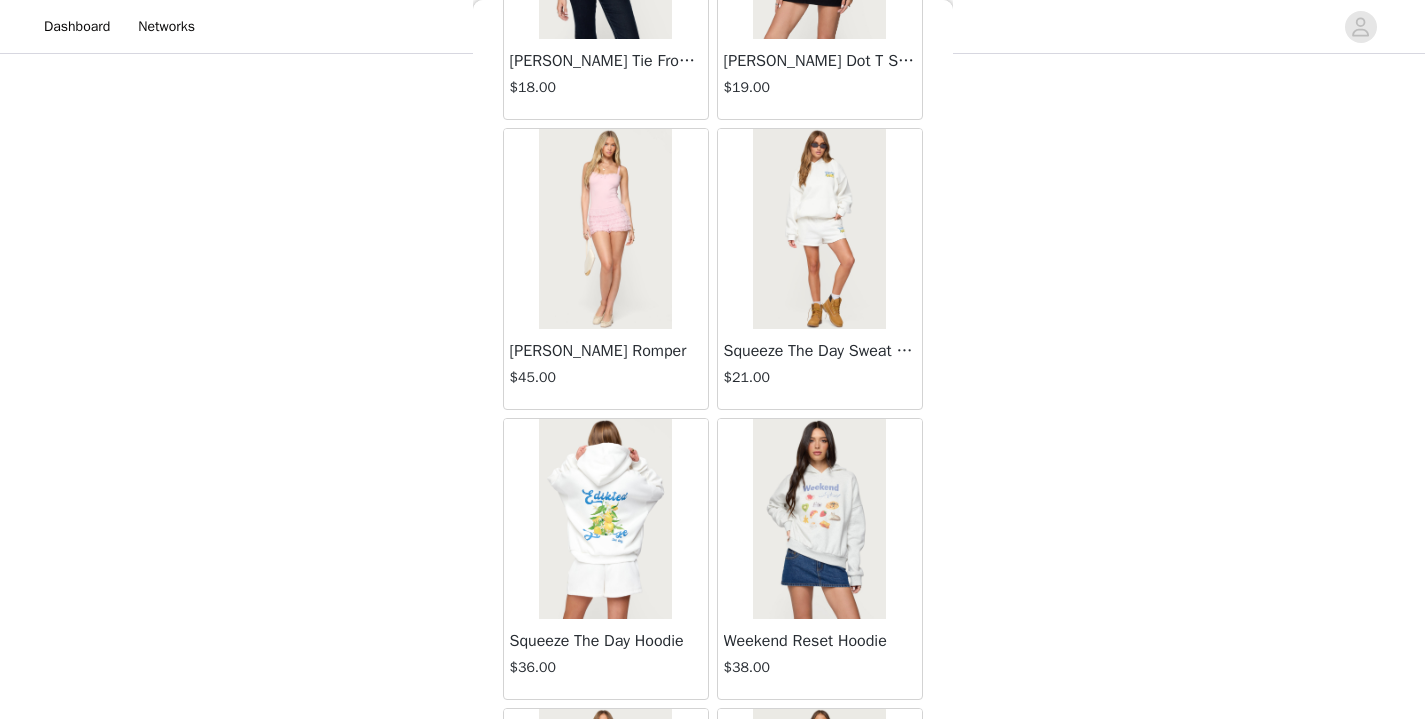 scroll, scrollTop: 57441, scrollLeft: 0, axis: vertical 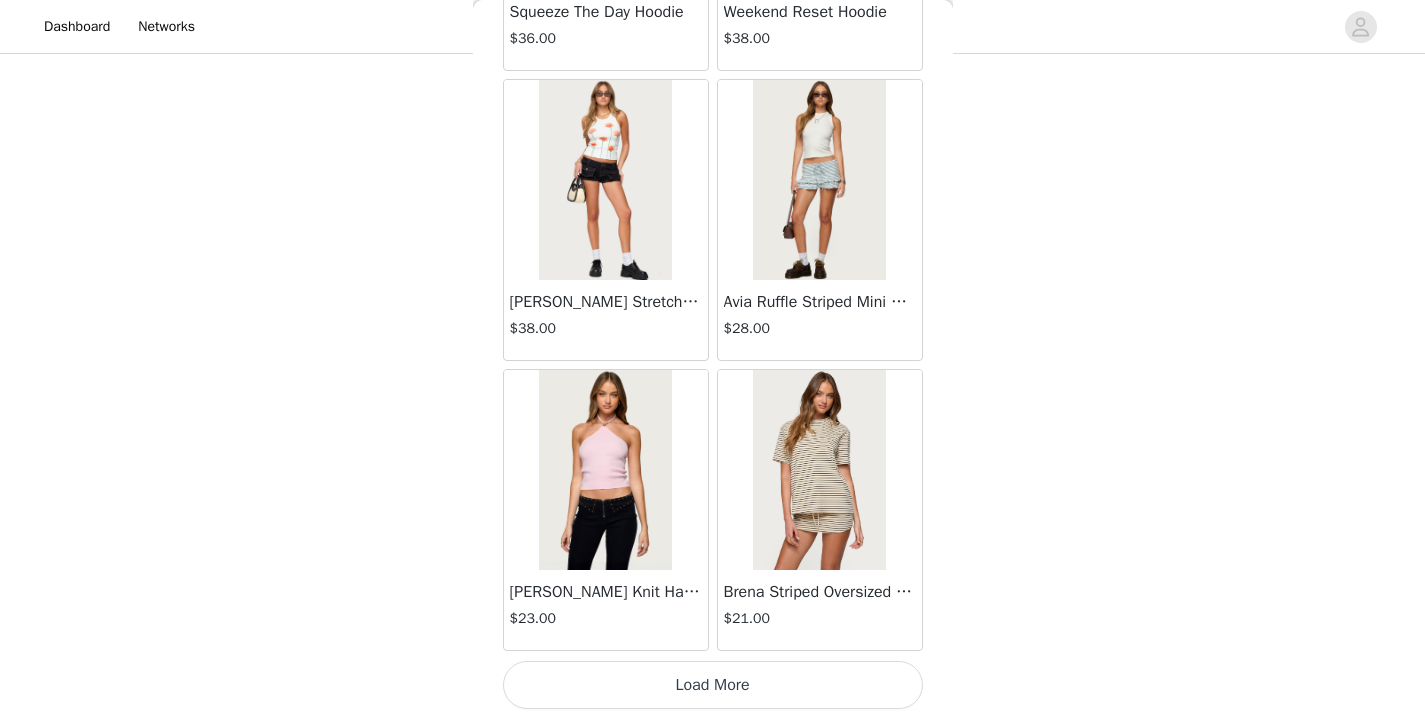 click on "Load More" at bounding box center [713, 685] 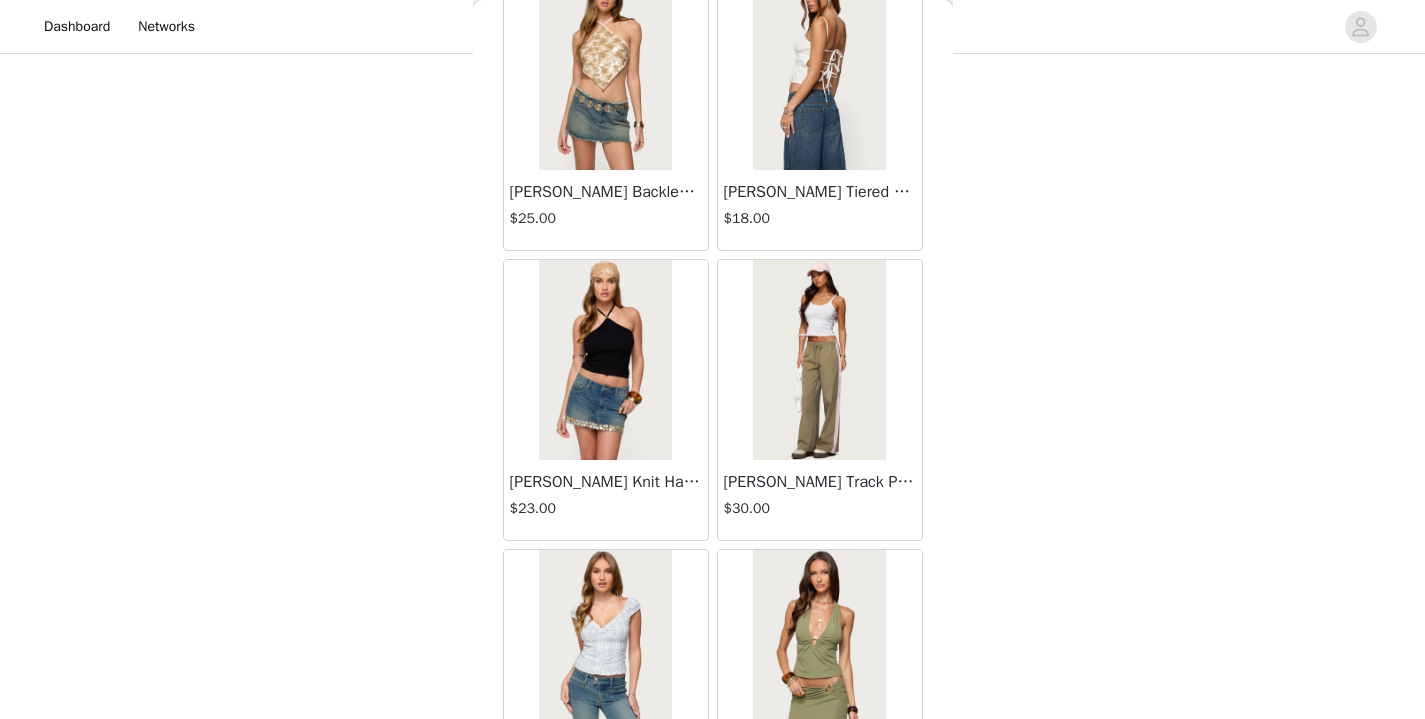 scroll, scrollTop: 60341, scrollLeft: 0, axis: vertical 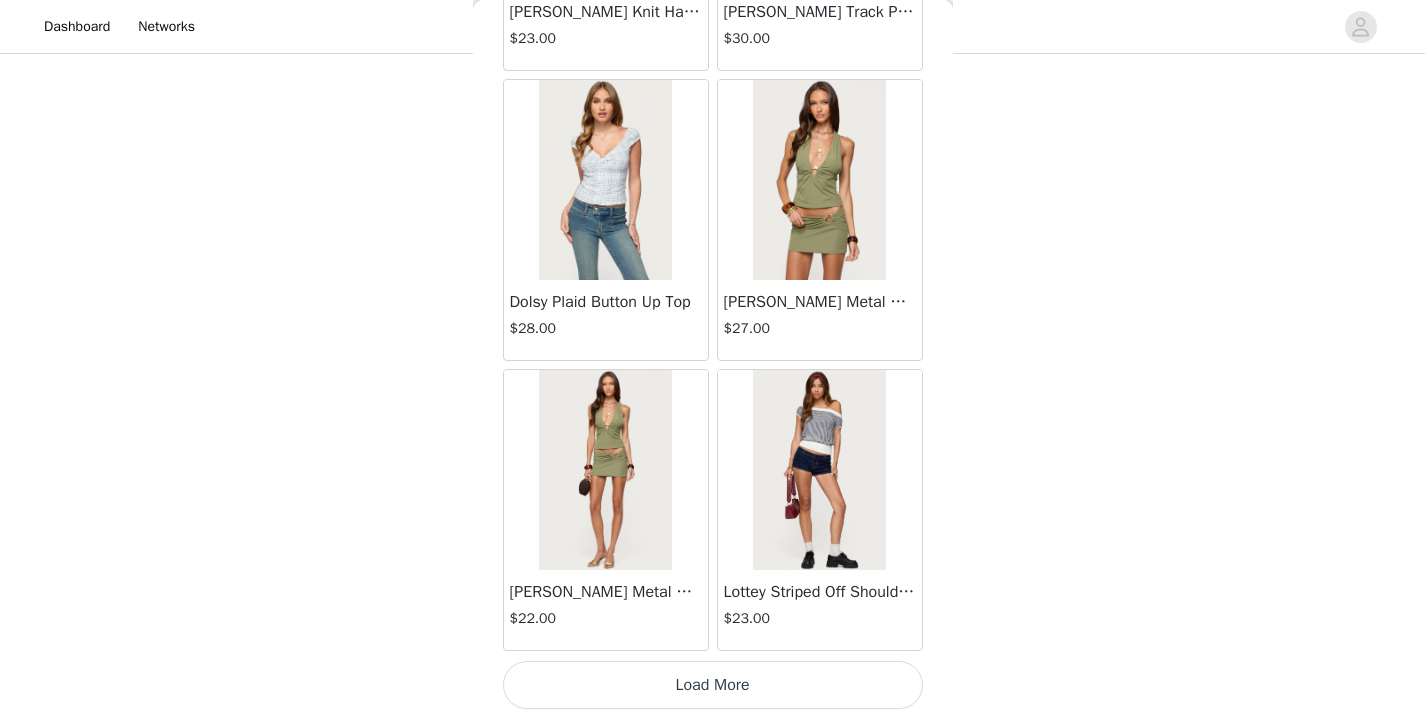 click on "Load More" at bounding box center [713, 685] 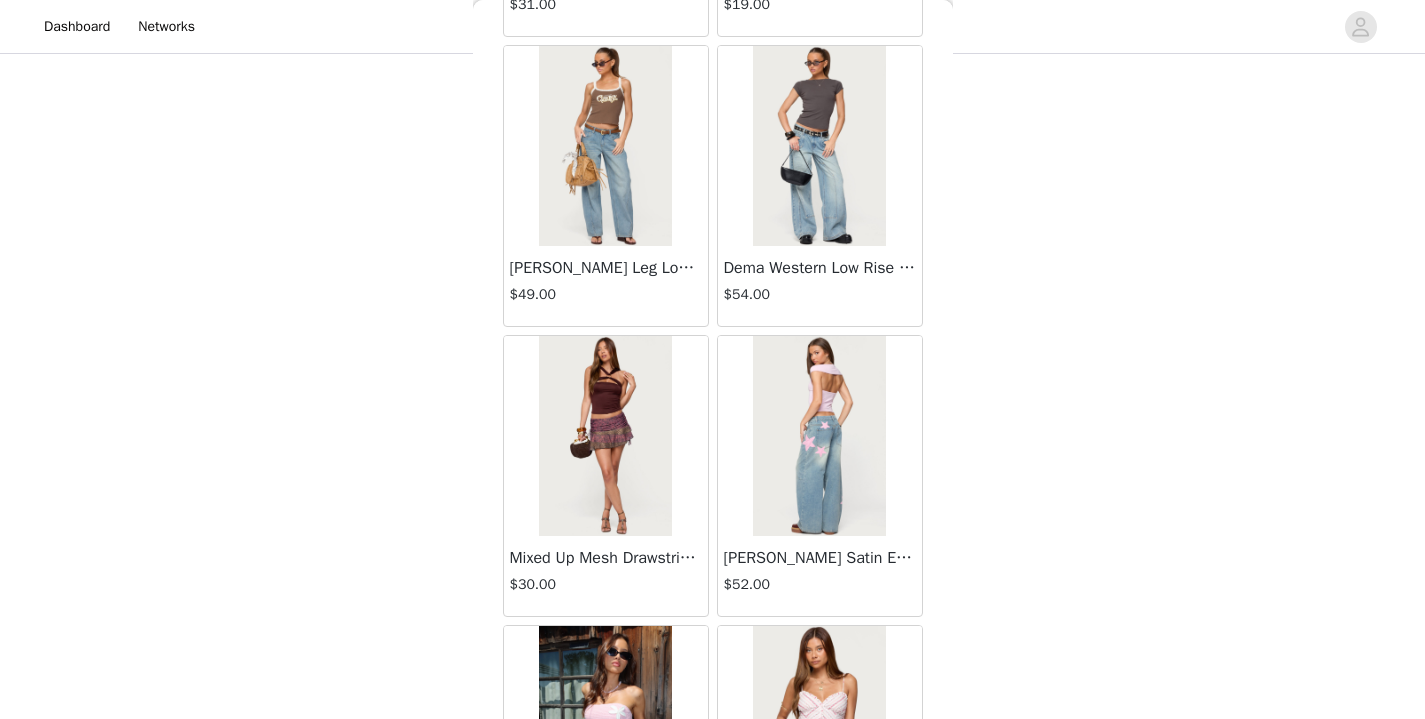 scroll, scrollTop: 63241, scrollLeft: 0, axis: vertical 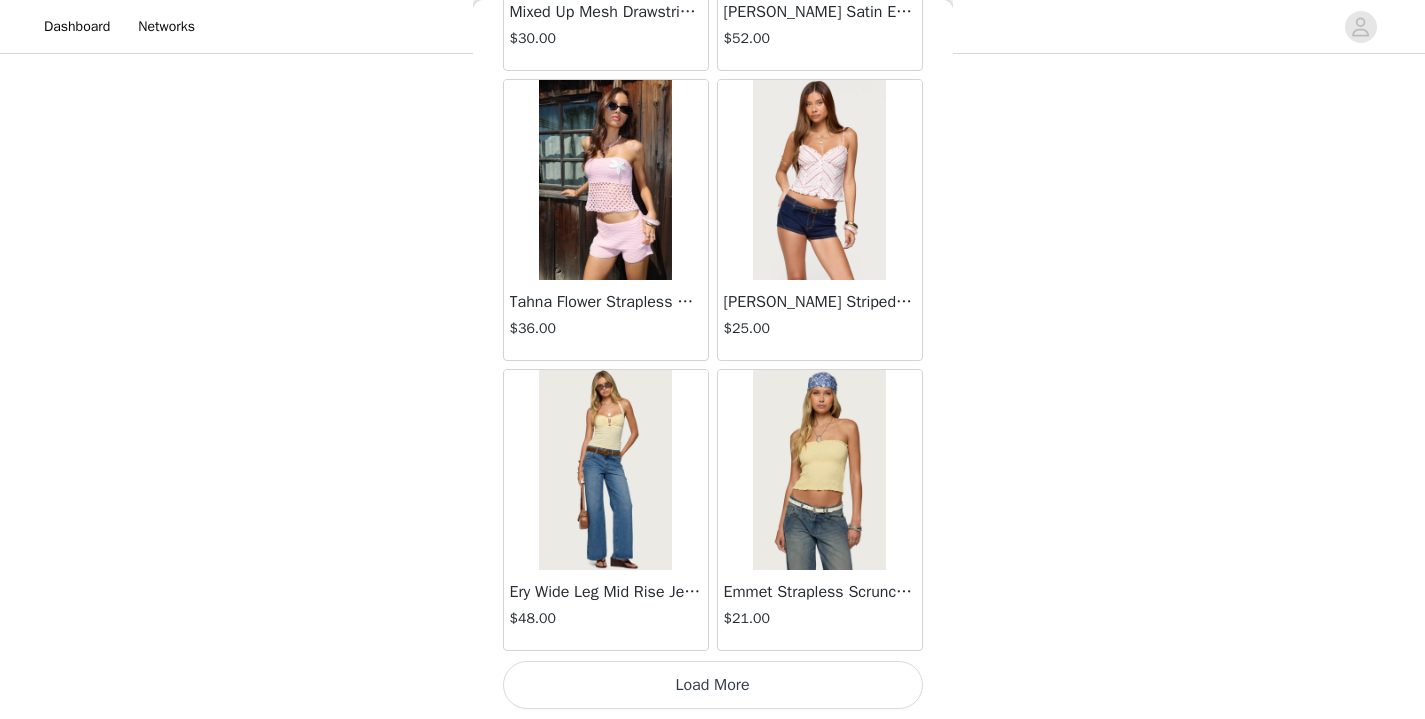 click on "Load More" at bounding box center (713, 685) 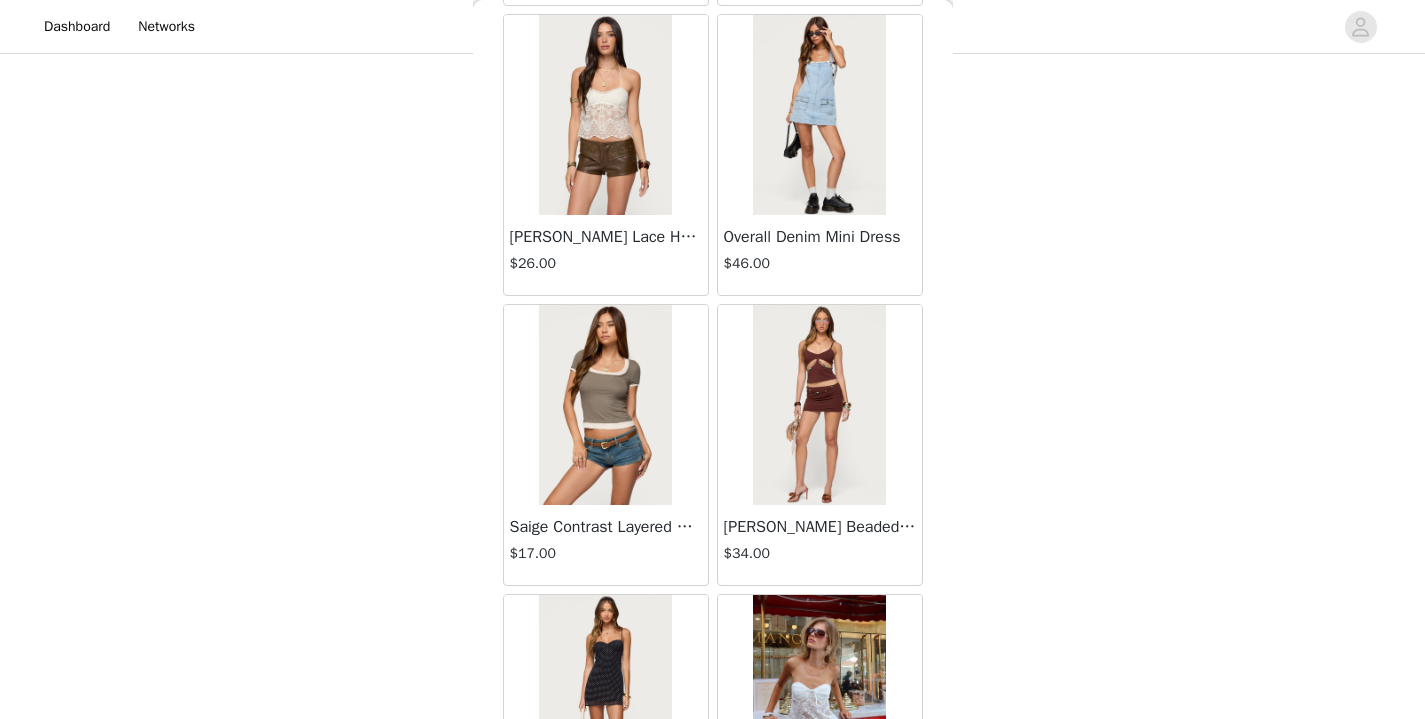scroll, scrollTop: 66141, scrollLeft: 0, axis: vertical 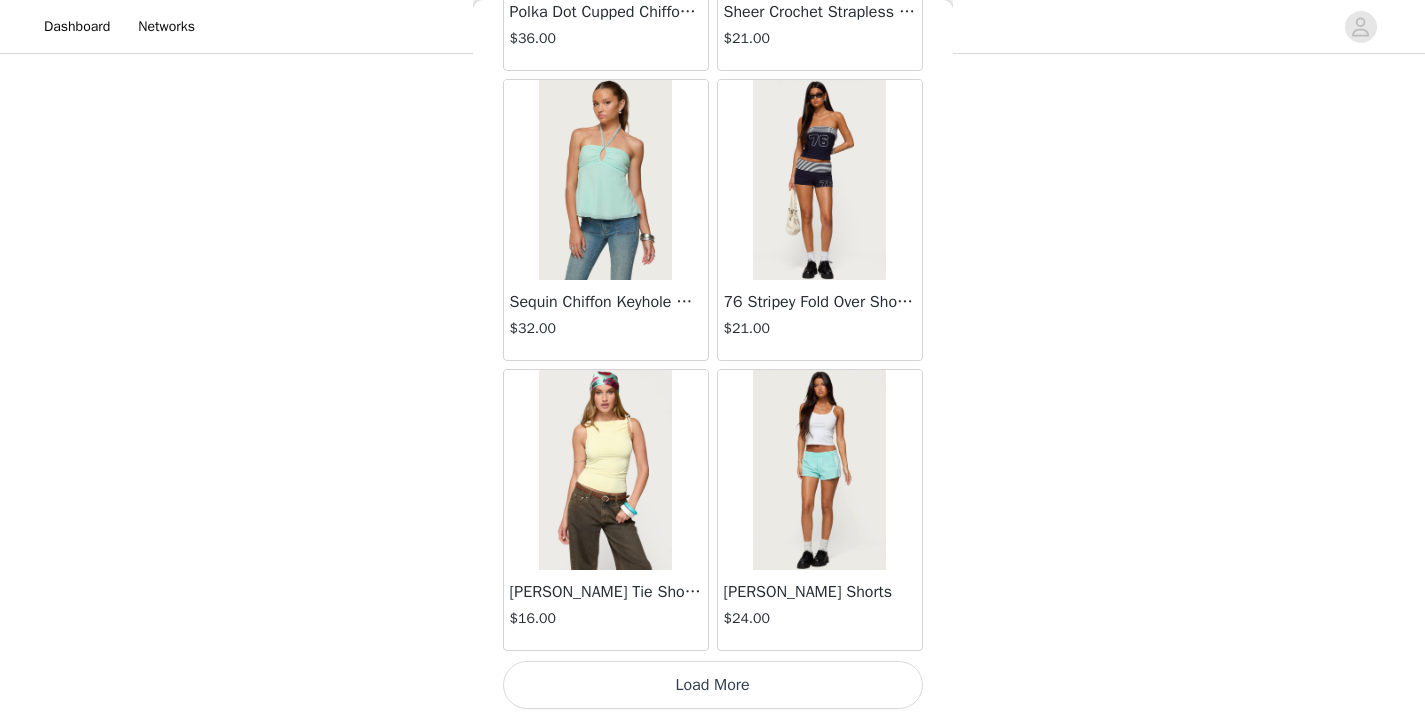 click on "Load More" at bounding box center [713, 685] 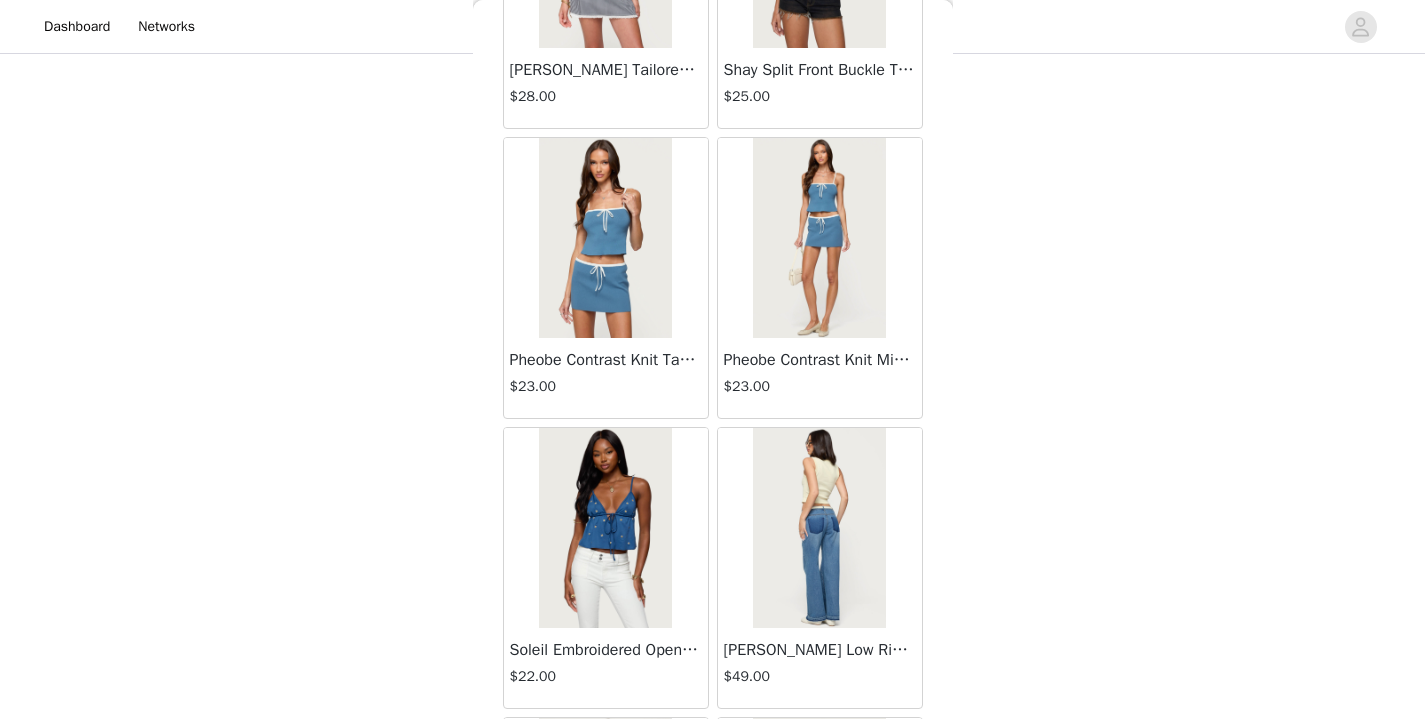 scroll, scrollTop: 69041, scrollLeft: 0, axis: vertical 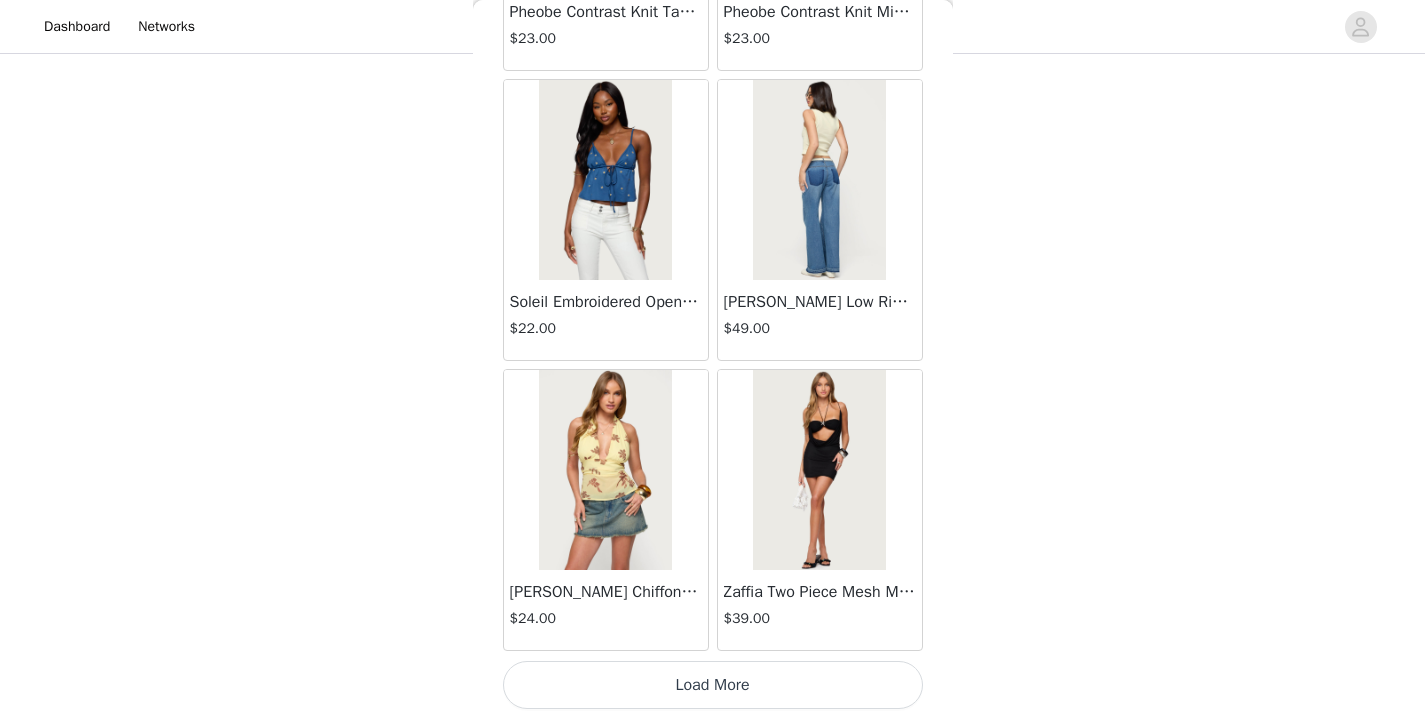 click on "Load More" at bounding box center [713, 685] 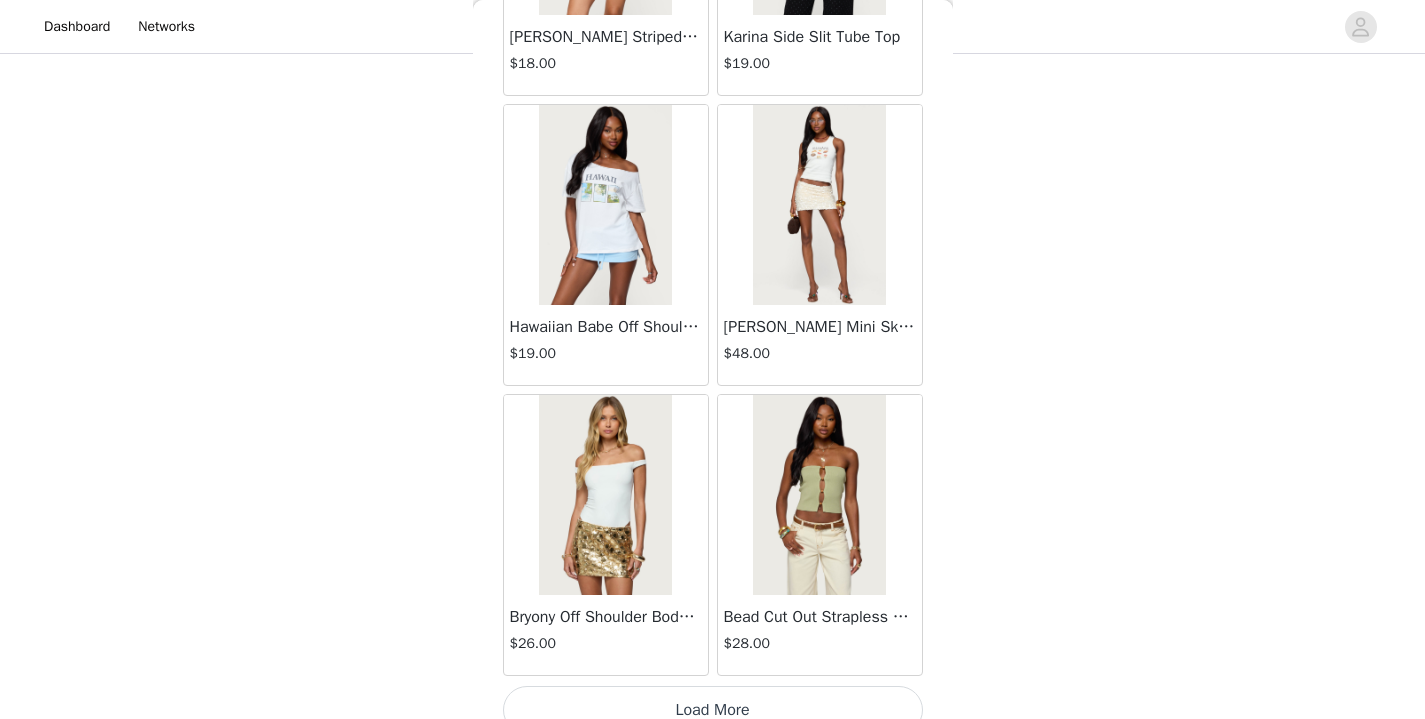 scroll, scrollTop: 71941, scrollLeft: 0, axis: vertical 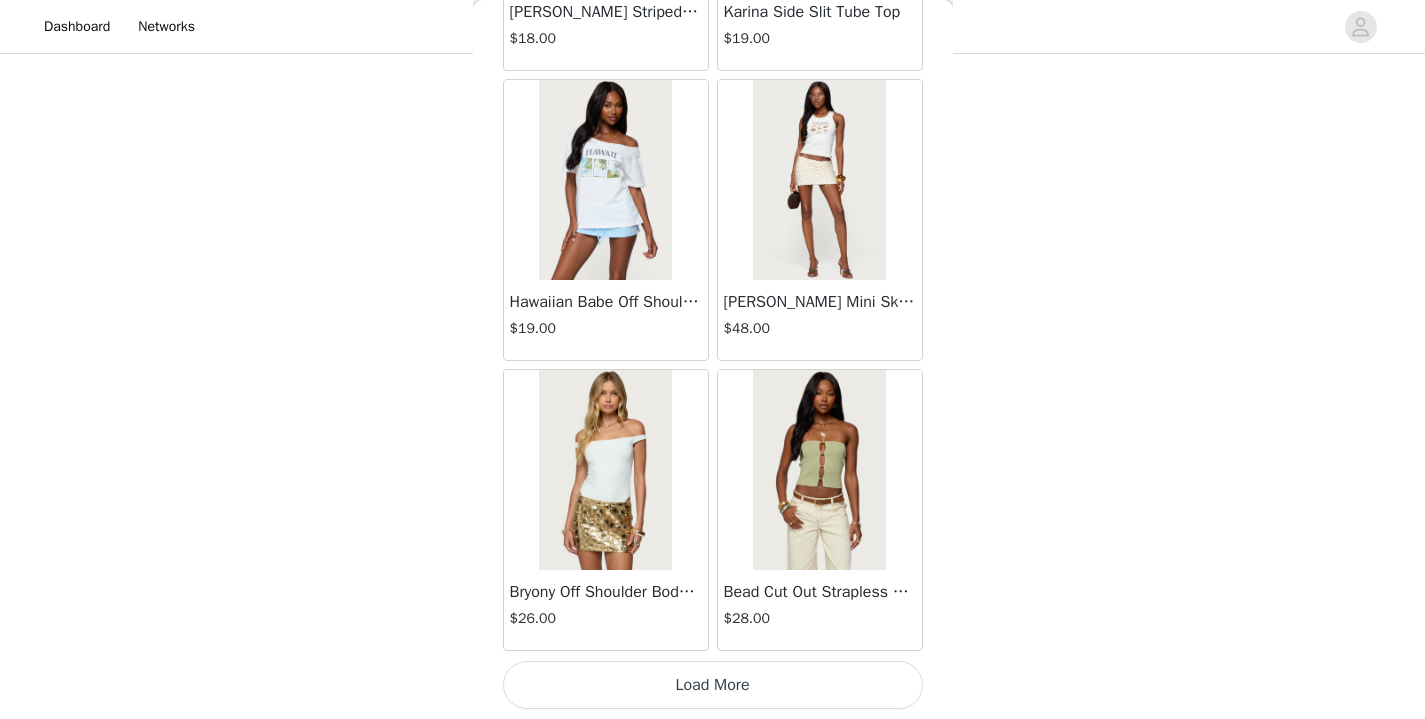 click on "Load More" at bounding box center [713, 685] 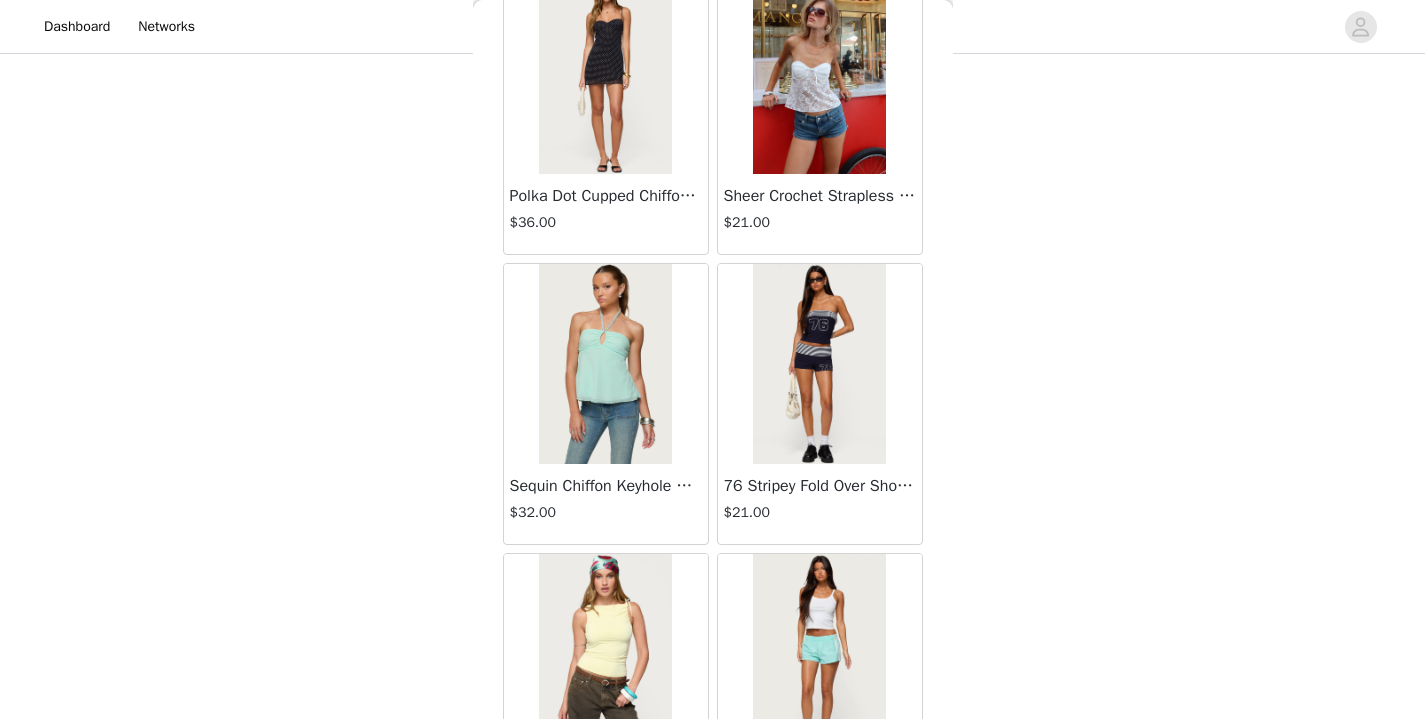 scroll, scrollTop: 66009, scrollLeft: 0, axis: vertical 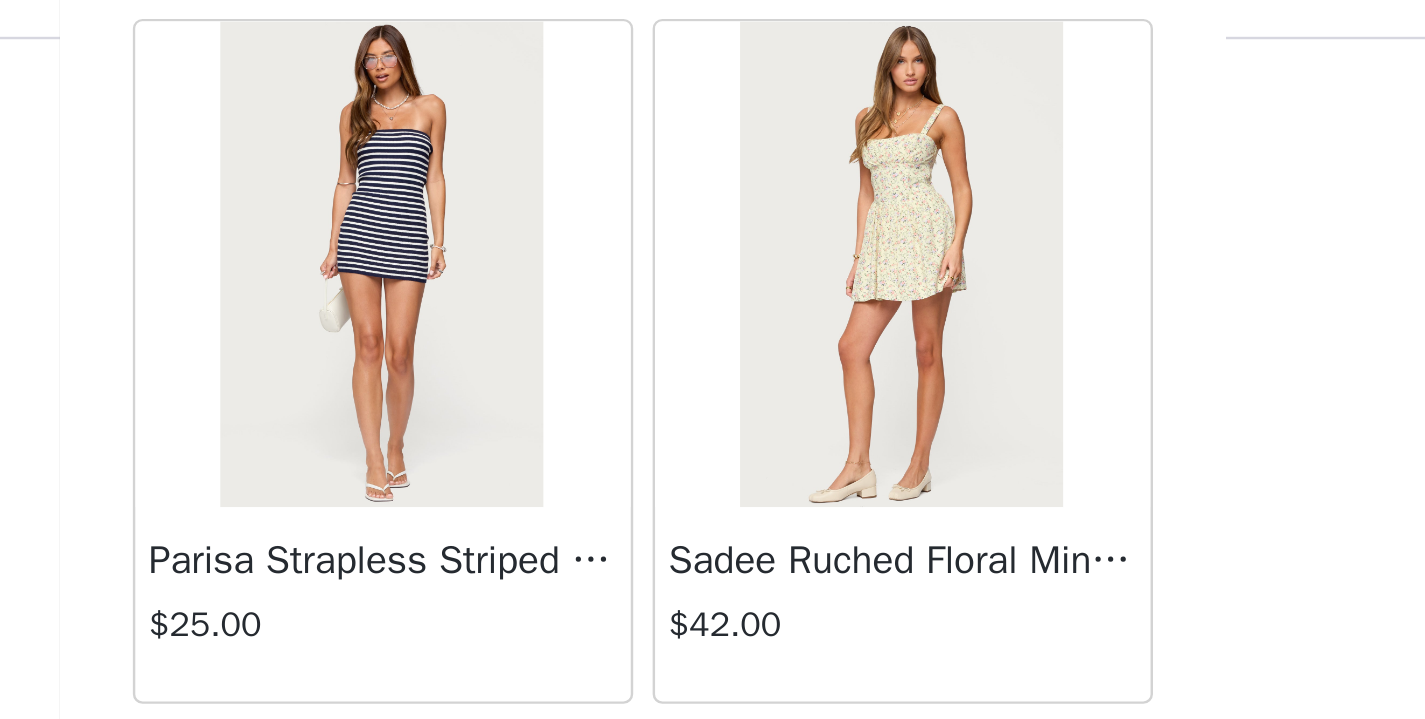 click at bounding box center [819, 147] 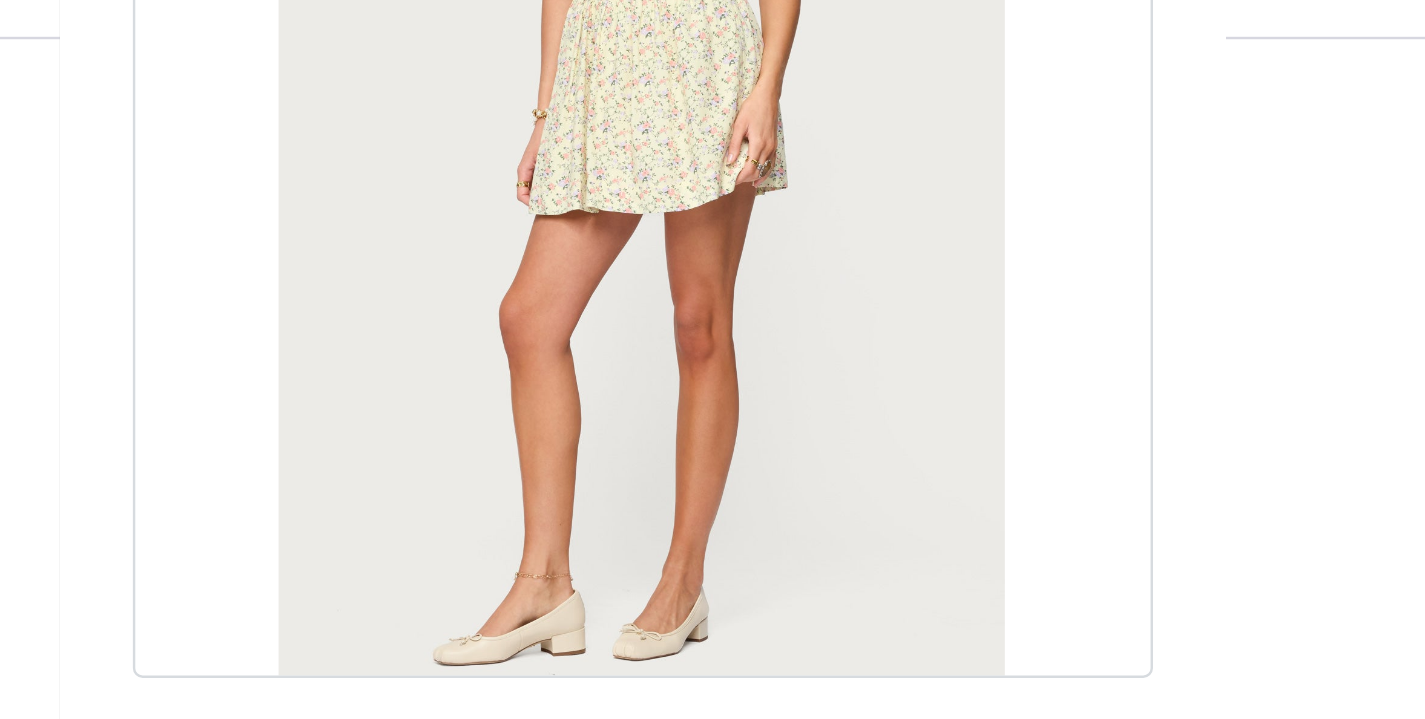 scroll, scrollTop: 233, scrollLeft: 0, axis: vertical 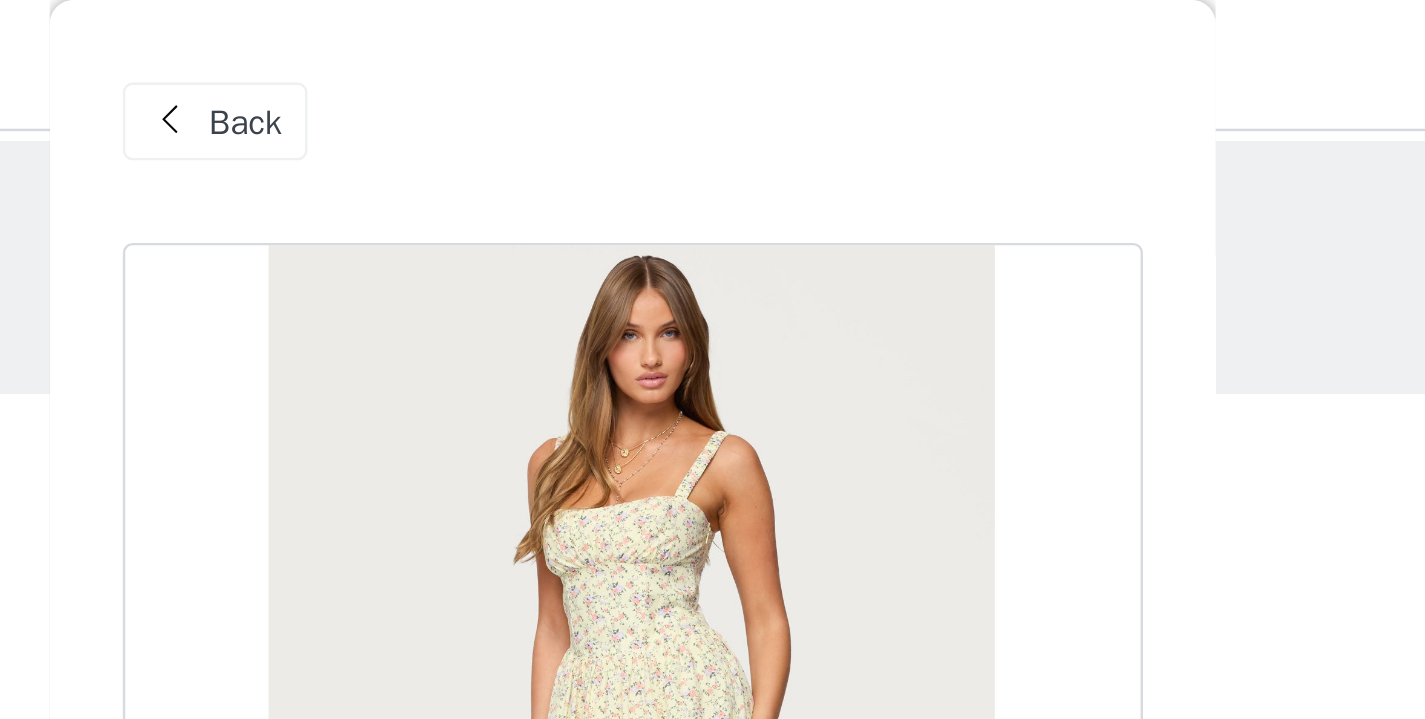 click on "Back" at bounding box center [541, 50] 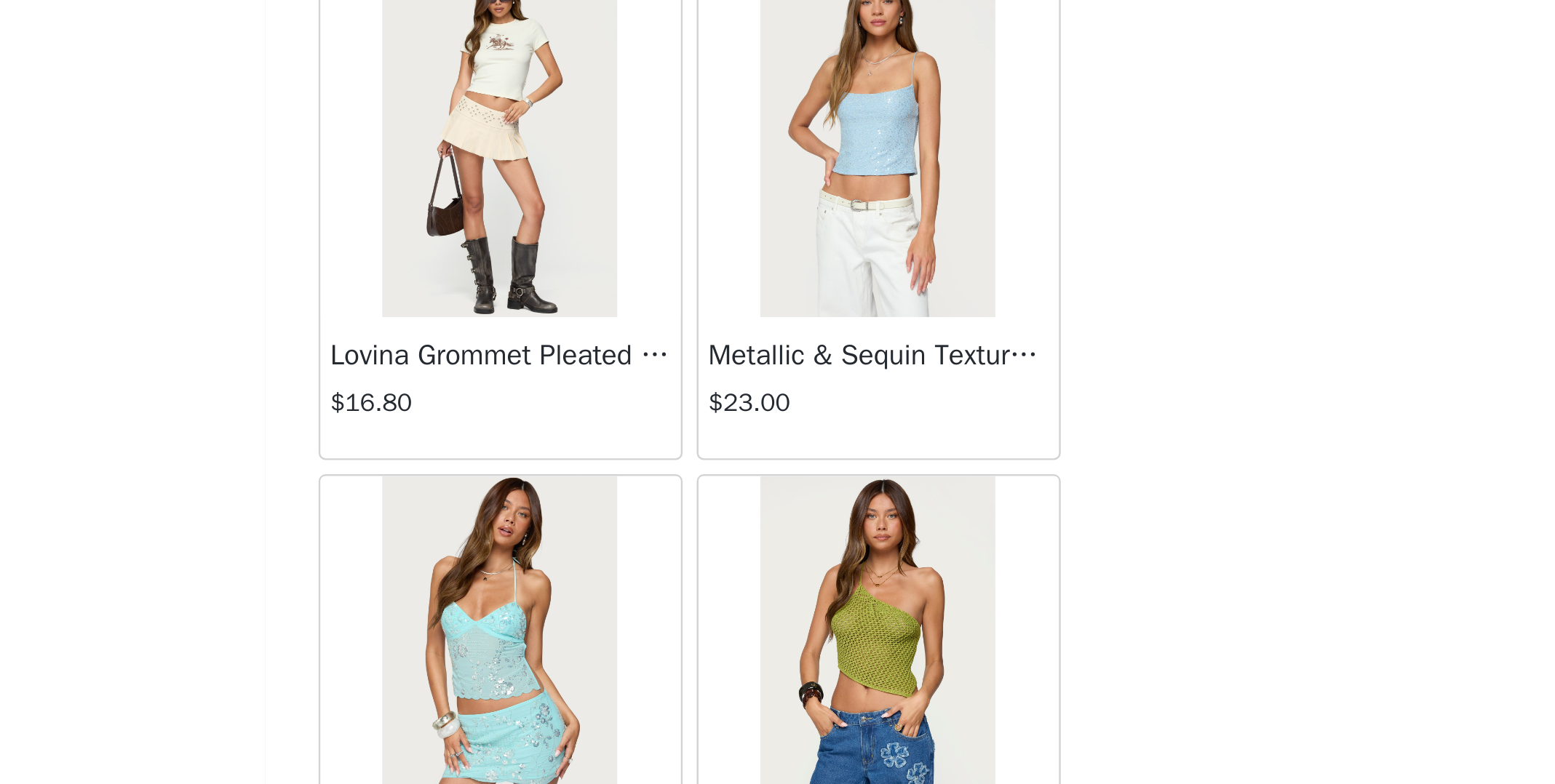 scroll, scrollTop: 0, scrollLeft: 0, axis: both 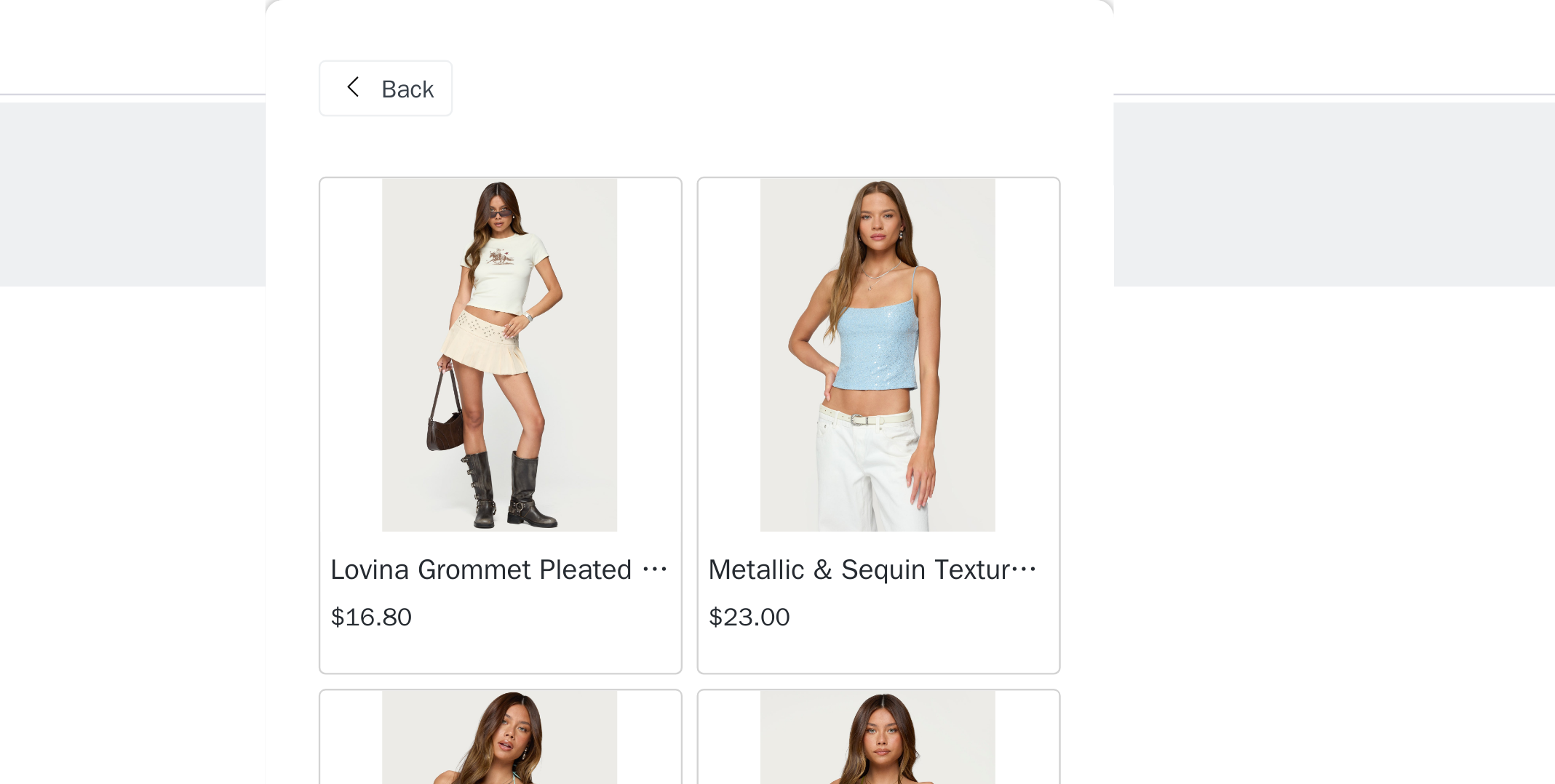 click on "Back" at bounding box center [662, 36] 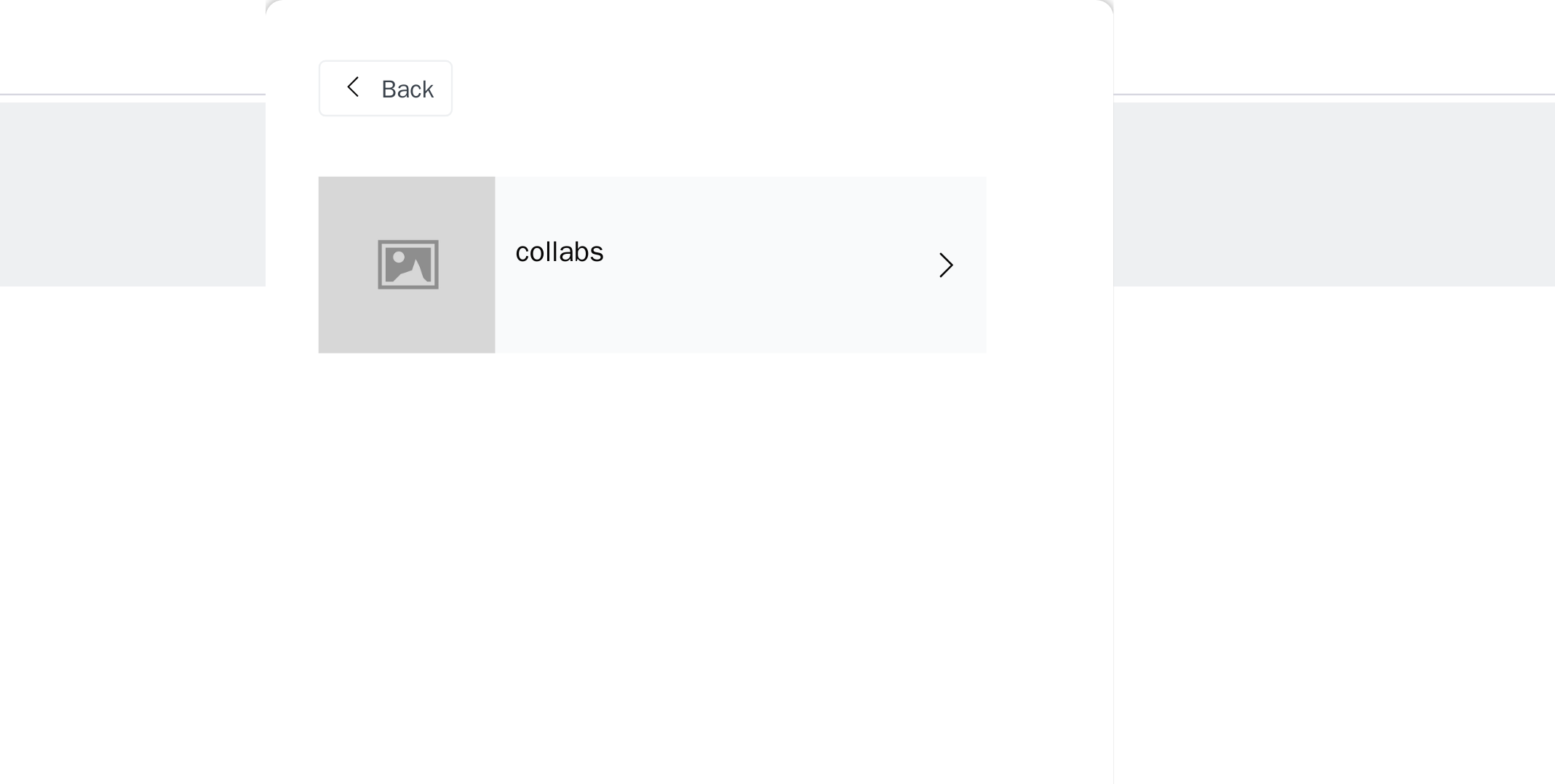 click on "collabs" at bounding box center (778, 120) 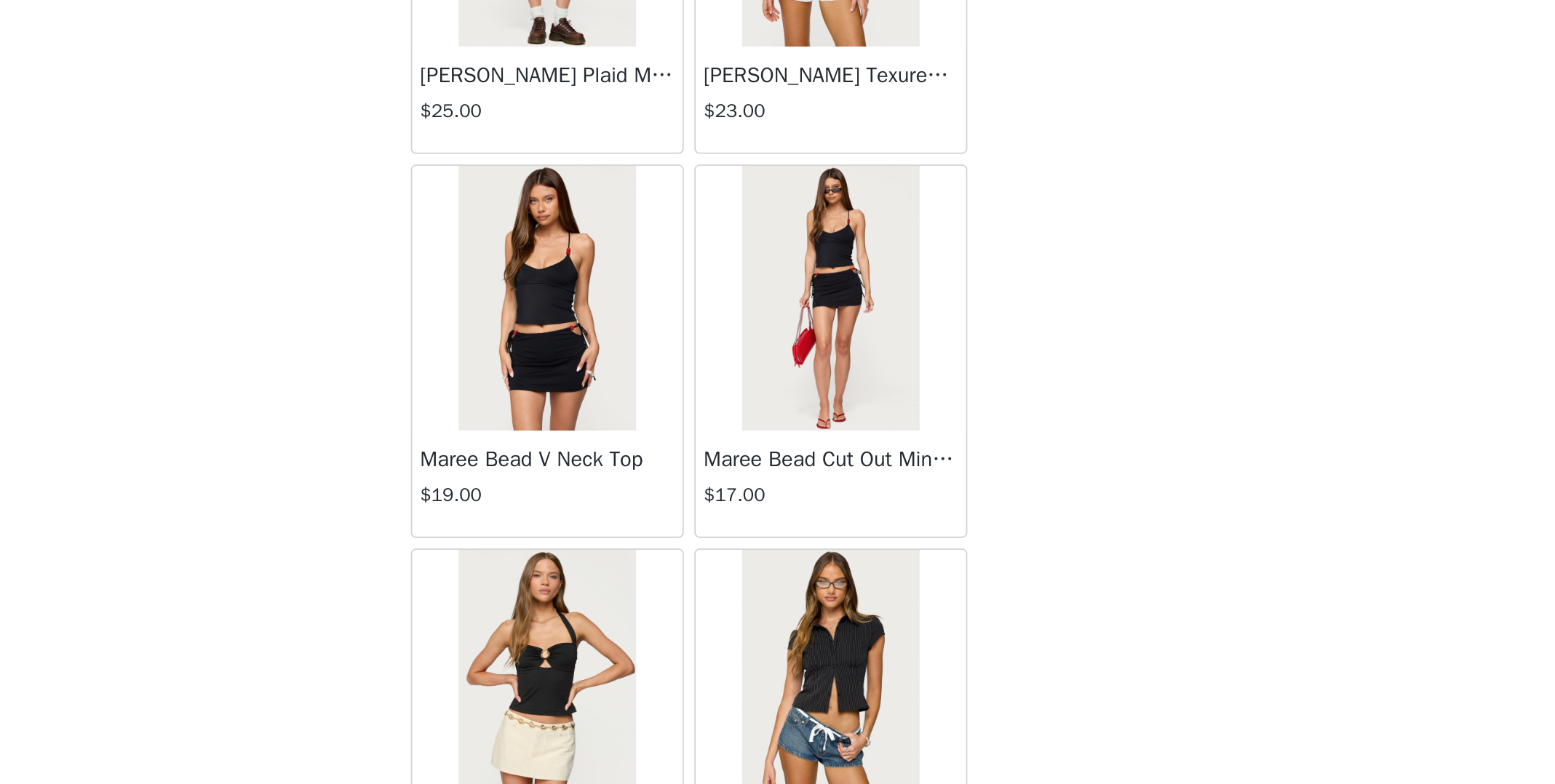 scroll, scrollTop: 0, scrollLeft: 0, axis: both 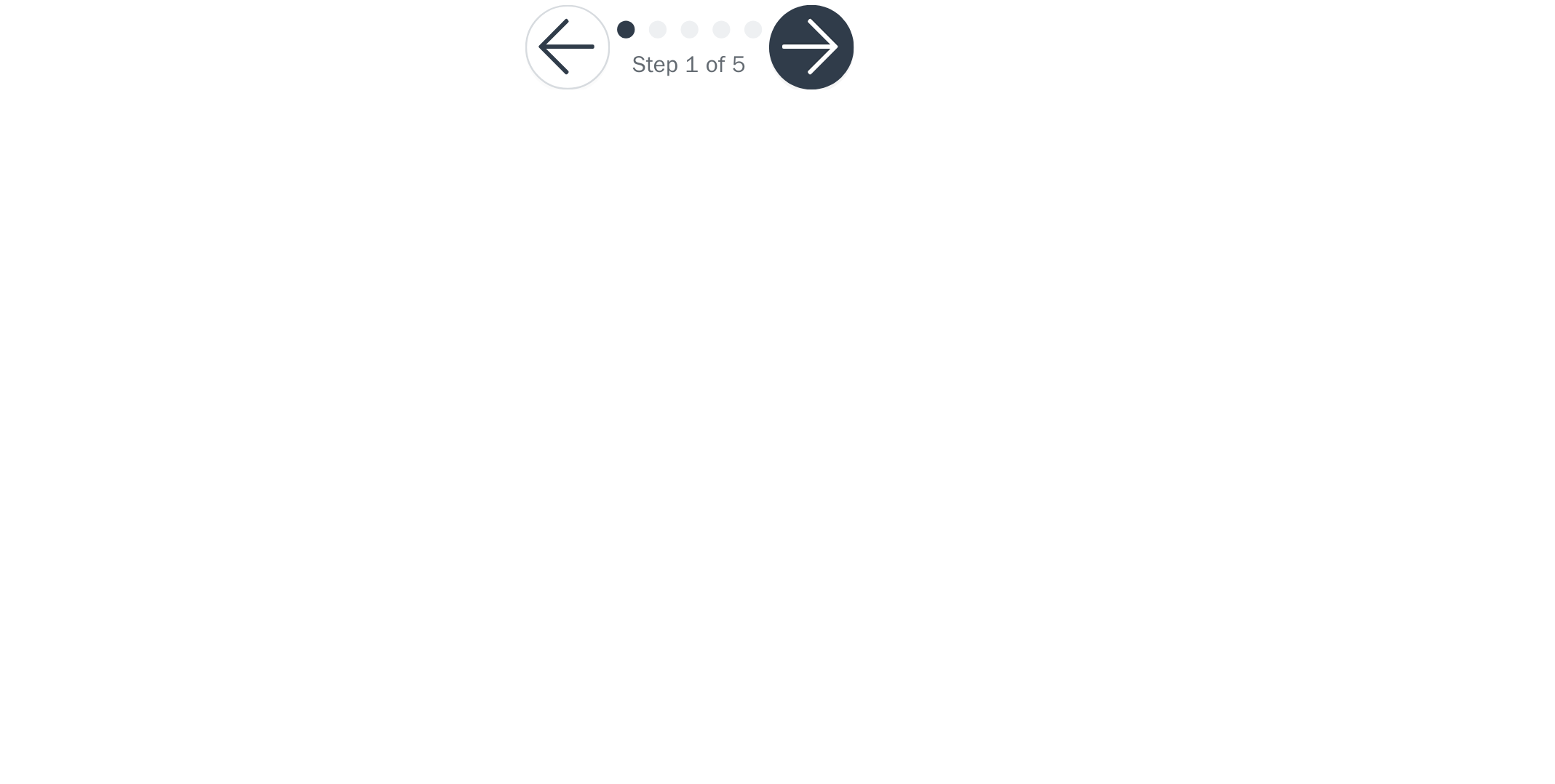 click at bounding box center (828, 481) 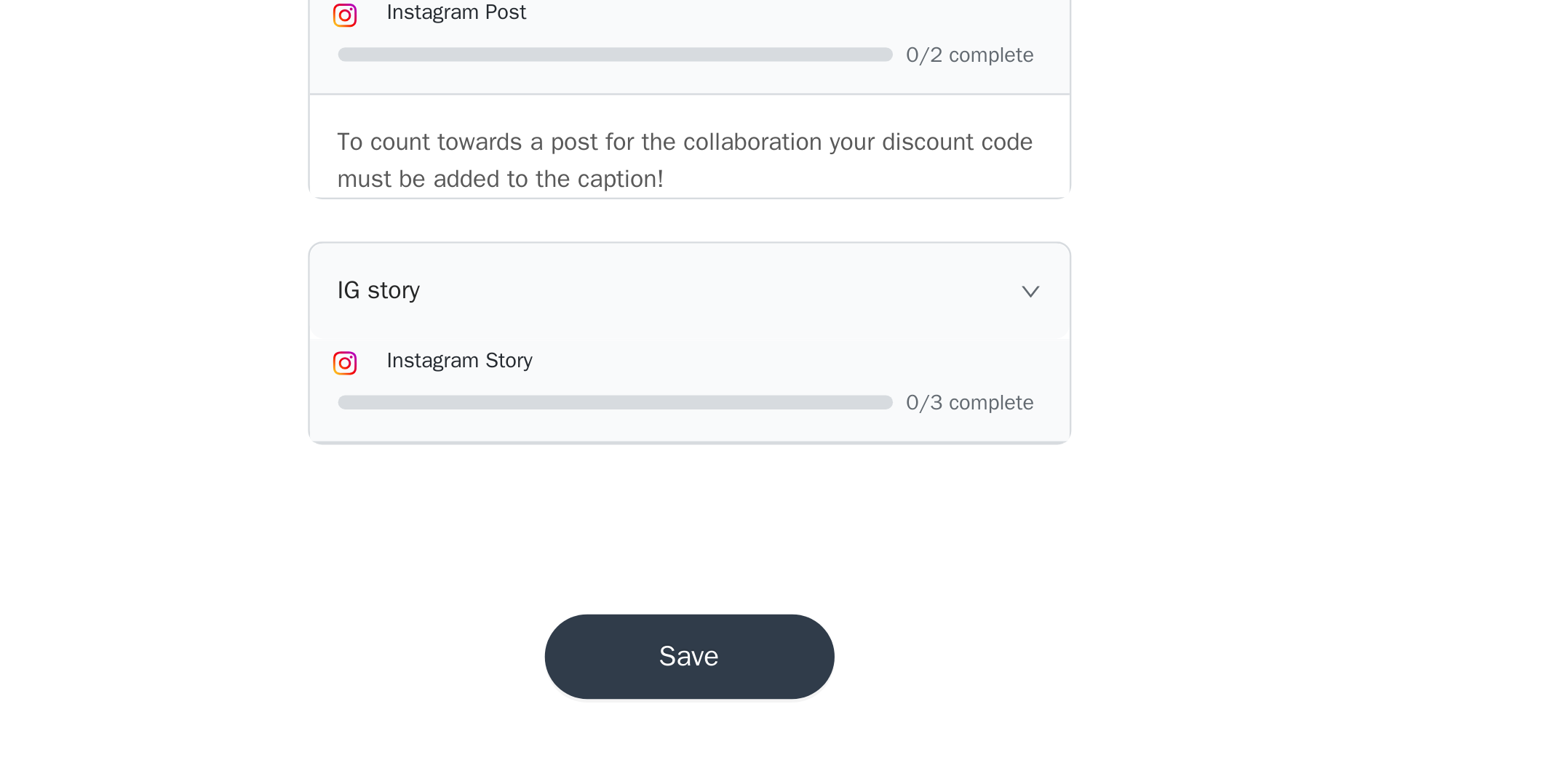 scroll, scrollTop: 711, scrollLeft: 0, axis: vertical 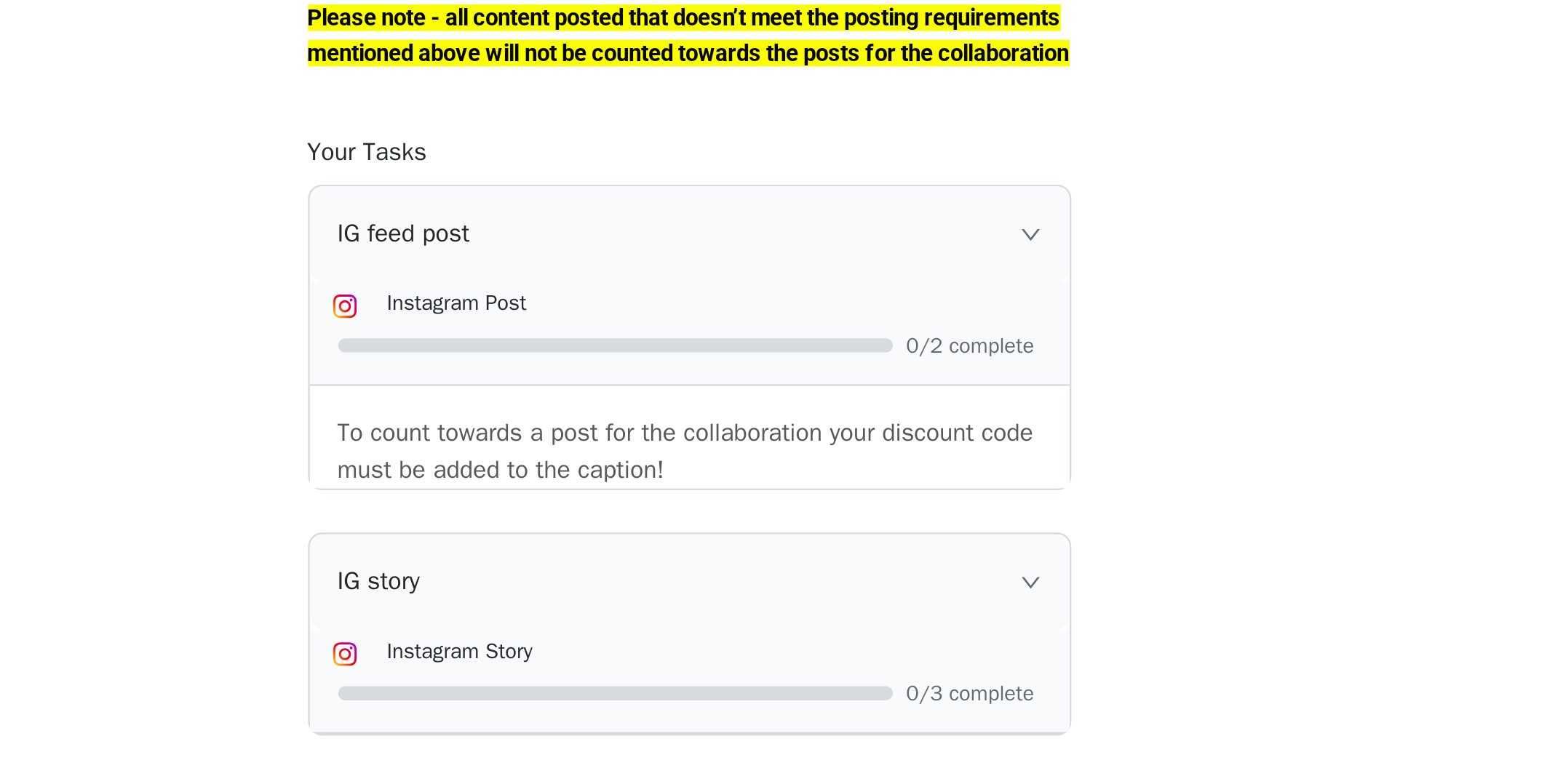click at bounding box center [779, 483] 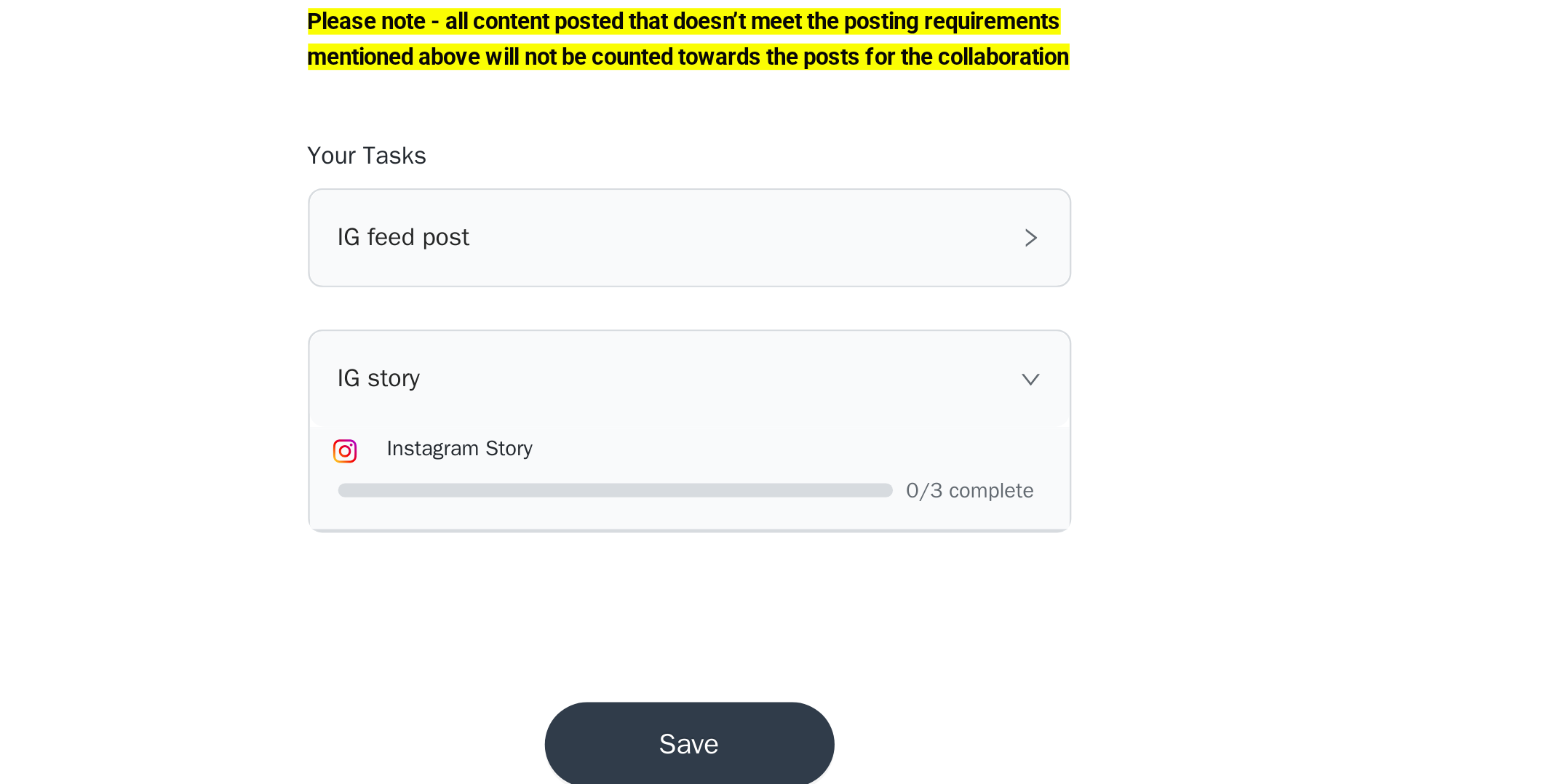 scroll, scrollTop: 627, scrollLeft: 0, axis: vertical 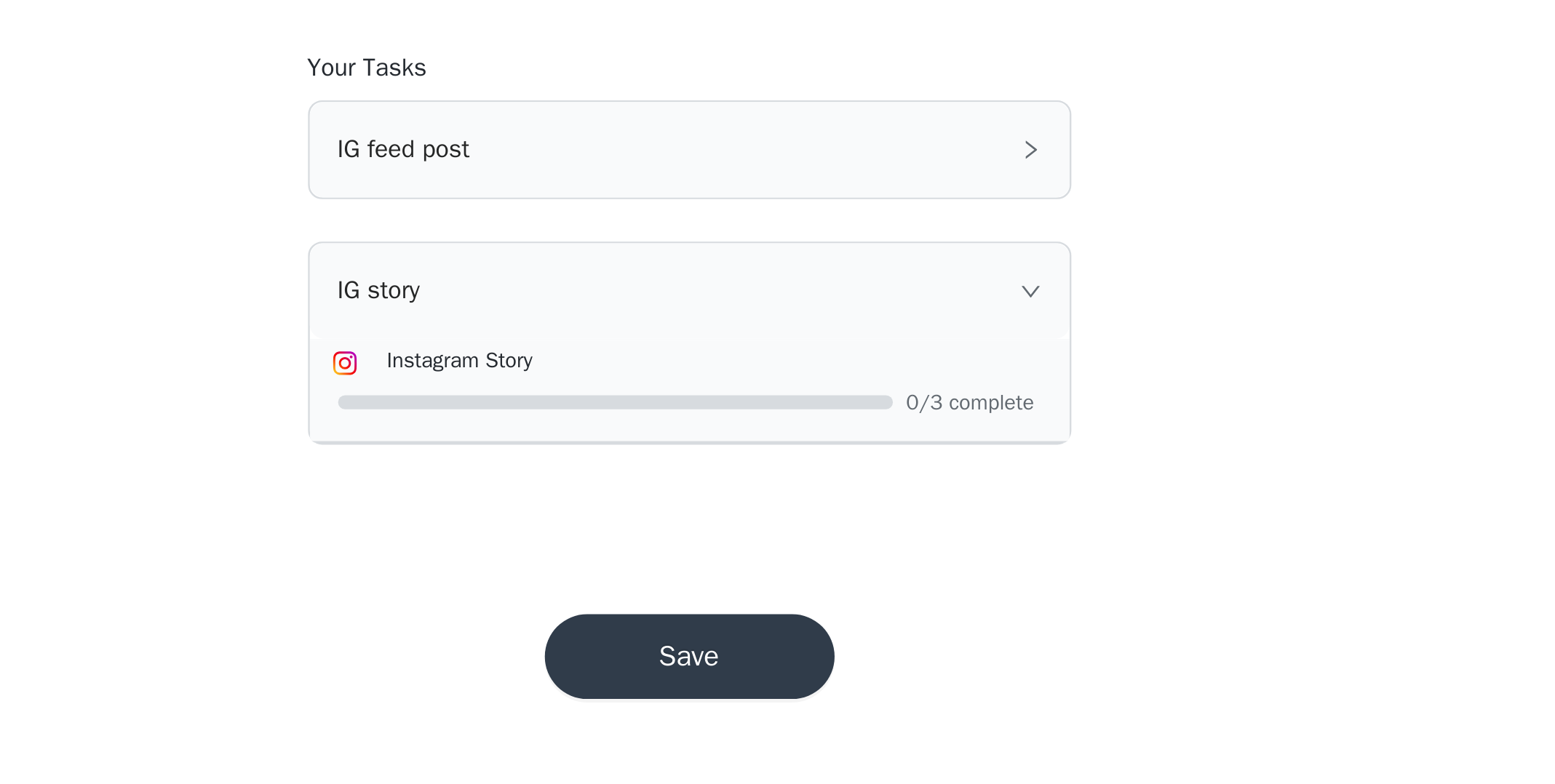 click on "Save" at bounding box center (778, 732) 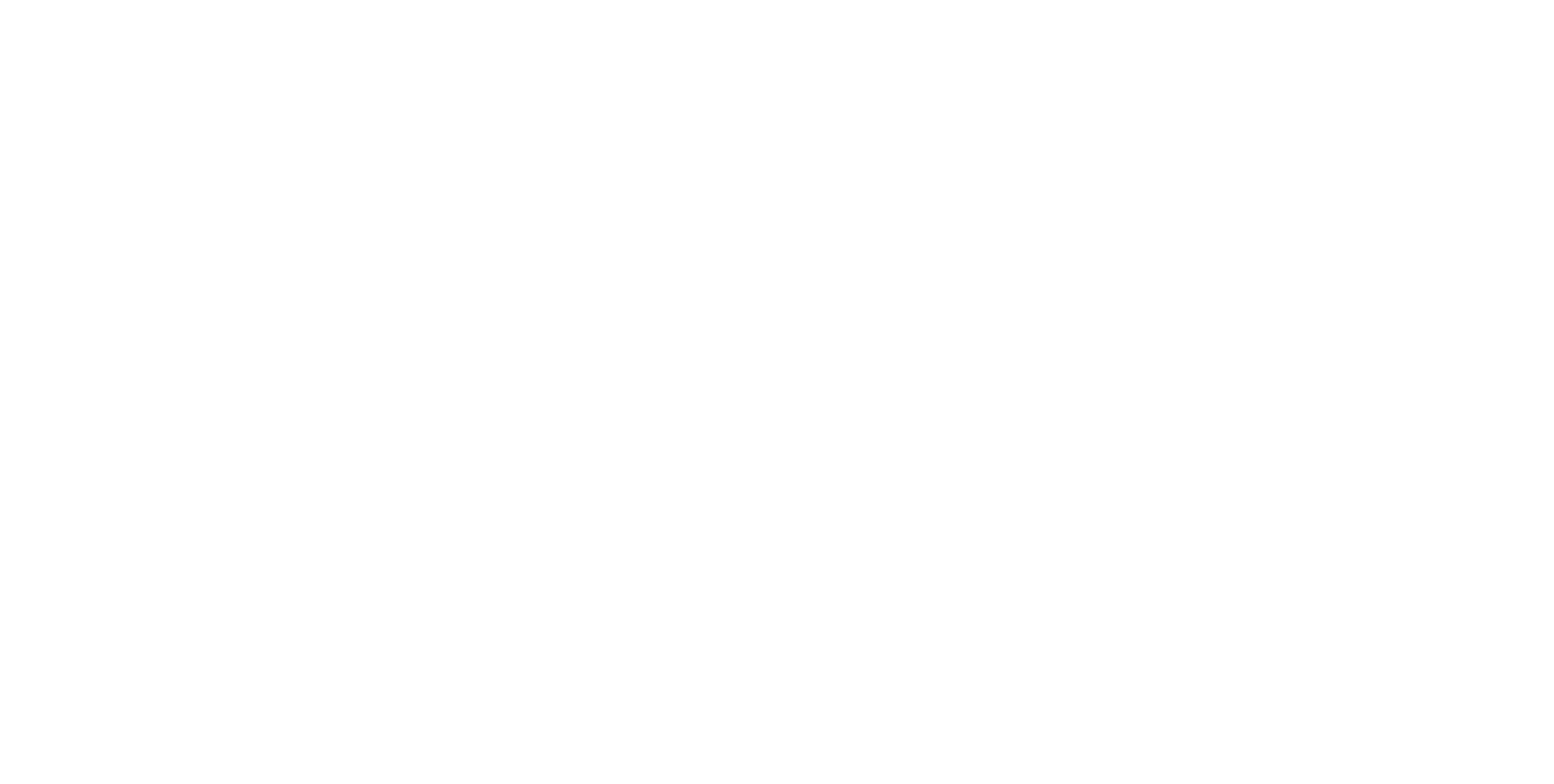 scroll, scrollTop: 0, scrollLeft: 0, axis: both 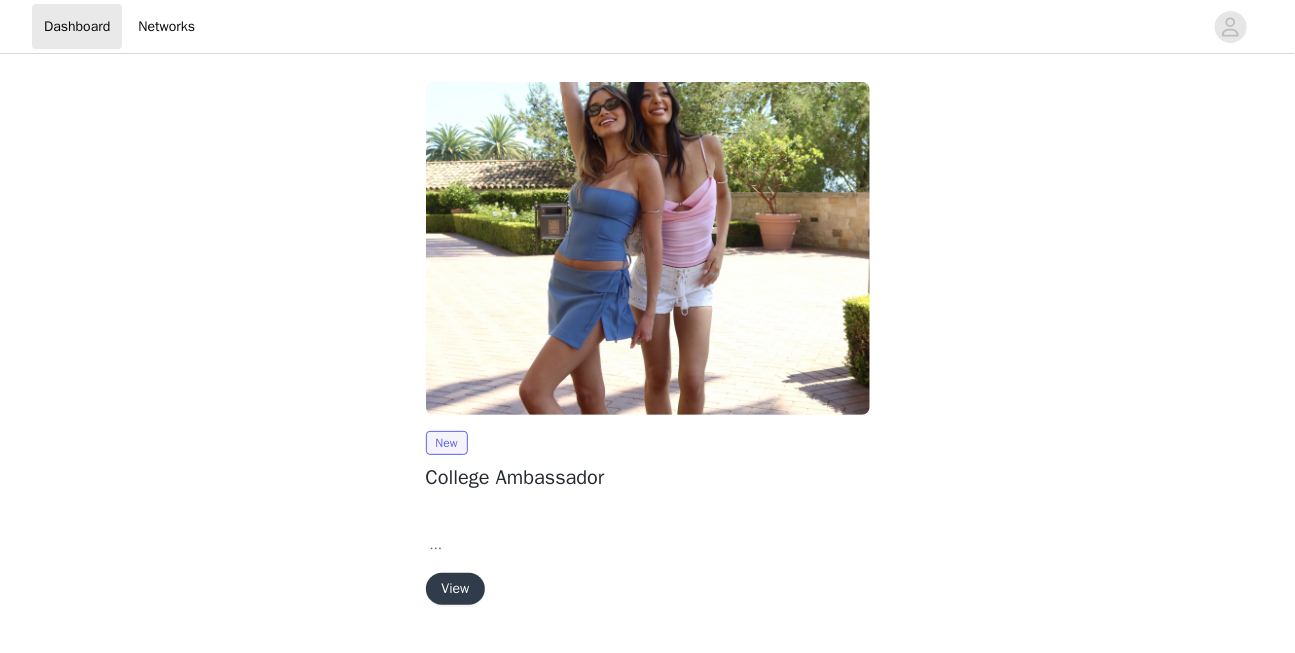 click on "View" at bounding box center [456, 589] 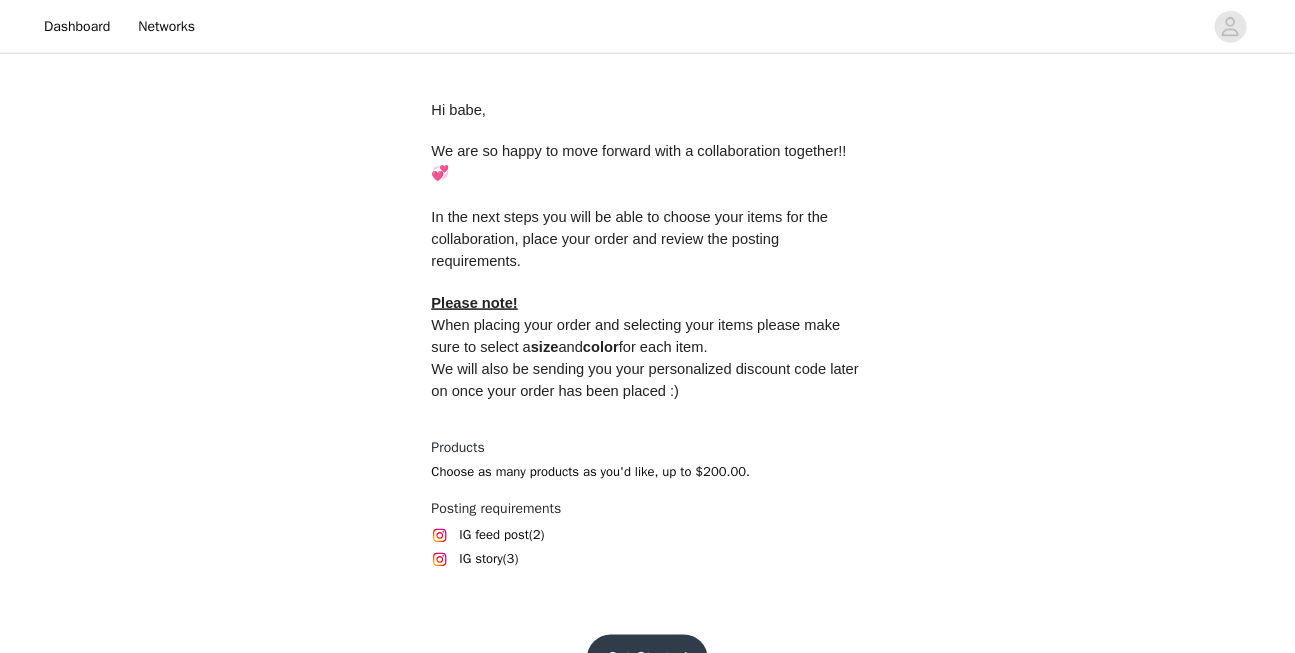 scroll, scrollTop: 841, scrollLeft: 0, axis: vertical 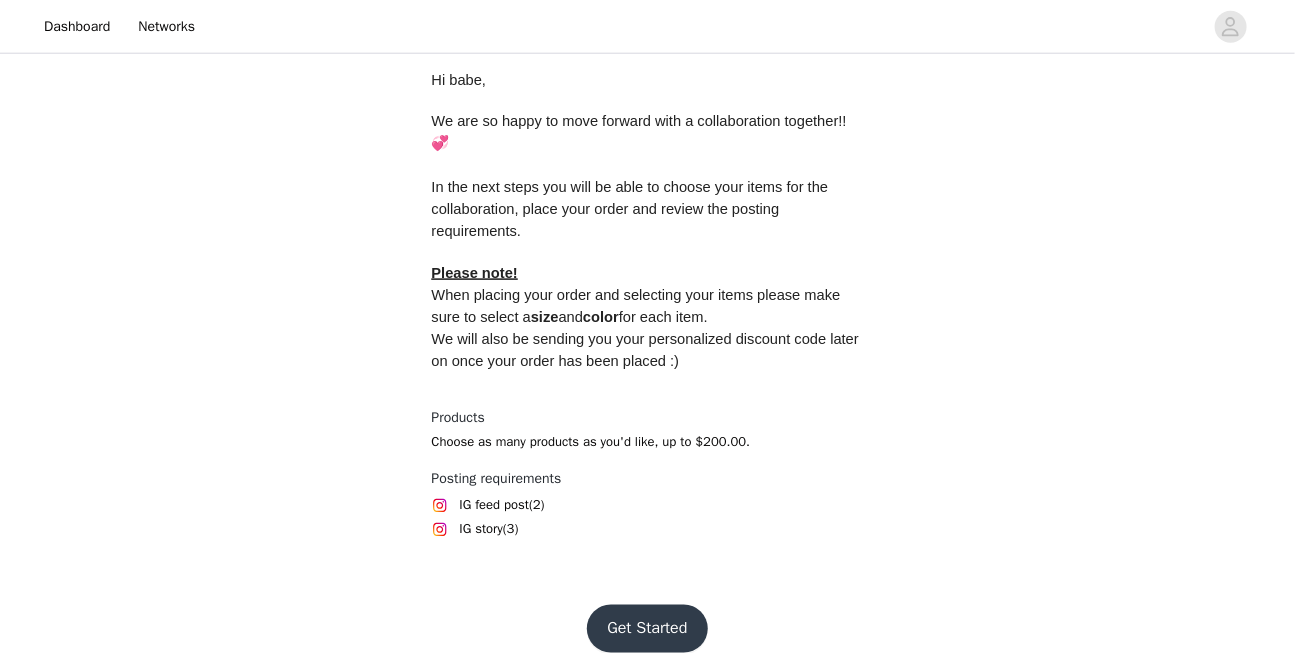 click on "Get Started" at bounding box center [647, 629] 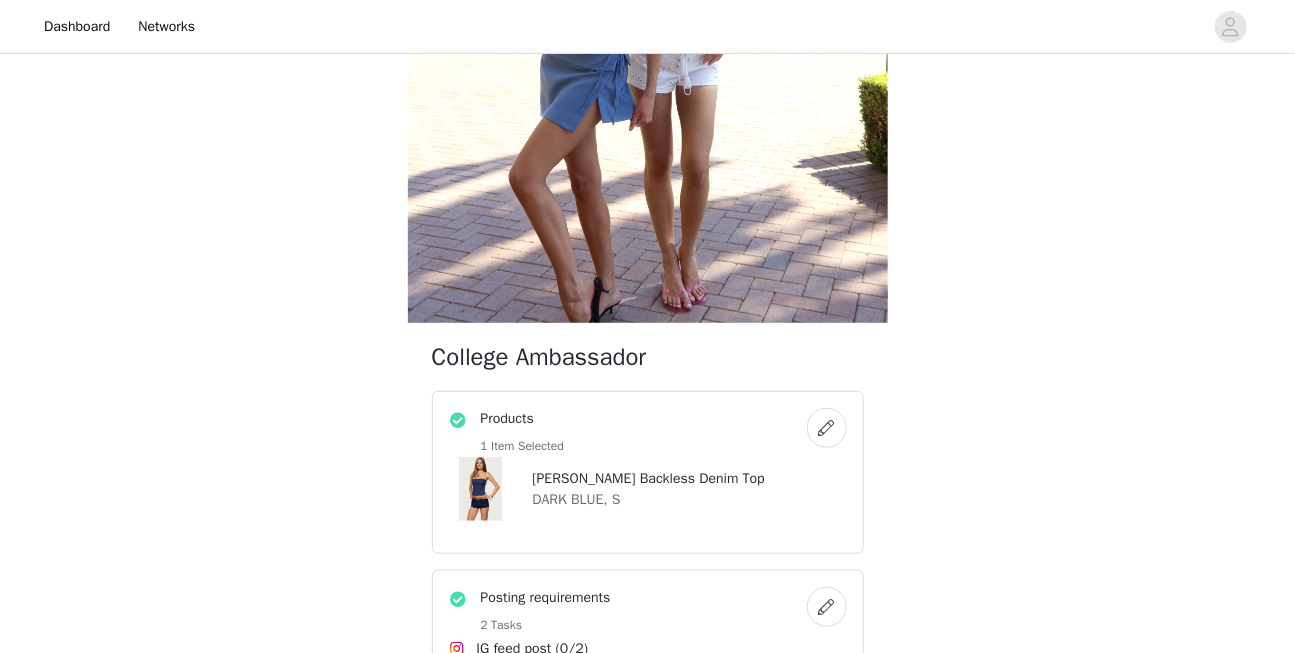 scroll, scrollTop: 361, scrollLeft: 0, axis: vertical 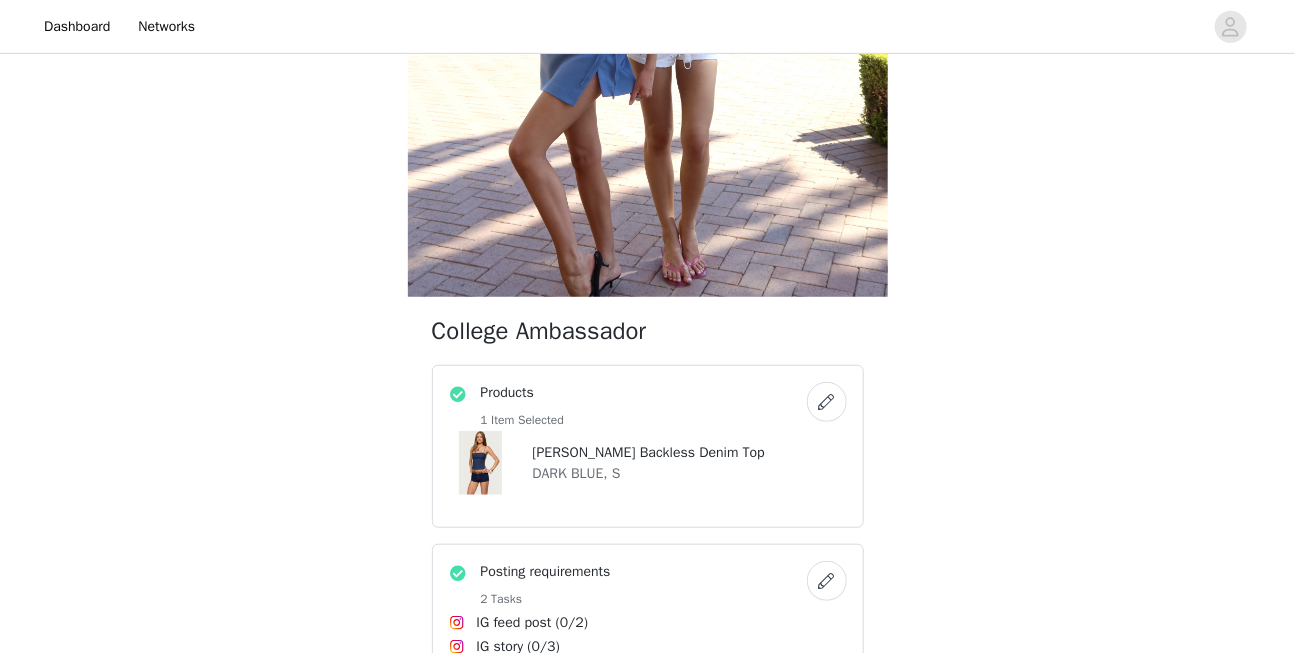 click on "Products   1 Item Selected               [PERSON_NAME] Backless Denim Top   DARK BLUE, S" at bounding box center (648, 446) 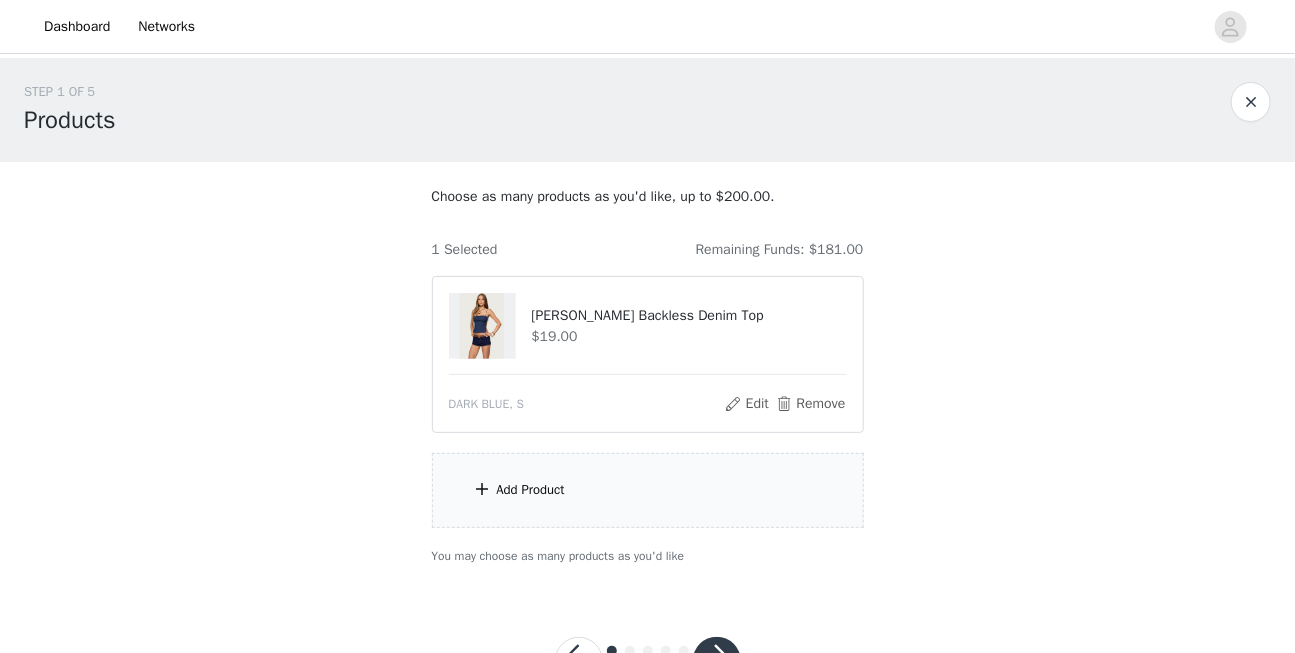 click on "Add Product" at bounding box center [648, 490] 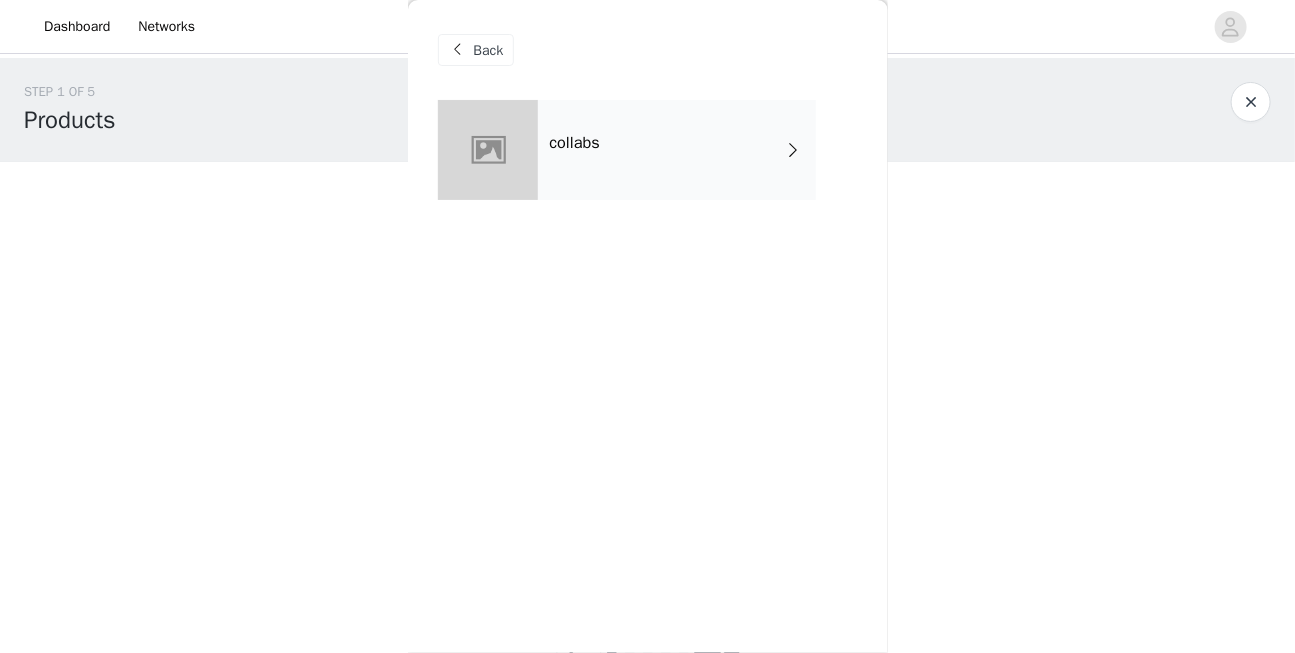 click on "collabs" at bounding box center (677, 150) 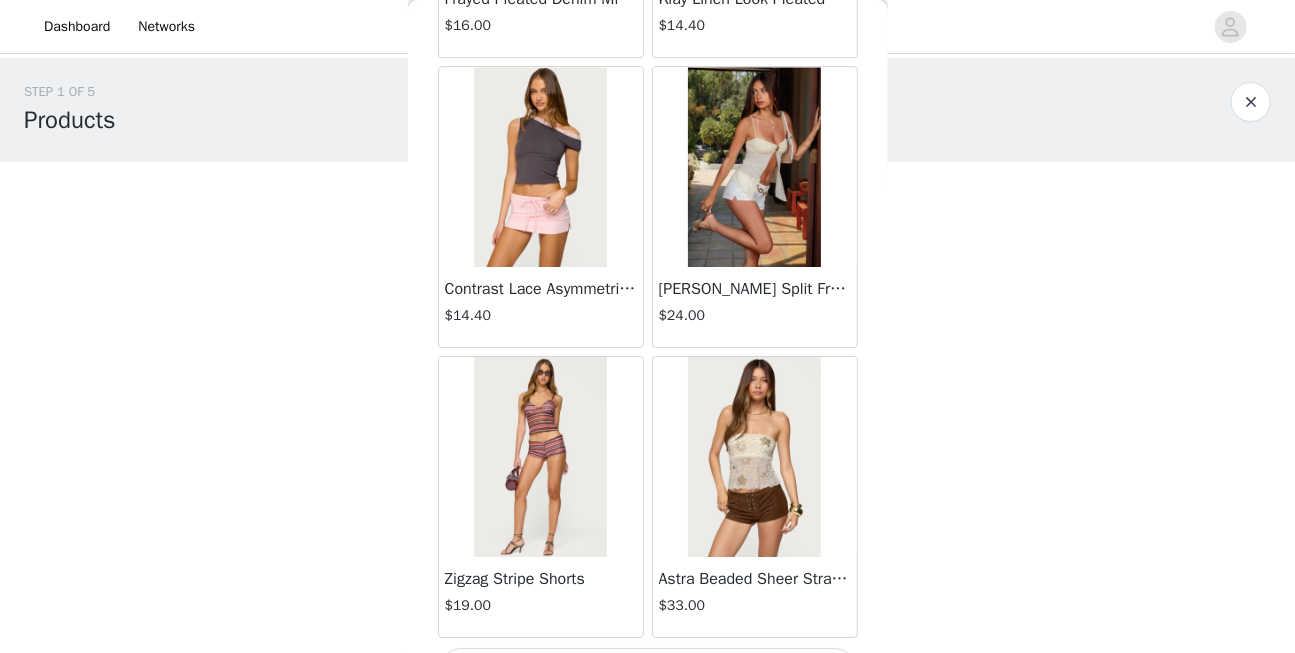 scroll, scrollTop: 2404, scrollLeft: 0, axis: vertical 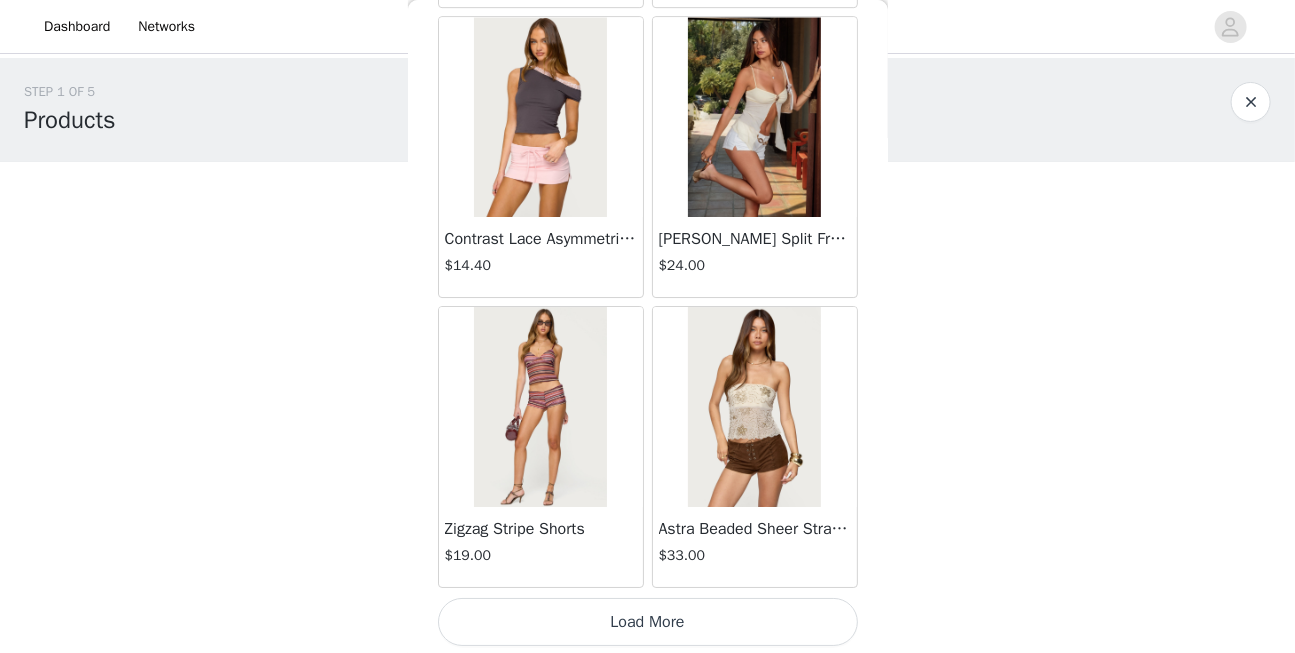 click on "Load More" at bounding box center [648, 622] 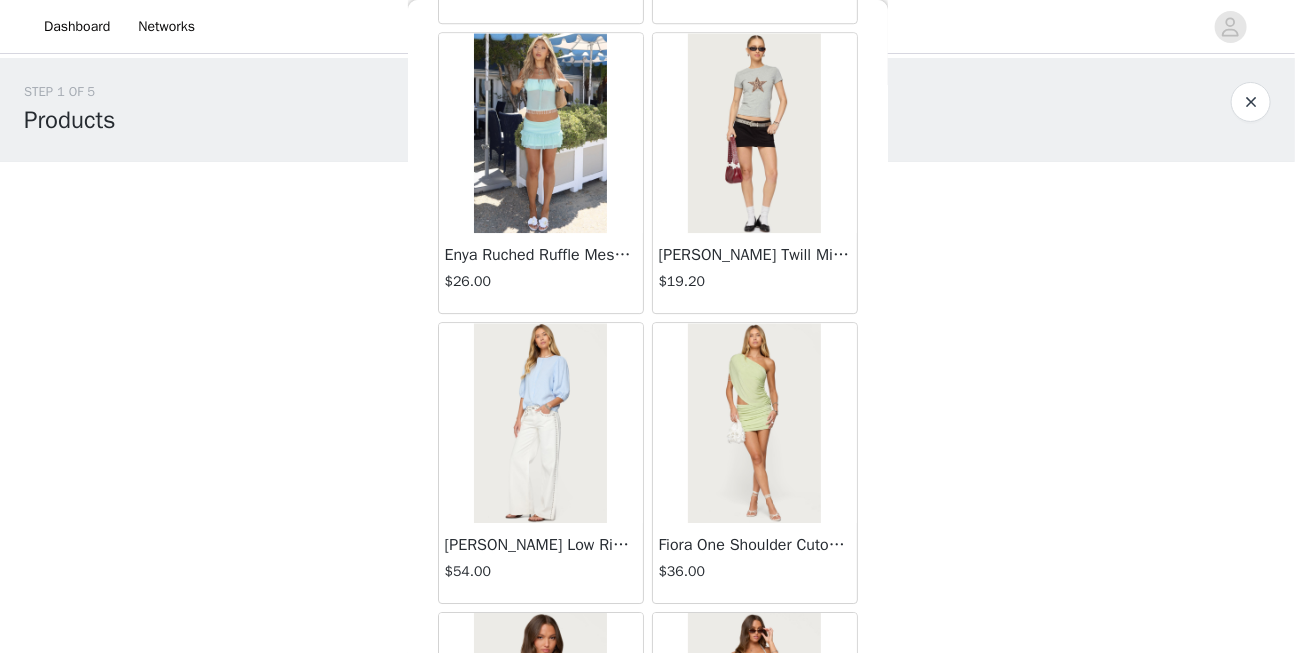 scroll, scrollTop: 5302, scrollLeft: 0, axis: vertical 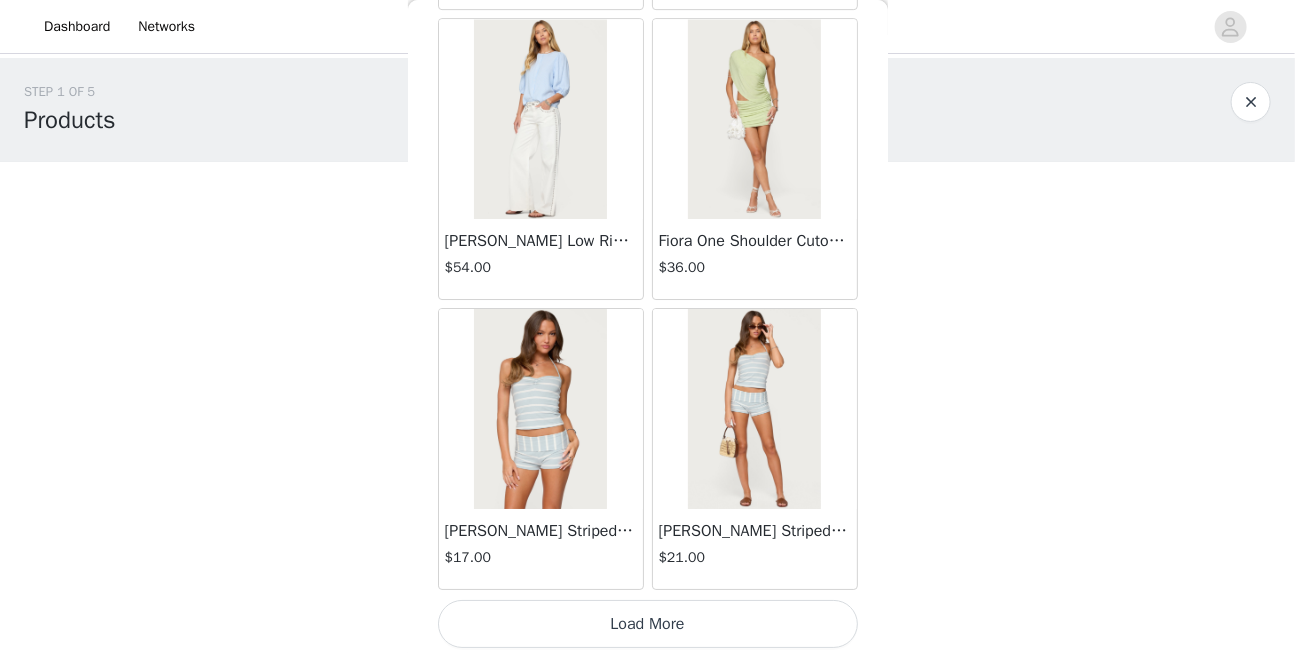 click on "Load More" at bounding box center [648, 624] 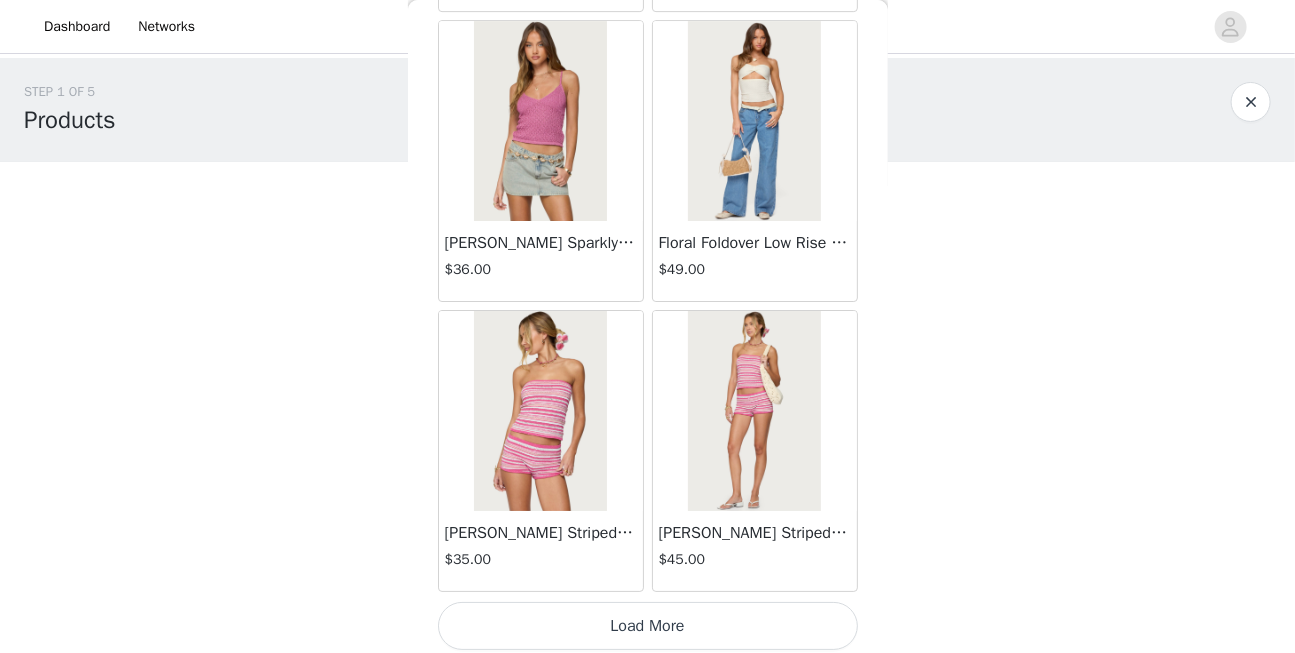 click on "Load More" at bounding box center [648, 626] 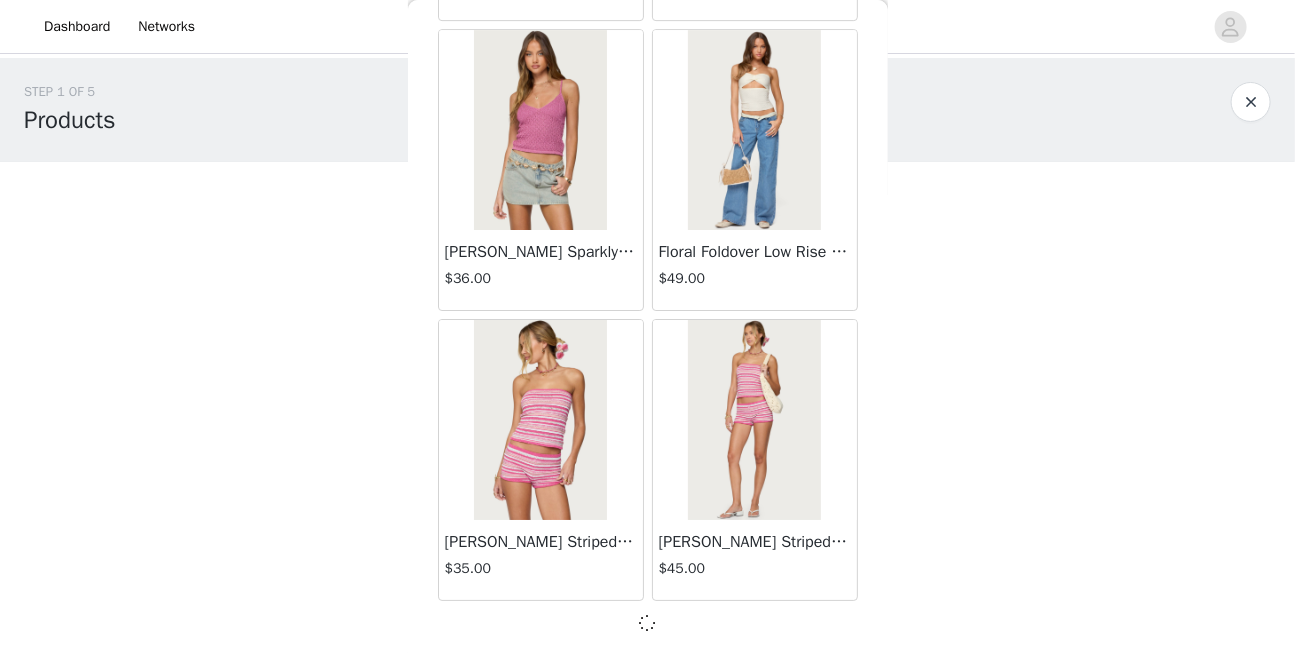 scroll, scrollTop: 8200, scrollLeft: 0, axis: vertical 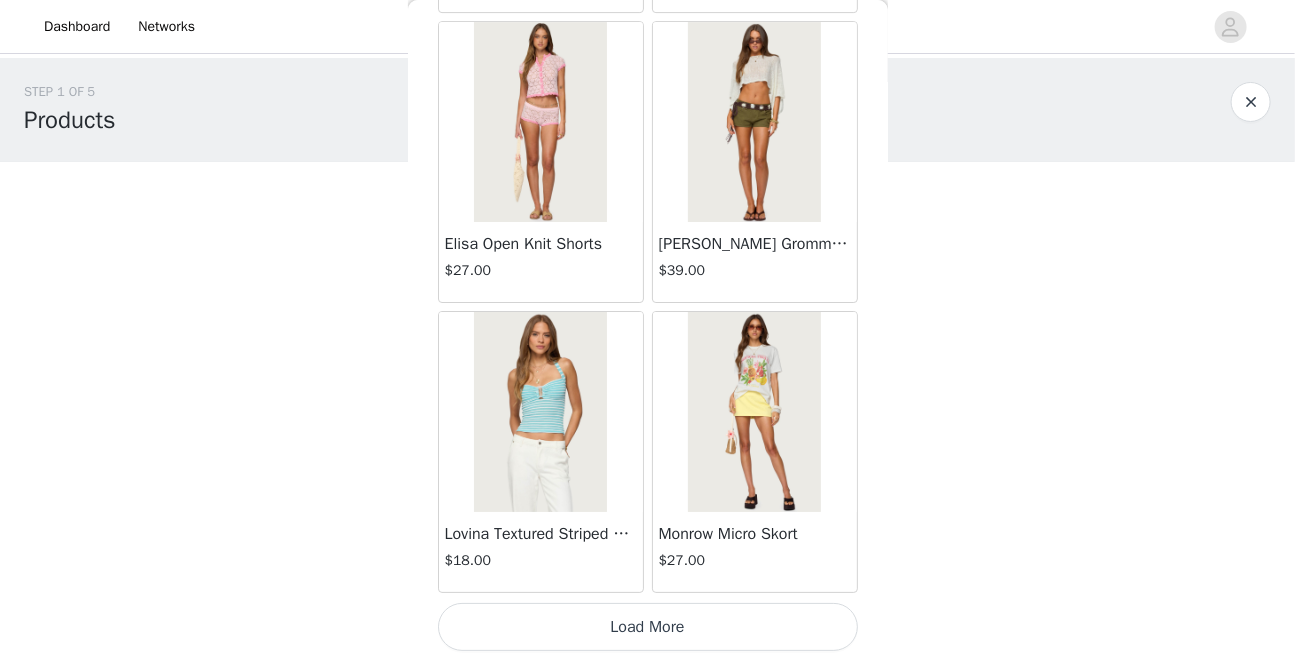 click on "Load More" at bounding box center [648, 627] 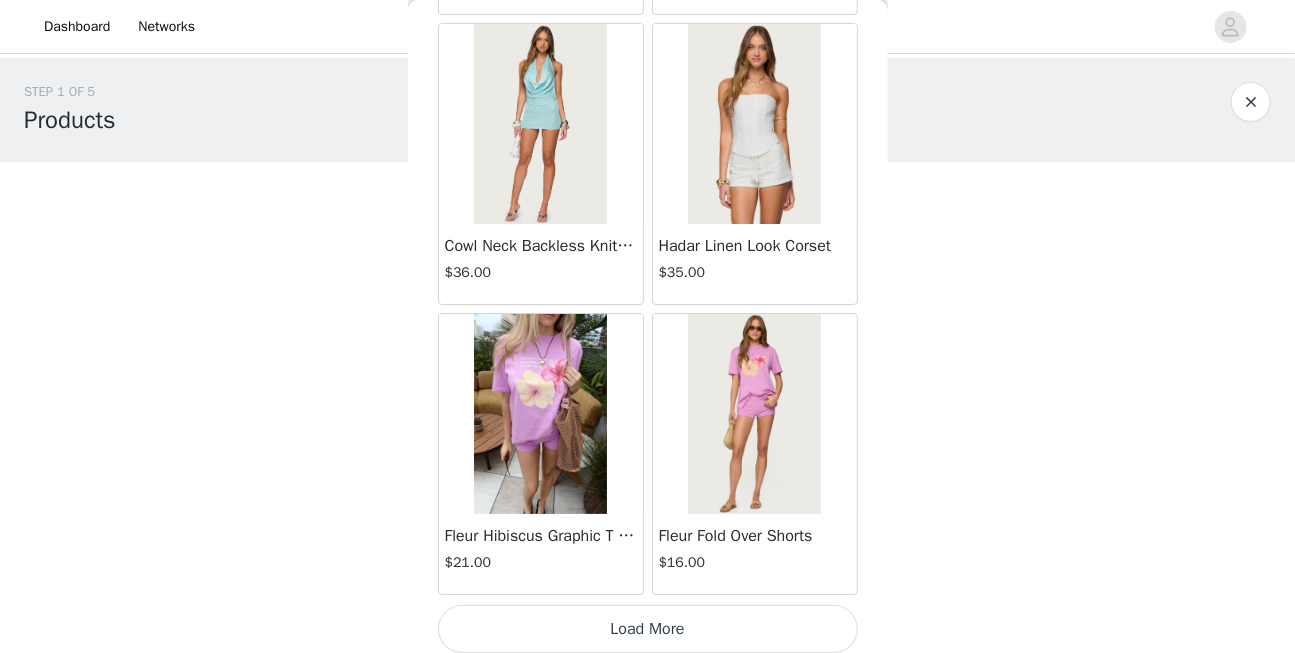 click on "Load More" at bounding box center (648, 629) 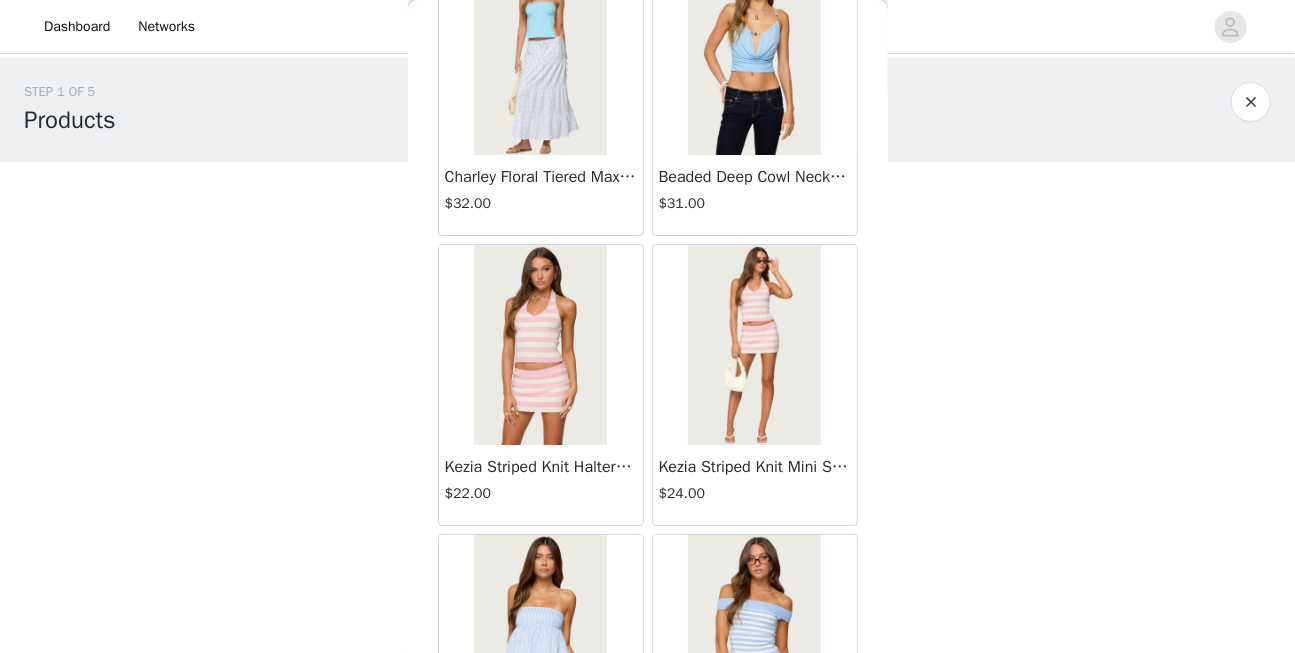 scroll, scrollTop: 16895, scrollLeft: 0, axis: vertical 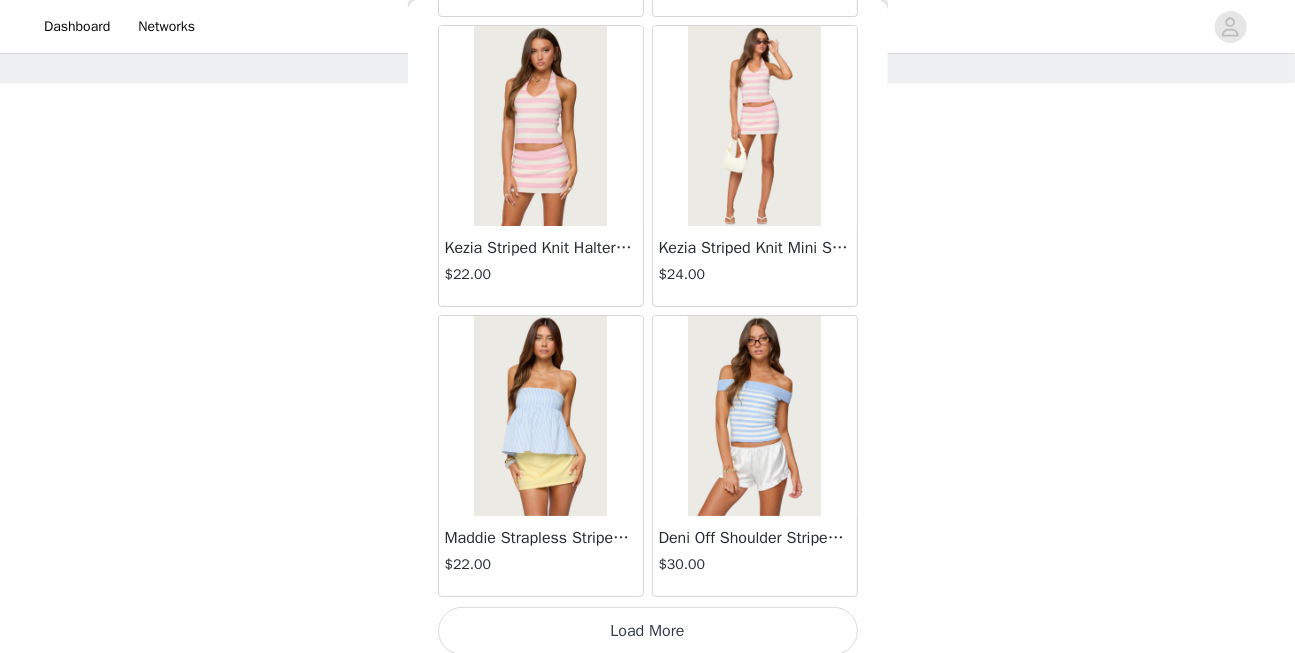 click on "Load More" at bounding box center (648, 631) 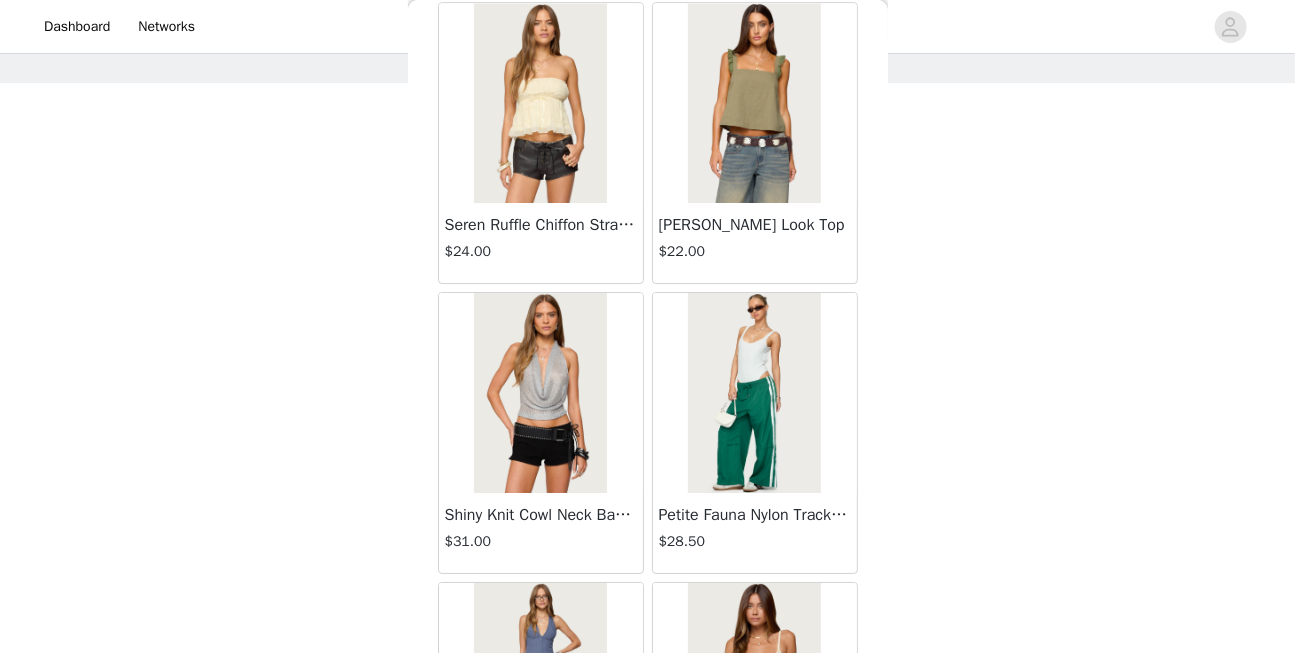 scroll, scrollTop: 19793, scrollLeft: 0, axis: vertical 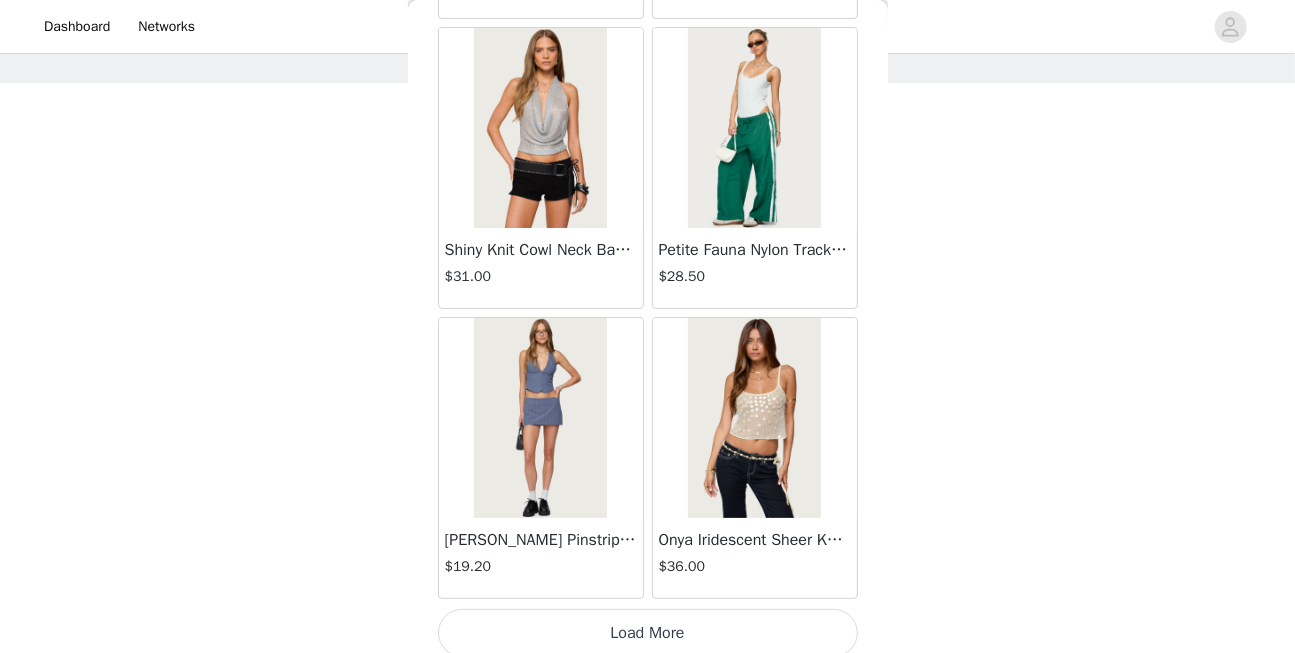 click on "Load More" at bounding box center [648, 633] 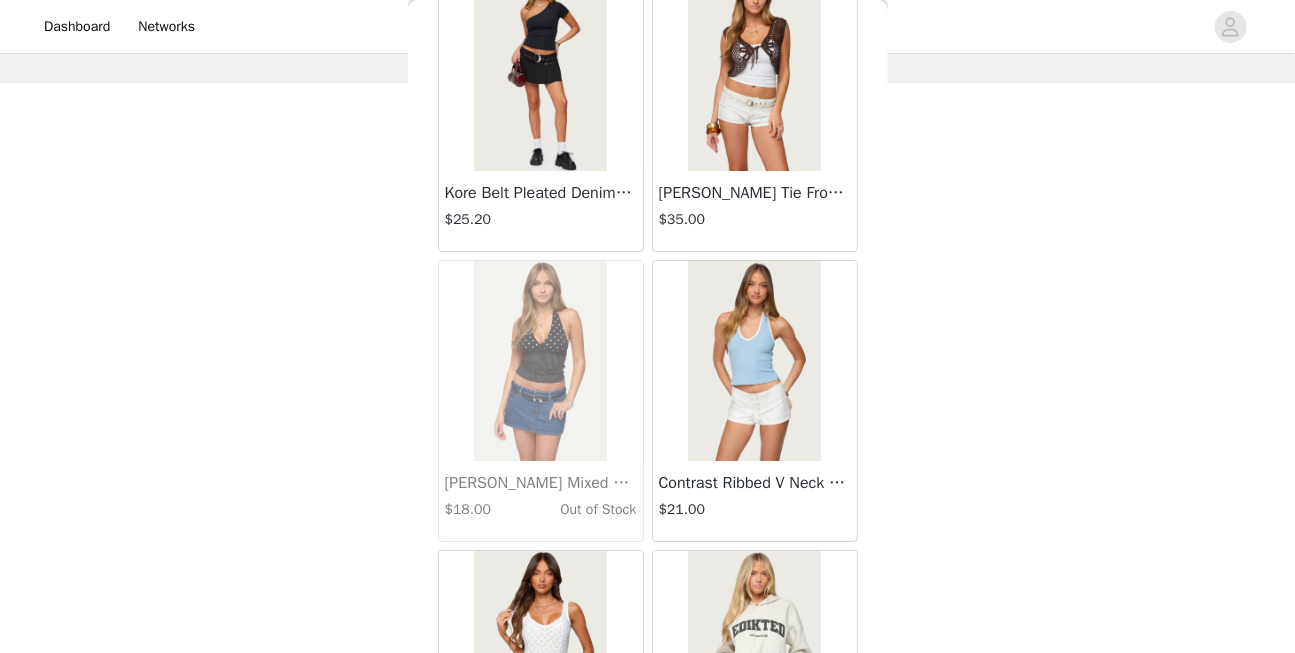 scroll, scrollTop: 22691, scrollLeft: 0, axis: vertical 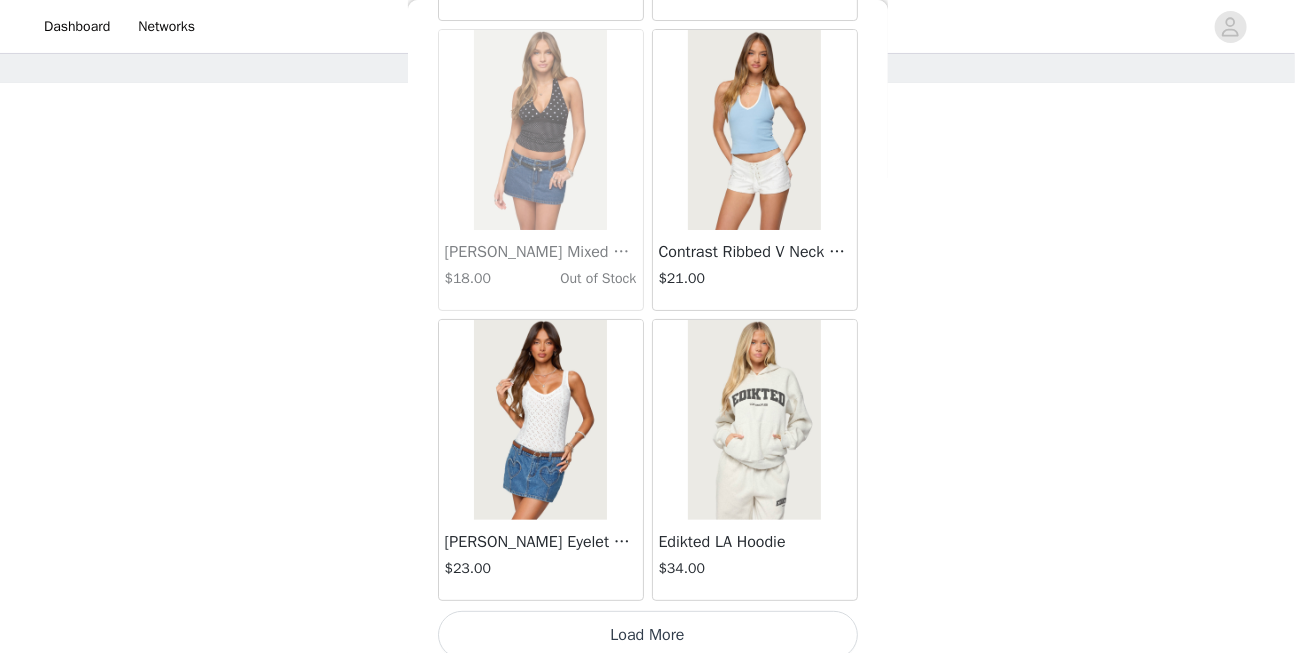 click on "Load More" at bounding box center [648, 635] 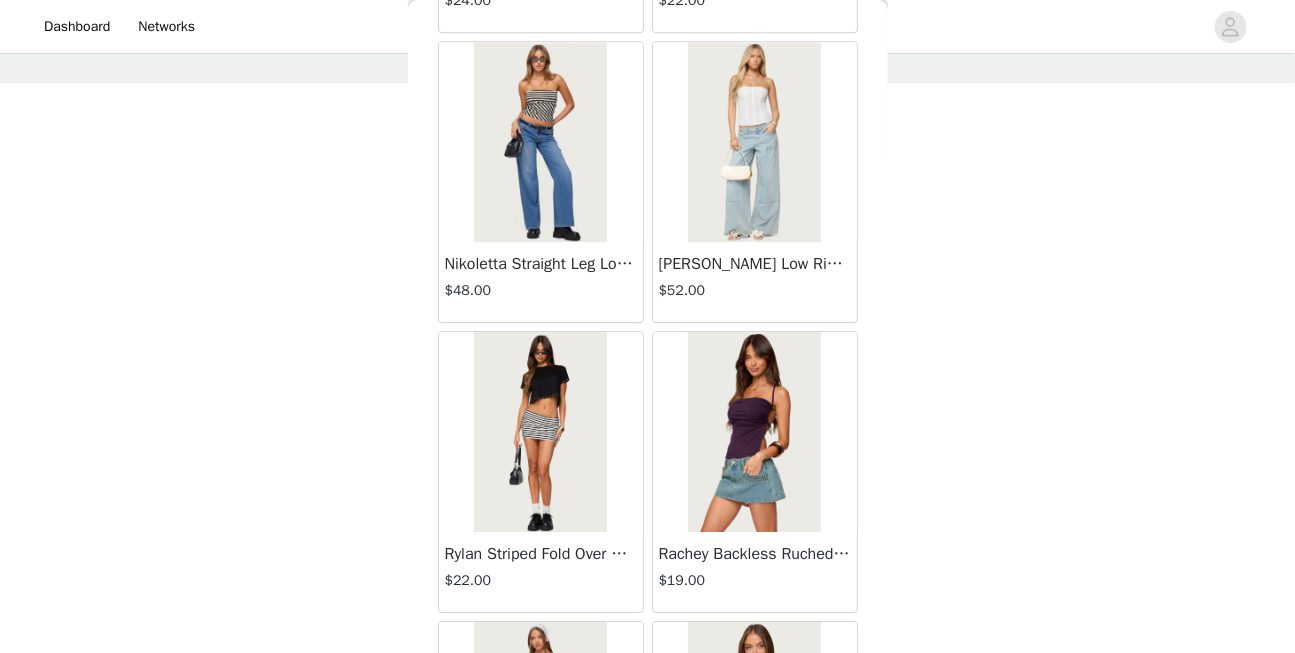 scroll, scrollTop: 25006, scrollLeft: 0, axis: vertical 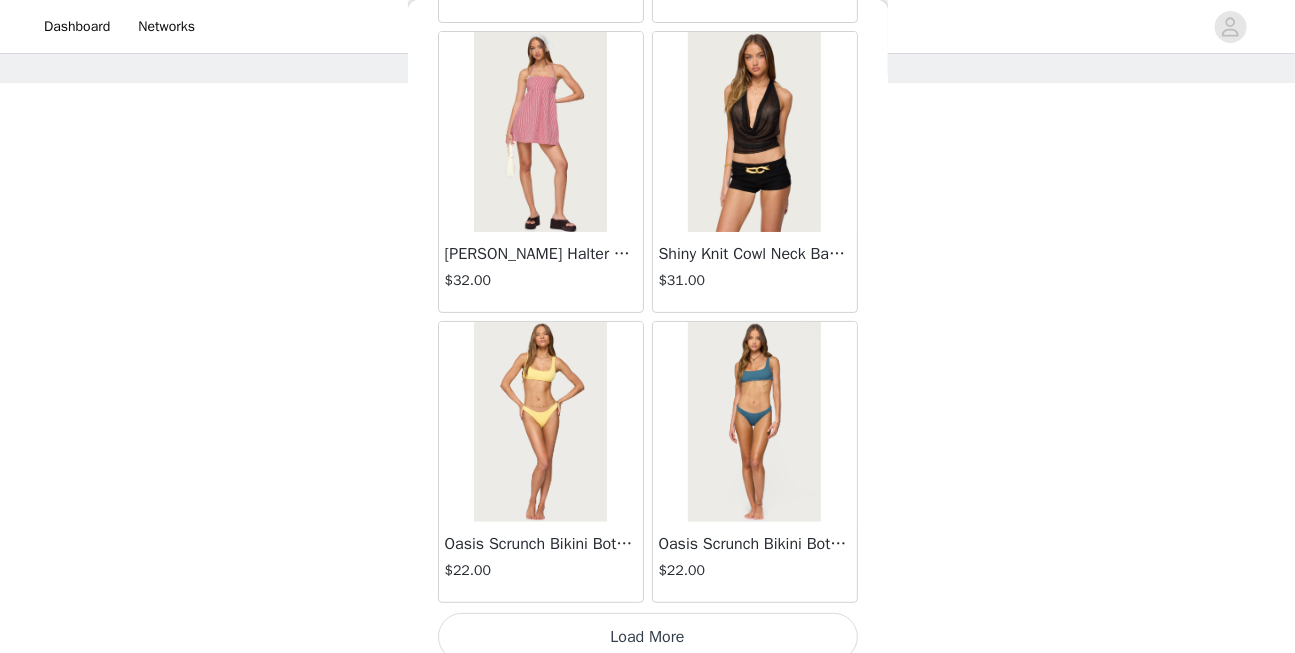 click on "Load More" at bounding box center (648, 637) 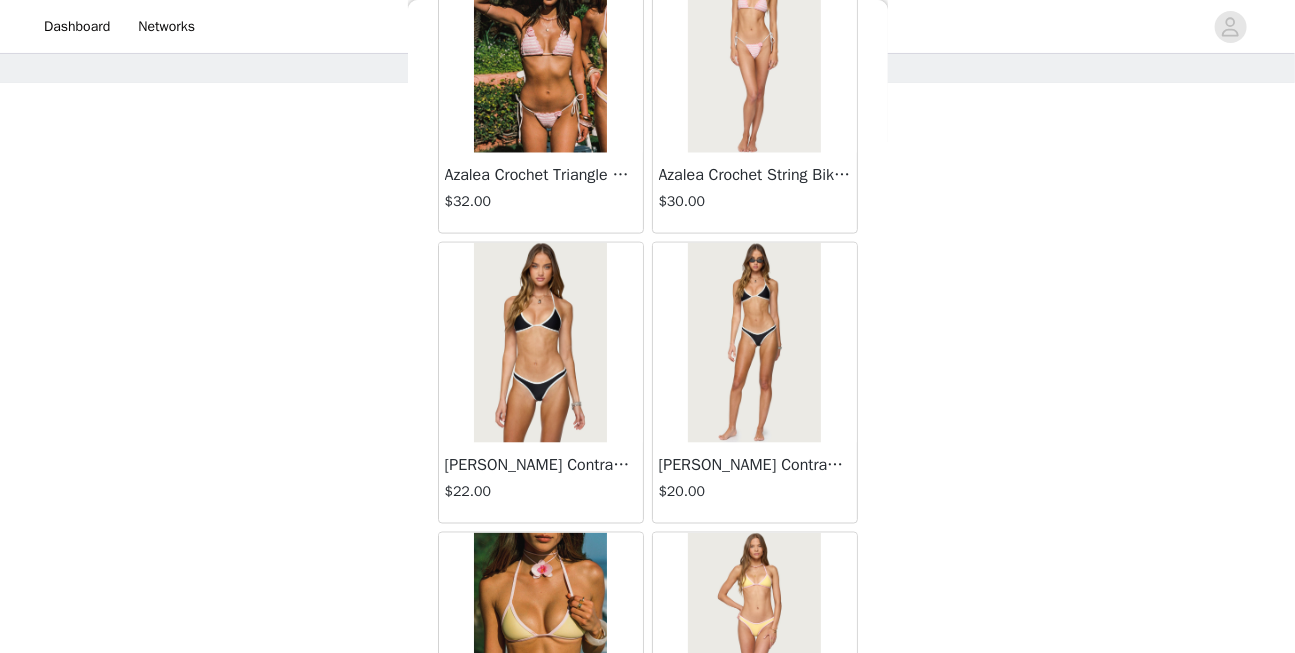 scroll, scrollTop: 26541, scrollLeft: 0, axis: vertical 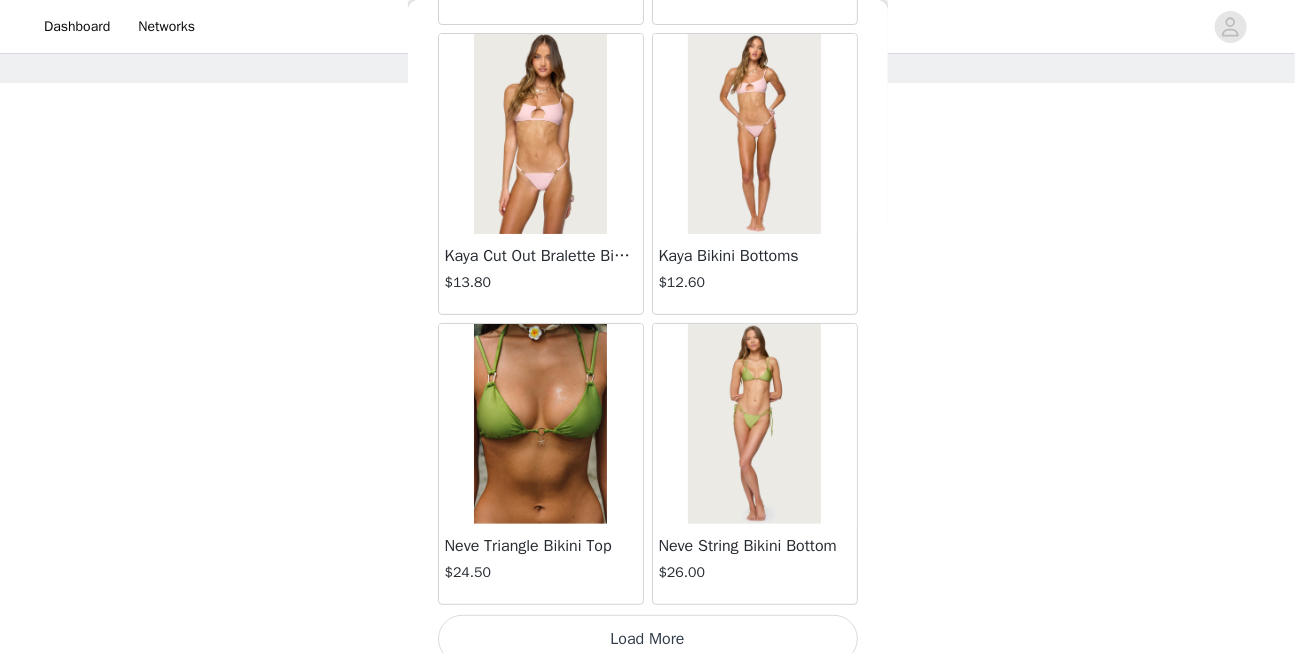 click on "Load More" at bounding box center (648, 639) 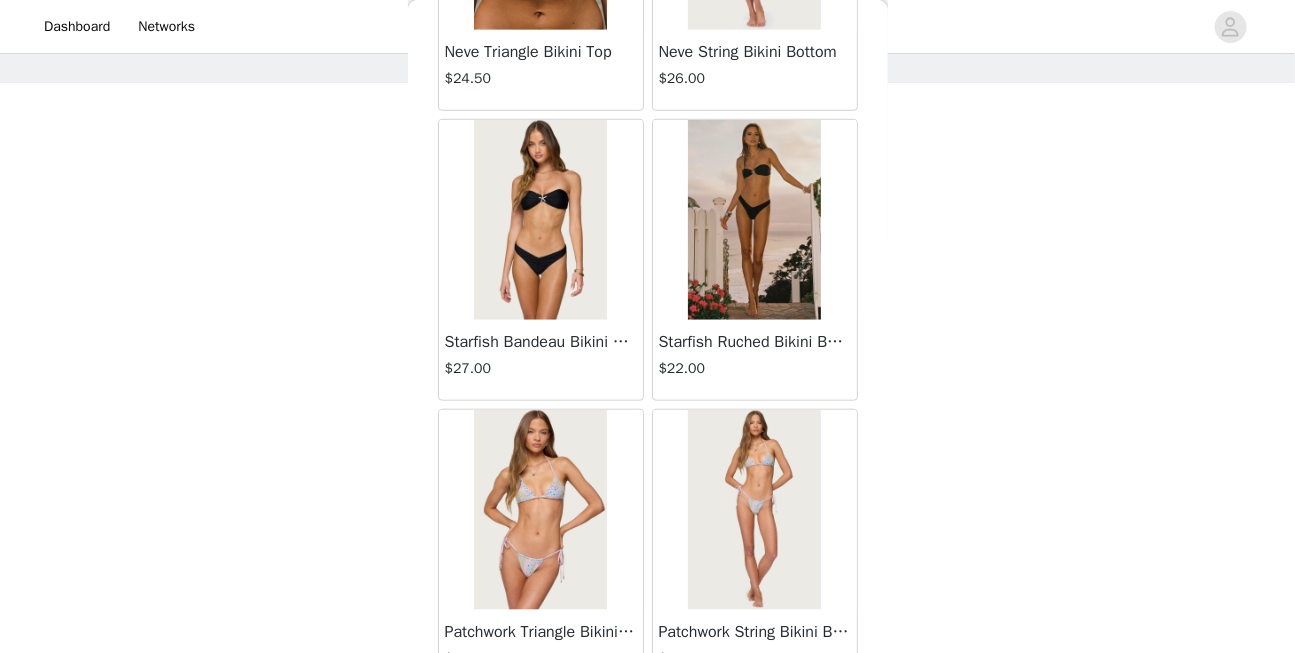 scroll, scrollTop: 28999, scrollLeft: 0, axis: vertical 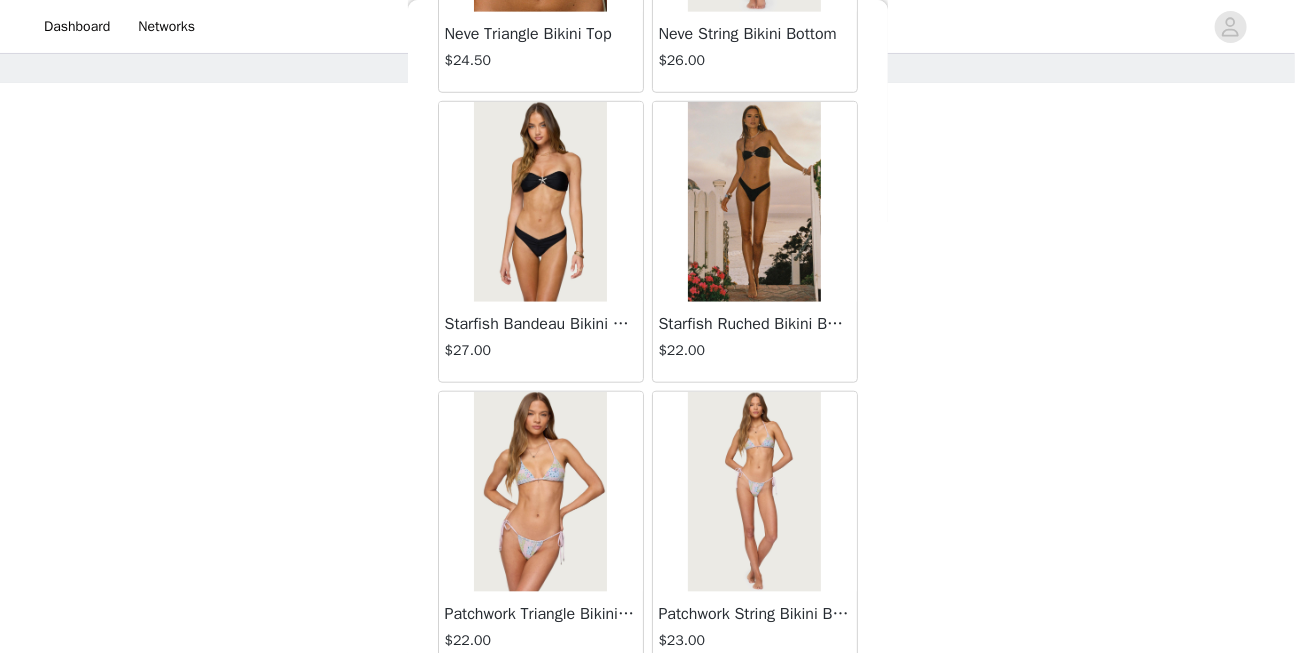 click at bounding box center [540, 492] 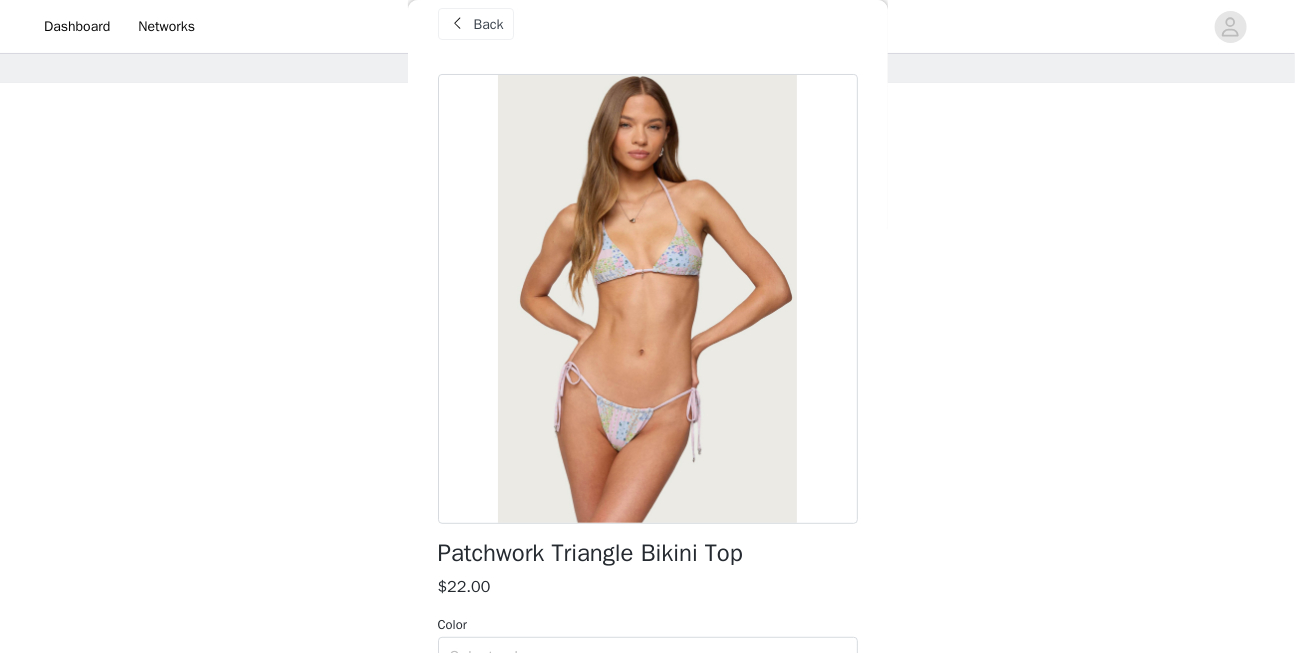 scroll, scrollTop: 0, scrollLeft: 0, axis: both 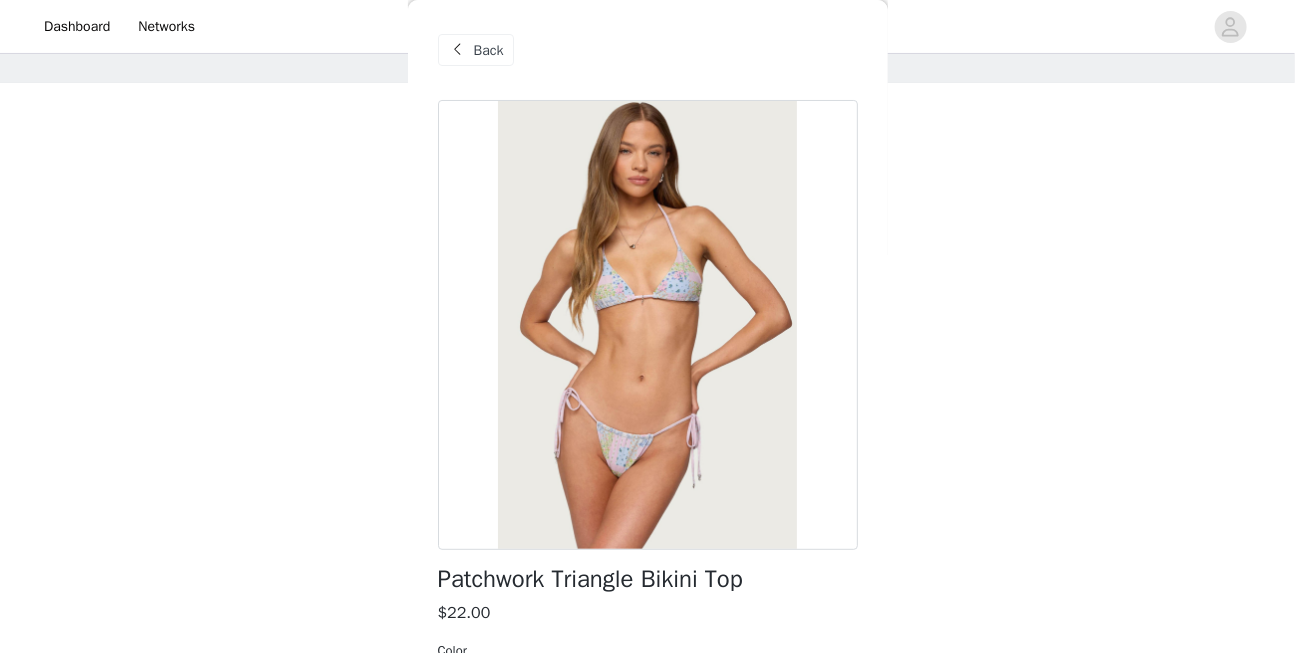 click on "Back" at bounding box center (489, 50) 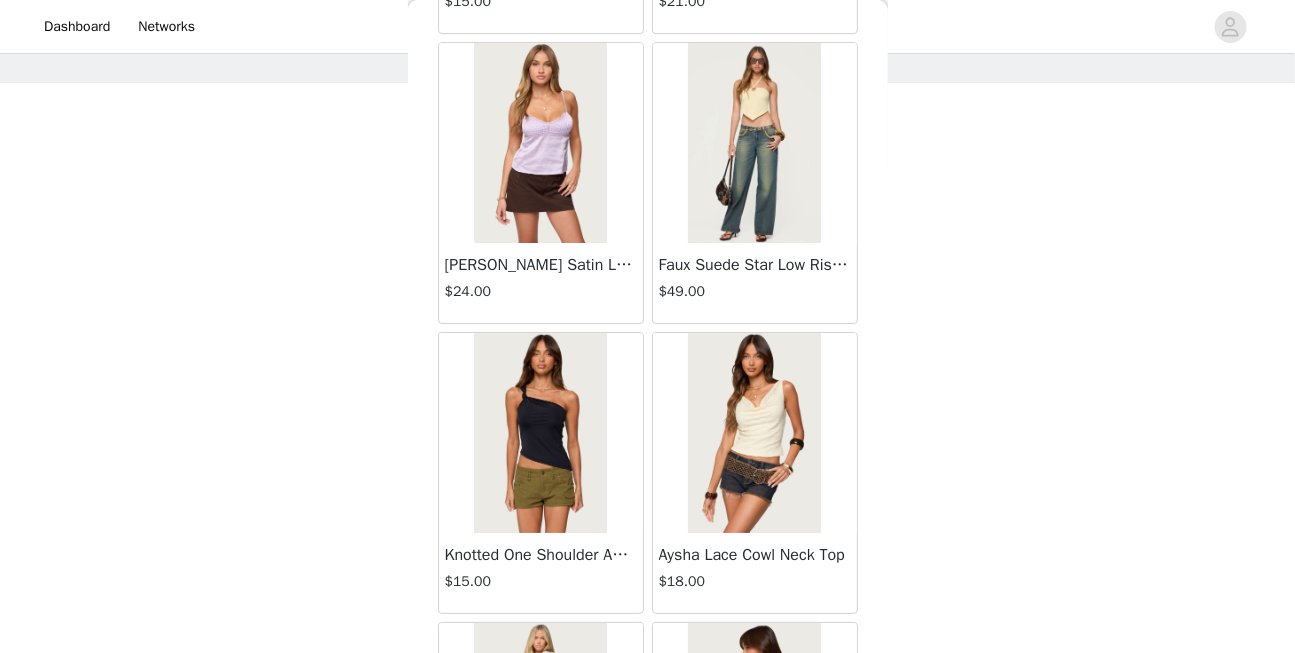 scroll, scrollTop: 31385, scrollLeft: 0, axis: vertical 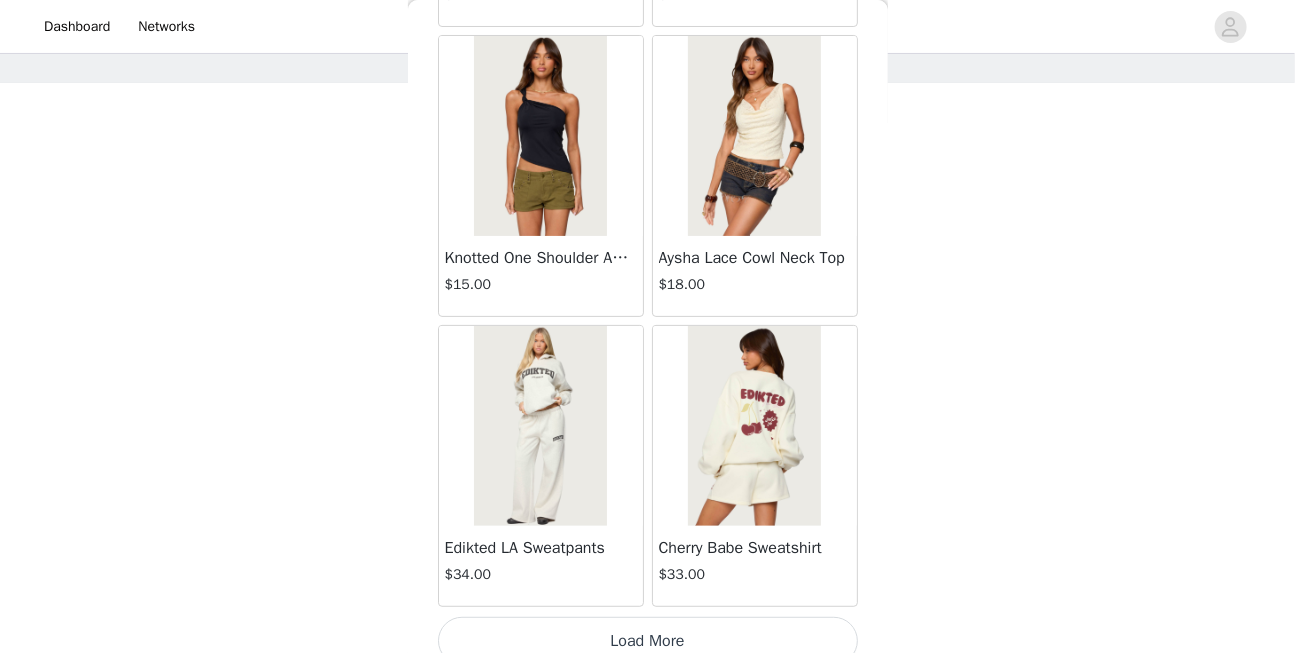 click at bounding box center [754, 426] 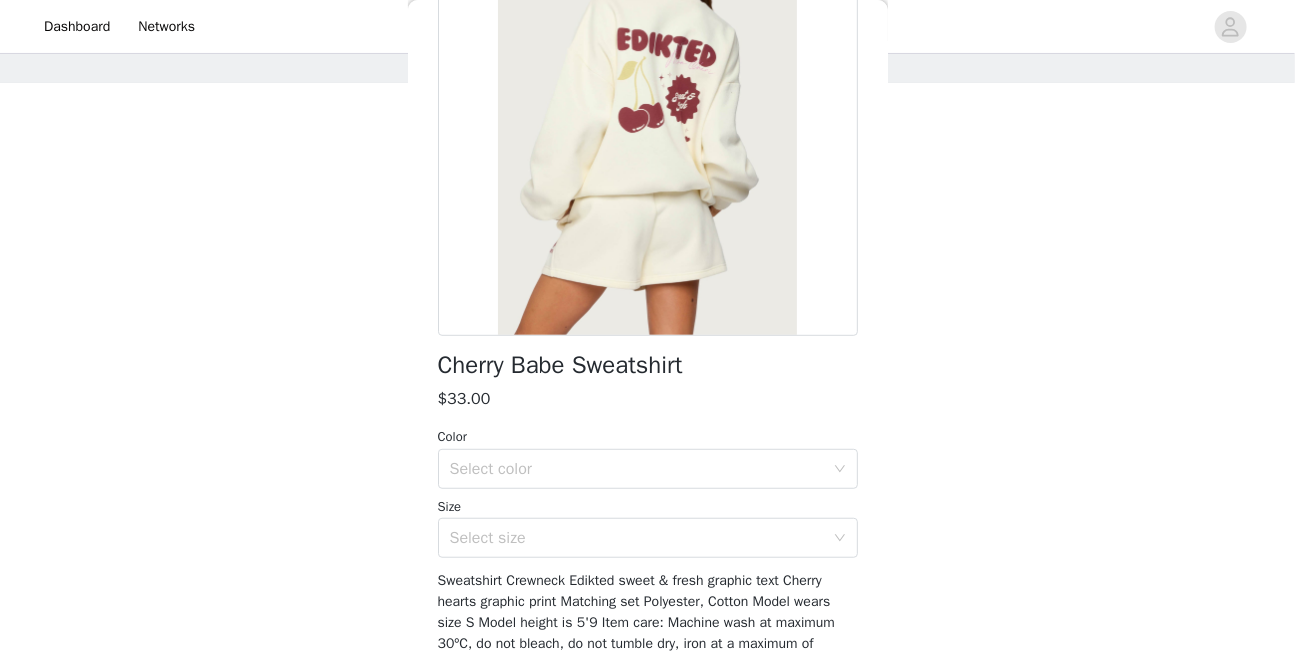 scroll, scrollTop: 248, scrollLeft: 0, axis: vertical 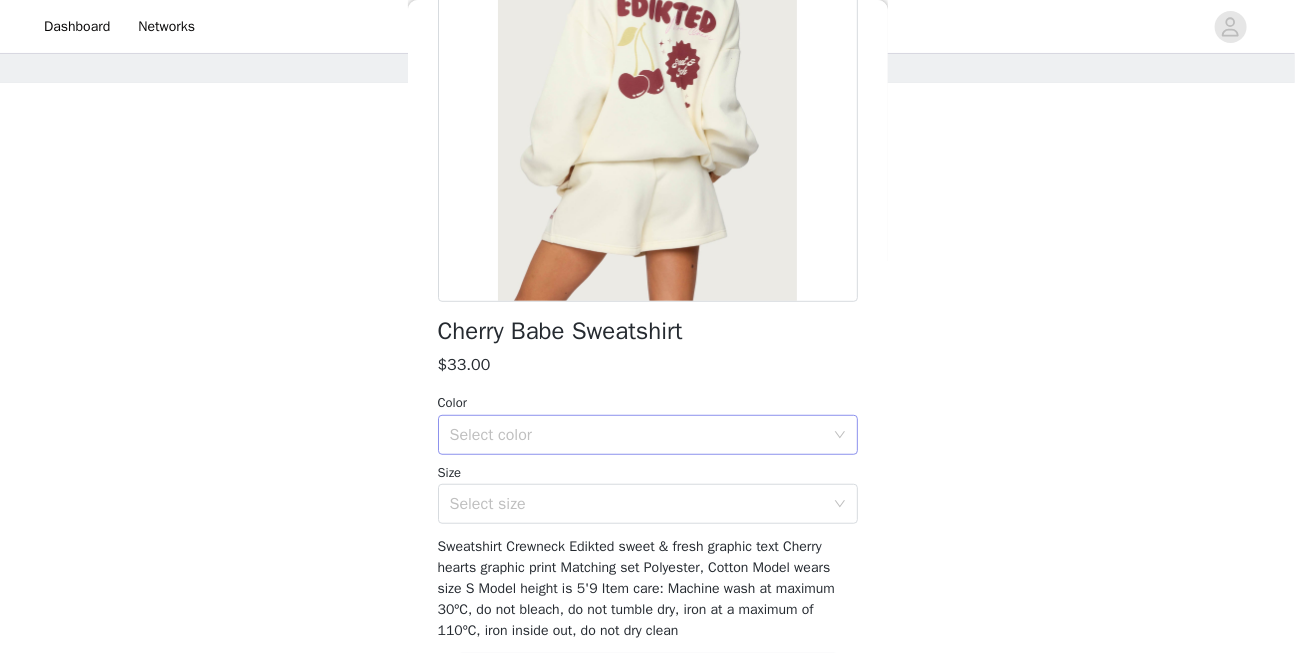 click on "Select color" at bounding box center [637, 435] 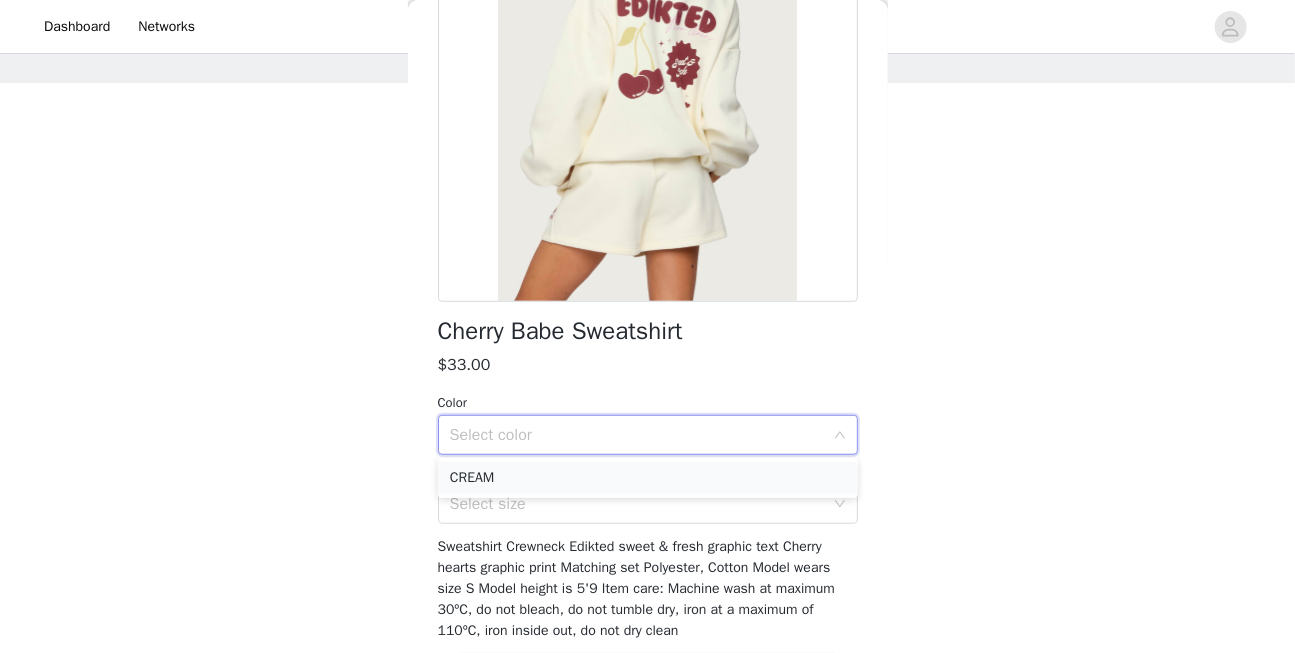 click on "CREAM" at bounding box center [648, 478] 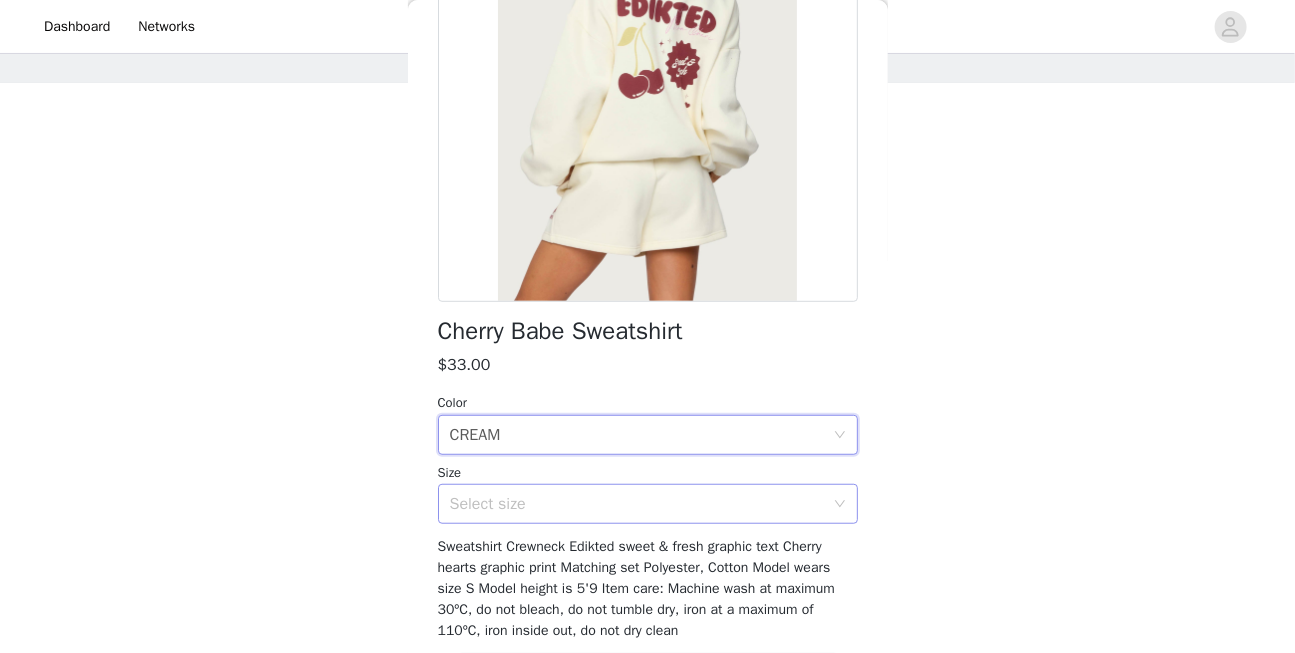 click on "Select size" at bounding box center [637, 504] 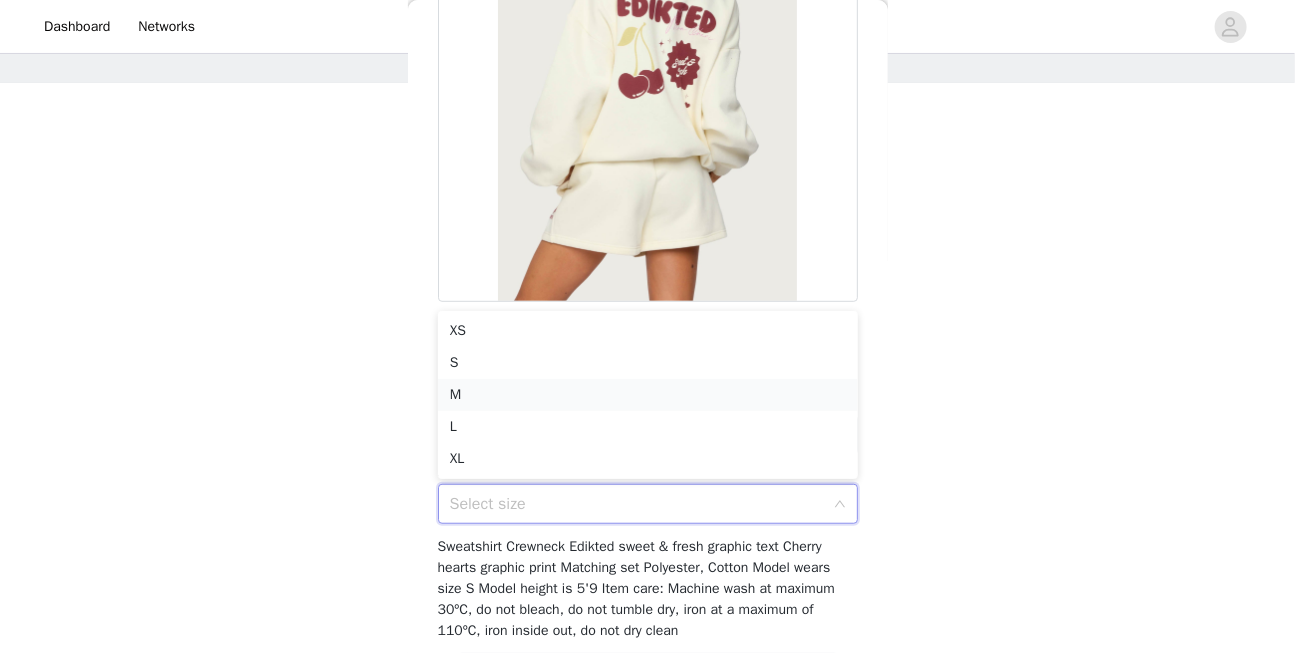click on "M" at bounding box center [648, 395] 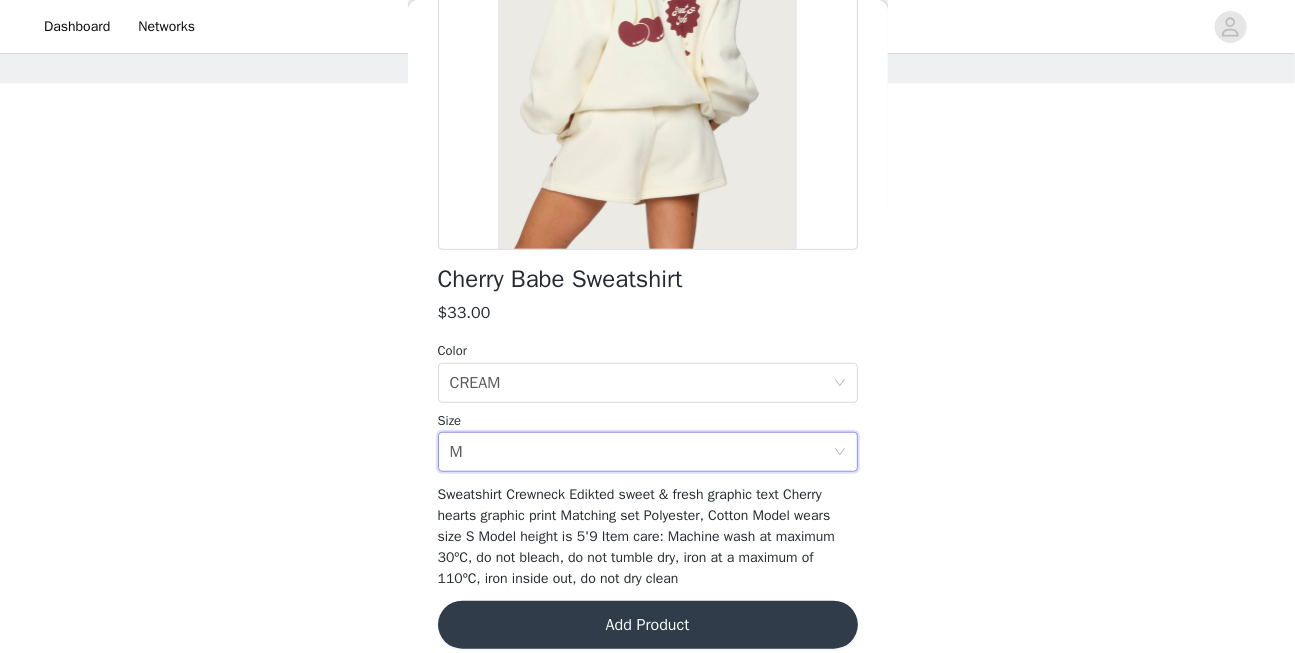scroll, scrollTop: 319, scrollLeft: 0, axis: vertical 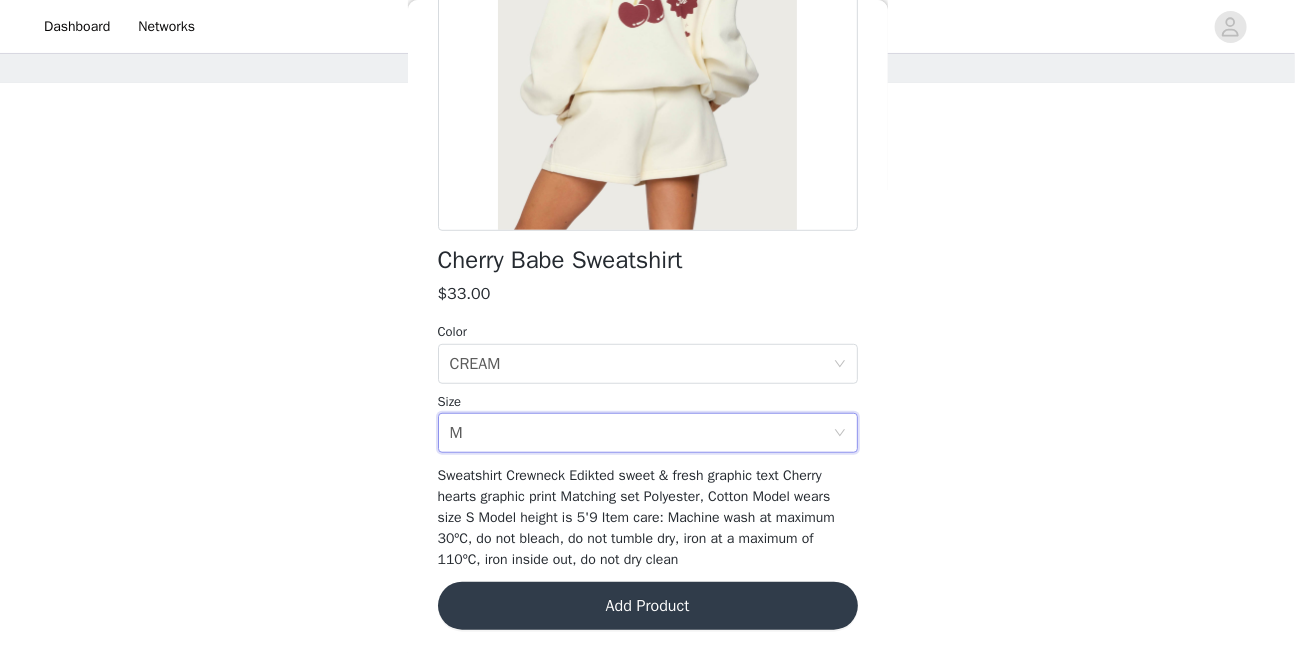 click on "Add Product" at bounding box center [648, 606] 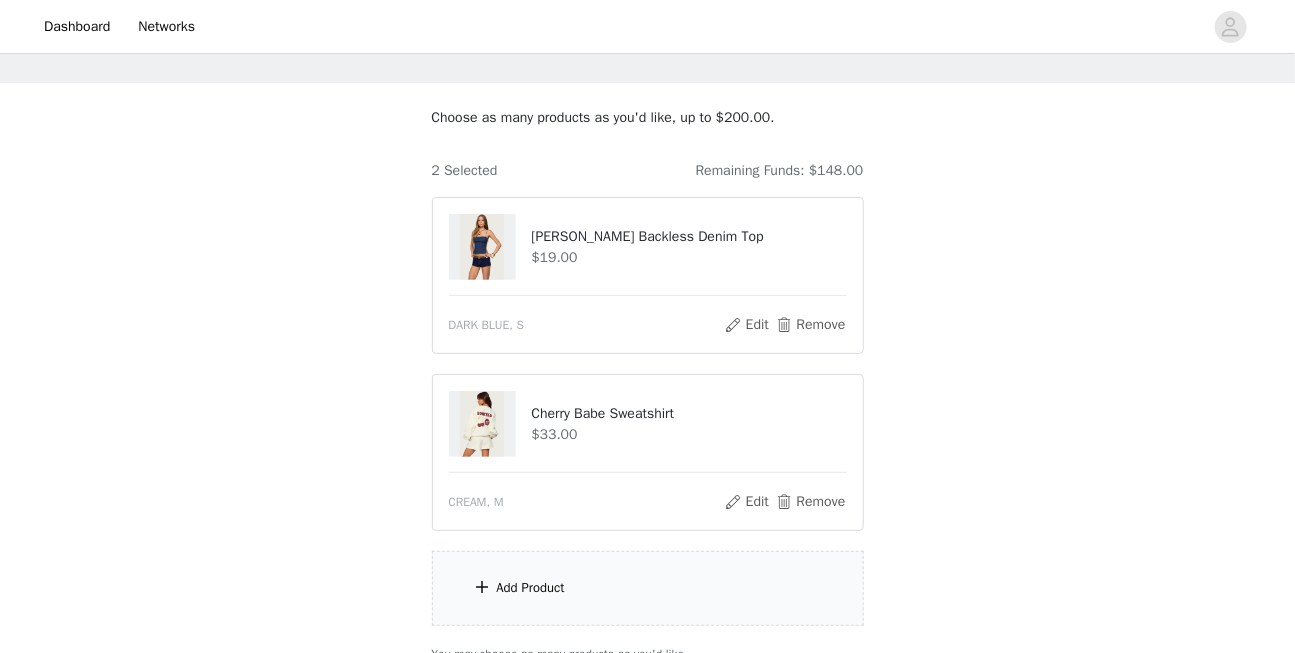 scroll, scrollTop: 82, scrollLeft: 0, axis: vertical 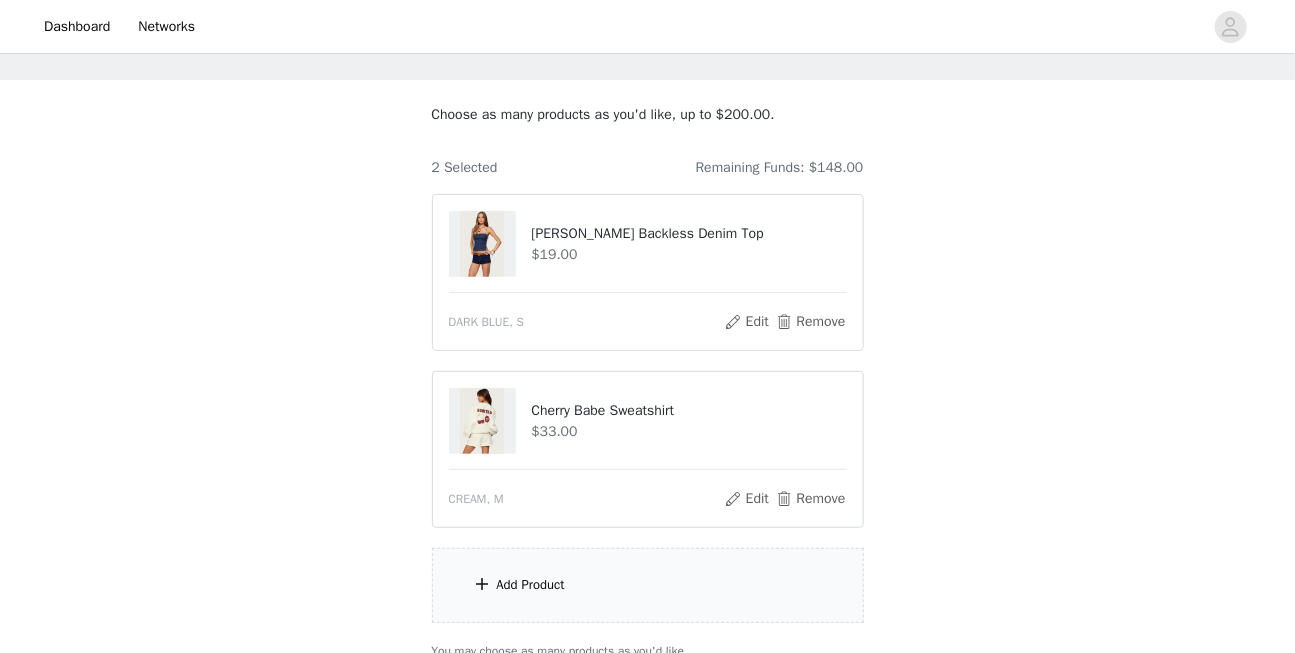 click on "Add Product" at bounding box center (648, 585) 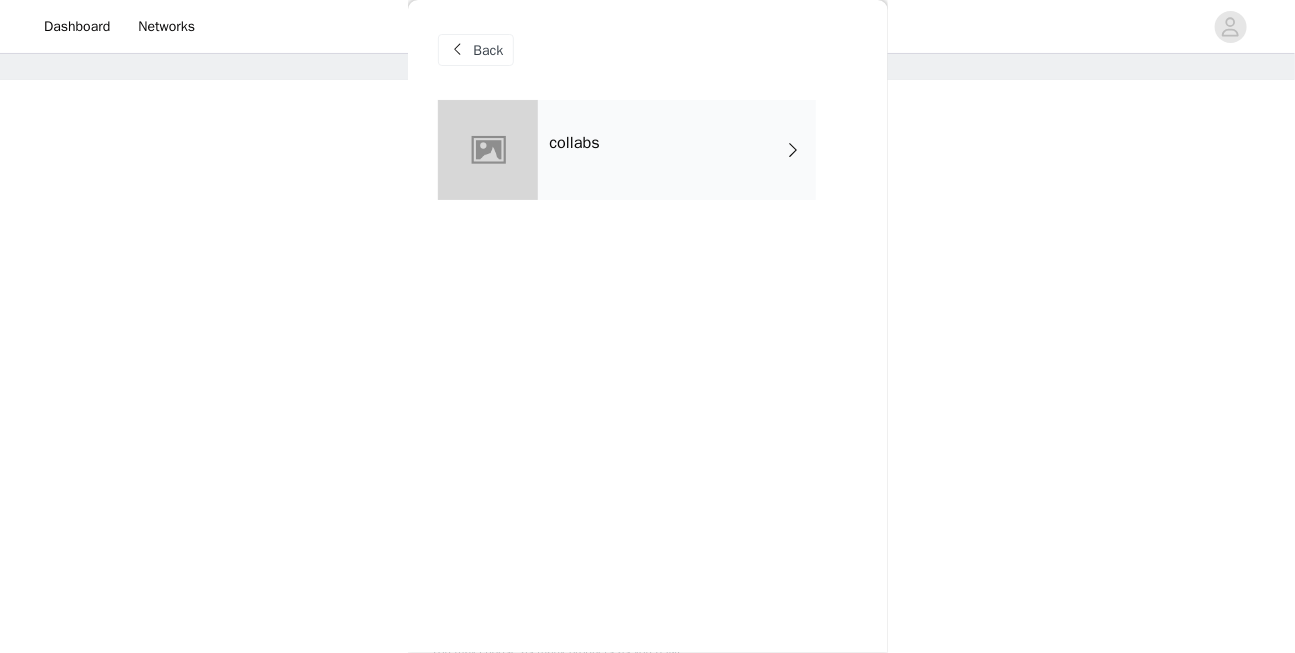 click on "collabs" at bounding box center [677, 150] 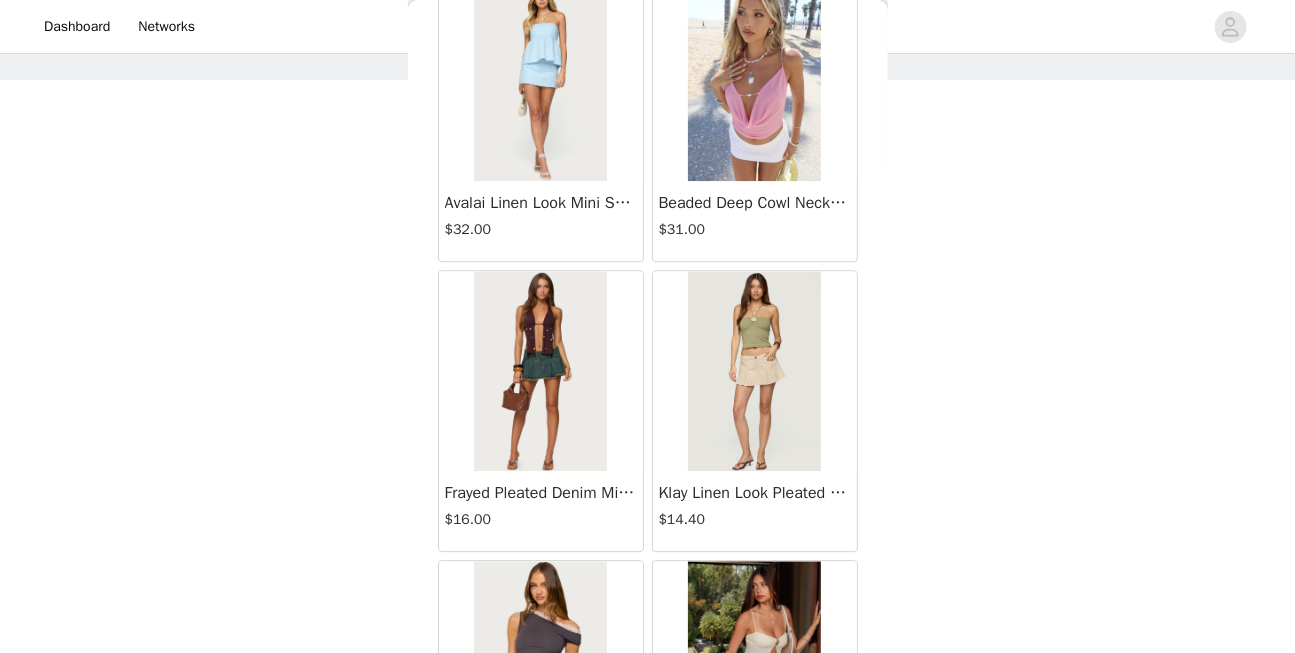 scroll, scrollTop: 2404, scrollLeft: 0, axis: vertical 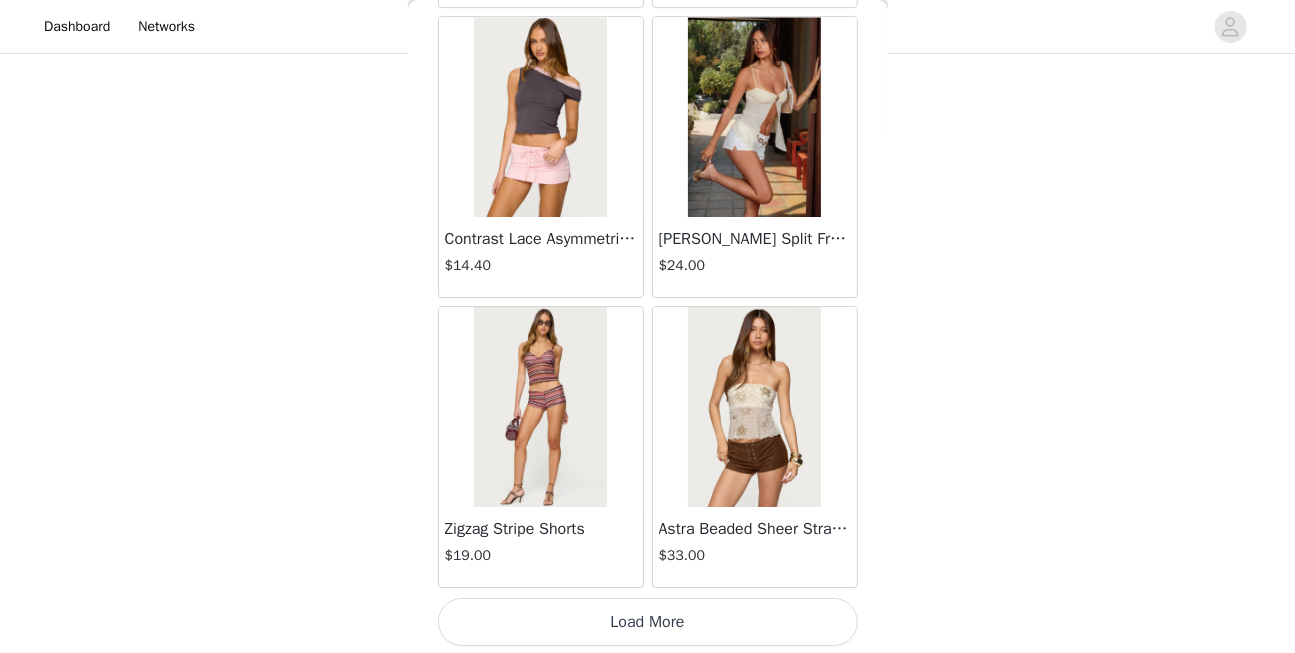 click on "Load More" at bounding box center [648, 622] 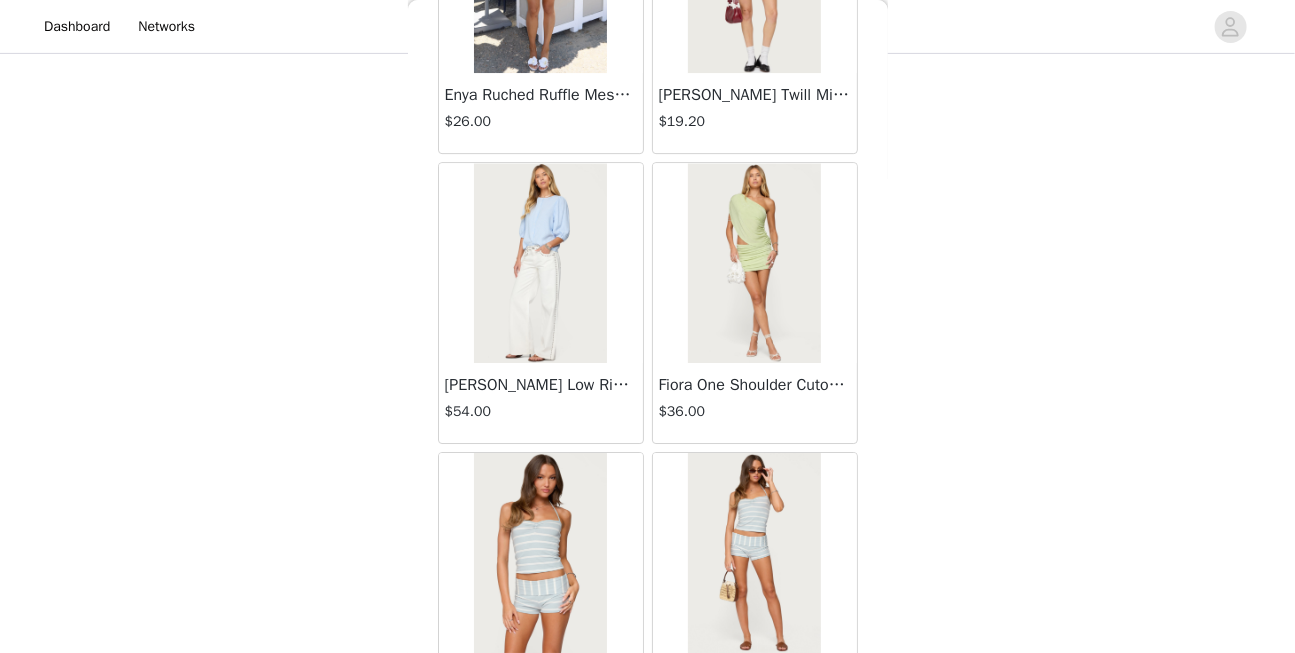scroll, scrollTop: 5302, scrollLeft: 0, axis: vertical 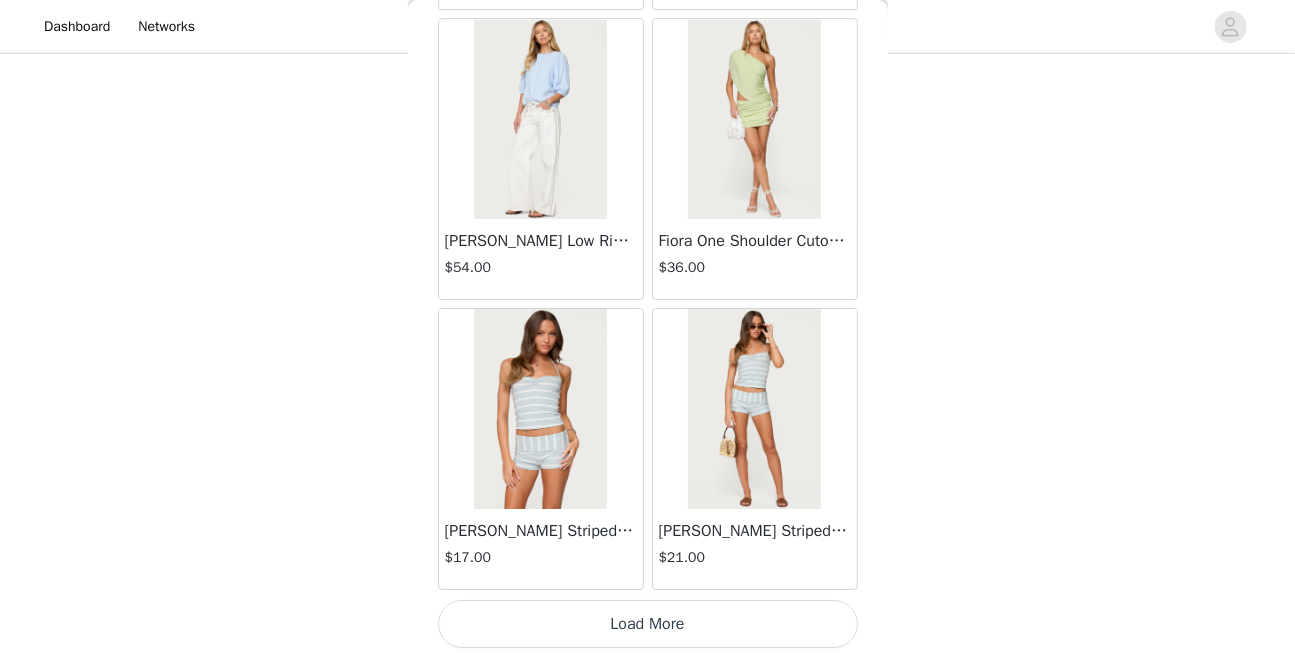 click on "Load More" at bounding box center (648, 624) 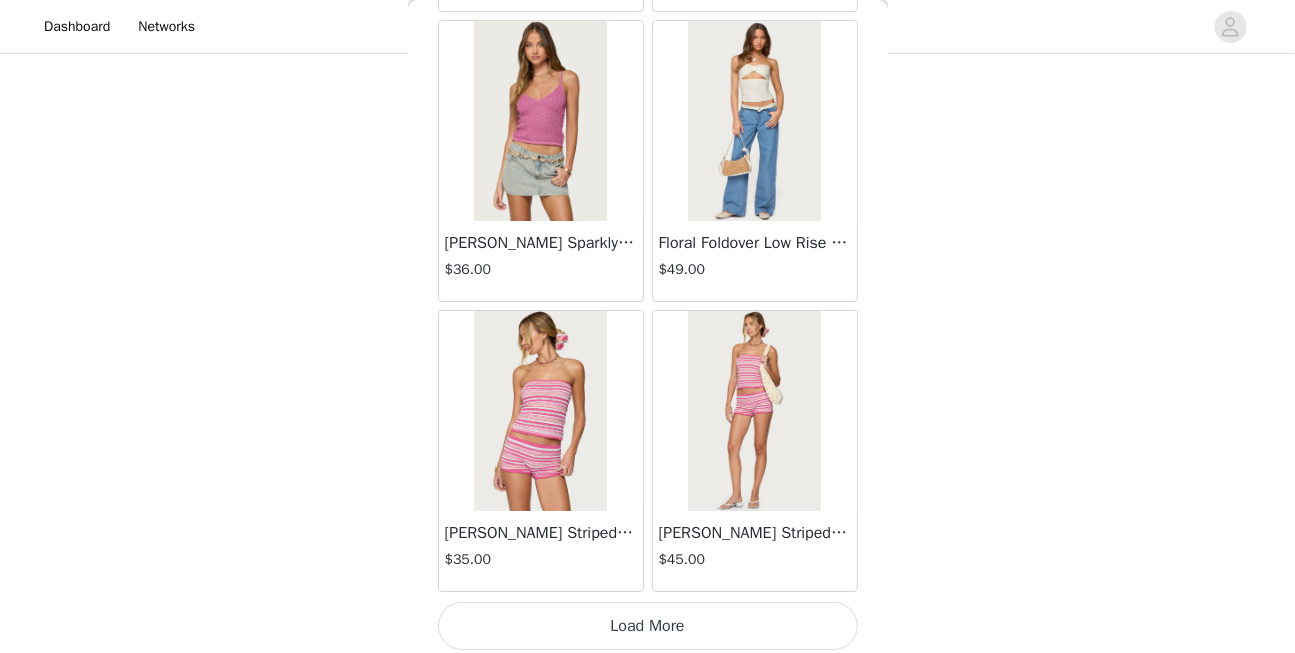 click on "Load More" at bounding box center (648, 626) 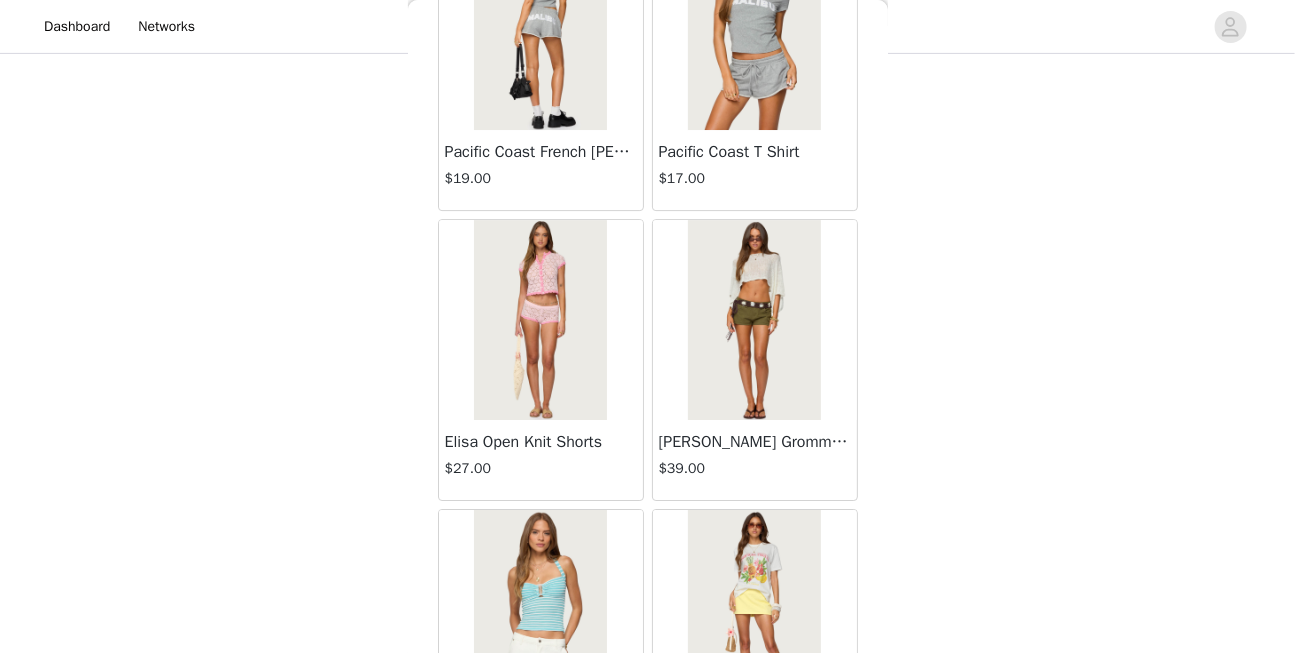 scroll, scrollTop: 11099, scrollLeft: 0, axis: vertical 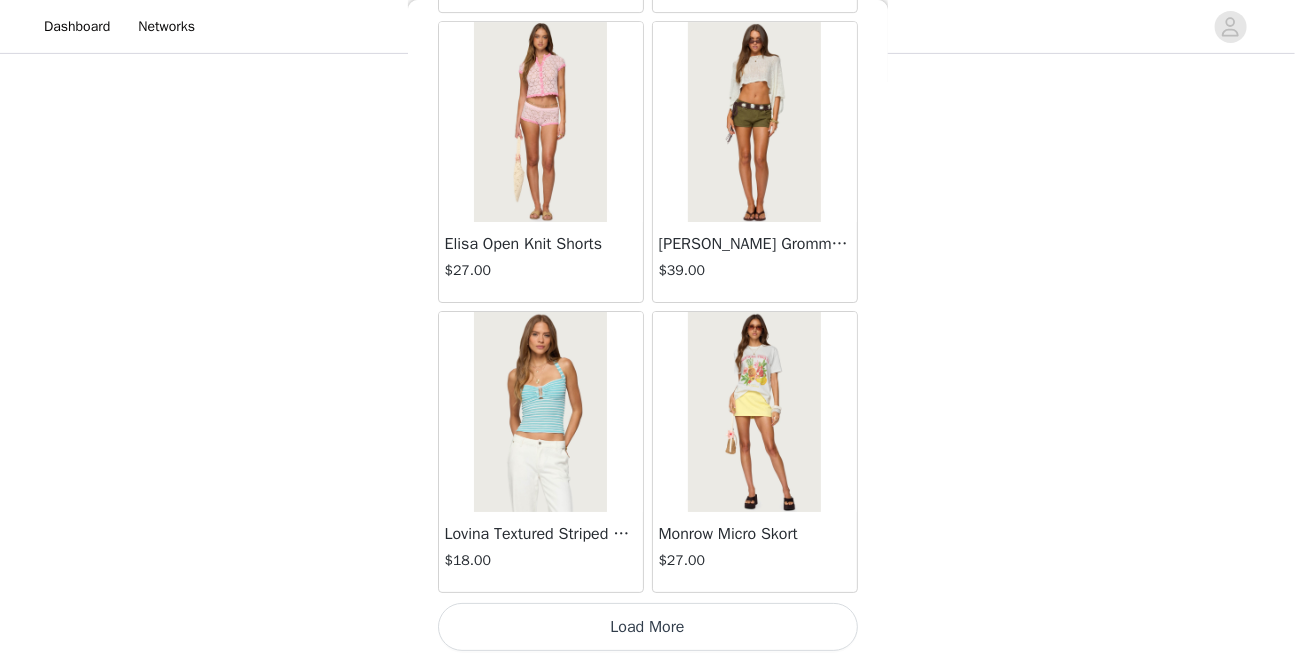 click on "Load More" at bounding box center (648, 627) 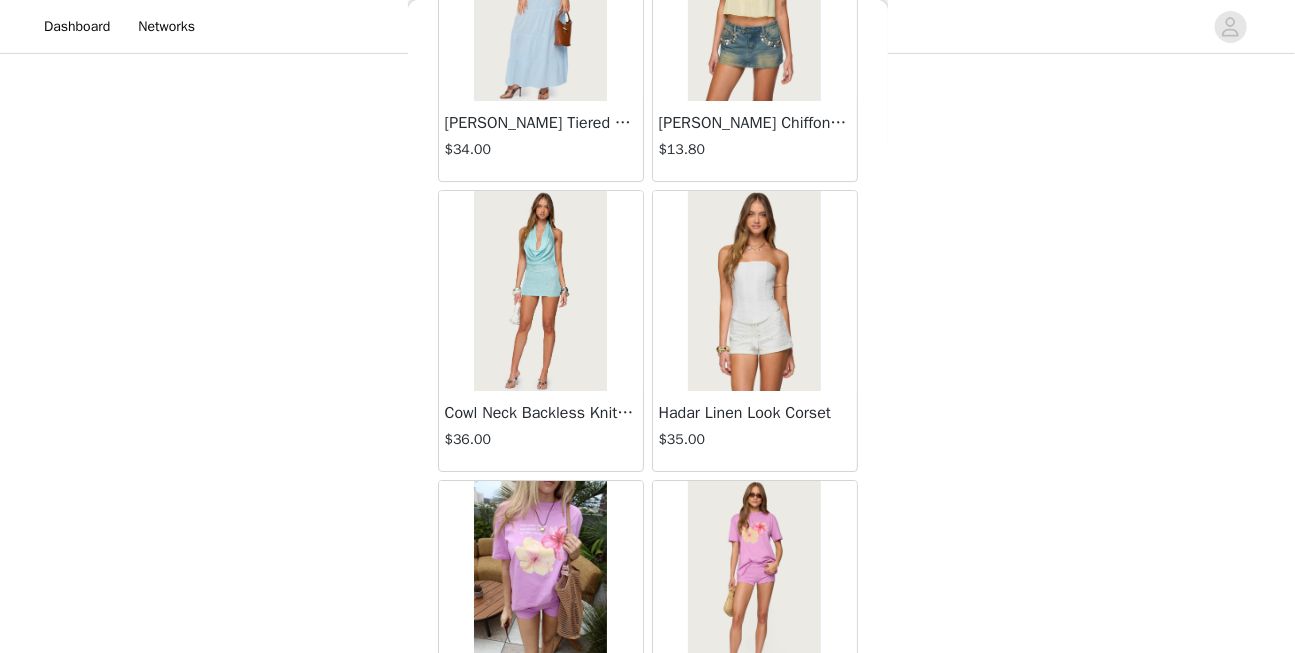 scroll, scrollTop: 13997, scrollLeft: 0, axis: vertical 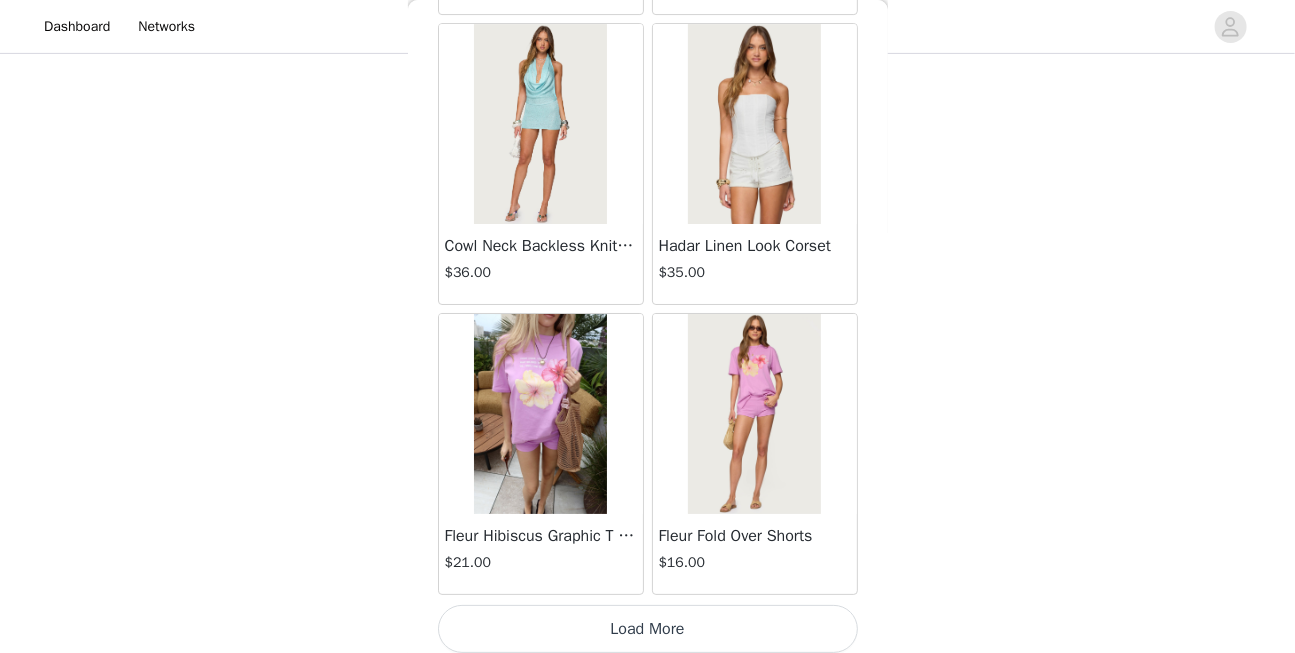 click on "Load More" at bounding box center [648, 629] 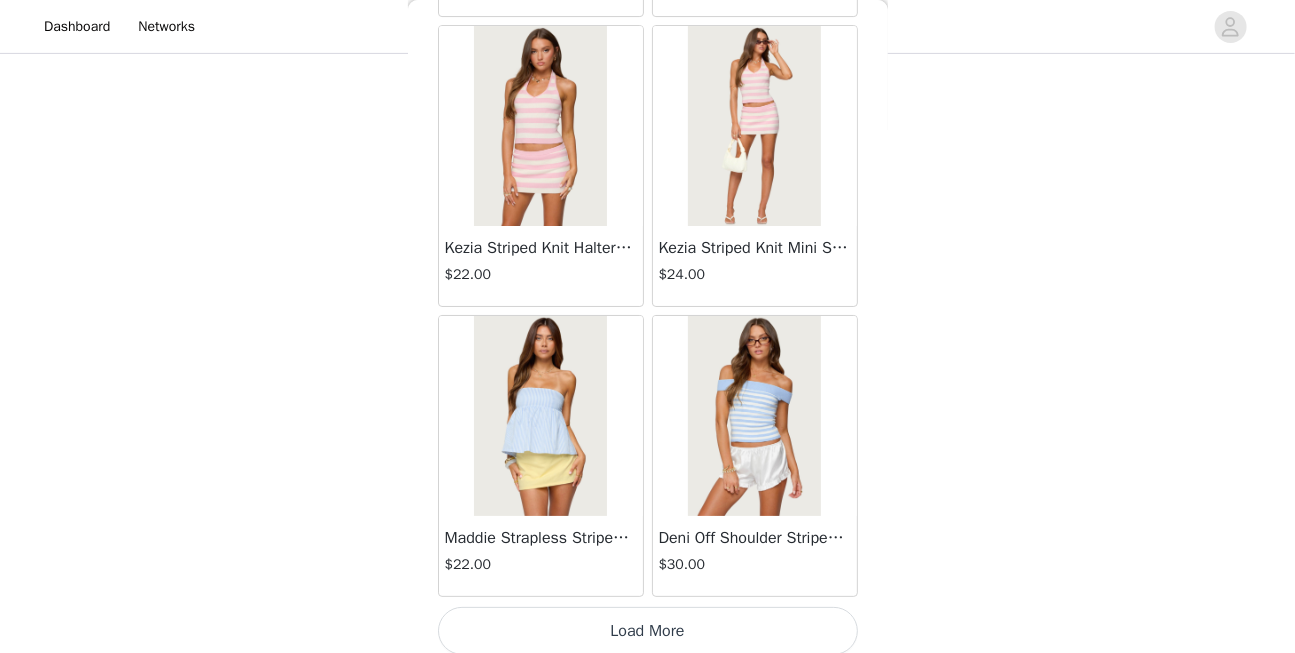 click on "Load More" at bounding box center (648, 631) 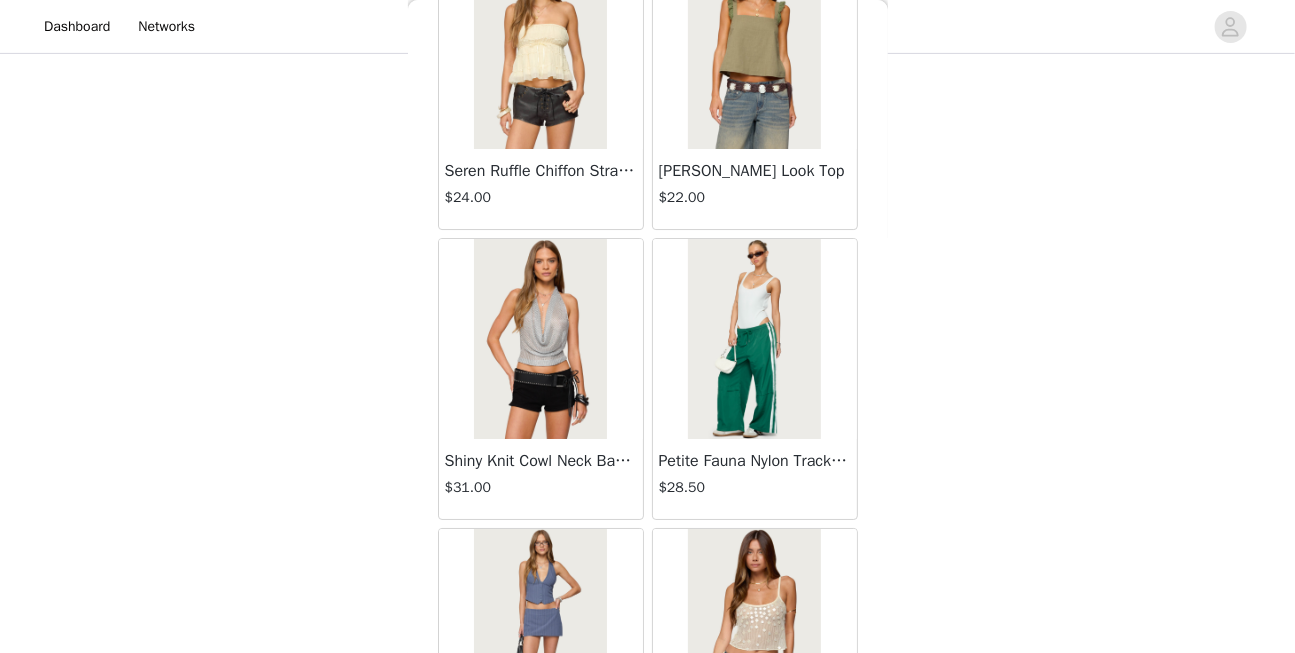scroll, scrollTop: 19793, scrollLeft: 0, axis: vertical 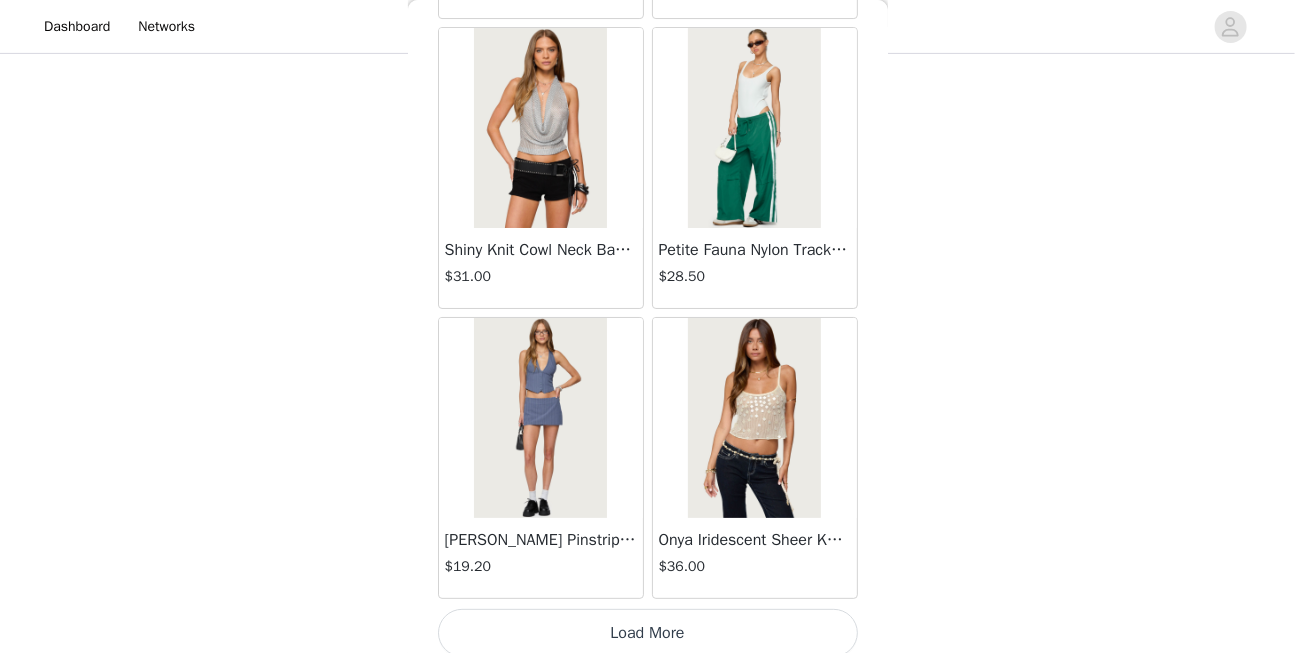 click on "Load More" at bounding box center (648, 633) 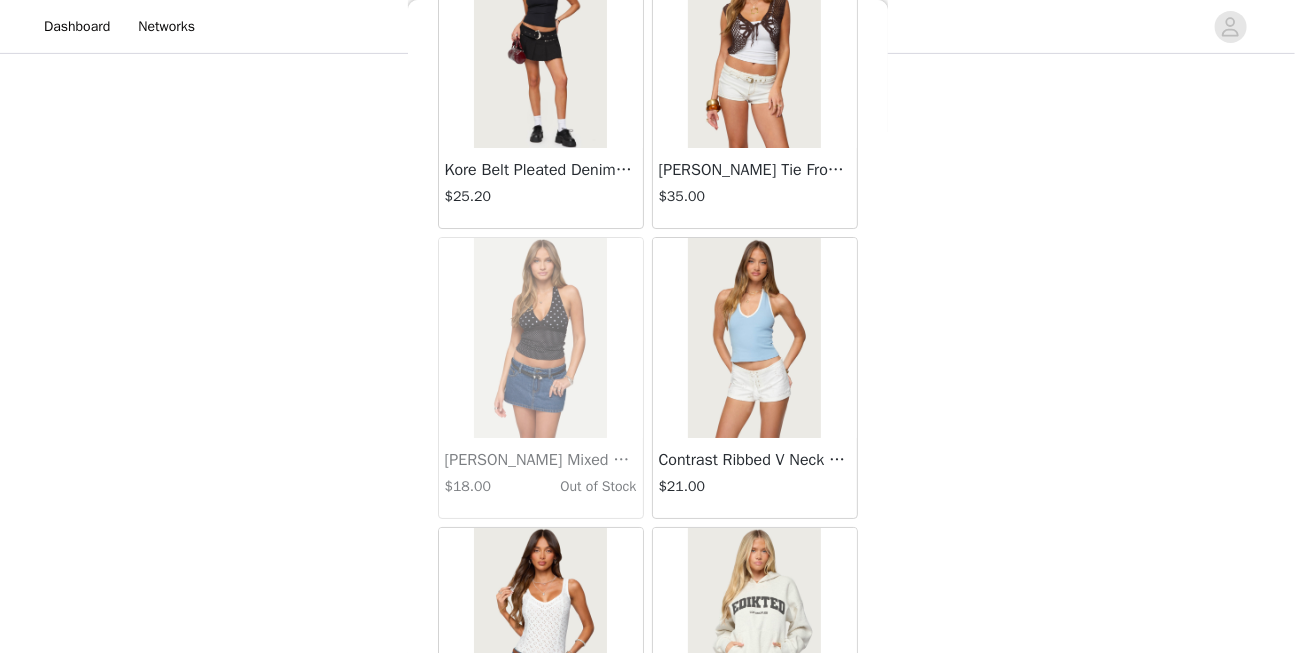 scroll, scrollTop: 22691, scrollLeft: 0, axis: vertical 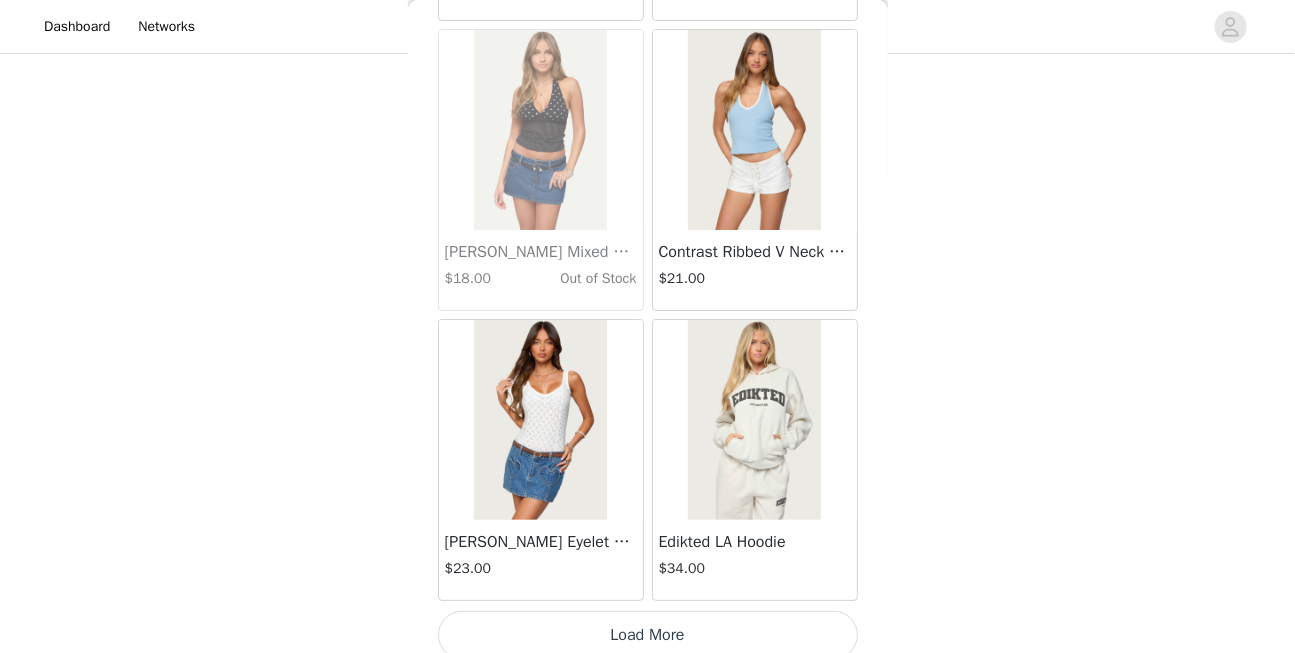 click on "Load More" at bounding box center [648, 635] 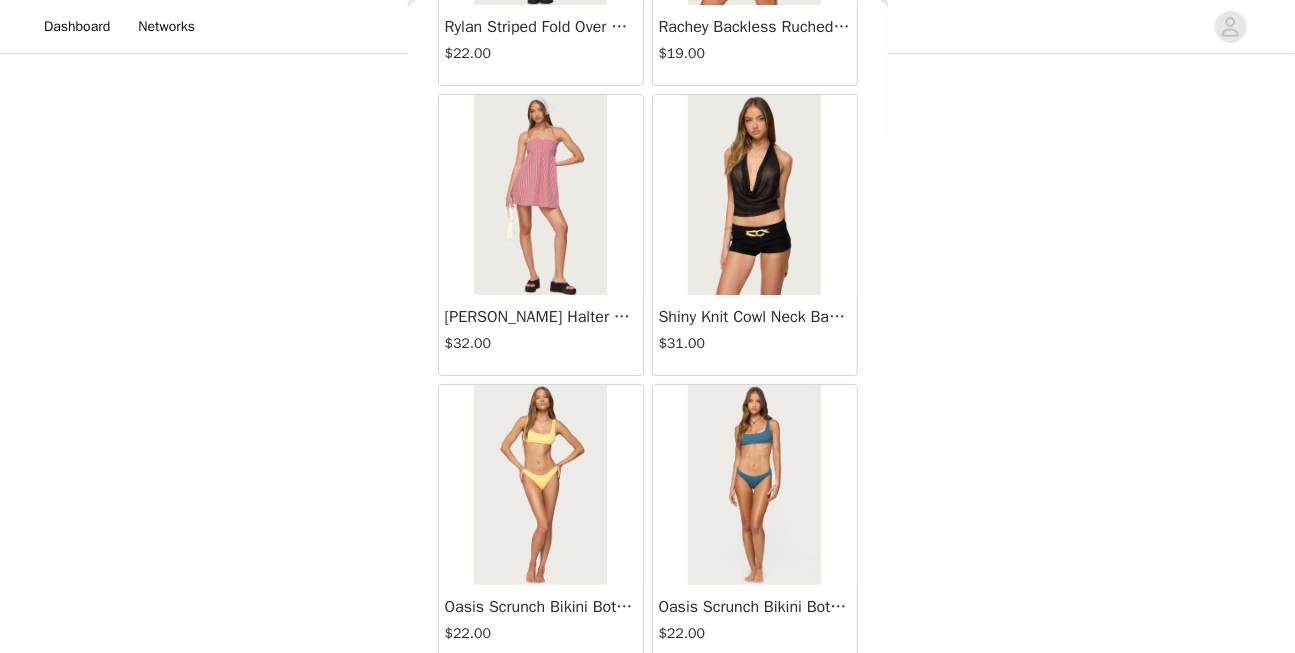 scroll, scrollTop: 25530, scrollLeft: 0, axis: vertical 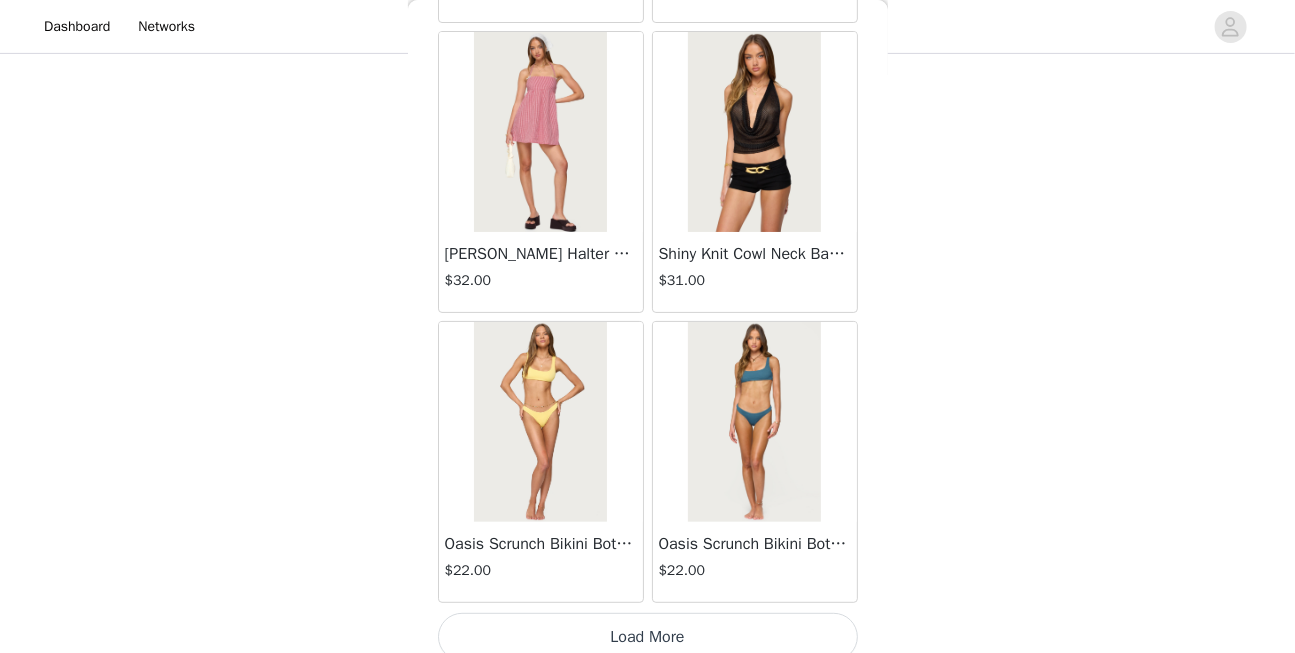 click on "Load More" at bounding box center [648, 637] 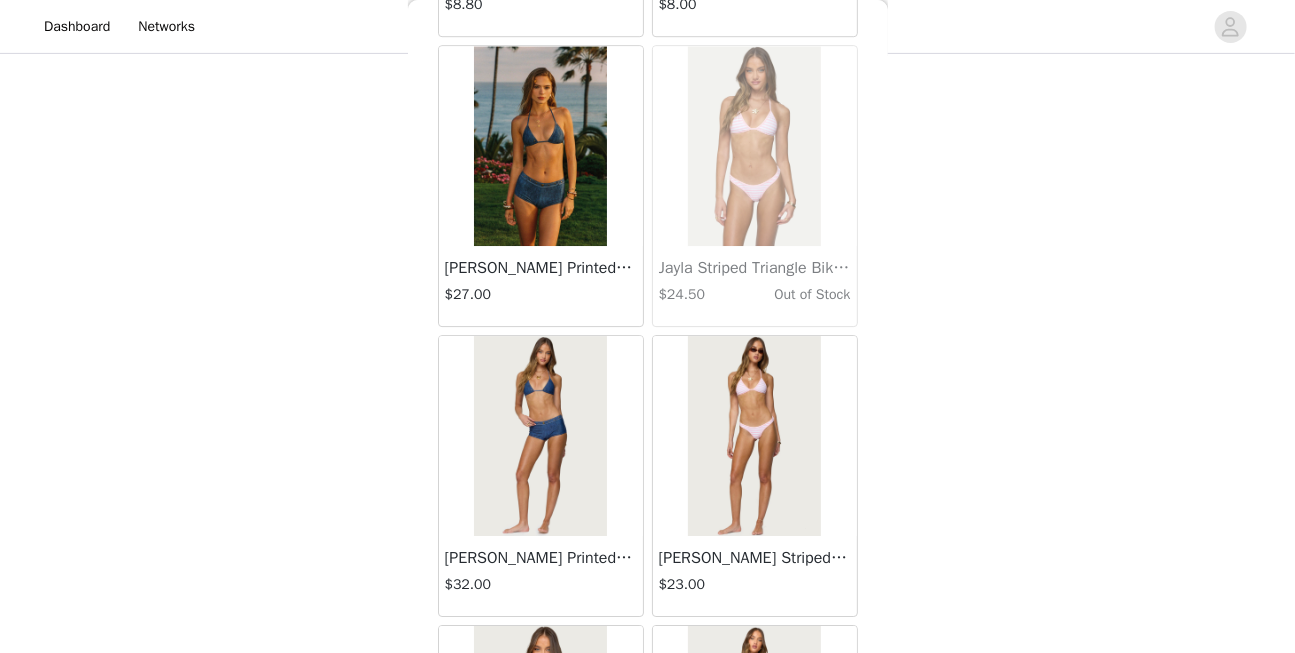 scroll, scrollTop: 28487, scrollLeft: 0, axis: vertical 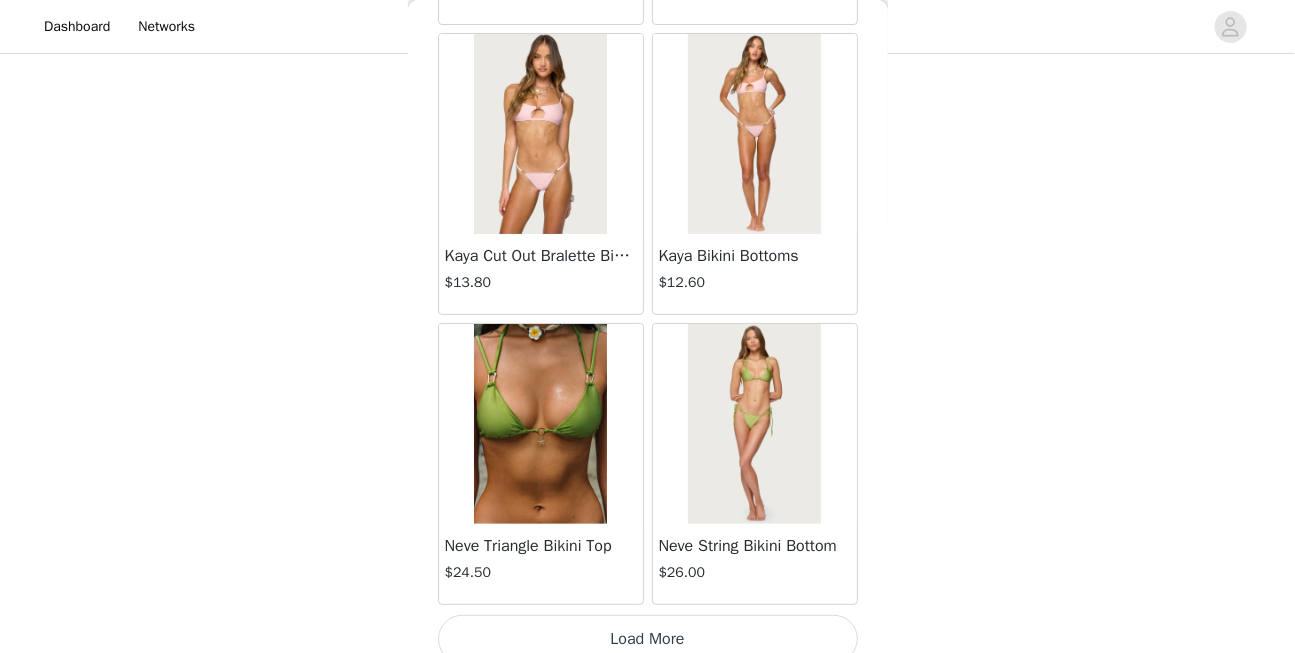 click on "Load More" at bounding box center [648, 639] 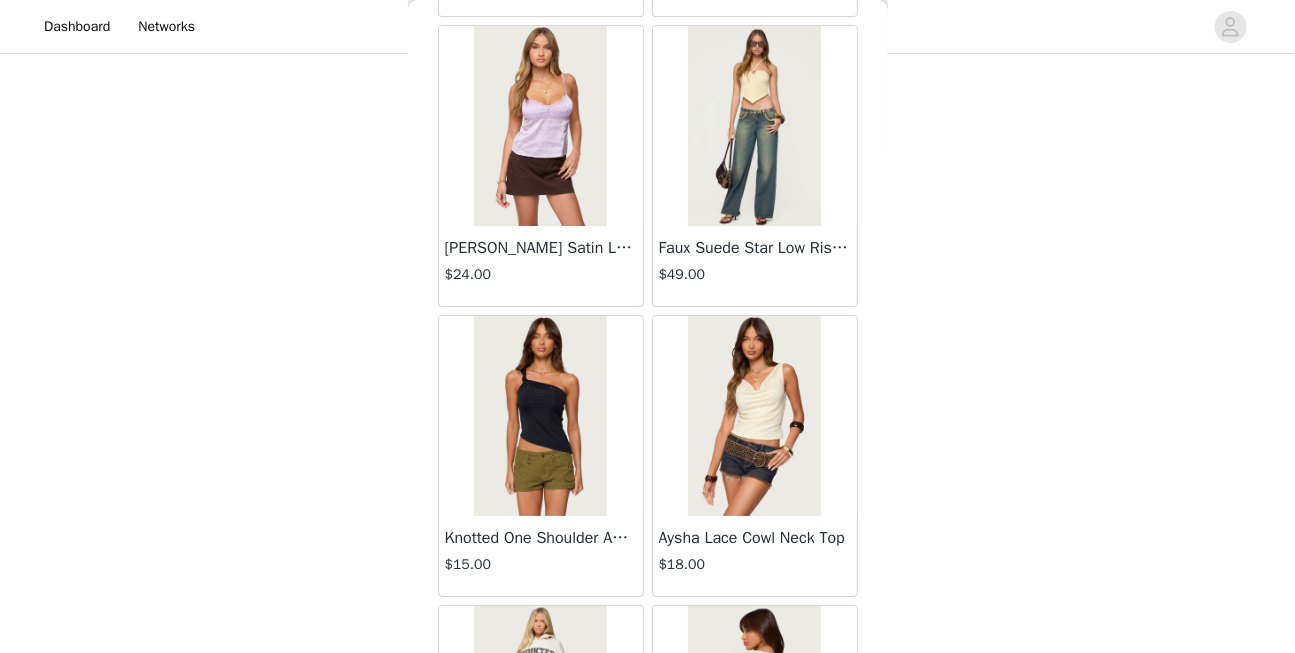 scroll, scrollTop: 31385, scrollLeft: 0, axis: vertical 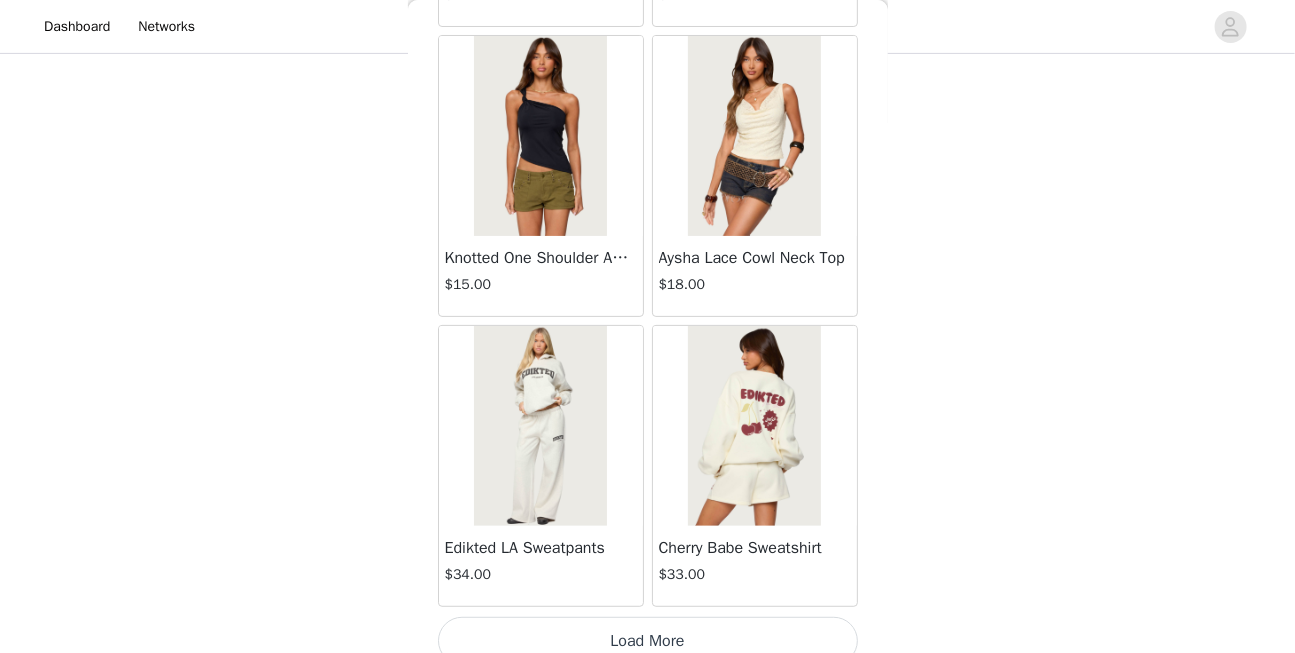 click on "Load More" at bounding box center [648, 641] 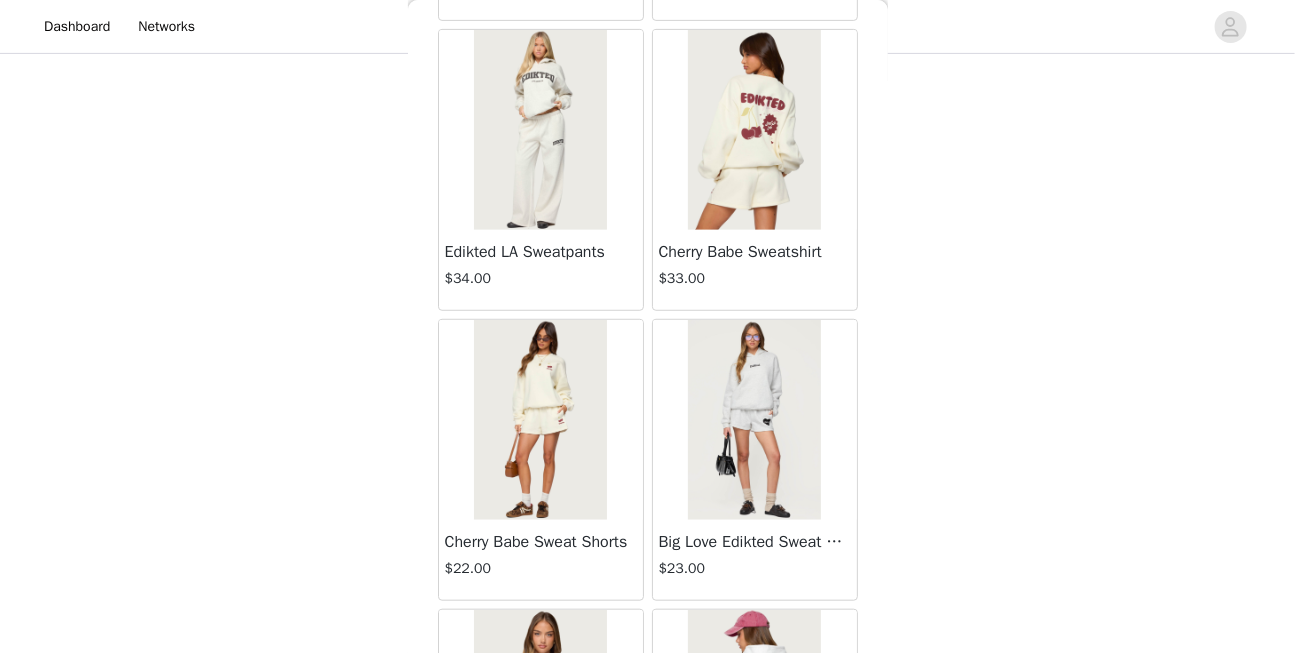 scroll, scrollTop: 31682, scrollLeft: 0, axis: vertical 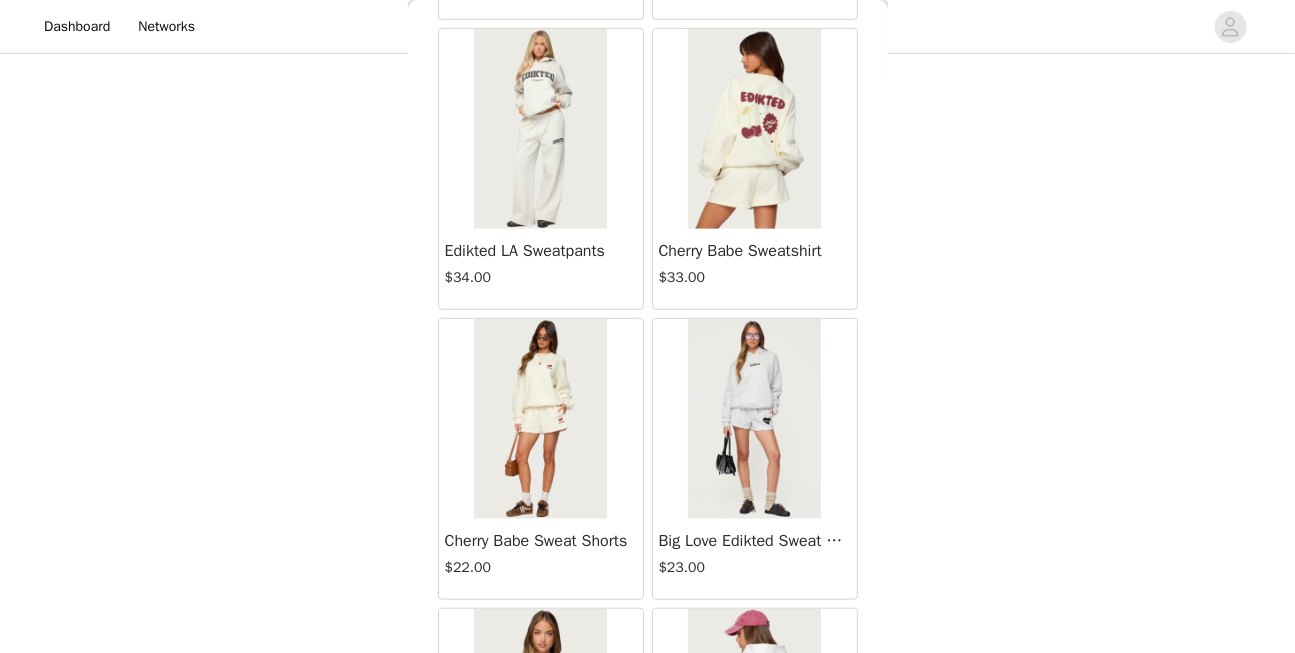 click at bounding box center [540, 419] 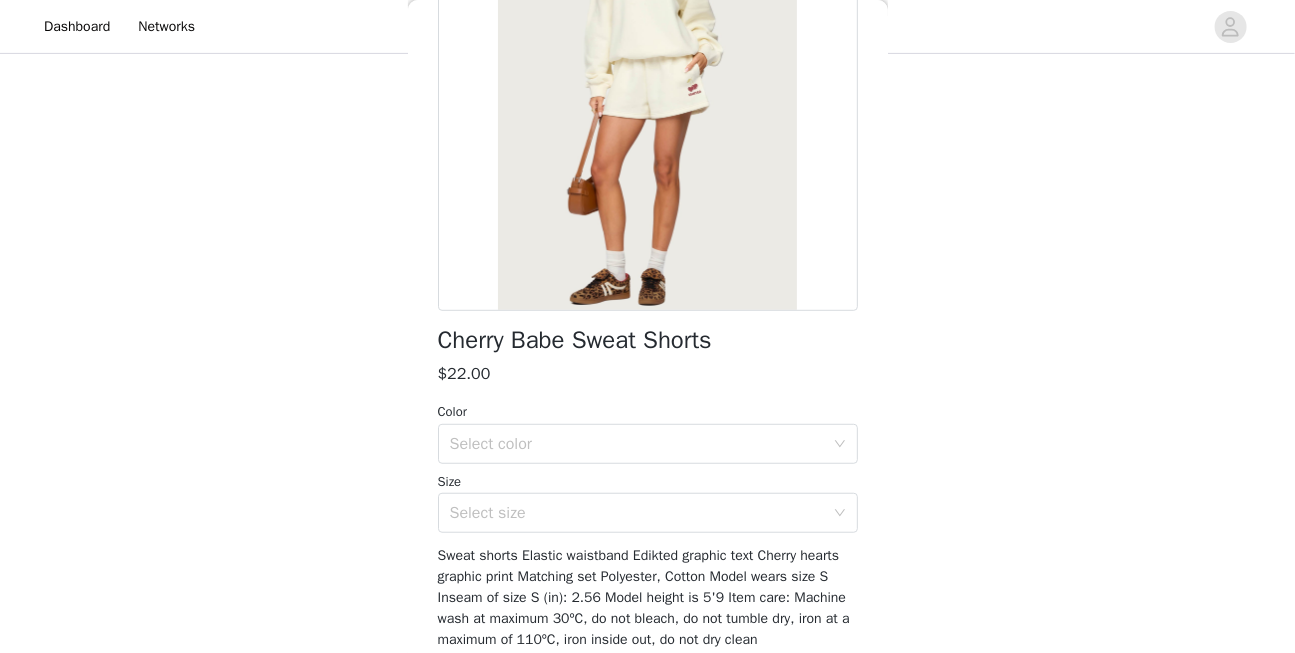 scroll, scrollTop: 319, scrollLeft: 0, axis: vertical 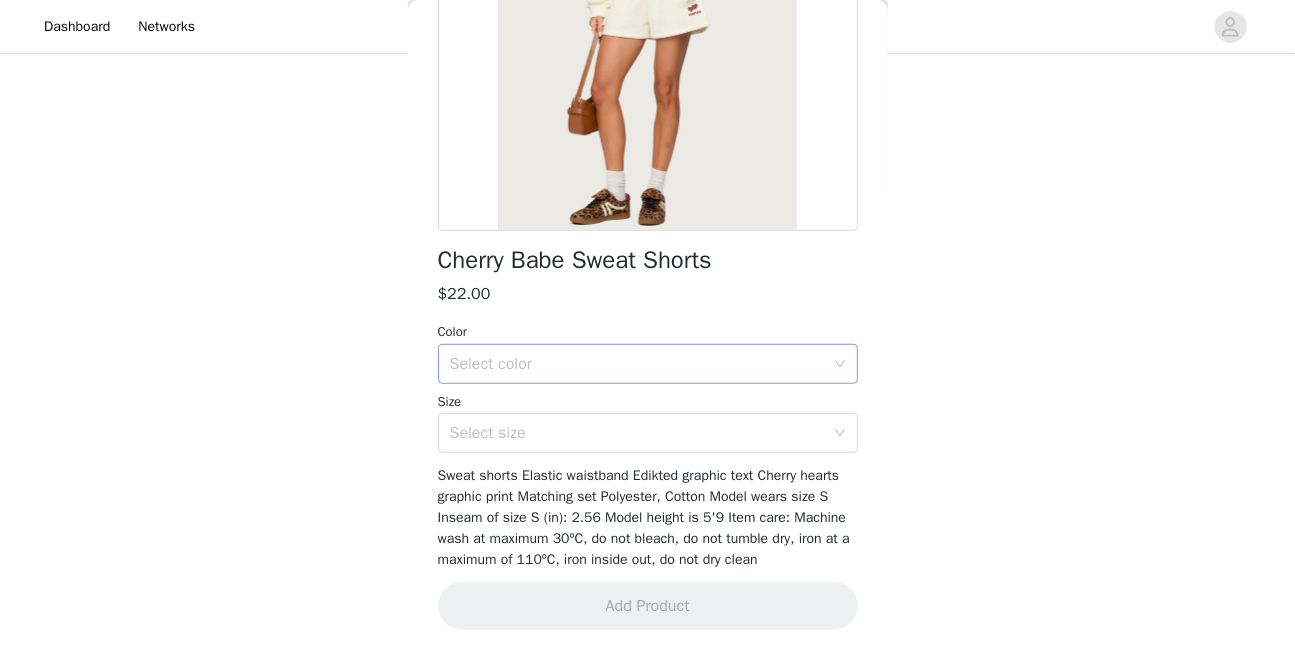 click on "Select color" at bounding box center (641, 364) 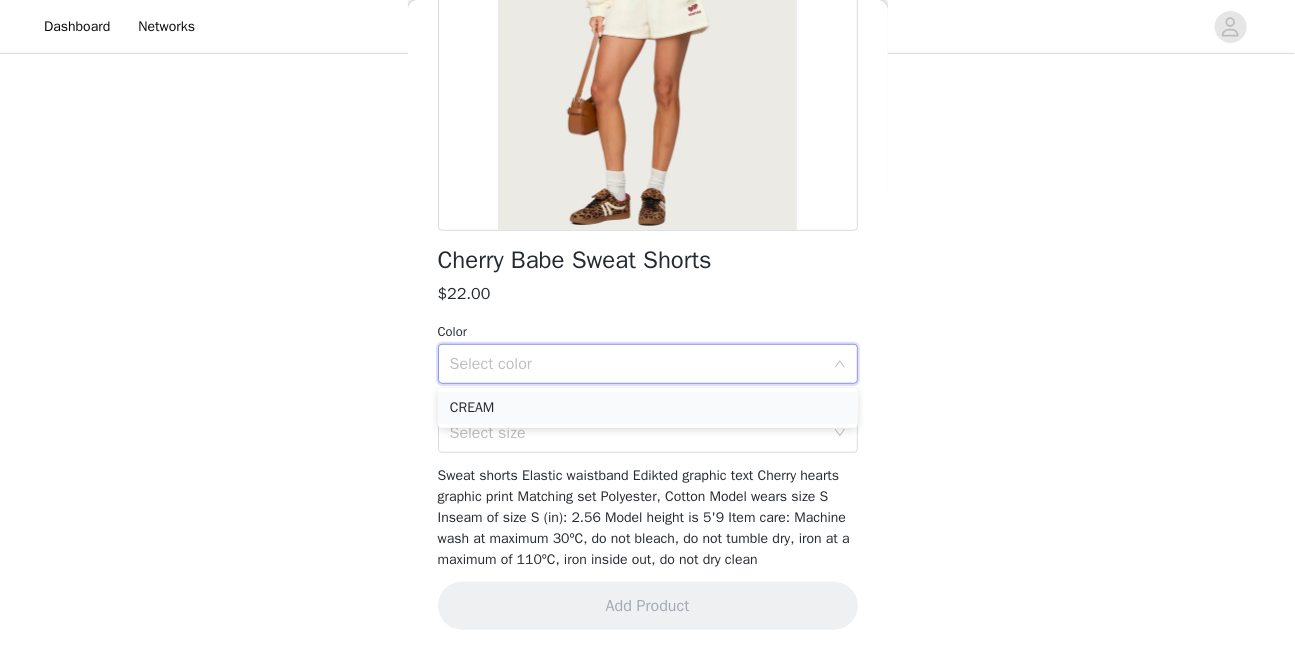 click on "CREAM" at bounding box center [648, 408] 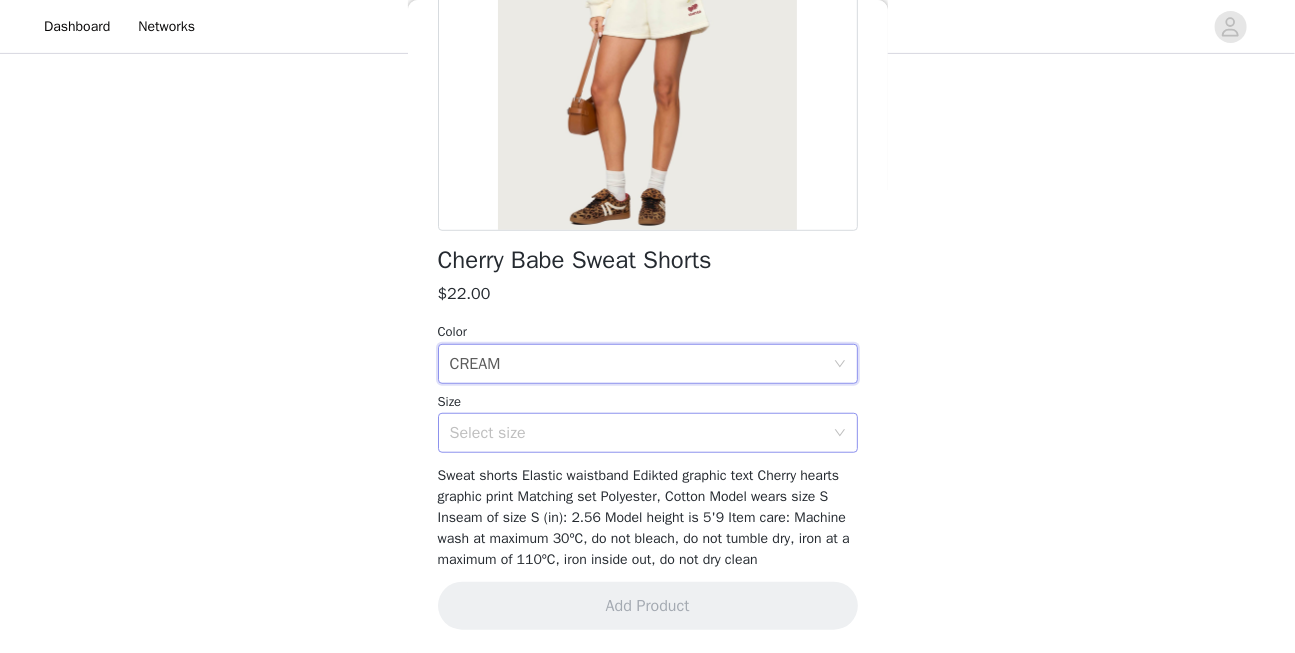 click on "Select size" at bounding box center (637, 433) 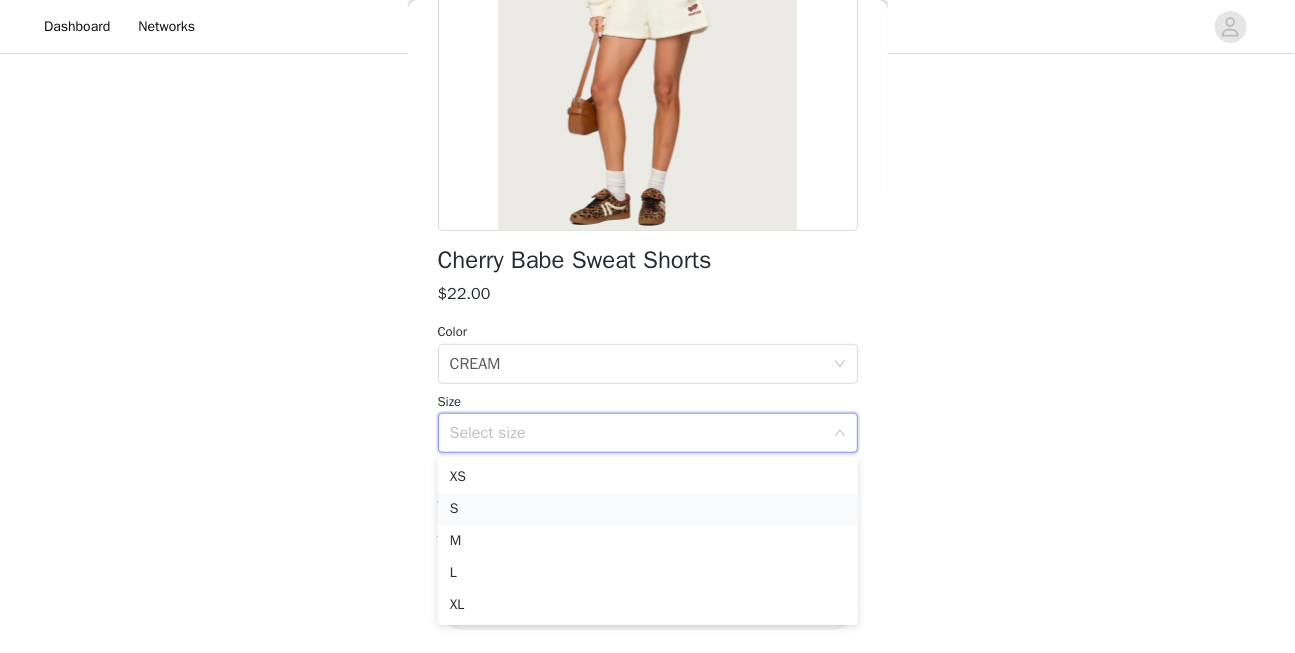 click on "S" at bounding box center [648, 509] 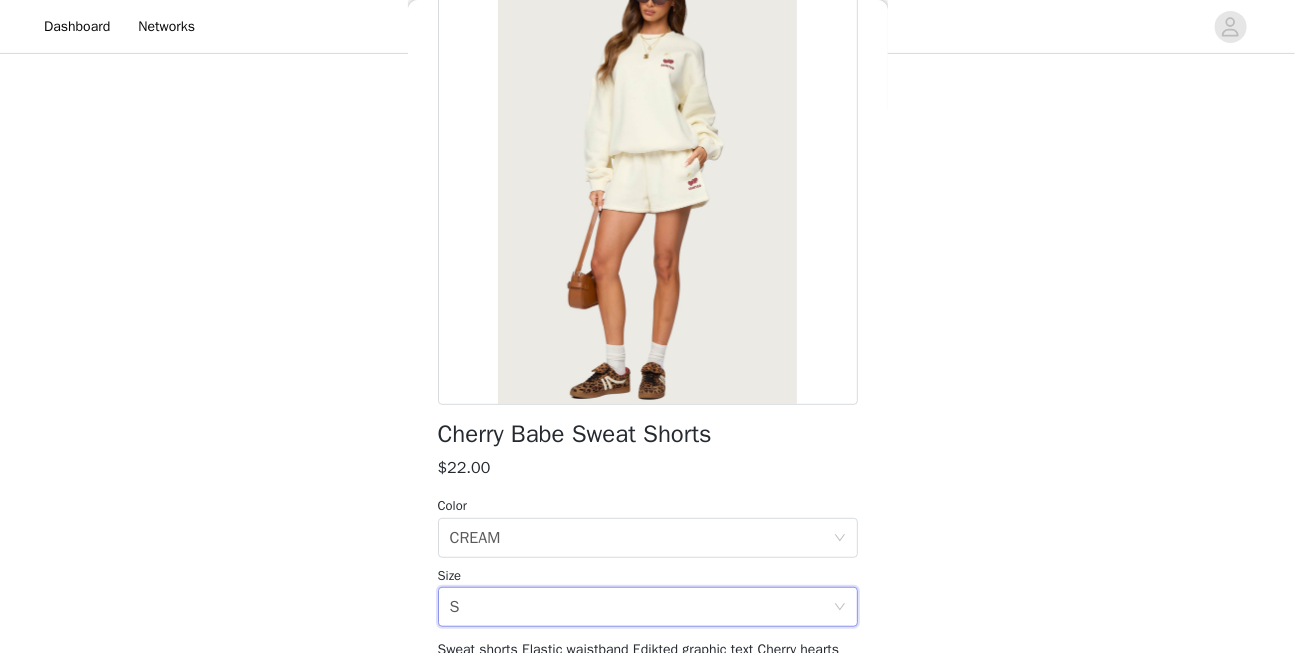 scroll, scrollTop: 144, scrollLeft: 0, axis: vertical 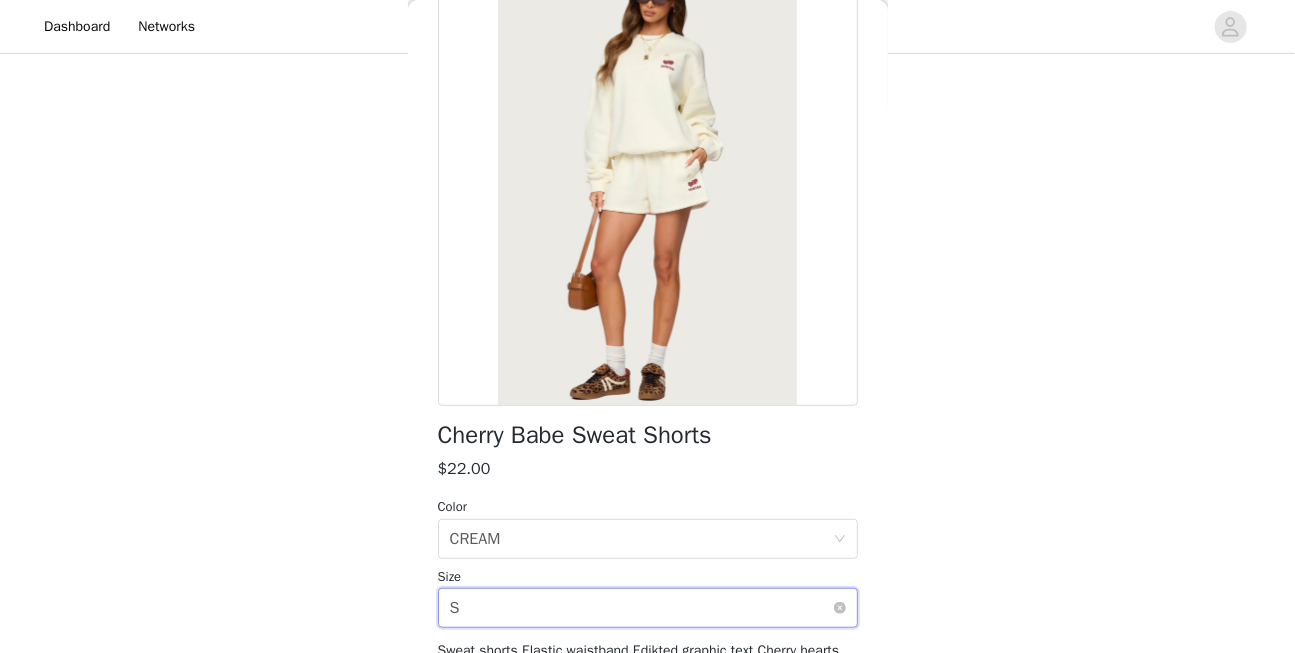 click on "Select size S" at bounding box center [641, 608] 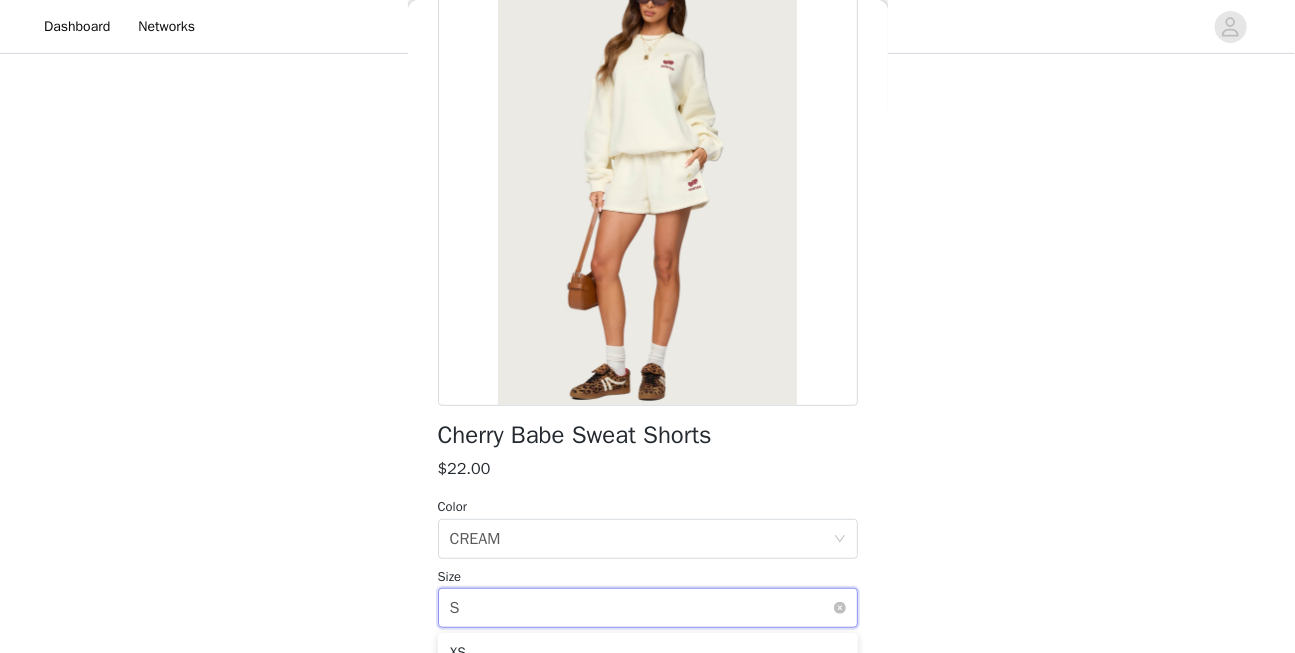click on "Select size S" at bounding box center [641, 608] 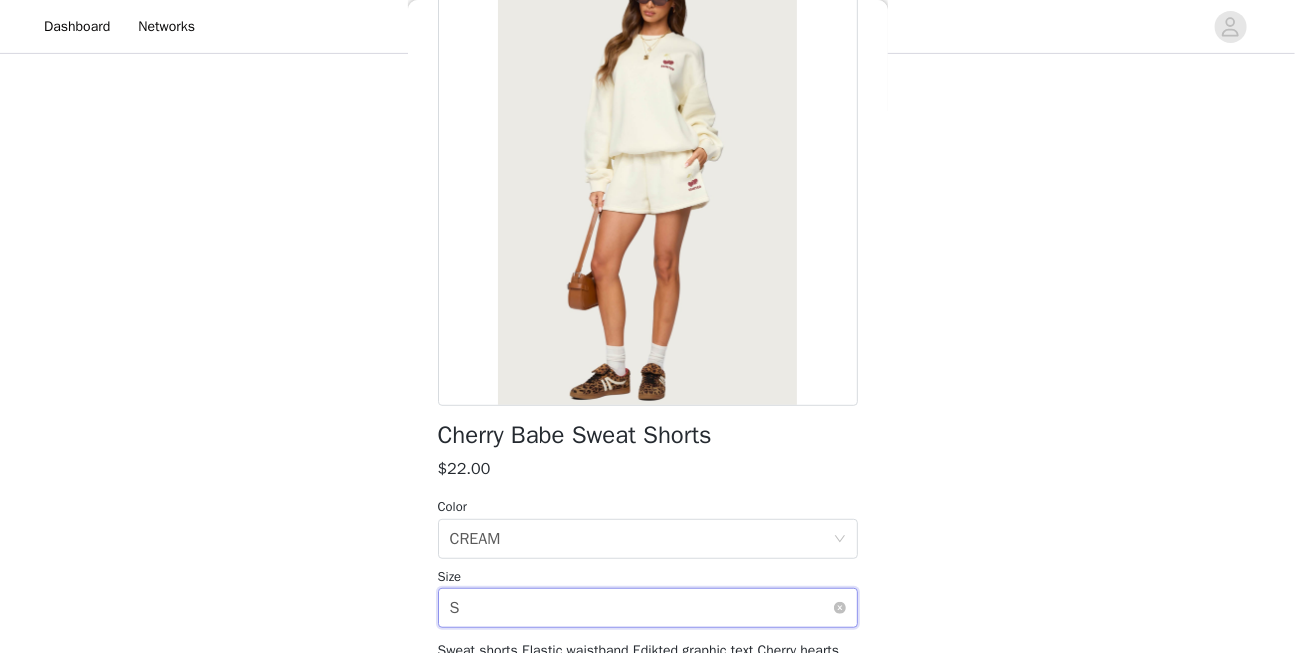 click on "Select size S" at bounding box center [641, 608] 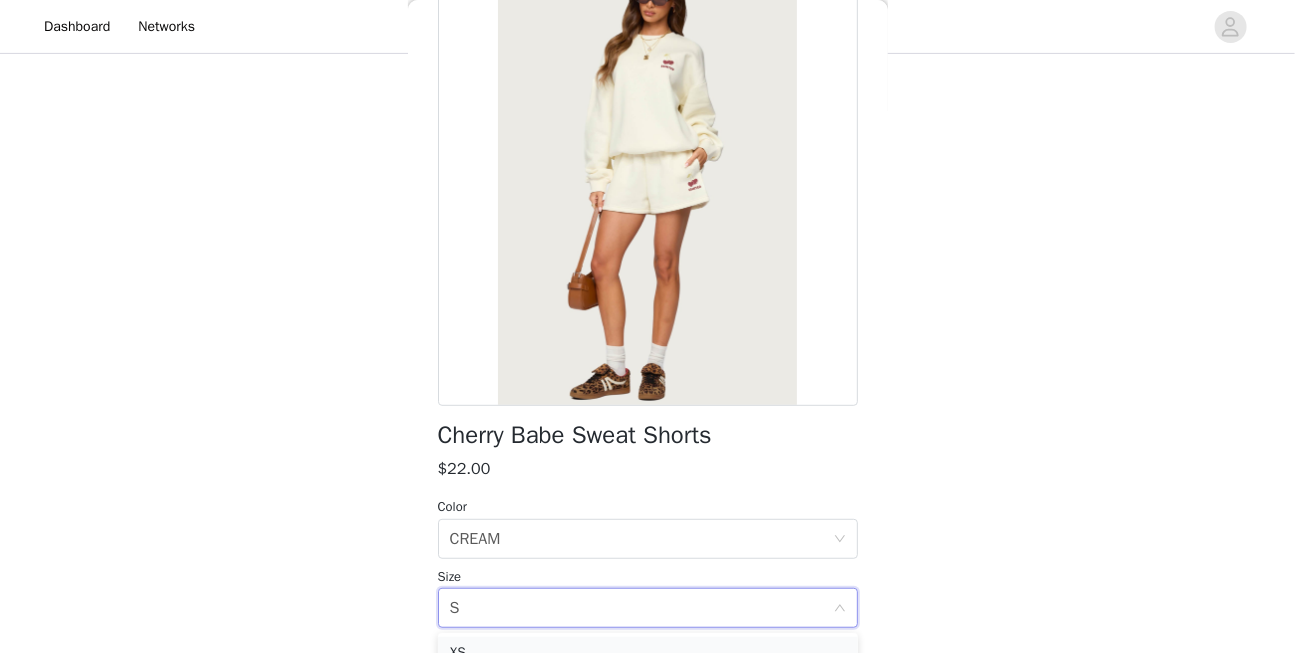 click on "XS" at bounding box center [648, 653] 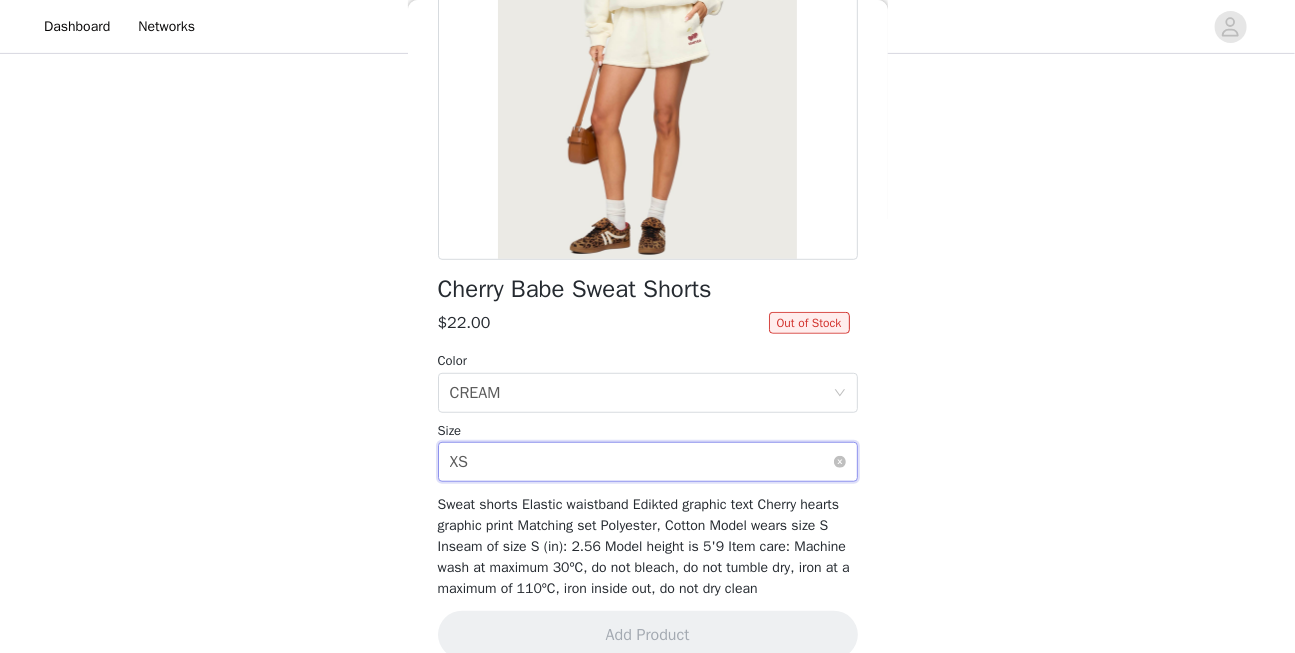 scroll, scrollTop: 309, scrollLeft: 0, axis: vertical 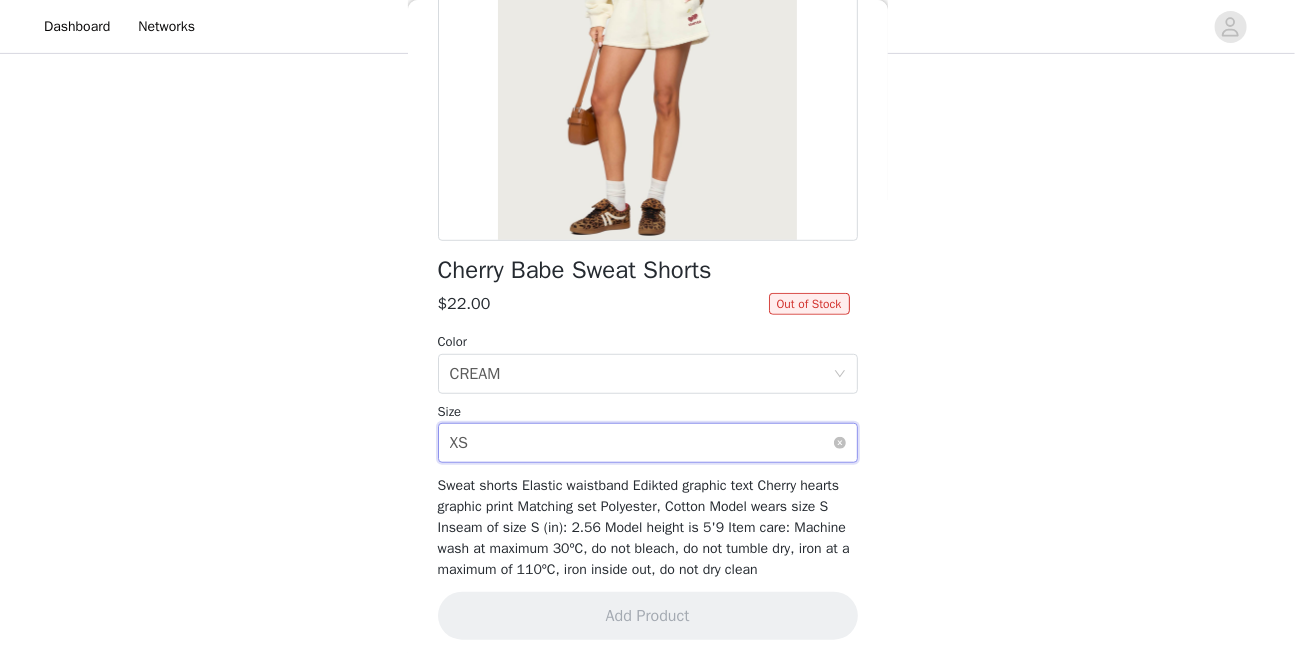 click on "Select size XS" at bounding box center (641, 443) 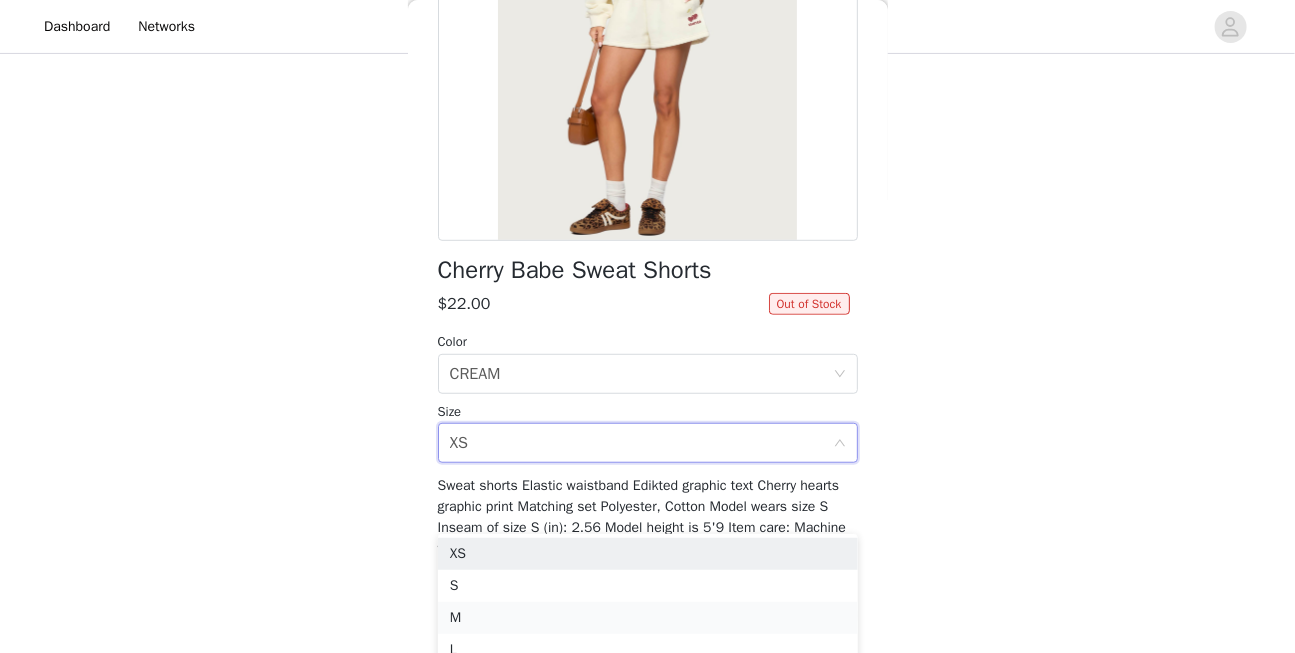 scroll, scrollTop: 177, scrollLeft: 0, axis: vertical 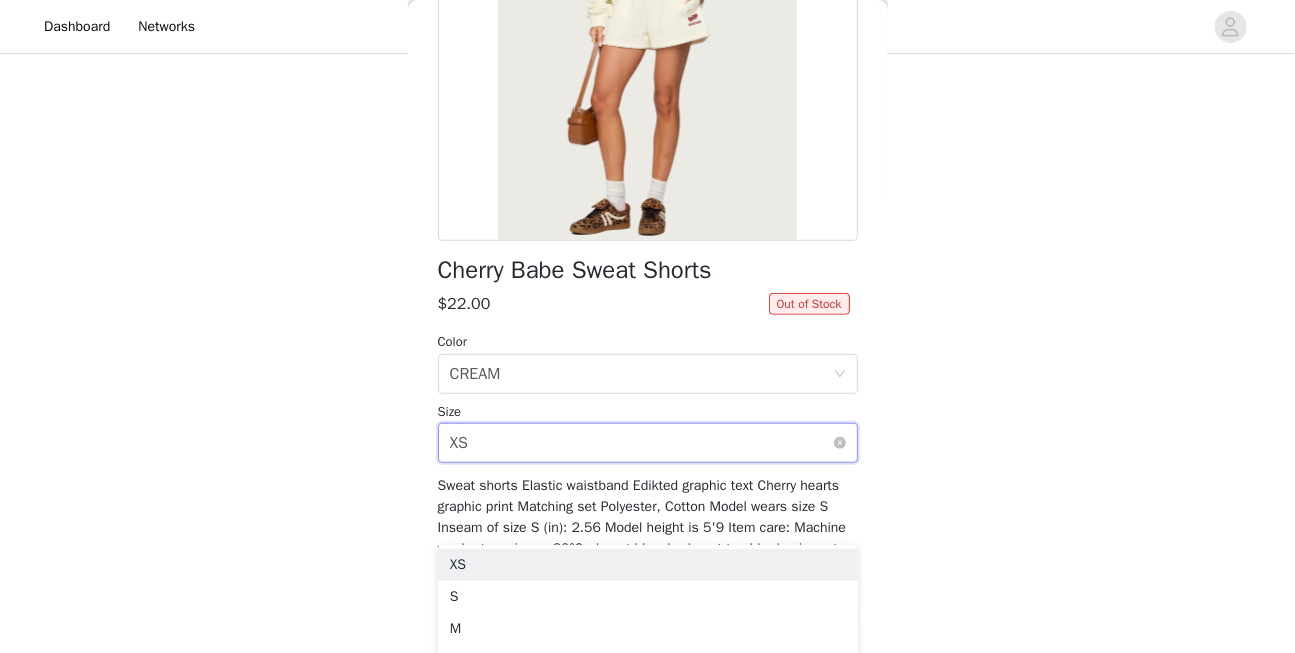 click on "Select size XS" at bounding box center [641, 443] 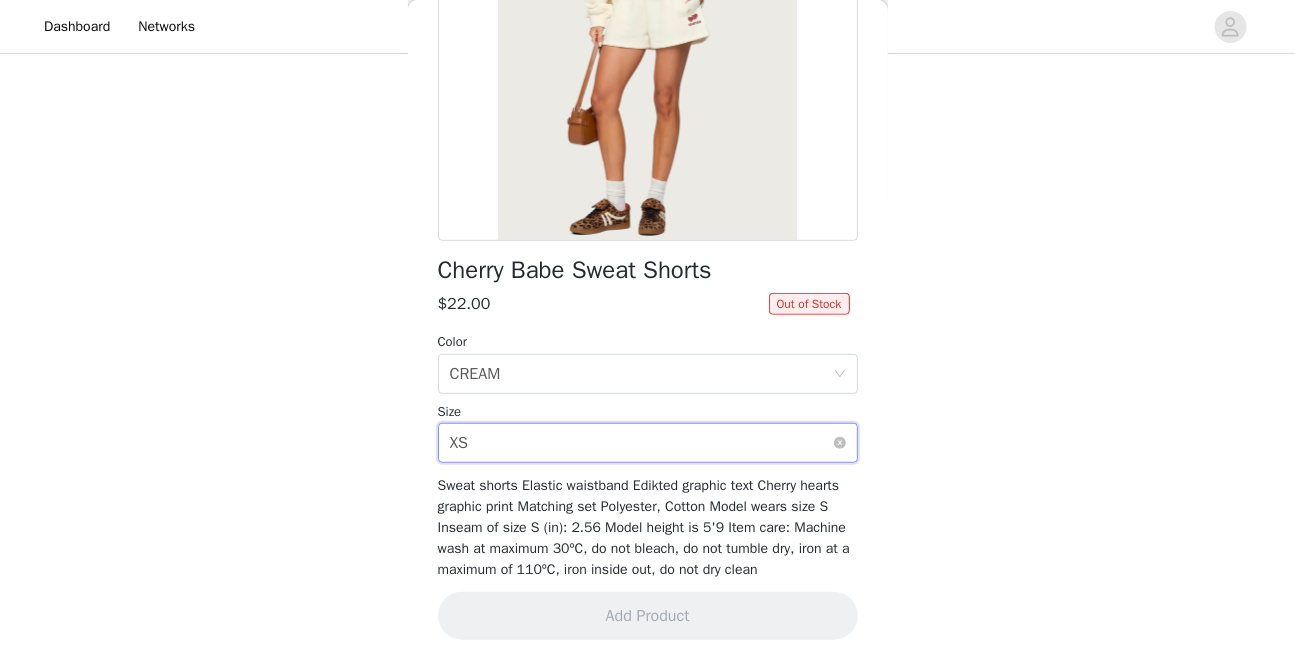 click on "Select size XS" at bounding box center (641, 443) 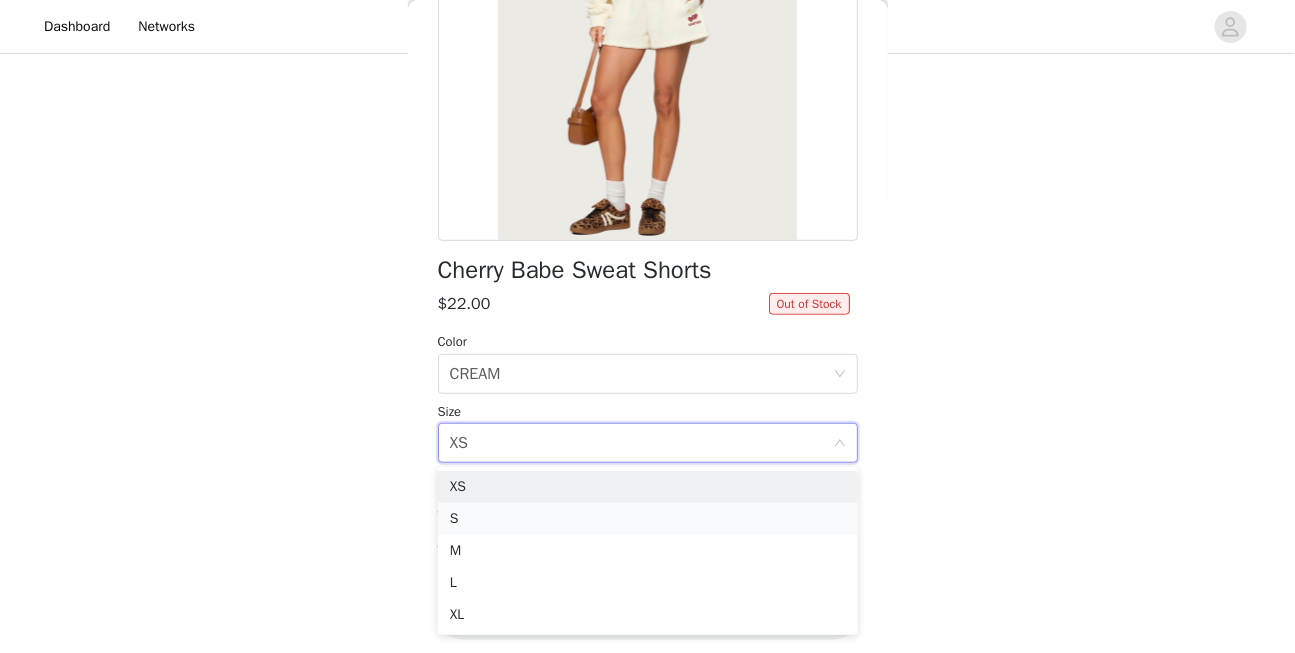click on "S" at bounding box center (648, 519) 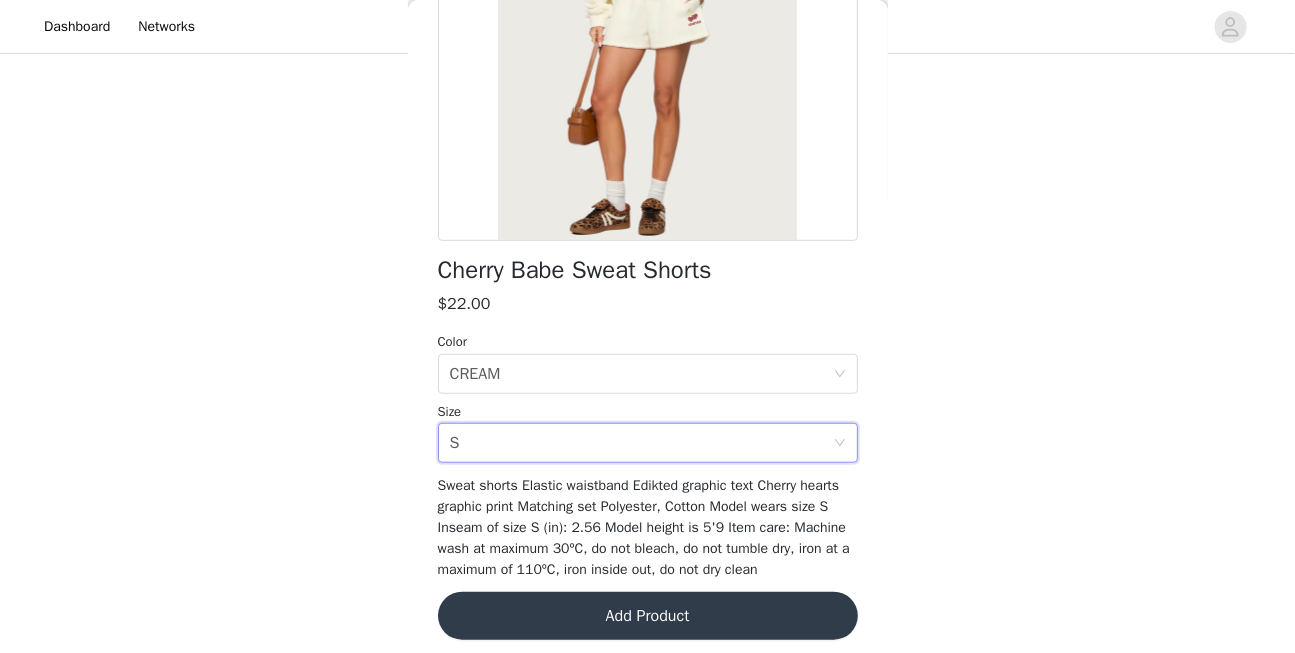 click on "Add Product" at bounding box center [648, 616] 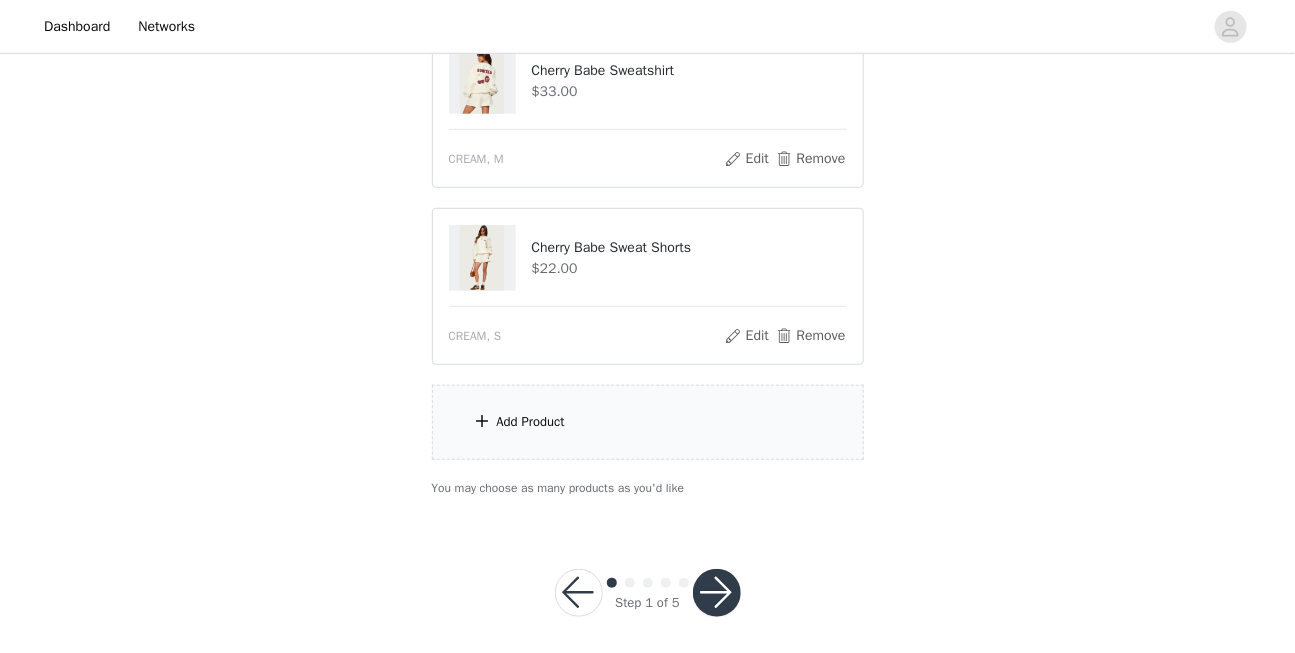 scroll, scrollTop: 432, scrollLeft: 0, axis: vertical 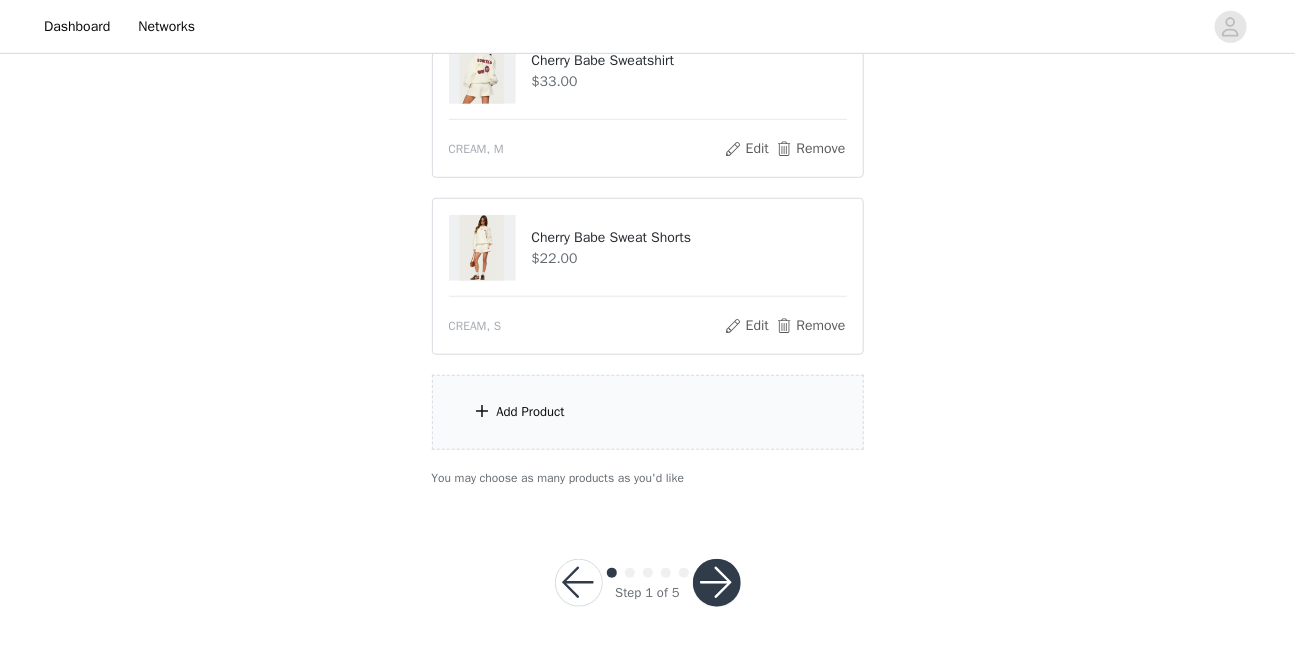 click on "Add Product" at bounding box center [648, 412] 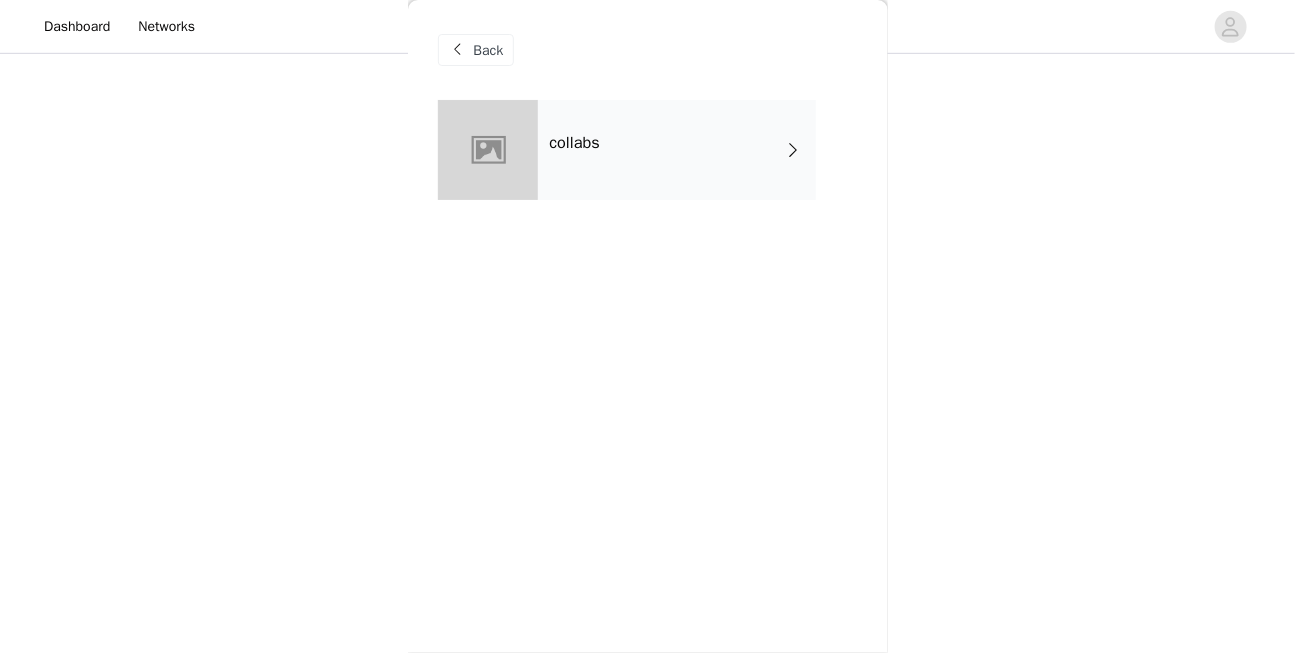 click on "collabs" at bounding box center [677, 150] 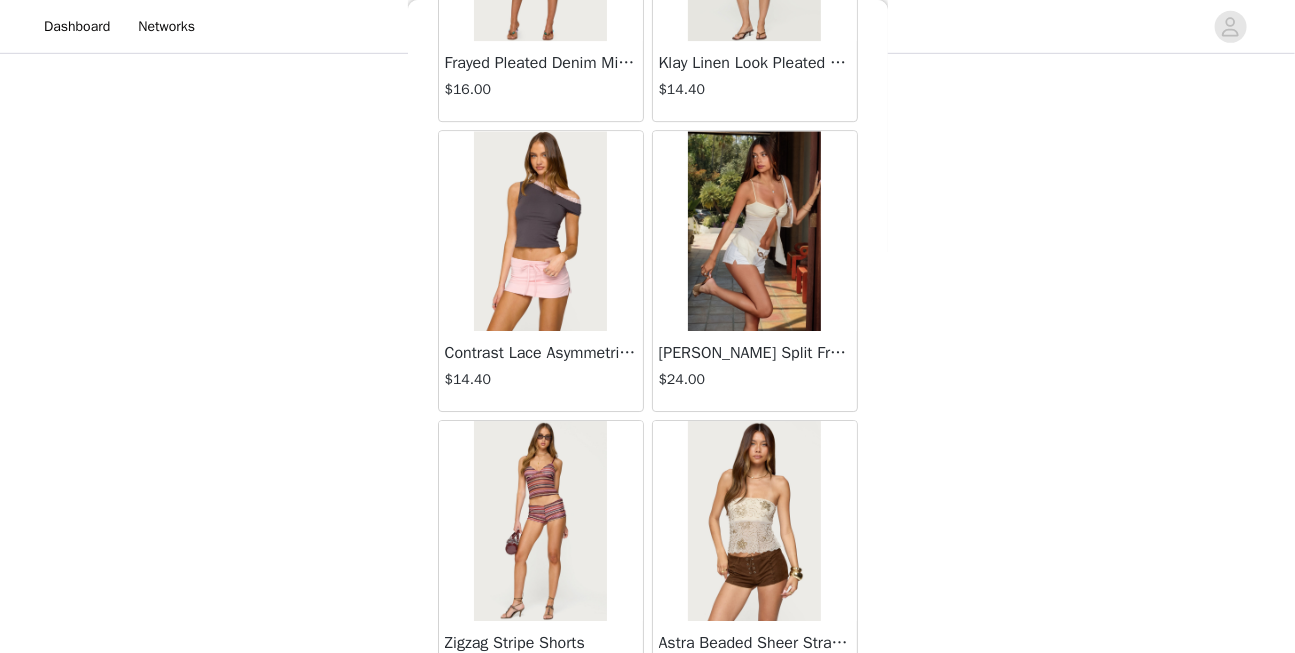 scroll, scrollTop: 2404, scrollLeft: 0, axis: vertical 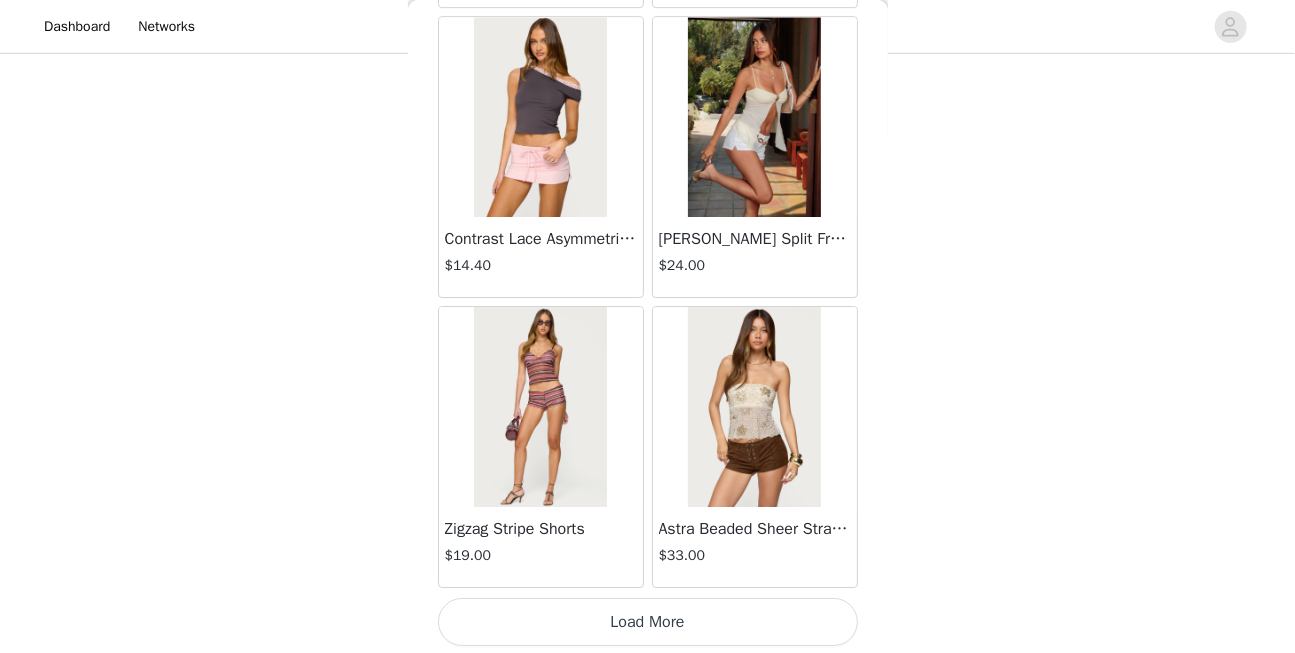 click on "Load More" at bounding box center [648, 622] 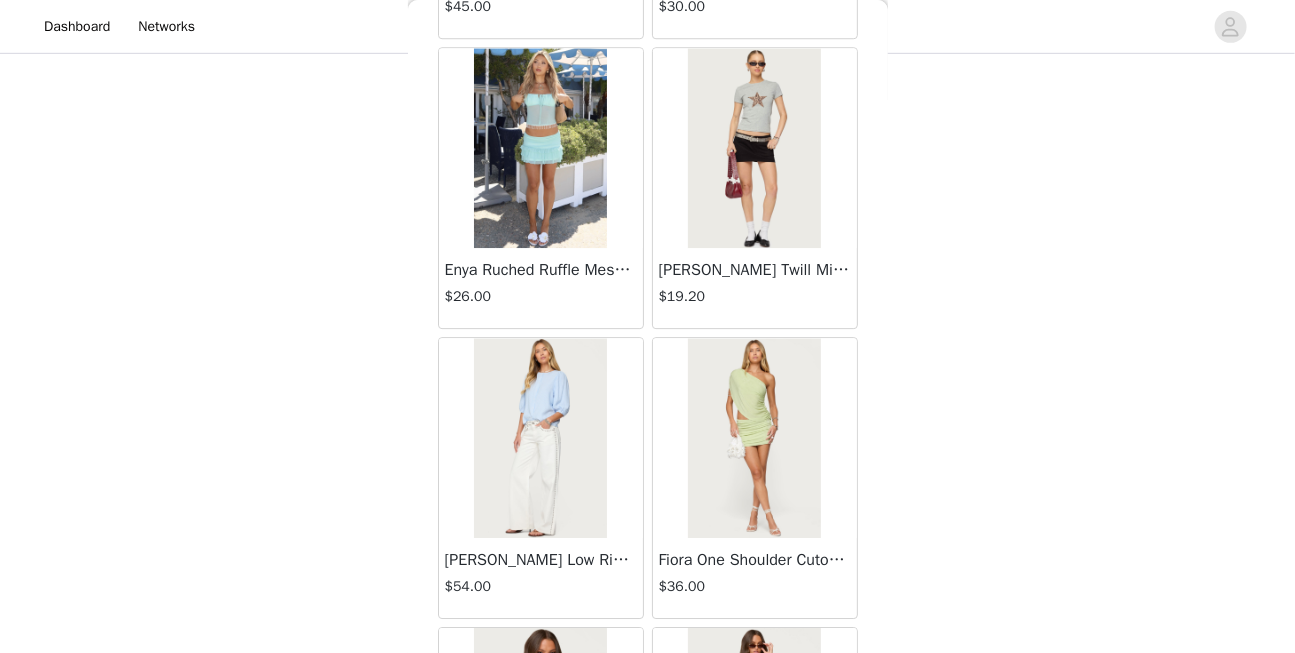 scroll, scrollTop: 5302, scrollLeft: 0, axis: vertical 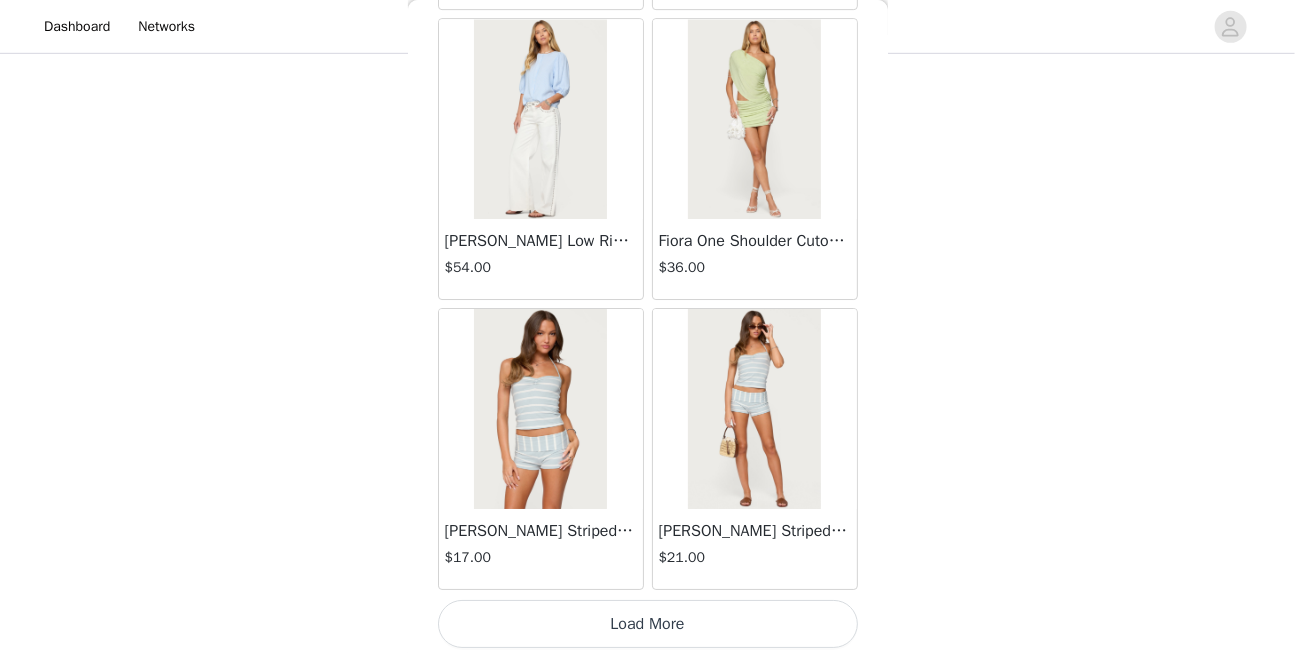 click on "Load More" at bounding box center [648, 624] 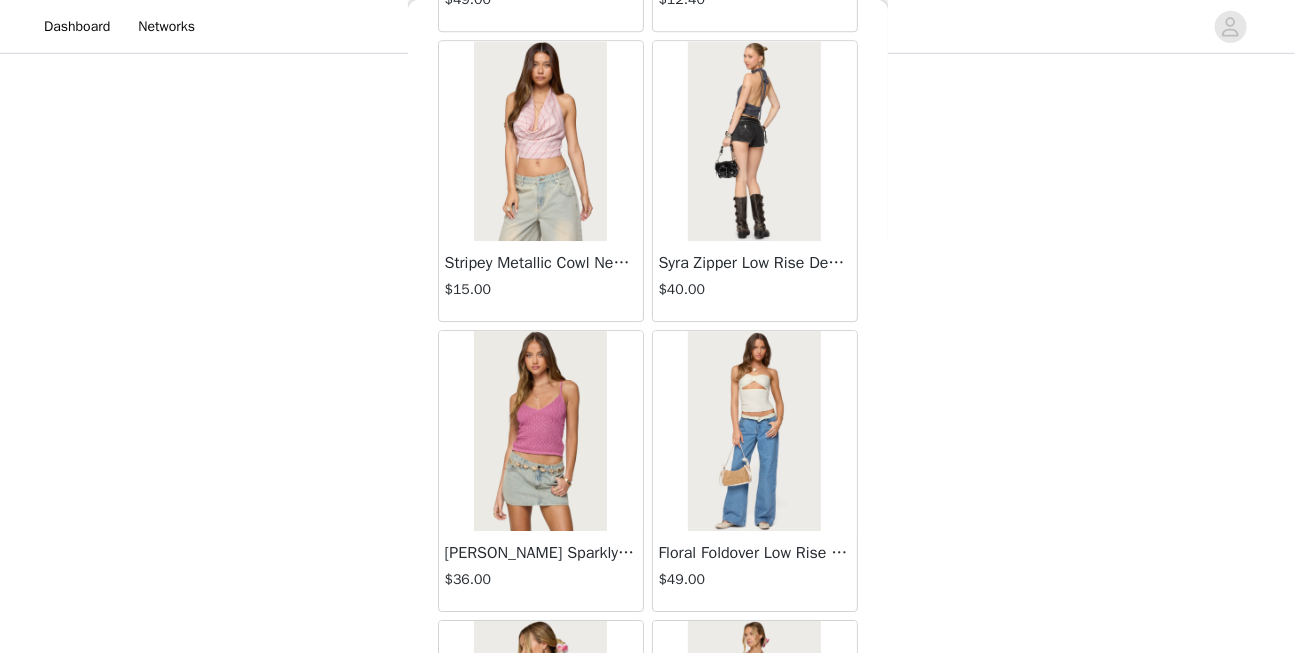 scroll, scrollTop: 8200, scrollLeft: 0, axis: vertical 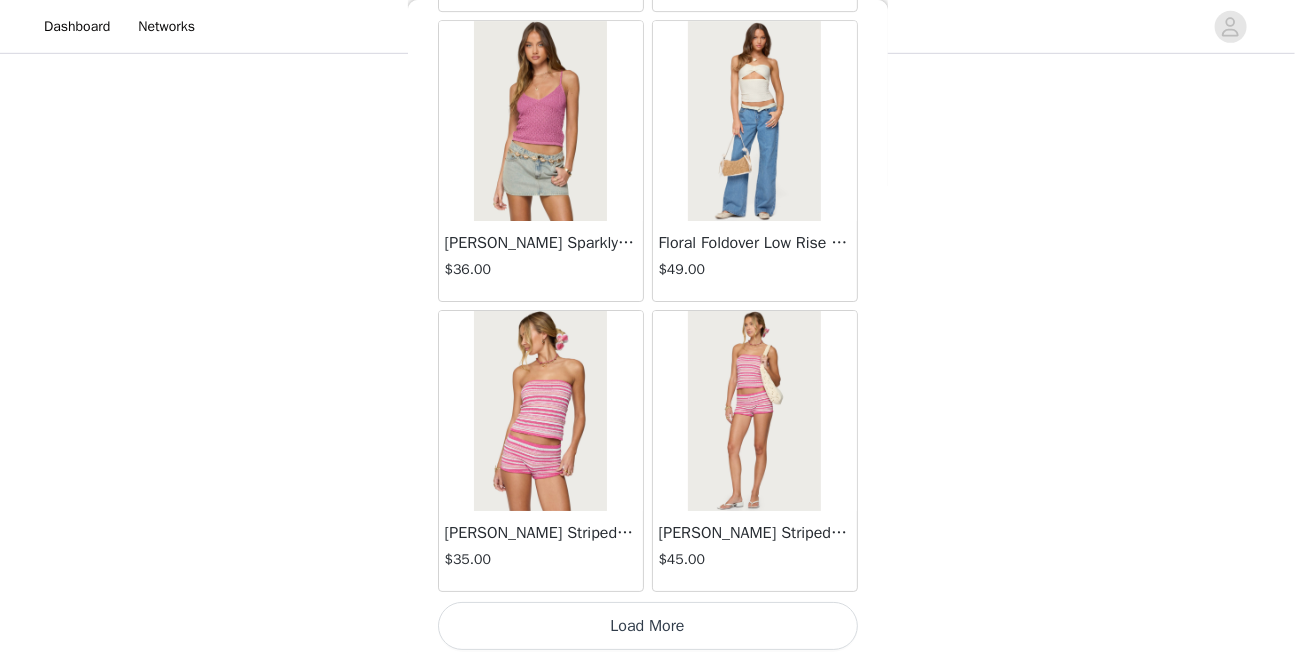 click on "Load More" at bounding box center [648, 626] 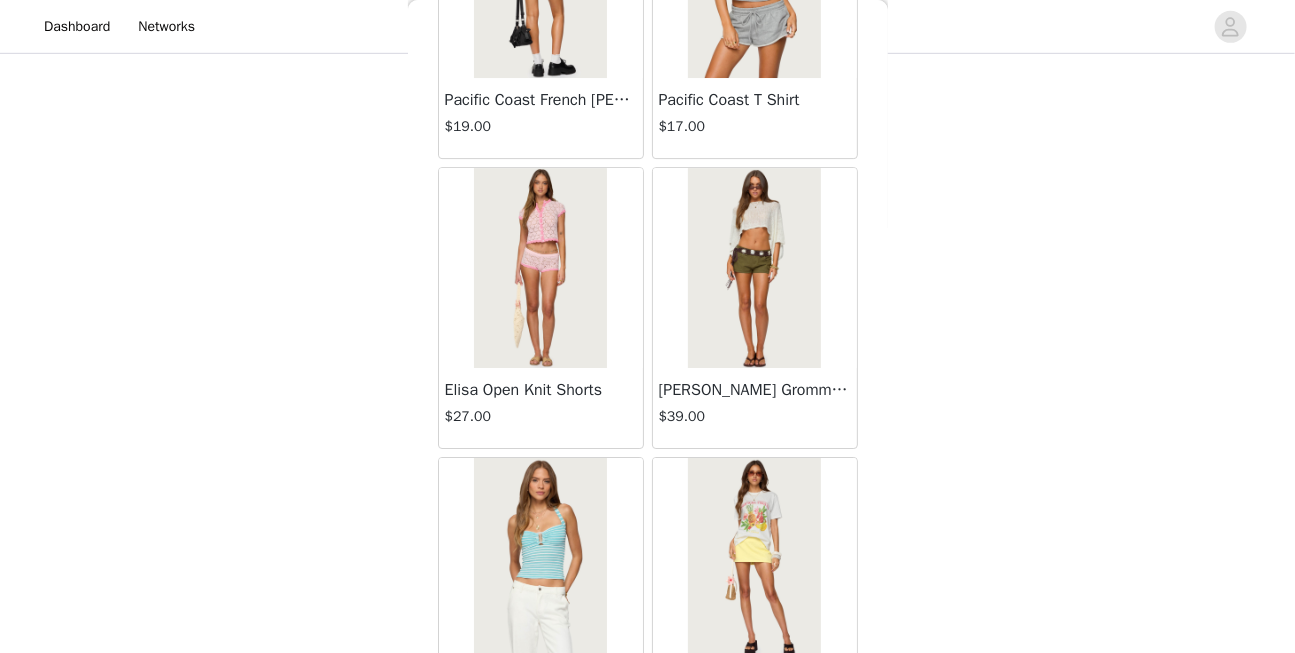 scroll, scrollTop: 11099, scrollLeft: 0, axis: vertical 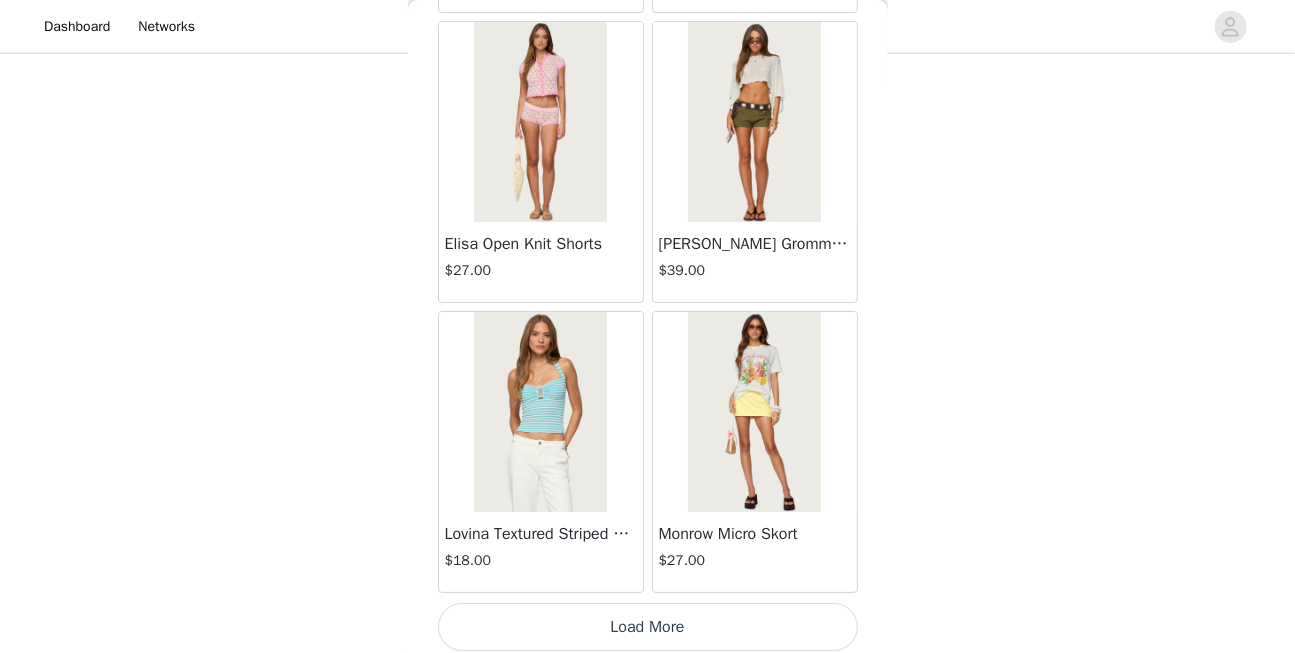 click on "Load More" at bounding box center [648, 627] 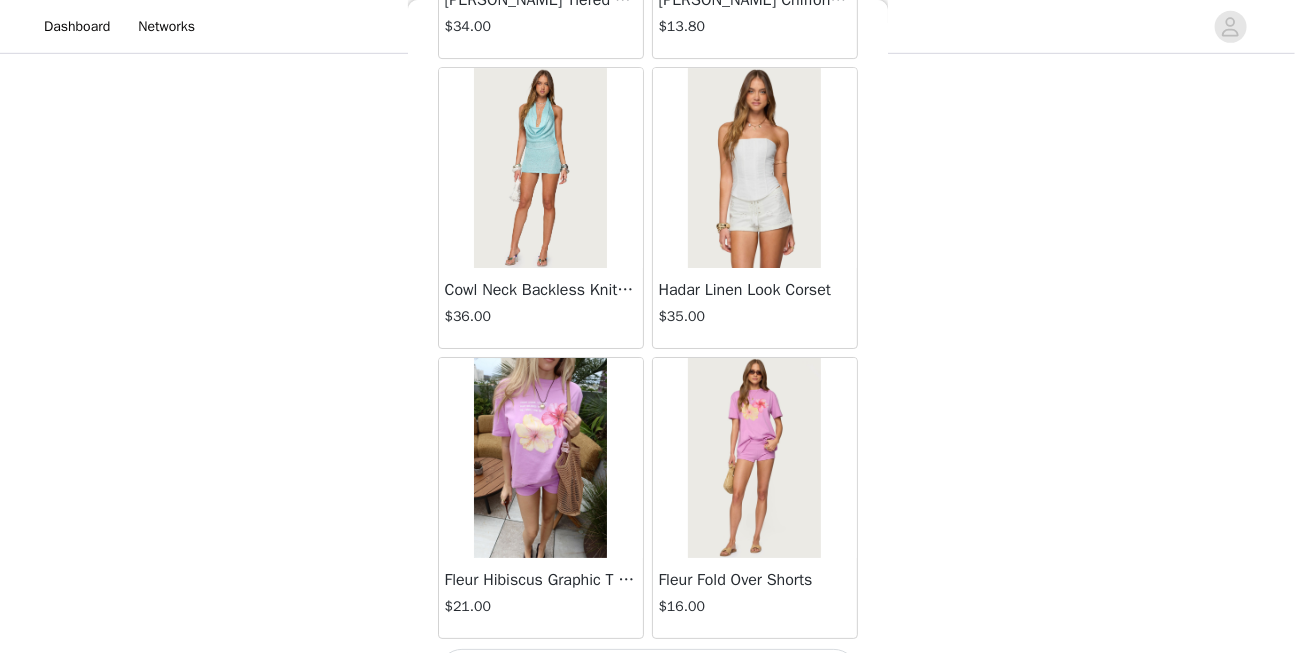 scroll, scrollTop: 13997, scrollLeft: 0, axis: vertical 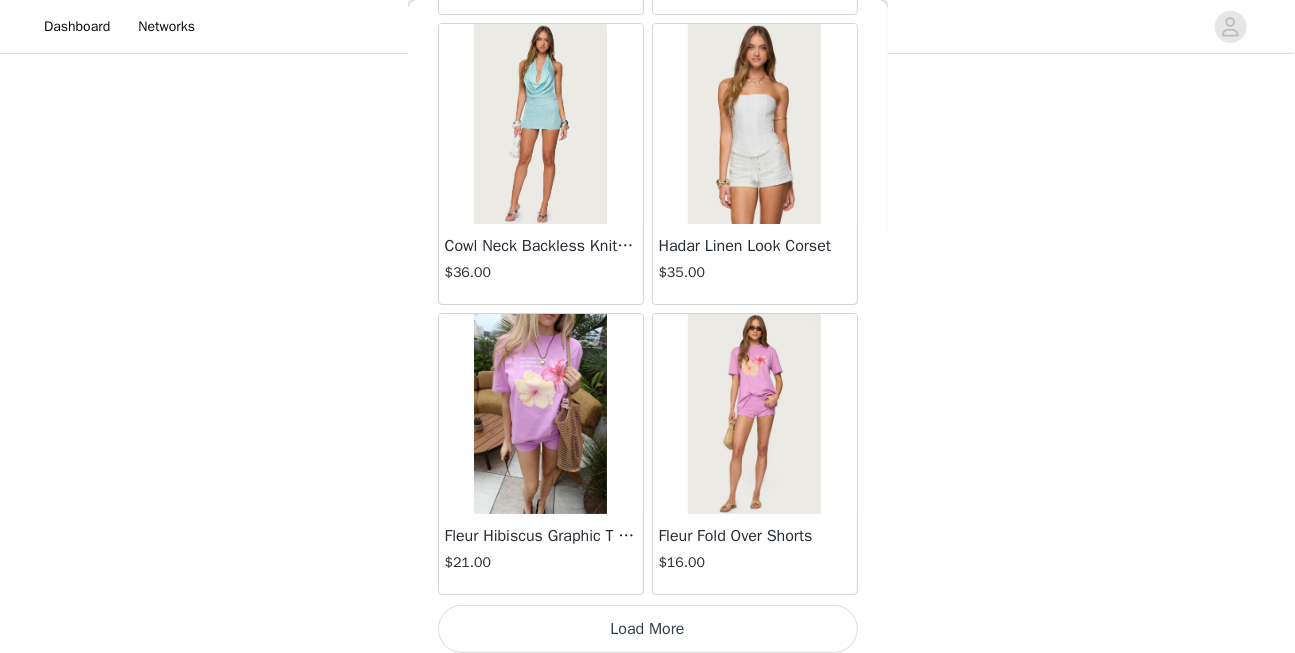 click on "Load More" at bounding box center [648, 629] 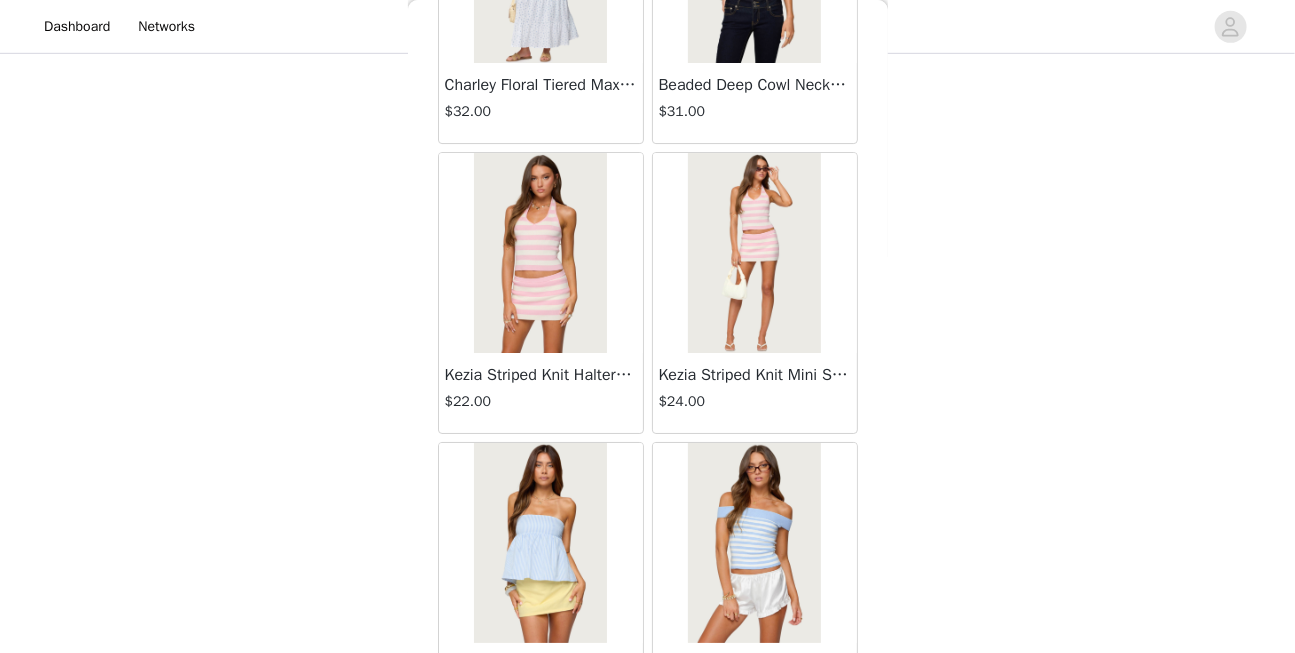 scroll, scrollTop: 16895, scrollLeft: 0, axis: vertical 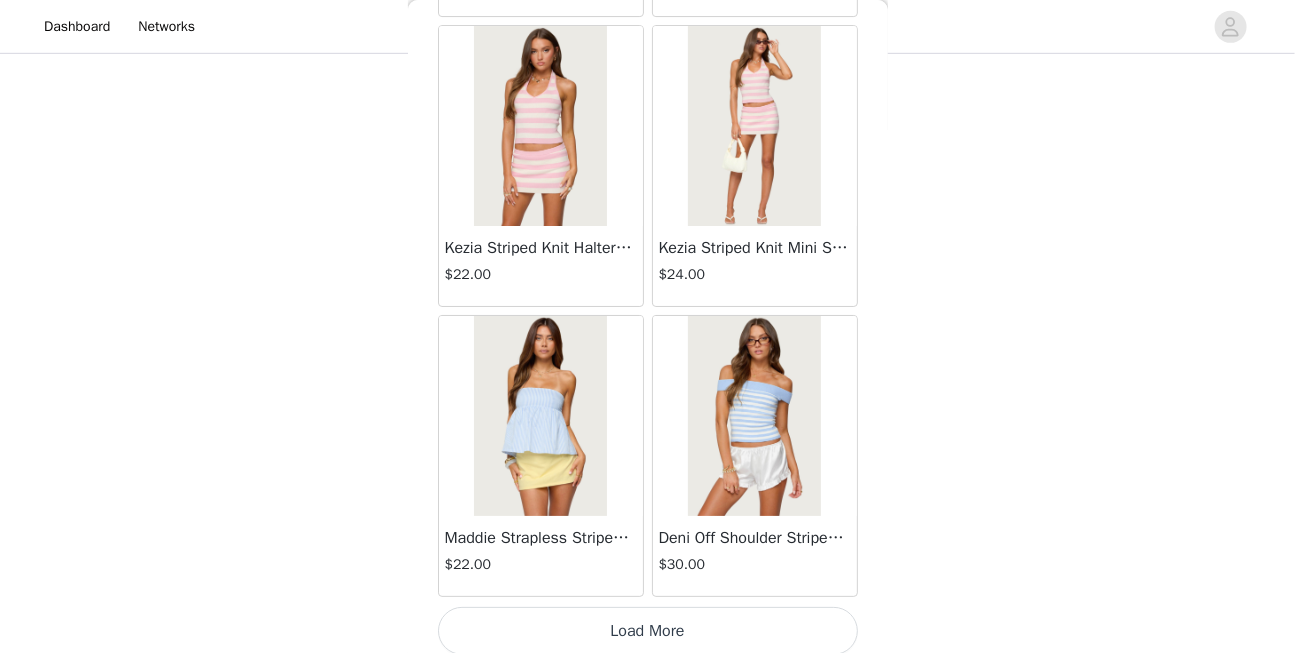 click on "Load More" at bounding box center [648, 631] 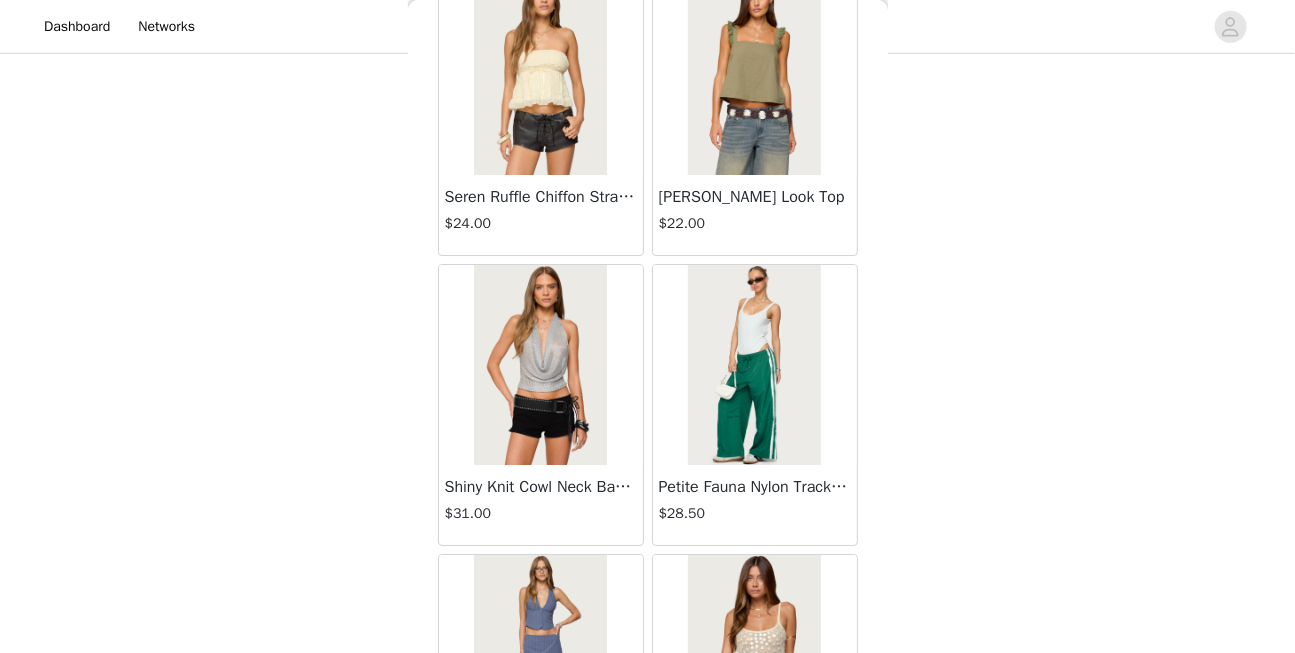 scroll, scrollTop: 19793, scrollLeft: 0, axis: vertical 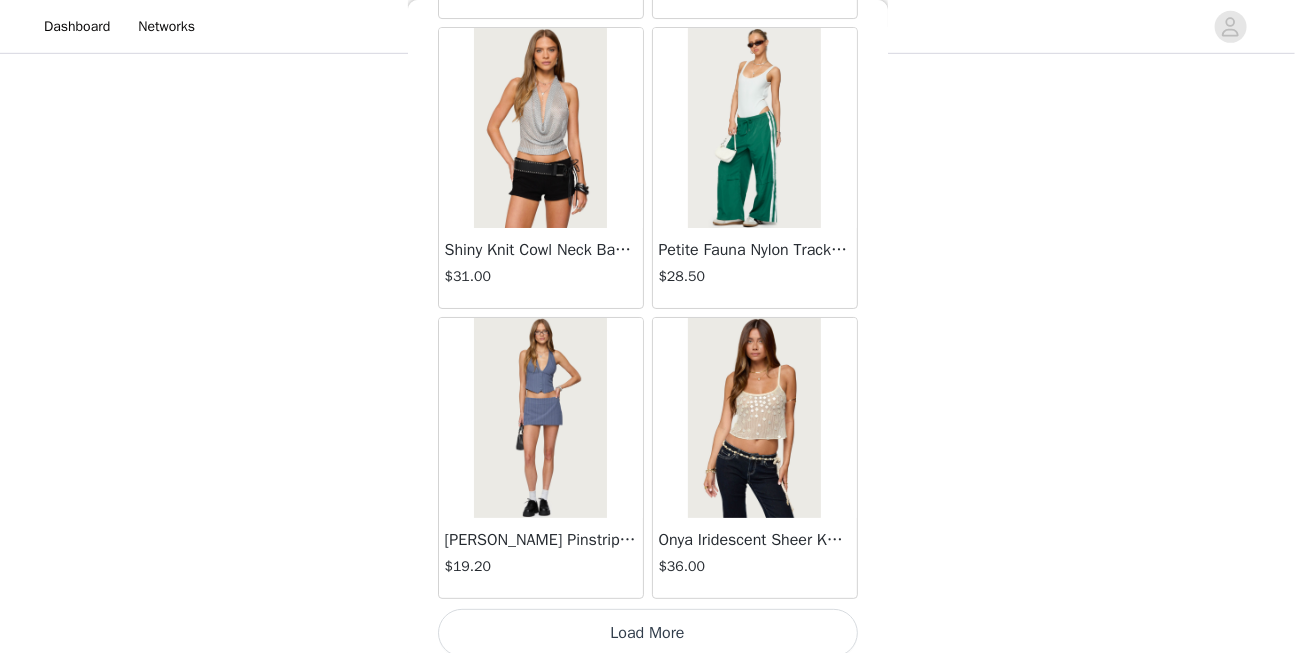 click on "Load More" at bounding box center (648, 633) 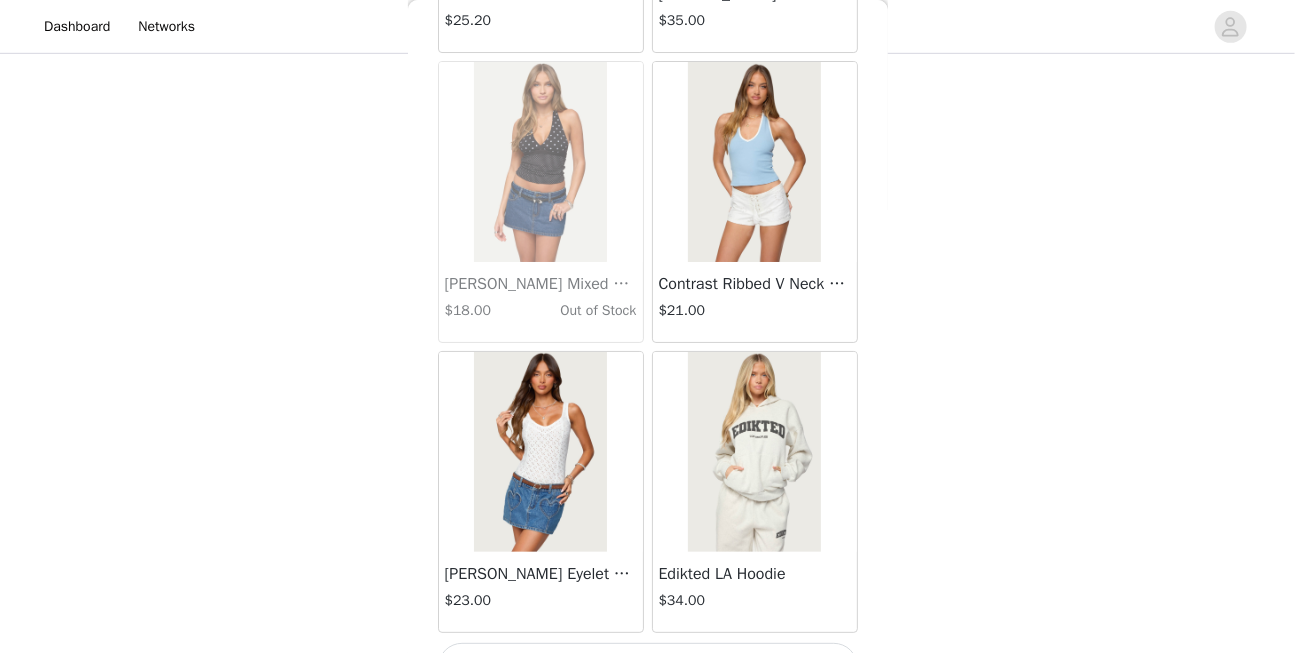 scroll, scrollTop: 22691, scrollLeft: 0, axis: vertical 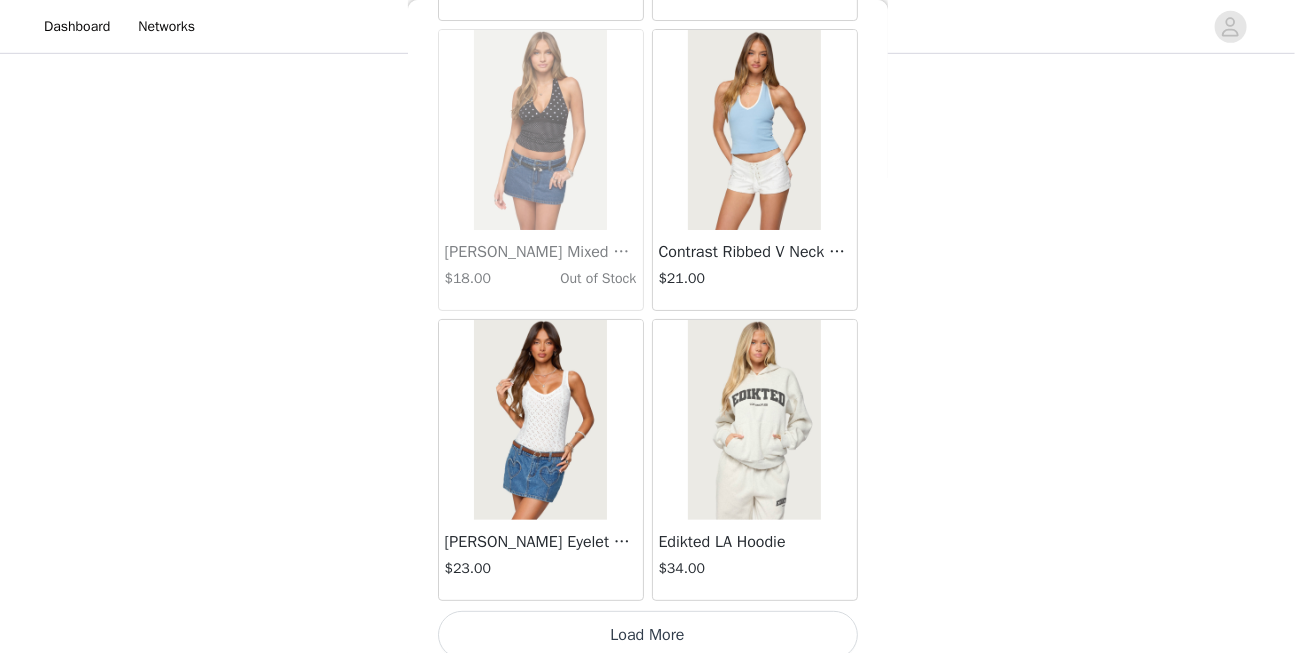 click on "Load More" at bounding box center [648, 635] 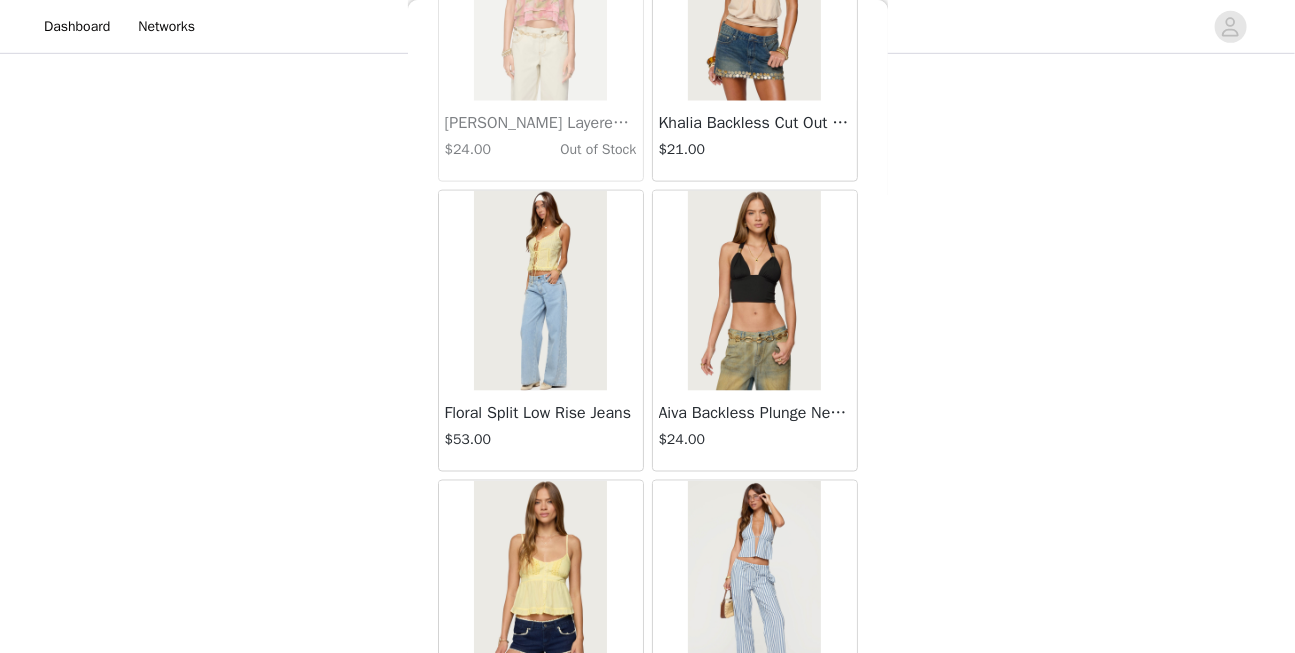 scroll, scrollTop: 23772, scrollLeft: 0, axis: vertical 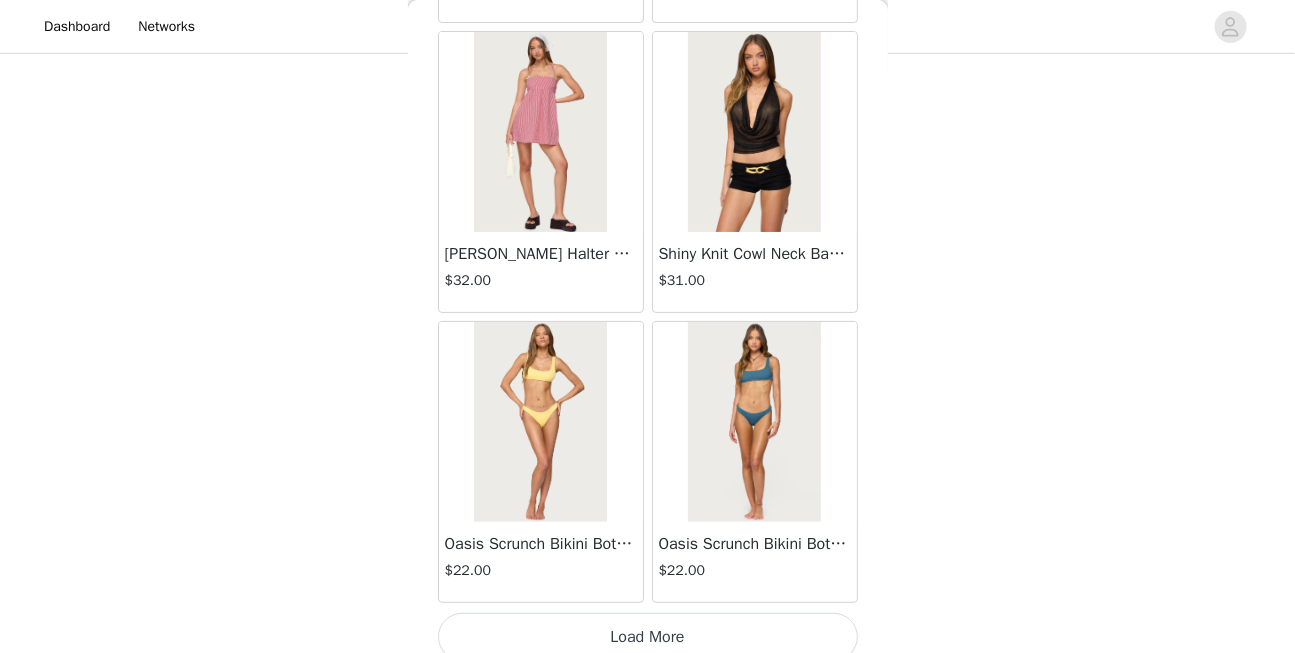 click on "Load More" at bounding box center [648, 637] 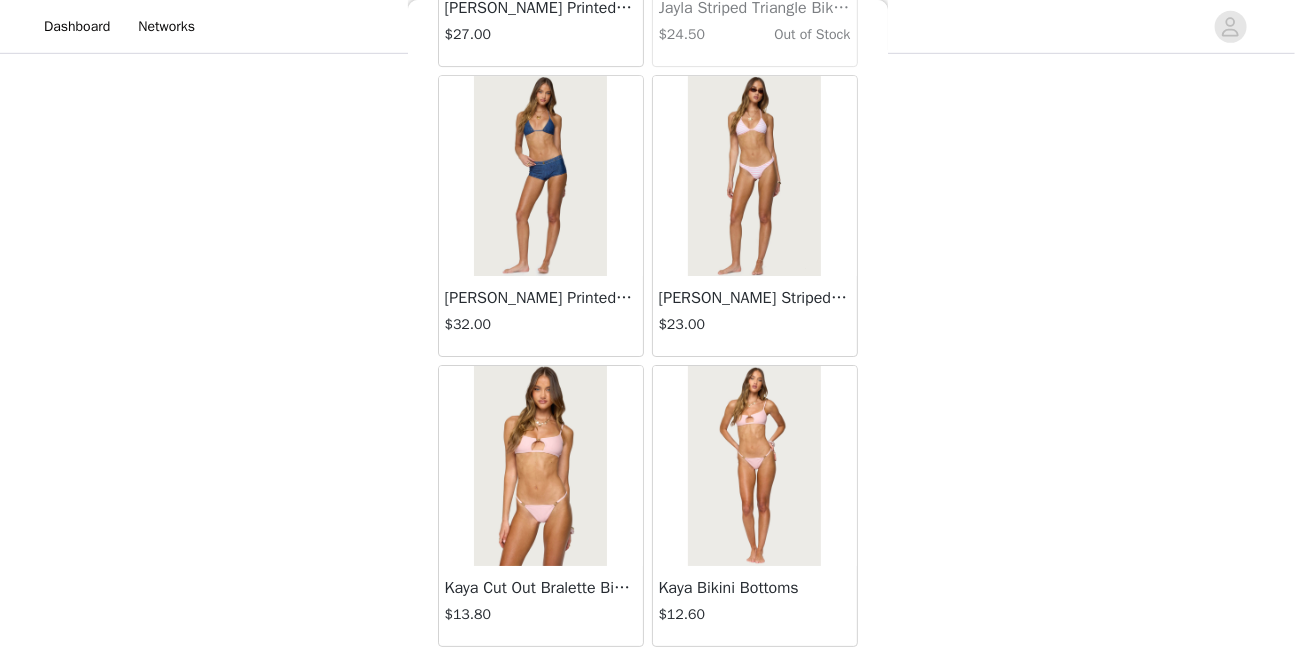 scroll, scrollTop: 28487, scrollLeft: 0, axis: vertical 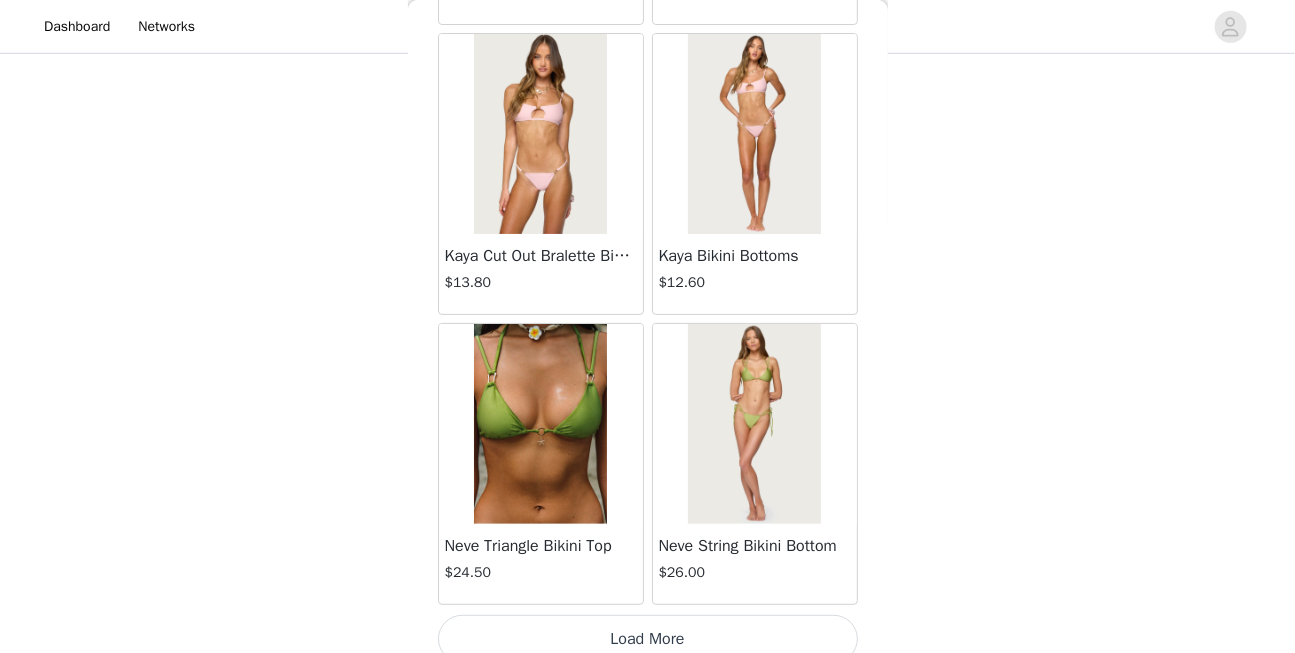 click on "Load More" at bounding box center (648, 639) 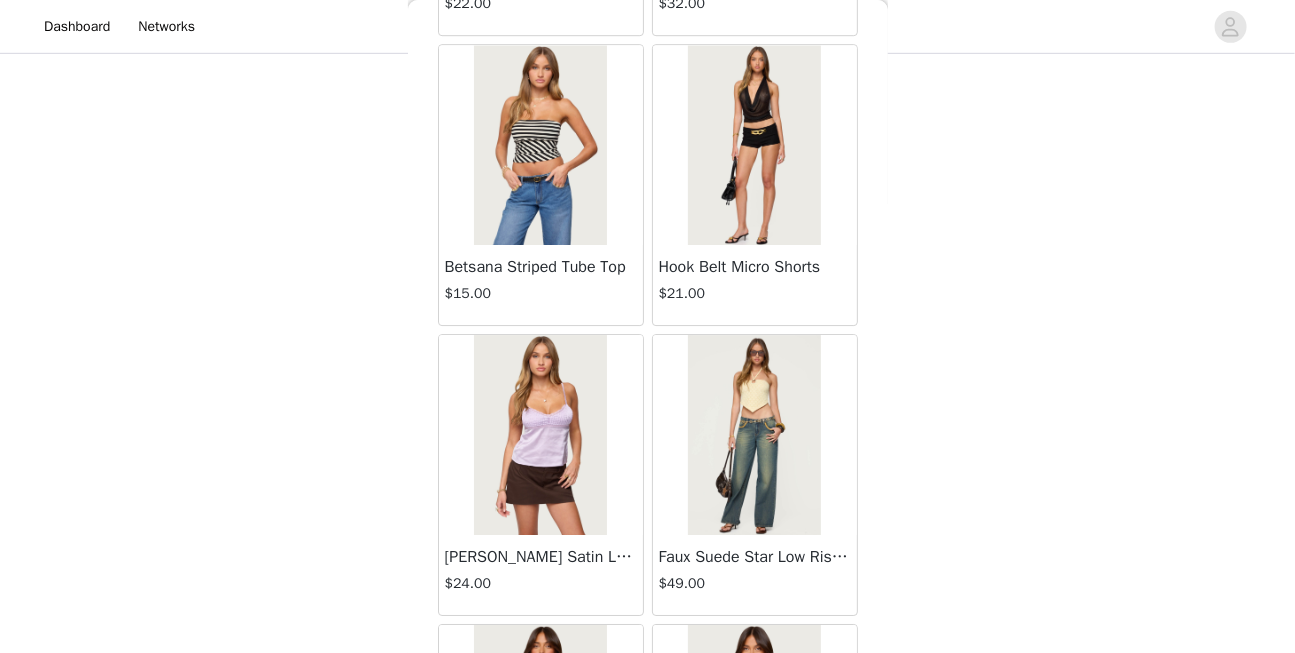 scroll, scrollTop: 31385, scrollLeft: 0, axis: vertical 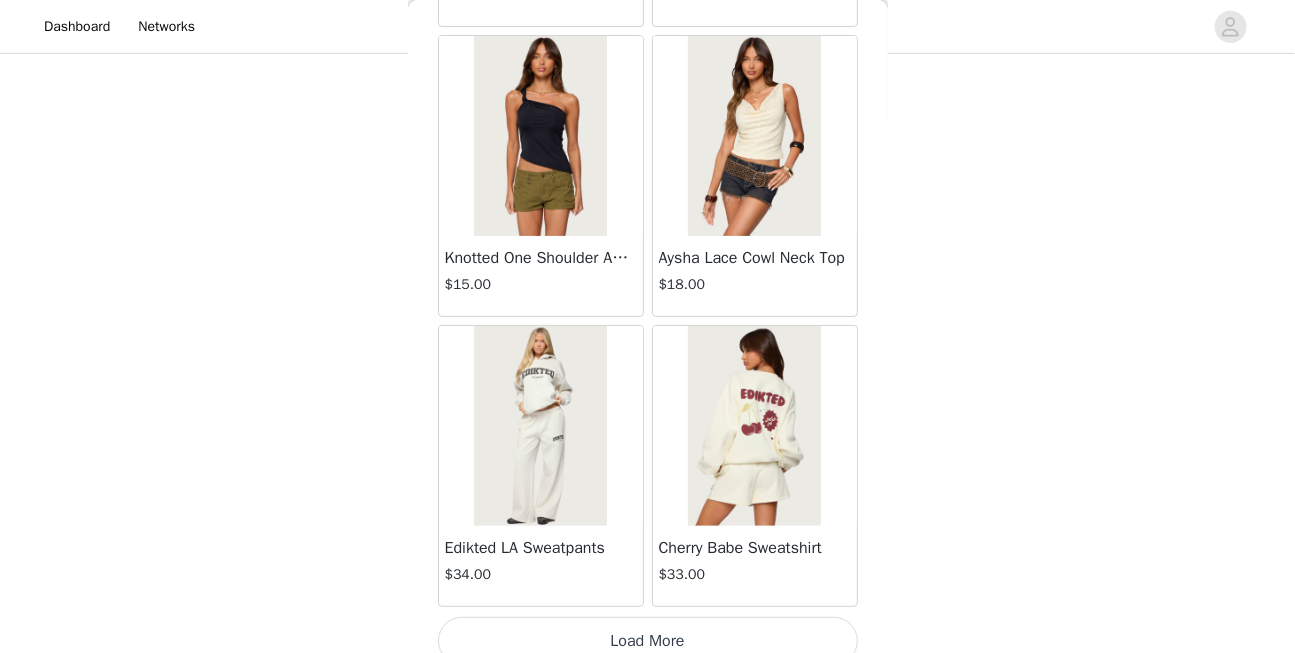 click on "Load More" at bounding box center (648, 641) 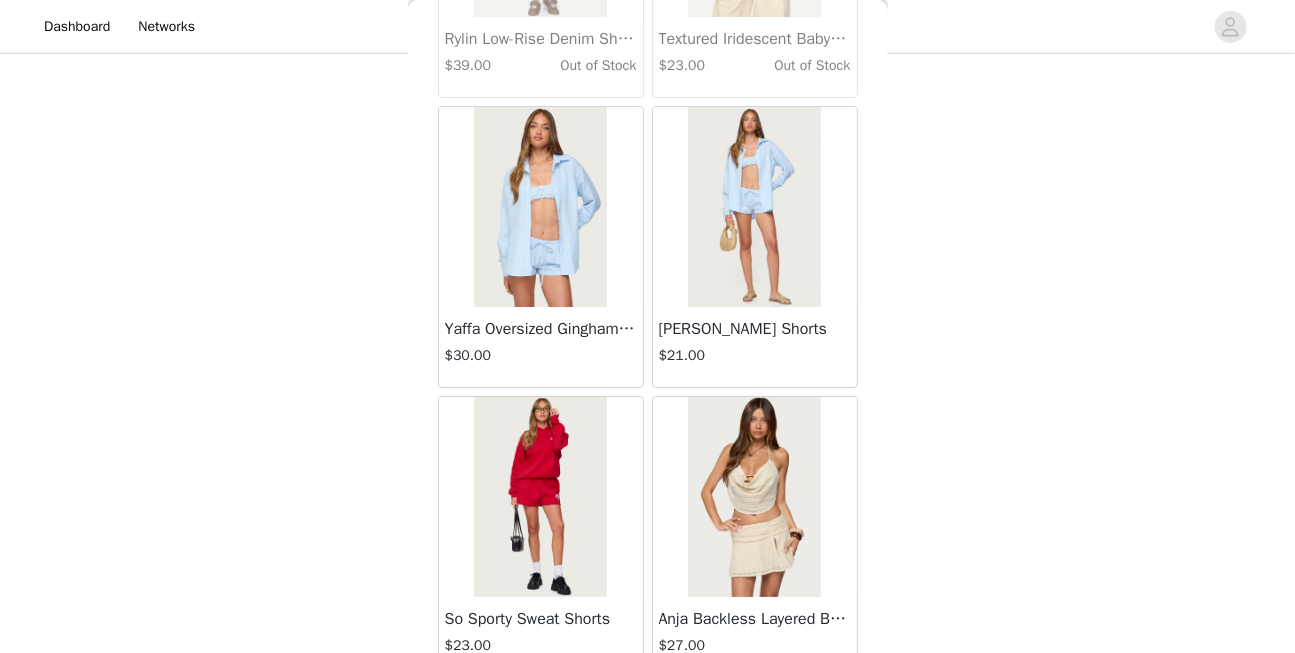 scroll, scrollTop: 33925, scrollLeft: 0, axis: vertical 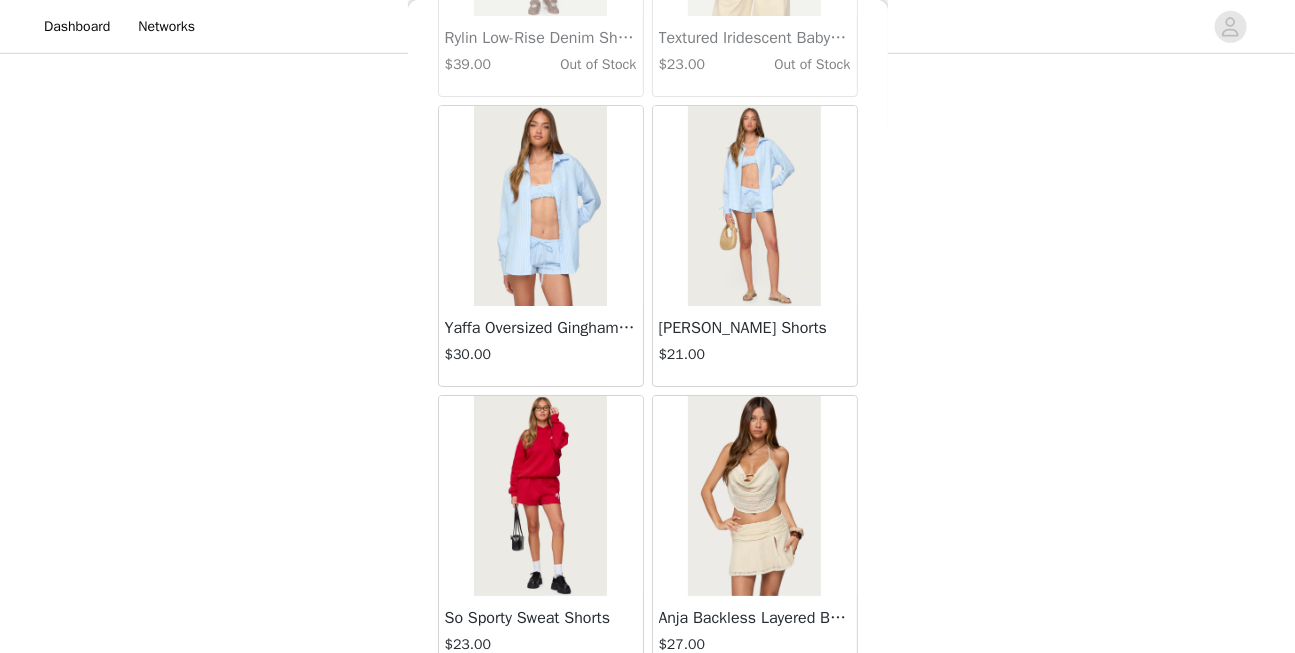click at bounding box center (540, 206) 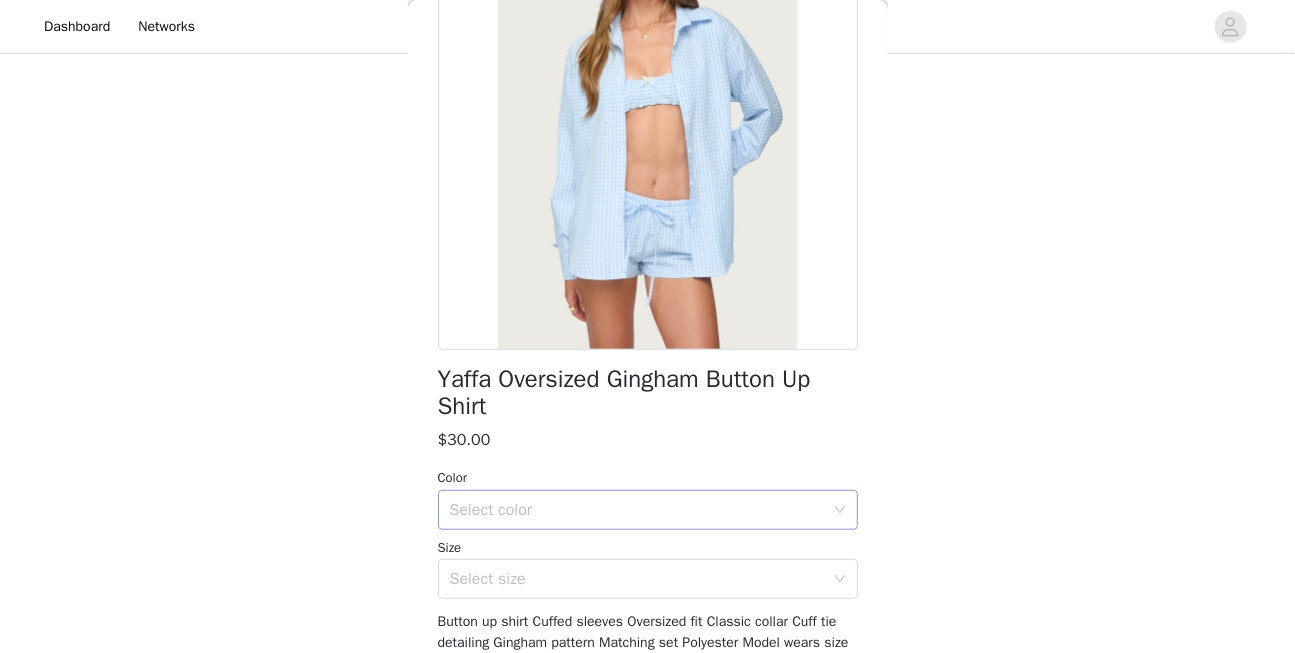 scroll, scrollTop: 310, scrollLeft: 0, axis: vertical 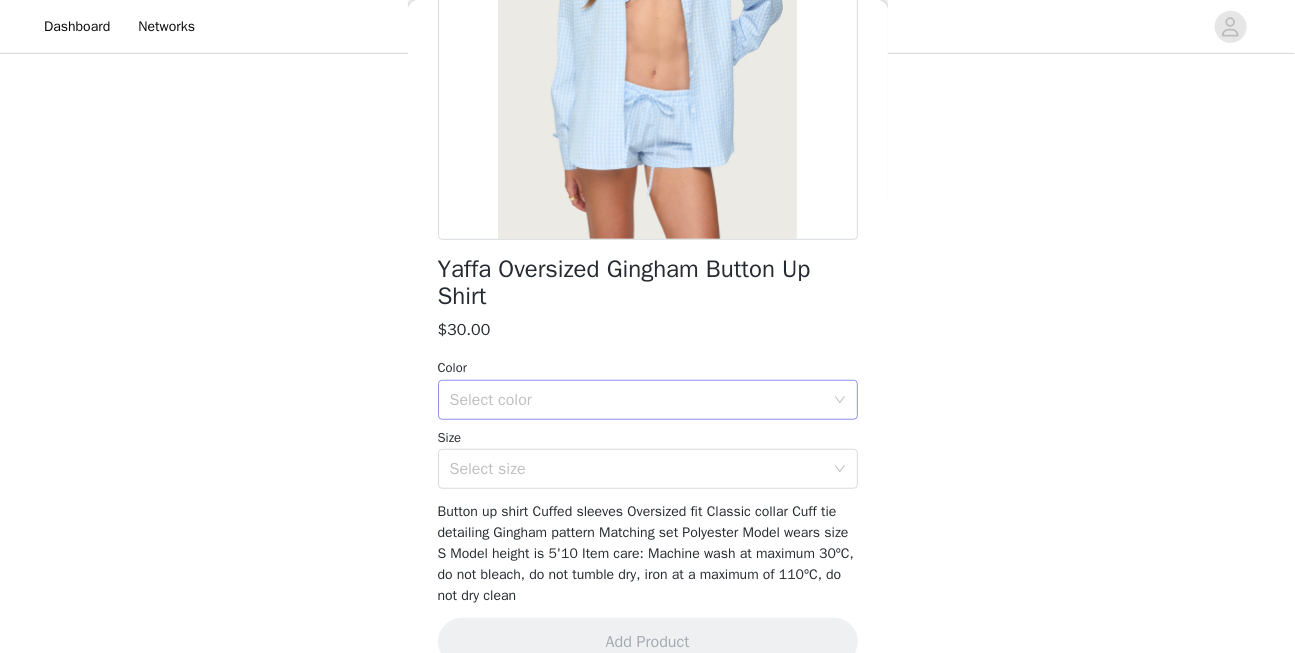 click on "Select color" at bounding box center (637, 400) 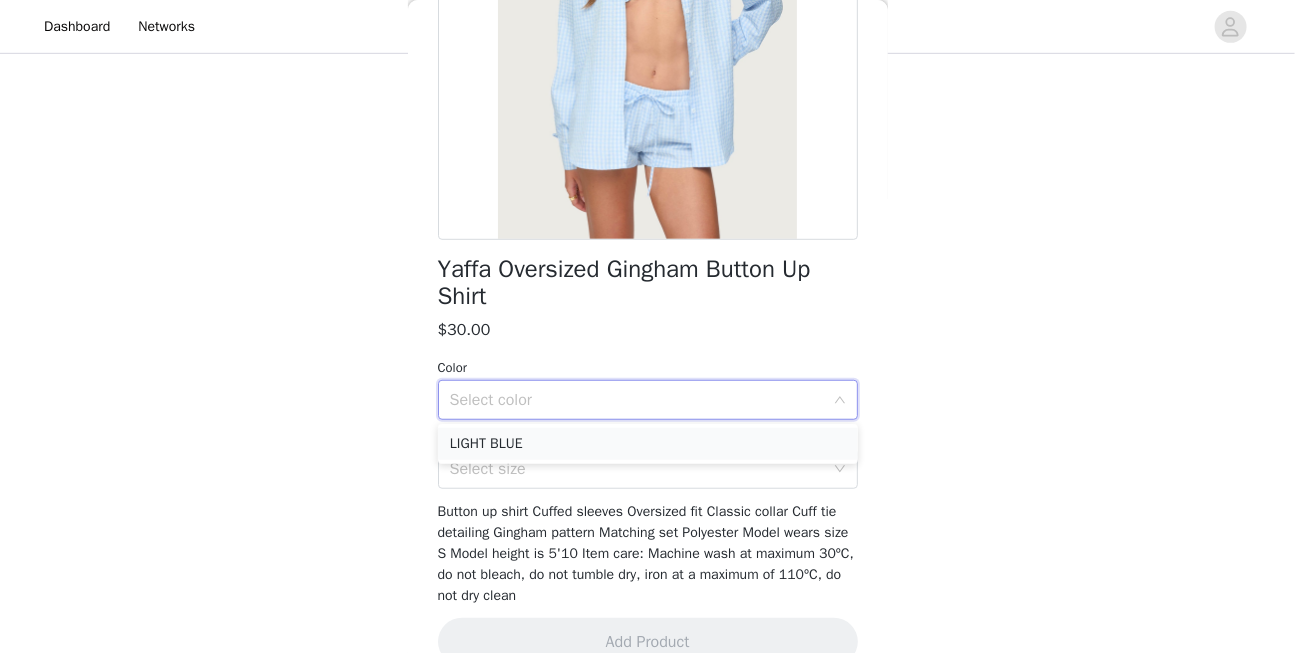 click on "LIGHT BLUE" at bounding box center (648, 444) 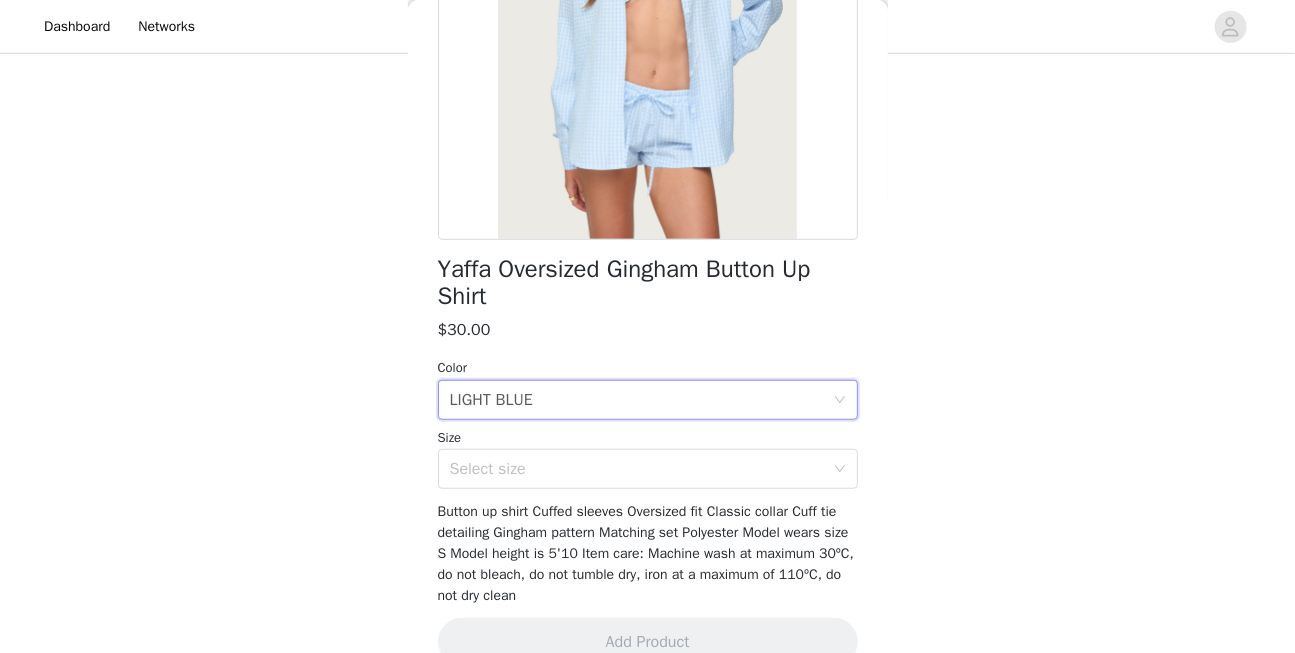 click on "Yaffa Oversized Gingham Button Up Shirt       $30.00         Color   Select color LIGHT BLUE Size   Select size   Button up shirt Cuffed sleeves Oversized fit Classic collar Cuff tie detailing Gingham pattern Matching set Polyester Model wears size S Model height is 5'10 Item care: Machine wash at maximum 30ºC, do not bleach, do not tumble dry, iron at a maximum of 110ºC, do not dry clean   Add Product" at bounding box center (648, 240) 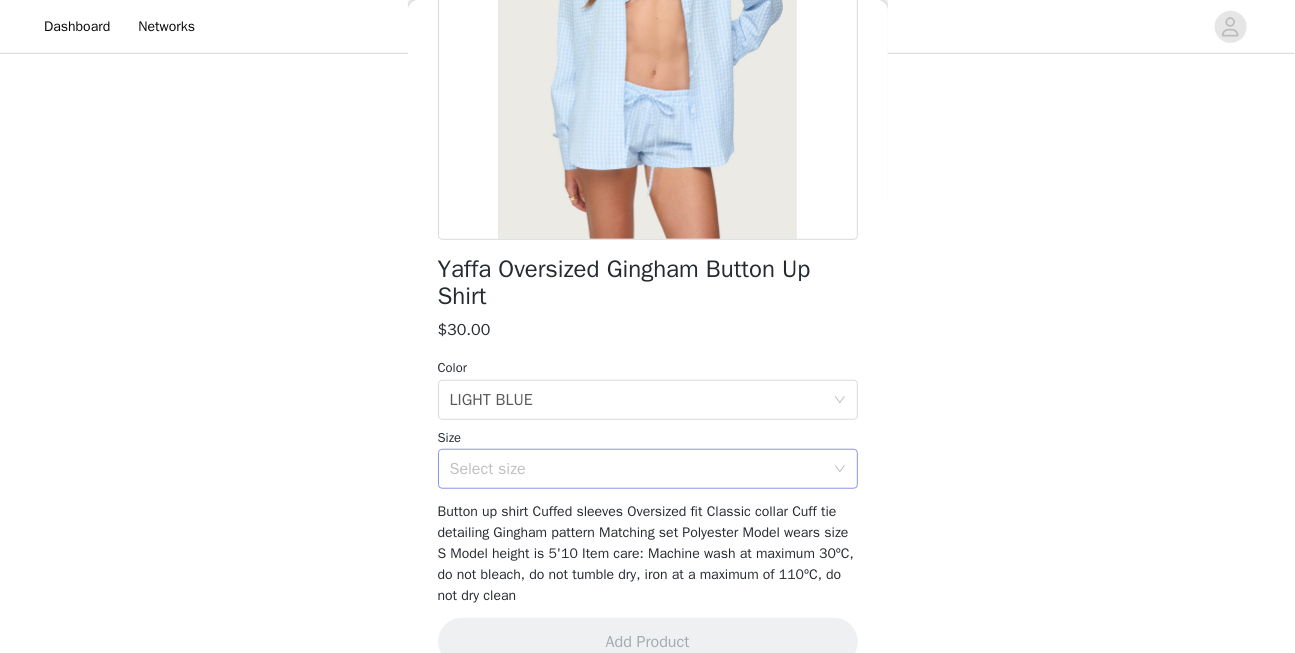 click on "Select size" at bounding box center [637, 469] 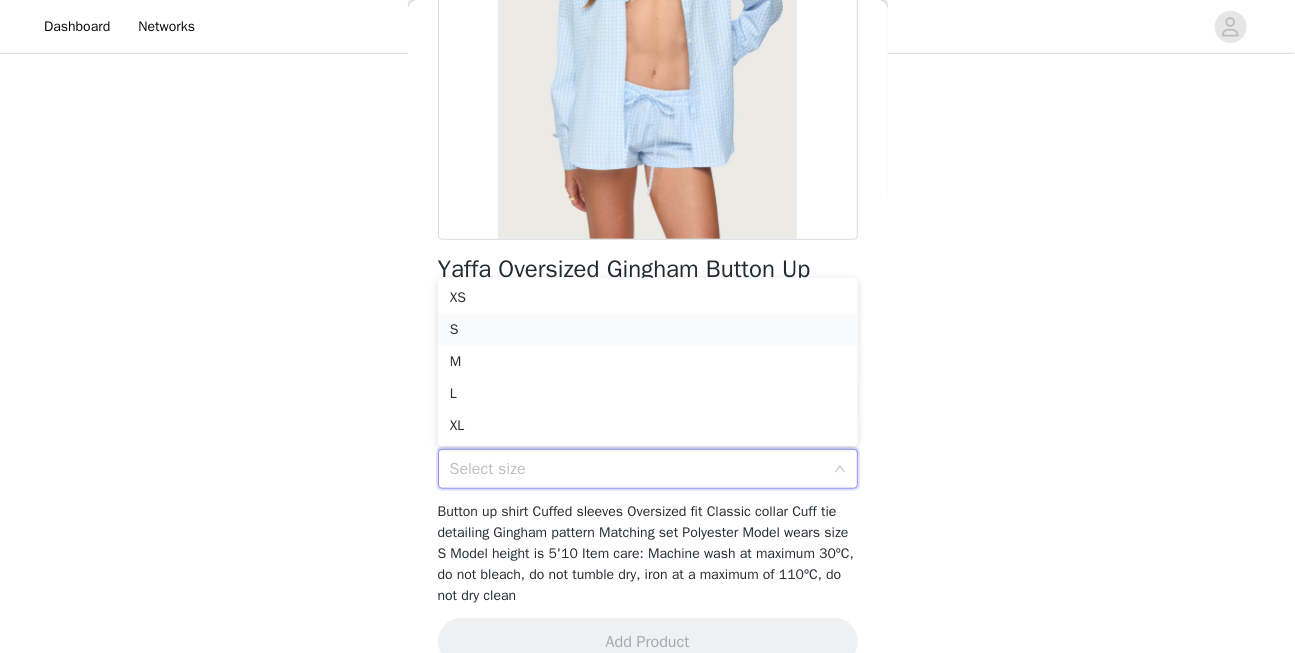 click on "S" at bounding box center [648, 330] 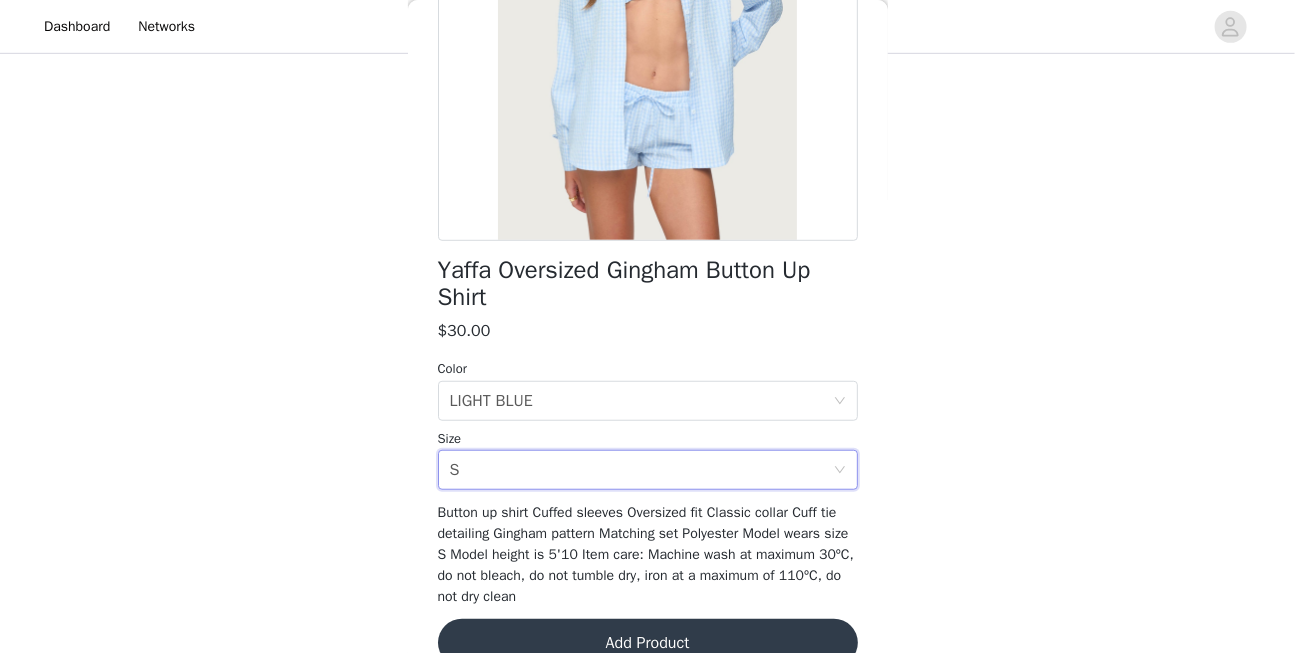 scroll, scrollTop: 310, scrollLeft: 0, axis: vertical 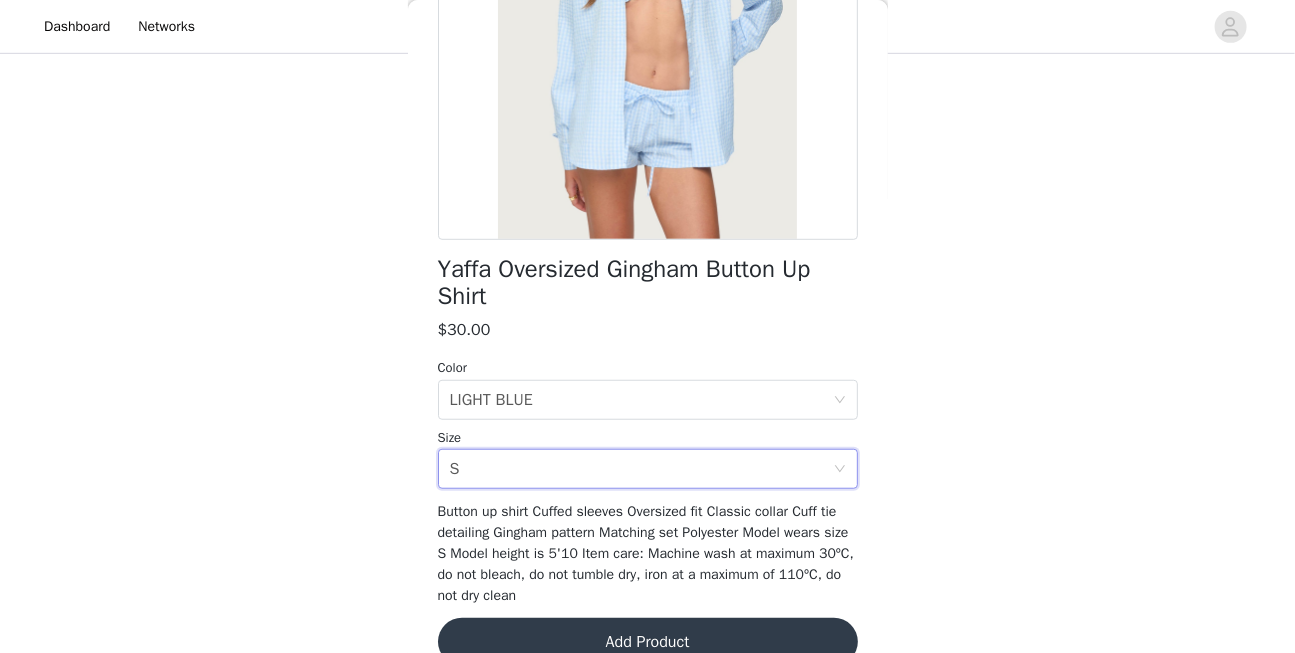 click on "Add Product" at bounding box center [648, 642] 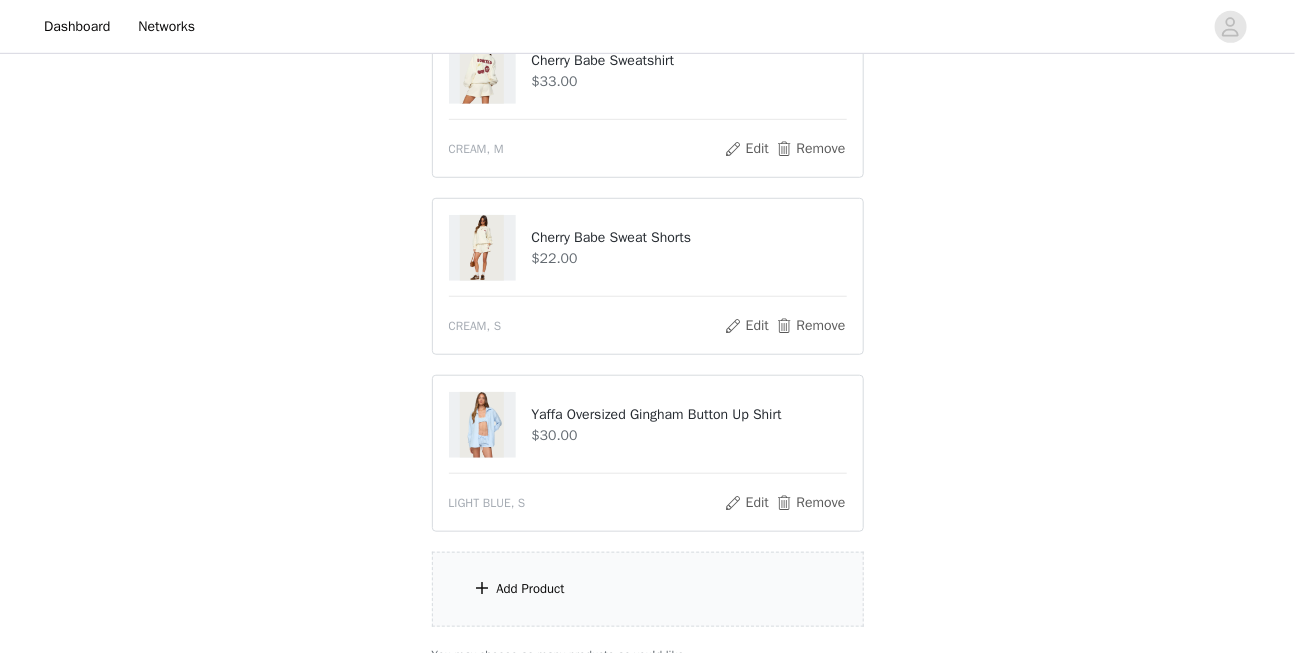 click on "Add Product" at bounding box center [648, 589] 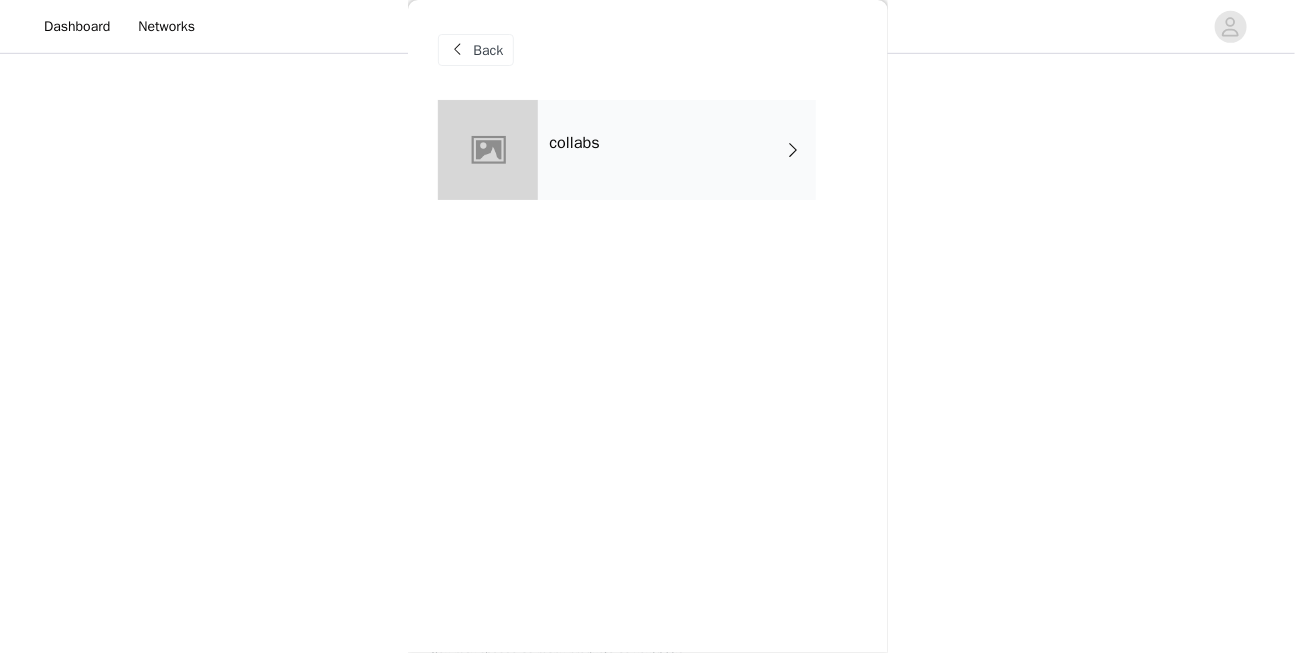 click on "collabs" at bounding box center [677, 150] 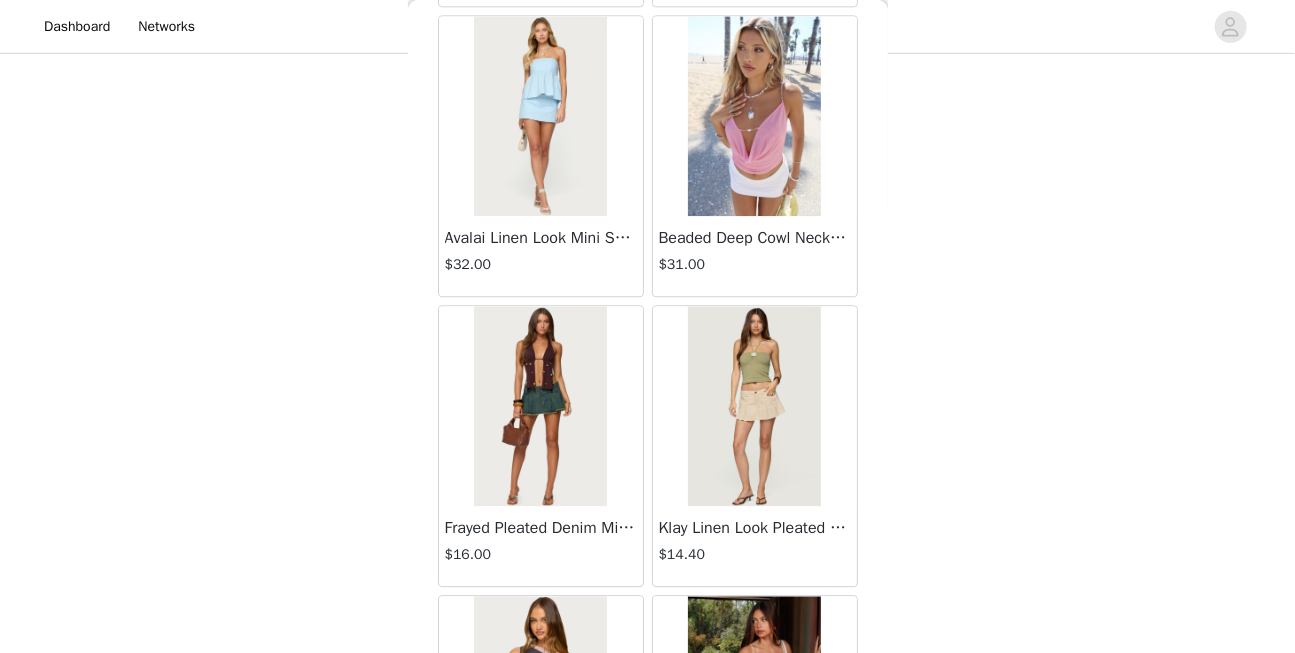 scroll, scrollTop: 2404, scrollLeft: 0, axis: vertical 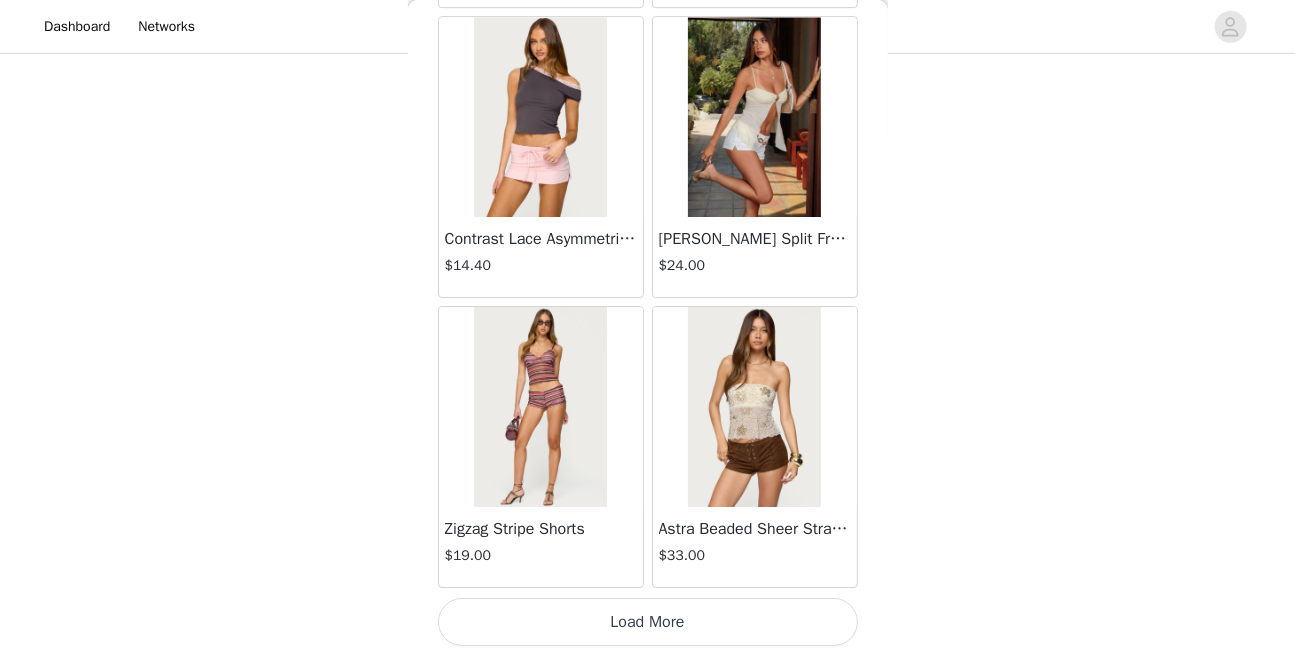 click on "Load More" at bounding box center [648, 622] 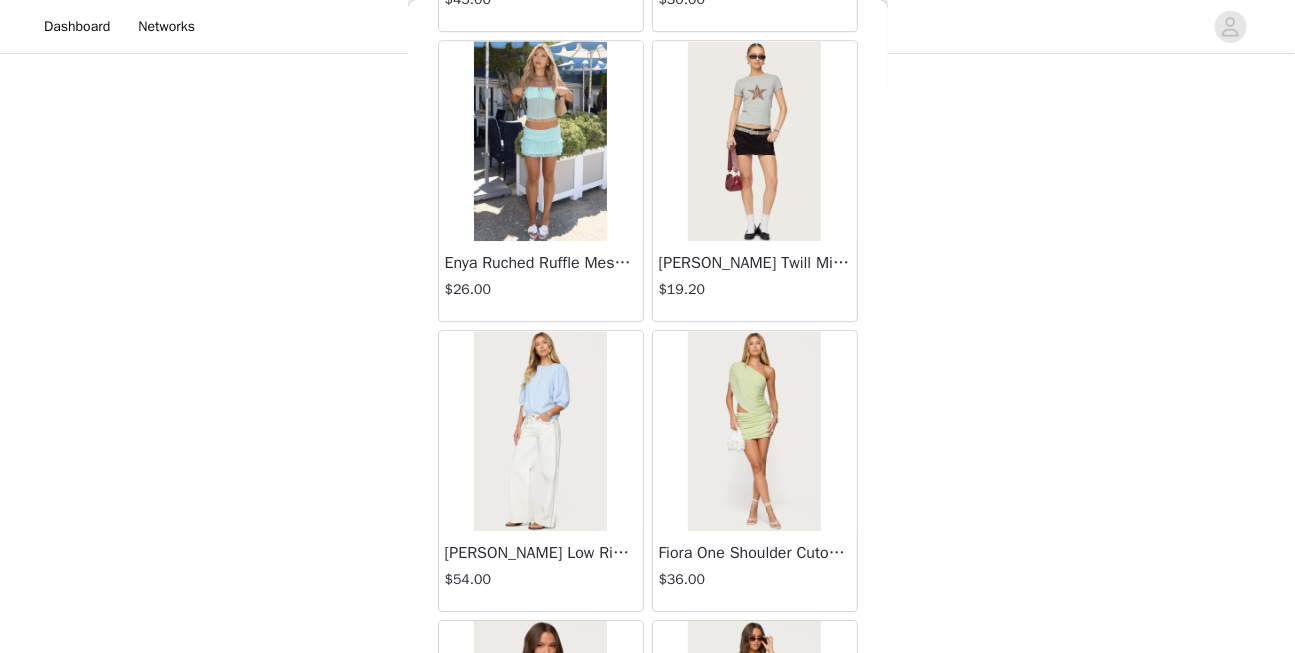 scroll, scrollTop: 5302, scrollLeft: 0, axis: vertical 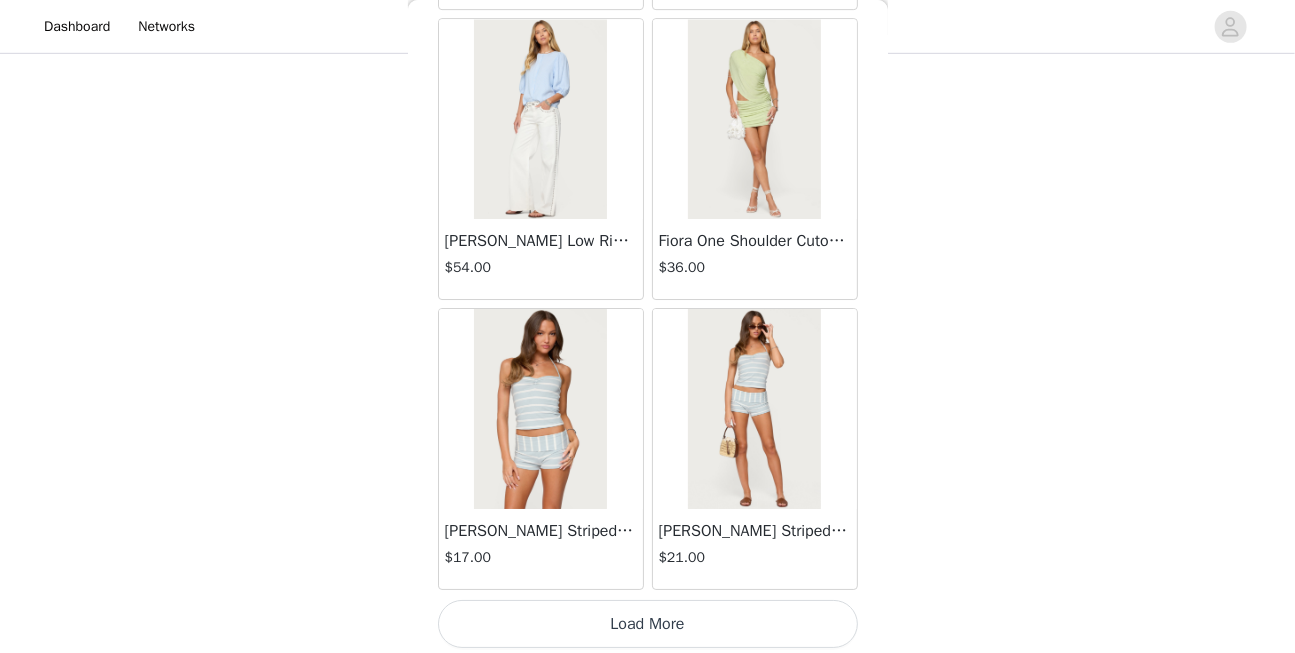 click on "Load More" at bounding box center [648, 624] 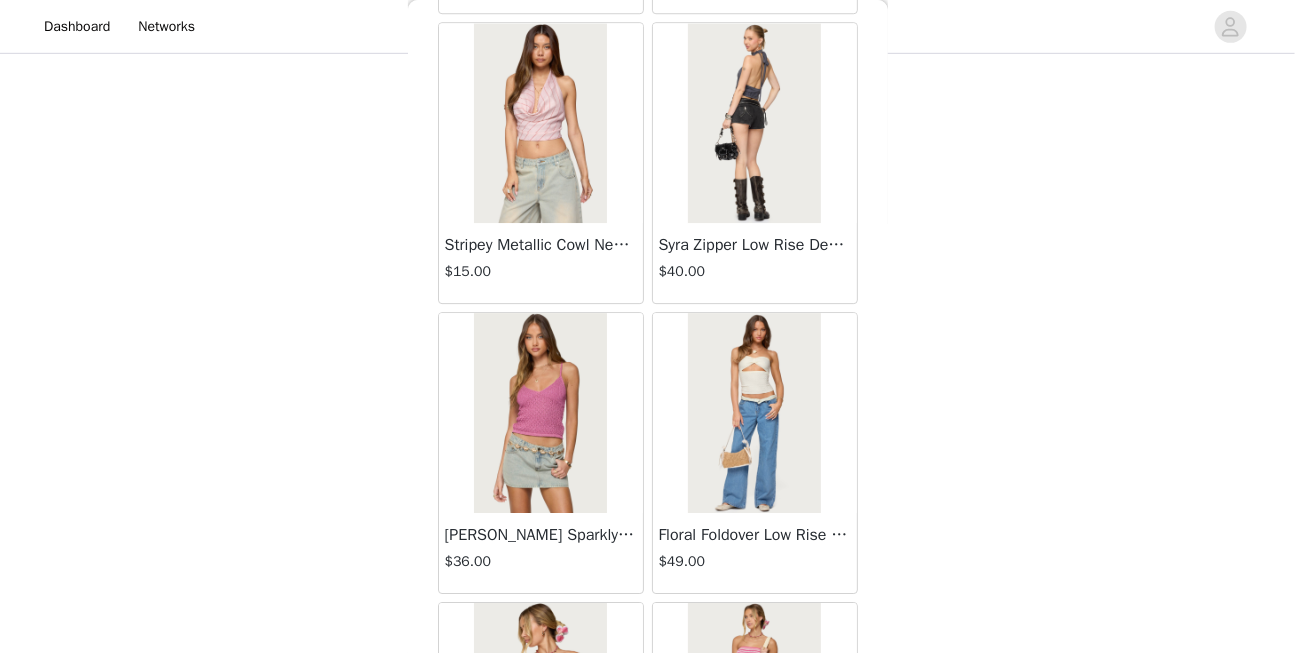 scroll, scrollTop: 8200, scrollLeft: 0, axis: vertical 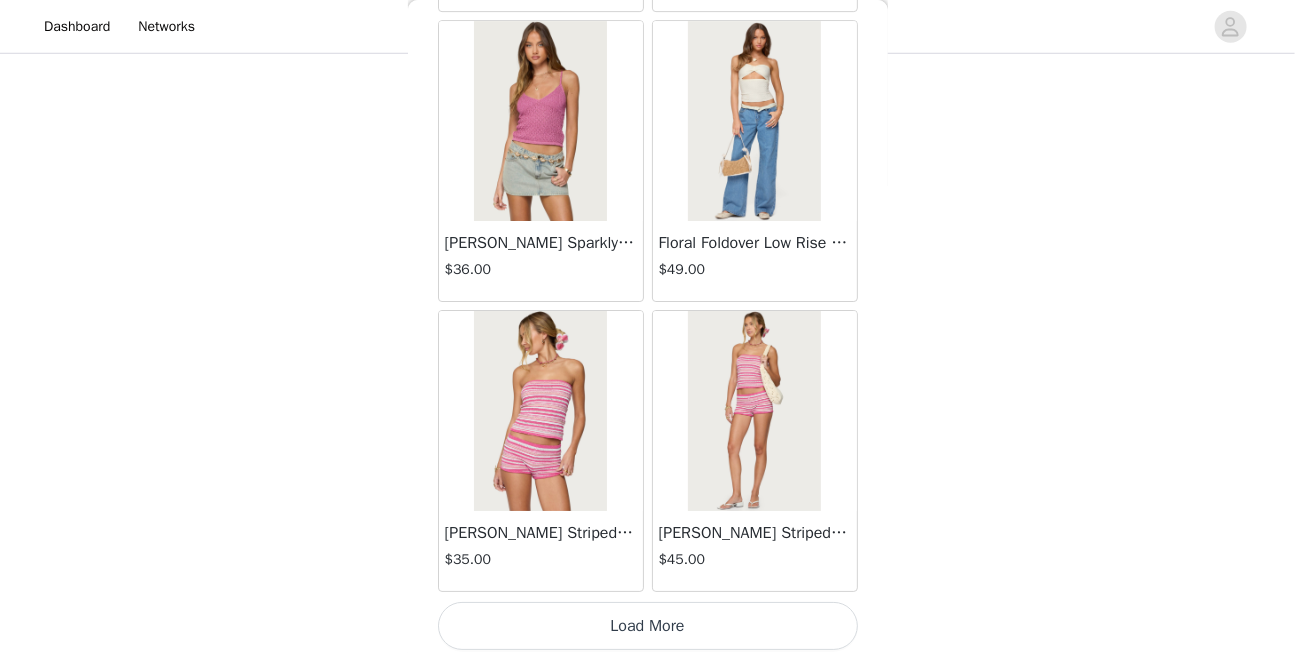 click on "Load More" at bounding box center [648, 626] 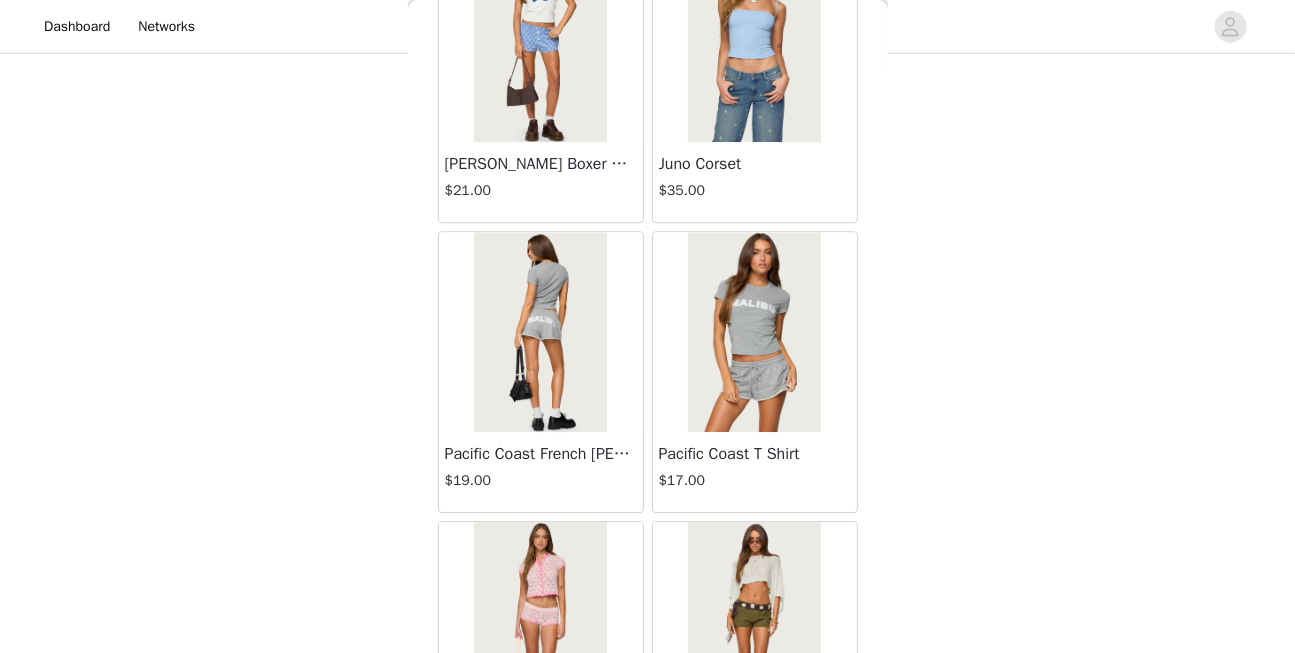 scroll, scrollTop: 11099, scrollLeft: 0, axis: vertical 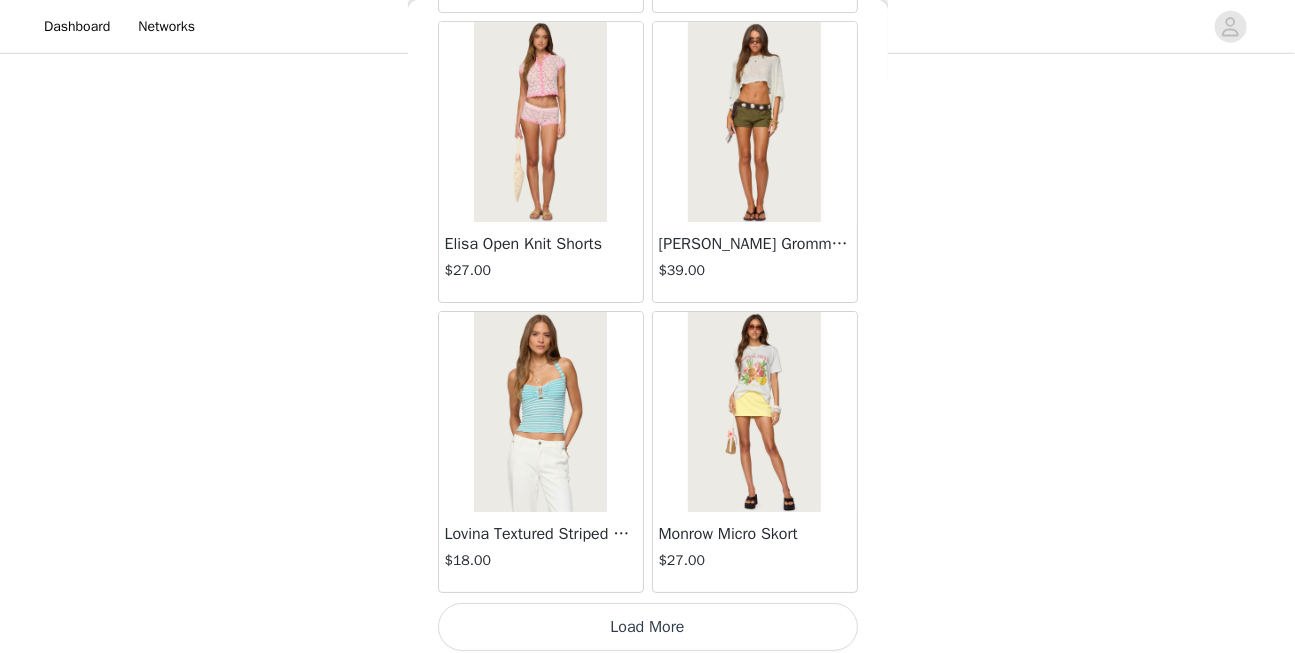 click on "Load More" at bounding box center (648, 627) 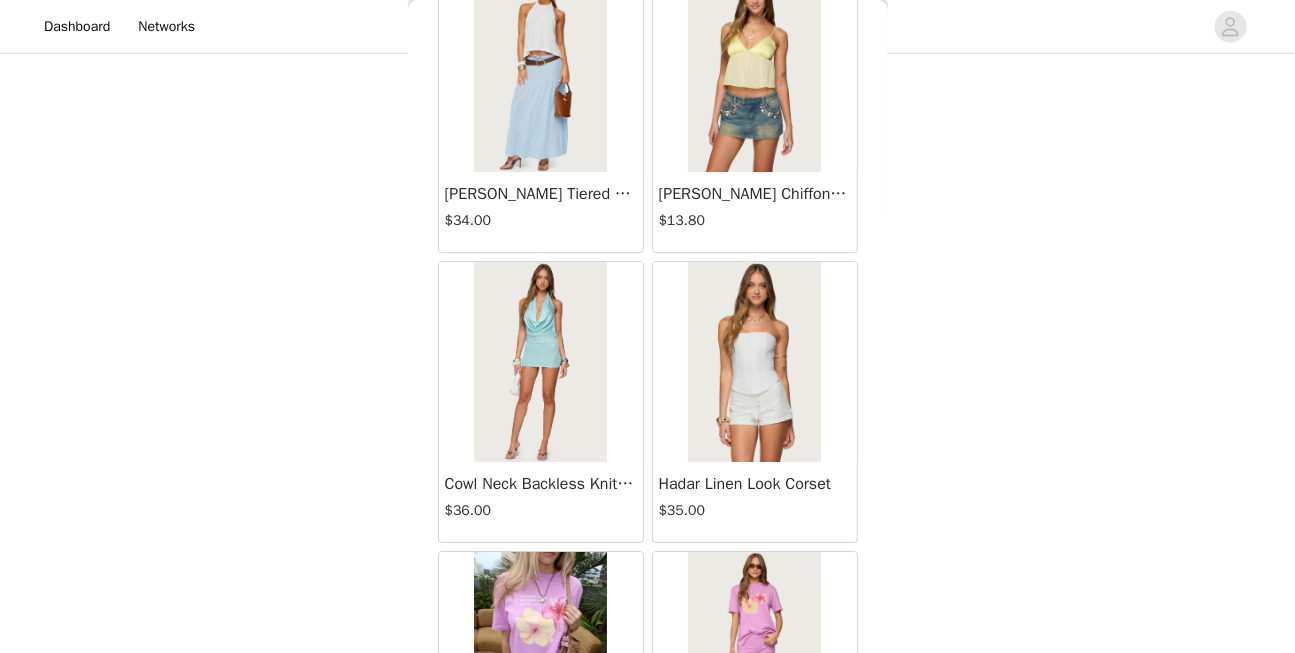scroll, scrollTop: 13997, scrollLeft: 0, axis: vertical 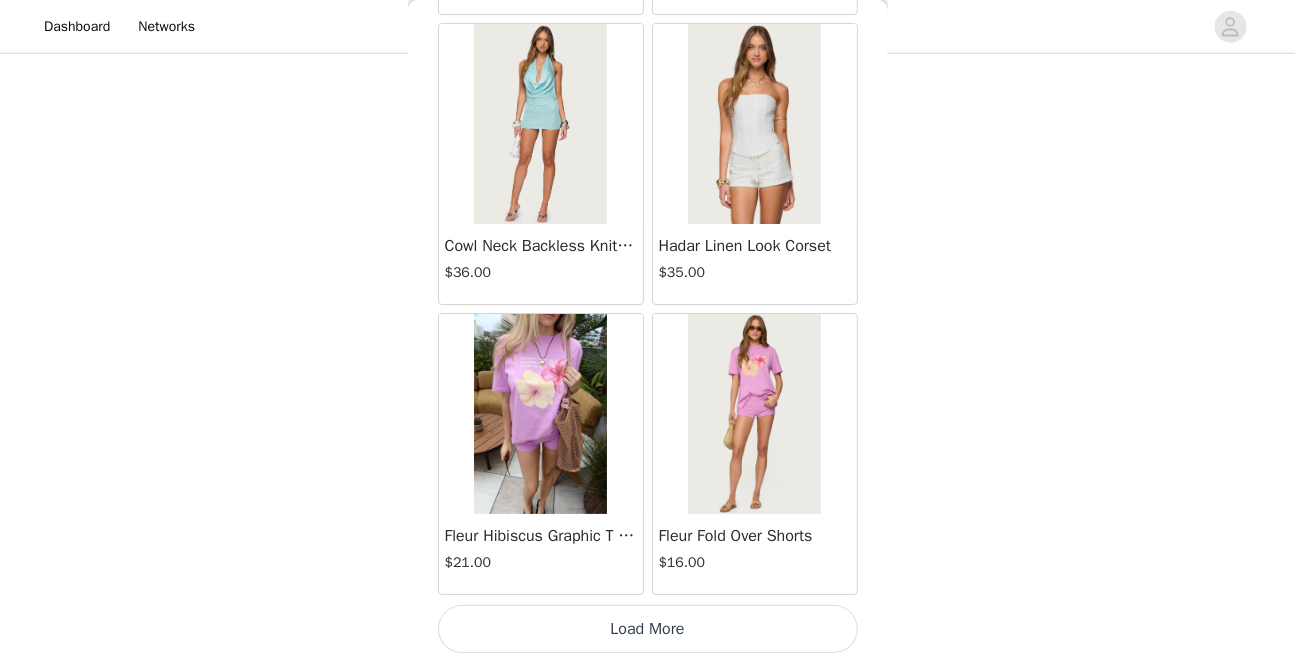 click on "Load More" at bounding box center (648, 629) 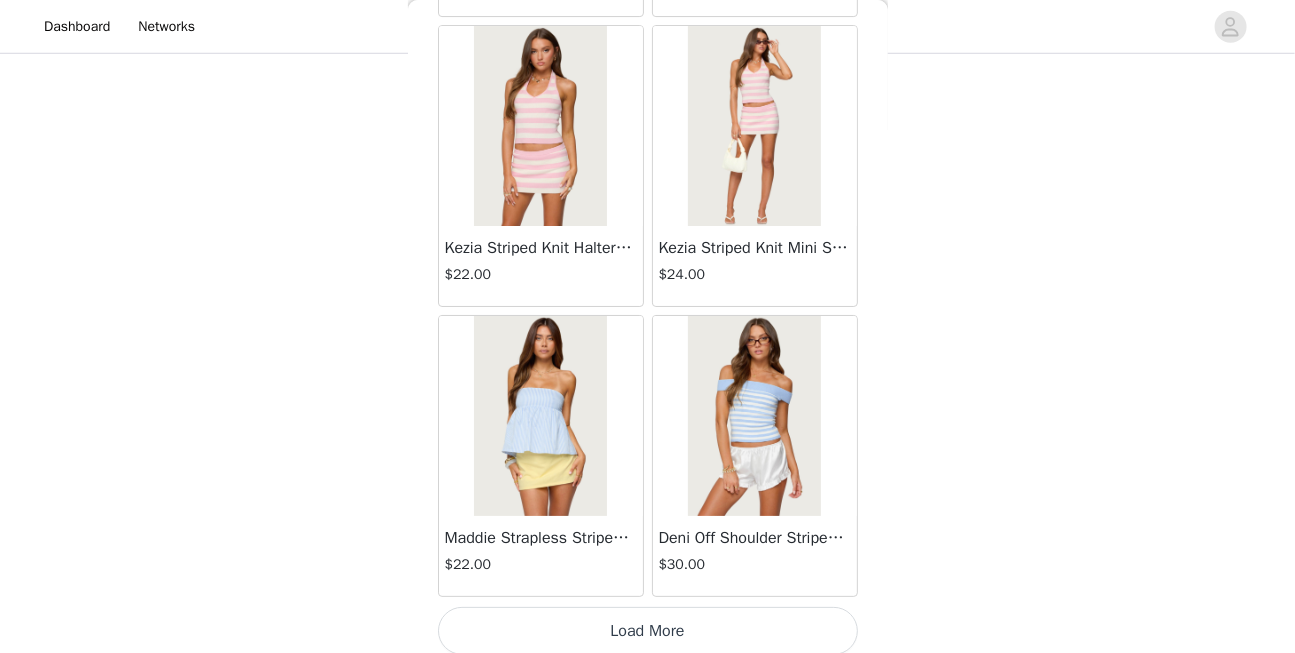 click on "Load More" at bounding box center [648, 631] 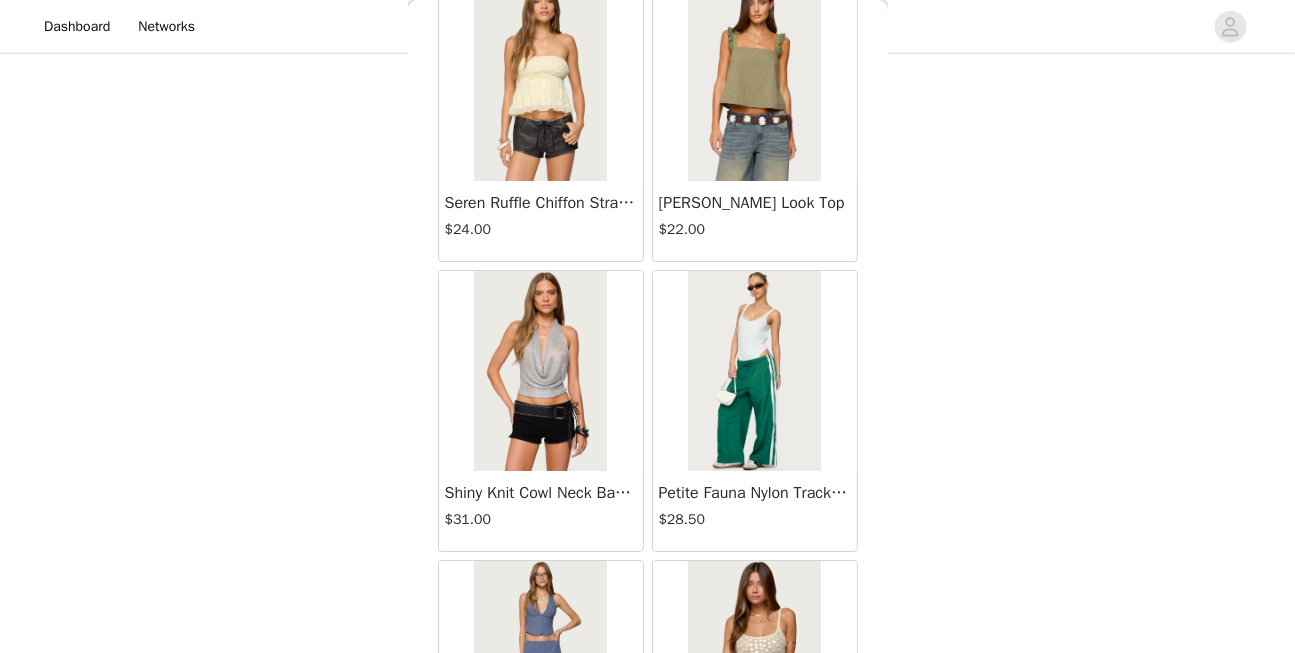 scroll, scrollTop: 19793, scrollLeft: 0, axis: vertical 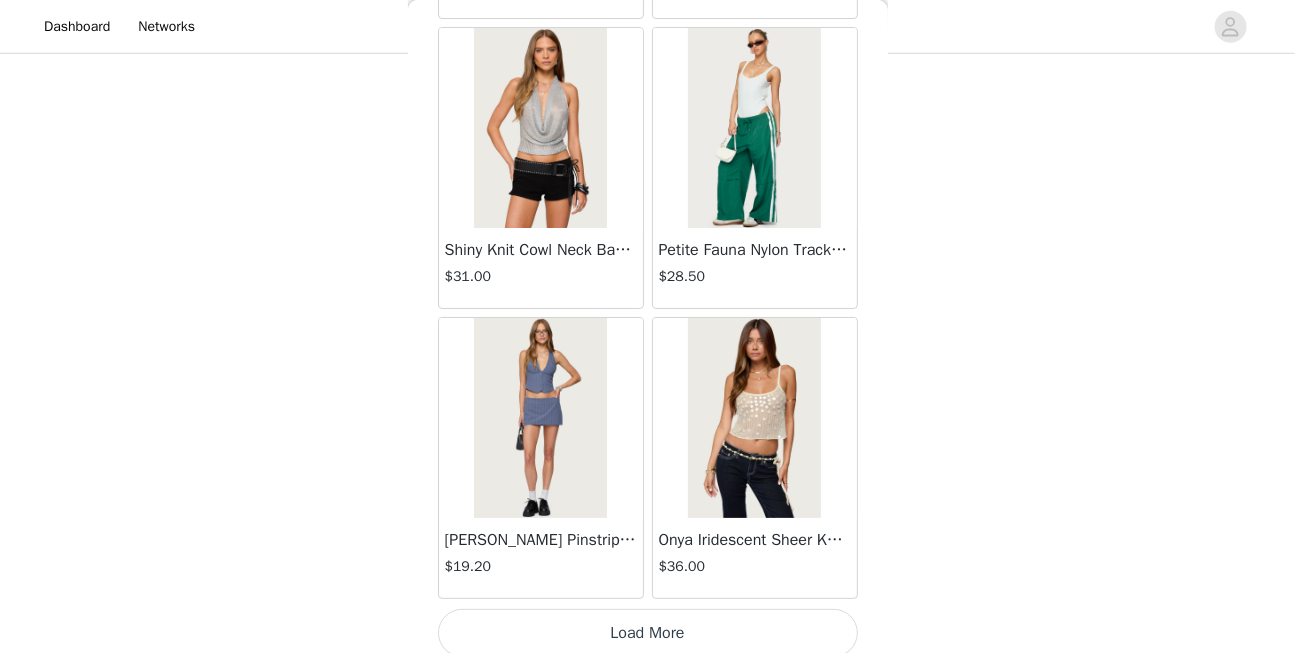 click on "Load More" at bounding box center [648, 633] 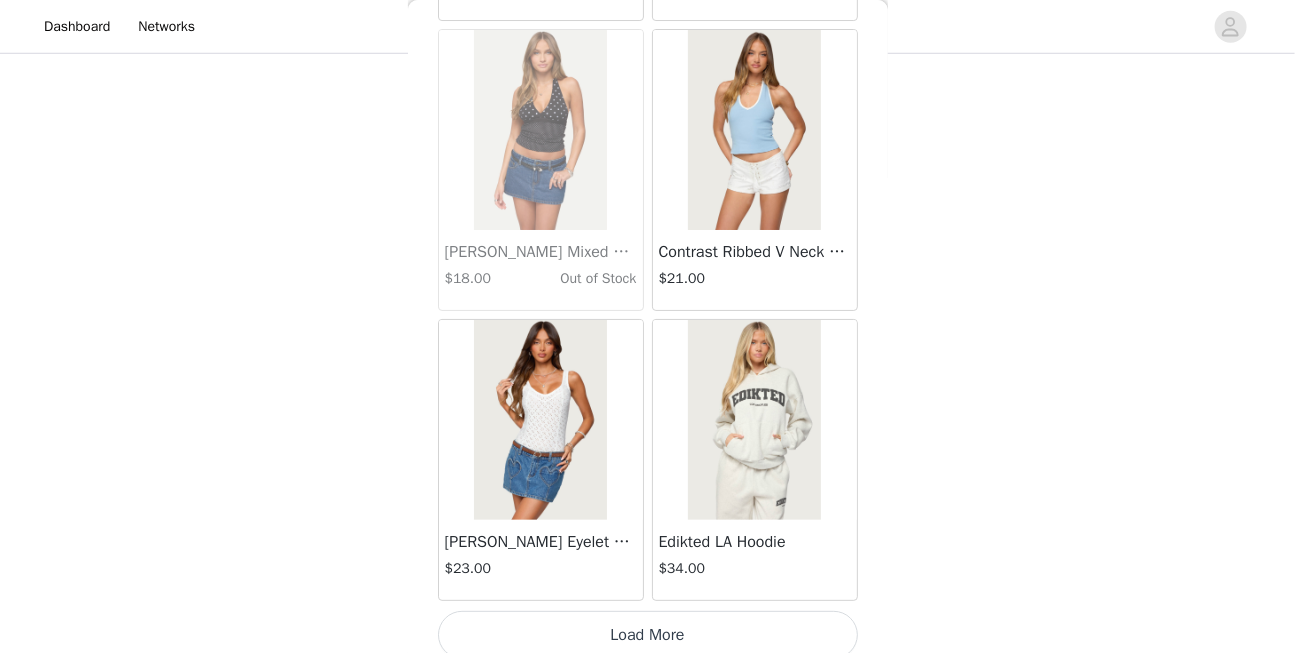 click on "Load More" at bounding box center (648, 635) 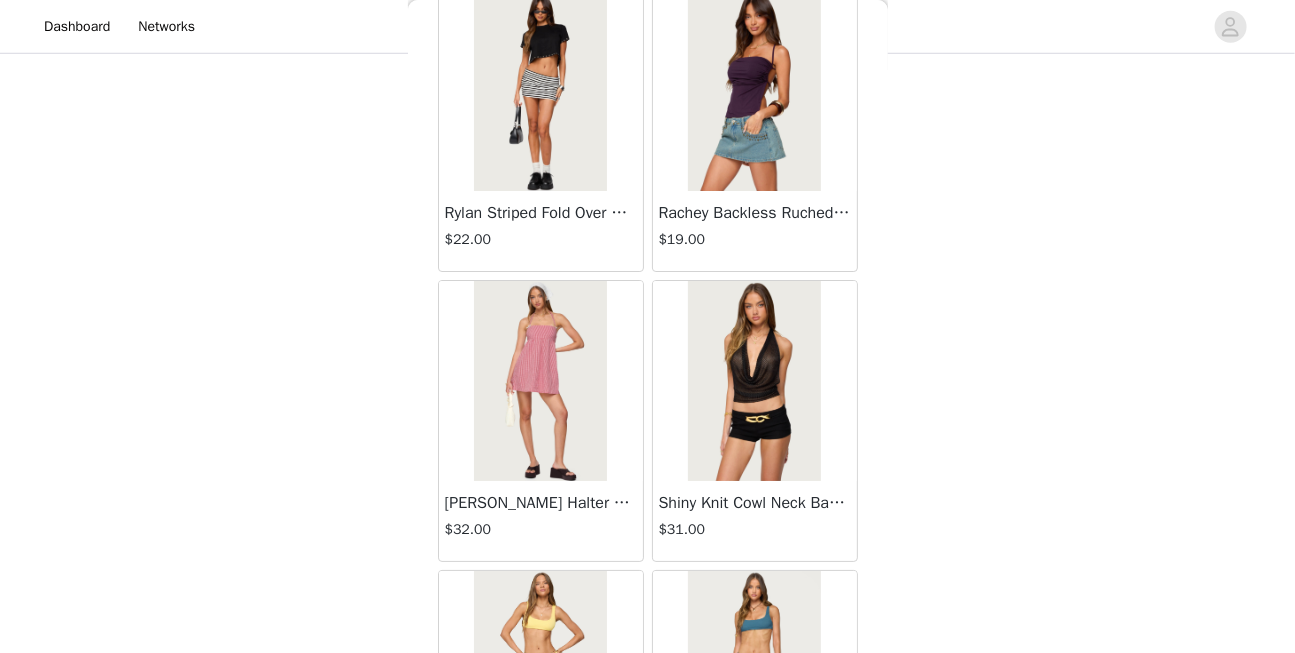 scroll, scrollTop: 25585, scrollLeft: 0, axis: vertical 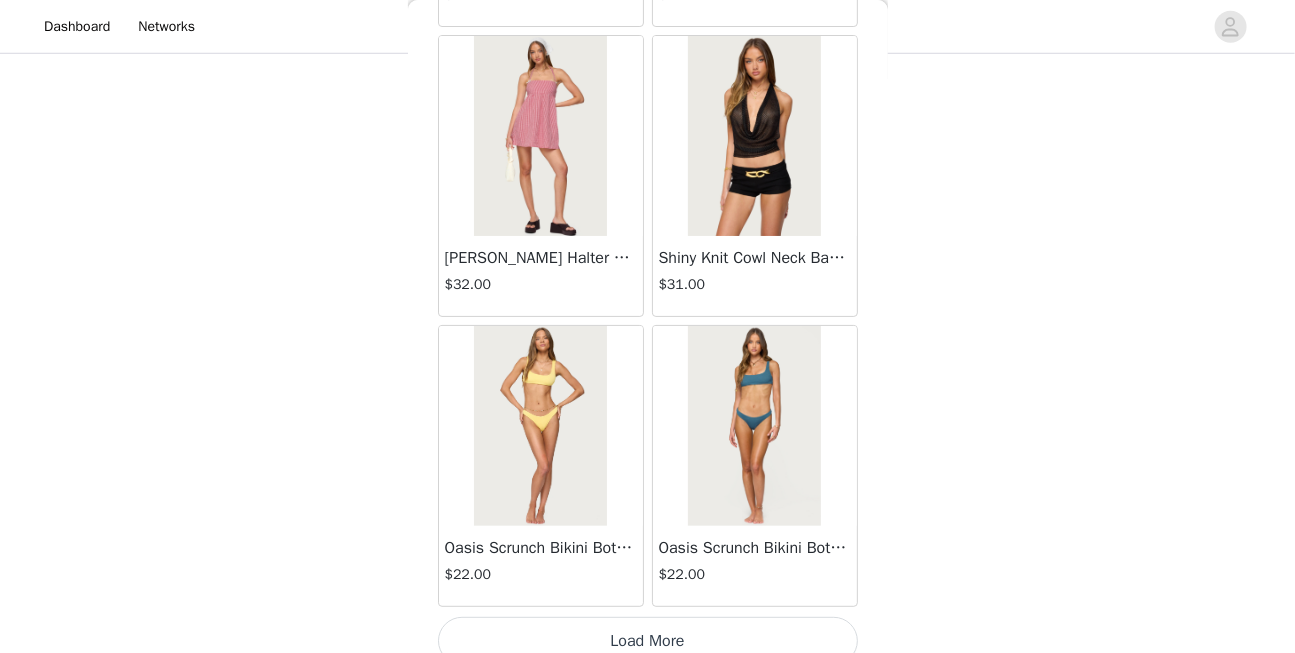 click on "Load More" at bounding box center (648, 641) 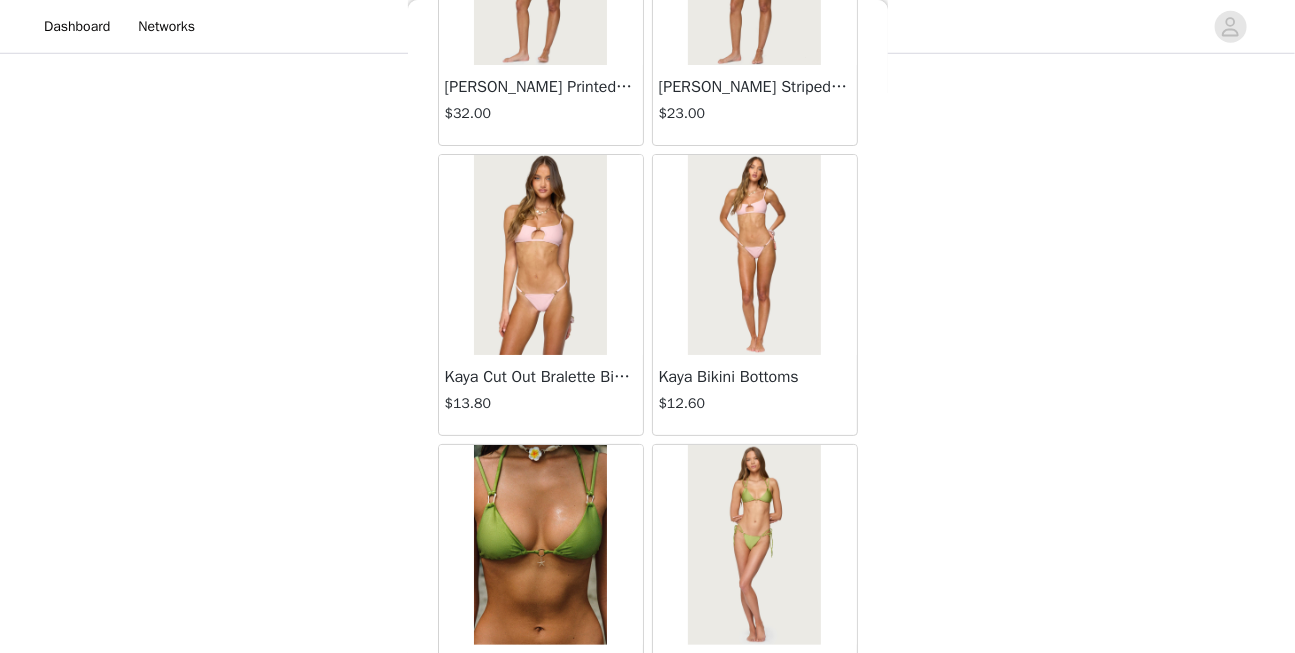 scroll, scrollTop: 28470, scrollLeft: 0, axis: vertical 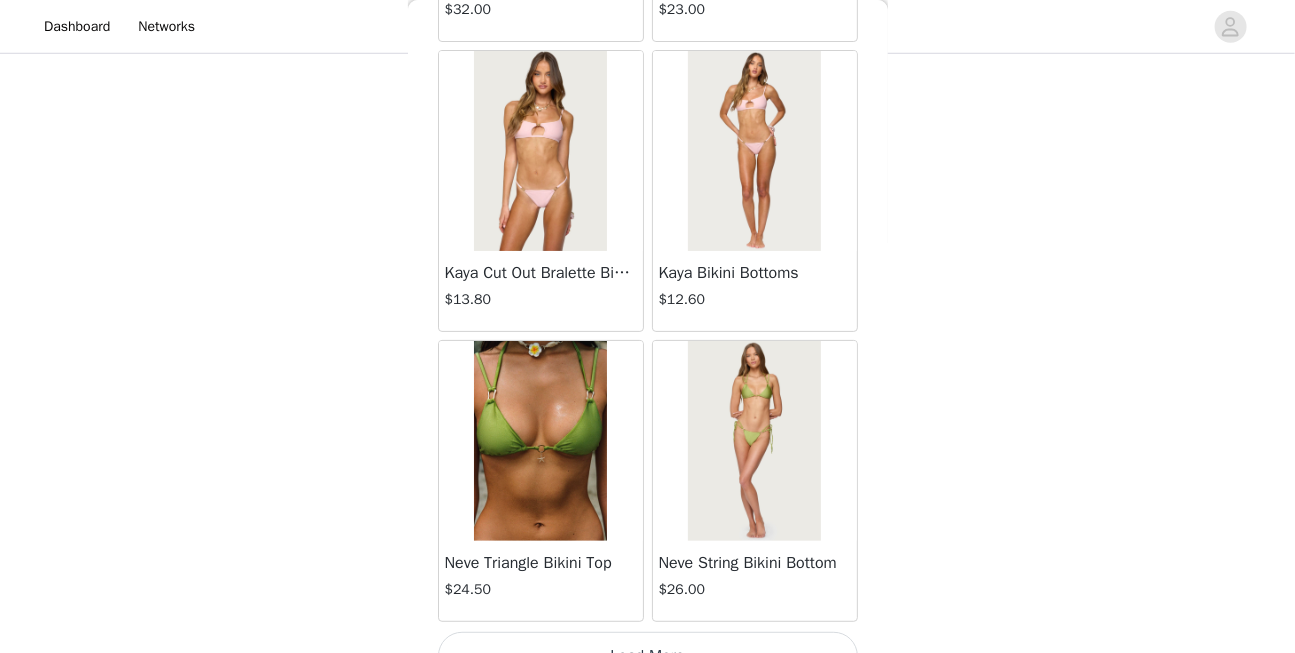 click on "Load More" at bounding box center (648, 656) 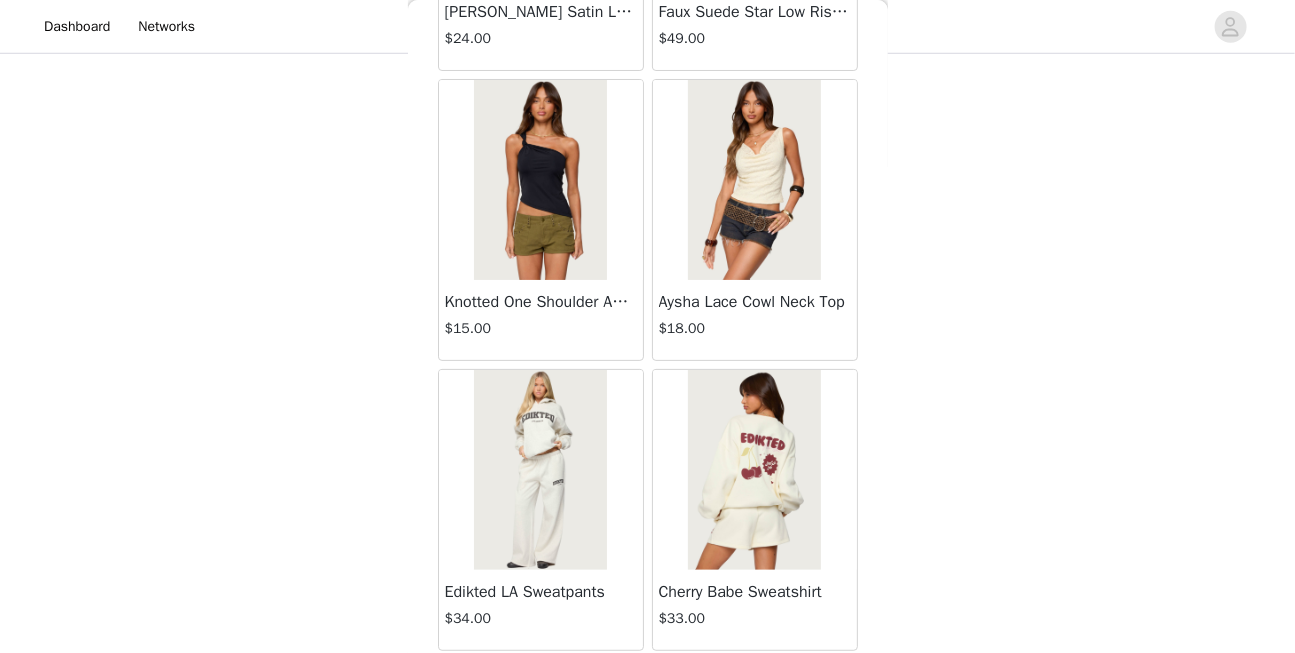 scroll, scrollTop: 31385, scrollLeft: 0, axis: vertical 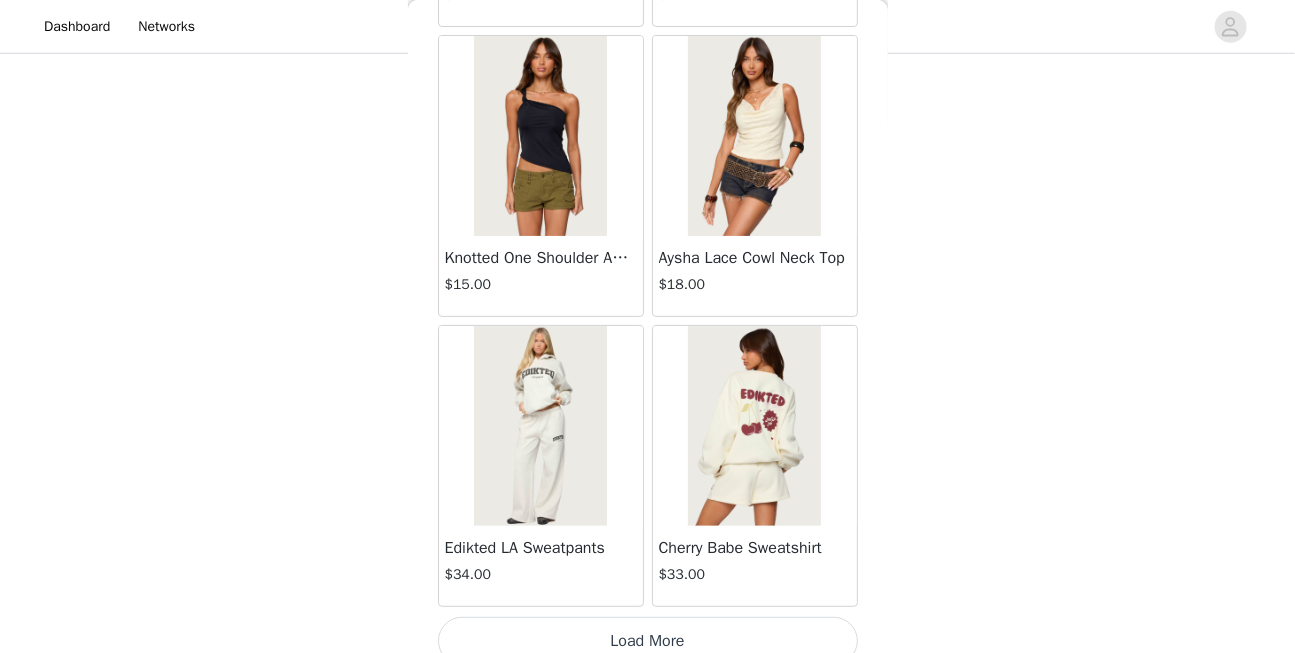 click on "Load More" at bounding box center [648, 641] 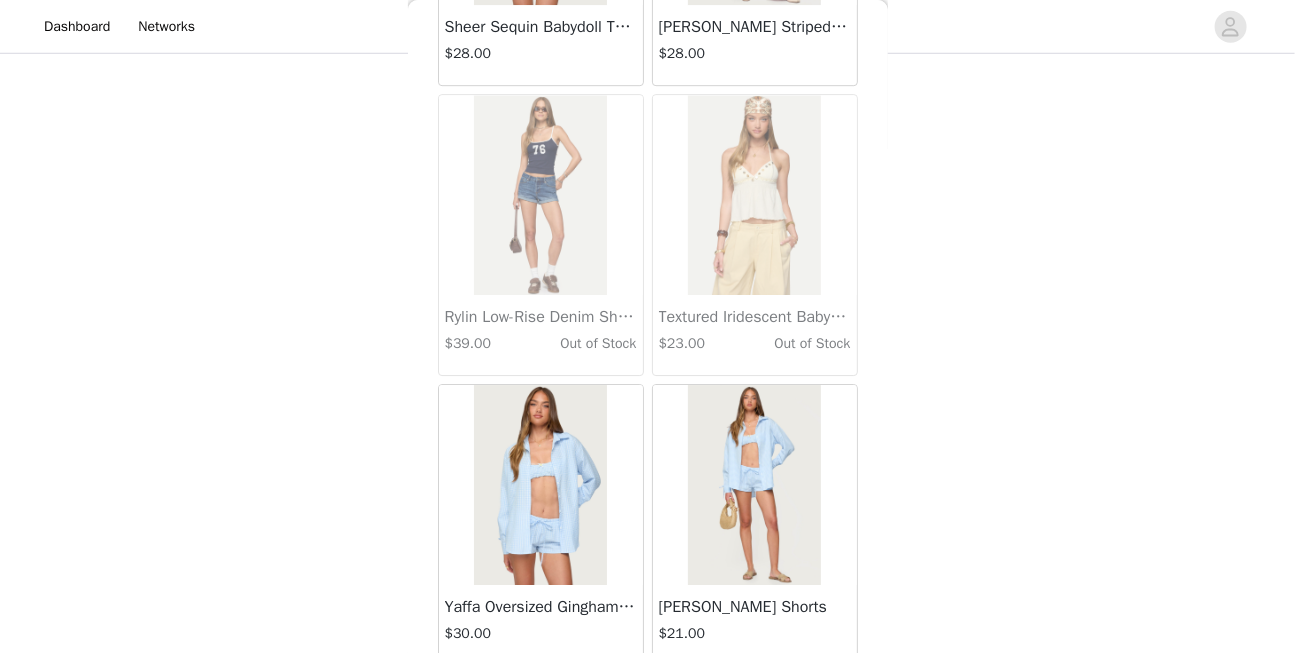 scroll, scrollTop: 33756, scrollLeft: 0, axis: vertical 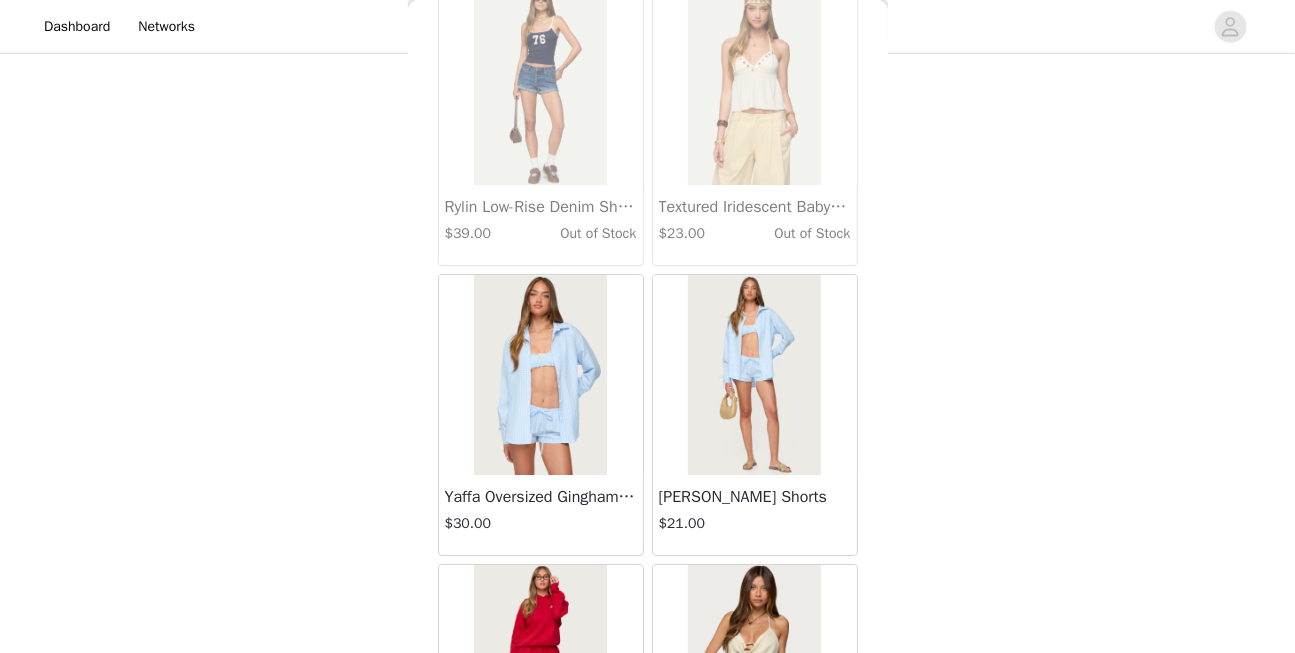 click at bounding box center [754, 375] 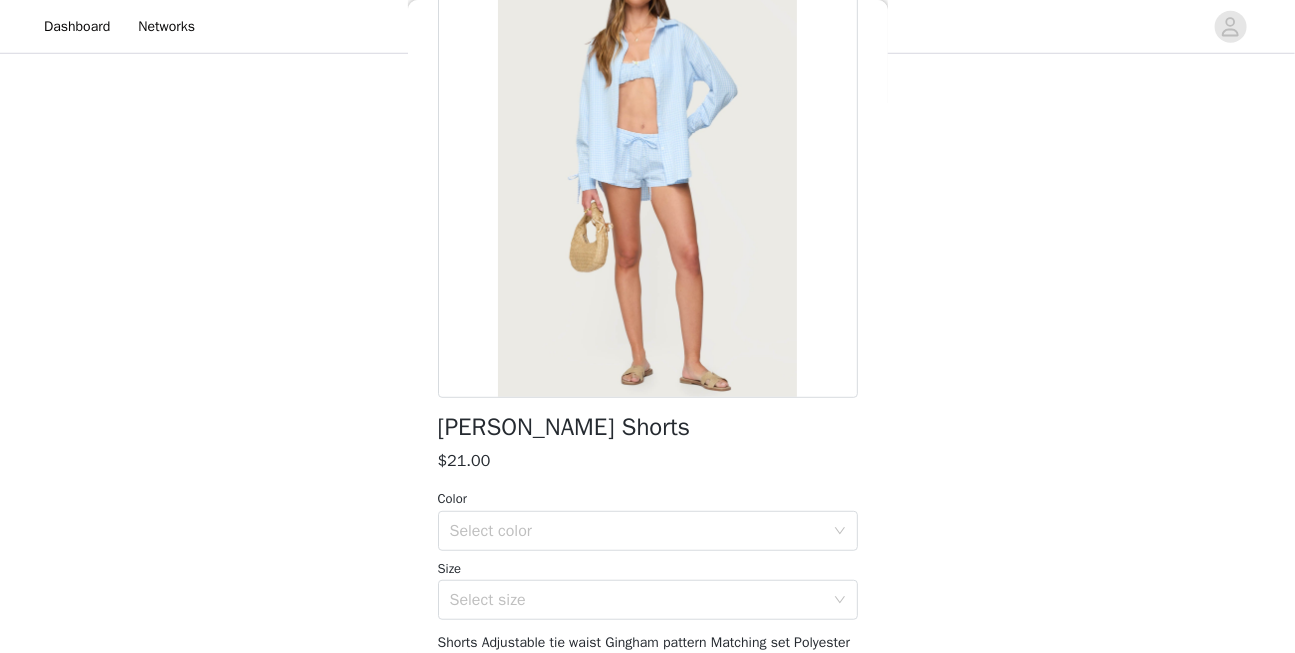 scroll, scrollTop: 154, scrollLeft: 0, axis: vertical 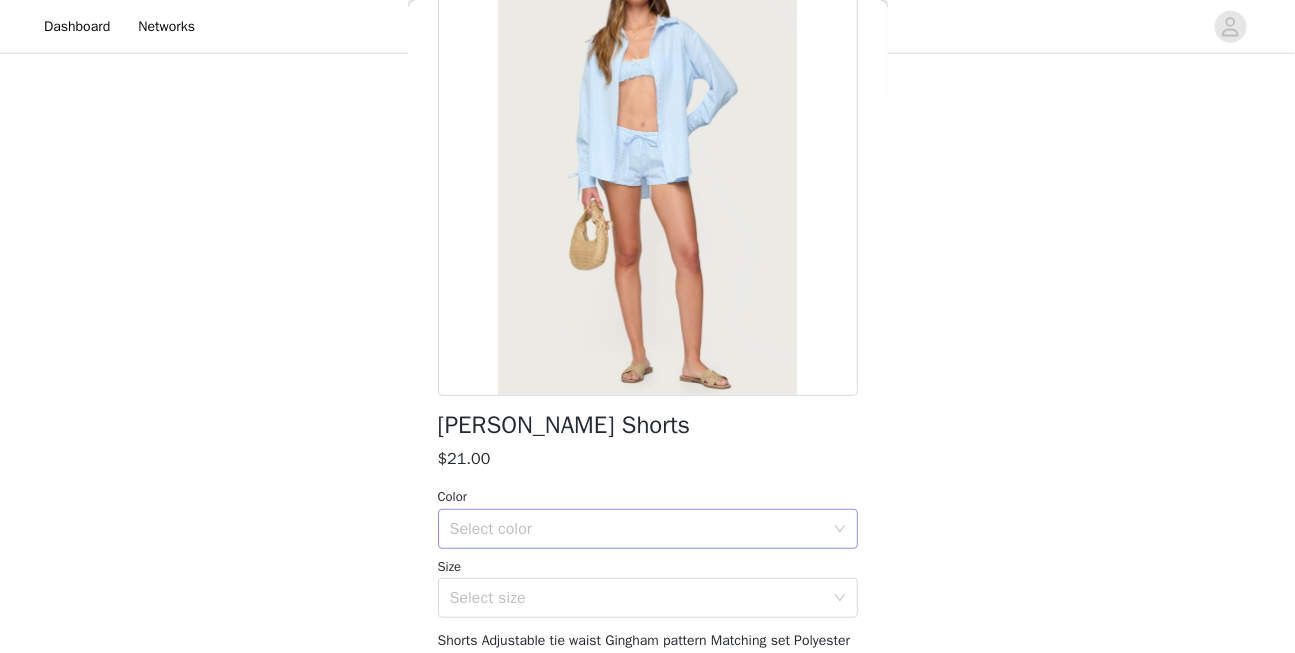 click on "Select color" at bounding box center (637, 529) 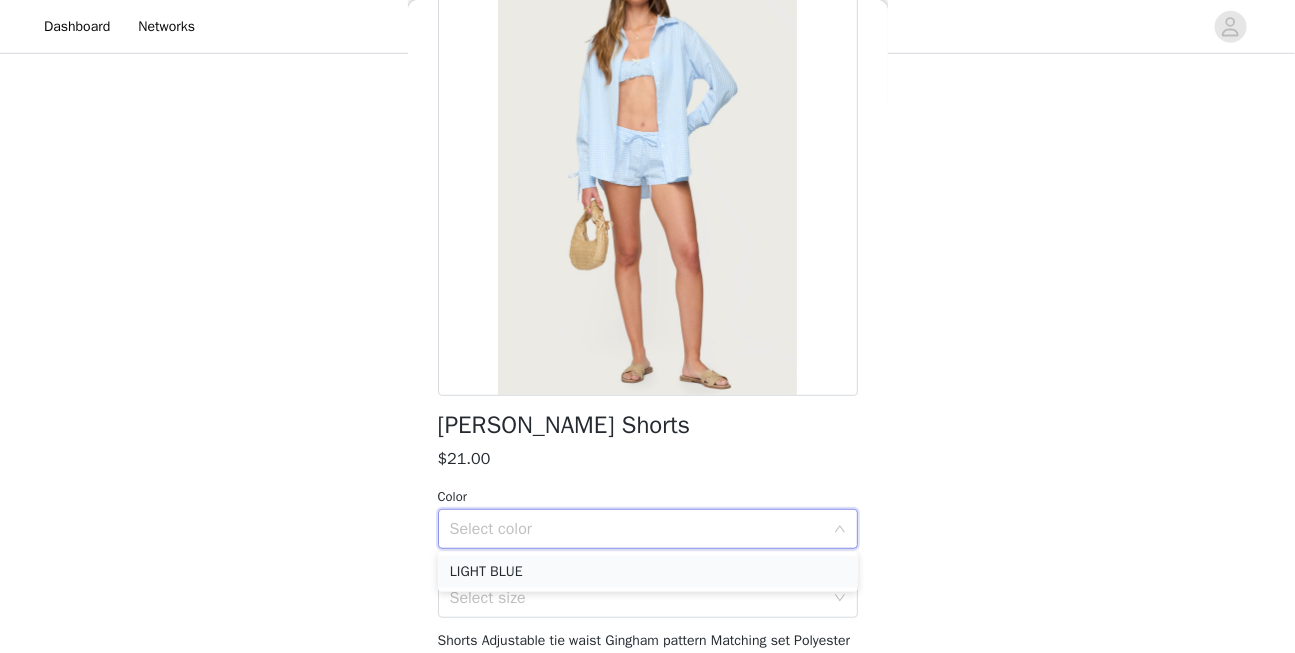 click on "LIGHT BLUE" at bounding box center [648, 572] 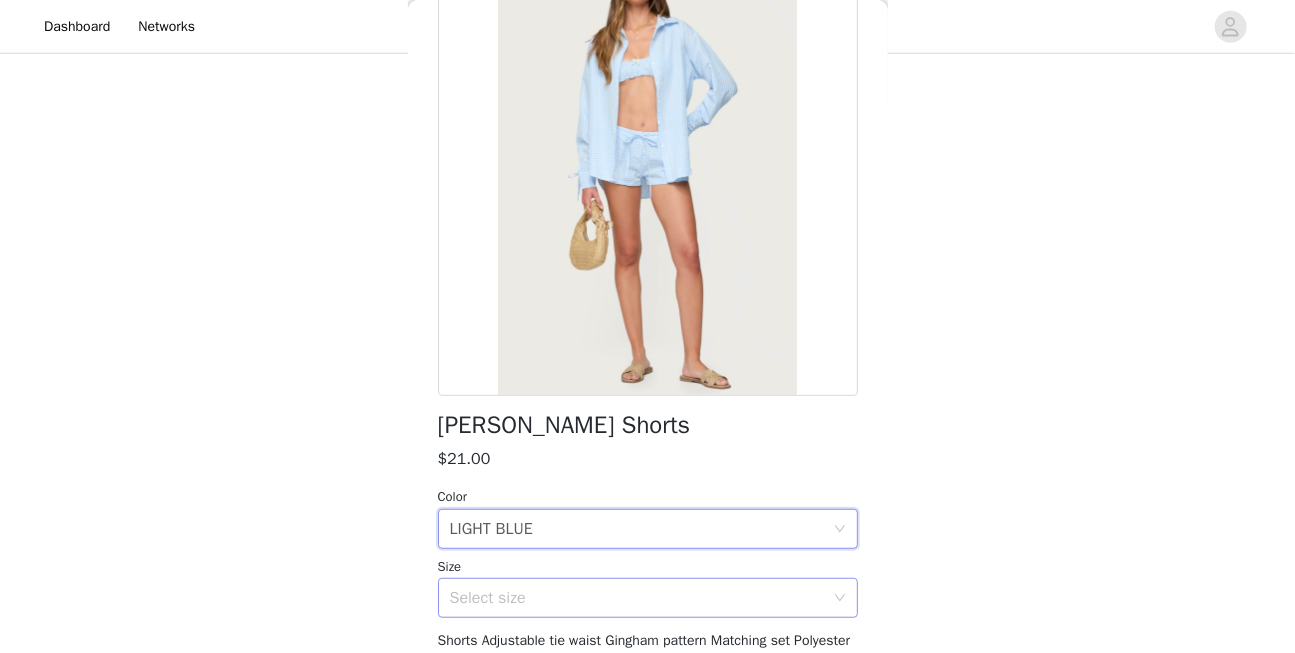 click on "Select size" at bounding box center [637, 598] 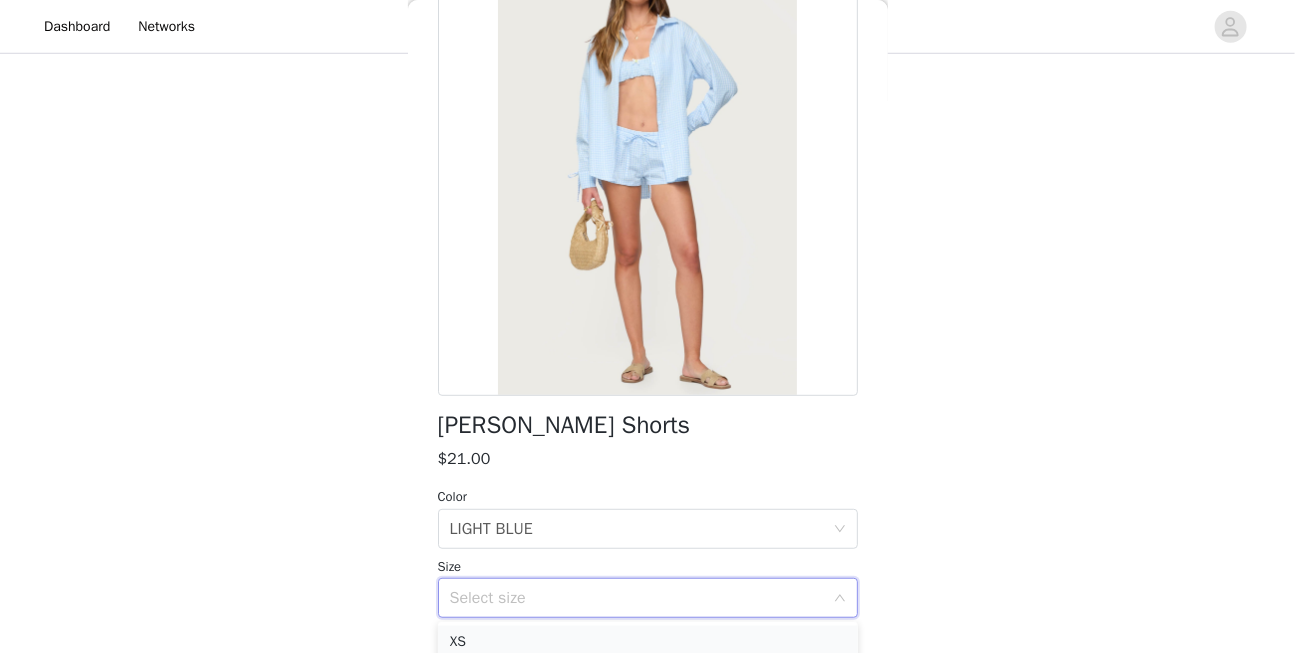 click on "XS" at bounding box center (648, 642) 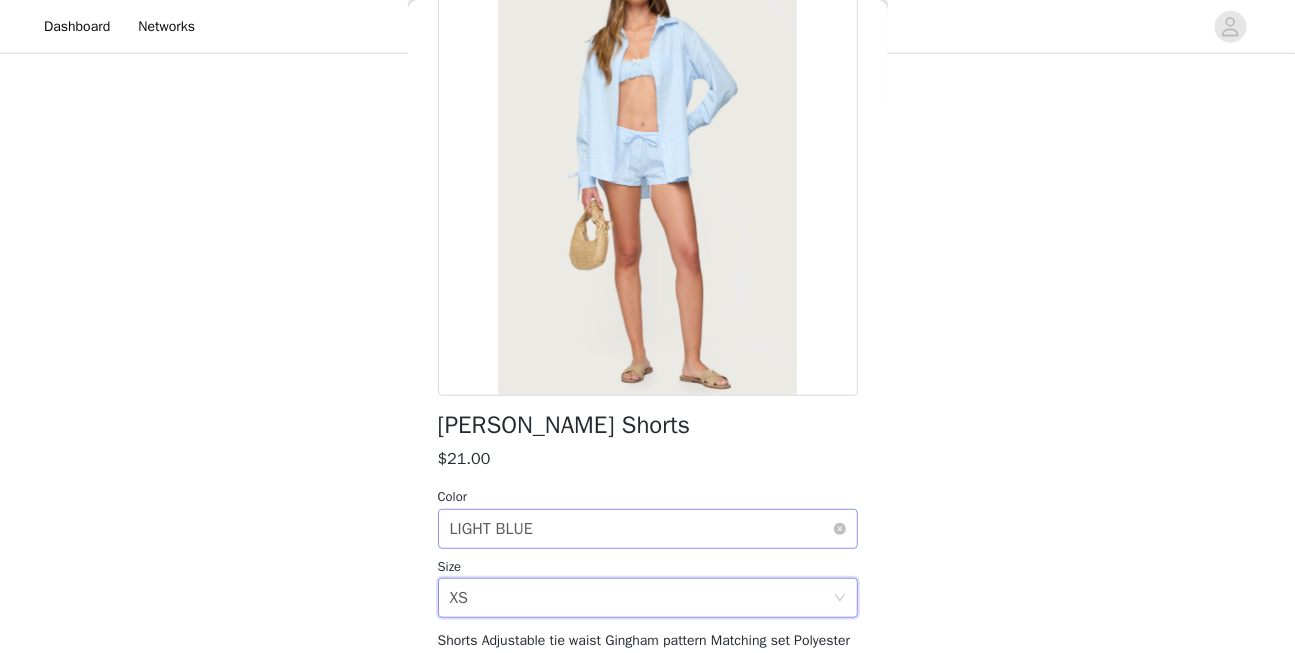 scroll, scrollTop: 319, scrollLeft: 0, axis: vertical 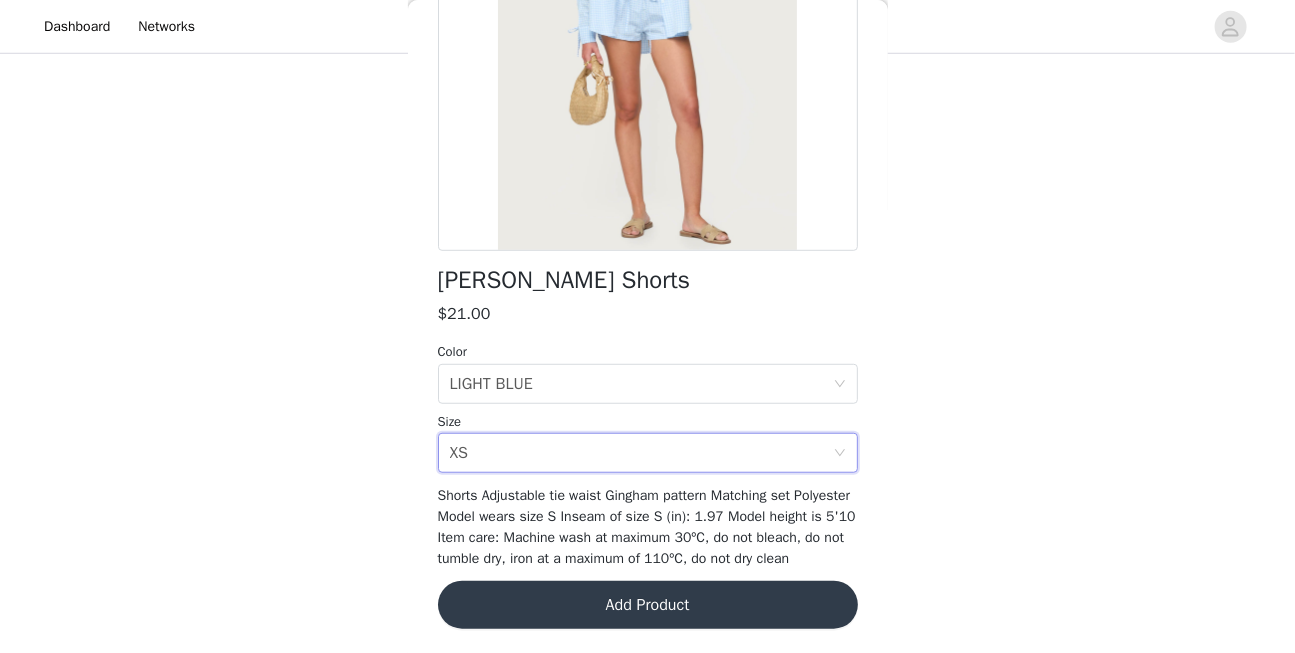 click on "Add Product" at bounding box center (648, 605) 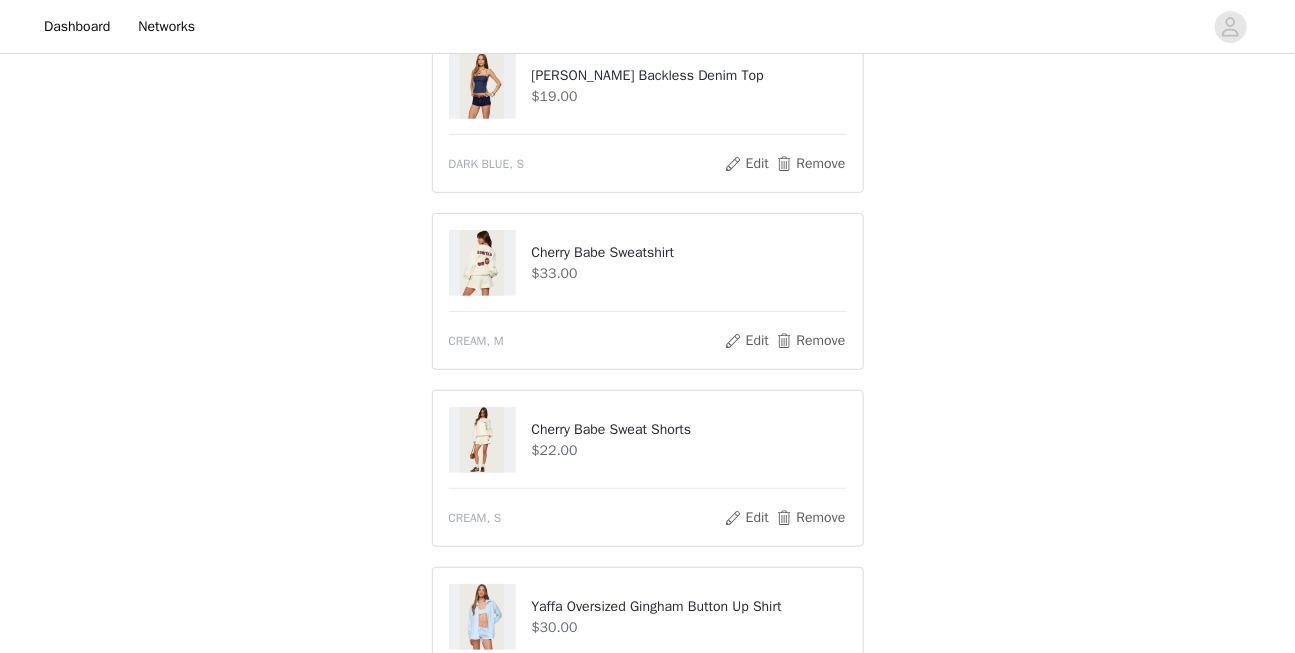scroll, scrollTop: 786, scrollLeft: 0, axis: vertical 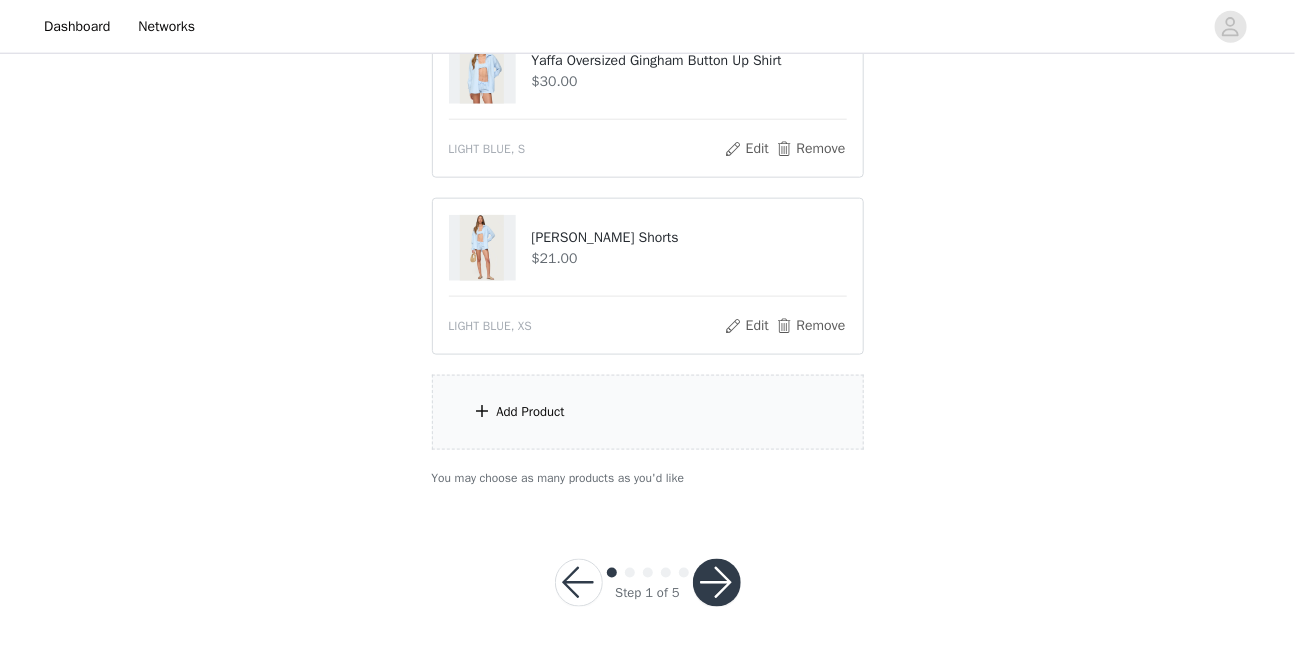 click on "Add Product" at bounding box center (648, 412) 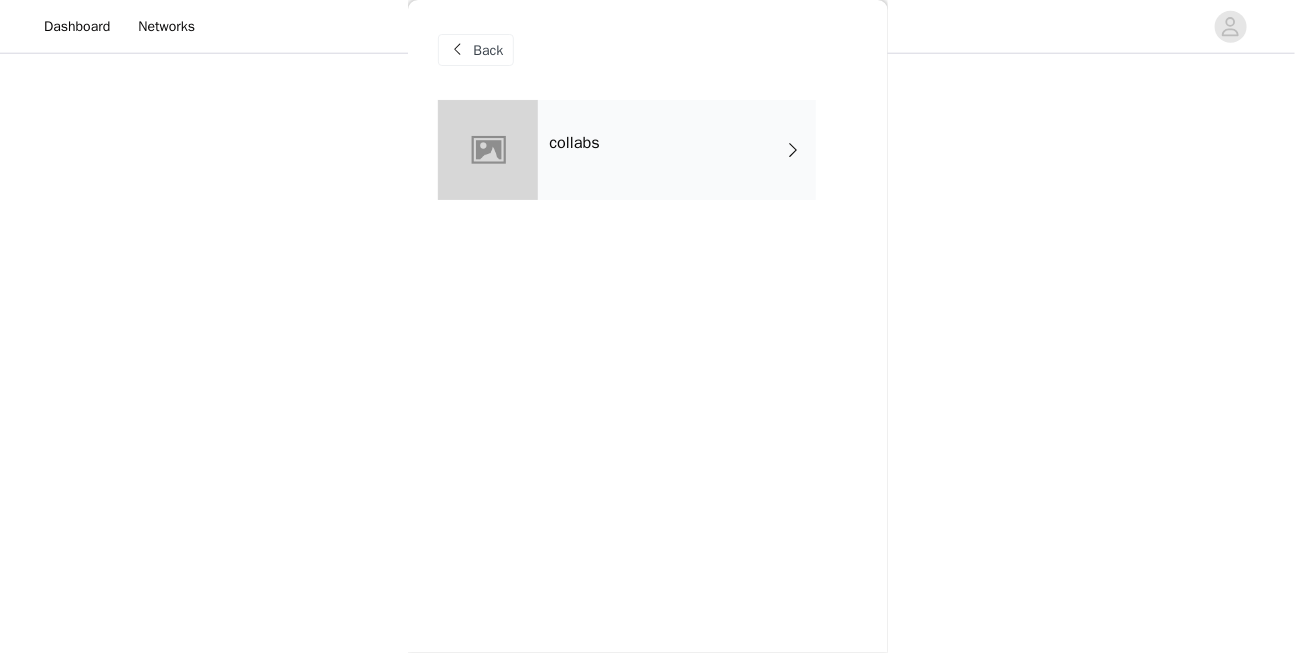click on "collabs" at bounding box center [677, 150] 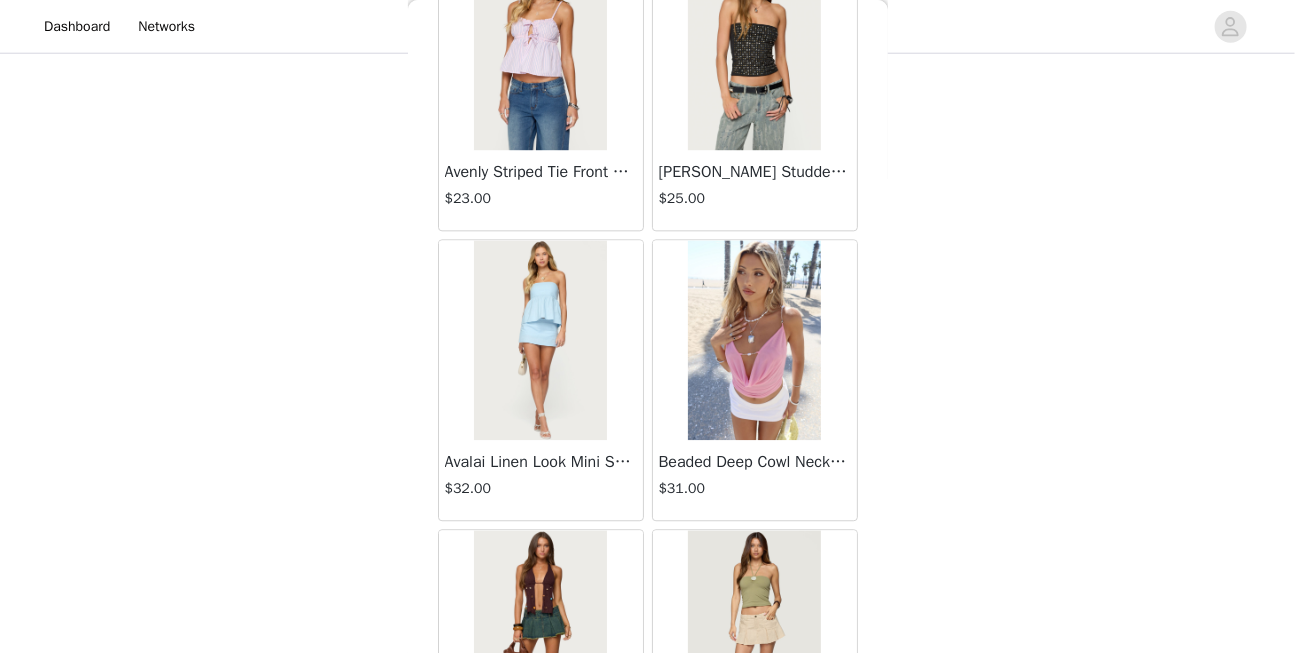 scroll, scrollTop: 2404, scrollLeft: 0, axis: vertical 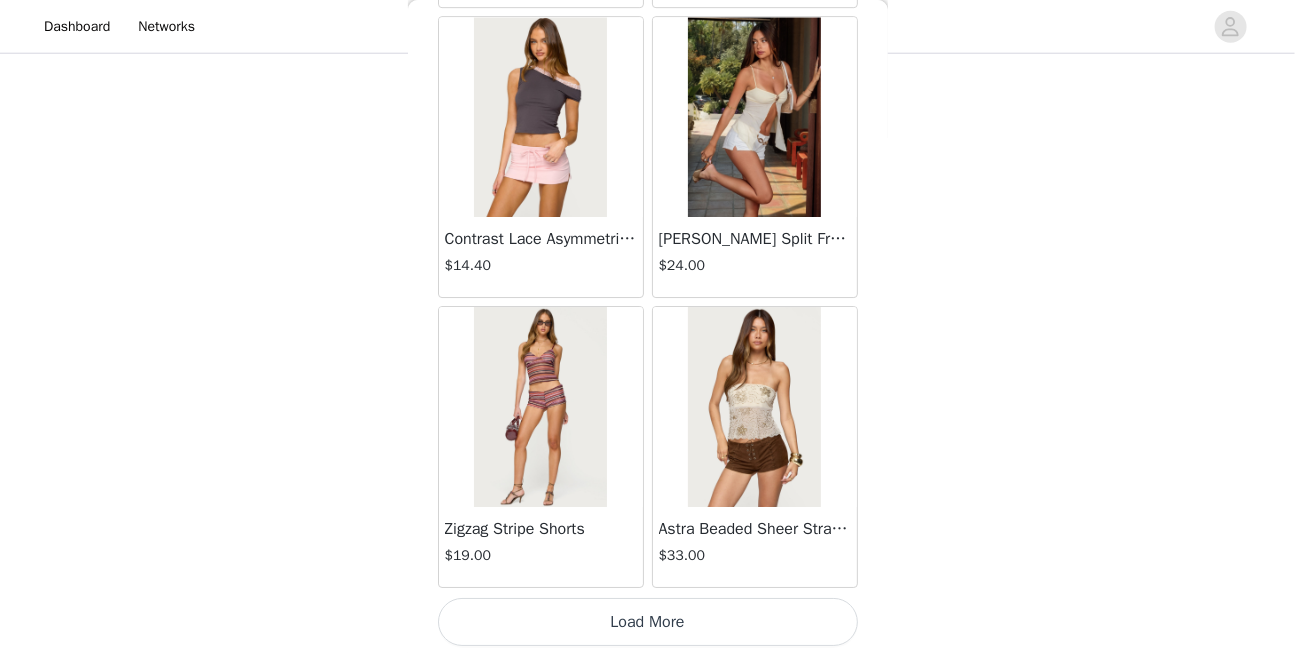 click on "Load More" at bounding box center [648, 622] 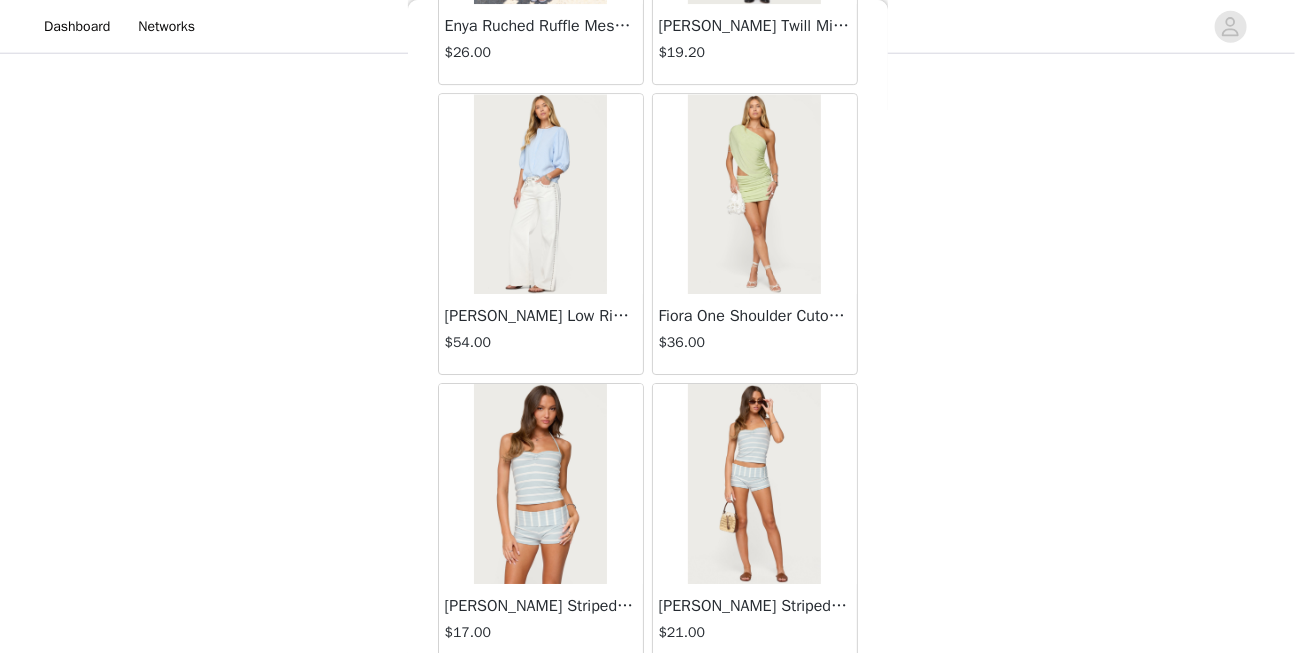 scroll, scrollTop: 5302, scrollLeft: 0, axis: vertical 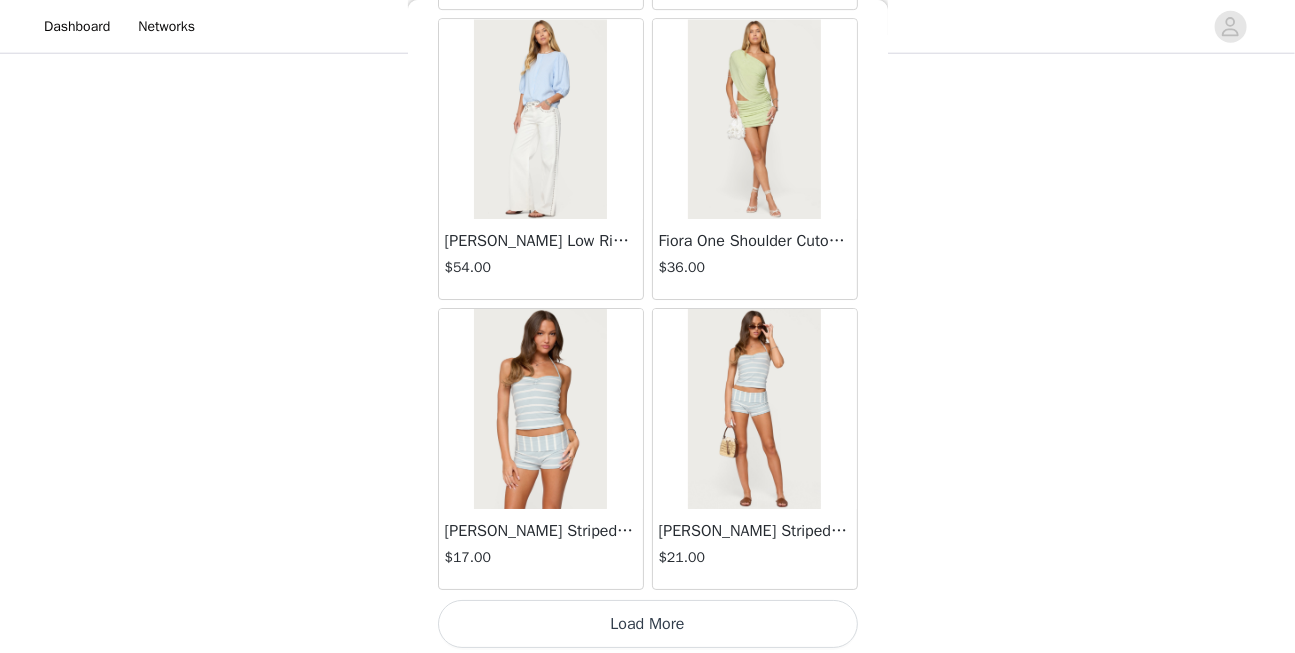 click on "Load More" at bounding box center [648, 624] 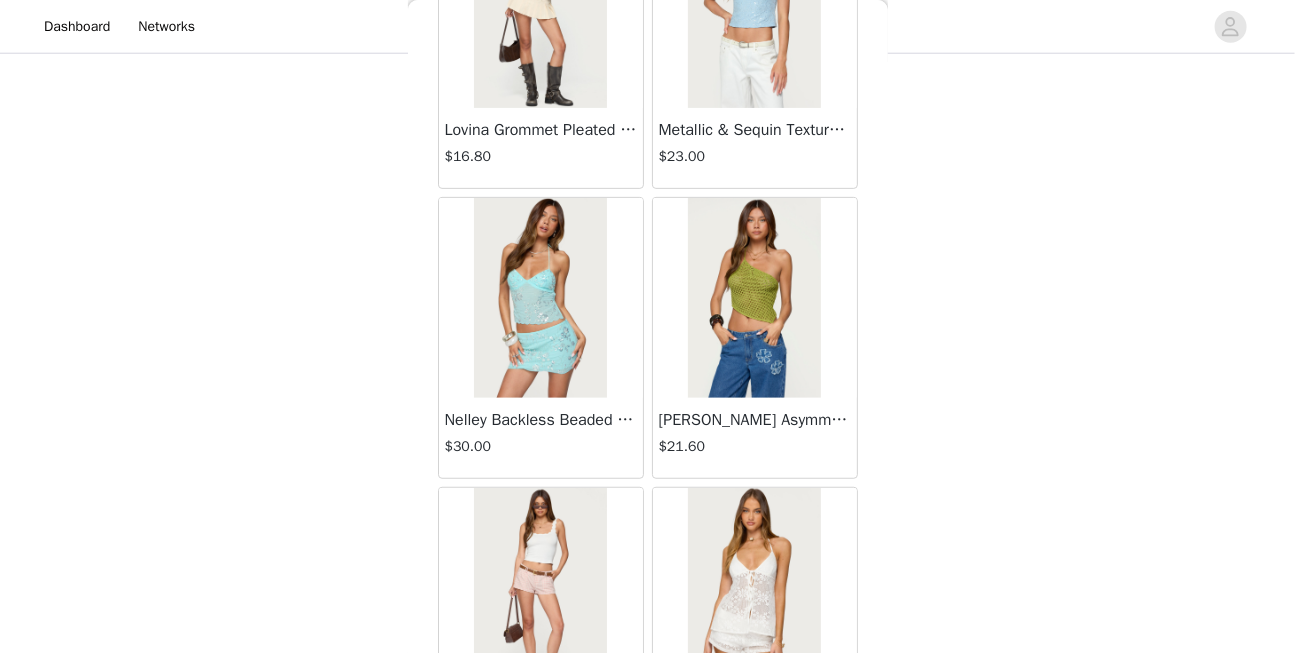 scroll, scrollTop: 0, scrollLeft: 0, axis: both 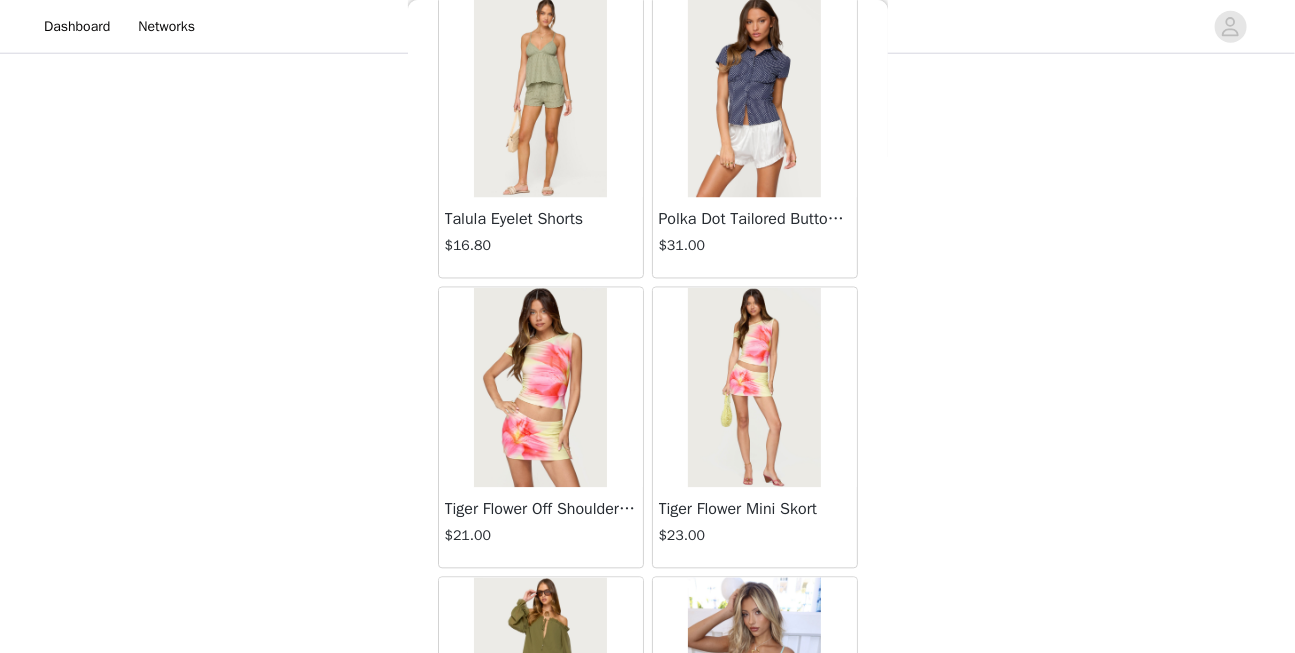 click at bounding box center [540, 388] 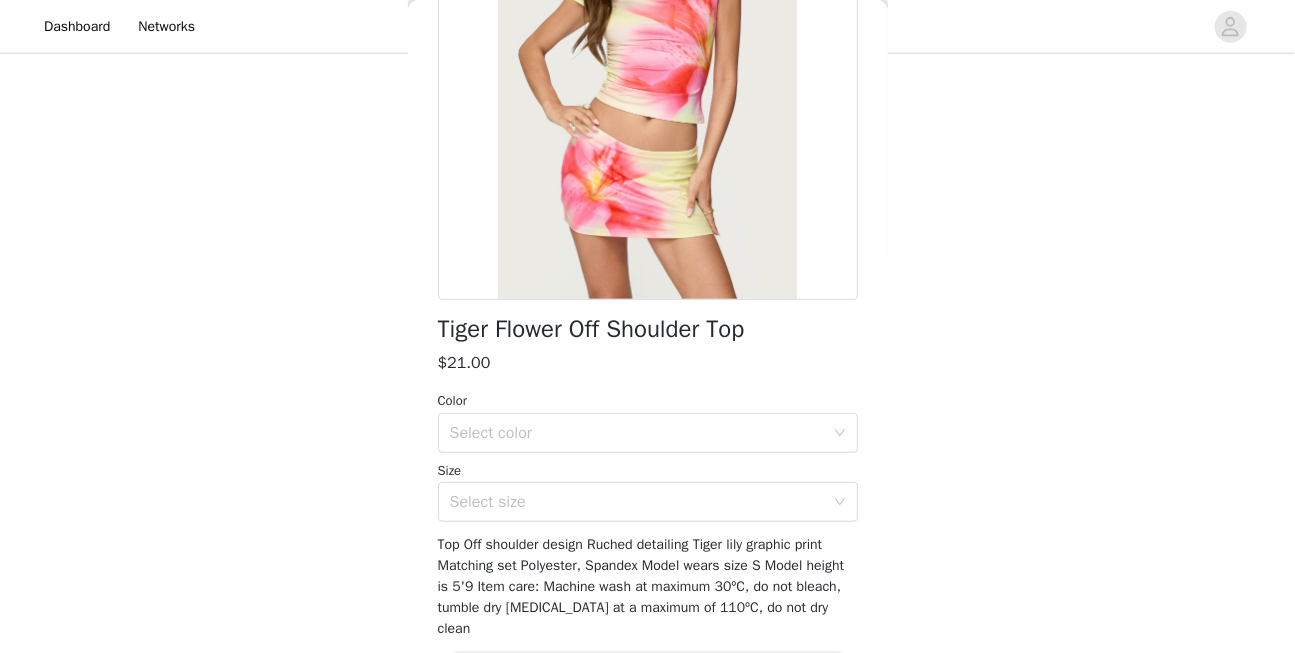 scroll, scrollTop: 319, scrollLeft: 0, axis: vertical 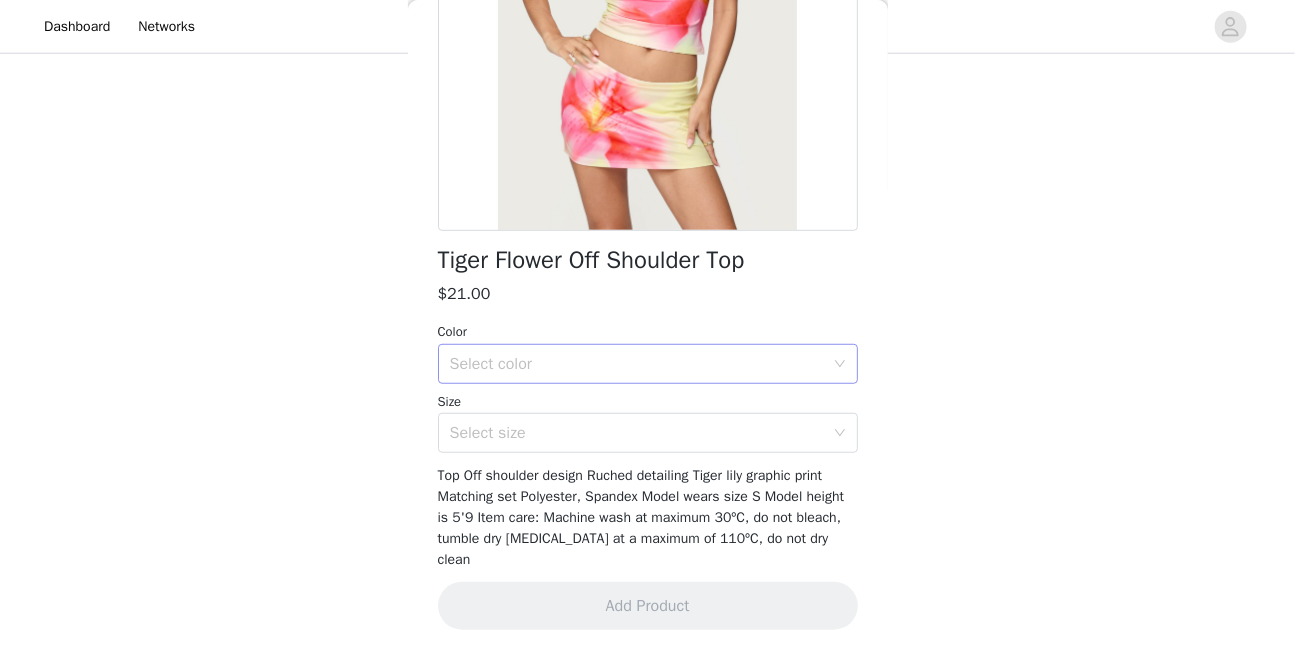 click on "Select color" at bounding box center (637, 364) 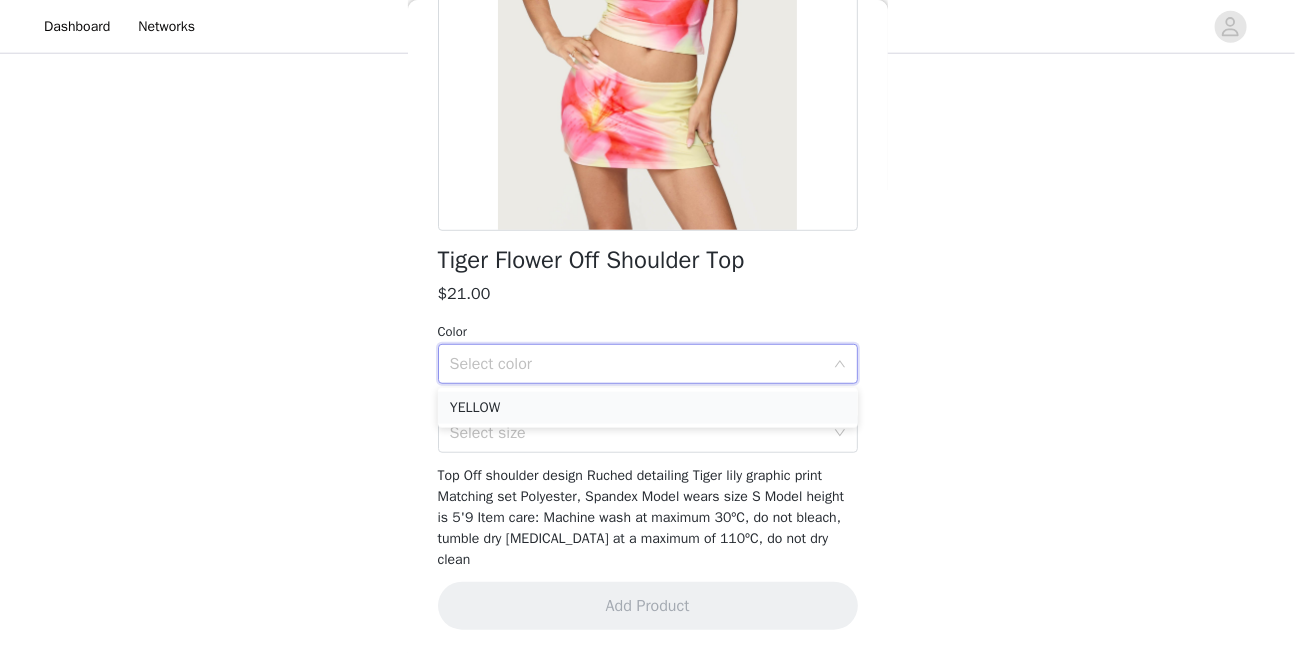 click on "YELLOW" at bounding box center (648, 408) 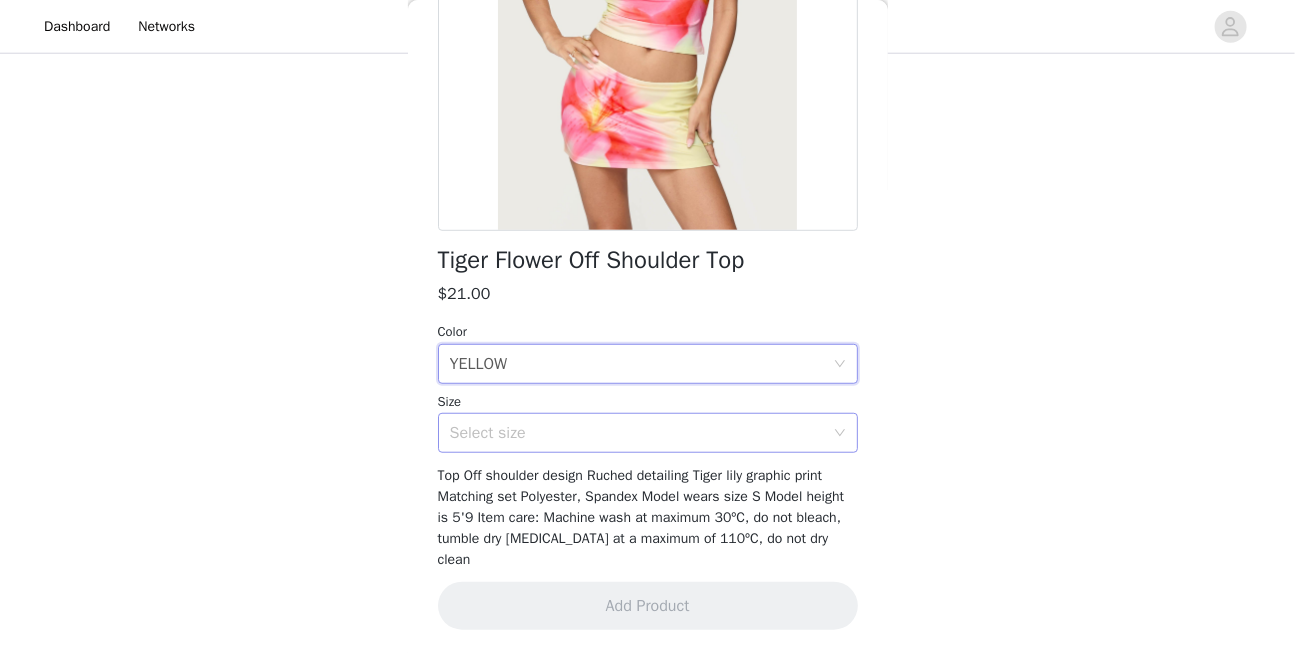 click on "Select size" at bounding box center [637, 433] 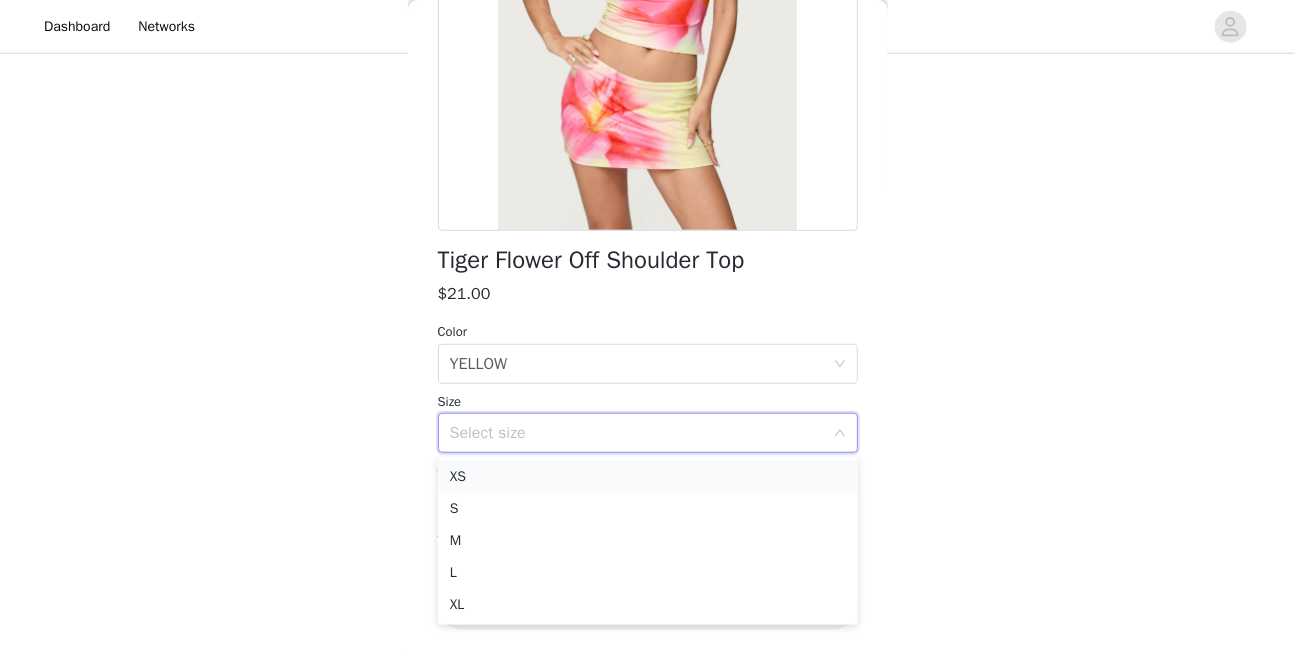 click on "XS" at bounding box center [648, 477] 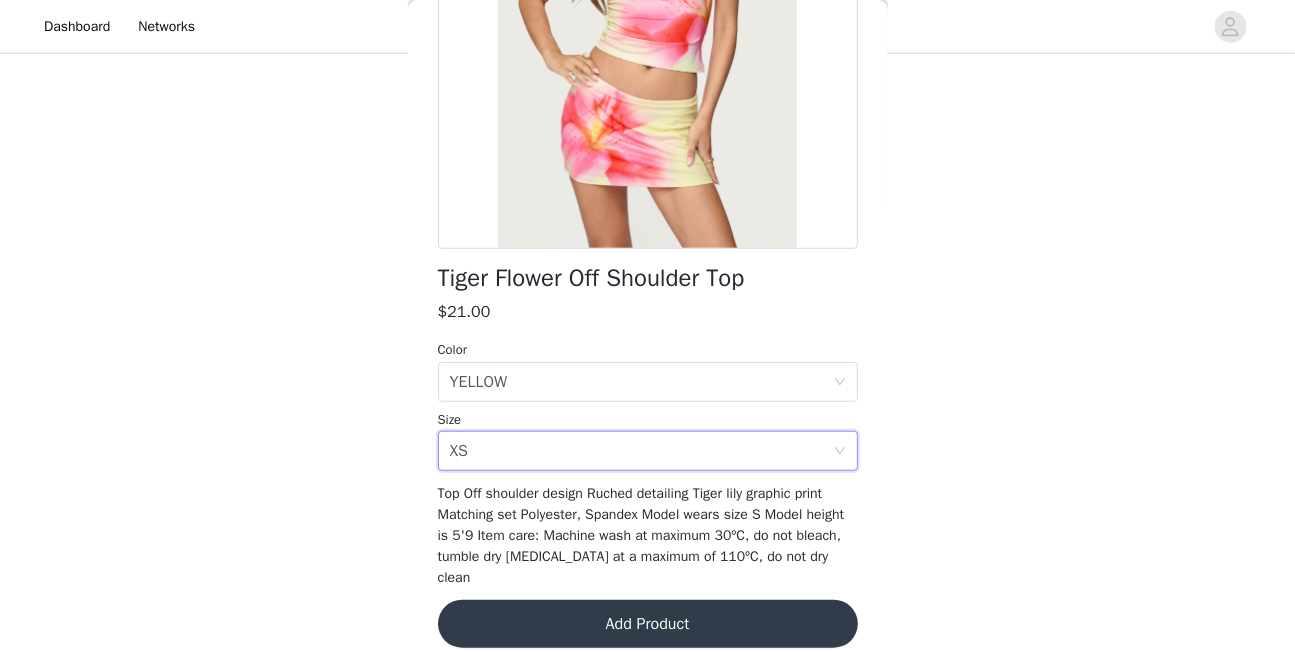 scroll, scrollTop: 319, scrollLeft: 0, axis: vertical 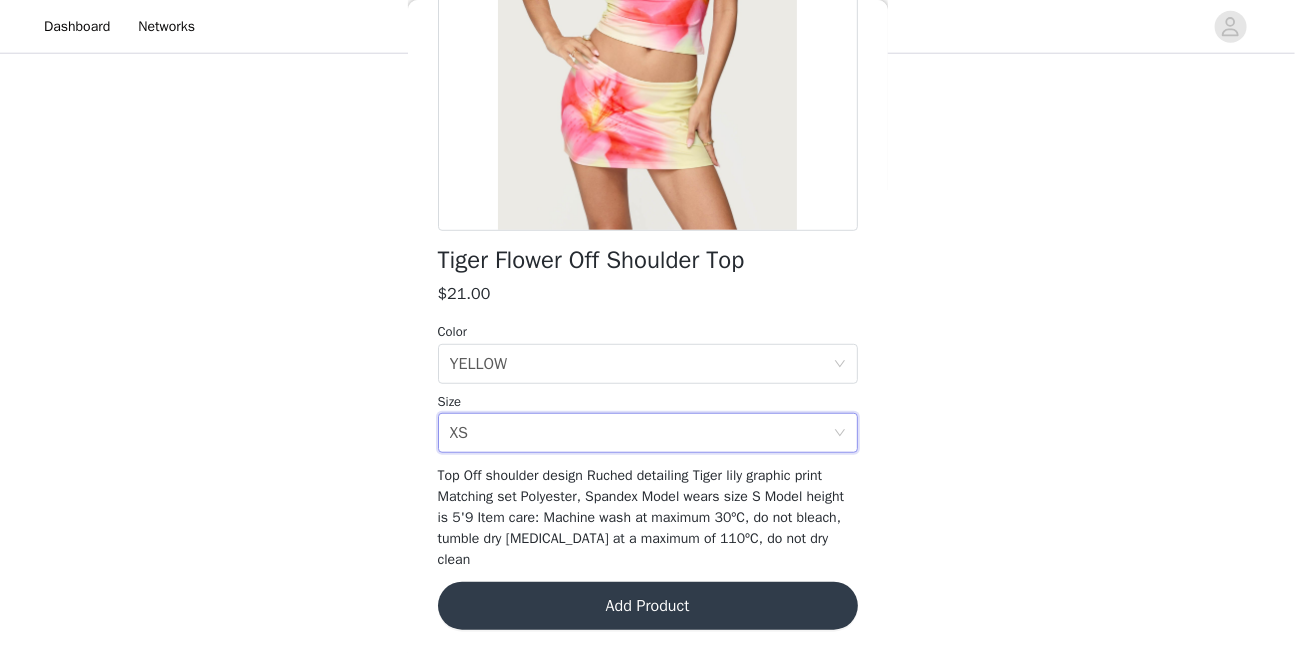click on "Add Product" at bounding box center (648, 606) 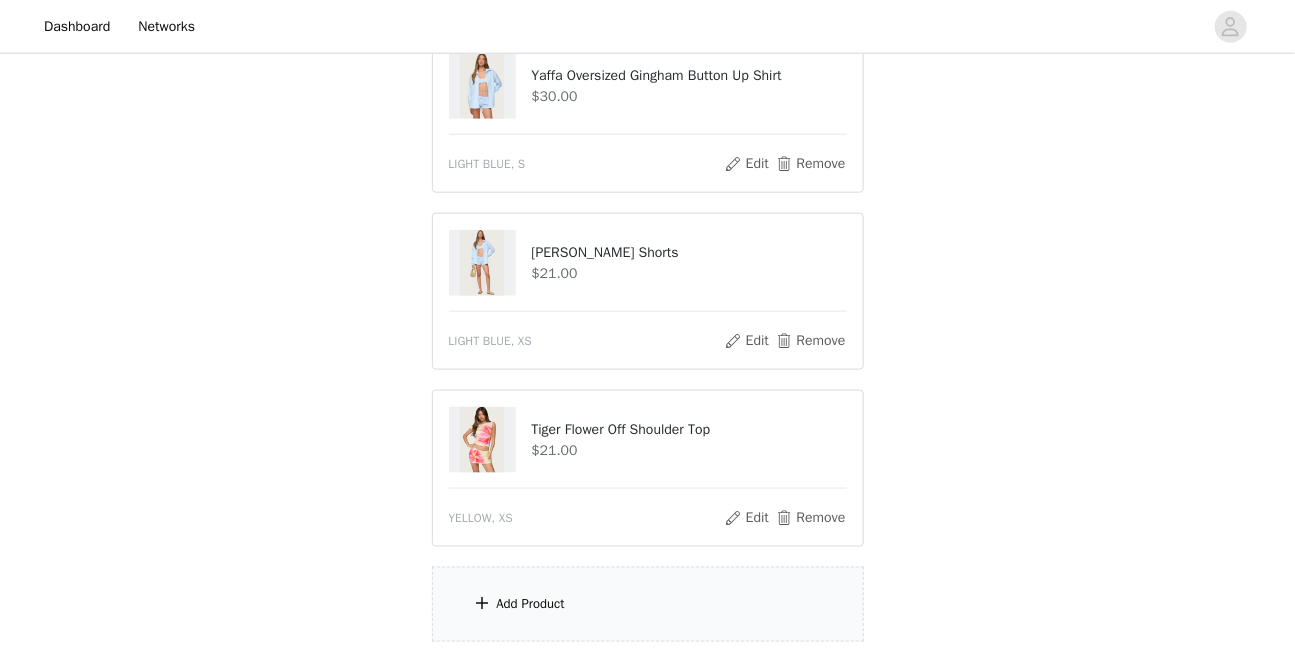 click on "Add Product" at bounding box center [531, 604] 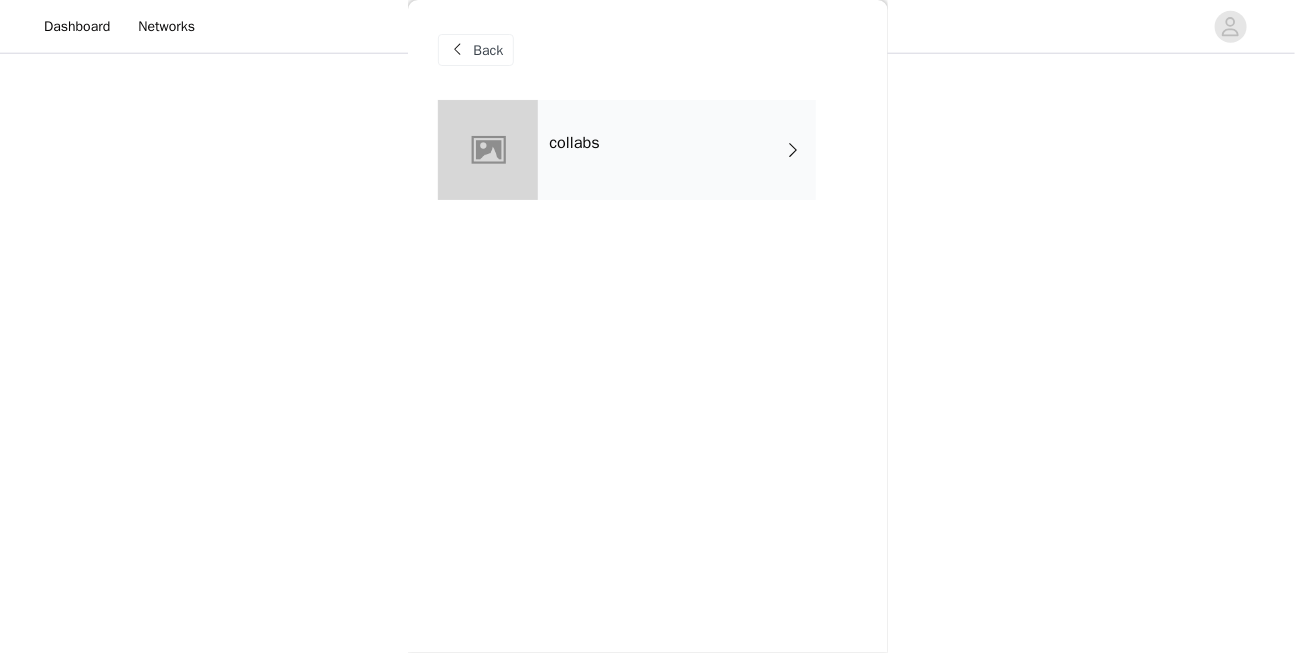 click on "collabs" at bounding box center [677, 150] 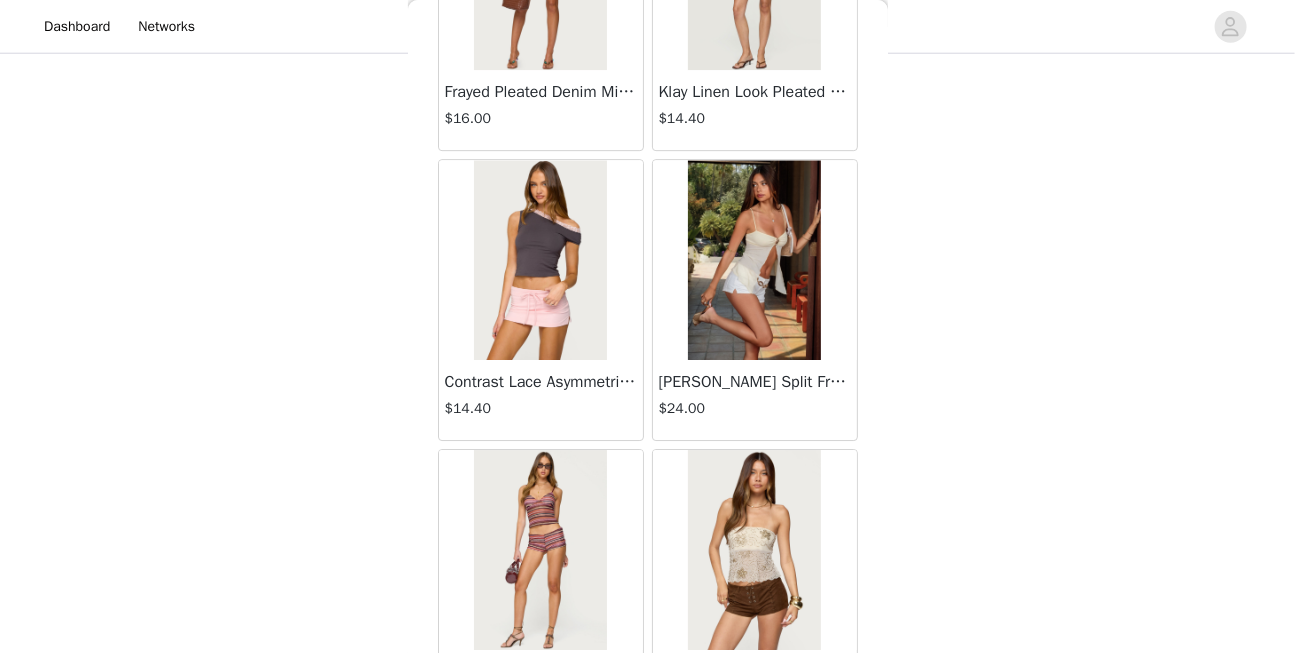 scroll, scrollTop: 2404, scrollLeft: 0, axis: vertical 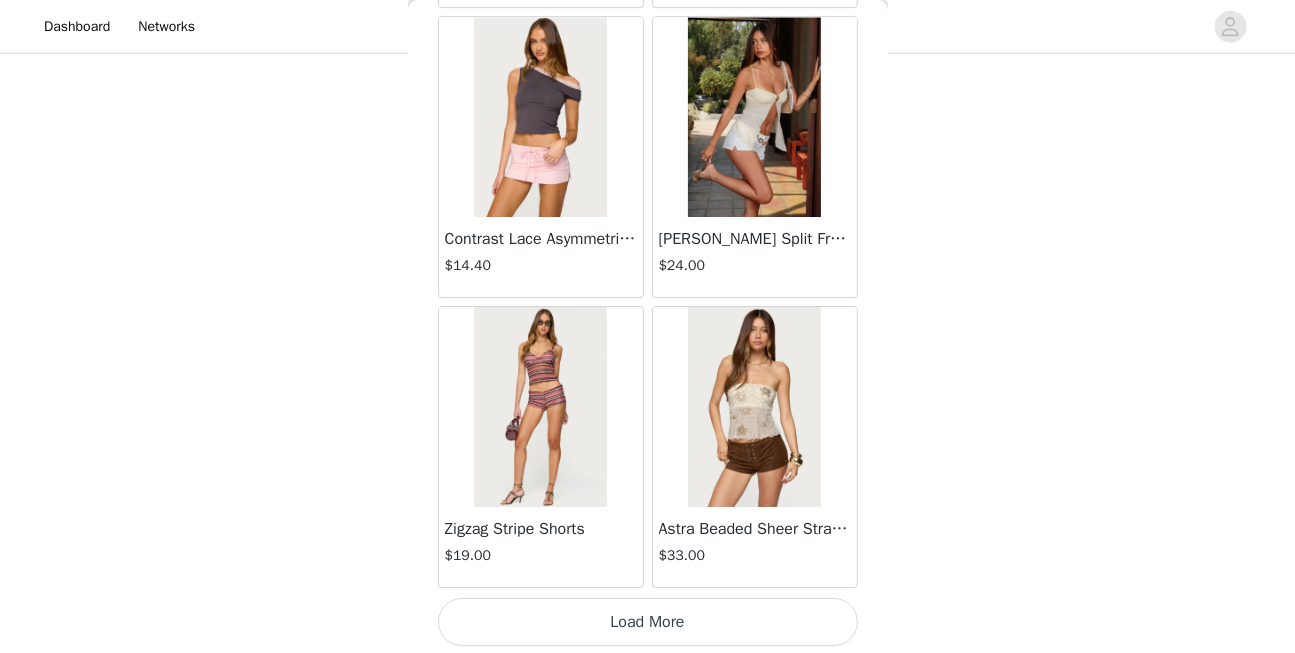 click on "Load More" at bounding box center [648, 622] 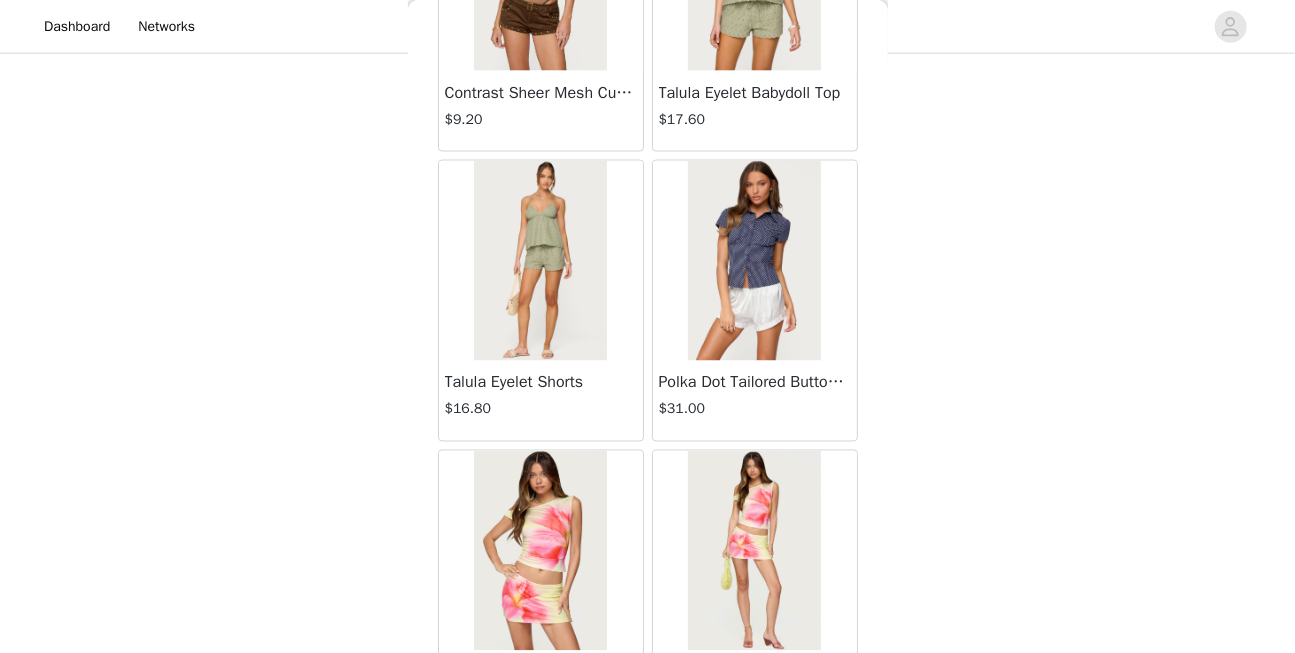 scroll, scrollTop: 3393, scrollLeft: 0, axis: vertical 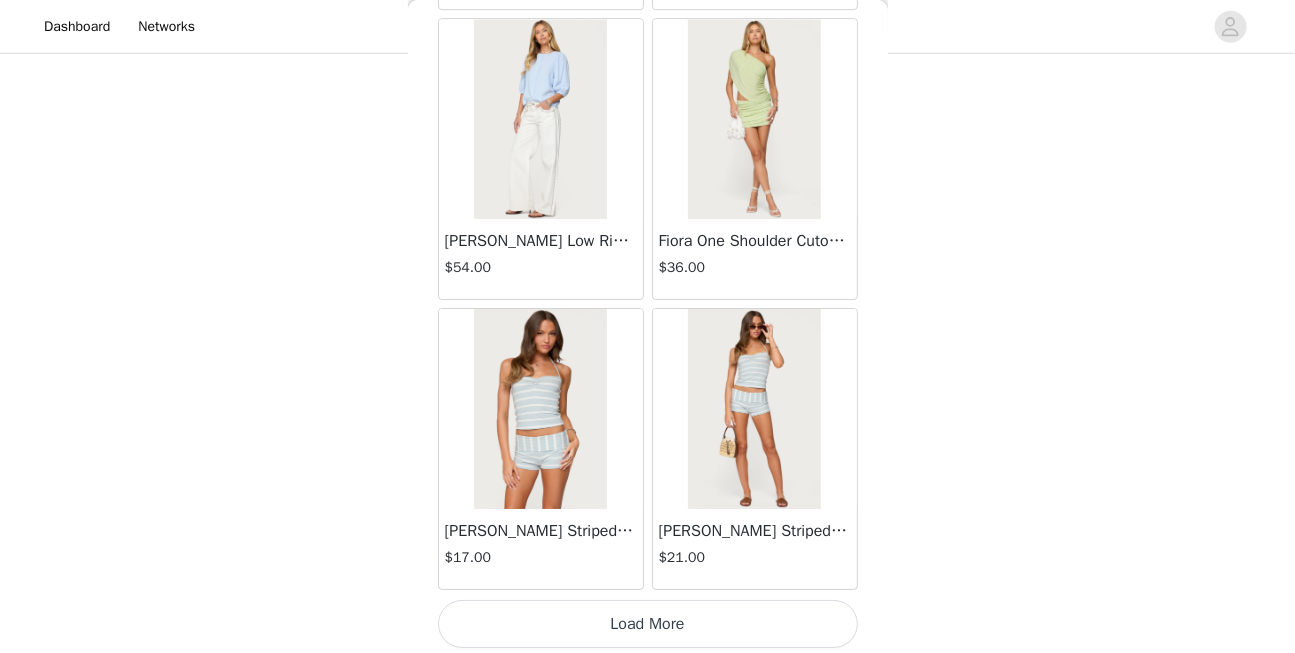 click on "Load More" at bounding box center [648, 624] 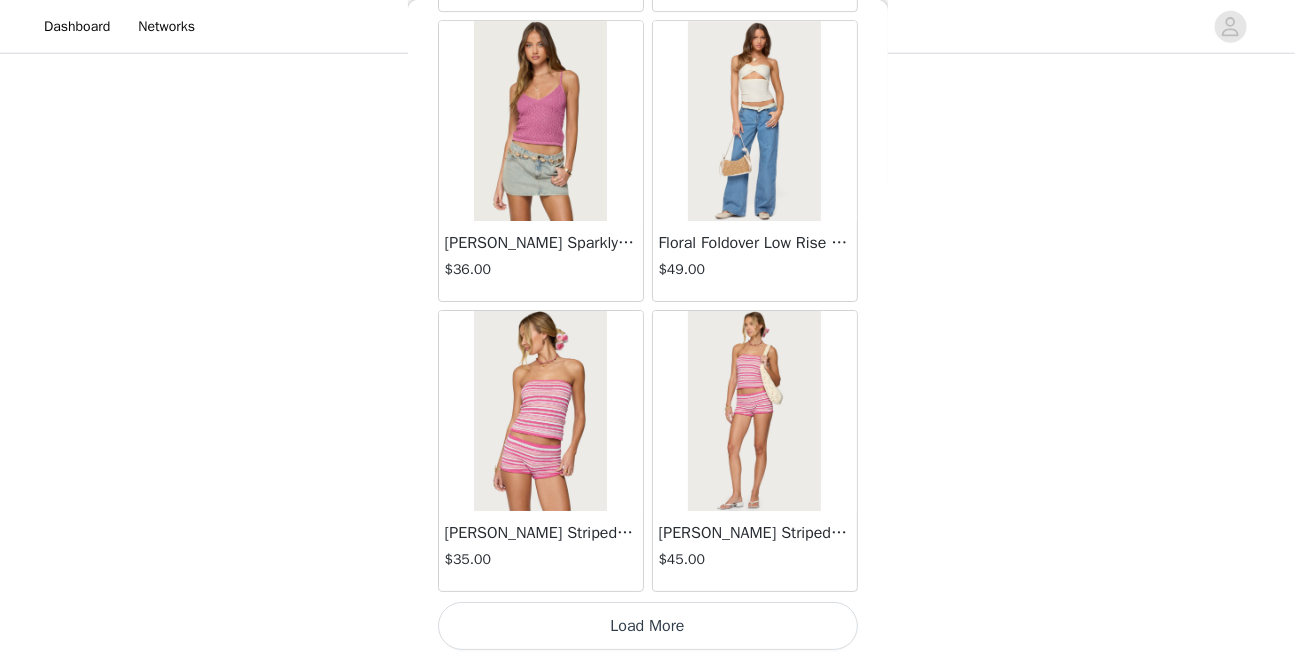 click on "Load More" at bounding box center (648, 626) 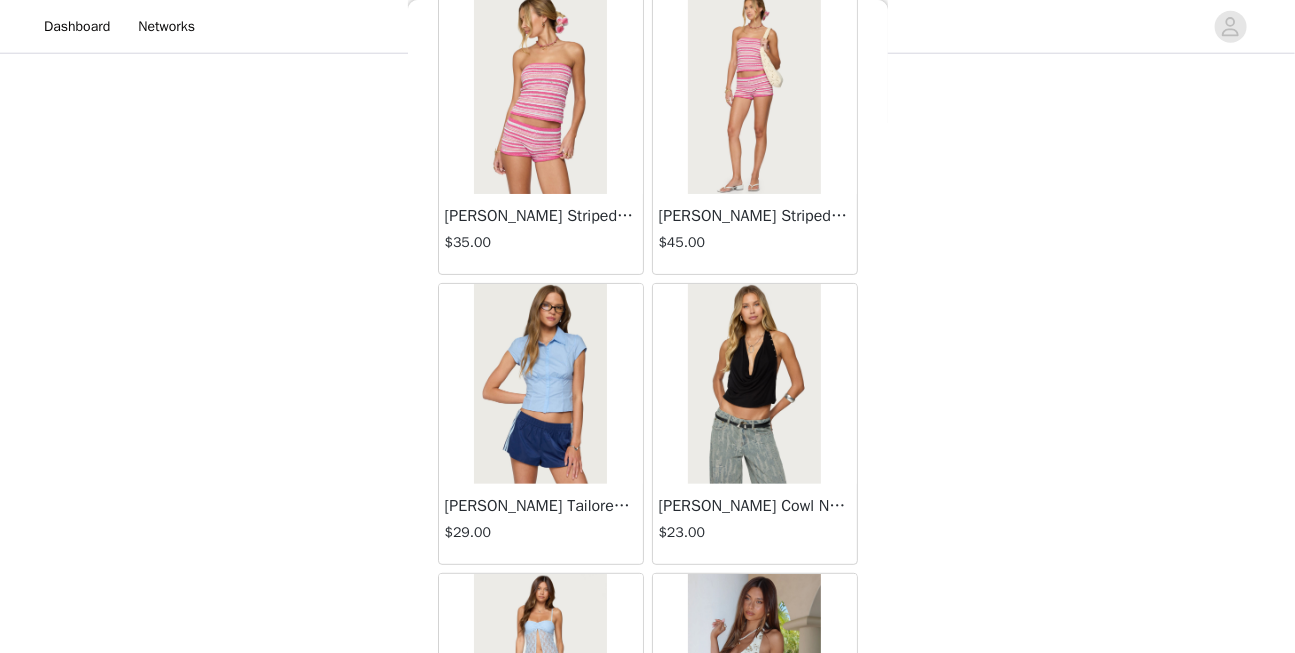 scroll, scrollTop: 8706, scrollLeft: 0, axis: vertical 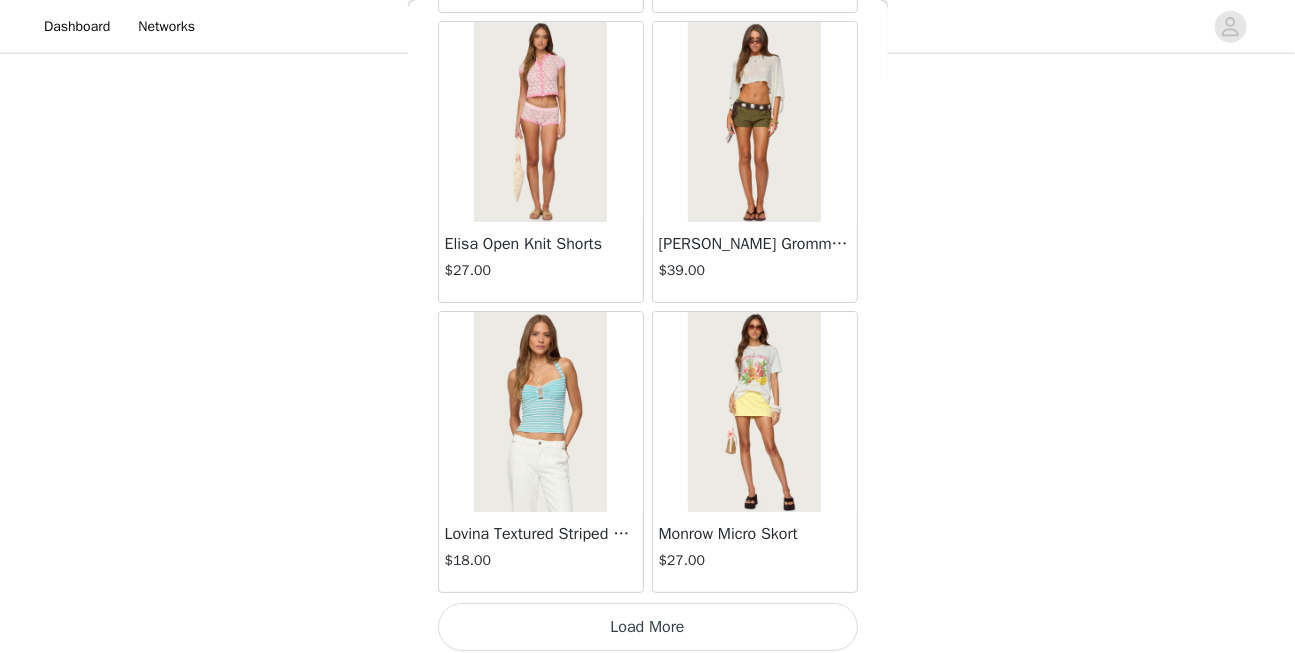 click on "Load More" at bounding box center (648, 627) 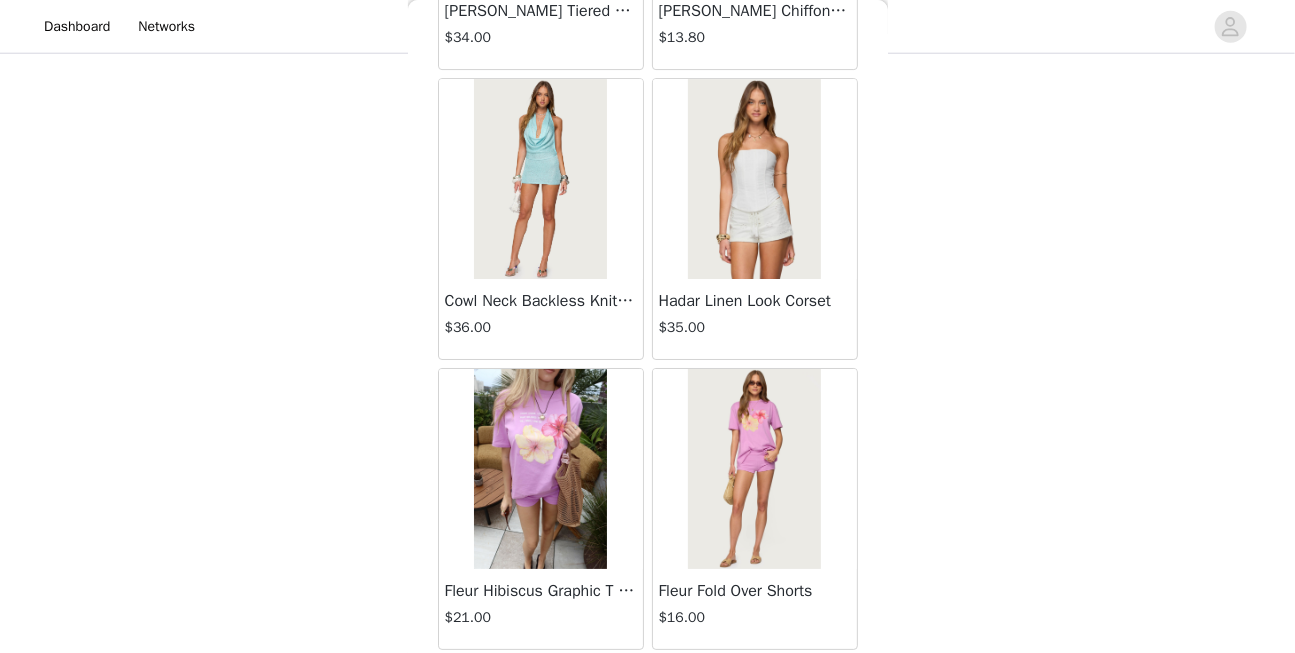scroll, scrollTop: 13997, scrollLeft: 0, axis: vertical 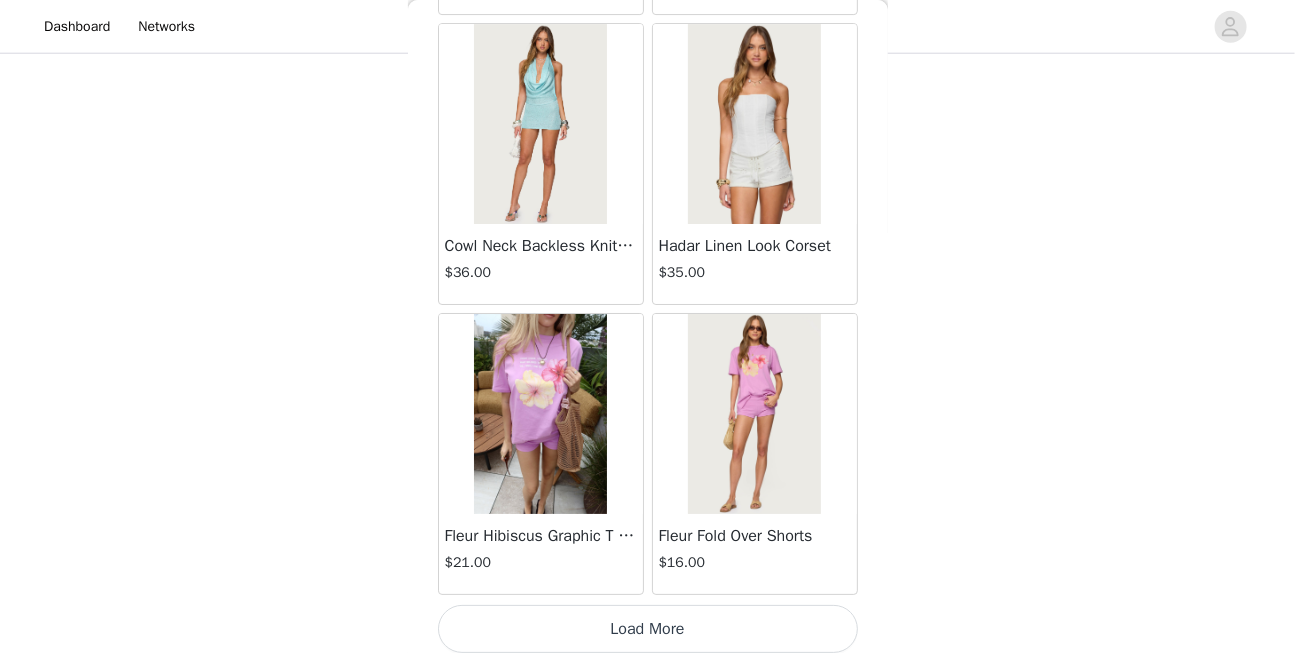 click on "Load More" at bounding box center [648, 629] 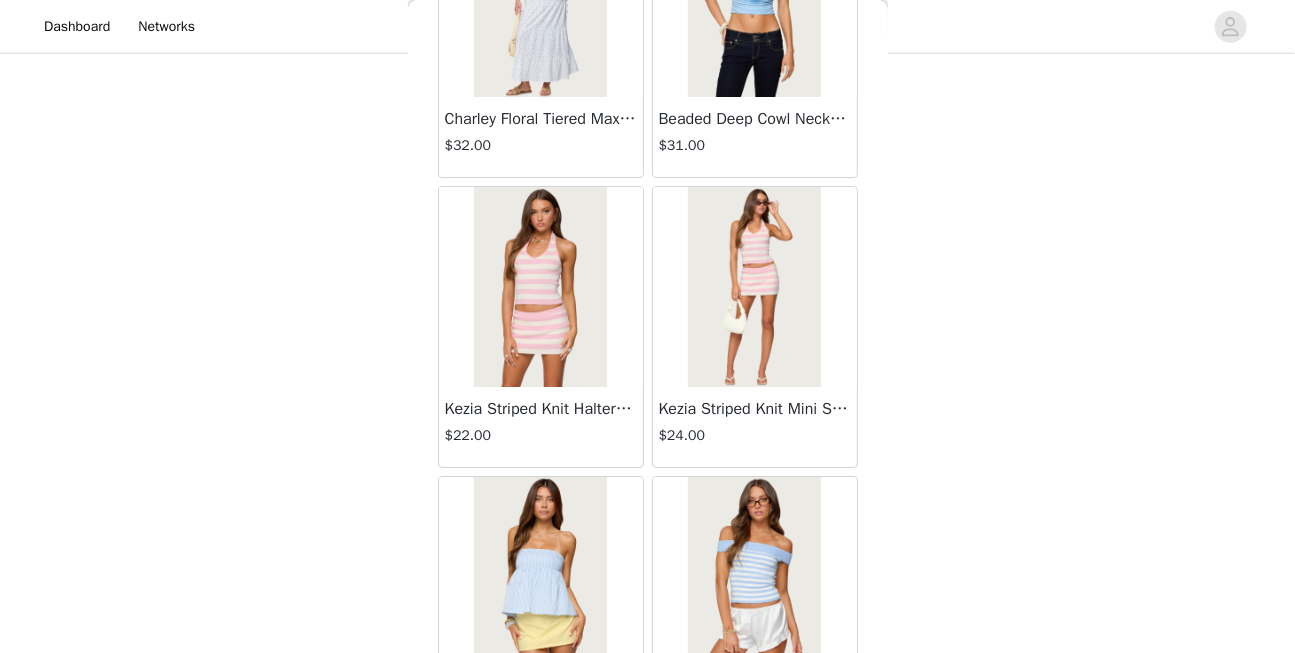 scroll, scrollTop: 16895, scrollLeft: 0, axis: vertical 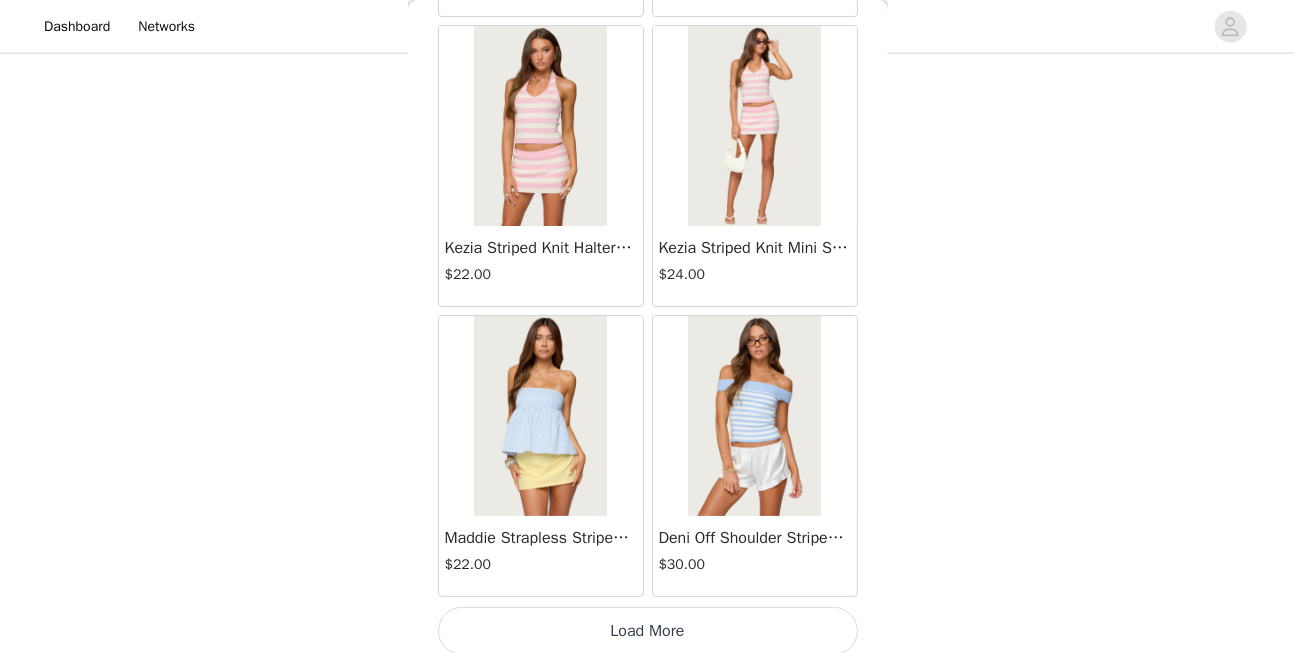 click on "Load More" at bounding box center (648, 631) 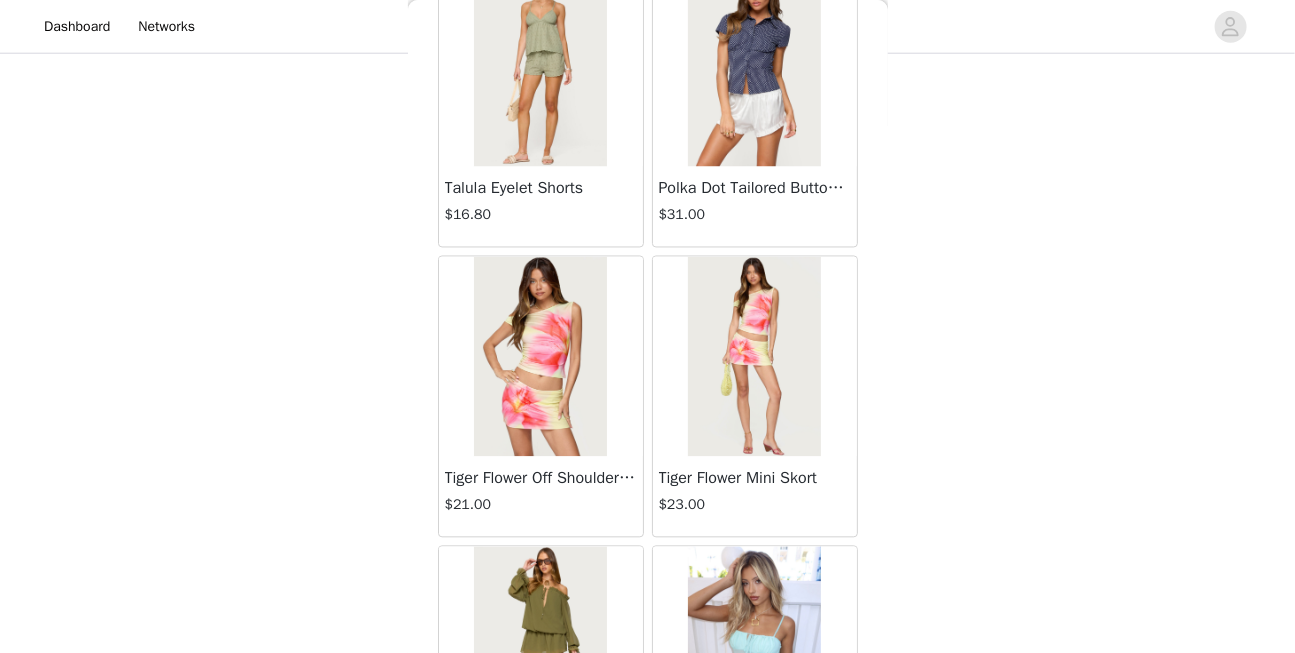 scroll, scrollTop: 4252, scrollLeft: 0, axis: vertical 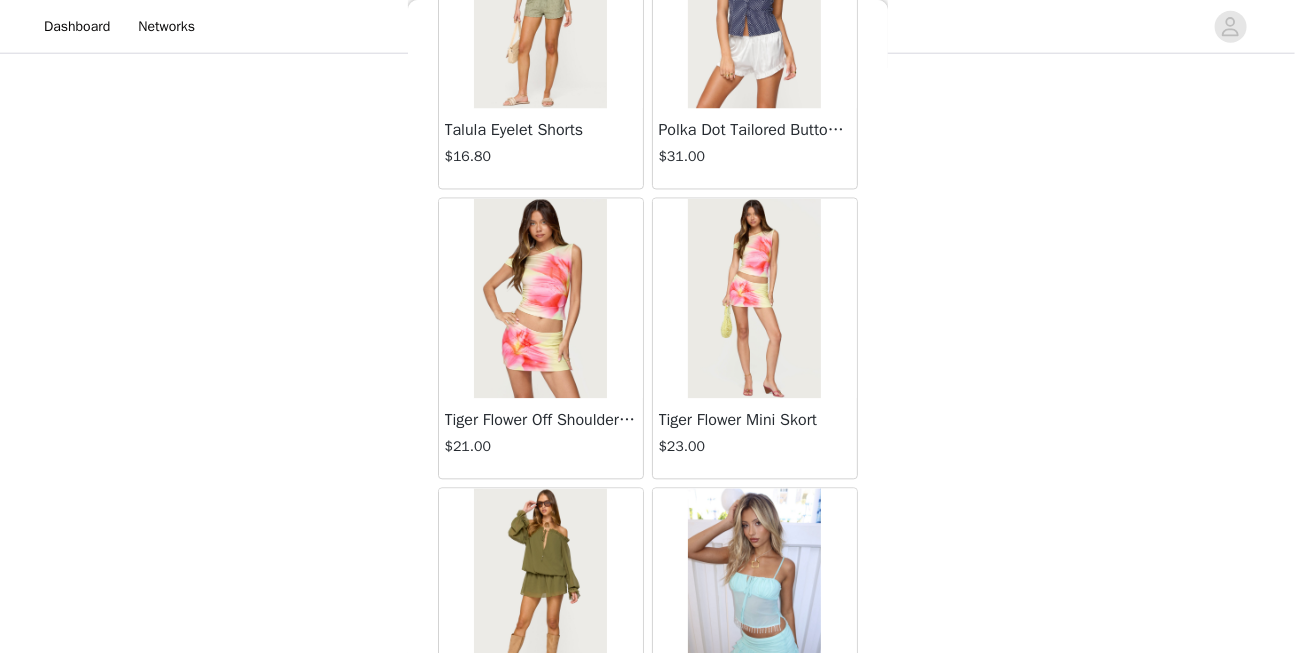 click at bounding box center [754, 299] 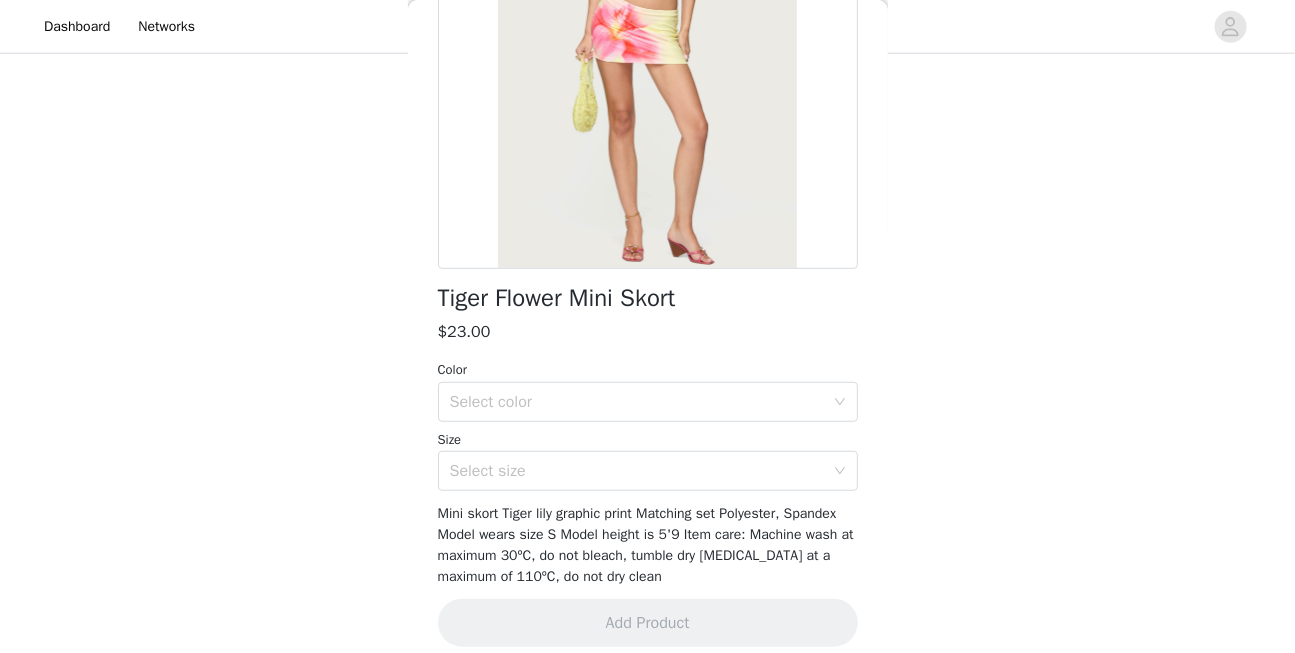 scroll, scrollTop: 298, scrollLeft: 0, axis: vertical 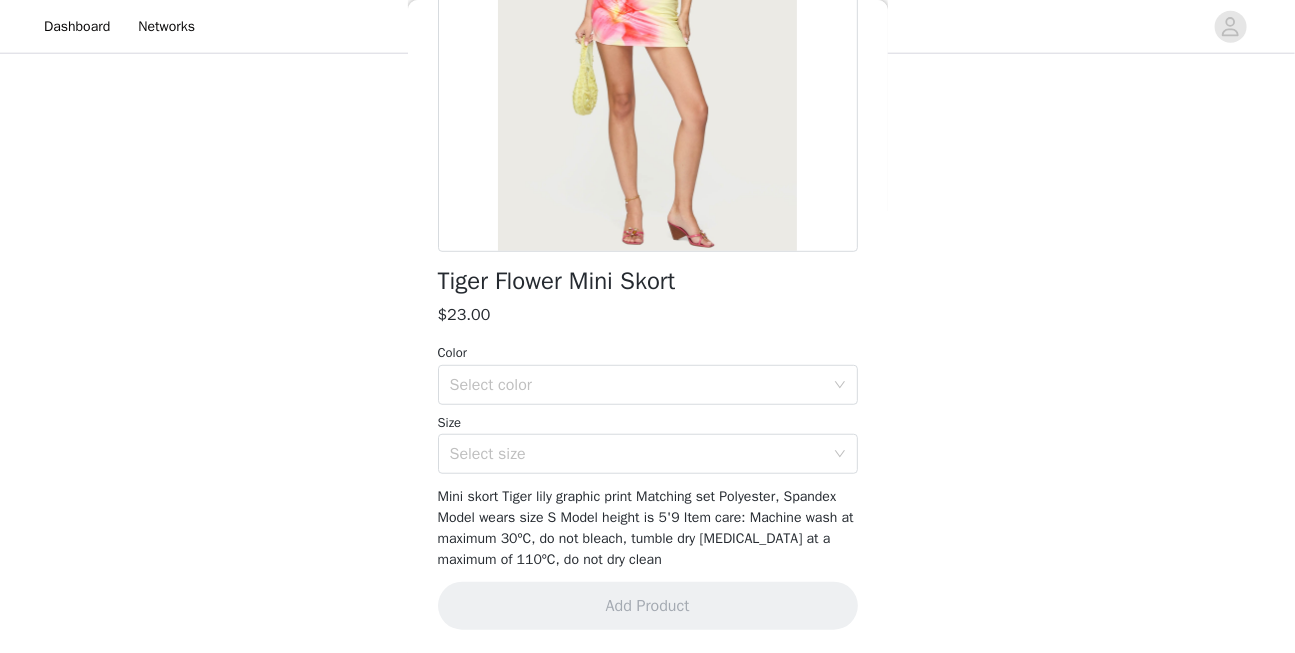 click on "Color   Select color Size   Select size" at bounding box center [648, 408] 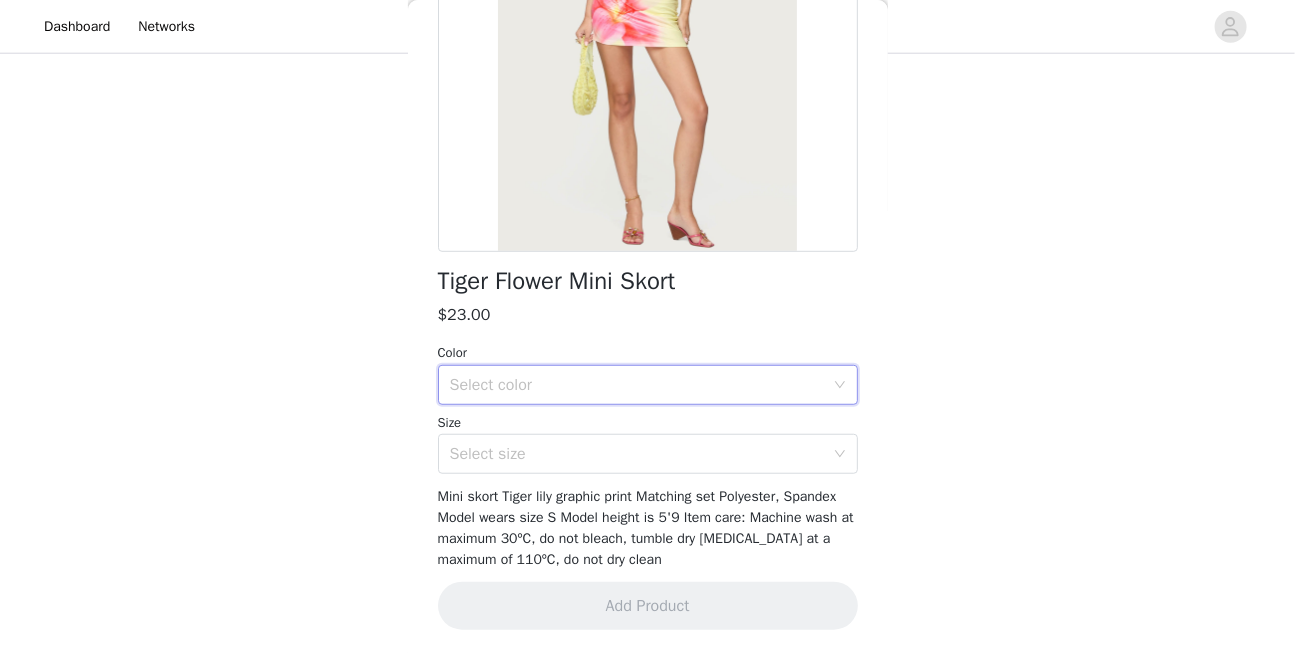 click on "Select color" at bounding box center (641, 385) 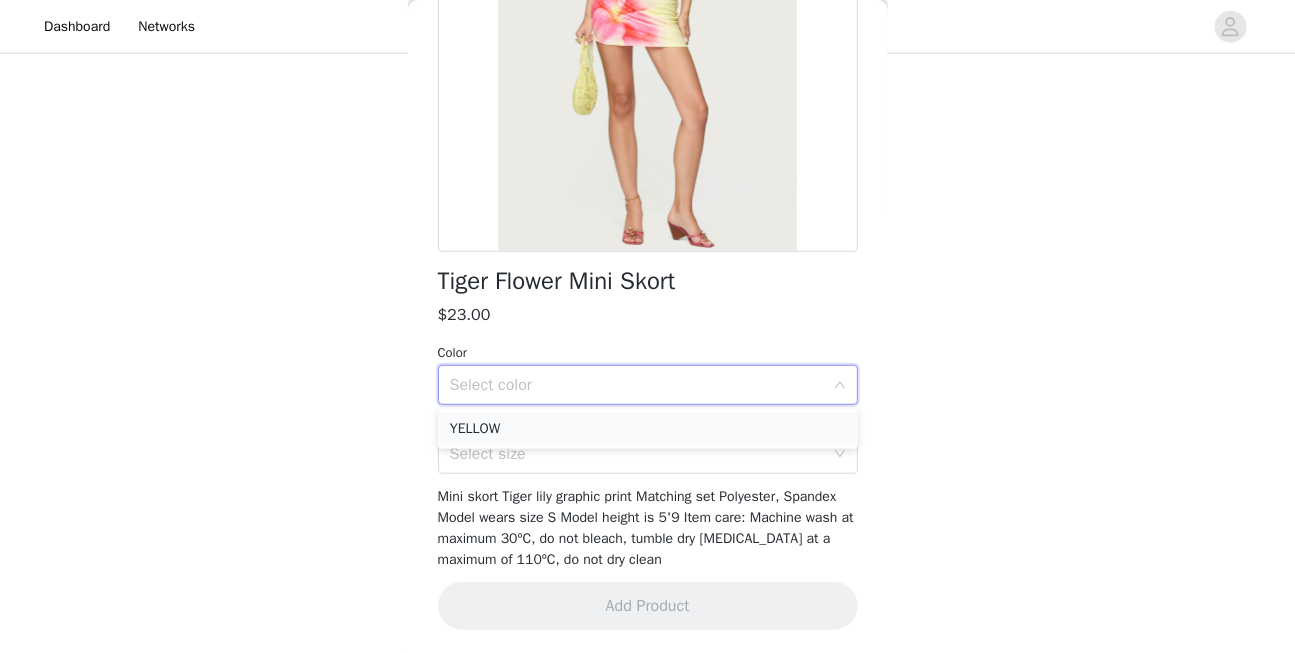 click on "YELLOW" at bounding box center [648, 429] 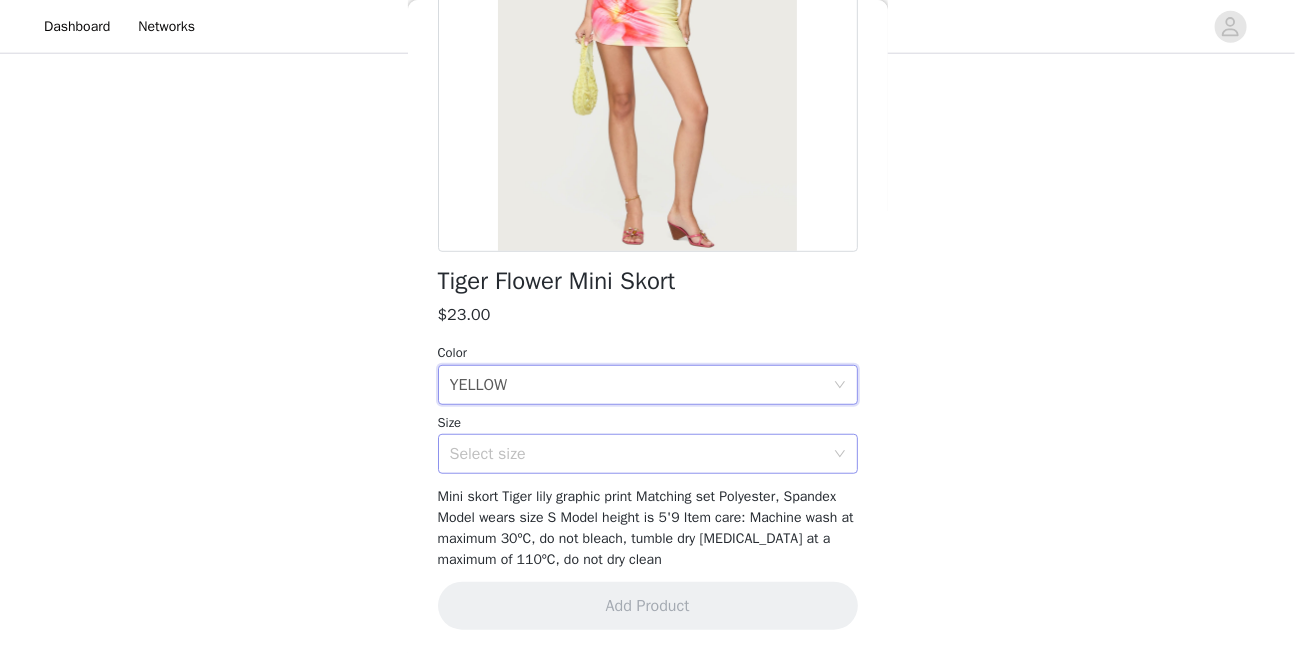 click on "Select size" at bounding box center [637, 454] 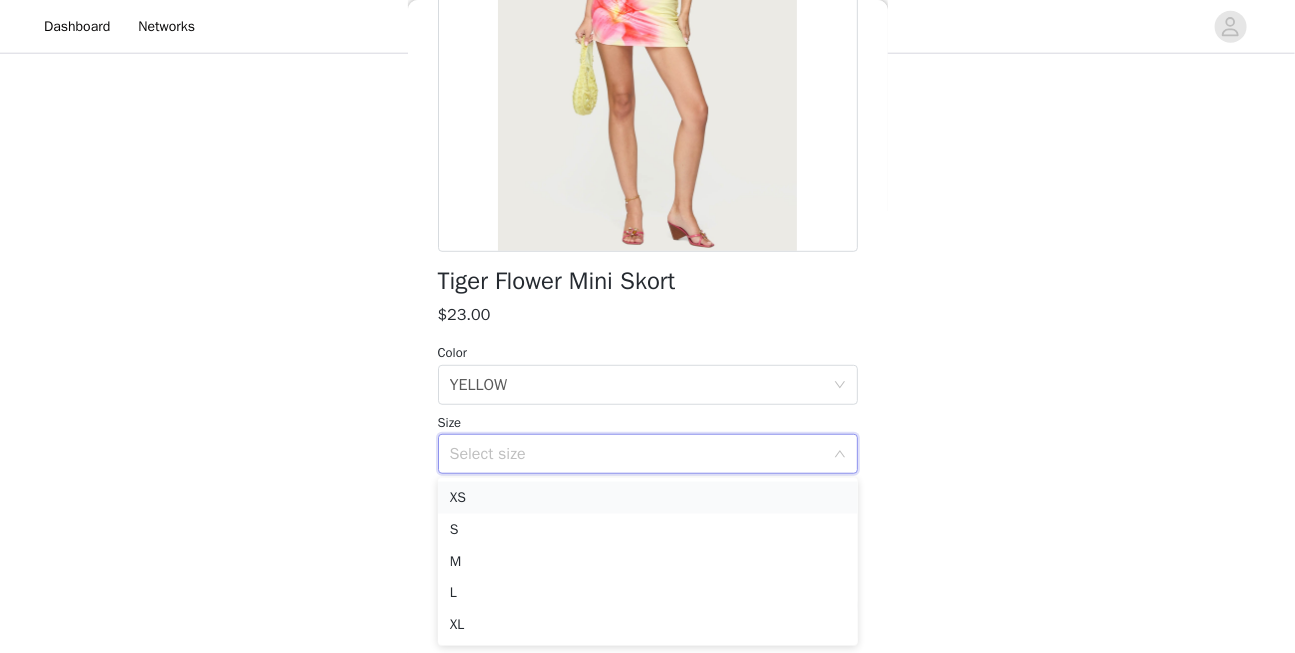 click on "XS" at bounding box center [648, 498] 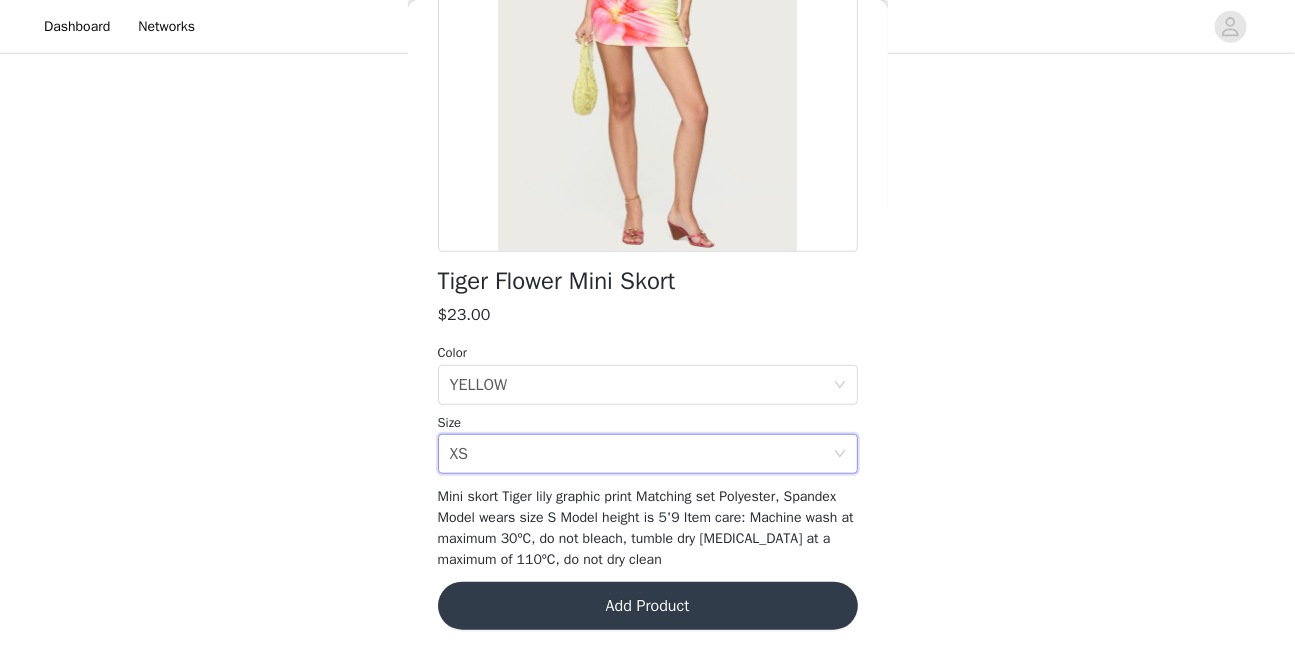 click on "Add Product" at bounding box center [648, 606] 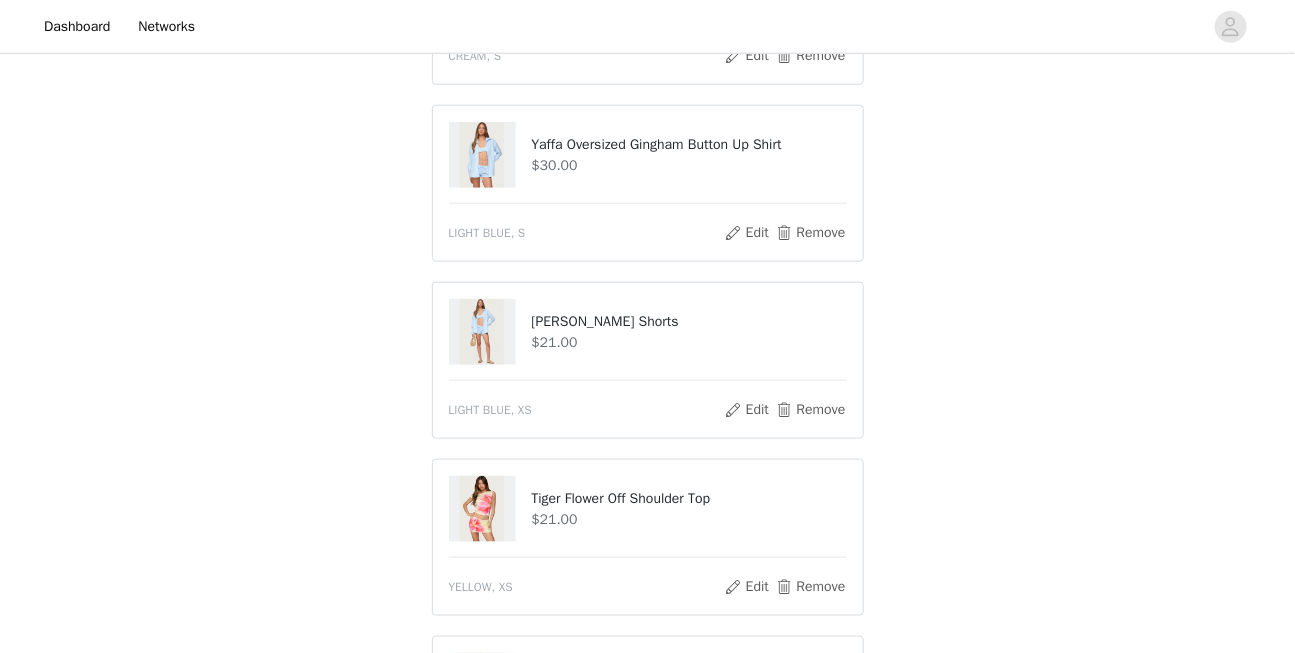 scroll, scrollTop: 1139, scrollLeft: 0, axis: vertical 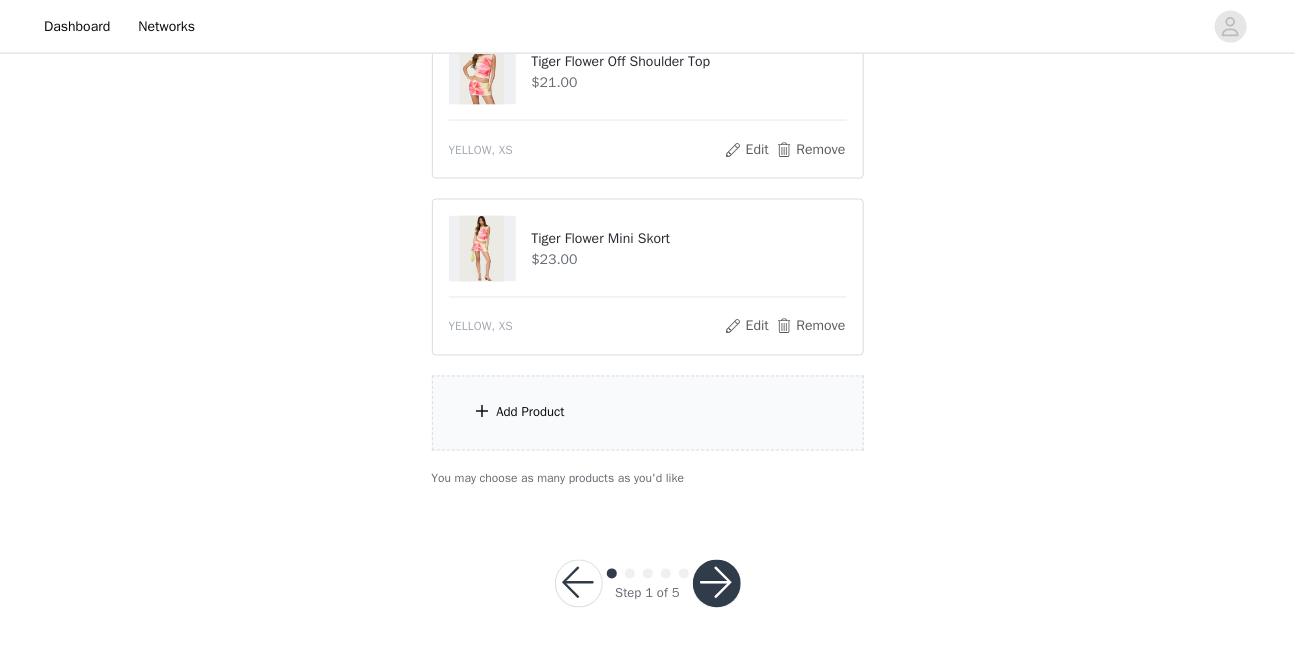 click on "Add Product" at bounding box center [648, 413] 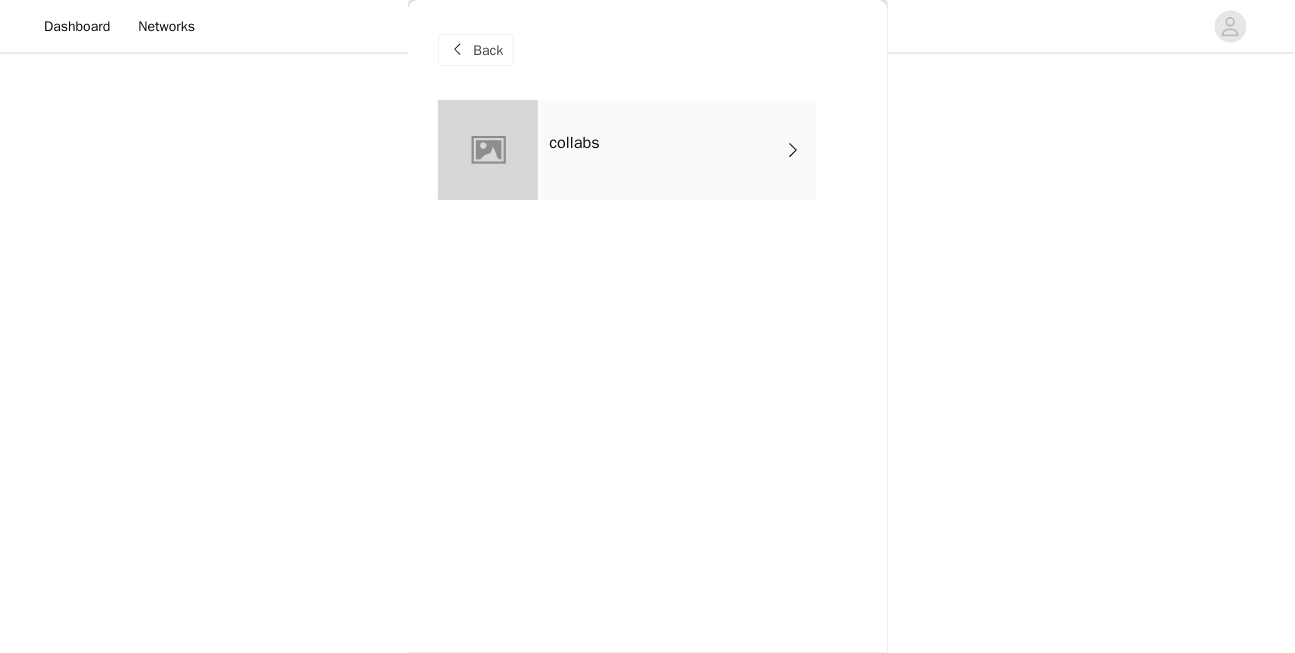 click on "collabs" at bounding box center (677, 150) 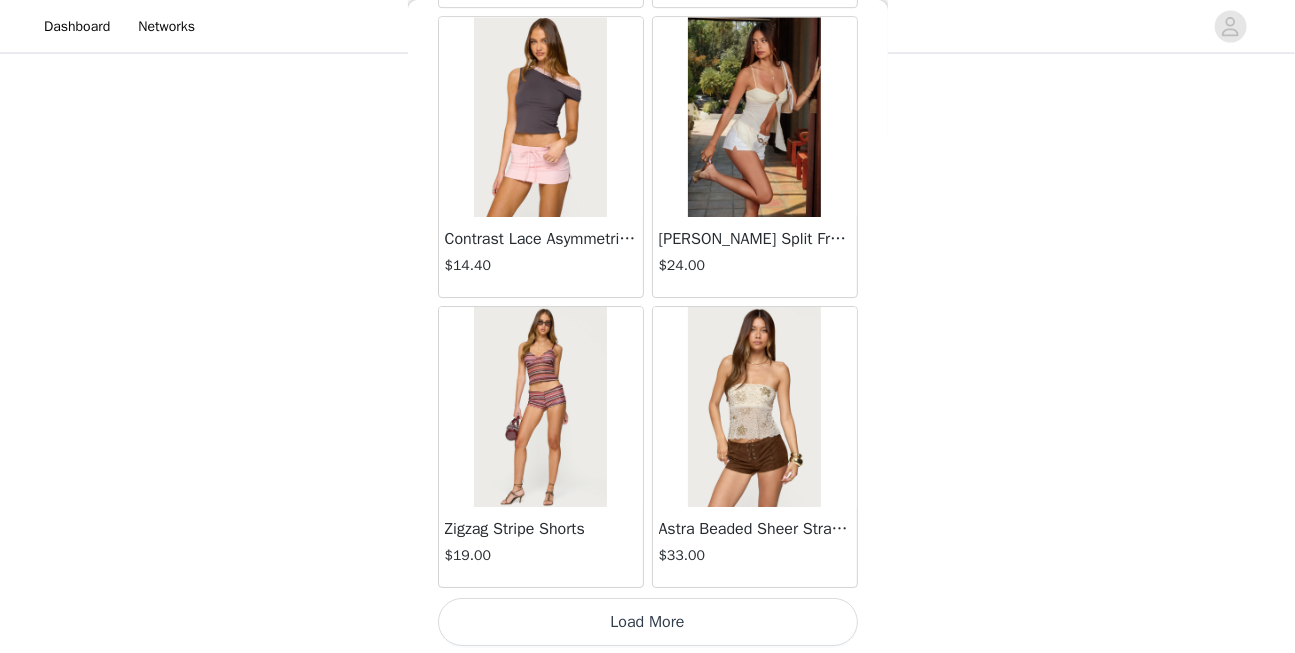 click on "Load More" at bounding box center (648, 622) 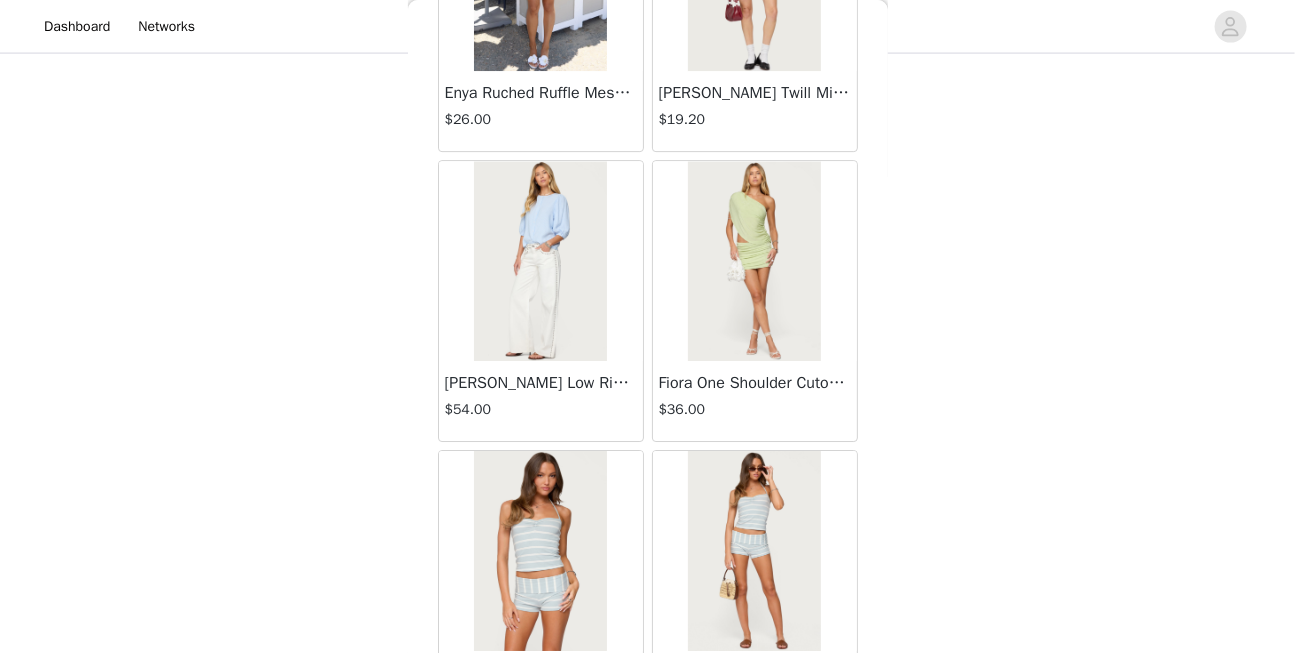 scroll, scrollTop: 5302, scrollLeft: 0, axis: vertical 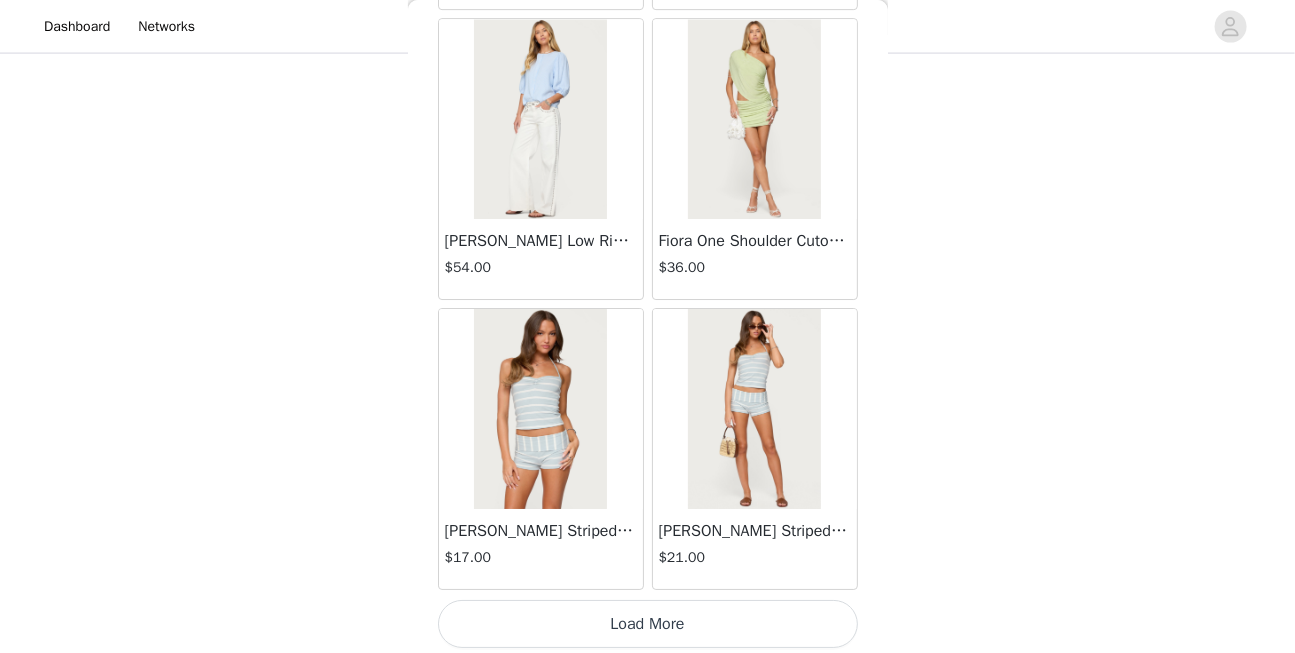 click on "Load More" at bounding box center [648, 624] 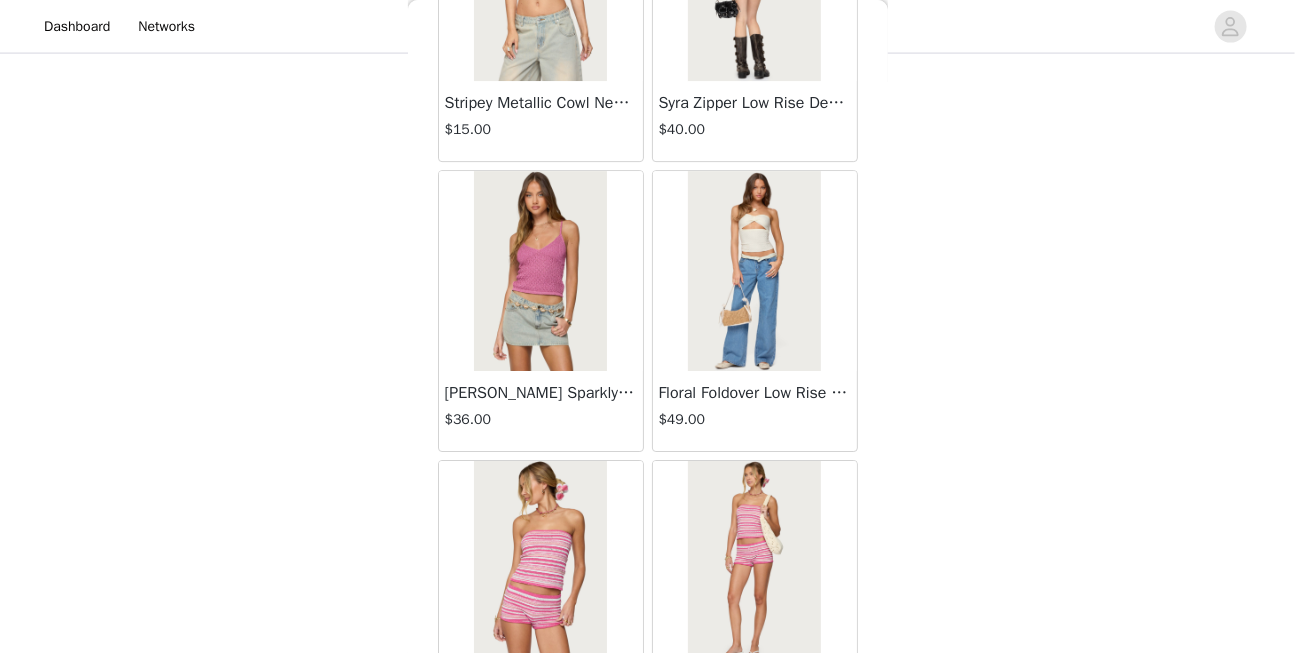 scroll, scrollTop: 8200, scrollLeft: 0, axis: vertical 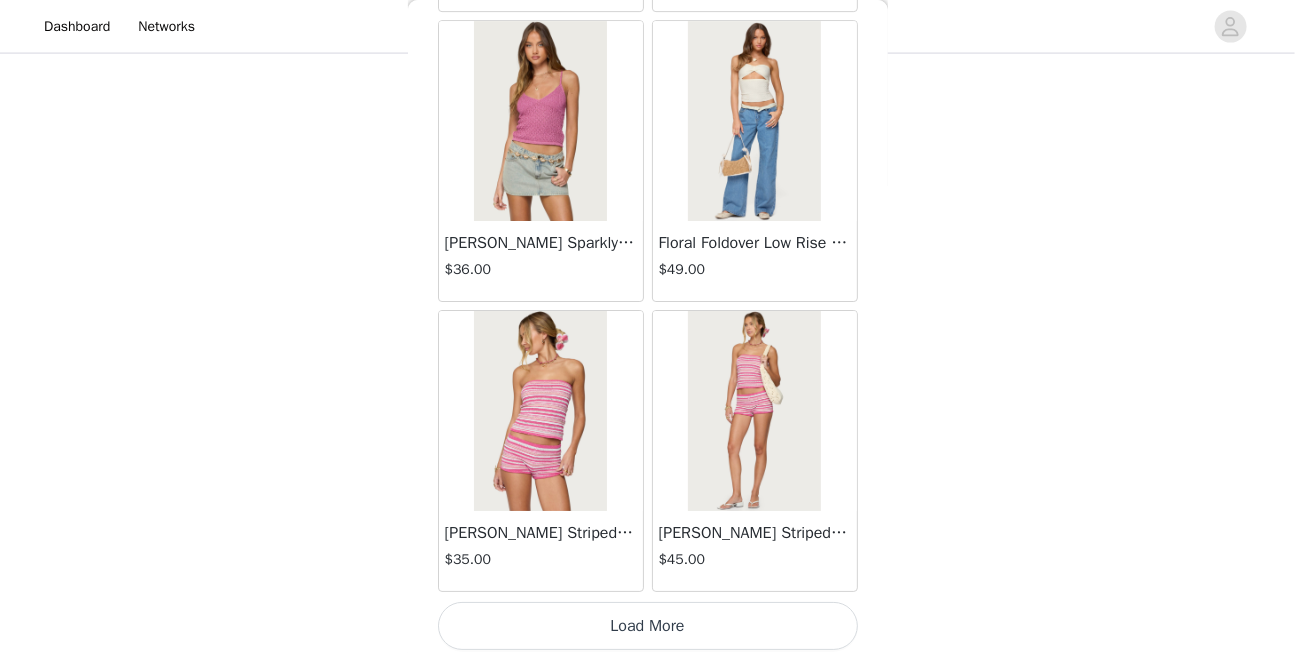 click on "Load More" at bounding box center (648, 626) 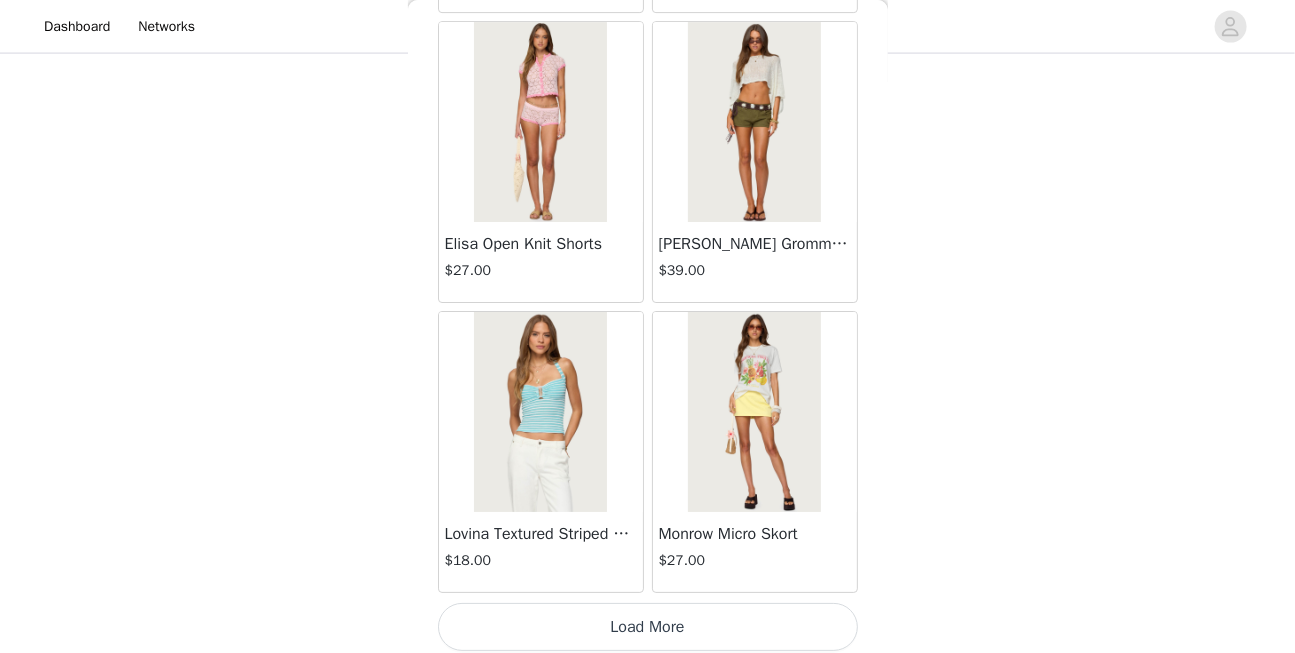 click on "Load More" at bounding box center [648, 627] 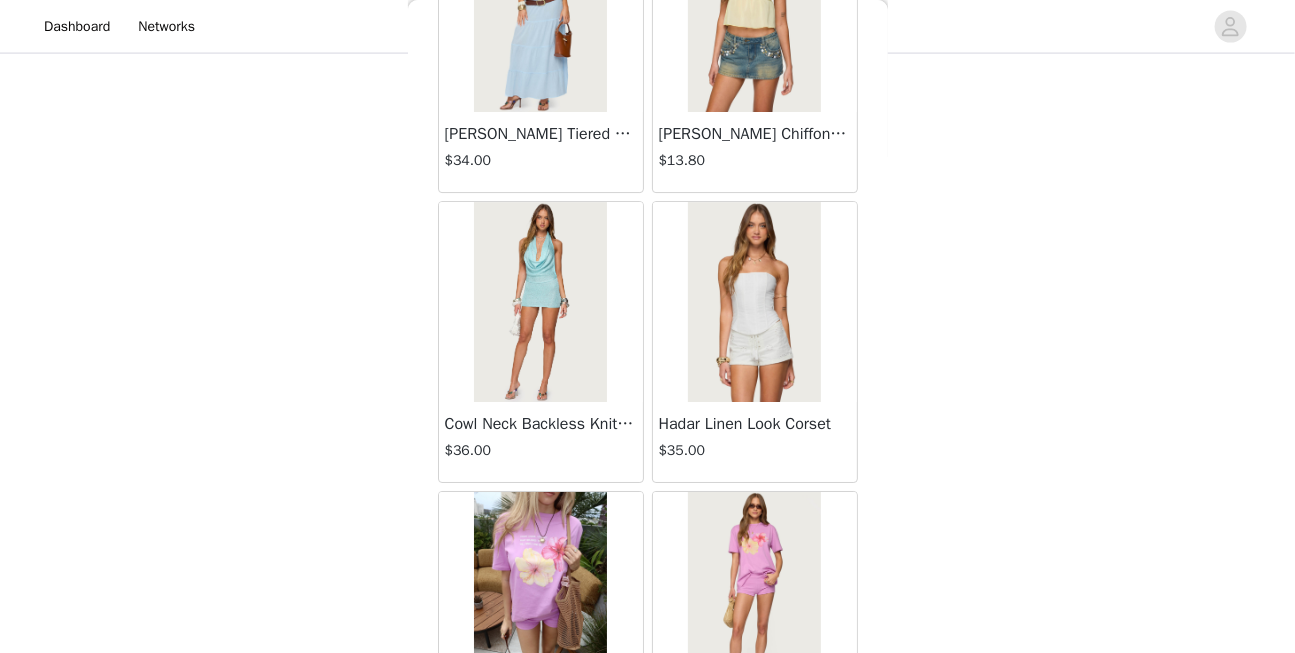 scroll, scrollTop: 13997, scrollLeft: 0, axis: vertical 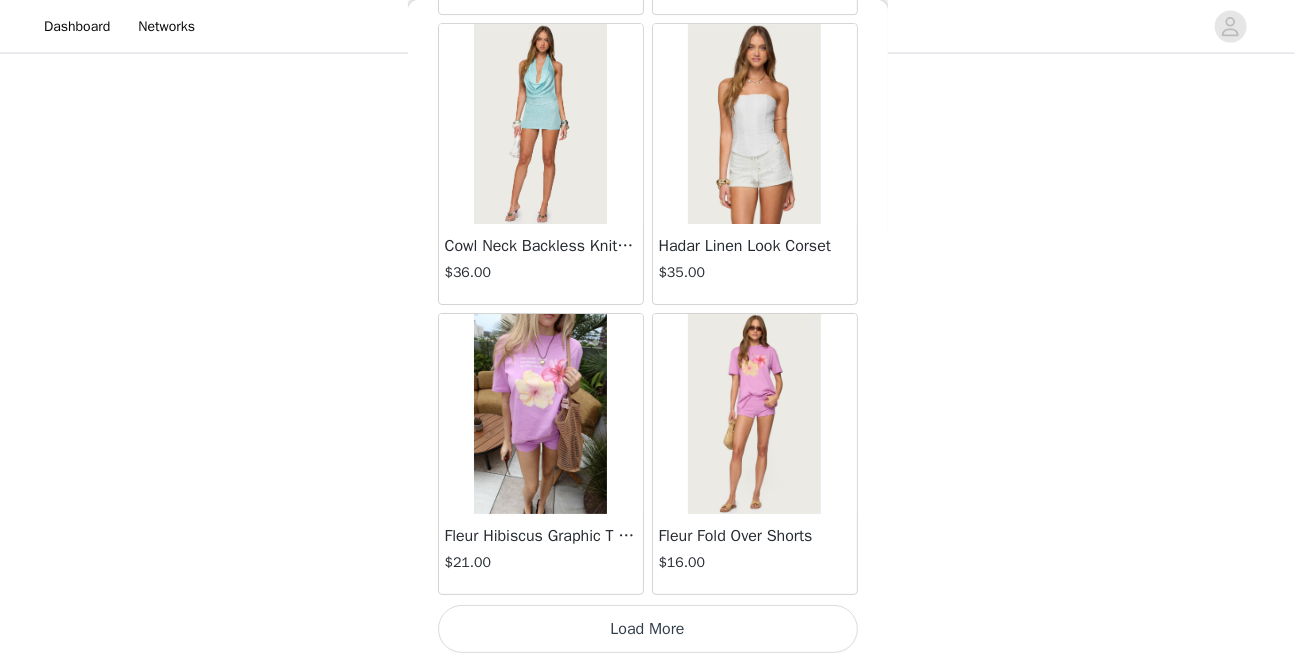 click on "Load More" at bounding box center [648, 629] 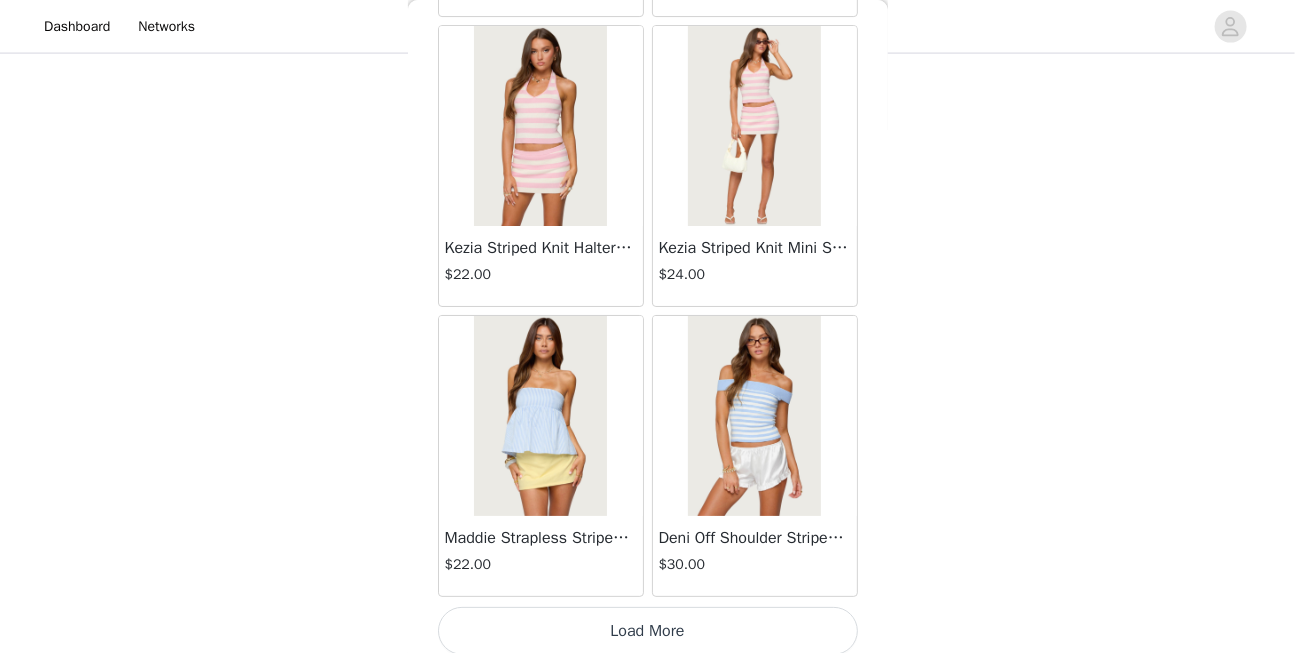 click on "Load More" at bounding box center (648, 631) 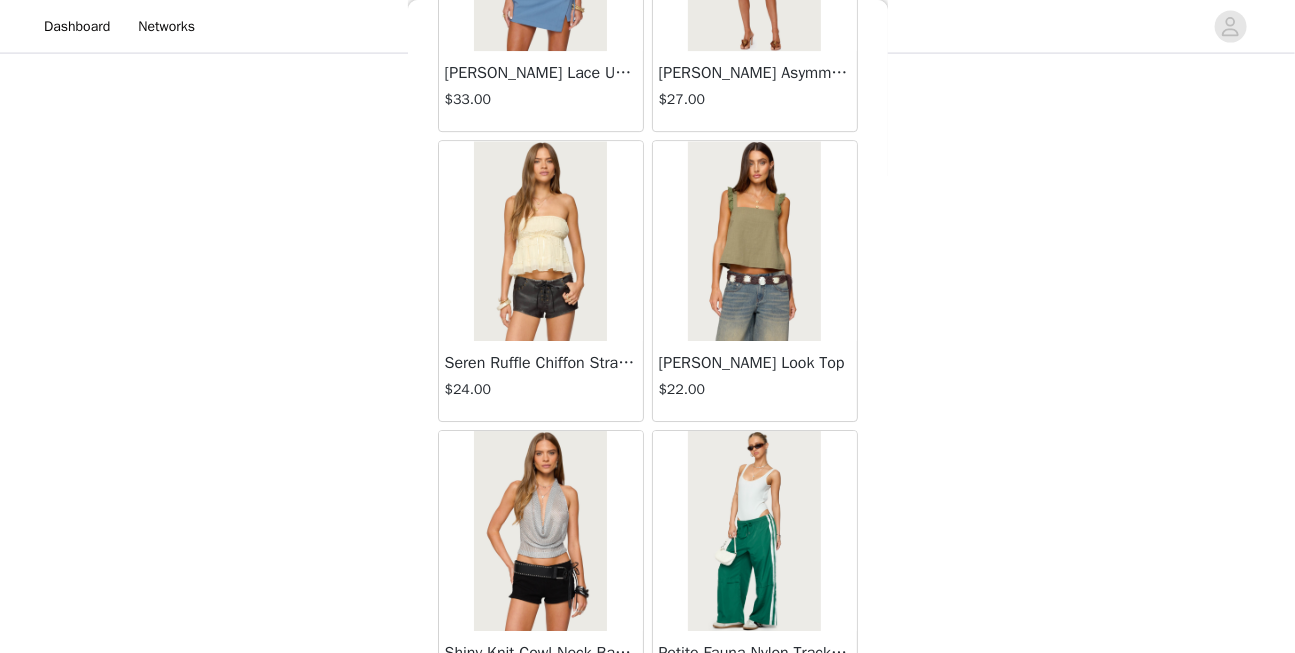 scroll, scrollTop: 19793, scrollLeft: 0, axis: vertical 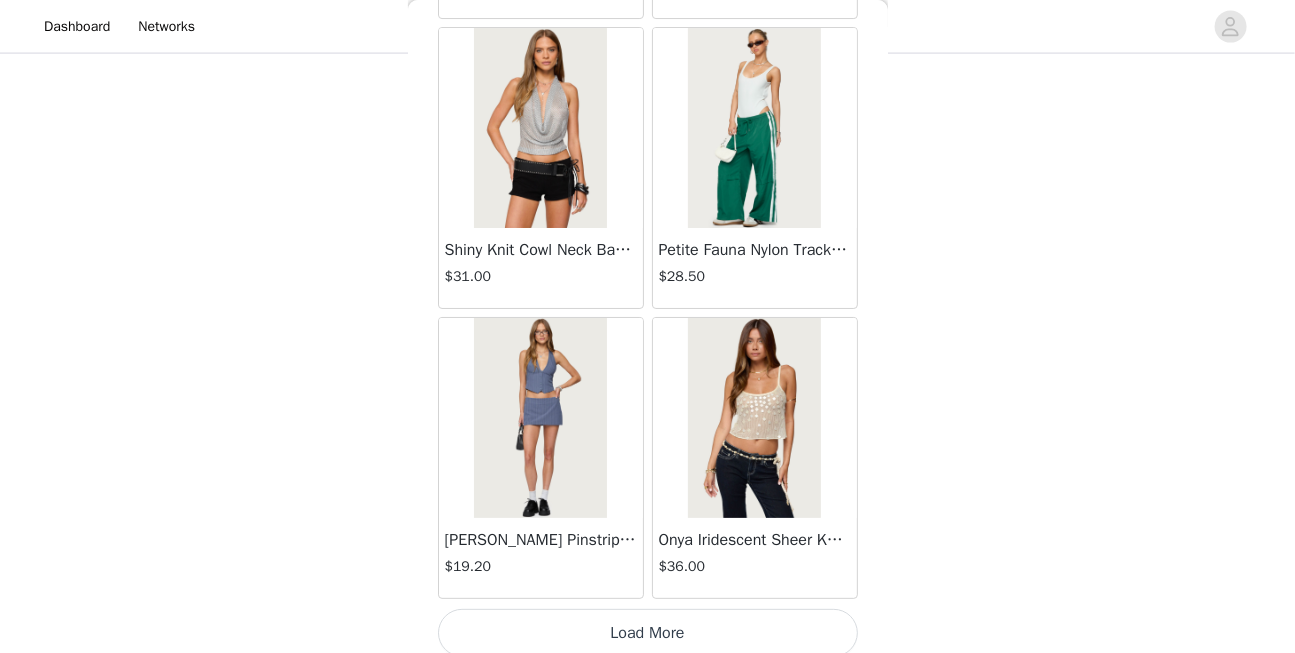 click on "Load More" at bounding box center (648, 633) 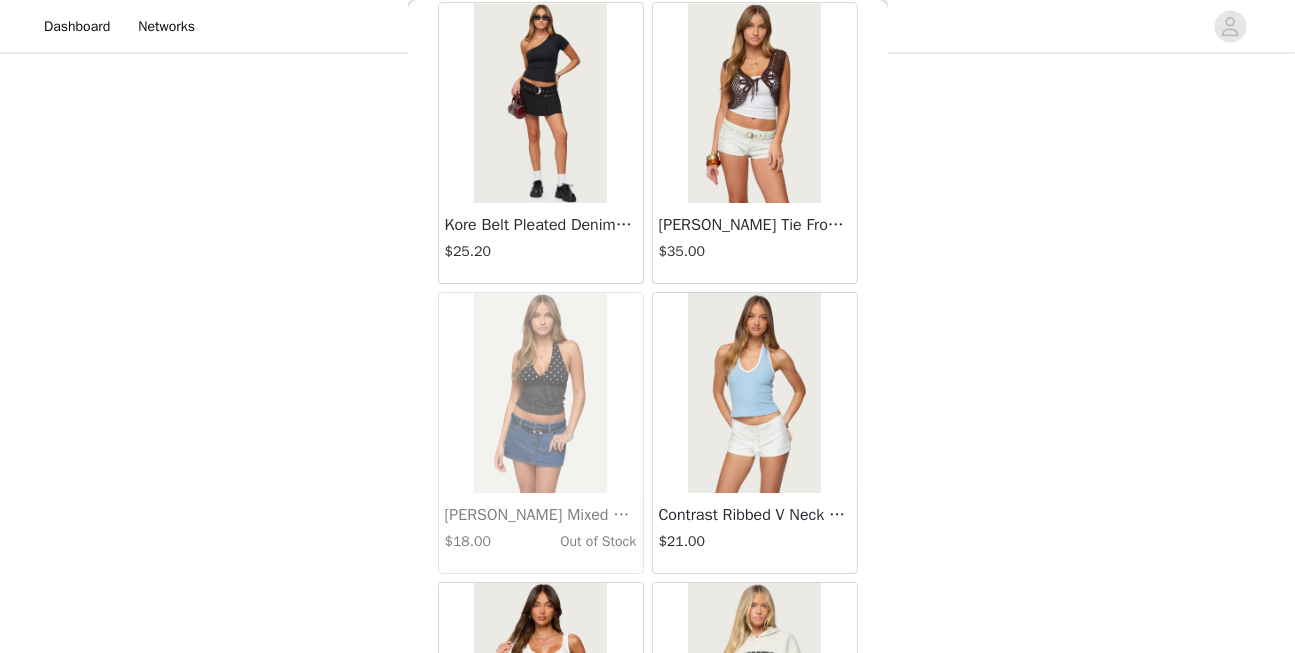 scroll, scrollTop: 22691, scrollLeft: 0, axis: vertical 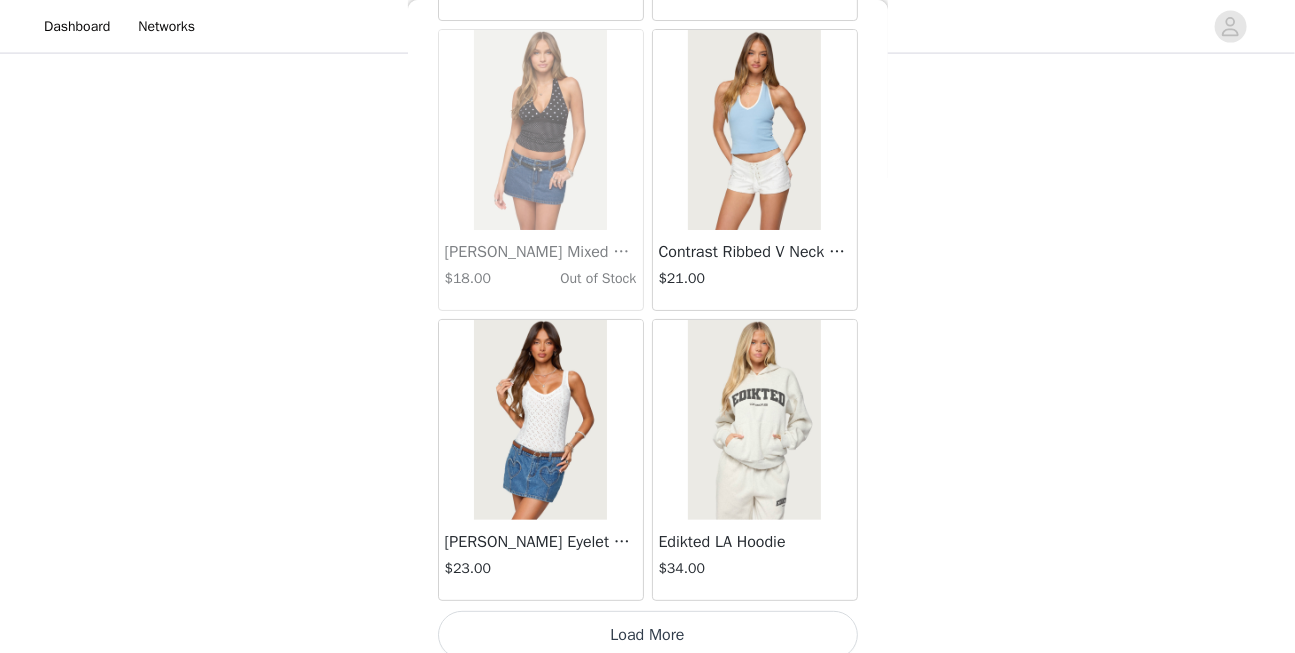 click on "Load More" at bounding box center (648, 635) 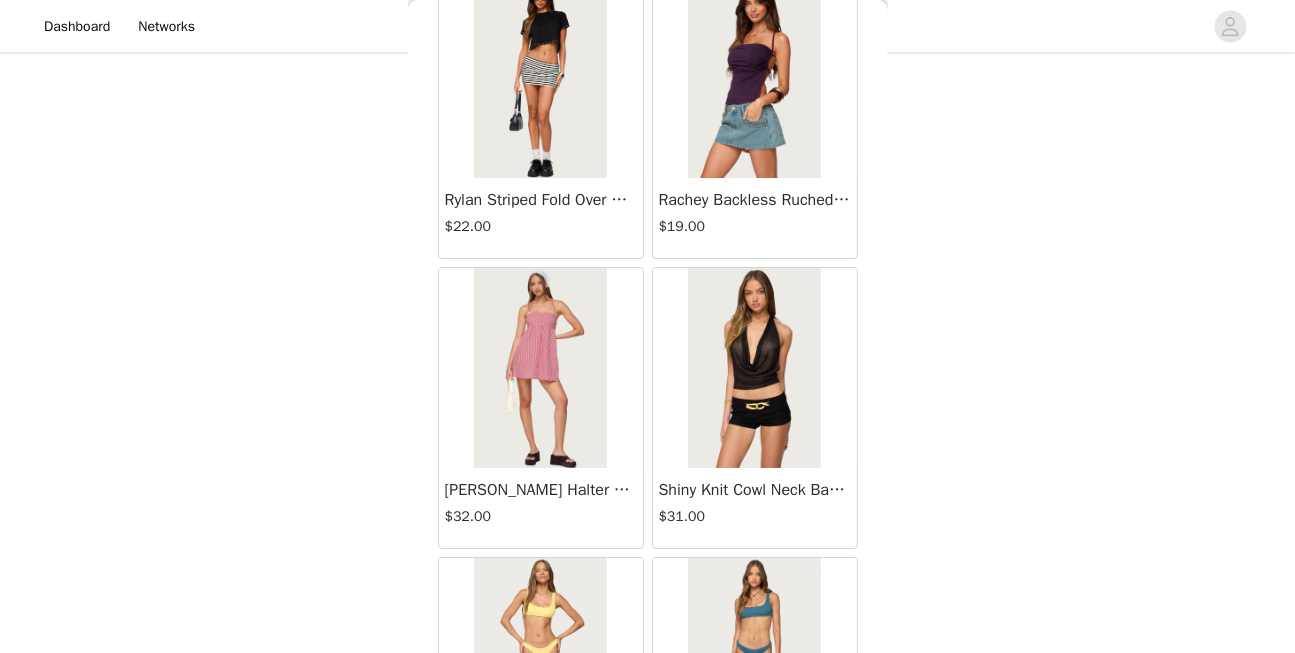 scroll, scrollTop: 25589, scrollLeft: 0, axis: vertical 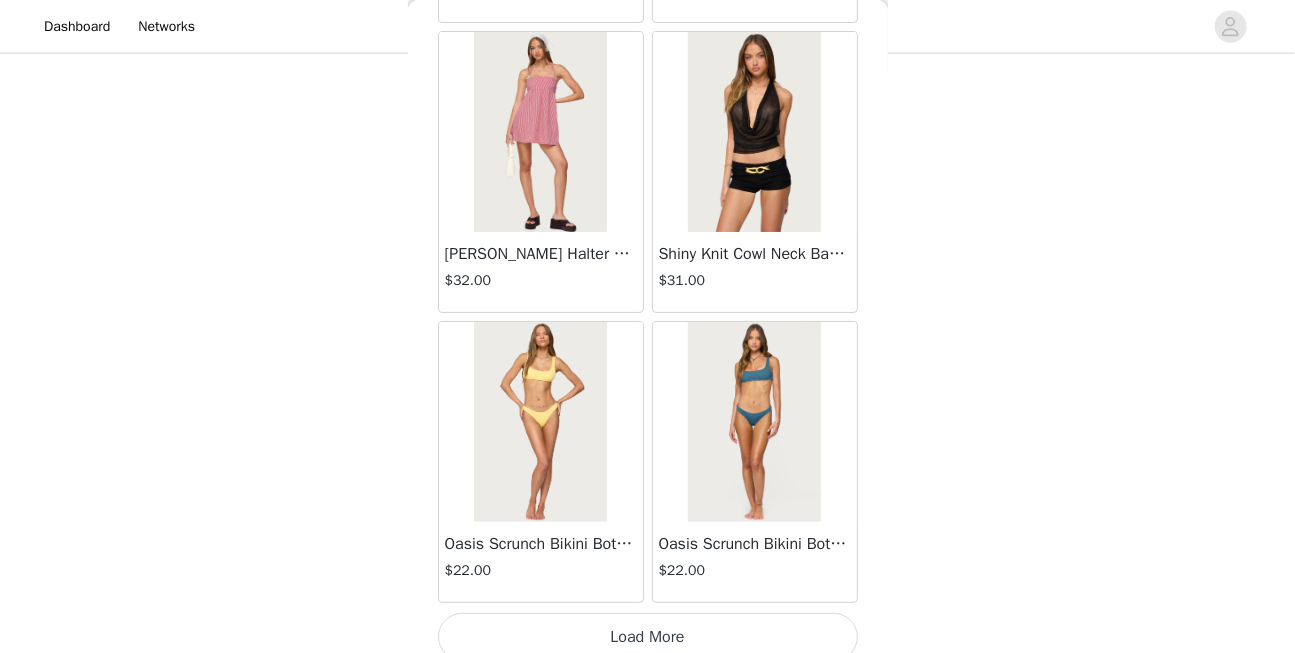 click on "Load More" at bounding box center [648, 637] 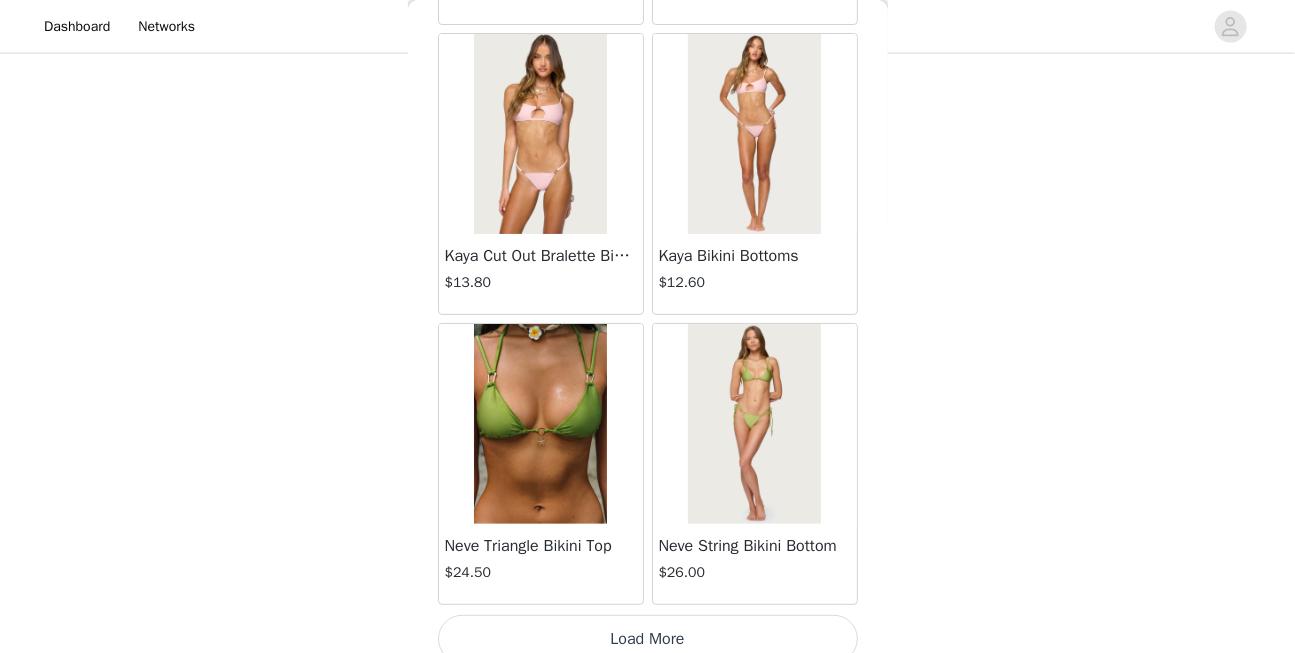 click on "Load More" at bounding box center [648, 639] 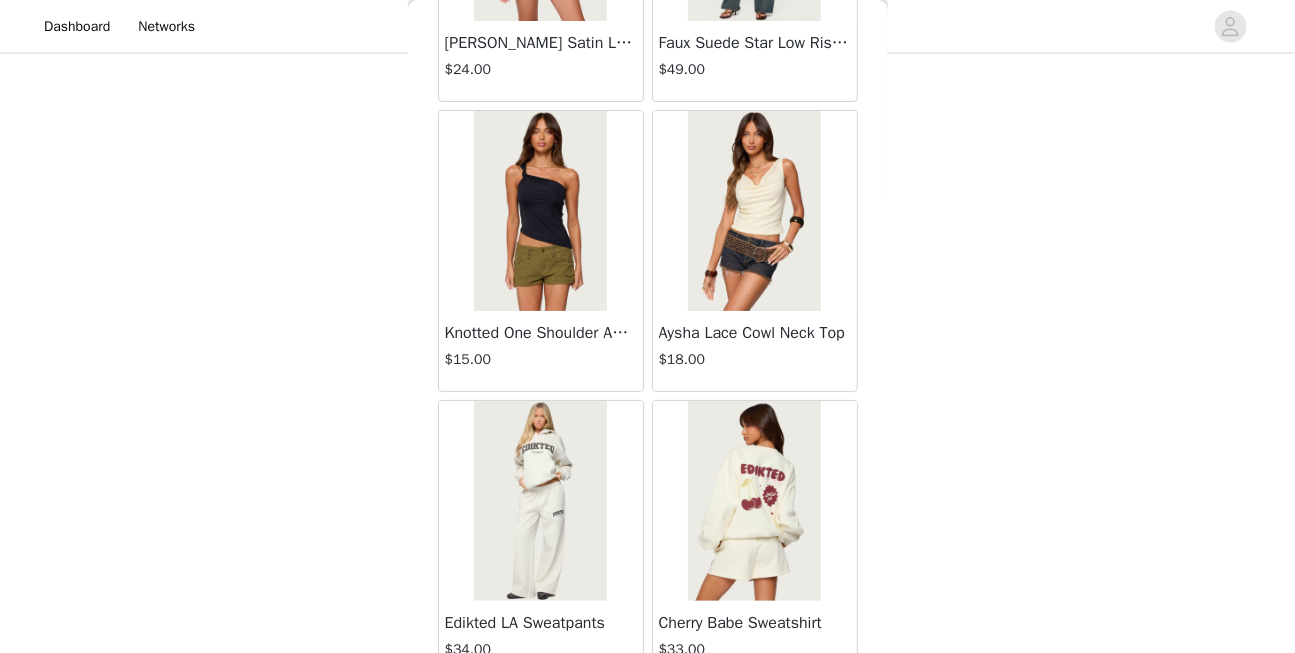 scroll, scrollTop: 31385, scrollLeft: 0, axis: vertical 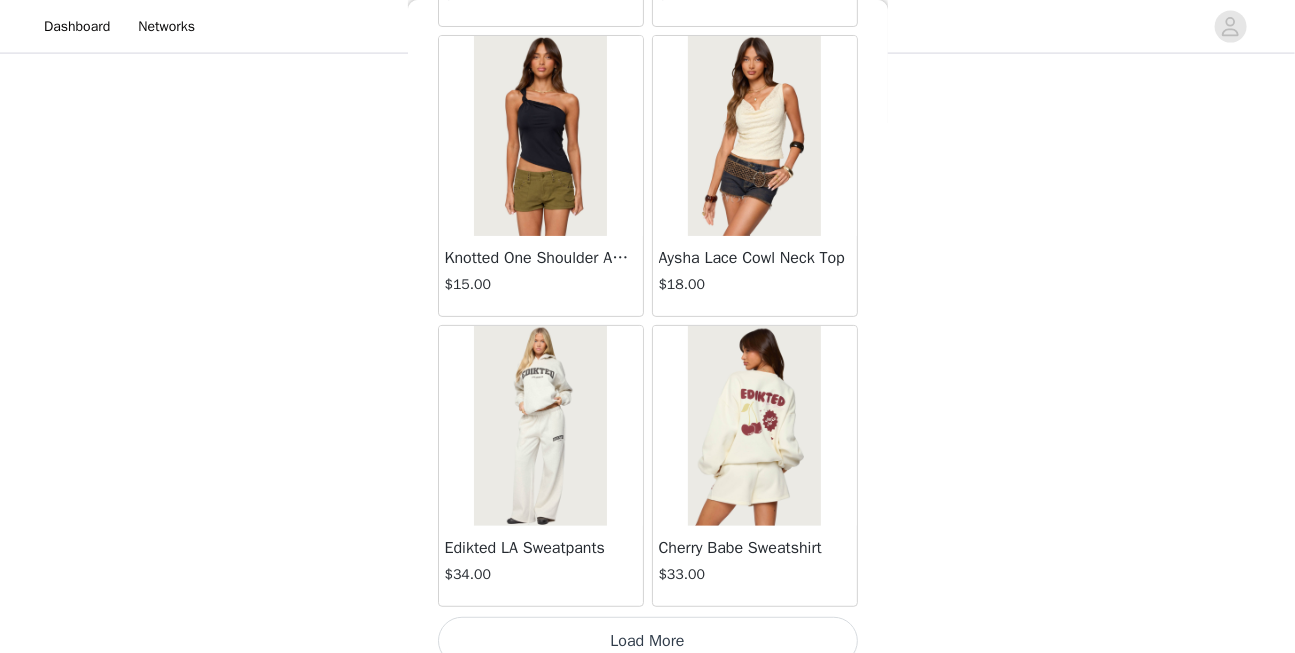 click on "Load More" at bounding box center (648, 641) 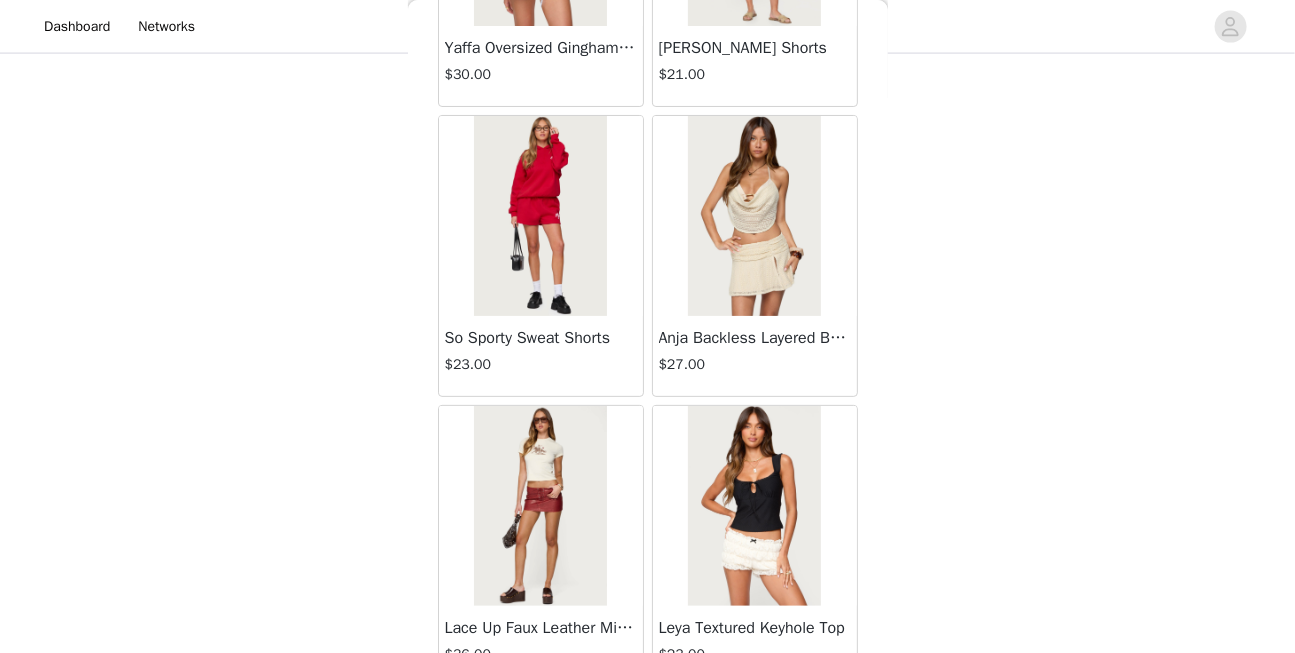 scroll, scrollTop: 34284, scrollLeft: 0, axis: vertical 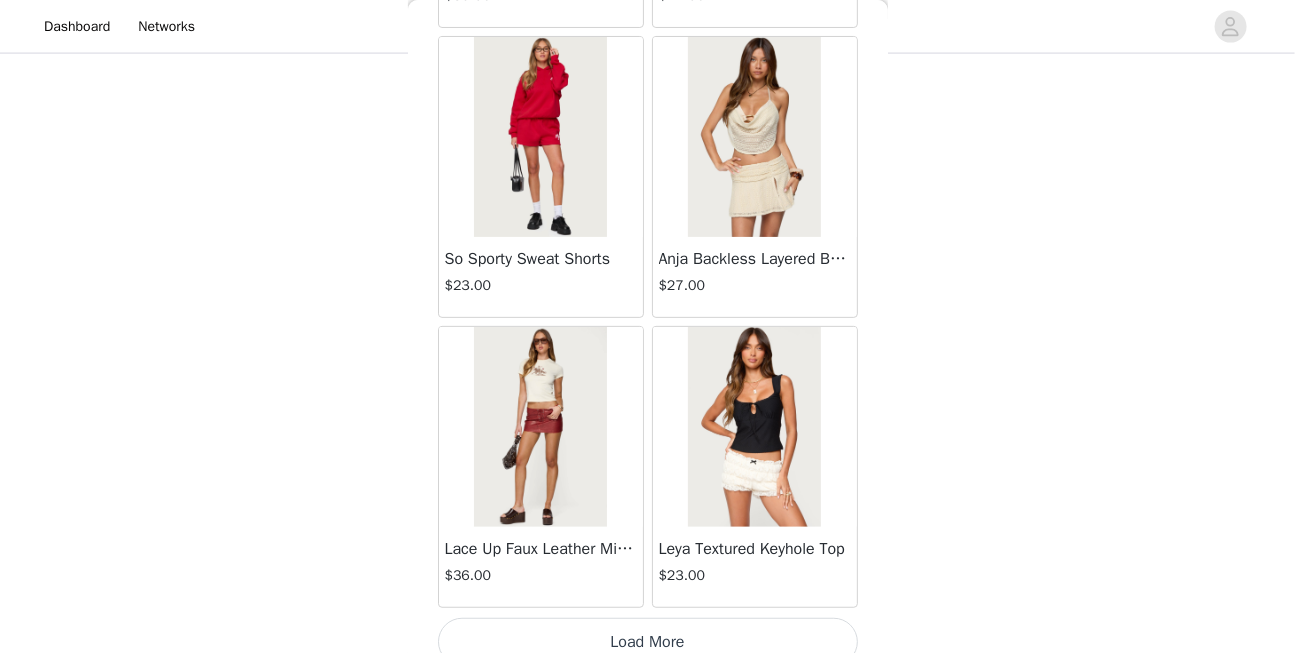 click on "Load More" at bounding box center [648, 642] 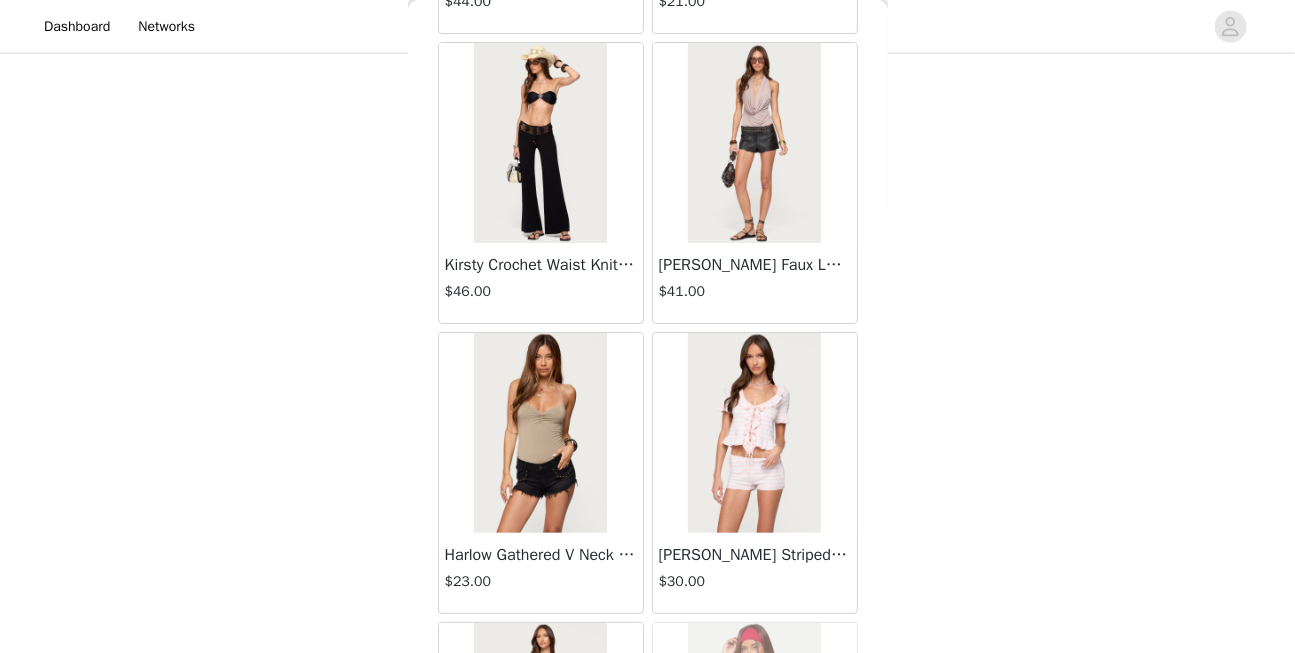 scroll, scrollTop: 37182, scrollLeft: 0, axis: vertical 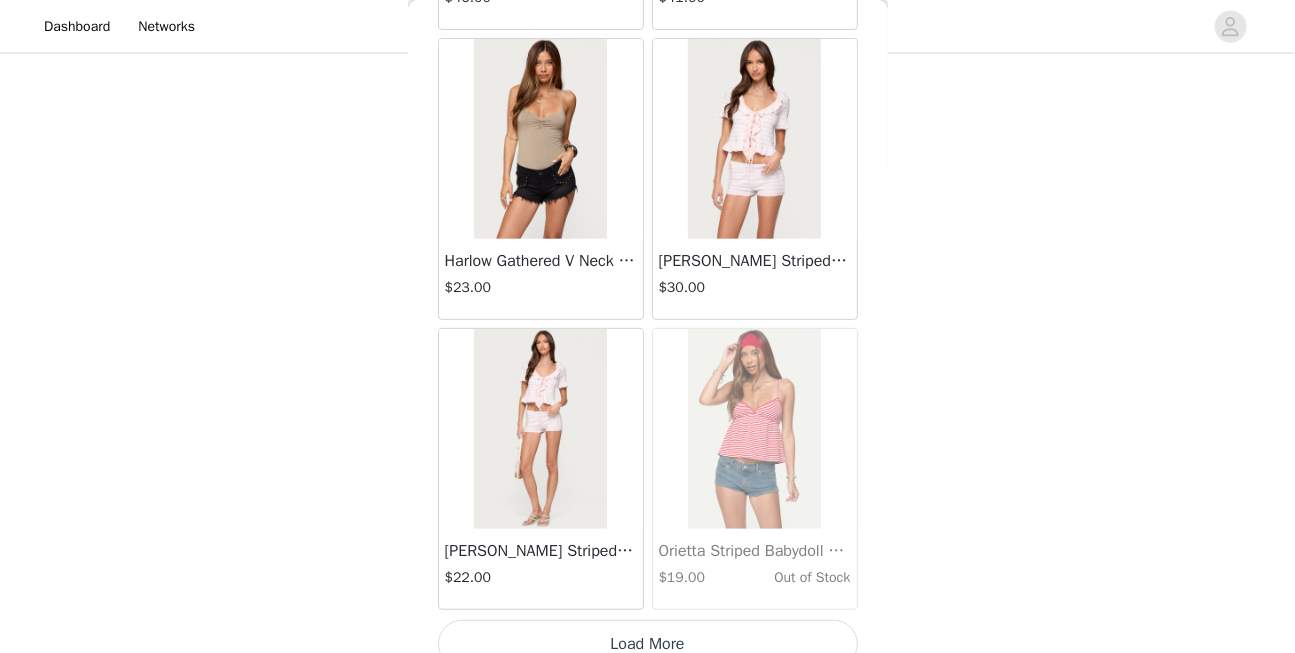 click on "Load More" at bounding box center (648, 644) 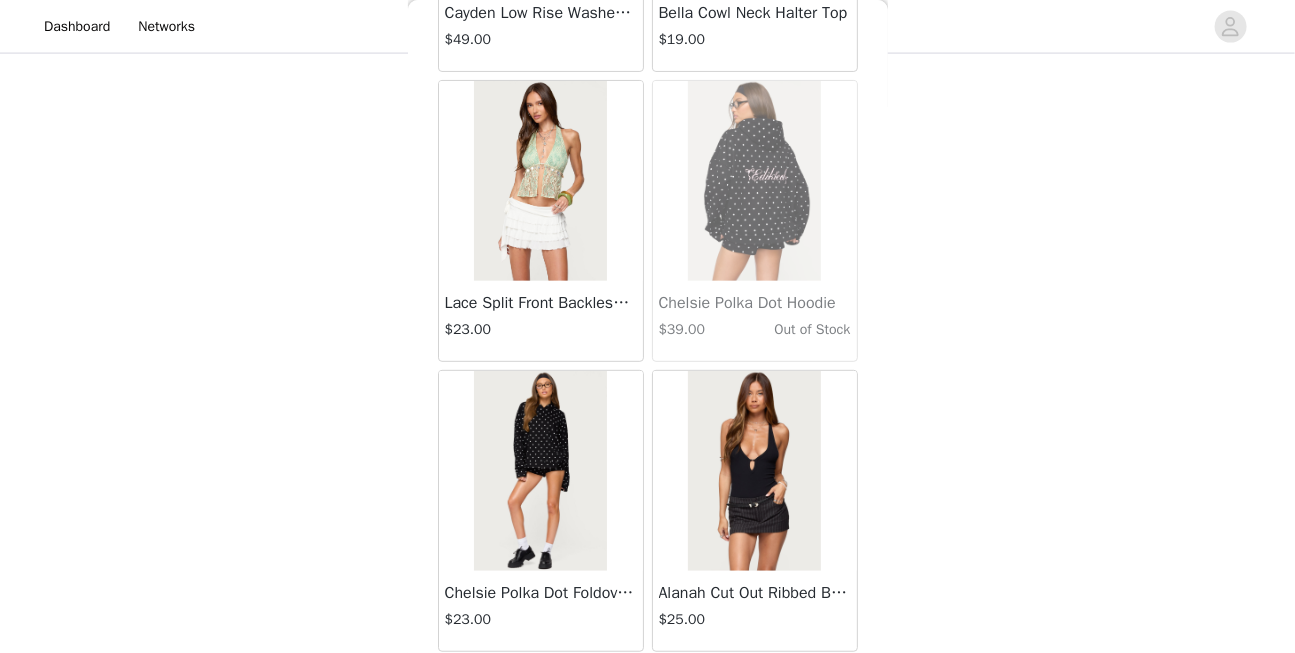 scroll, scrollTop: 40055, scrollLeft: 0, axis: vertical 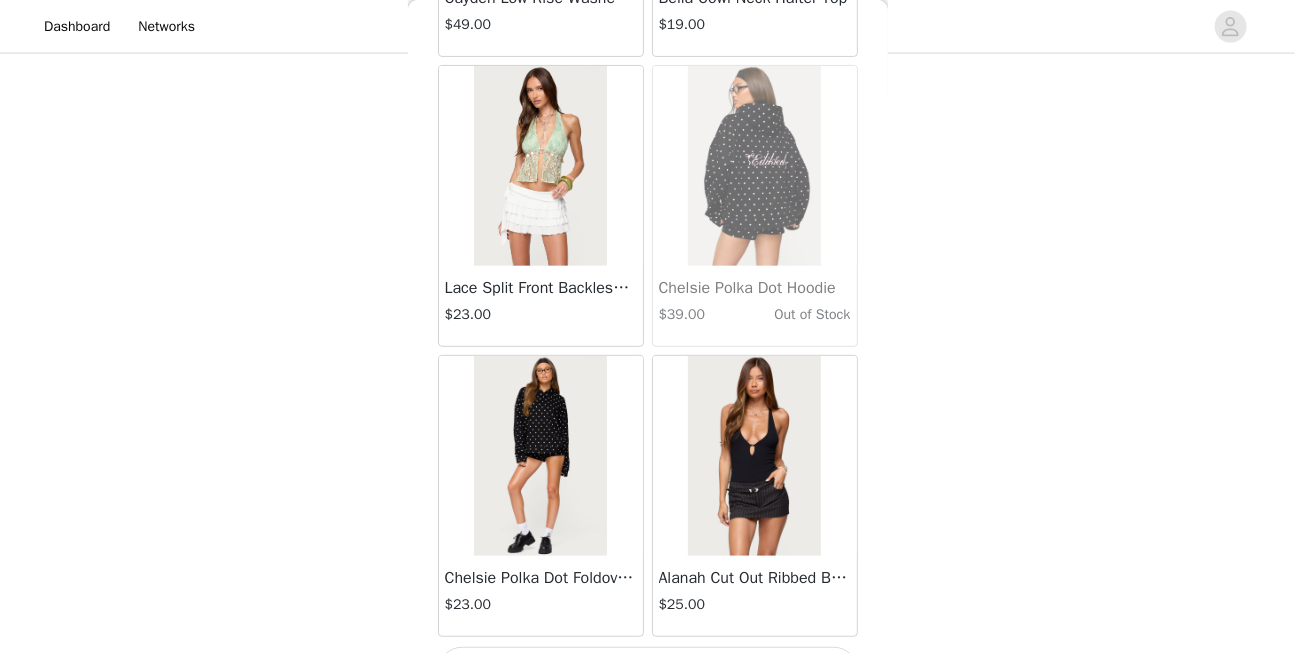 click on "Load More" at bounding box center (648, 671) 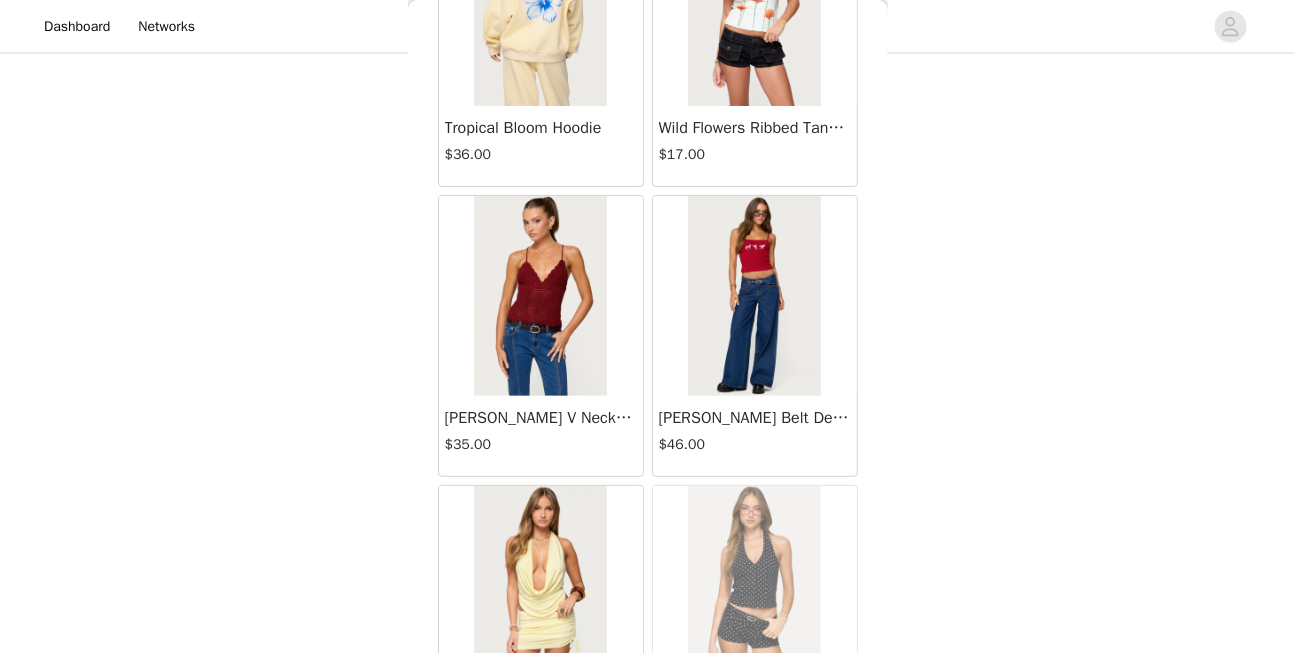 scroll, scrollTop: 42978, scrollLeft: 0, axis: vertical 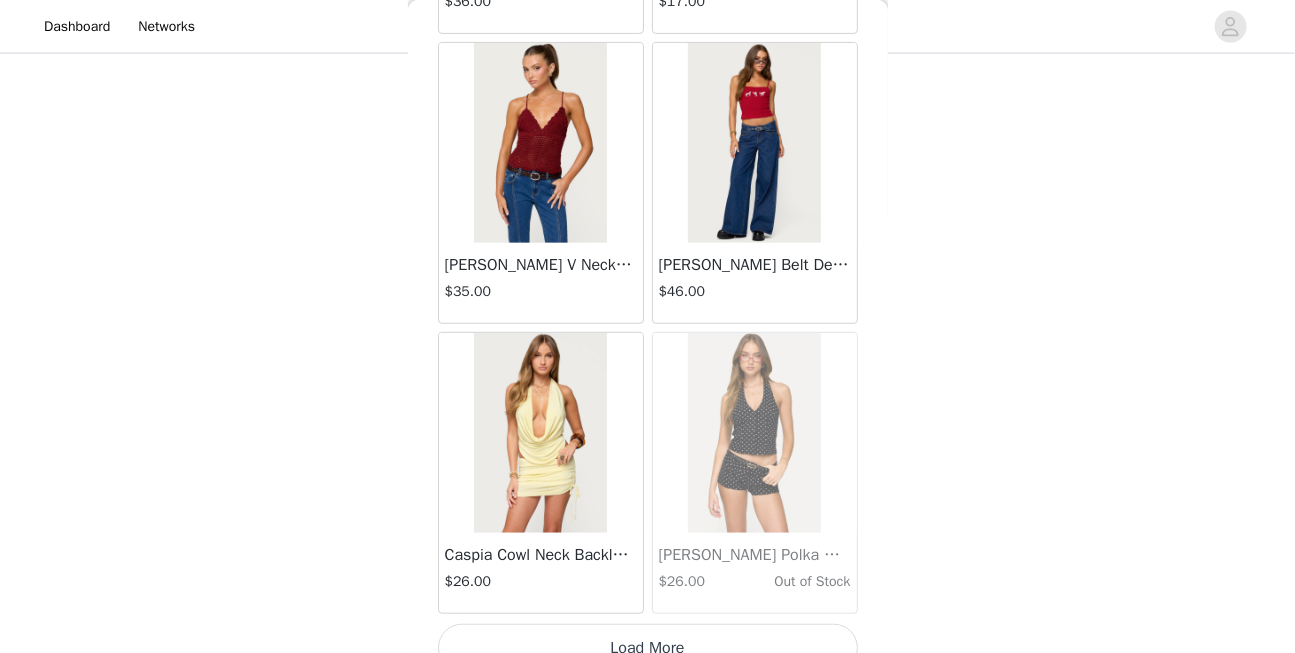 click on "Load More" at bounding box center (648, 648) 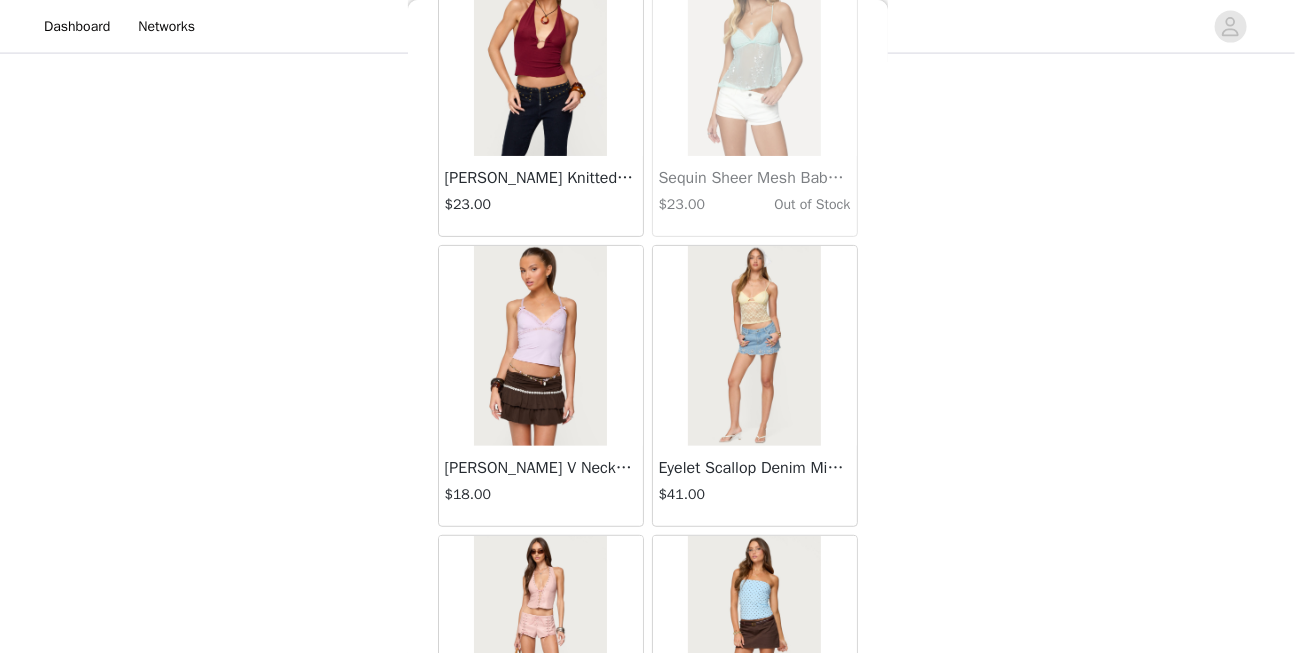 scroll, scrollTop: 45876, scrollLeft: 0, axis: vertical 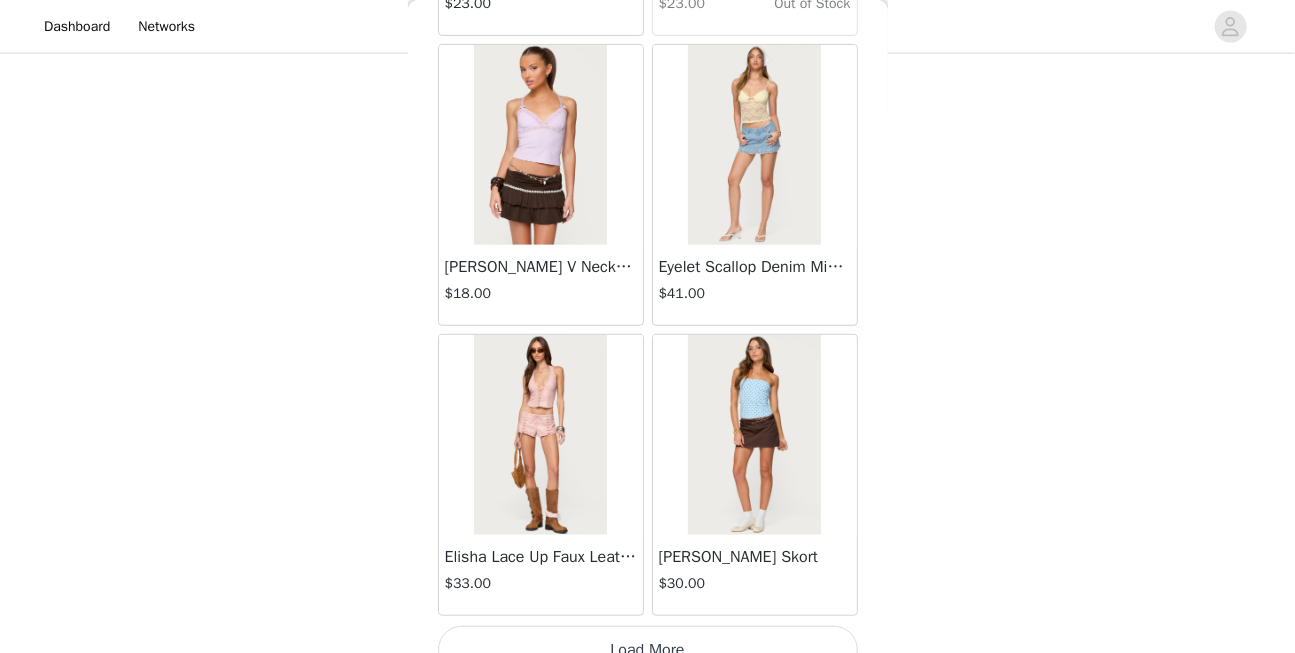 click on "Load More" at bounding box center (648, 650) 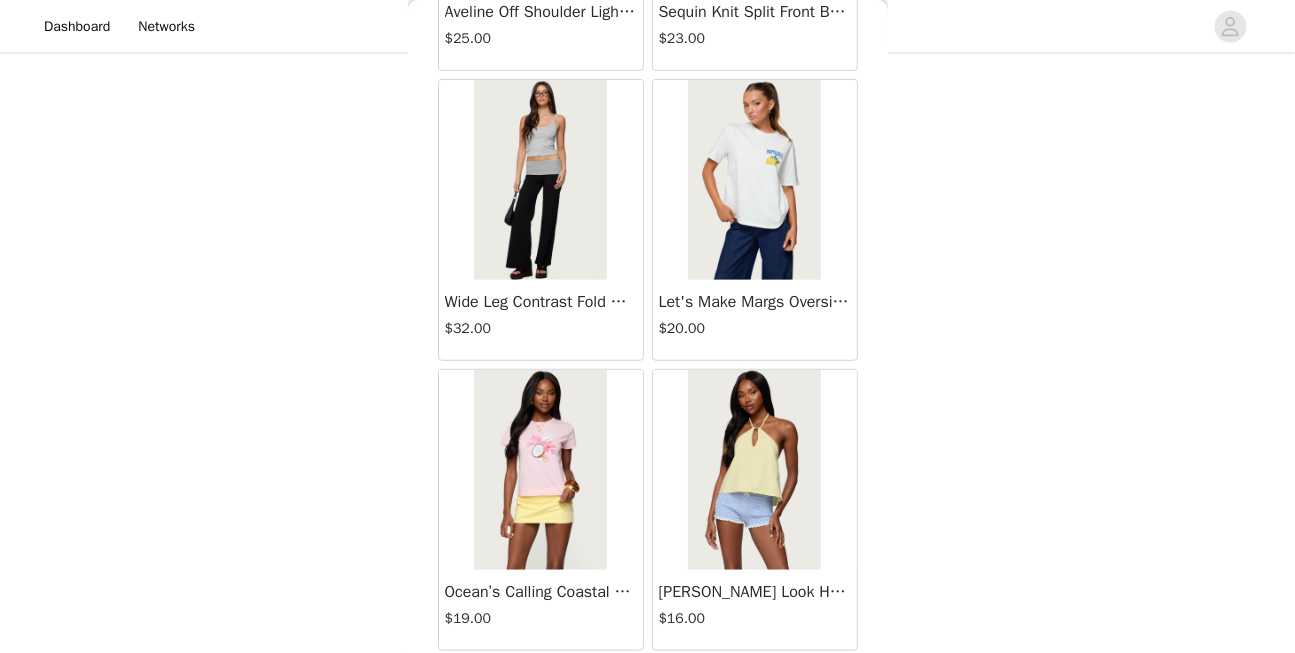 scroll, scrollTop: 48775, scrollLeft: 0, axis: vertical 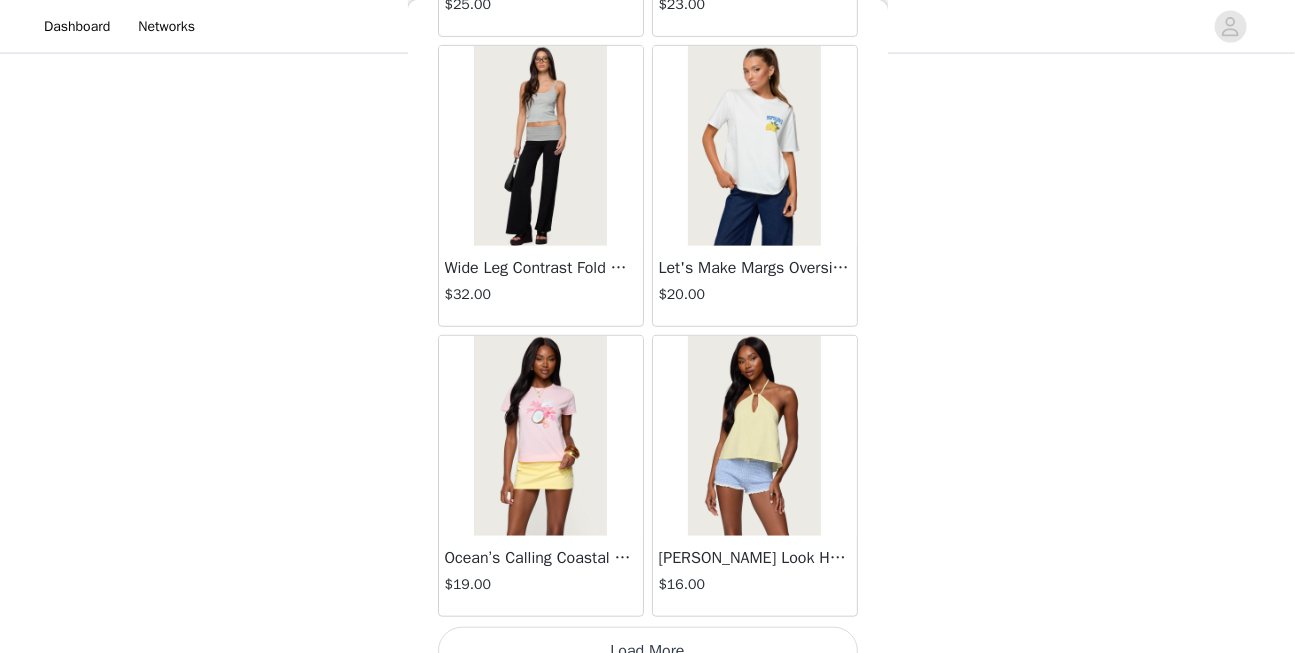click on "Load More" at bounding box center (648, 651) 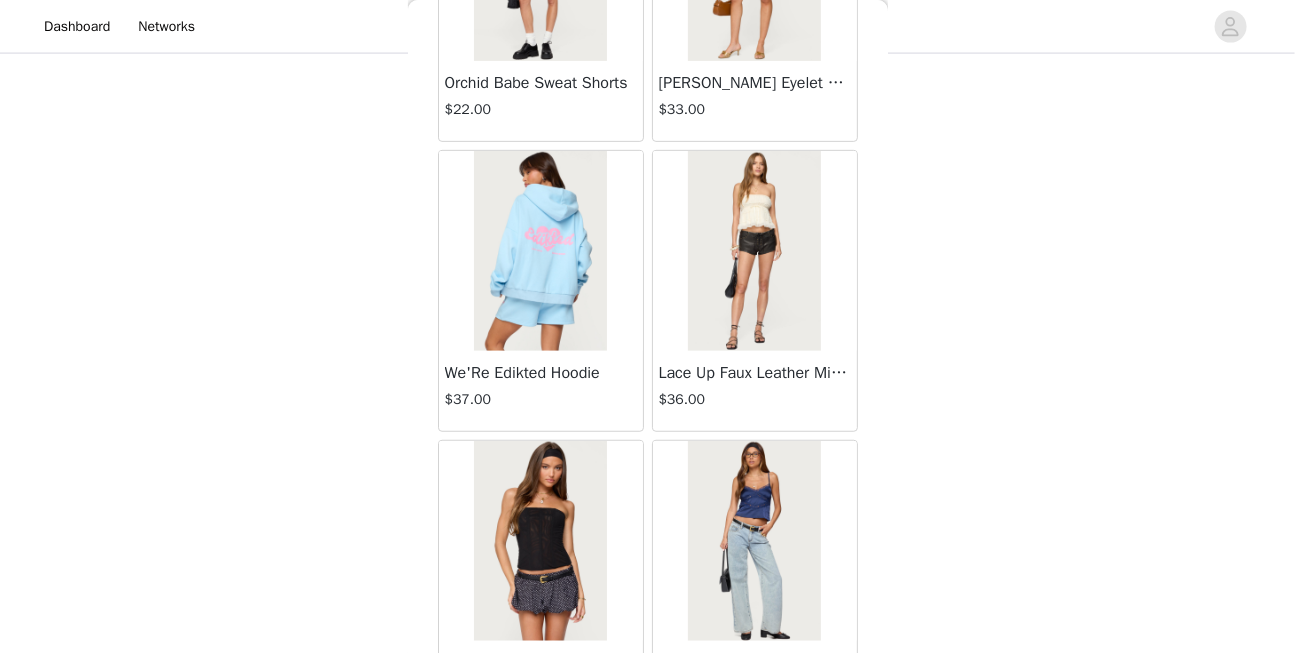 scroll, scrollTop: 51673, scrollLeft: 0, axis: vertical 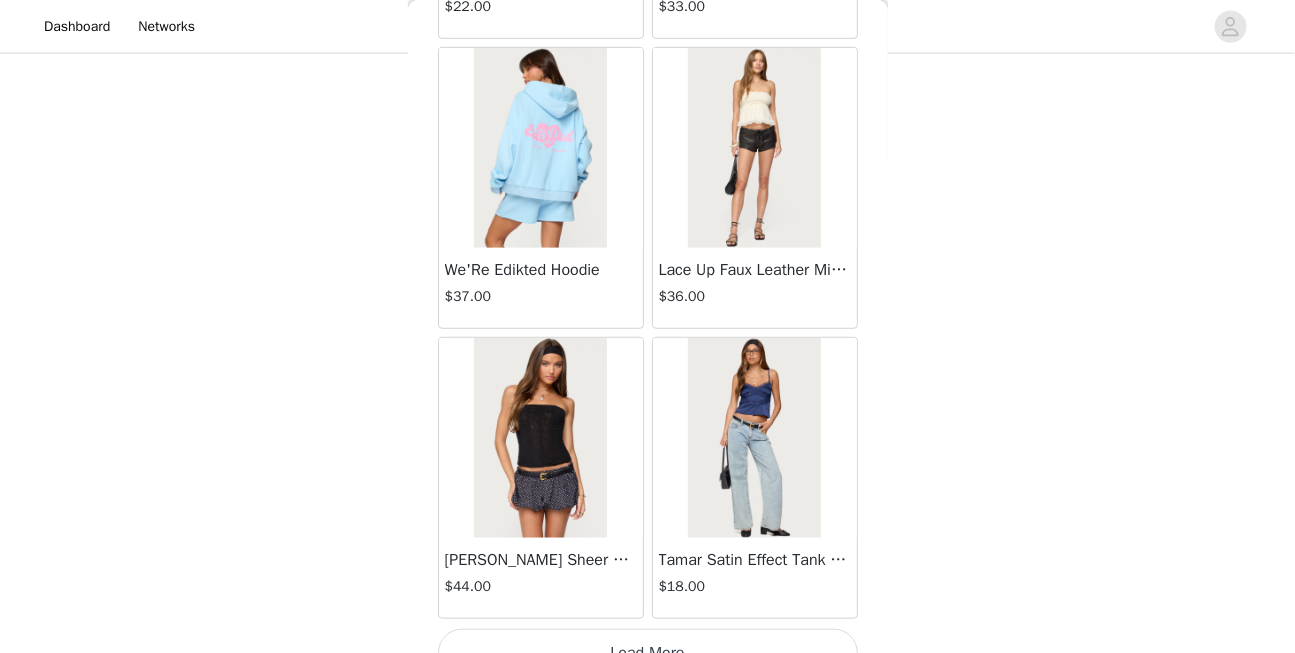 click on "Load More" at bounding box center [648, 653] 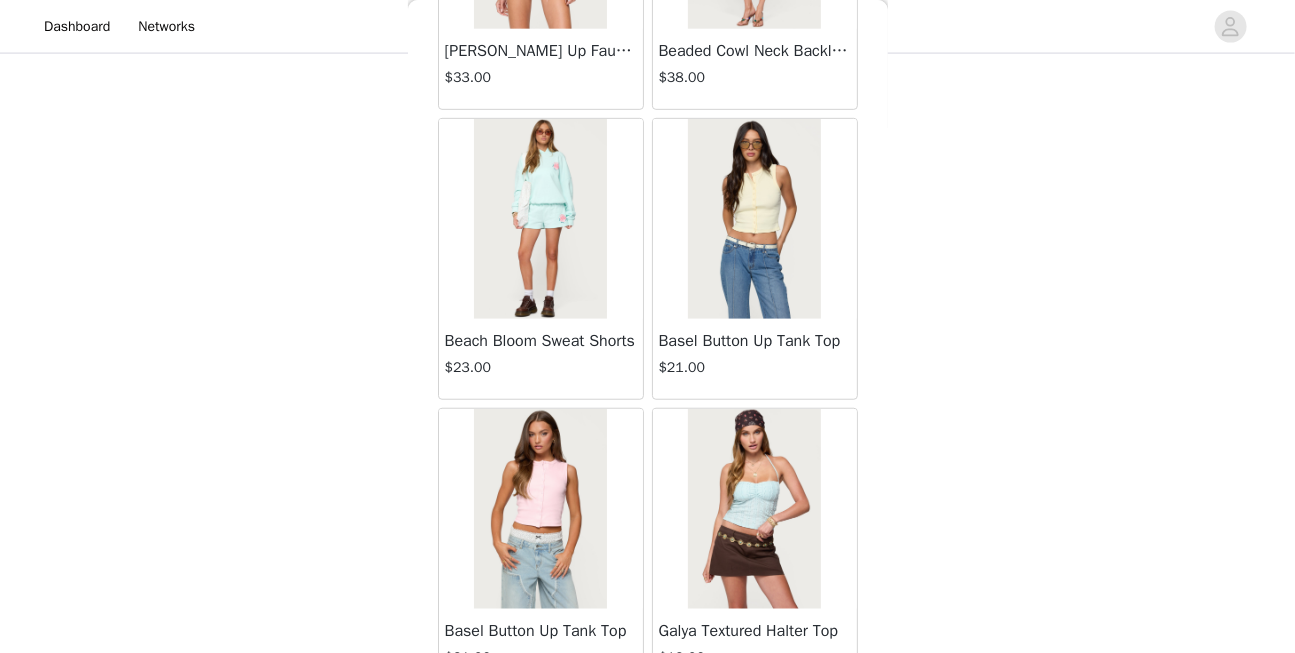scroll, scrollTop: 54571, scrollLeft: 0, axis: vertical 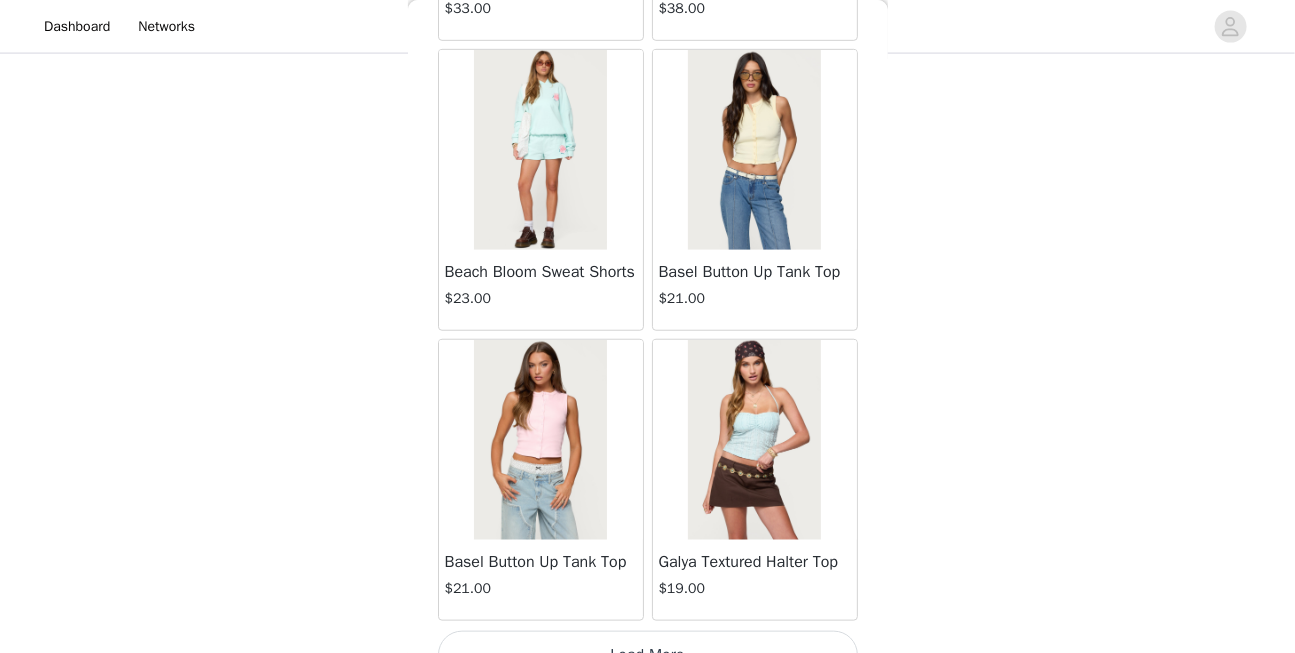 click on "Load More" at bounding box center (648, 655) 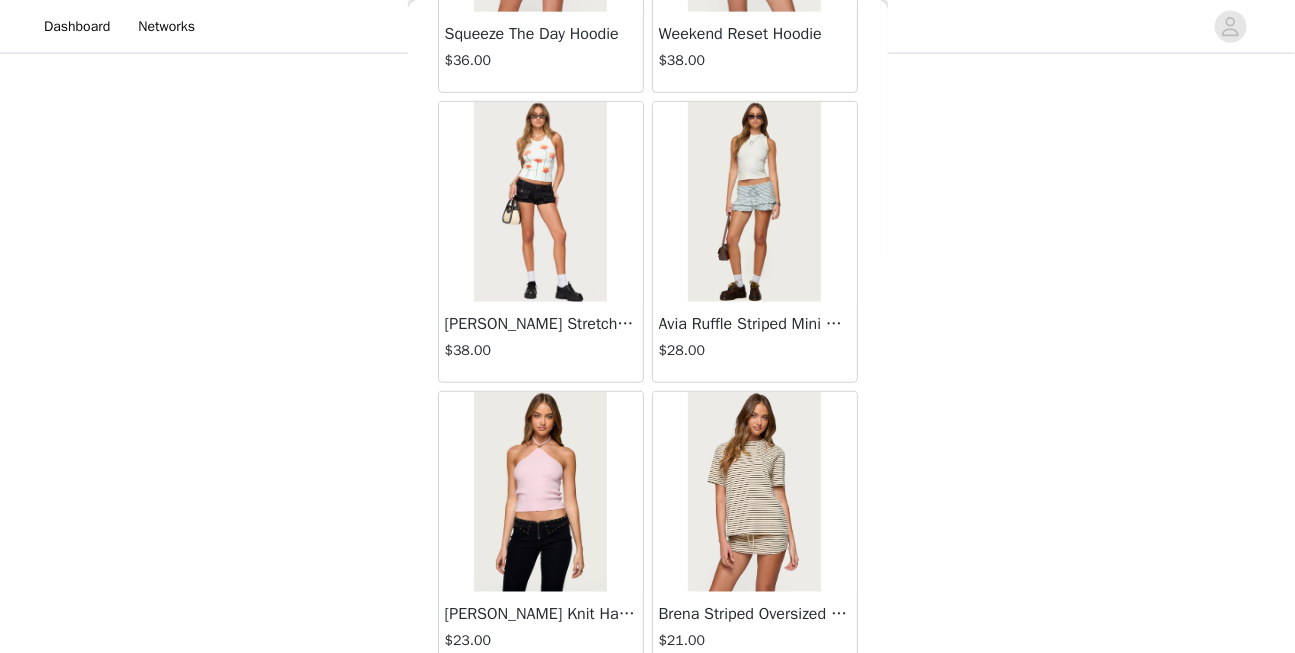 scroll, scrollTop: 57469, scrollLeft: 0, axis: vertical 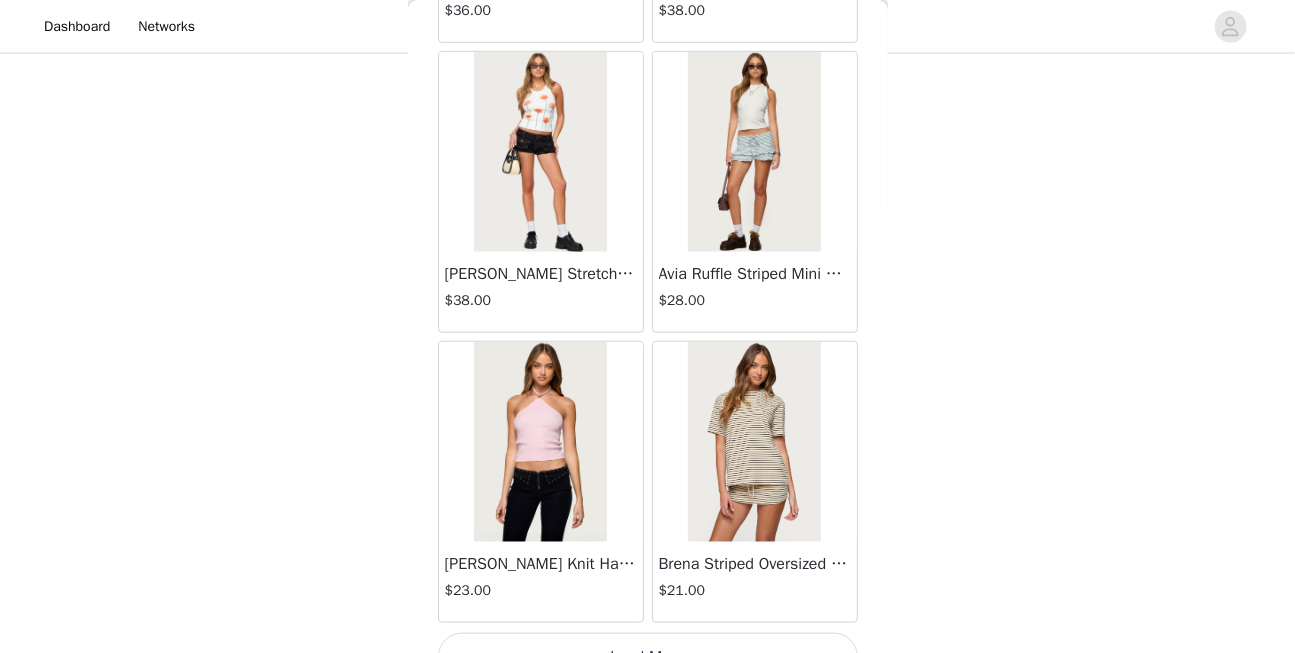 click on "Load More" at bounding box center [648, 657] 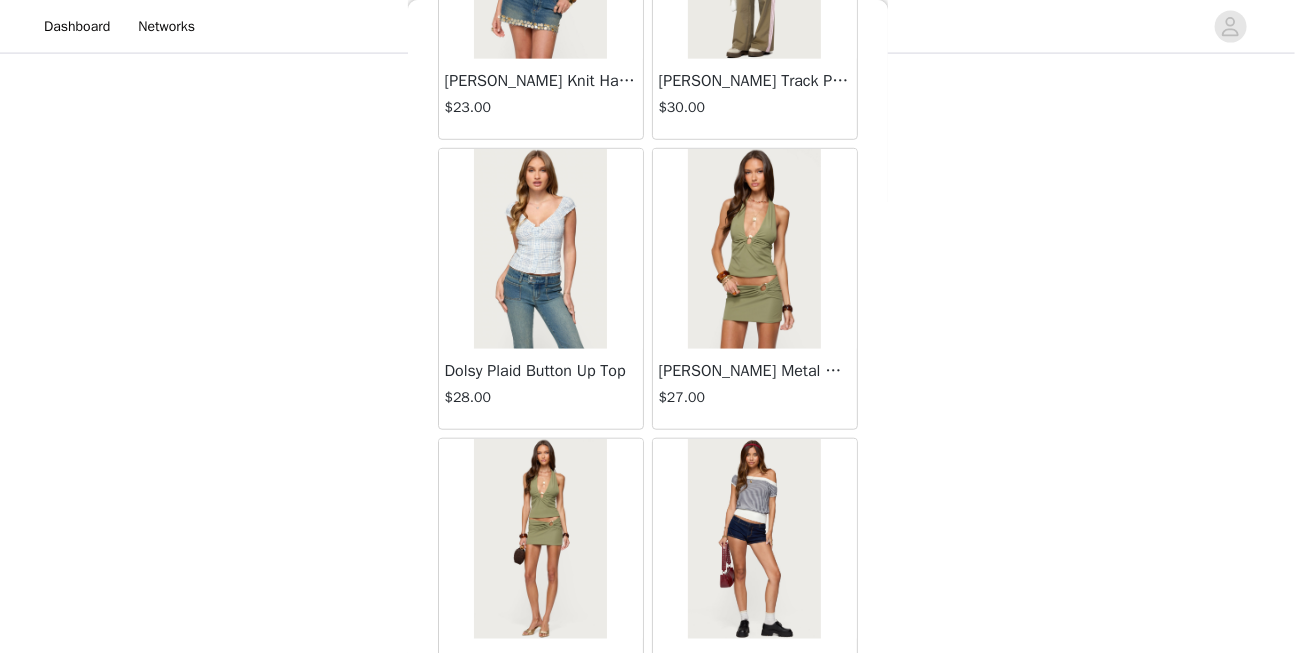 scroll, scrollTop: 60367, scrollLeft: 0, axis: vertical 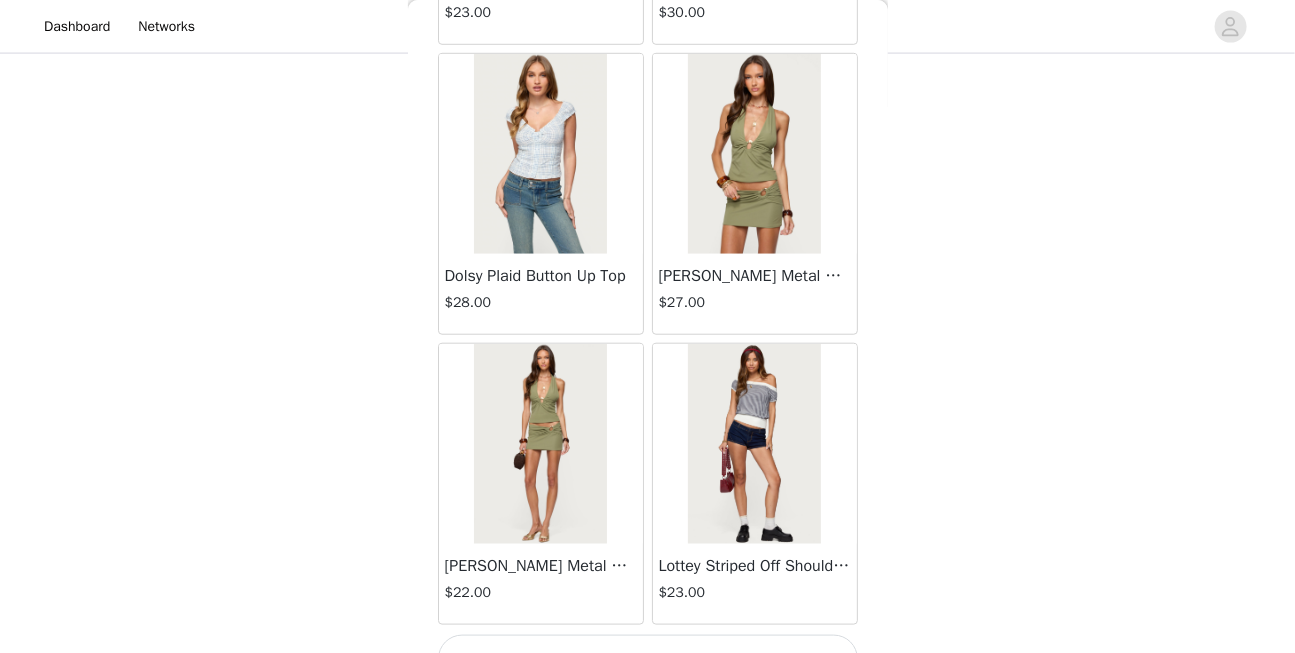 click on "Load More" at bounding box center [648, 659] 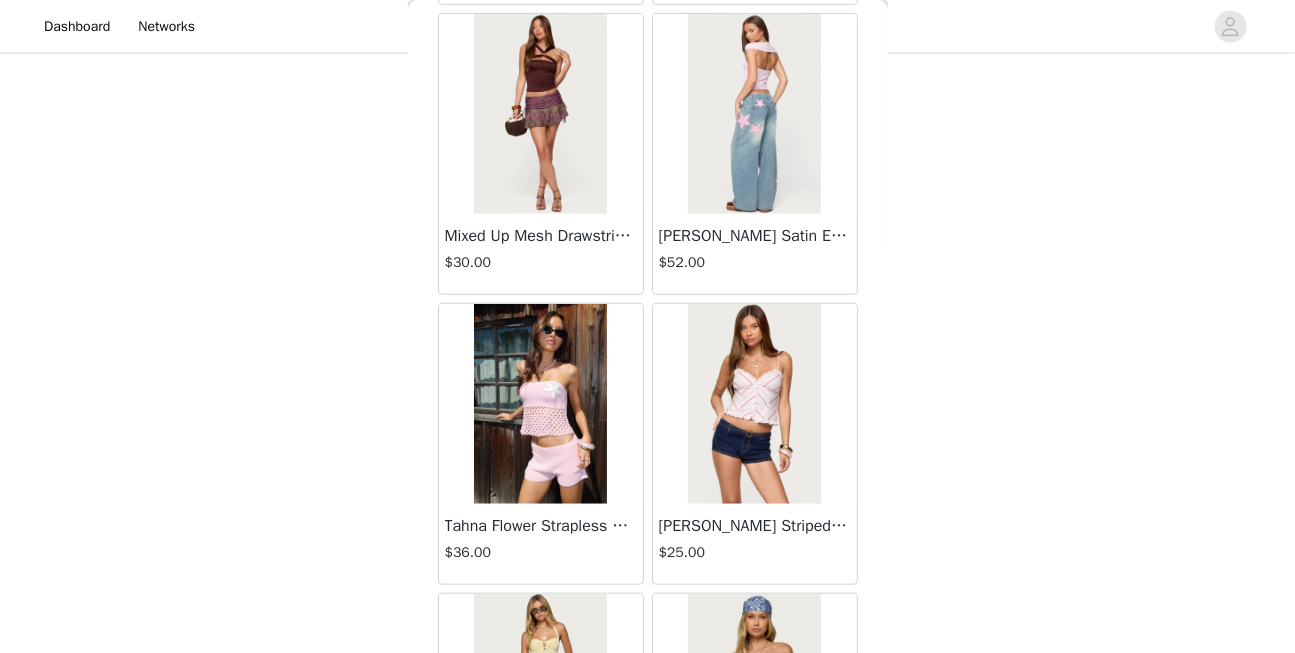 scroll, scrollTop: 63265, scrollLeft: 0, axis: vertical 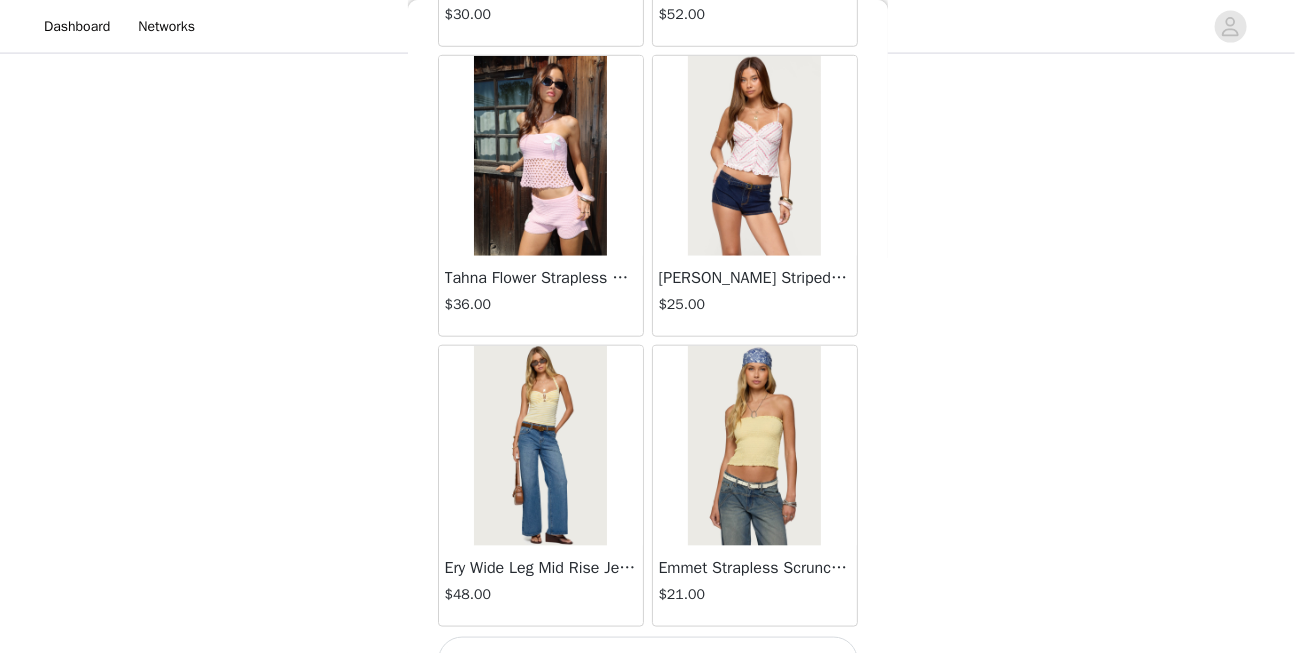 click on "Load More" at bounding box center [648, 661] 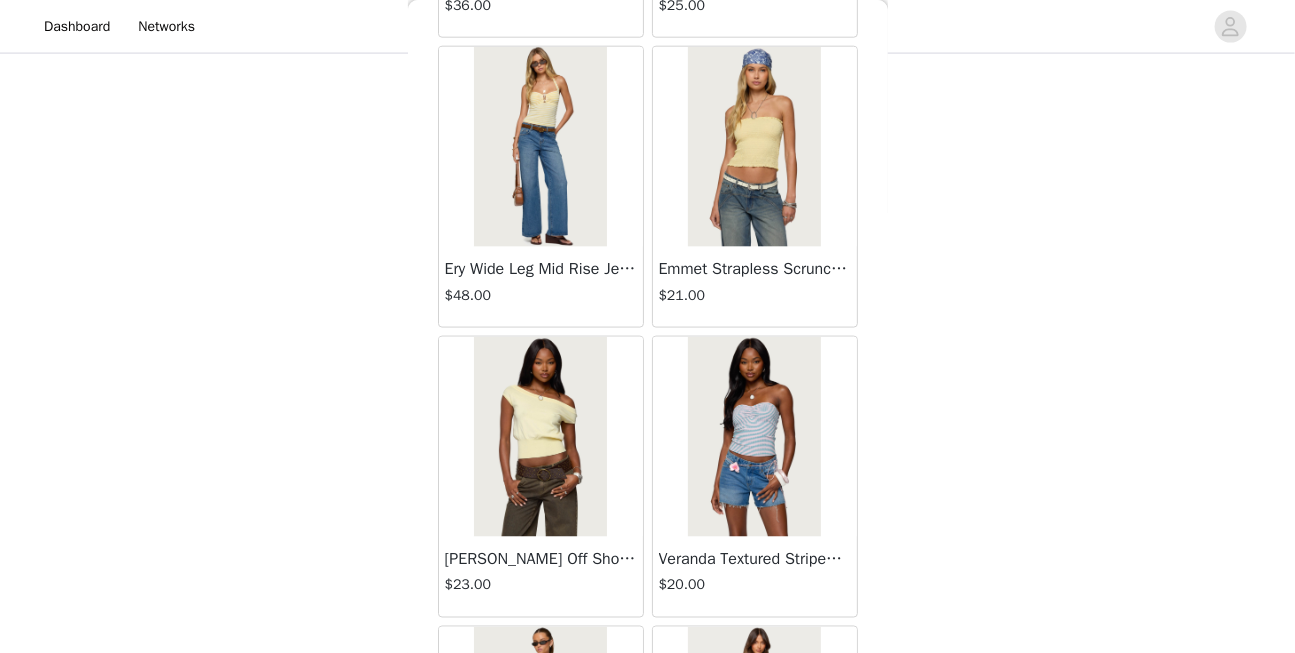 scroll, scrollTop: 63599, scrollLeft: 0, axis: vertical 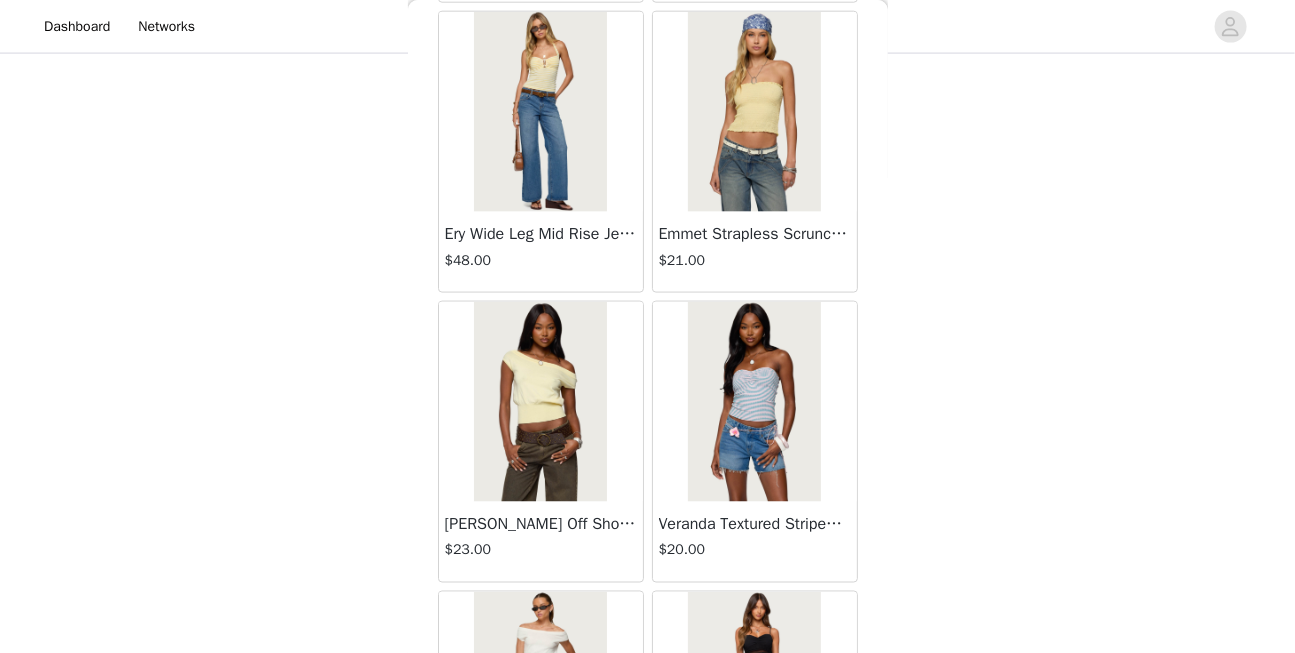 click at bounding box center [541, 402] 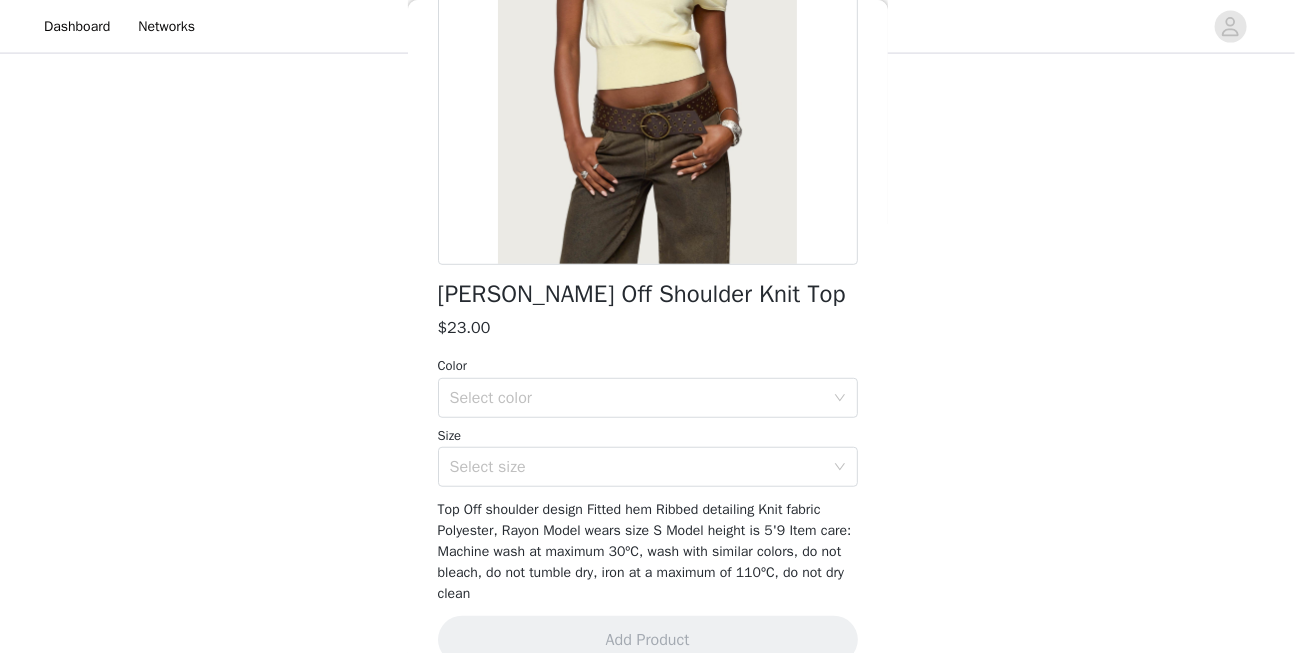 scroll, scrollTop: 281, scrollLeft: 0, axis: vertical 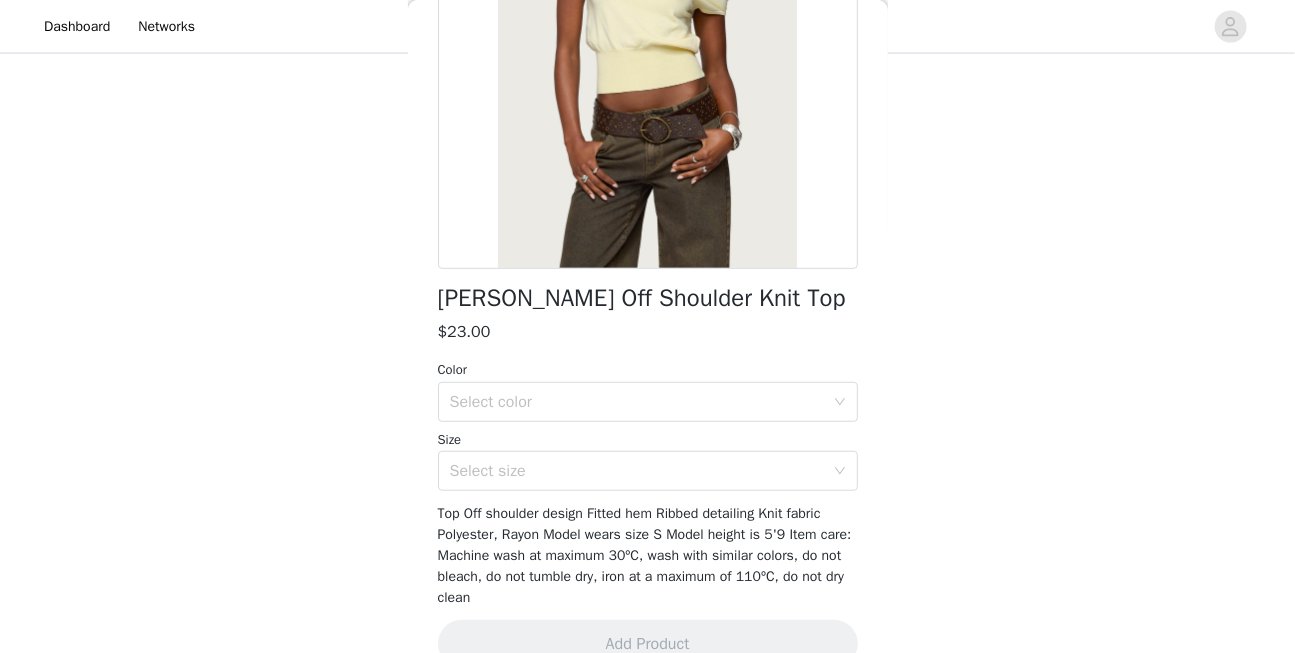 click on "Select color" at bounding box center (637, 402) 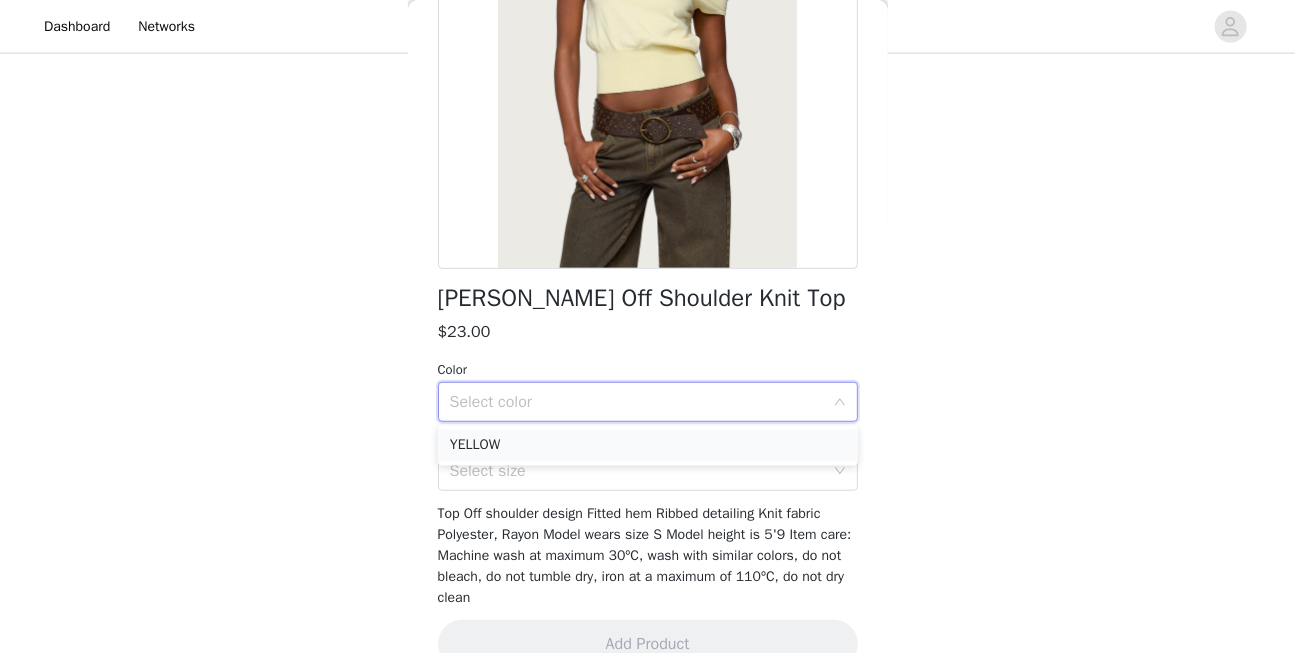 click on "YELLOW" at bounding box center (648, 446) 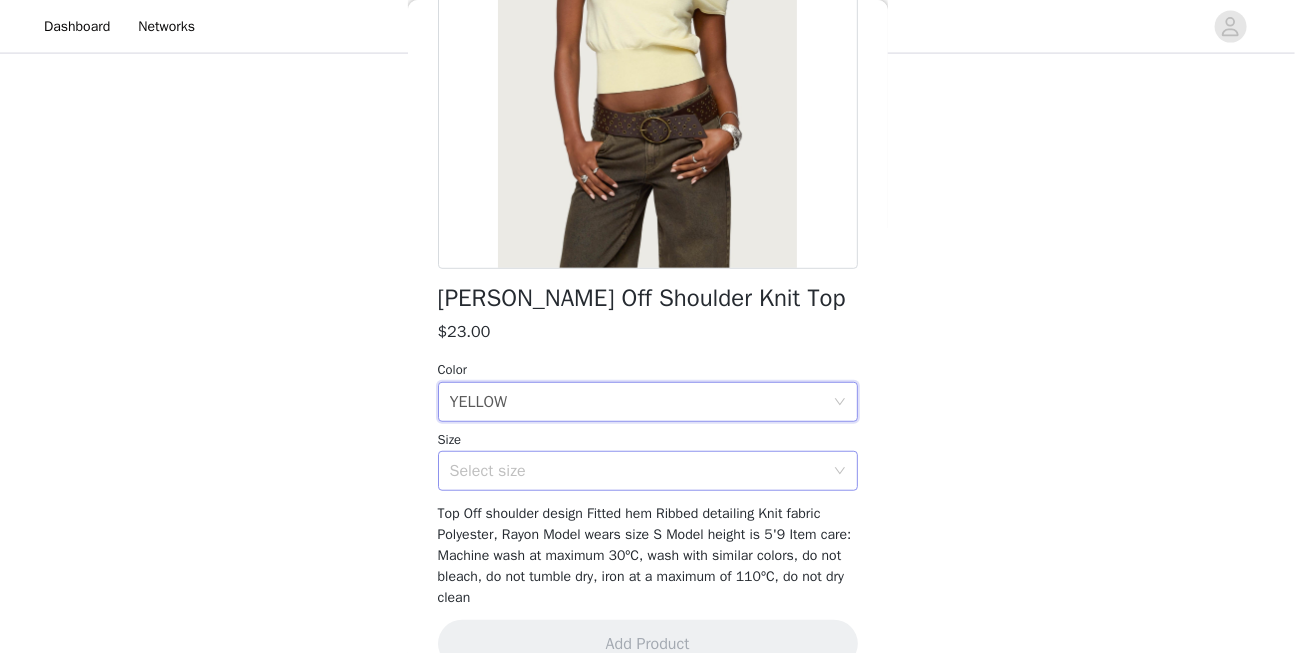 click on "Select size" at bounding box center (637, 471) 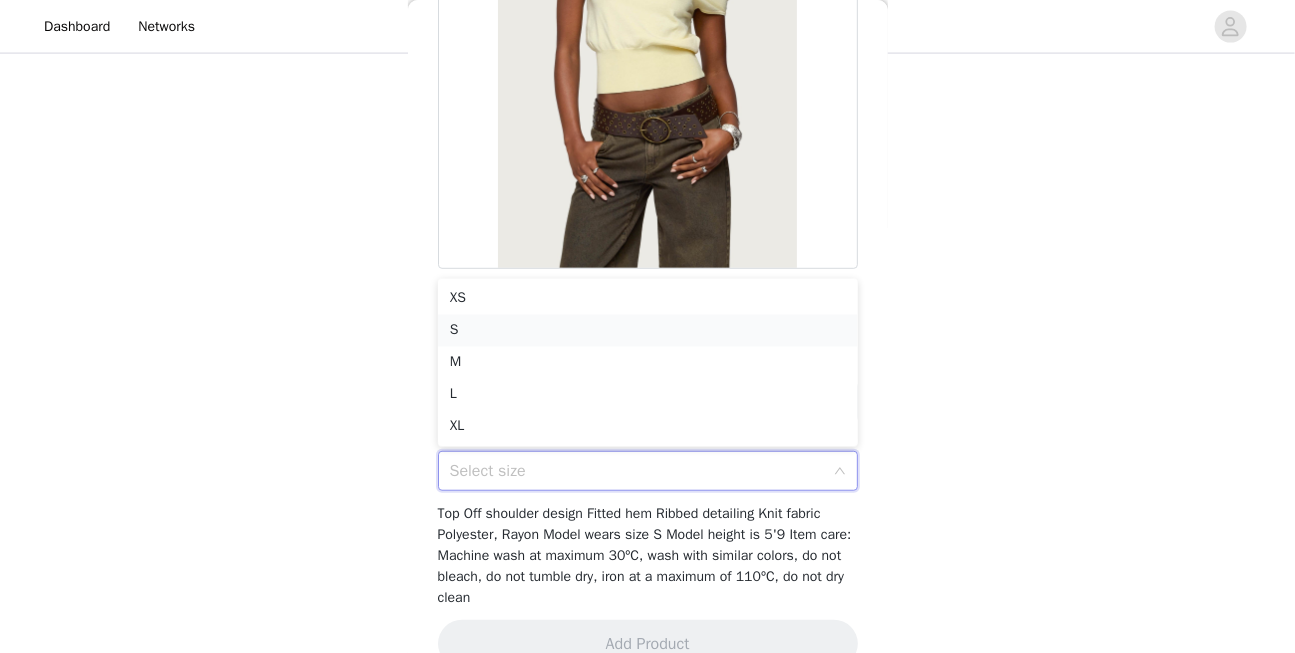 click on "S" at bounding box center (648, 331) 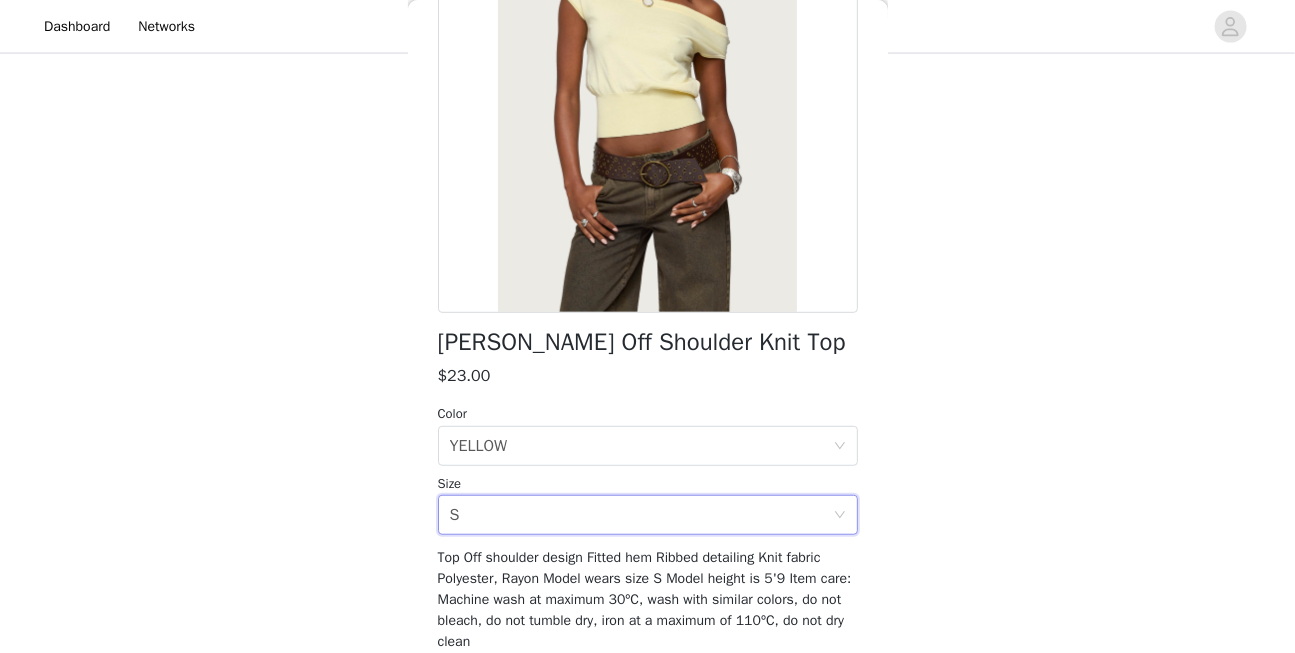scroll, scrollTop: 240, scrollLeft: 0, axis: vertical 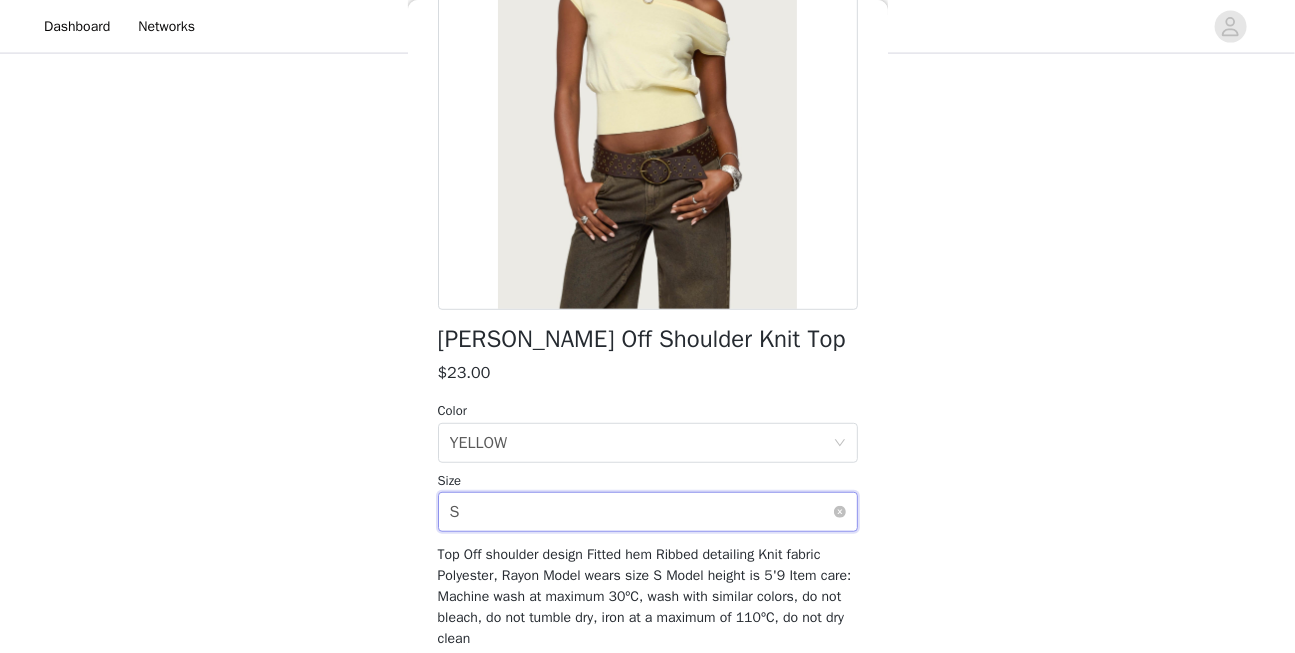 click on "Select size S" at bounding box center (641, 512) 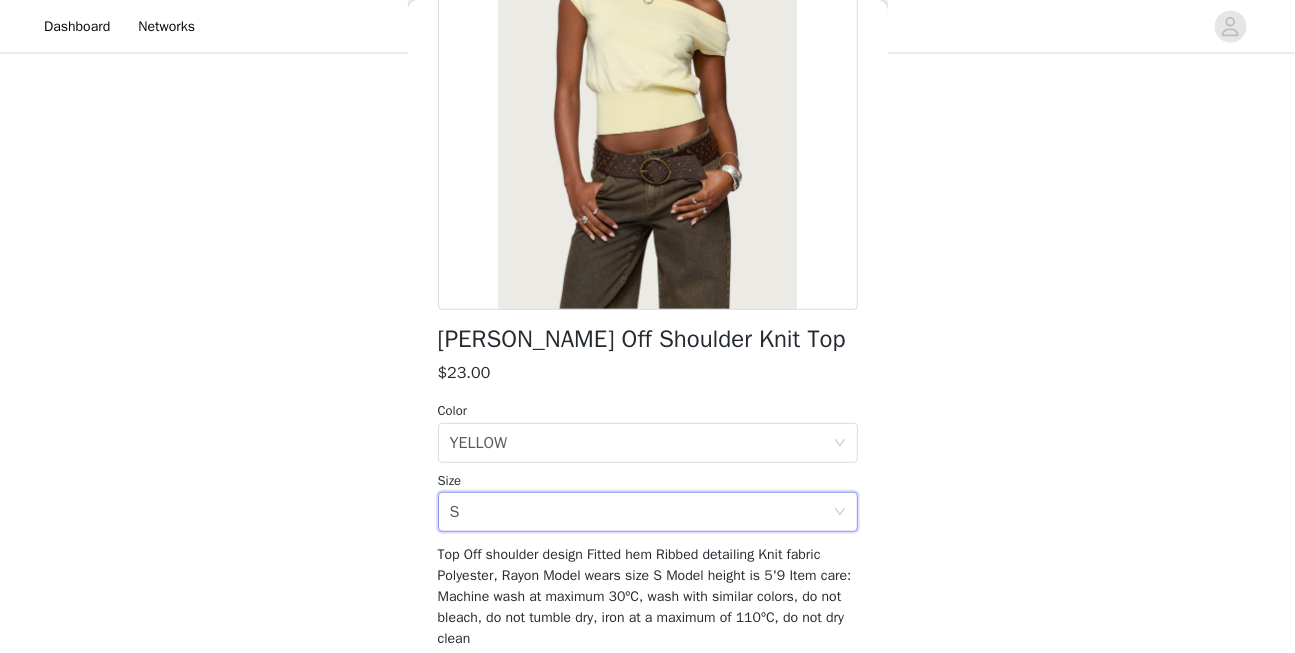click on "Back     Michaela Off Shoulder Knit Top       $23.00         Color   Select color YELLOW Size   Select size S   Top Off shoulder design Fitted hem Ribbed detailing Knit fabric Polyester, Rayon Model wears size S Model height is 5'9 Item care: Machine wash at maximum 30ºC, wash with similar colors, do not bleach, do not tumble dry, iron at a maximum of 110ºC, do not dry clean   Add Product" at bounding box center [648, 326] 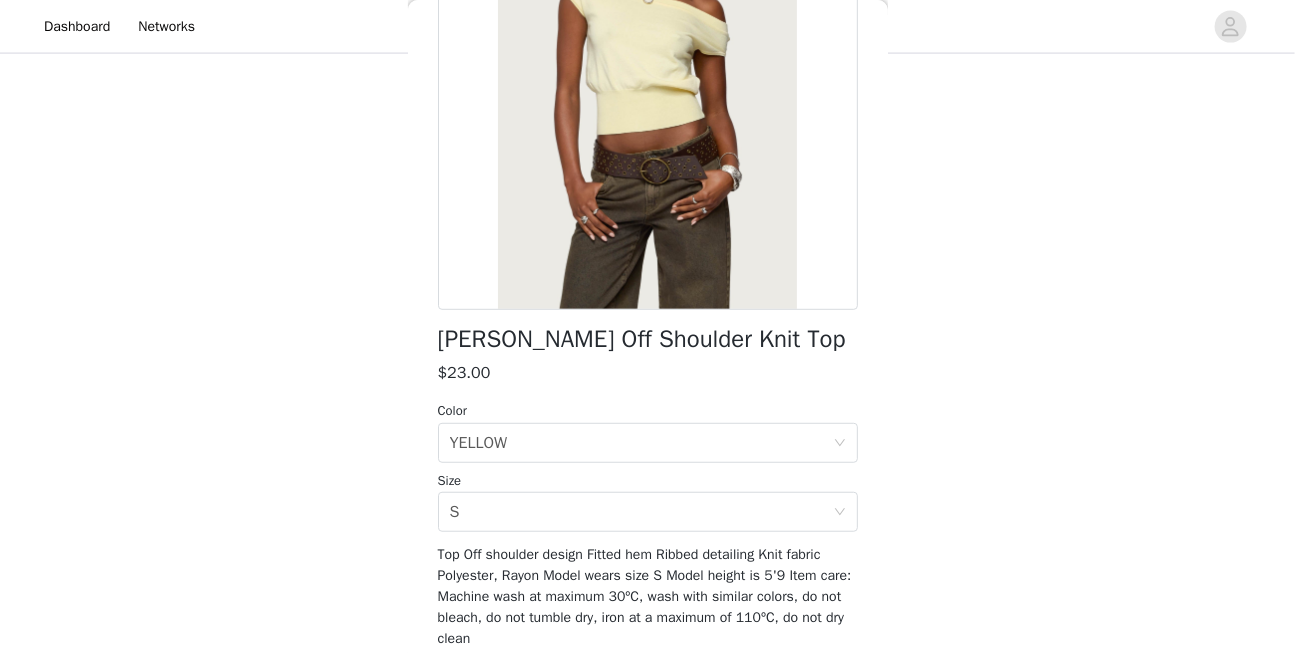 scroll, scrollTop: 319, scrollLeft: 0, axis: vertical 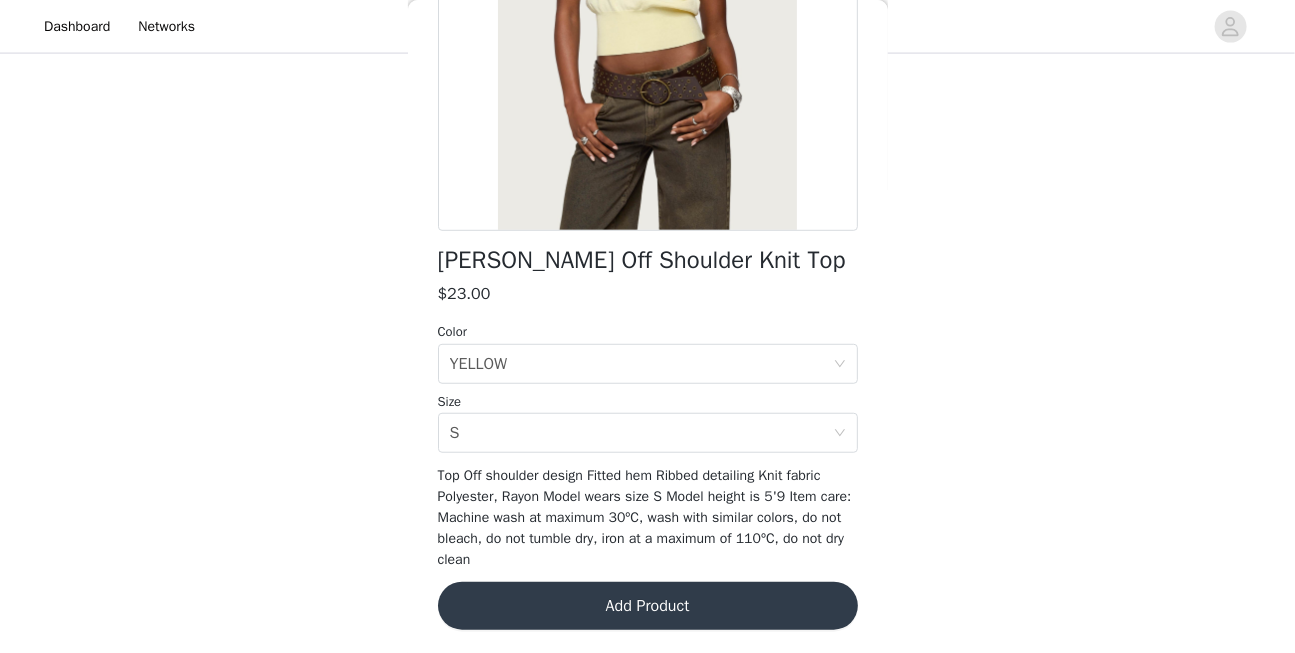 click on "Add Product" at bounding box center (648, 606) 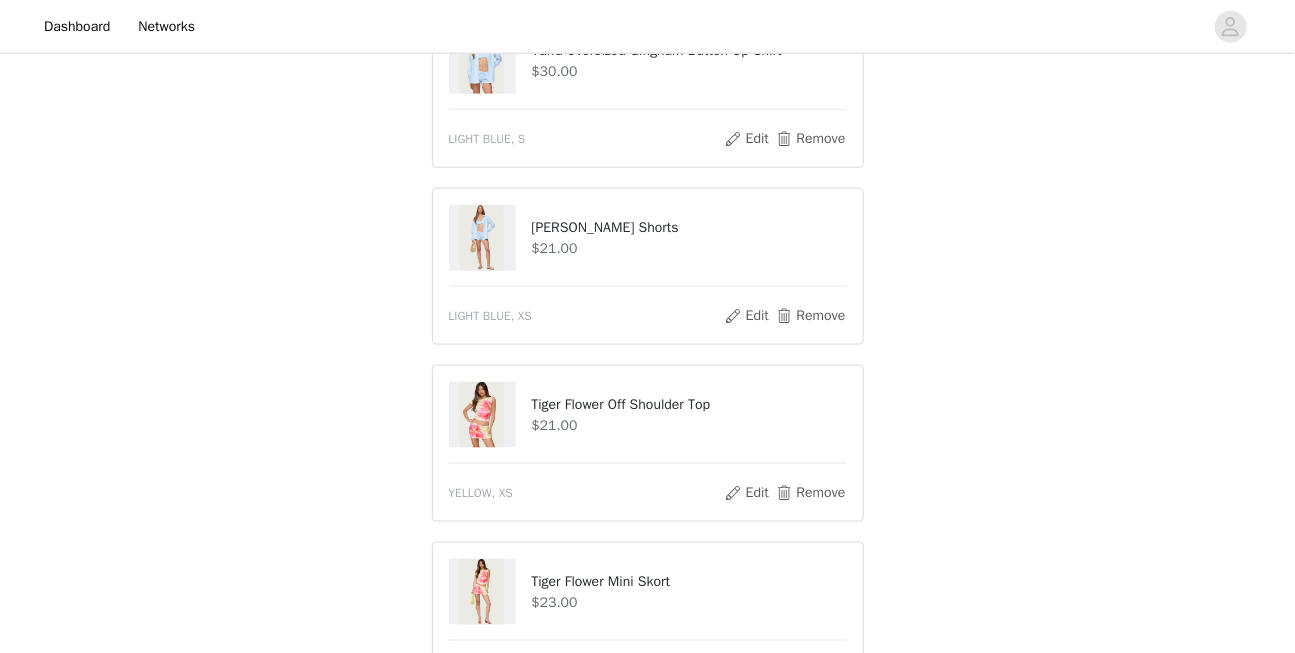 scroll, scrollTop: 789, scrollLeft: 0, axis: vertical 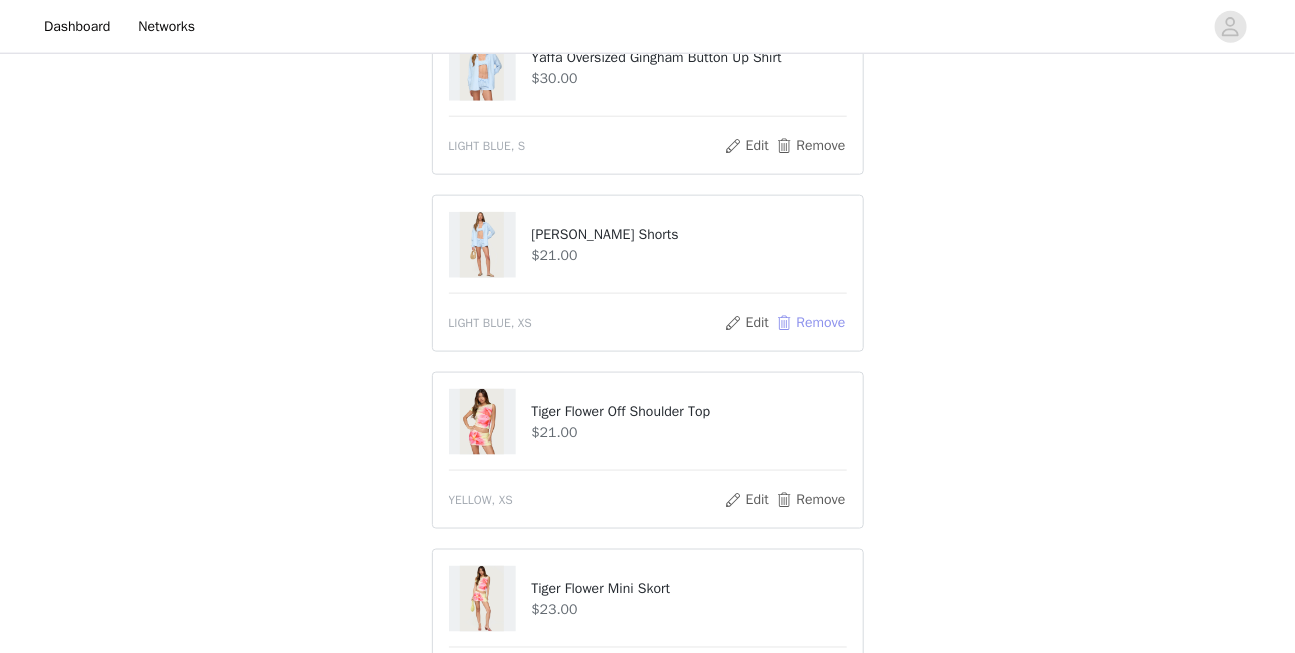 click on "Remove" at bounding box center [810, 323] 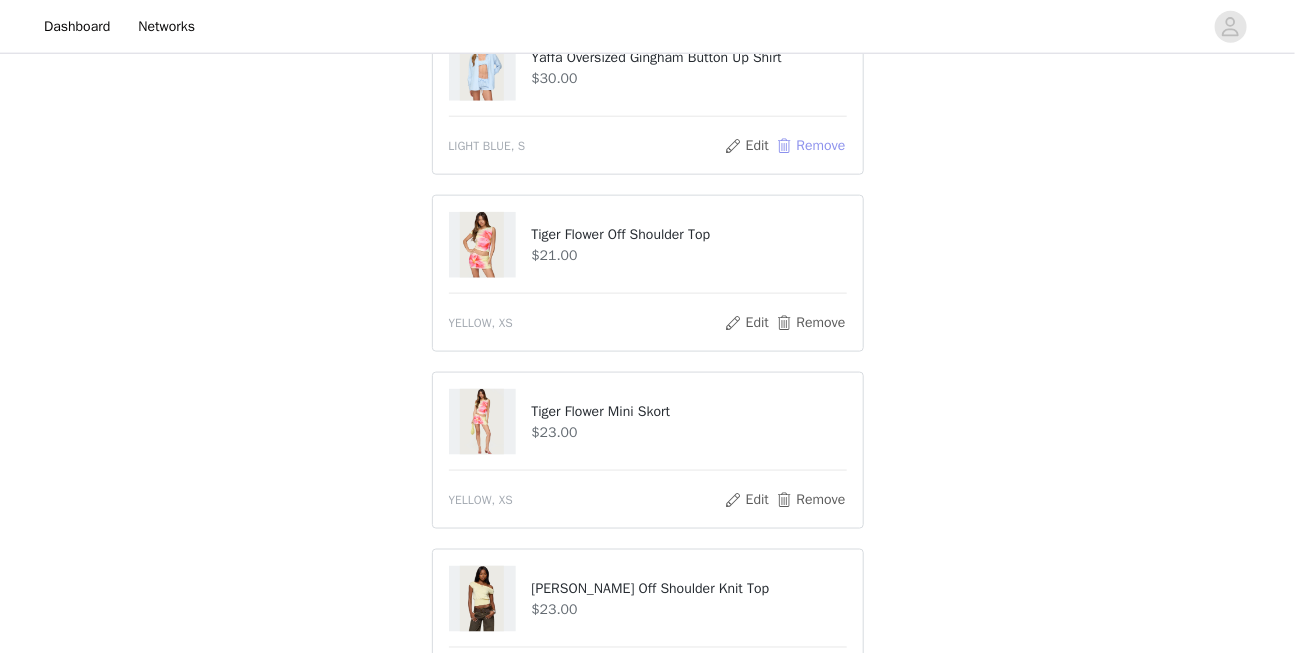 click on "Remove" at bounding box center [810, 146] 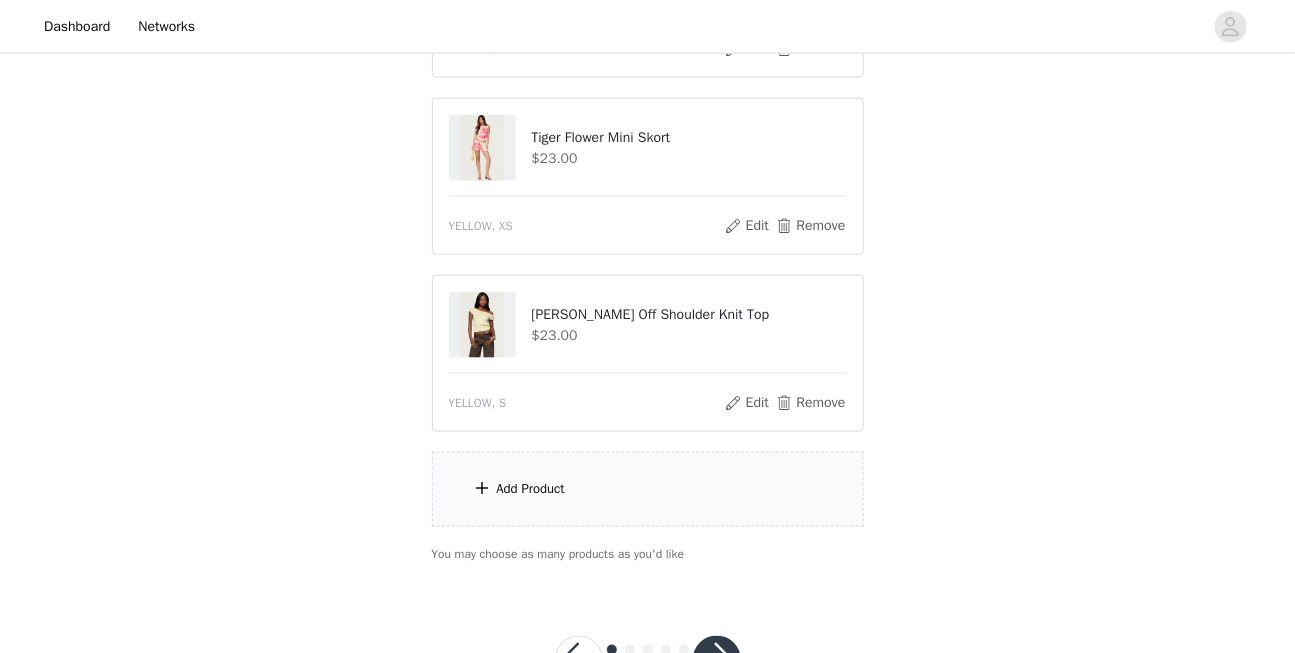 scroll, scrollTop: 903, scrollLeft: 0, axis: vertical 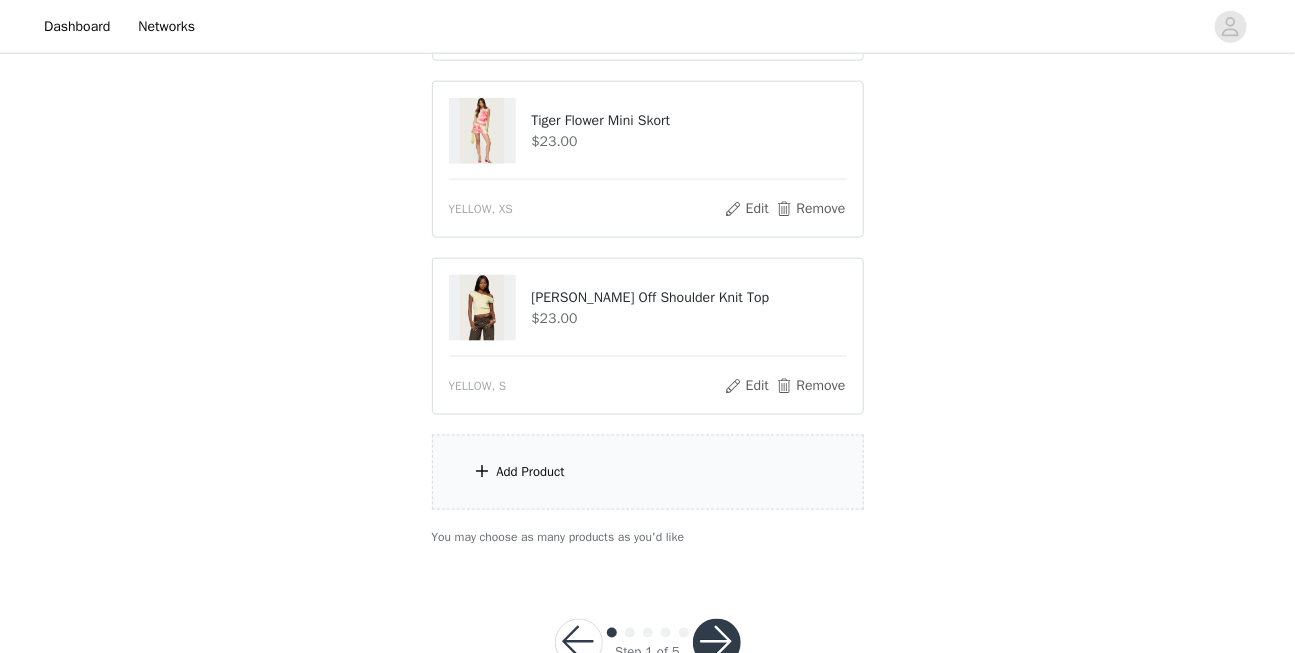 click on "Add Product" at bounding box center (648, 472) 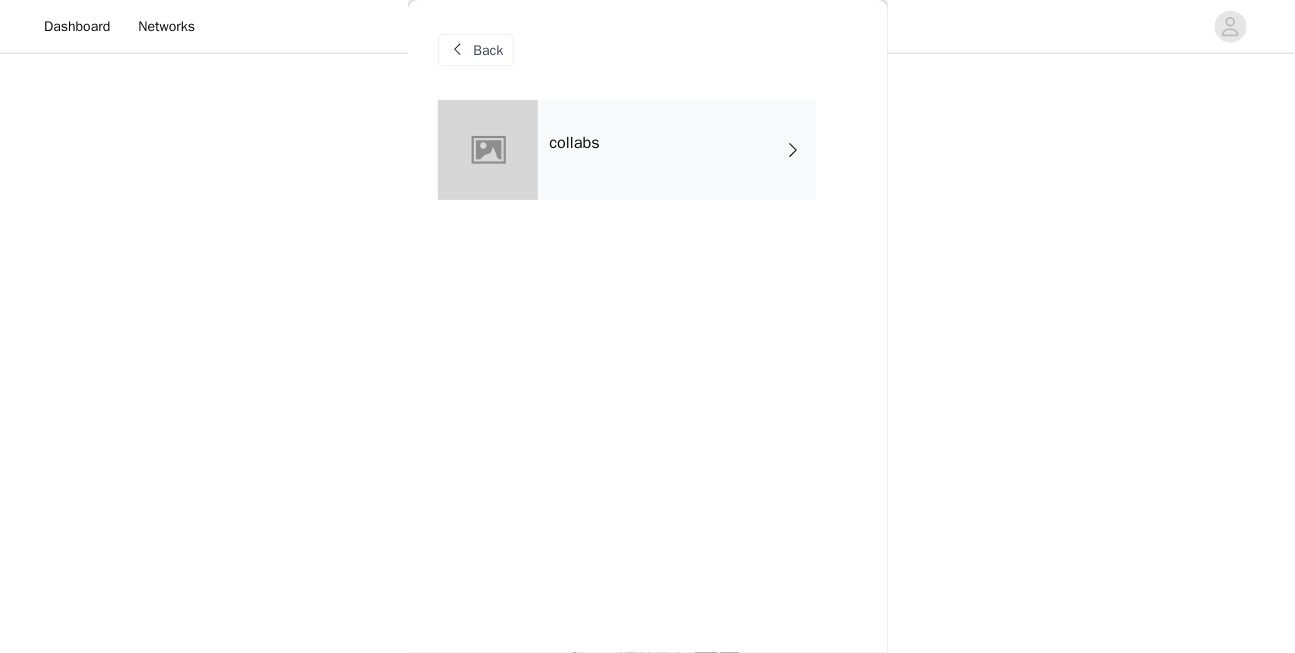click on "collabs" at bounding box center (677, 150) 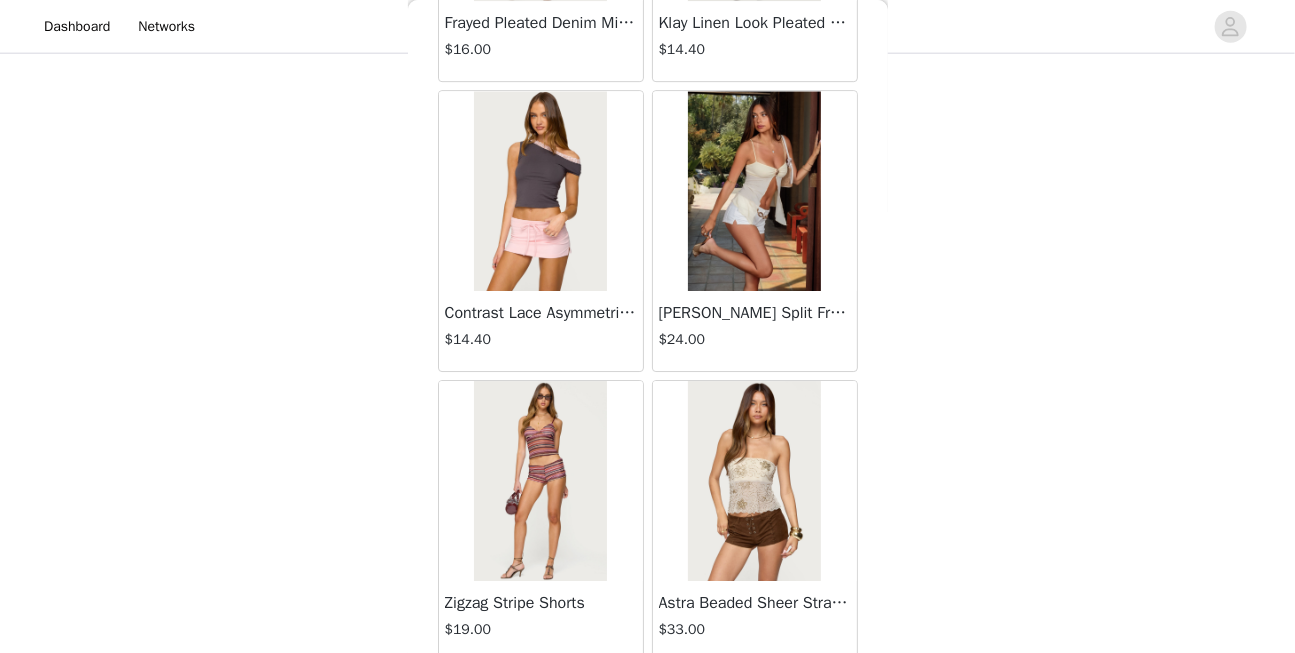 scroll, scrollTop: 2404, scrollLeft: 0, axis: vertical 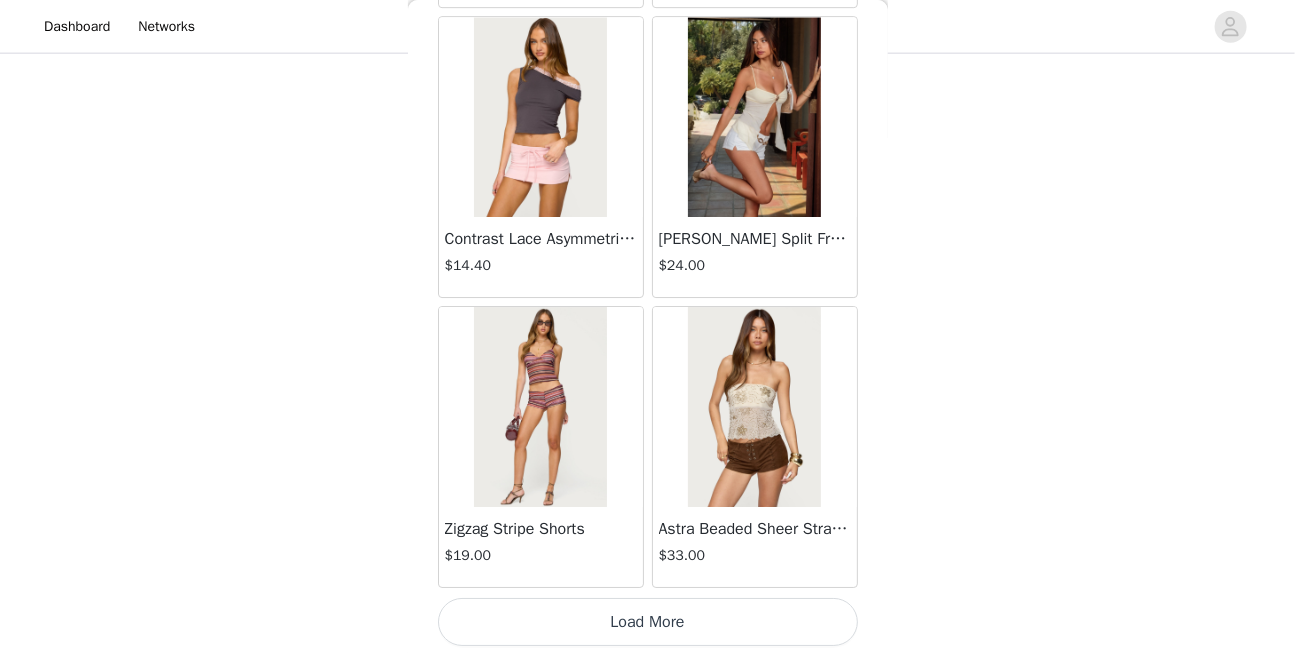 click on "Load More" at bounding box center (648, 622) 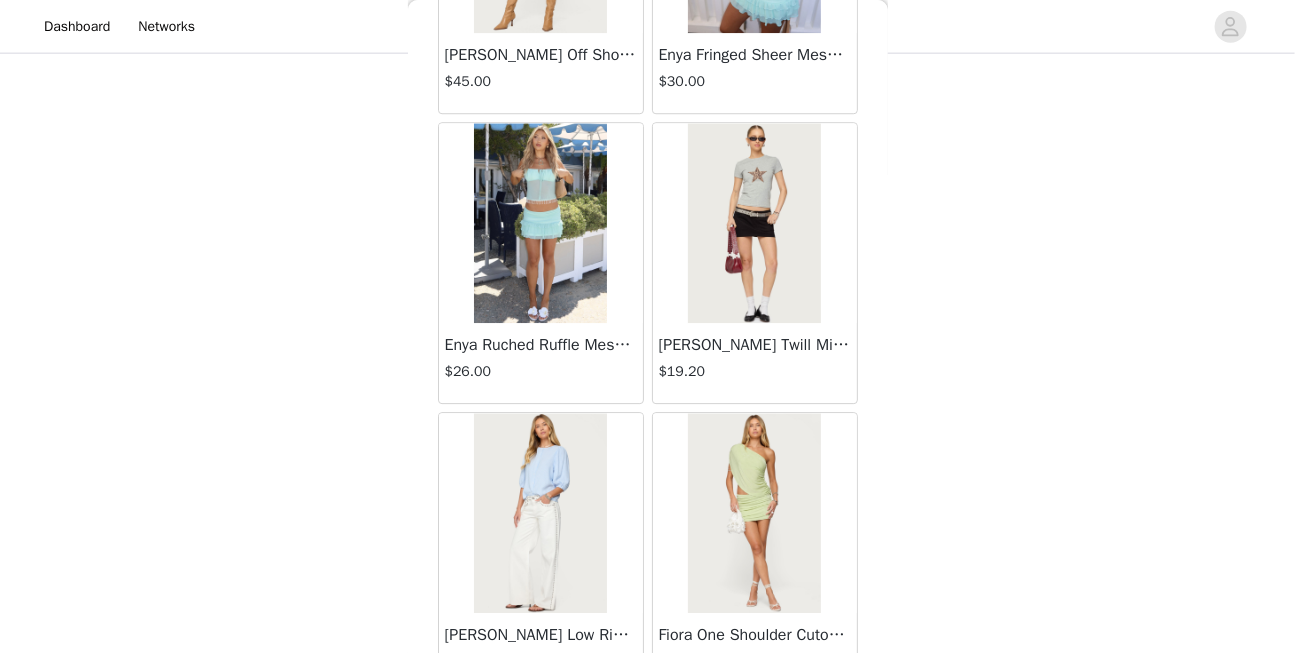 scroll, scrollTop: 5302, scrollLeft: 0, axis: vertical 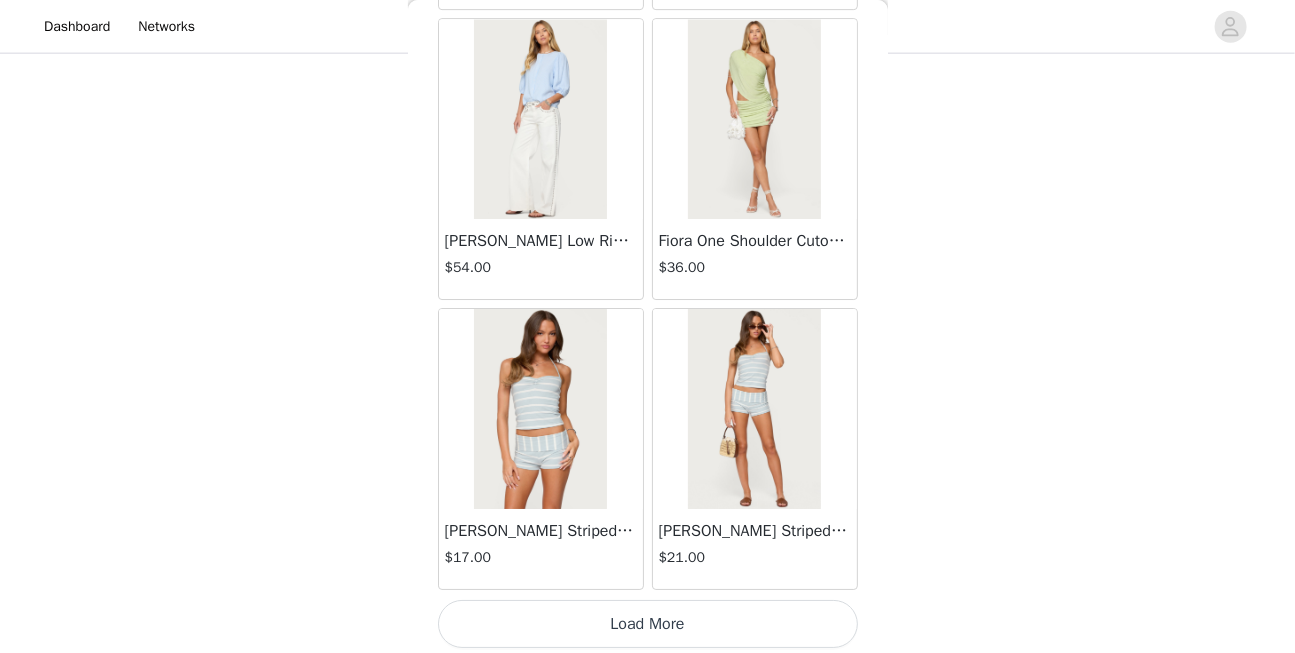 click on "Load More" at bounding box center (648, 624) 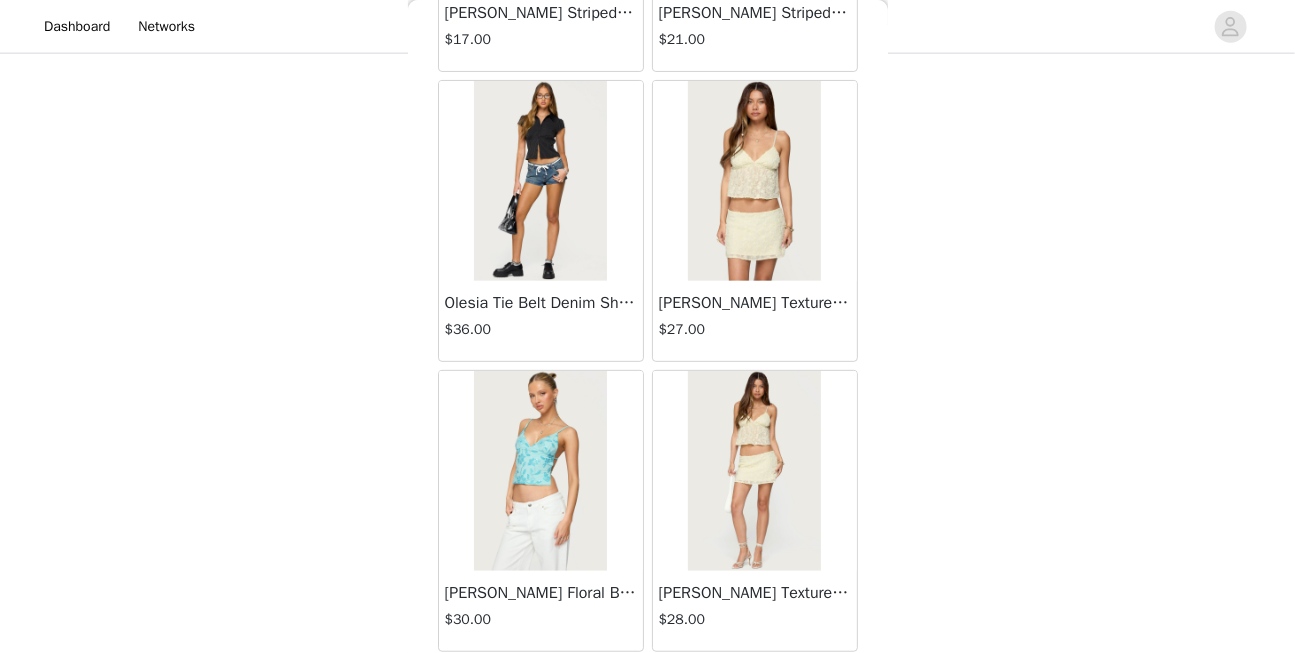 scroll, scrollTop: 6380, scrollLeft: 0, axis: vertical 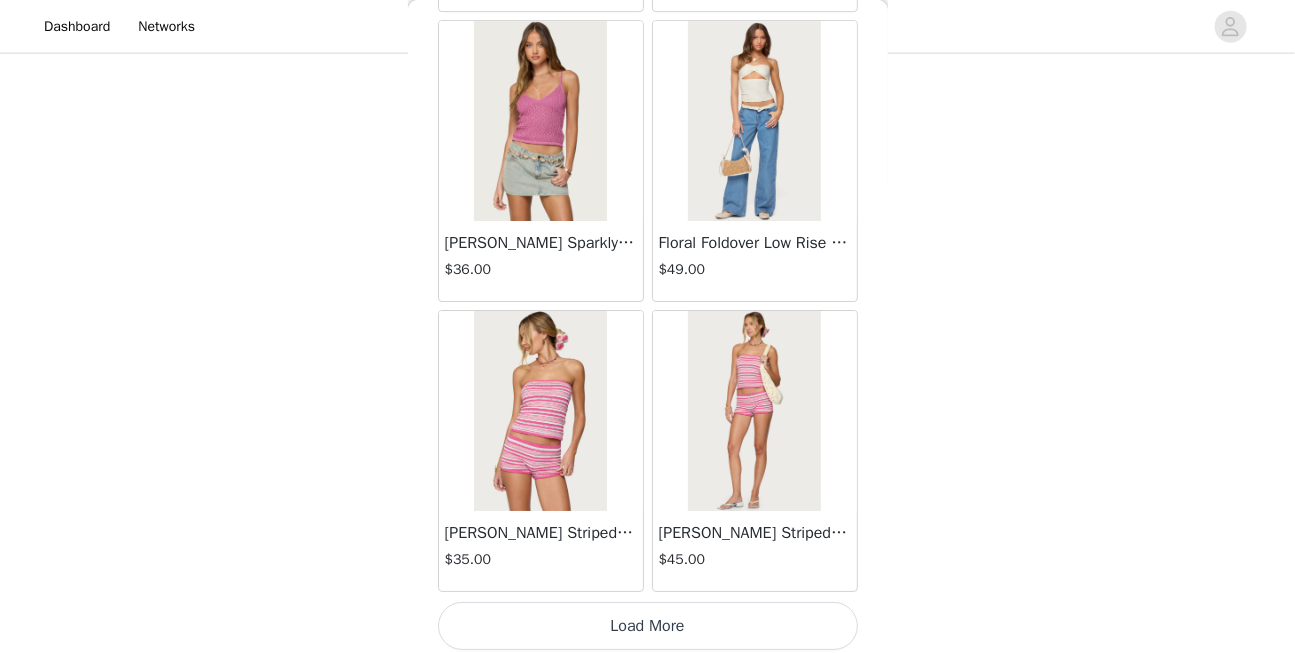 click on "Load More" at bounding box center [648, 626] 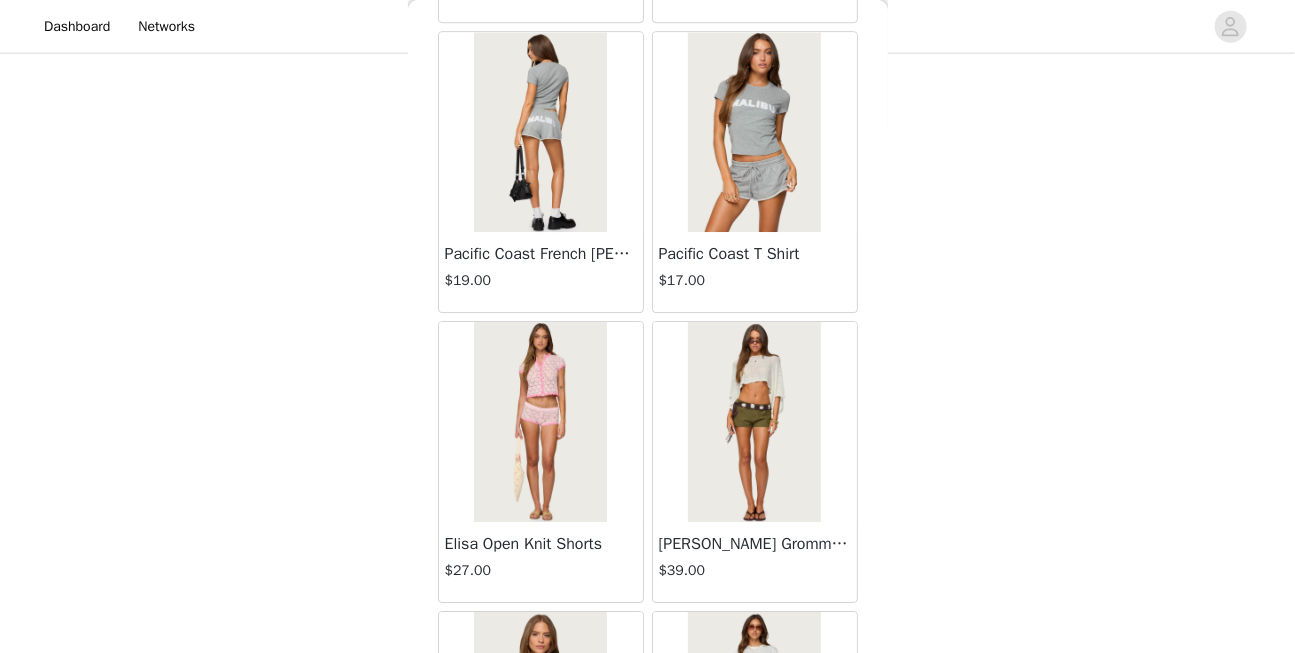 scroll, scrollTop: 11099, scrollLeft: 0, axis: vertical 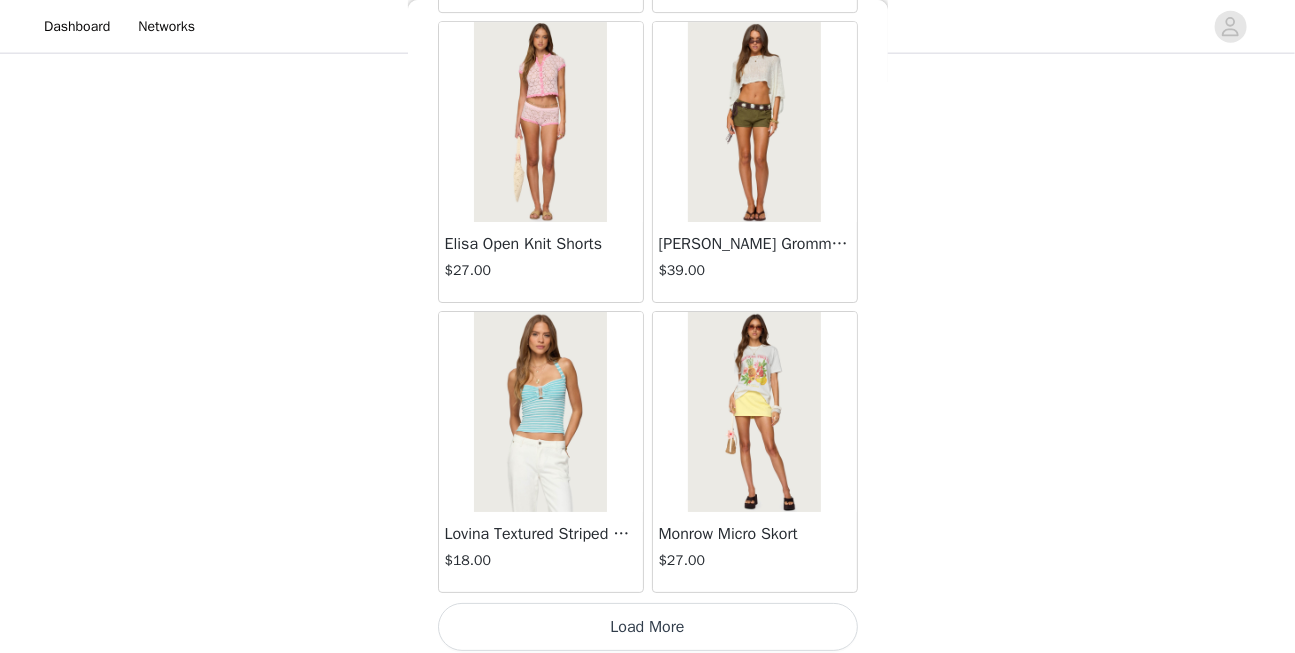 click on "Load More" at bounding box center [648, 627] 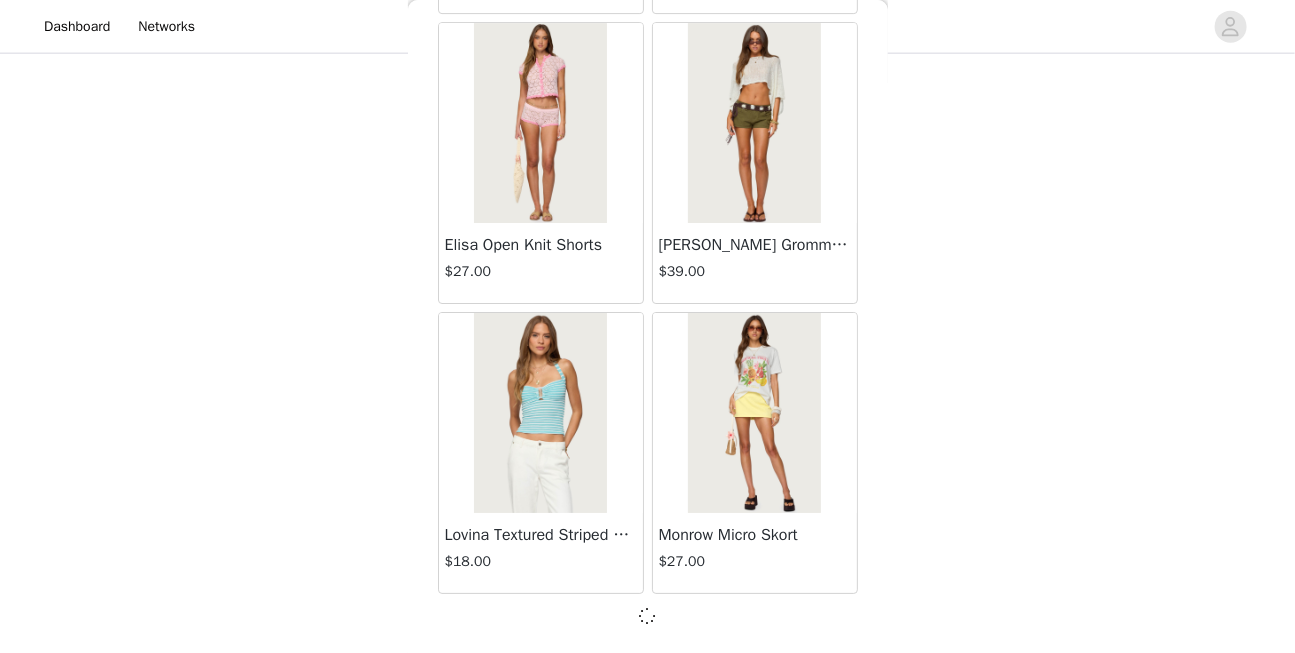 scroll, scrollTop: 11090, scrollLeft: 0, axis: vertical 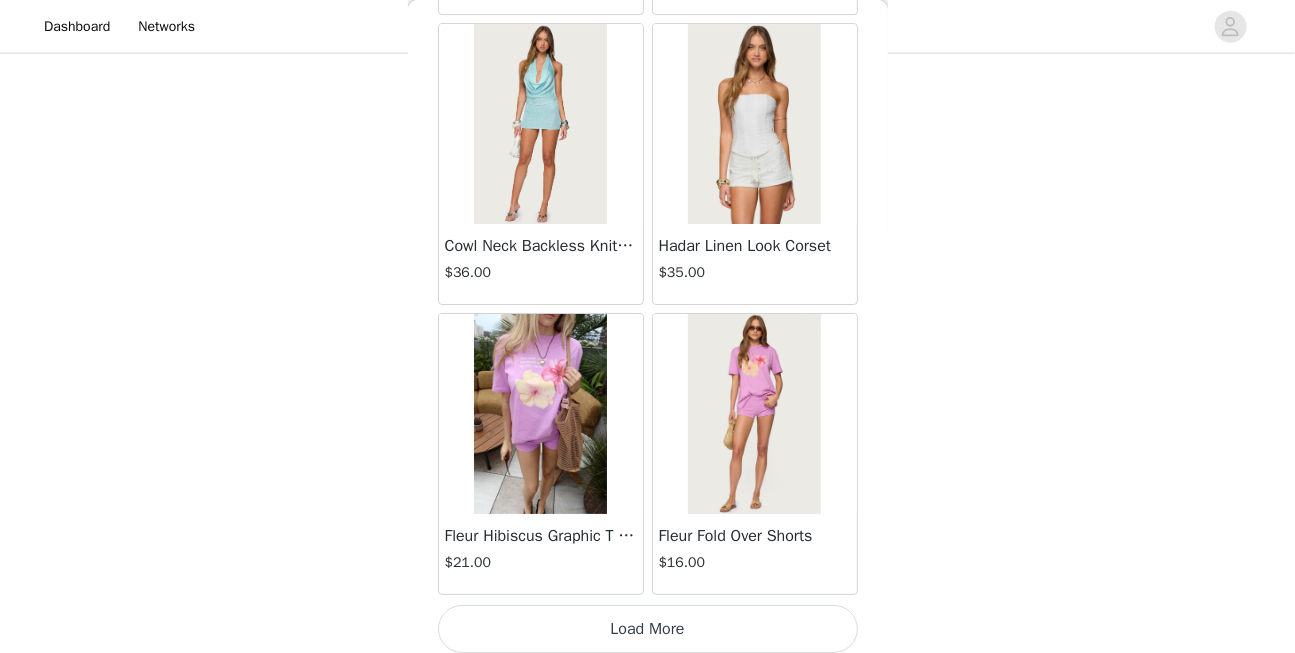 click on "Load More" at bounding box center (648, 629) 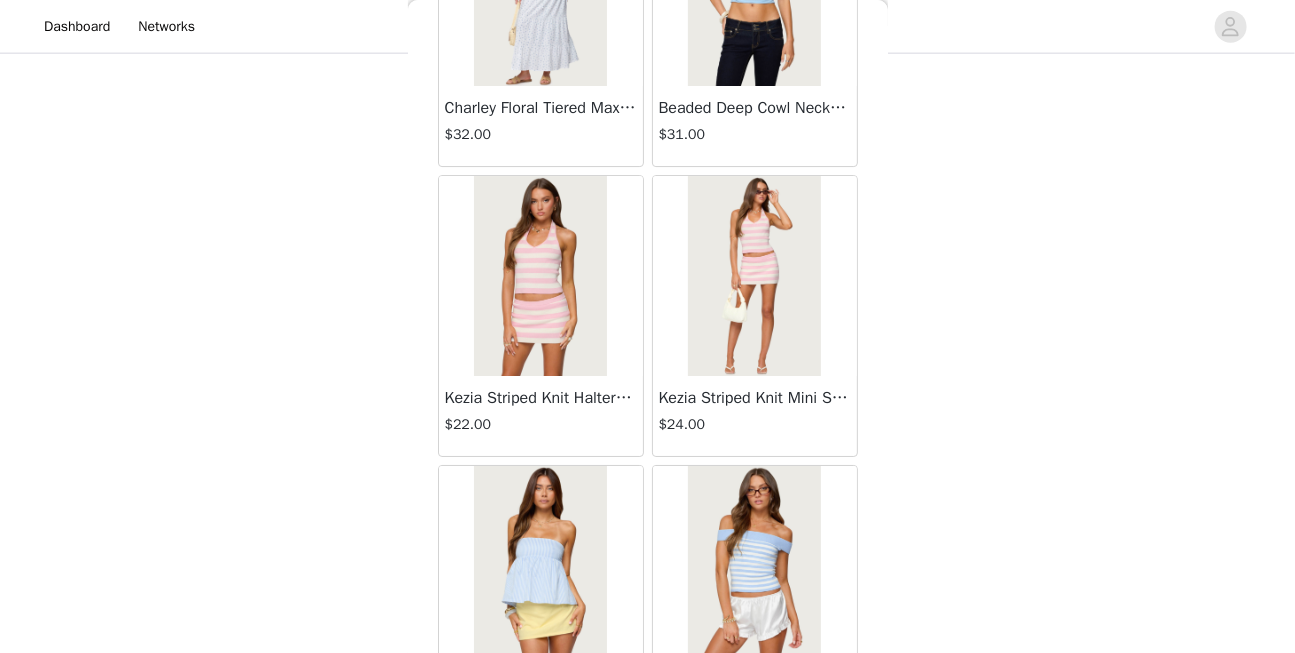 scroll, scrollTop: 16895, scrollLeft: 0, axis: vertical 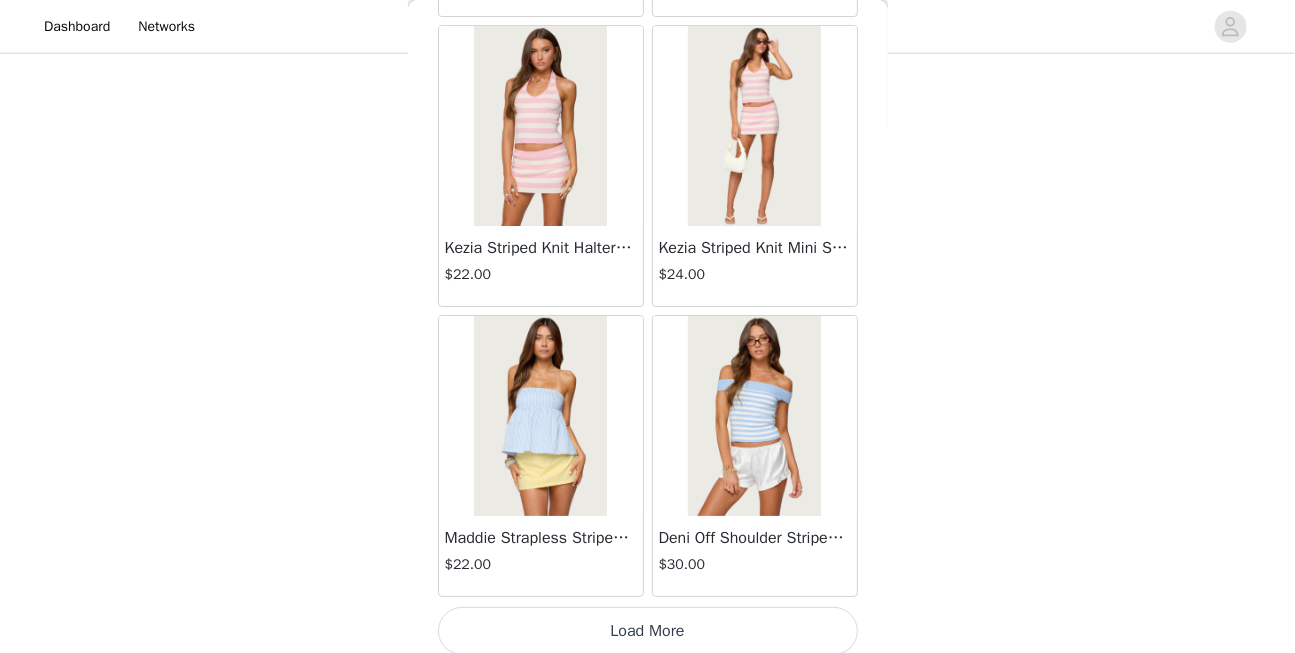 click on "Load More" at bounding box center [648, 631] 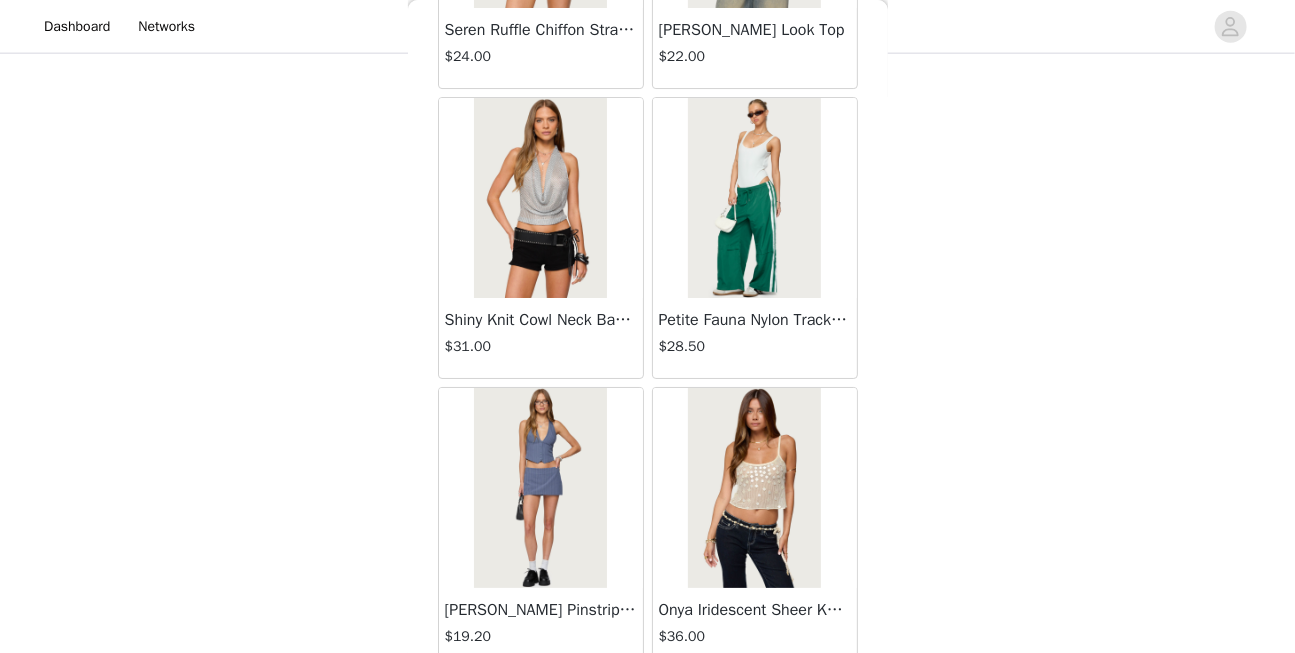 scroll, scrollTop: 19793, scrollLeft: 0, axis: vertical 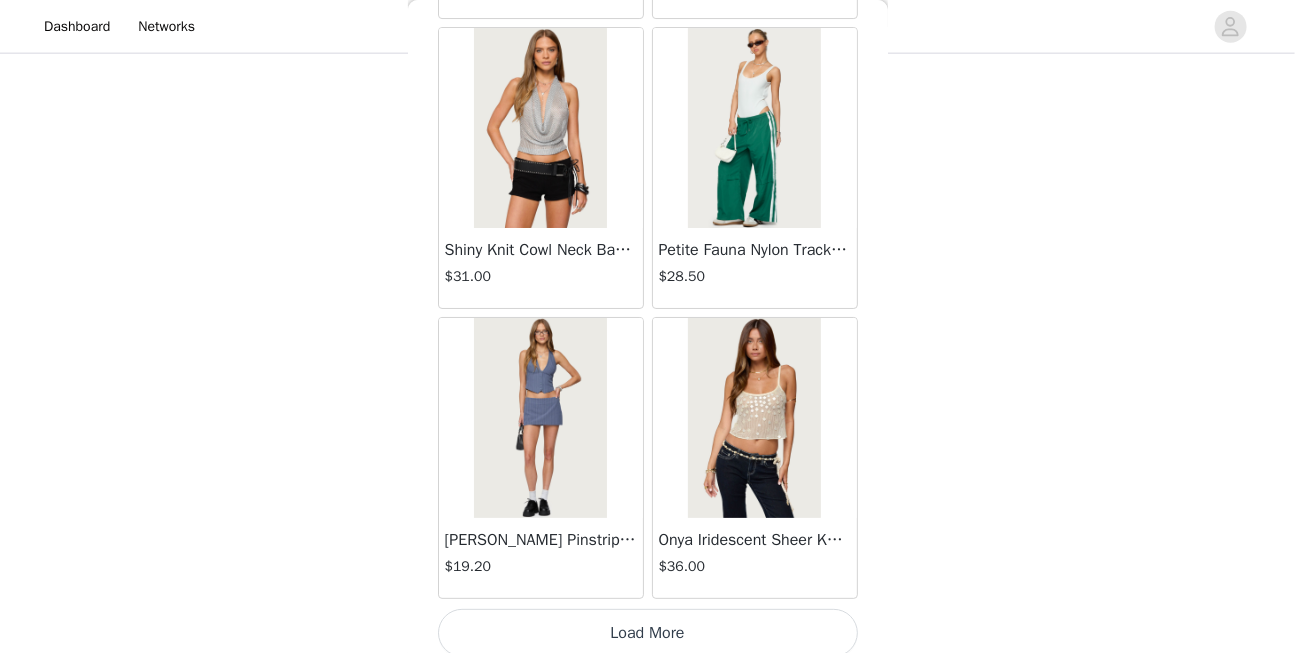 click on "Load More" at bounding box center (648, 633) 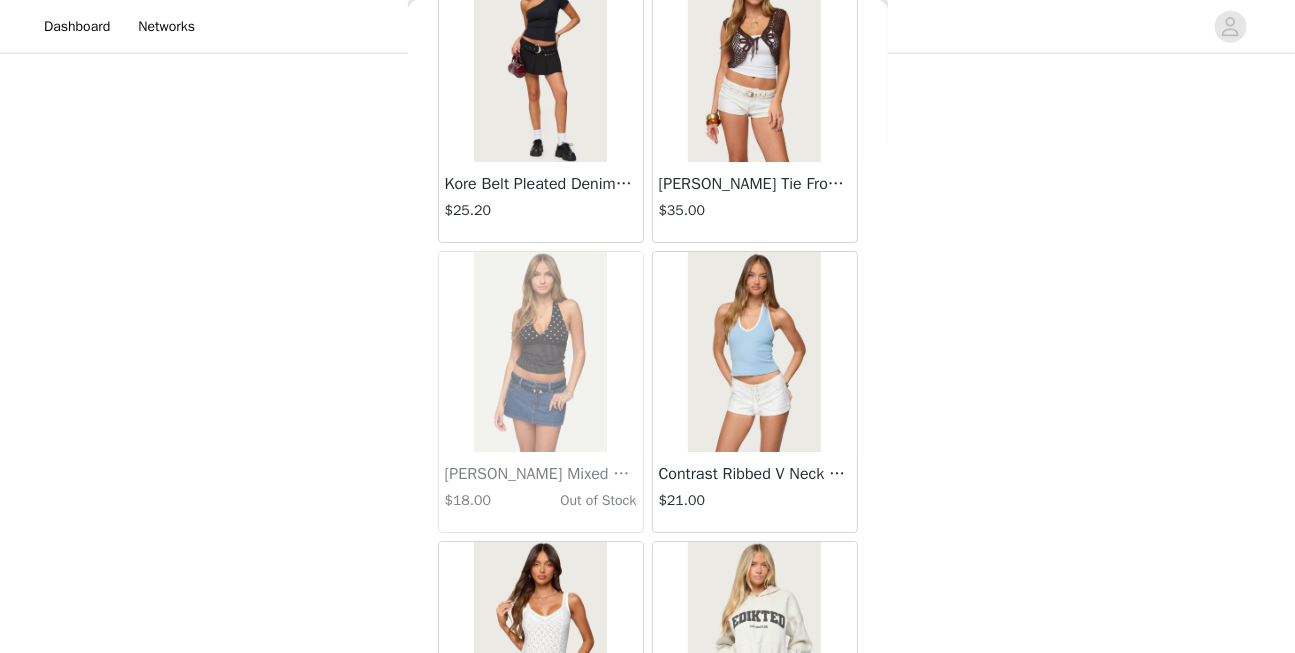 scroll, scrollTop: 22691, scrollLeft: 0, axis: vertical 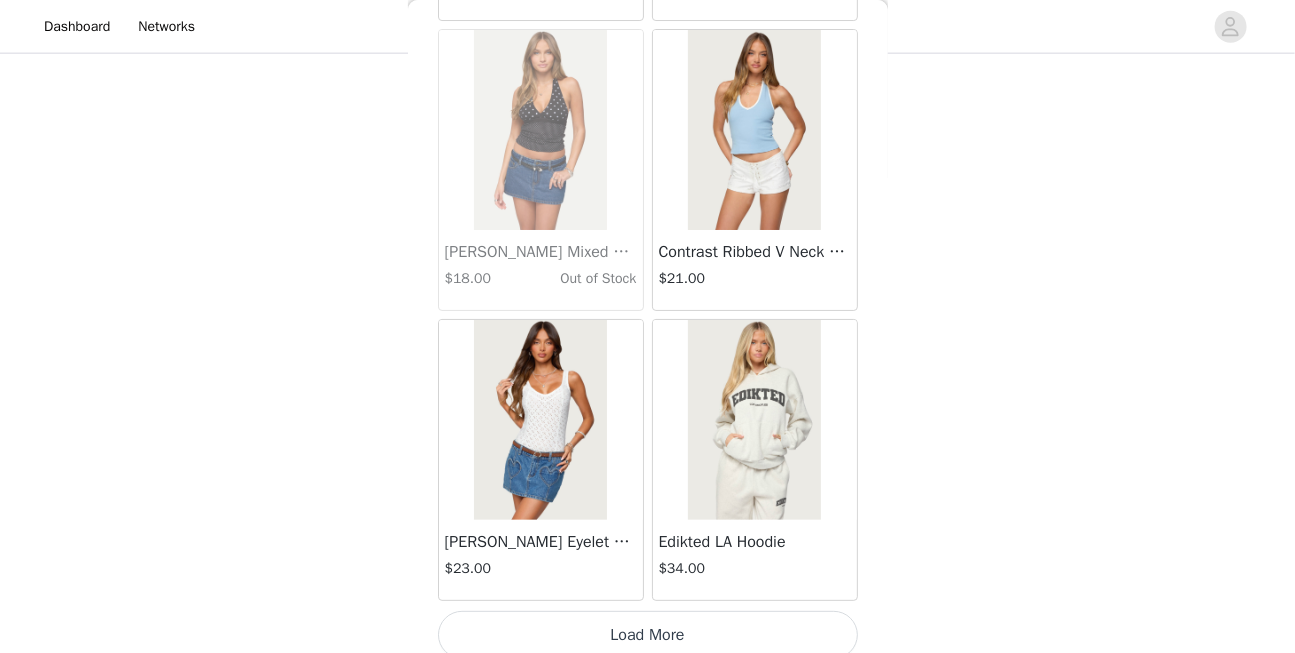 click on "Load More" at bounding box center (648, 635) 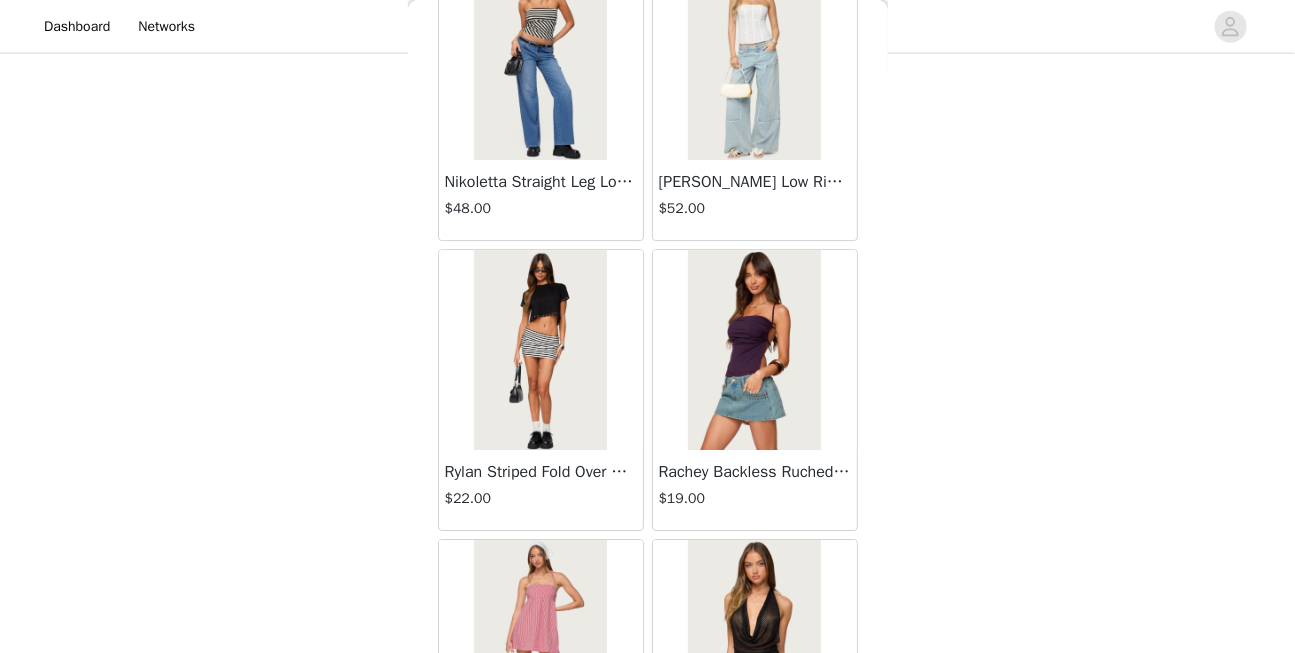 scroll, scrollTop: 25589, scrollLeft: 0, axis: vertical 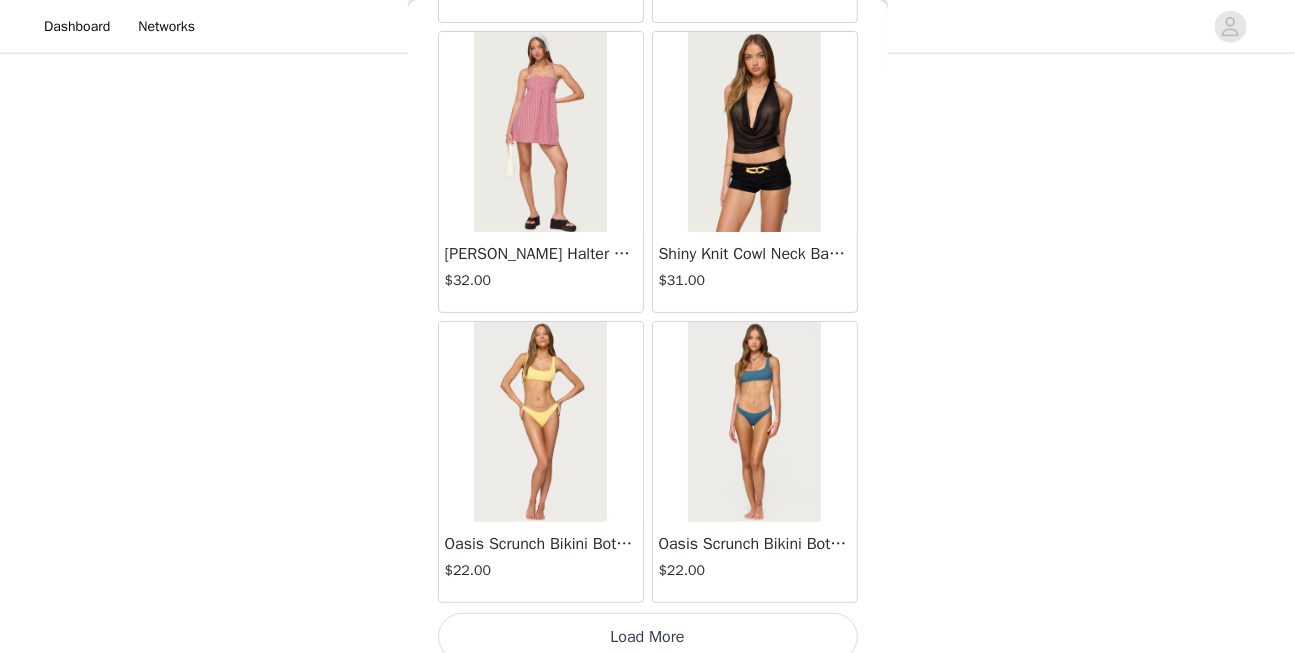 click on "Load More" at bounding box center [648, 637] 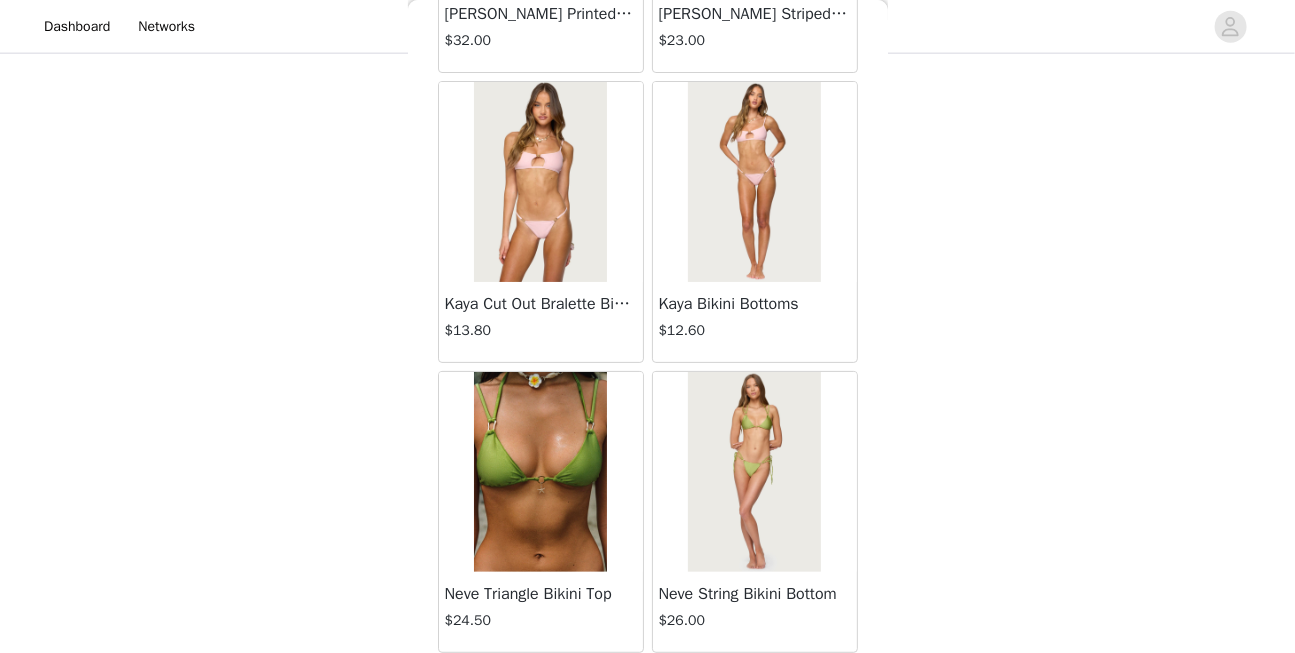 scroll, scrollTop: 28487, scrollLeft: 0, axis: vertical 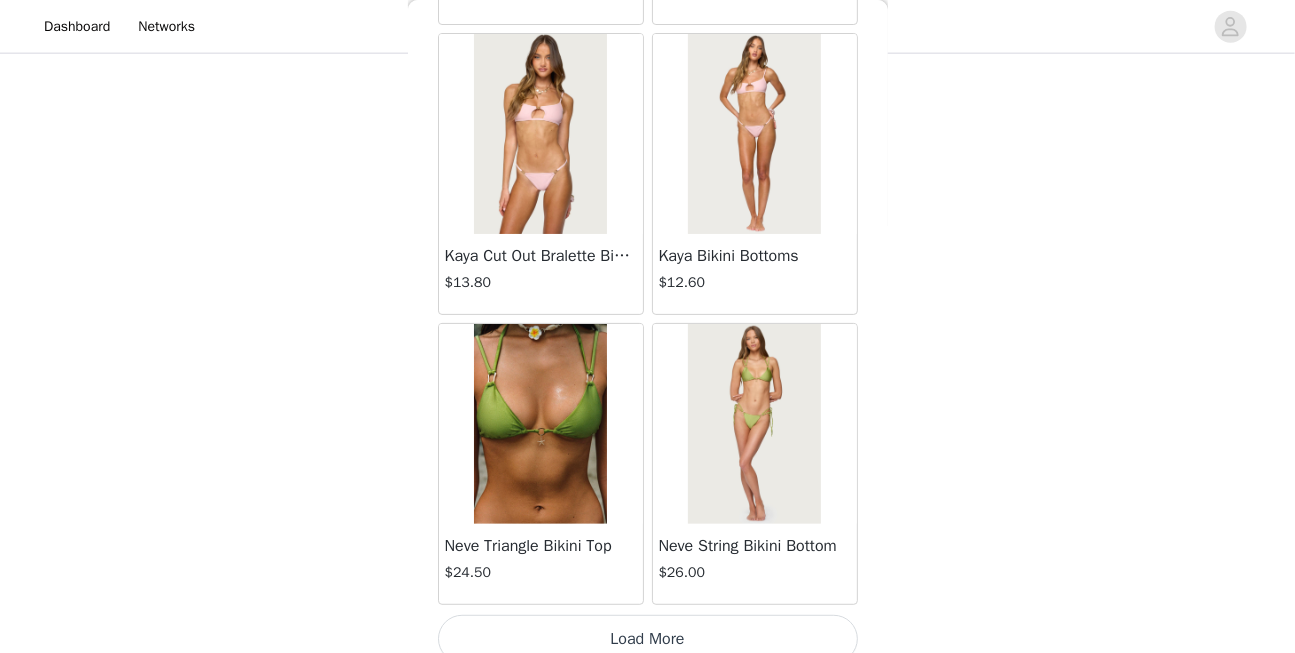 click on "Load More" at bounding box center (648, 639) 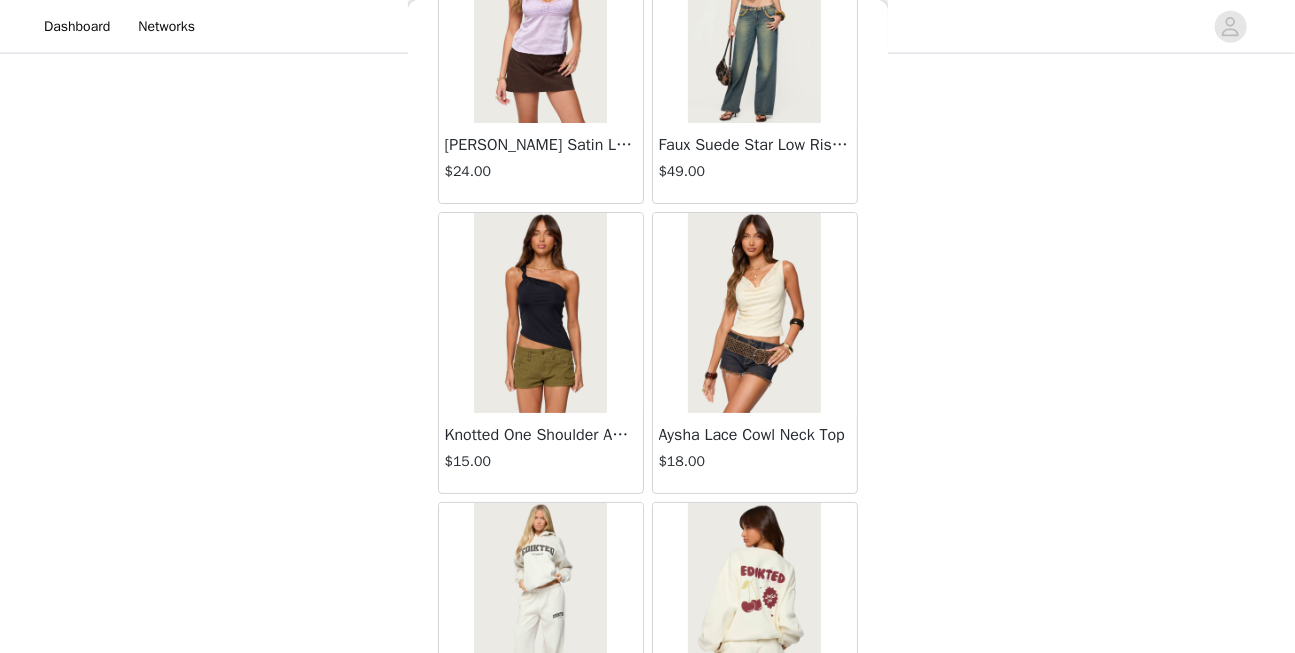 scroll, scrollTop: 31385, scrollLeft: 0, axis: vertical 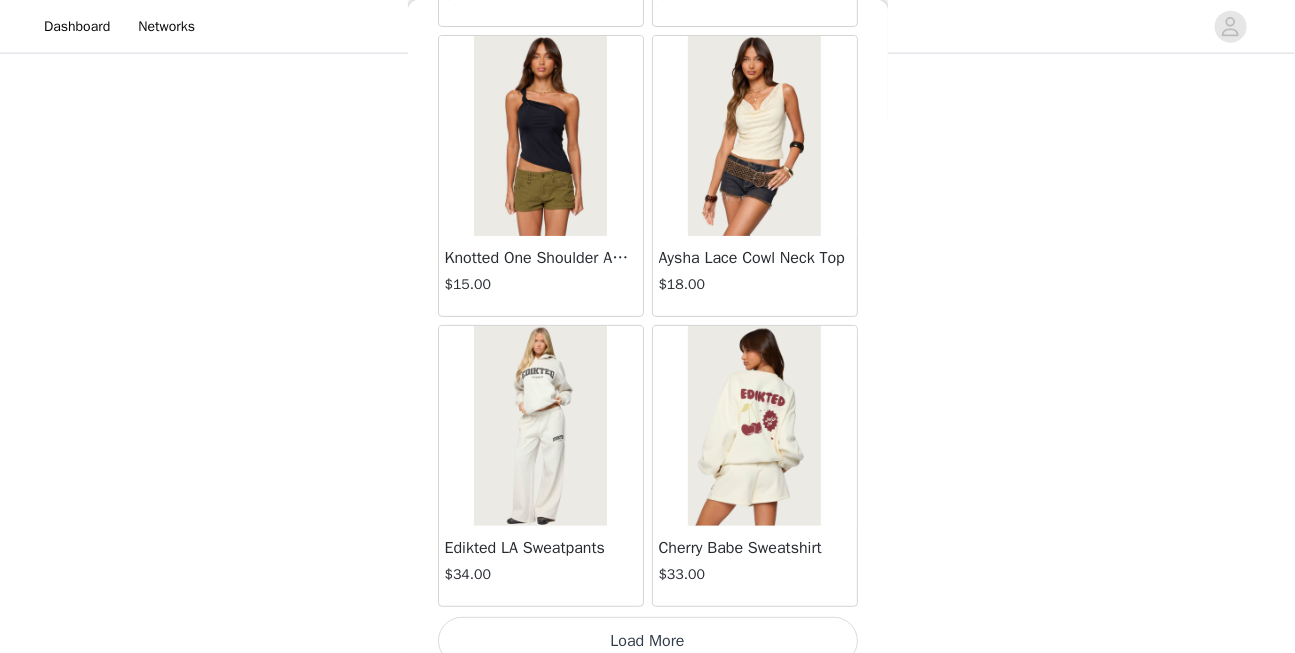 click on "Load More" at bounding box center [648, 641] 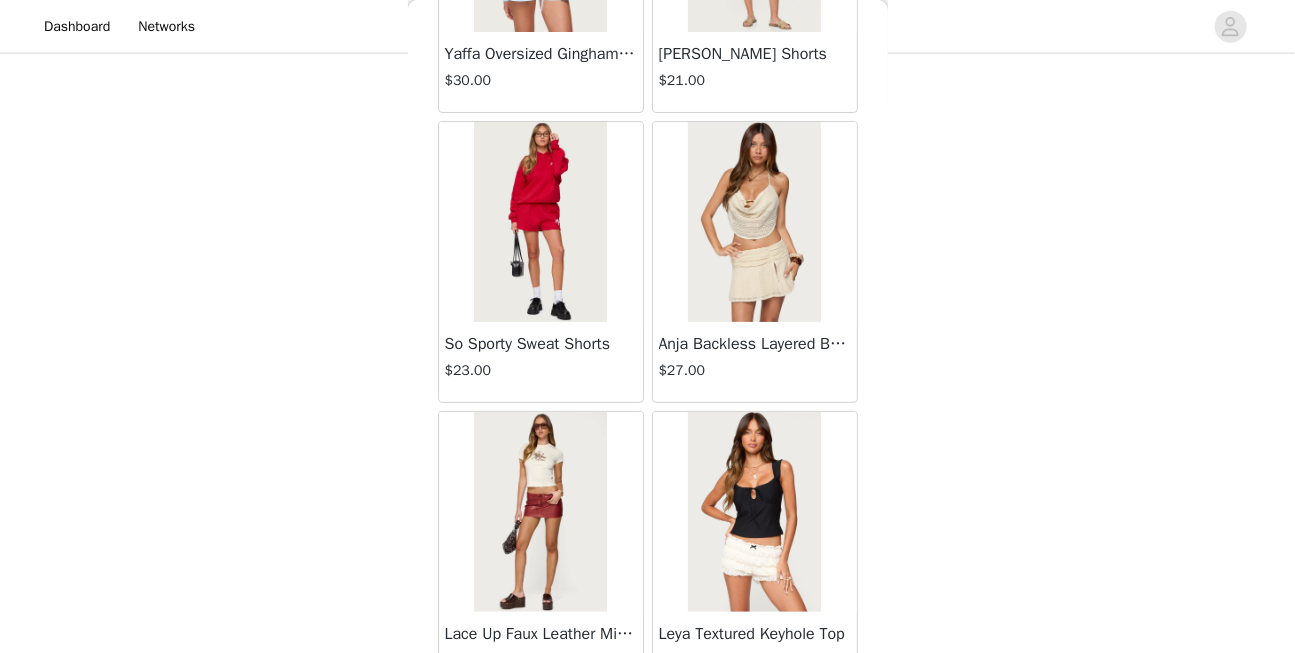scroll, scrollTop: 34284, scrollLeft: 0, axis: vertical 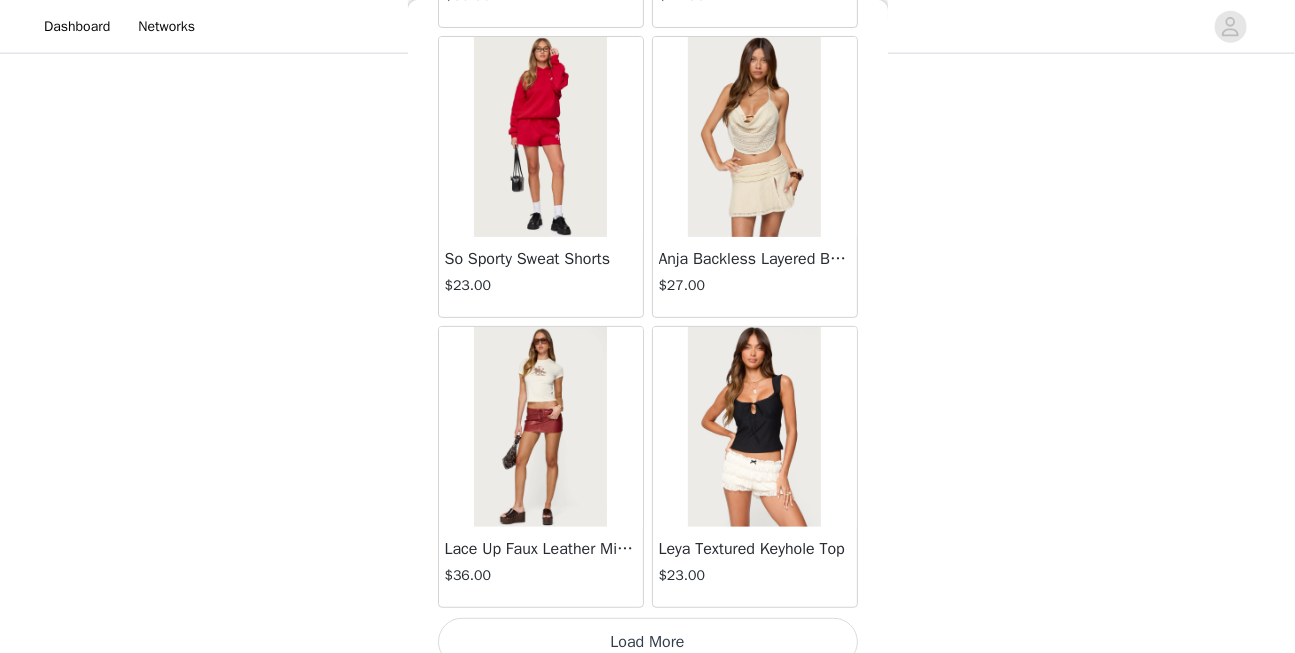 click on "Load More" at bounding box center [648, 642] 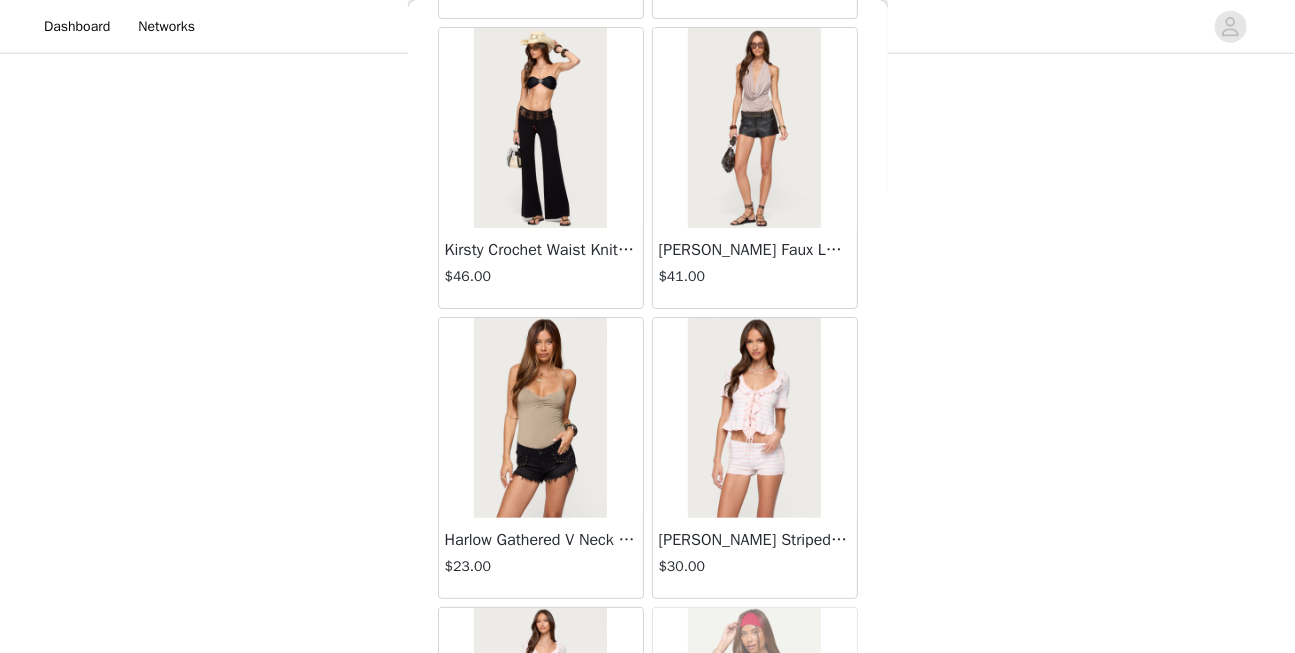 scroll, scrollTop: 37182, scrollLeft: 0, axis: vertical 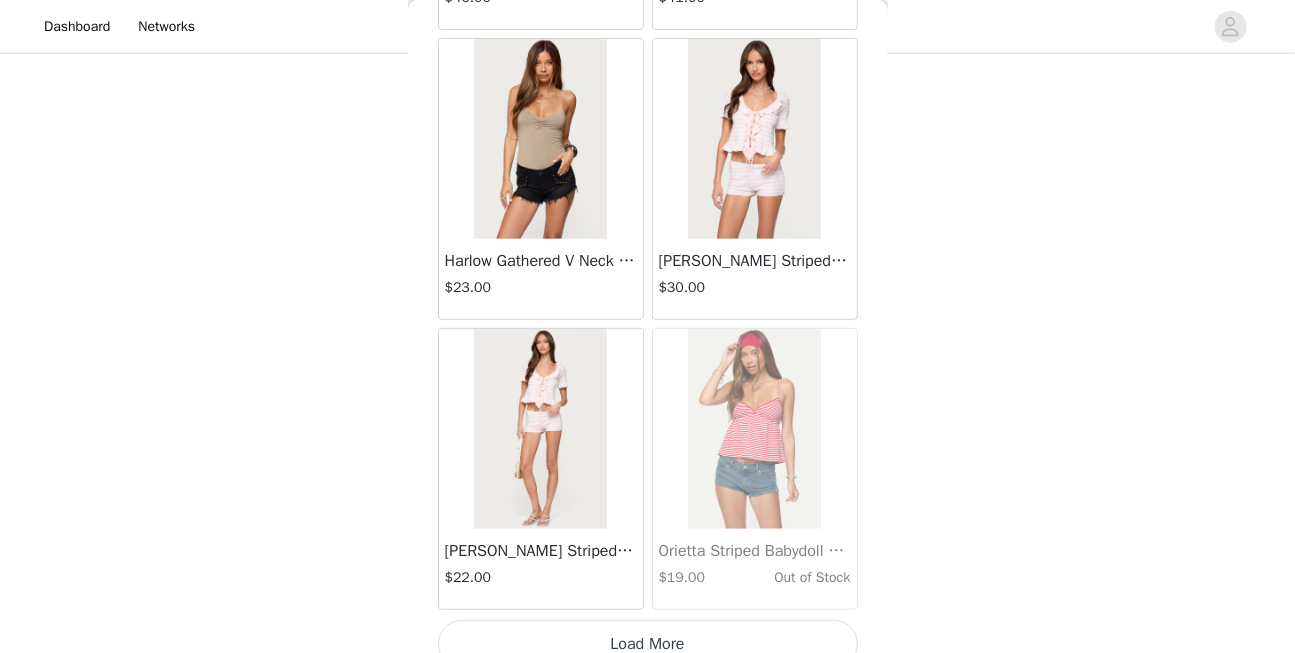 click on "Load More" at bounding box center (648, 644) 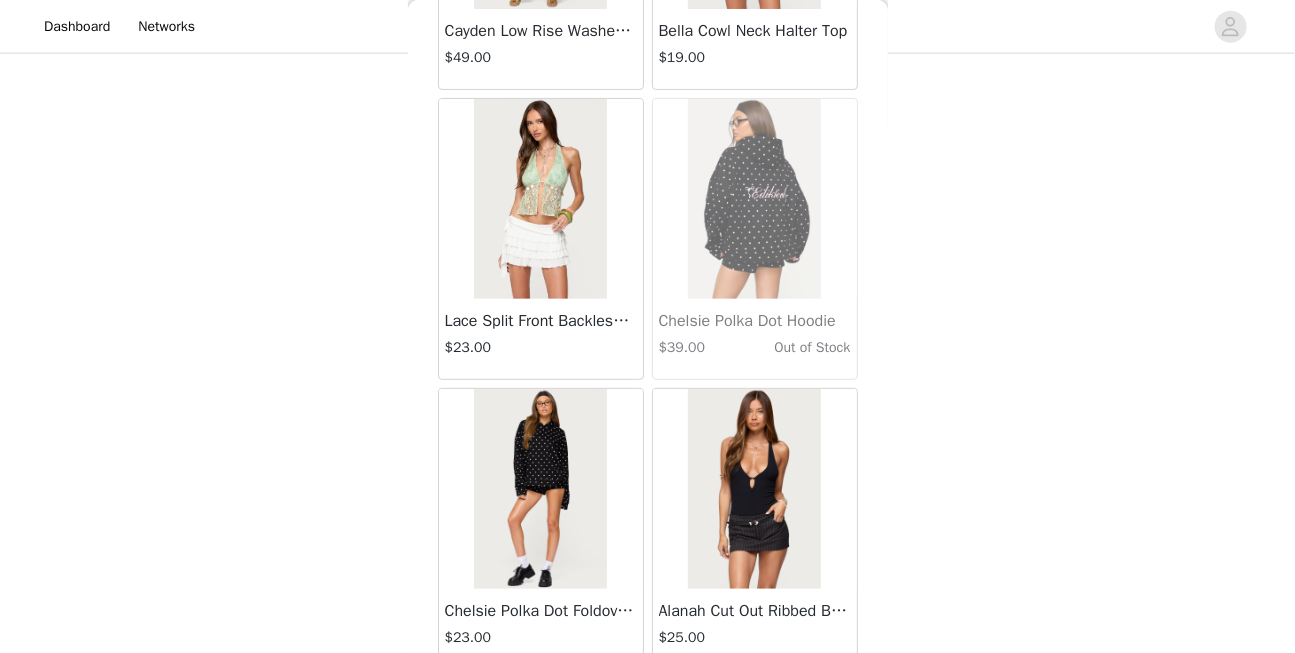 scroll, scrollTop: 40080, scrollLeft: 0, axis: vertical 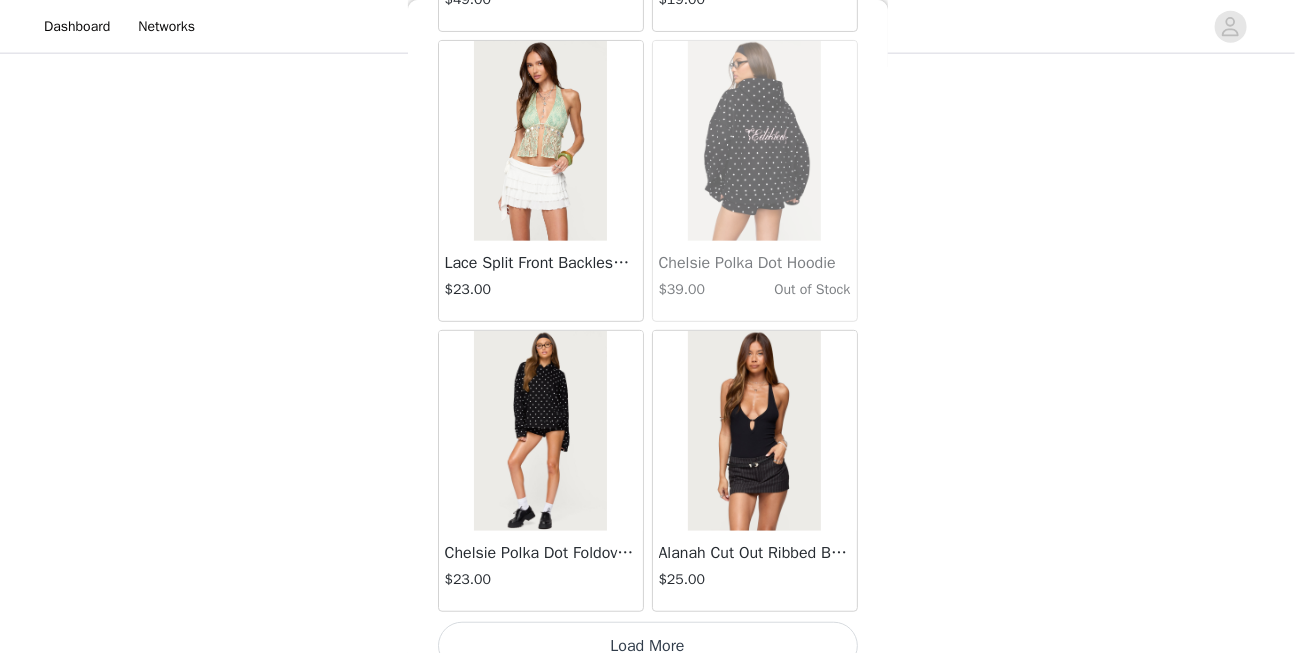 click on "Load More" at bounding box center [648, 646] 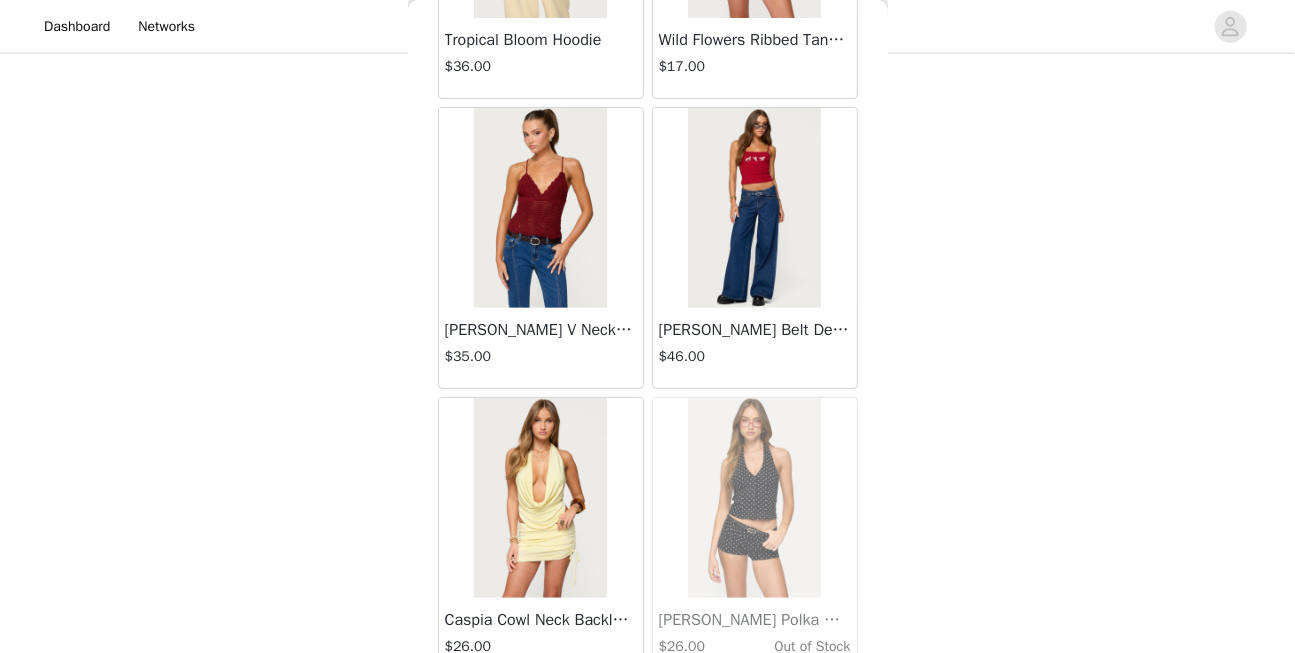 scroll, scrollTop: 42978, scrollLeft: 0, axis: vertical 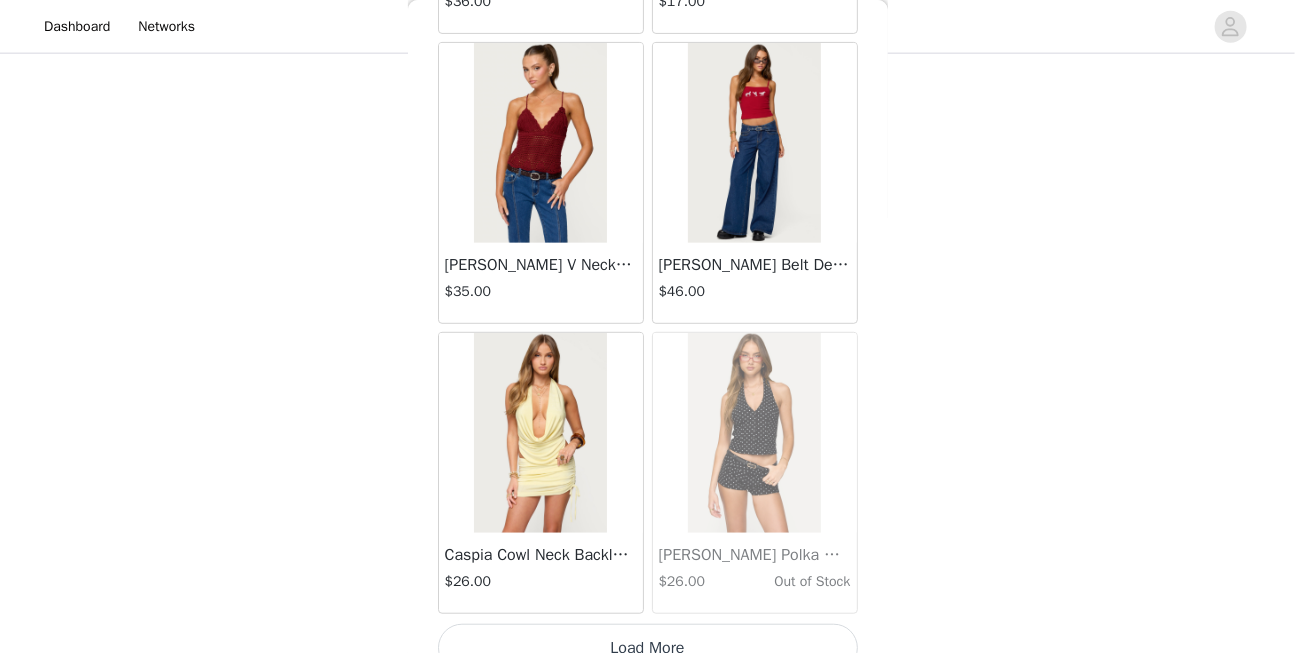 click on "Load More" at bounding box center (648, 648) 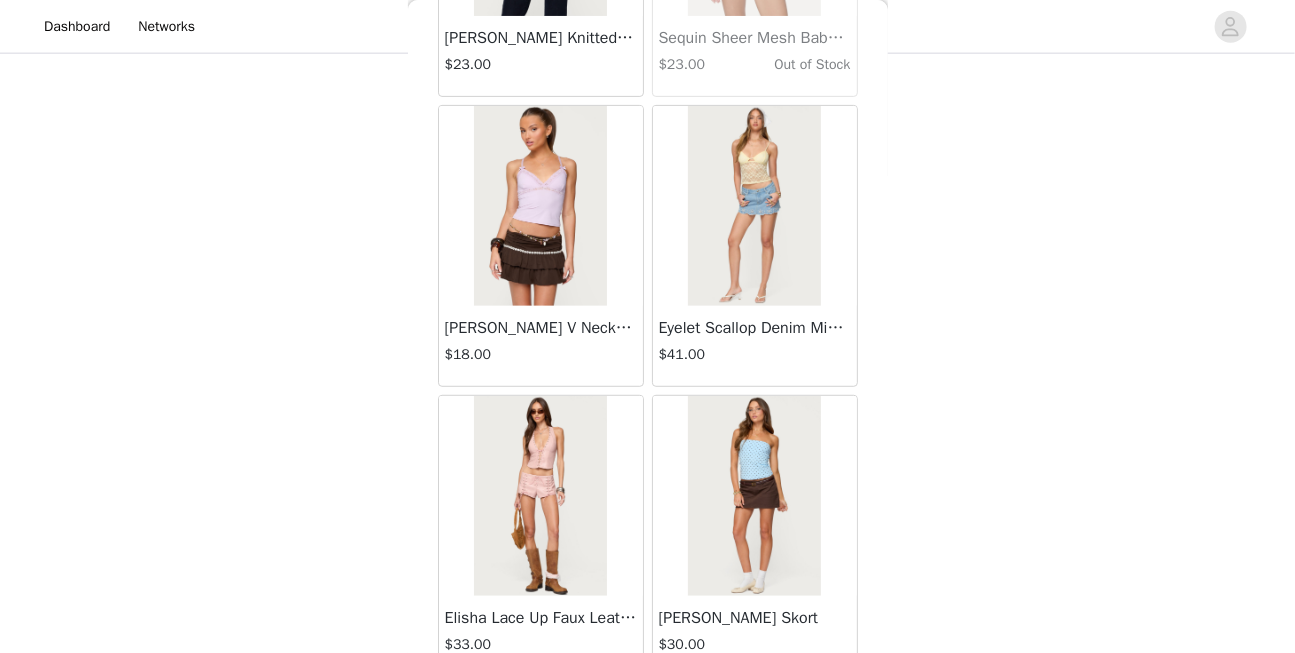 scroll, scrollTop: 45876, scrollLeft: 0, axis: vertical 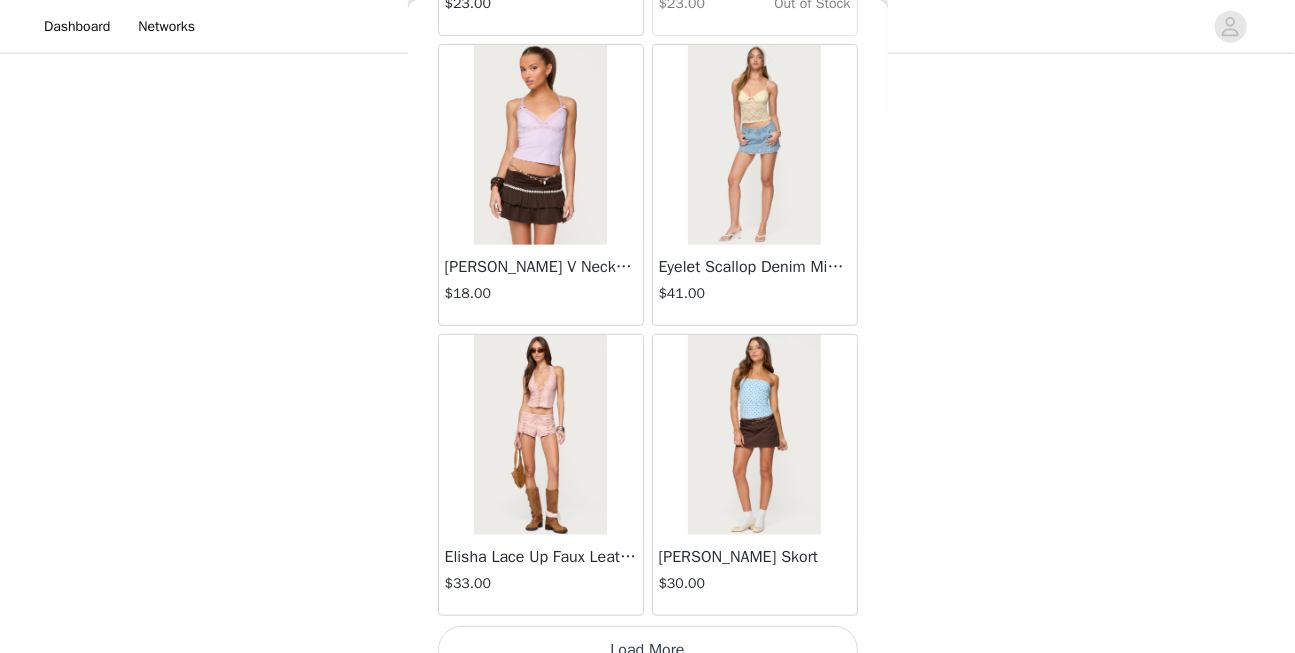 click on "Load More" at bounding box center [648, 650] 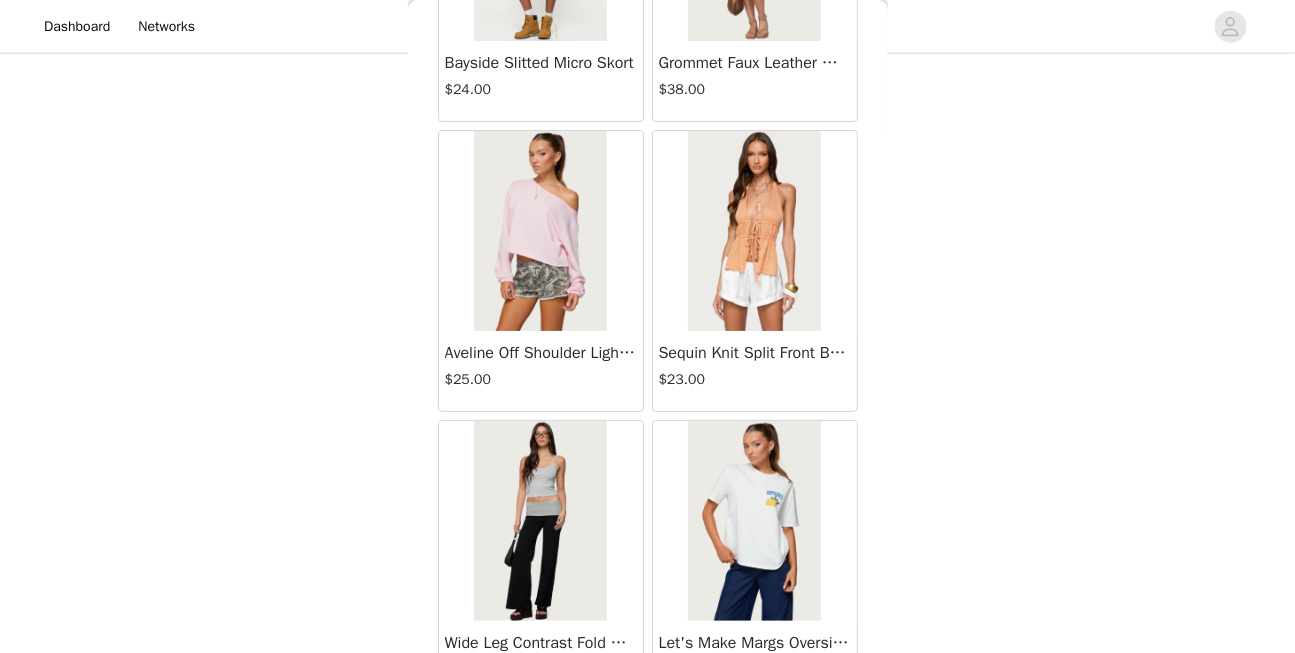 scroll, scrollTop: 48775, scrollLeft: 0, axis: vertical 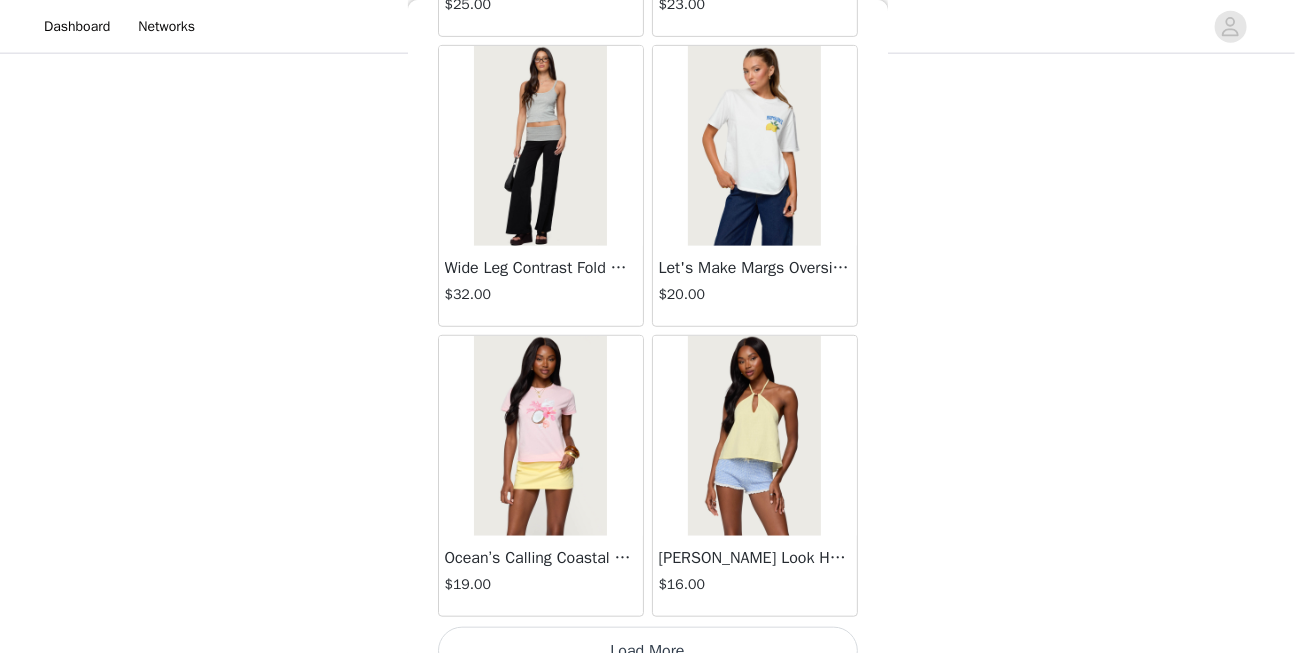 click on "Load More" at bounding box center [648, 651] 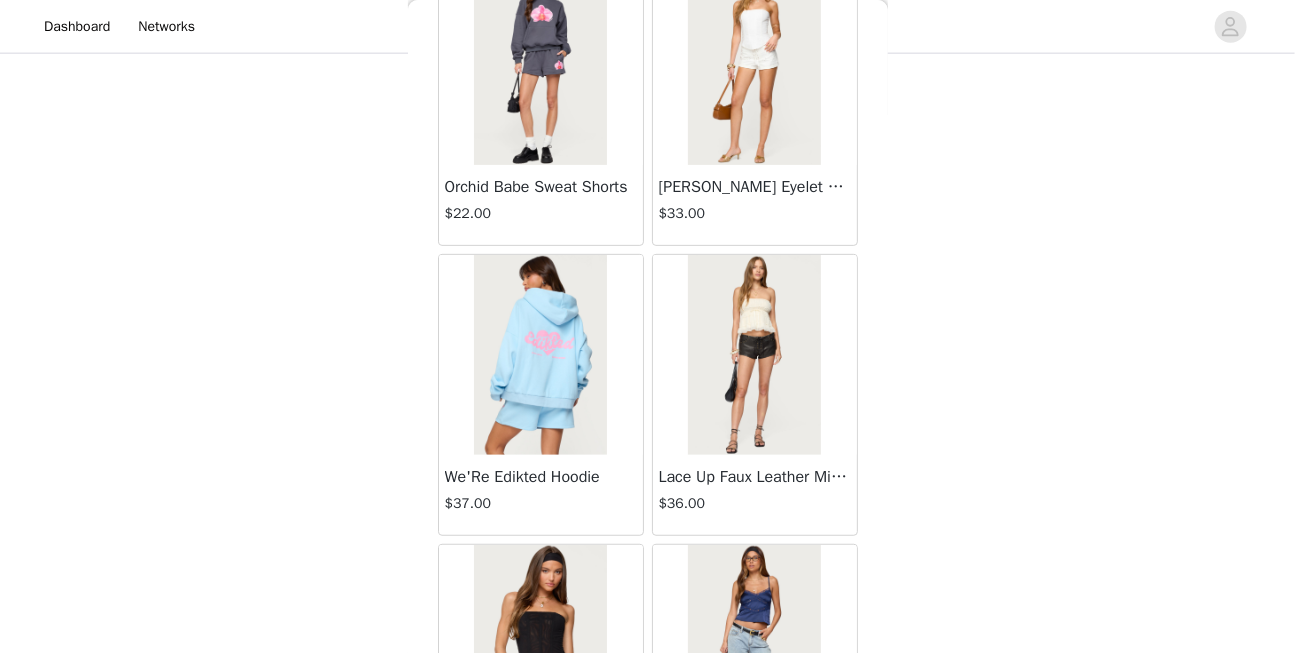 scroll, scrollTop: 51673, scrollLeft: 0, axis: vertical 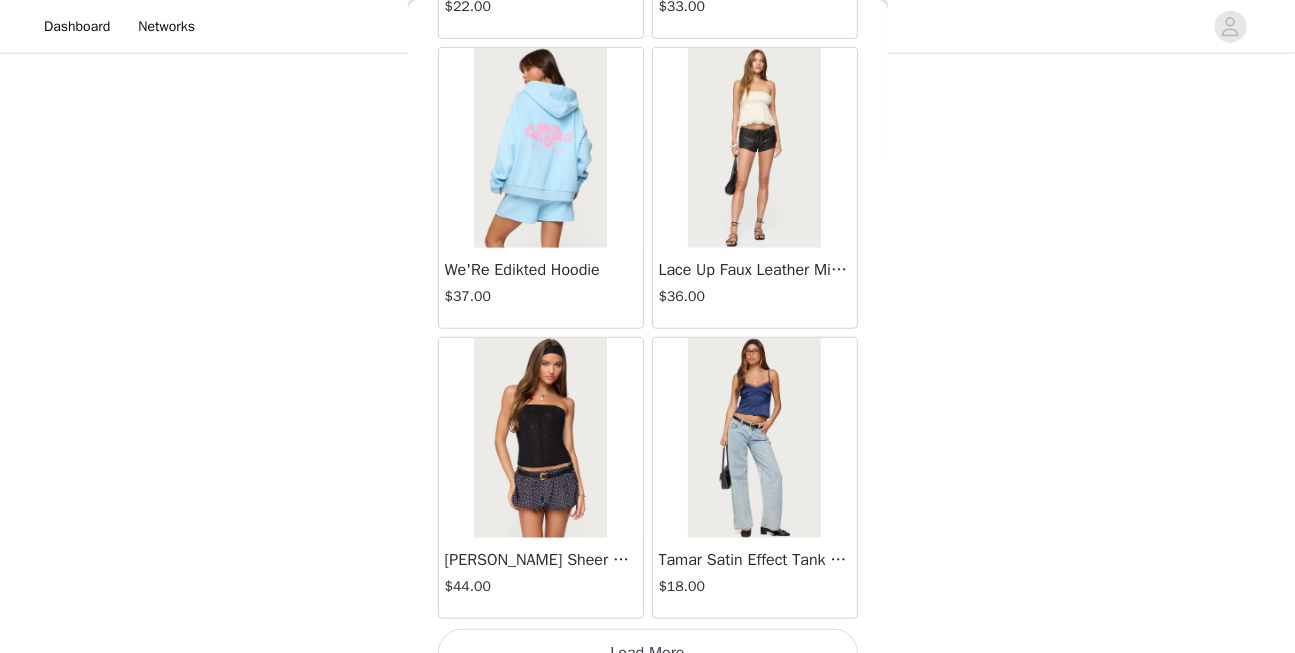 click on "Load More" at bounding box center [648, 653] 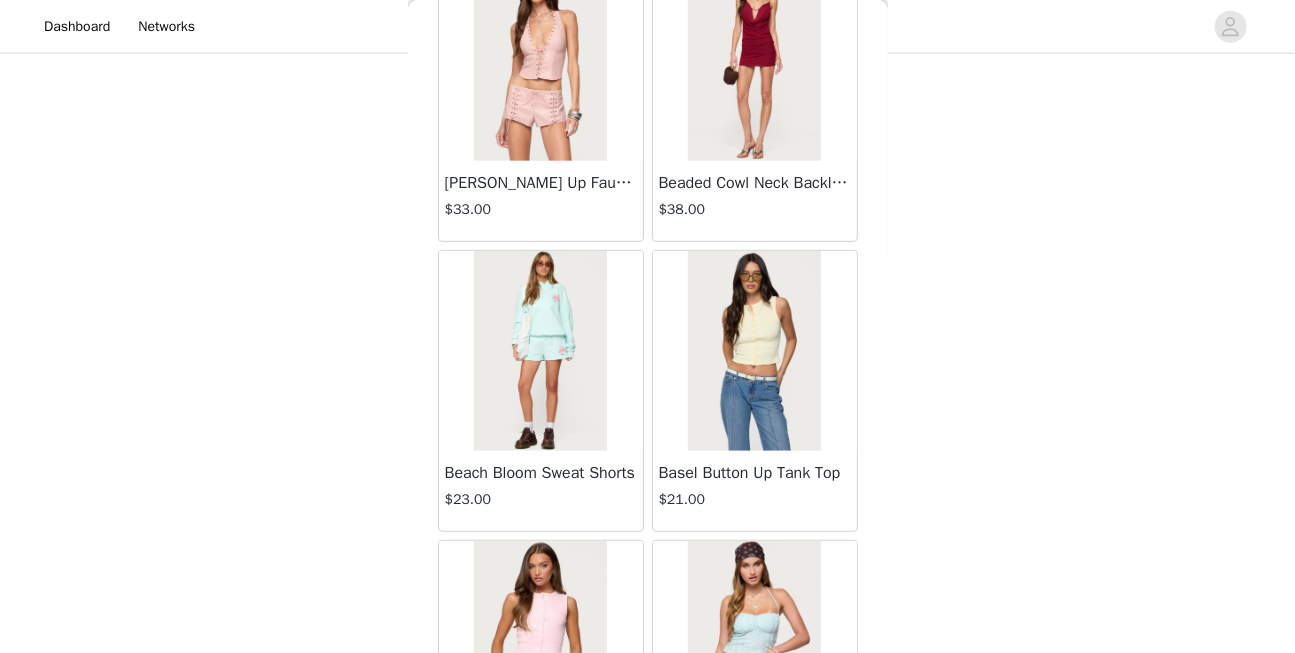 scroll, scrollTop: 54571, scrollLeft: 0, axis: vertical 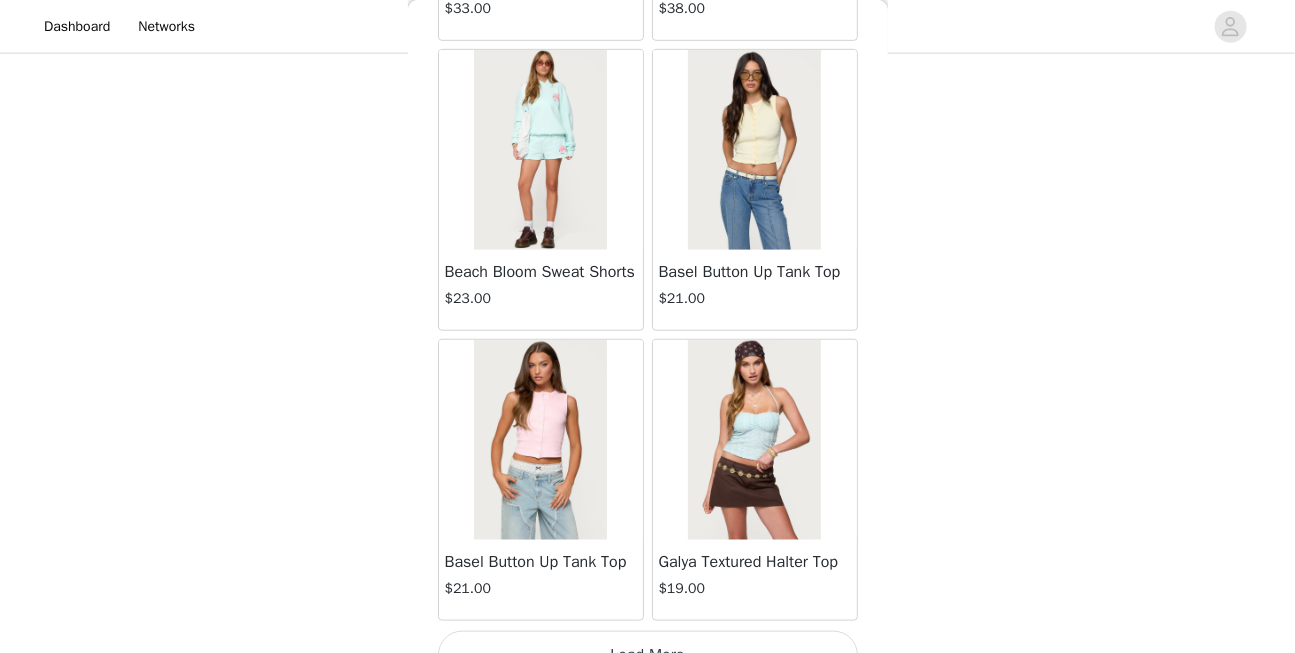 click on "Load More" at bounding box center (648, 655) 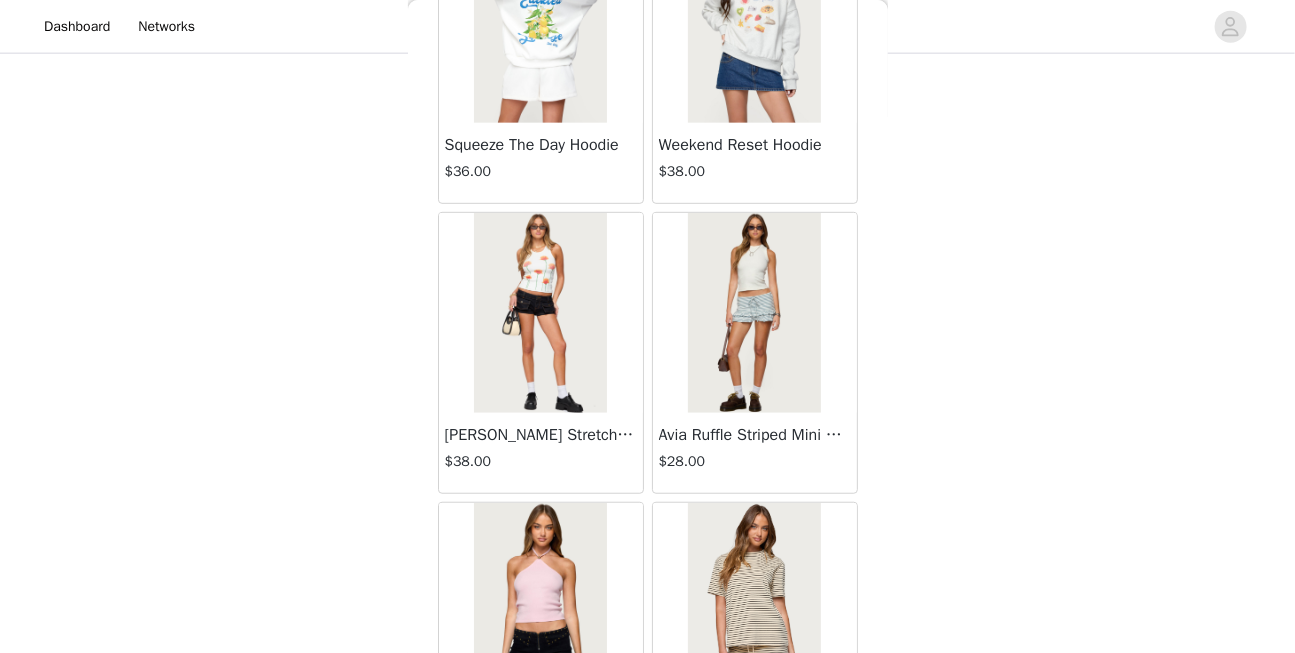 scroll, scrollTop: 57469, scrollLeft: 0, axis: vertical 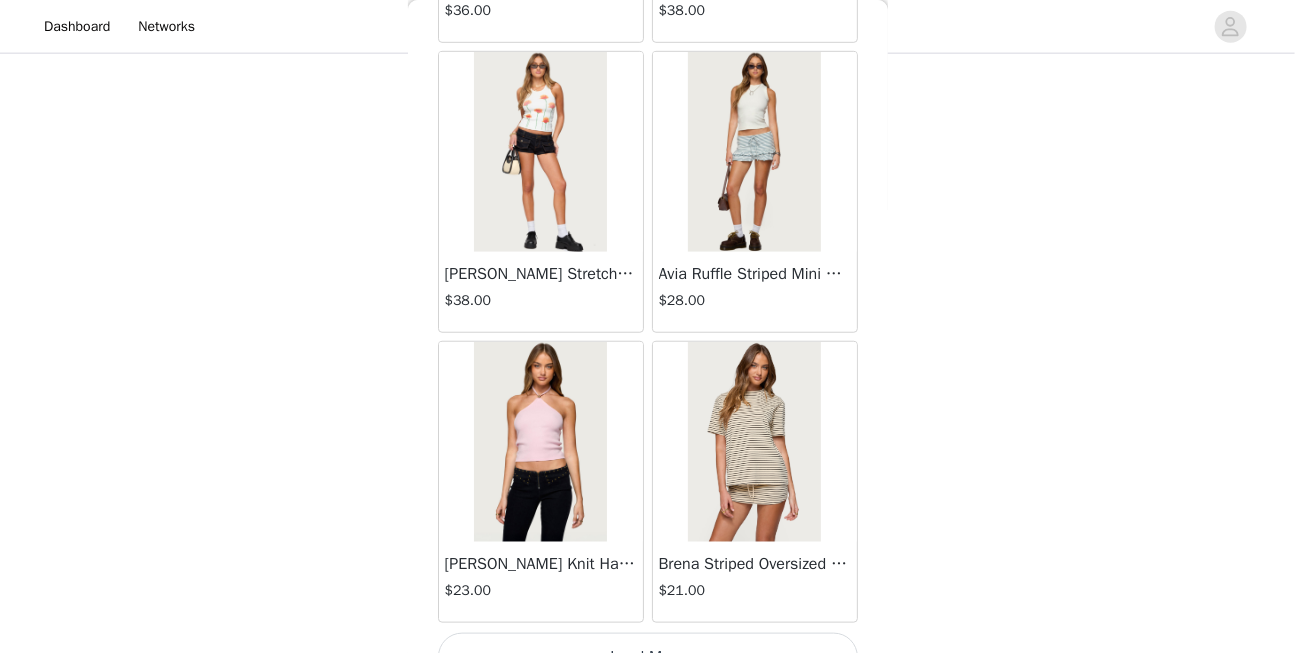 click on "Load More" at bounding box center (648, 657) 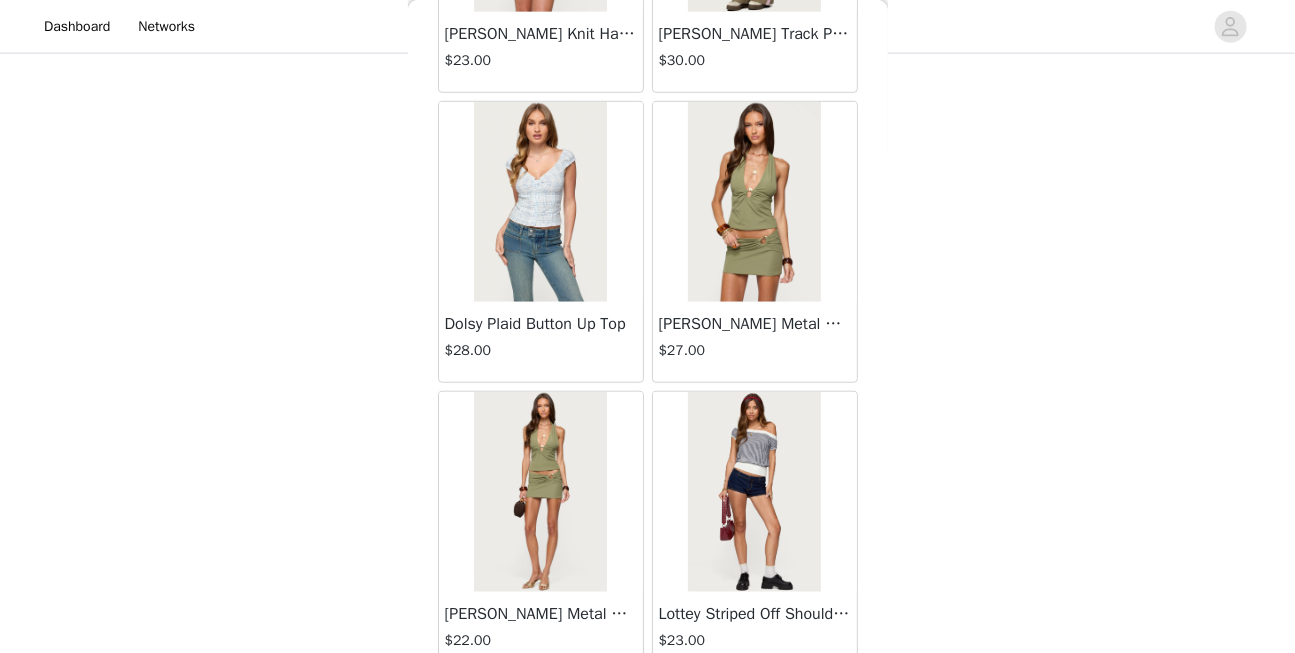 scroll, scrollTop: 60367, scrollLeft: 0, axis: vertical 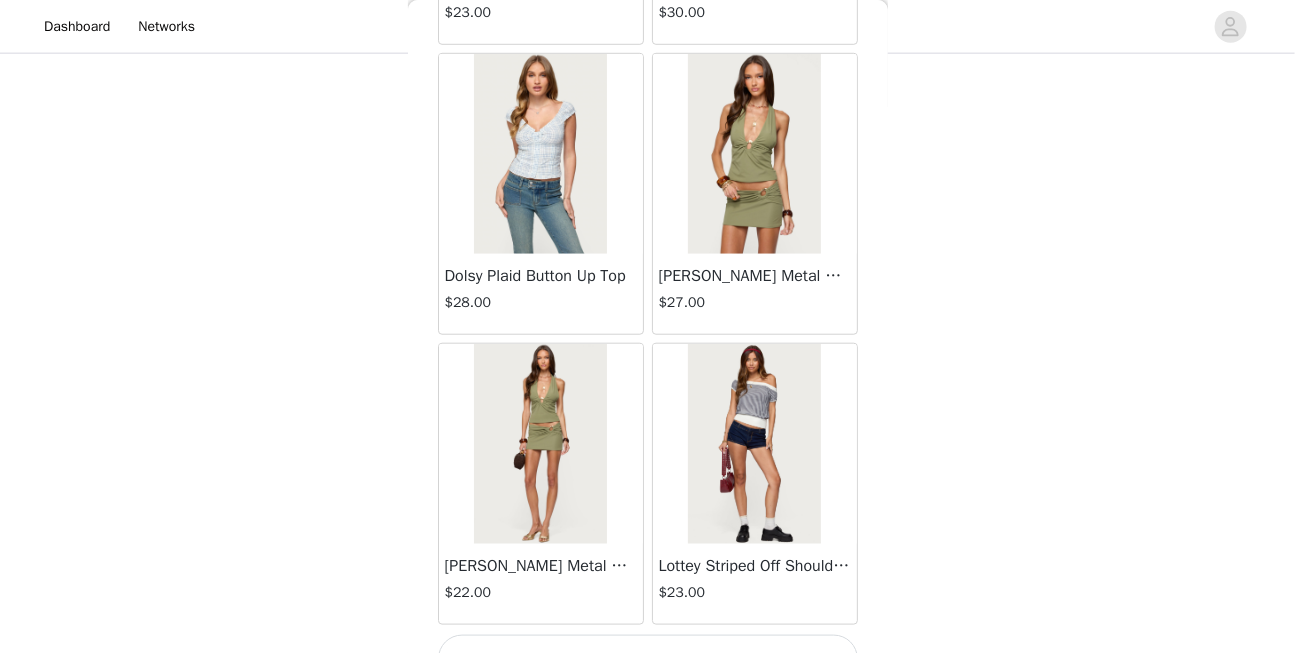 click on "Load More" at bounding box center (648, 659) 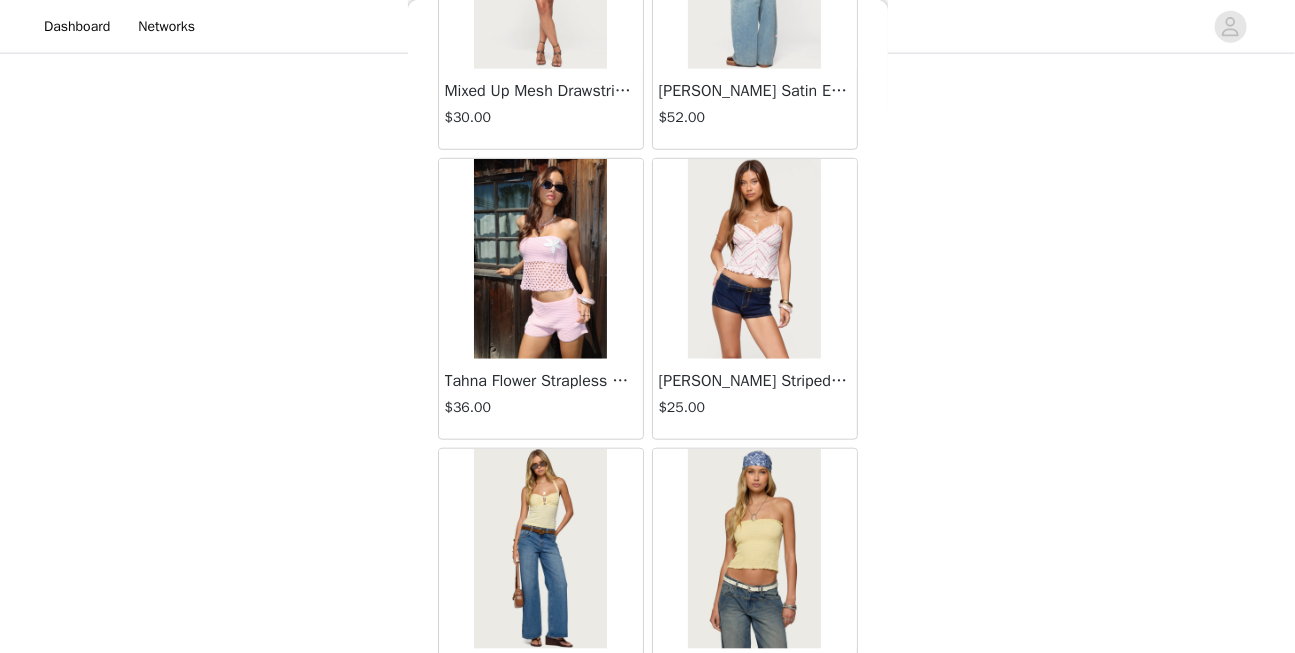 scroll, scrollTop: 63265, scrollLeft: 0, axis: vertical 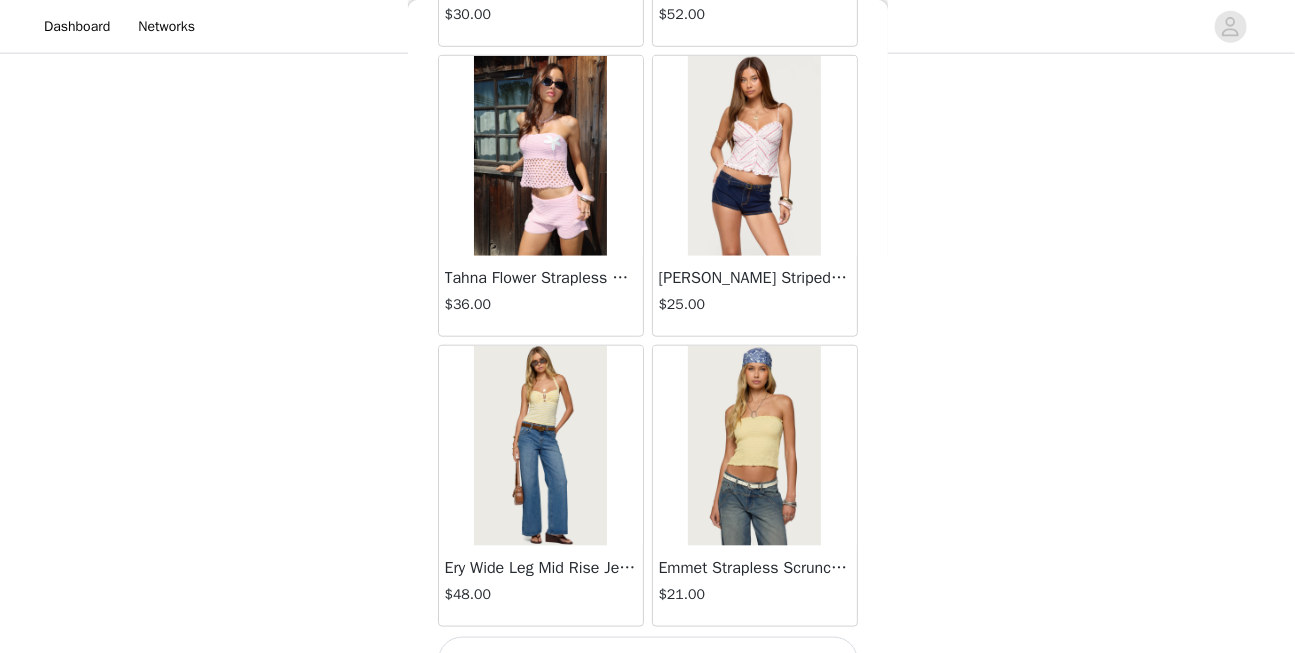 click on "Load More" at bounding box center (648, 661) 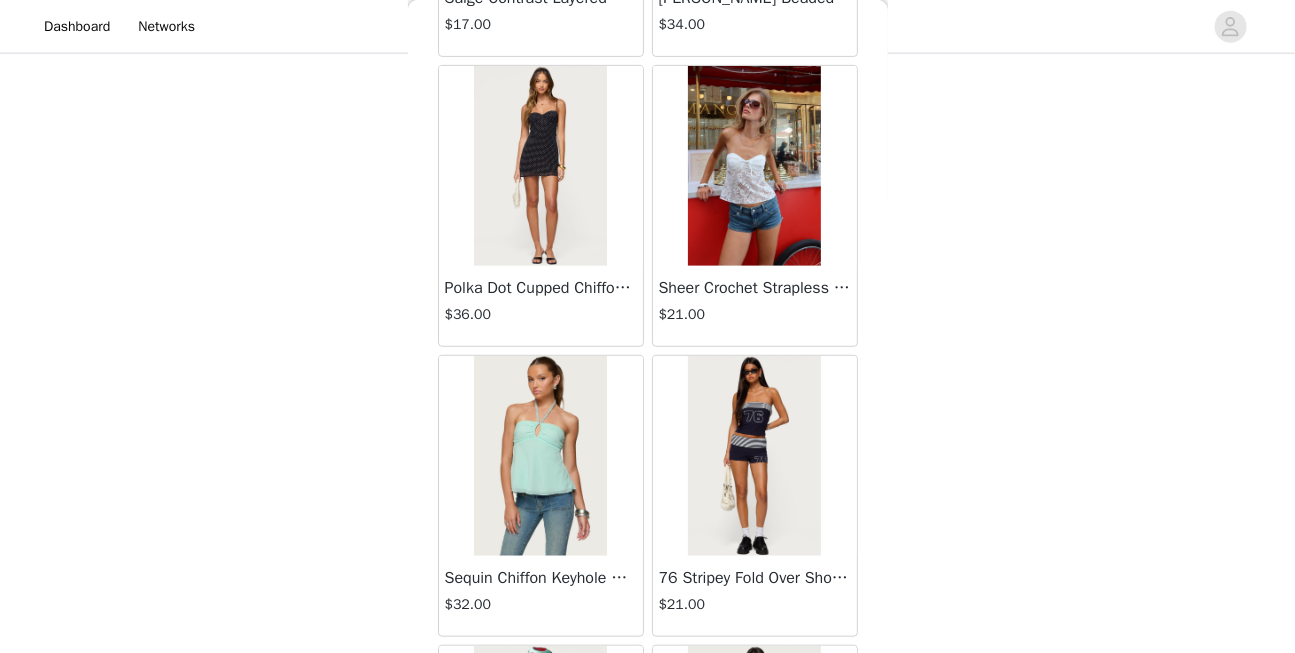 scroll, scrollTop: 66164, scrollLeft: 0, axis: vertical 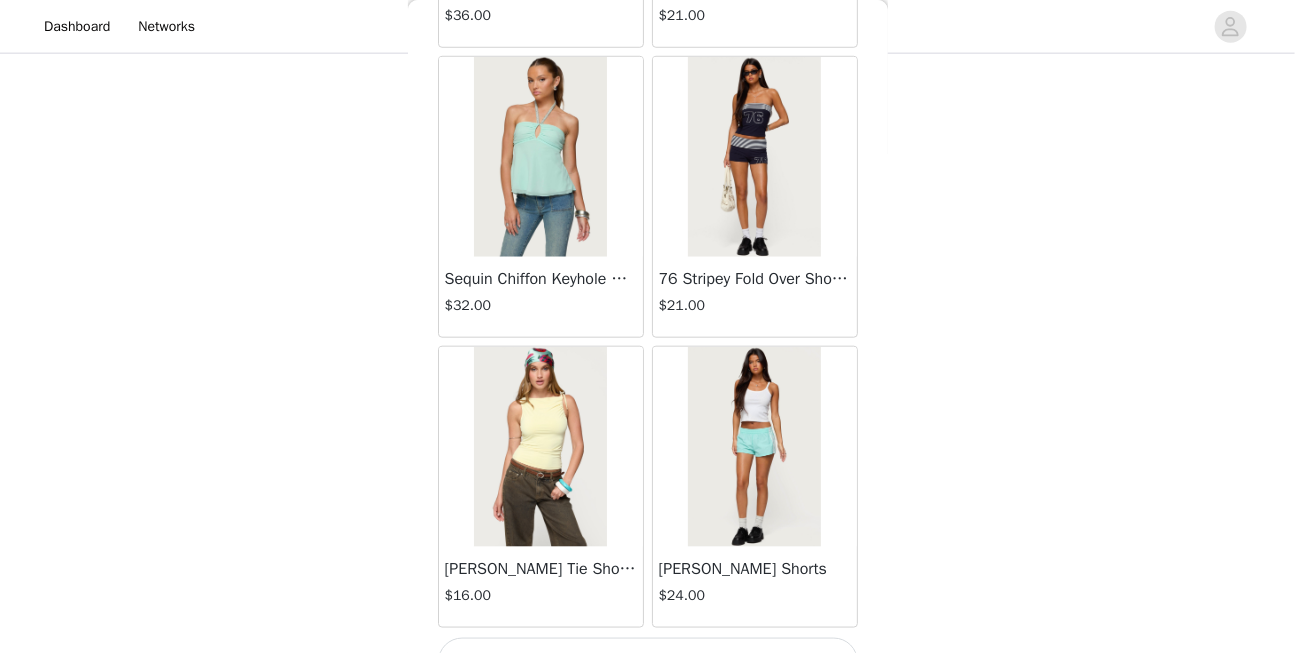 click on "Load More" at bounding box center (648, 662) 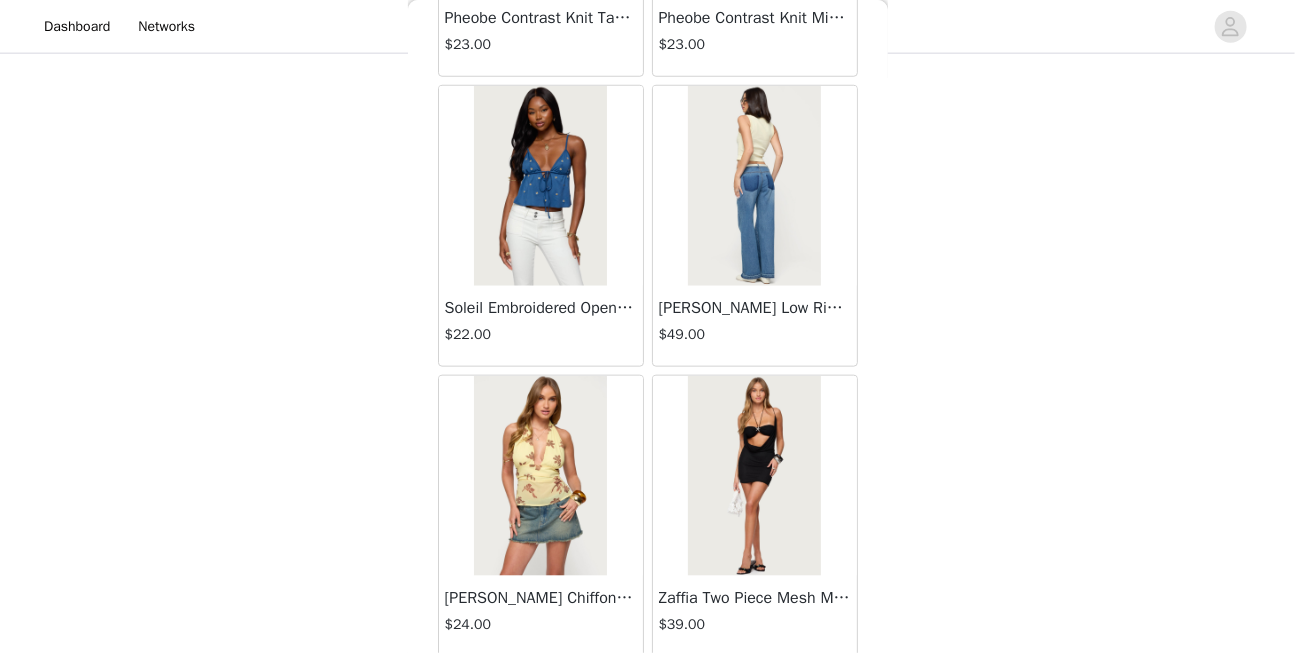scroll, scrollTop: 69062, scrollLeft: 0, axis: vertical 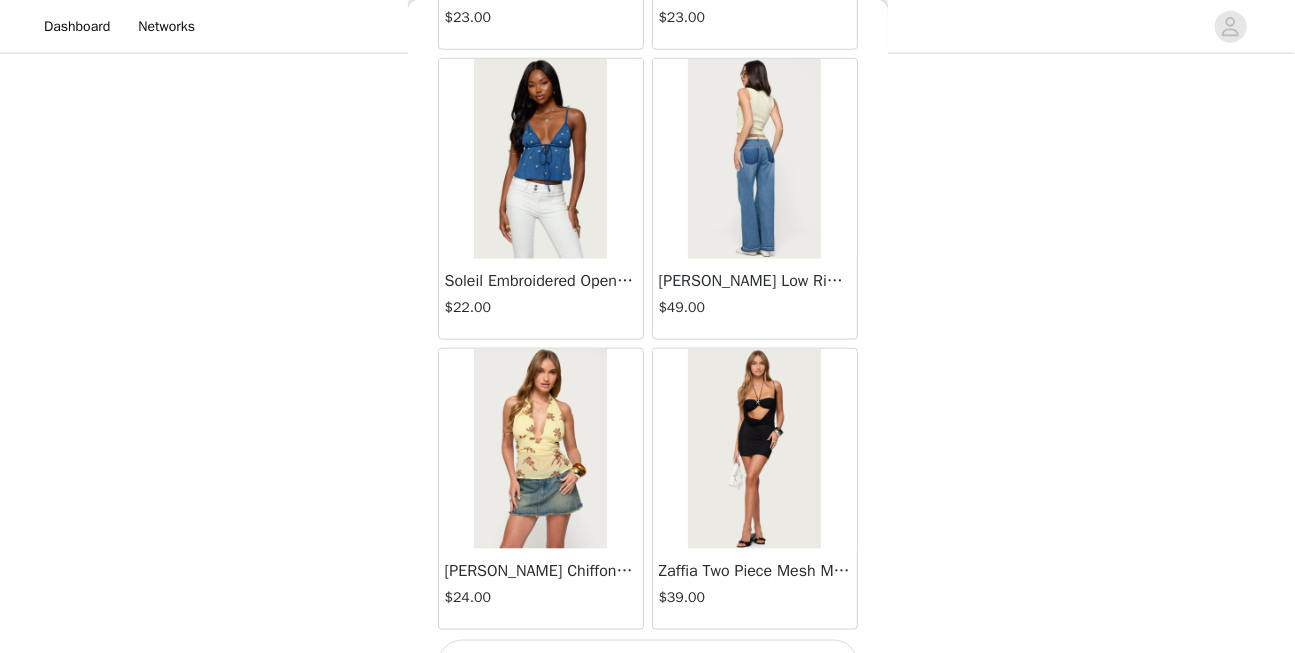 click on "Load More" at bounding box center [648, 664] 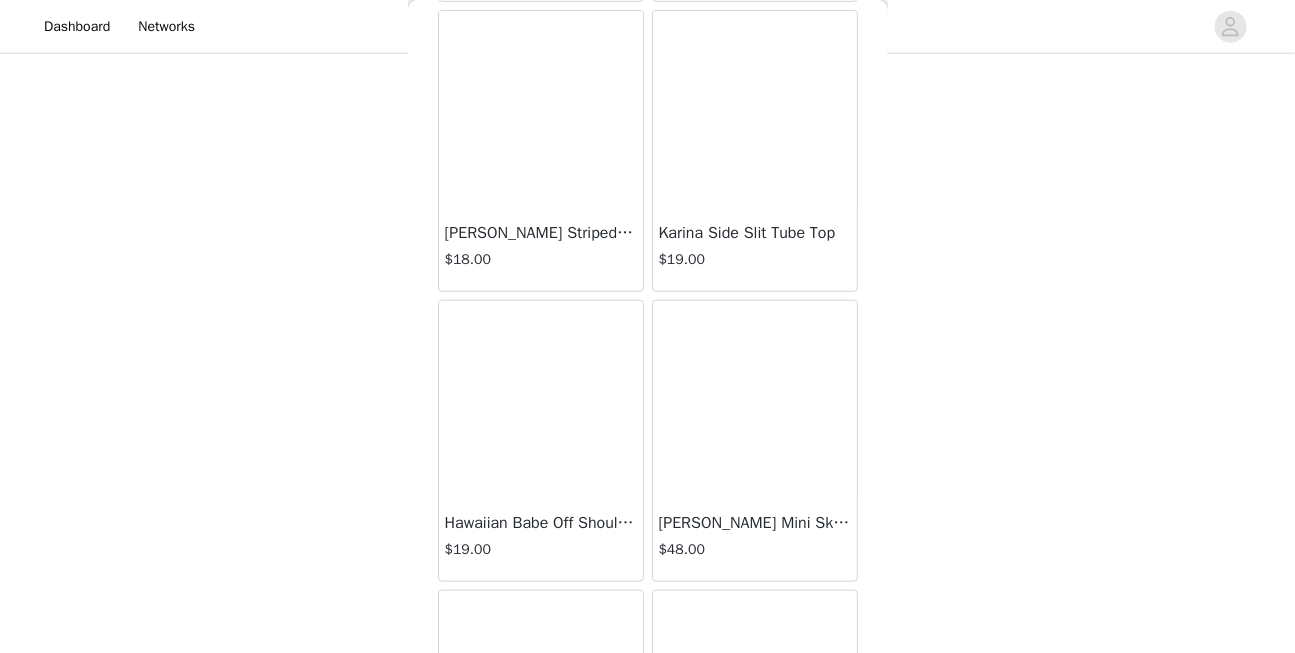 scroll, scrollTop: 71960, scrollLeft: 0, axis: vertical 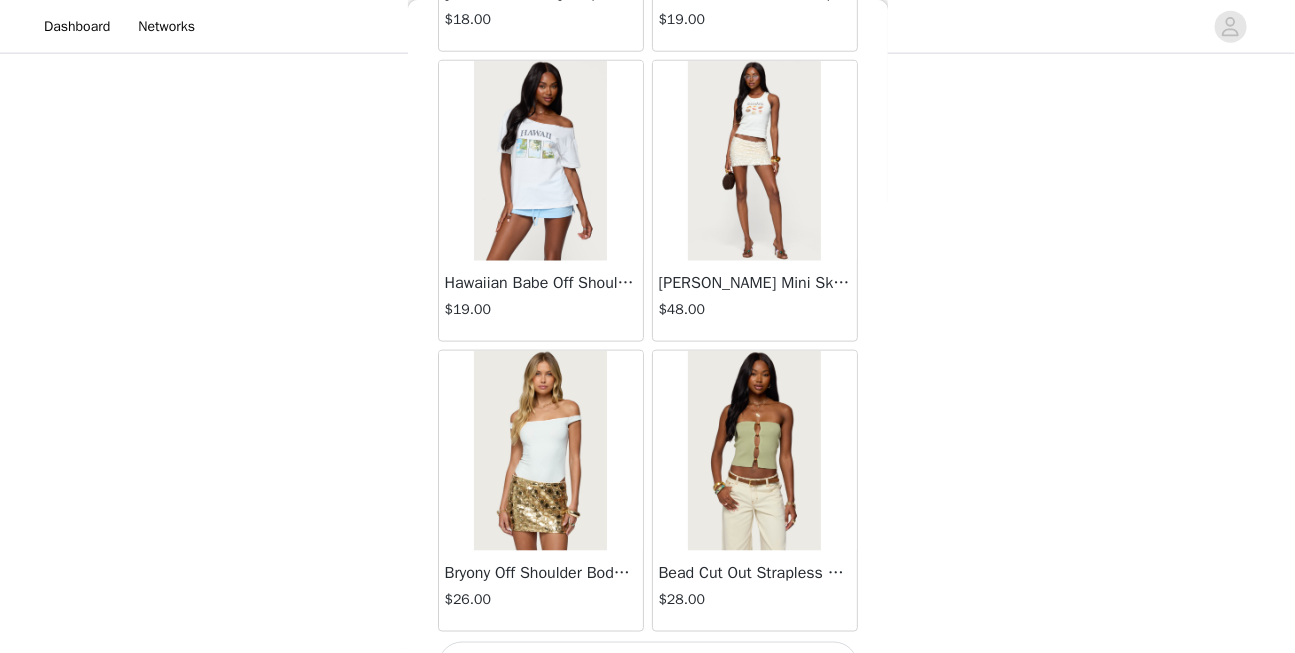 click on "Load More" at bounding box center (648, 666) 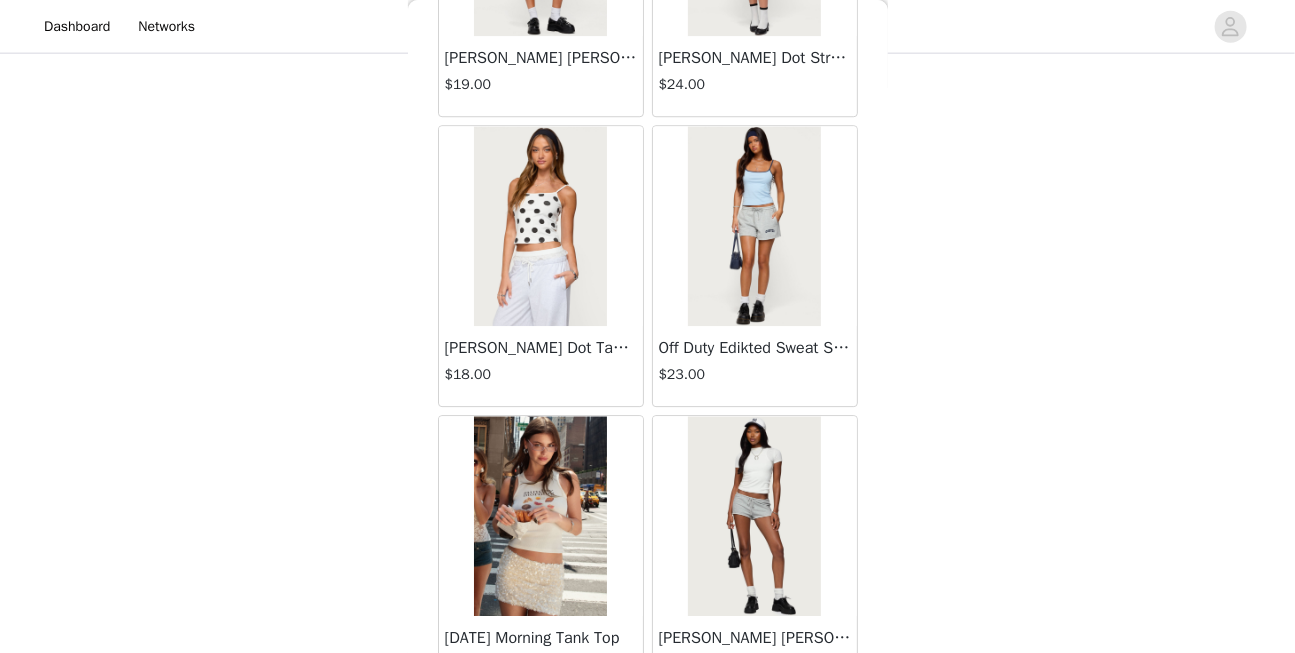 scroll, scrollTop: 73217, scrollLeft: 0, axis: vertical 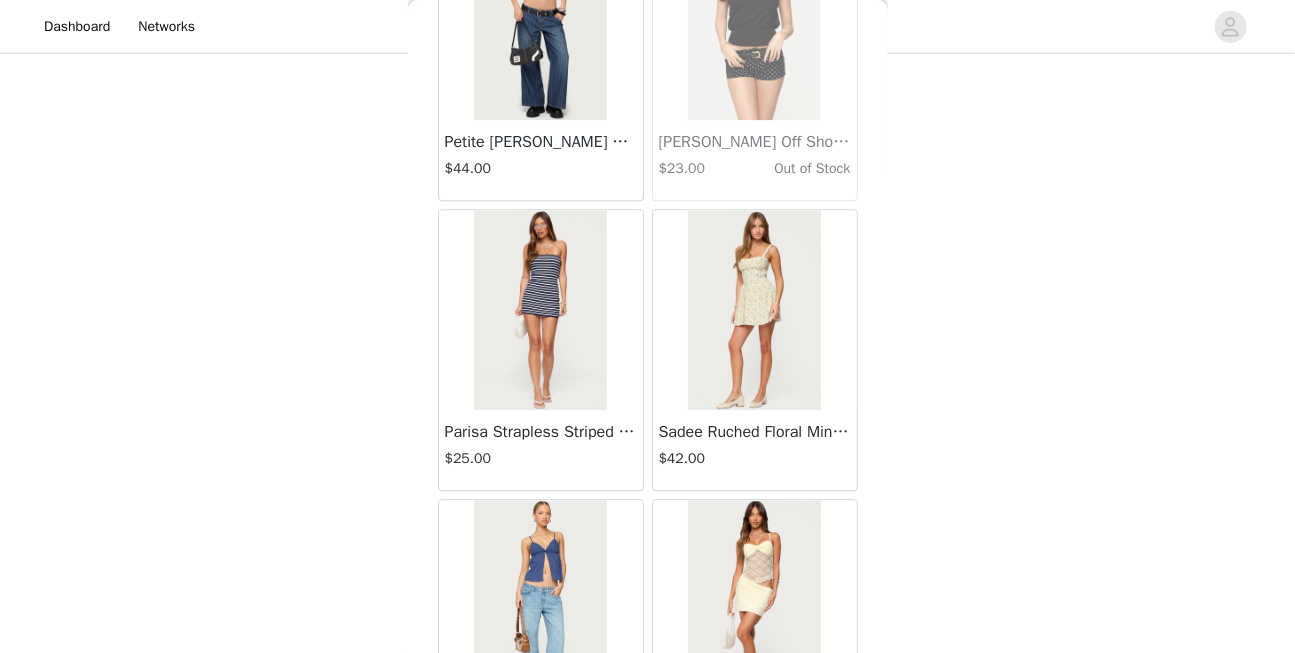 click at bounding box center (540, 310) 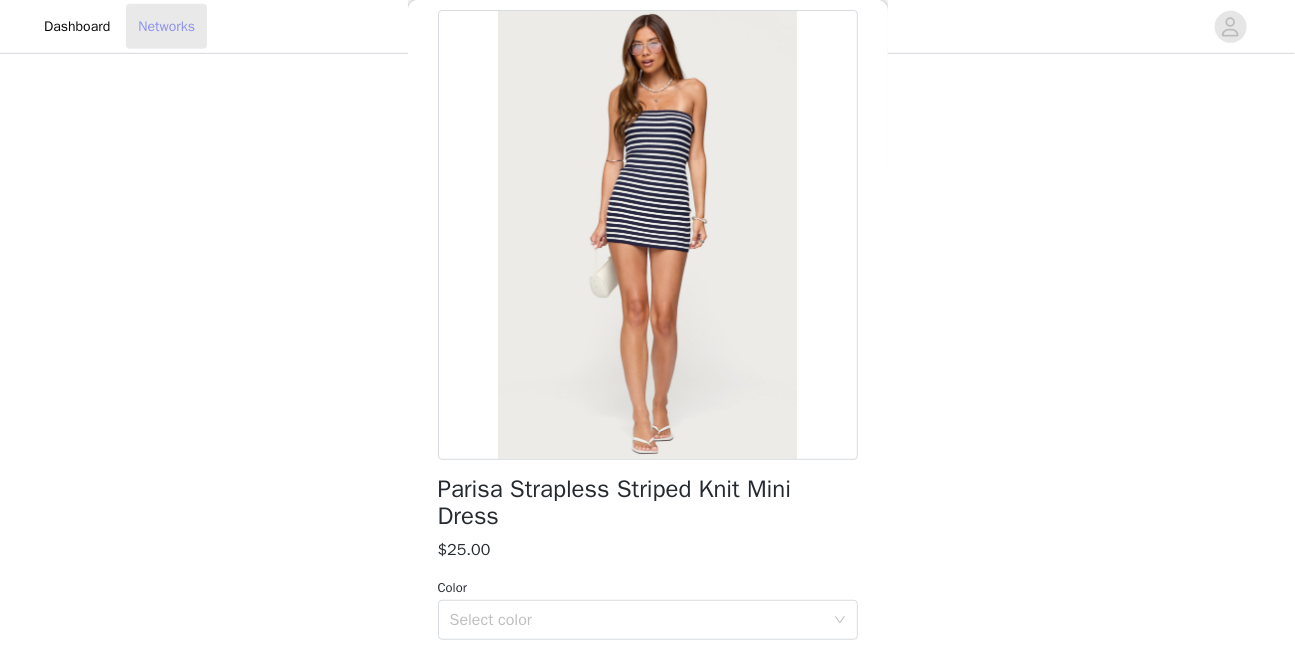 scroll, scrollTop: 57, scrollLeft: 0, axis: vertical 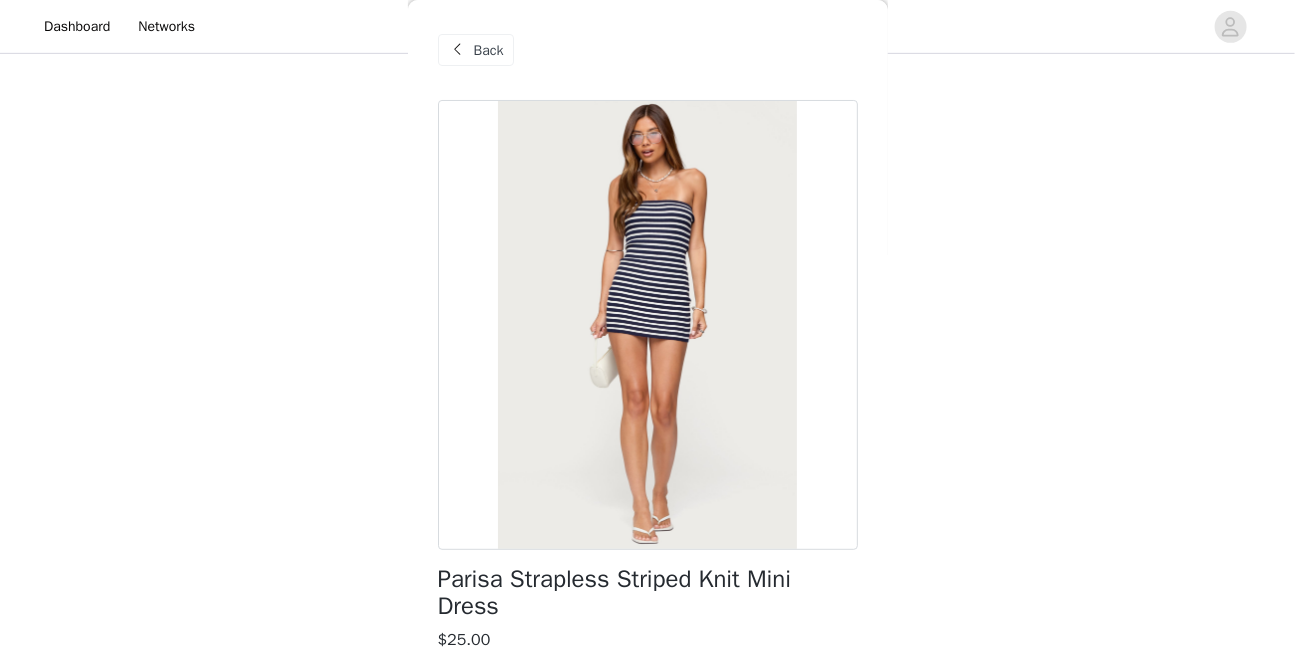 click on "Back" at bounding box center [489, 50] 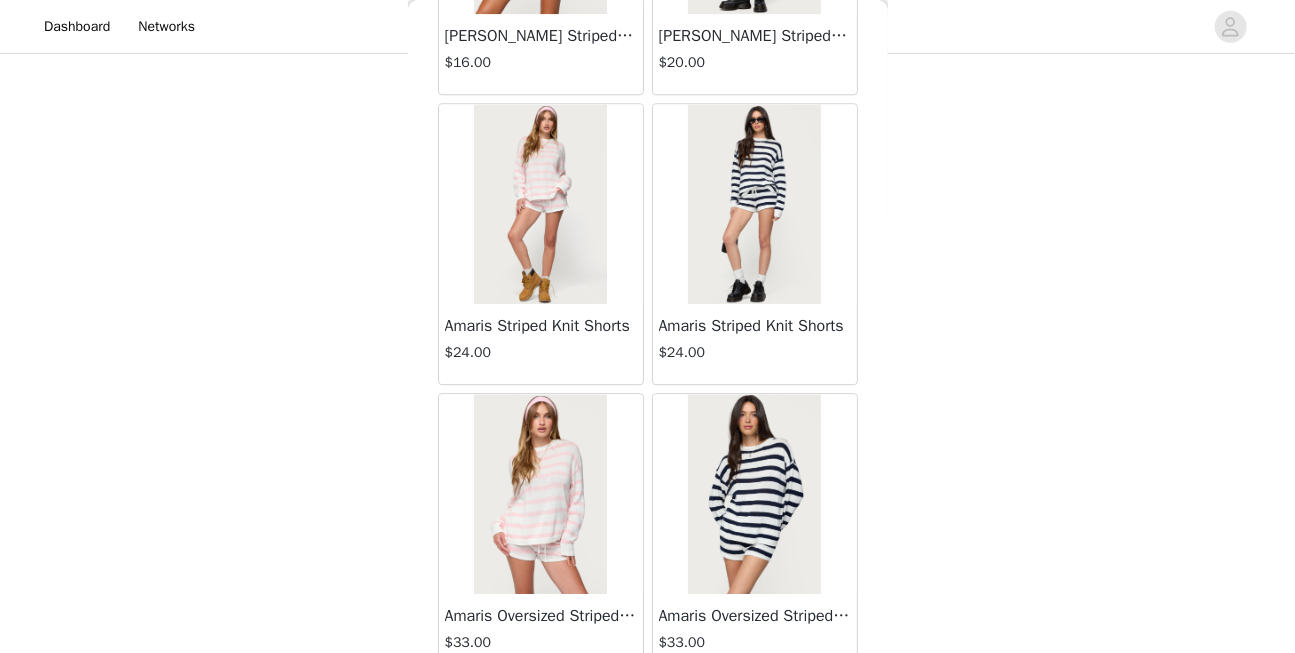 scroll, scrollTop: 47555, scrollLeft: 0, axis: vertical 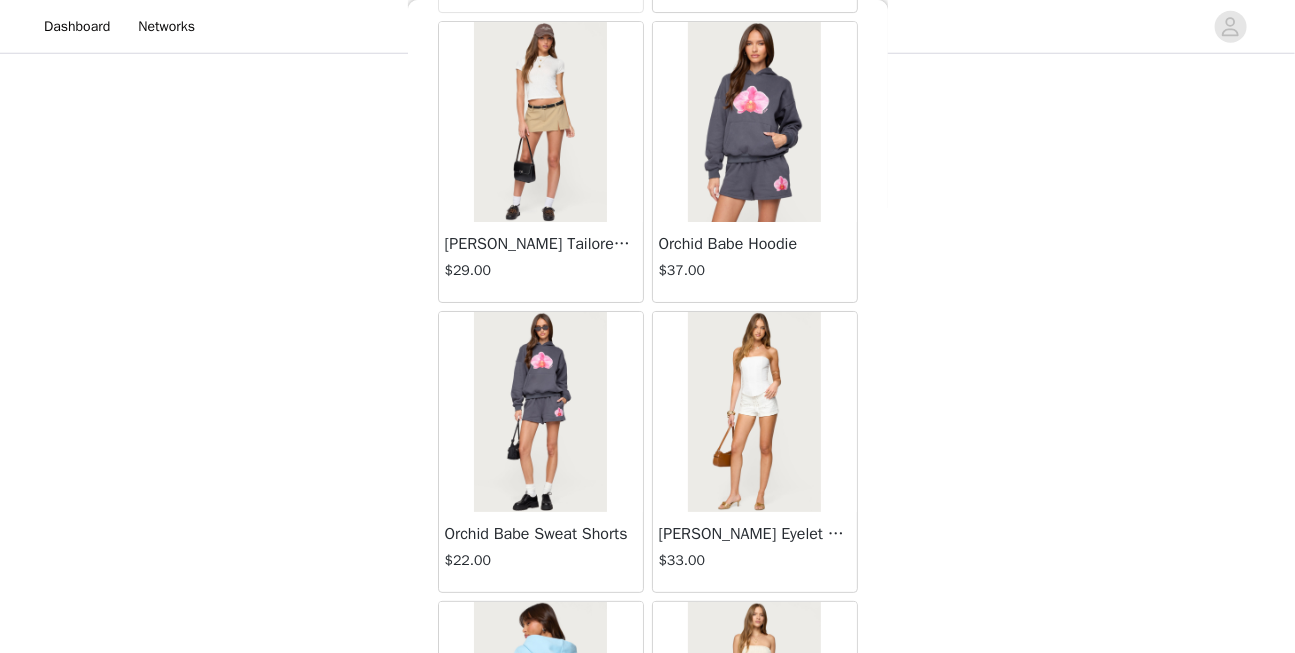 click at bounding box center [754, 412] 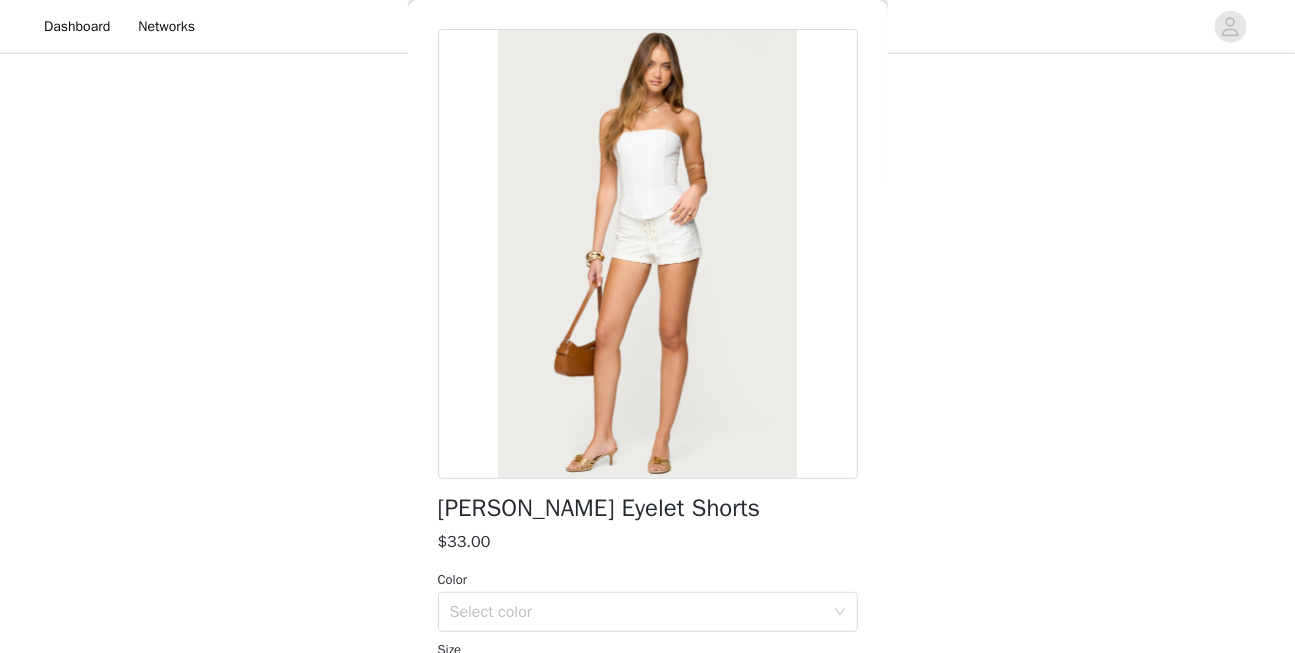 scroll, scrollTop: 63, scrollLeft: 0, axis: vertical 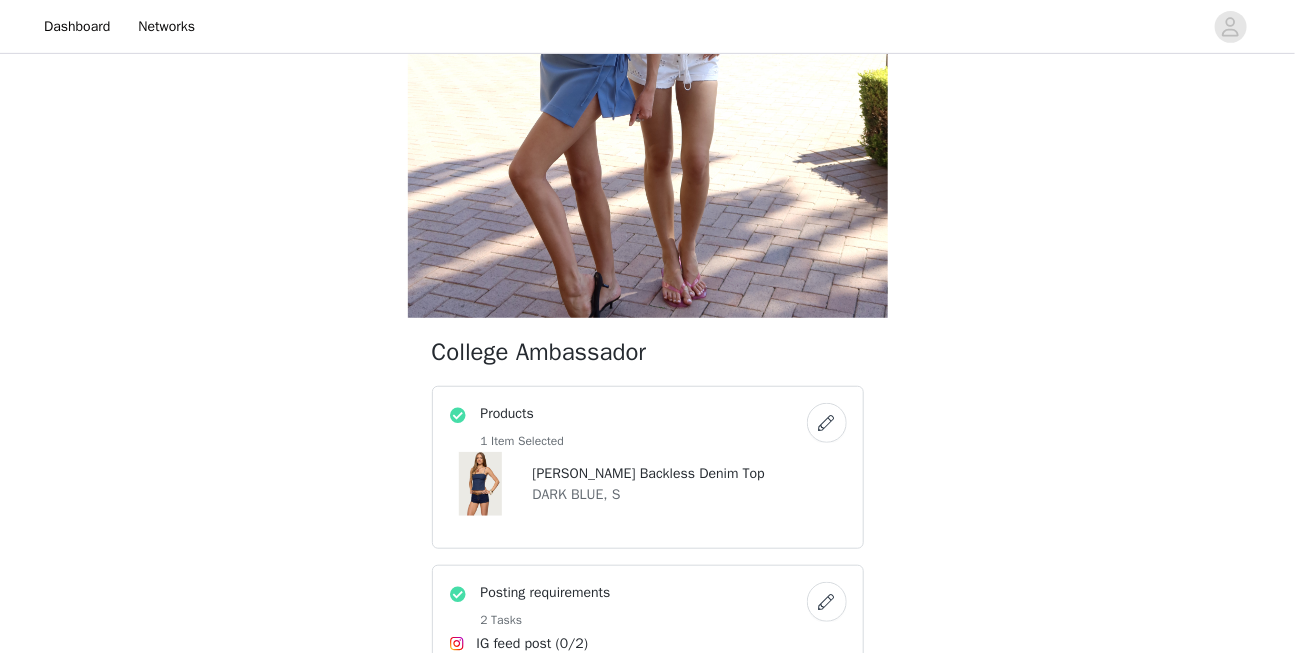 click on "[PERSON_NAME] Backless Denim Top" at bounding box center [649, 473] 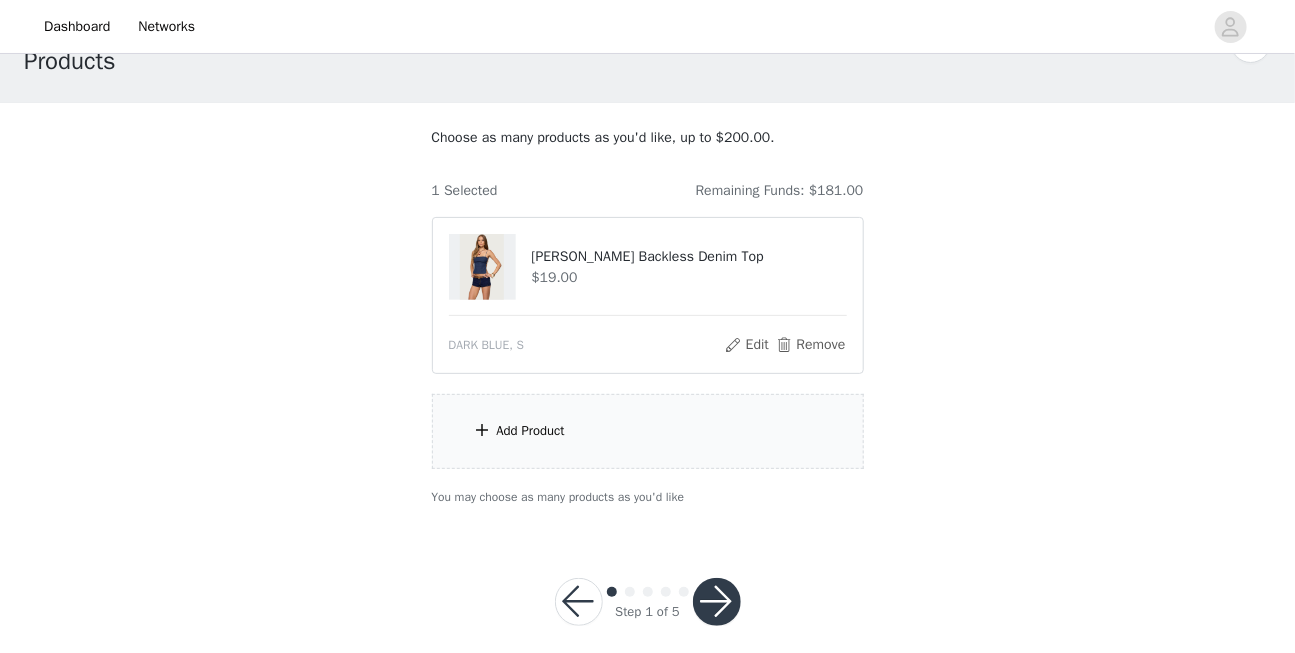 scroll, scrollTop: 79, scrollLeft: 0, axis: vertical 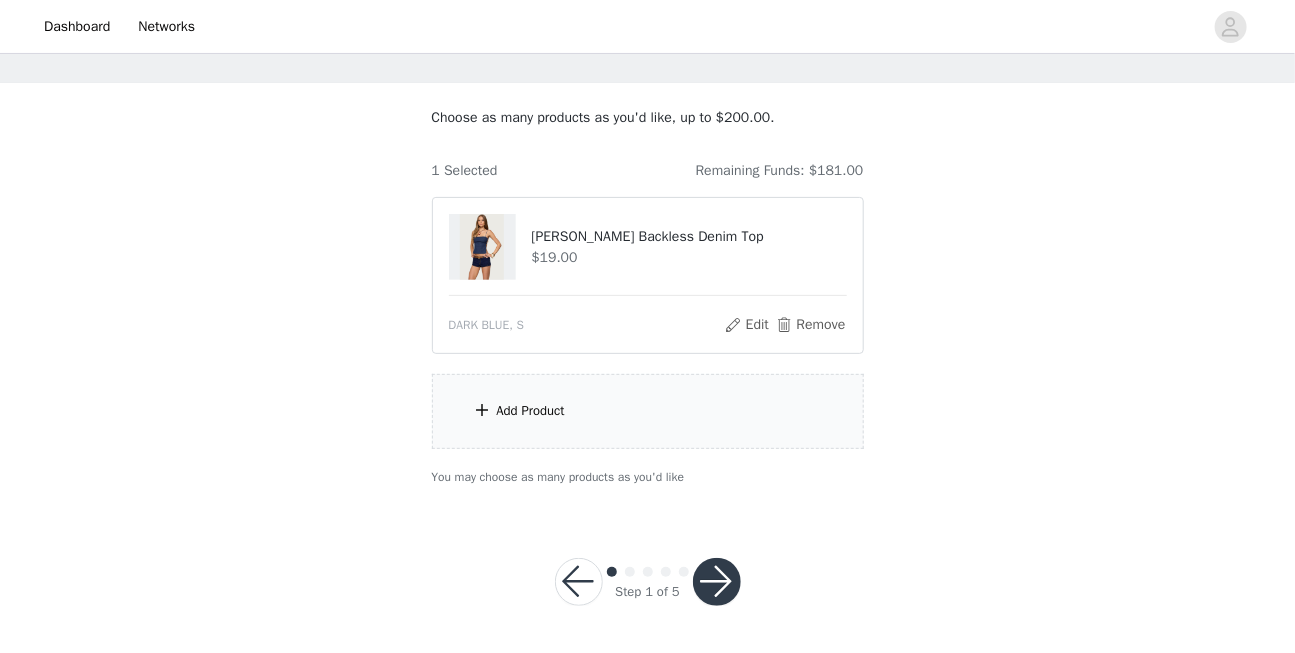 click on "Add Product" at bounding box center [648, 411] 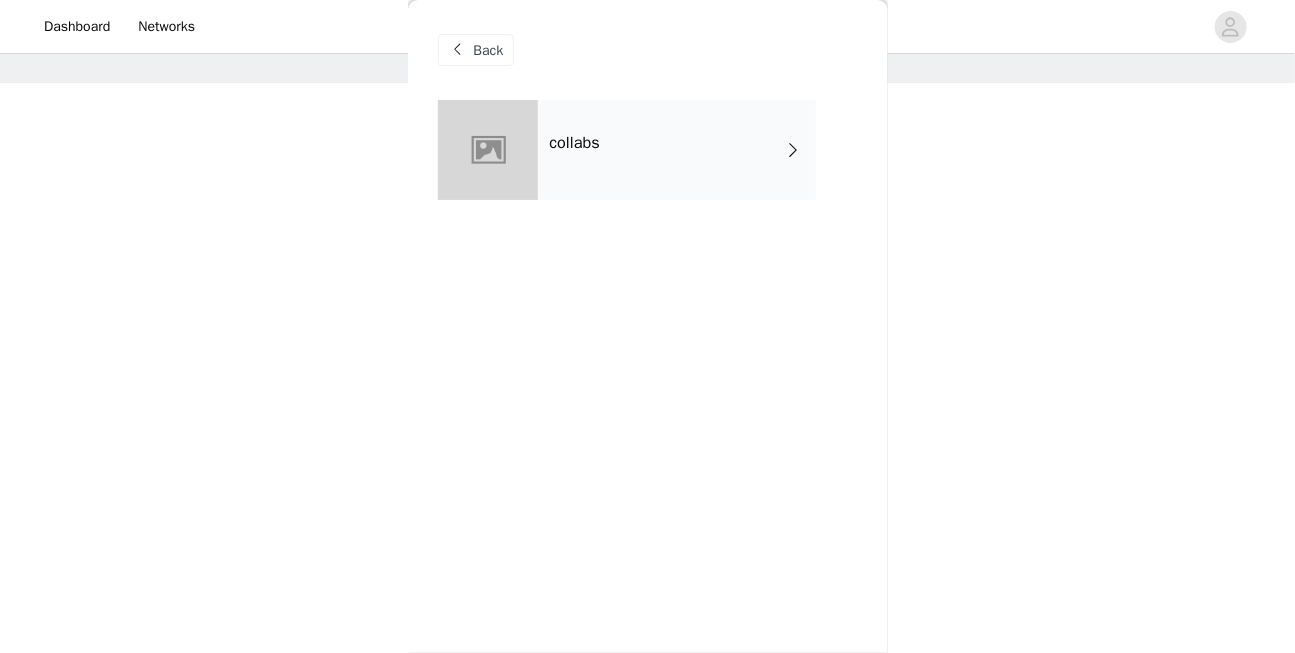 click on "collabs" at bounding box center (677, 150) 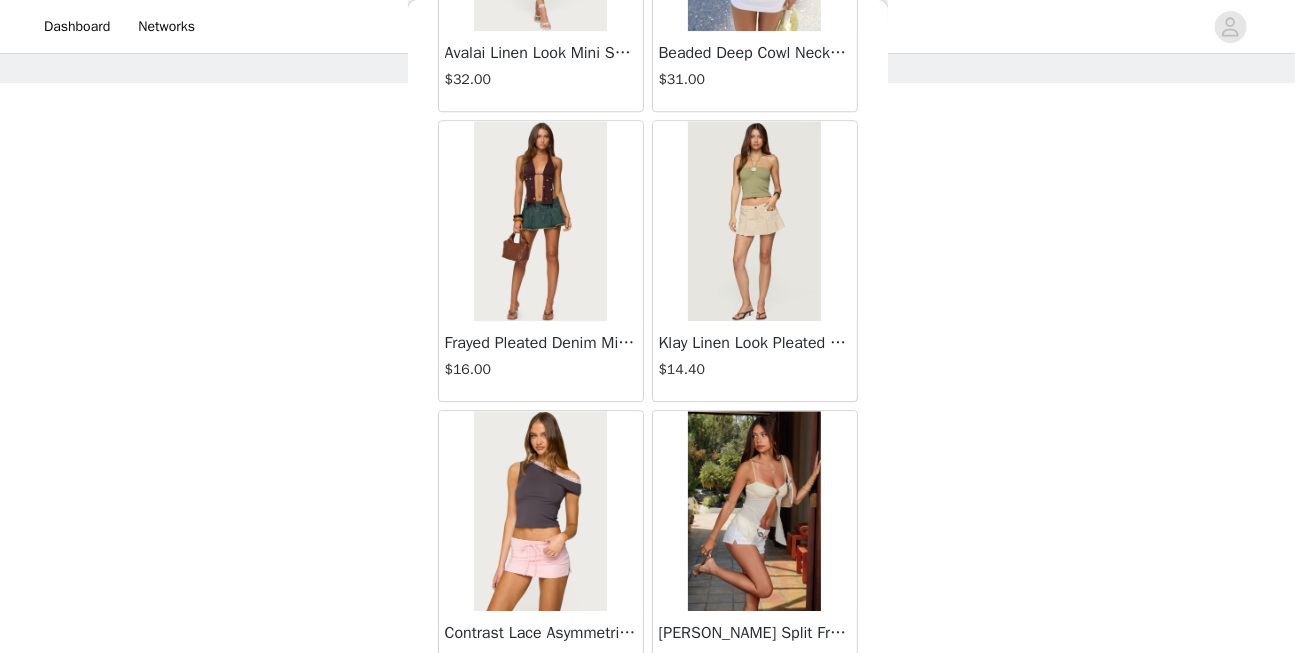 scroll, scrollTop: 2404, scrollLeft: 0, axis: vertical 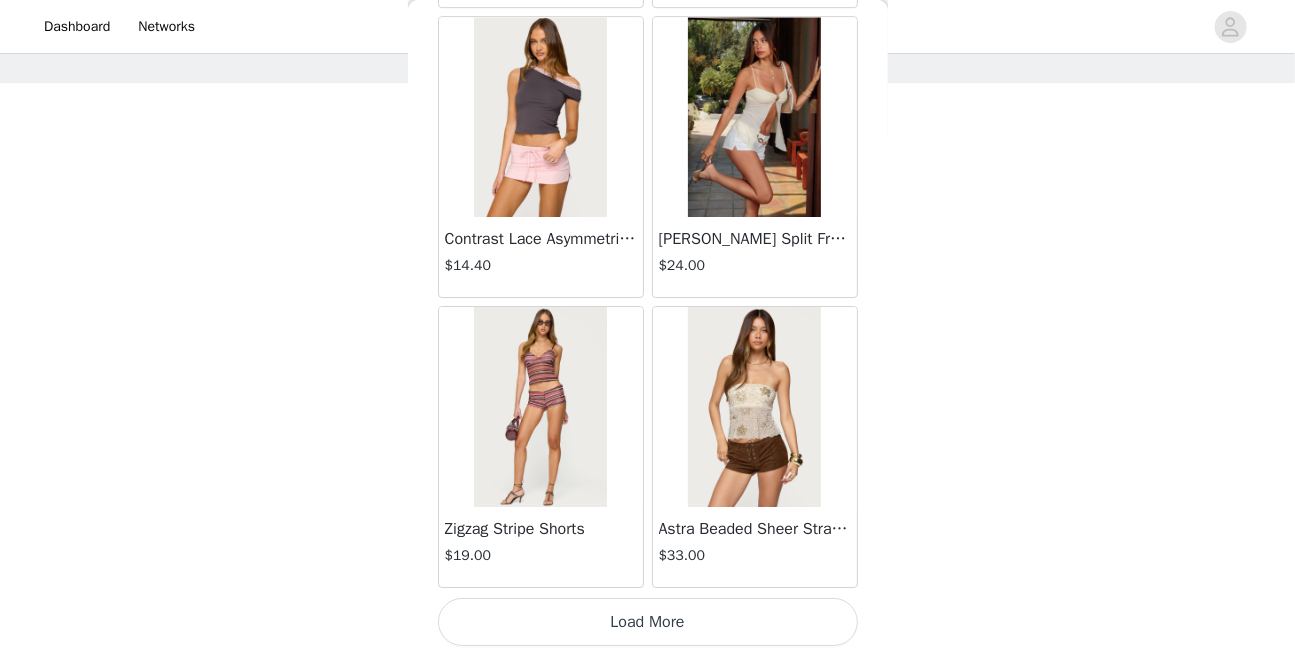 click on "Load More" at bounding box center (648, 622) 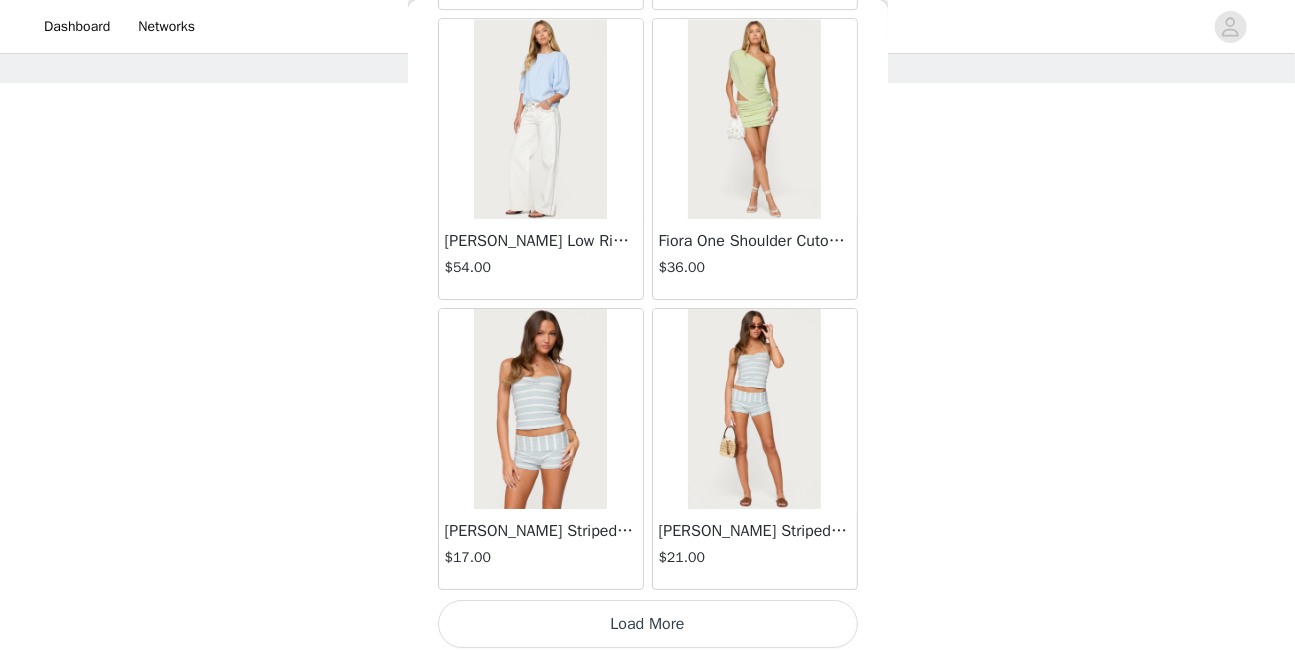 click on "Load More" at bounding box center [648, 624] 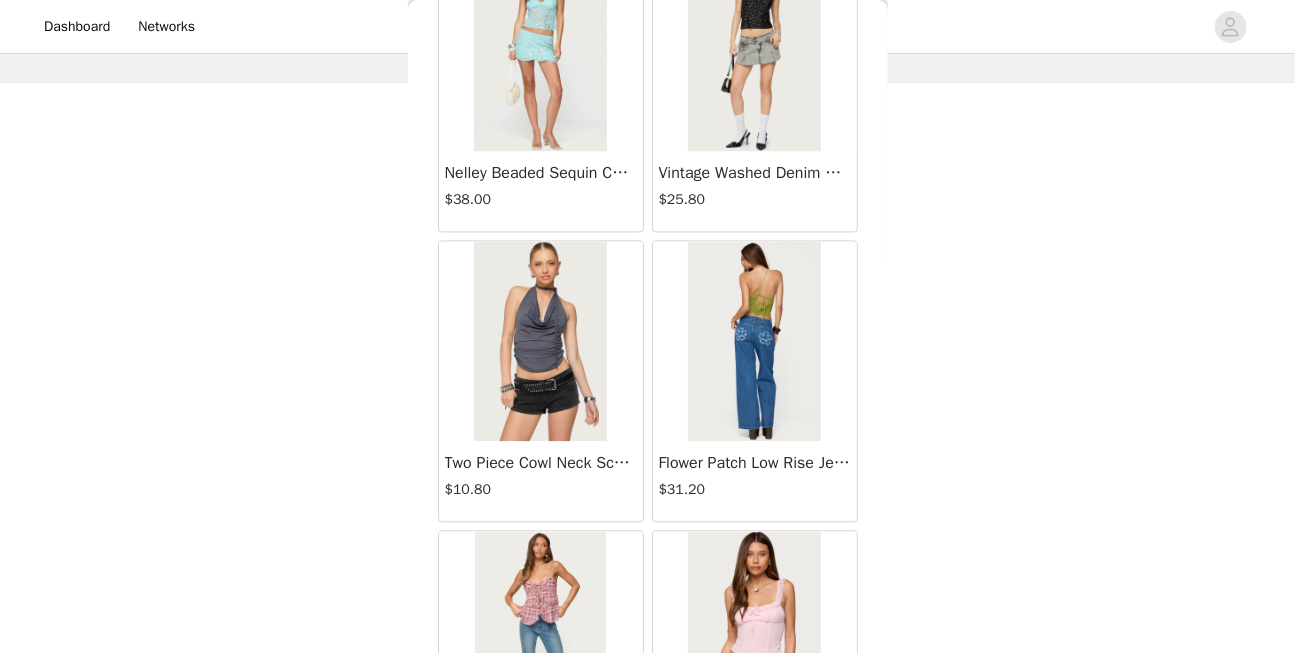 scroll, scrollTop: 7117, scrollLeft: 0, axis: vertical 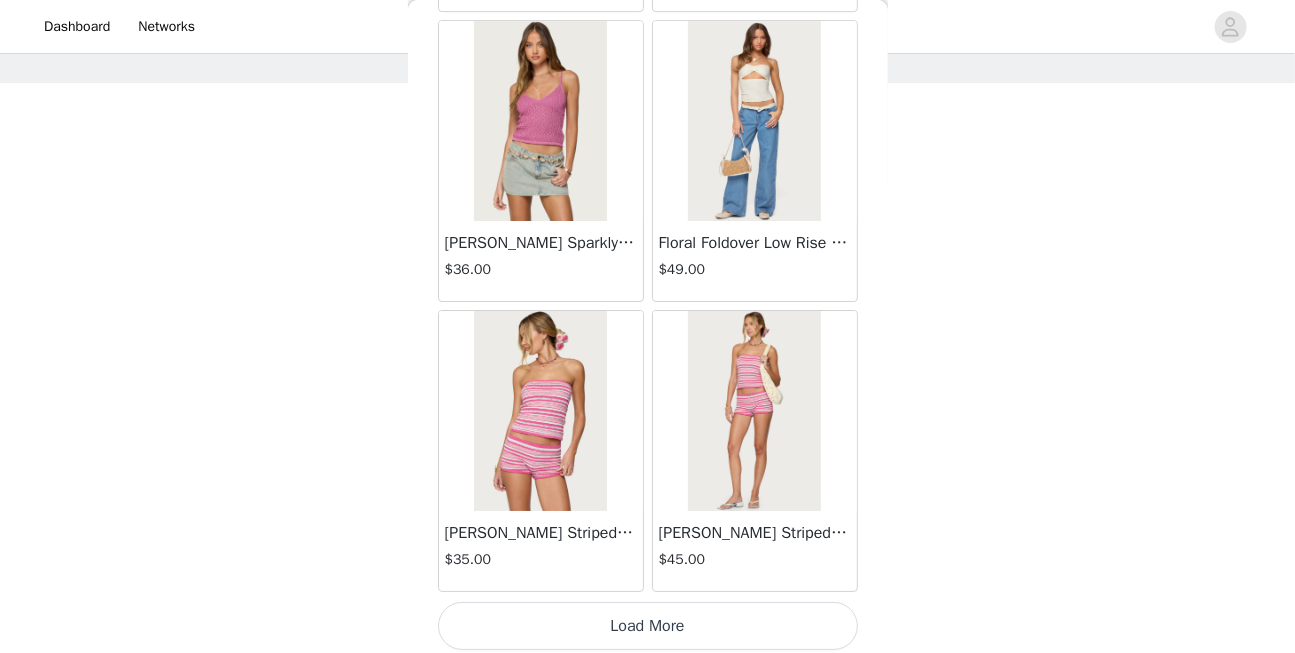click on "Load More" at bounding box center (648, 626) 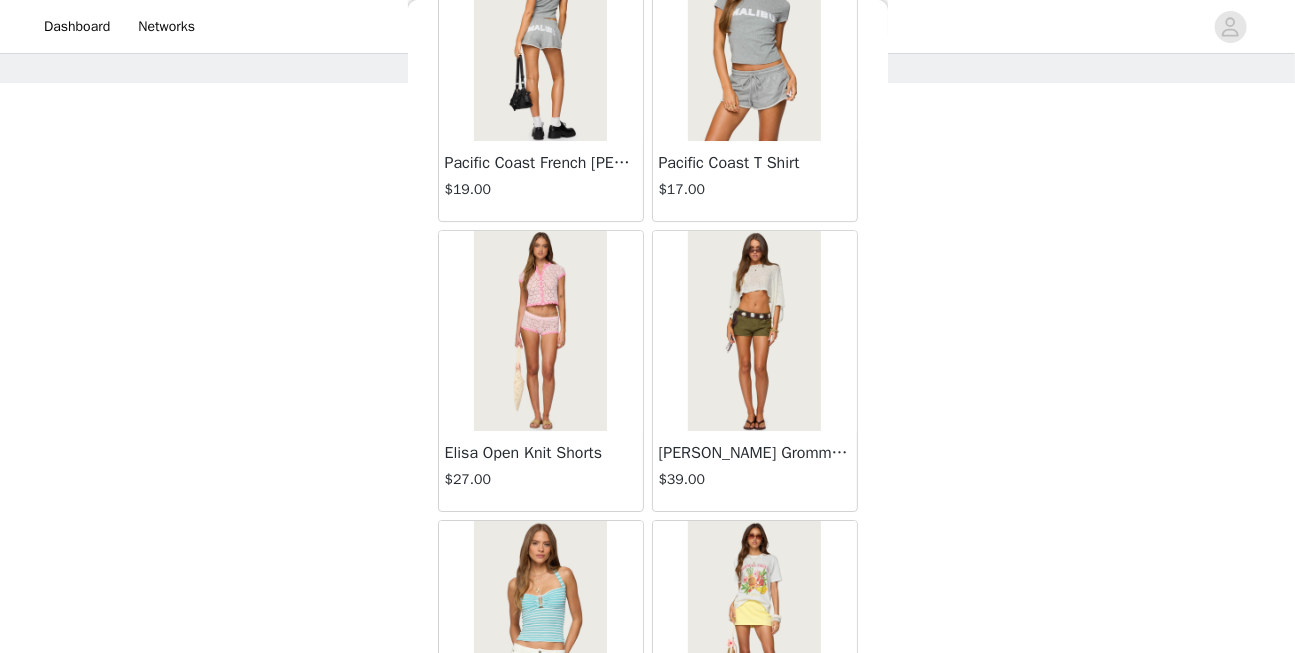 scroll, scrollTop: 11099, scrollLeft: 0, axis: vertical 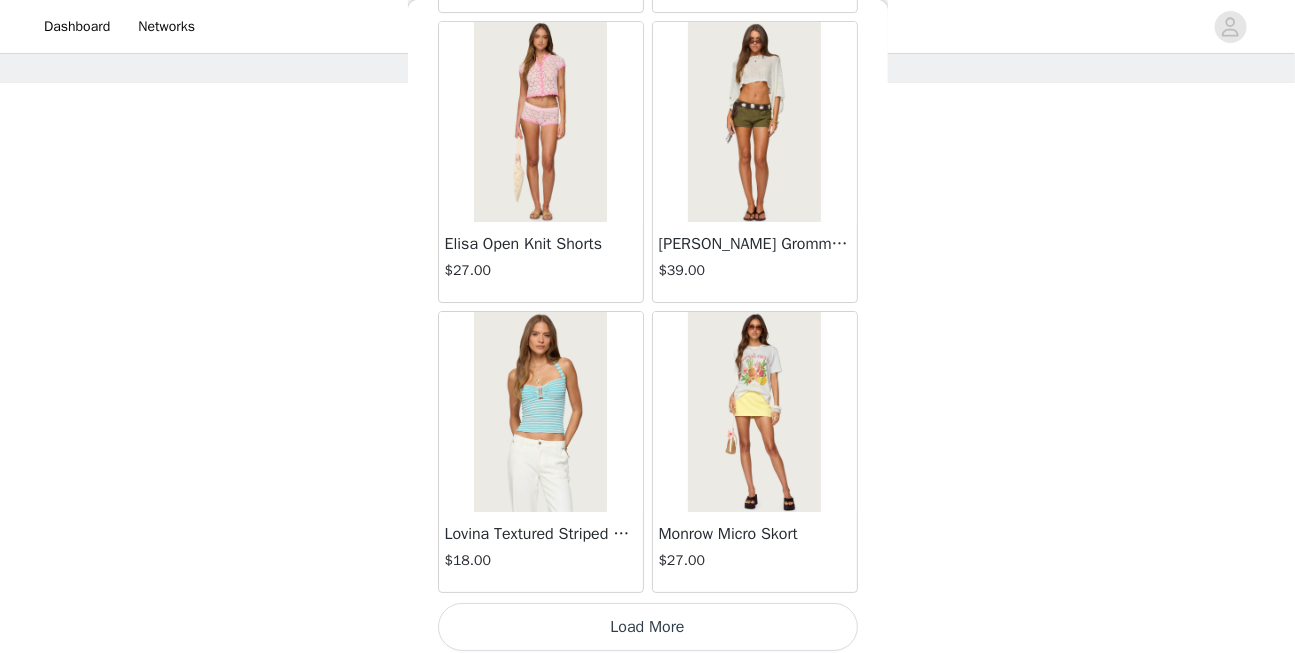 click on "Load More" at bounding box center [648, 627] 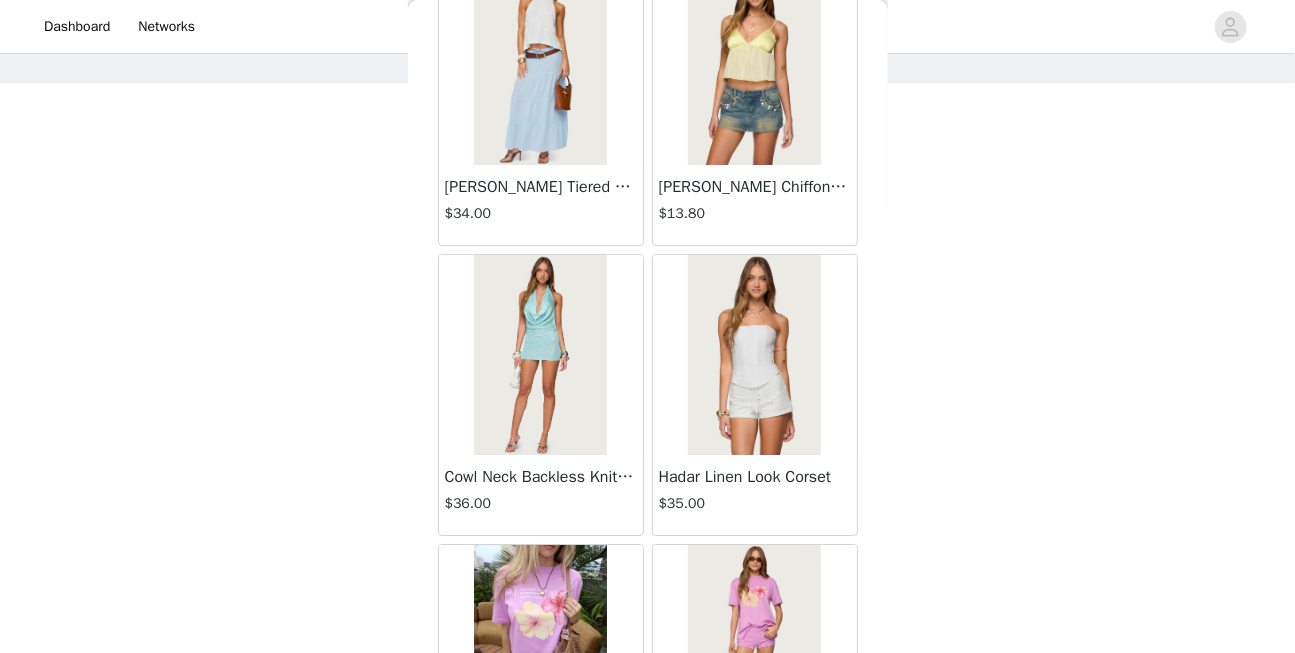 scroll, scrollTop: 13997, scrollLeft: 0, axis: vertical 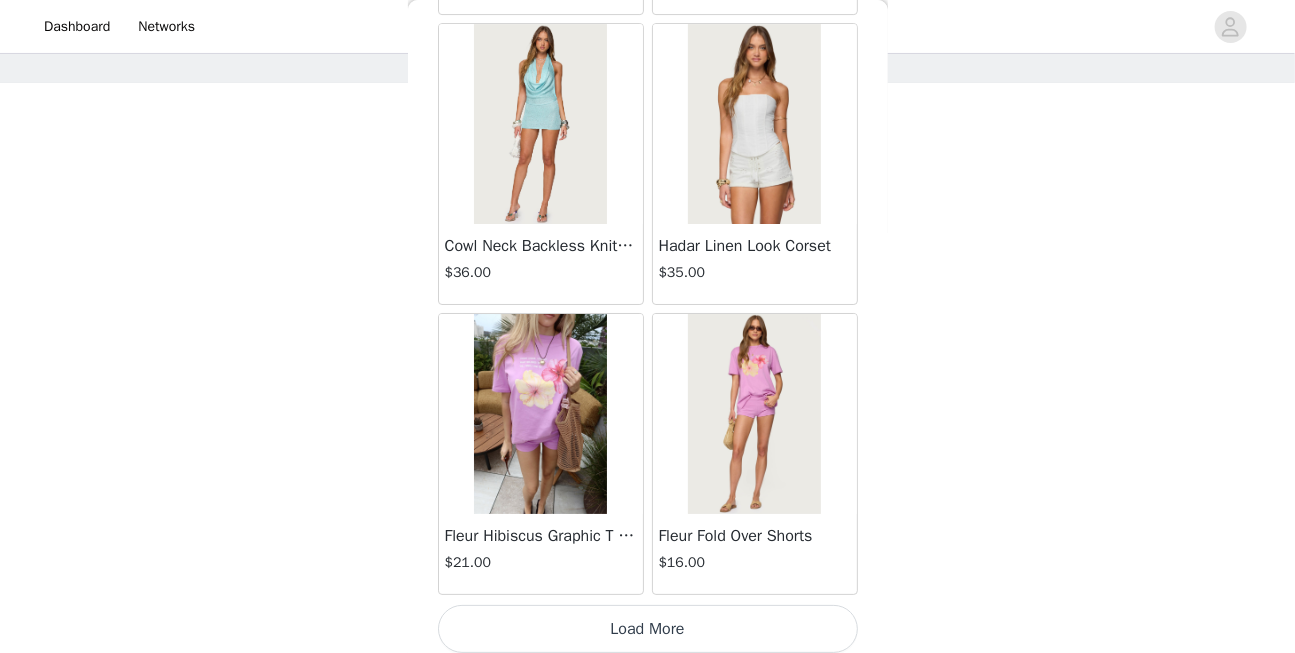 click on "Load More" at bounding box center [648, 629] 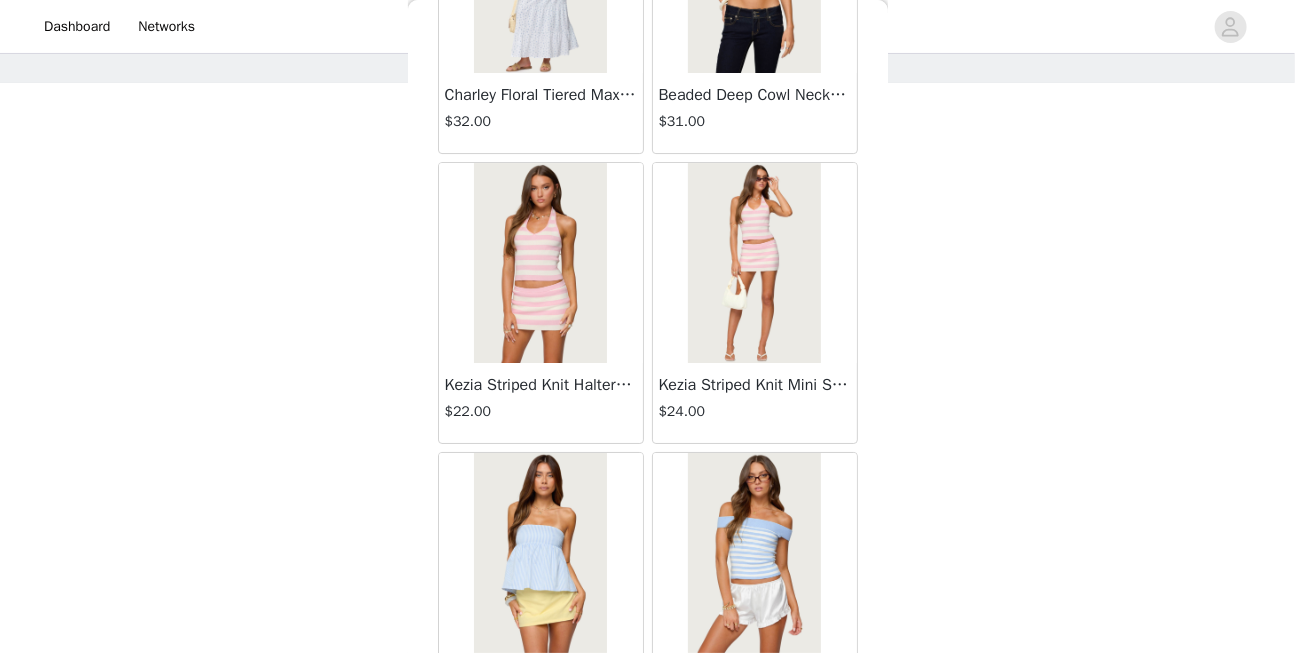 scroll, scrollTop: 16895, scrollLeft: 0, axis: vertical 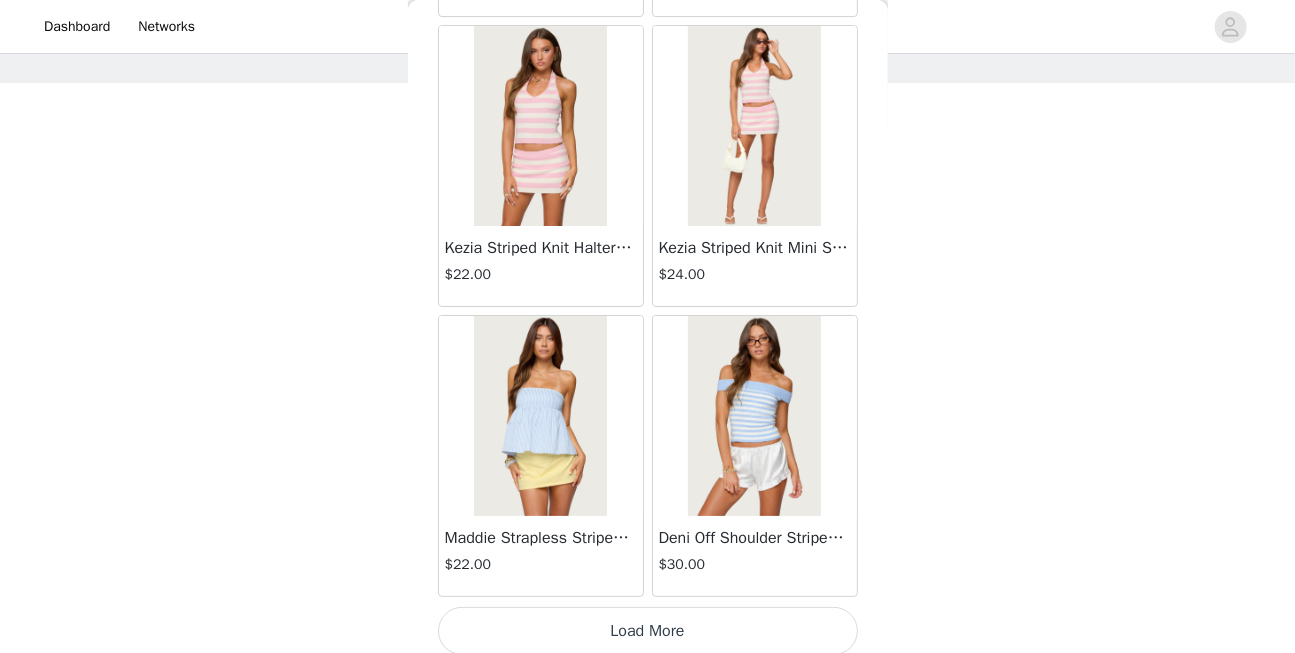 click on "Load More" at bounding box center (648, 631) 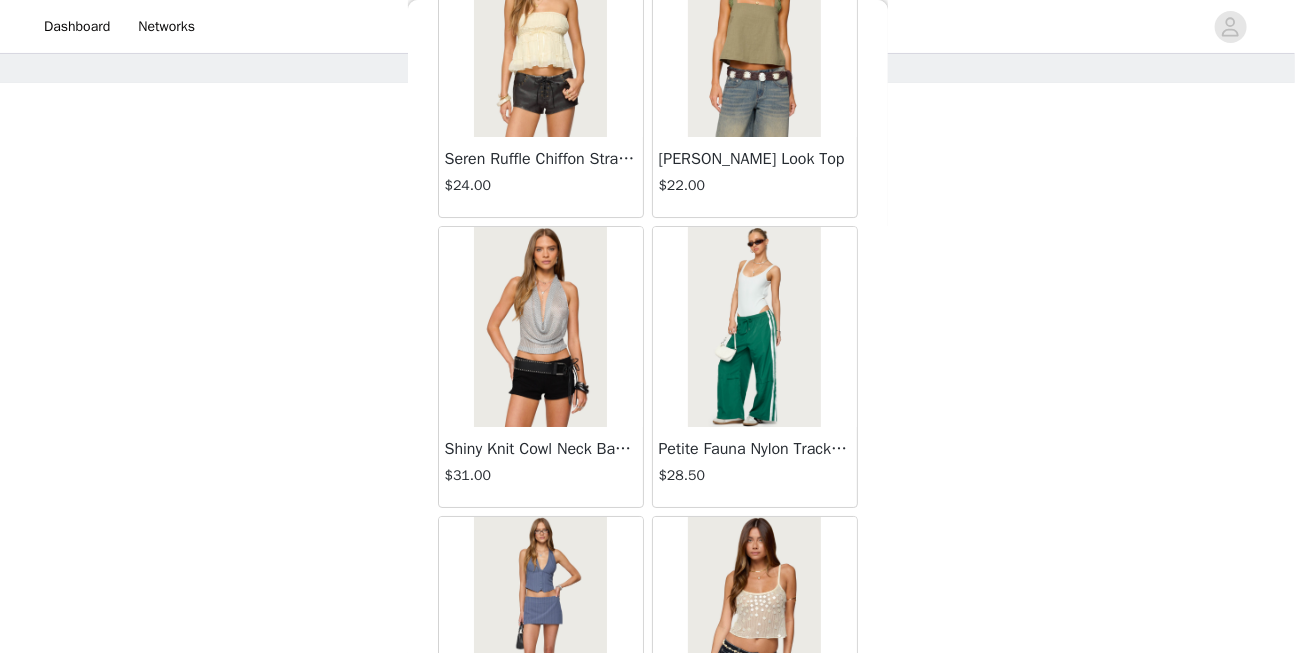 scroll, scrollTop: 19793, scrollLeft: 0, axis: vertical 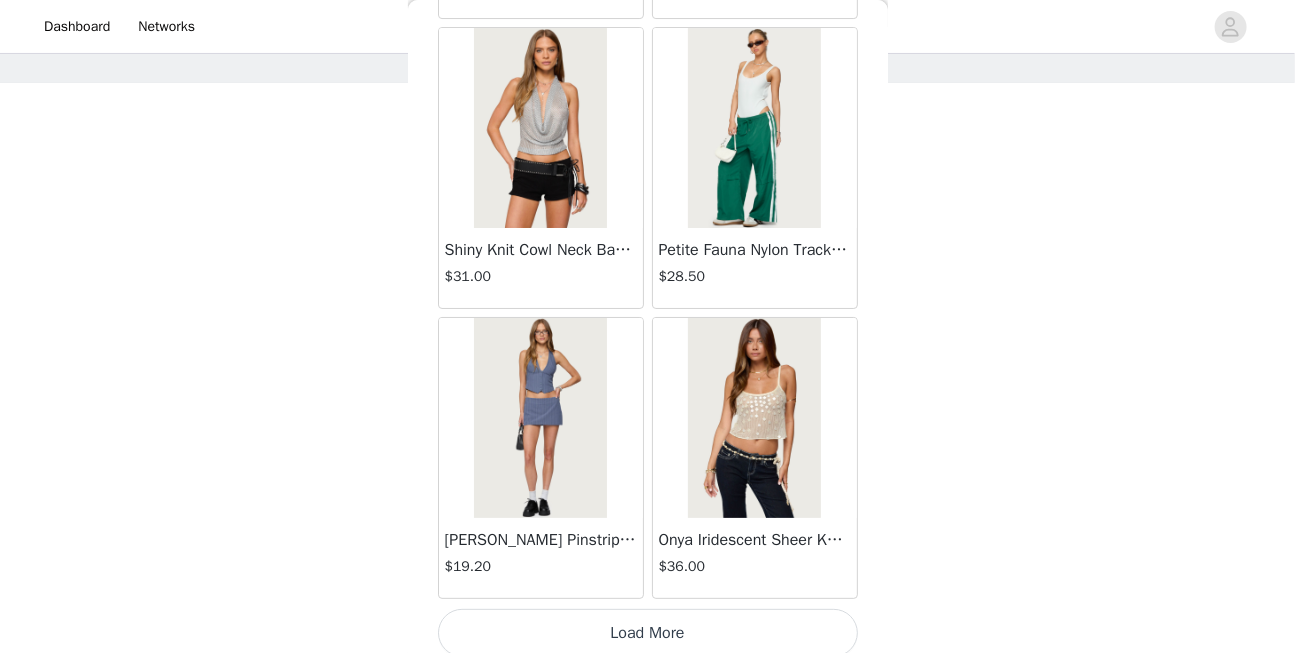 click on "Load More" at bounding box center (648, 633) 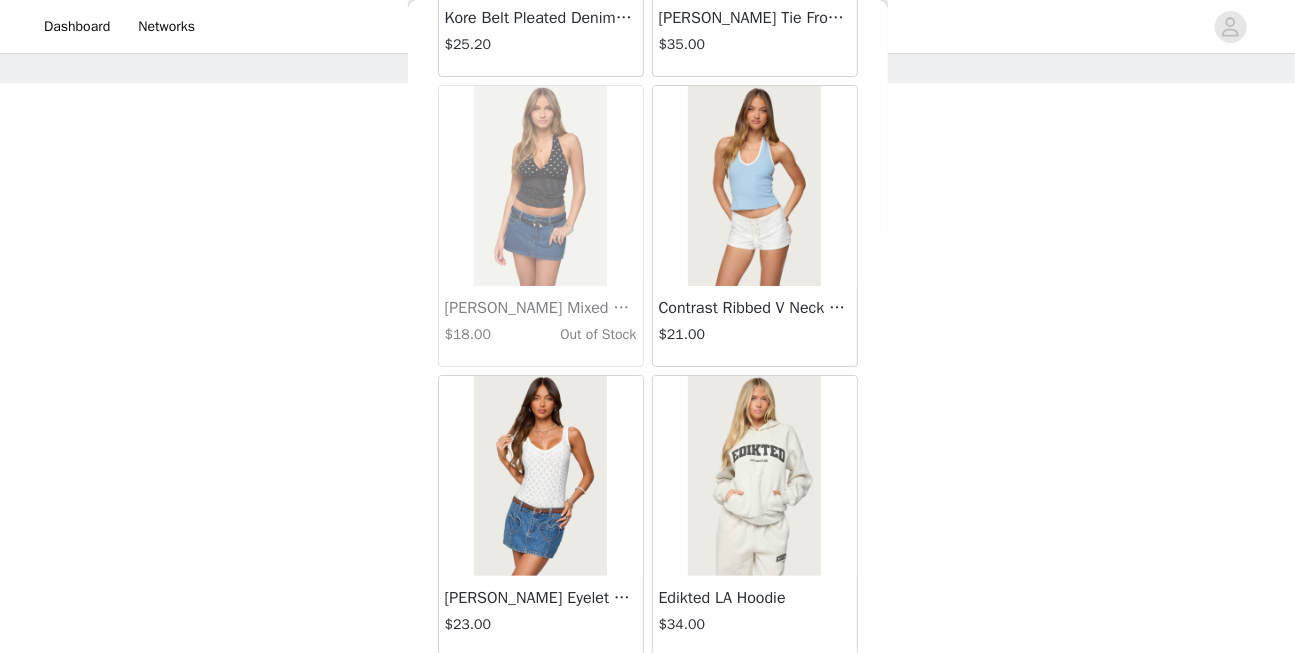 scroll, scrollTop: 22691, scrollLeft: 0, axis: vertical 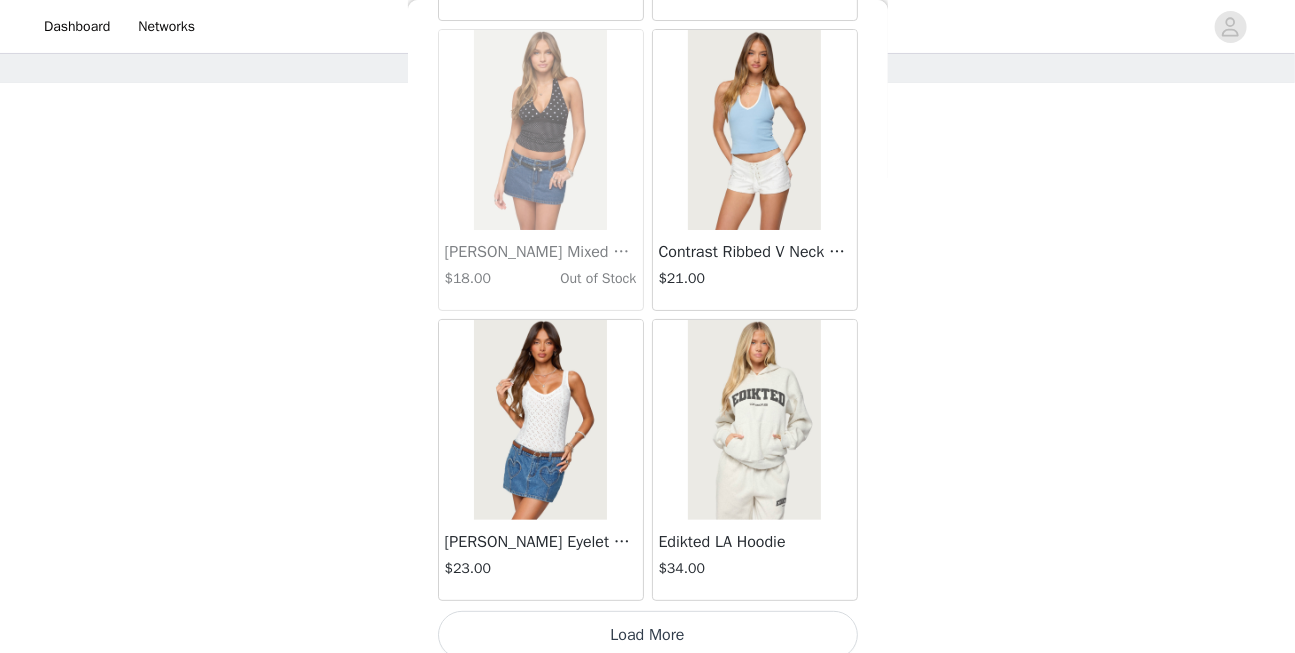 click on "Load More" at bounding box center [648, 635] 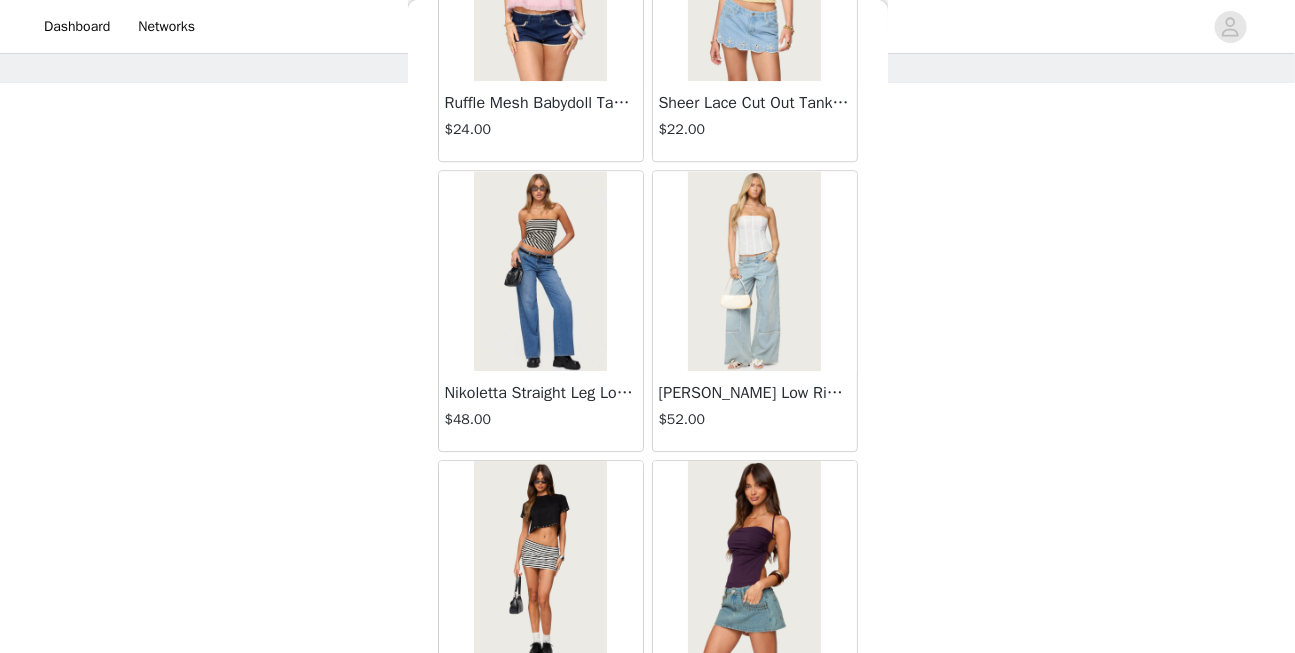 scroll, scrollTop: 24994, scrollLeft: 0, axis: vertical 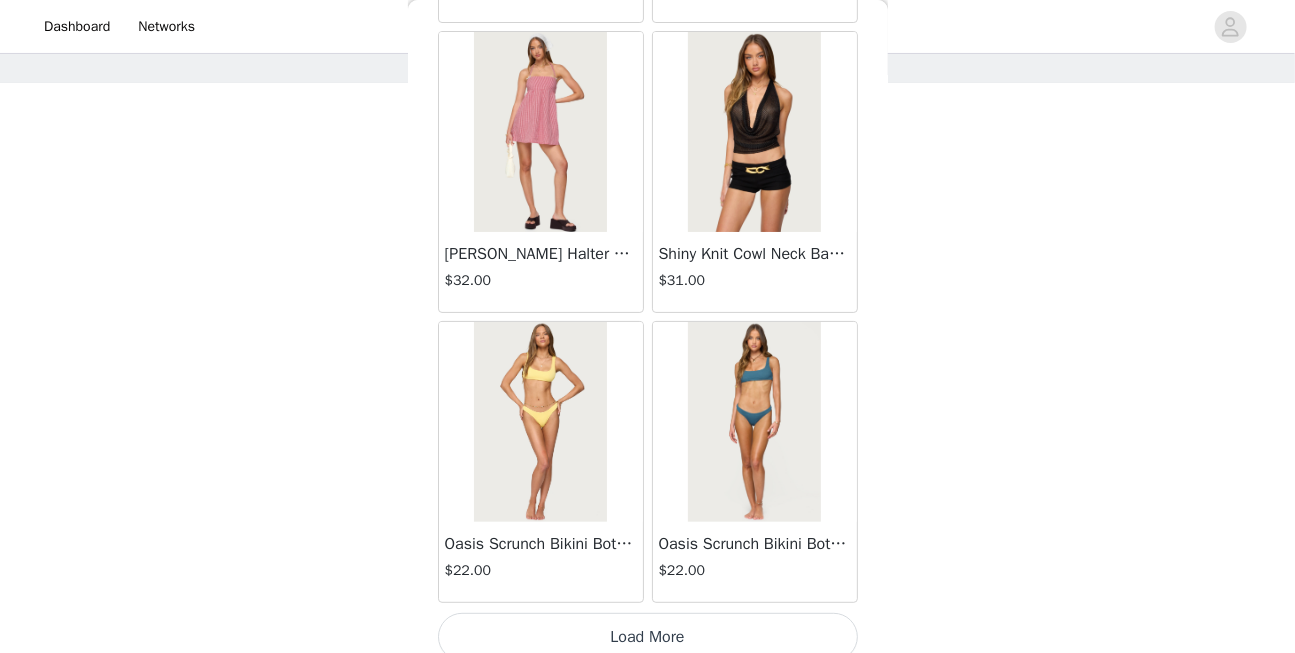 click on "Load More" at bounding box center [648, 637] 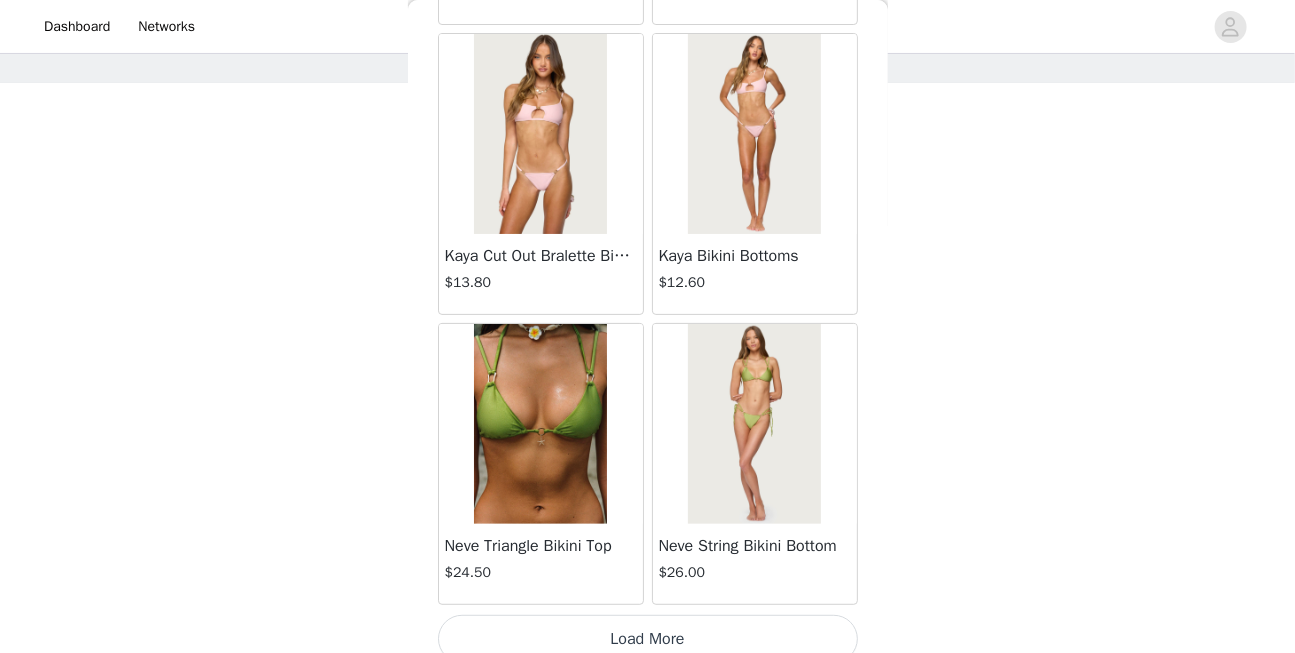 click on "Load More" at bounding box center [648, 639] 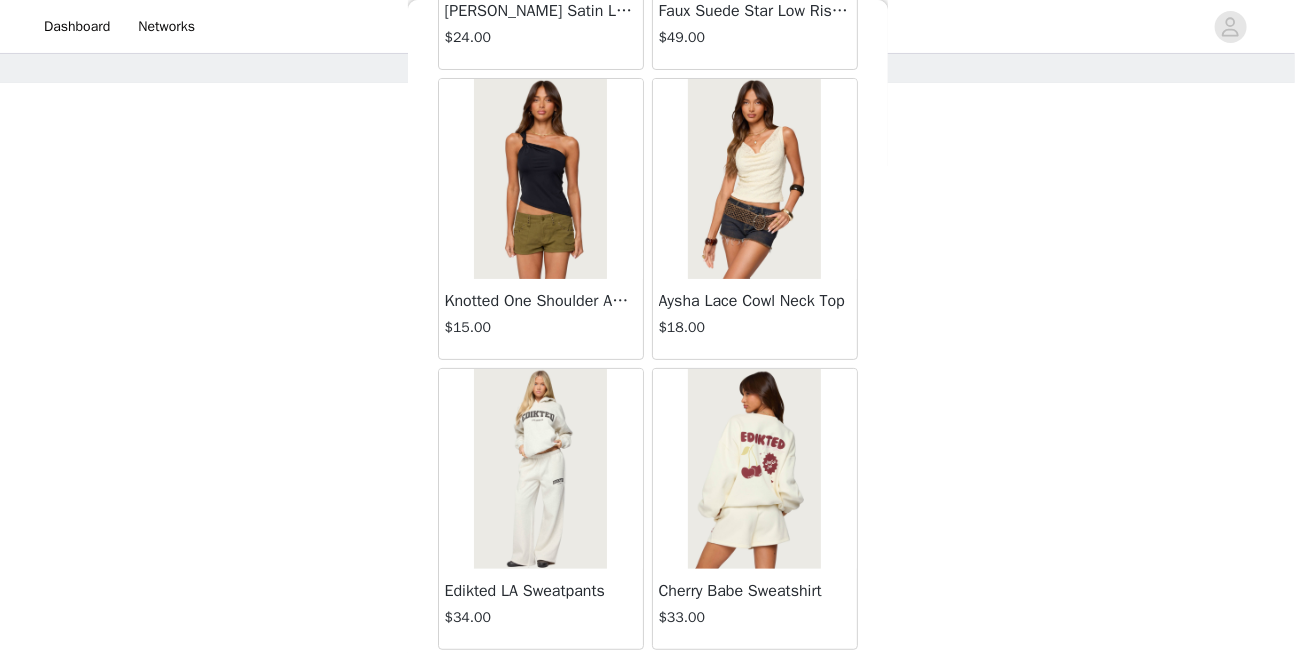 scroll, scrollTop: 31385, scrollLeft: 0, axis: vertical 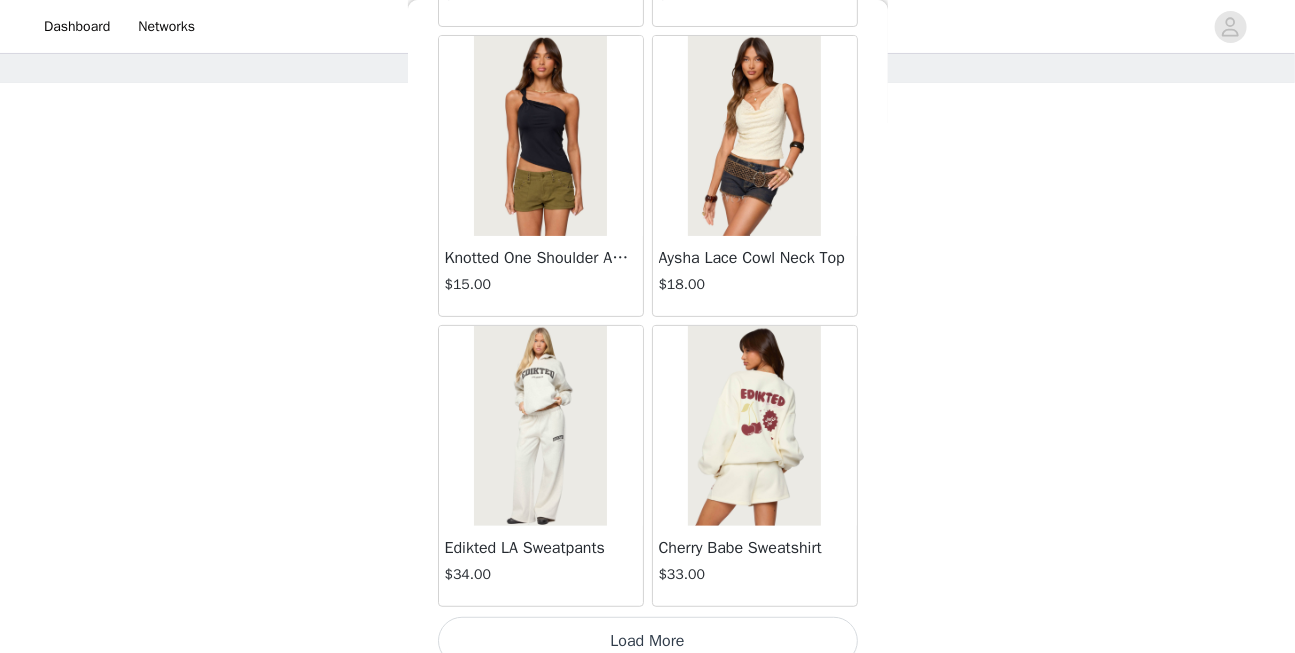 click on "Load More" at bounding box center [648, 641] 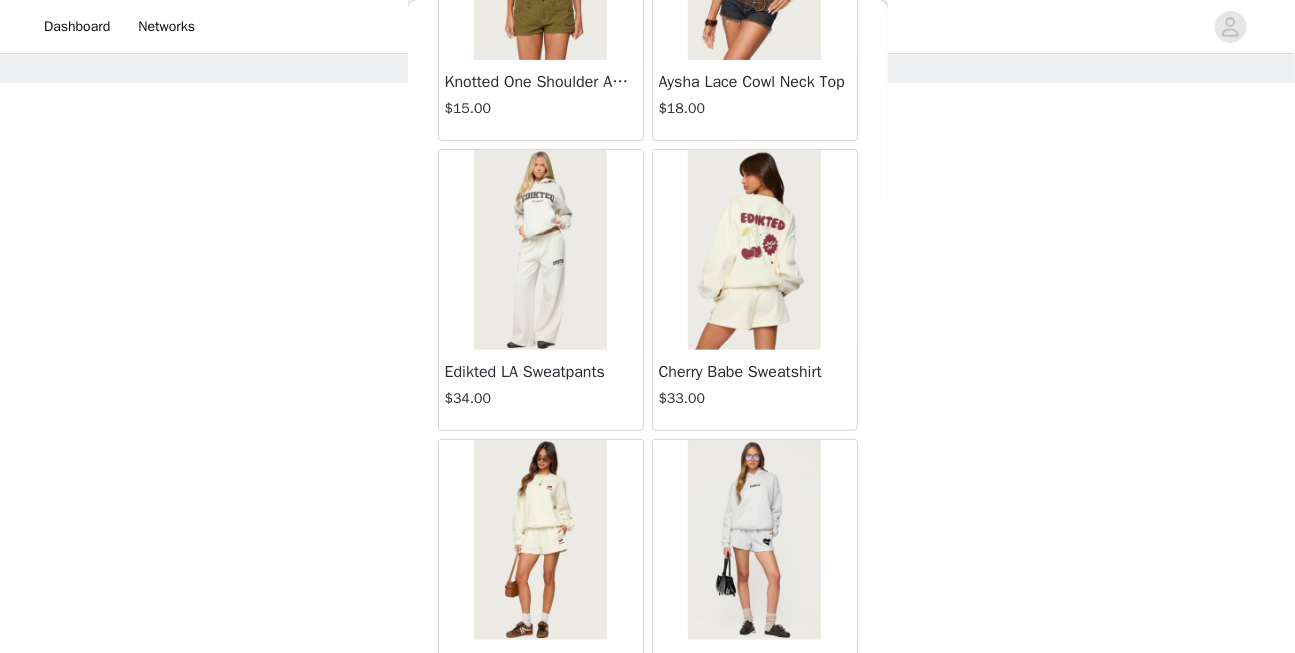 click at bounding box center [754, 250] 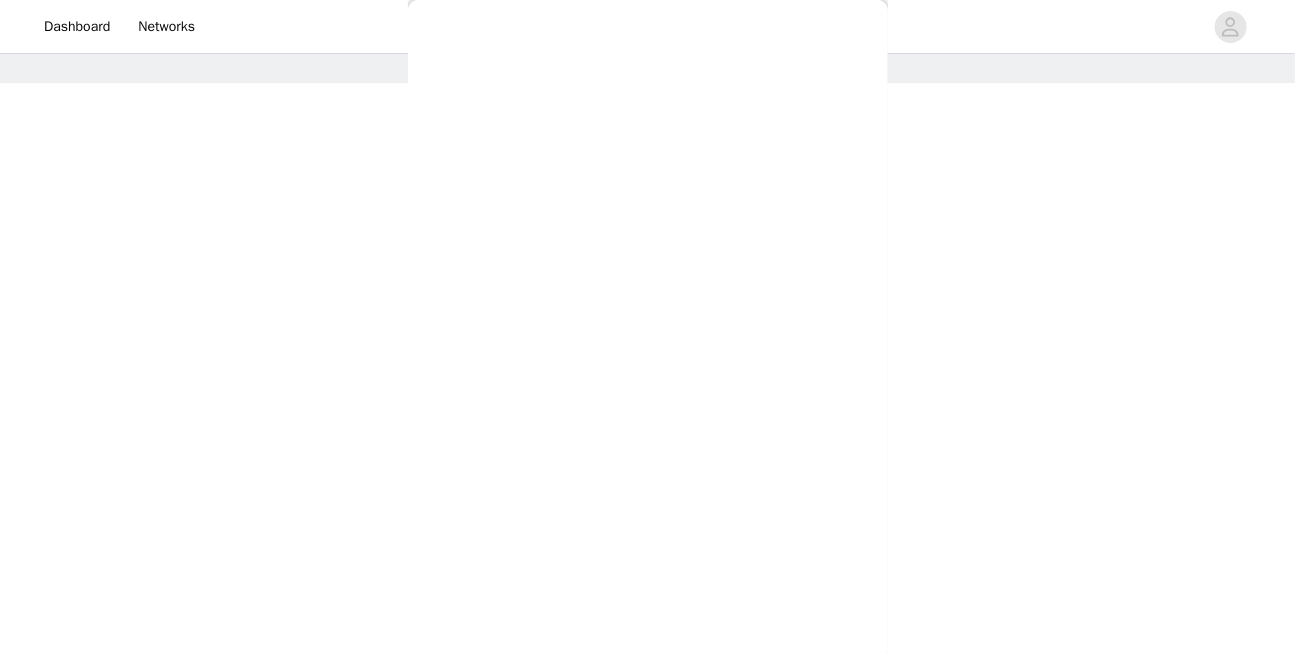 scroll, scrollTop: 319, scrollLeft: 0, axis: vertical 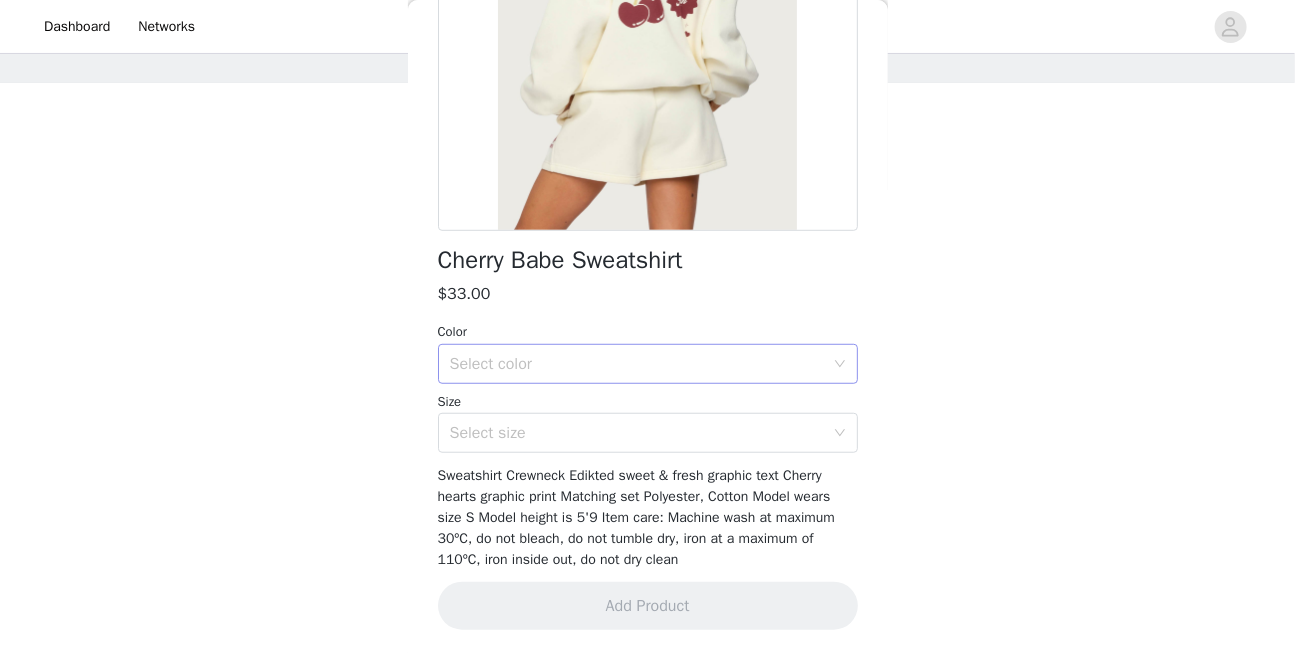 click on "Select color" at bounding box center [637, 364] 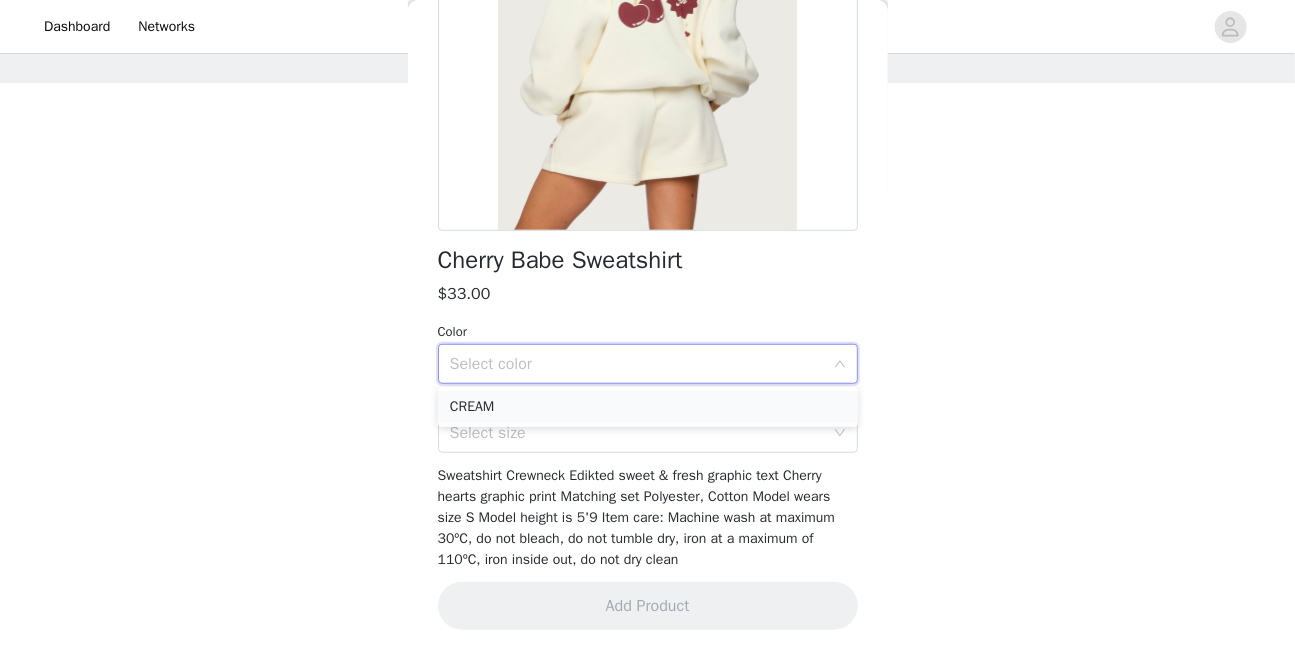 click on "CREAM" at bounding box center (648, 407) 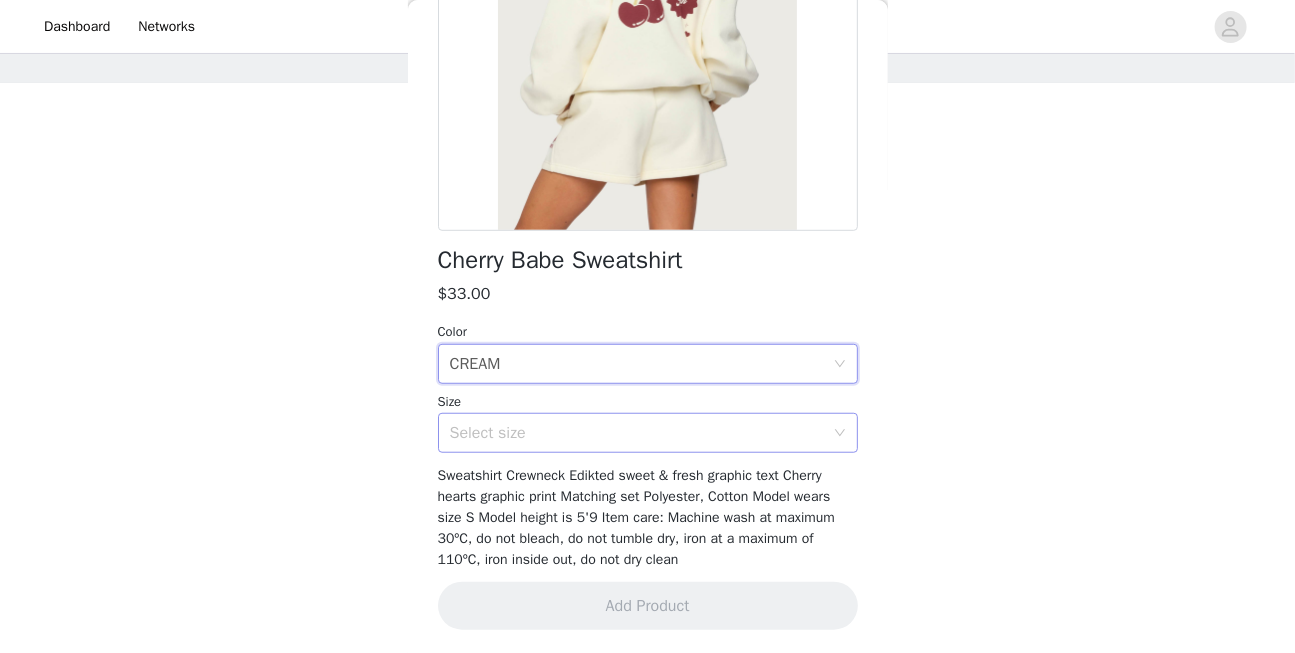 click on "Select size" at bounding box center [637, 433] 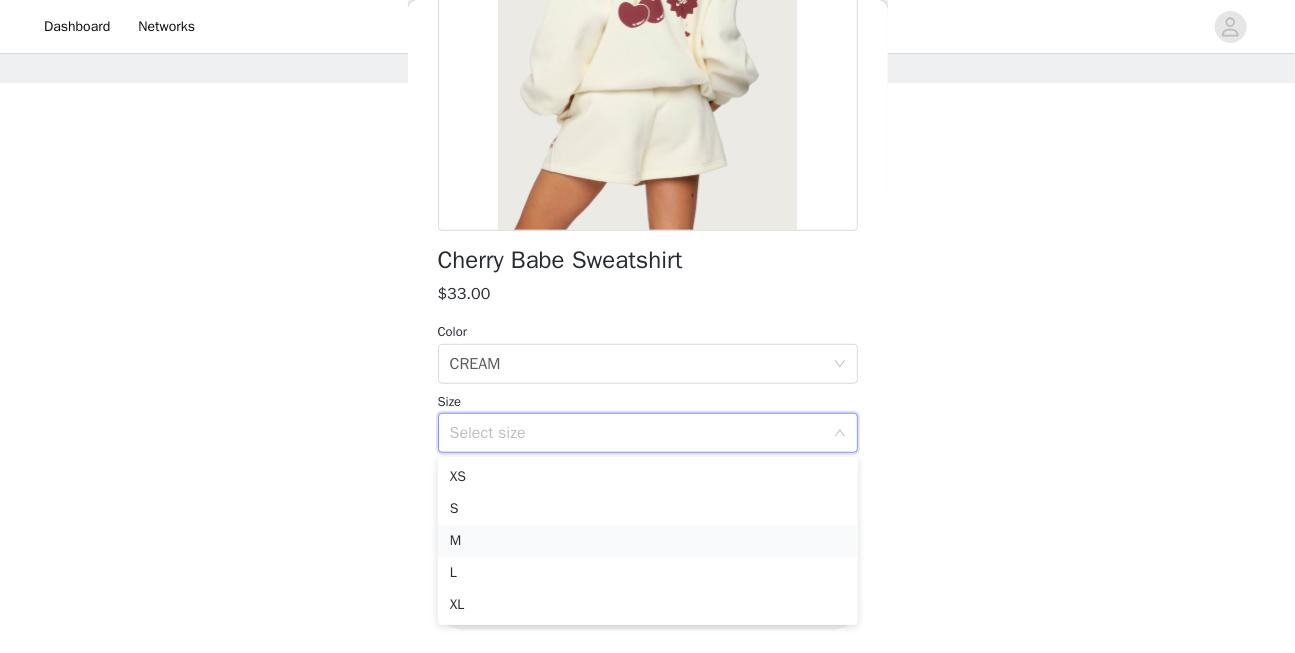 click on "M" at bounding box center [648, 541] 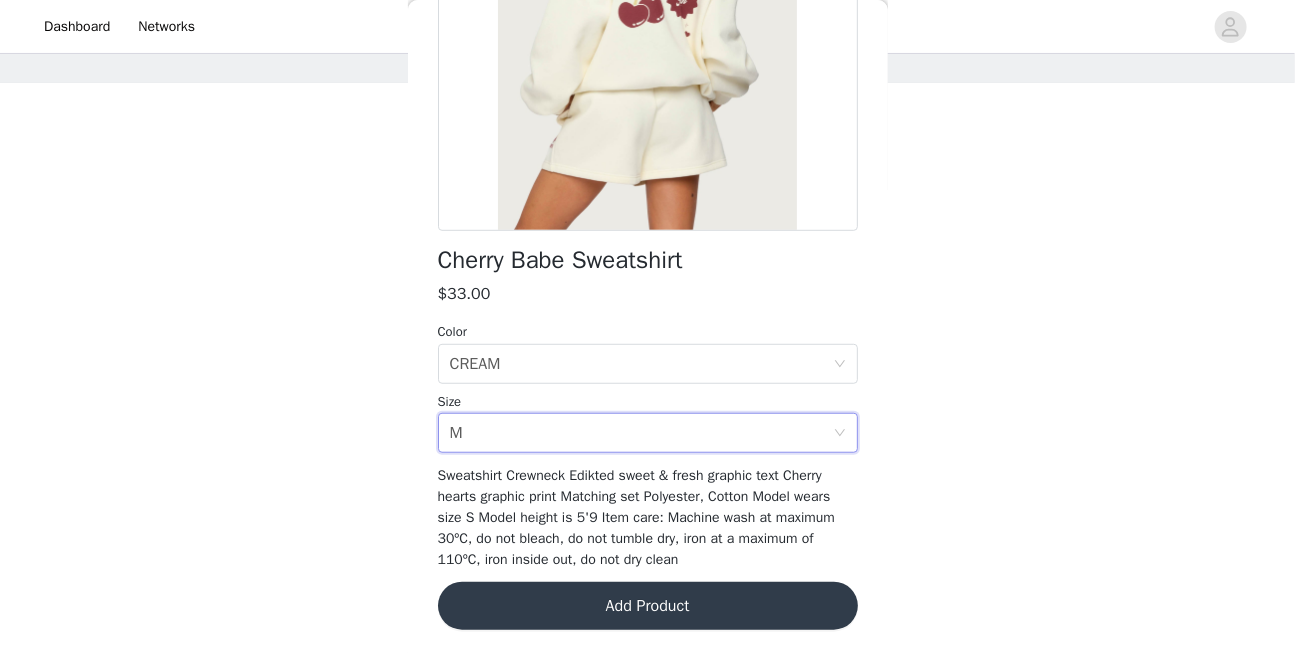 click on "Cherry Babe Sweatshirt       $33.00         Color   Select color CREAM Size   Select size M   Sweatshirt Crewneck Edikted sweet & fresh graphic text Cherry hearts graphic print Matching set Polyester, Cotton Model wears size S Model height is 5'9 Item care: Machine wash at maximum 30ºC, do not bleach, do not tumble dry, iron at a maximum of 110ºC, iron inside out, do not dry clean   Add Product" at bounding box center (648, 217) 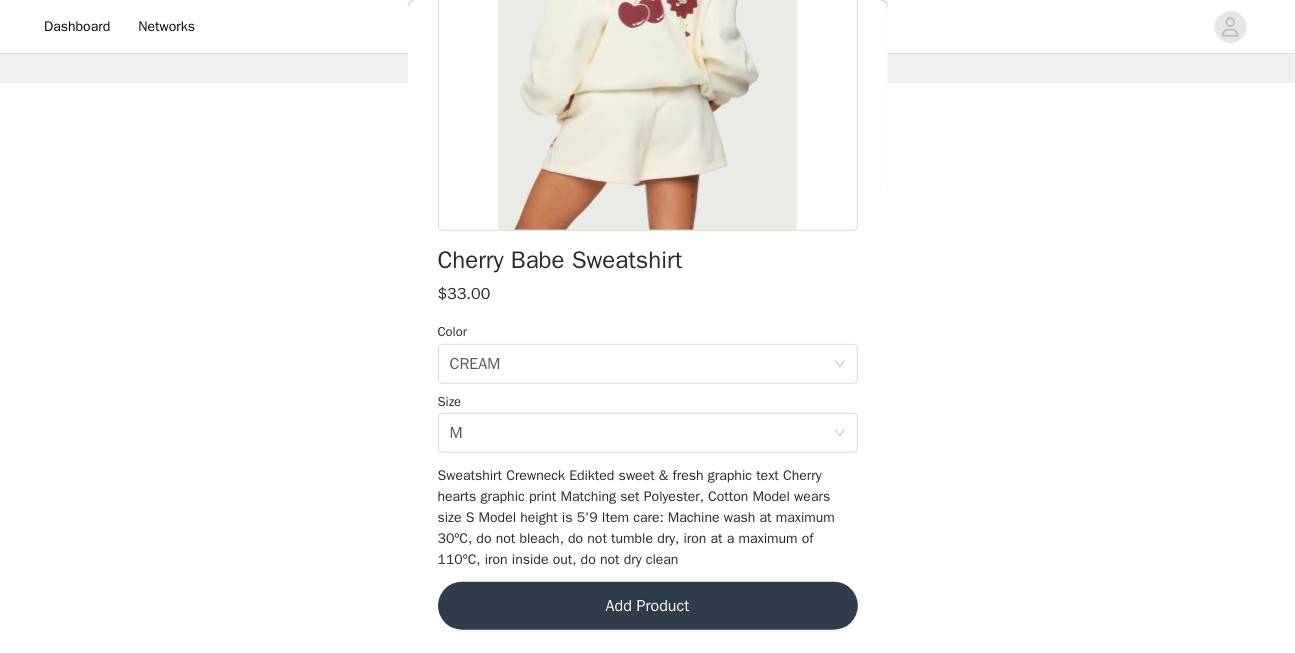 click on "Cherry Babe Sweatshirt       $33.00         Color   Select color CREAM Size   Select size M   Sweatshirt Crewneck Edikted sweet & fresh graphic text Cherry hearts graphic print Matching set Polyester, Cotton Model wears size S Model height is 5'9 Item care: Machine wash at maximum 30ºC, do not bleach, do not tumble dry, iron at a maximum of 110ºC, iron inside out, do not dry clean   Add Product" at bounding box center (648, 217) 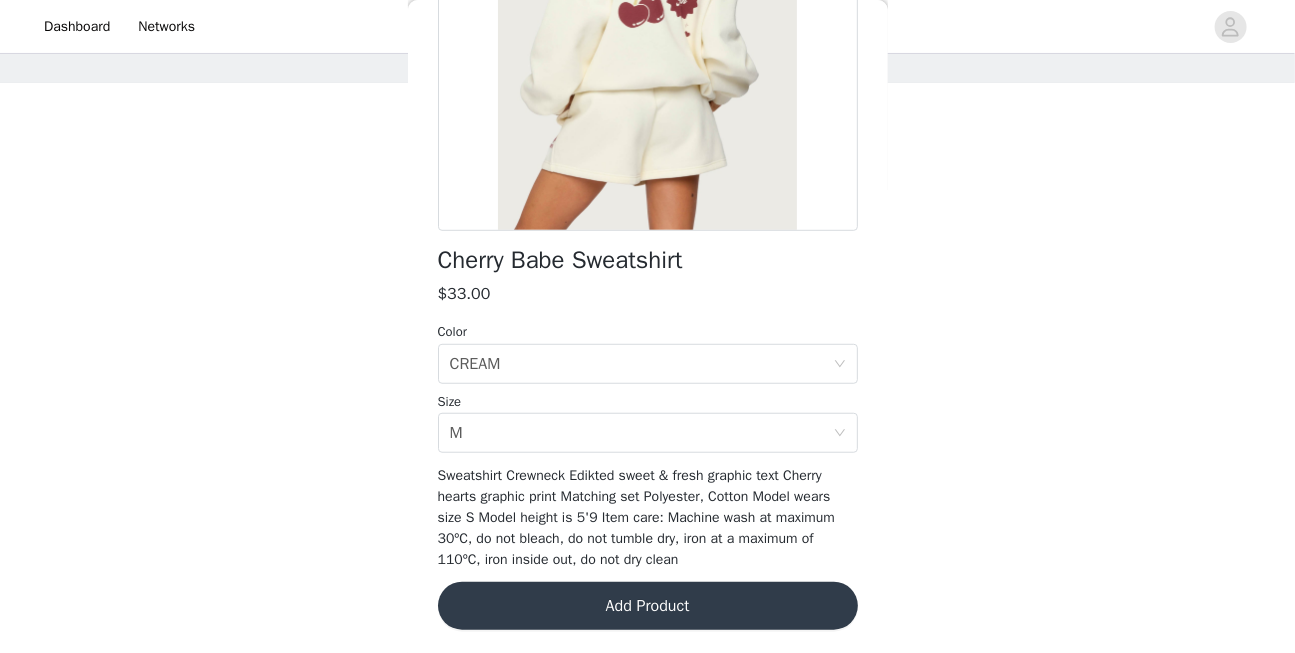 click on "Add Product" at bounding box center [648, 606] 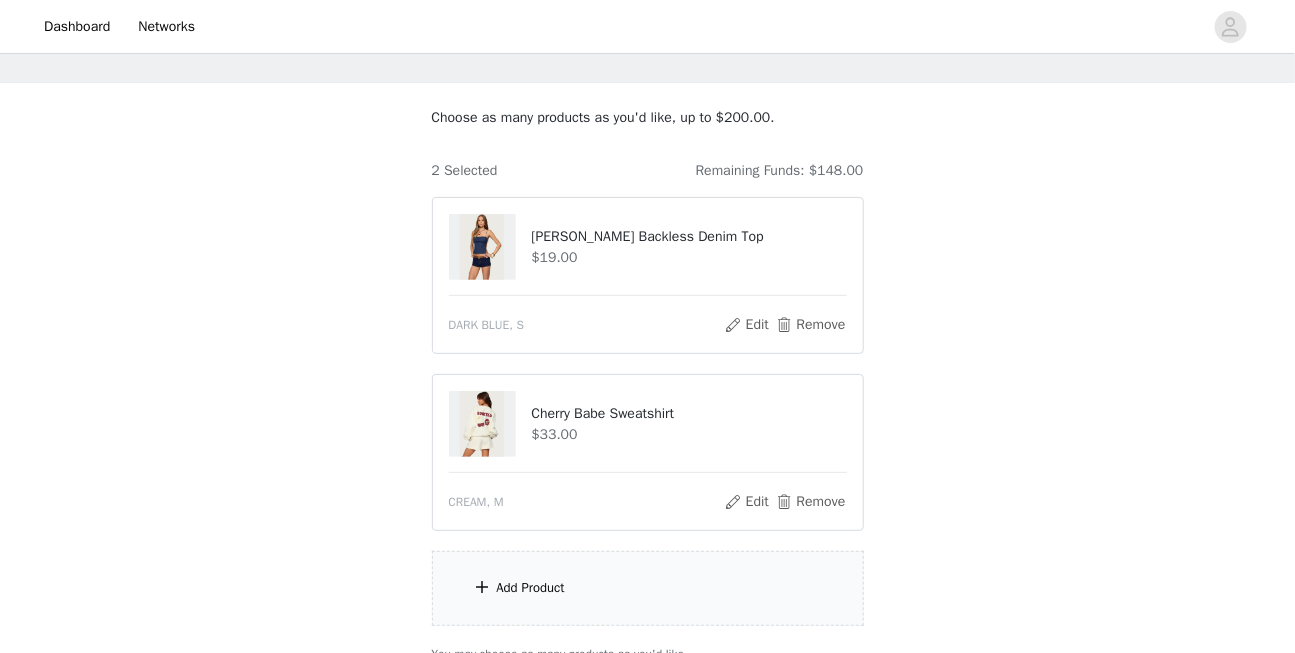click on "Add Product" at bounding box center [648, 588] 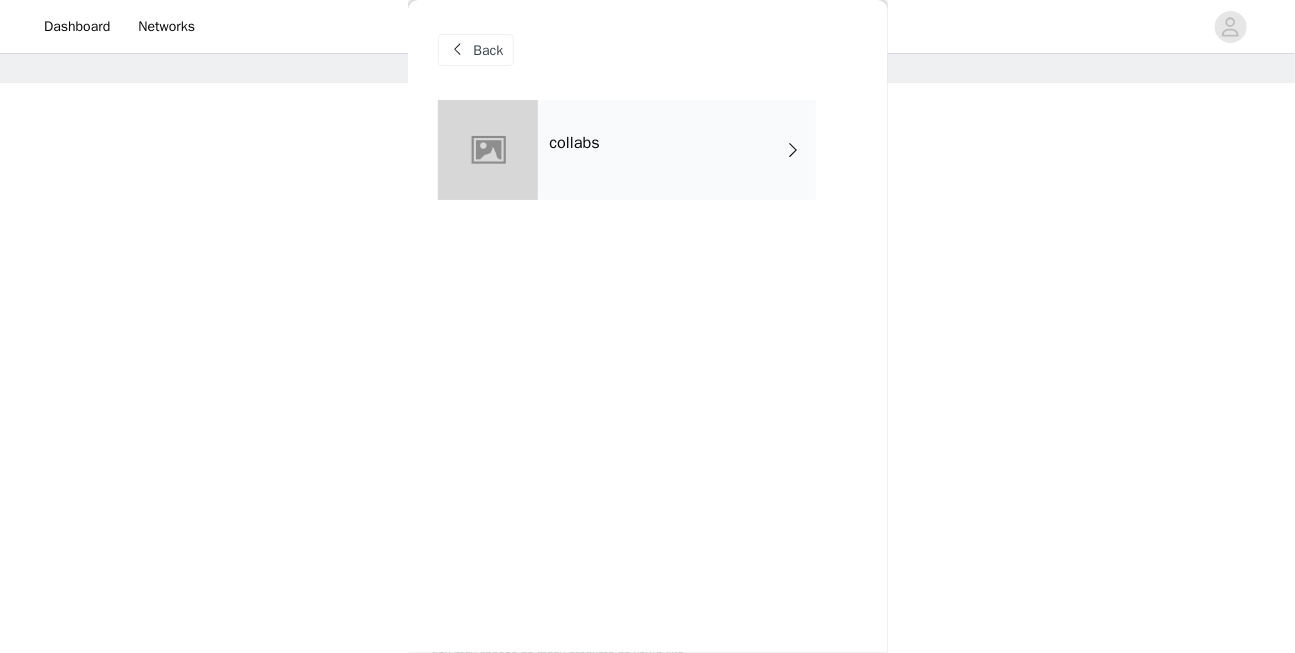 click on "collabs" at bounding box center [677, 150] 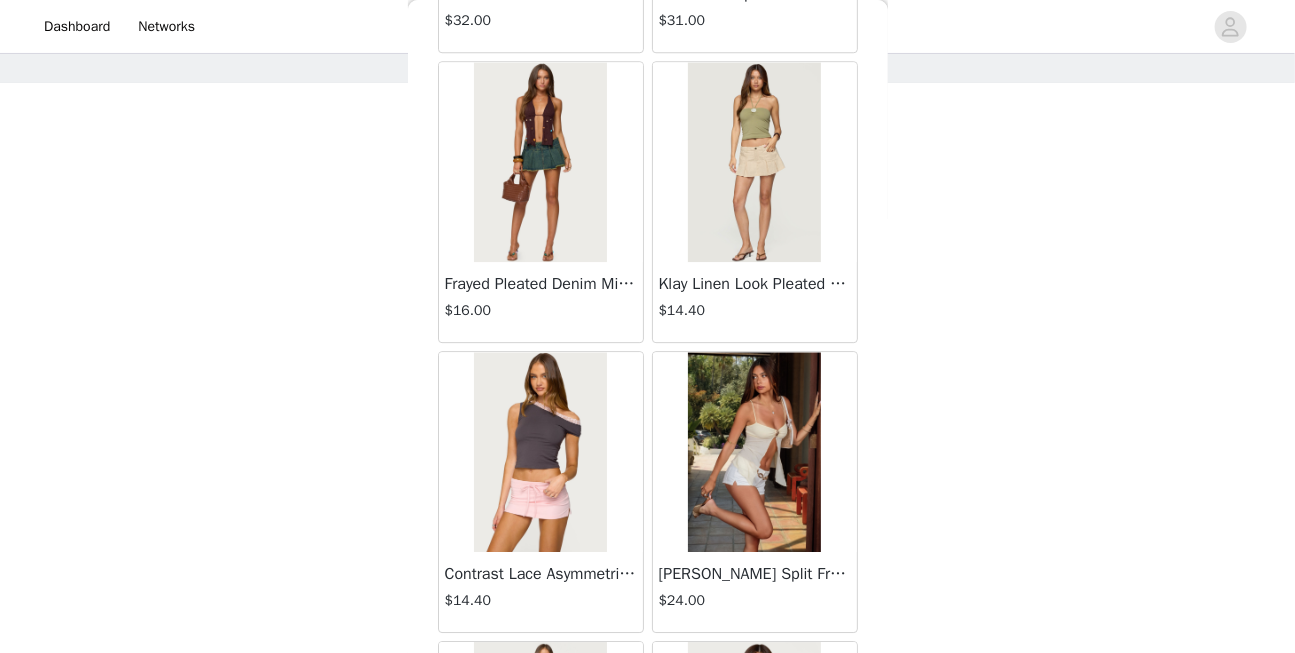 scroll, scrollTop: 2404, scrollLeft: 0, axis: vertical 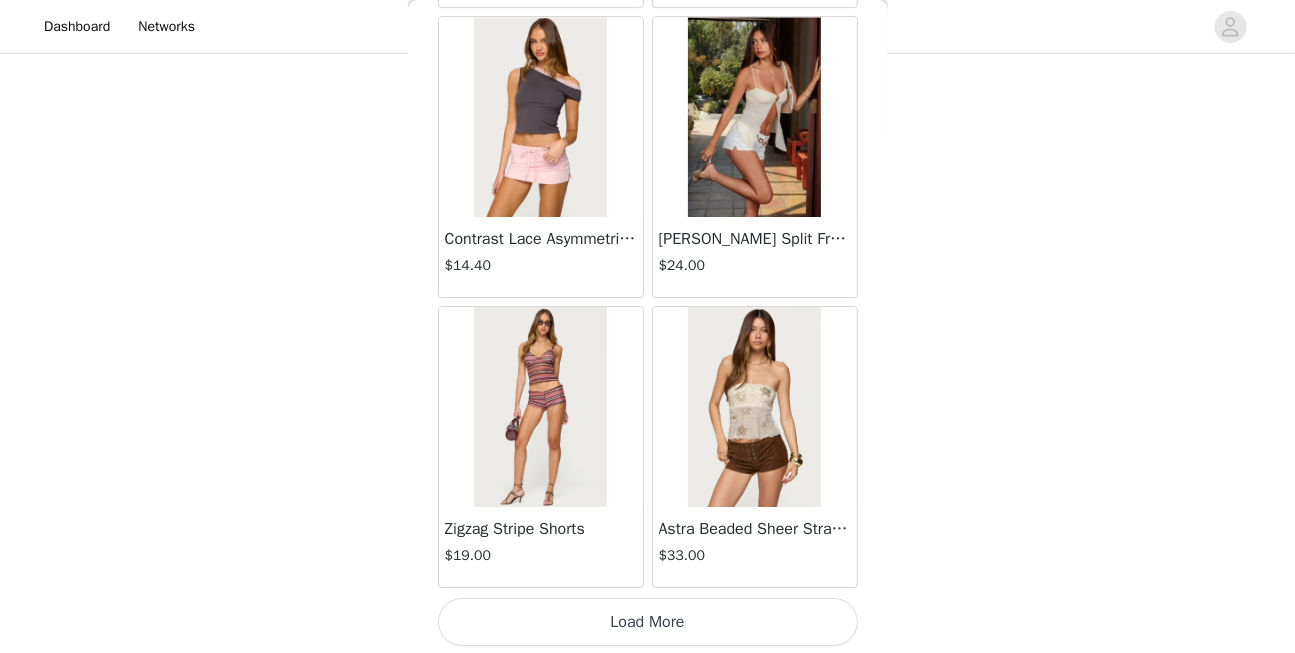 click on "Load More" at bounding box center (648, 622) 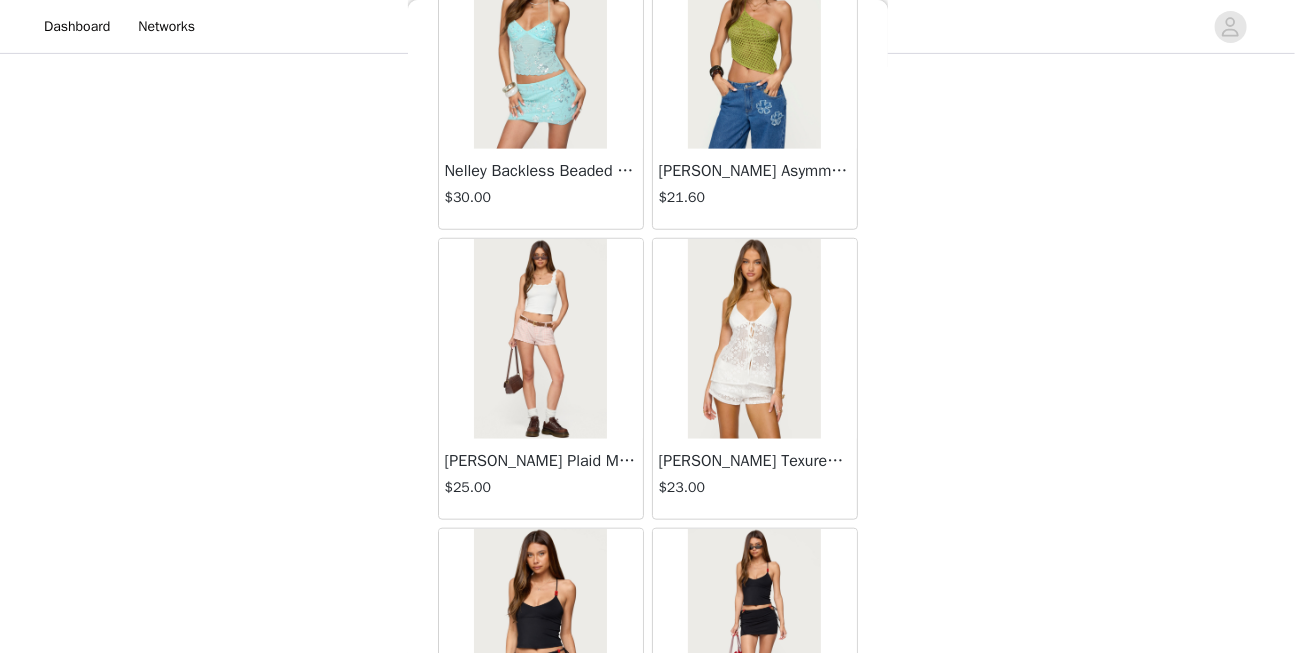 scroll, scrollTop: 633, scrollLeft: 0, axis: vertical 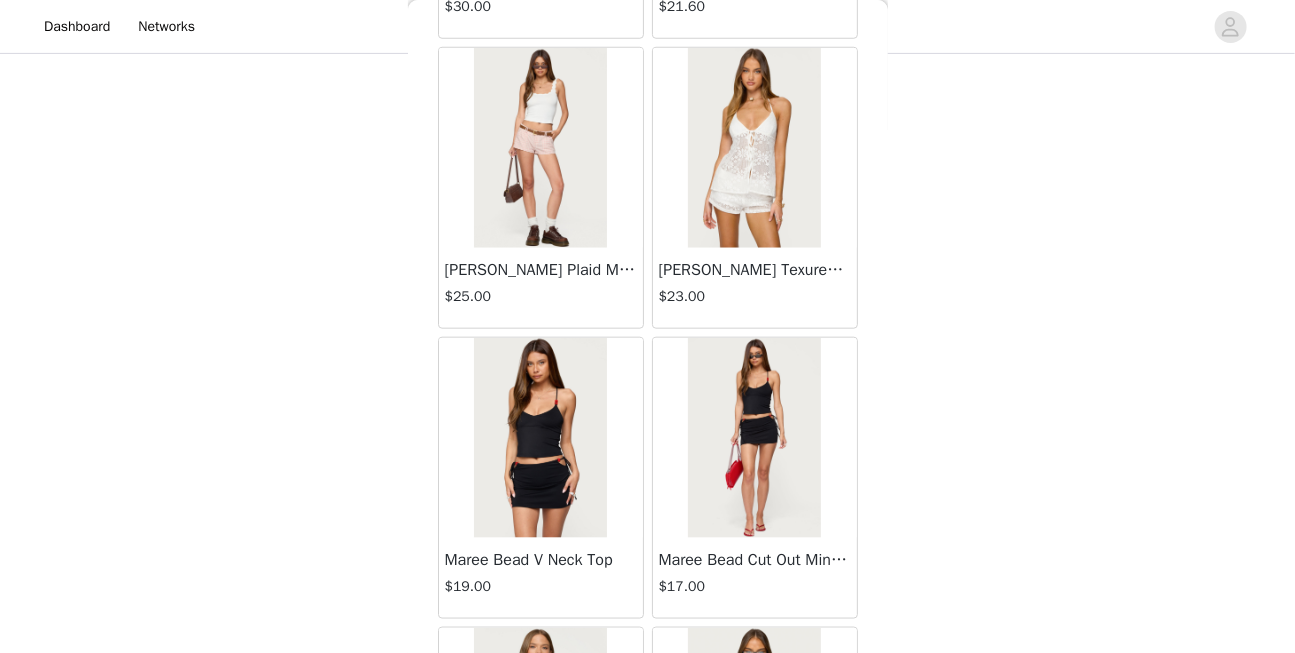 click at bounding box center (754, 148) 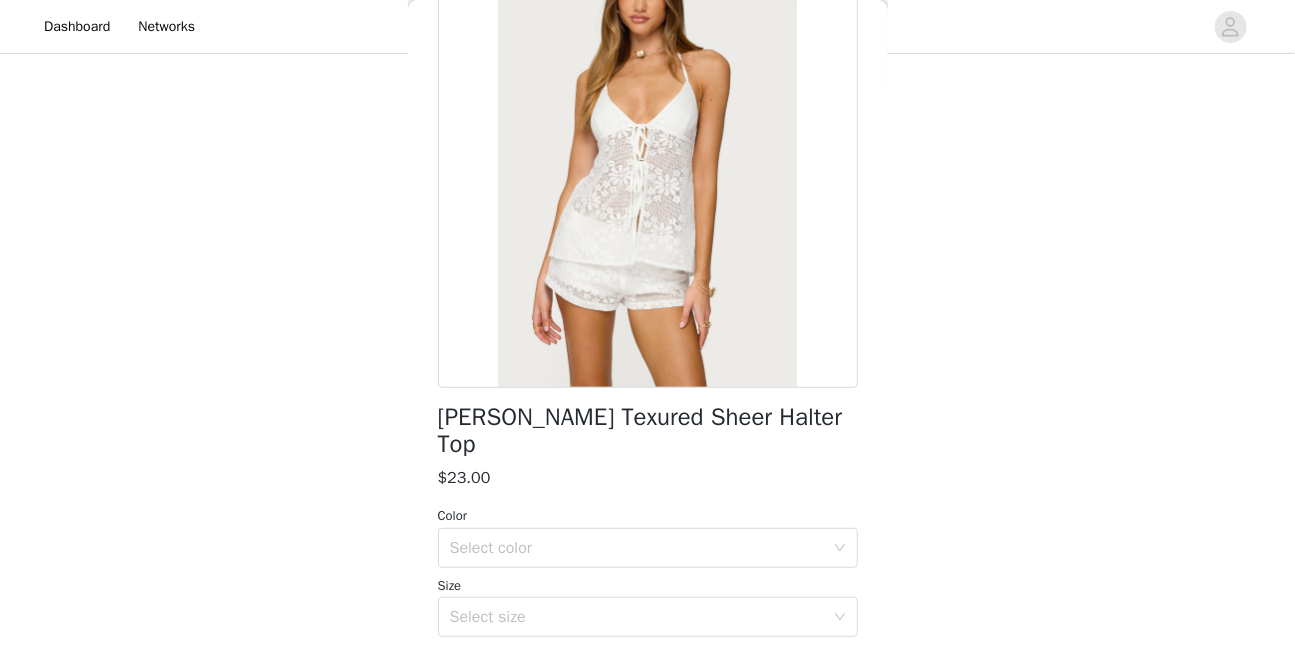 scroll, scrollTop: 160, scrollLeft: 0, axis: vertical 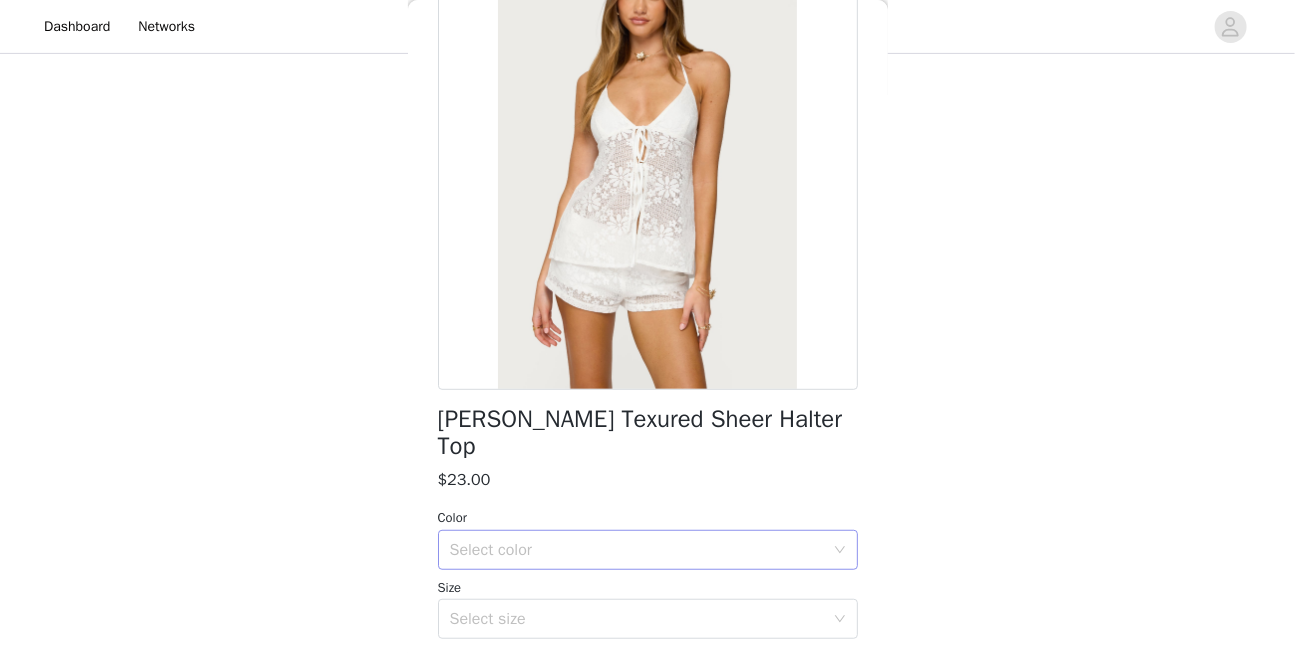 click on "Select color" at bounding box center (637, 550) 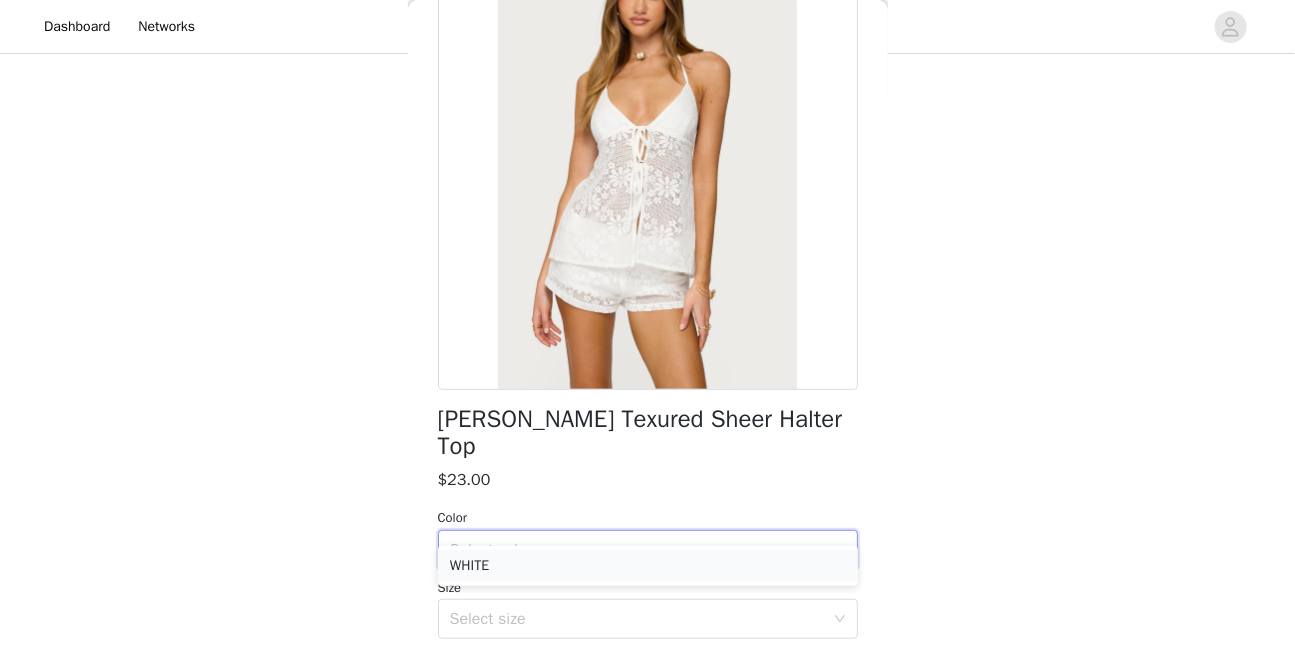 click on "WHITE" at bounding box center [648, 566] 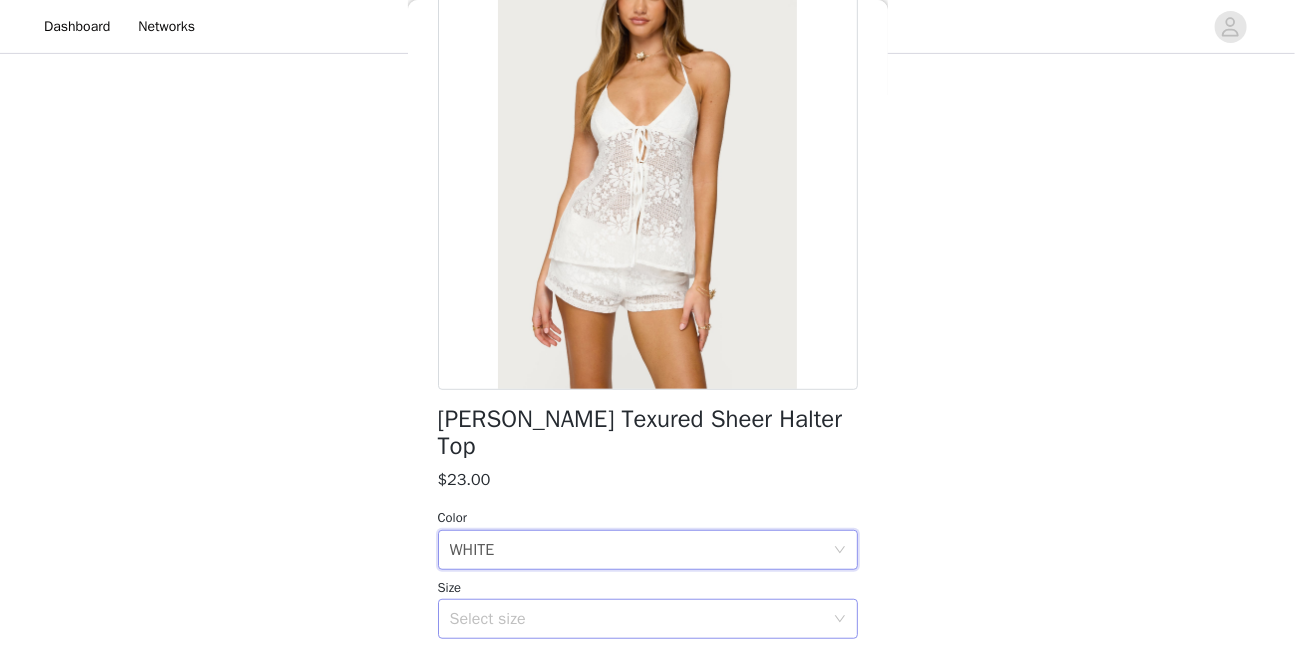click on "Select size" at bounding box center [637, 619] 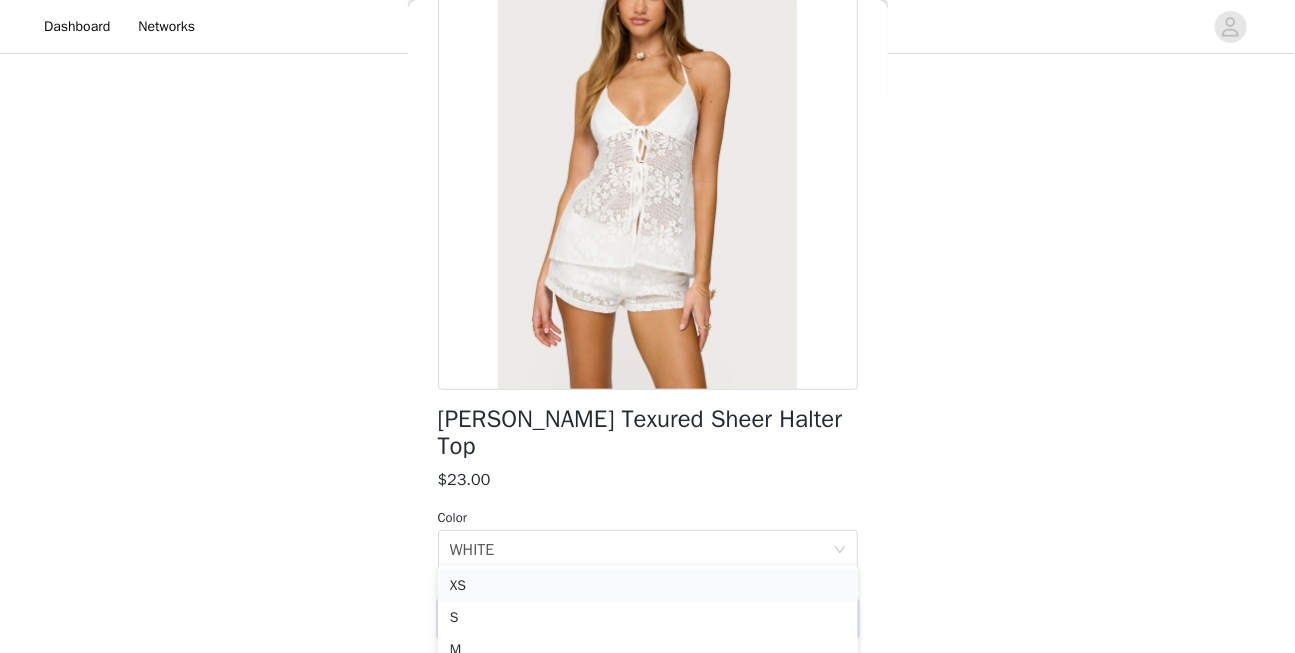 scroll, scrollTop: 323, scrollLeft: 0, axis: vertical 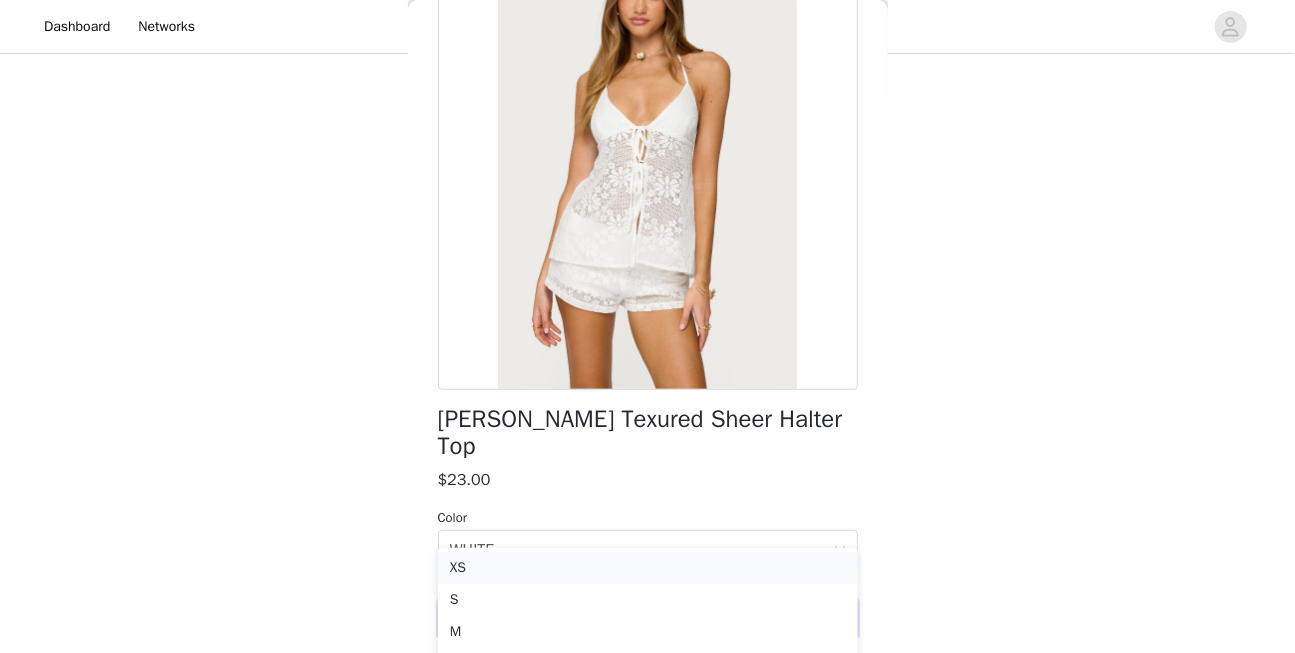 click on "XS" at bounding box center (648, 568) 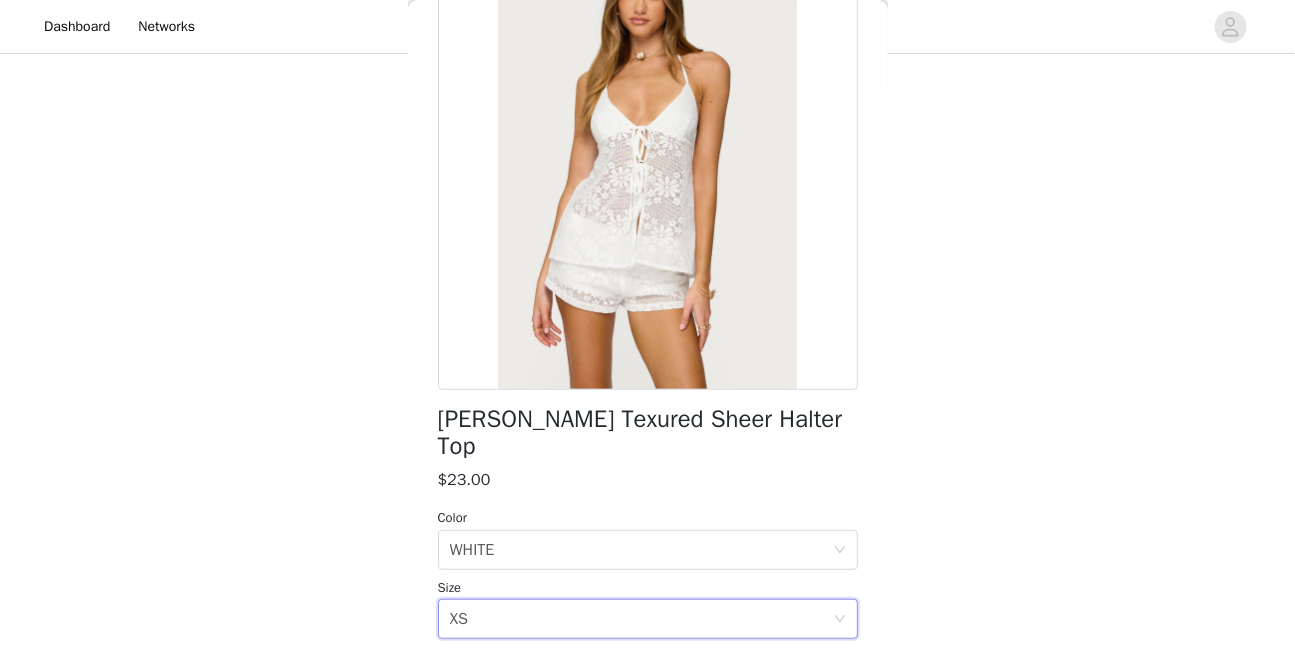 scroll, scrollTop: 255, scrollLeft: 0, axis: vertical 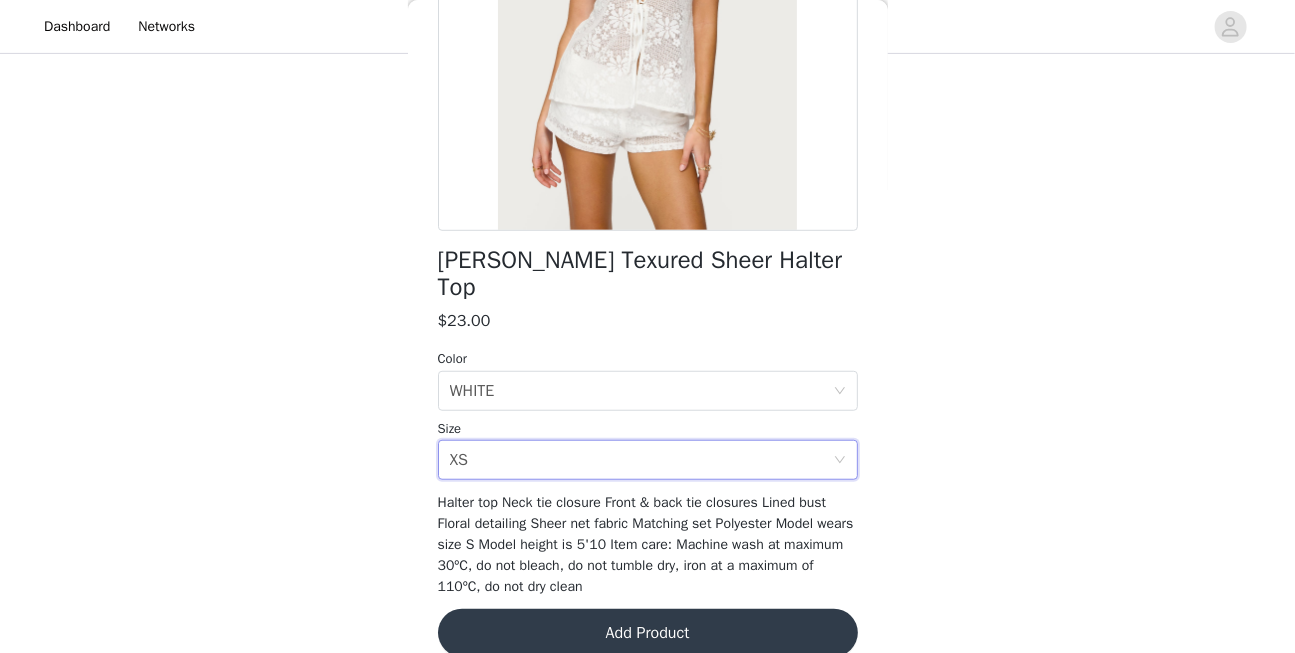 click on "Add Product" at bounding box center (648, 633) 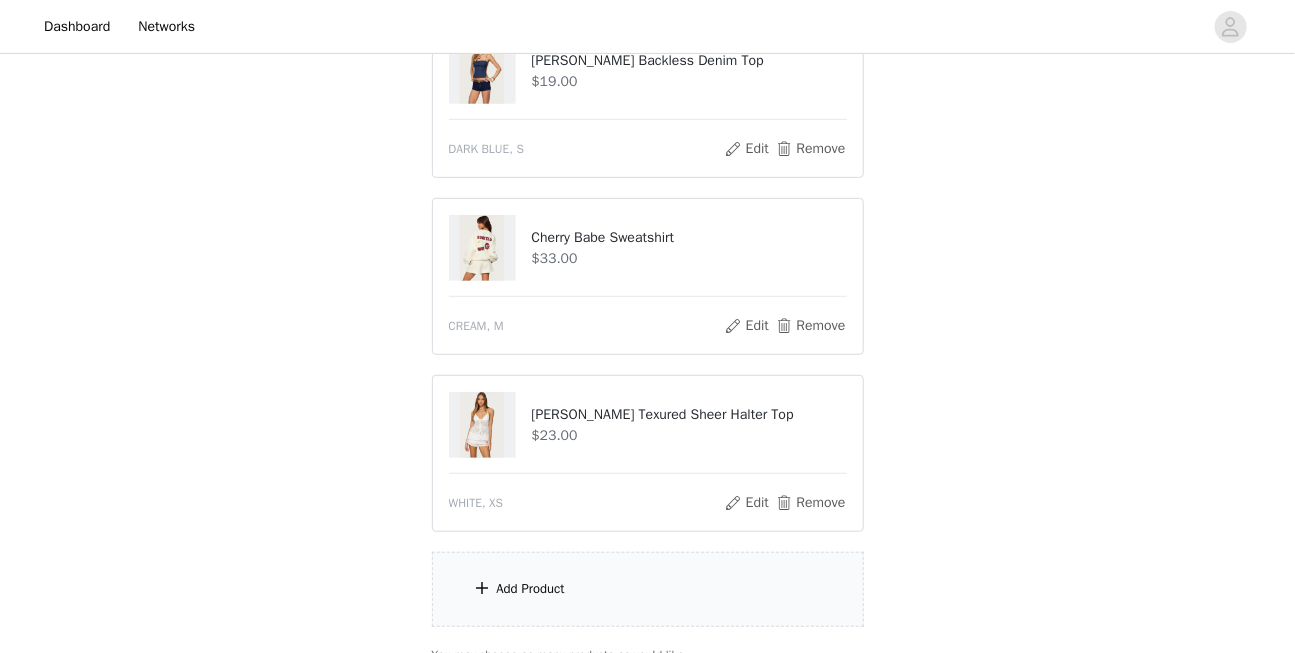 click on "Add Product" at bounding box center [648, 589] 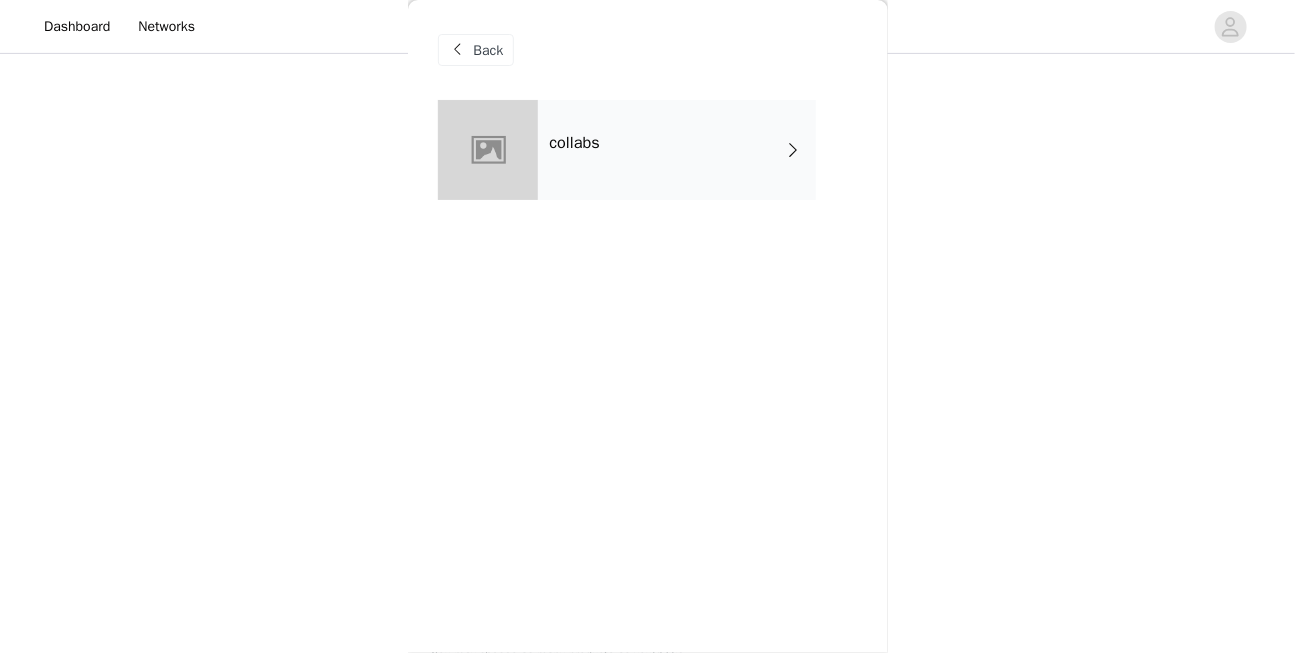 click on "collabs" at bounding box center (677, 150) 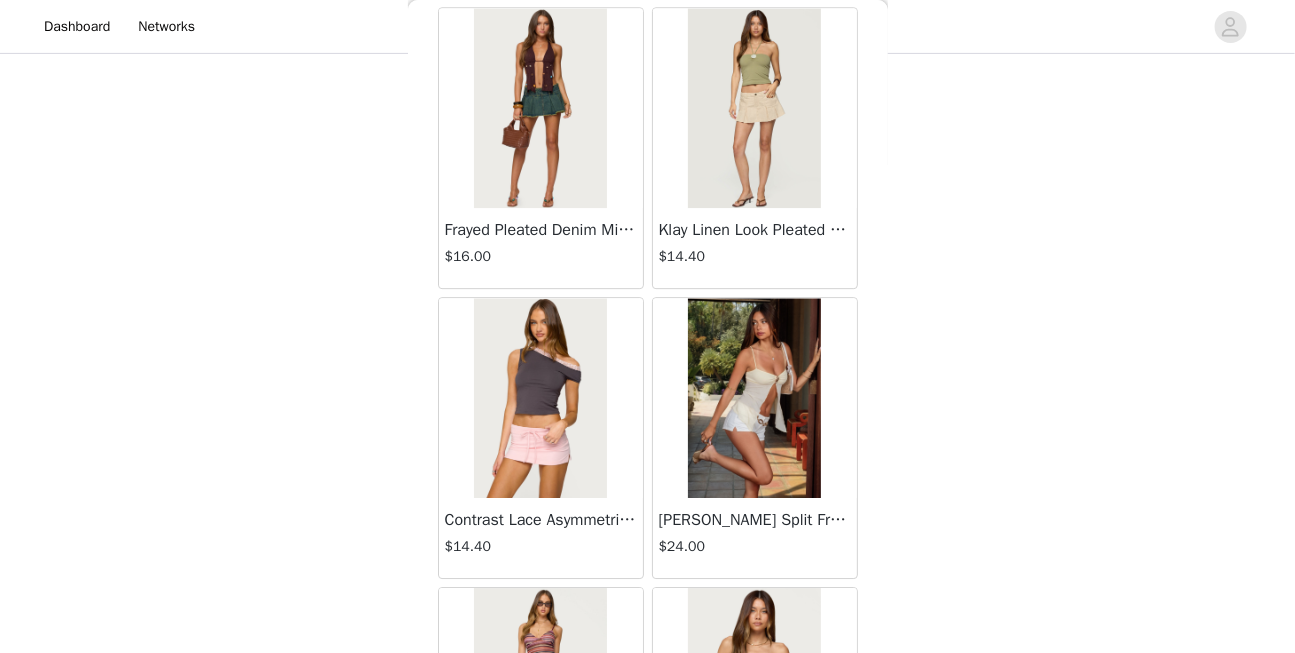 scroll, scrollTop: 2404, scrollLeft: 0, axis: vertical 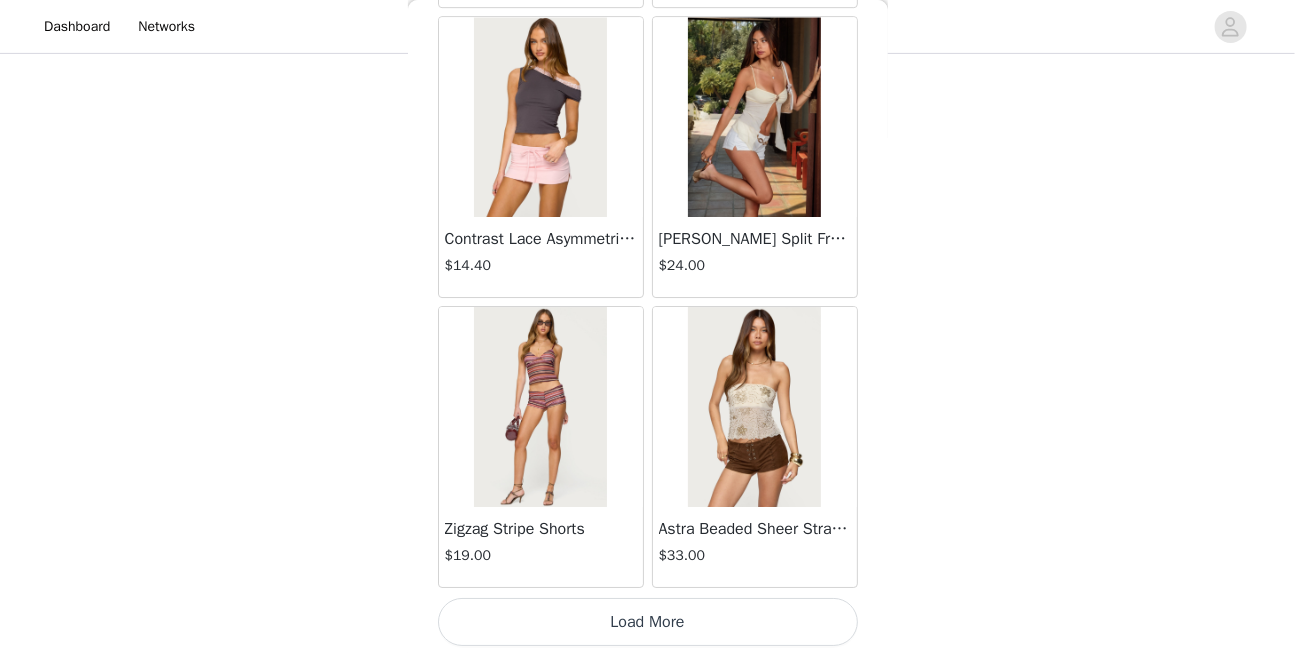 click on "Load More" at bounding box center (648, 622) 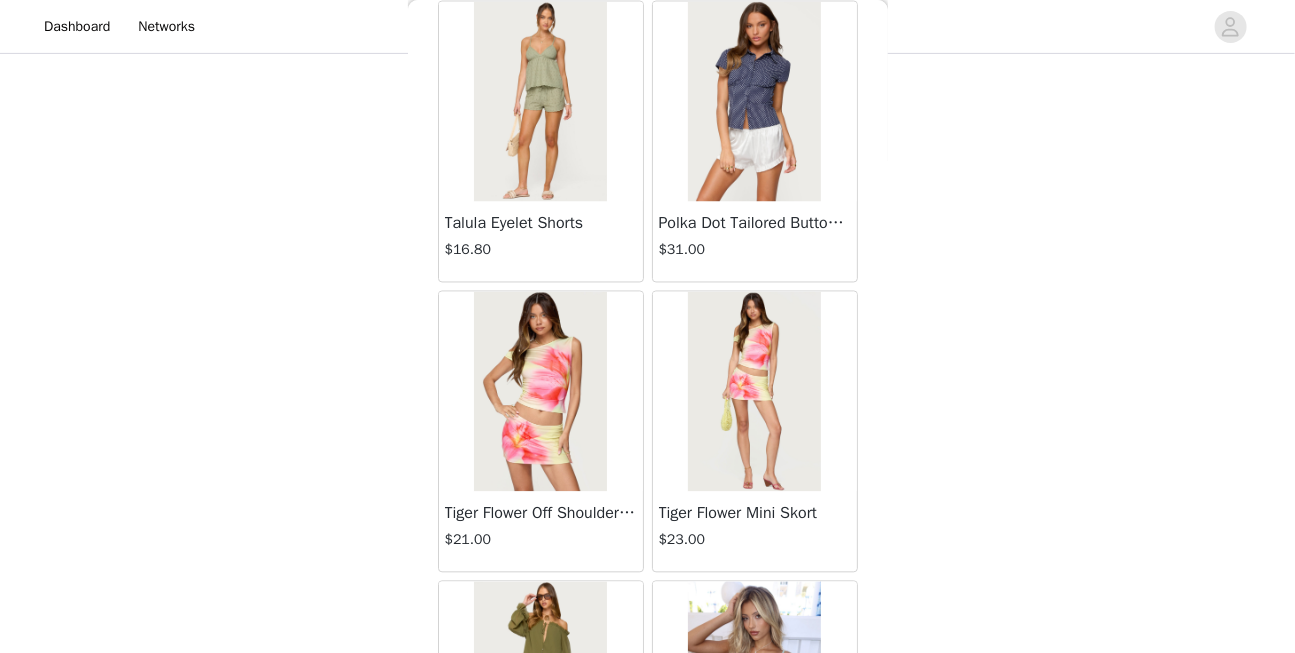 scroll, scrollTop: 4326, scrollLeft: 0, axis: vertical 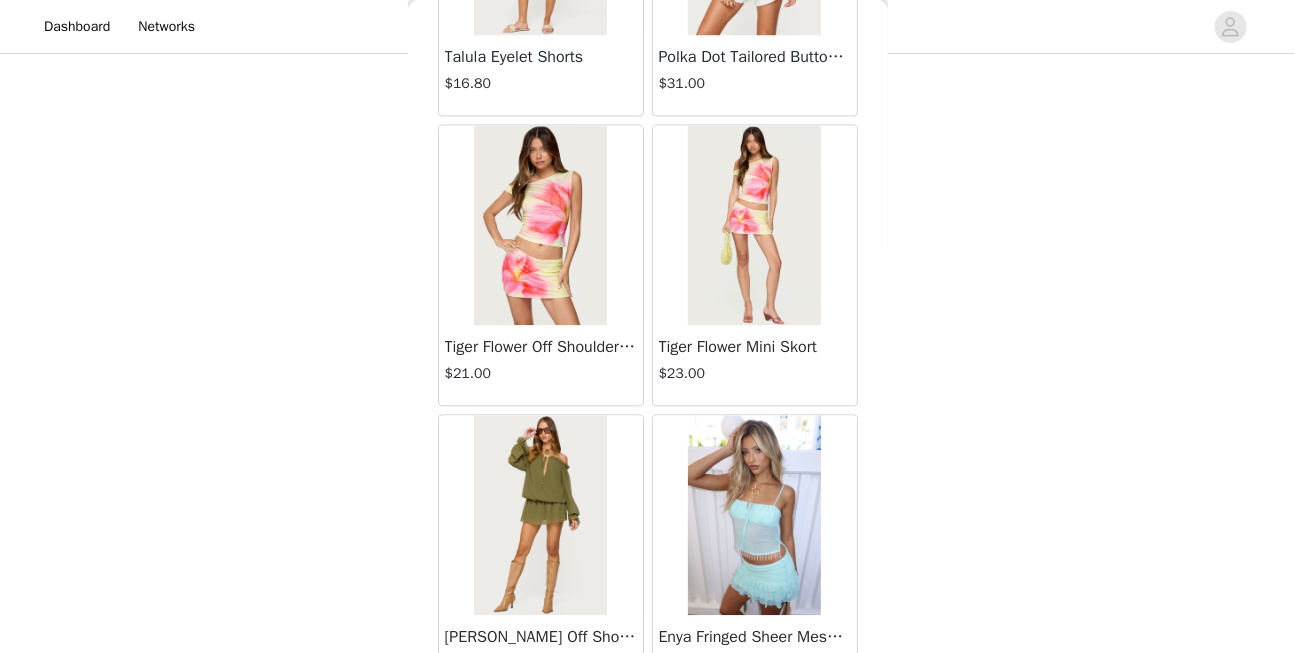 click at bounding box center [541, 225] 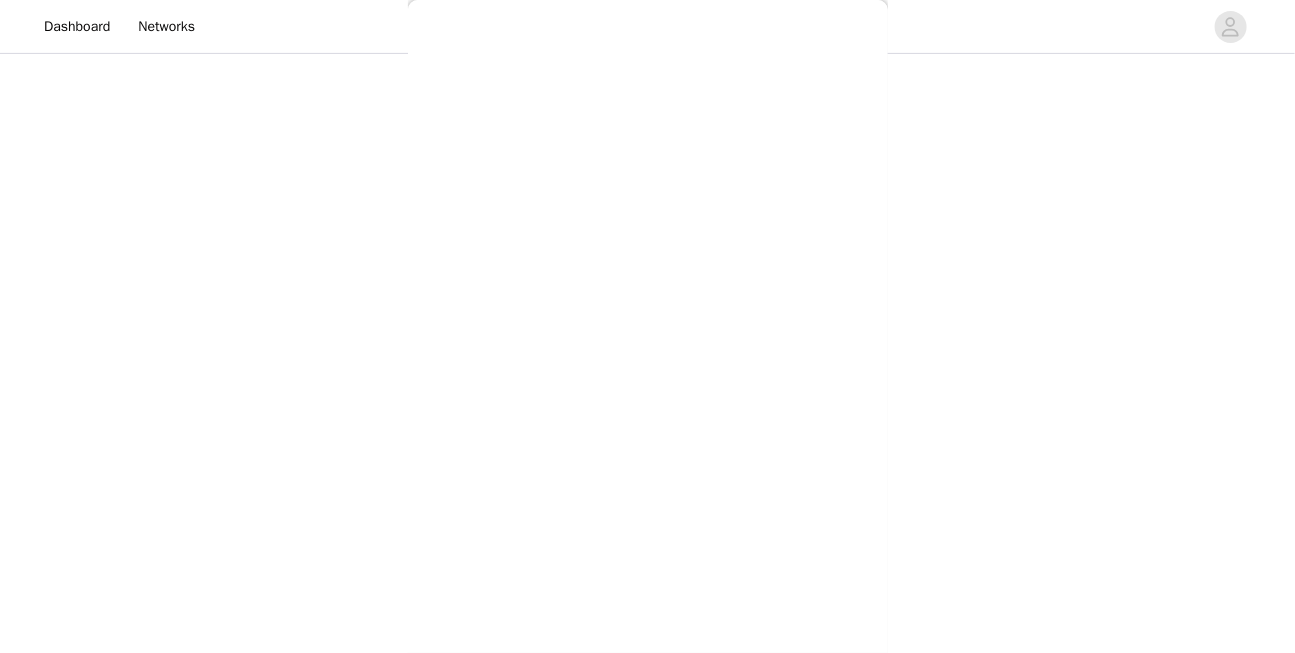scroll, scrollTop: 319, scrollLeft: 0, axis: vertical 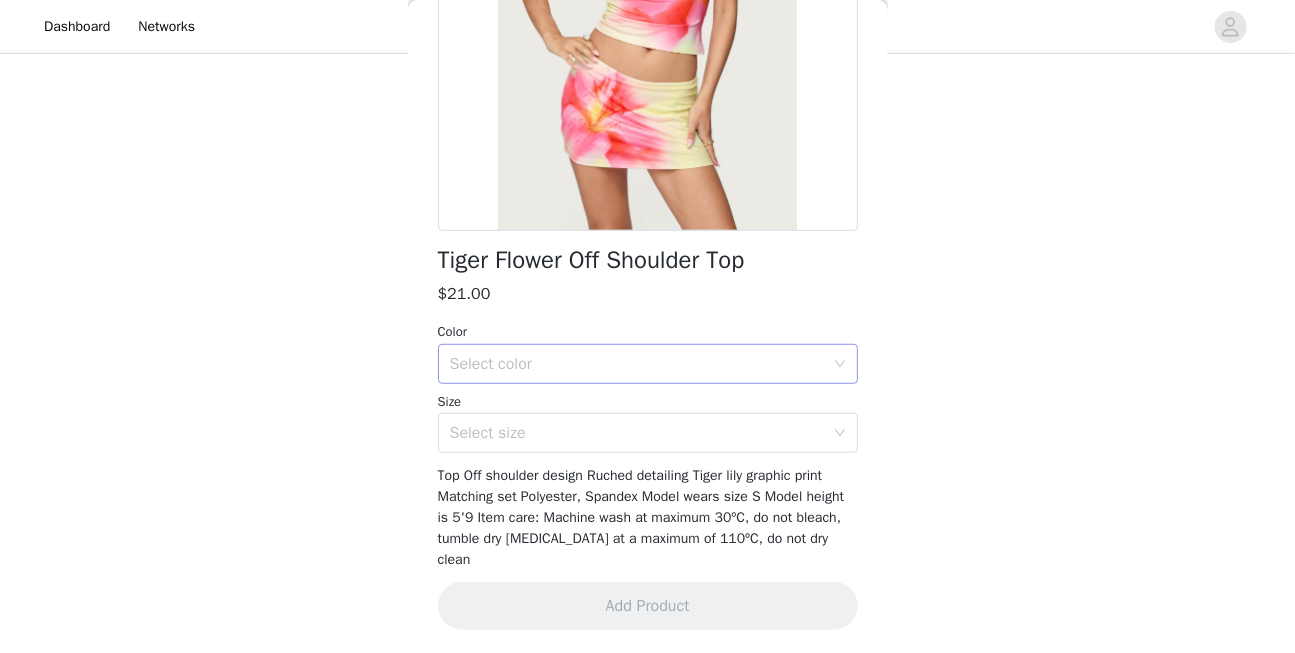 click on "Select color" at bounding box center (641, 364) 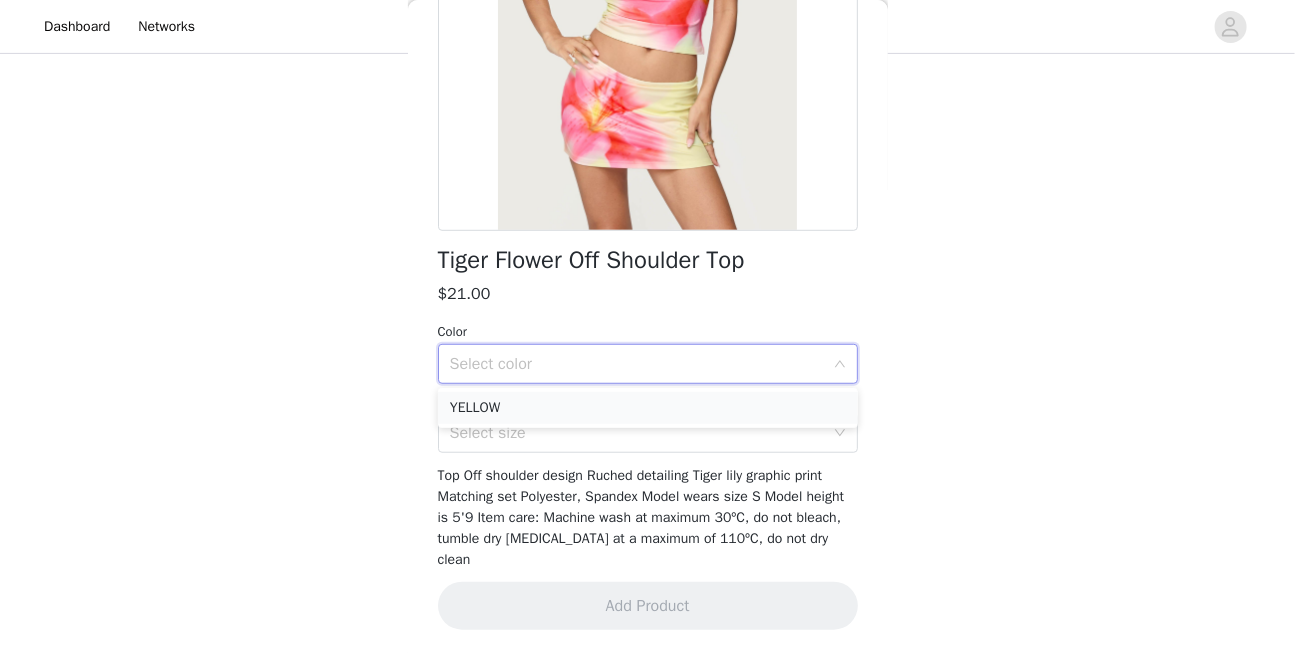 click on "YELLOW" at bounding box center (648, 408) 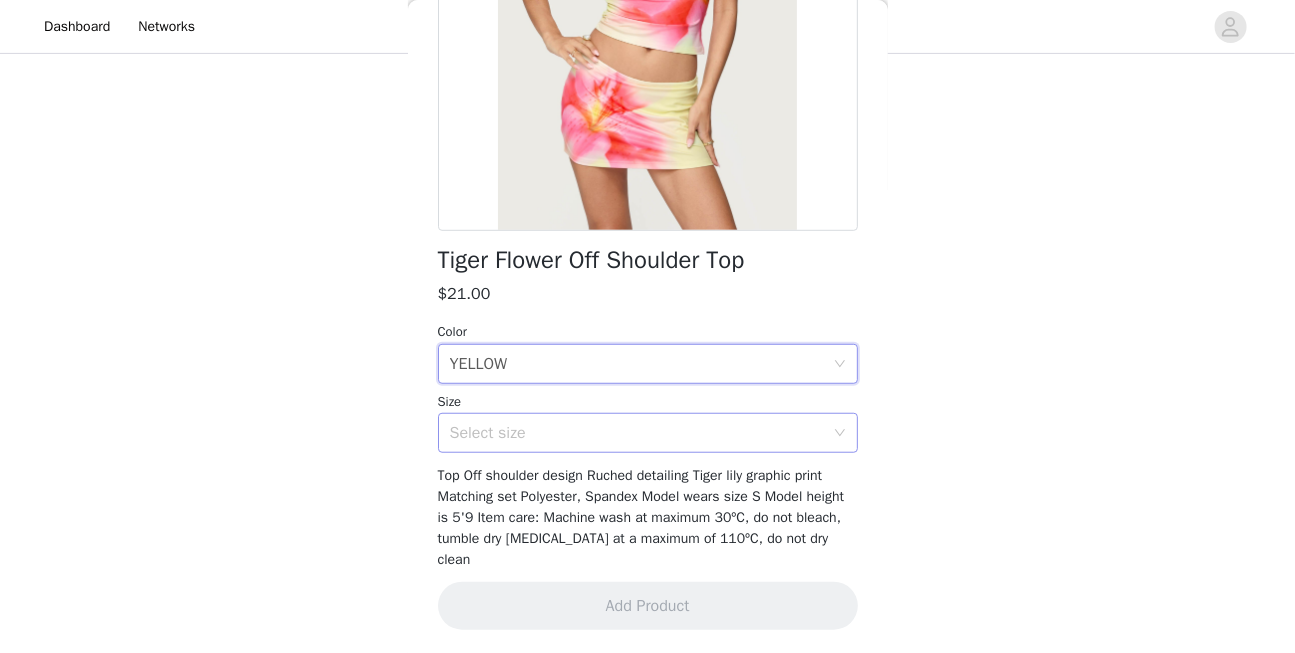 click on "Select size" at bounding box center (637, 433) 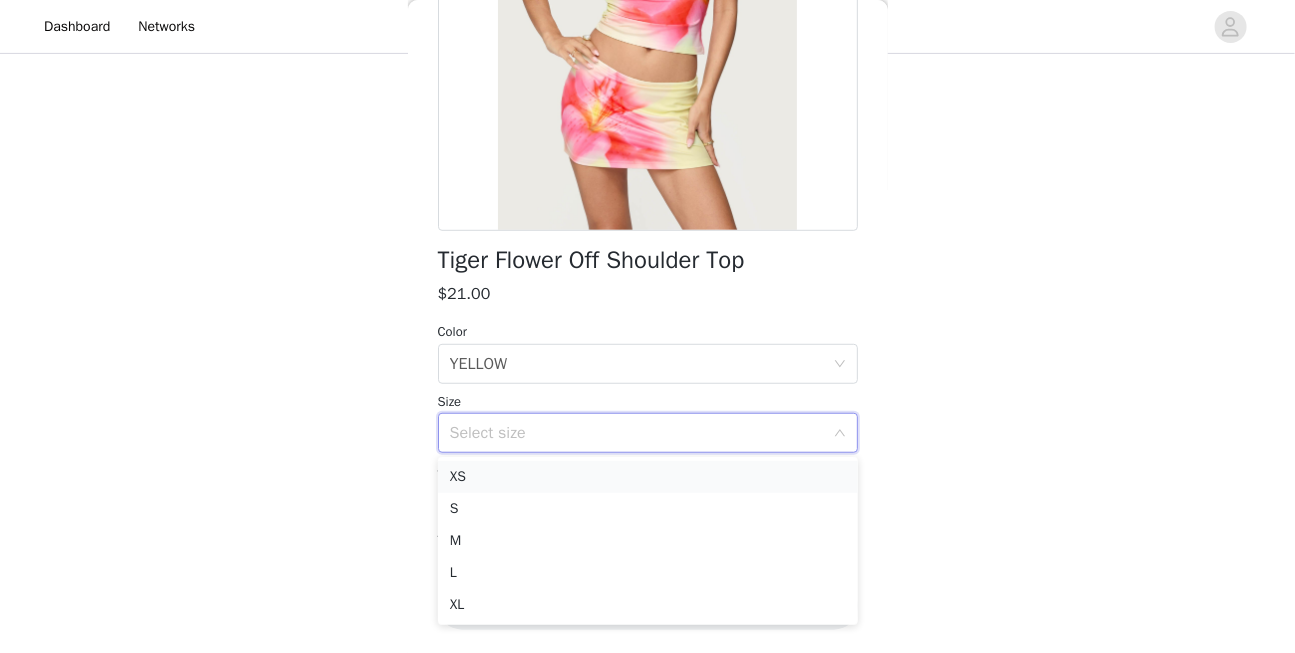 click on "XS" at bounding box center [648, 477] 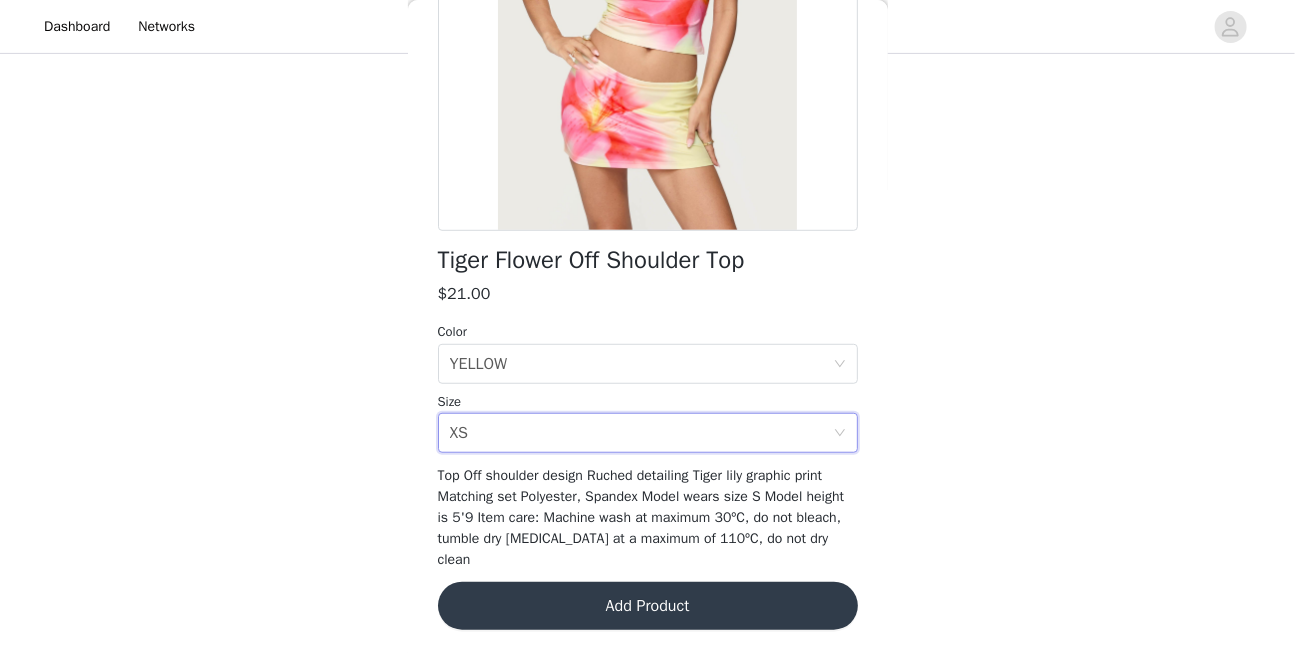 click on "Add Product" at bounding box center [648, 606] 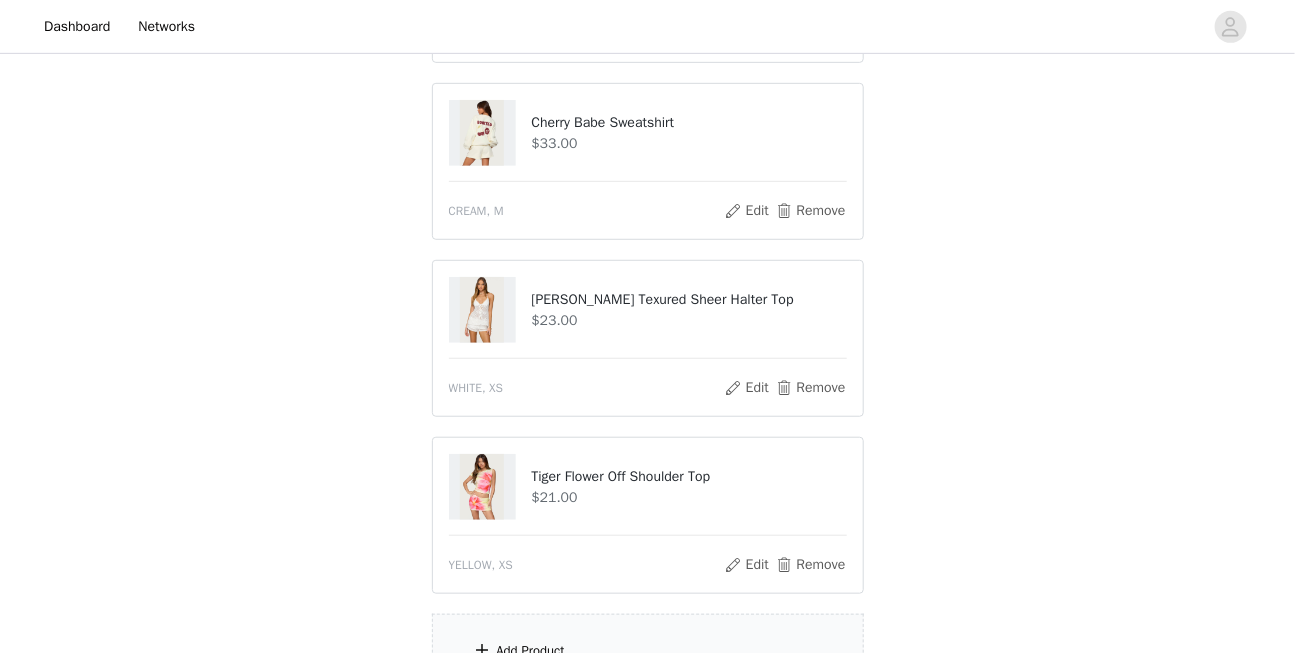 scroll, scrollTop: 395, scrollLeft: 0, axis: vertical 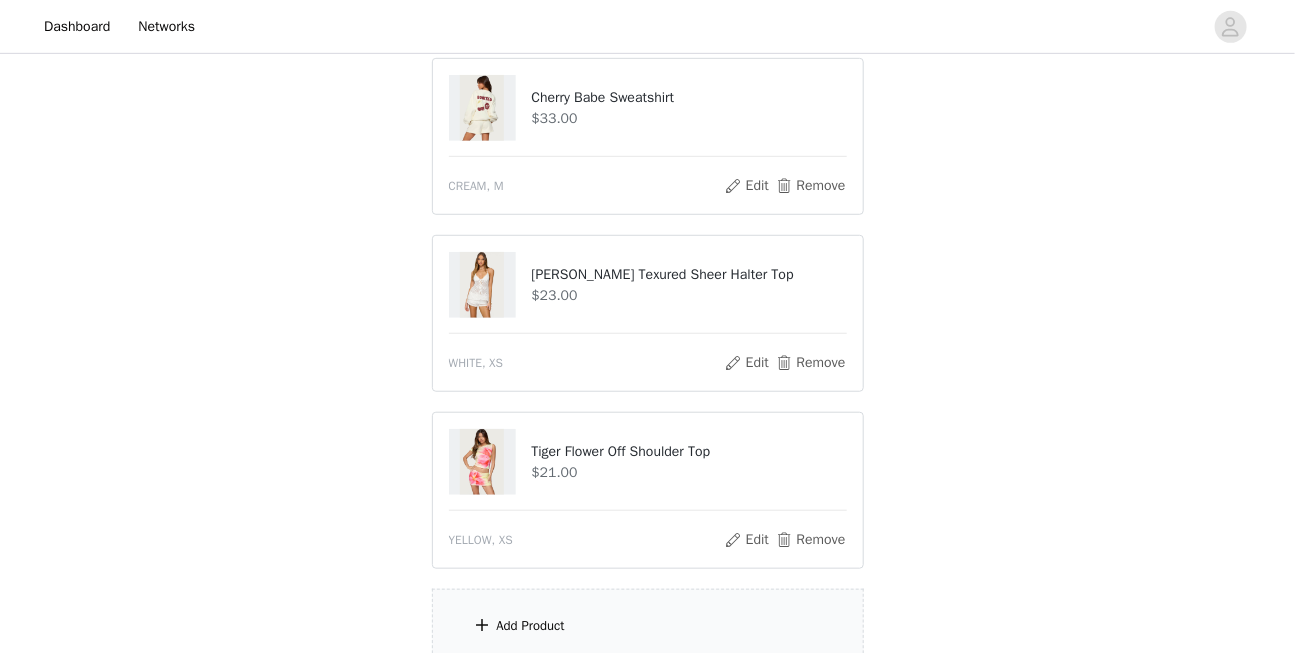 click on "Add Product" at bounding box center [648, 626] 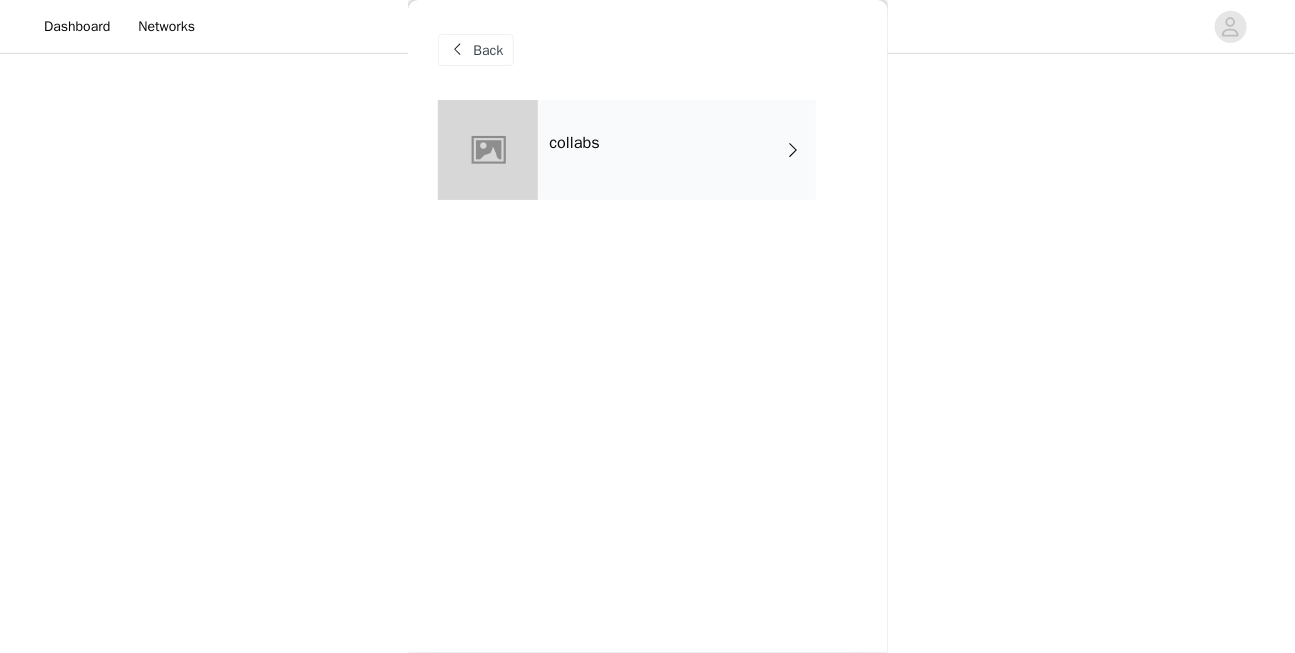 click on "collabs" at bounding box center [677, 150] 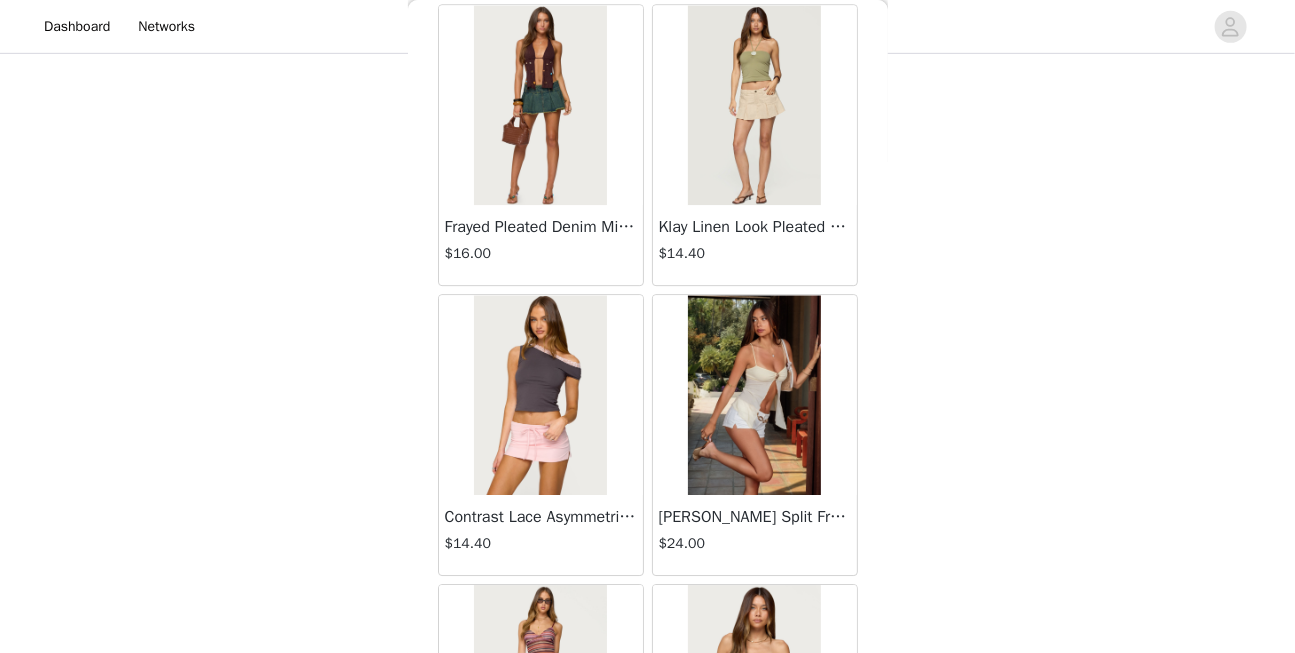 scroll, scrollTop: 2404, scrollLeft: 0, axis: vertical 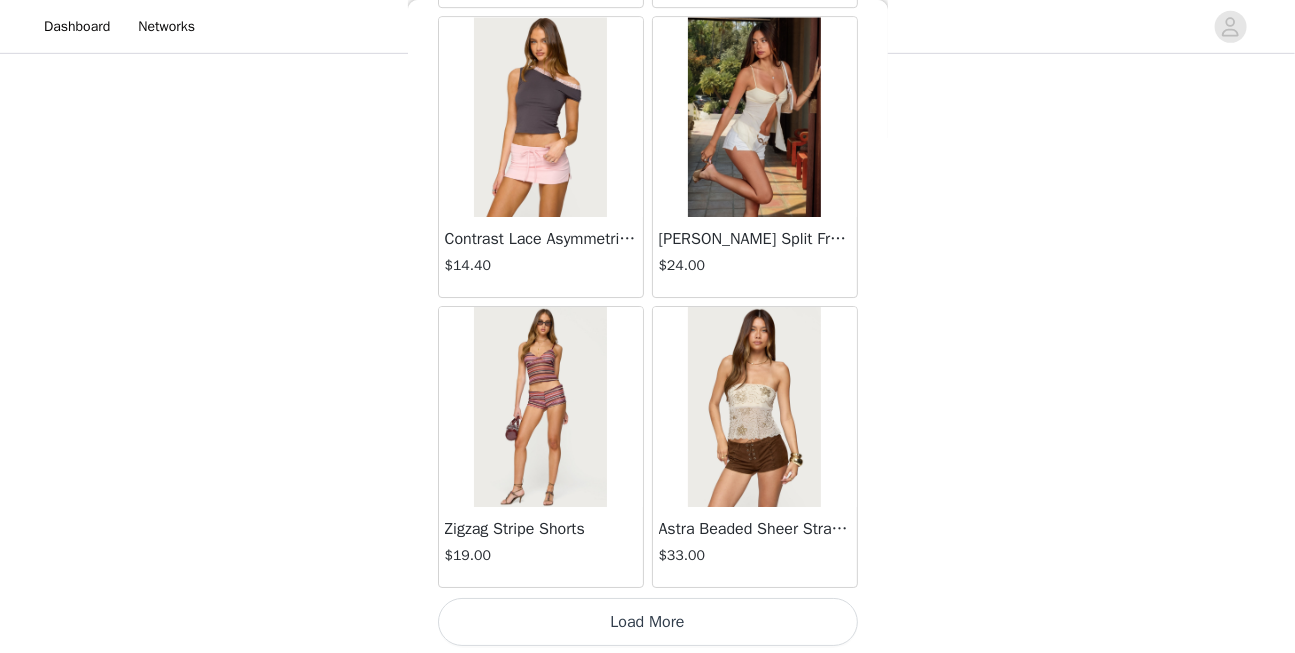click on "Load More" at bounding box center [648, 622] 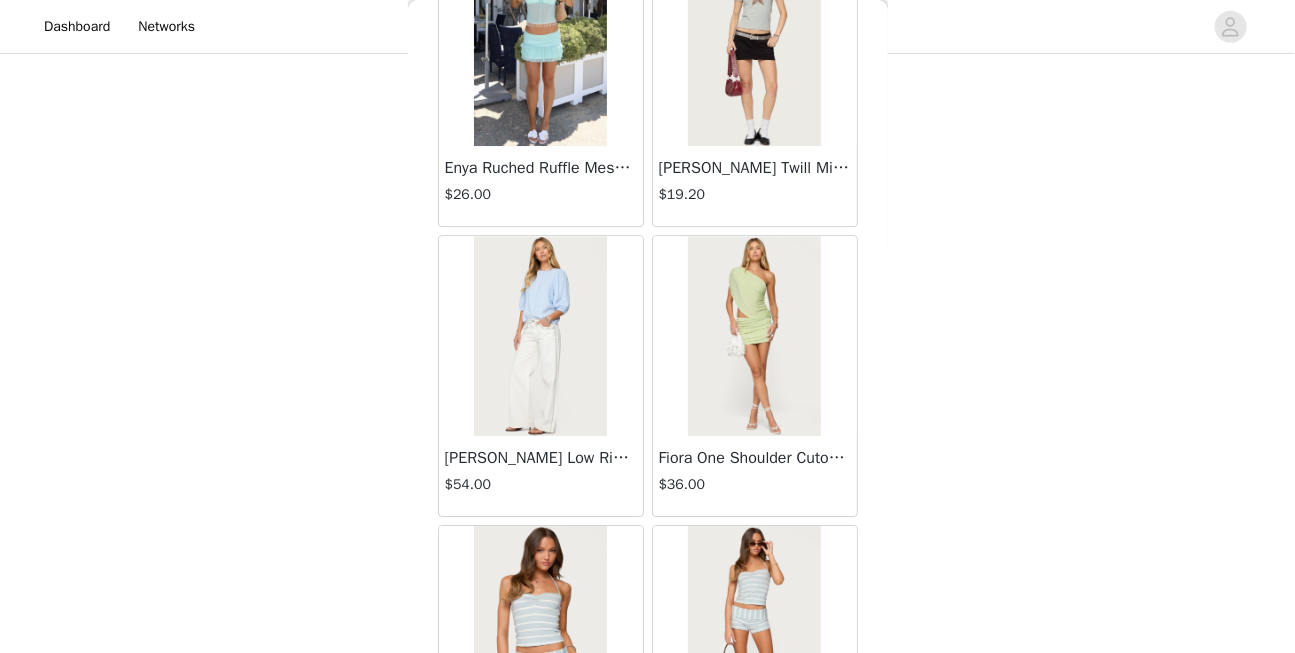 scroll, scrollTop: 5302, scrollLeft: 0, axis: vertical 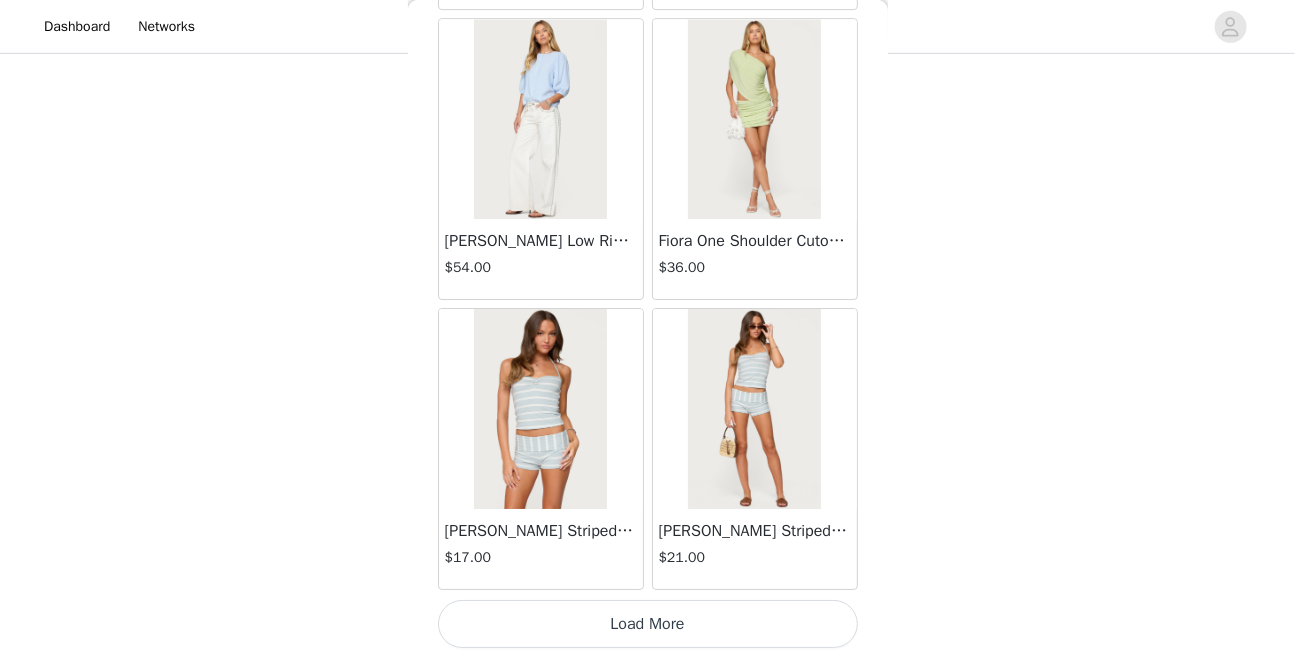 click on "Load More" at bounding box center [648, 624] 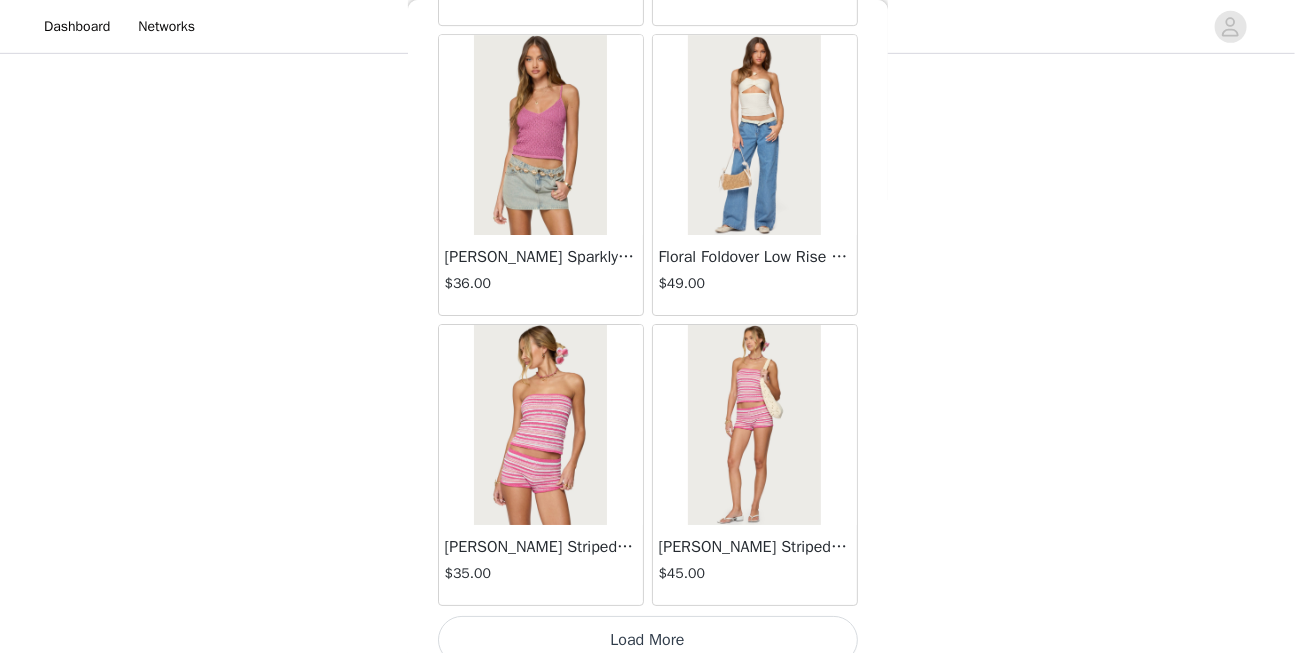 scroll, scrollTop: 8187, scrollLeft: 0, axis: vertical 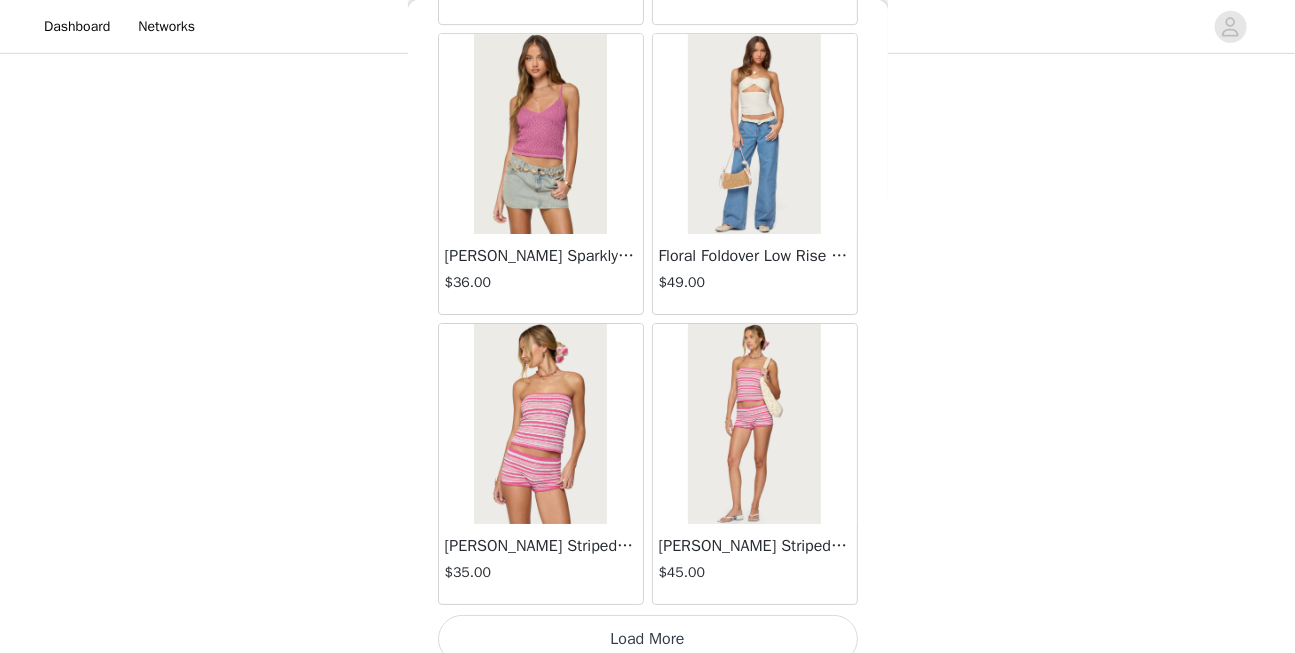 click on "Load More" at bounding box center (648, 639) 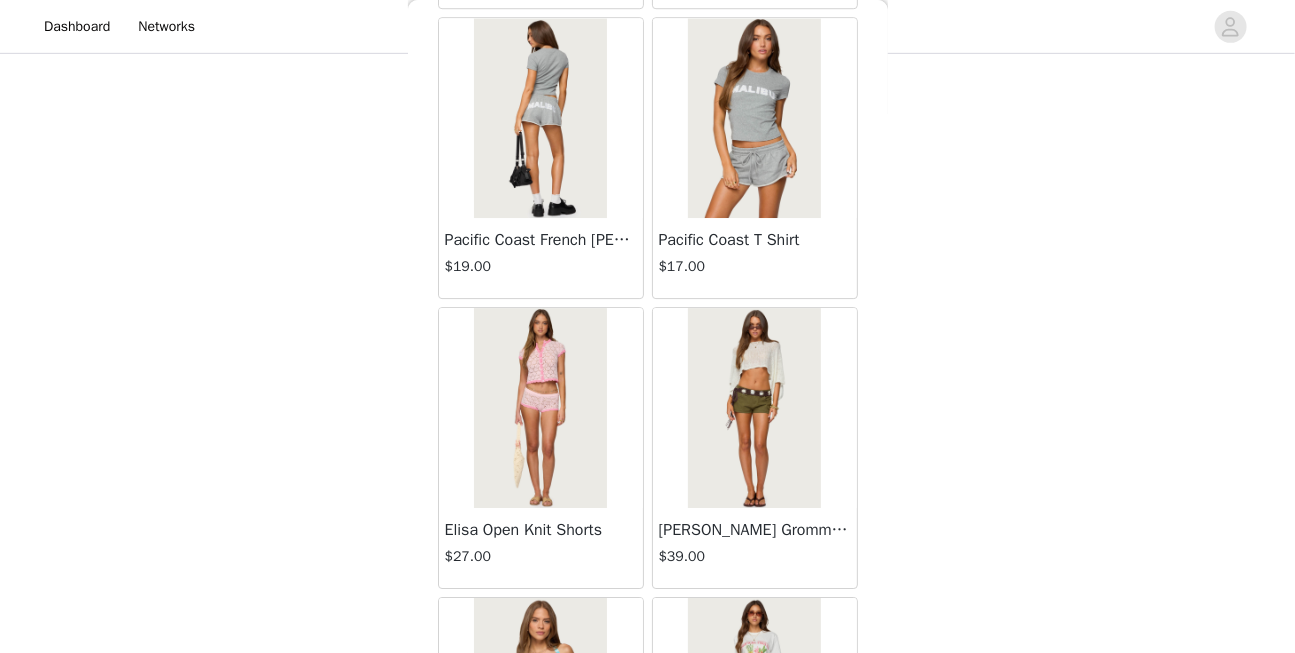 scroll, scrollTop: 11099, scrollLeft: 0, axis: vertical 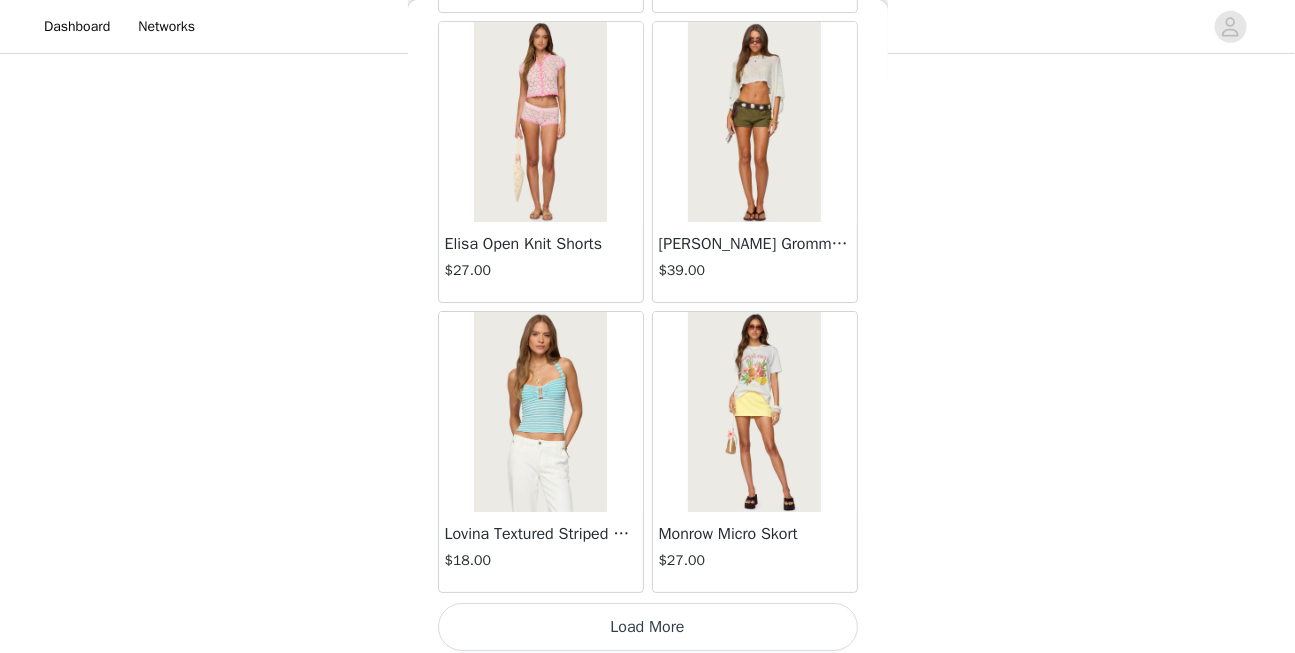 click on "Load More" at bounding box center [648, 627] 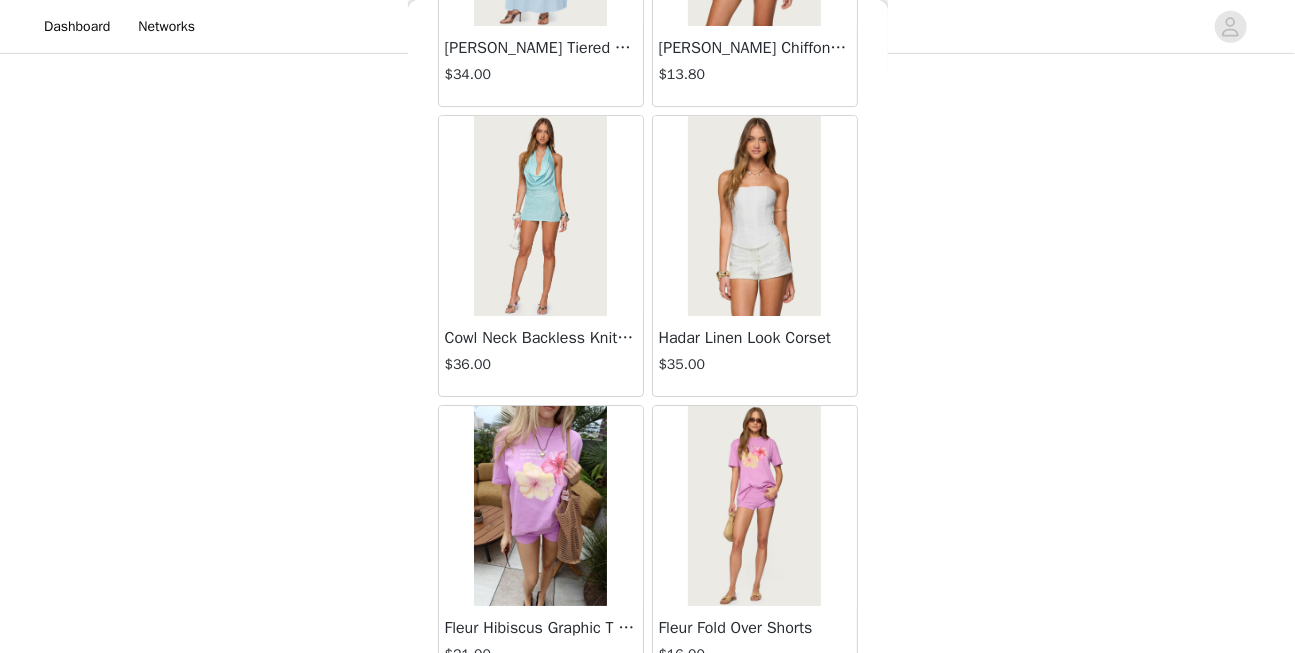 scroll, scrollTop: 13997, scrollLeft: 0, axis: vertical 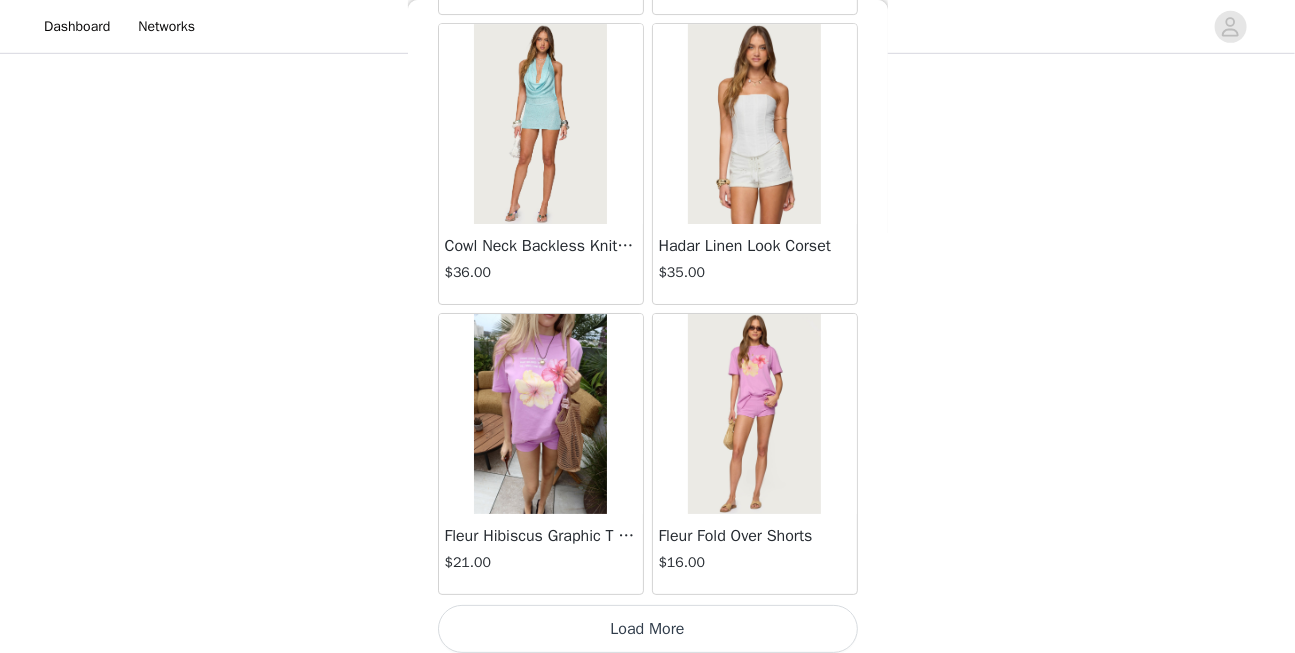 click on "Load More" at bounding box center (648, 629) 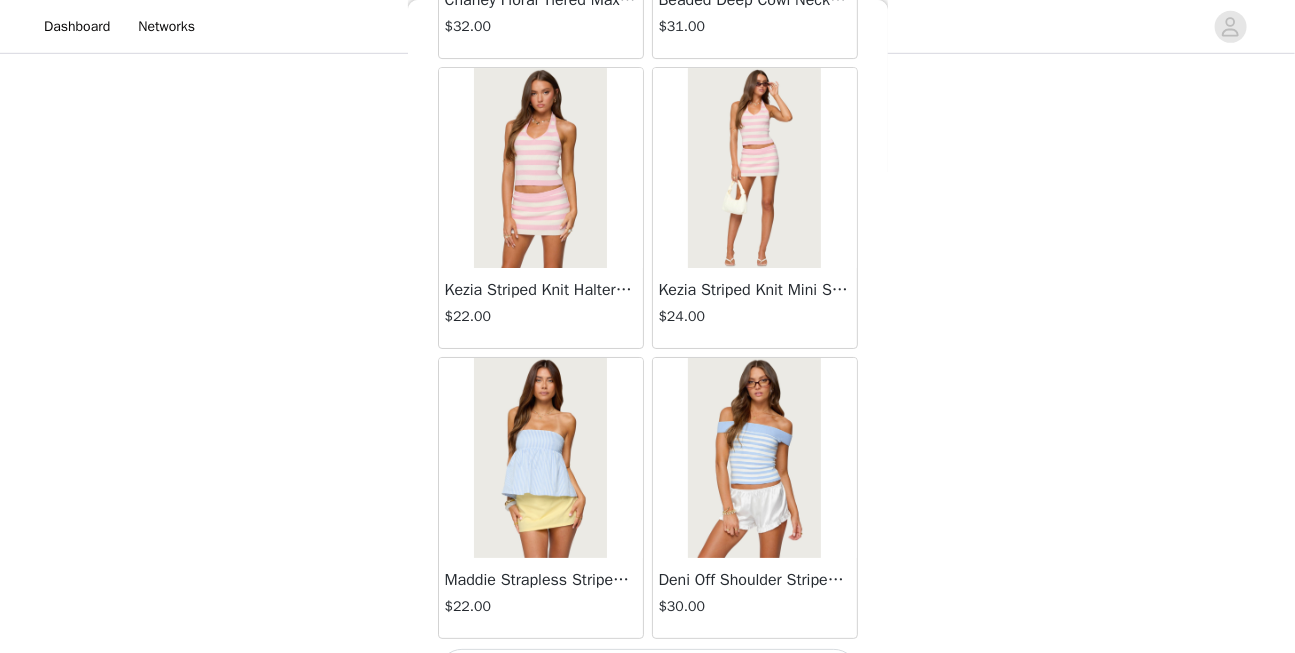 scroll, scrollTop: 16895, scrollLeft: 0, axis: vertical 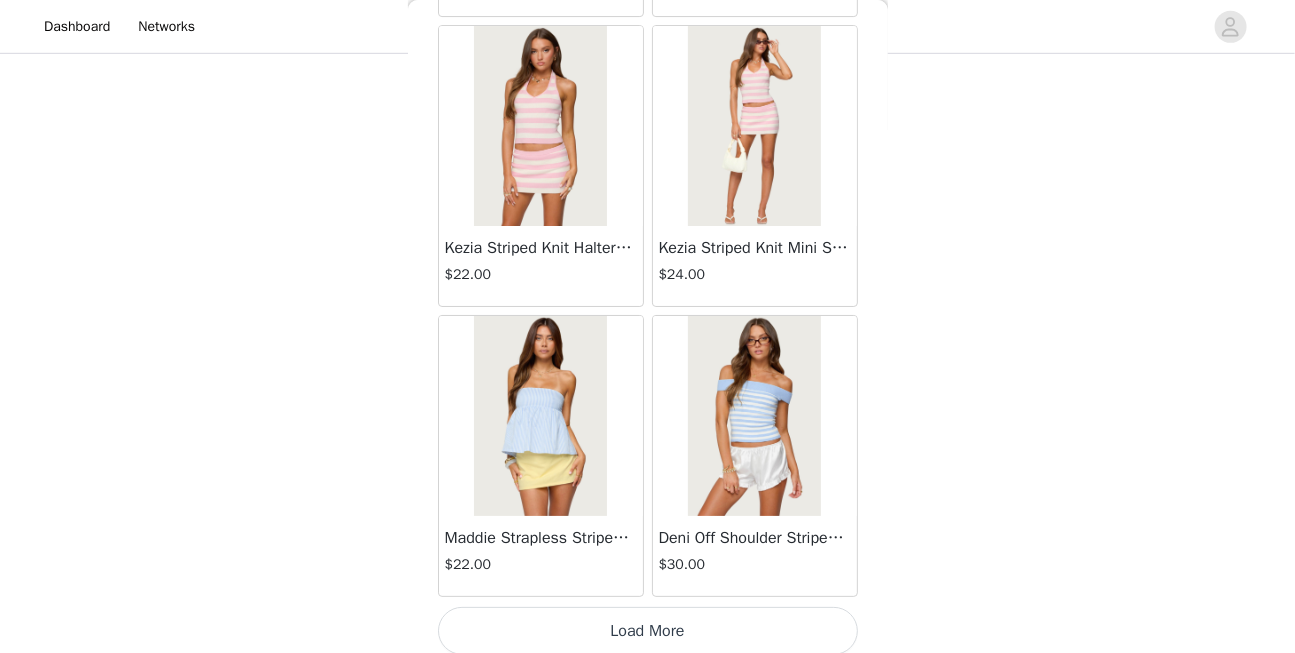 click on "Load More" at bounding box center (648, 631) 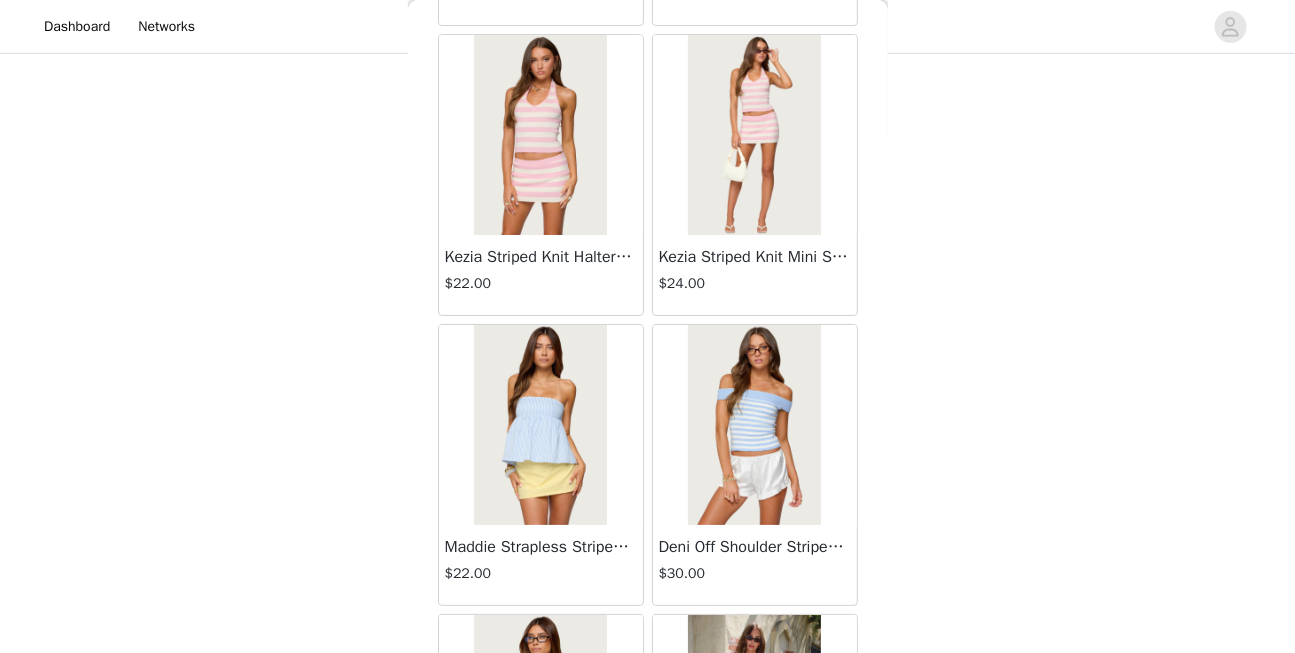 scroll, scrollTop: 16895, scrollLeft: 0, axis: vertical 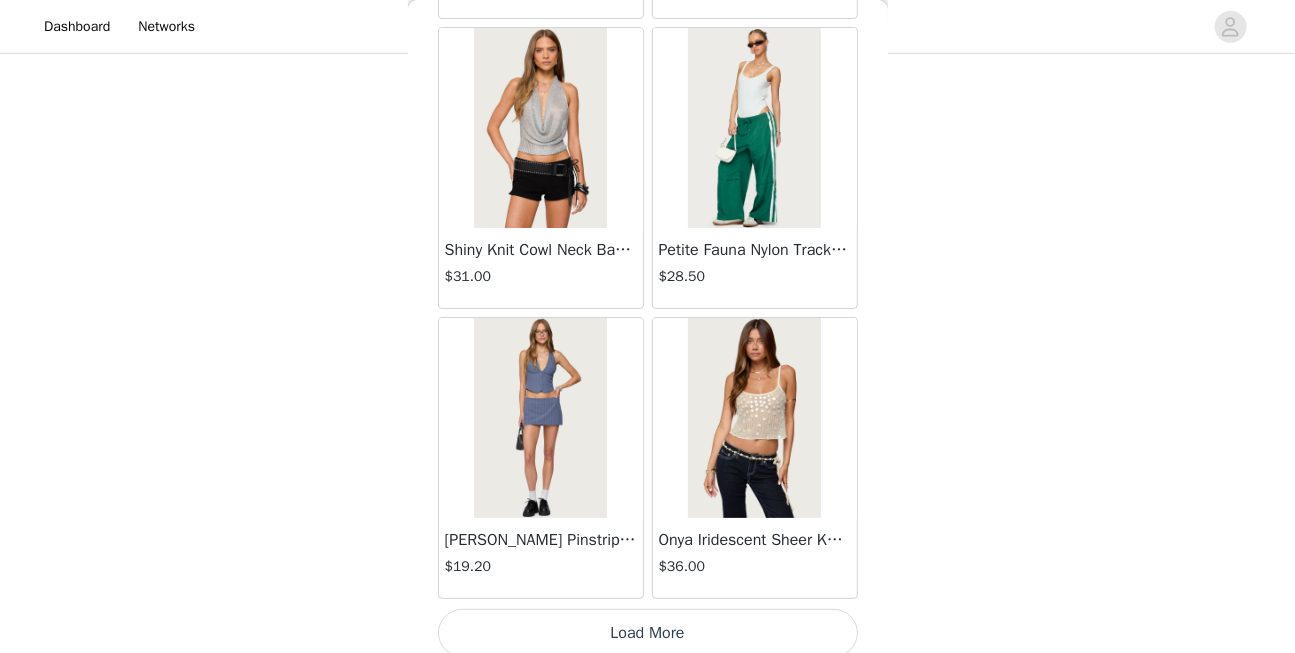 click on "Load More" at bounding box center [648, 633] 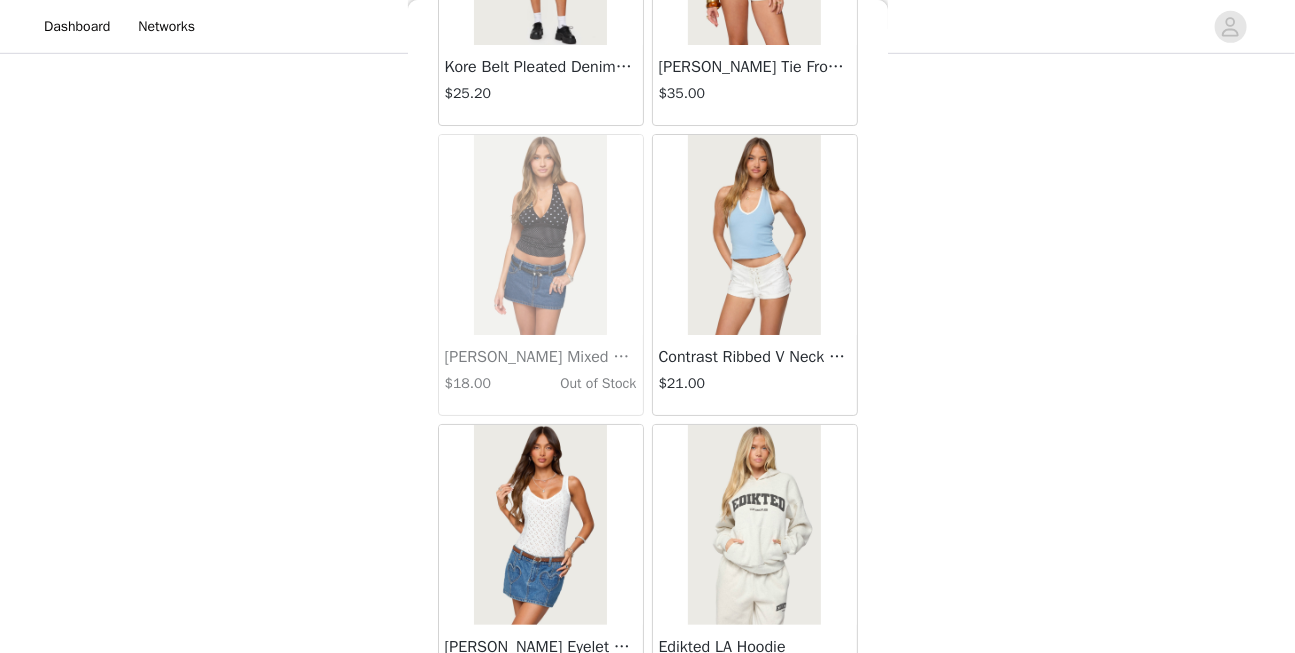 scroll, scrollTop: 22691, scrollLeft: 0, axis: vertical 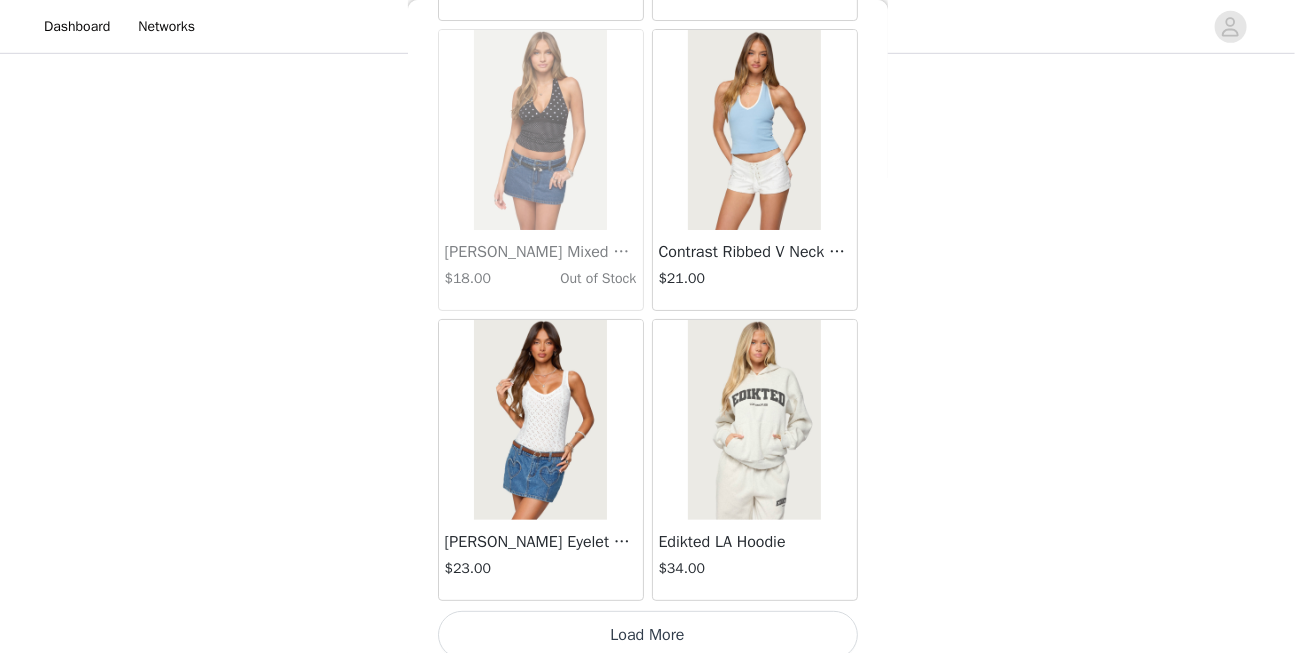 click on "Load More" at bounding box center (648, 635) 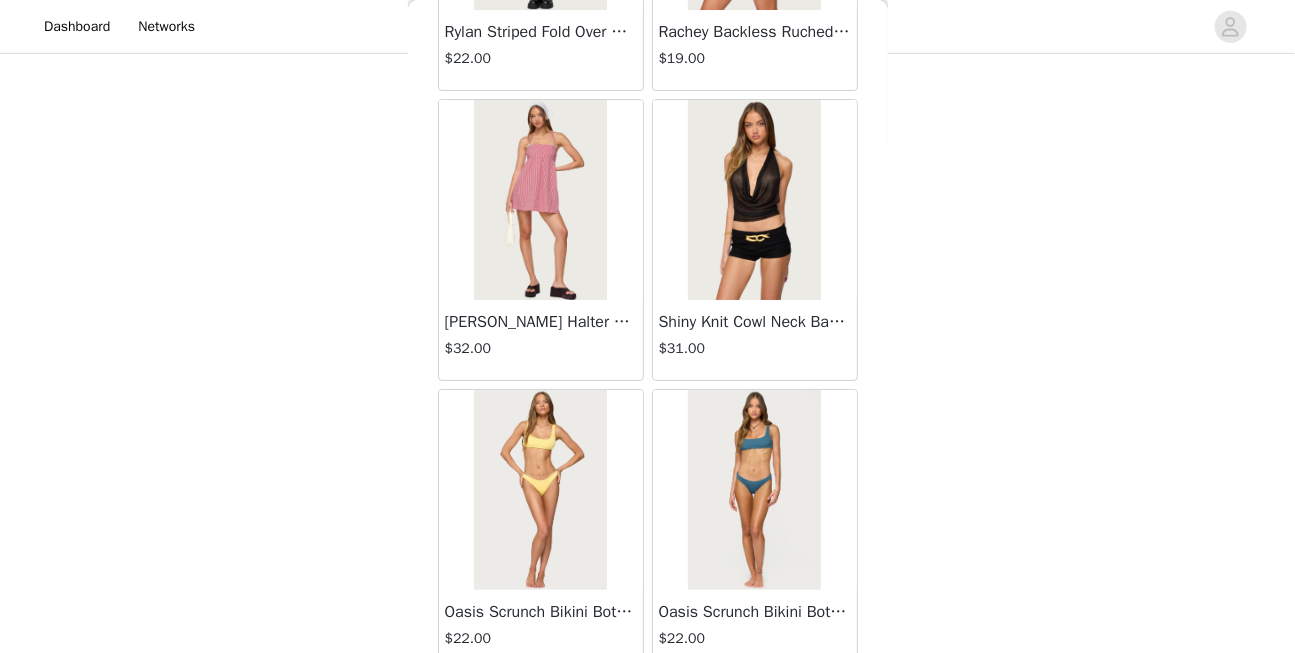 scroll, scrollTop: 25589, scrollLeft: 0, axis: vertical 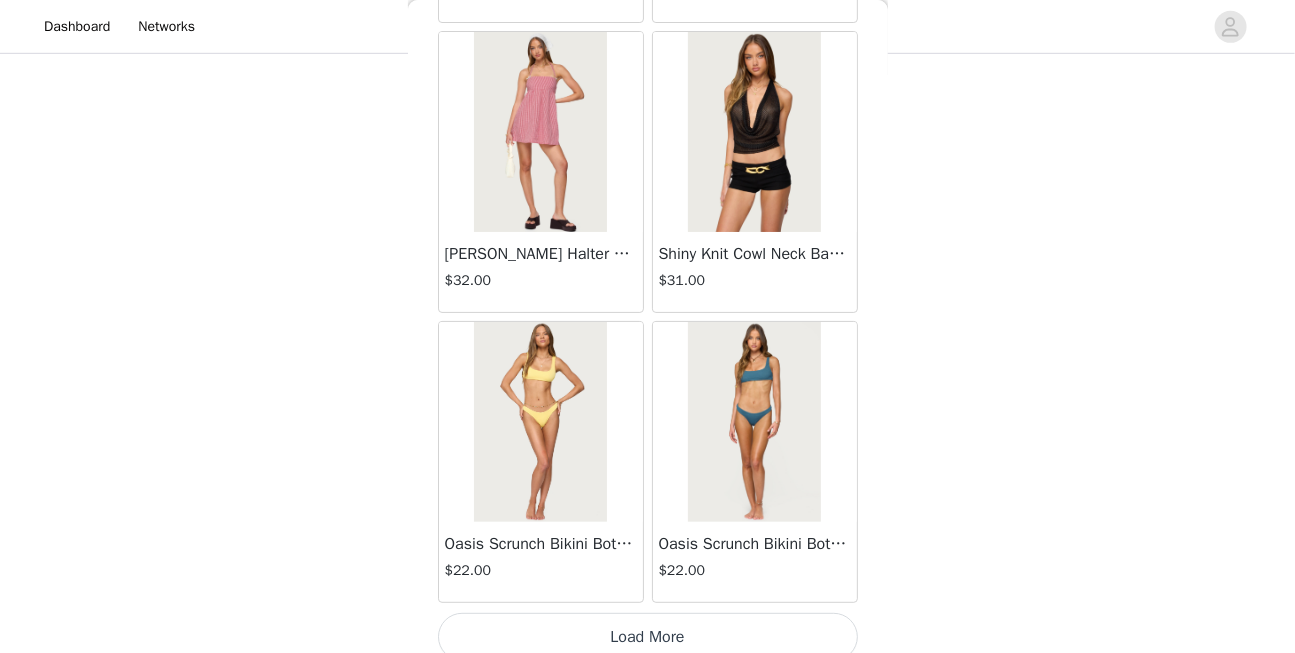 click on "Load More" at bounding box center [648, 637] 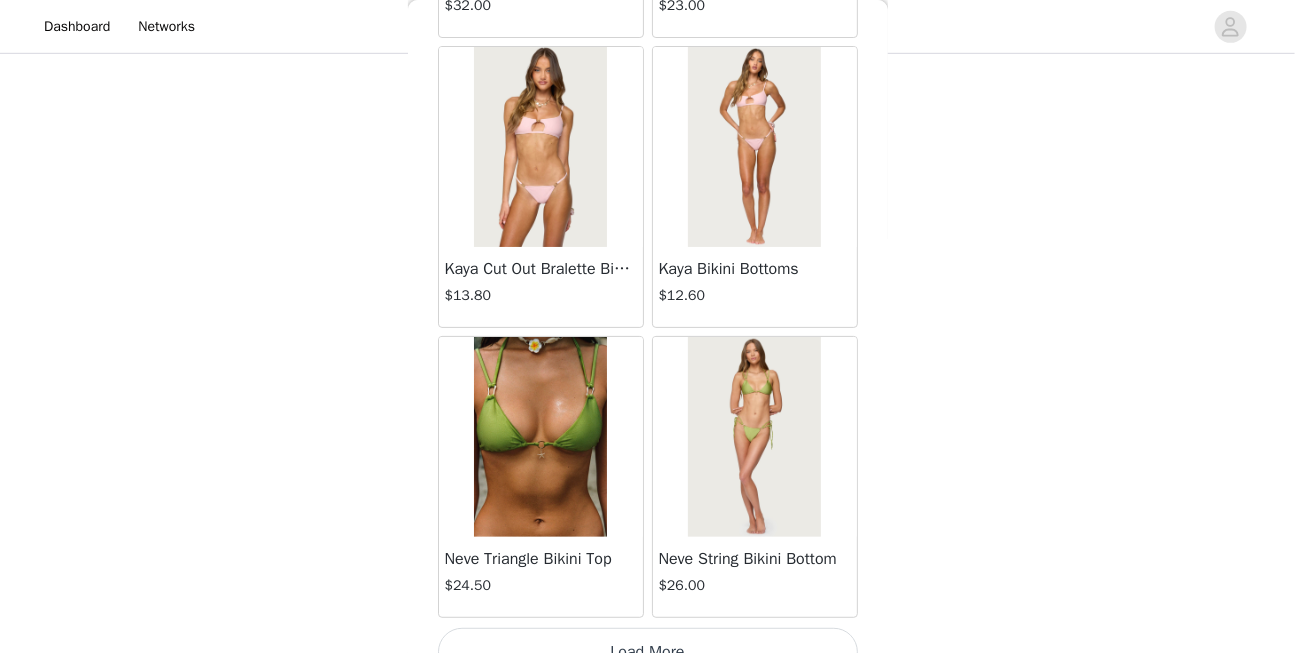 scroll, scrollTop: 28487, scrollLeft: 0, axis: vertical 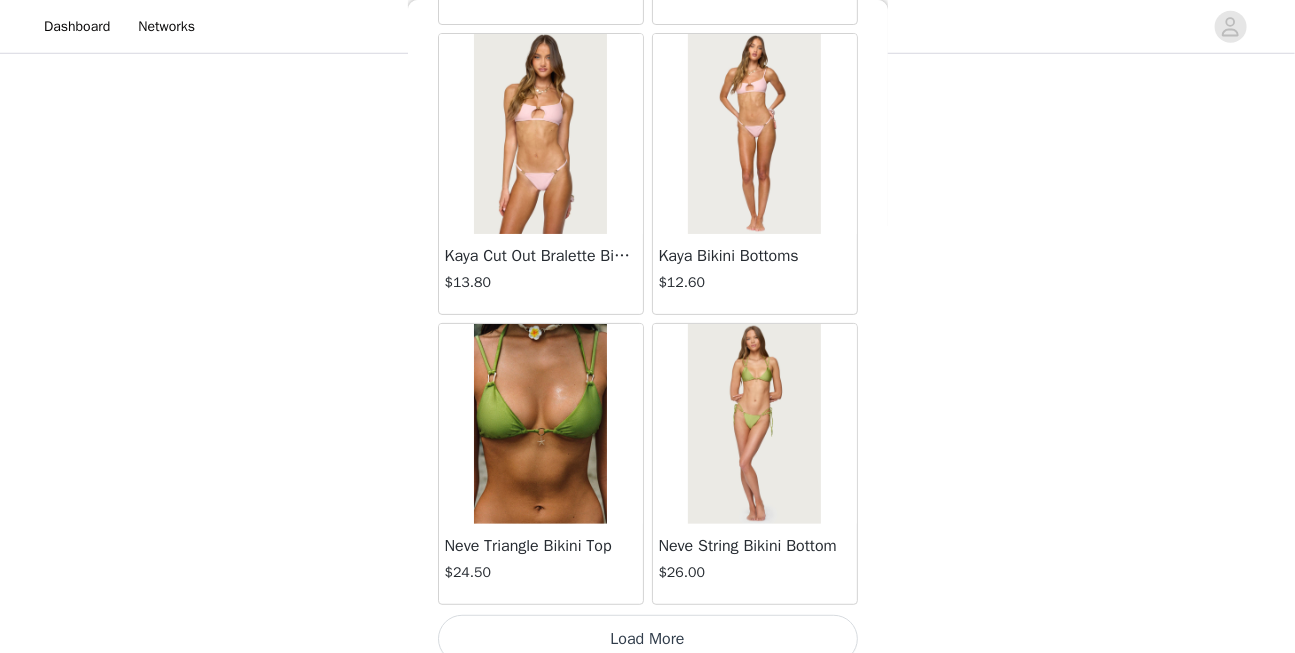 click on "Load More" at bounding box center [648, 639] 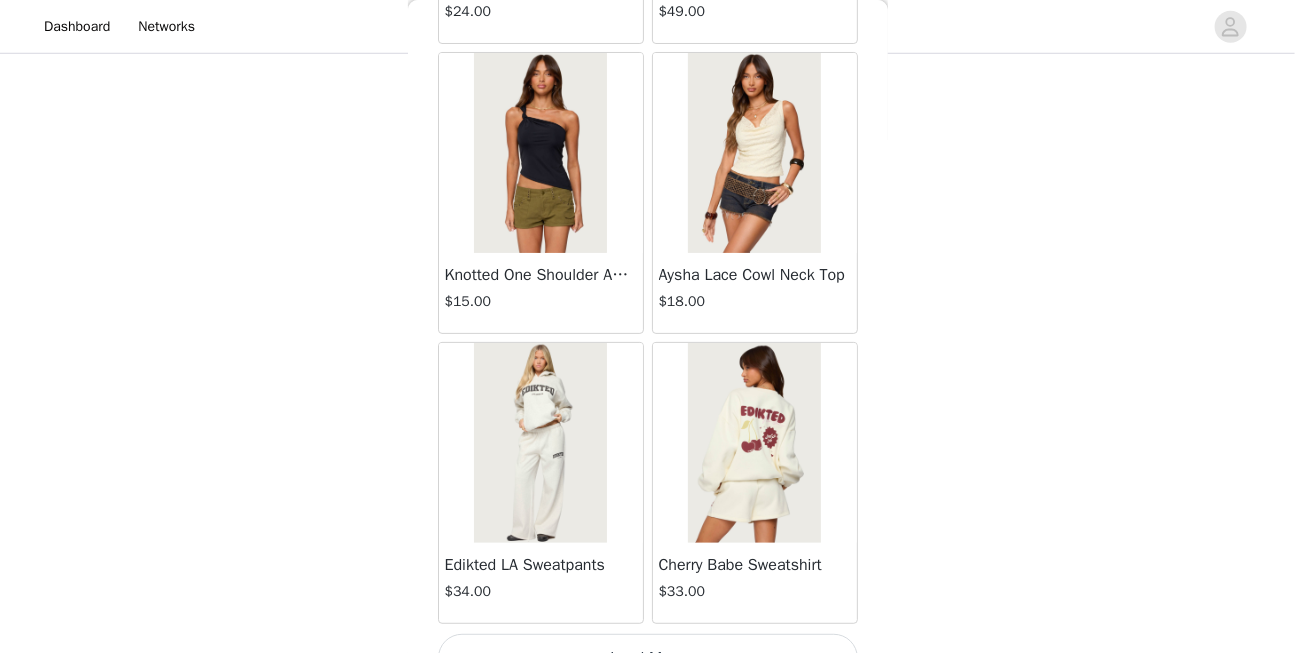 scroll, scrollTop: 31385, scrollLeft: 0, axis: vertical 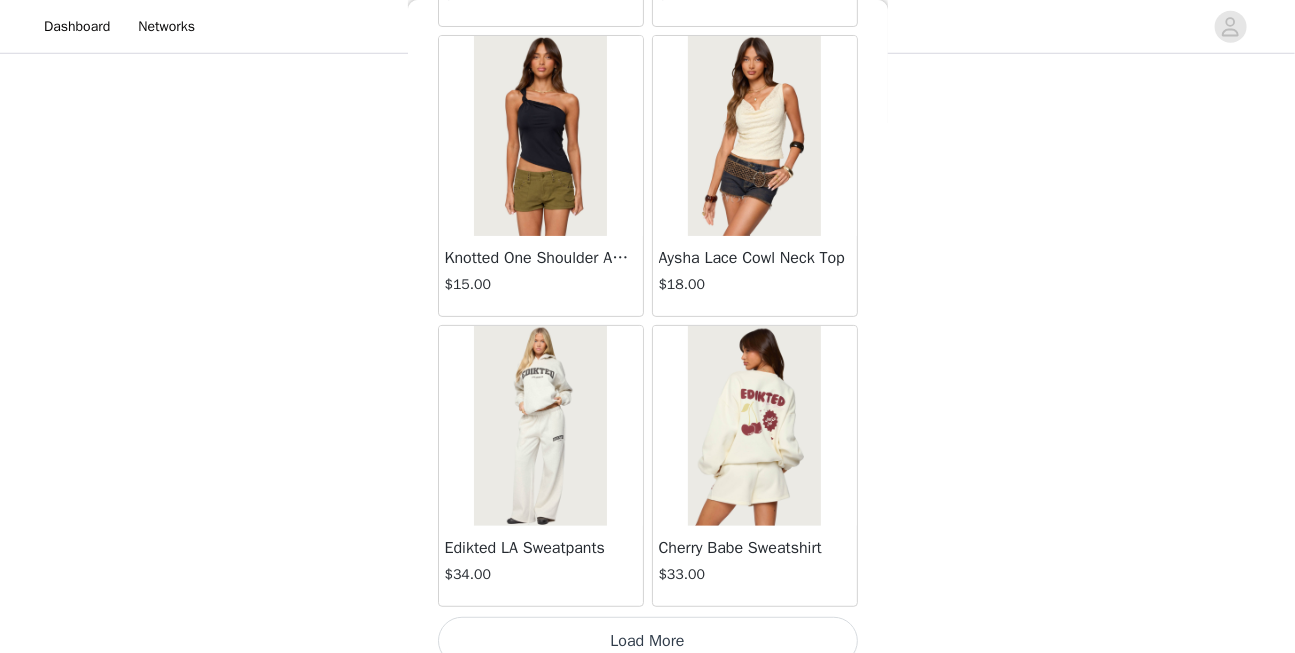 click on "Load More" at bounding box center (648, 641) 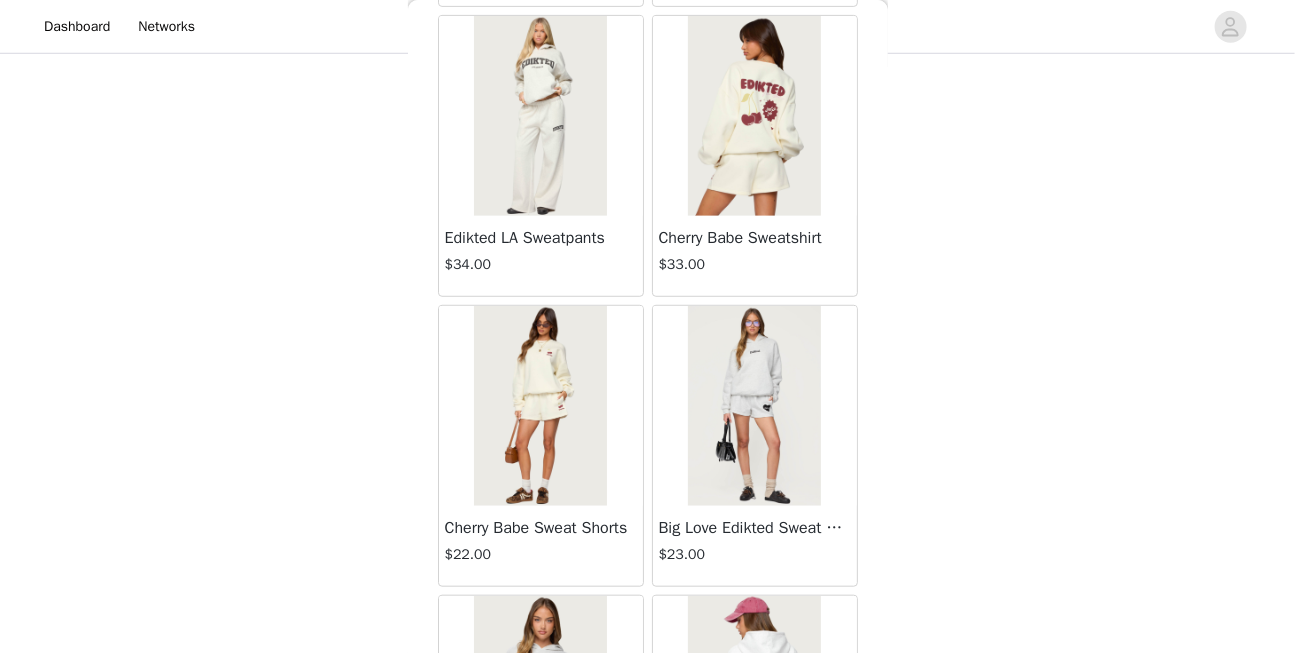 scroll, scrollTop: 31708, scrollLeft: 0, axis: vertical 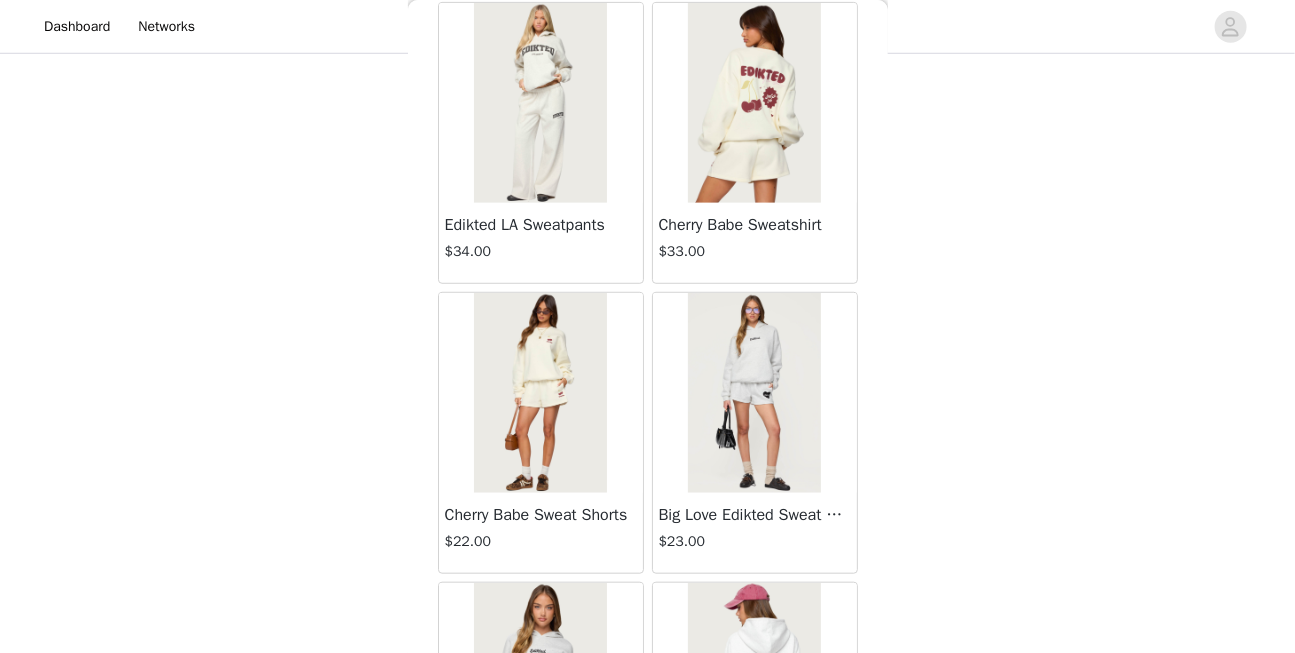 click at bounding box center (540, 393) 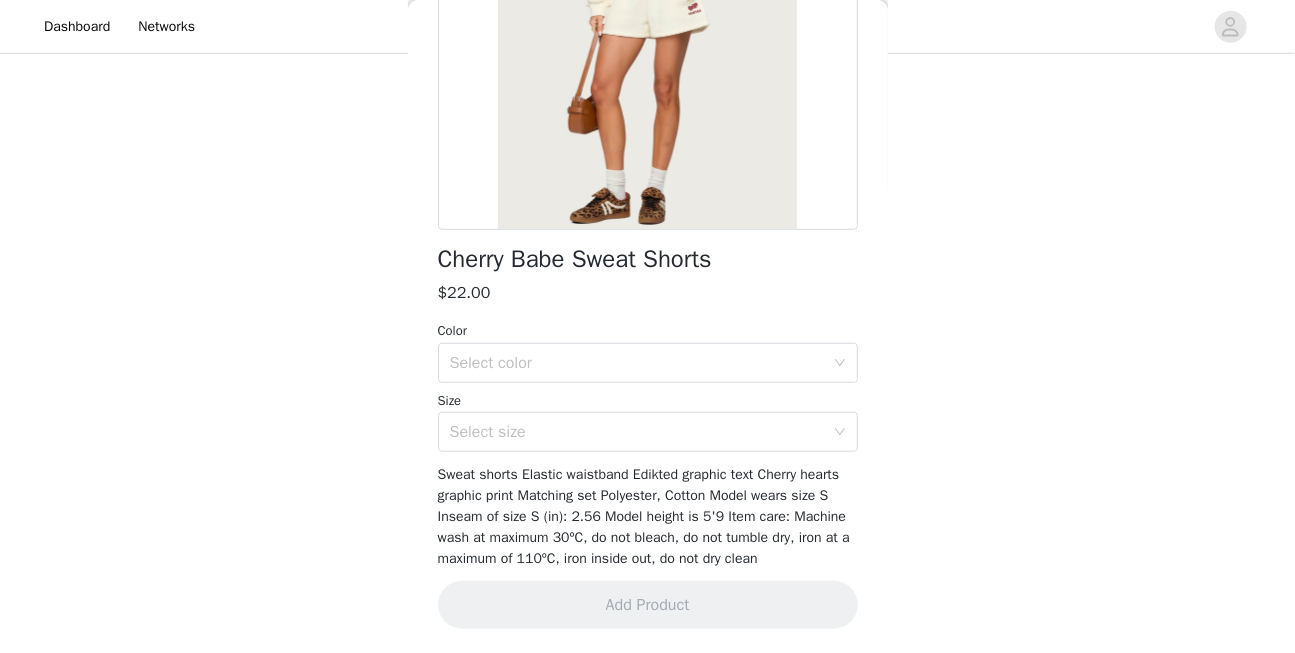 scroll, scrollTop: 319, scrollLeft: 0, axis: vertical 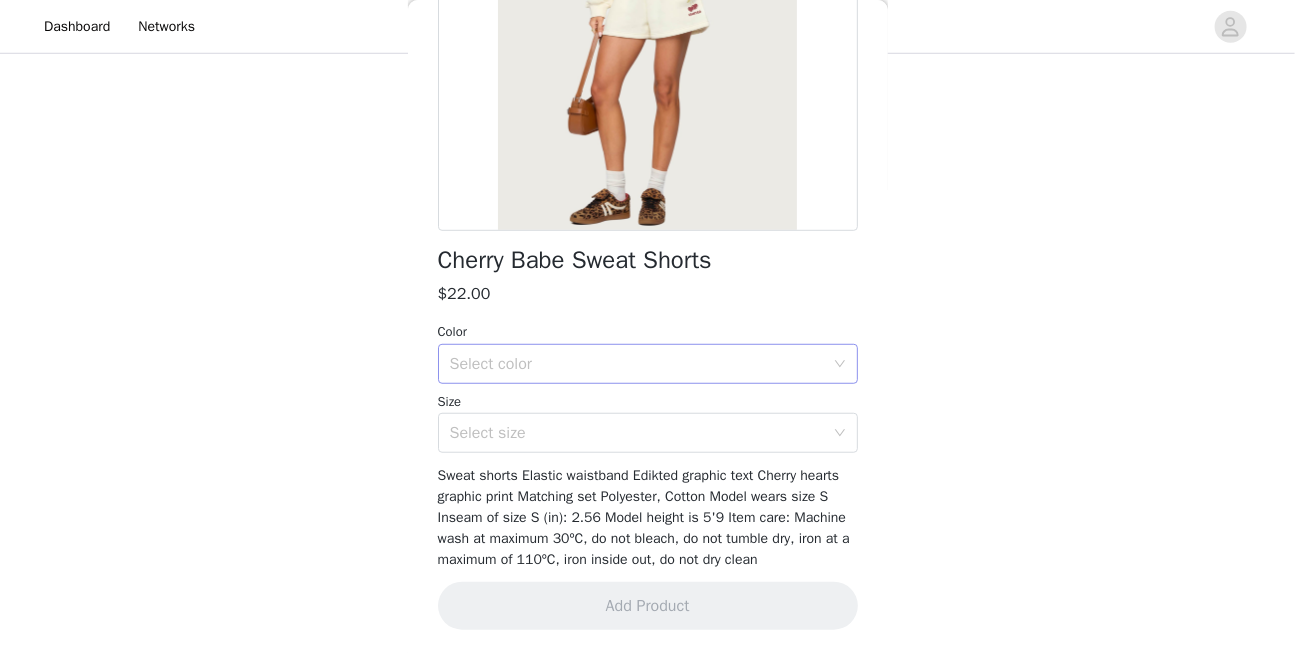 click on "Select color" at bounding box center (637, 364) 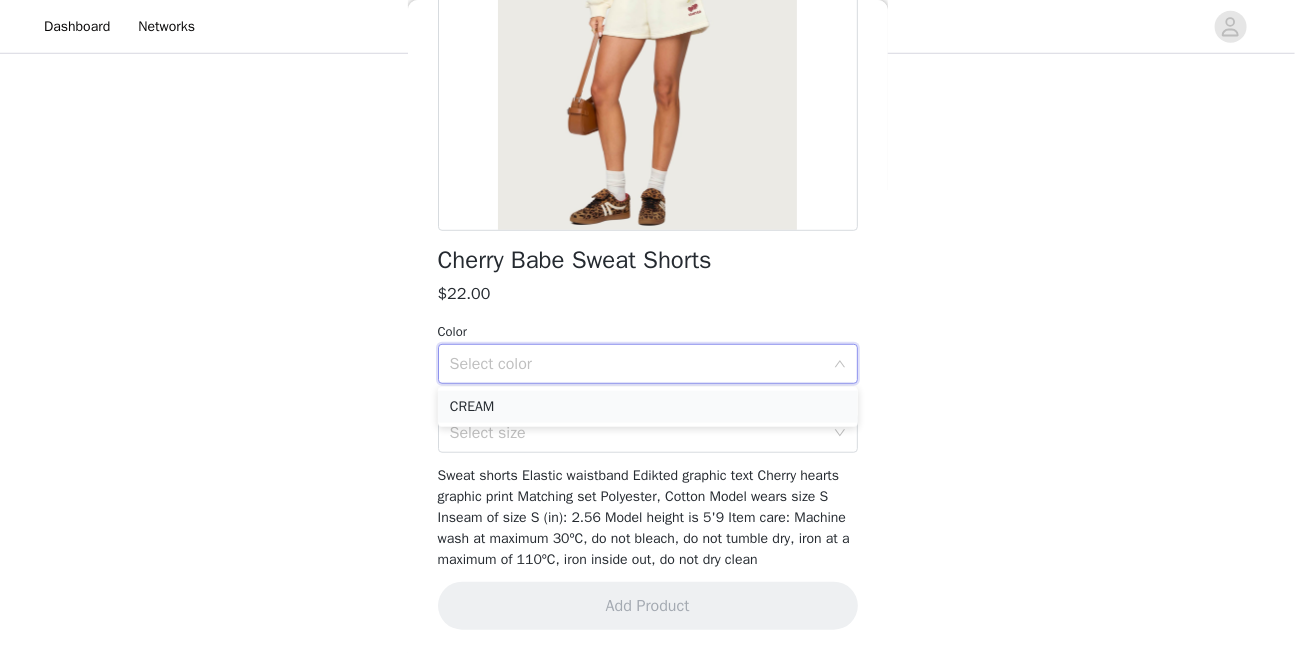 click on "CREAM" at bounding box center (648, 407) 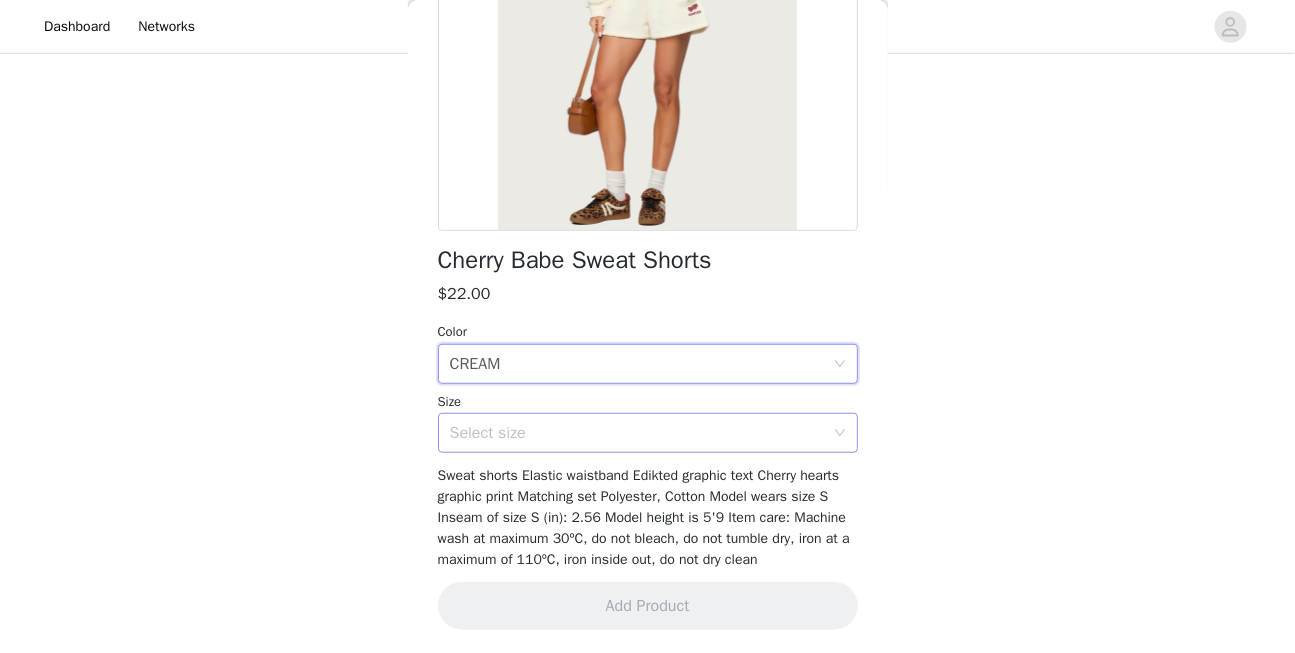 click on "Select size" at bounding box center [637, 433] 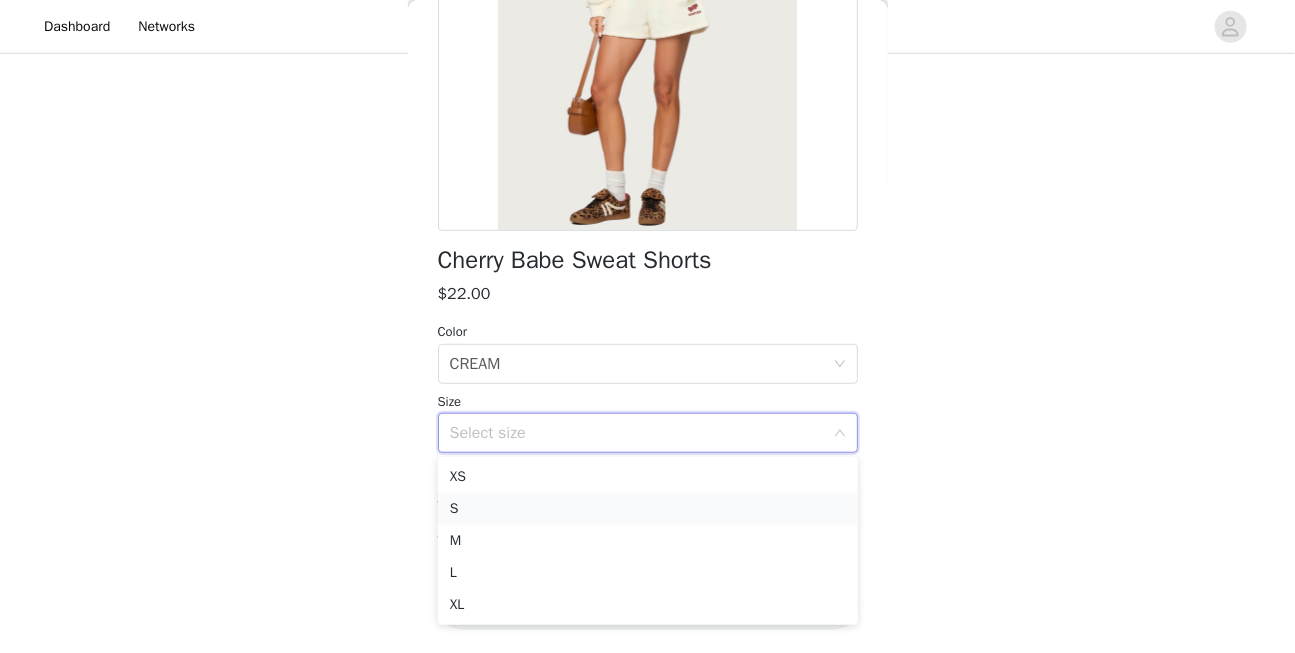 click on "S" at bounding box center (648, 509) 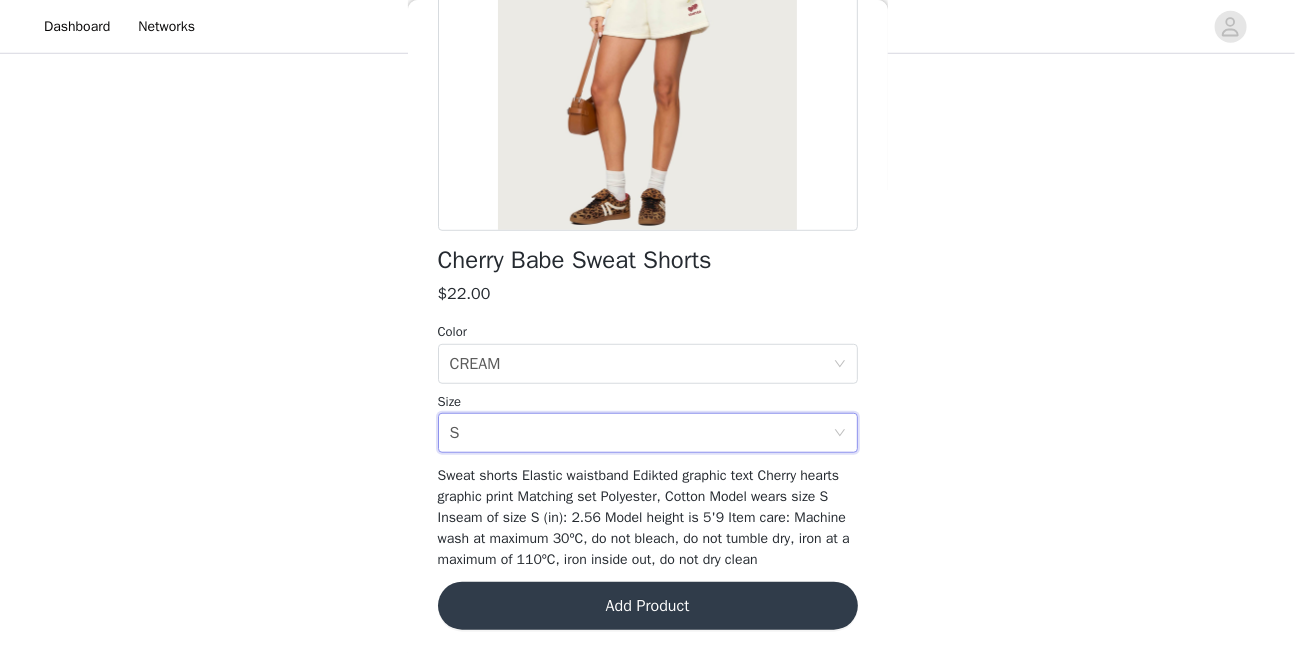 click on "Add Product" at bounding box center (648, 606) 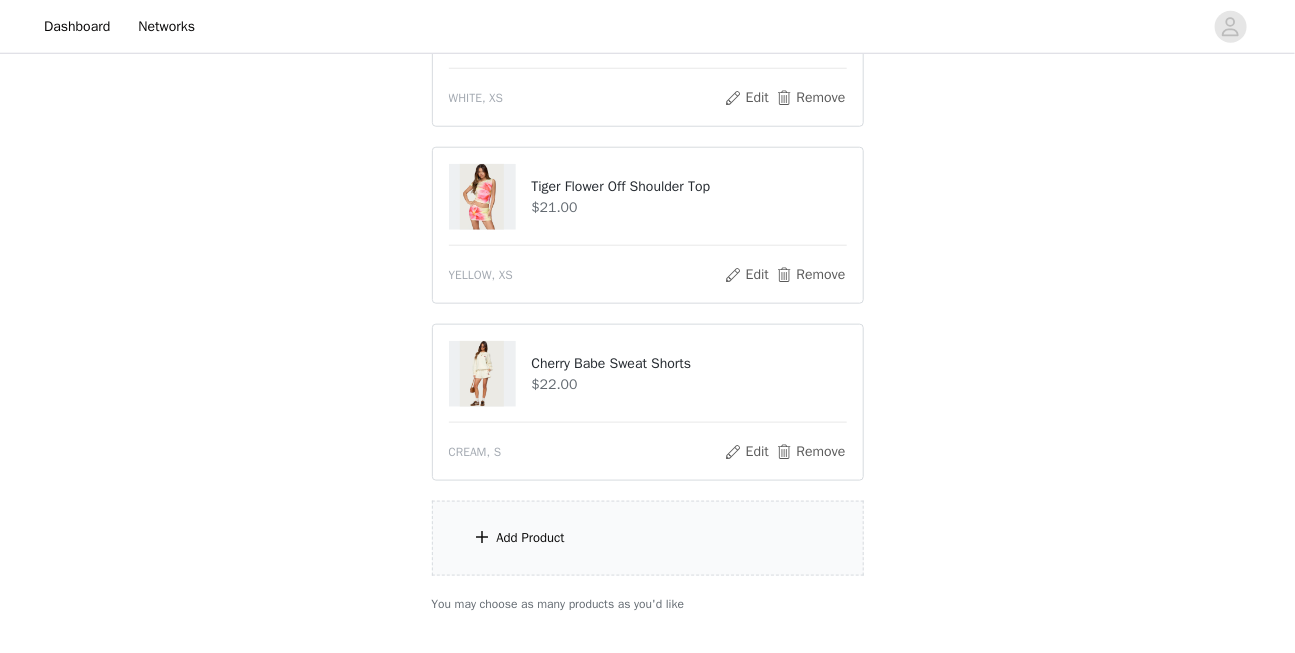scroll, scrollTop: 786, scrollLeft: 0, axis: vertical 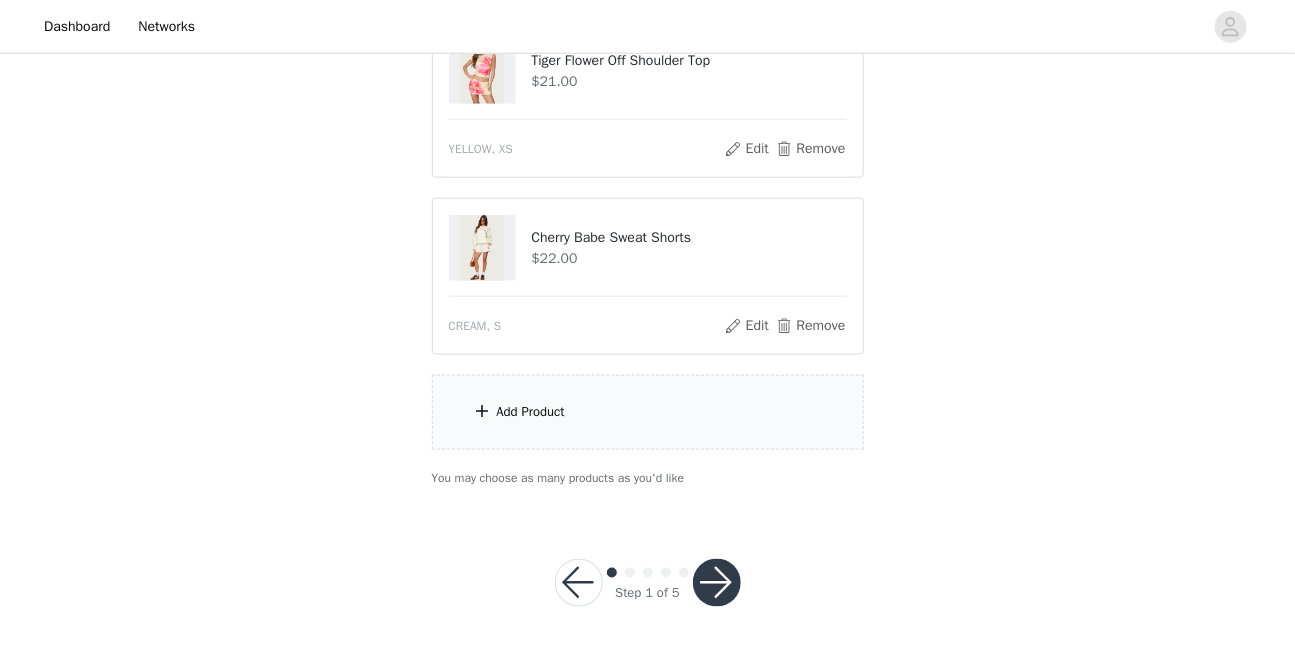 click on "Add Product" at bounding box center (648, 412) 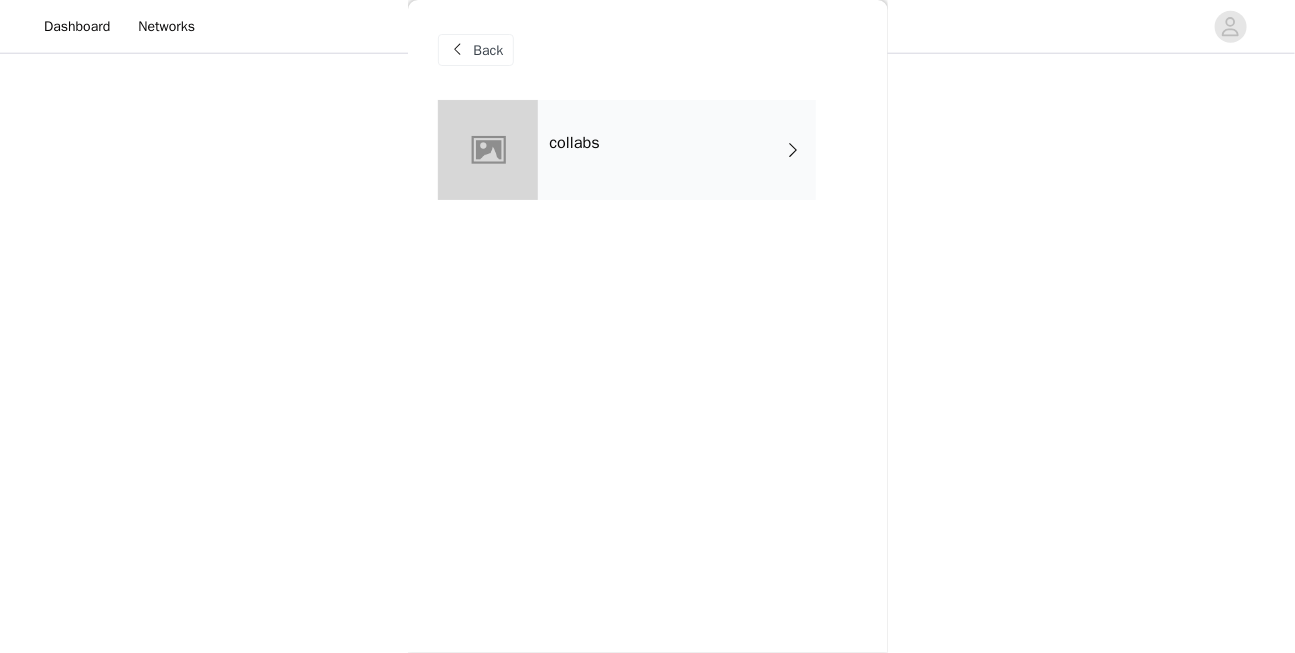 click on "collabs" at bounding box center (677, 150) 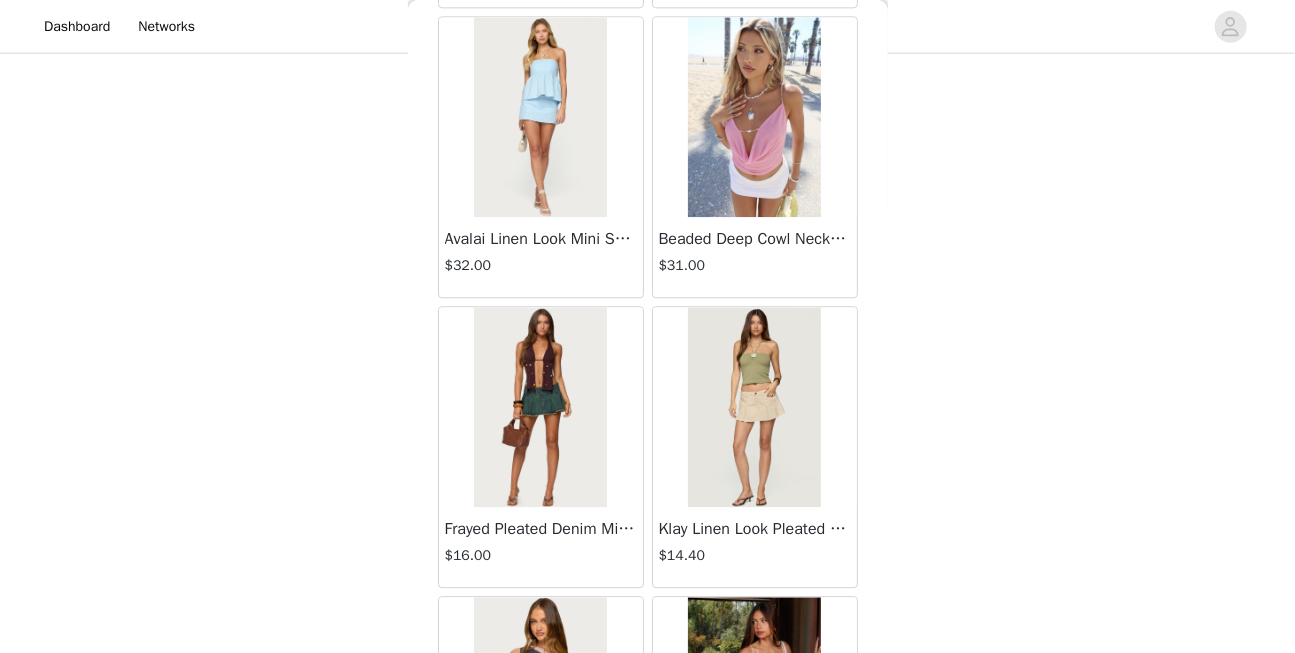 scroll, scrollTop: 2404, scrollLeft: 0, axis: vertical 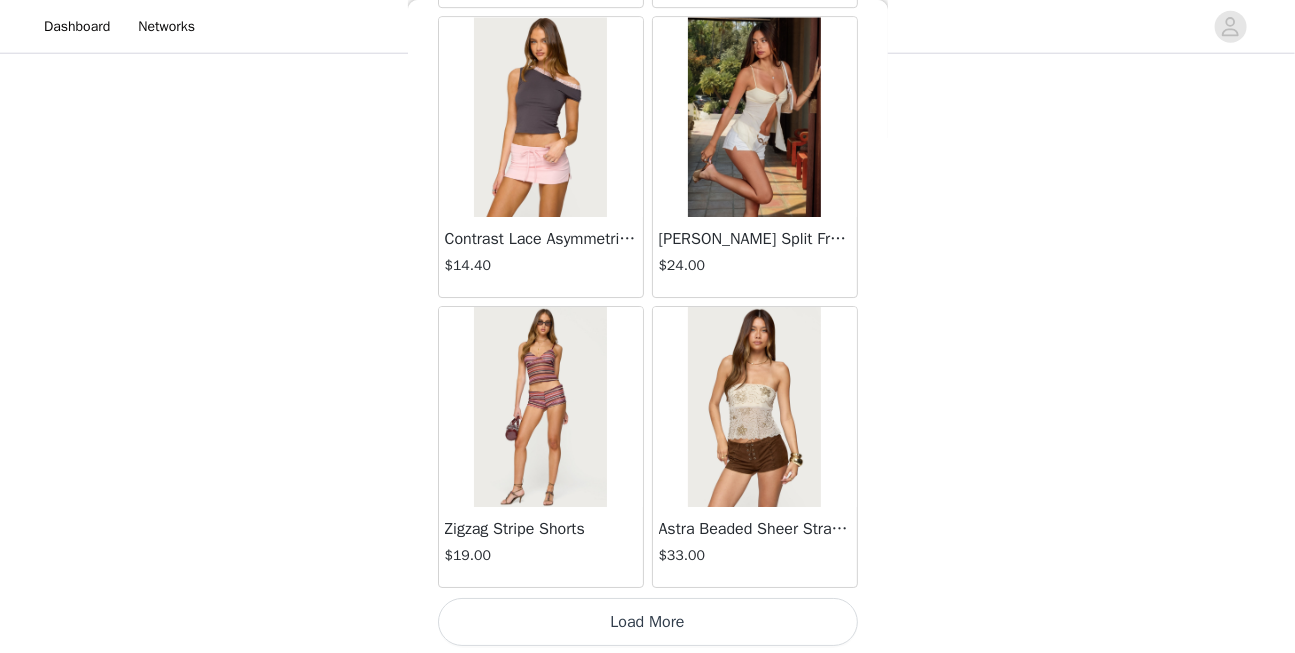 click on "Load More" at bounding box center (648, 622) 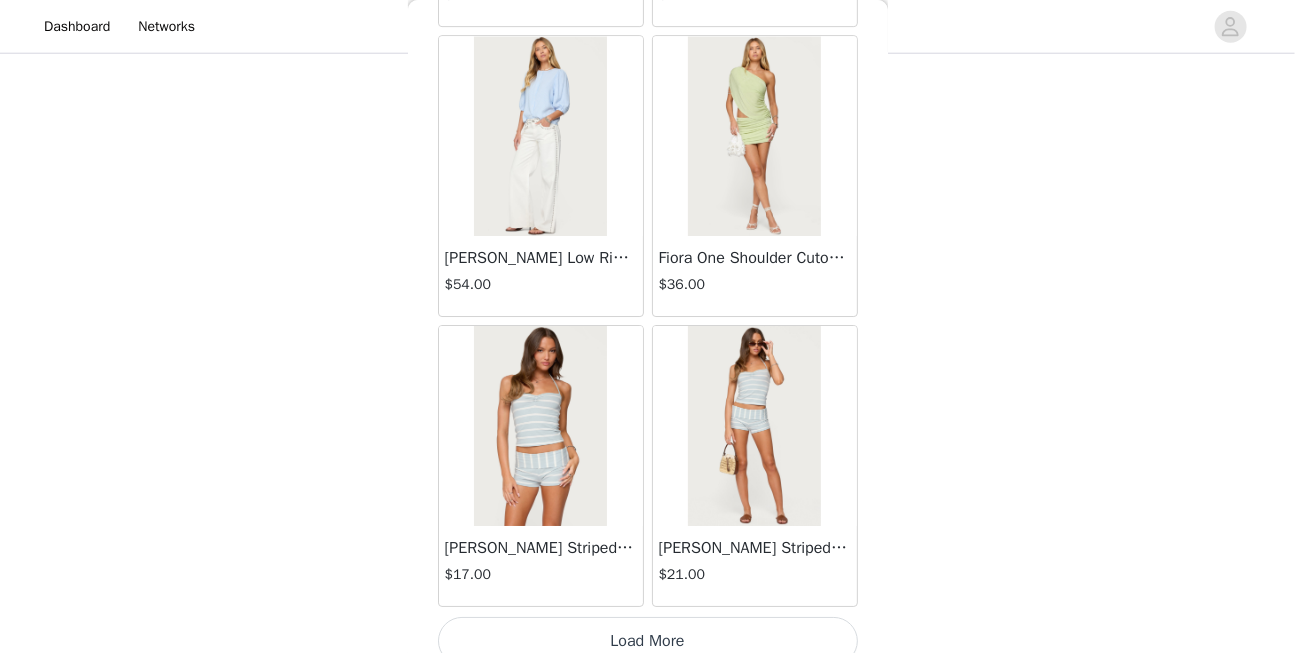 scroll, scrollTop: 5302, scrollLeft: 0, axis: vertical 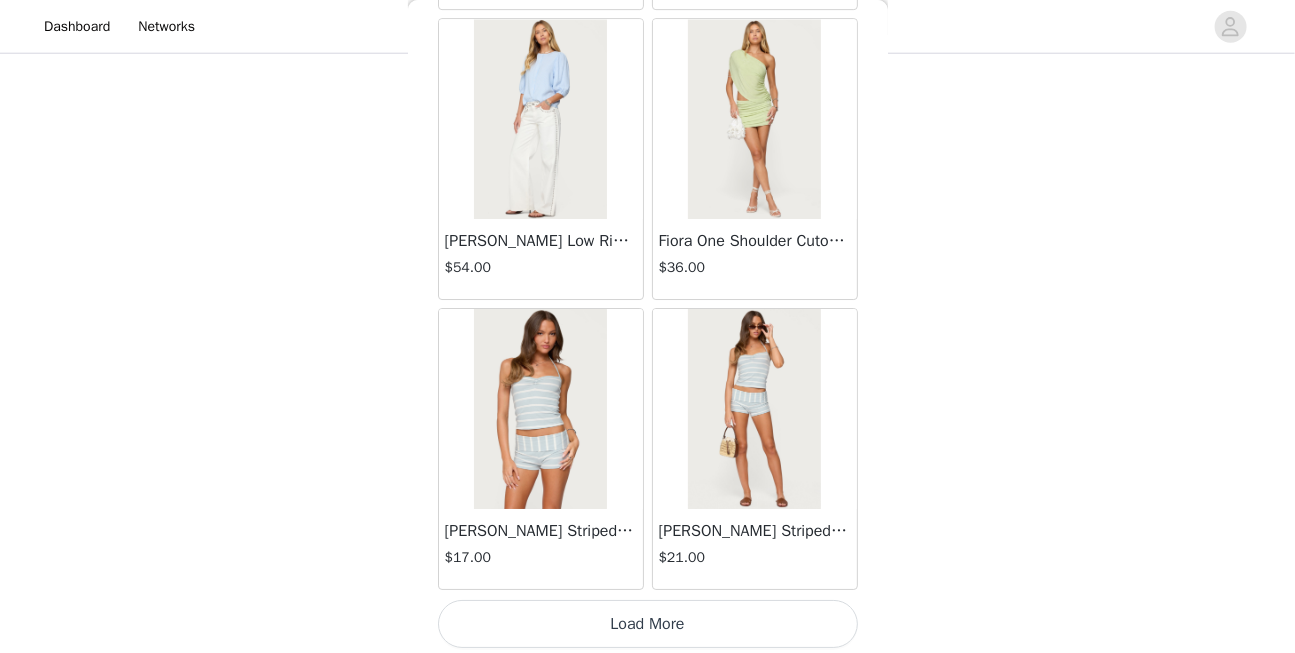 click on "Load More" at bounding box center (648, 624) 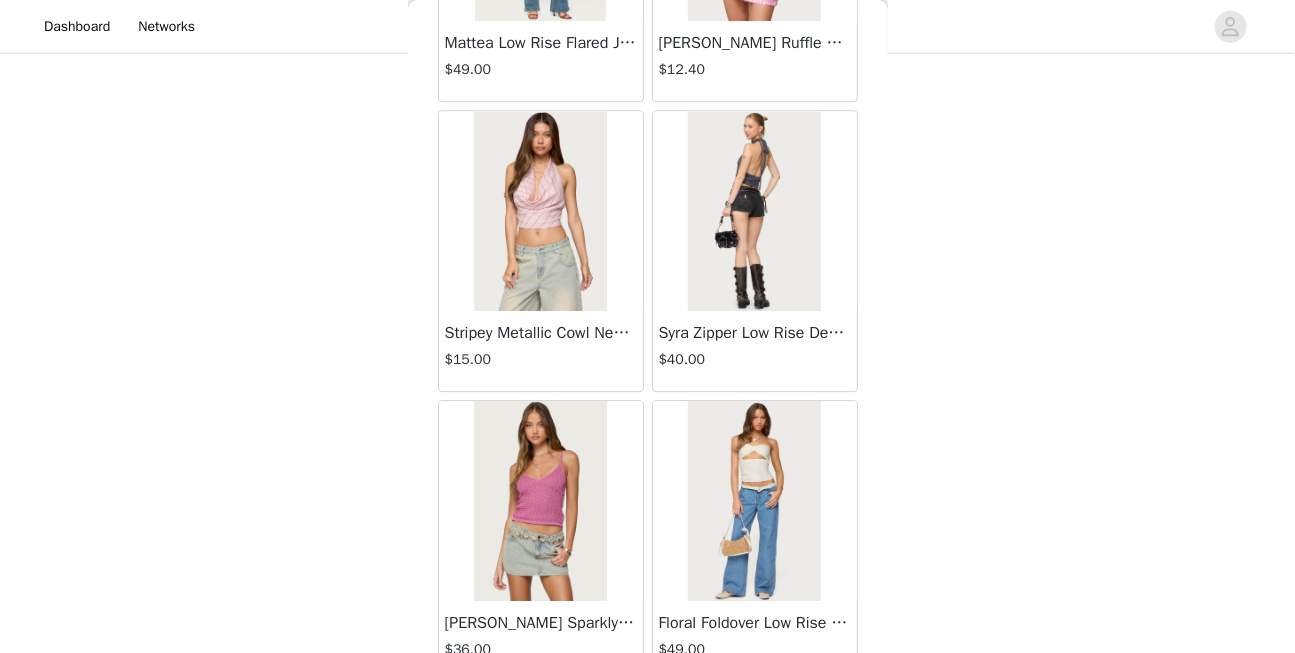 scroll, scrollTop: 8200, scrollLeft: 0, axis: vertical 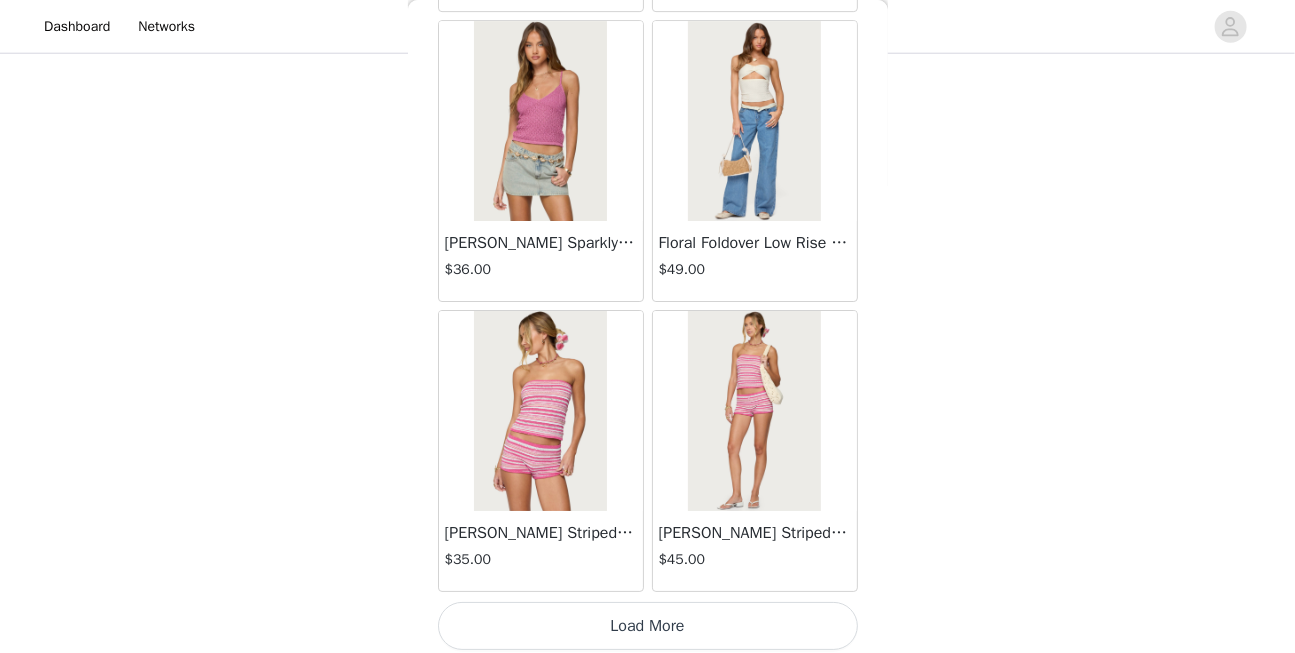 click on "Load More" at bounding box center (648, 626) 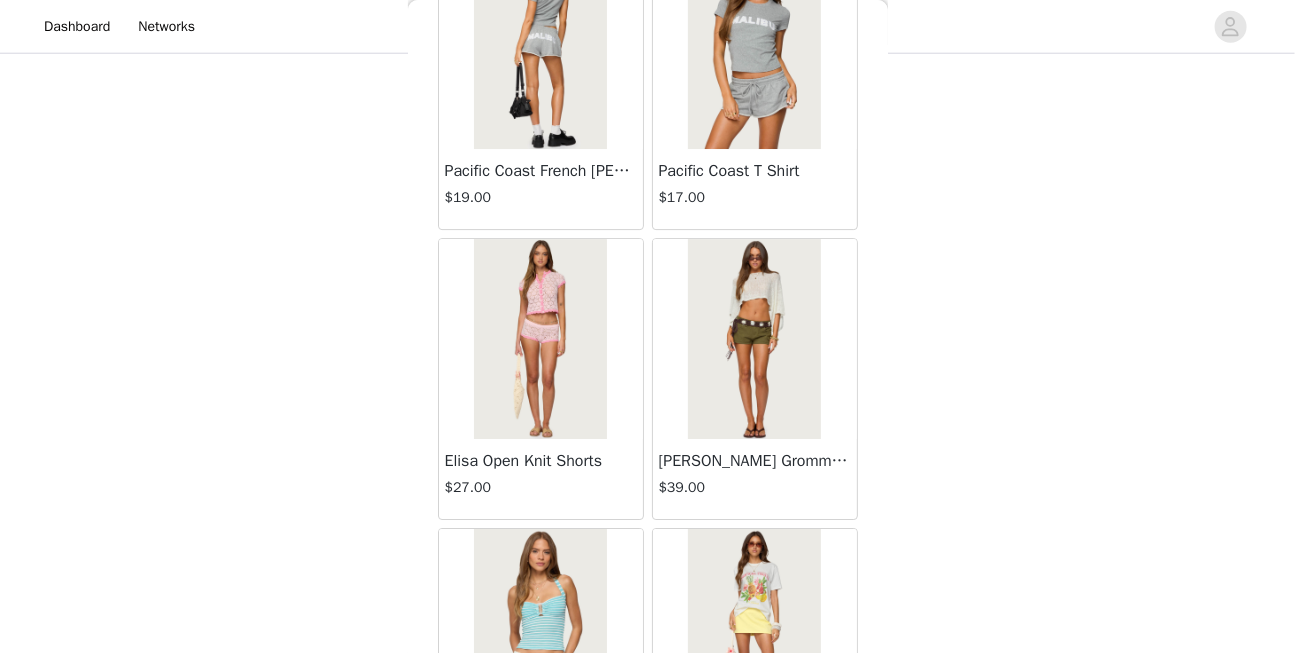 scroll, scrollTop: 11099, scrollLeft: 0, axis: vertical 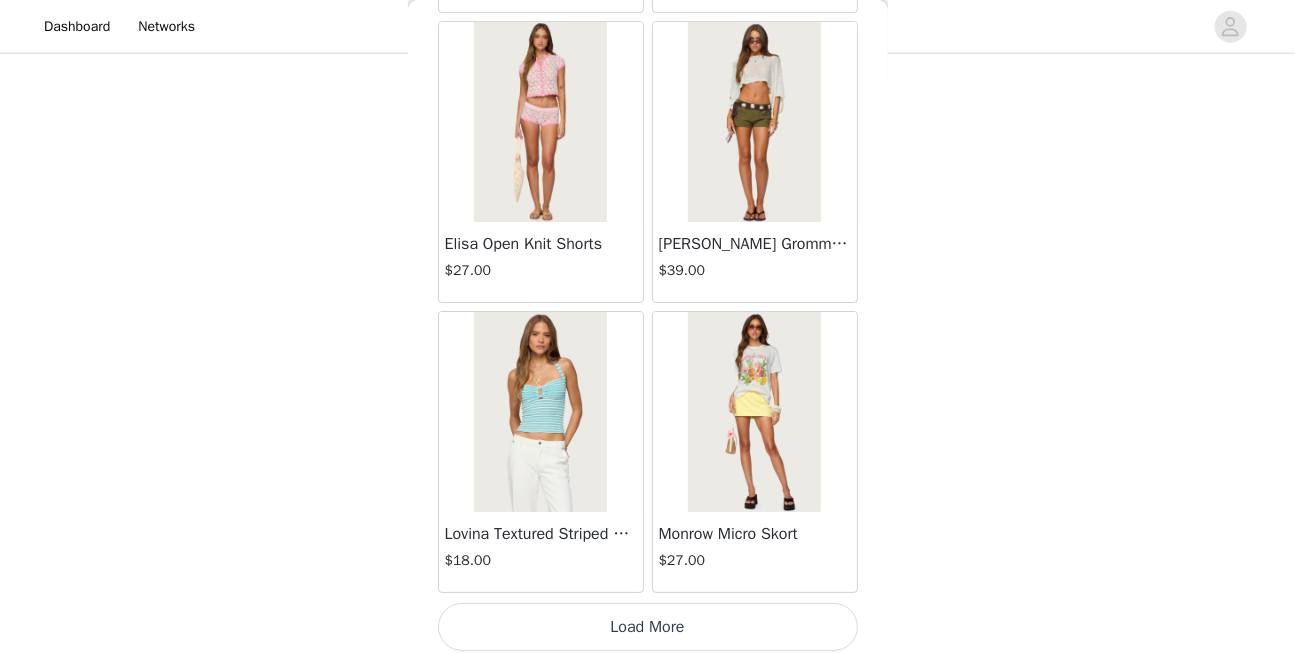 click on "Load More" at bounding box center (648, 627) 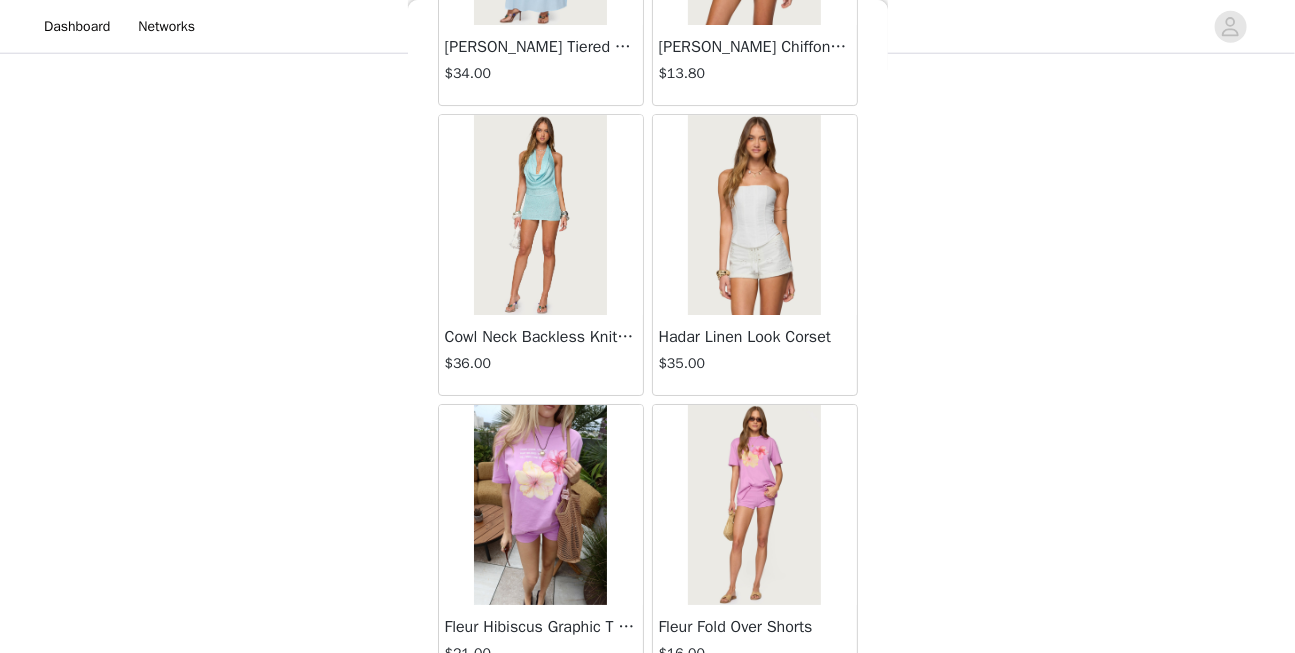 scroll, scrollTop: 13997, scrollLeft: 0, axis: vertical 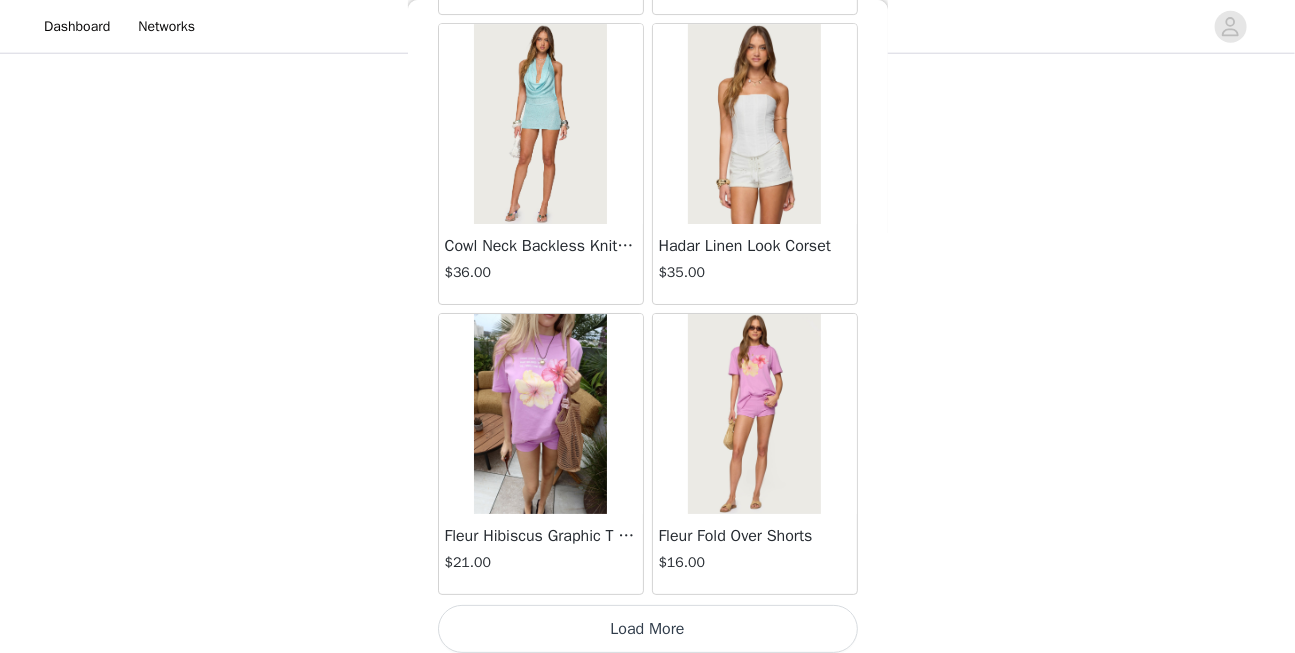 click on "Load More" at bounding box center (648, 629) 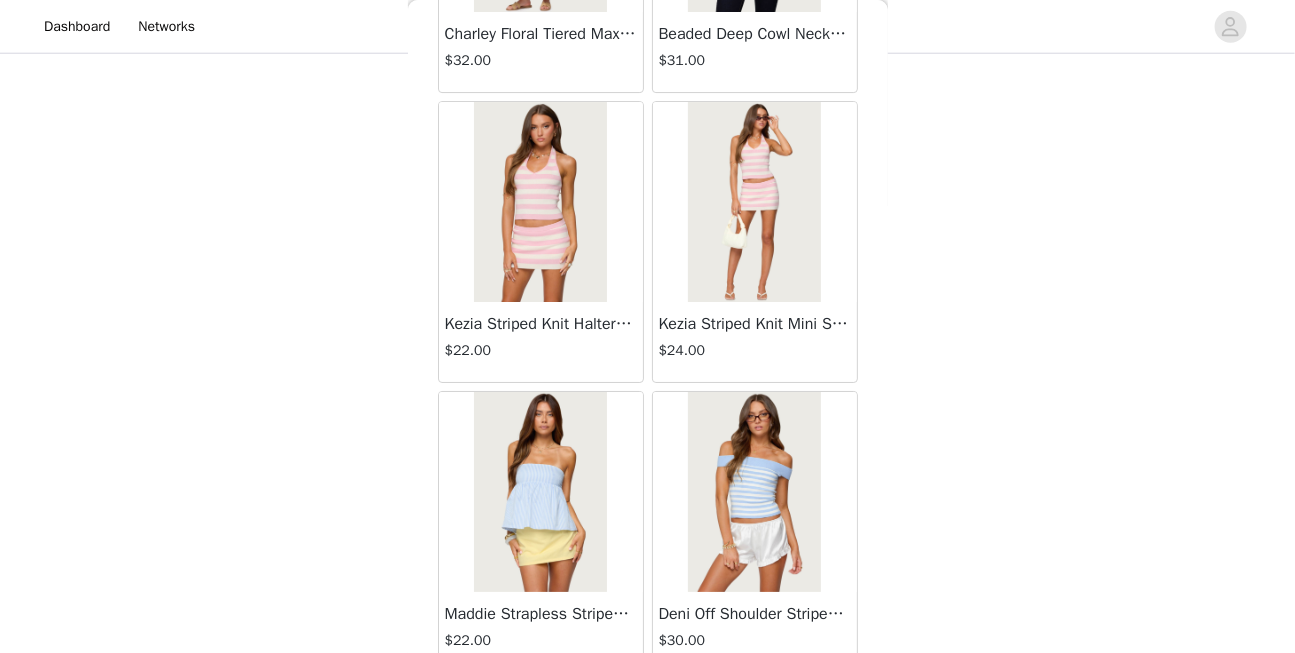 scroll, scrollTop: 16895, scrollLeft: 0, axis: vertical 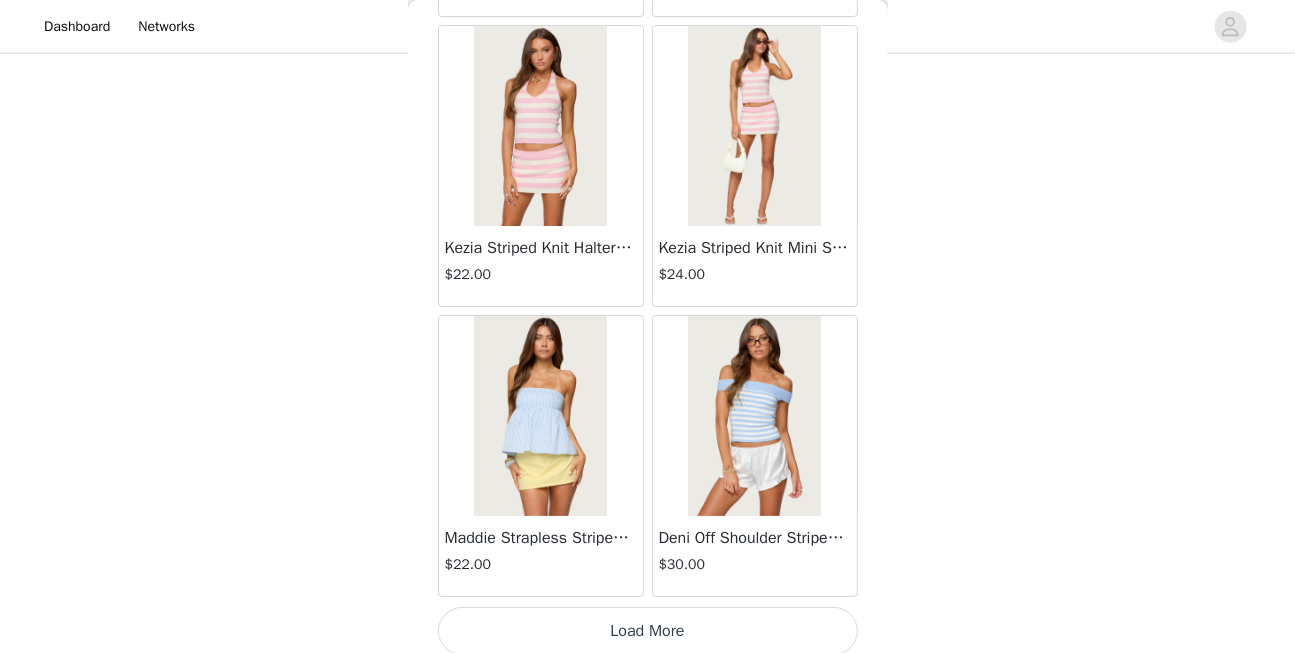 click on "Load More" at bounding box center [648, 631] 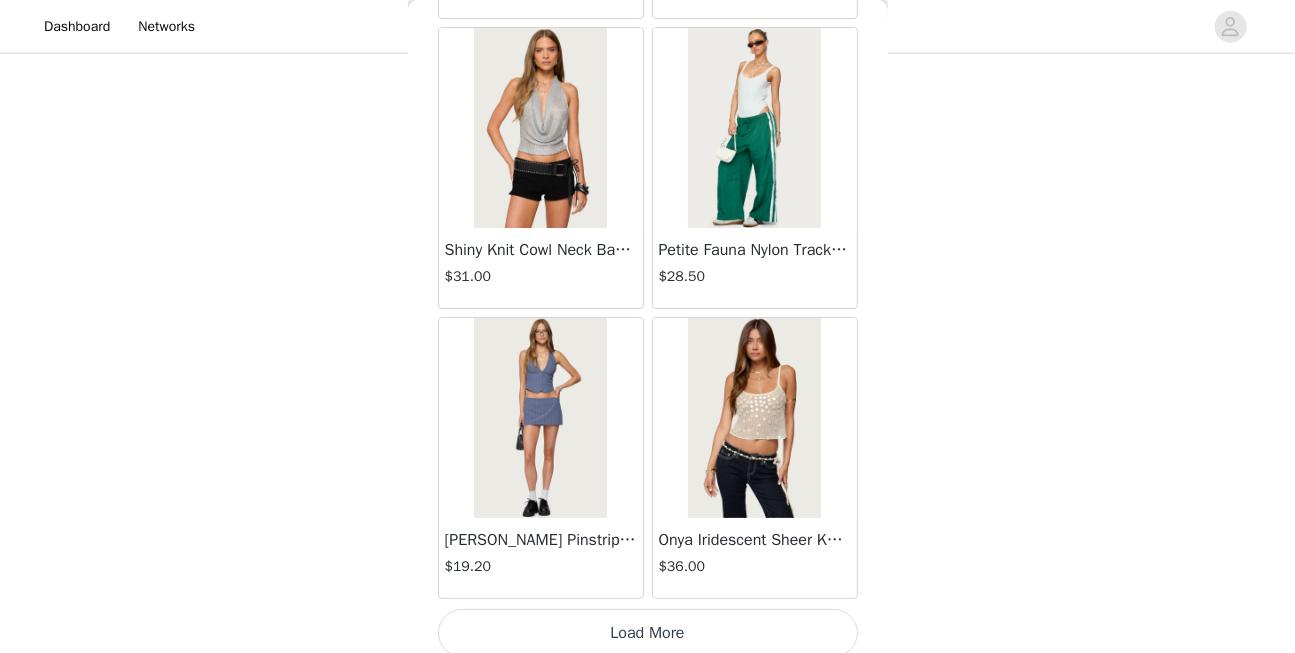 click on "Load More" at bounding box center [648, 633] 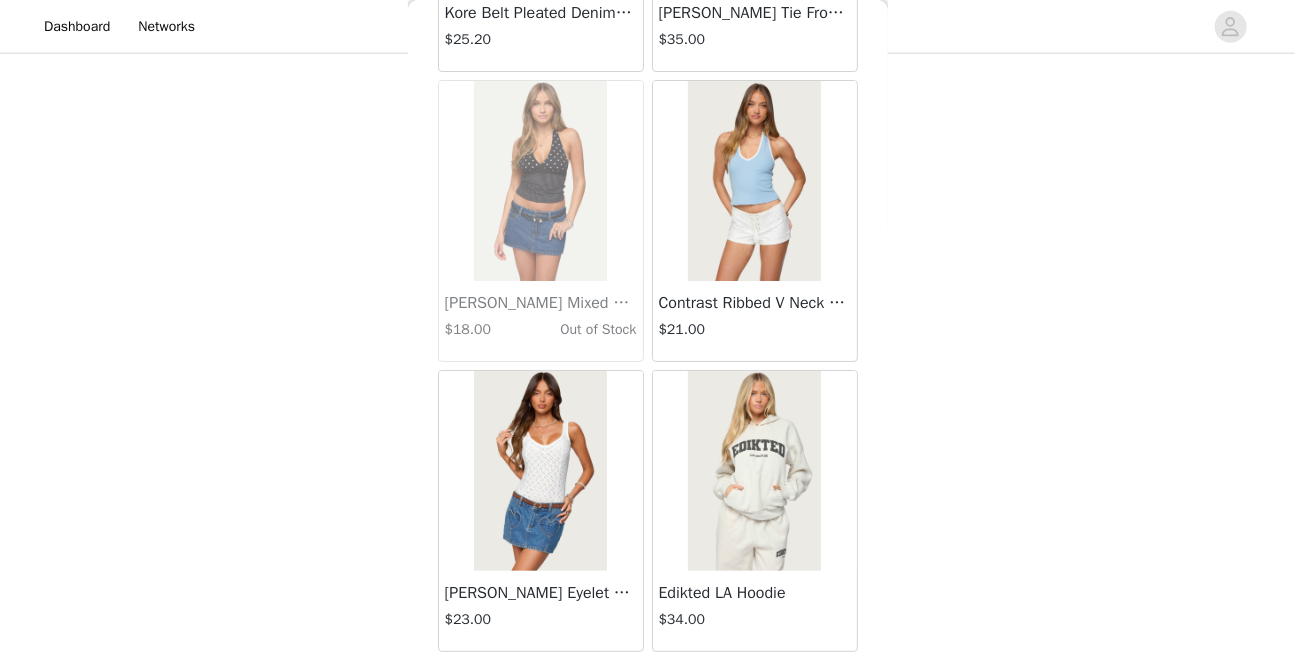 scroll, scrollTop: 22691, scrollLeft: 0, axis: vertical 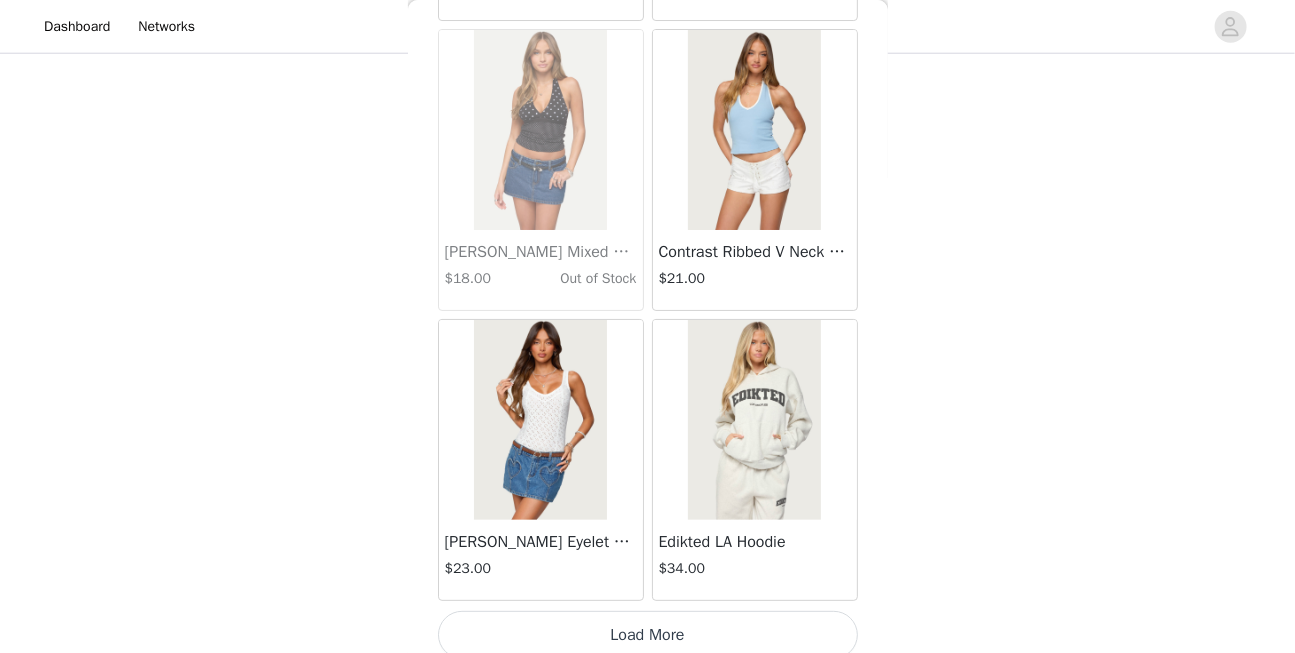 click on "Load More" at bounding box center [648, 635] 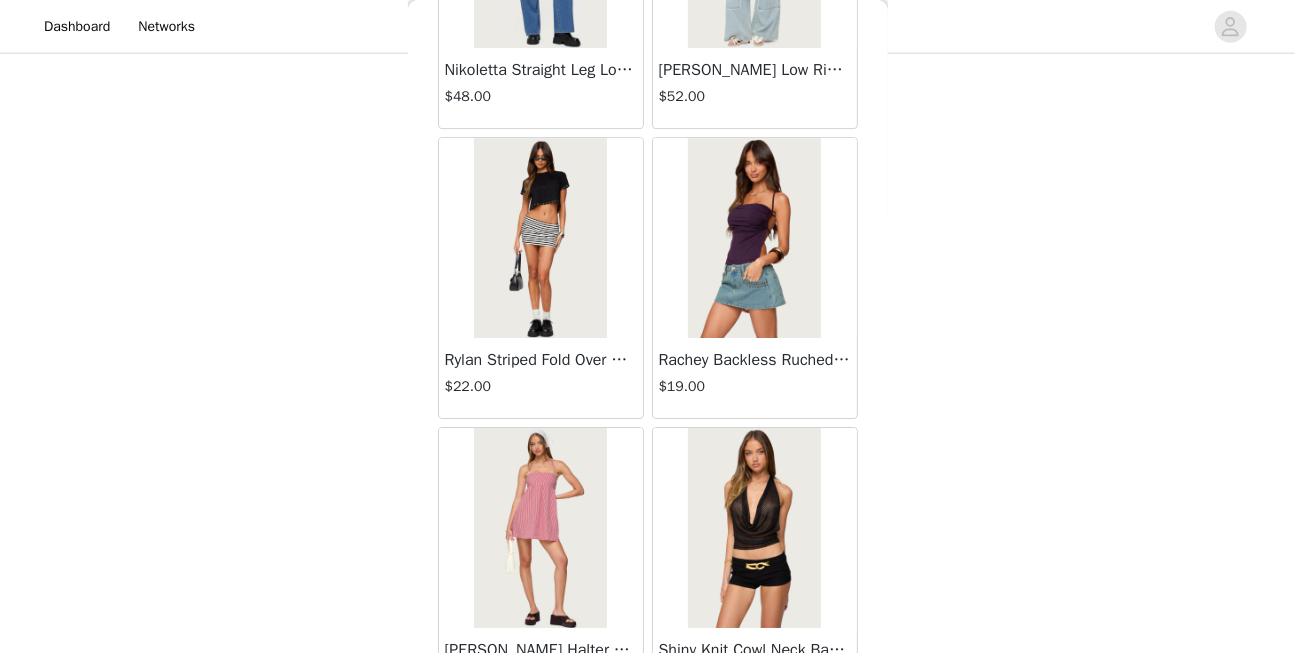 scroll, scrollTop: 25589, scrollLeft: 0, axis: vertical 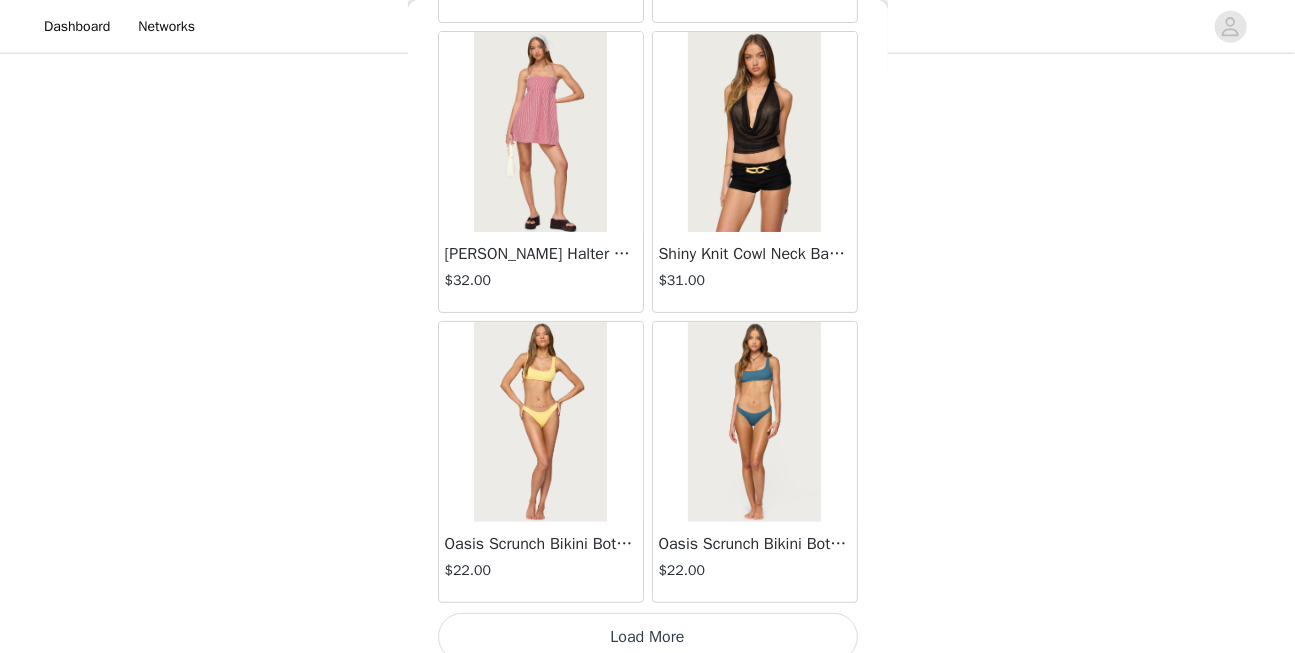 click on "Load More" at bounding box center (648, 637) 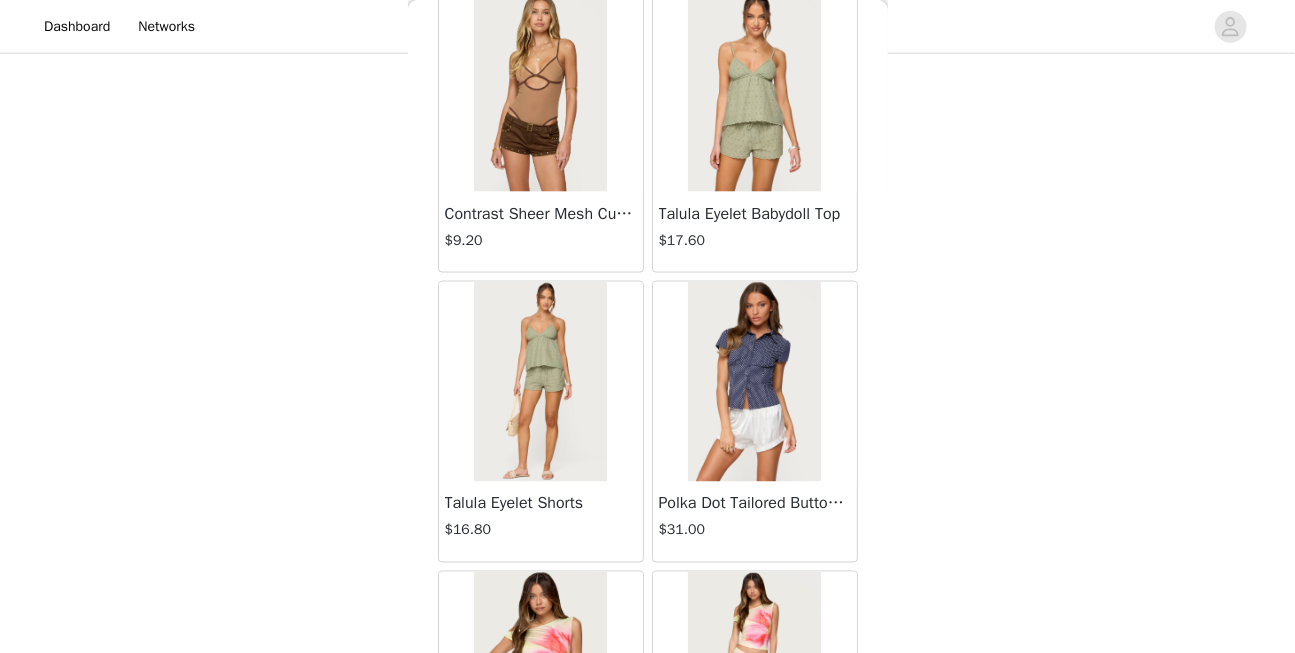 scroll, scrollTop: 4306, scrollLeft: 0, axis: vertical 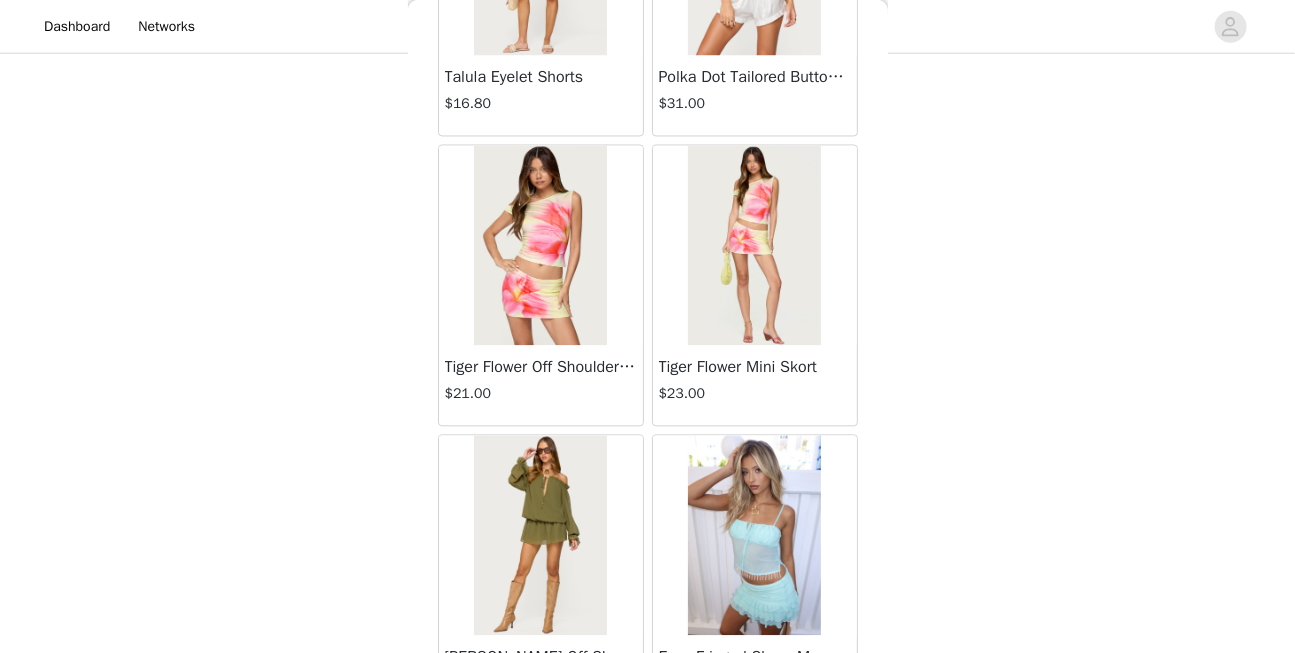 click at bounding box center (754, 245) 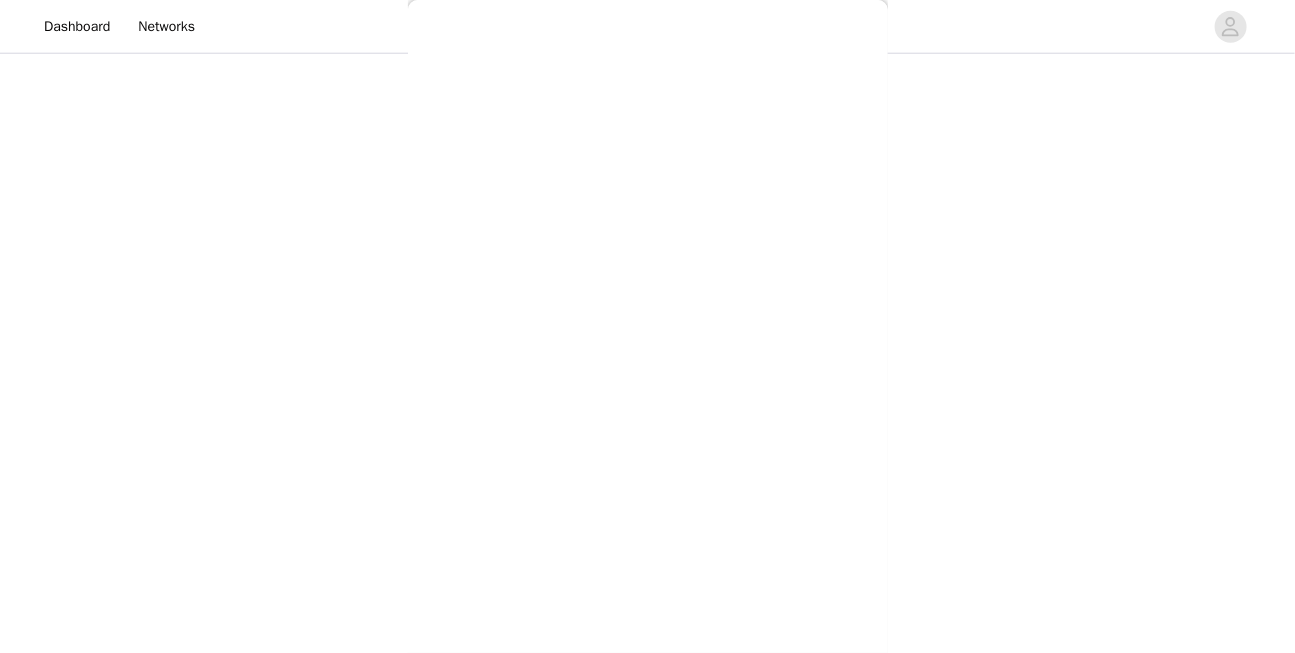 scroll, scrollTop: 298, scrollLeft: 0, axis: vertical 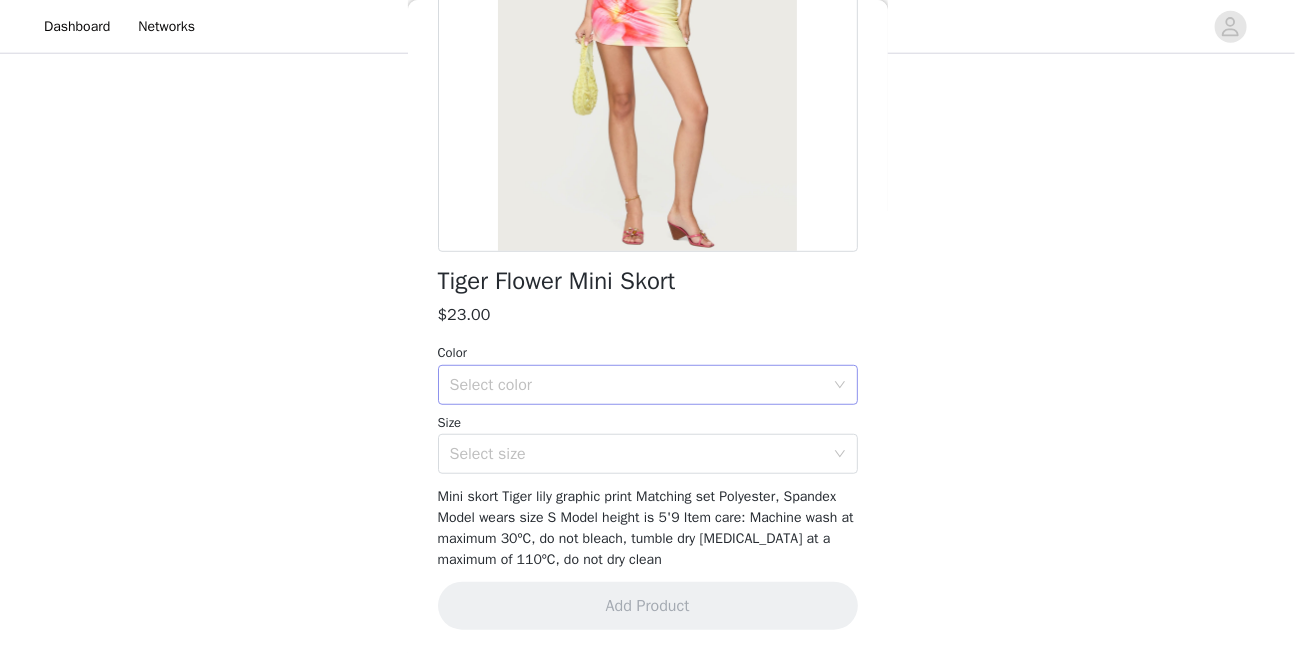 click on "Select color" at bounding box center (641, 385) 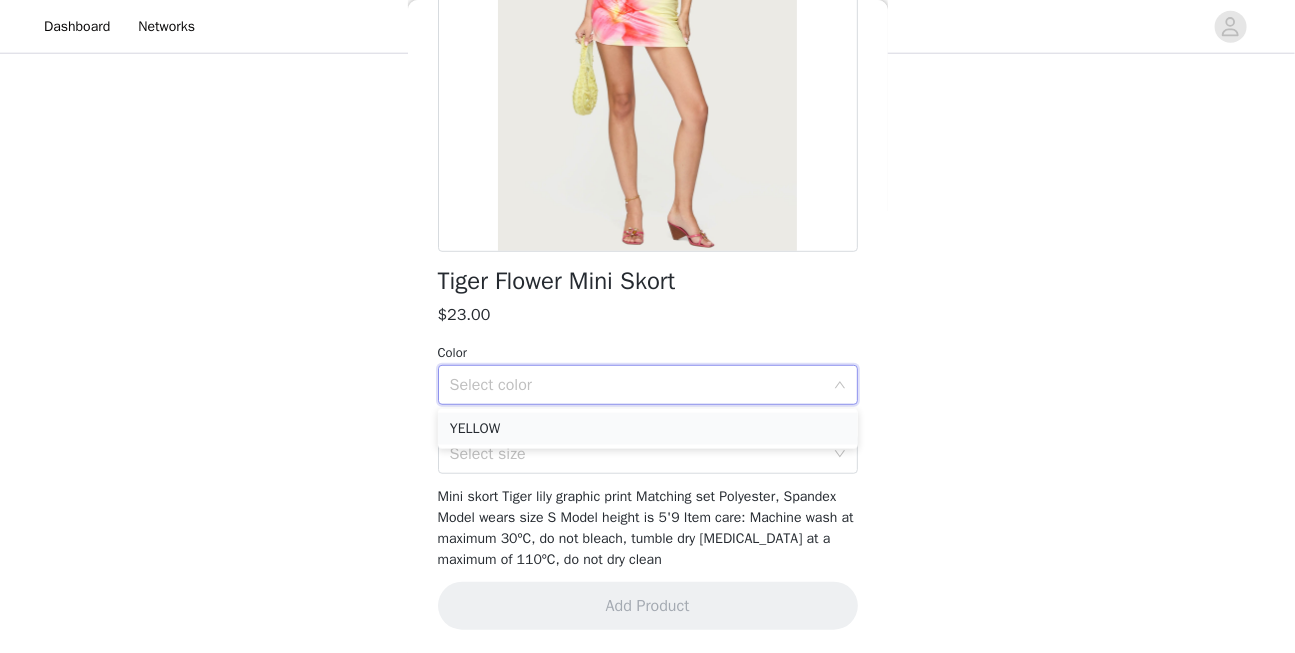 click on "YELLOW" at bounding box center [648, 429] 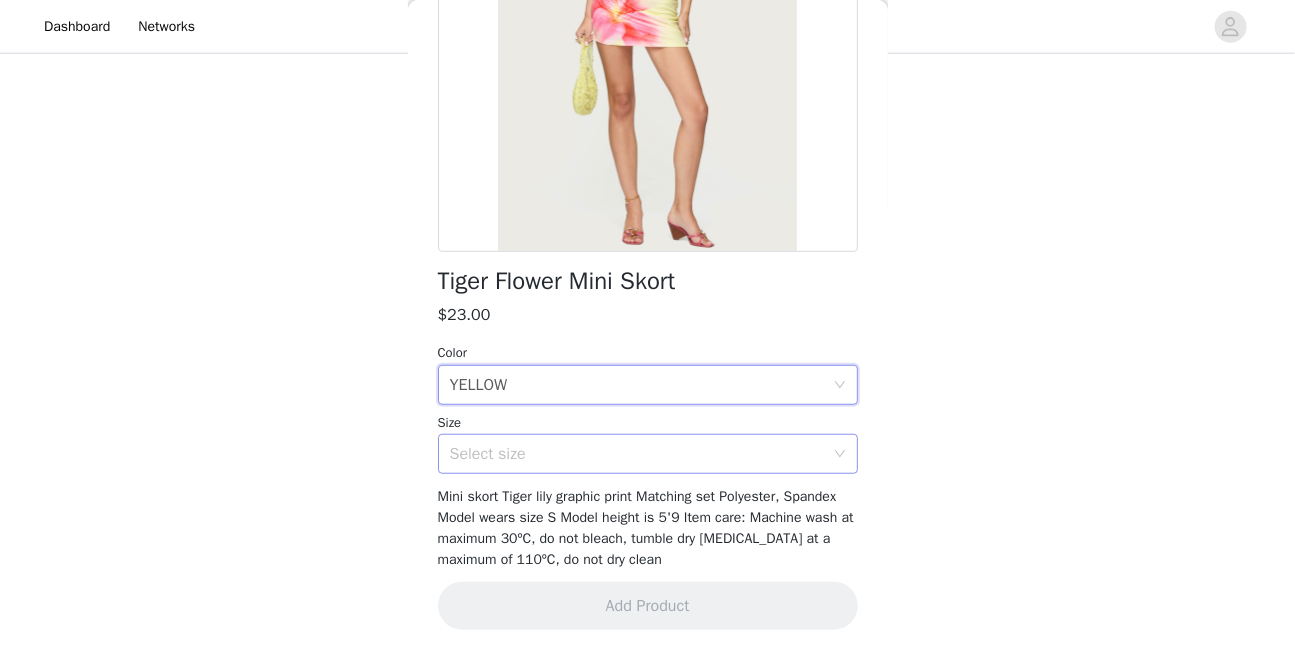 click on "Select size" at bounding box center (637, 454) 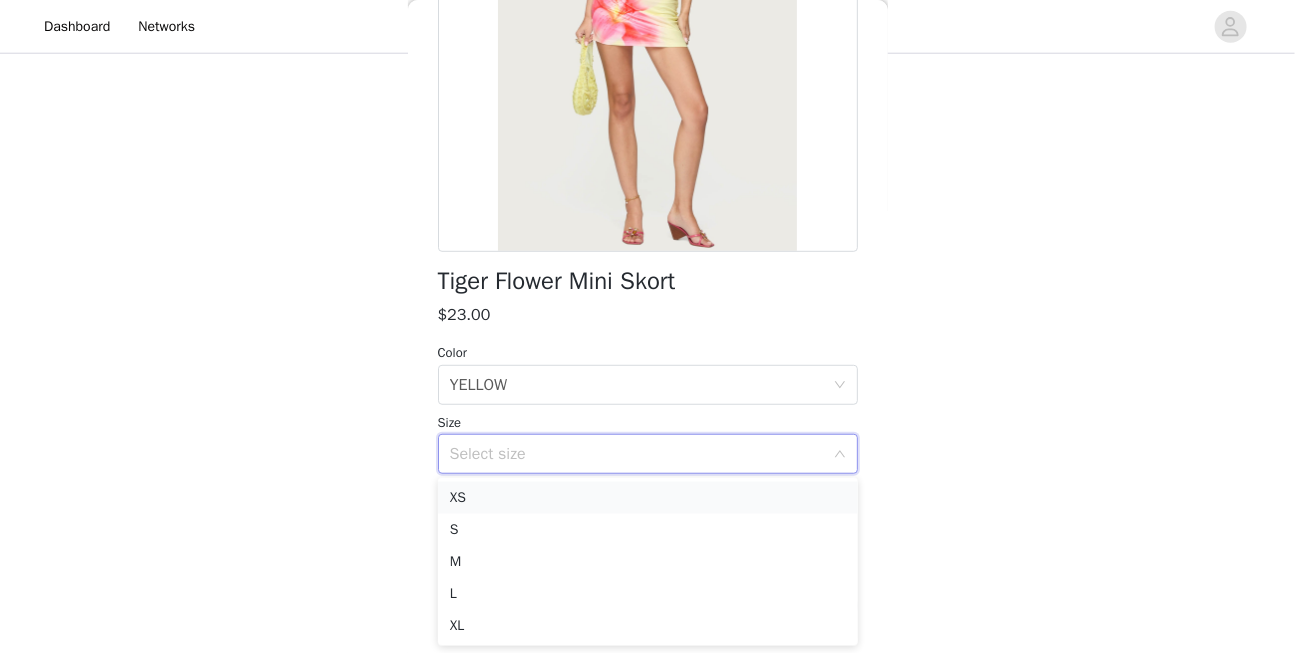 click on "XS" at bounding box center [648, 498] 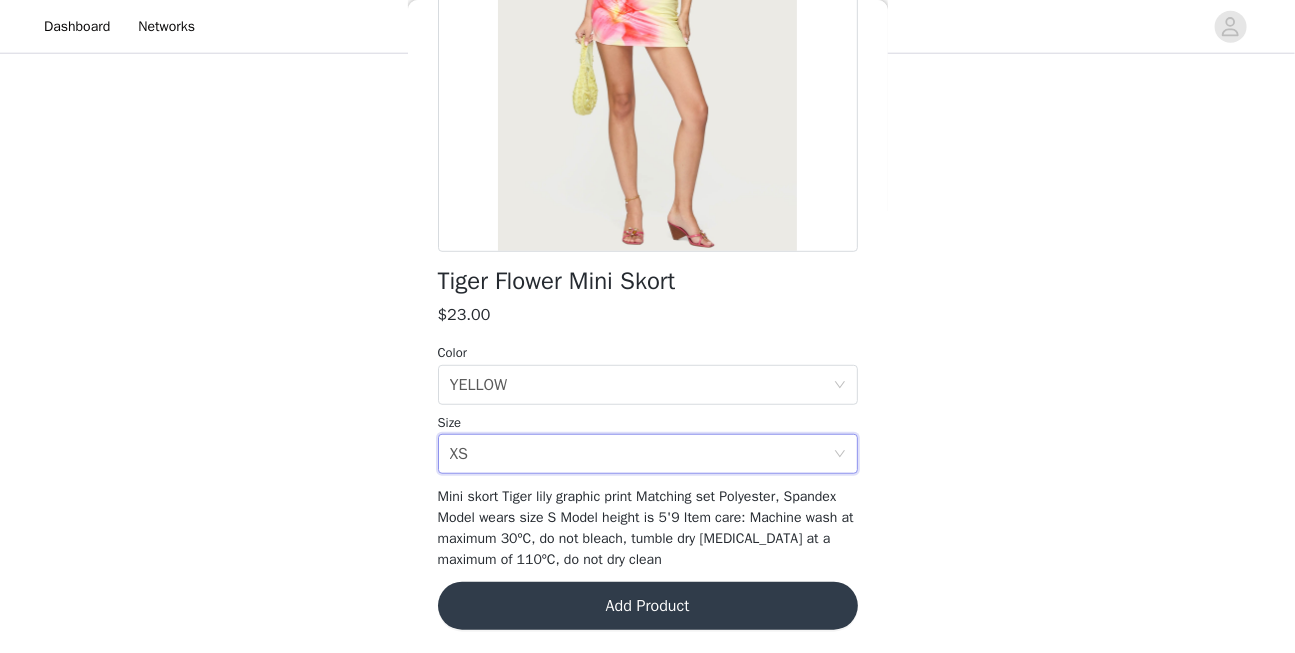 click on "Add Product" at bounding box center [648, 606] 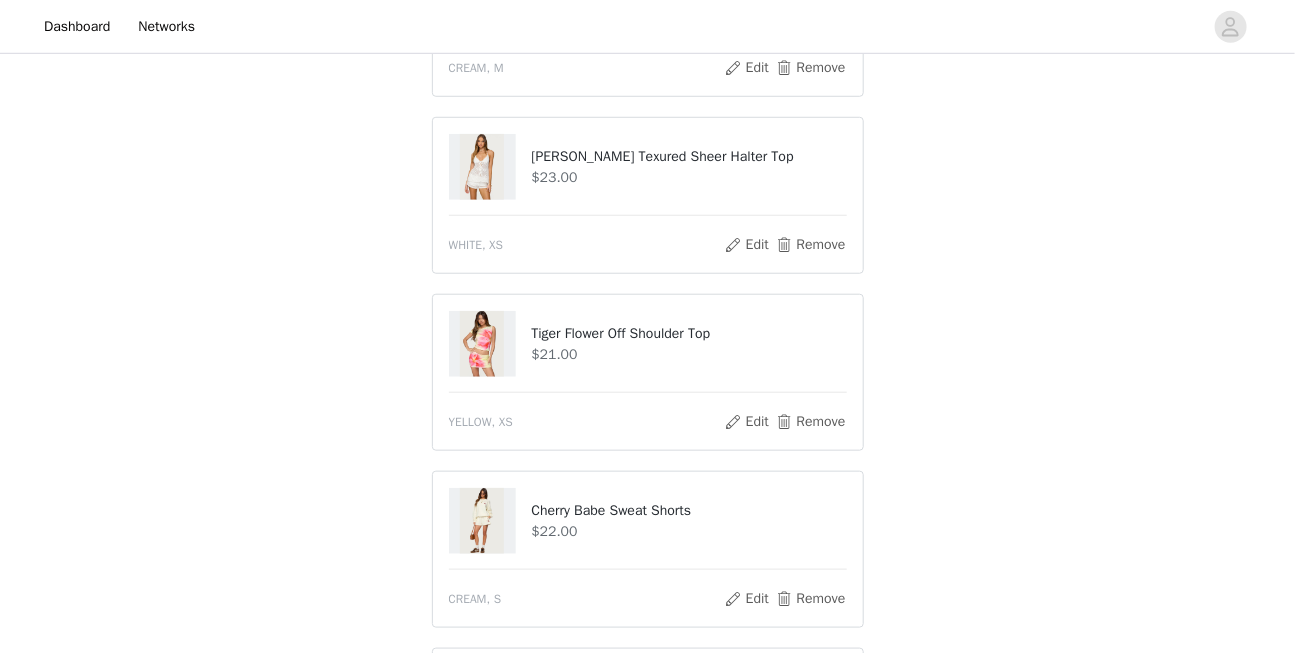 scroll, scrollTop: 370, scrollLeft: 0, axis: vertical 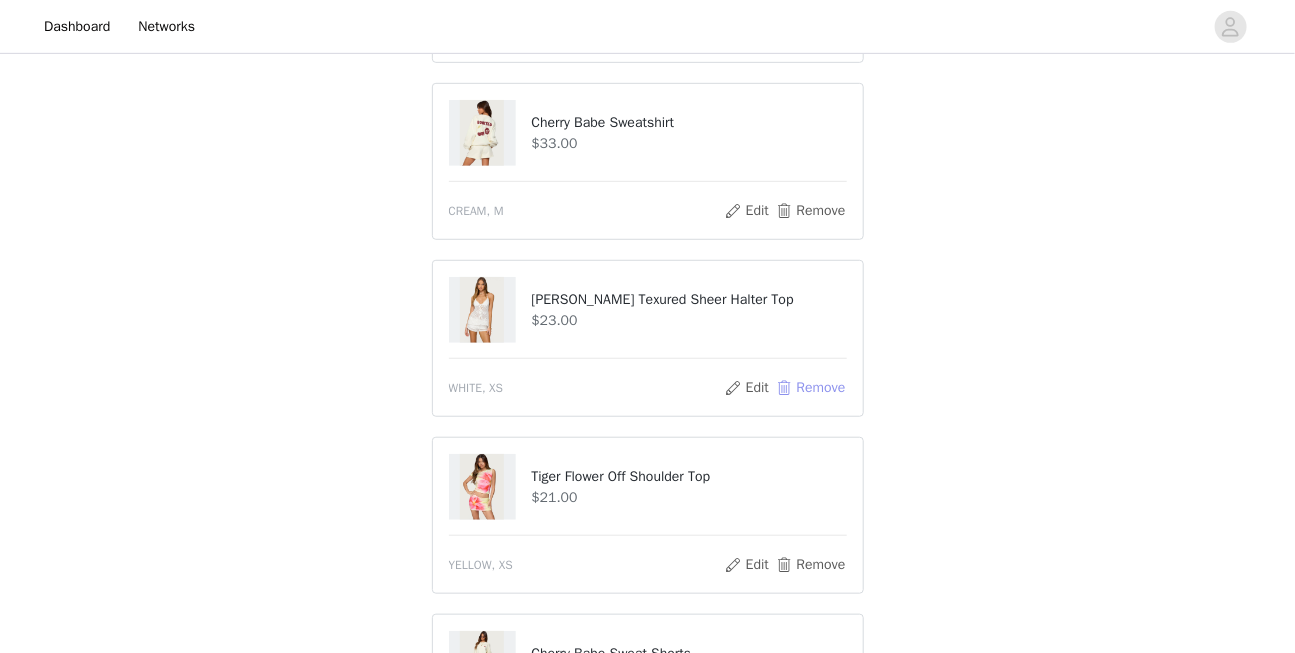 click on "Remove" at bounding box center [810, 388] 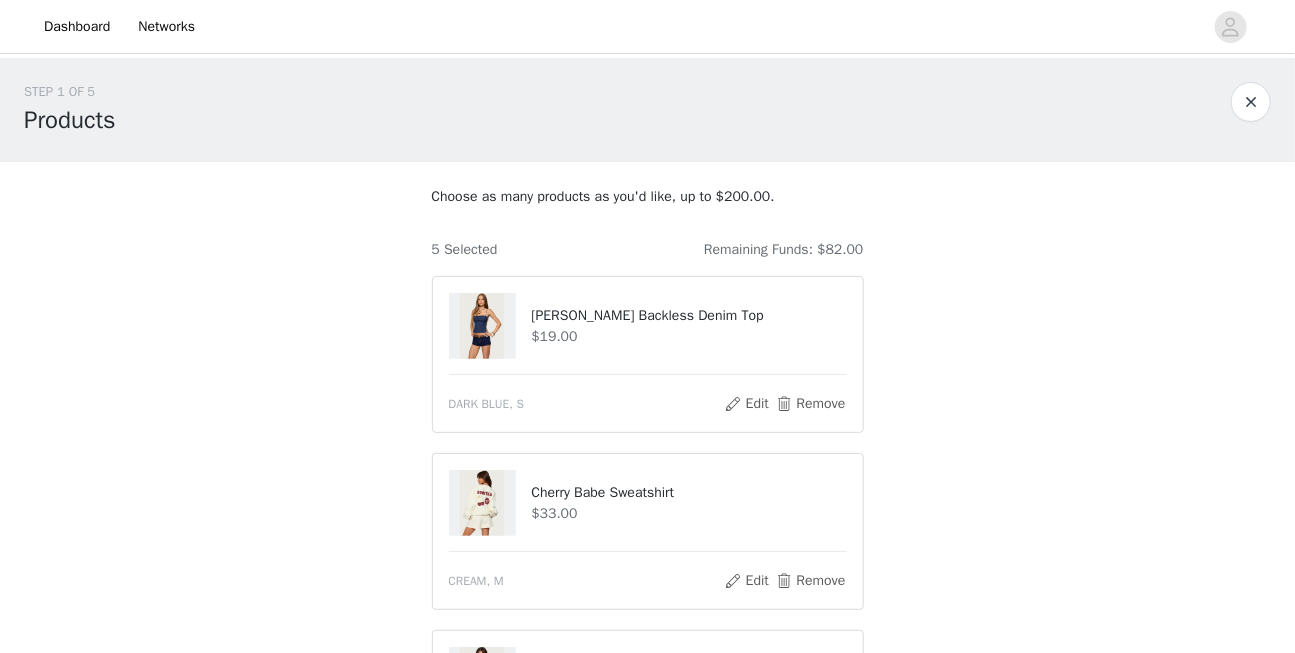 scroll, scrollTop: 786, scrollLeft: 0, axis: vertical 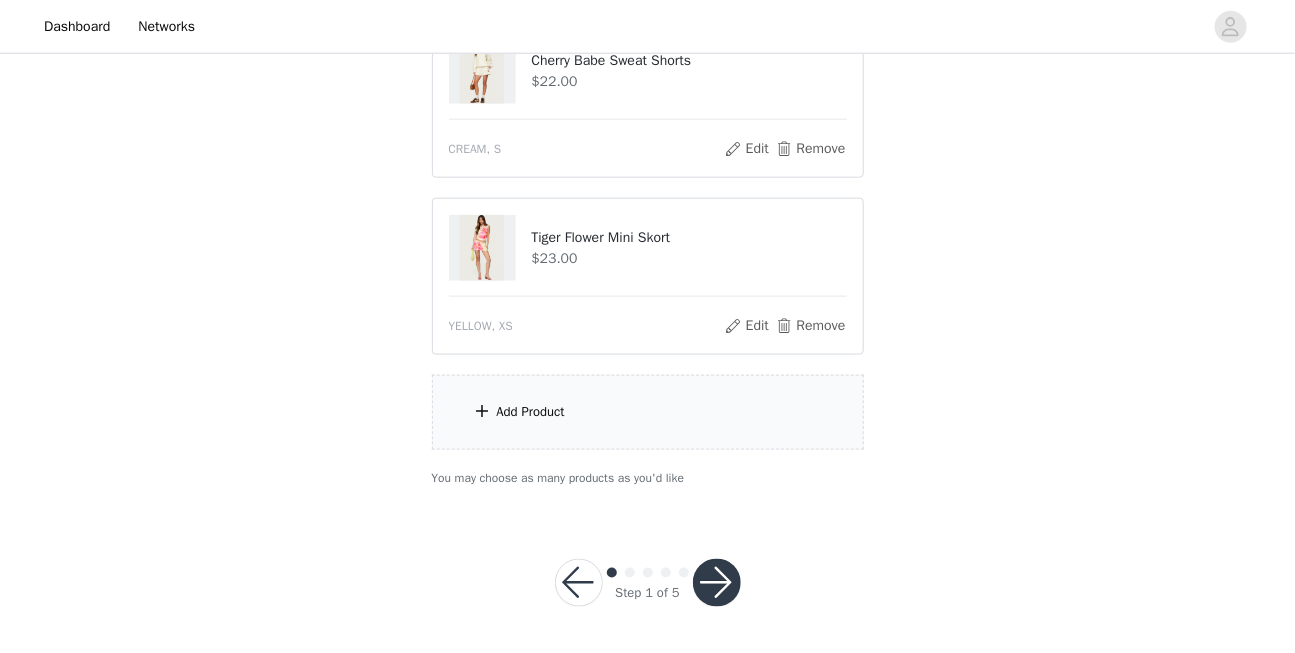 click on "Add Product" at bounding box center (648, 412) 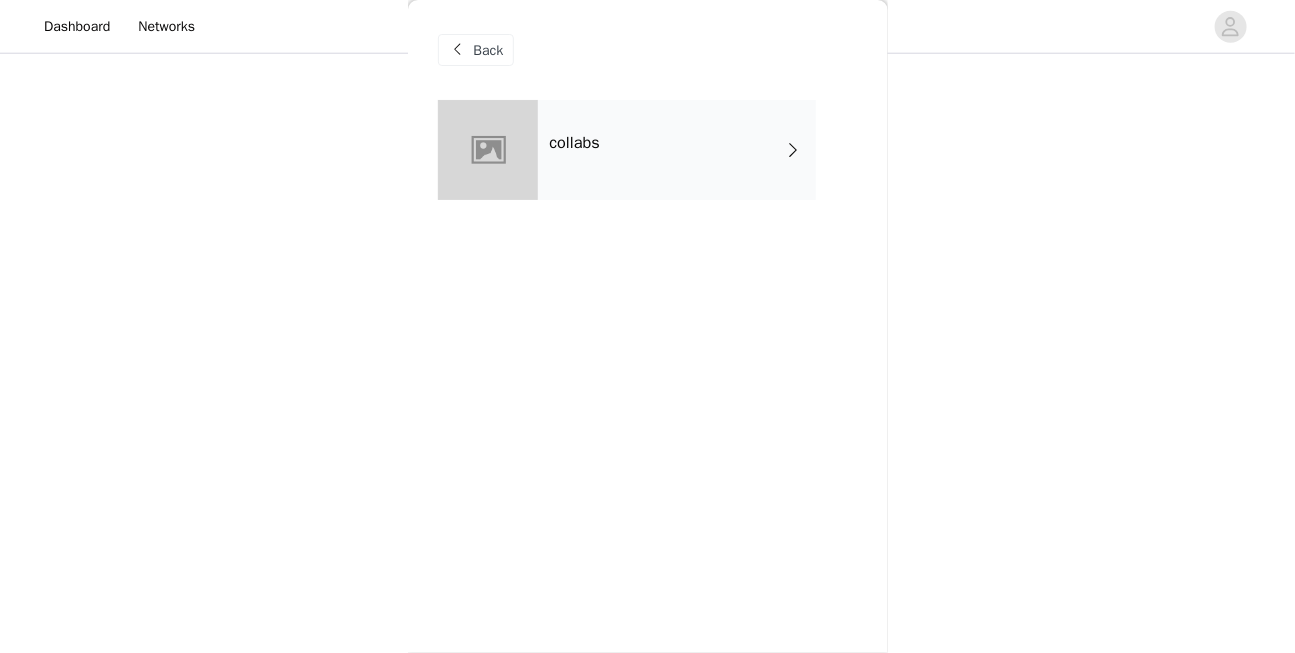click on "collabs" at bounding box center [677, 150] 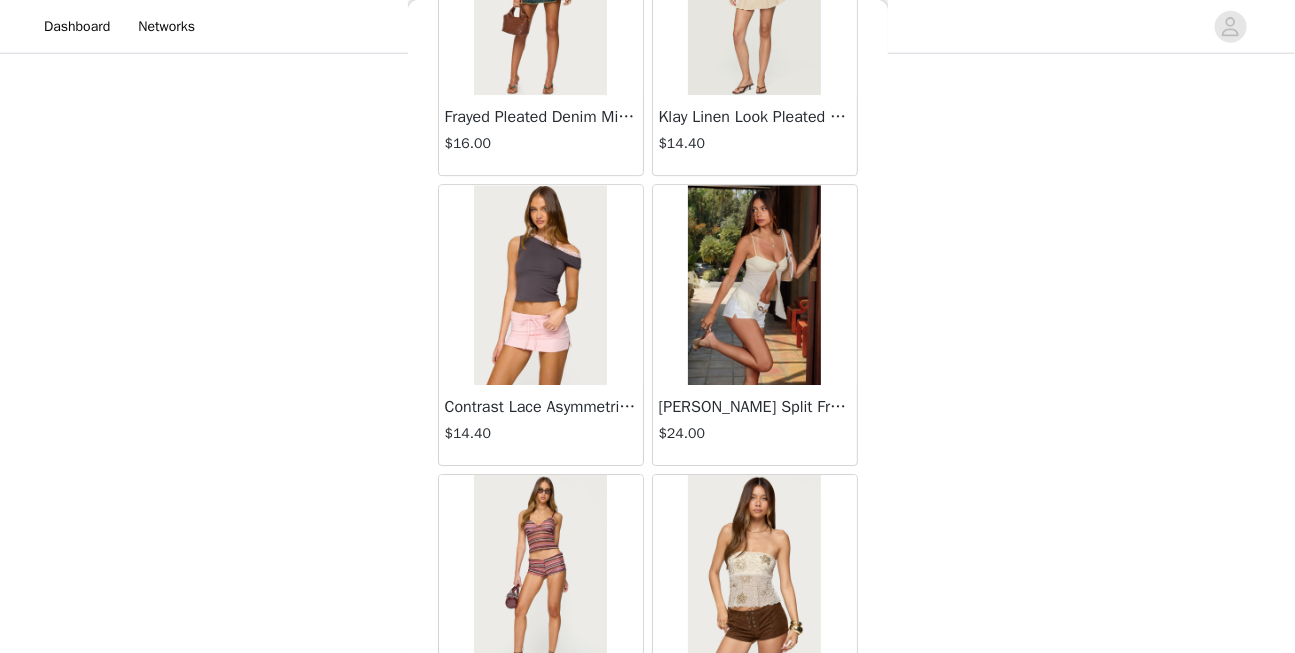 scroll, scrollTop: 2404, scrollLeft: 0, axis: vertical 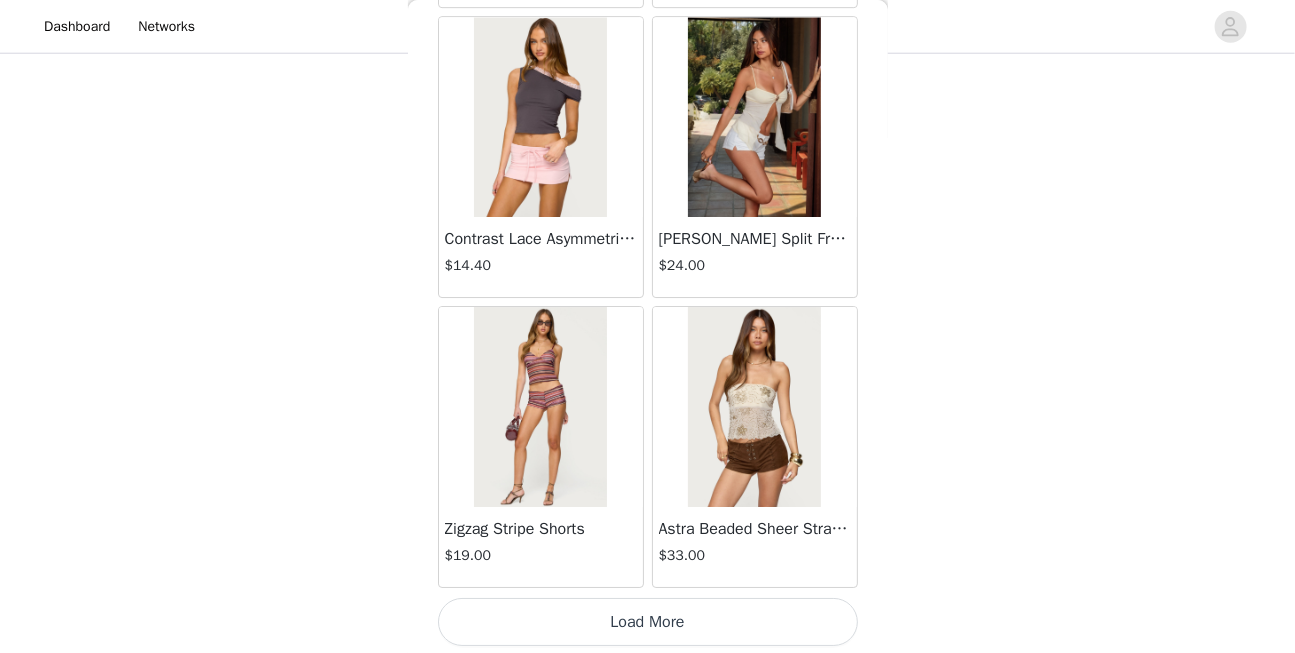 click on "Load More" at bounding box center [648, 622] 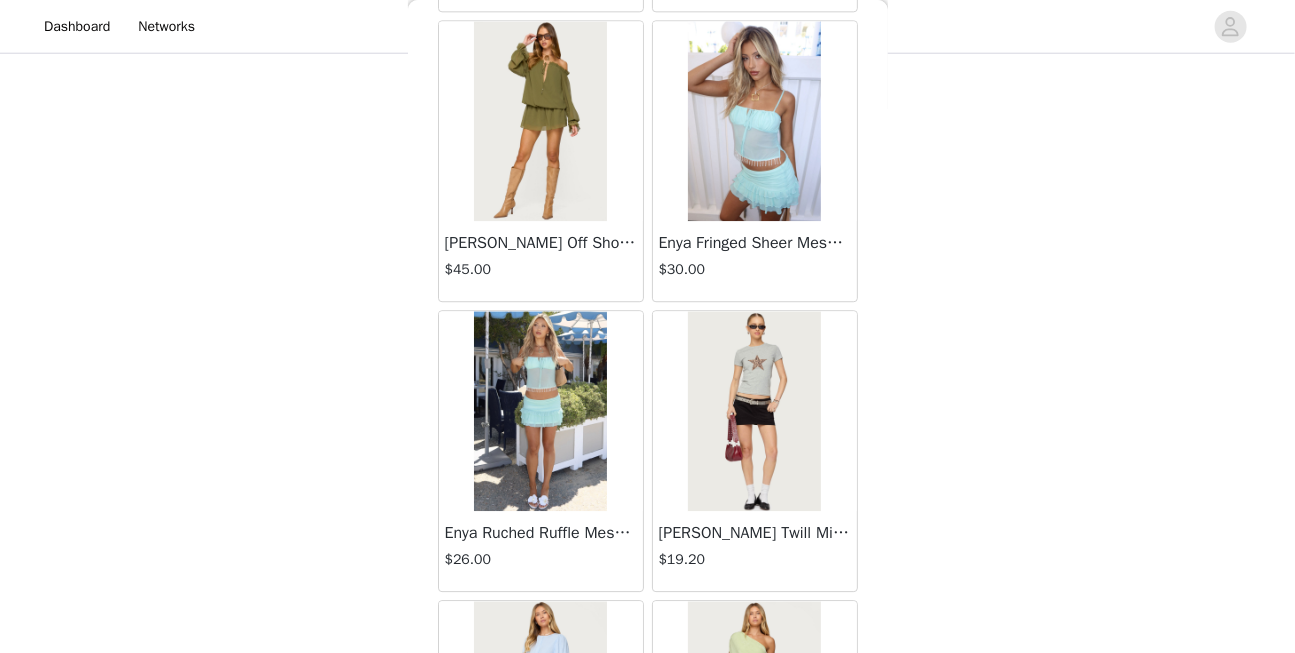 scroll, scrollTop: 5302, scrollLeft: 0, axis: vertical 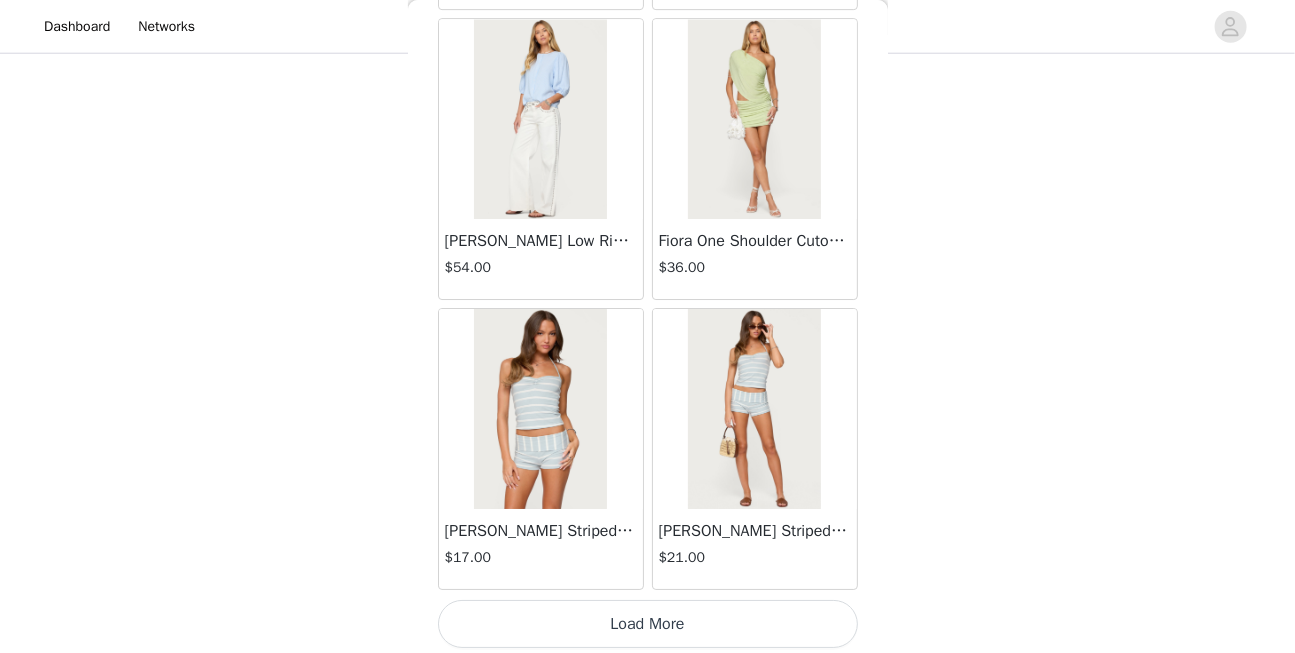 click on "Load More" at bounding box center [648, 624] 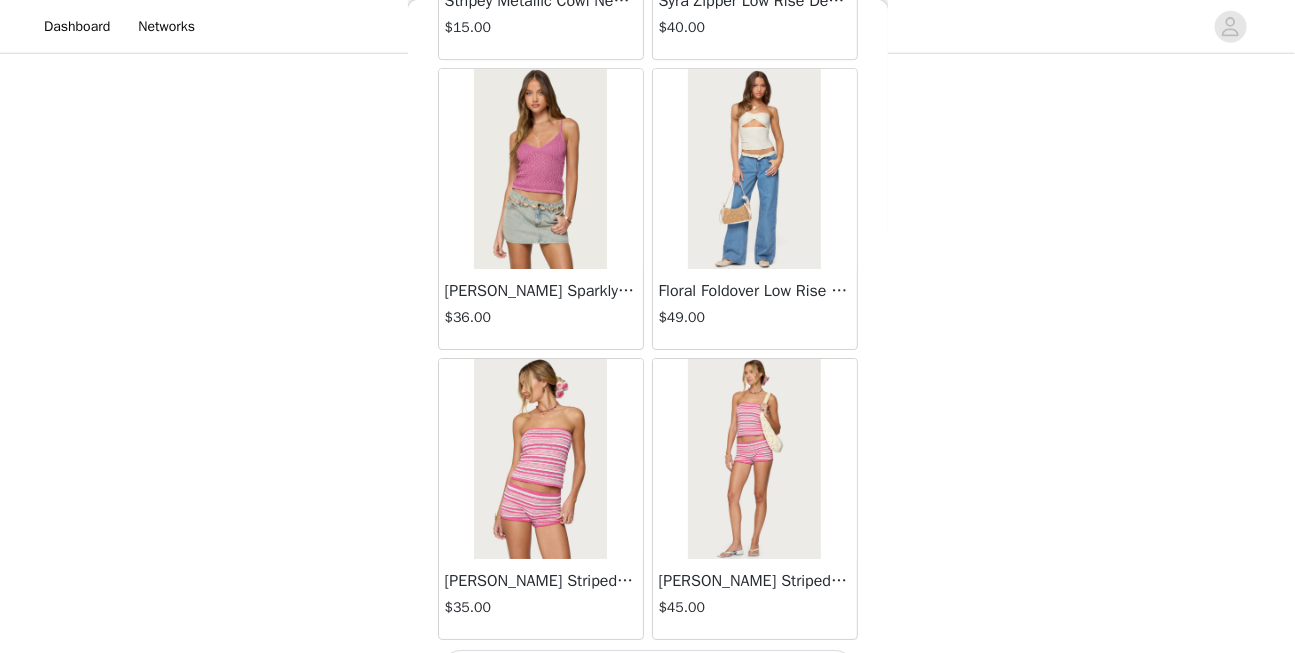 scroll, scrollTop: 8200, scrollLeft: 0, axis: vertical 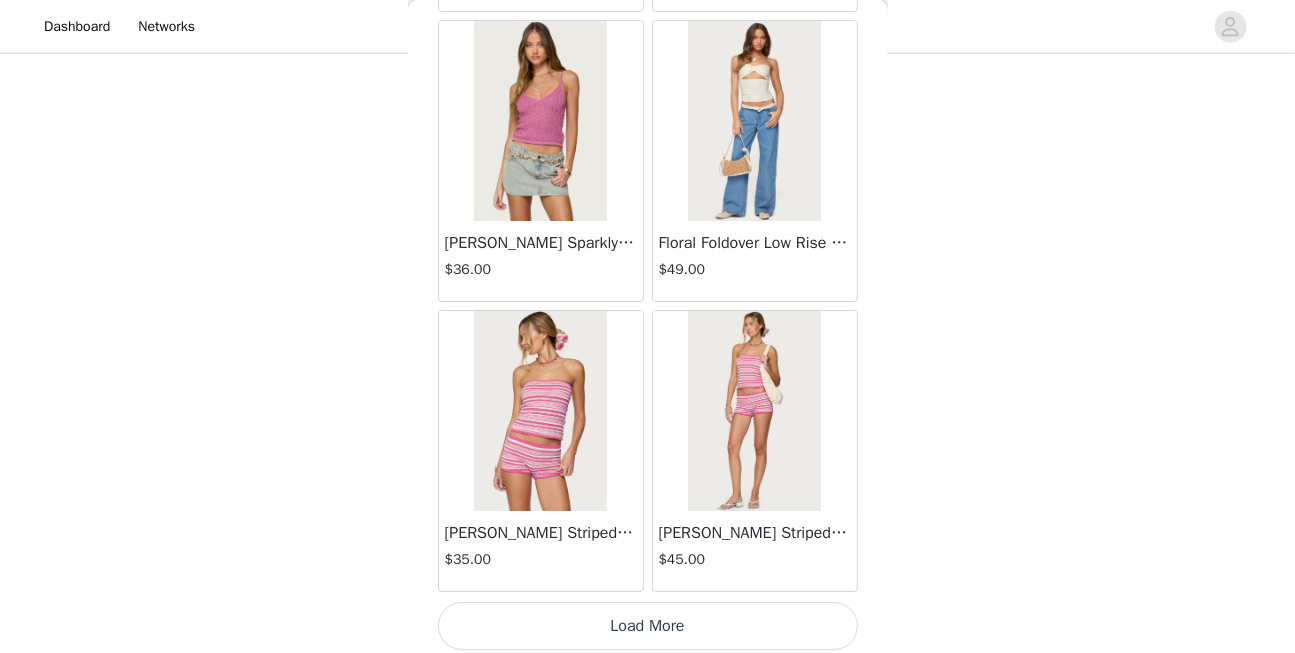 click on "Load More" at bounding box center (648, 626) 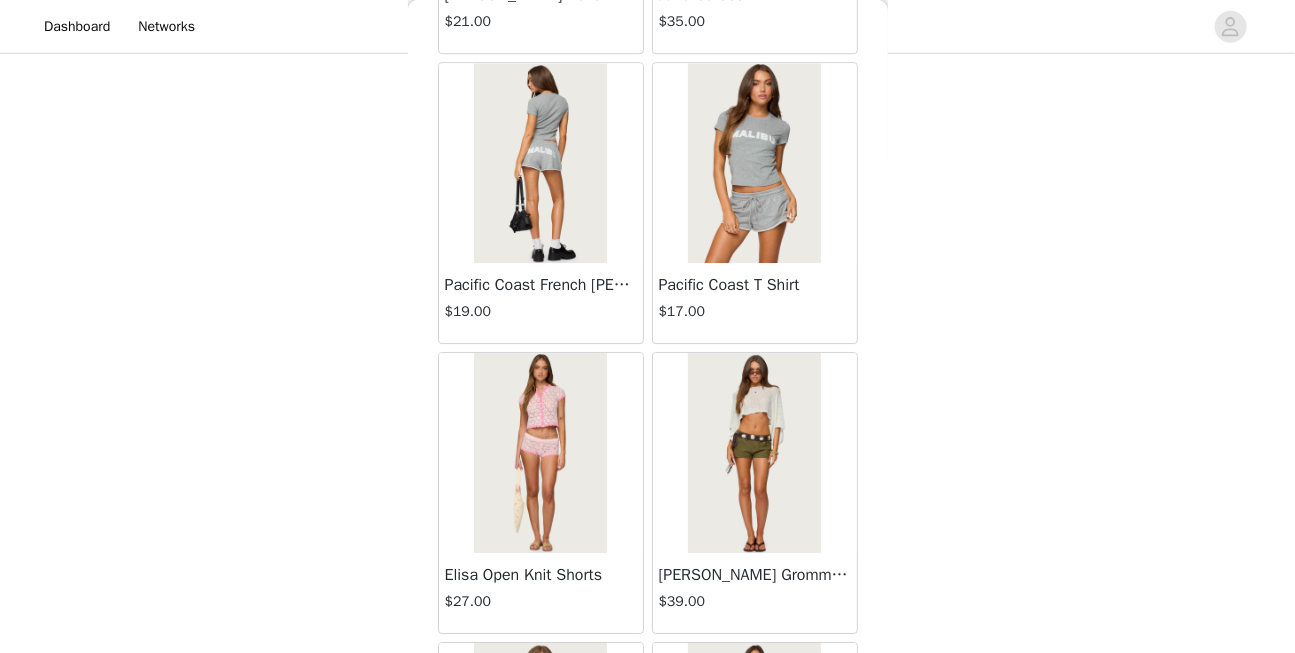 scroll, scrollTop: 11099, scrollLeft: 0, axis: vertical 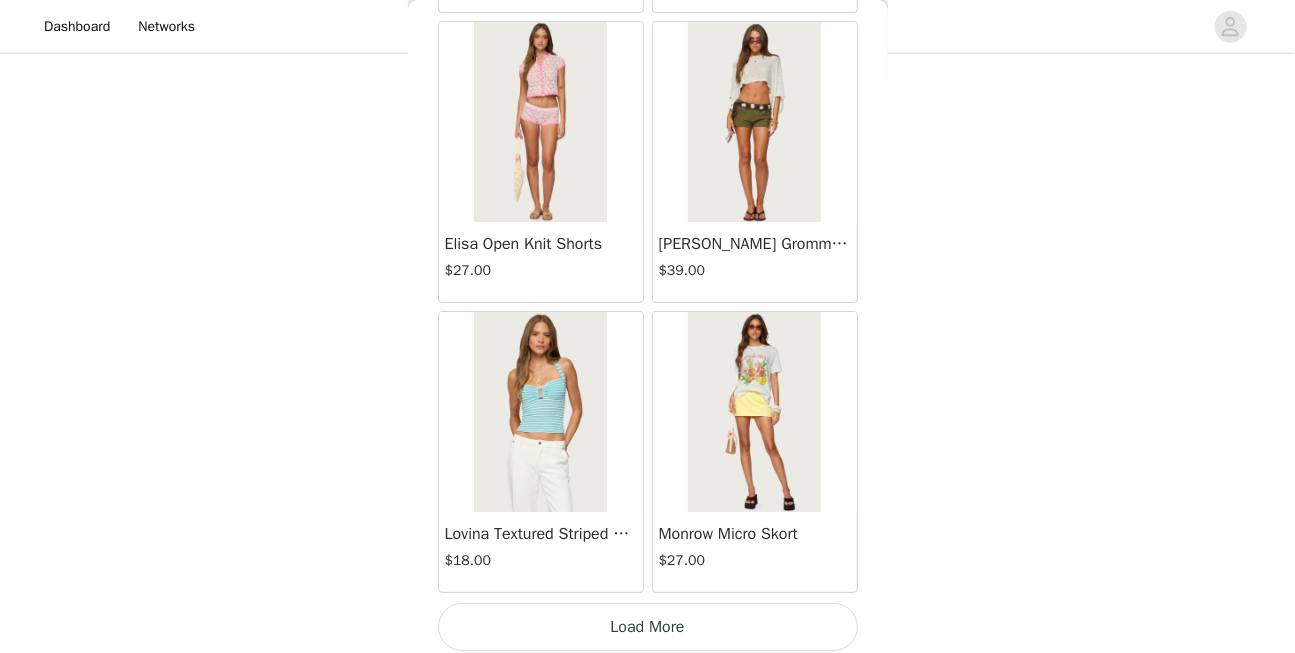click on "Load More" at bounding box center (648, 627) 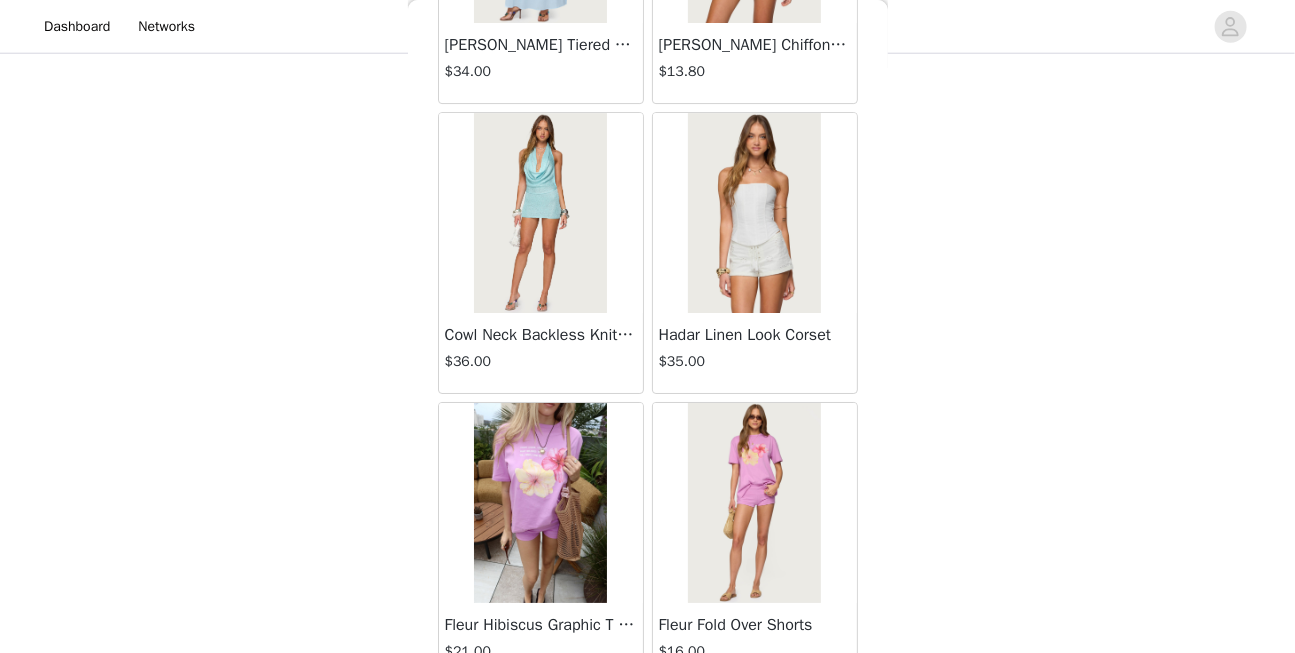 scroll, scrollTop: 13997, scrollLeft: 0, axis: vertical 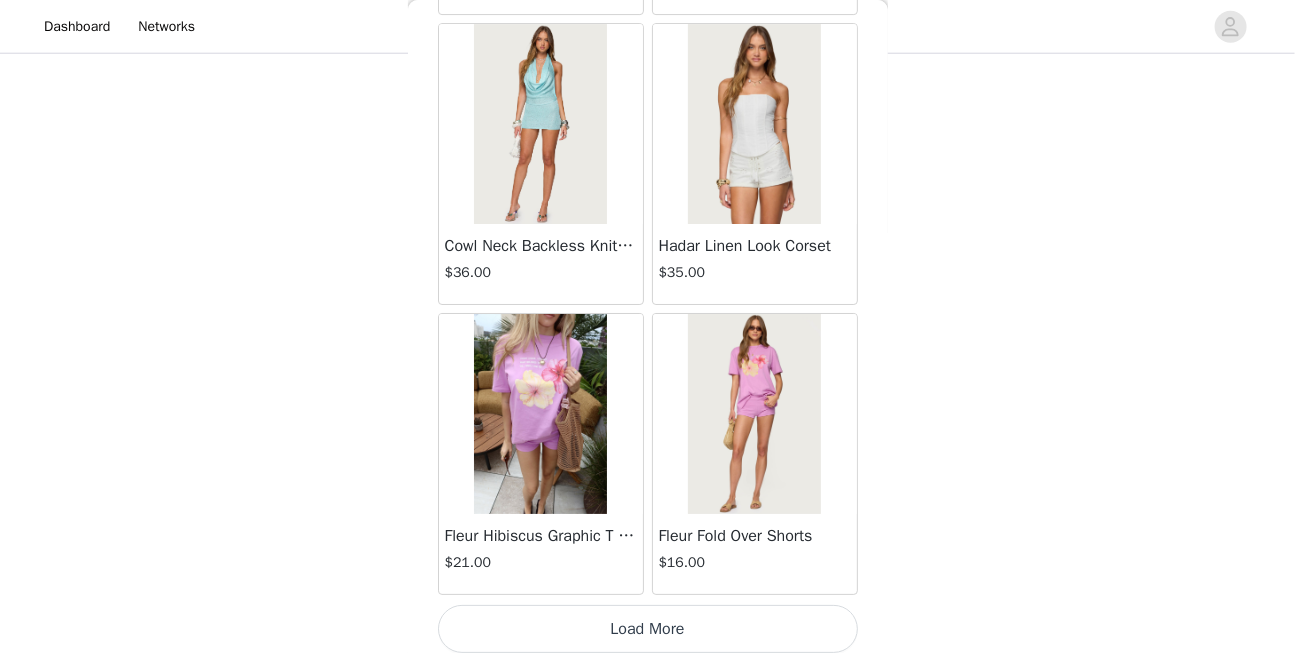 click on "Load More" at bounding box center (648, 629) 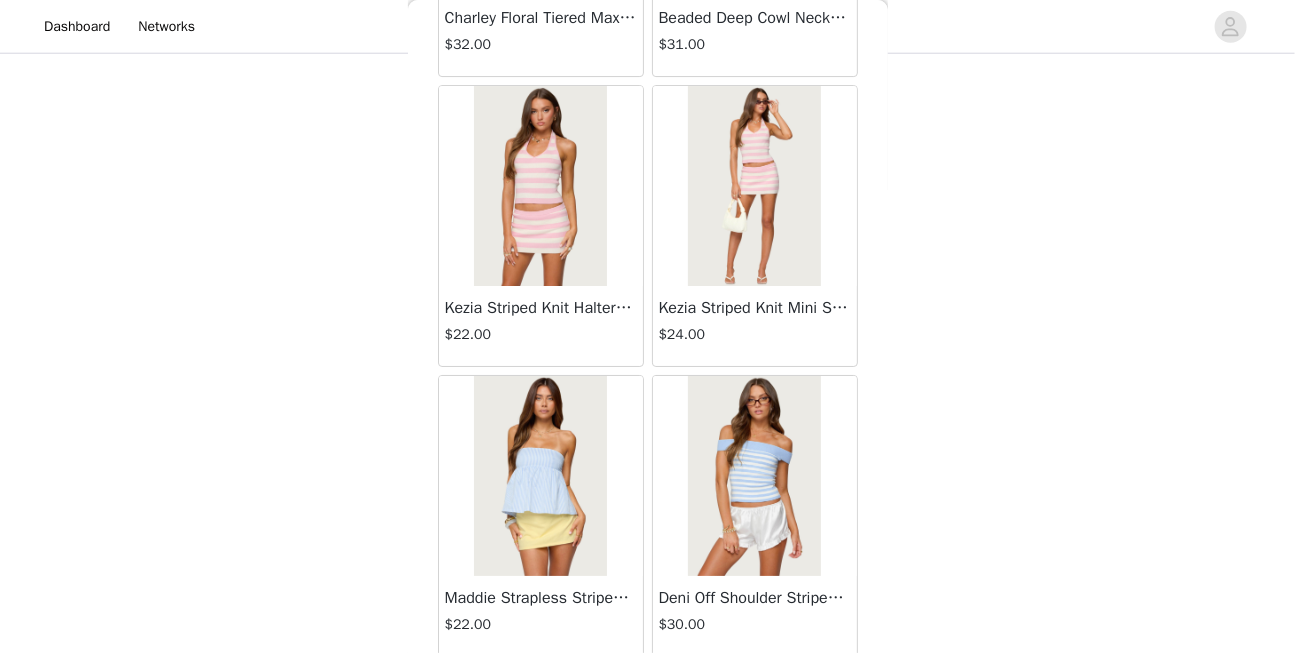 scroll, scrollTop: 16895, scrollLeft: 0, axis: vertical 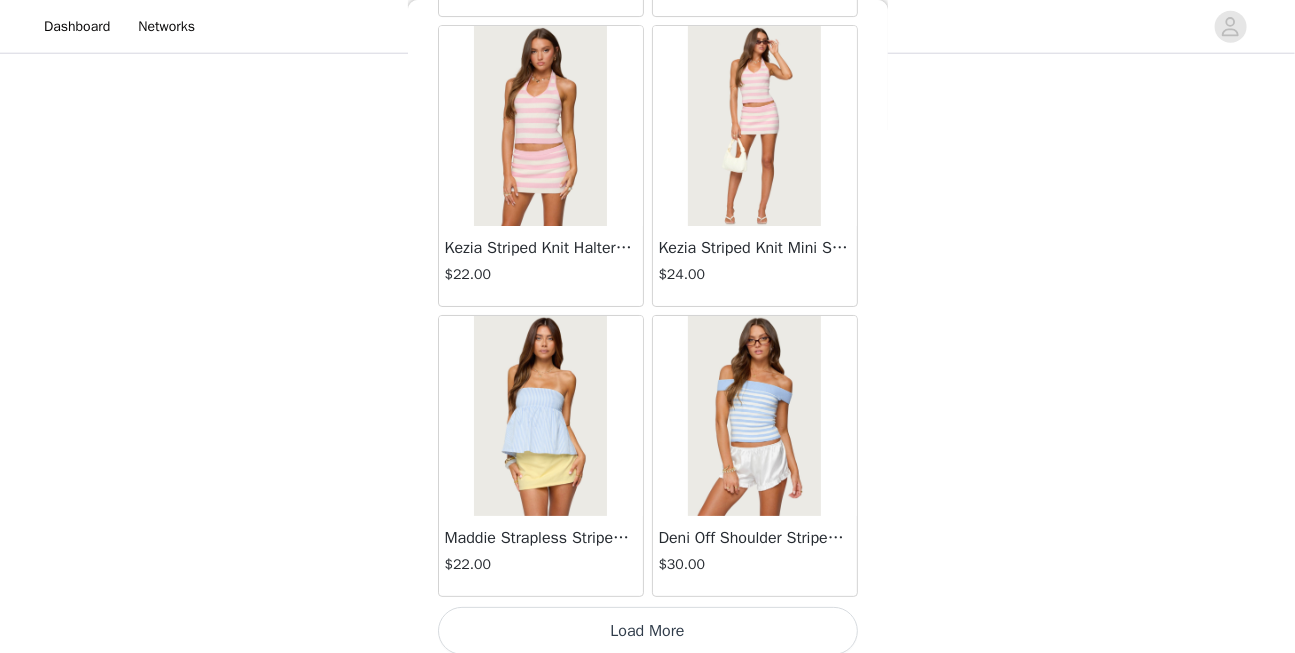 click on "Load More" at bounding box center [648, 631] 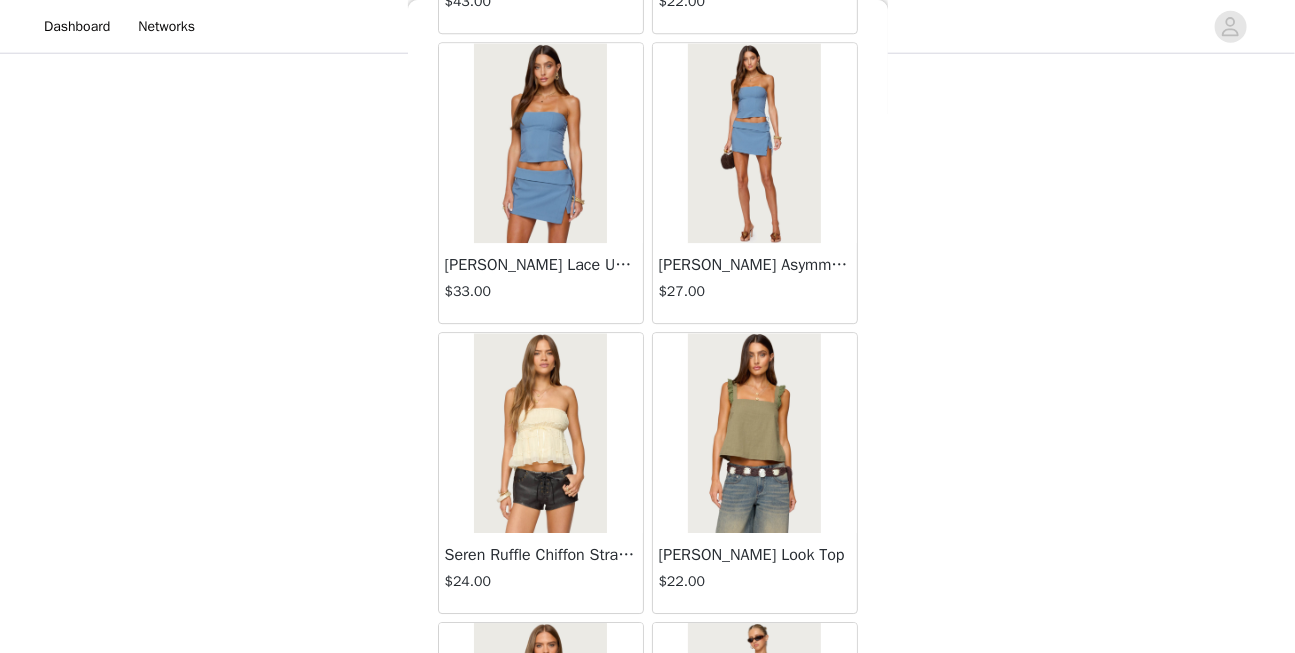 scroll, scrollTop: 19793, scrollLeft: 0, axis: vertical 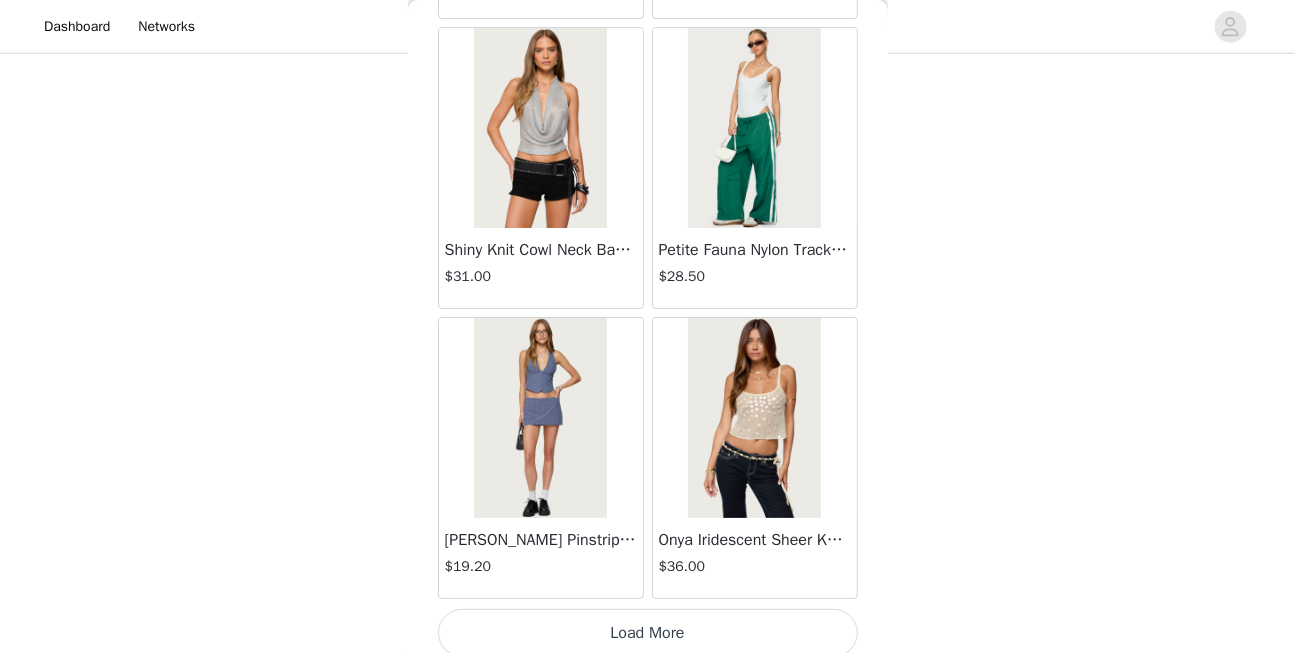 click on "Load More" at bounding box center [648, 633] 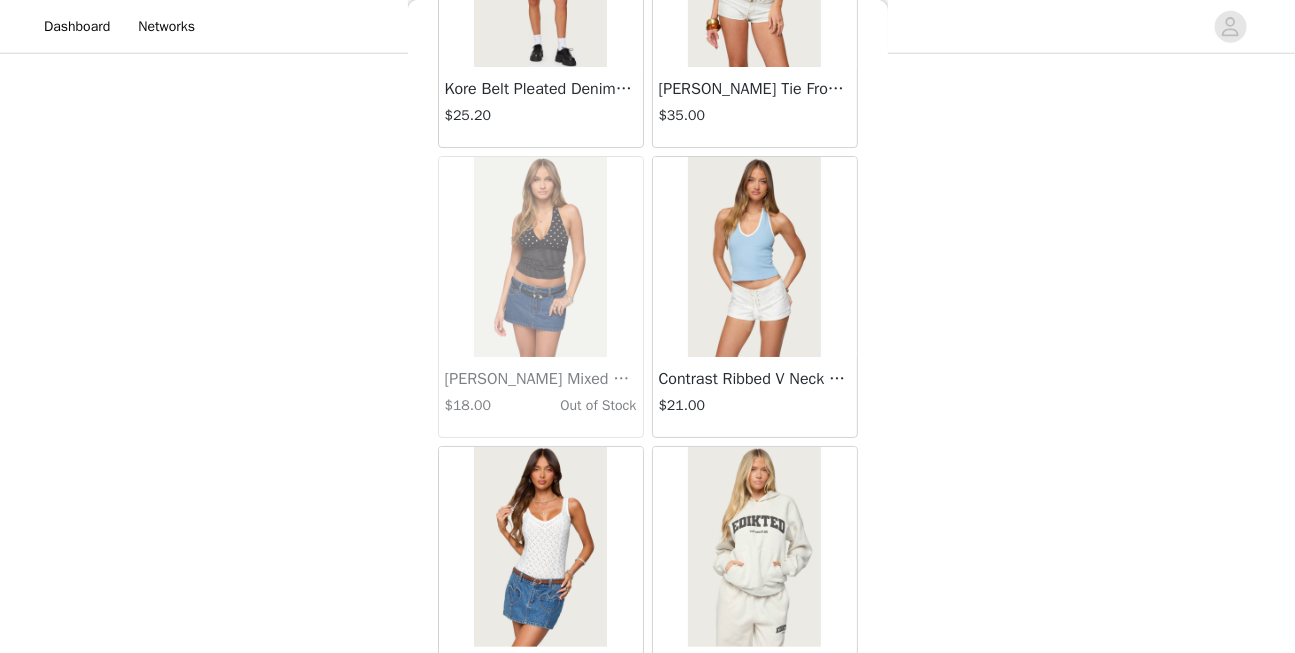 scroll, scrollTop: 22691, scrollLeft: 0, axis: vertical 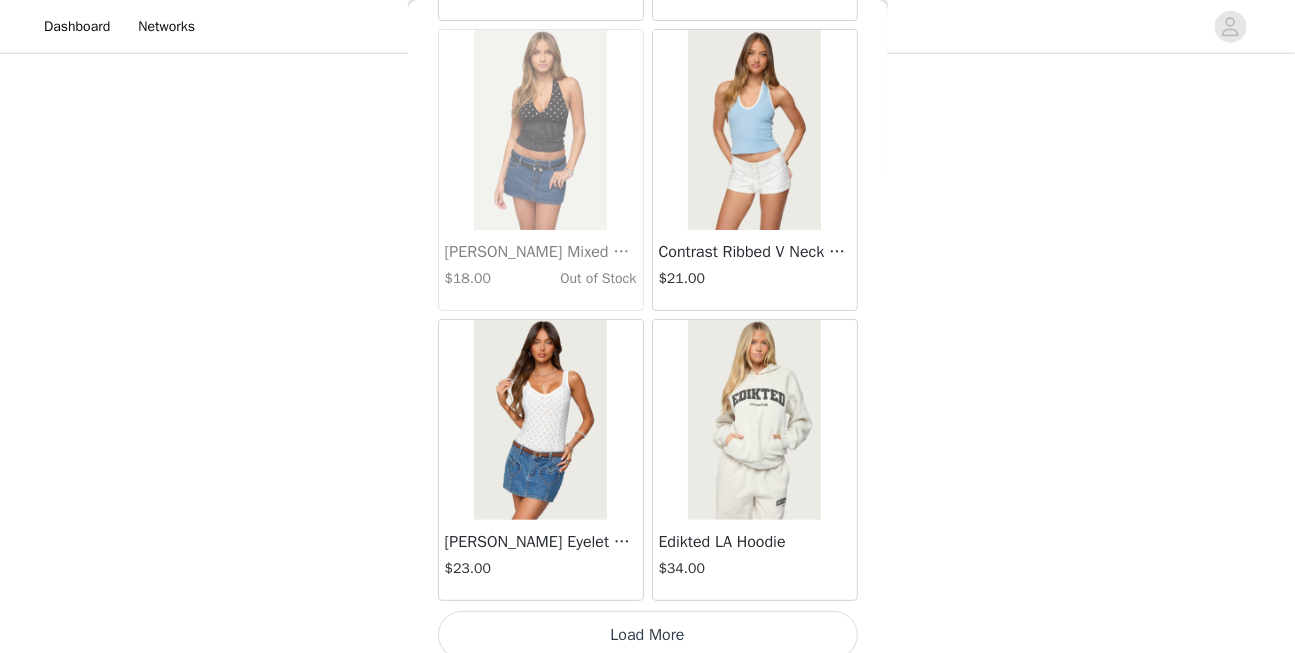 click on "Load More" at bounding box center (648, 635) 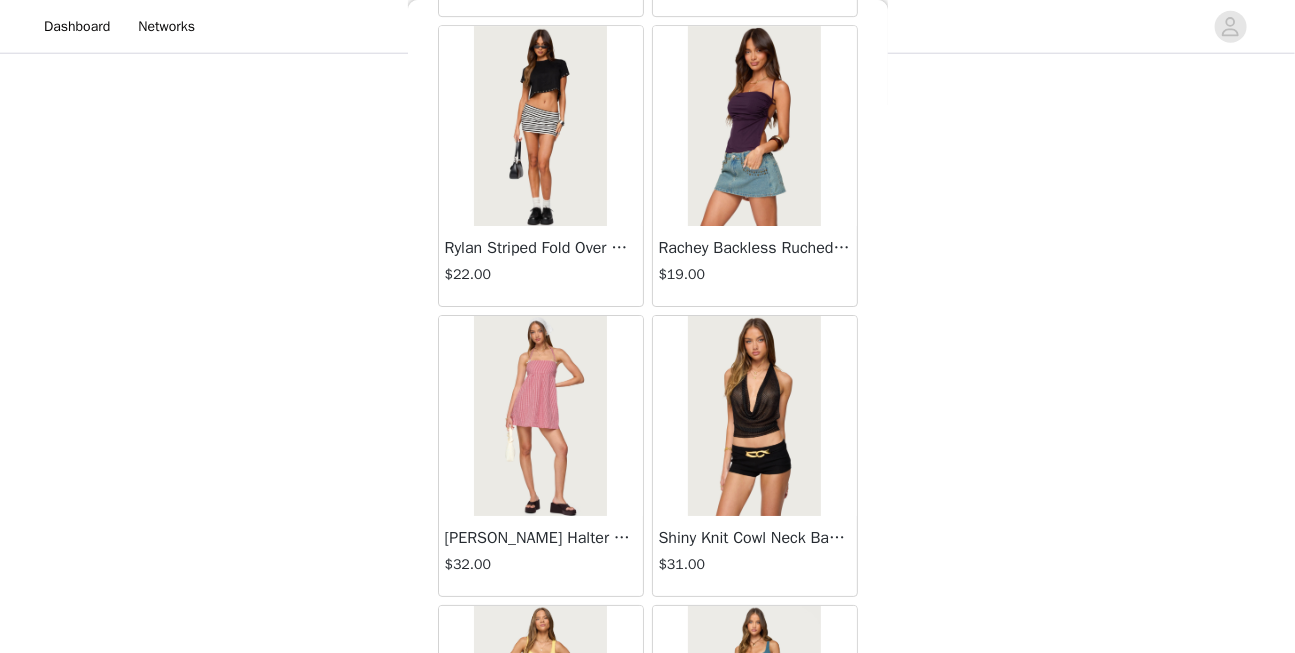 scroll, scrollTop: 25589, scrollLeft: 0, axis: vertical 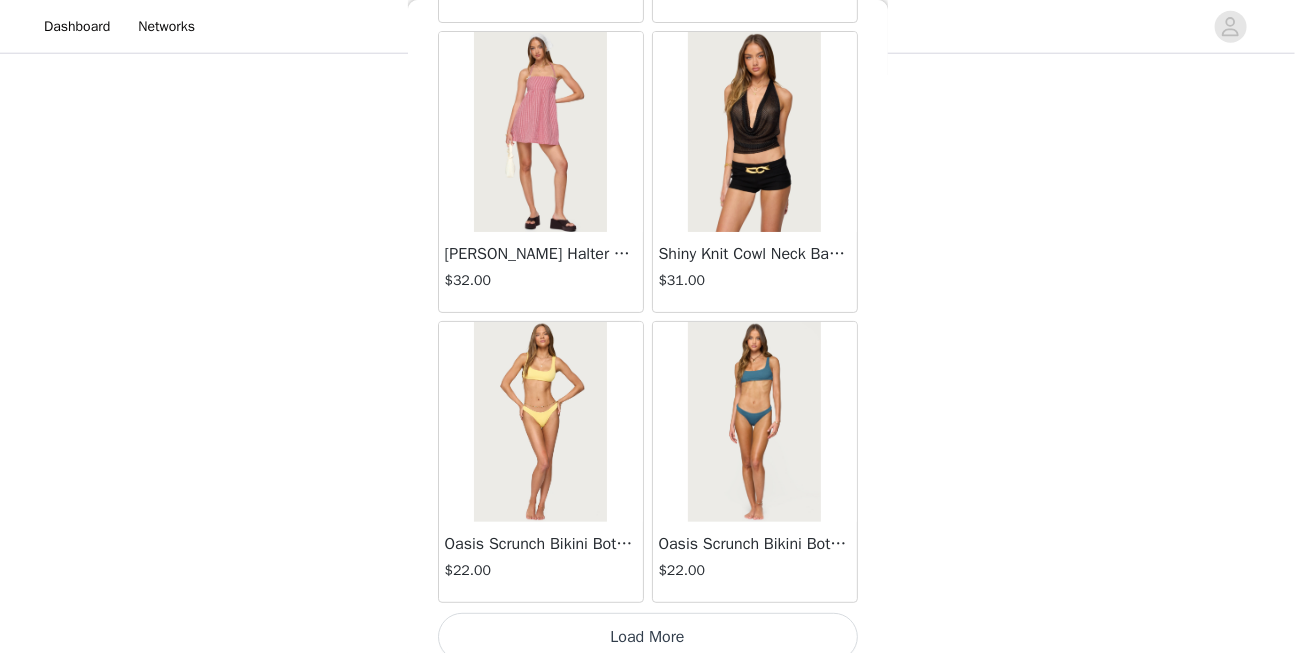 click on "Load More" at bounding box center [648, 637] 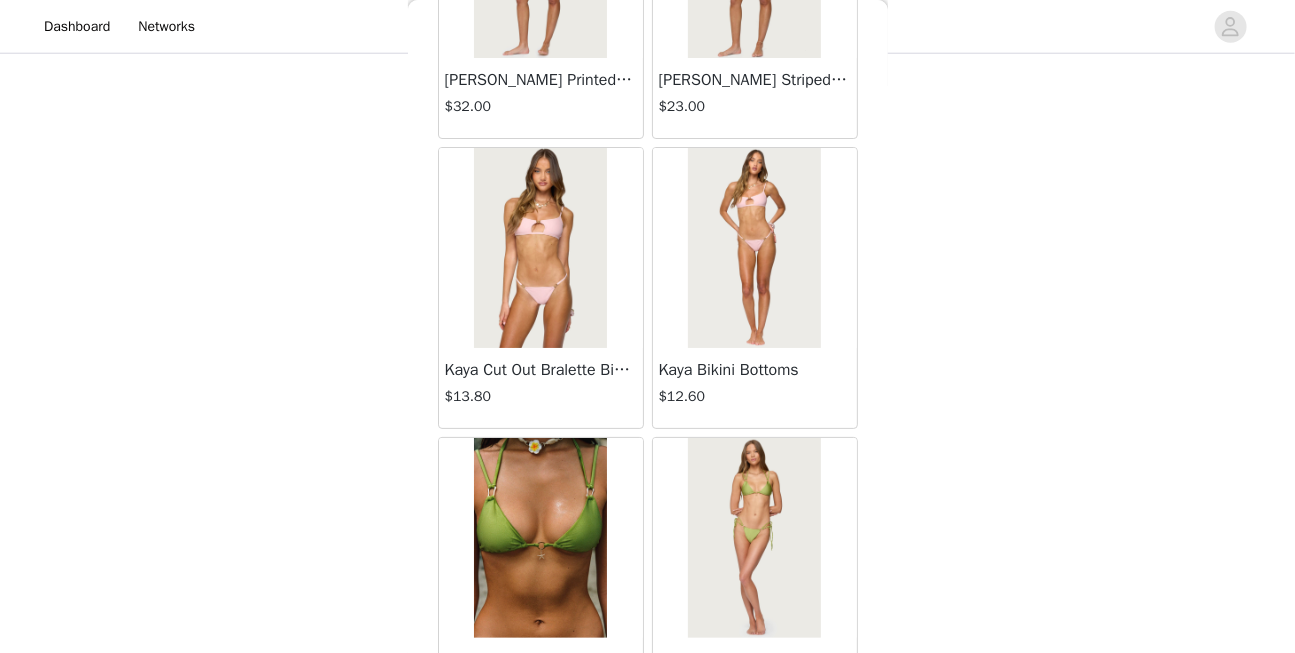 scroll, scrollTop: 28487, scrollLeft: 0, axis: vertical 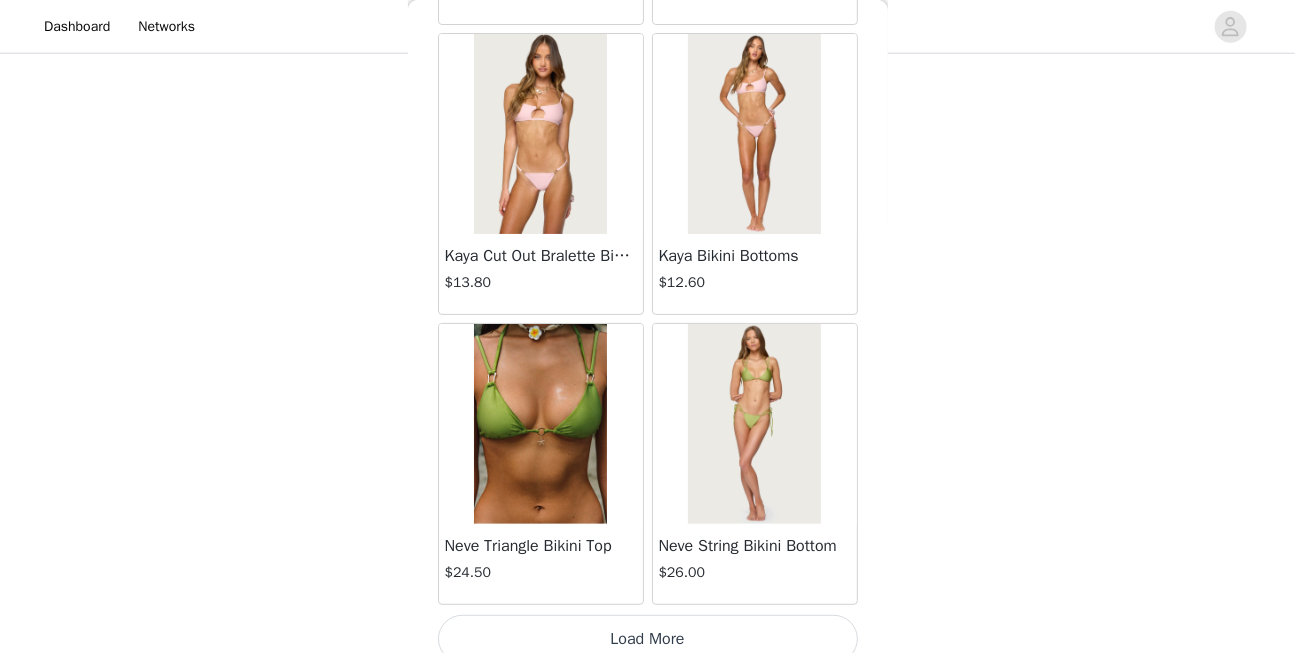 click on "Load More" at bounding box center [648, 639] 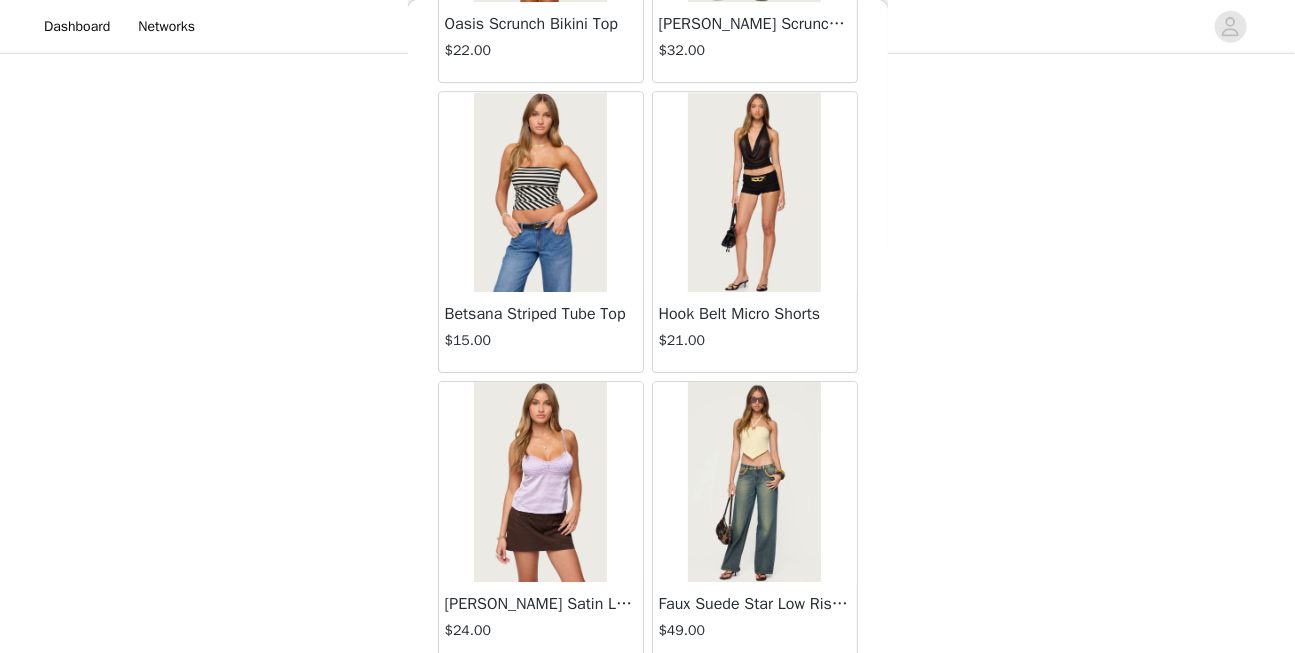 scroll, scrollTop: 30484, scrollLeft: 0, axis: vertical 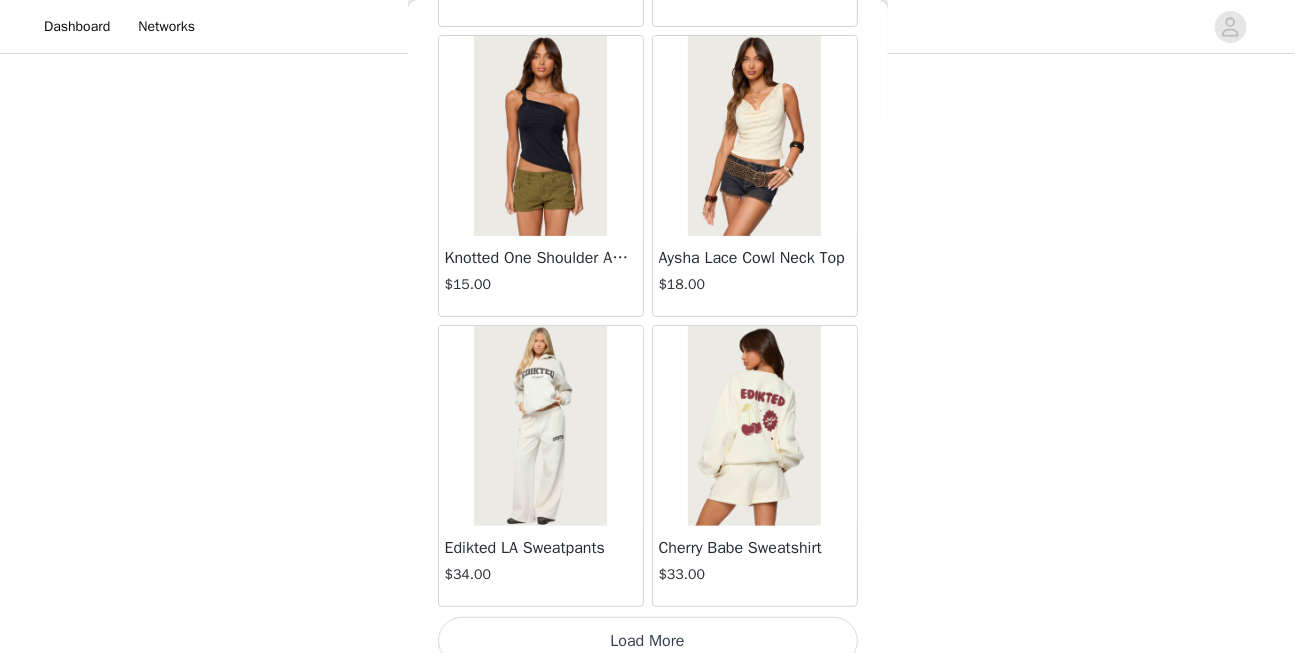 click on "Load More" at bounding box center (648, 641) 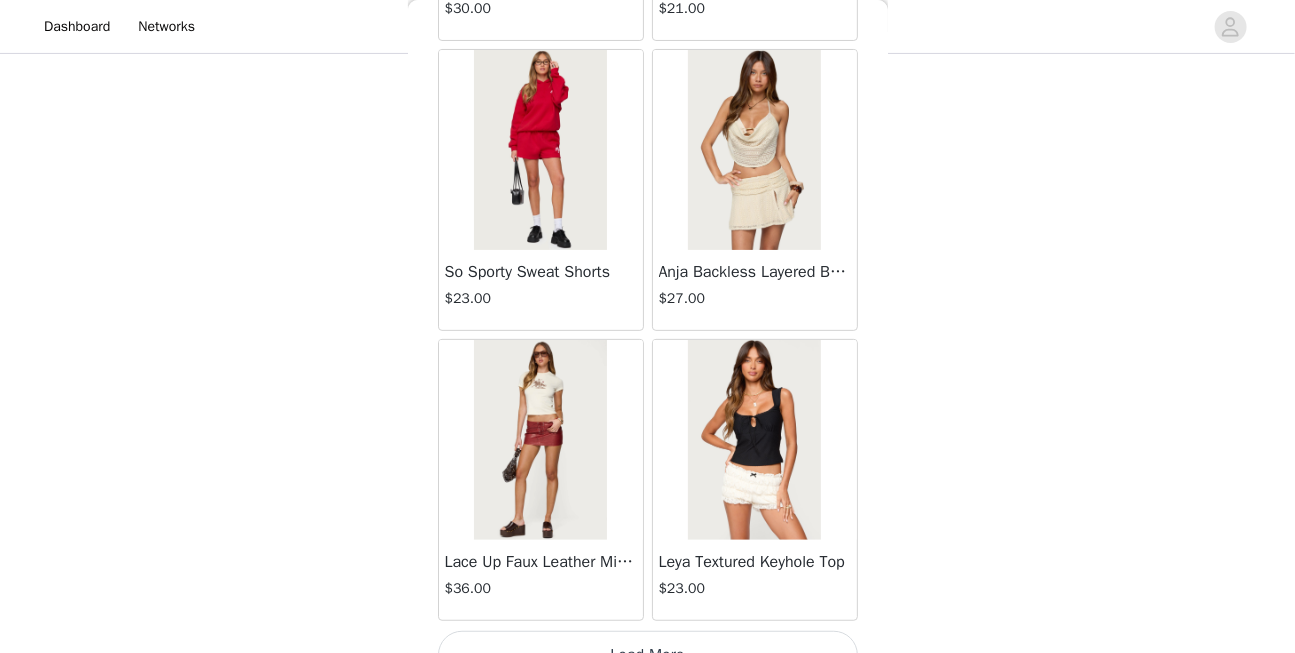 scroll, scrollTop: 34284, scrollLeft: 0, axis: vertical 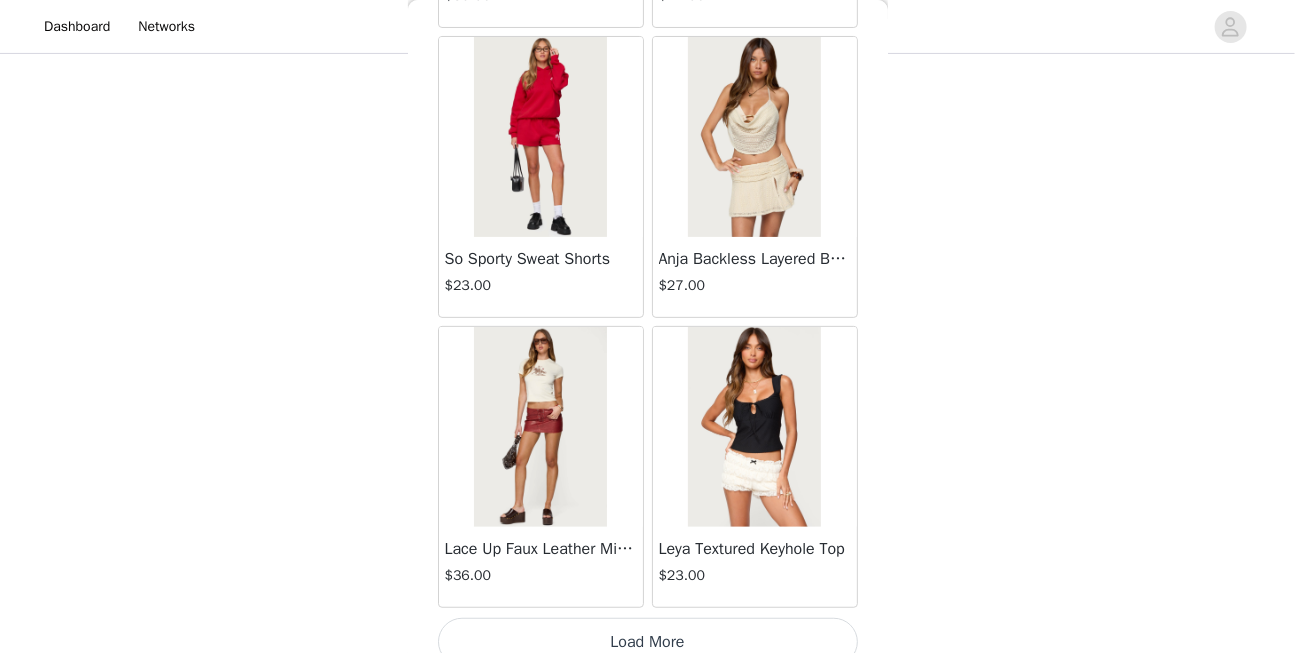 click on "Load More" at bounding box center (648, 642) 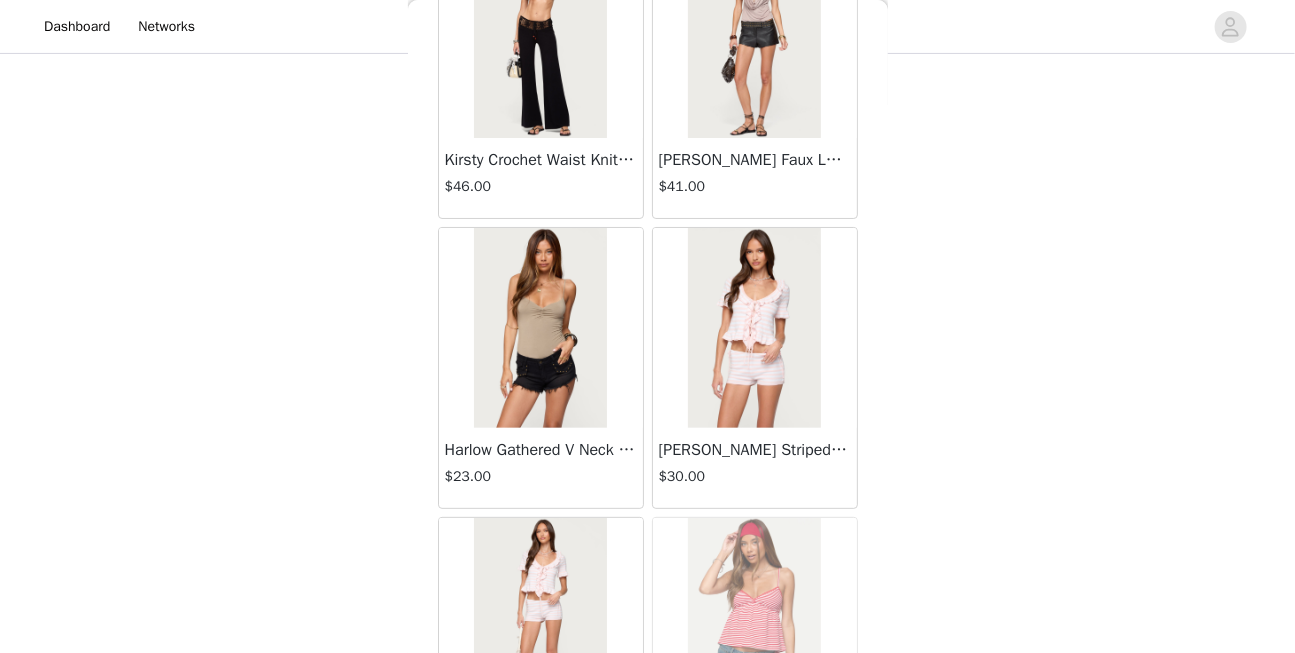 scroll, scrollTop: 37182, scrollLeft: 0, axis: vertical 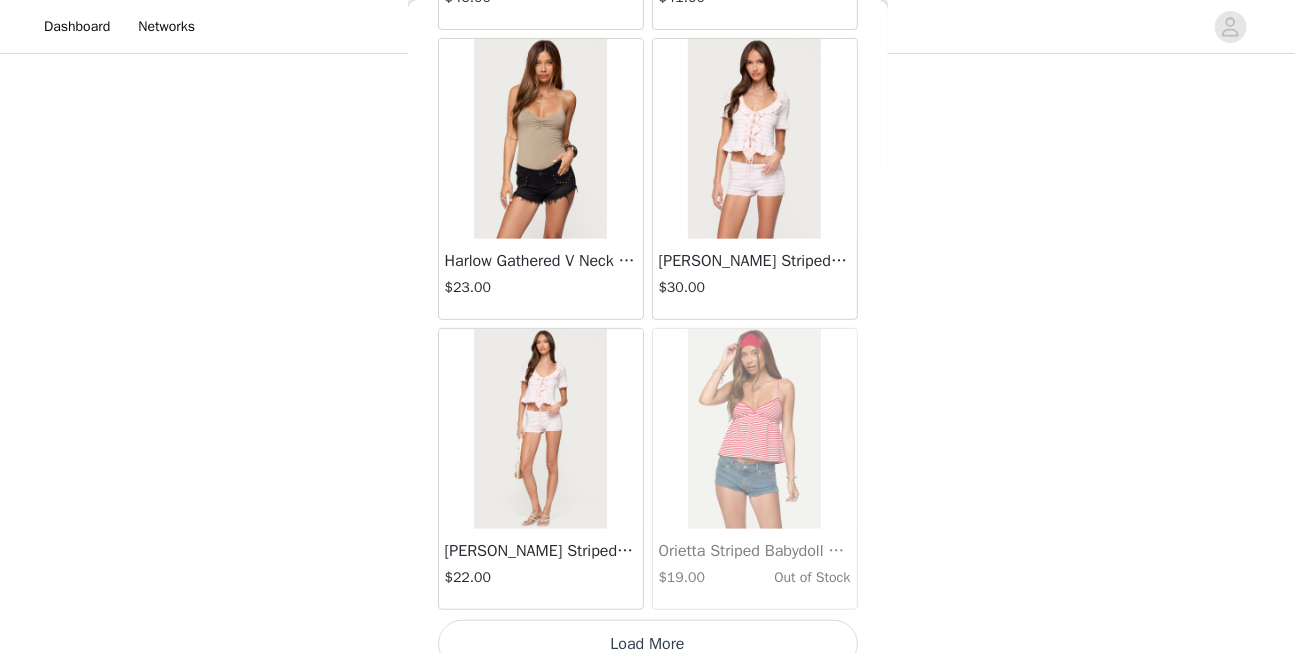 click on "Load More" at bounding box center (648, 644) 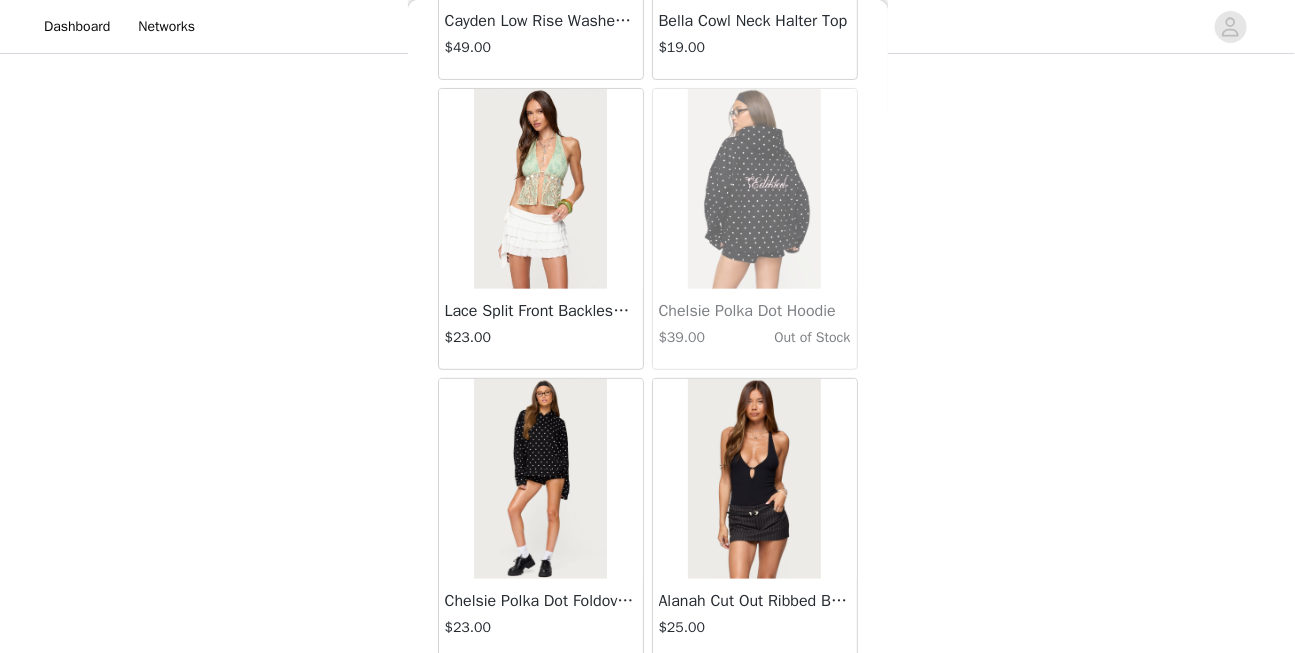 scroll, scrollTop: 40080, scrollLeft: 0, axis: vertical 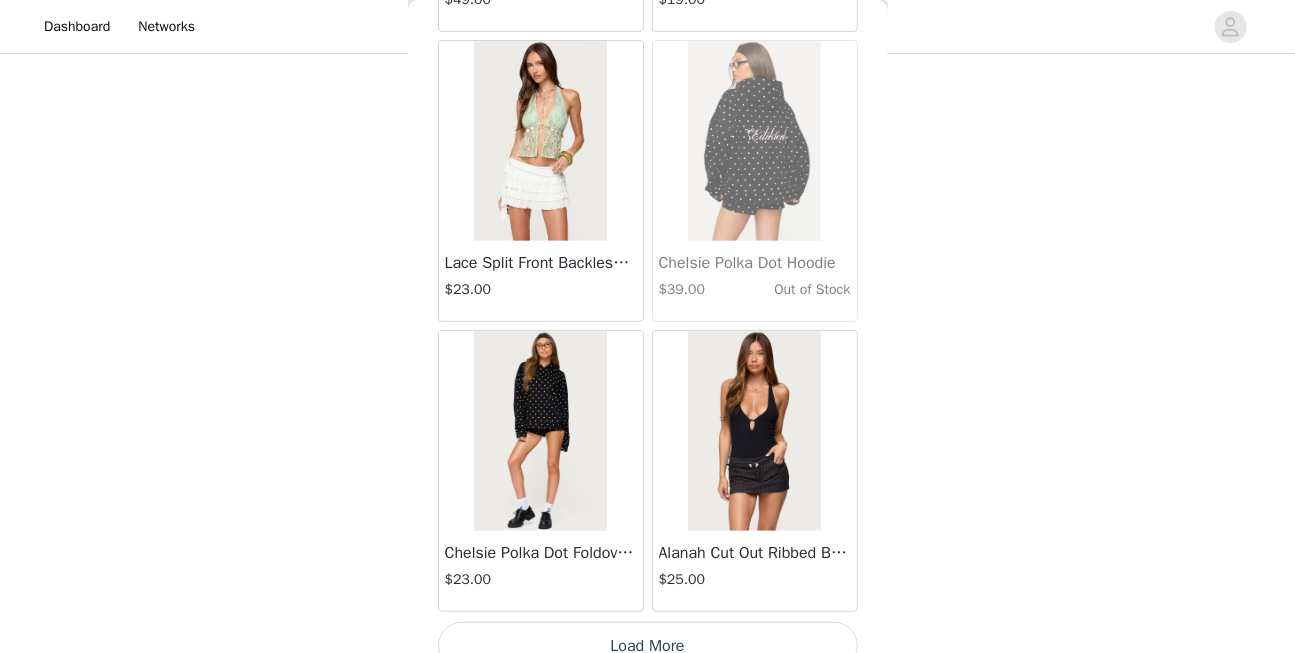 click on "Load More" at bounding box center (648, 646) 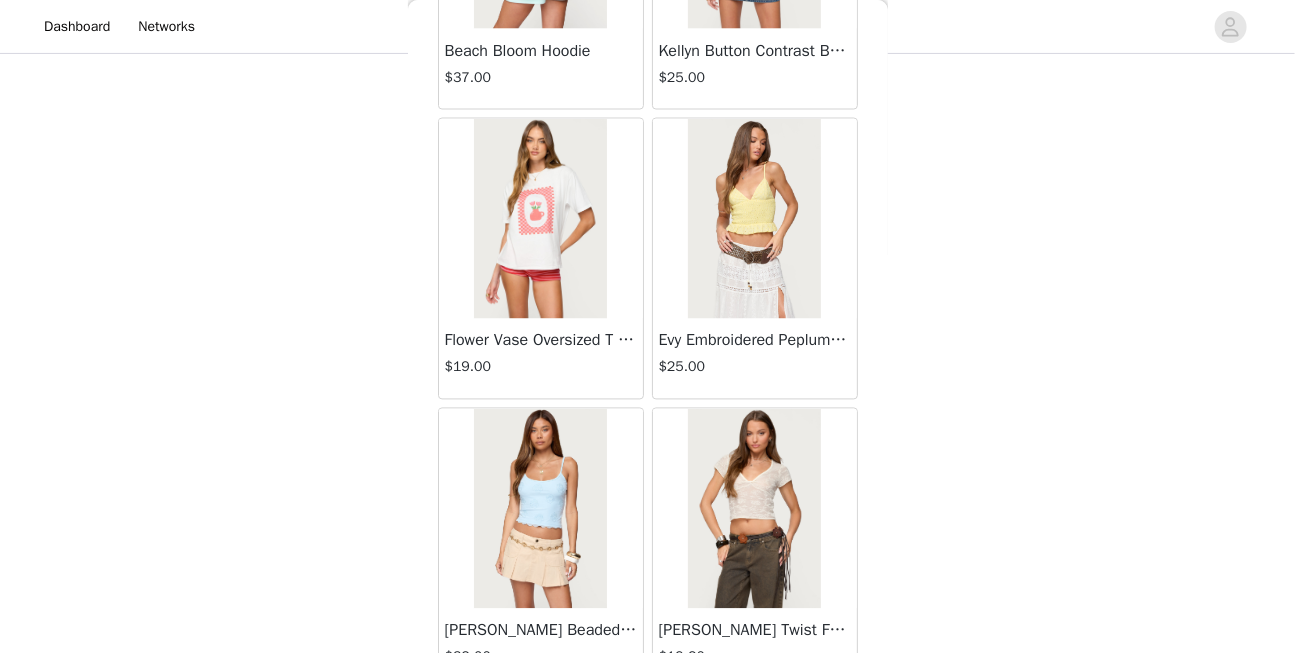 scroll, scrollTop: 41240, scrollLeft: 0, axis: vertical 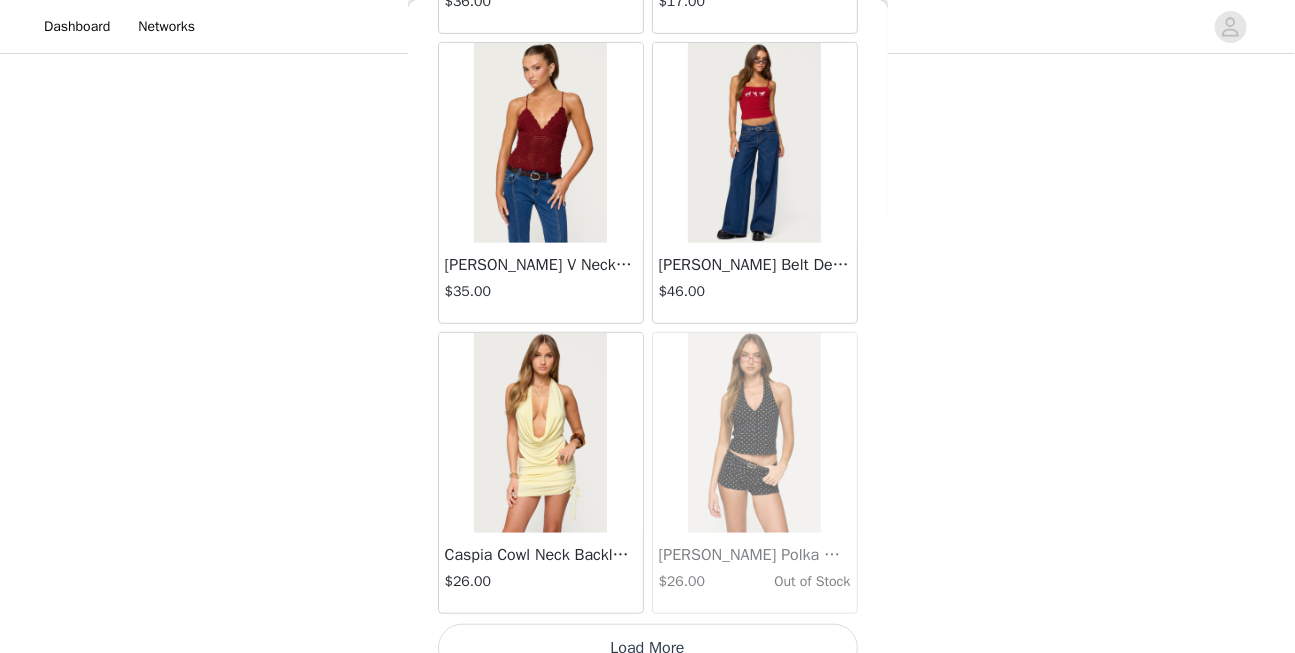 click on "Load More" at bounding box center (648, 648) 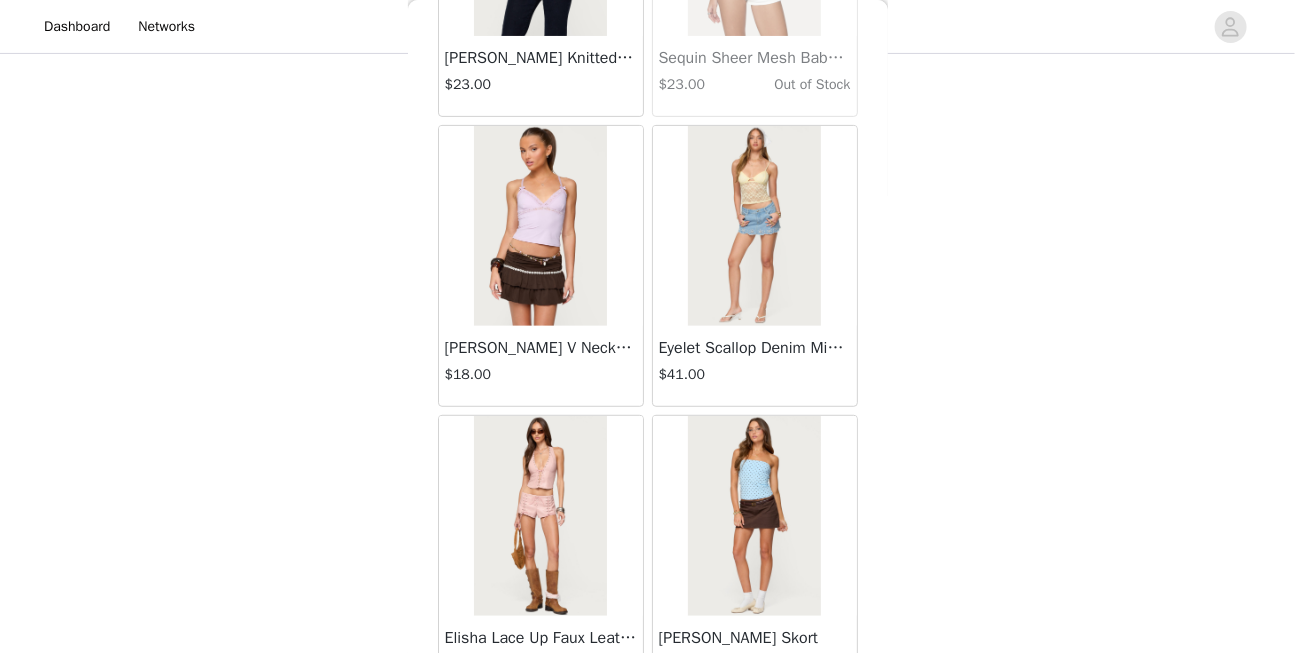 scroll, scrollTop: 45876, scrollLeft: 0, axis: vertical 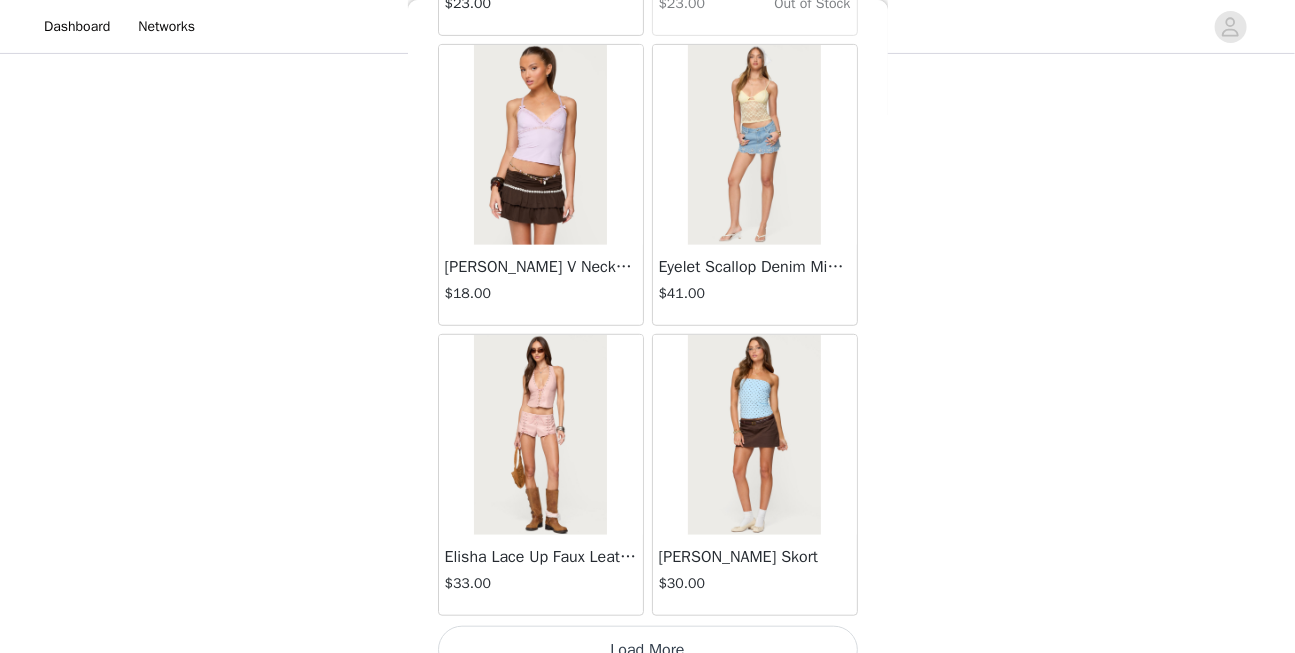 click on "Load More" at bounding box center (648, 650) 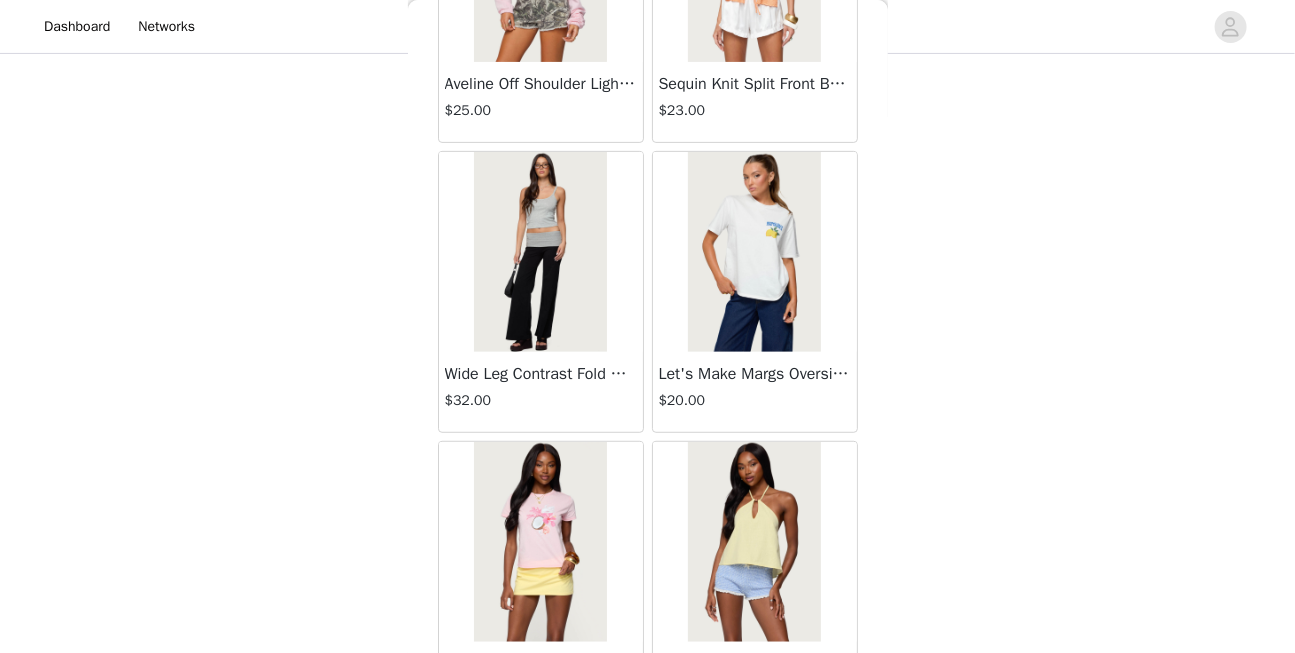 scroll, scrollTop: 48775, scrollLeft: 0, axis: vertical 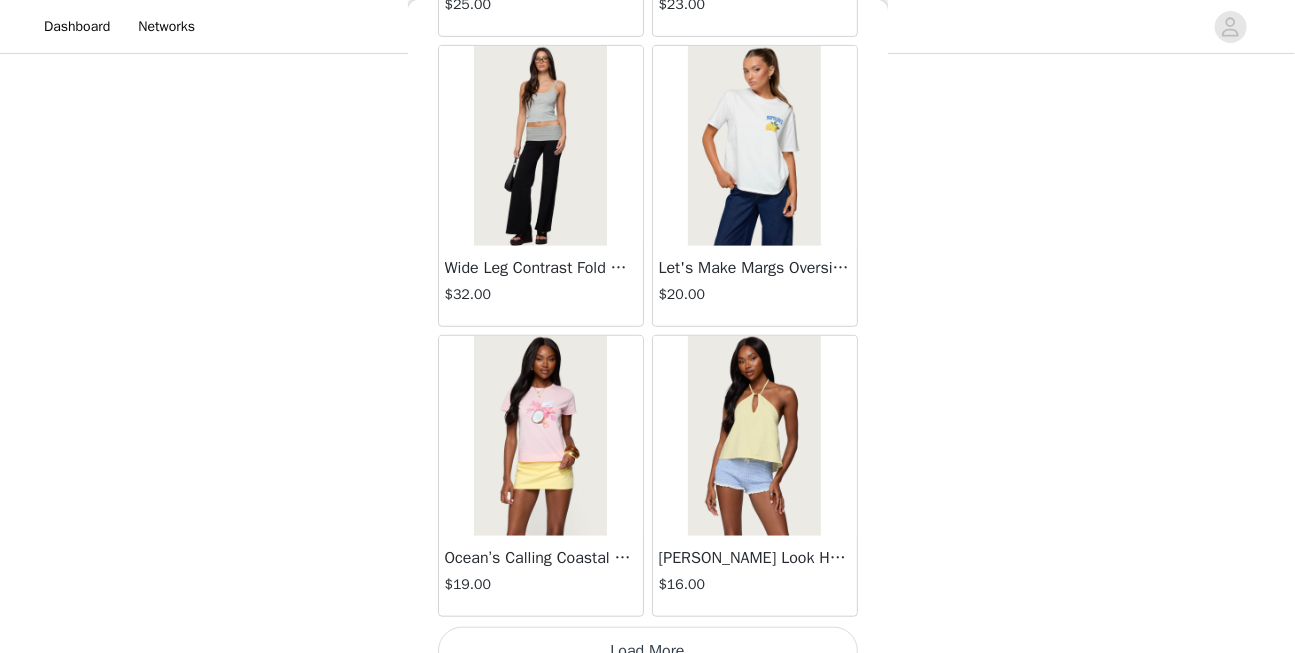 click on "Load More" at bounding box center (648, 651) 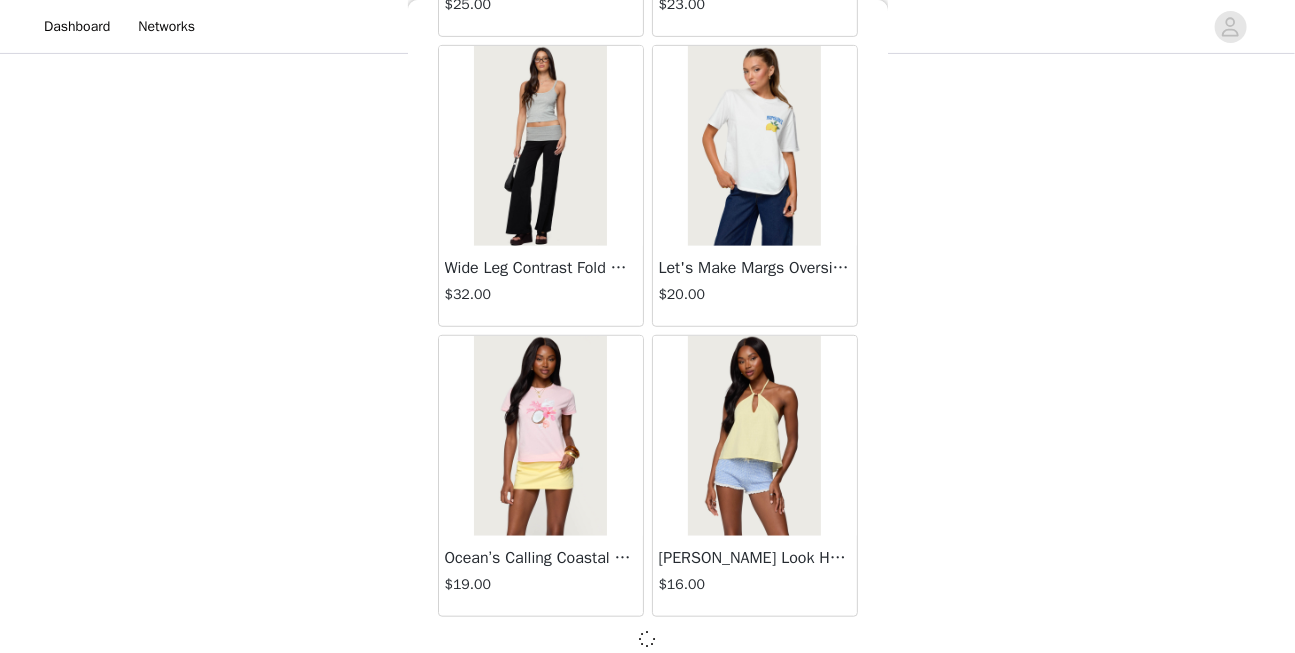scroll, scrollTop: 48765, scrollLeft: 0, axis: vertical 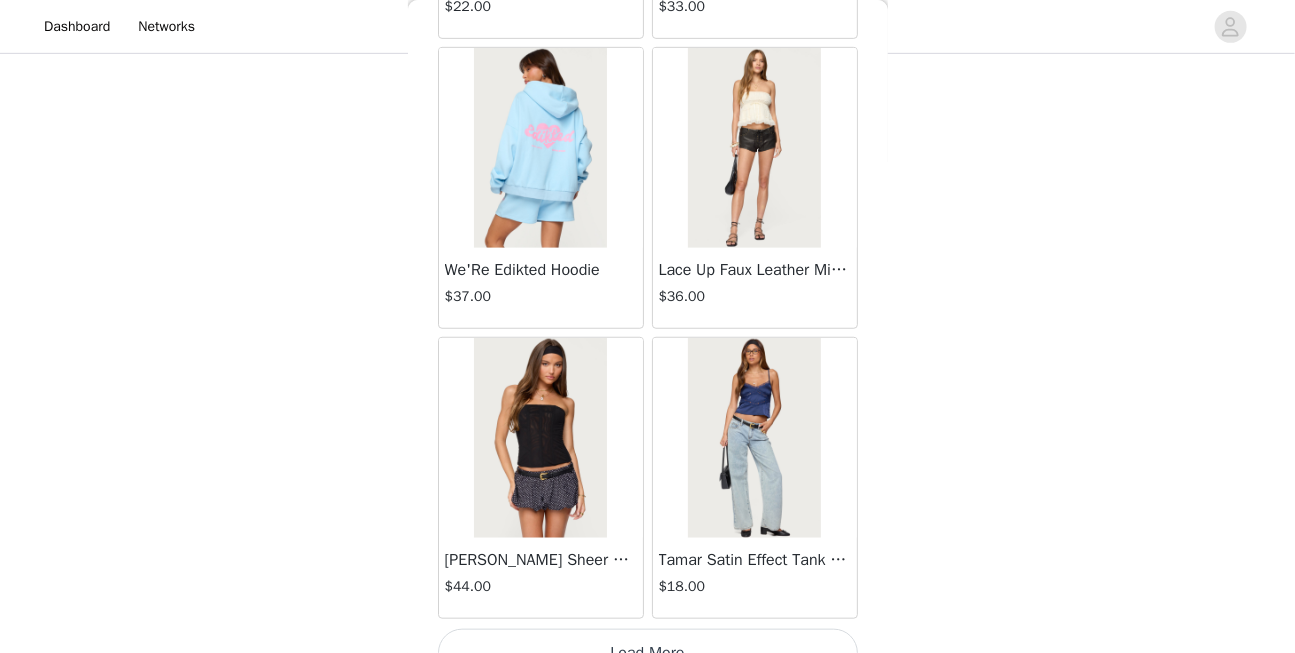 click on "Load More" at bounding box center [648, 653] 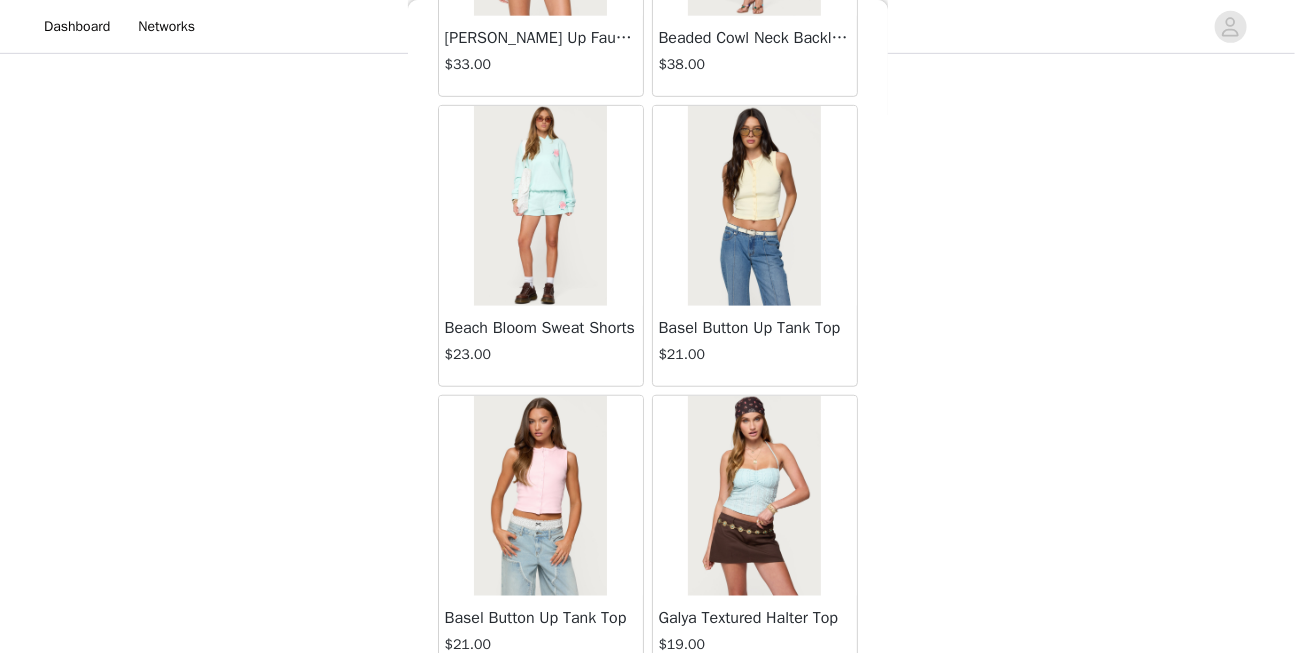 scroll, scrollTop: 54571, scrollLeft: 0, axis: vertical 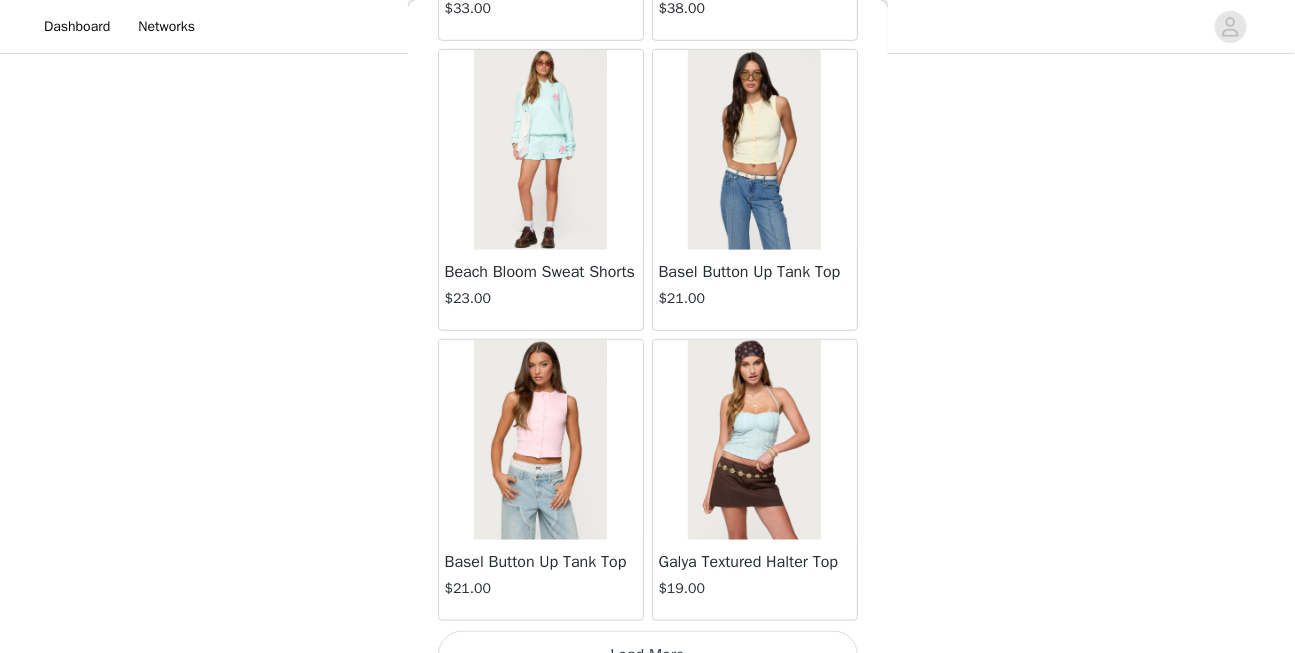 click on "Load More" at bounding box center [648, 655] 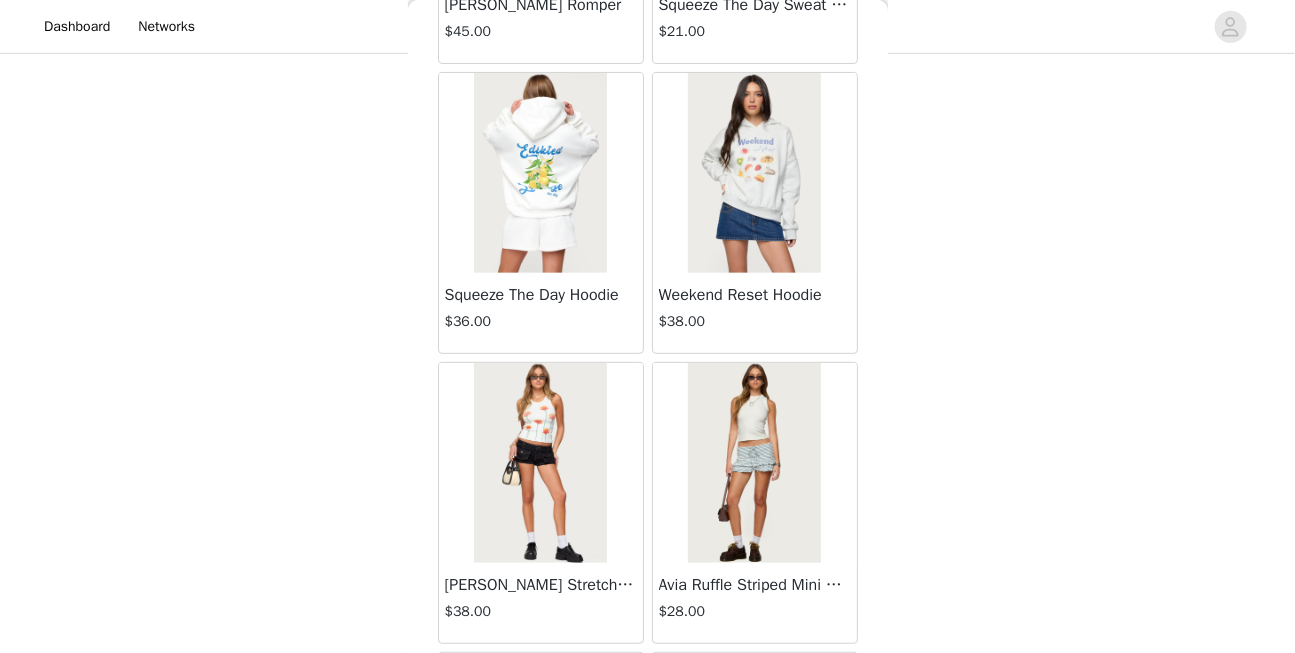 scroll, scrollTop: 57469, scrollLeft: 0, axis: vertical 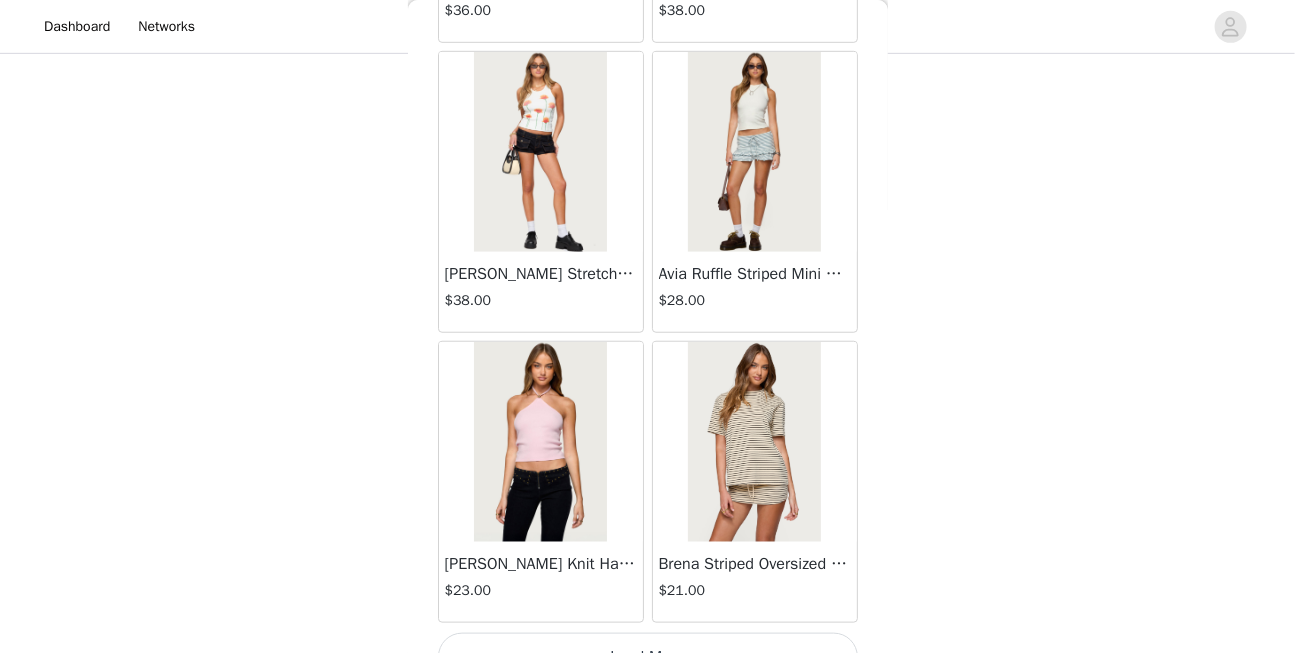 click on "Load More" at bounding box center (648, 657) 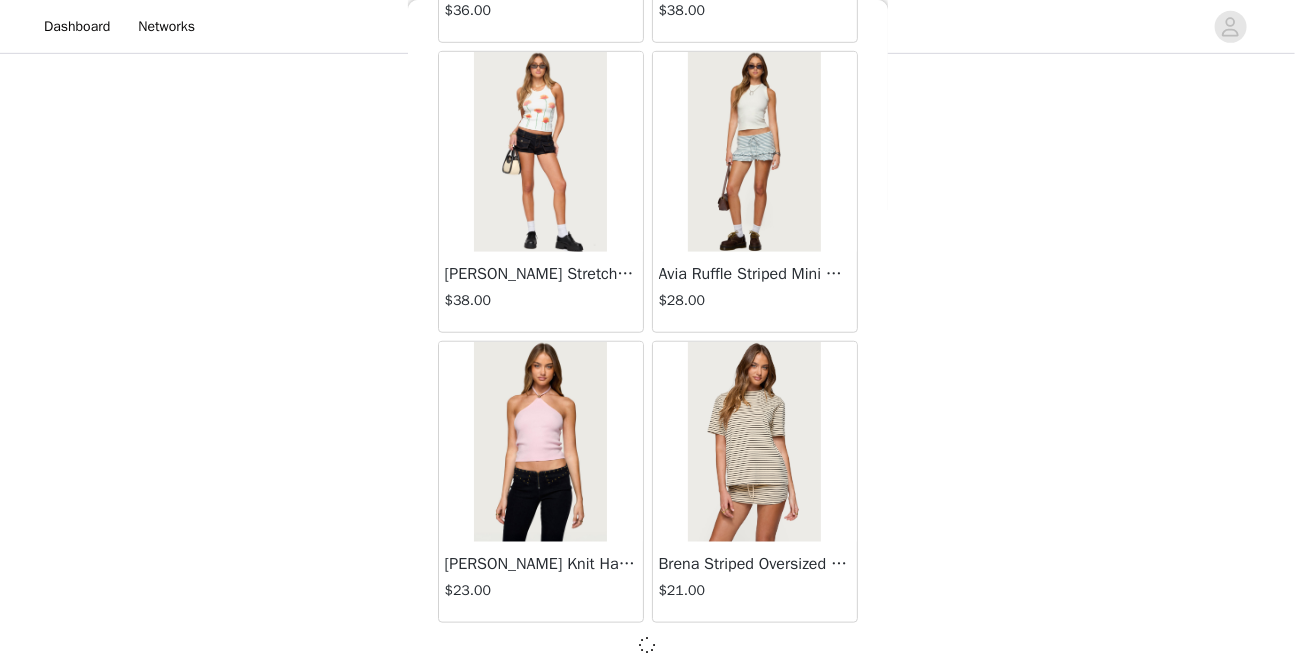 scroll, scrollTop: 57460, scrollLeft: 0, axis: vertical 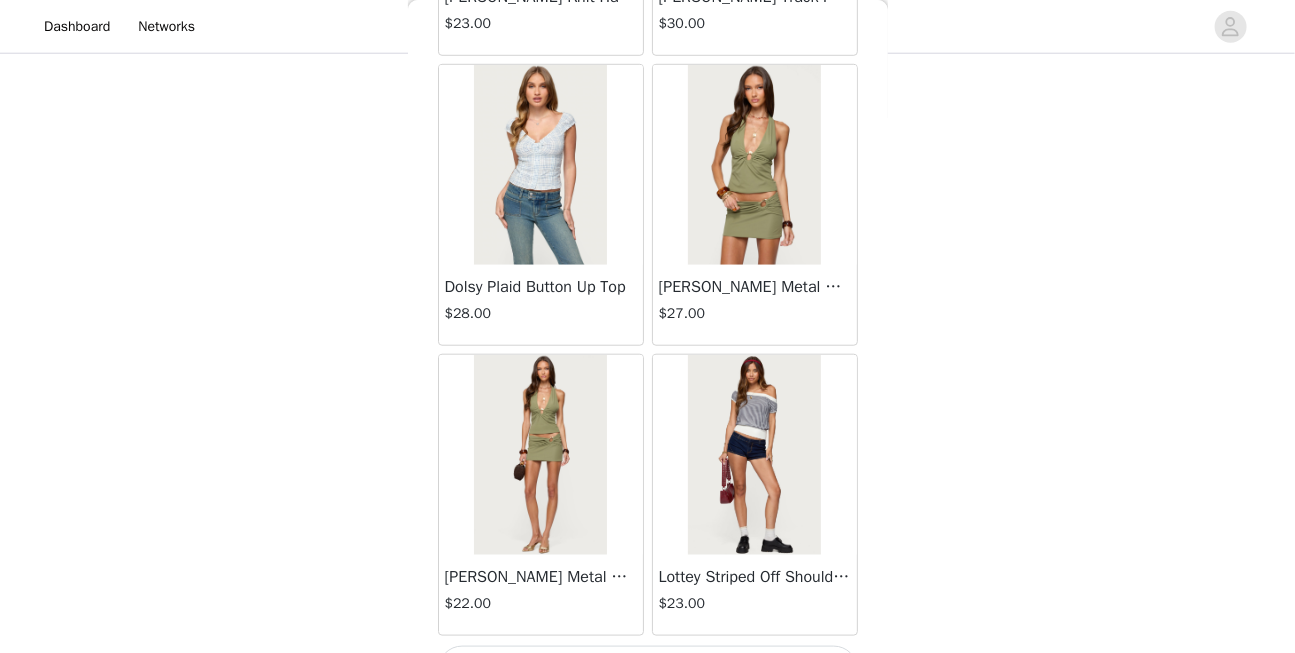 click on "Load More" at bounding box center (648, 670) 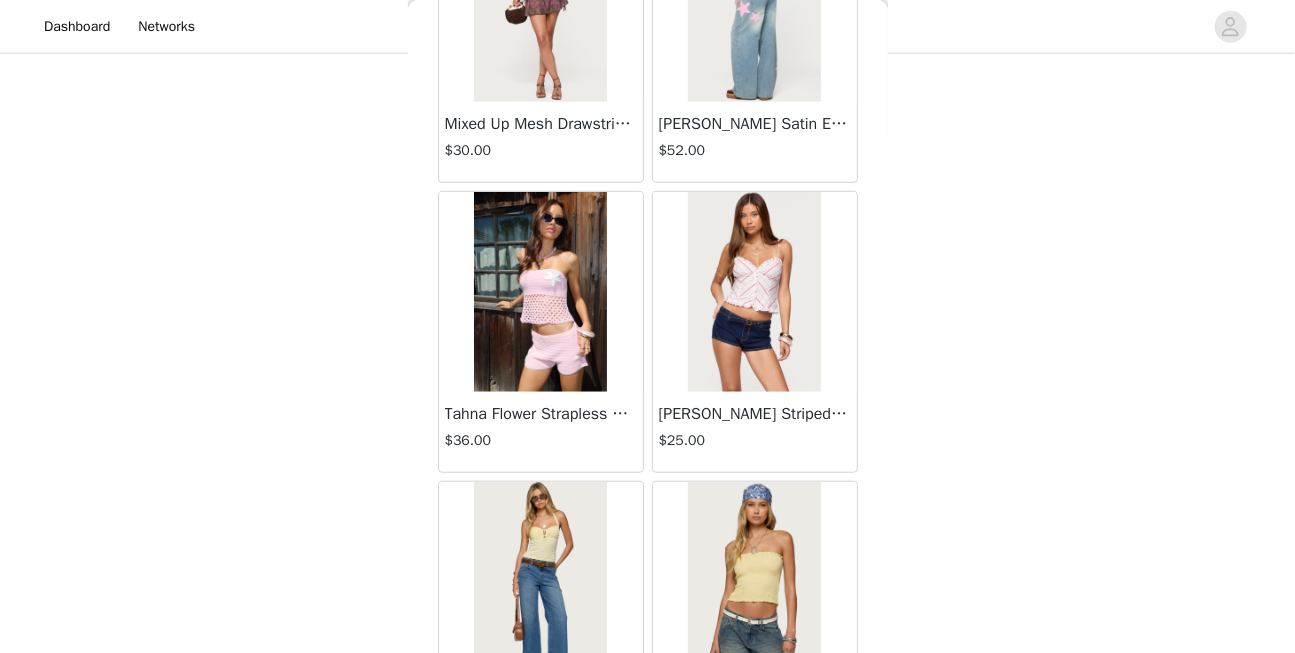scroll, scrollTop: 63265, scrollLeft: 0, axis: vertical 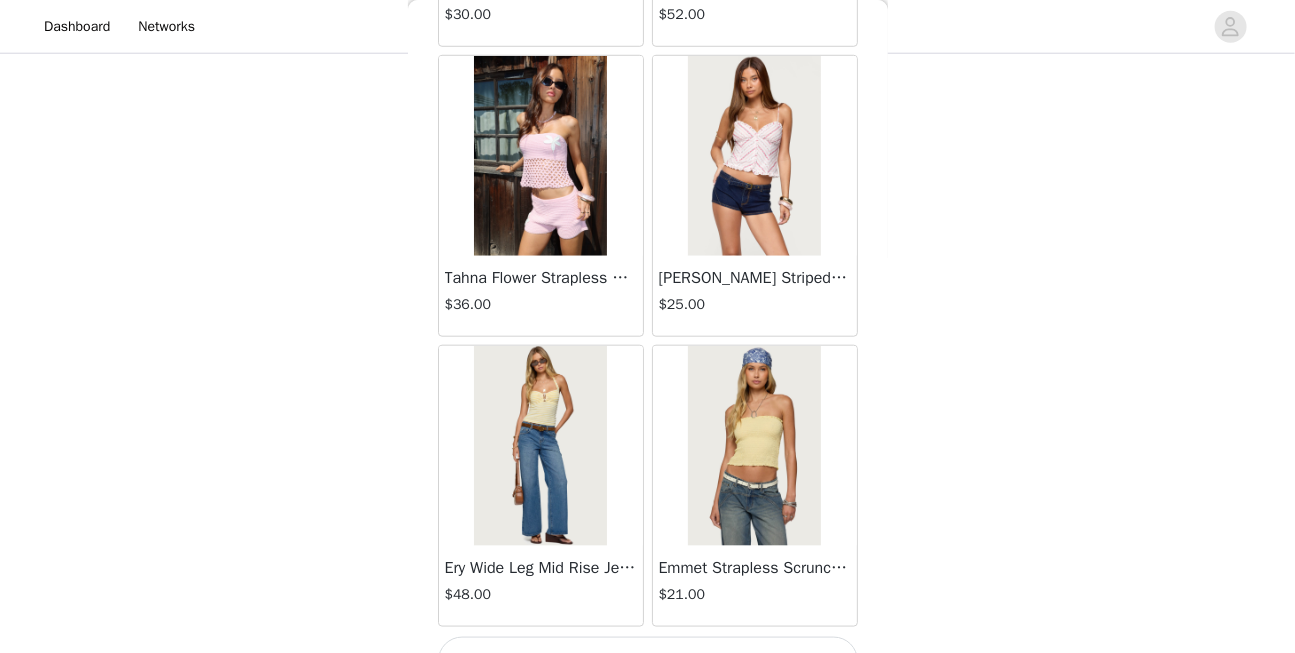 click on "Load More" at bounding box center (648, 661) 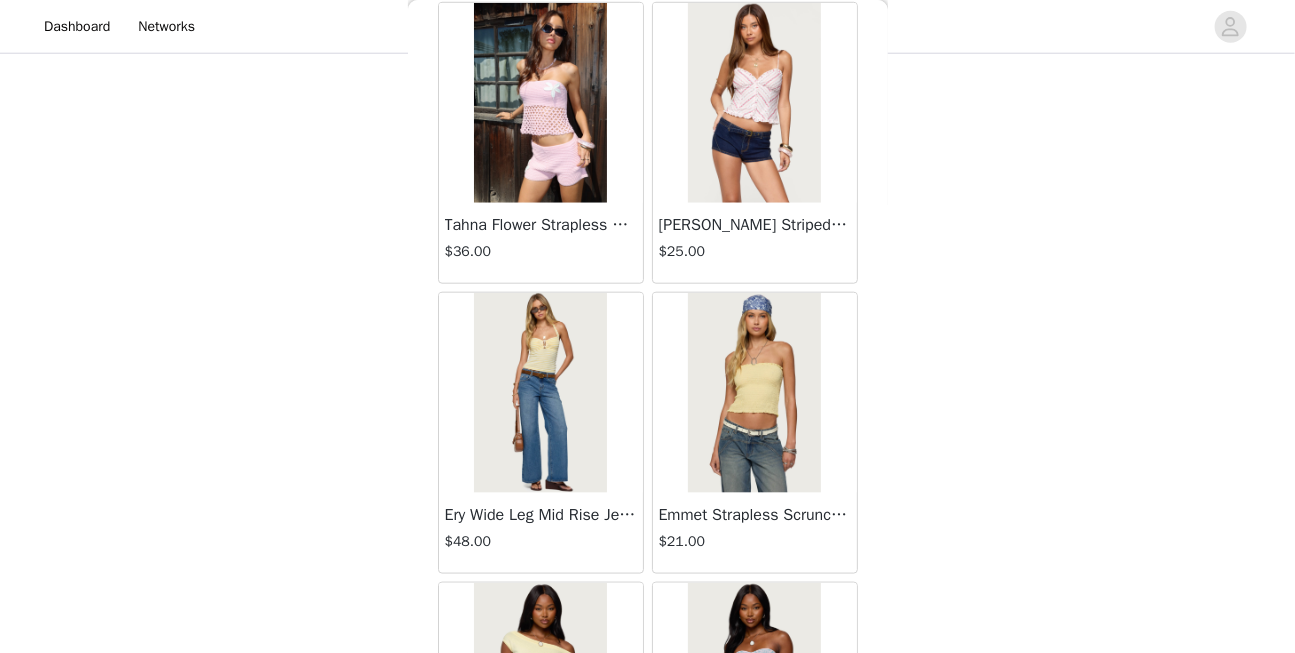 scroll, scrollTop: 63585, scrollLeft: 0, axis: vertical 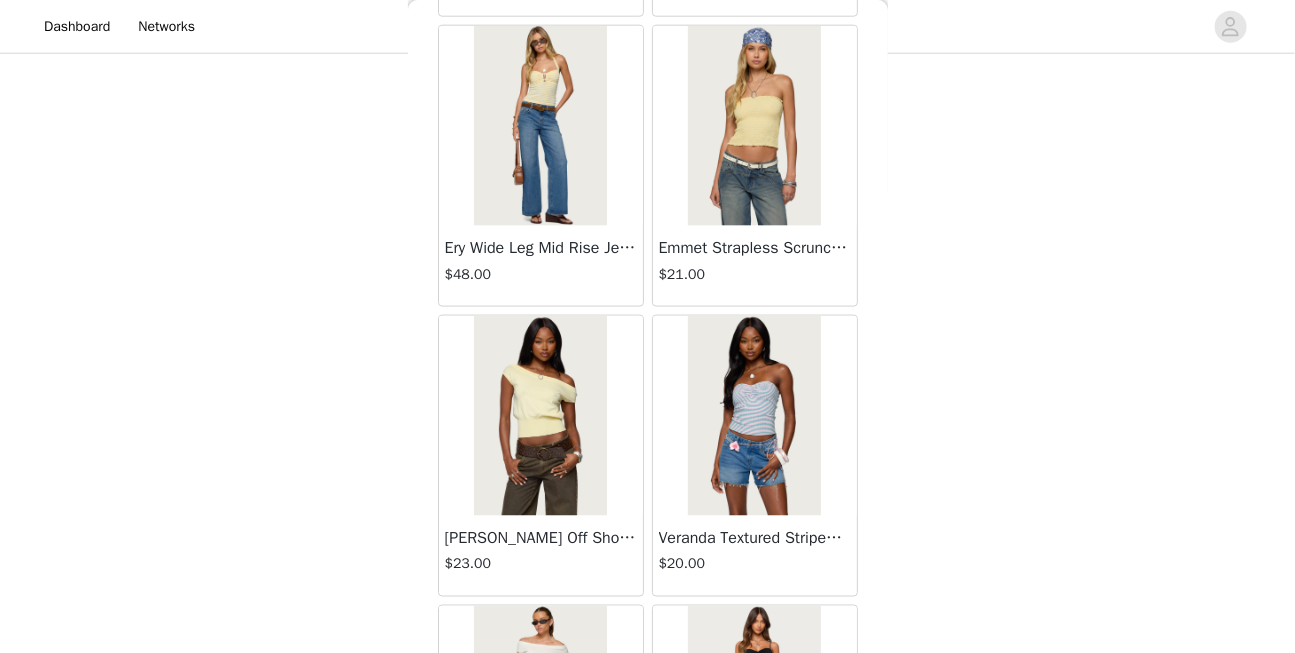 click at bounding box center (540, 416) 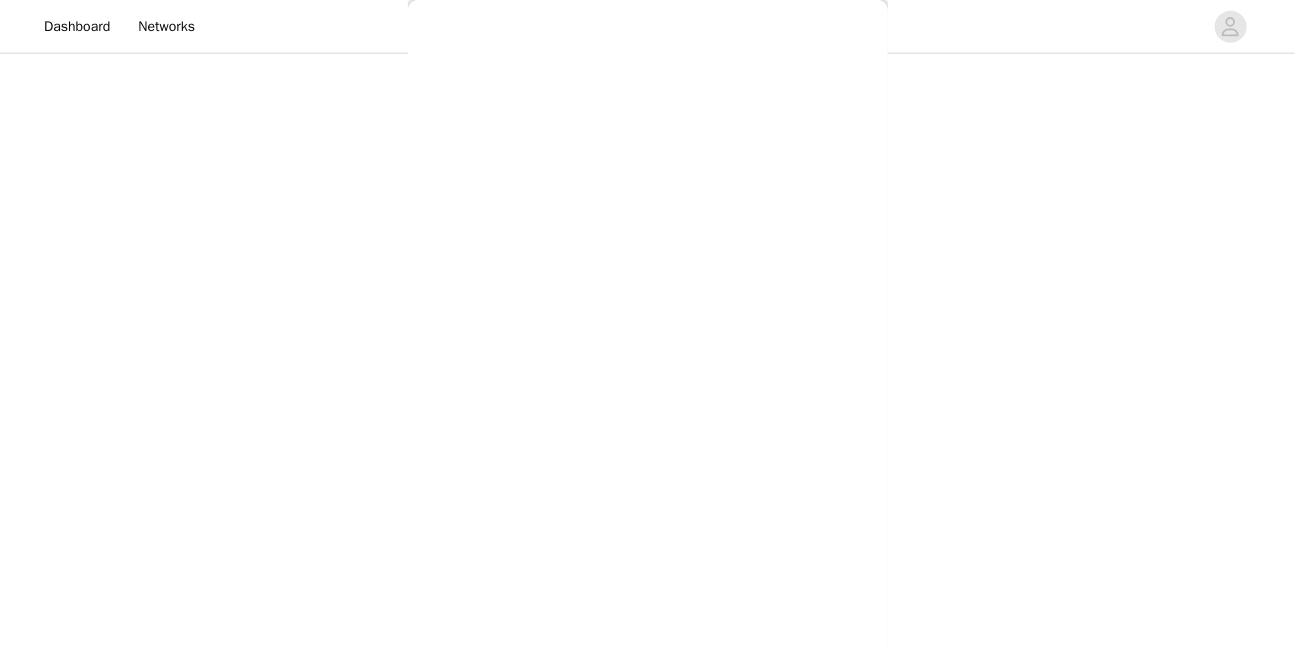 scroll, scrollTop: 319, scrollLeft: 0, axis: vertical 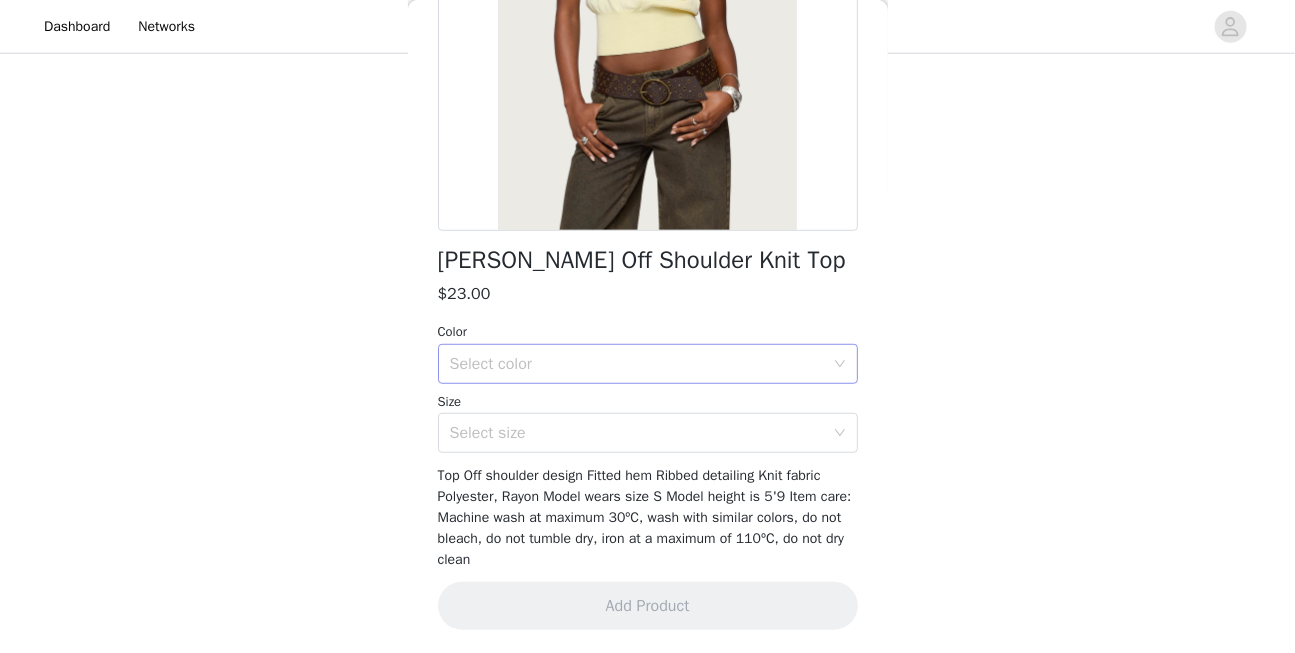 click on "Select color" at bounding box center (641, 364) 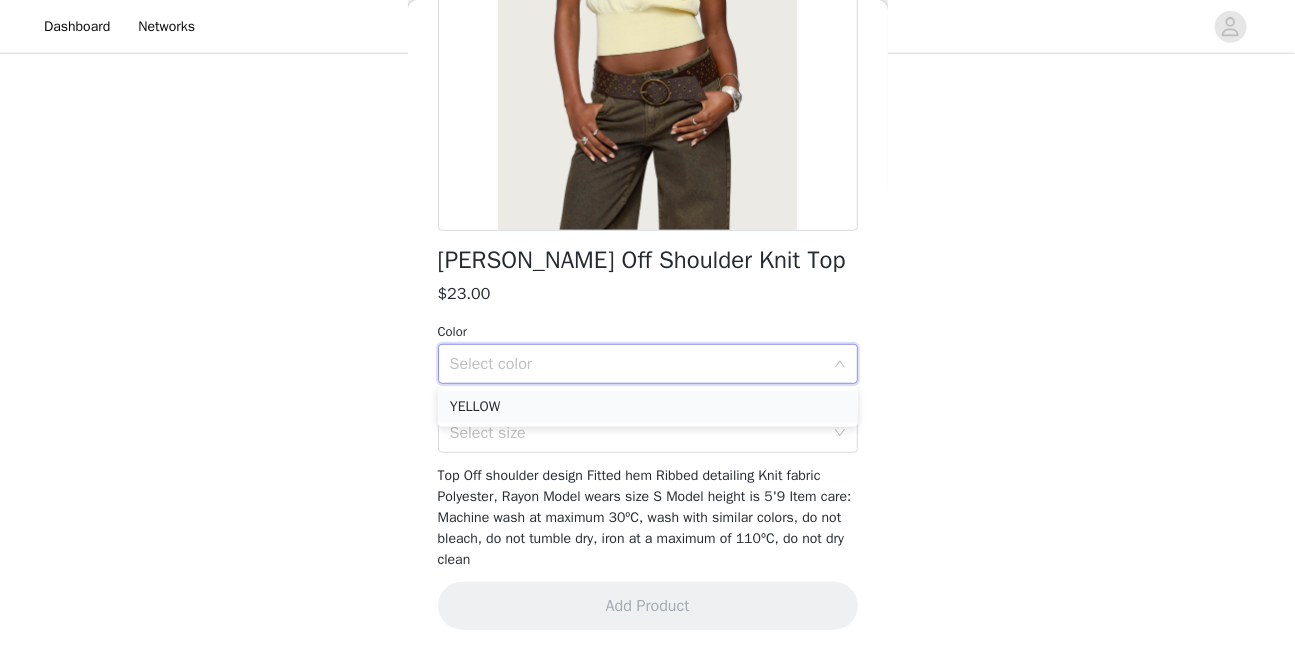 click on "YELLOW" at bounding box center [648, 407] 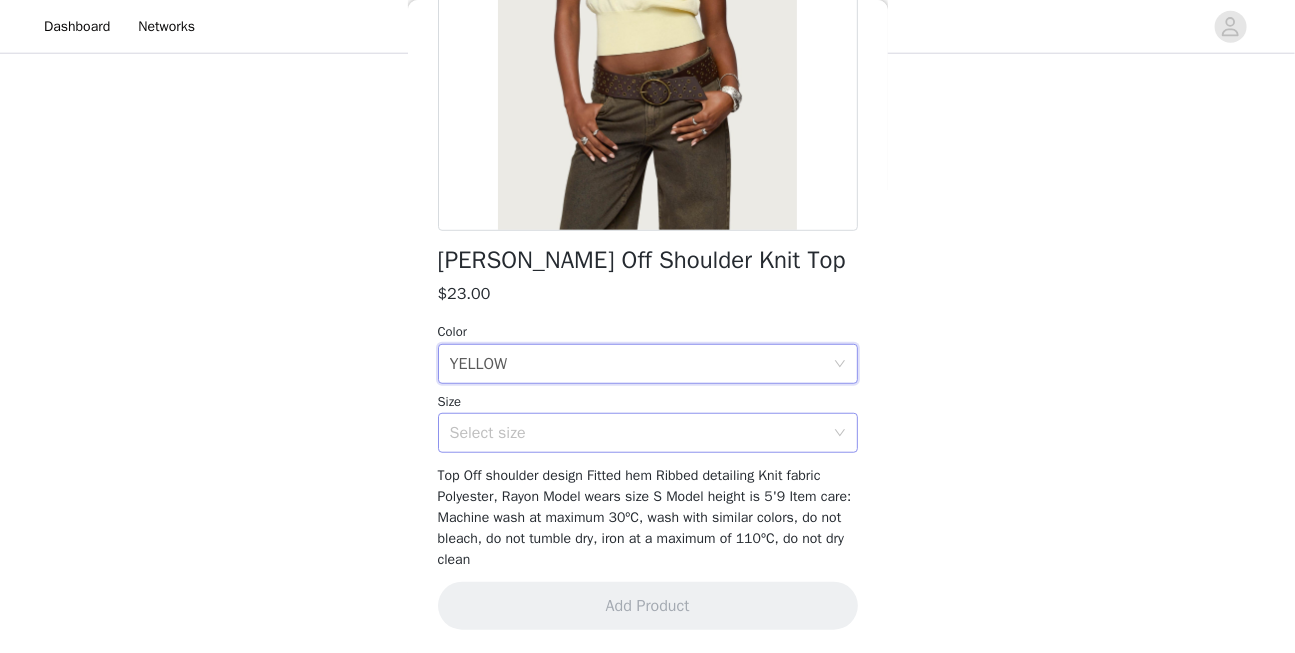 click on "Select size" at bounding box center (637, 433) 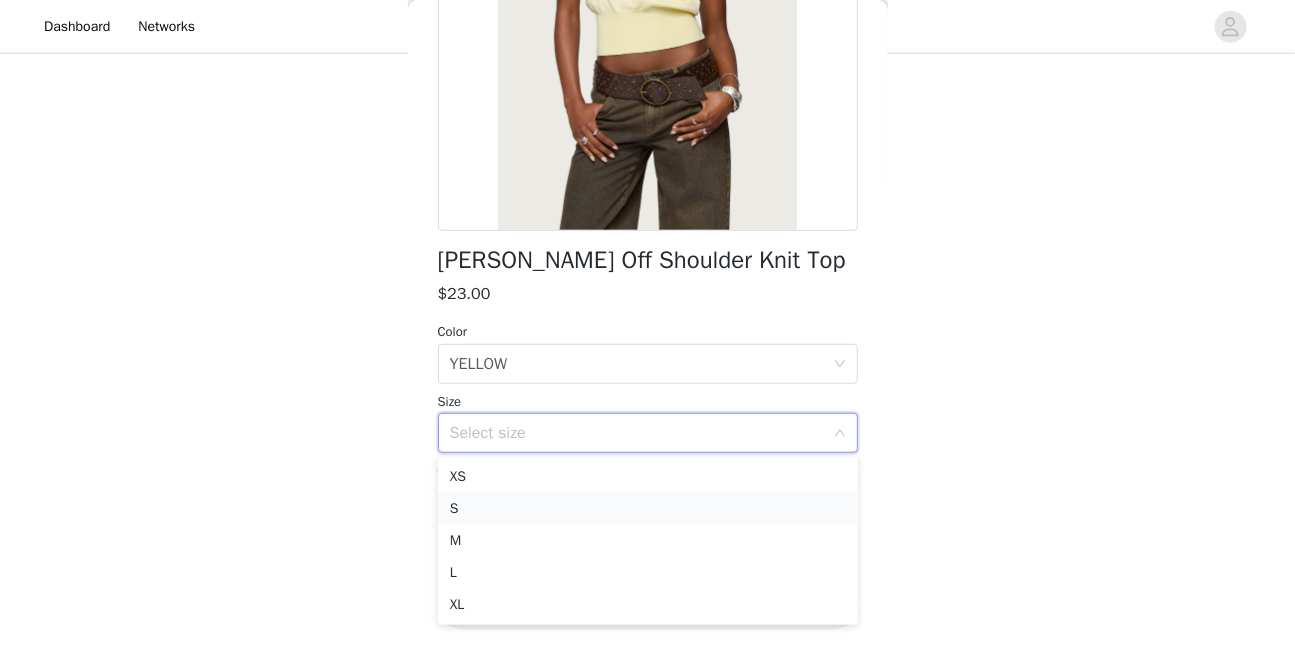 click on "S" at bounding box center [648, 509] 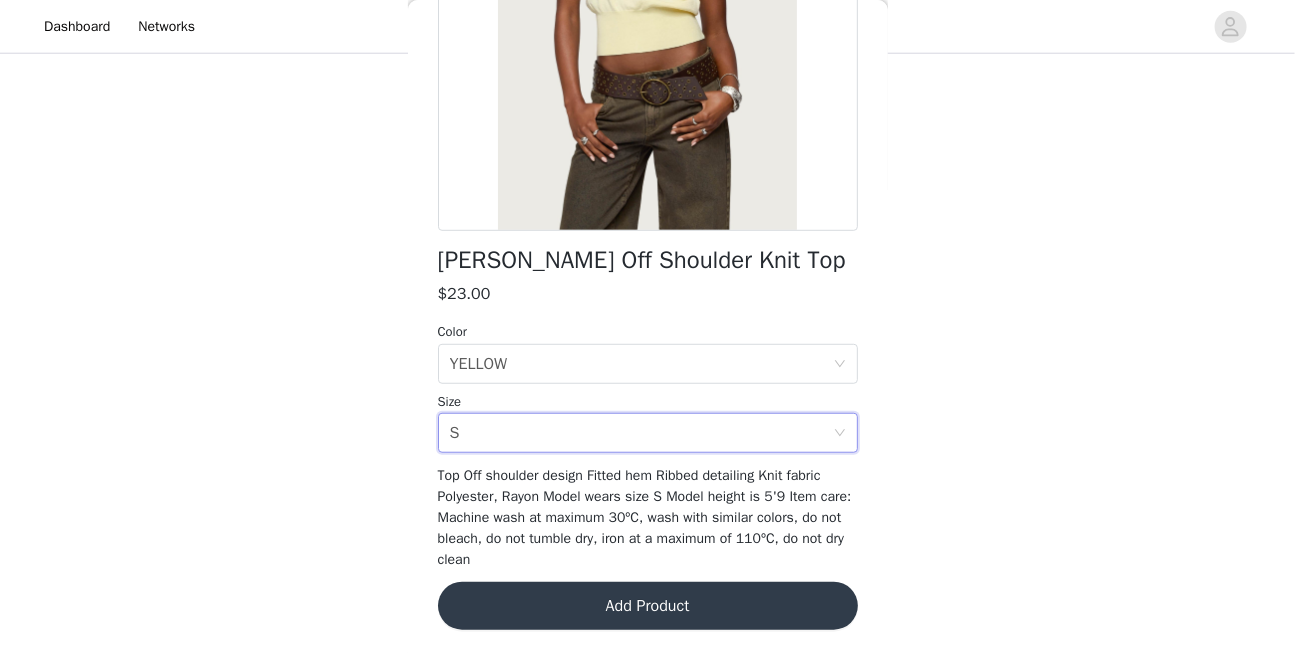 click on "Add Product" at bounding box center [648, 606] 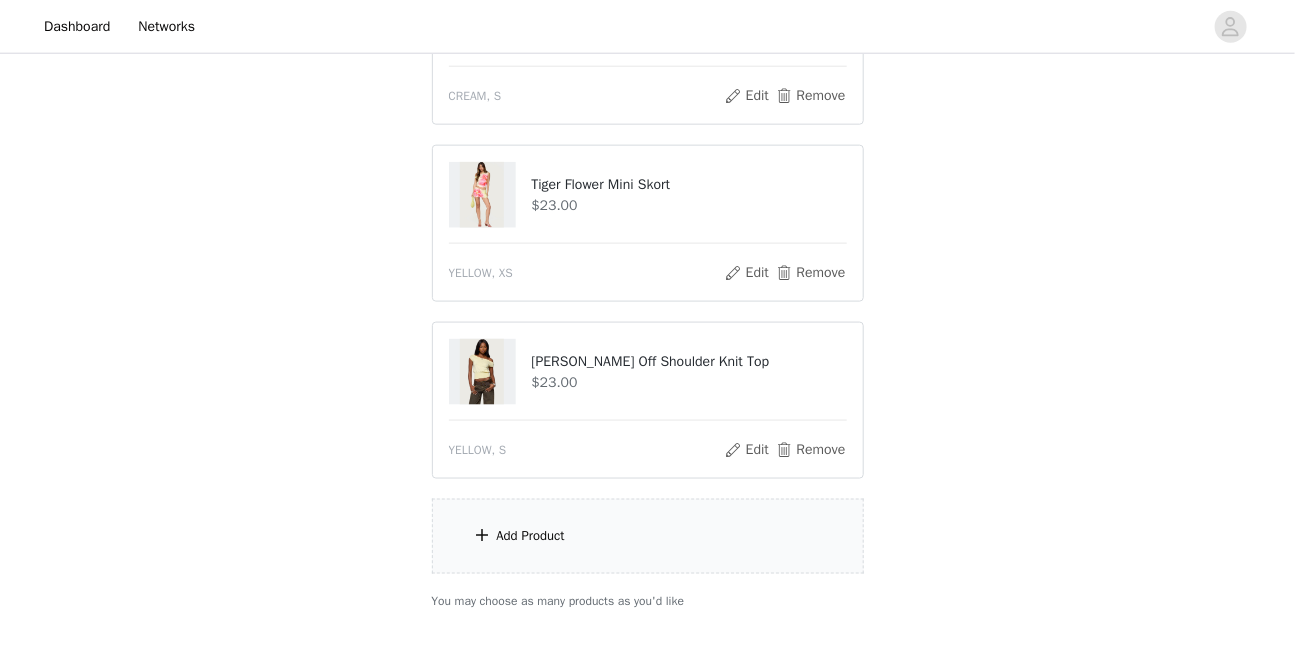 scroll, scrollTop: 963, scrollLeft: 0, axis: vertical 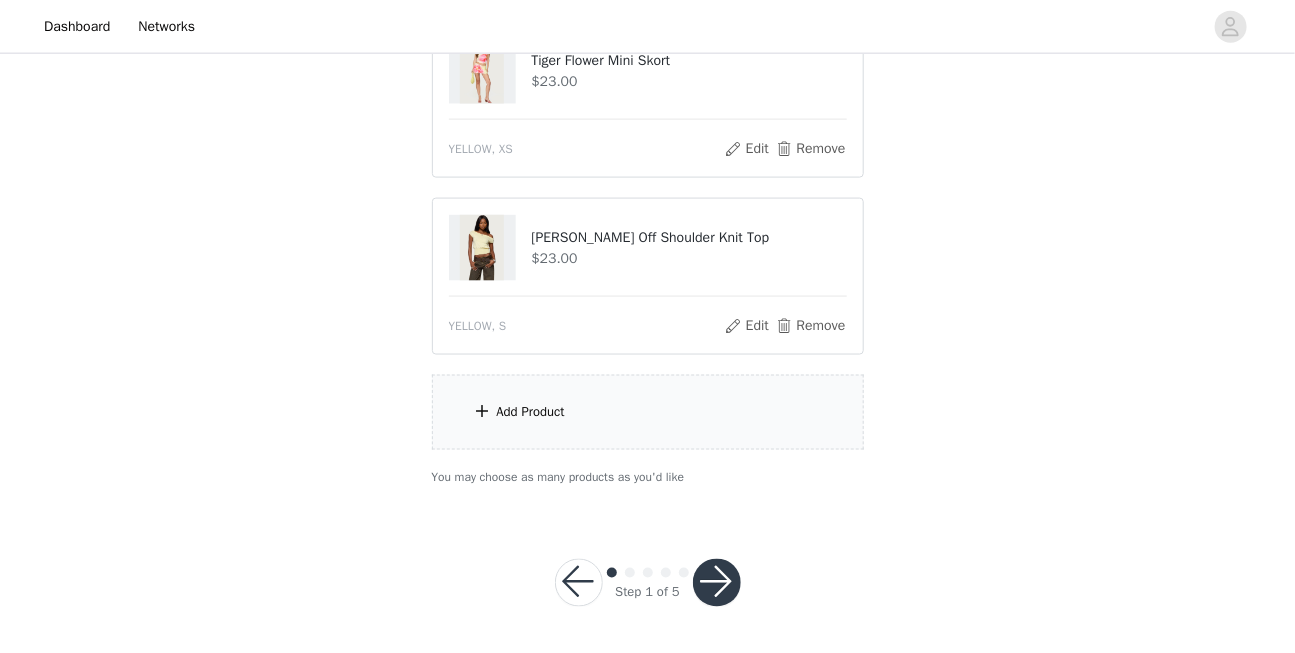 click on "Add Product" at bounding box center (648, 412) 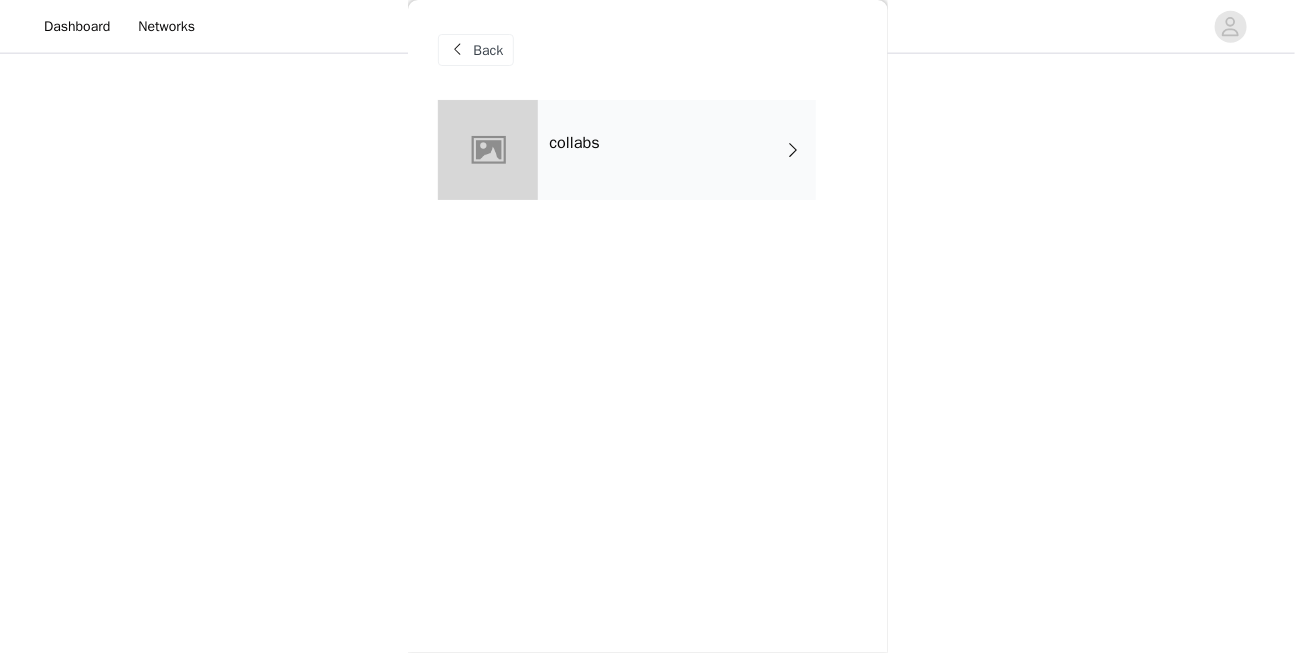 click on "collabs" at bounding box center (677, 150) 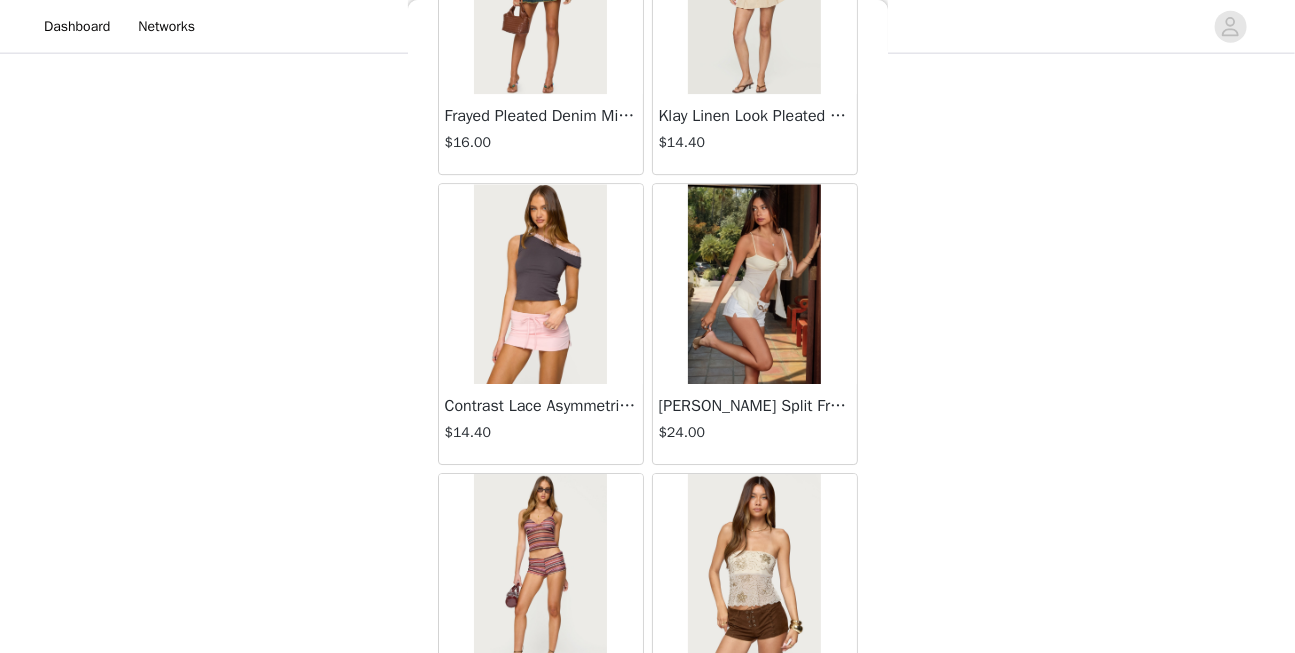 scroll, scrollTop: 2404, scrollLeft: 0, axis: vertical 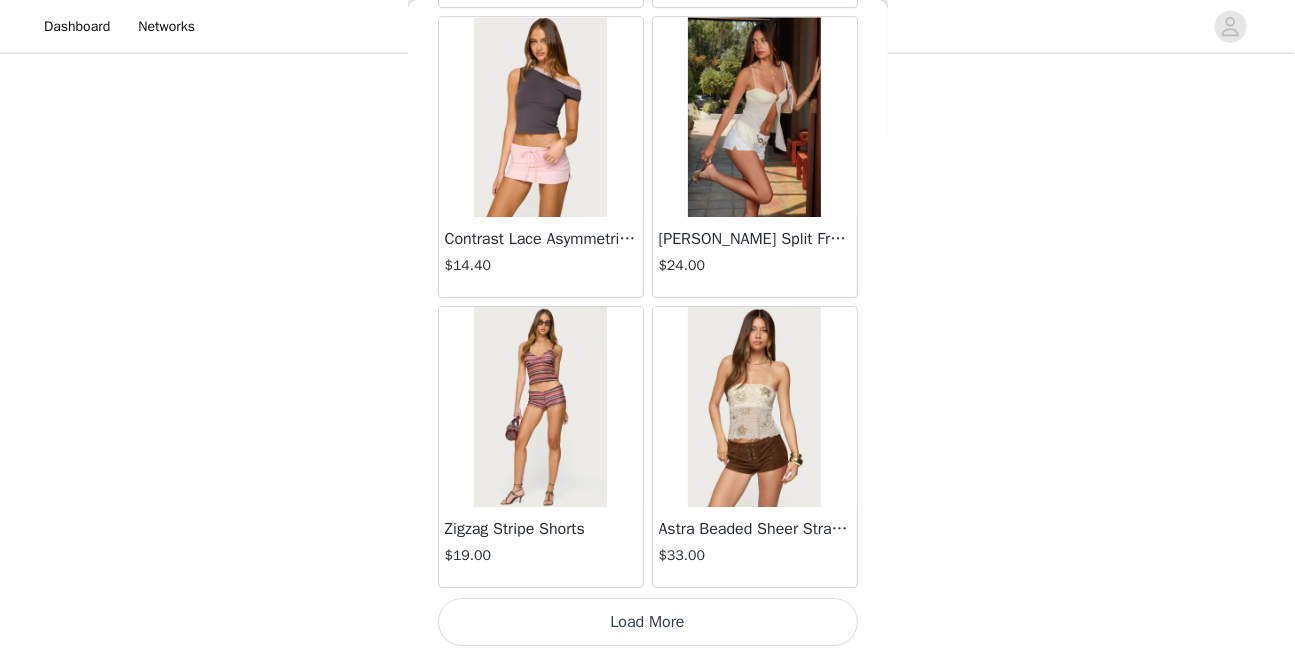 click on "Load More" at bounding box center (648, 622) 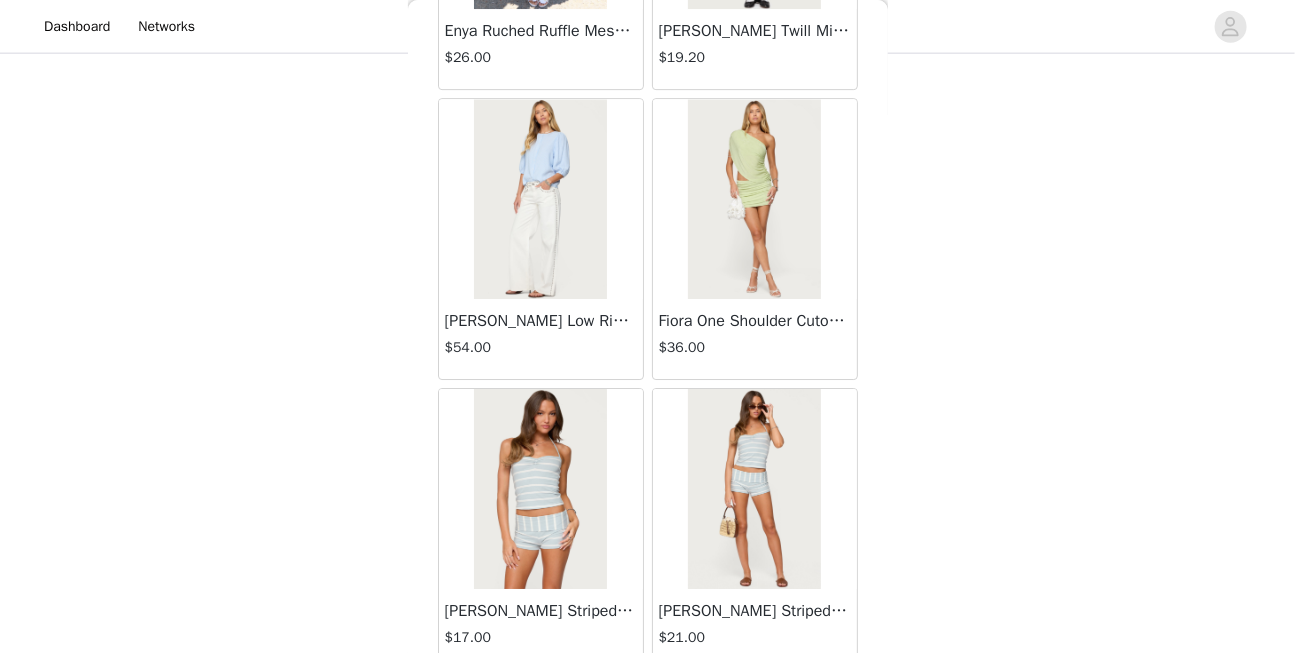scroll, scrollTop: 5302, scrollLeft: 0, axis: vertical 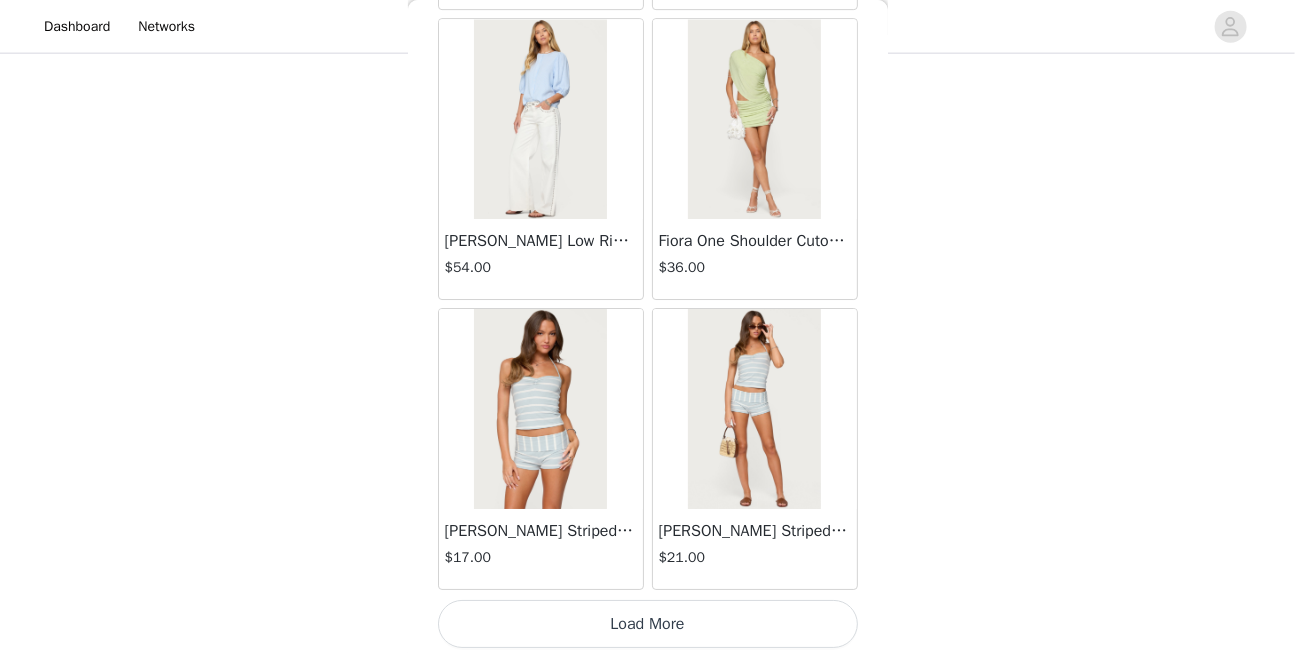 click on "Load More" at bounding box center (648, 624) 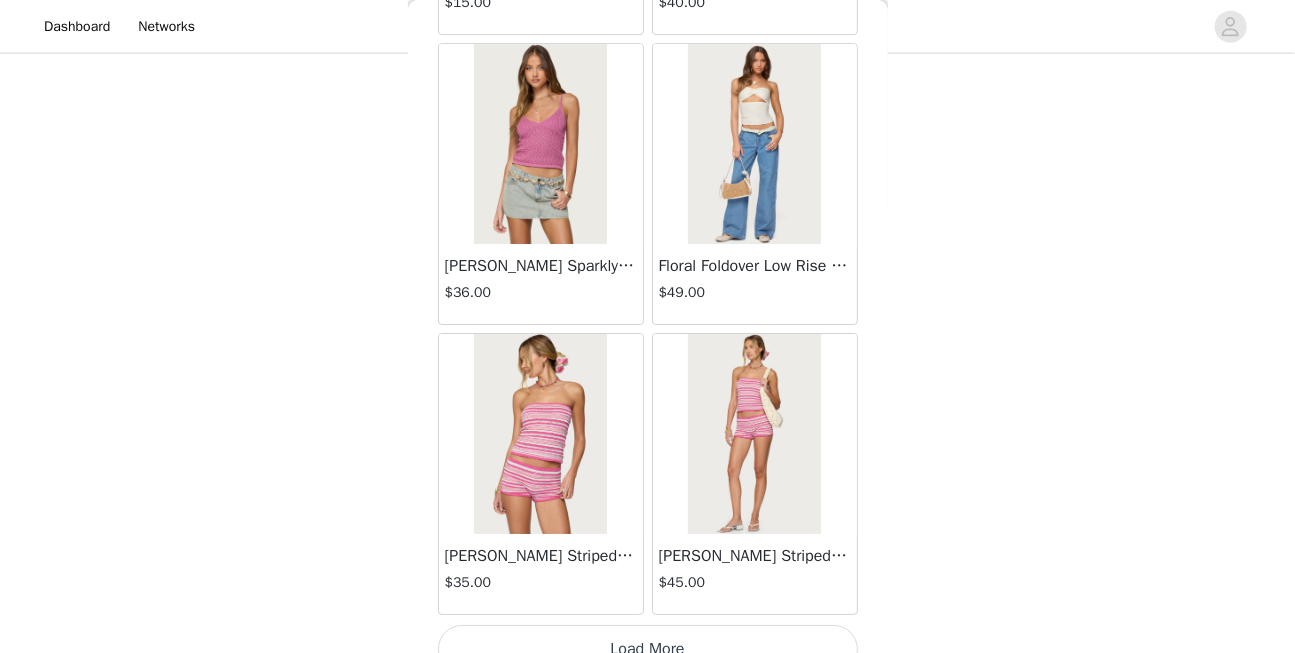 scroll, scrollTop: 8200, scrollLeft: 0, axis: vertical 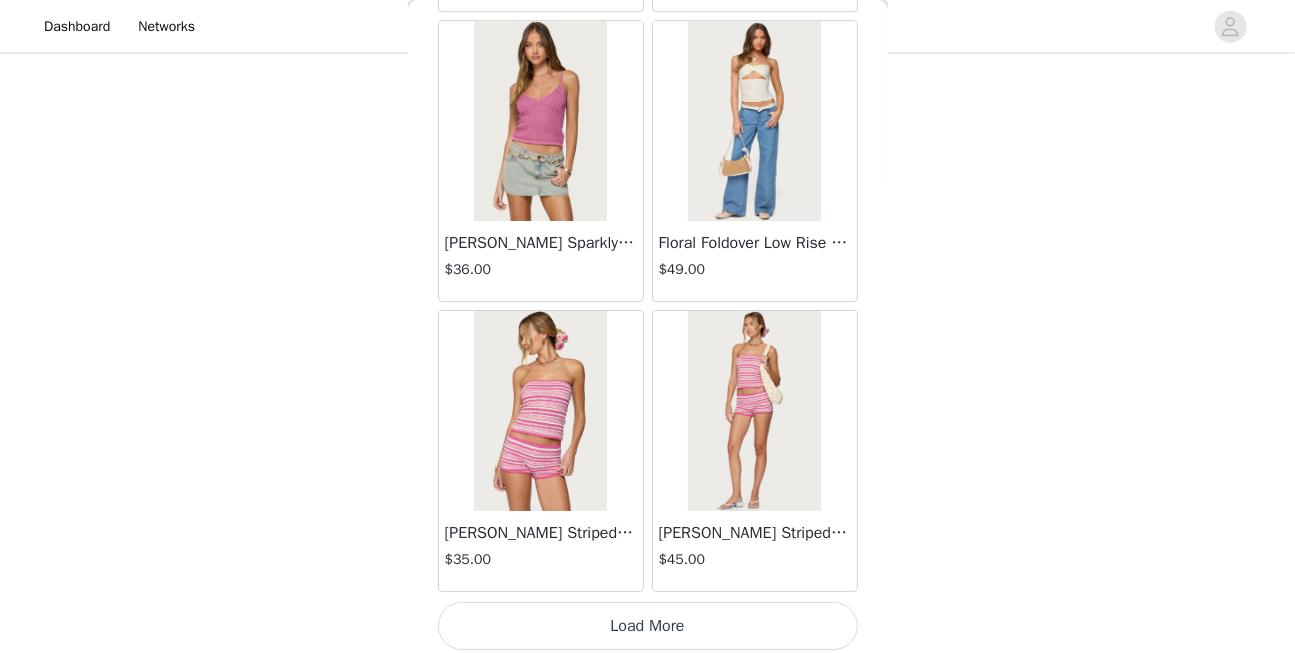 click on "Load More" at bounding box center [648, 626] 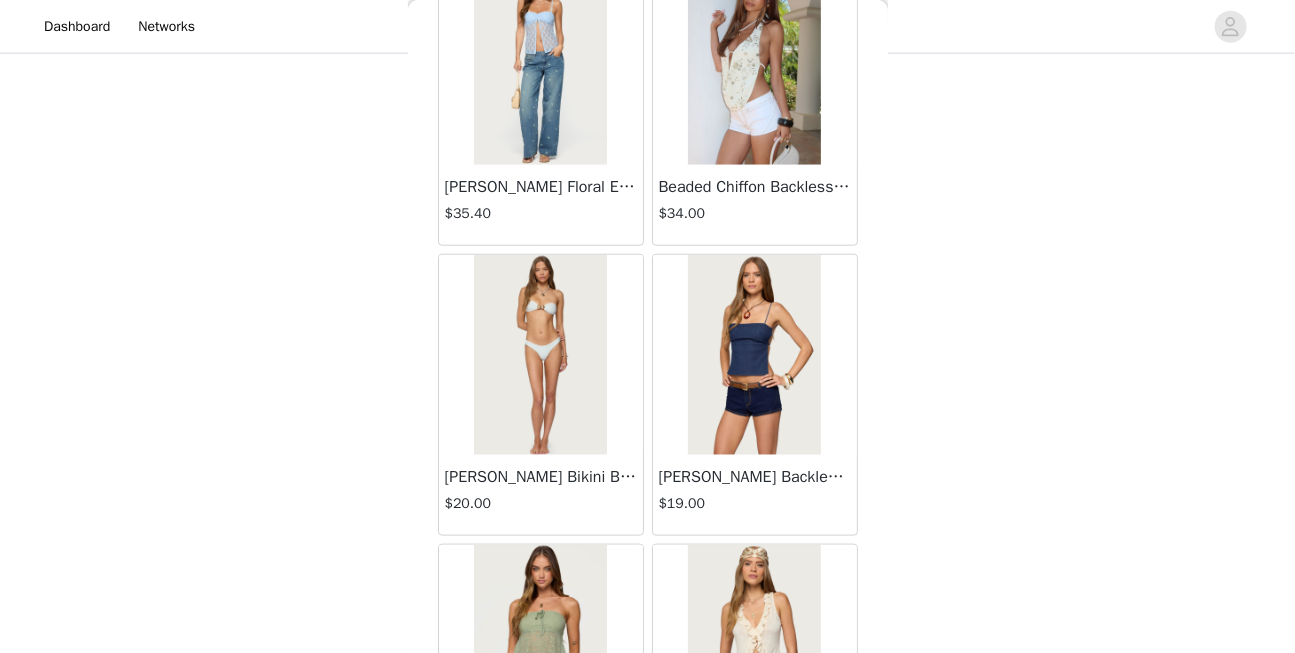 scroll, scrollTop: 9128, scrollLeft: 0, axis: vertical 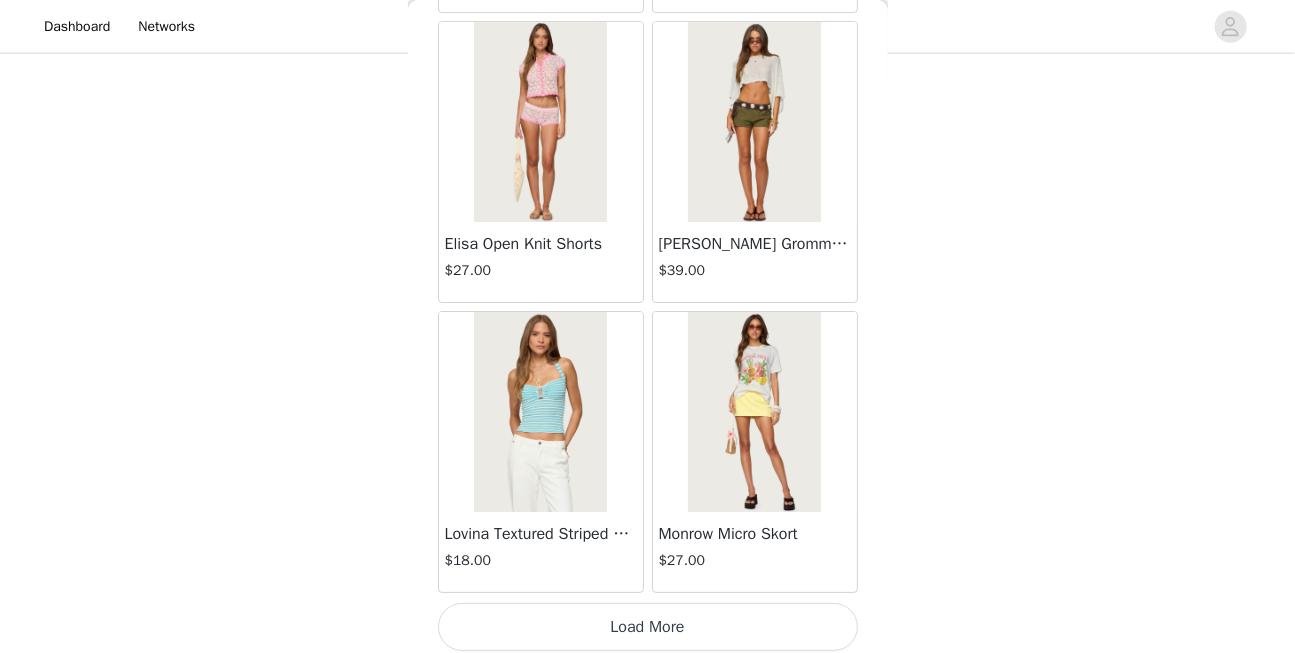 click on "Load More" at bounding box center (648, 627) 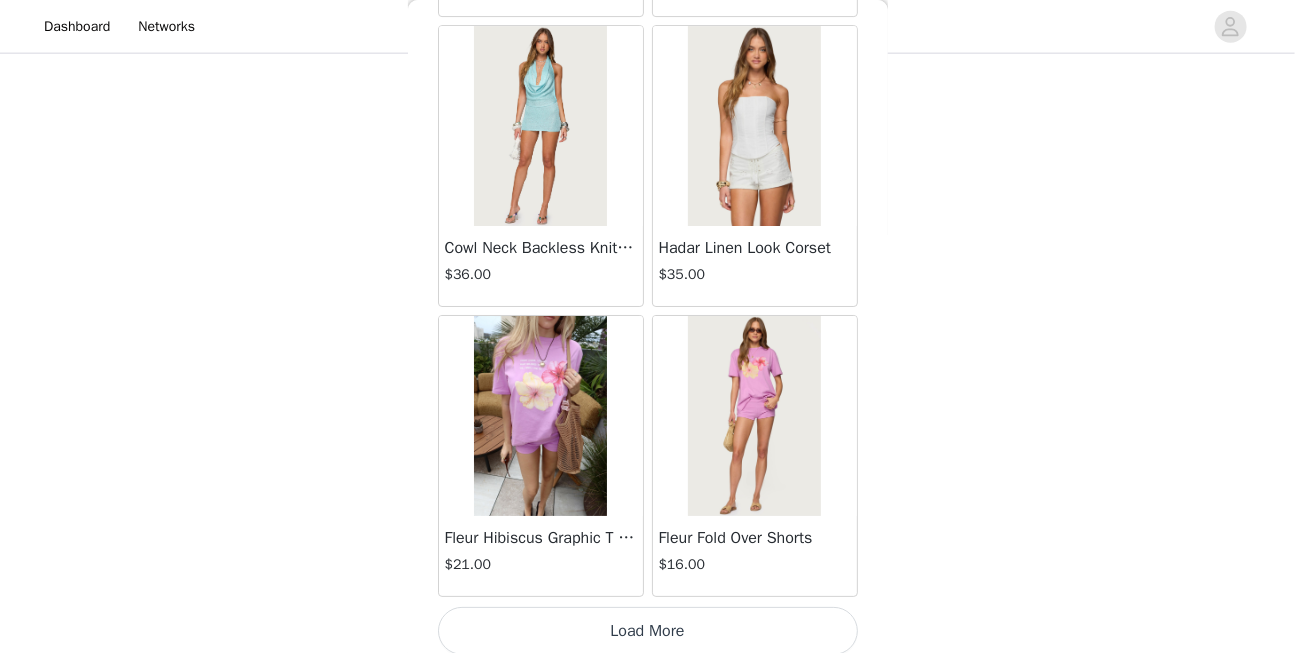 scroll, scrollTop: 13997, scrollLeft: 0, axis: vertical 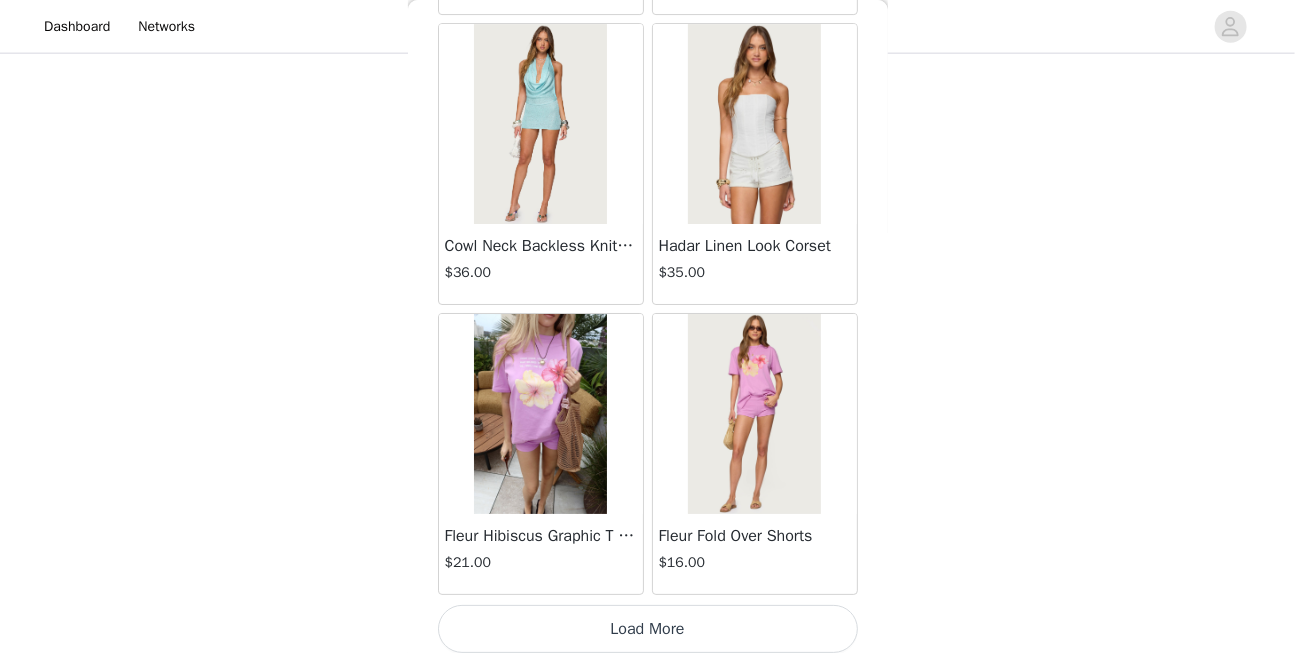 click on "Load More" at bounding box center (648, 629) 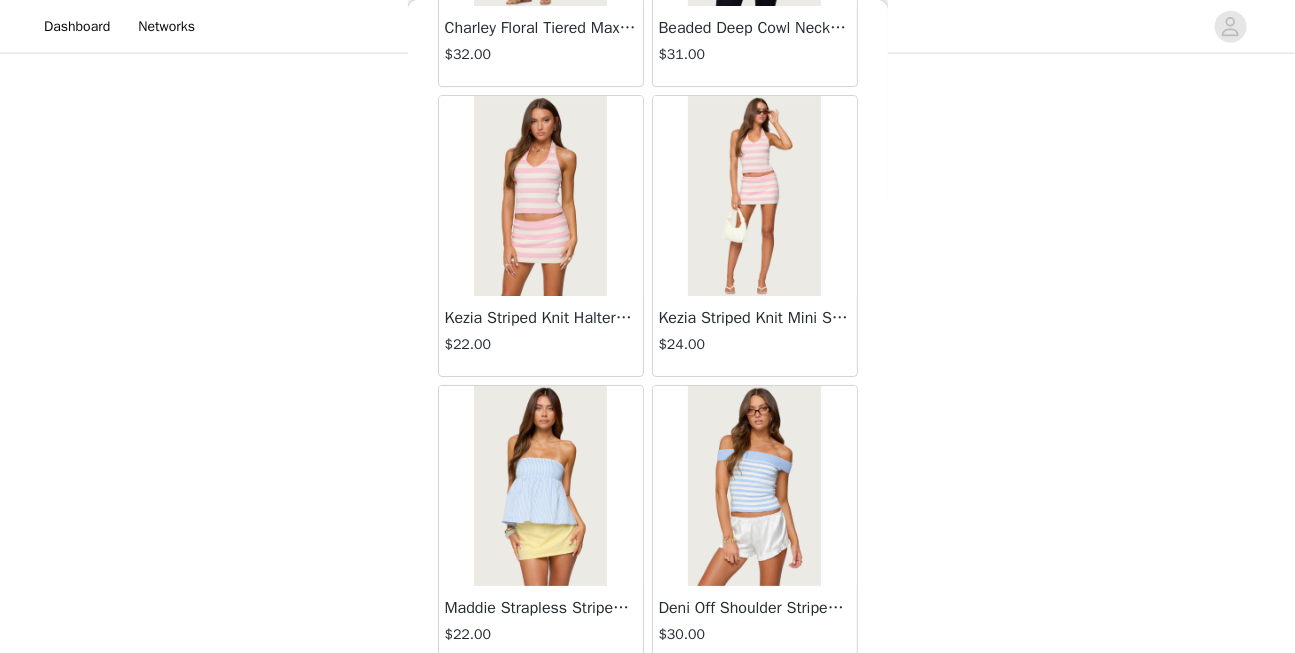 scroll, scrollTop: 16826, scrollLeft: 0, axis: vertical 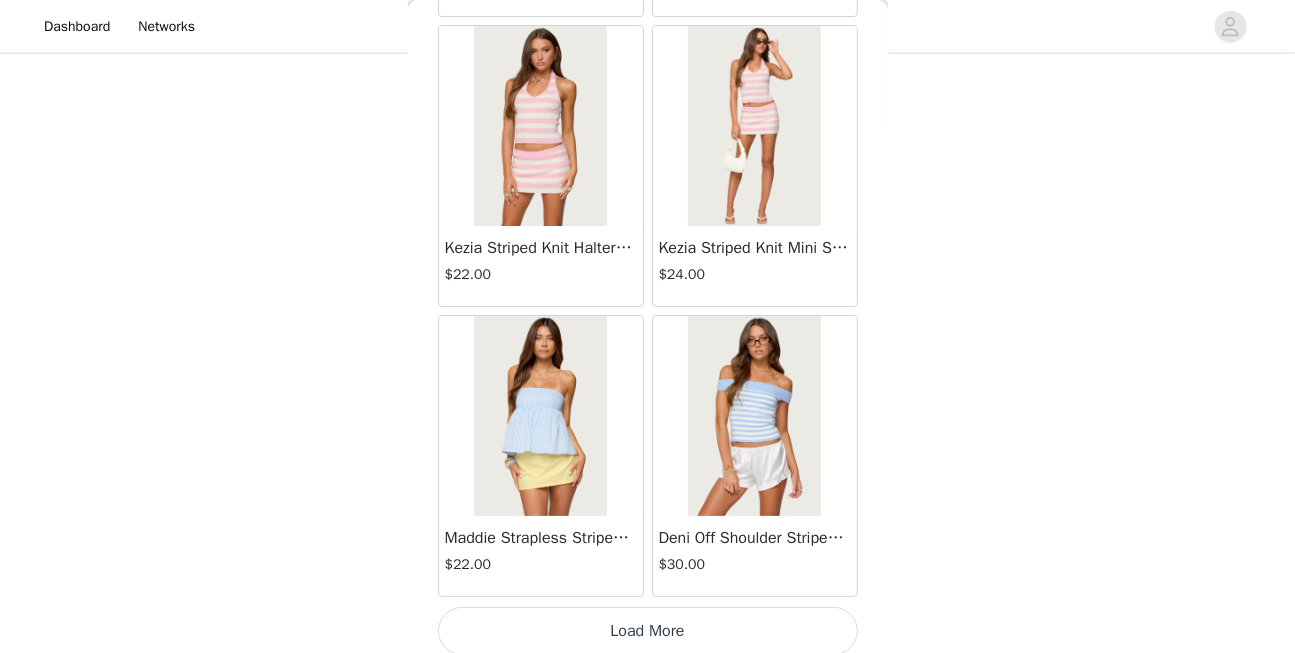 click on "Load More" at bounding box center (648, 631) 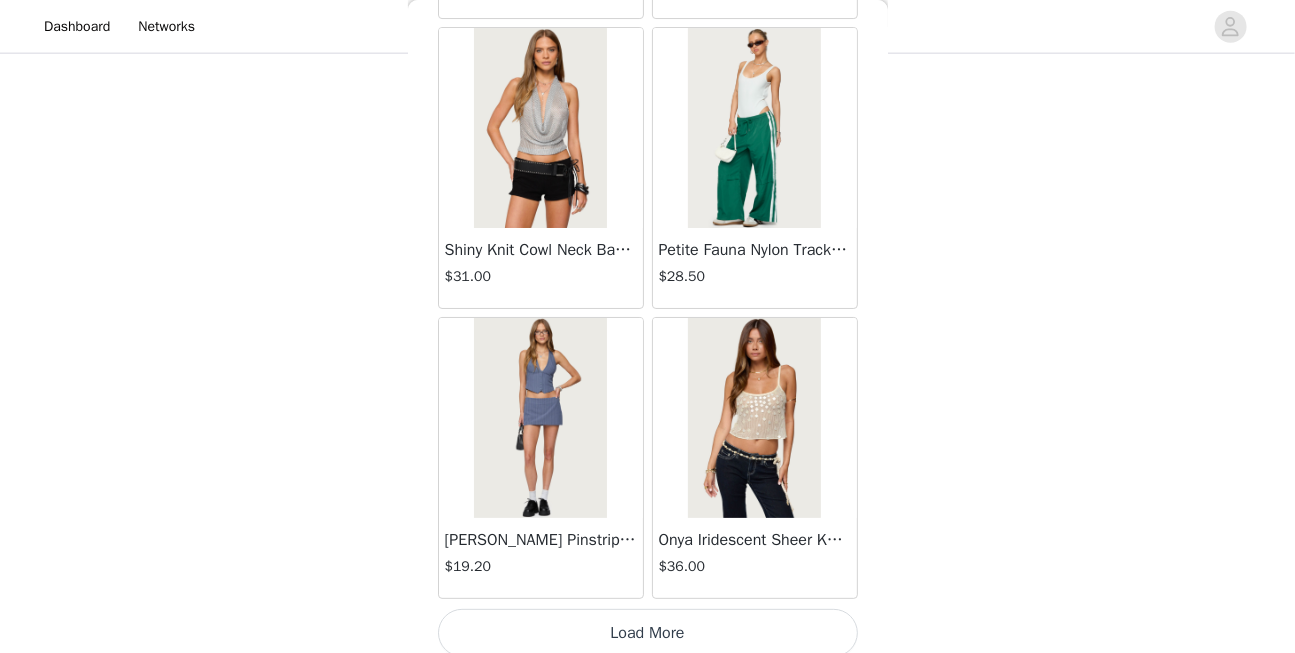 click on "Load More" at bounding box center [648, 633] 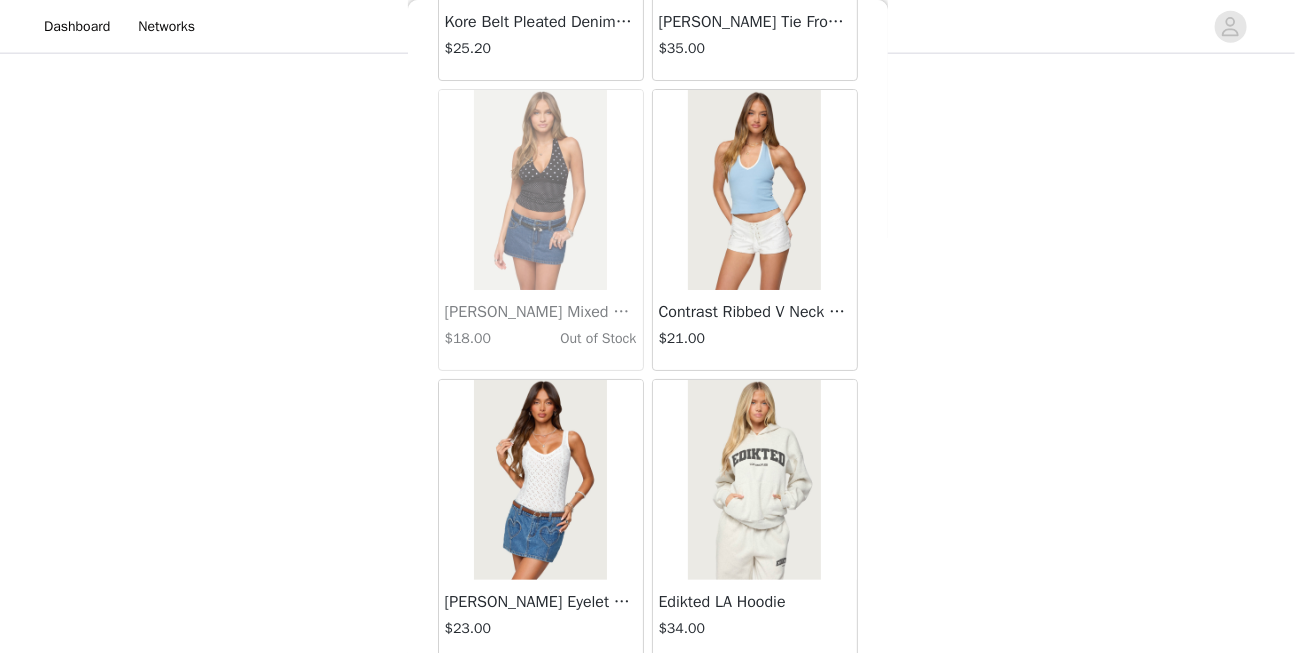 scroll, scrollTop: 22691, scrollLeft: 0, axis: vertical 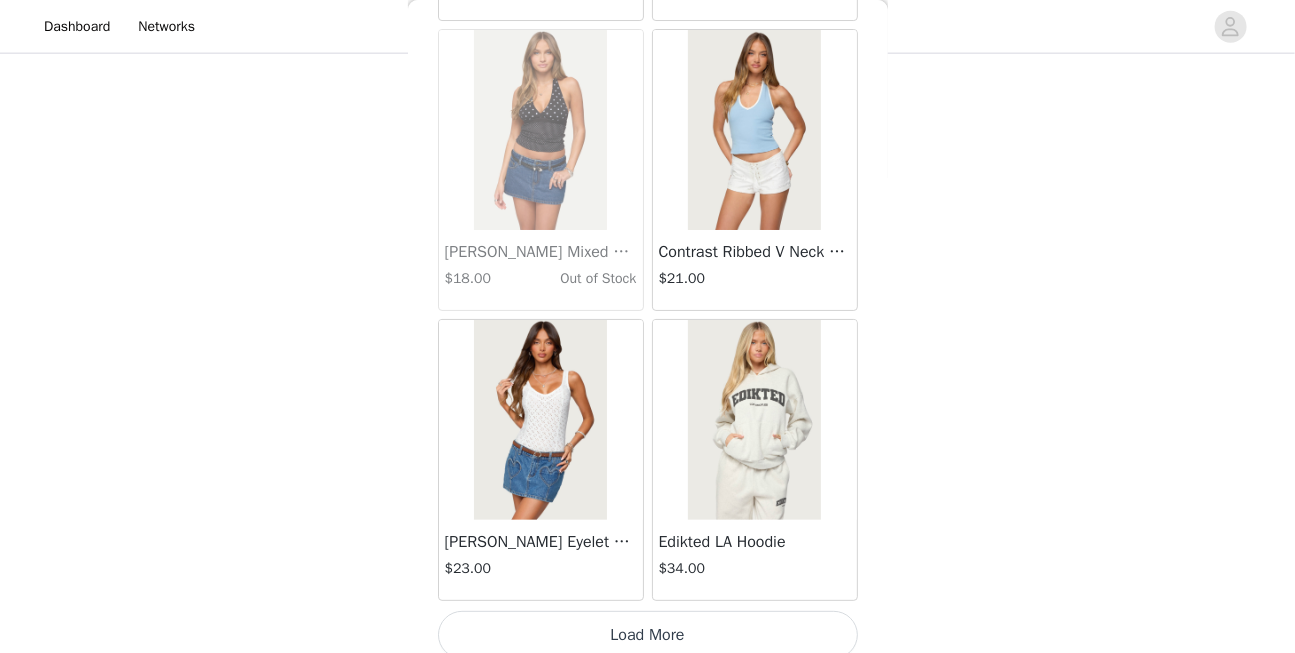 click on "Load More" at bounding box center (648, 635) 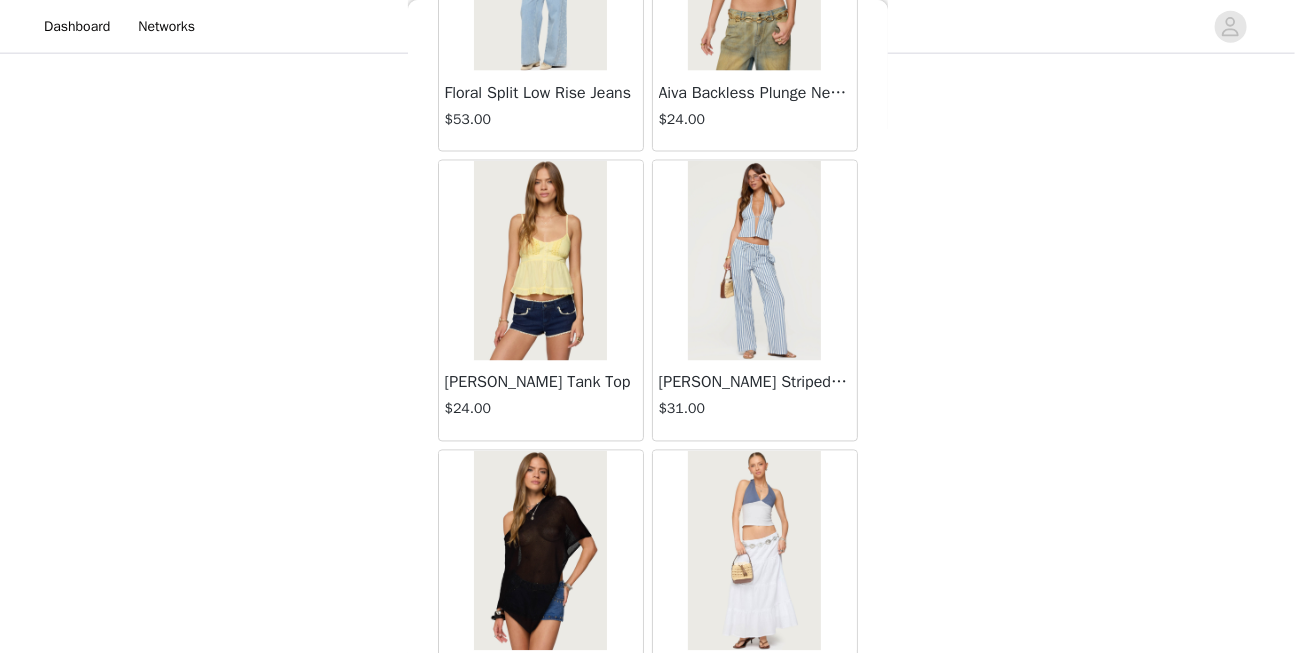 scroll, scrollTop: 24177, scrollLeft: 0, axis: vertical 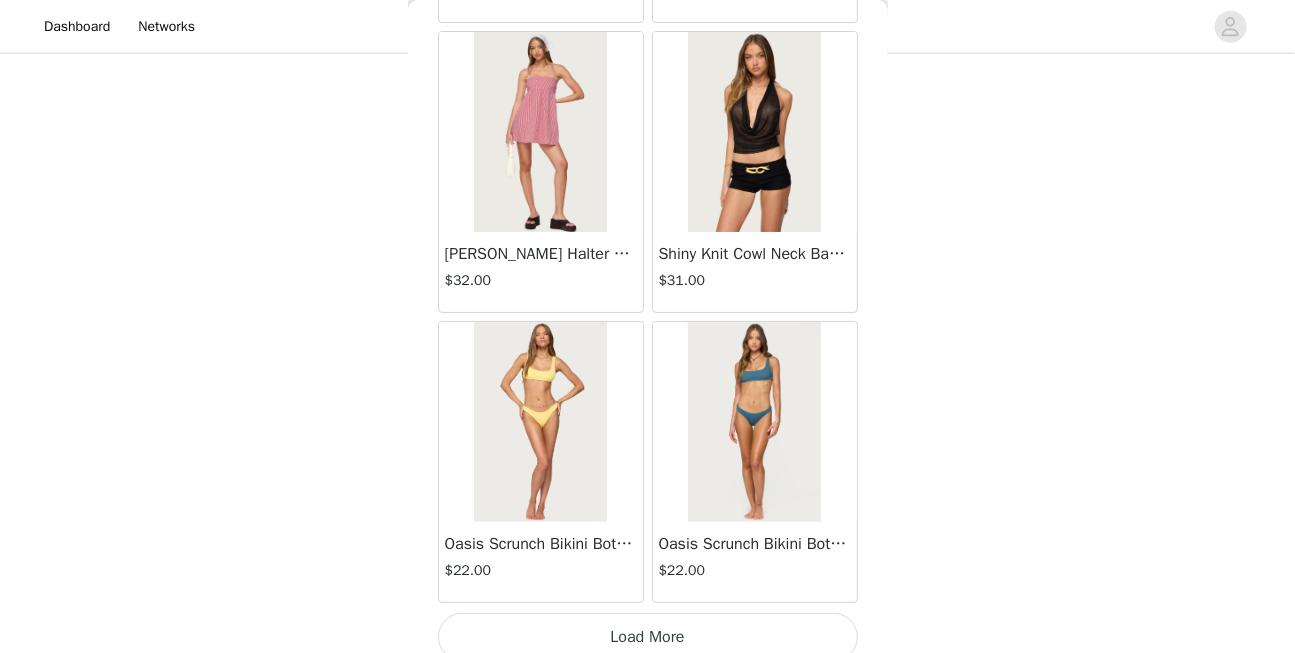 click on "Load More" at bounding box center (648, 637) 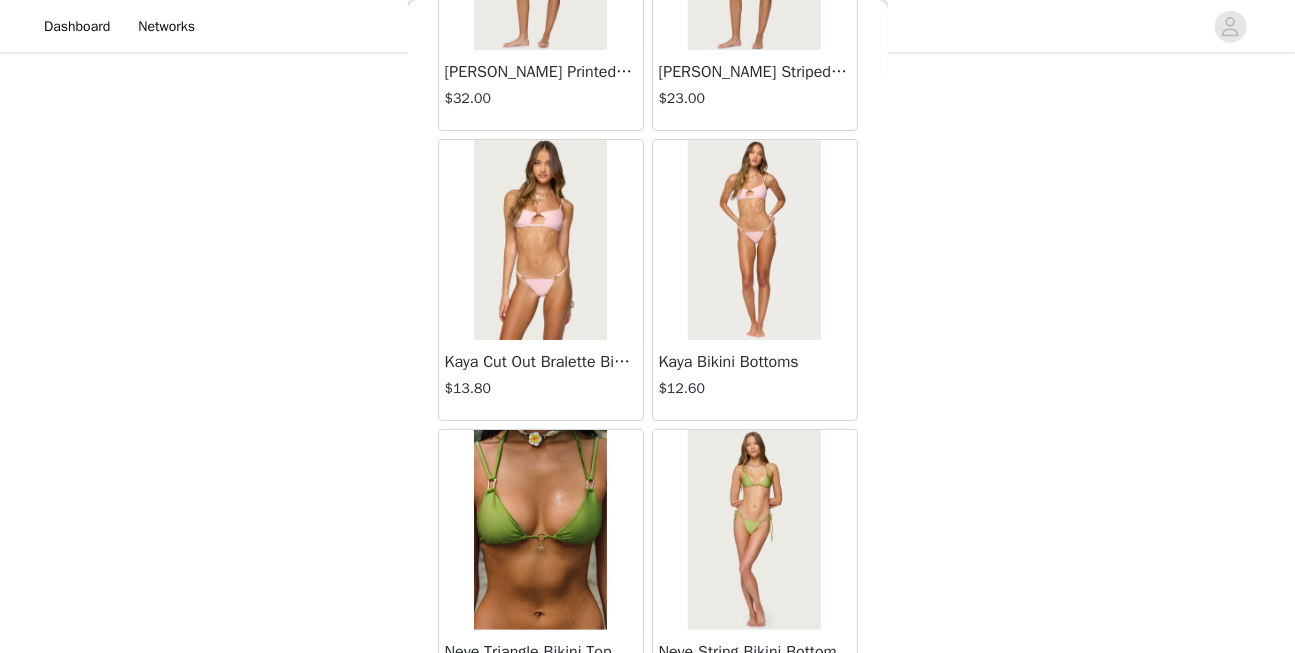 scroll, scrollTop: 28487, scrollLeft: 0, axis: vertical 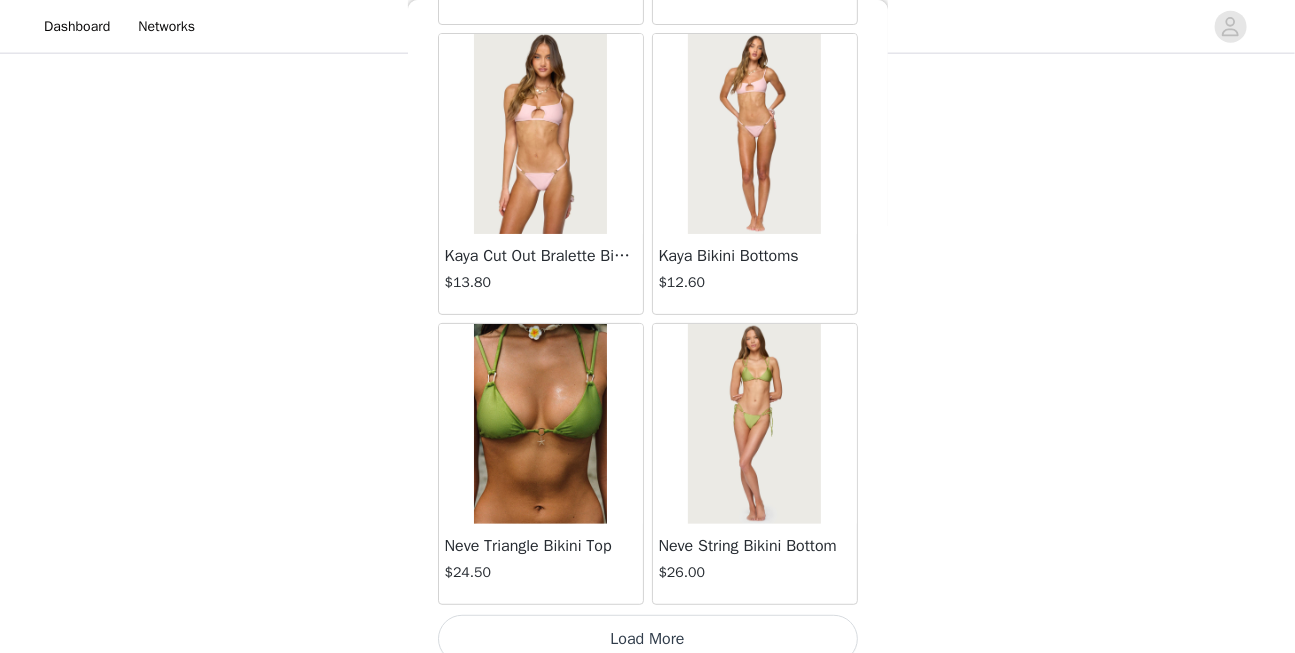 click on "Load More" at bounding box center (648, 639) 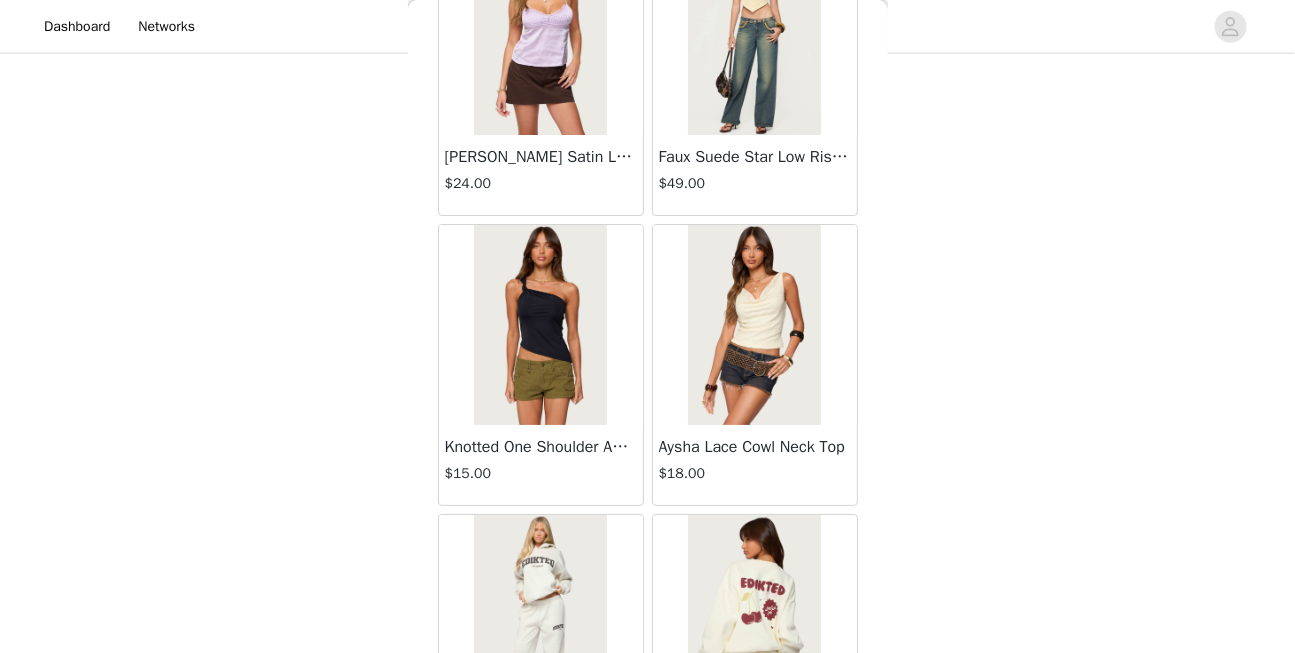scroll, scrollTop: 31385, scrollLeft: 0, axis: vertical 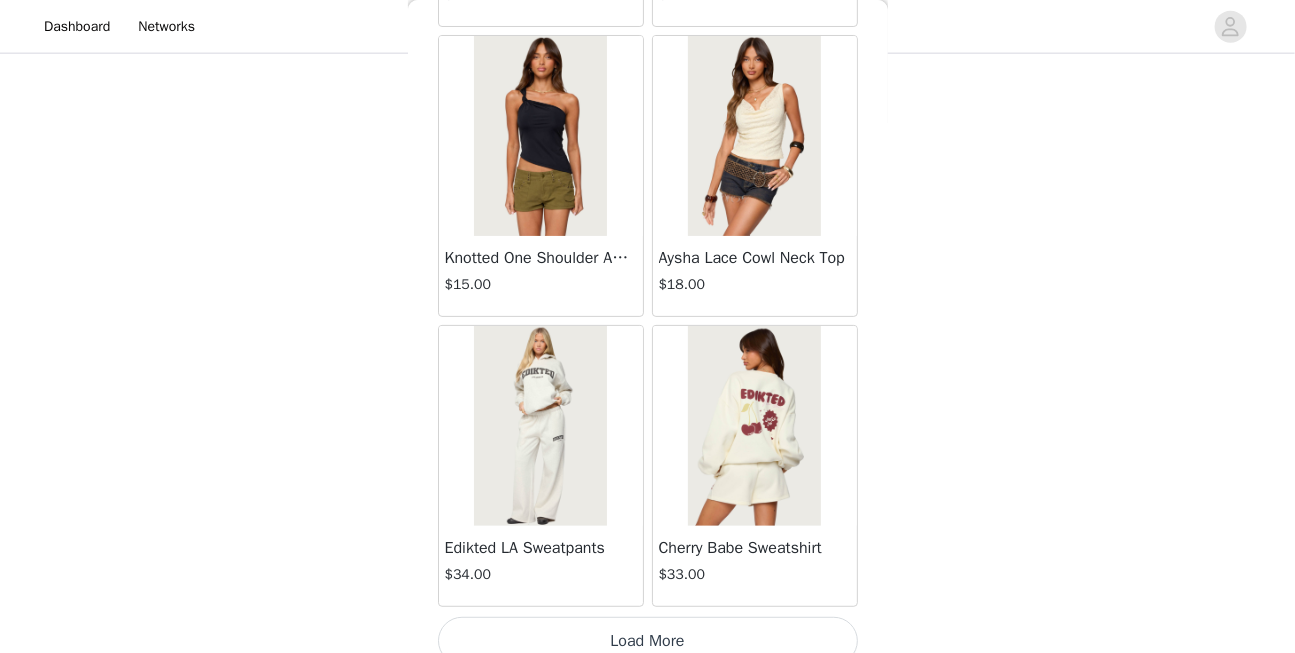 click on "Load More" at bounding box center (648, 641) 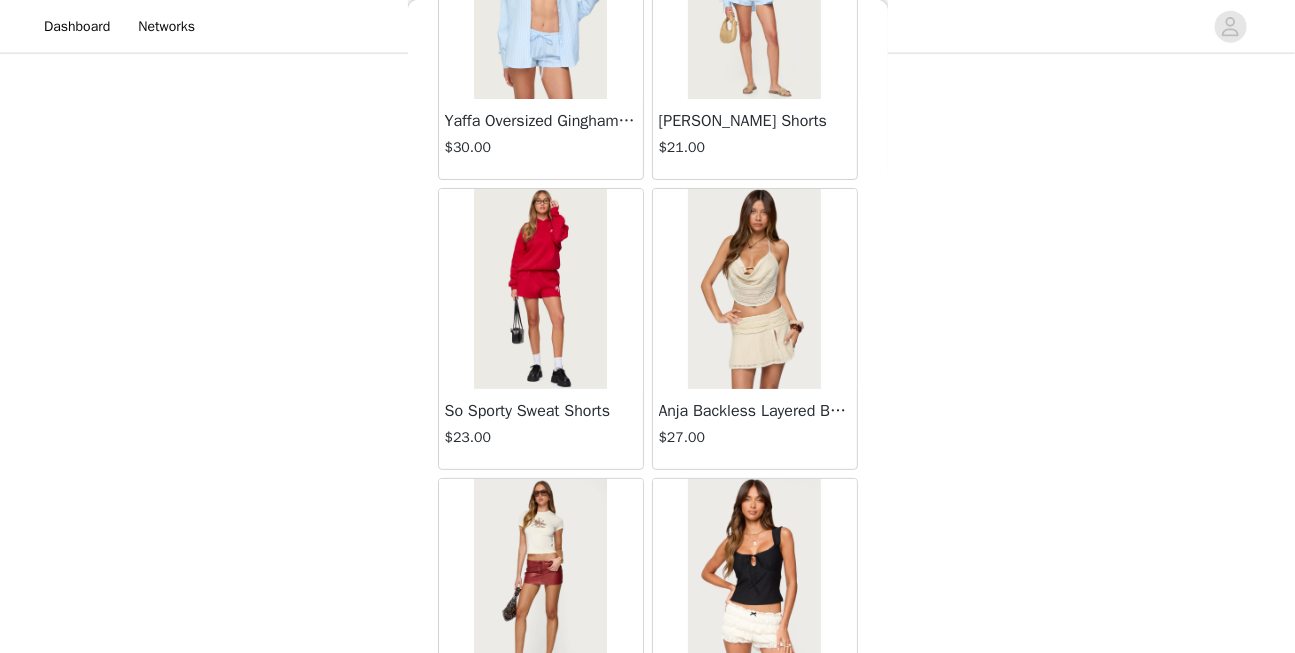 scroll, scrollTop: 34284, scrollLeft: 0, axis: vertical 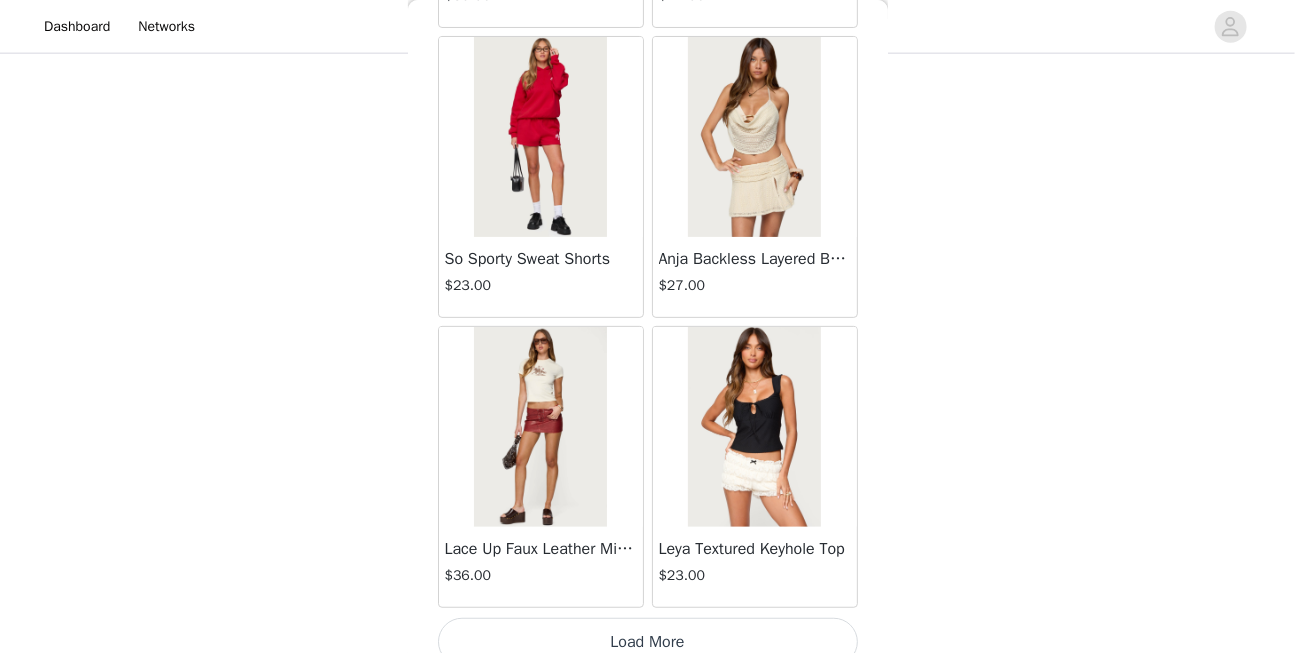 click on "Load More" at bounding box center (648, 642) 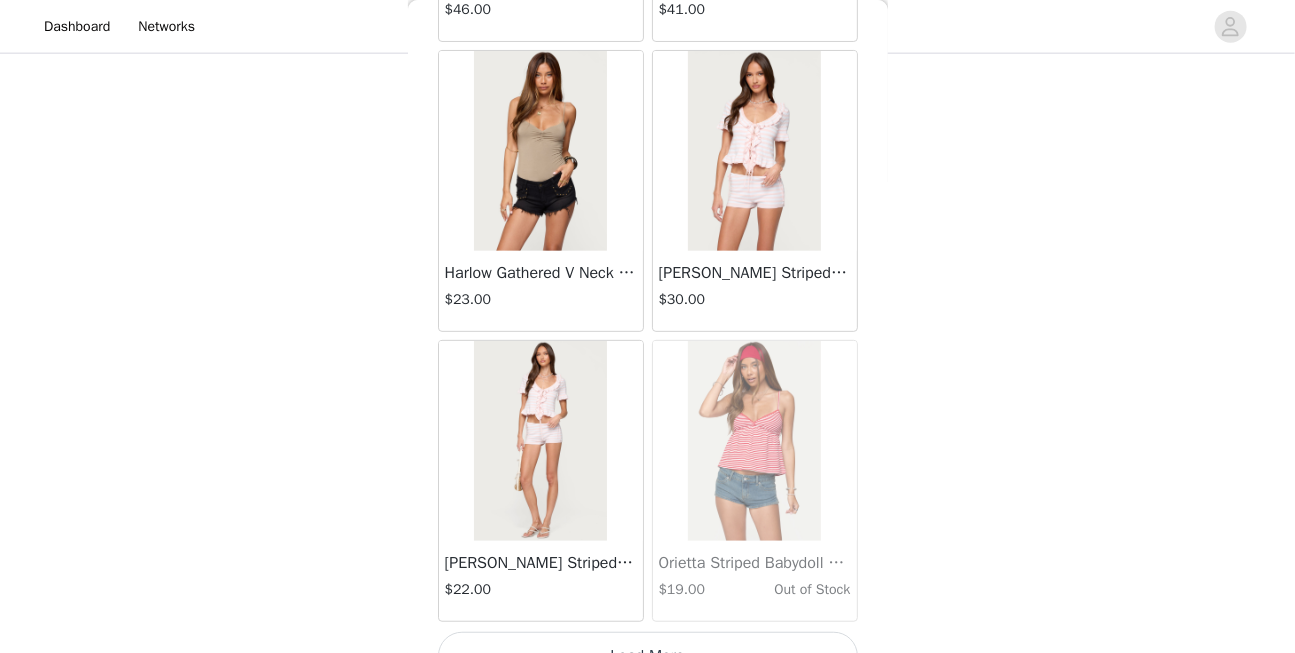 scroll, scrollTop: 37182, scrollLeft: 0, axis: vertical 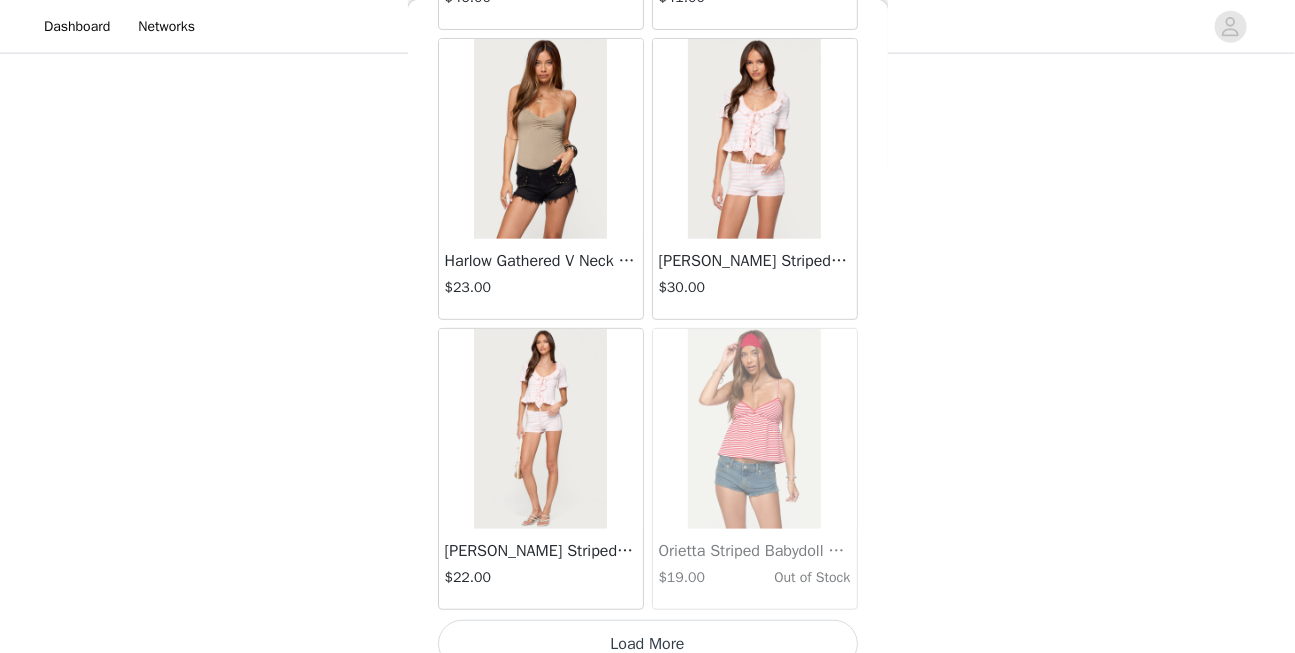 click on "Load More" at bounding box center (648, 644) 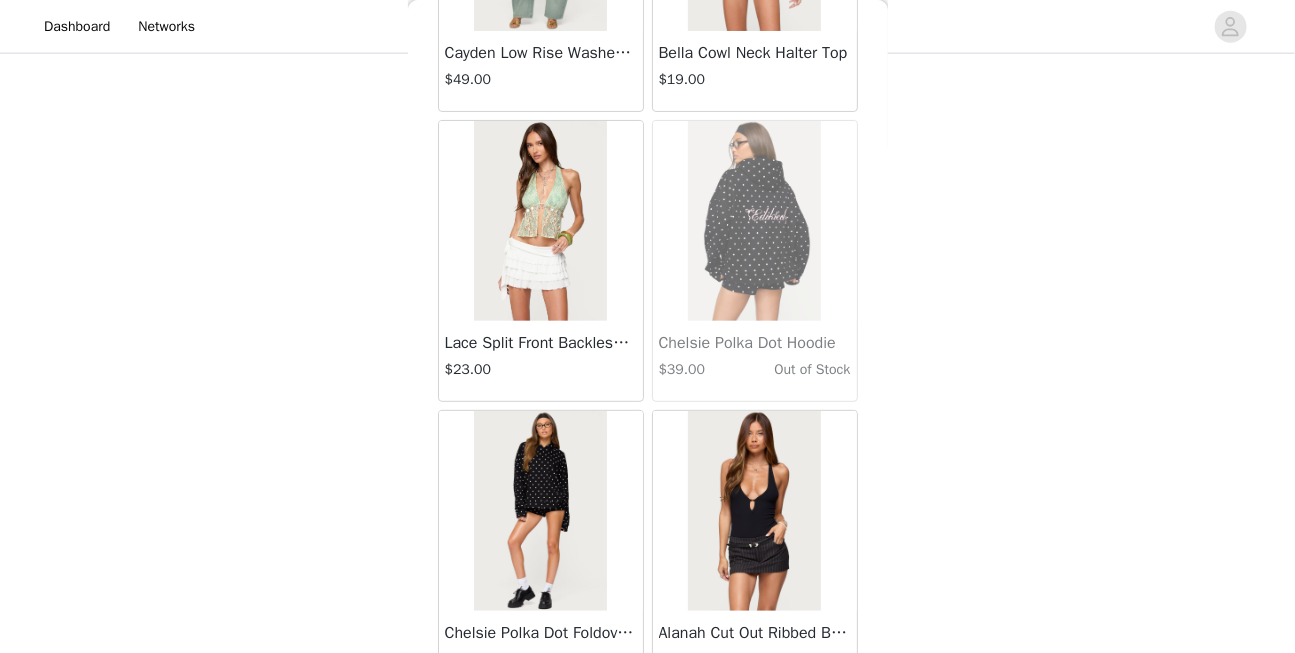 scroll, scrollTop: 40080, scrollLeft: 0, axis: vertical 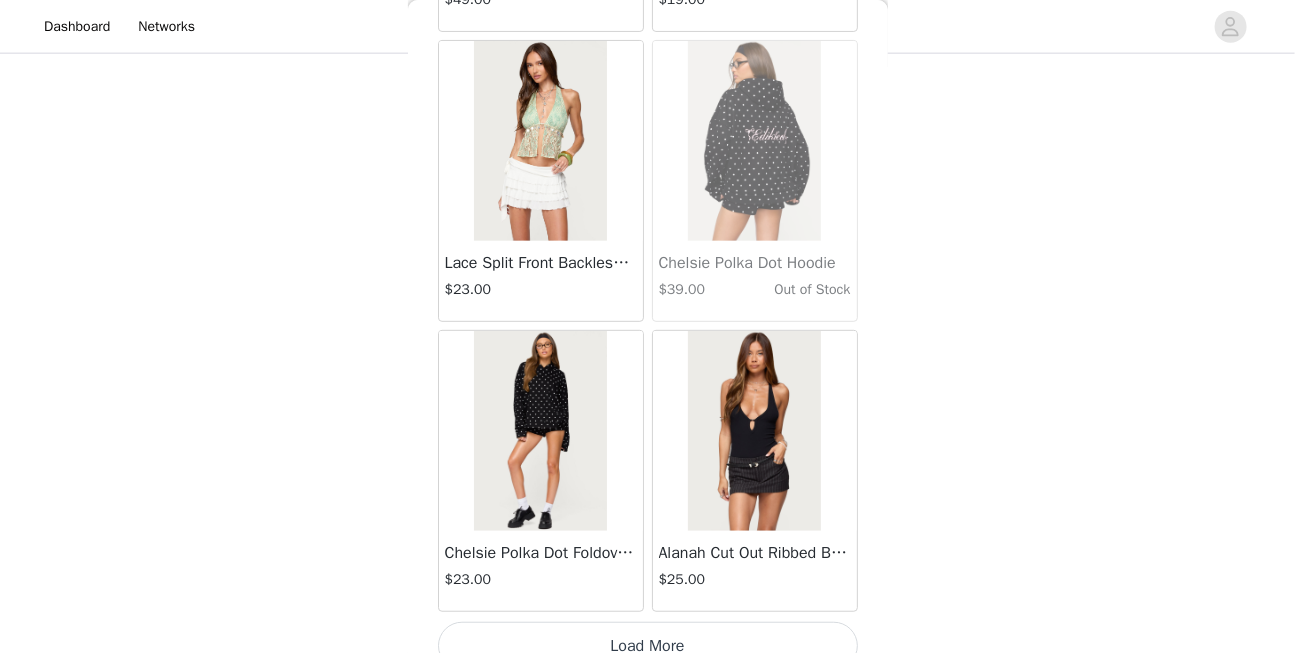 click on "Load More" at bounding box center [648, 646] 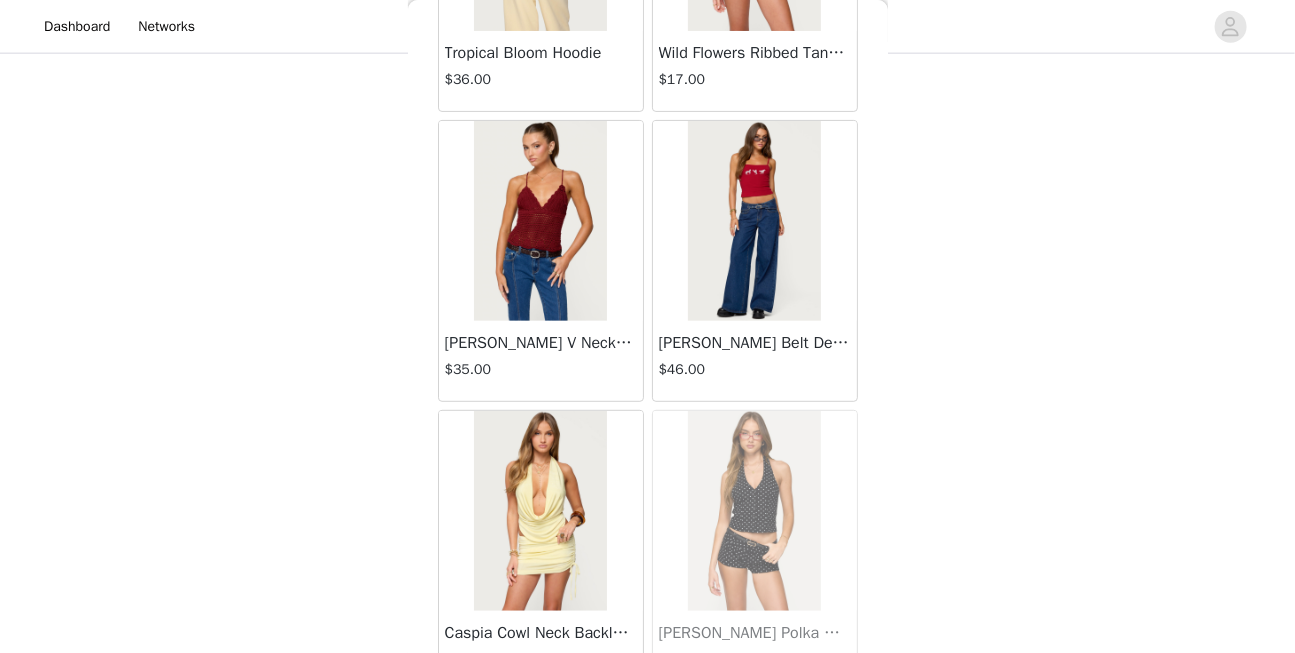 scroll, scrollTop: 42978, scrollLeft: 0, axis: vertical 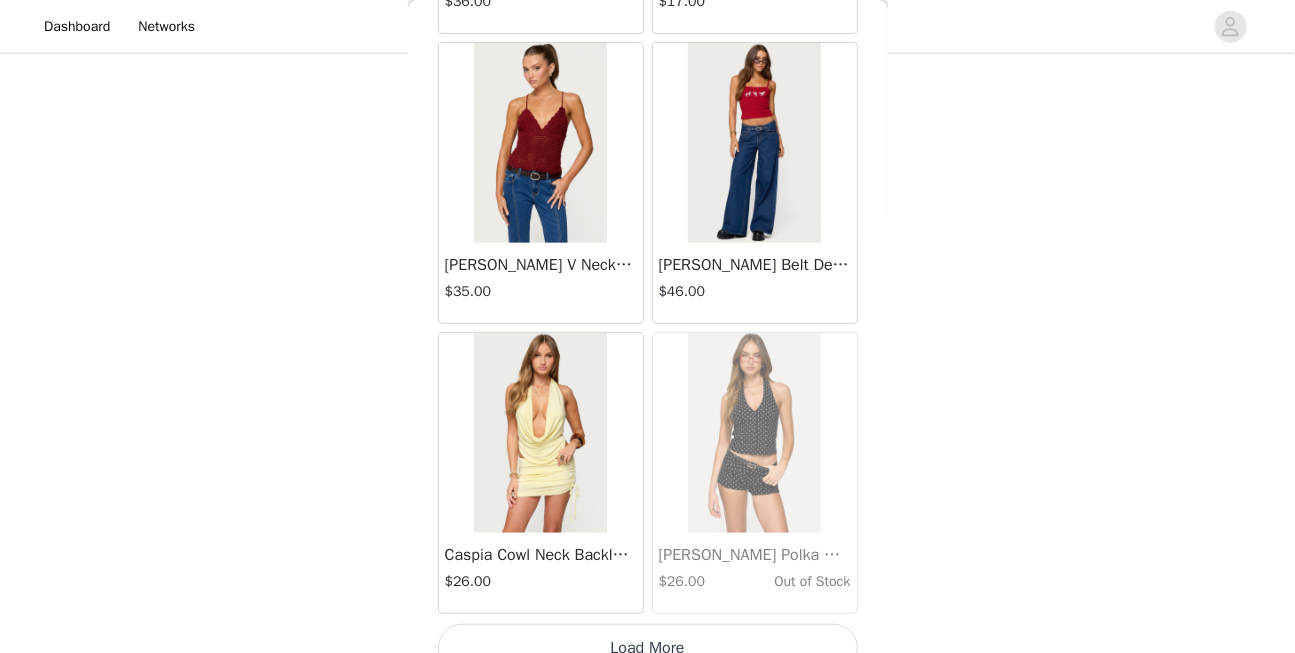 click on "Load More" at bounding box center (648, 648) 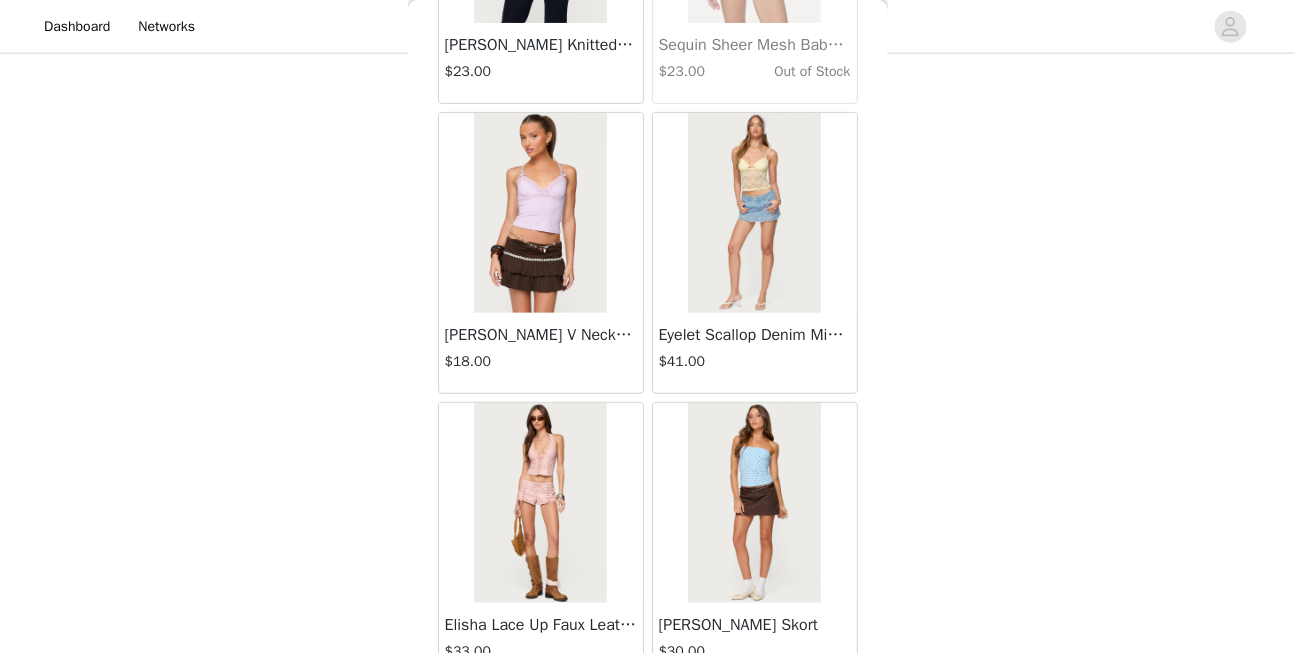 scroll, scrollTop: 45876, scrollLeft: 0, axis: vertical 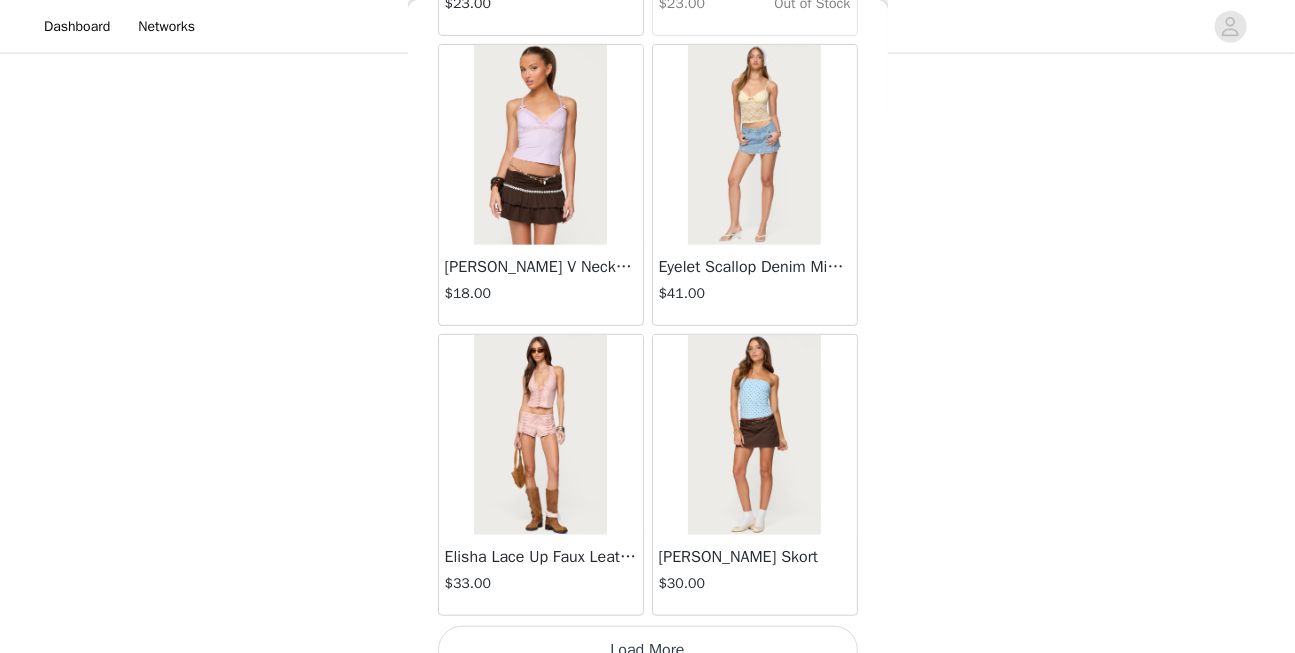 click on "Load More" at bounding box center [648, 650] 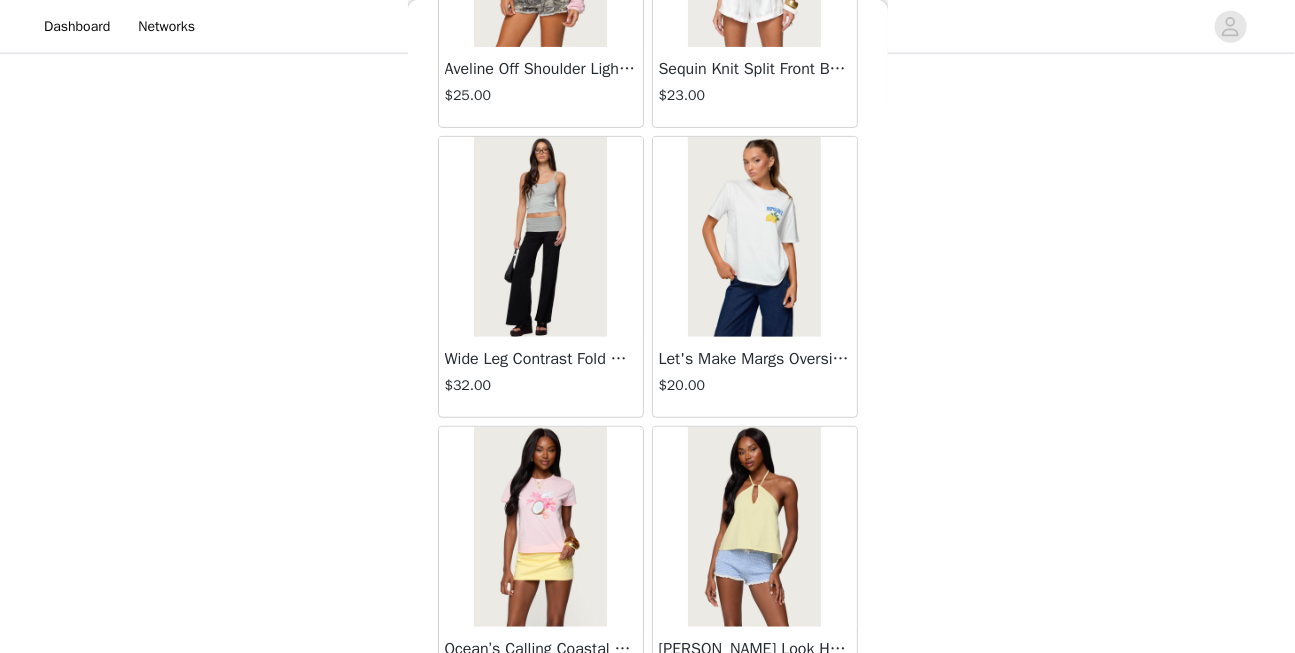 scroll, scrollTop: 48775, scrollLeft: 0, axis: vertical 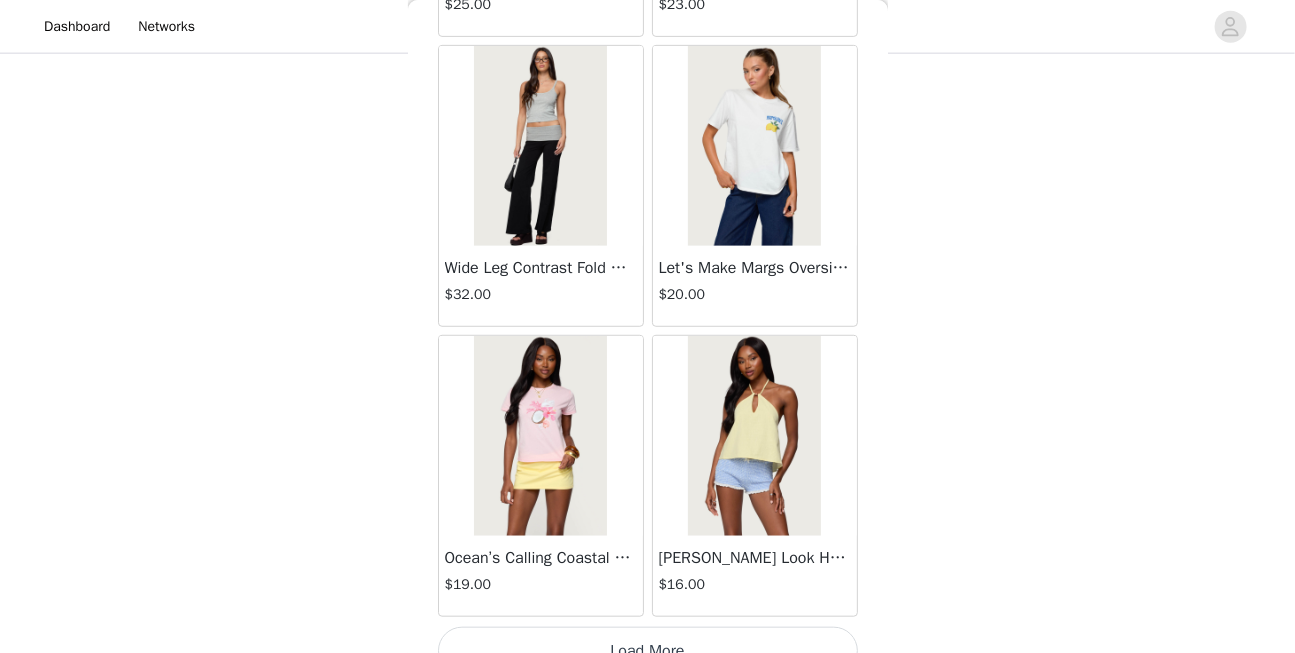 click on "Load More" at bounding box center [648, 651] 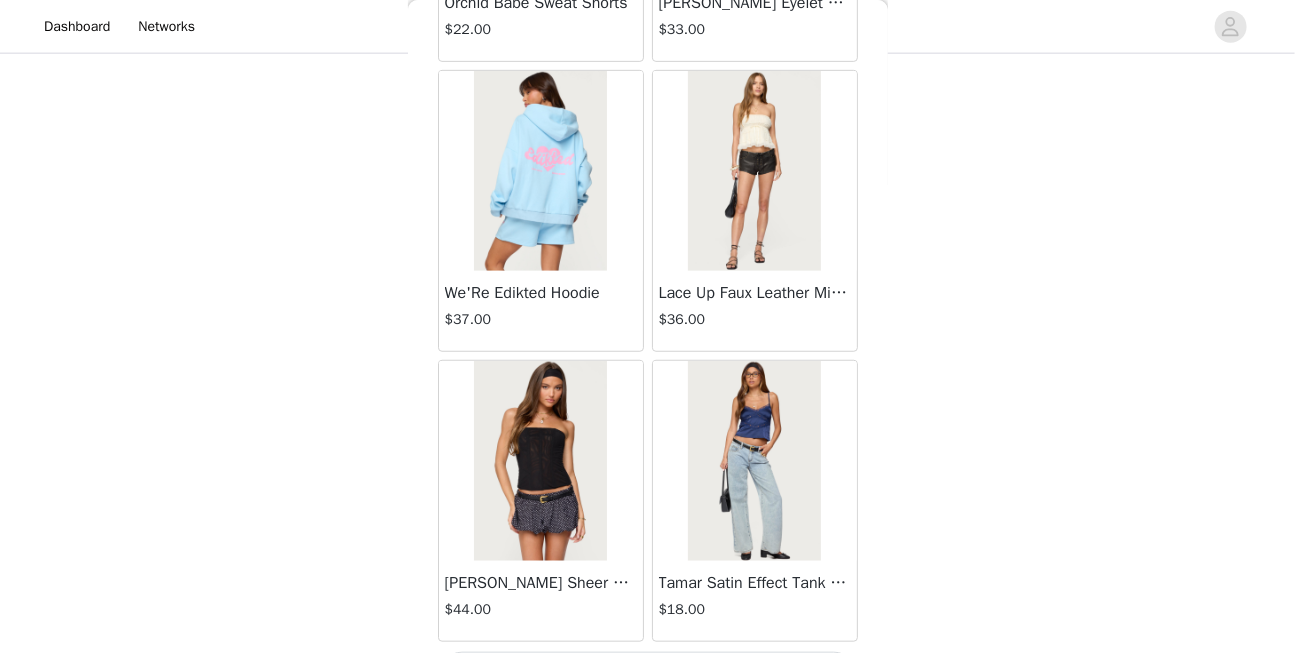 scroll, scrollTop: 51673, scrollLeft: 0, axis: vertical 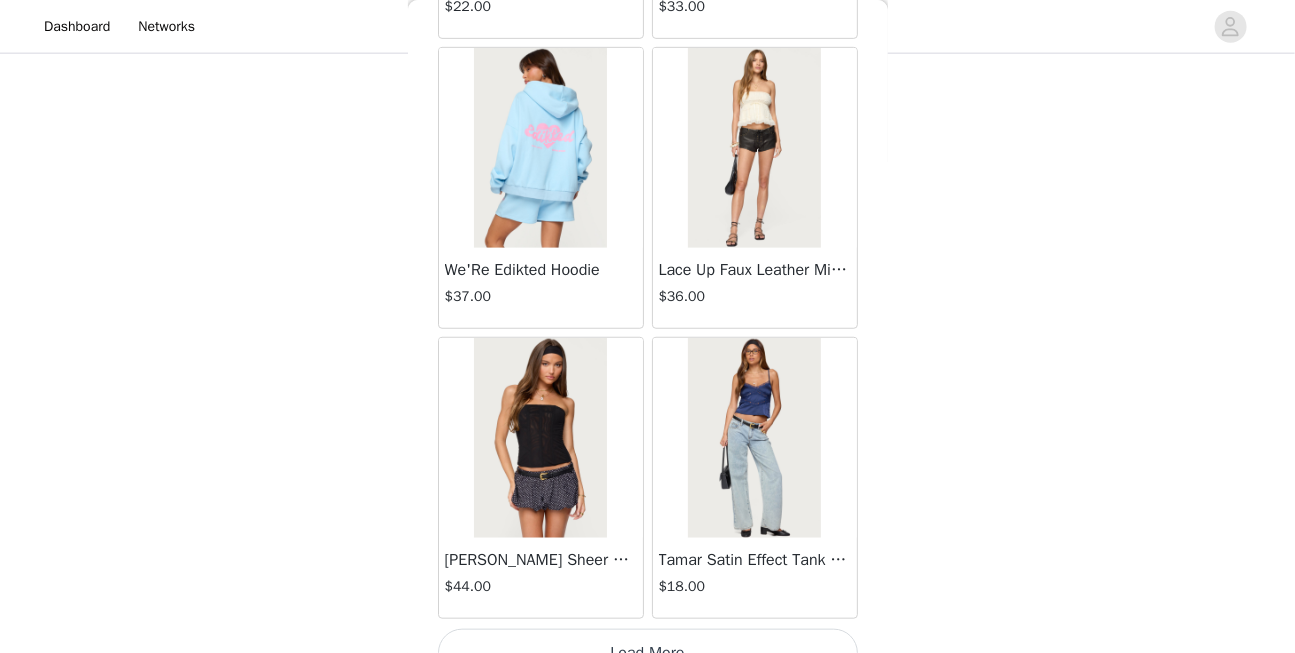 click on "Load More" at bounding box center [648, 653] 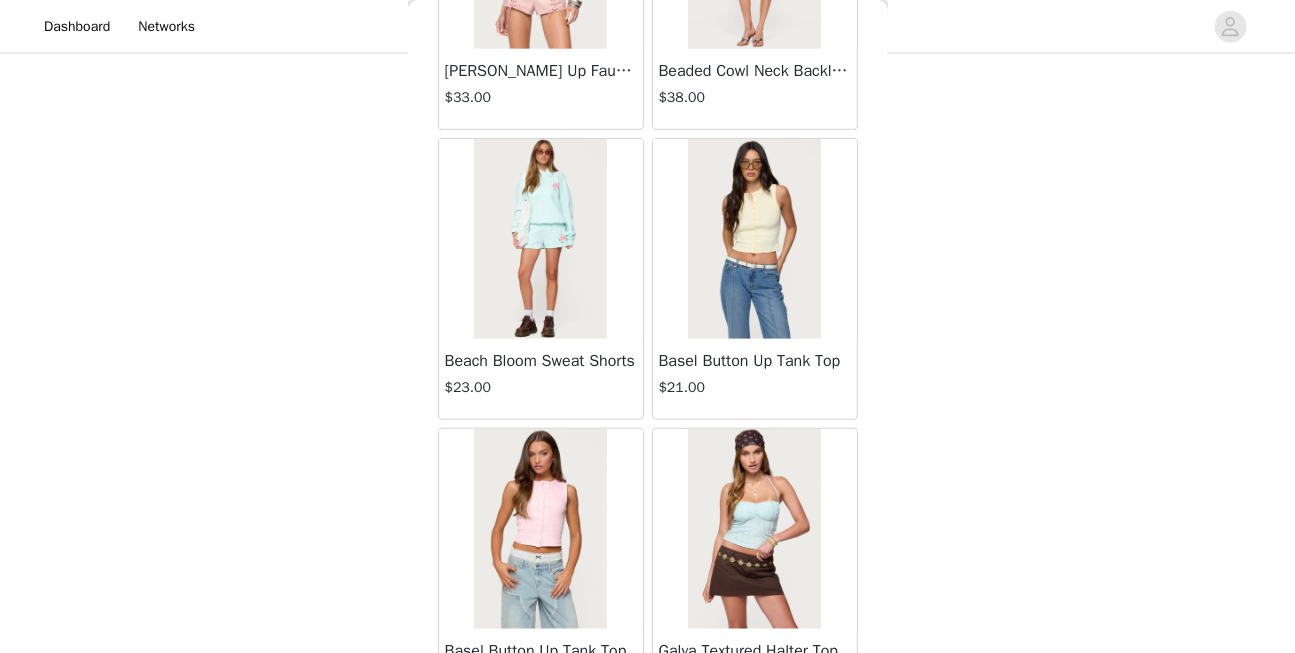 scroll, scrollTop: 54571, scrollLeft: 0, axis: vertical 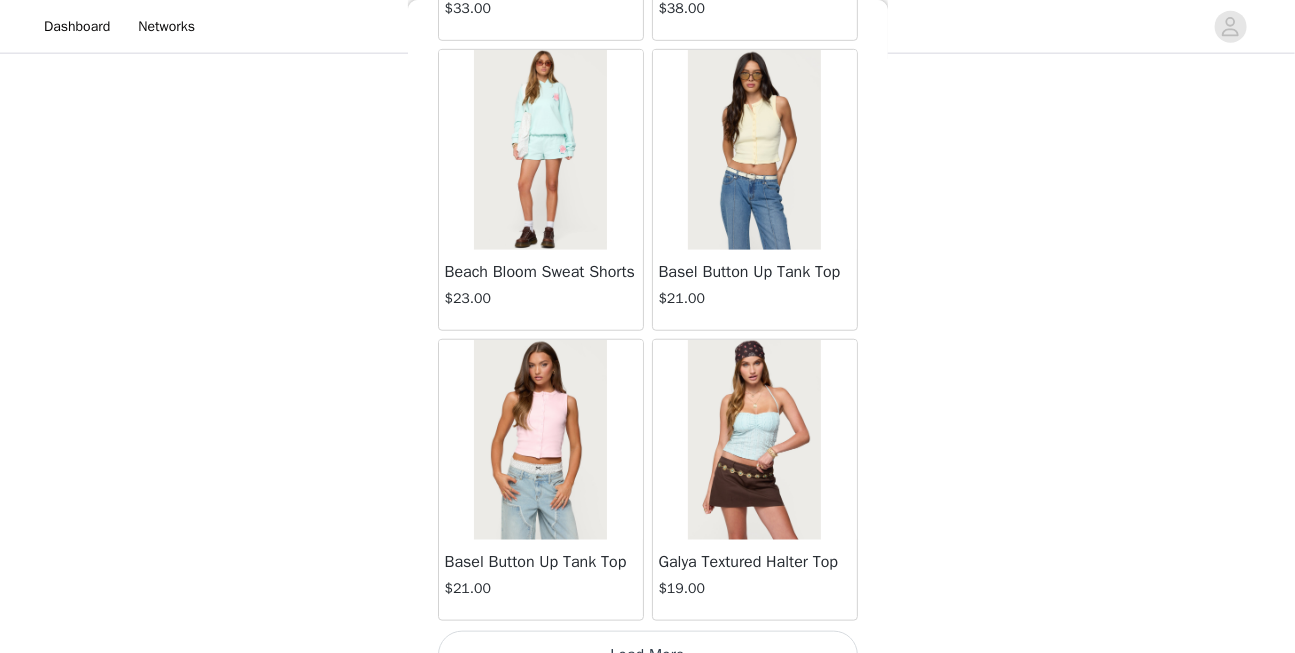 click on "Load More" at bounding box center (648, 655) 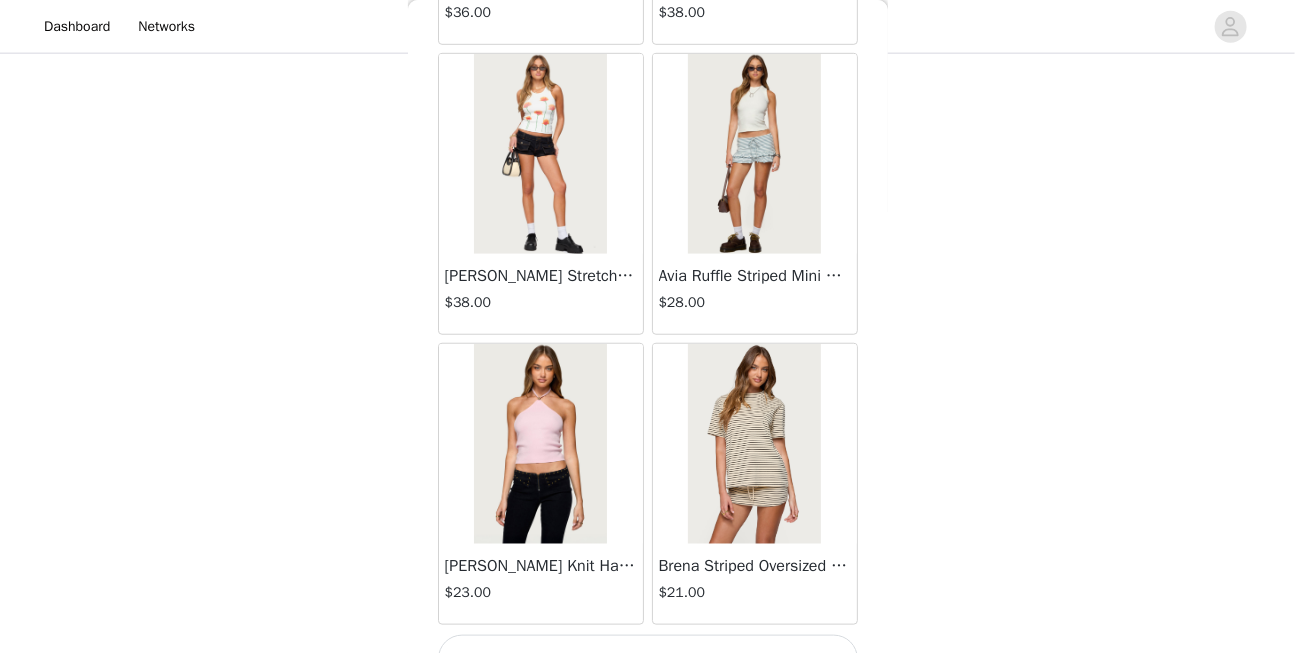 scroll, scrollTop: 57469, scrollLeft: 0, axis: vertical 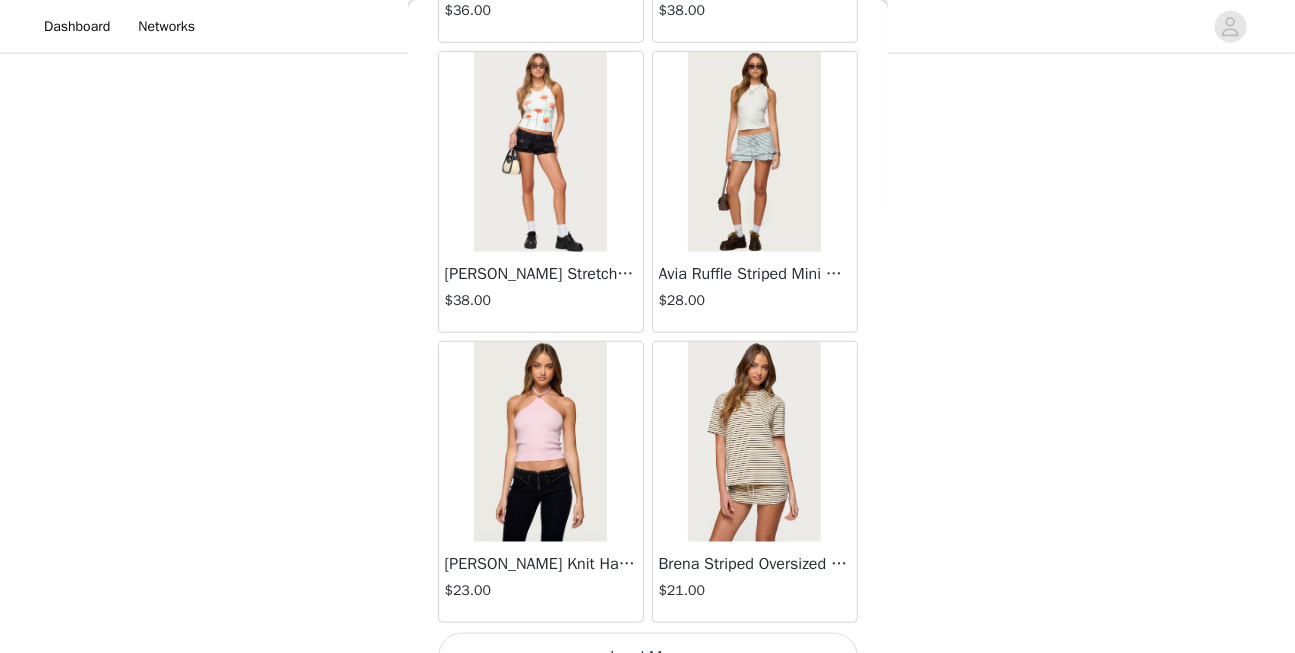 click on "Load More" at bounding box center [648, 657] 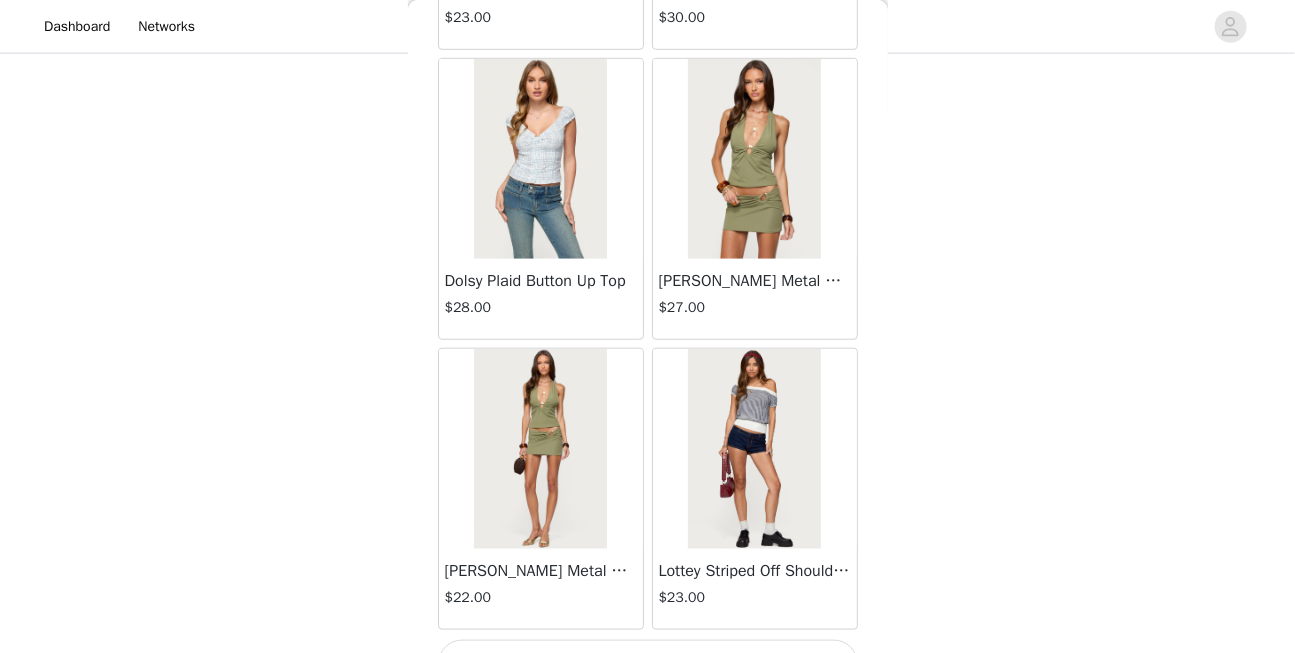 scroll, scrollTop: 60367, scrollLeft: 0, axis: vertical 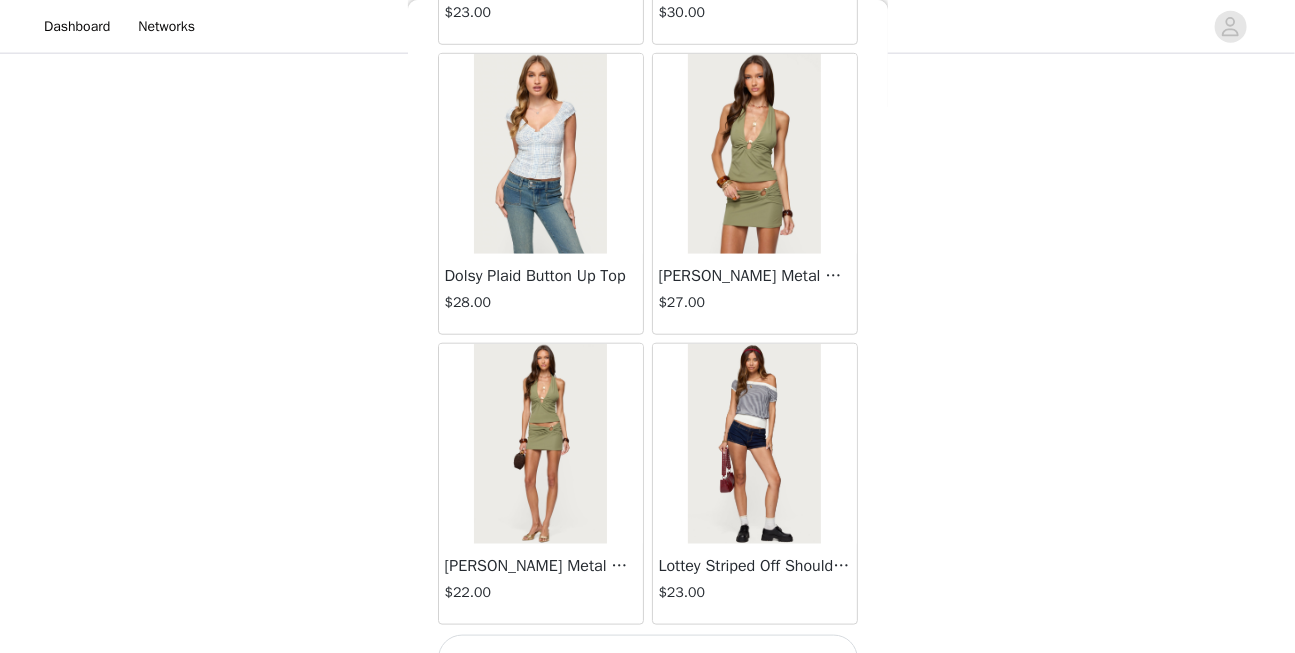click on "Load More" at bounding box center (648, 659) 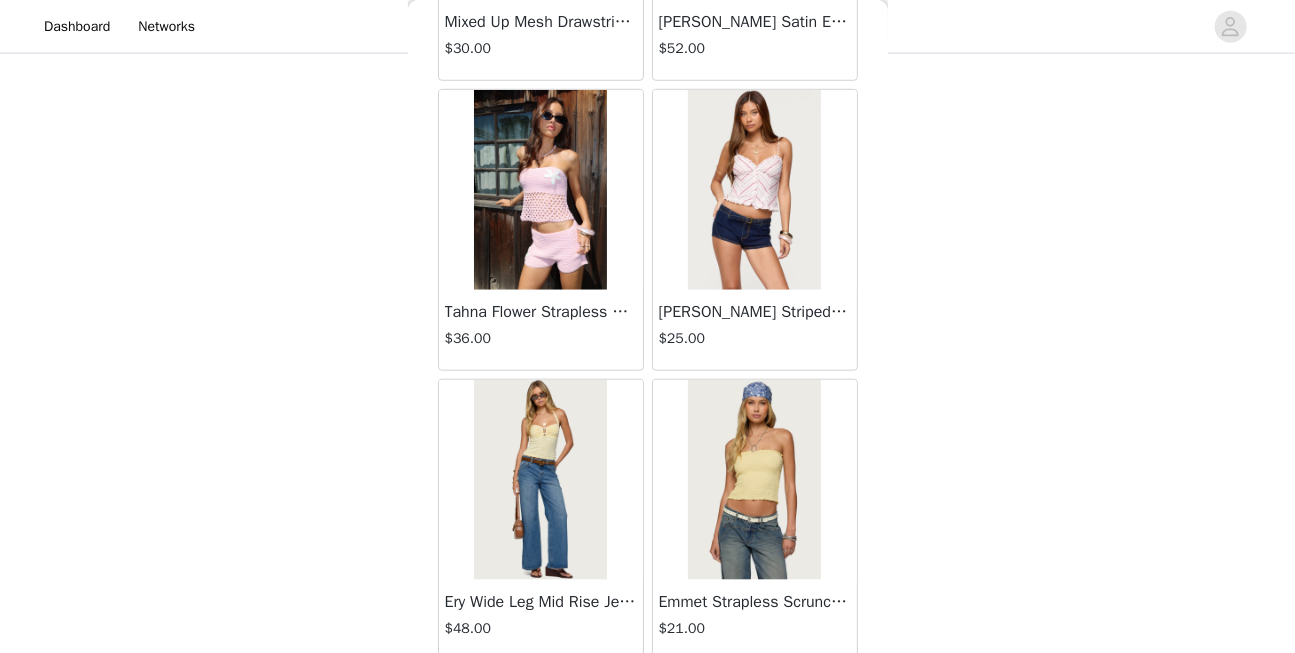 scroll, scrollTop: 63265, scrollLeft: 0, axis: vertical 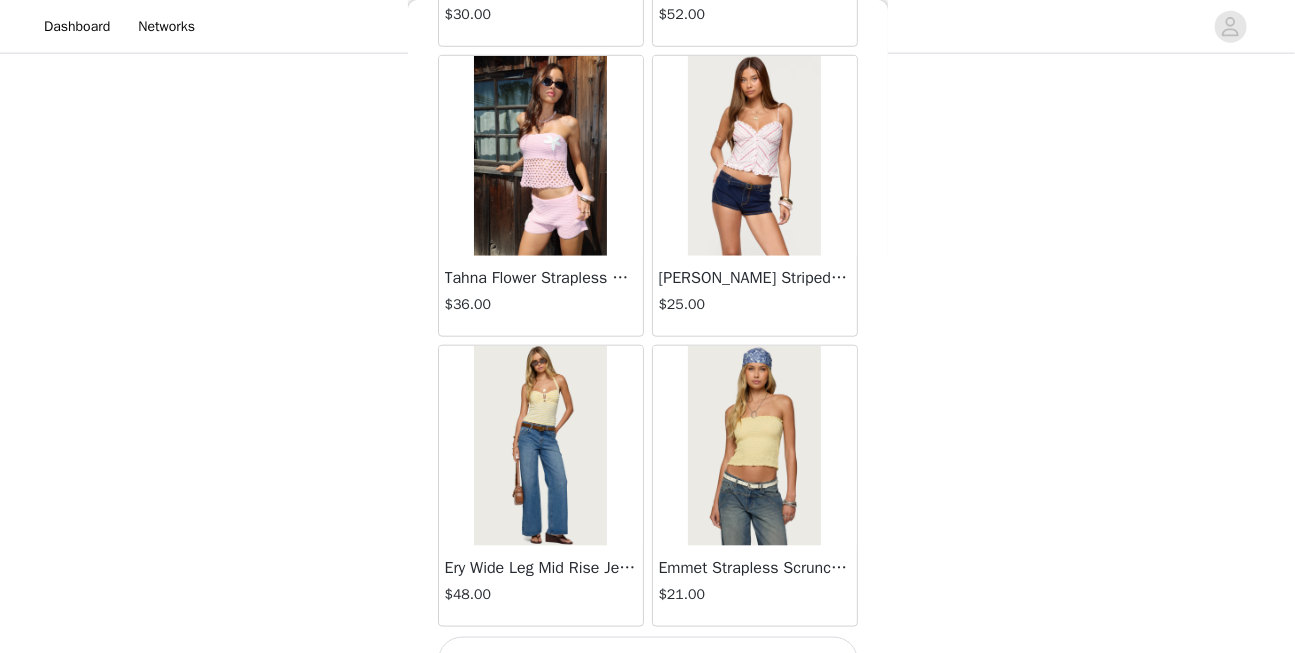 click on "Load More" at bounding box center (648, 661) 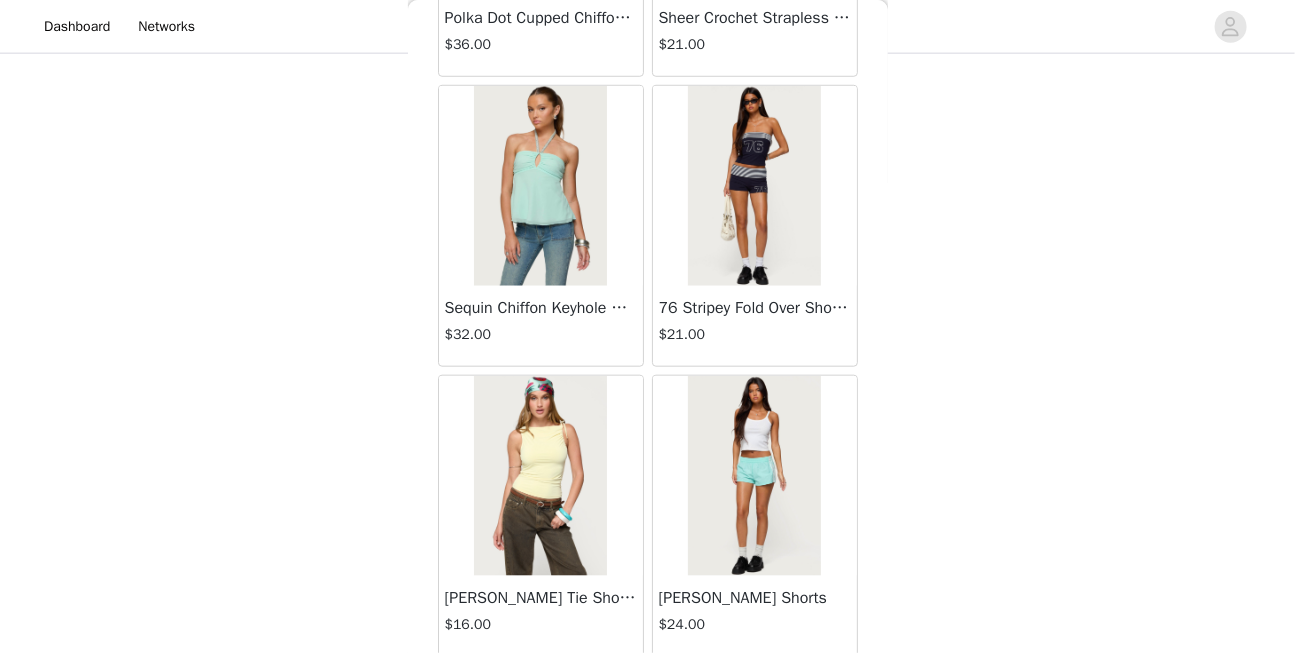 scroll, scrollTop: 66164, scrollLeft: 0, axis: vertical 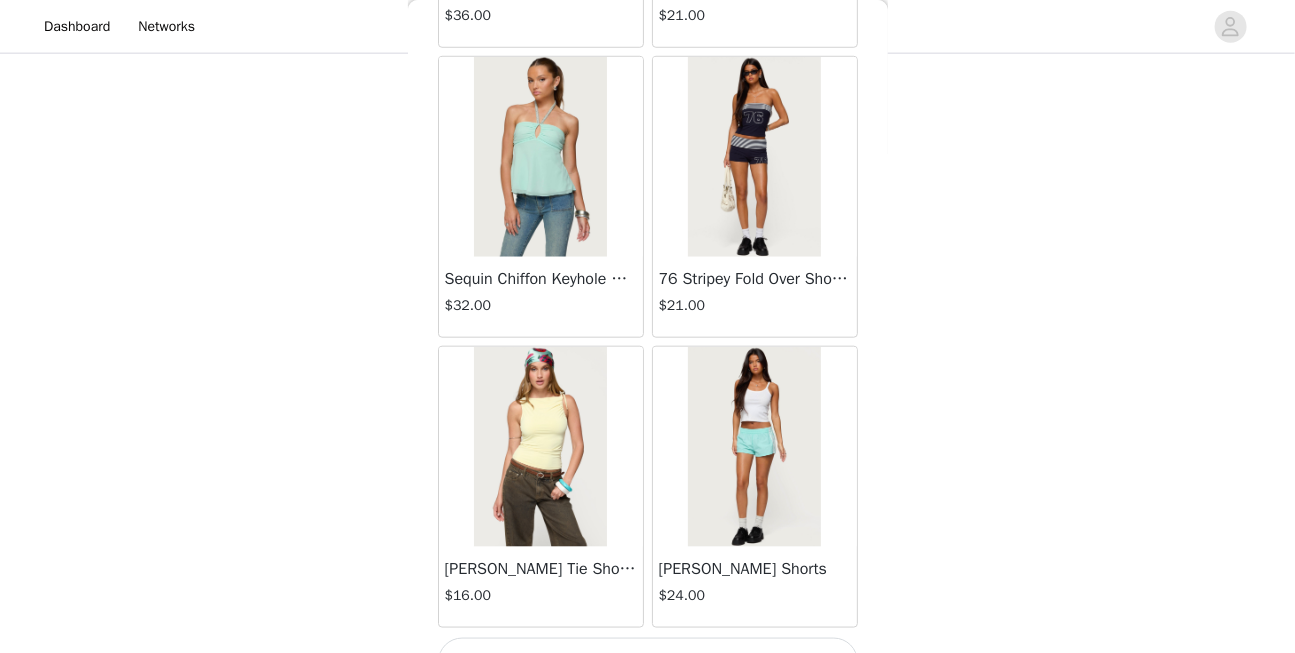 click on "Load More" at bounding box center [648, 662] 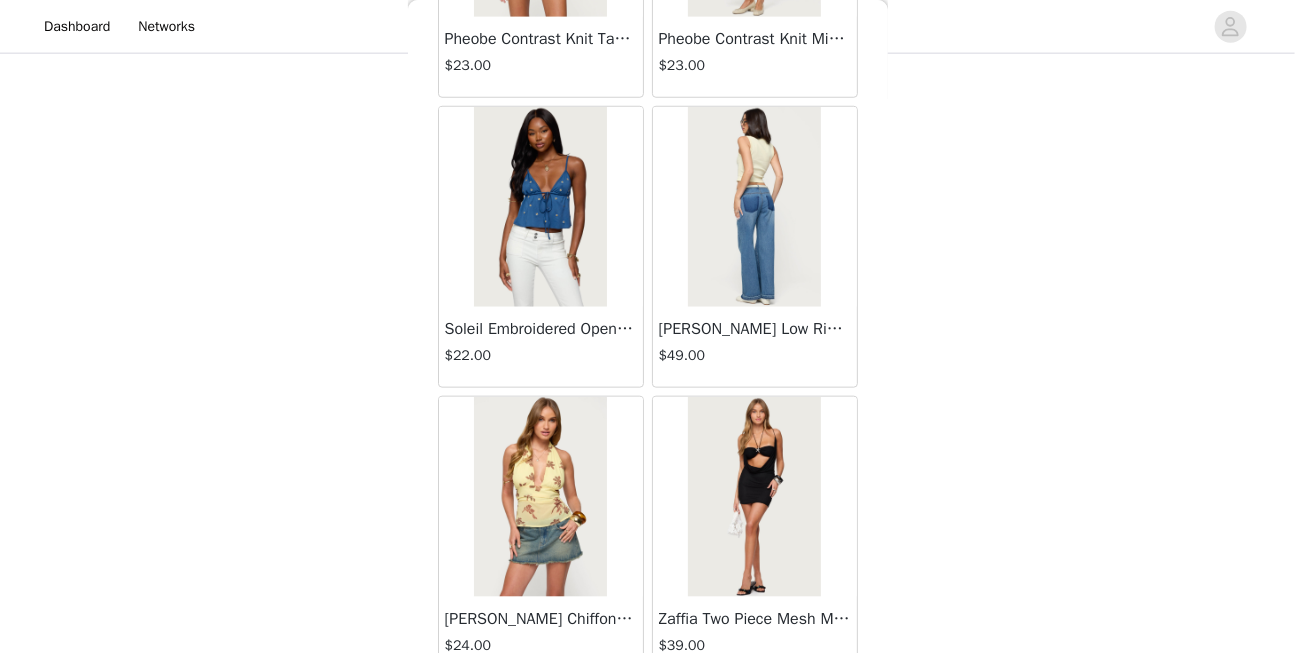 scroll, scrollTop: 69062, scrollLeft: 0, axis: vertical 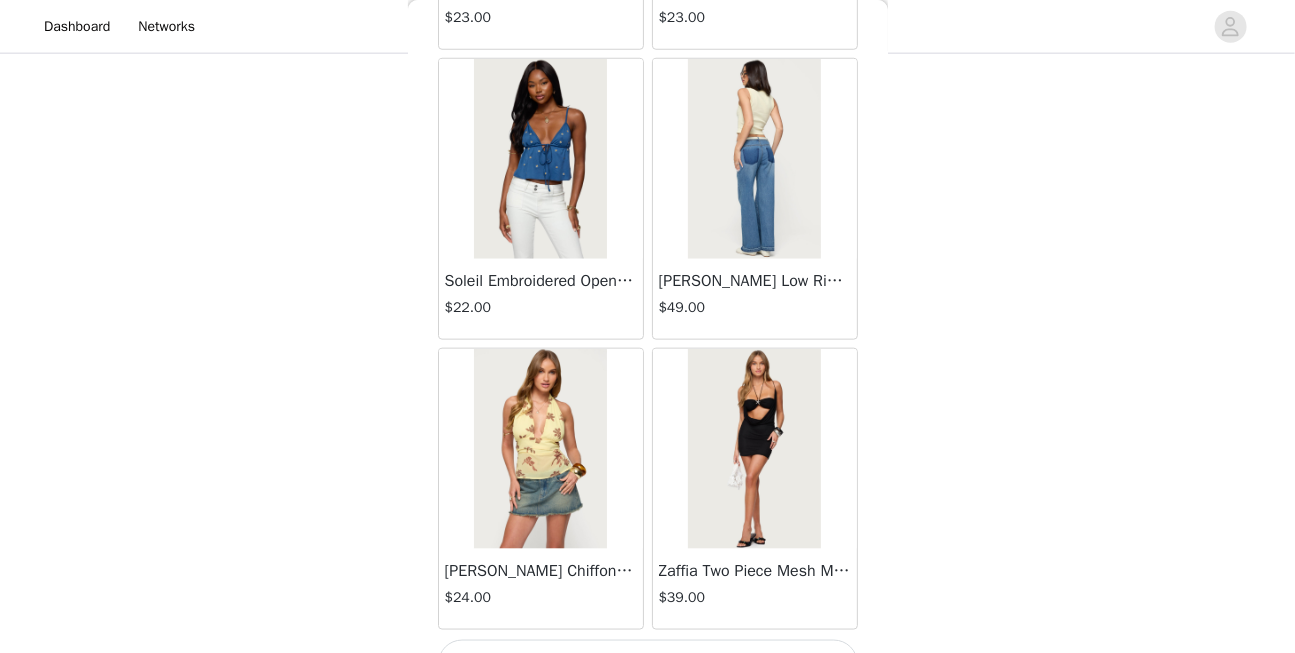 click on "Load More" at bounding box center (648, 664) 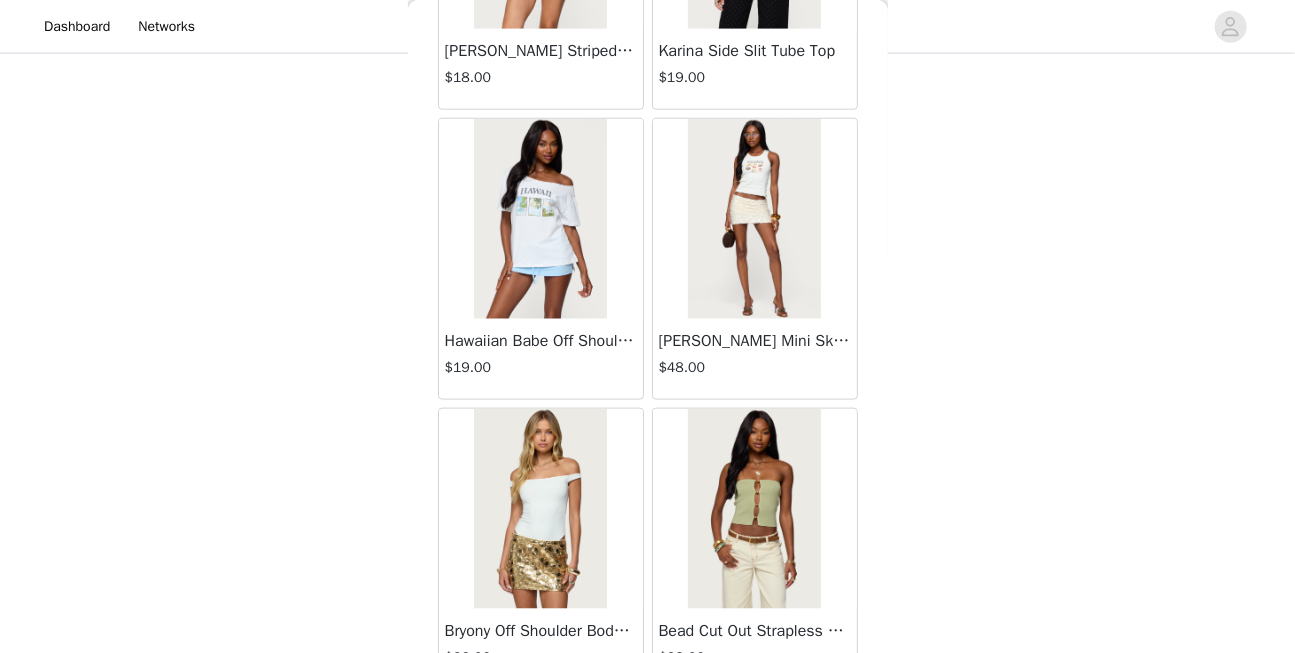 scroll, scrollTop: 71960, scrollLeft: 0, axis: vertical 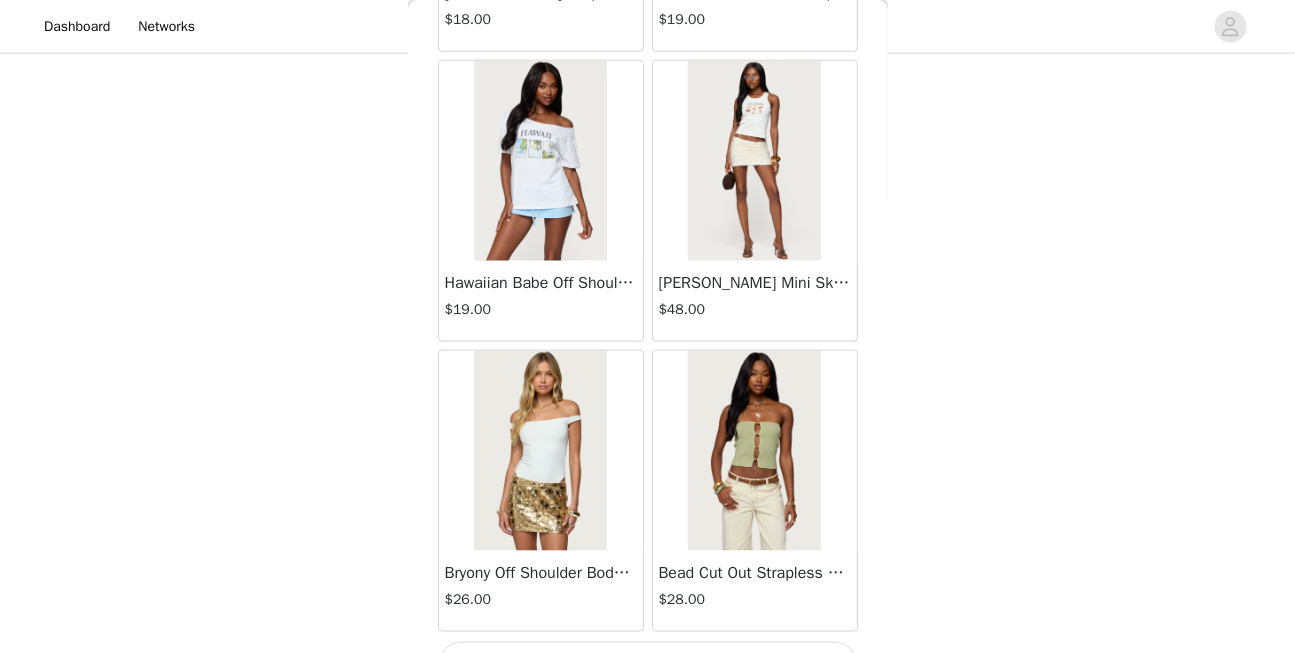 click on "Load More" at bounding box center (648, 666) 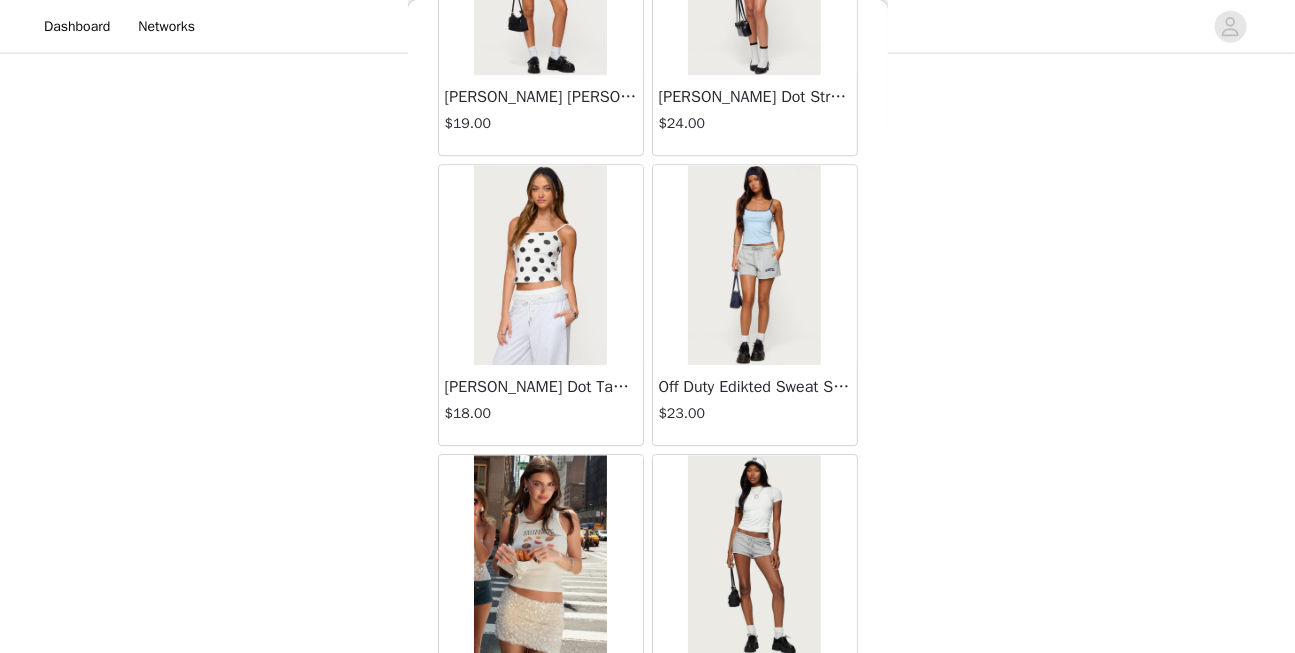 scroll, scrollTop: 73008, scrollLeft: 0, axis: vertical 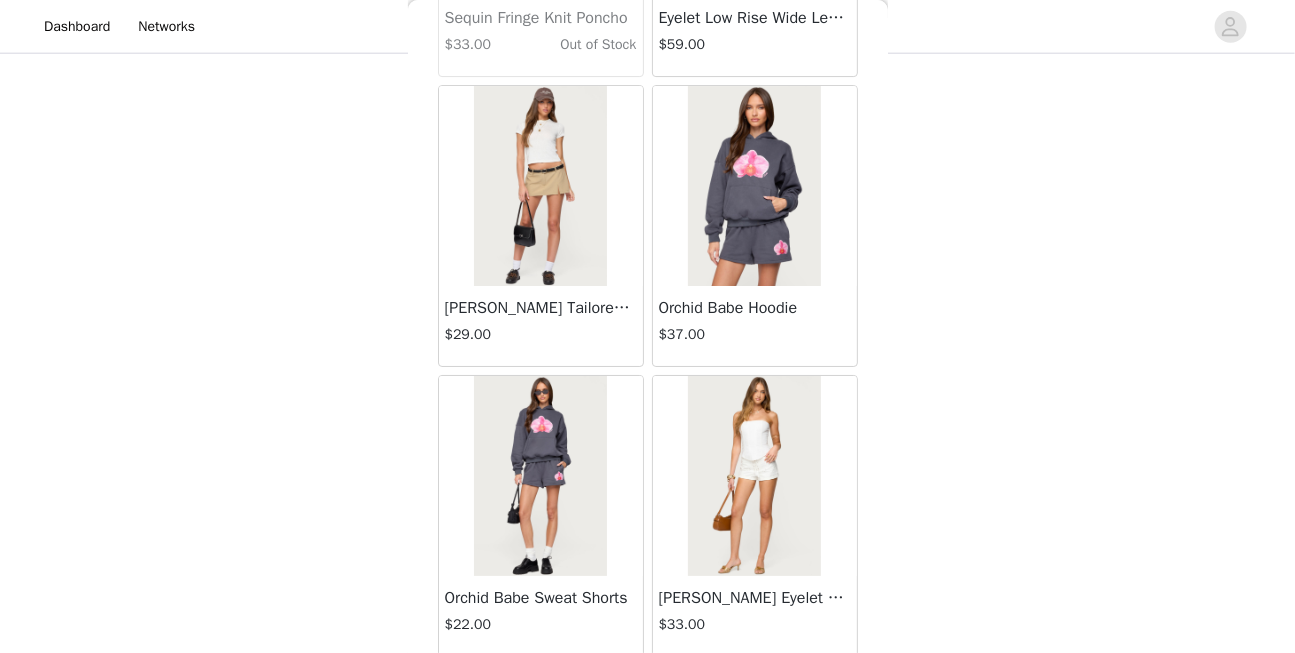 click at bounding box center [754, 476] 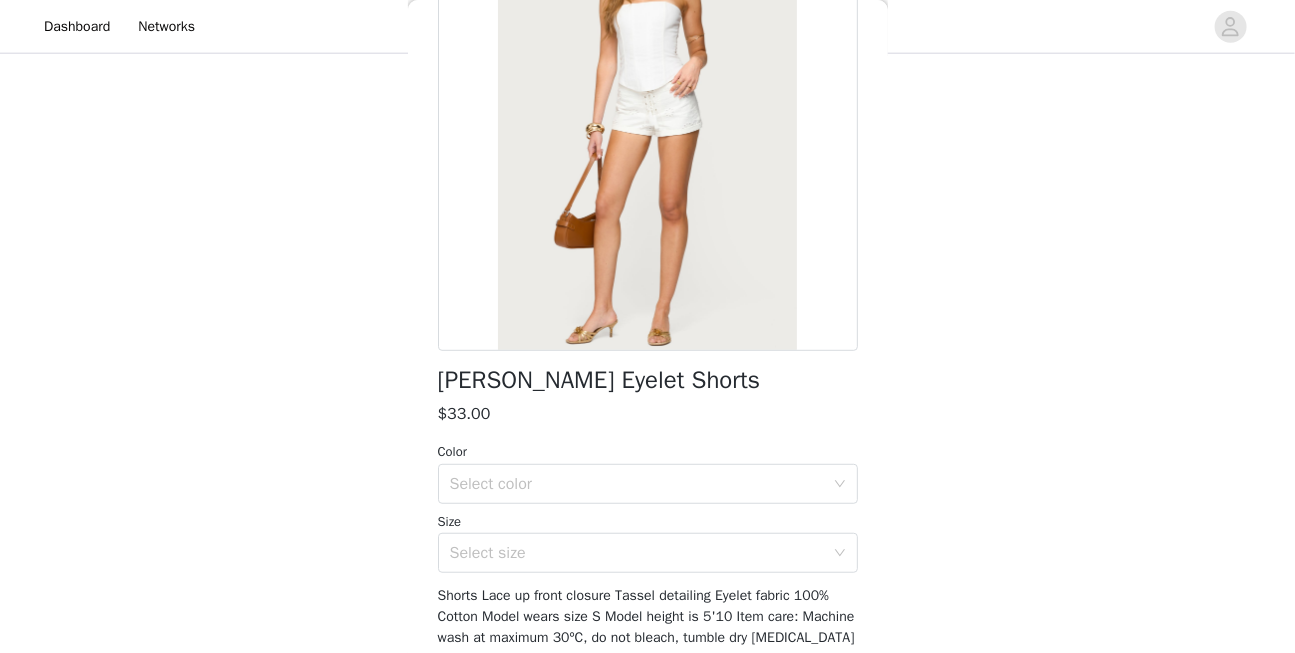 scroll, scrollTop: 200, scrollLeft: 0, axis: vertical 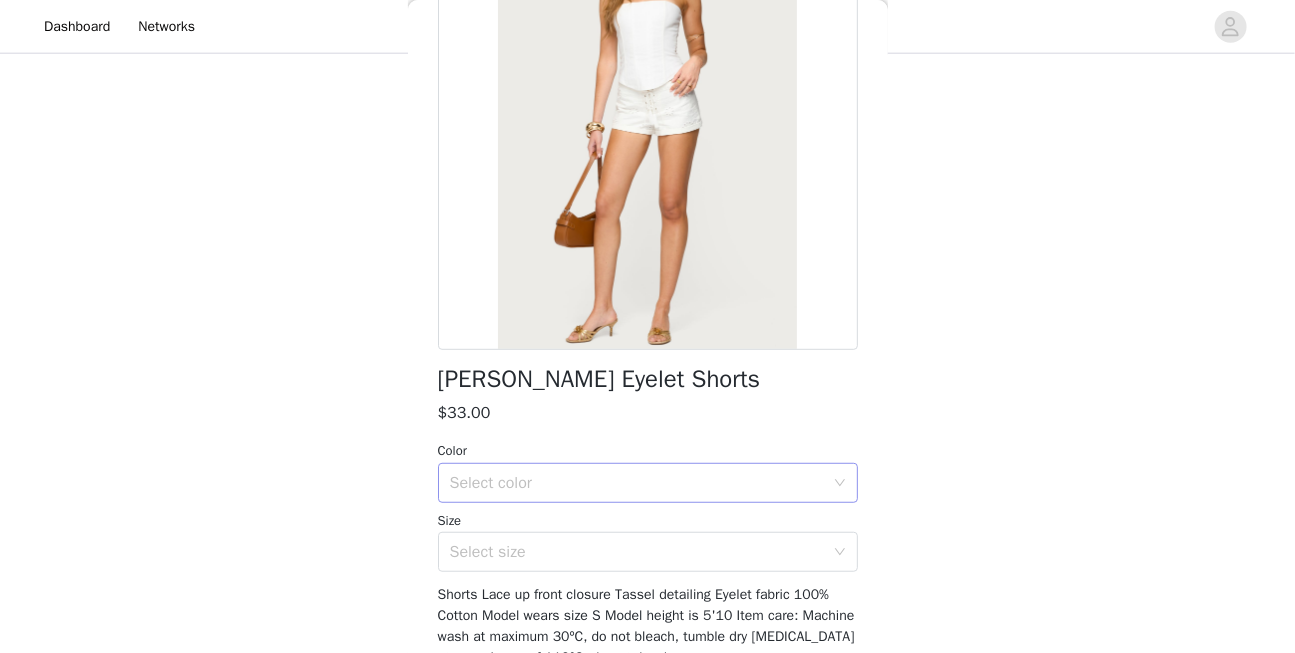 click on "Select color" at bounding box center (637, 483) 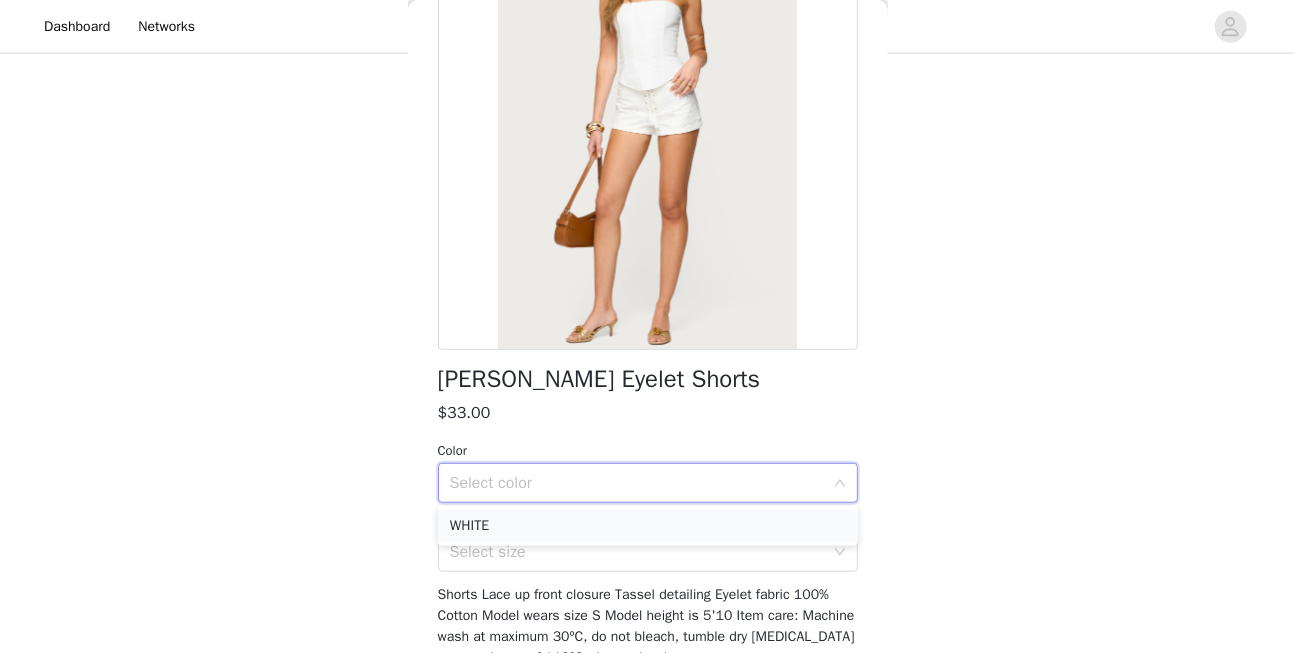 click on "WHITE" at bounding box center (648, 526) 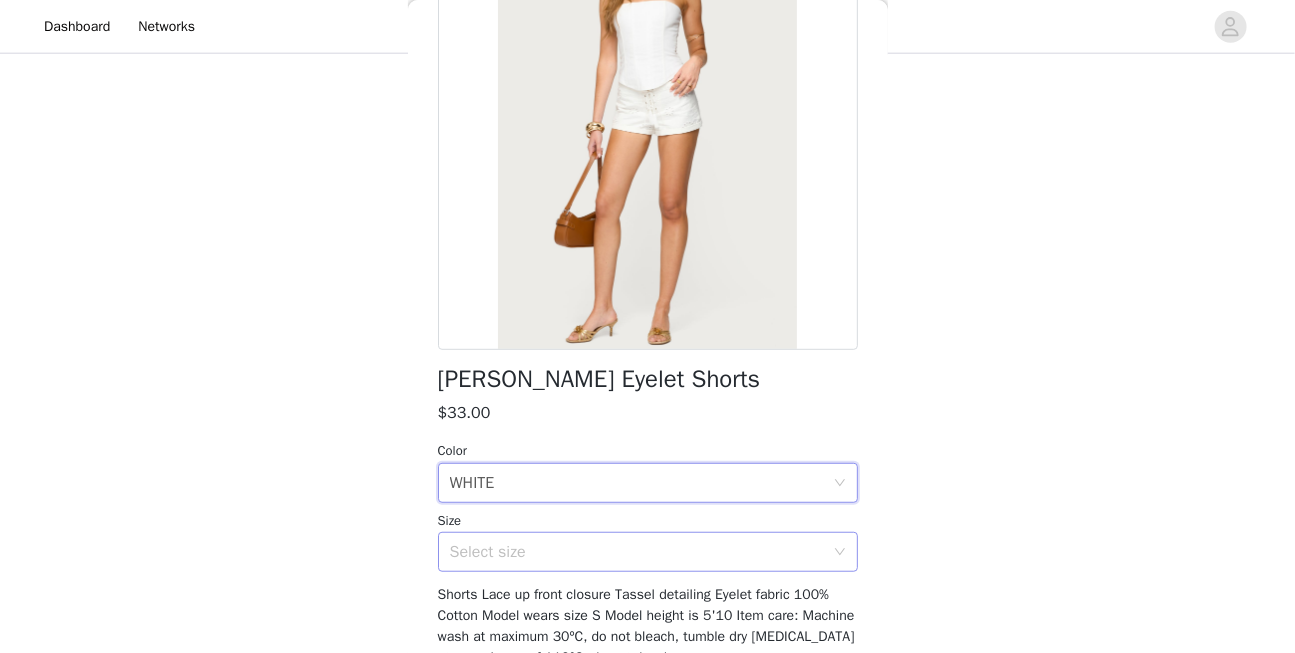 click on "Select size" at bounding box center [637, 552] 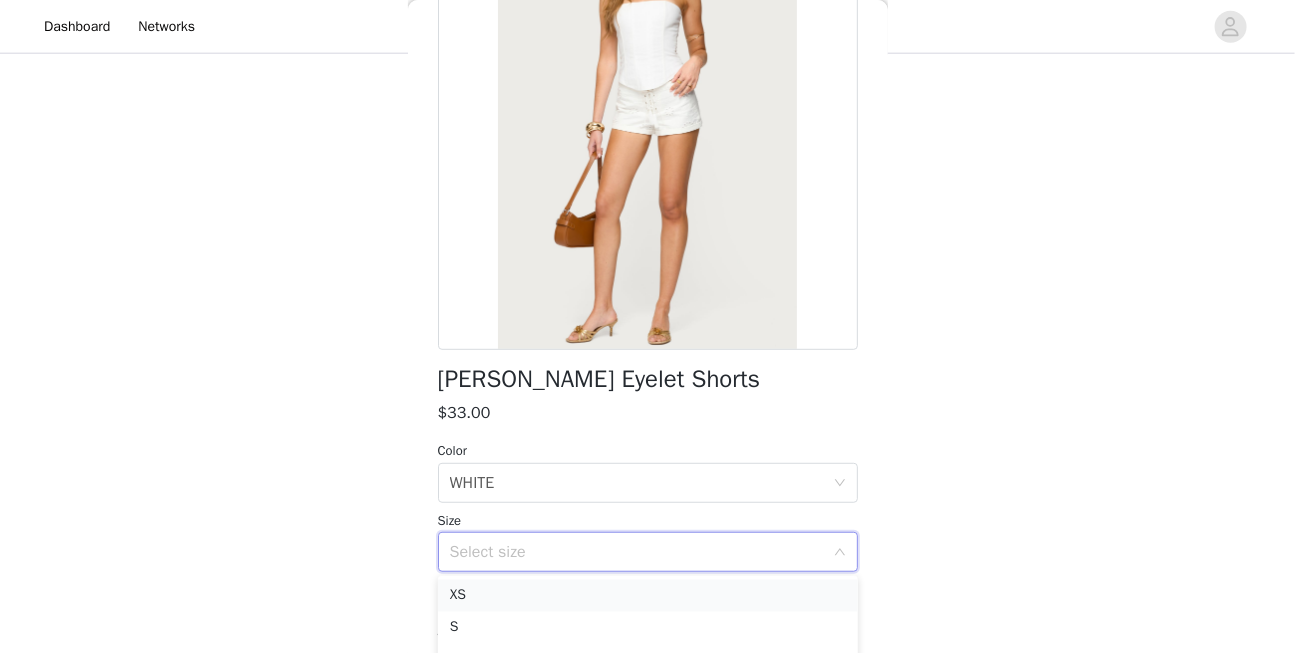 click on "XS" at bounding box center (648, 596) 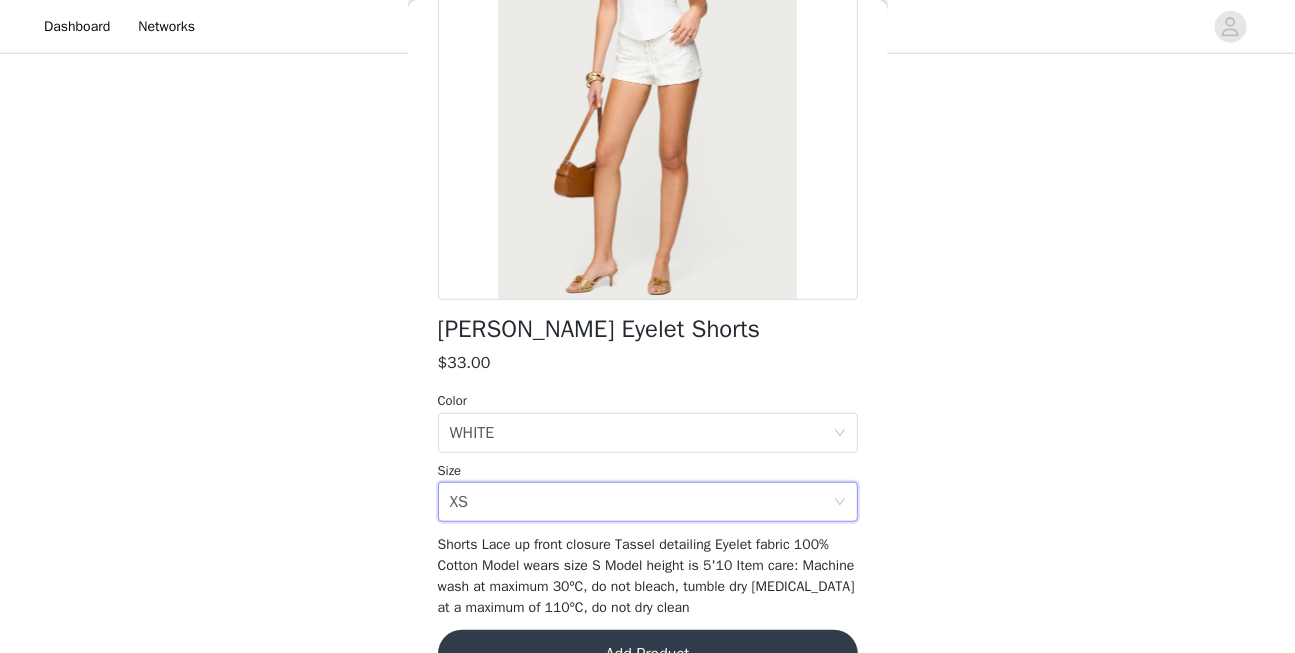 scroll, scrollTop: 255, scrollLeft: 0, axis: vertical 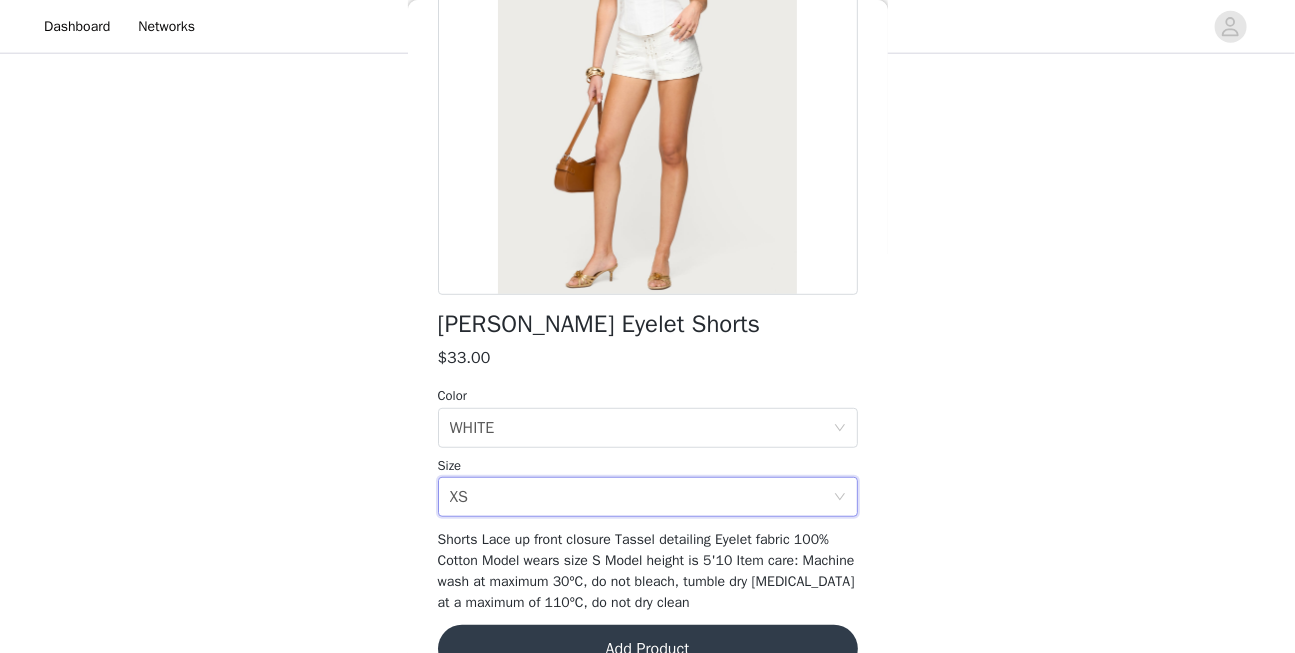 click on "Add Product" at bounding box center (648, 649) 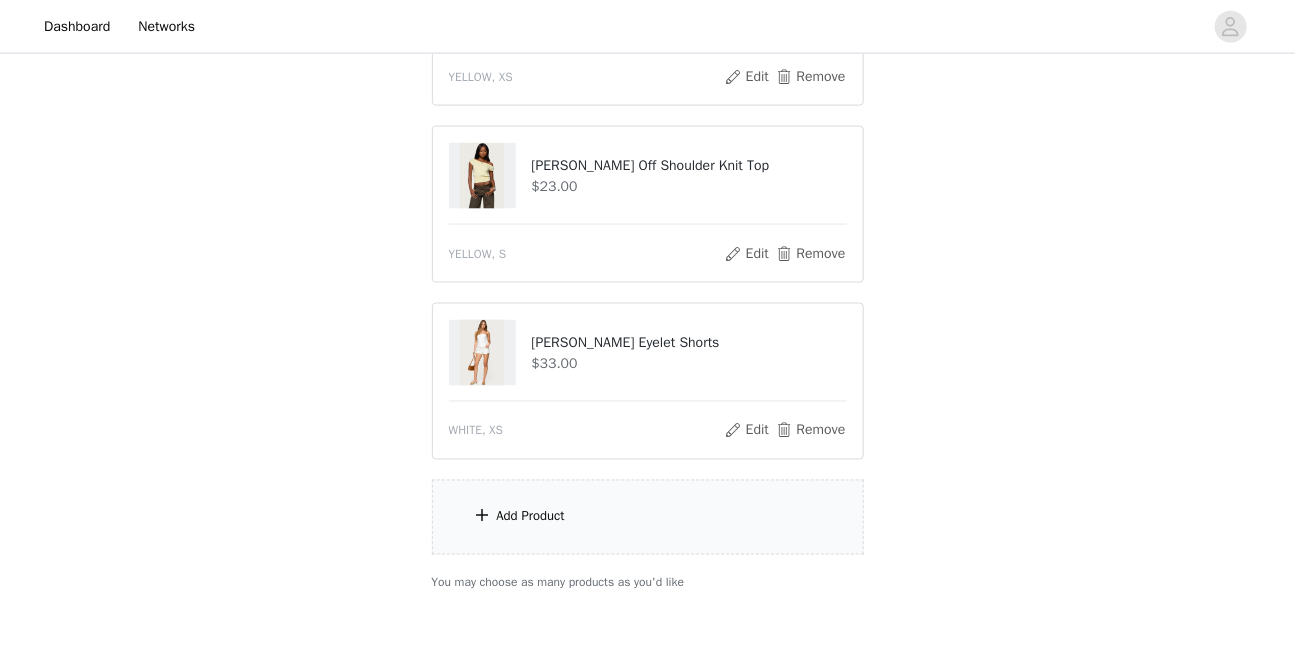 scroll, scrollTop: 1089, scrollLeft: 0, axis: vertical 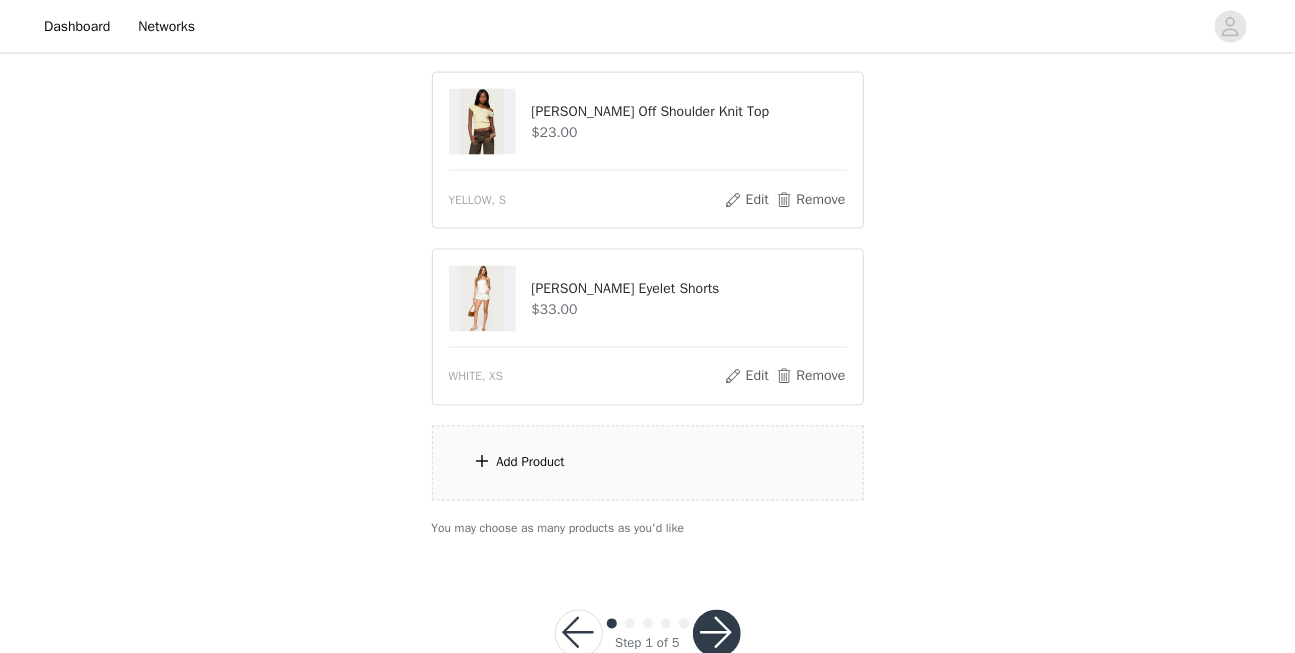 click on "Add Product" at bounding box center [531, 463] 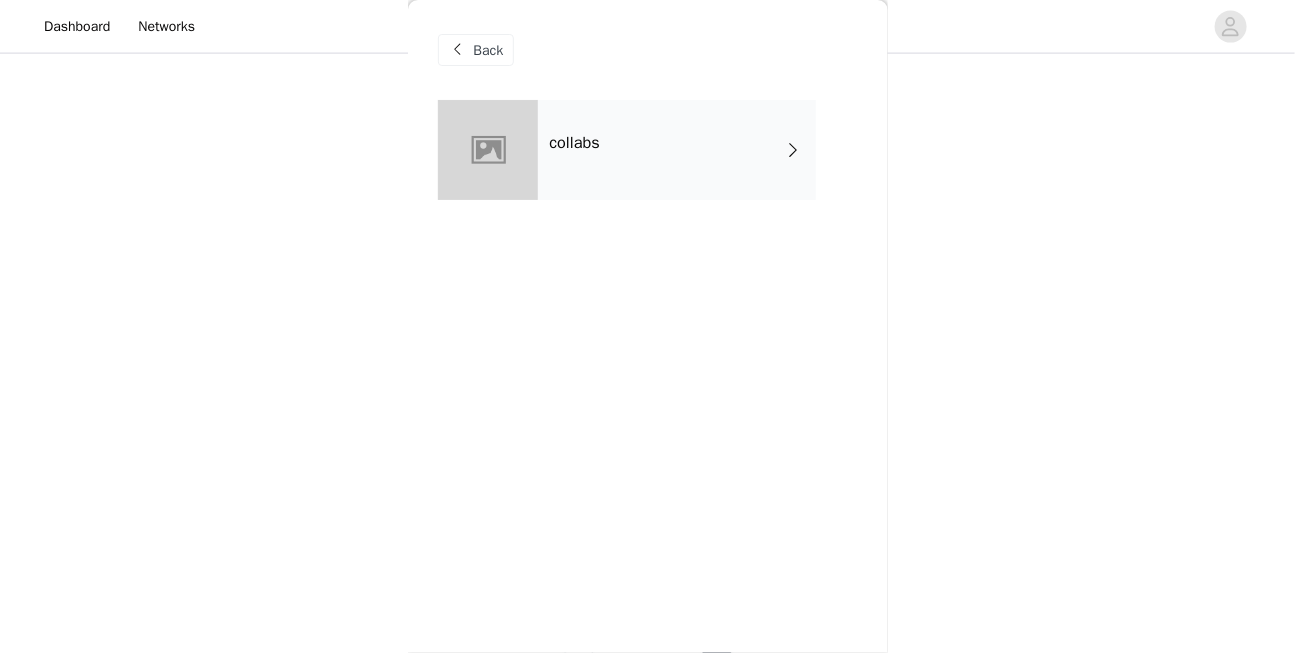 click on "Back" at bounding box center [648, 50] 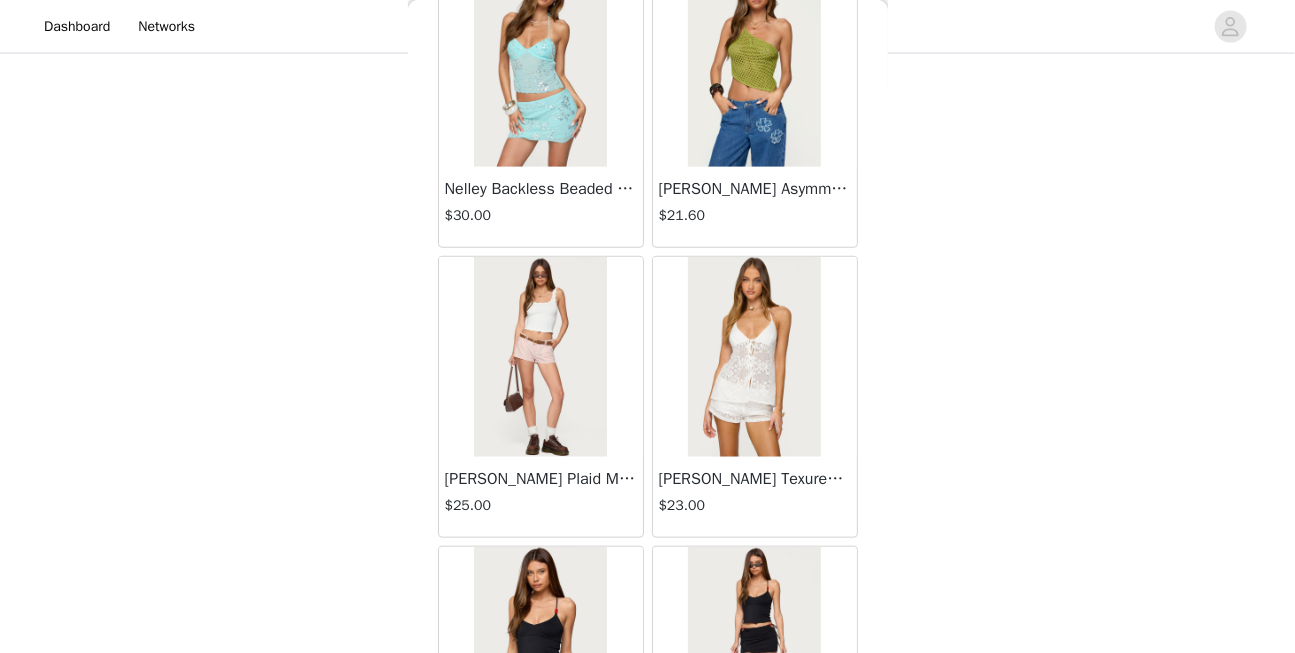 scroll, scrollTop: 441, scrollLeft: 0, axis: vertical 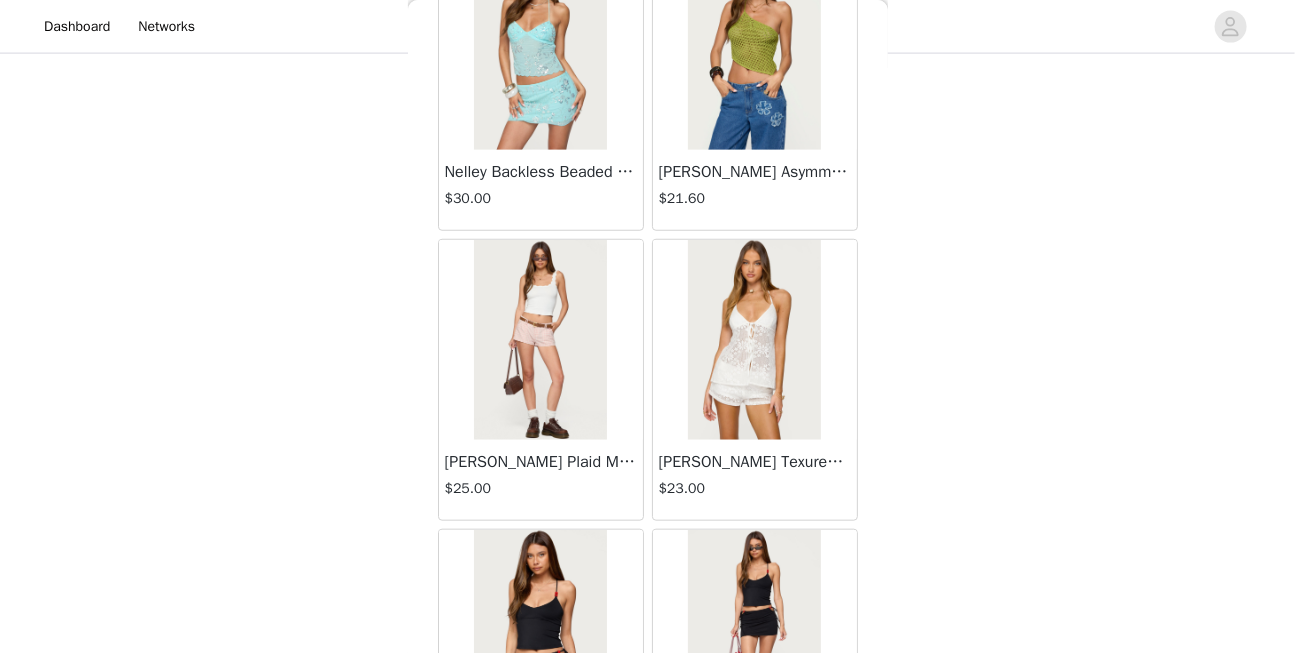 click at bounding box center (754, 340) 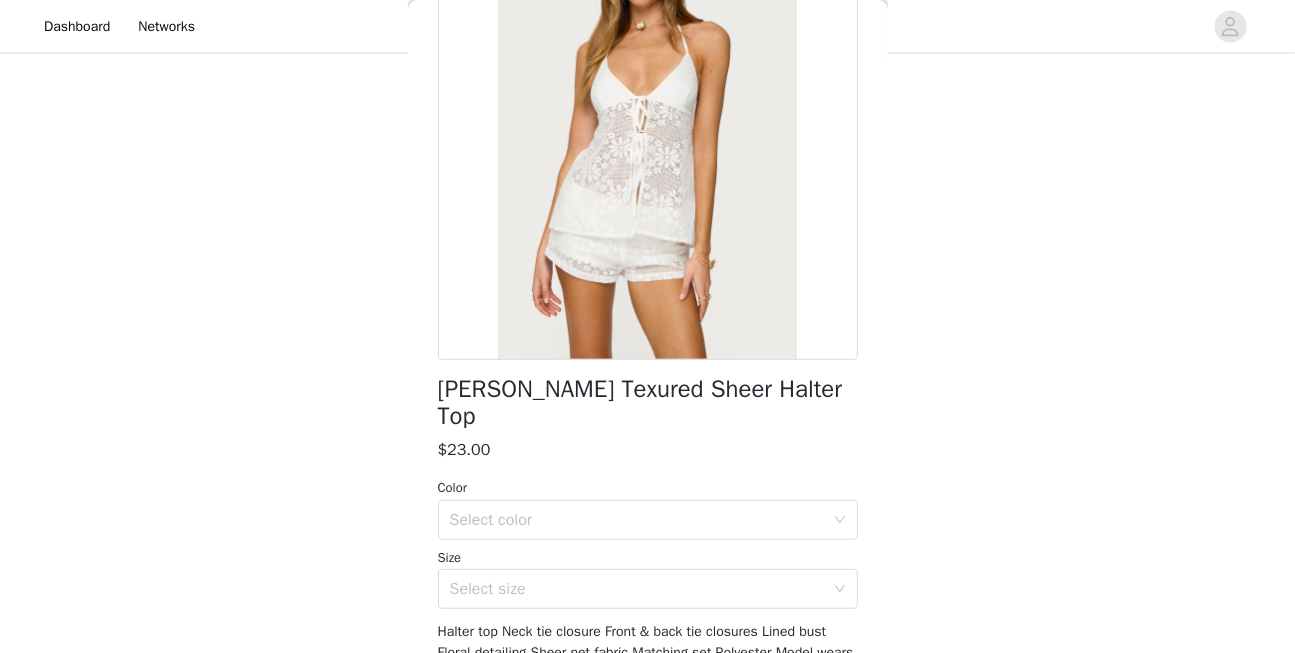 scroll, scrollTop: 45, scrollLeft: 0, axis: vertical 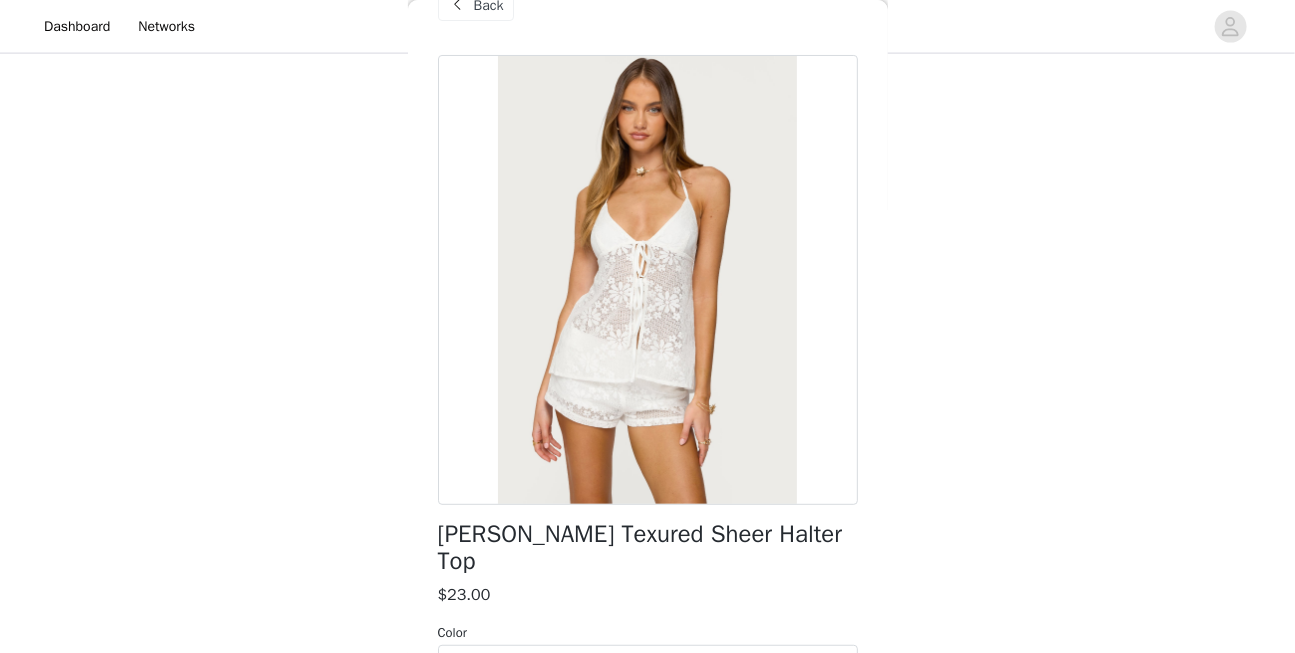 click on "Back" at bounding box center (489, 5) 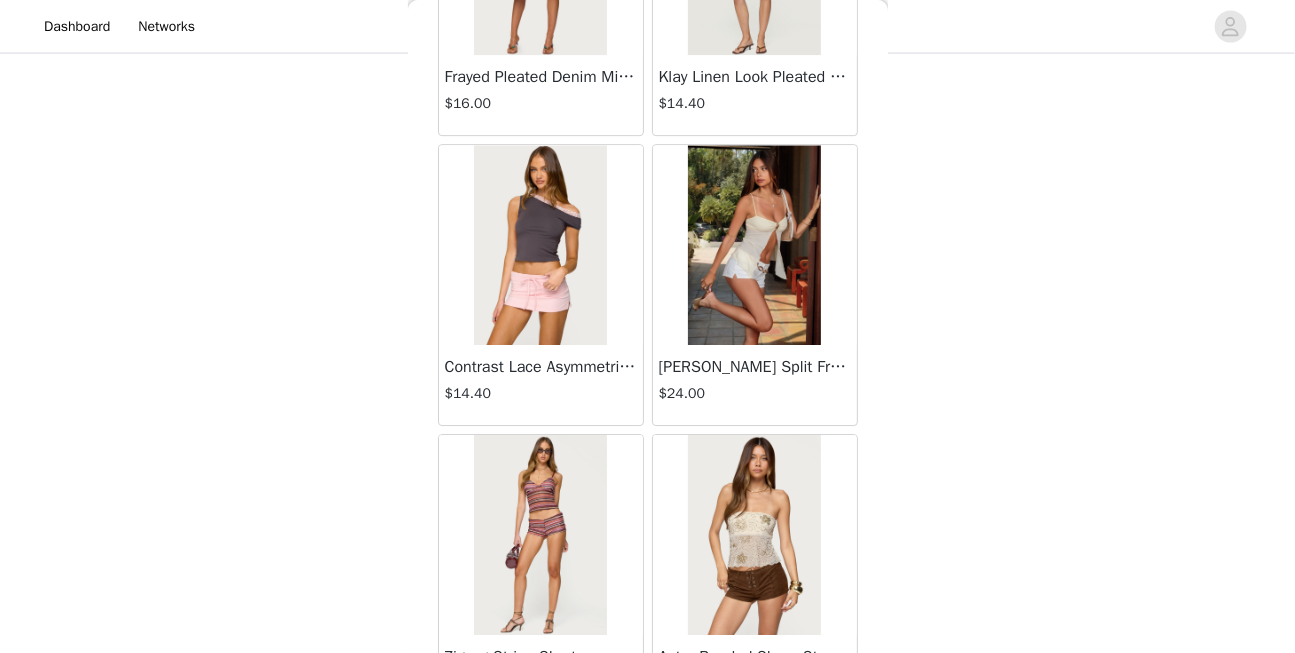 scroll, scrollTop: 2404, scrollLeft: 0, axis: vertical 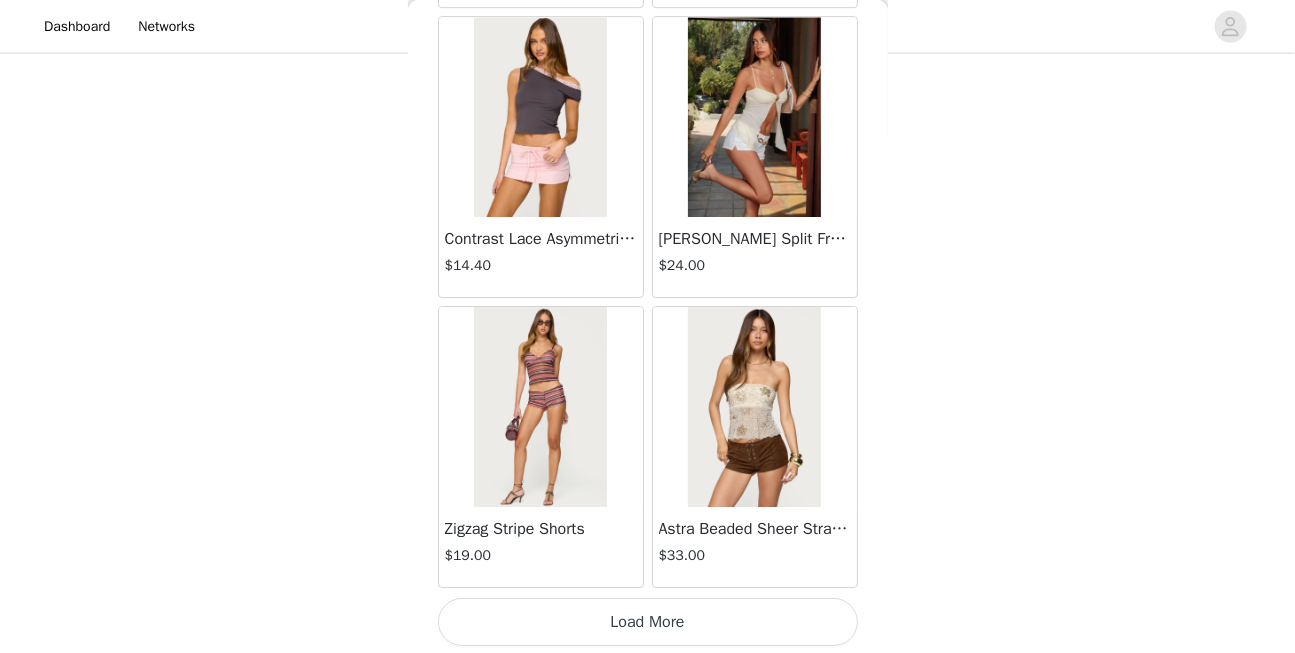 click on "Load More" at bounding box center (648, 622) 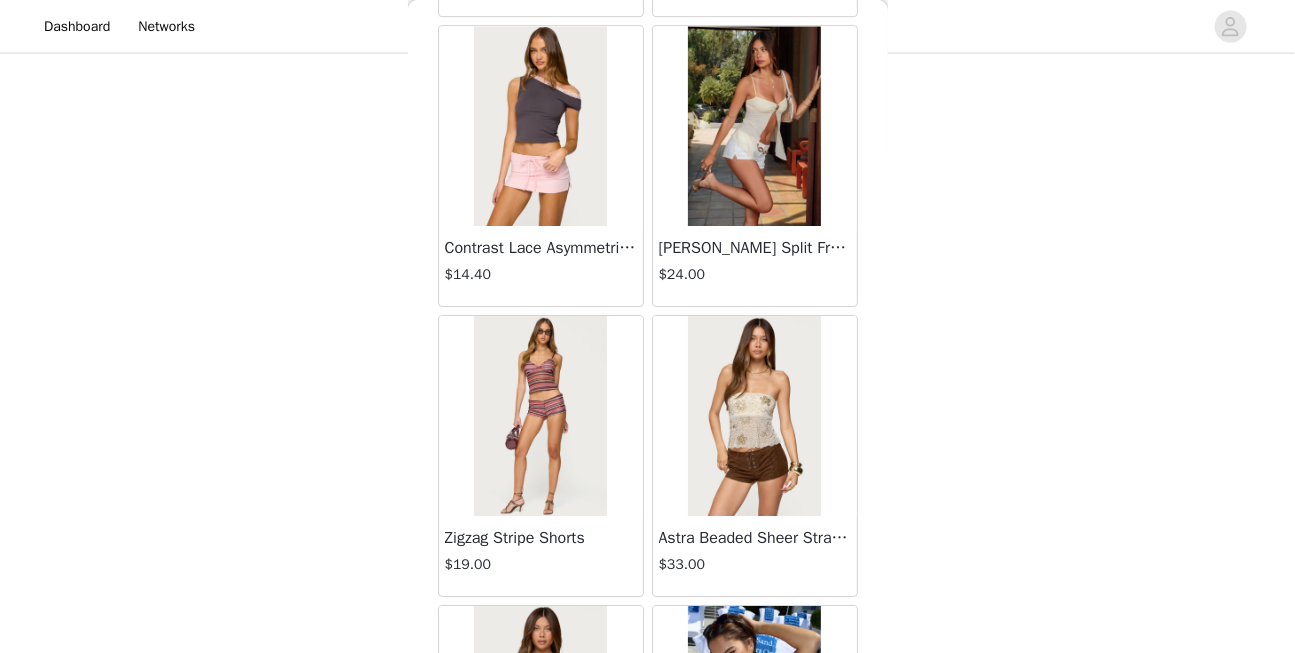 scroll, scrollTop: 1139, scrollLeft: 0, axis: vertical 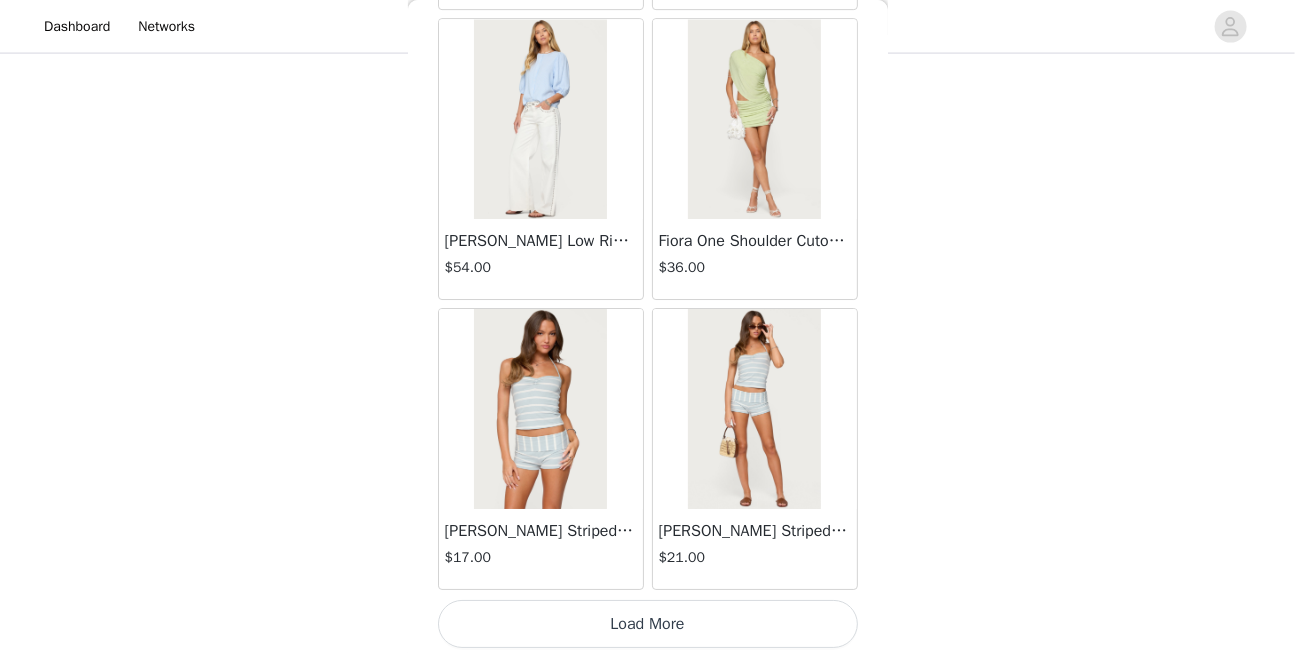click on "Load More" at bounding box center [648, 624] 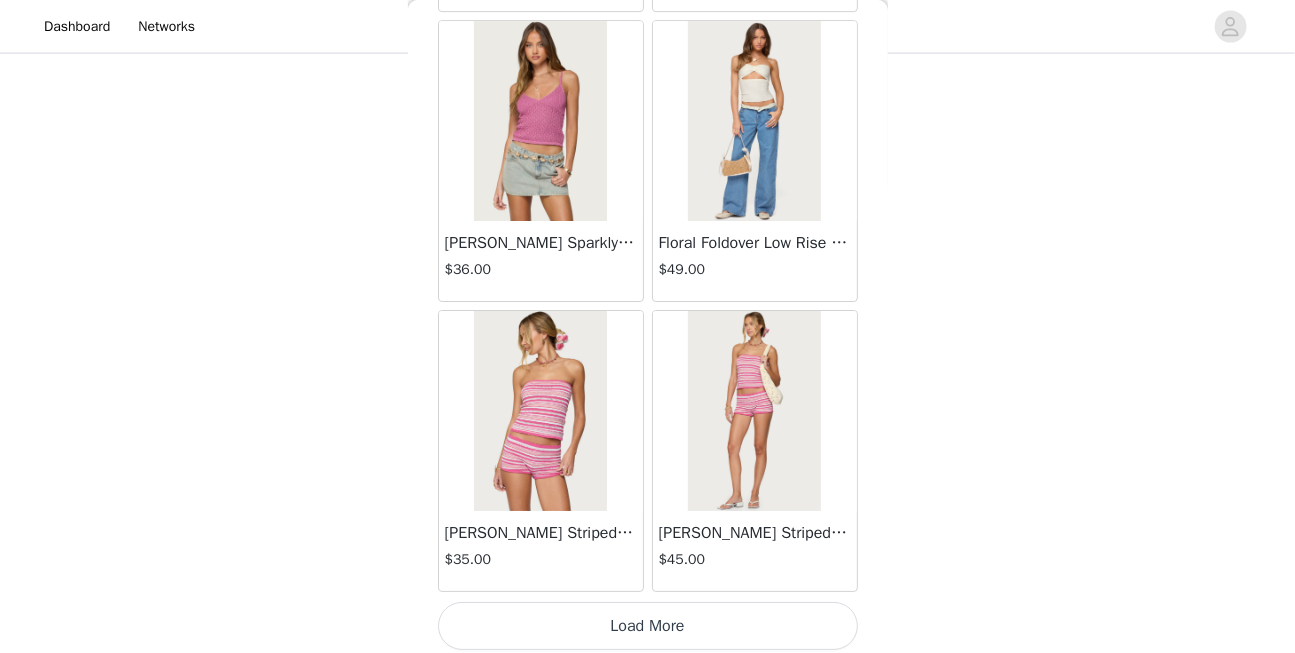 click on "Load More" at bounding box center [648, 626] 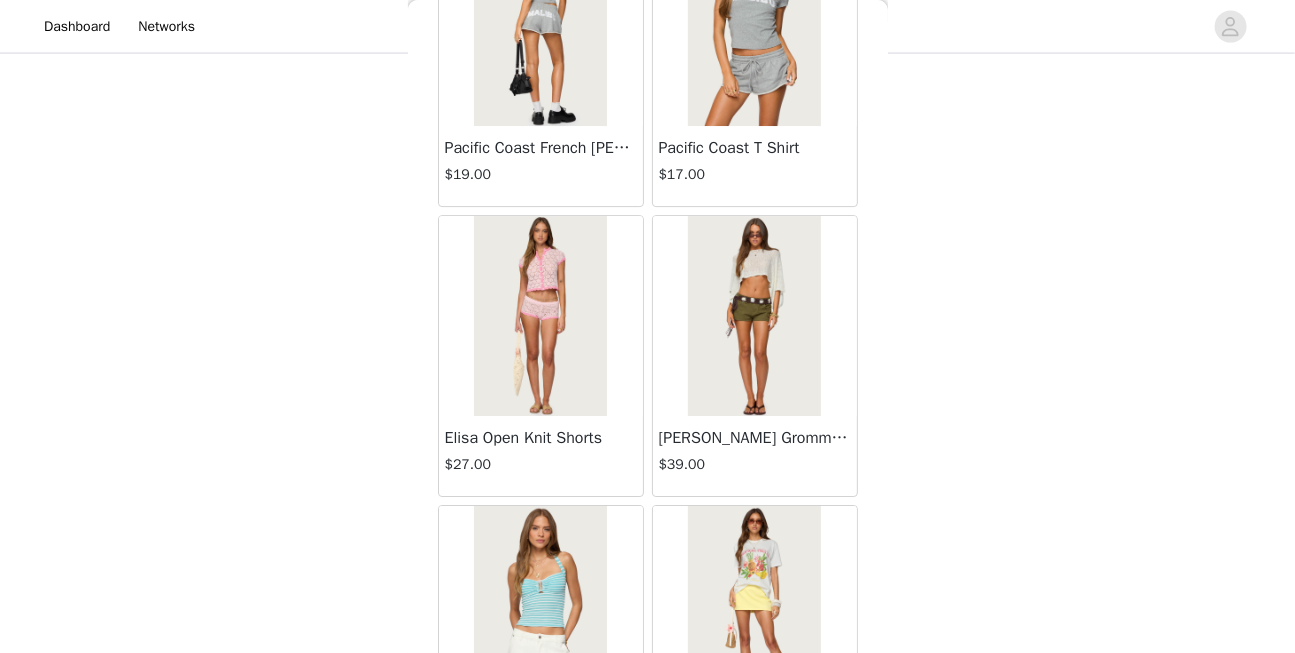 scroll, scrollTop: 11099, scrollLeft: 0, axis: vertical 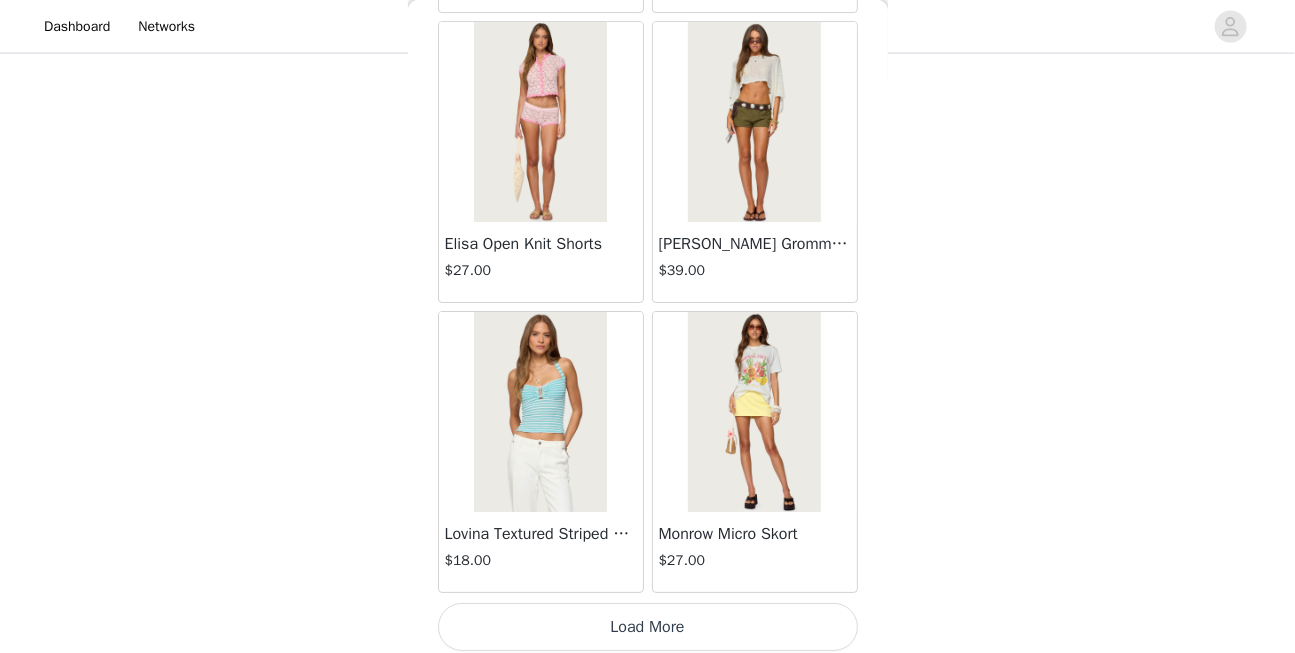 click on "Load More" at bounding box center (648, 627) 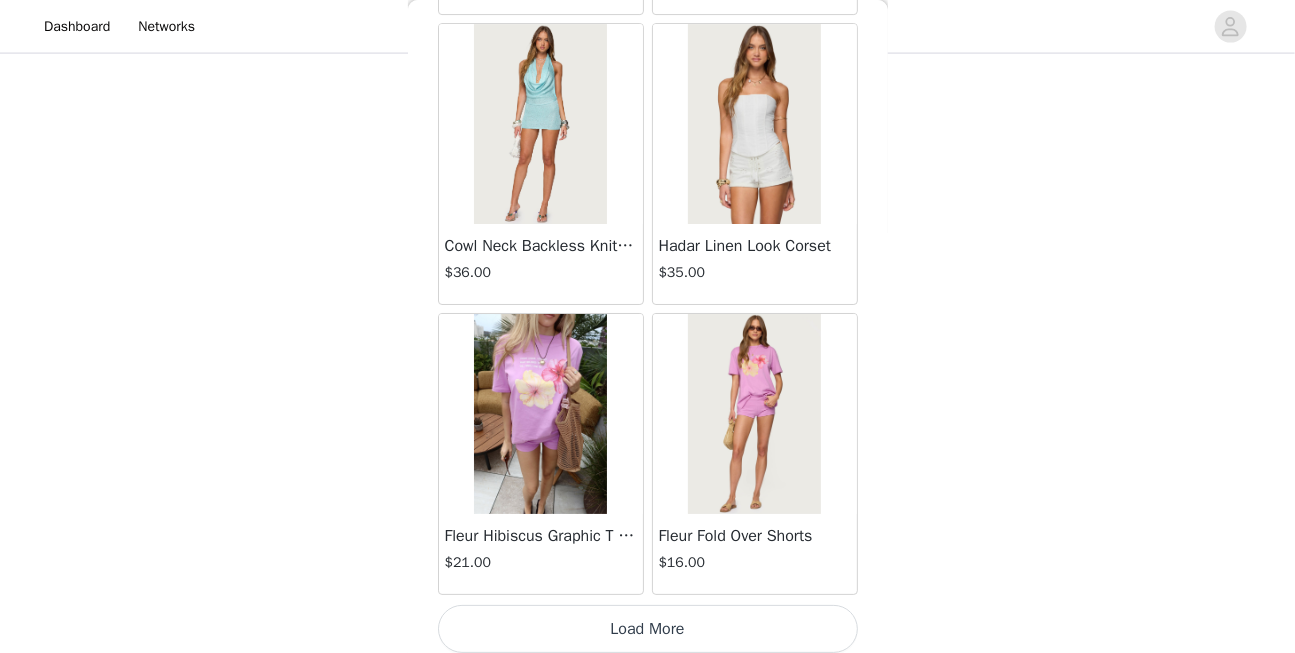 click on "Load More" at bounding box center (648, 629) 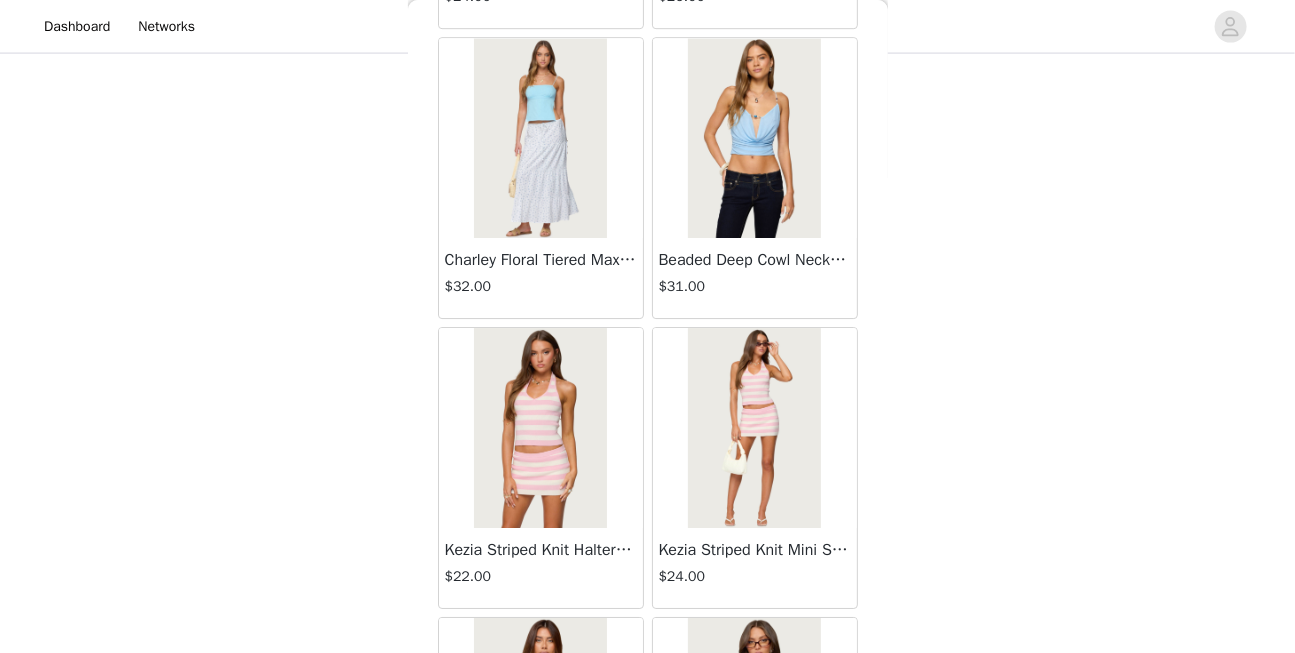 scroll, scrollTop: 16895, scrollLeft: 0, axis: vertical 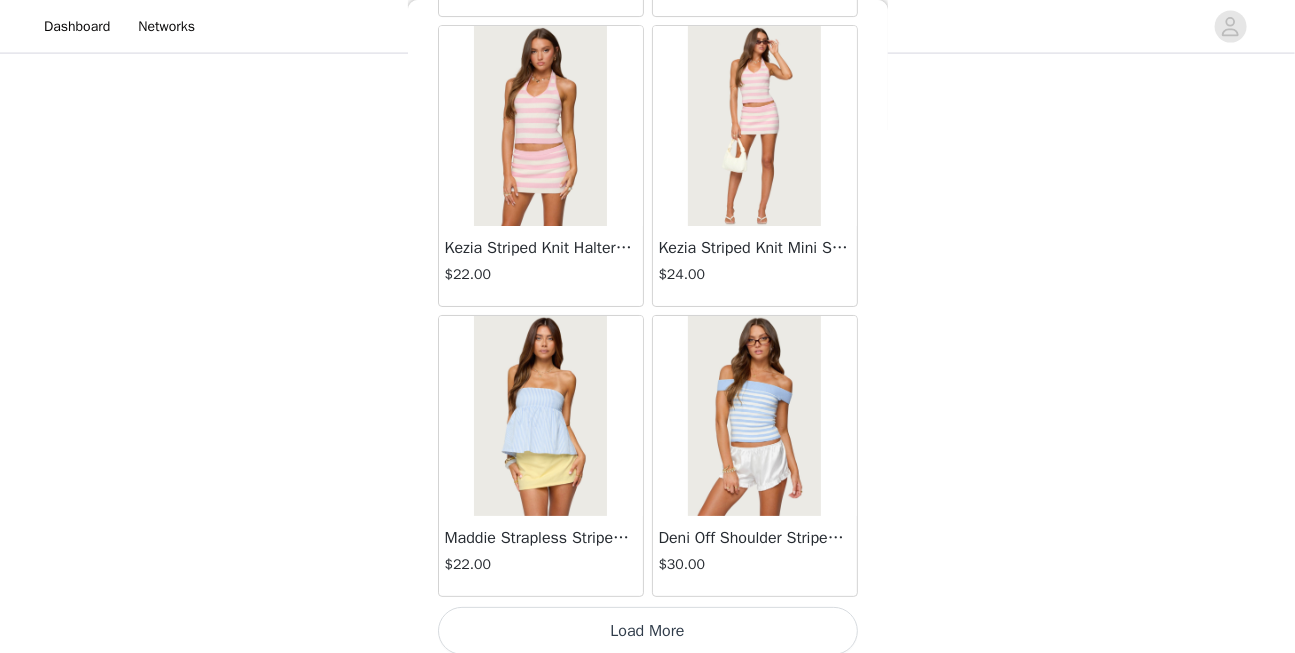 click on "Load More" at bounding box center [648, 631] 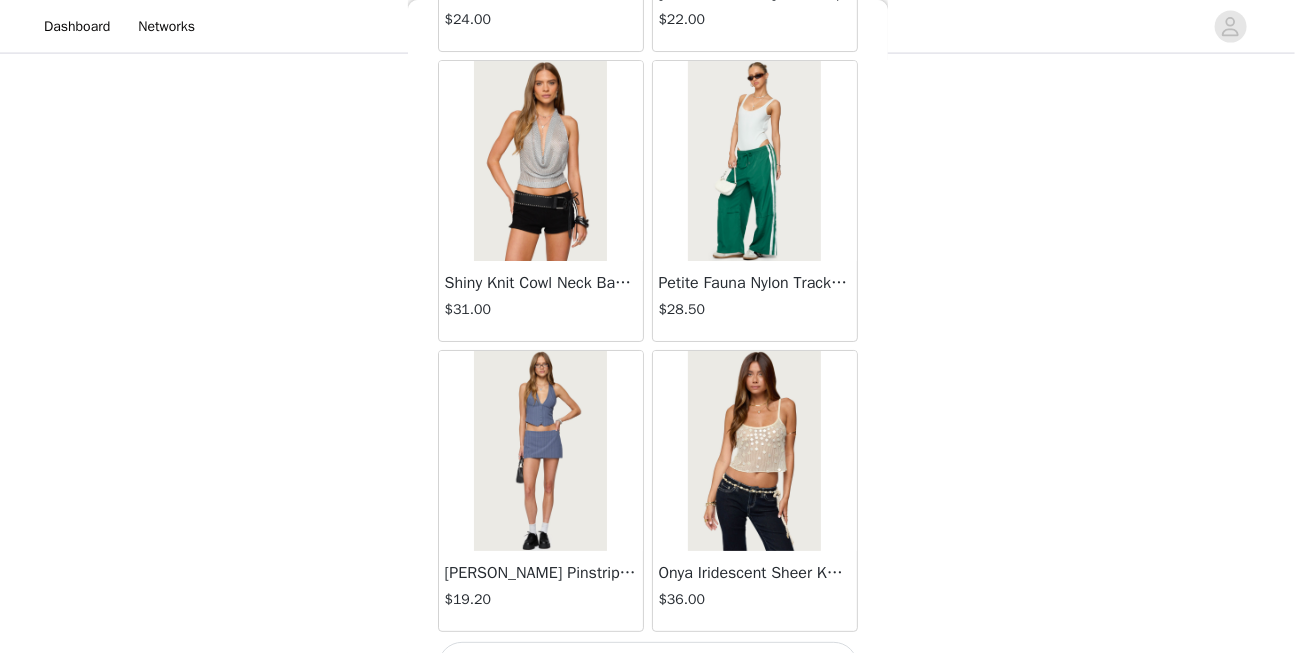 scroll, scrollTop: 19793, scrollLeft: 0, axis: vertical 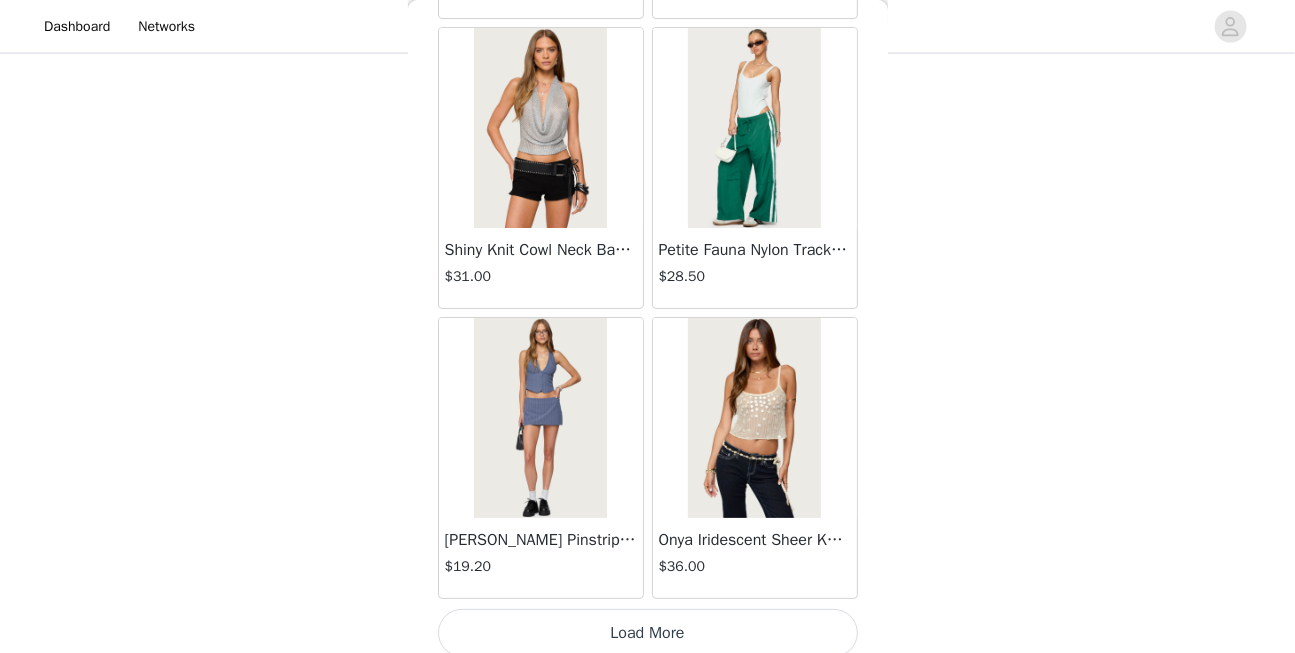 click on "Load More" at bounding box center [648, 633] 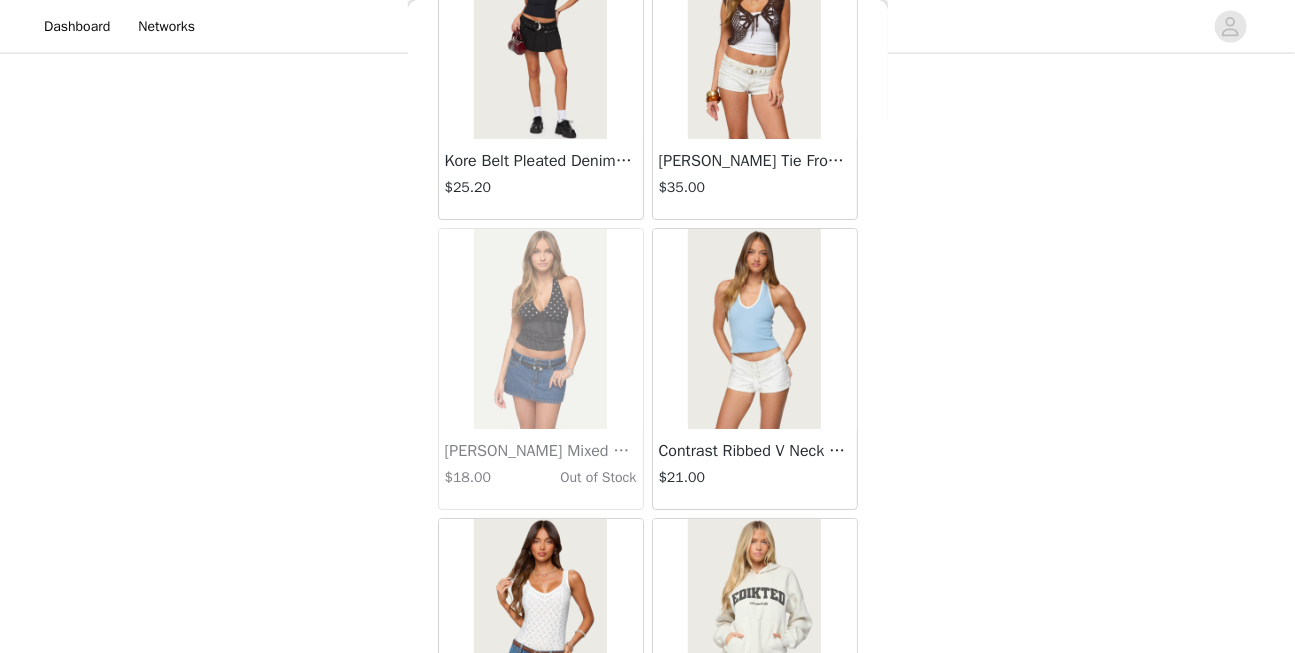scroll, scrollTop: 22691, scrollLeft: 0, axis: vertical 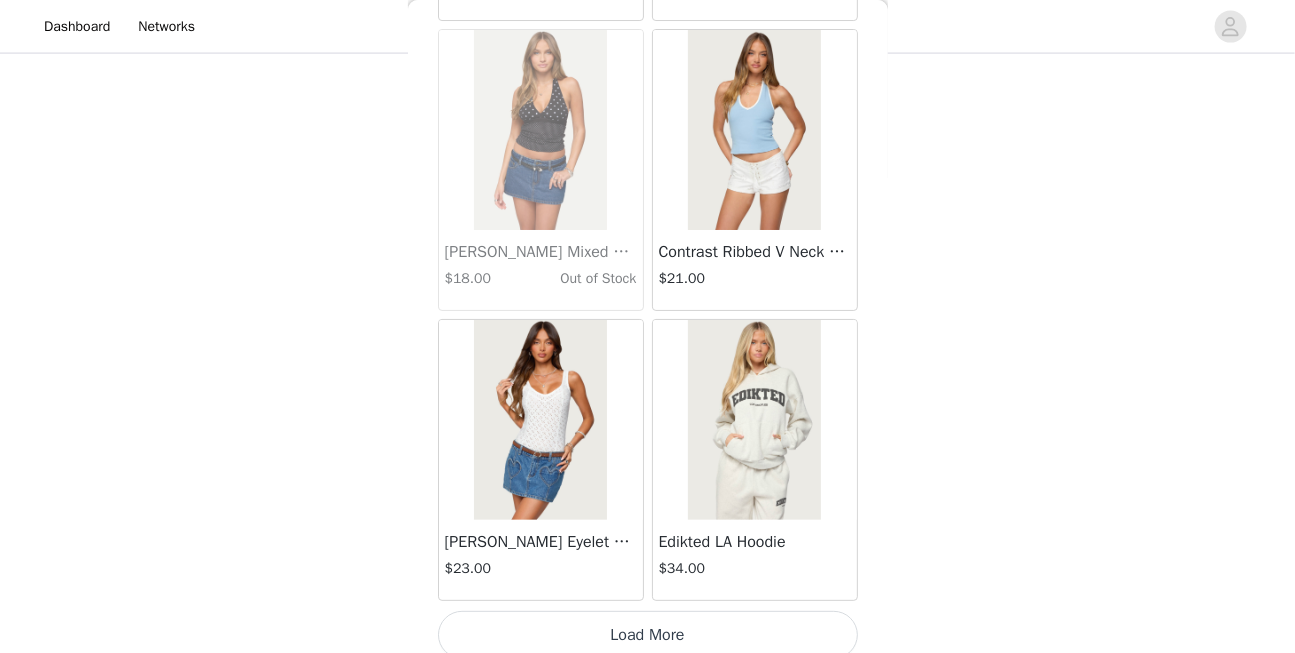 click on "Load More" at bounding box center [648, 635] 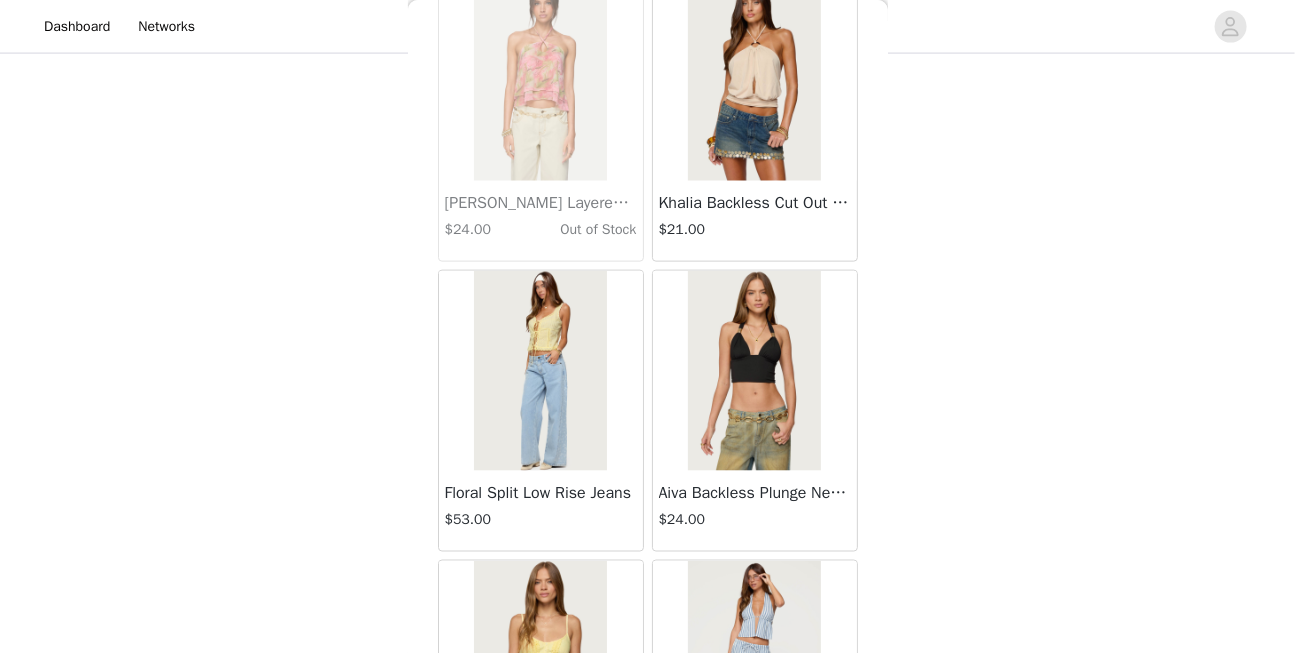 scroll, scrollTop: 23523, scrollLeft: 0, axis: vertical 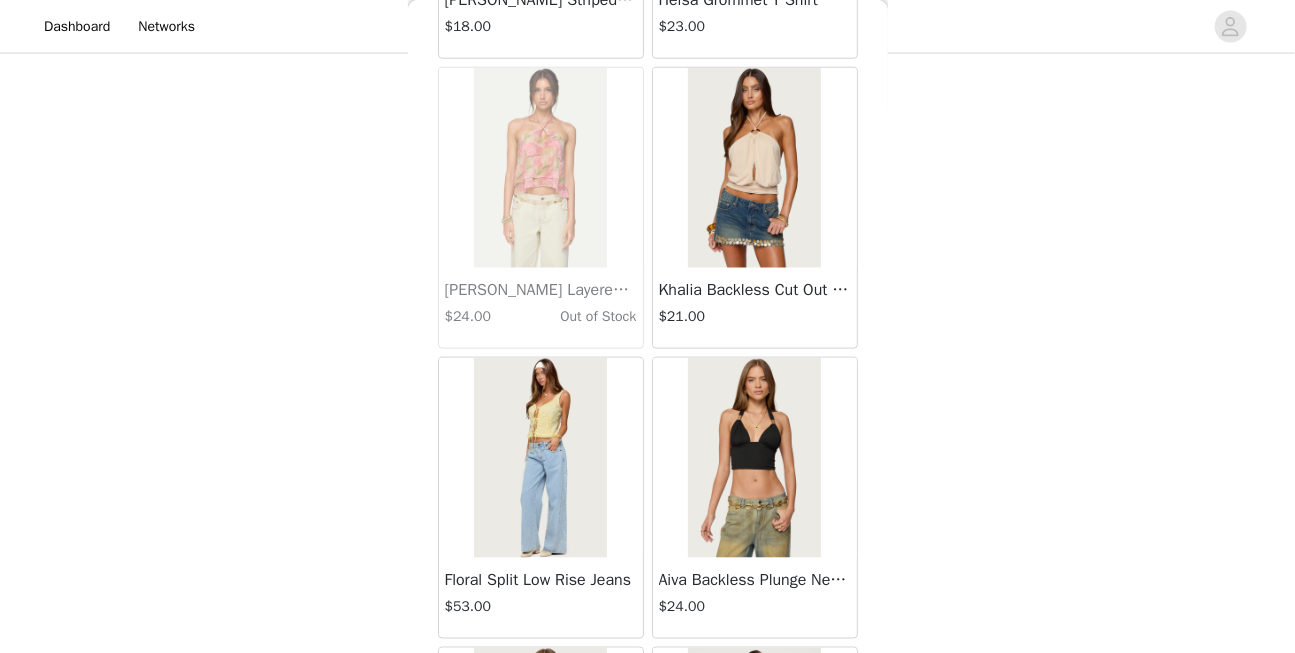 click at bounding box center [754, 168] 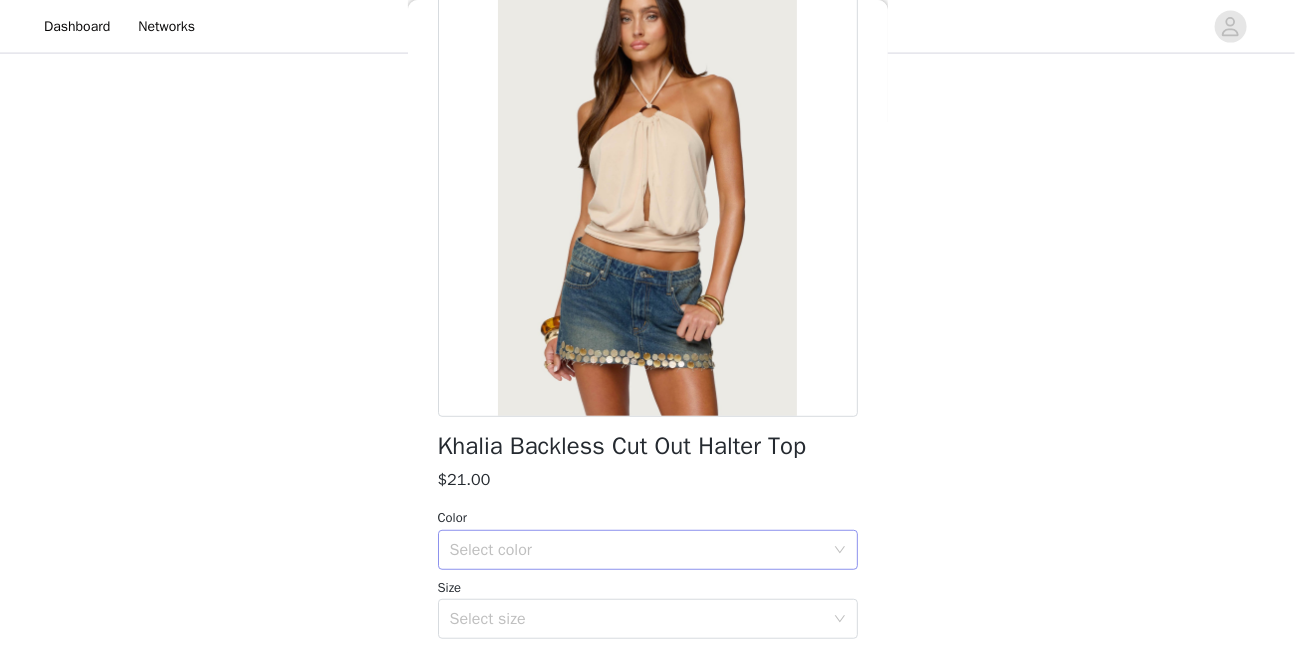 scroll, scrollTop: 0, scrollLeft: 0, axis: both 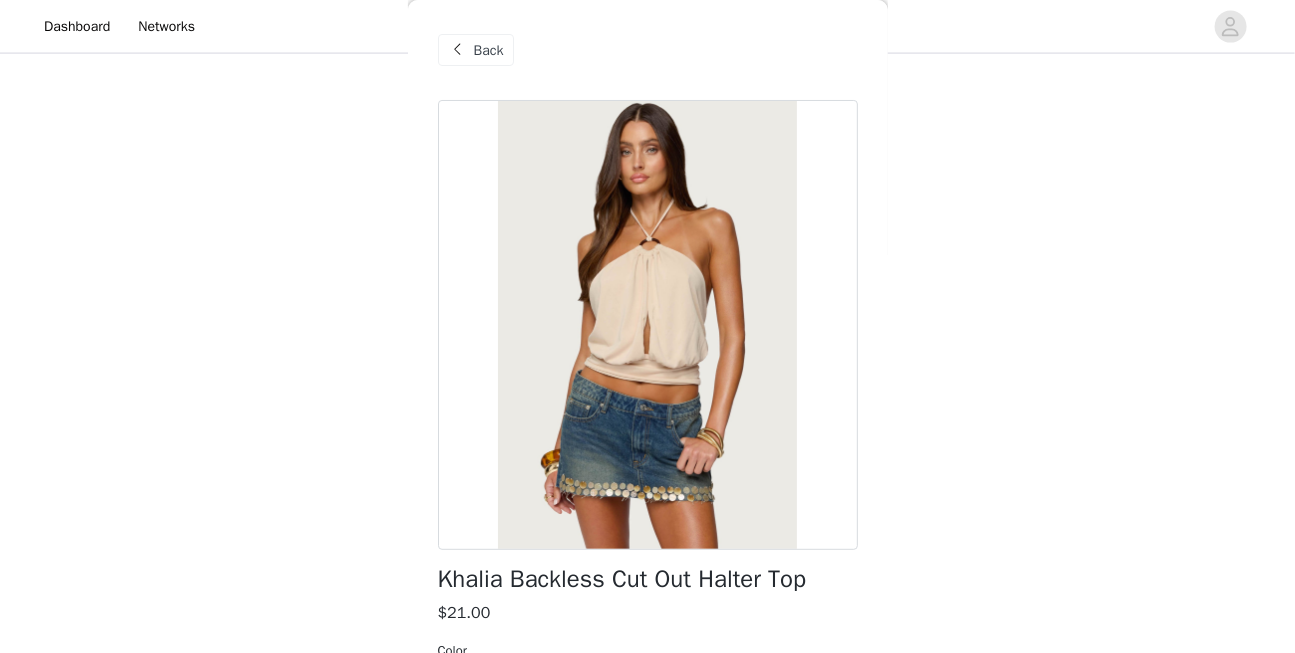 click on "Back" at bounding box center (489, 50) 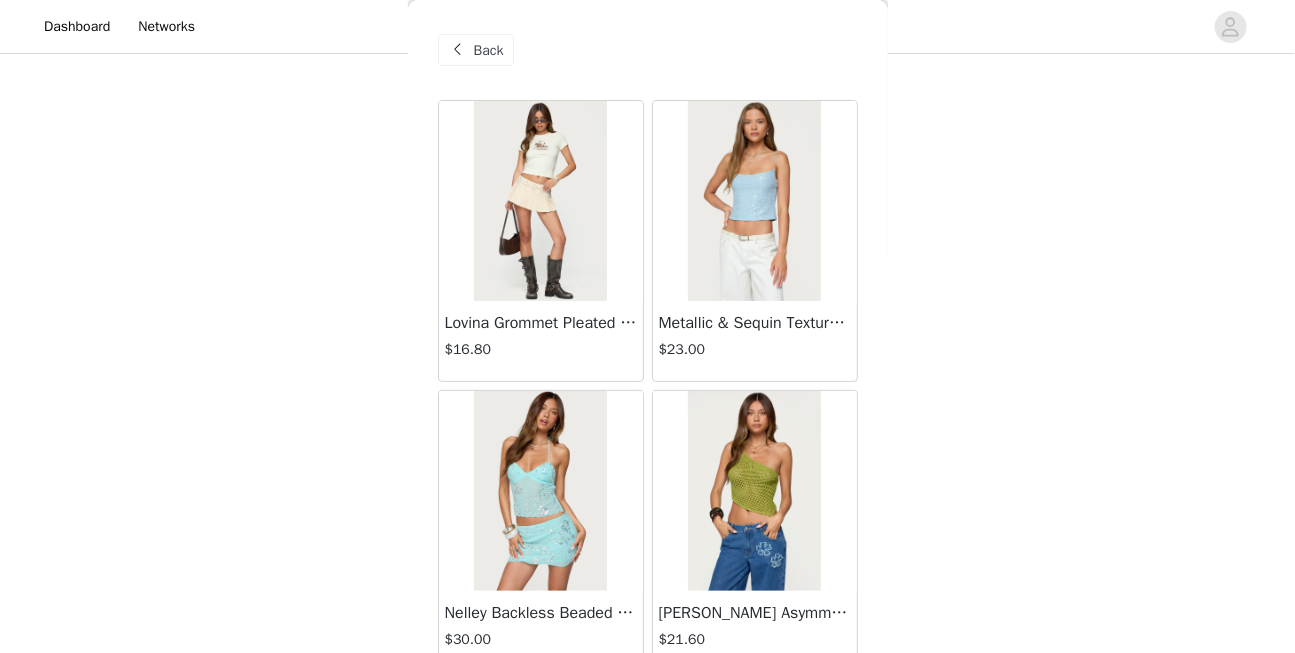 scroll, scrollTop: 0, scrollLeft: 0, axis: both 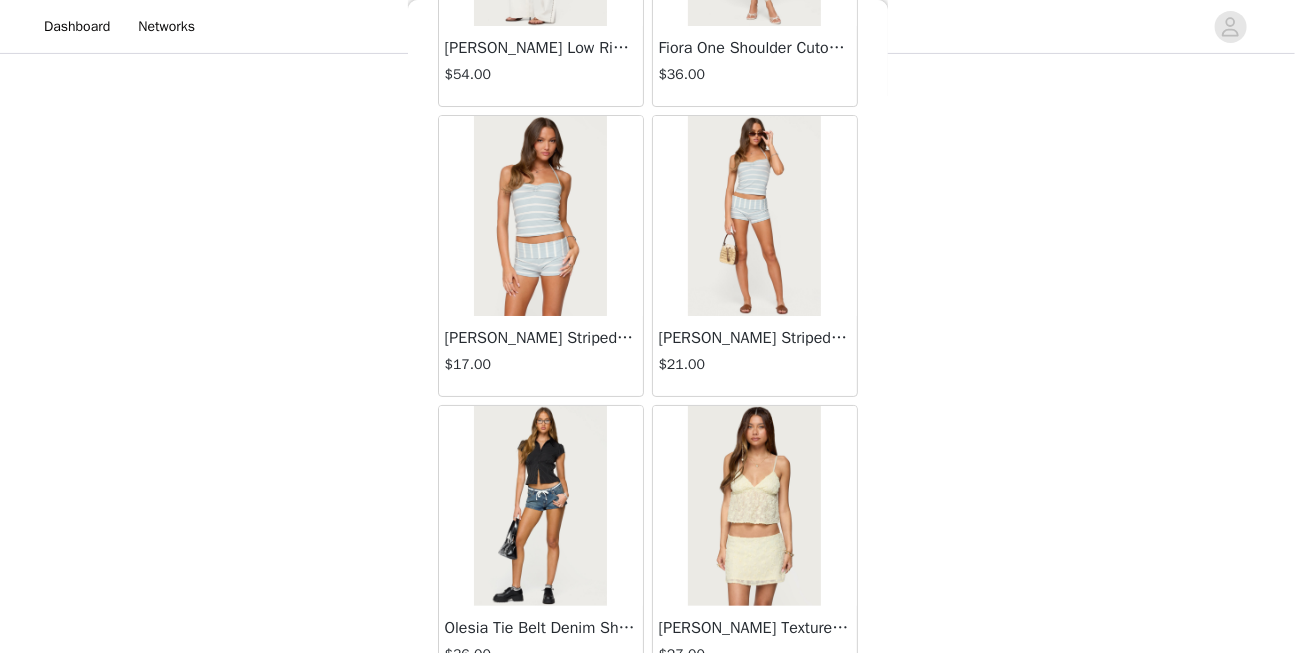 click at bounding box center [540, 216] 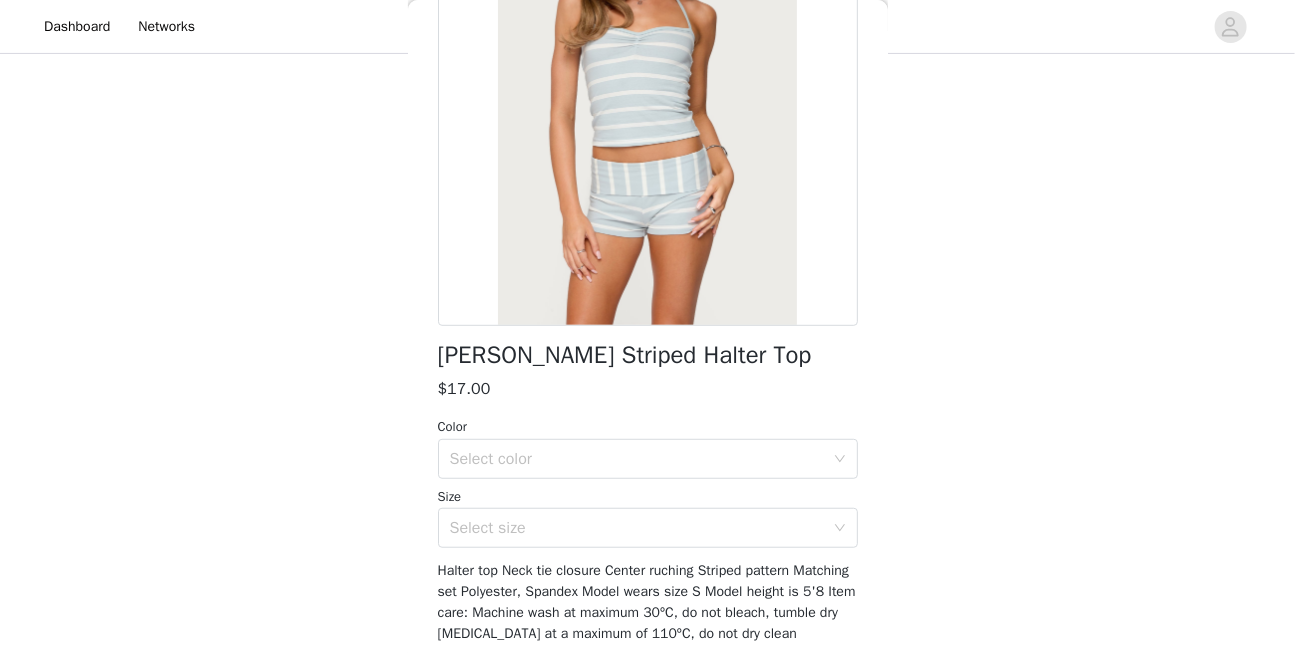 scroll, scrollTop: 240, scrollLeft: 0, axis: vertical 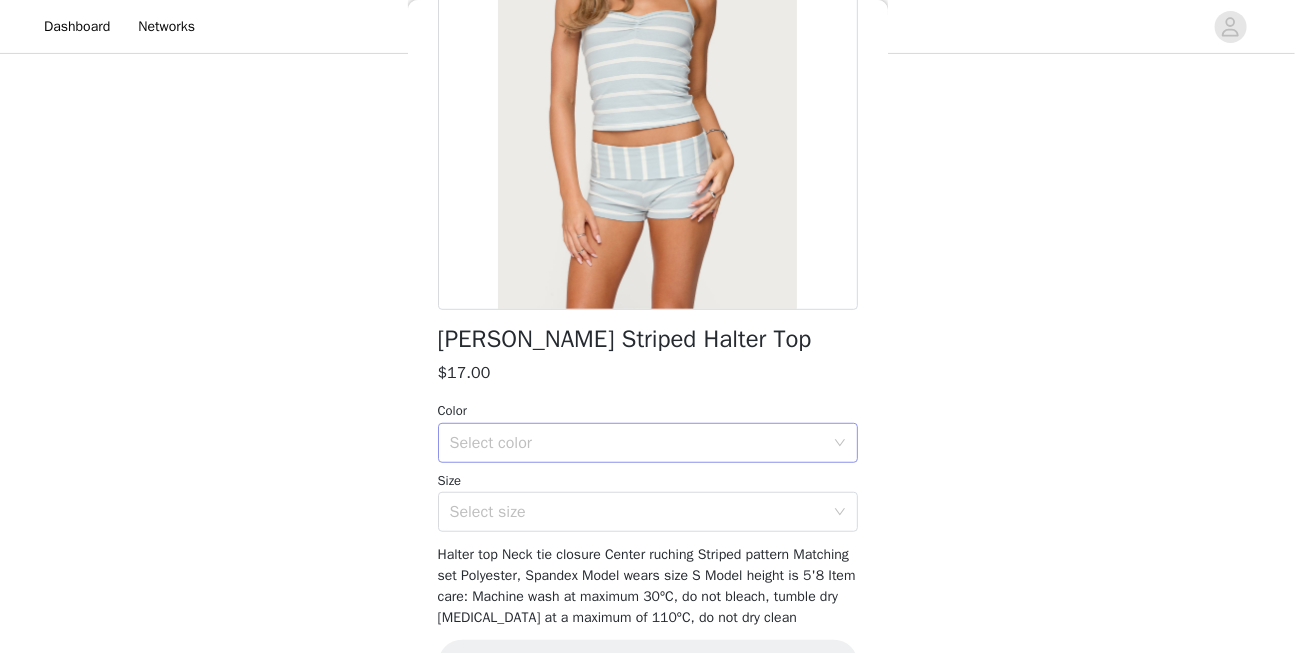 click on "Select color" at bounding box center [637, 443] 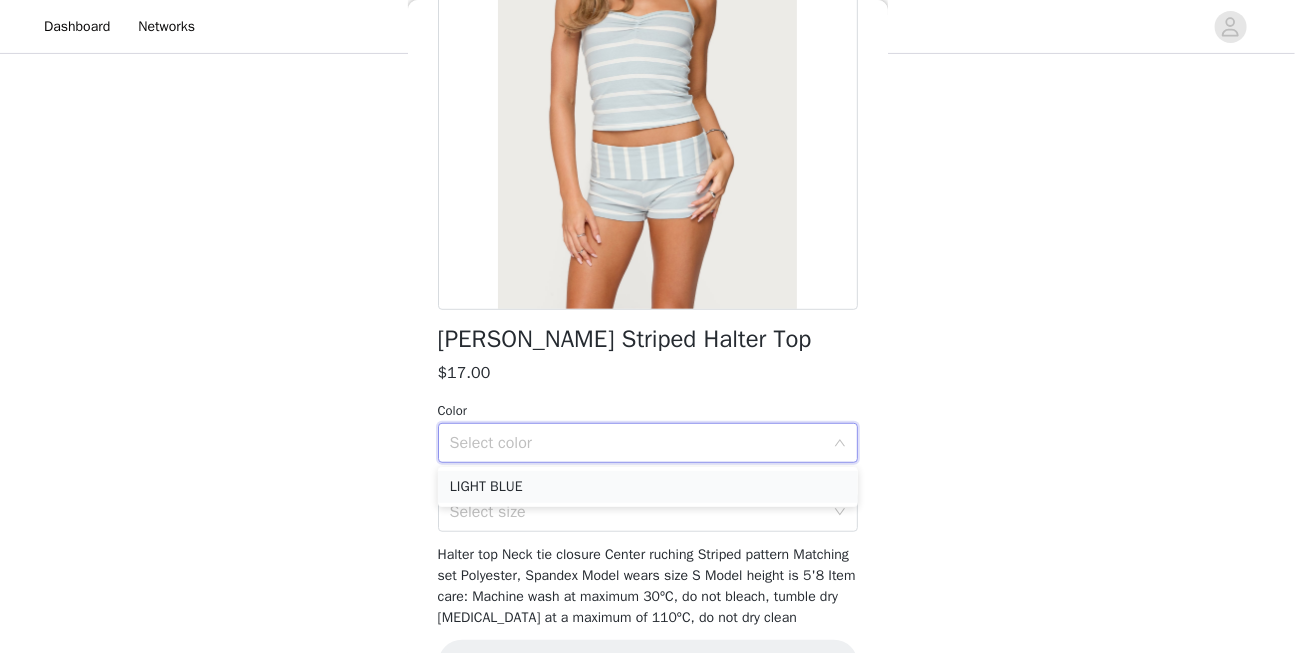 click on "LIGHT BLUE" at bounding box center (648, 487) 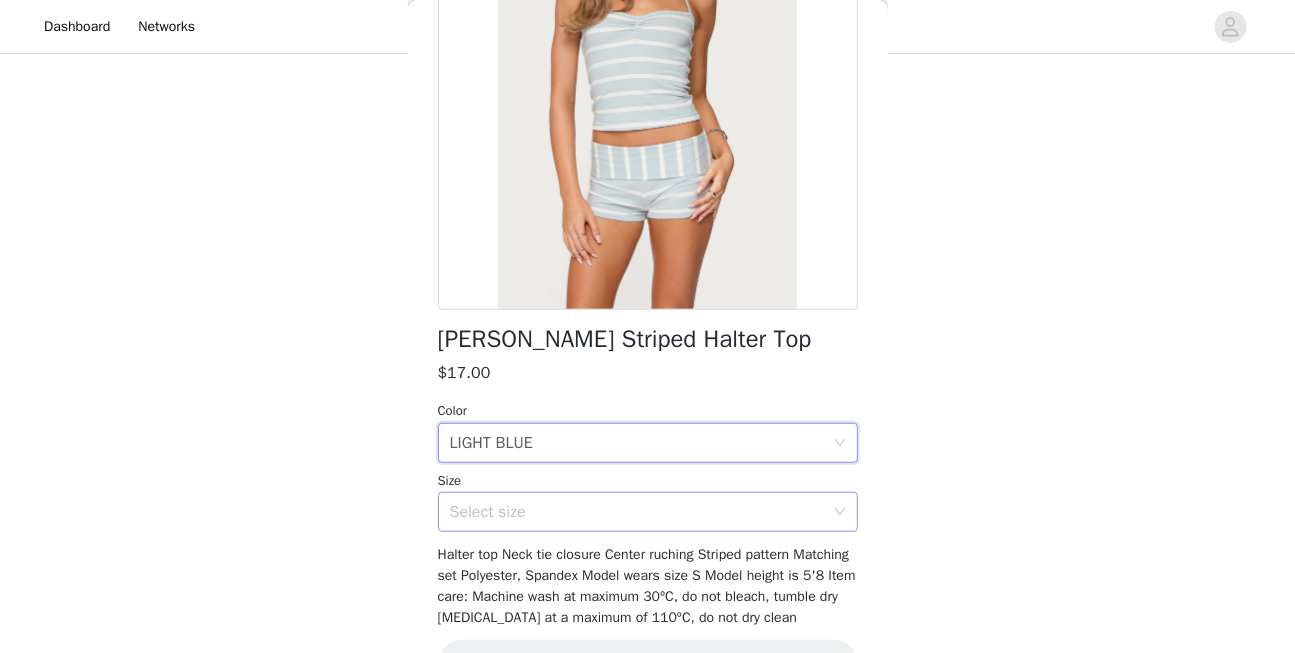 click on "Select size" at bounding box center (637, 512) 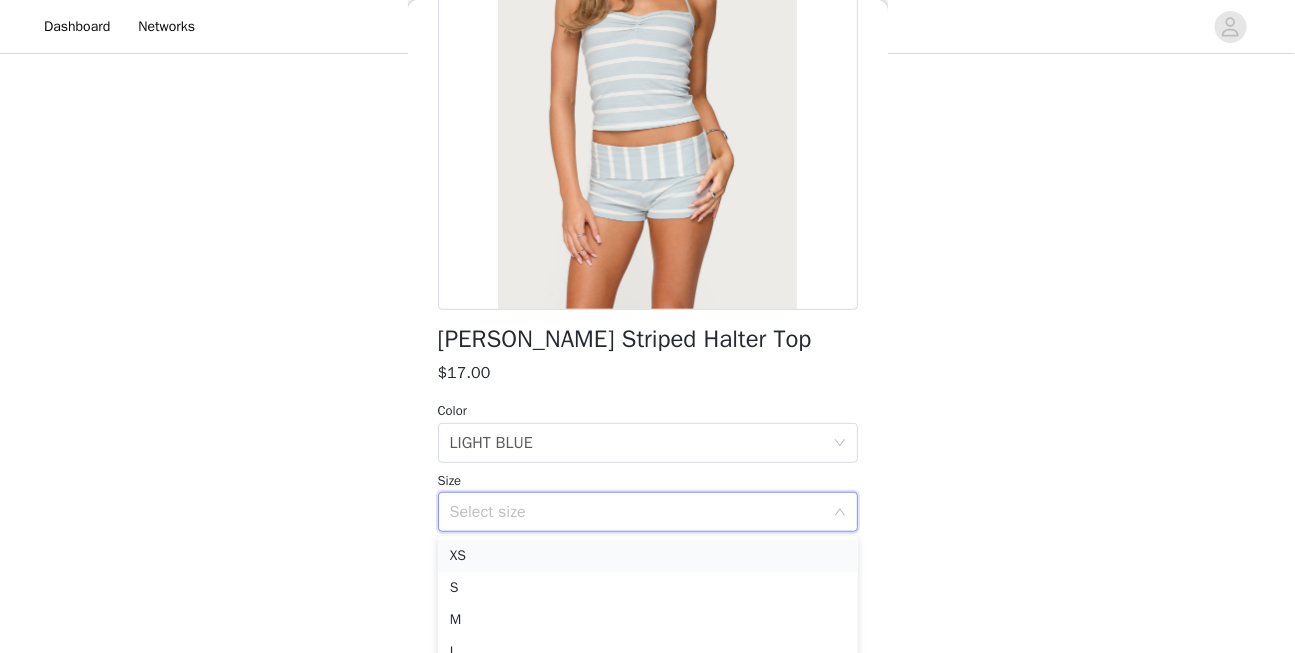 click on "XS" at bounding box center (648, 556) 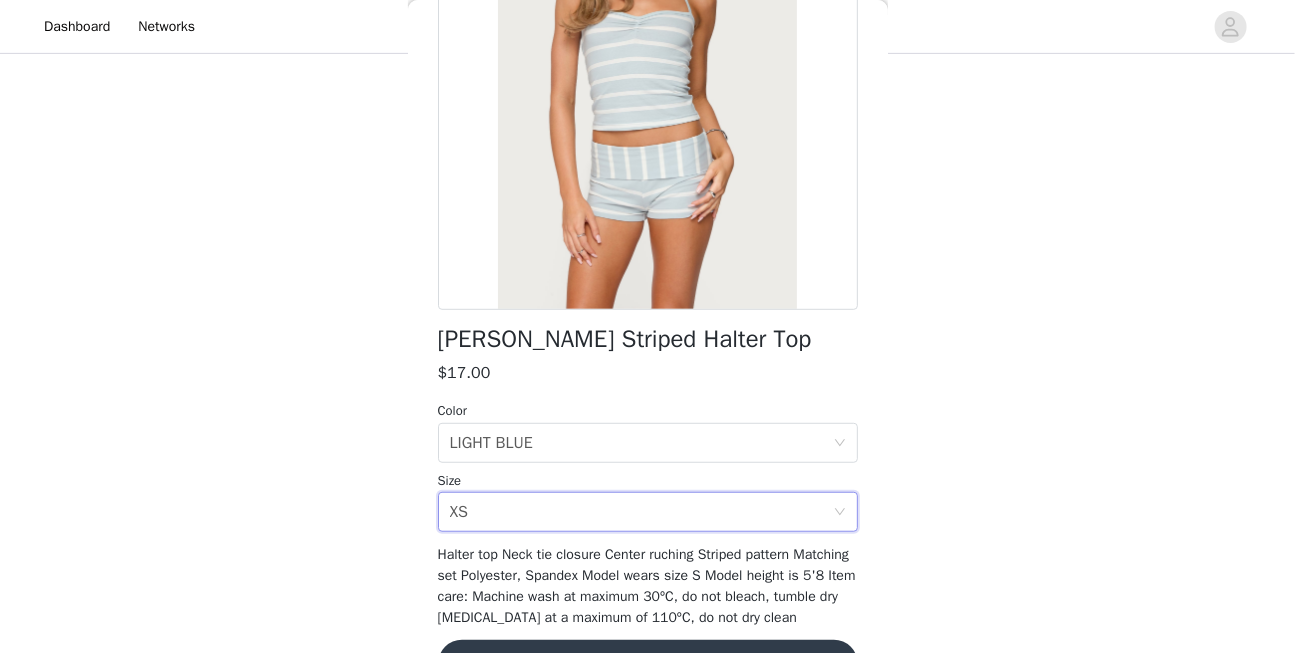 scroll, scrollTop: 362, scrollLeft: 0, axis: vertical 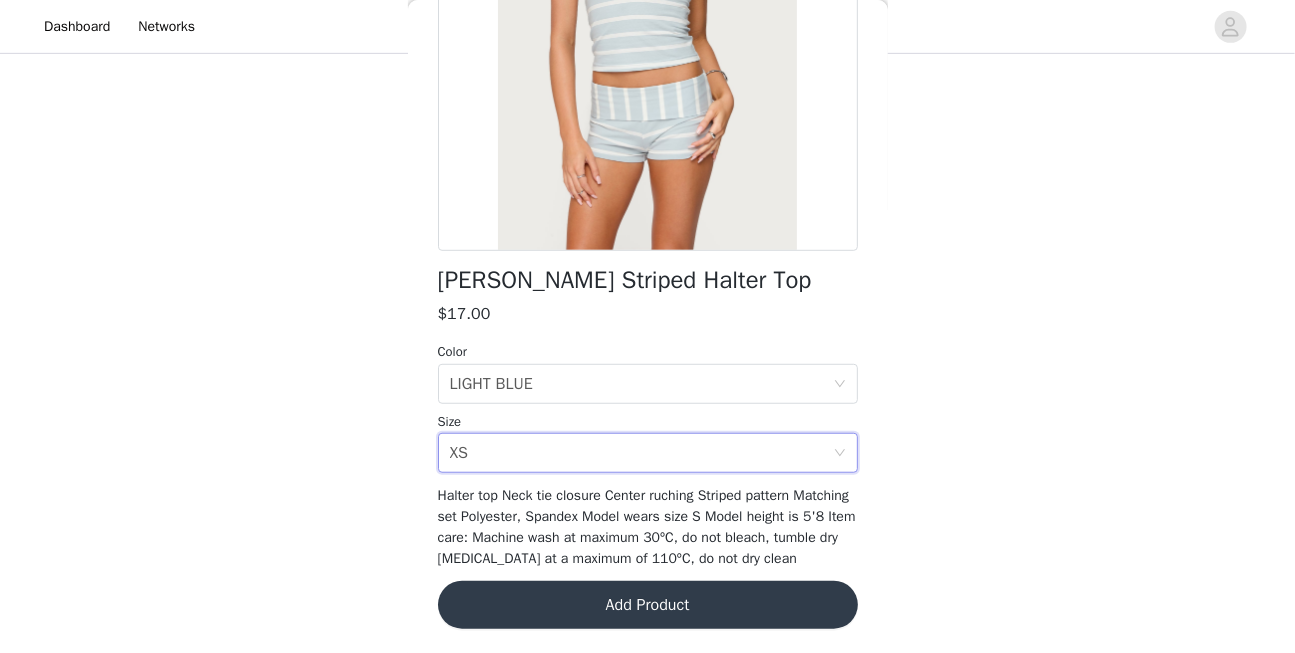 click on "Add Product" at bounding box center (648, 605) 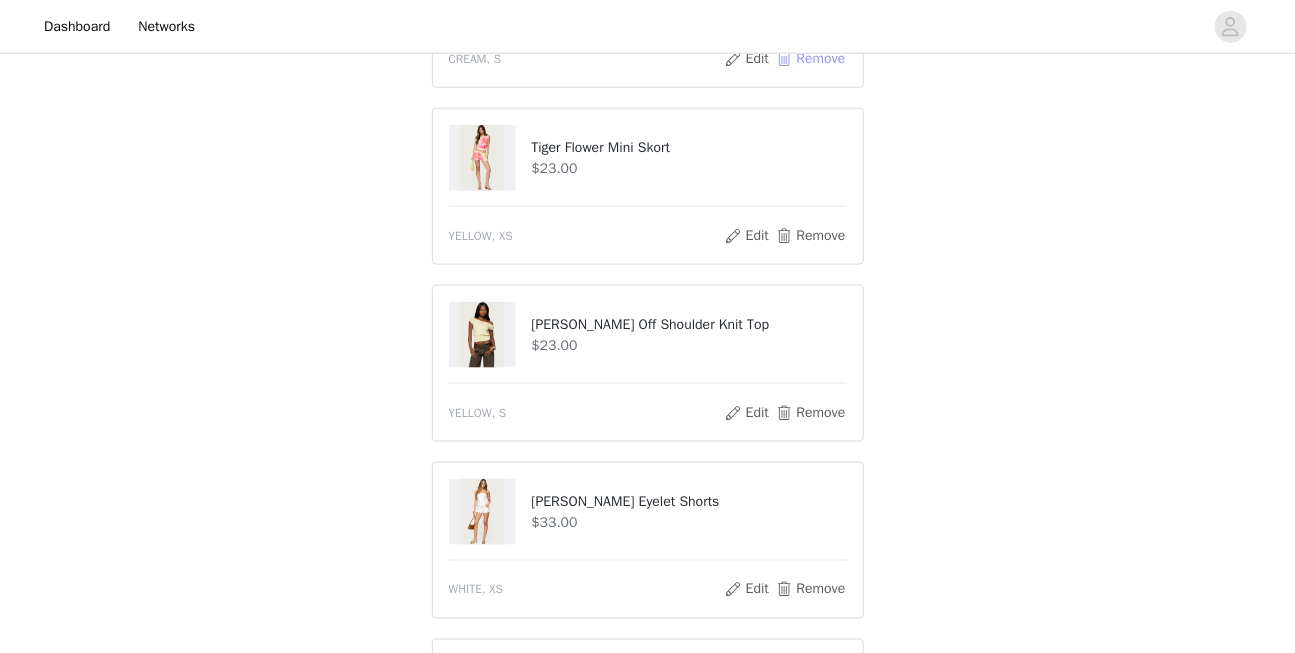 scroll, scrollTop: 1033, scrollLeft: 0, axis: vertical 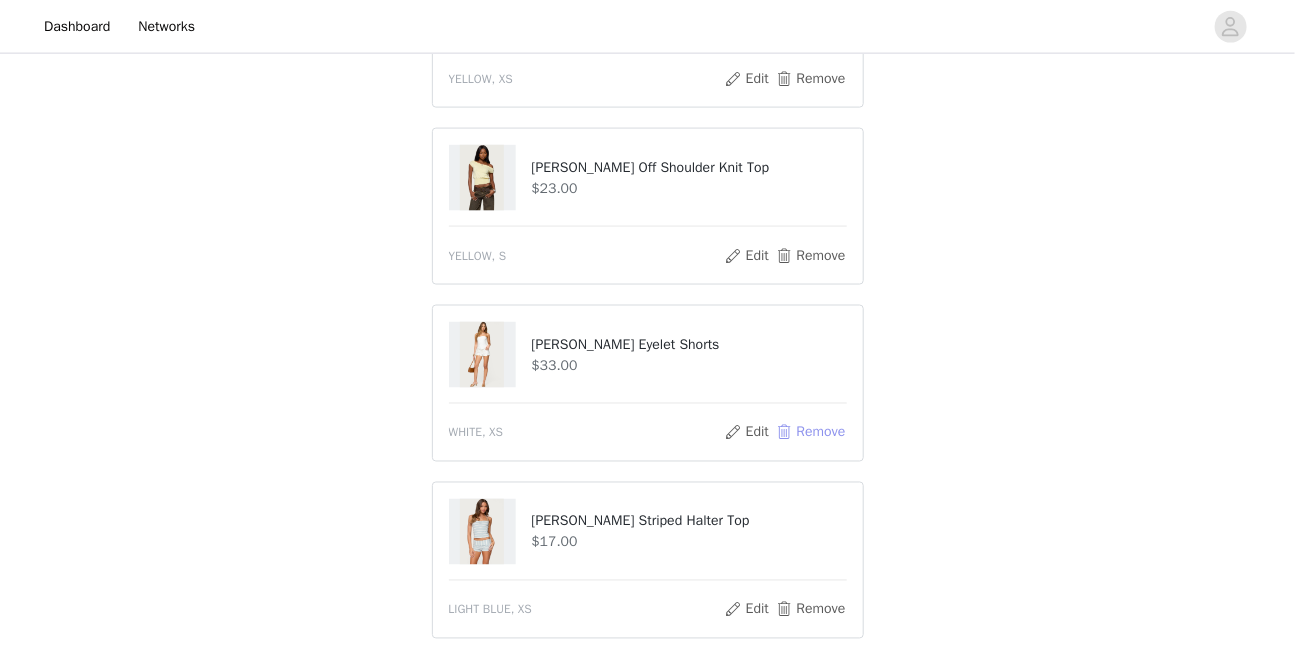 click on "Remove" at bounding box center [810, 433] 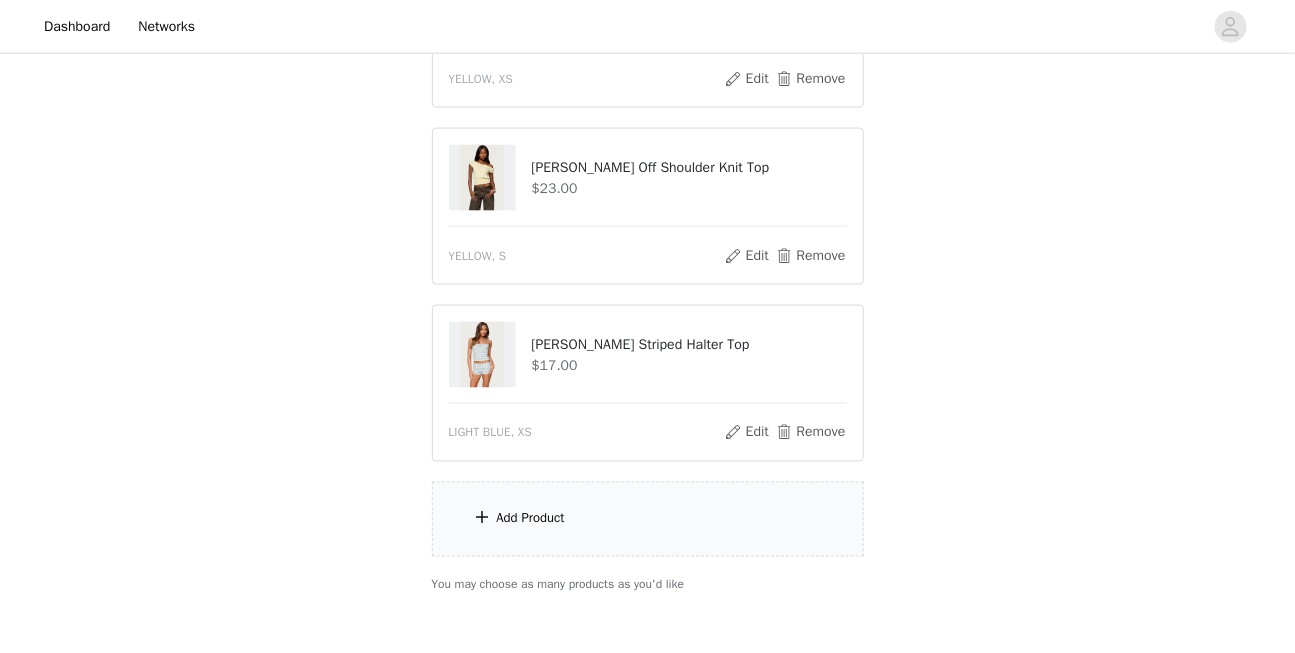 click on "Add Product" at bounding box center [648, 519] 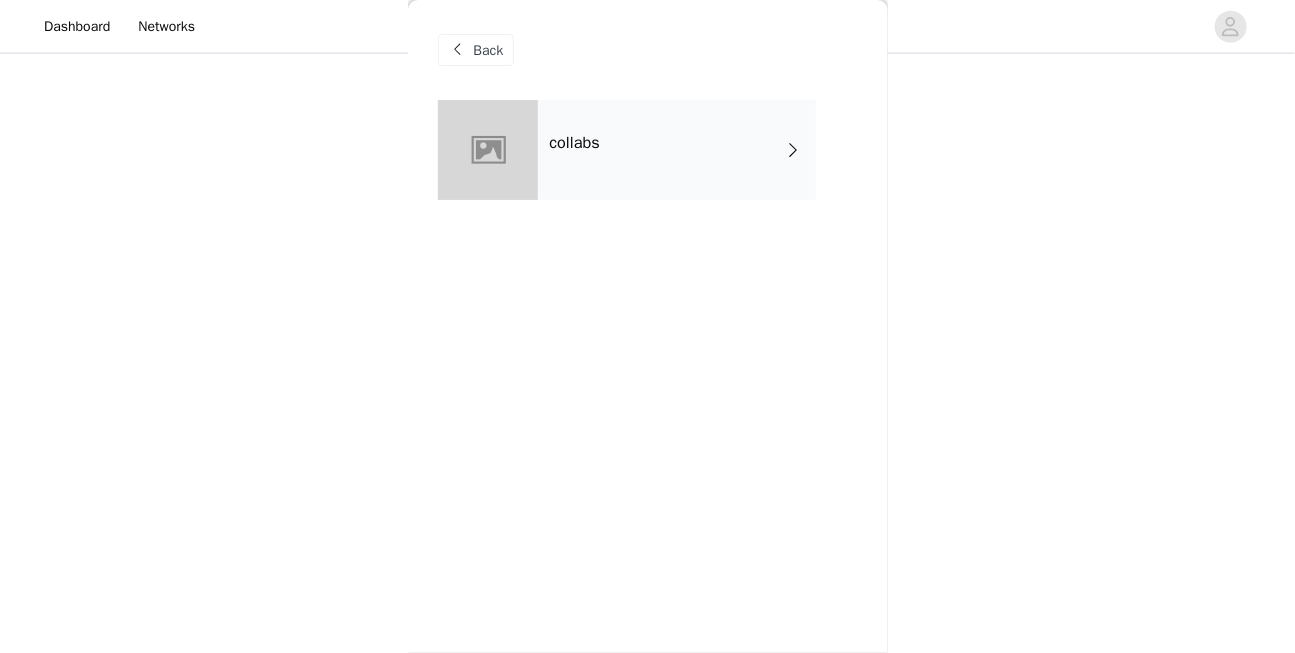 click on "collabs" at bounding box center (677, 150) 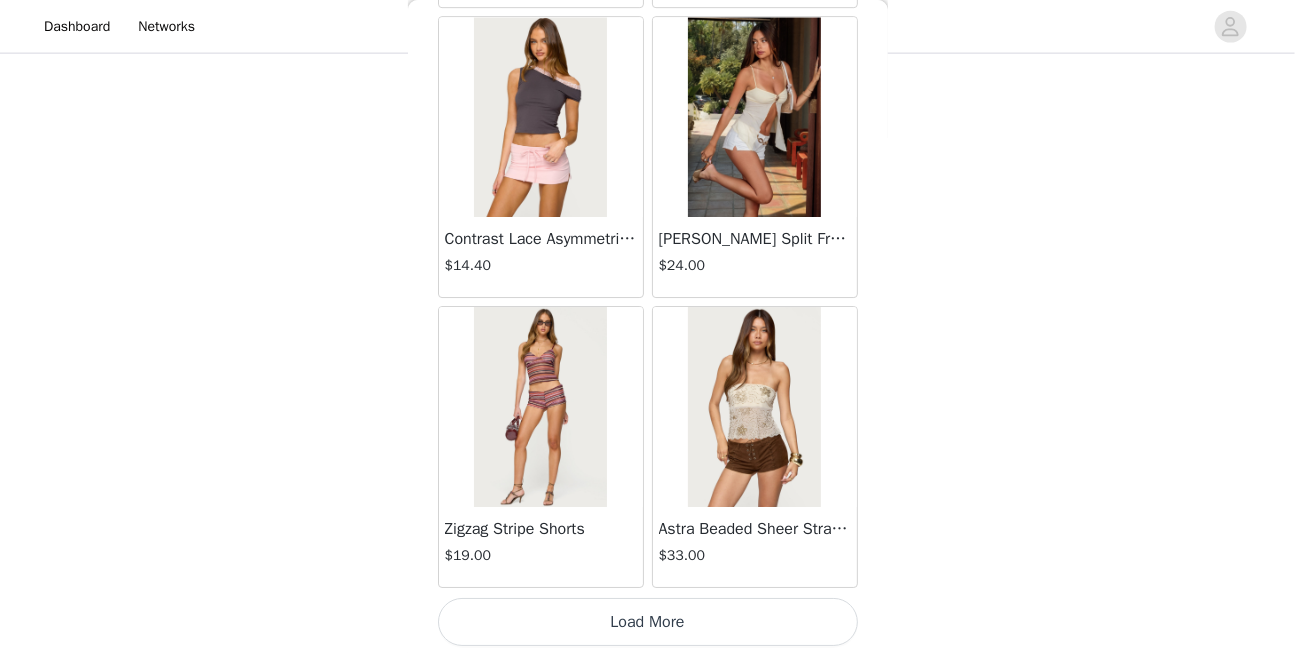 click on "Load More" at bounding box center [648, 622] 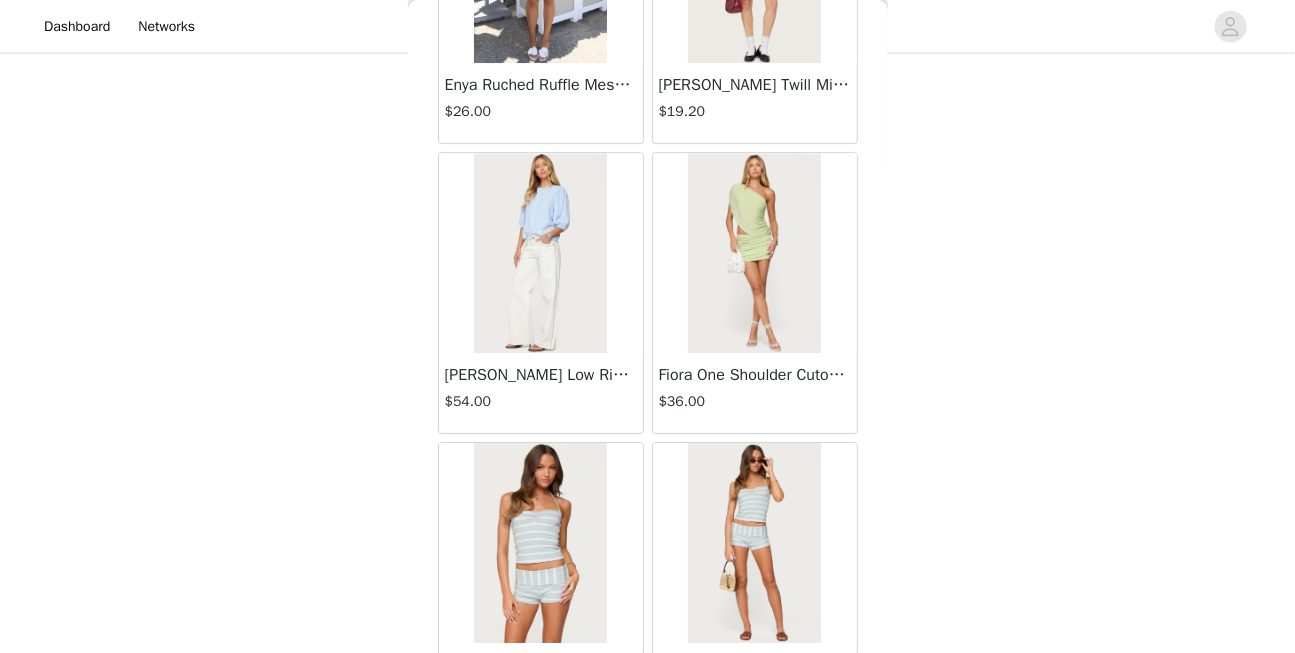 scroll, scrollTop: 5302, scrollLeft: 0, axis: vertical 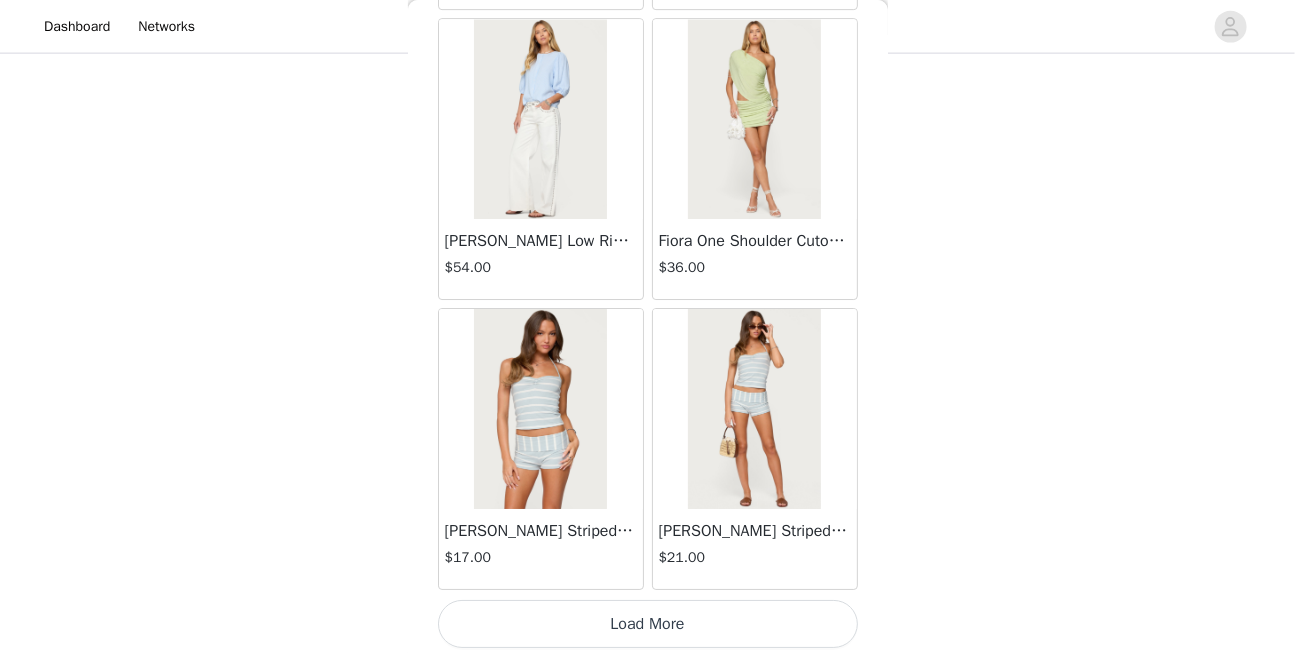 click at bounding box center (754, 409) 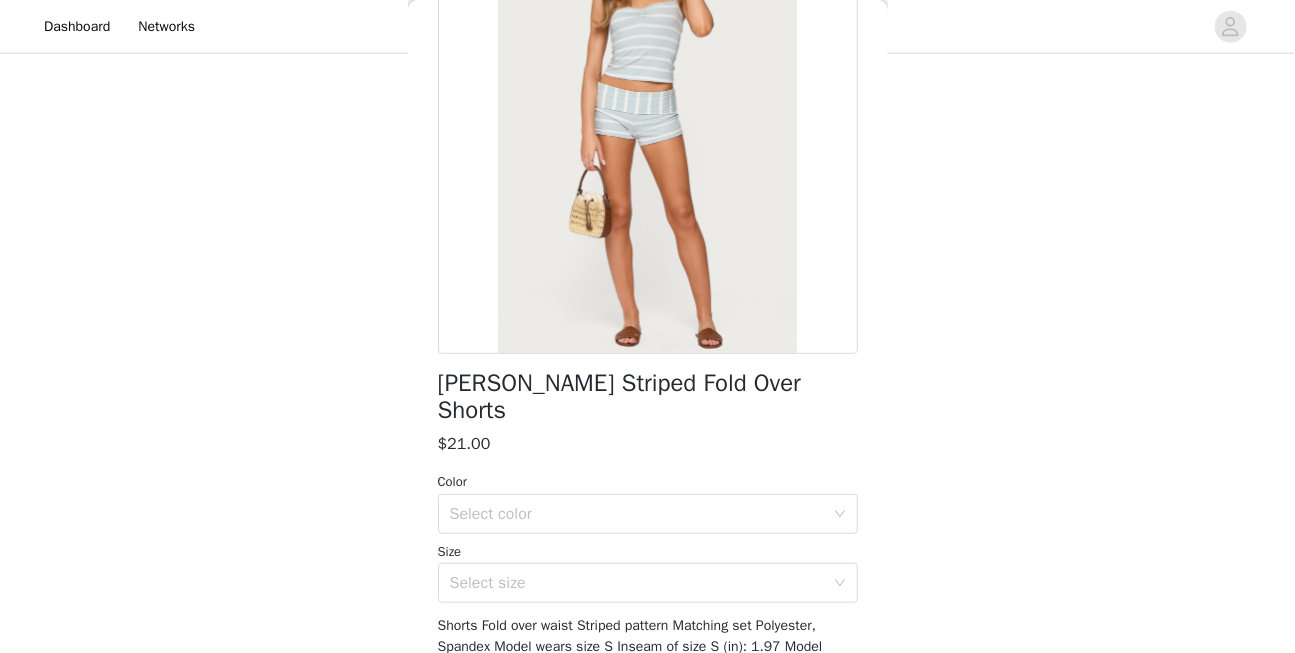 scroll, scrollTop: 198, scrollLeft: 0, axis: vertical 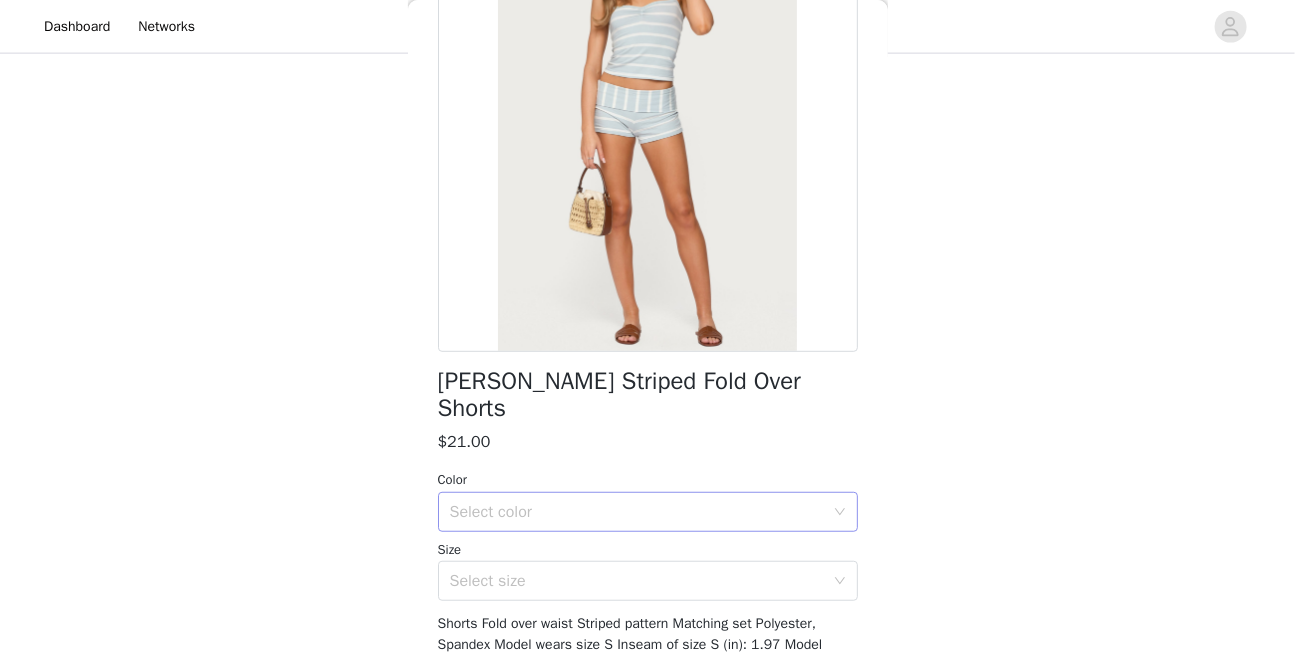 click on "Select color" at bounding box center (637, 512) 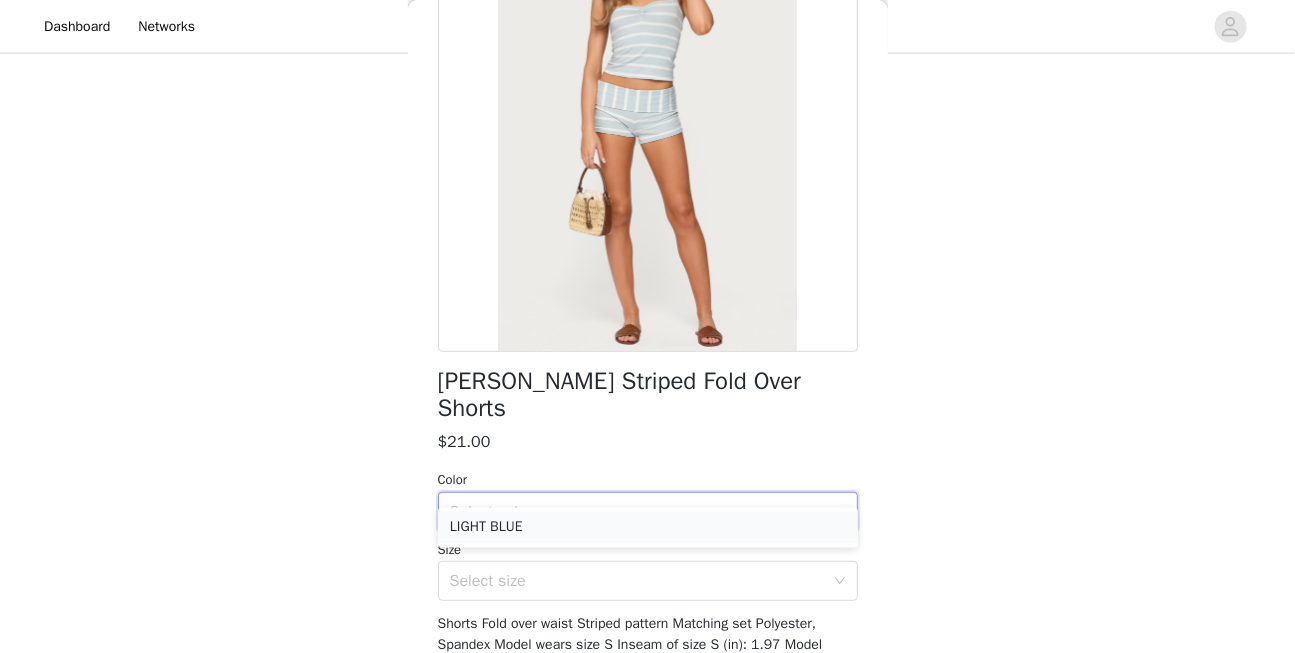 click on "LIGHT BLUE" at bounding box center (648, 528) 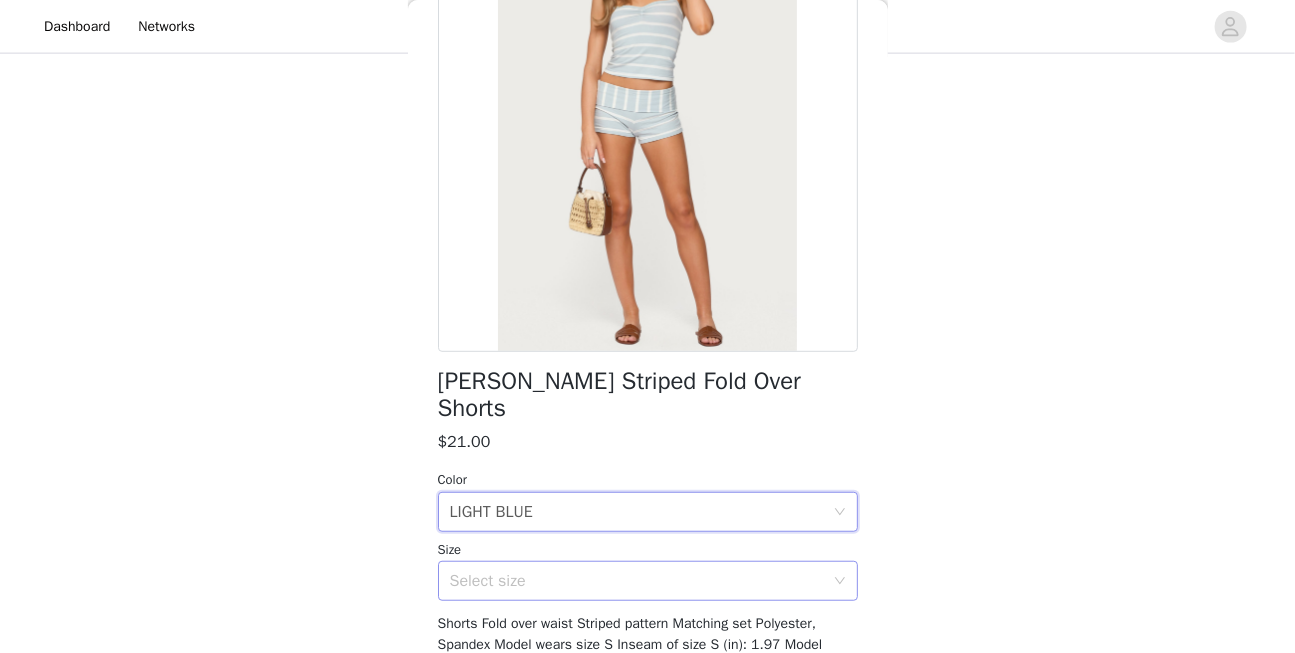 click on "Select size" at bounding box center [641, 581] 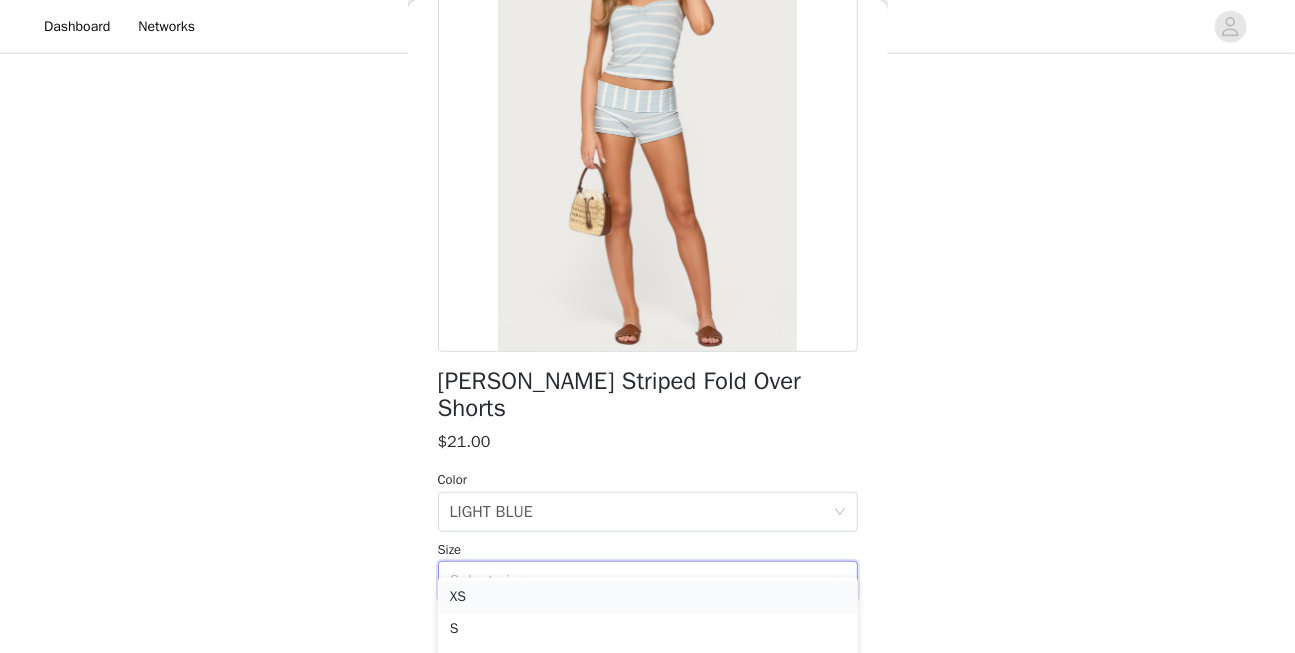 click on "XS" at bounding box center [648, 598] 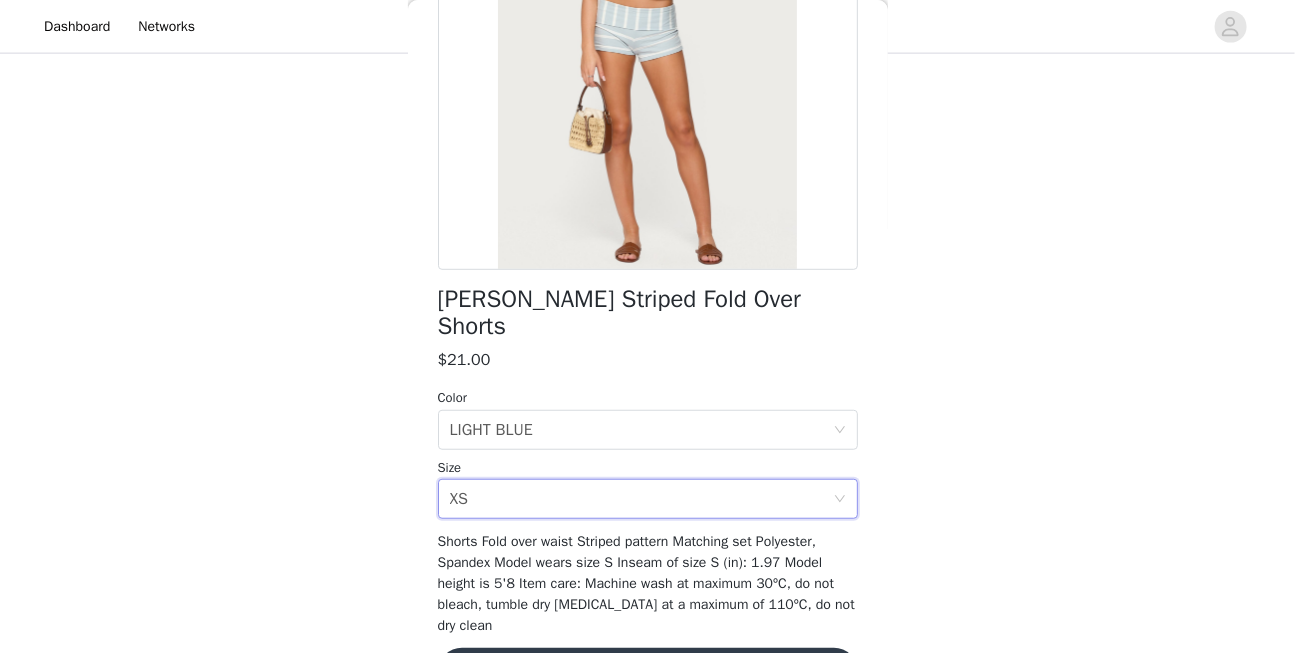 scroll, scrollTop: 319, scrollLeft: 0, axis: vertical 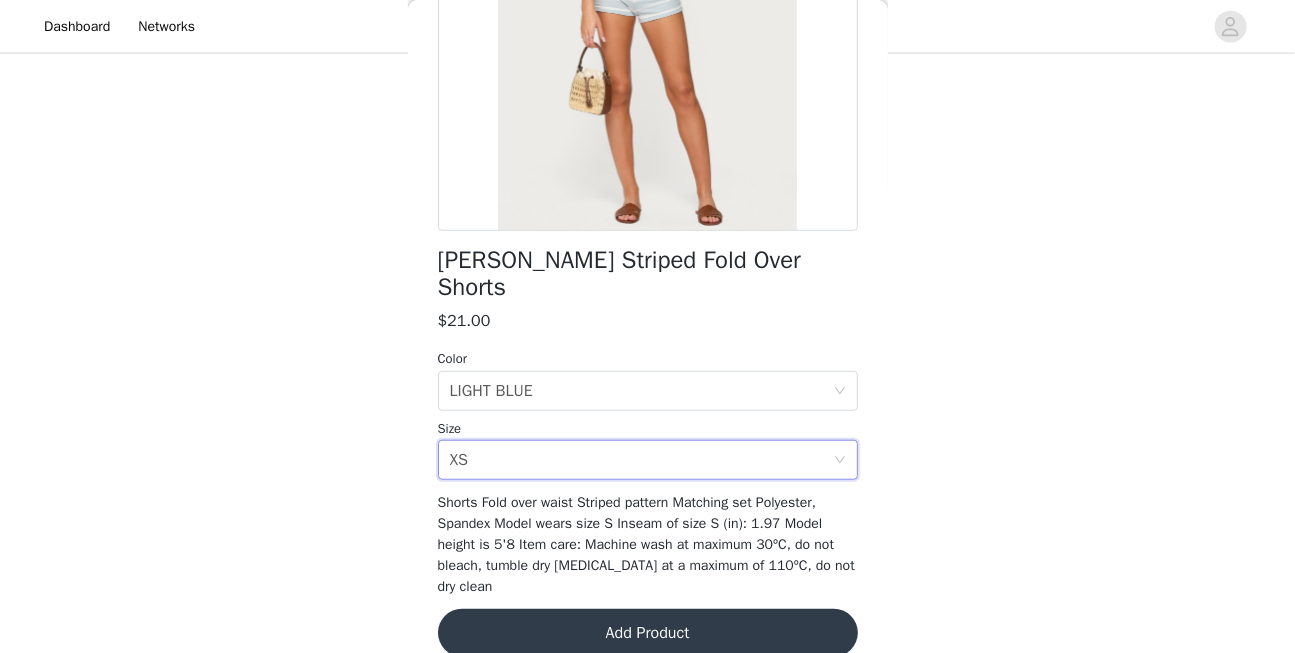 click on "Add Product" at bounding box center [648, 633] 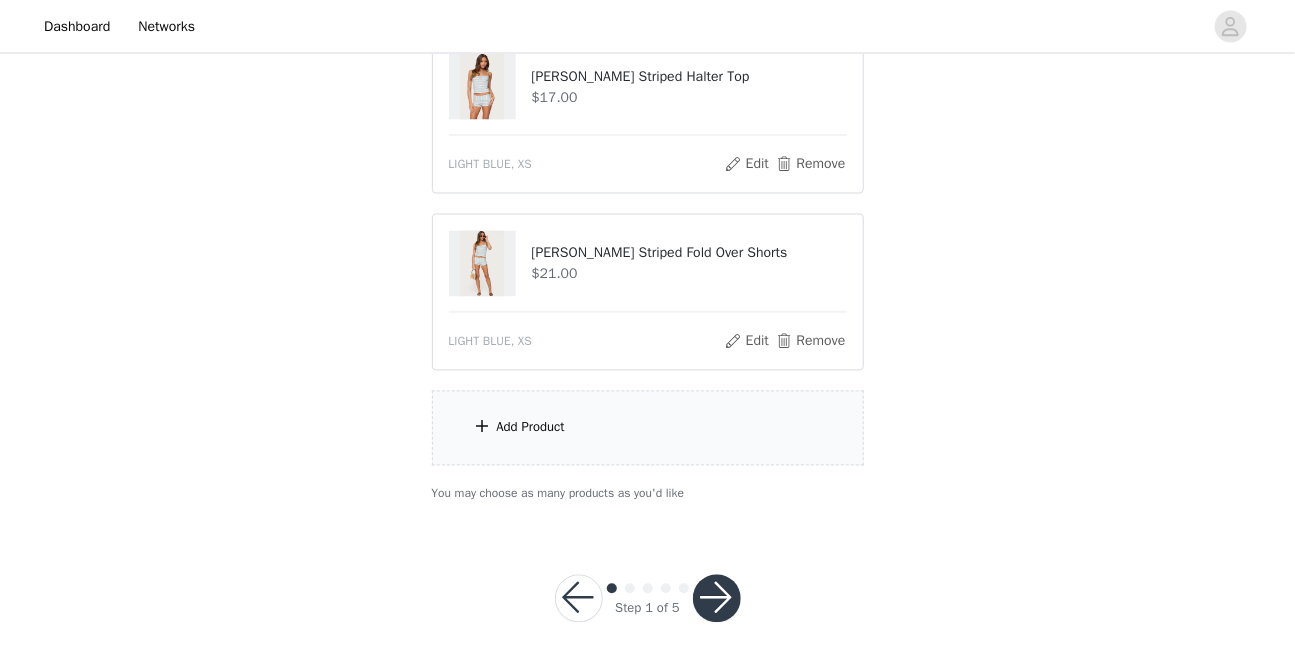 scroll, scrollTop: 1316, scrollLeft: 0, axis: vertical 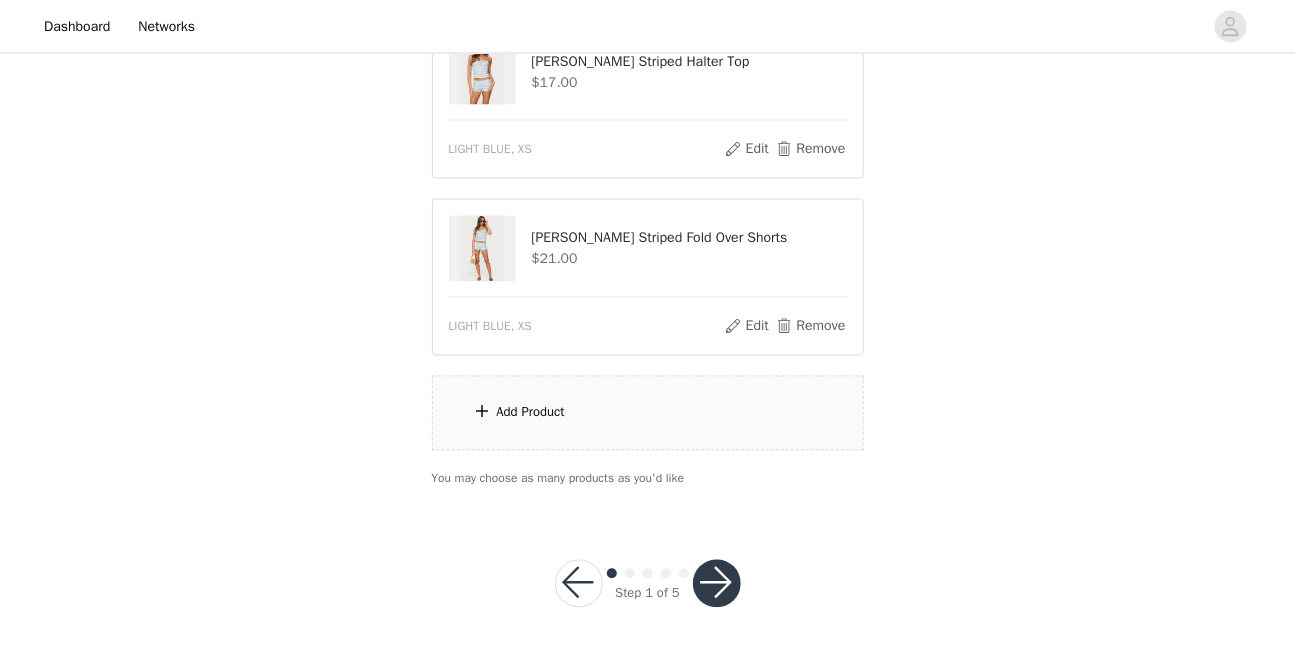 click on "Add Product" at bounding box center [648, 413] 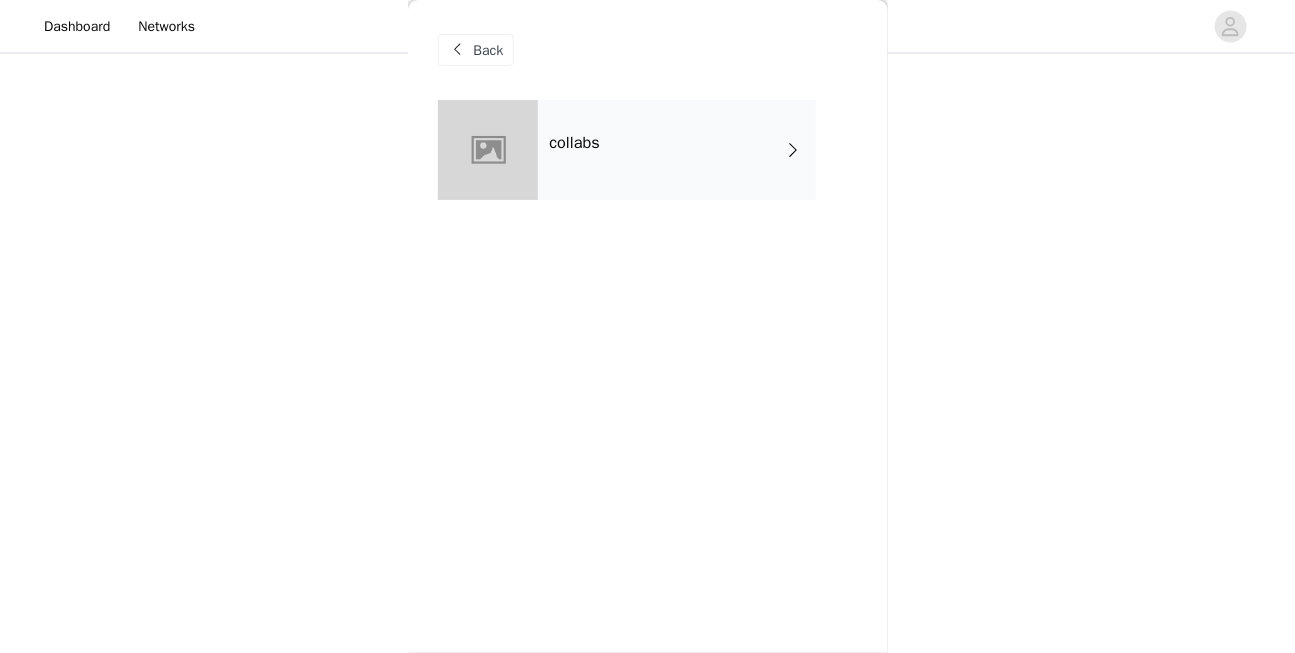 click on "collabs" at bounding box center [677, 150] 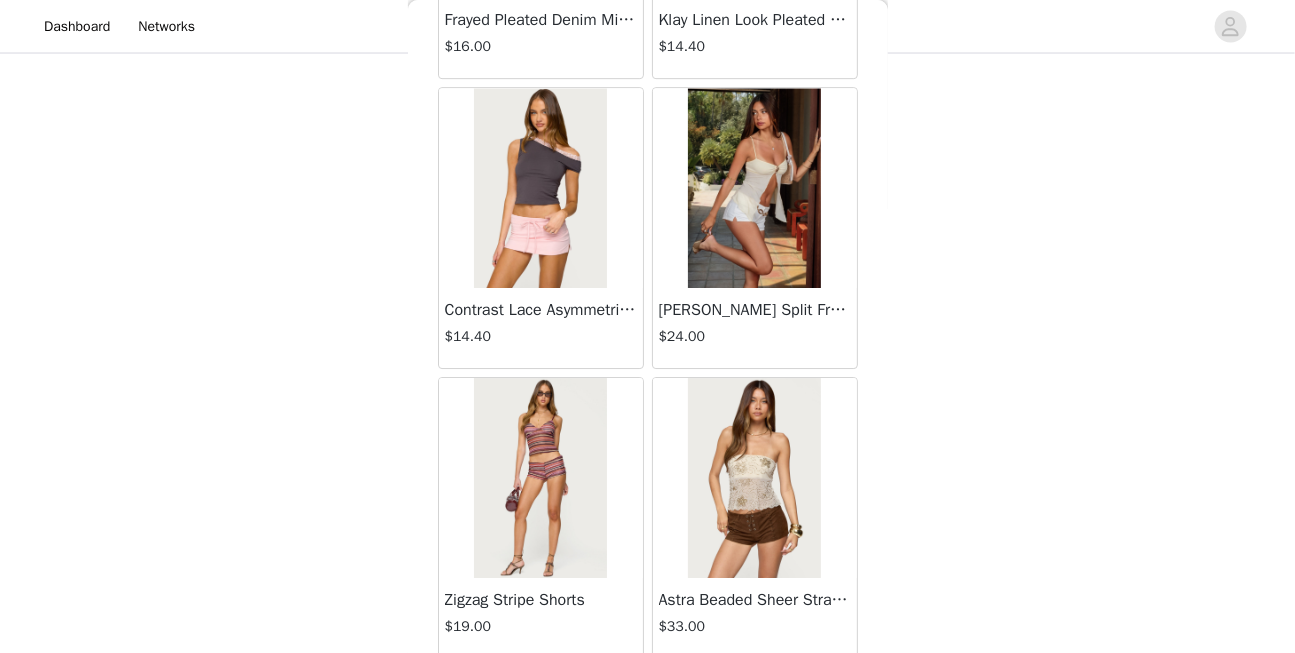 scroll, scrollTop: 2404, scrollLeft: 0, axis: vertical 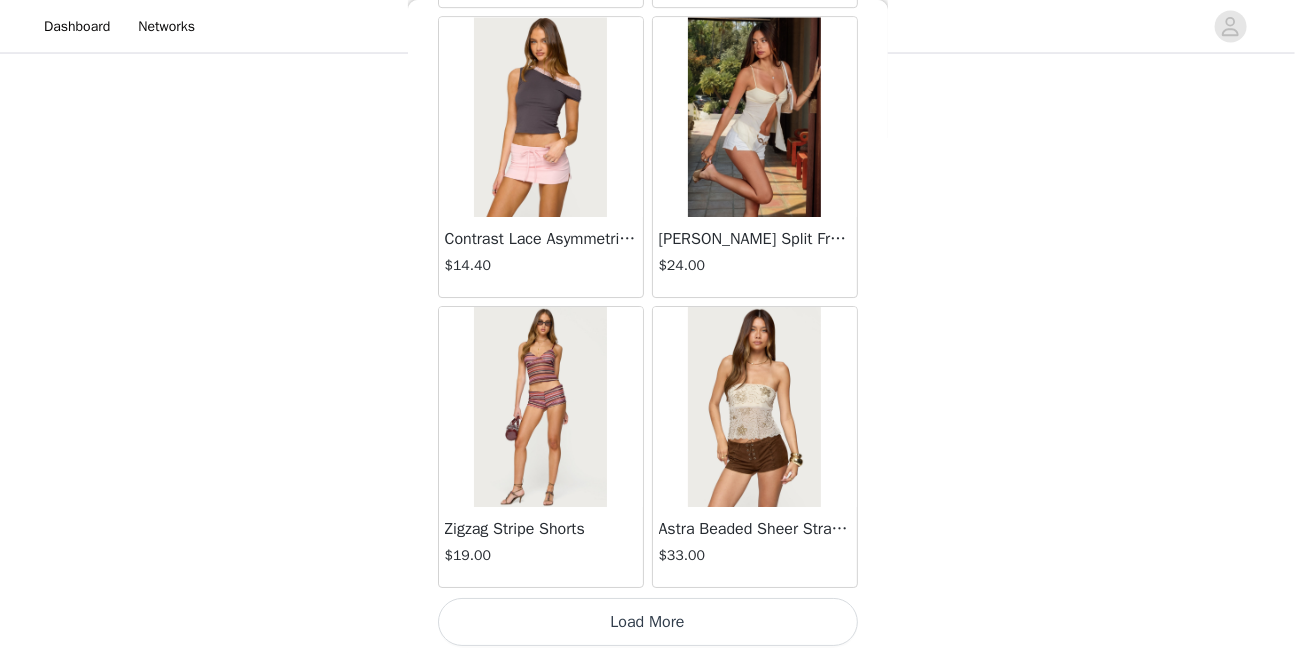 click on "Load More" at bounding box center [648, 622] 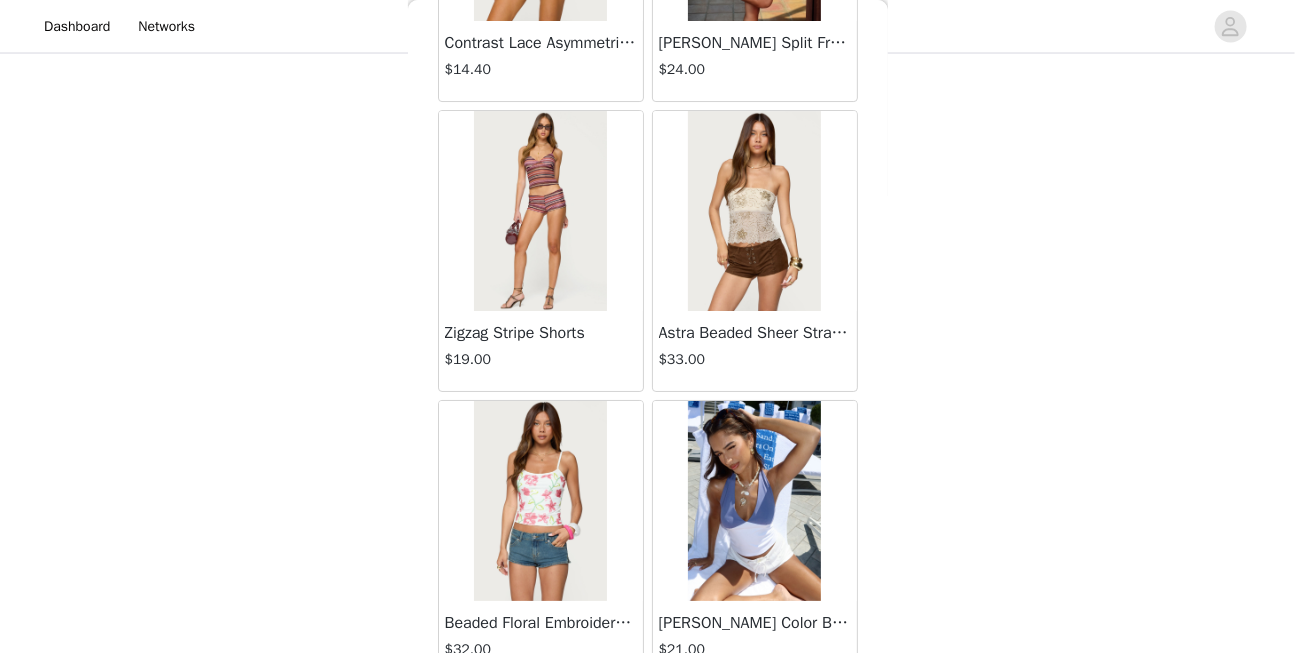 scroll, scrollTop: 2829, scrollLeft: 0, axis: vertical 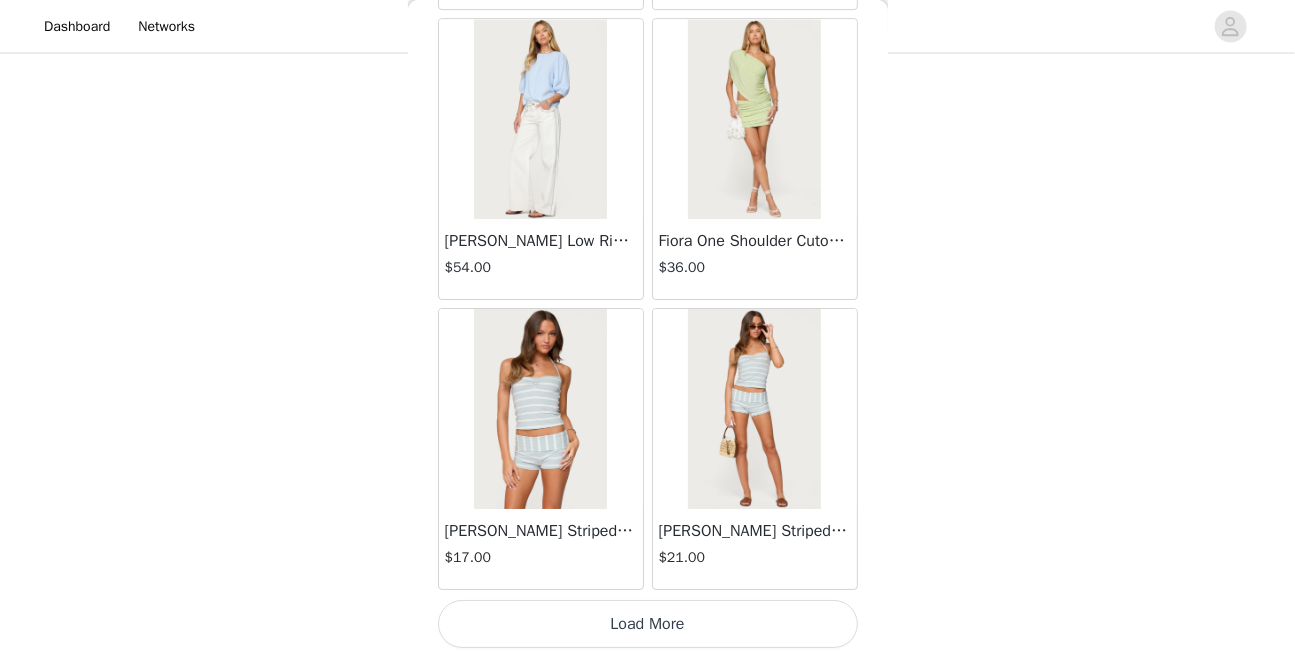 click on "Load More" at bounding box center (648, 624) 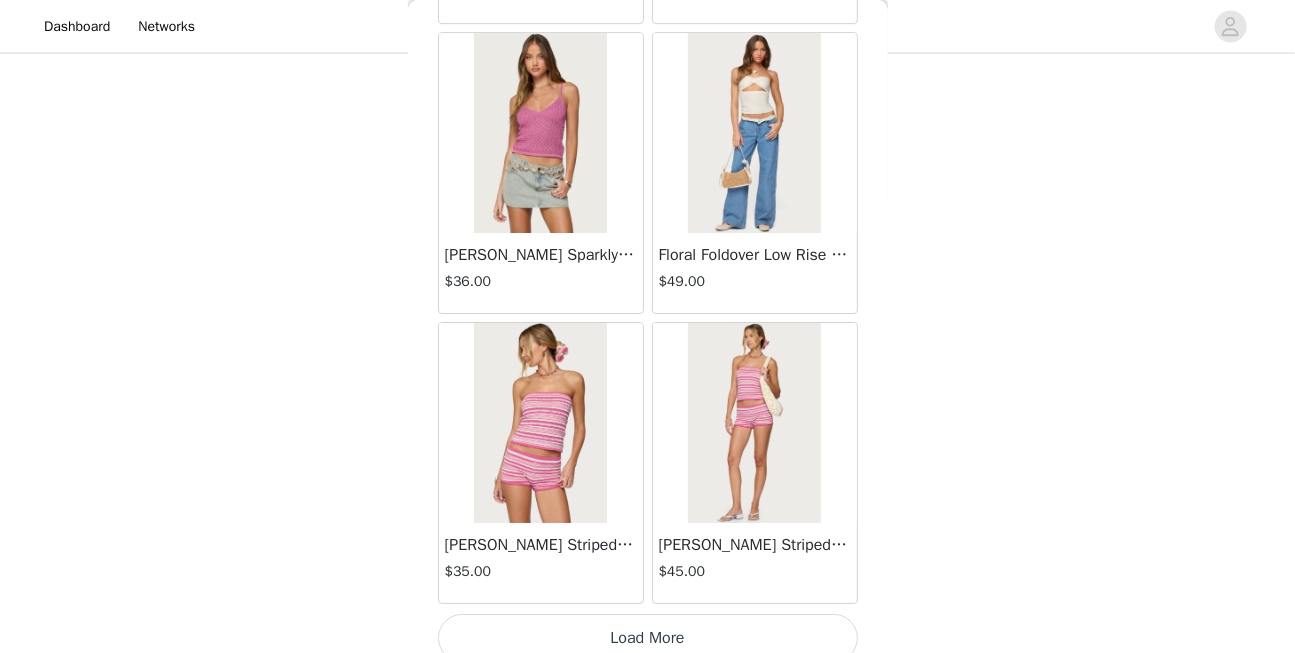 scroll, scrollTop: 8200, scrollLeft: 0, axis: vertical 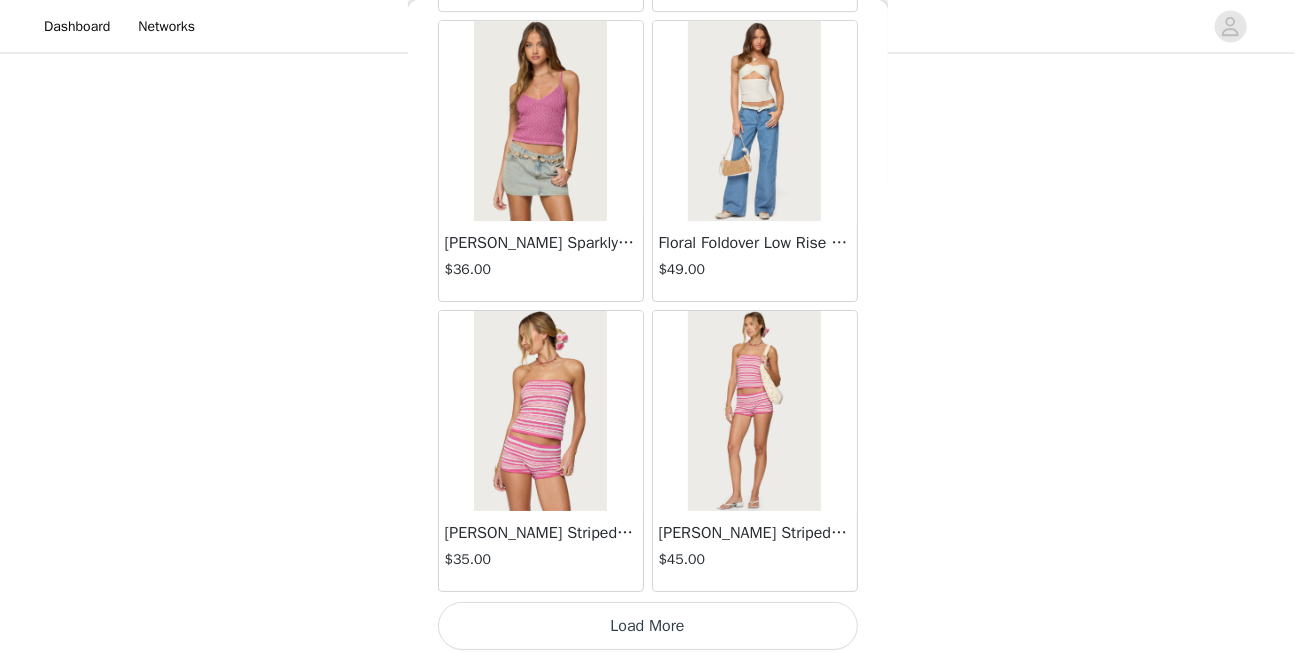click on "Load More" at bounding box center (648, 626) 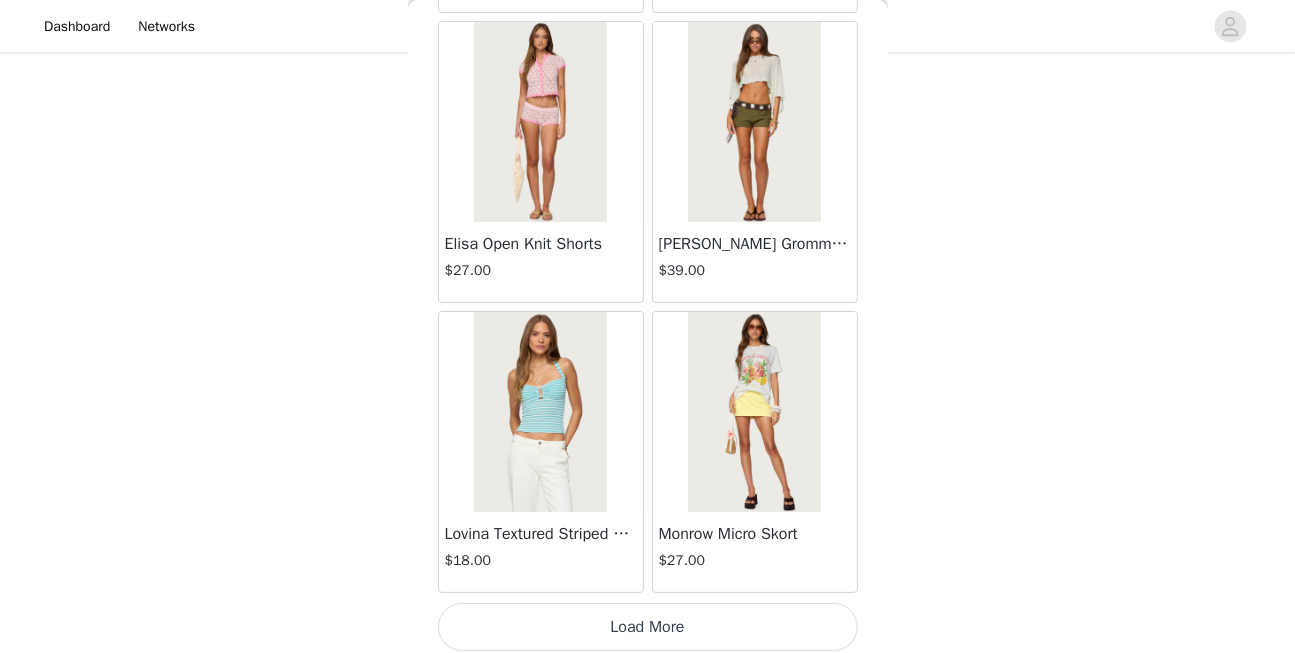 click on "Load More" at bounding box center [648, 627] 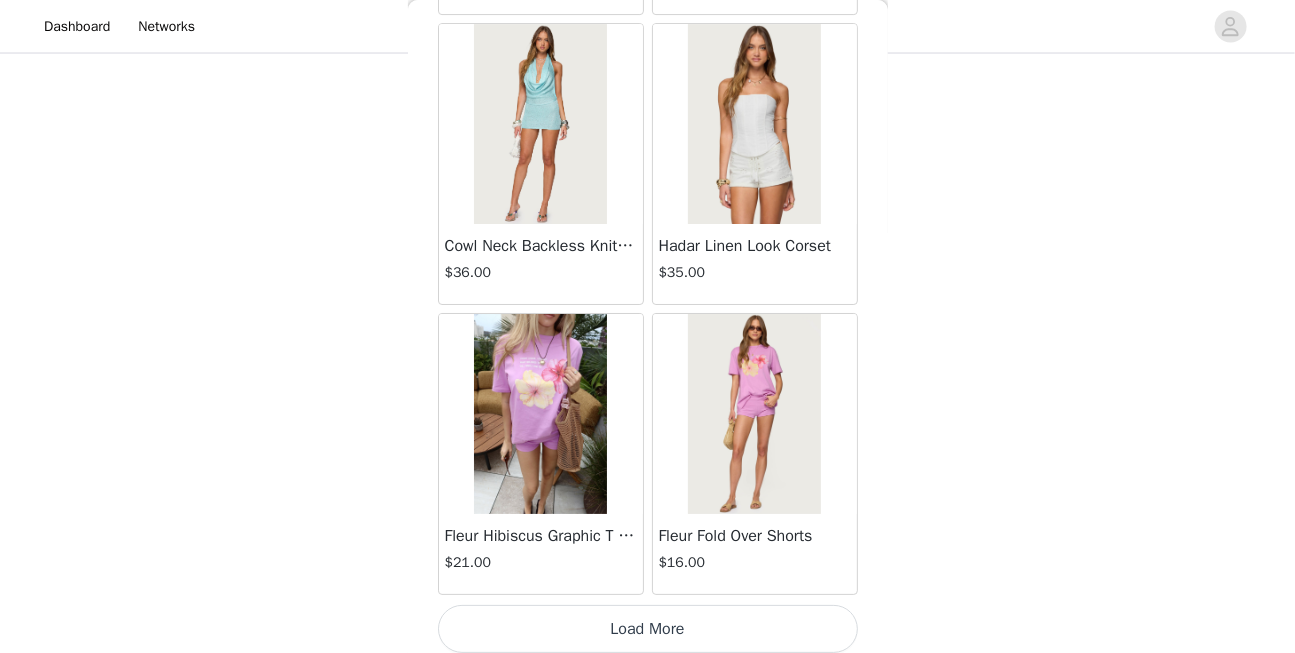 scroll, scrollTop: 13257, scrollLeft: 0, axis: vertical 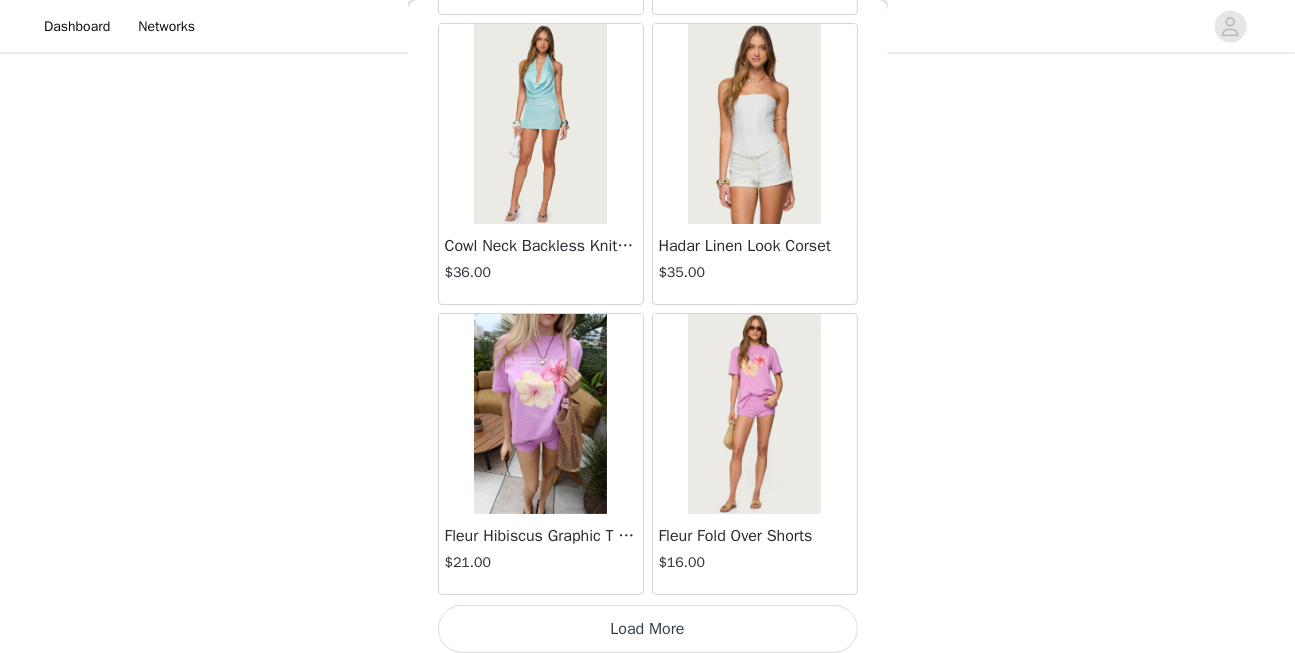 click on "Load More" at bounding box center [648, 629] 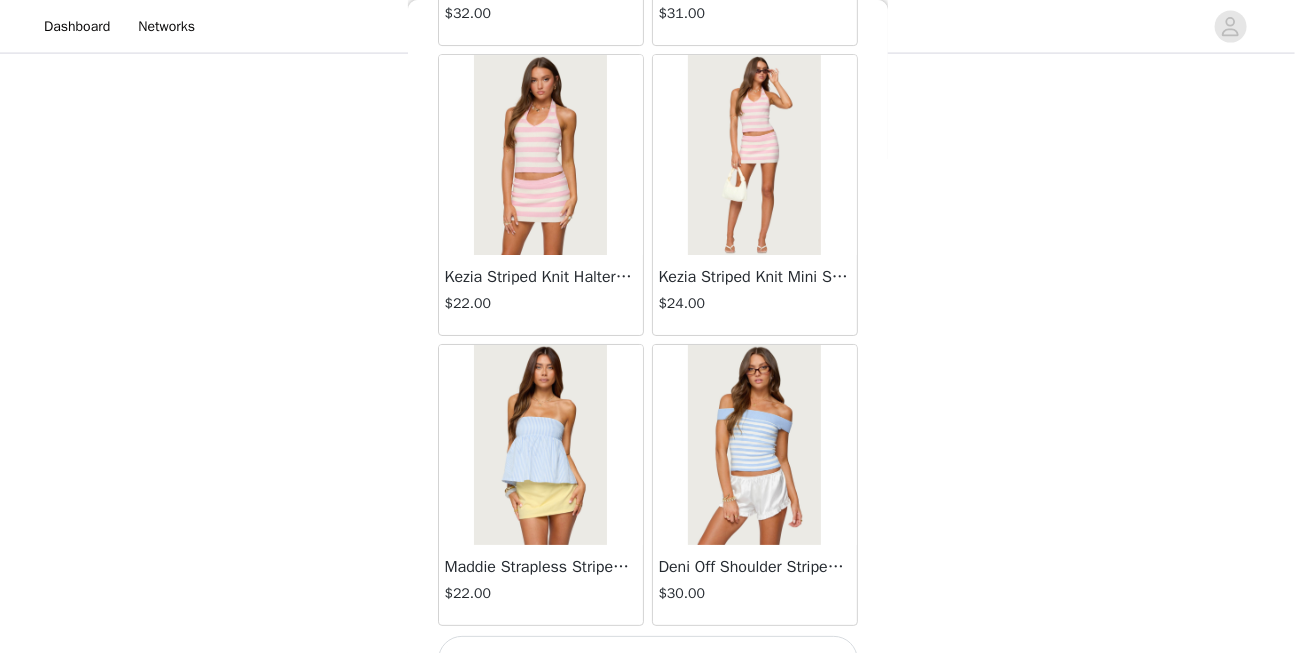 scroll, scrollTop: 16895, scrollLeft: 0, axis: vertical 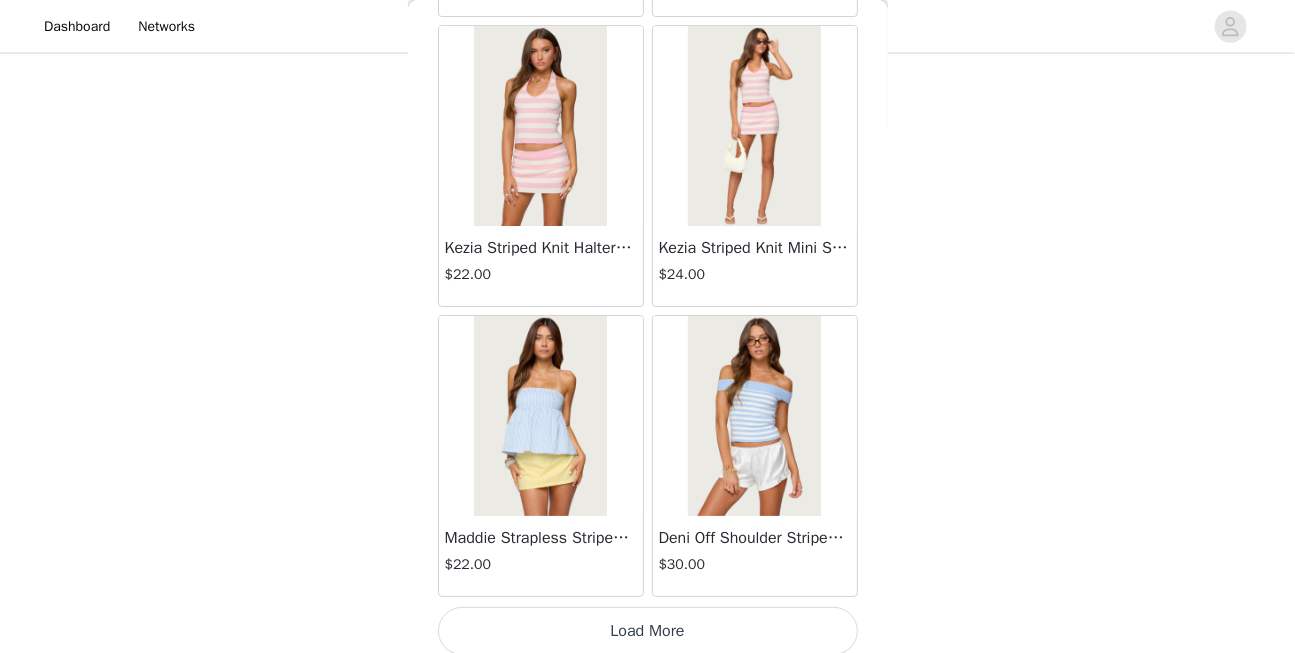 click on "Load More" at bounding box center (648, 631) 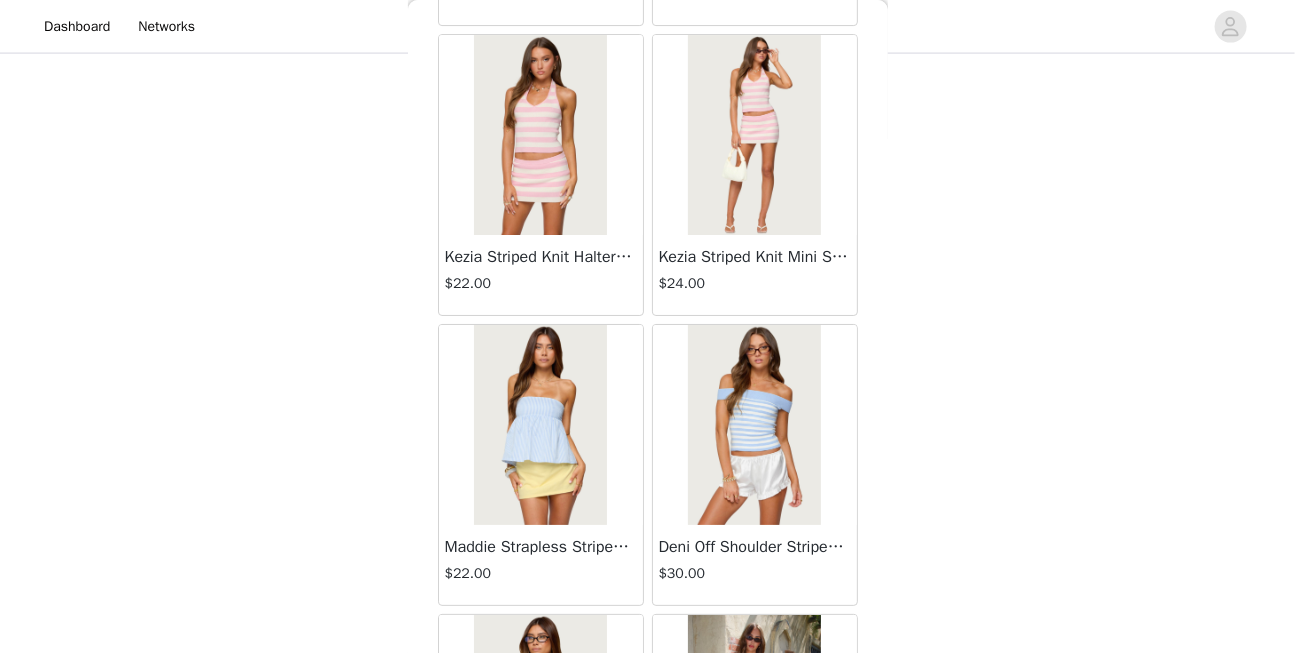 scroll, scrollTop: 1209, scrollLeft: 0, axis: vertical 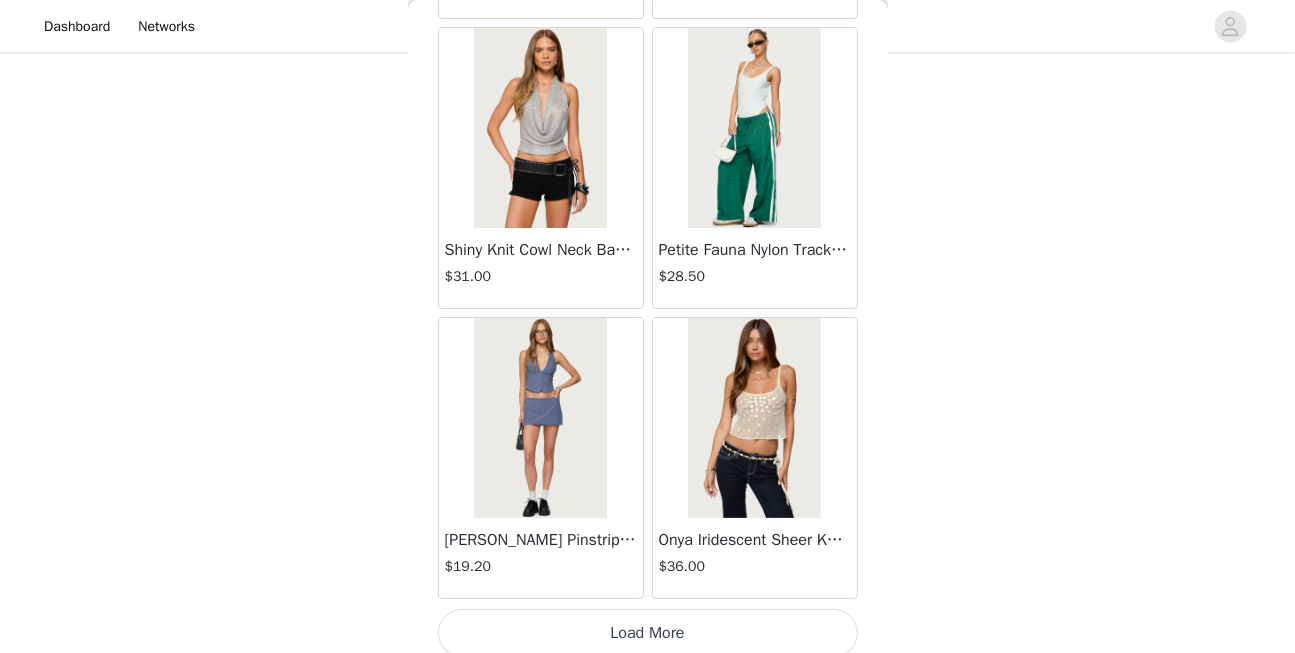 click on "Load More" at bounding box center (648, 633) 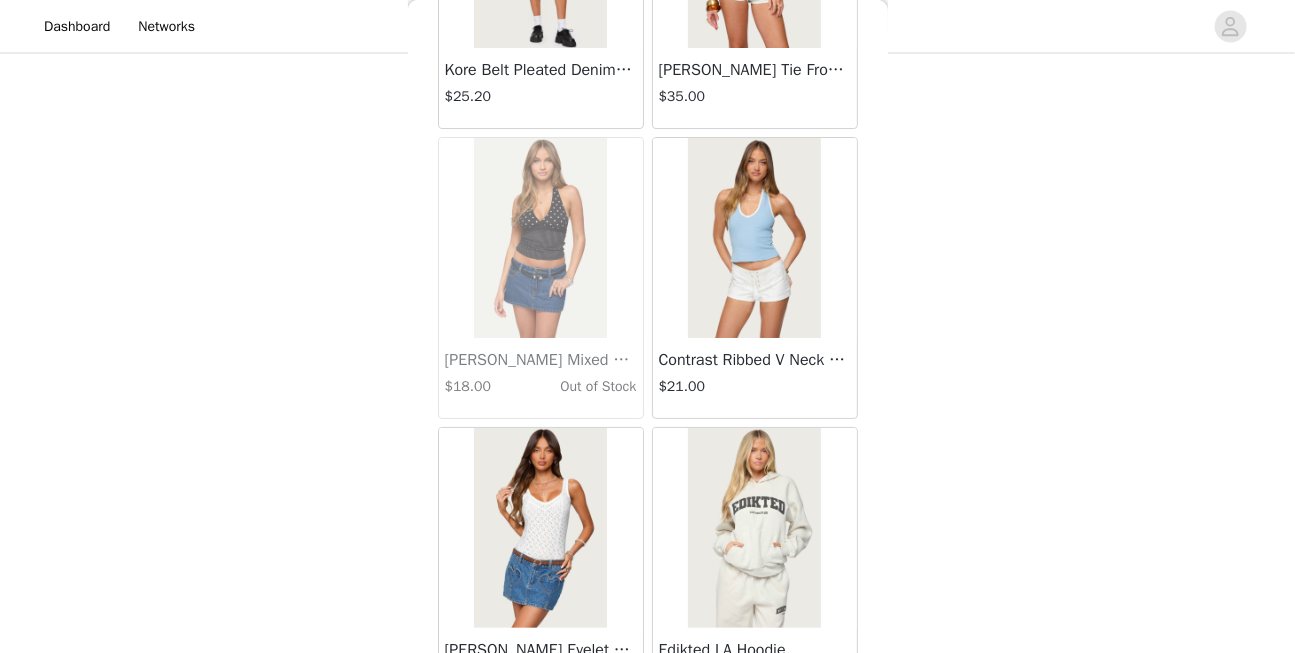 scroll, scrollTop: 22691, scrollLeft: 0, axis: vertical 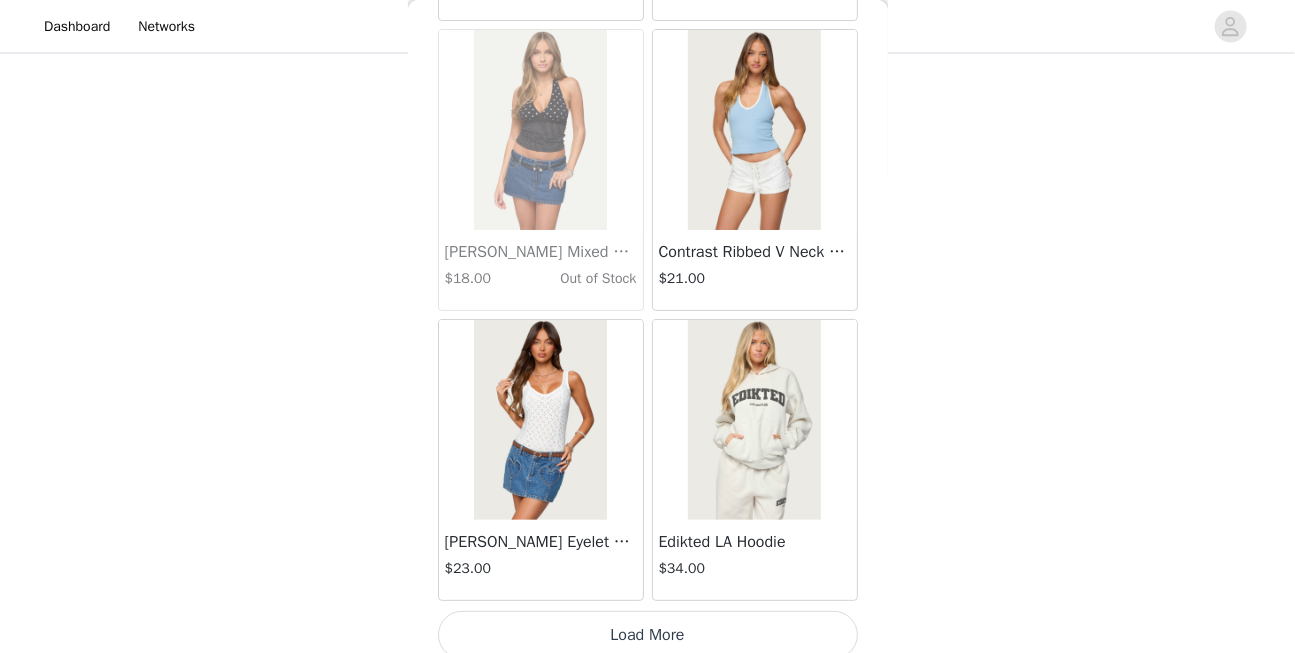 click on "Load More" at bounding box center [648, 635] 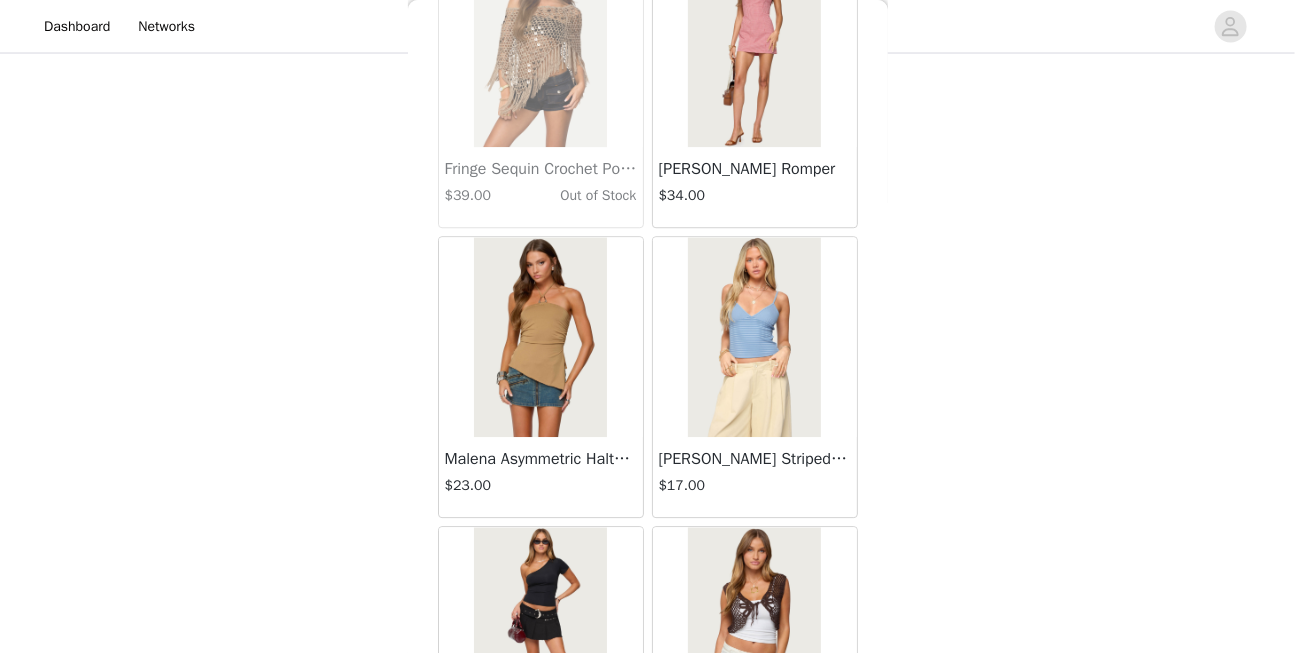 scroll, scrollTop: 21748, scrollLeft: 0, axis: vertical 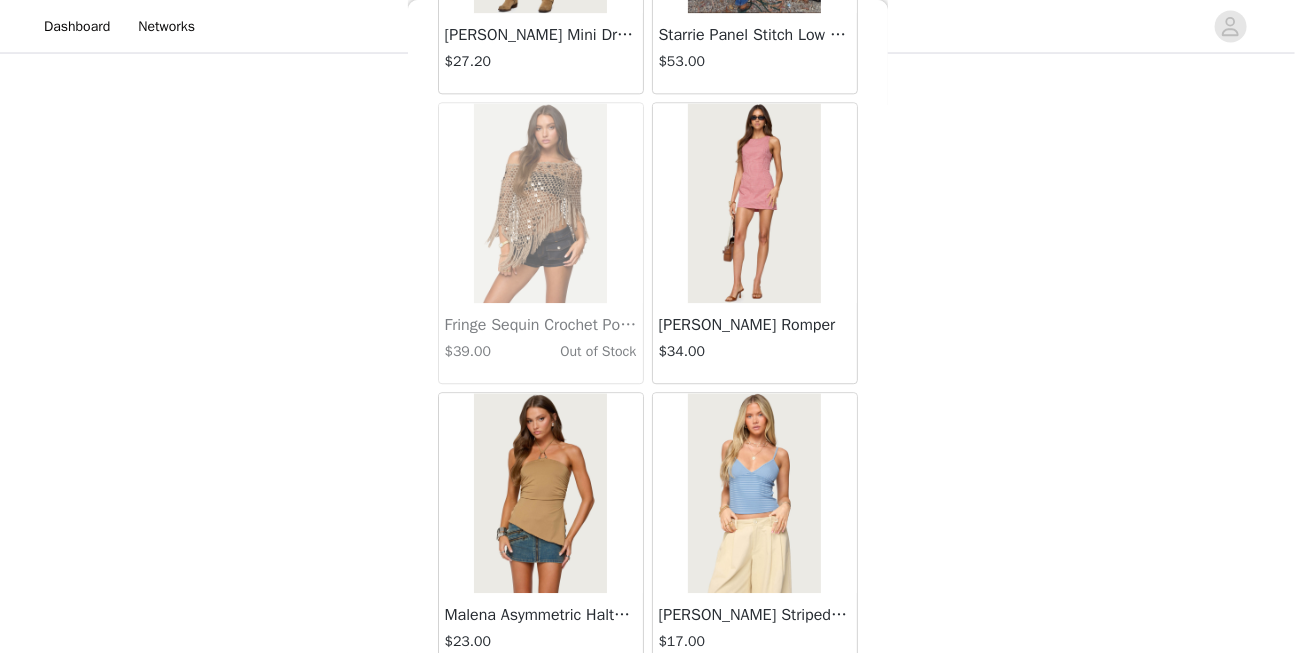 click at bounding box center [754, 493] 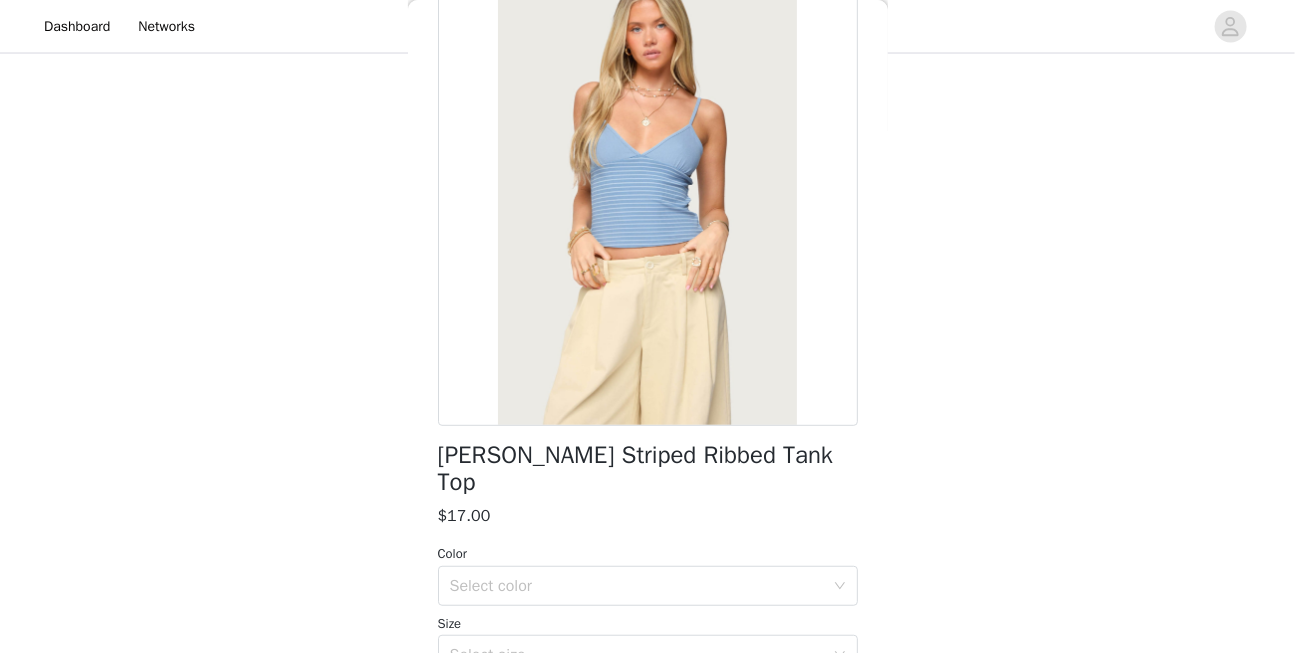 scroll, scrollTop: 250, scrollLeft: 0, axis: vertical 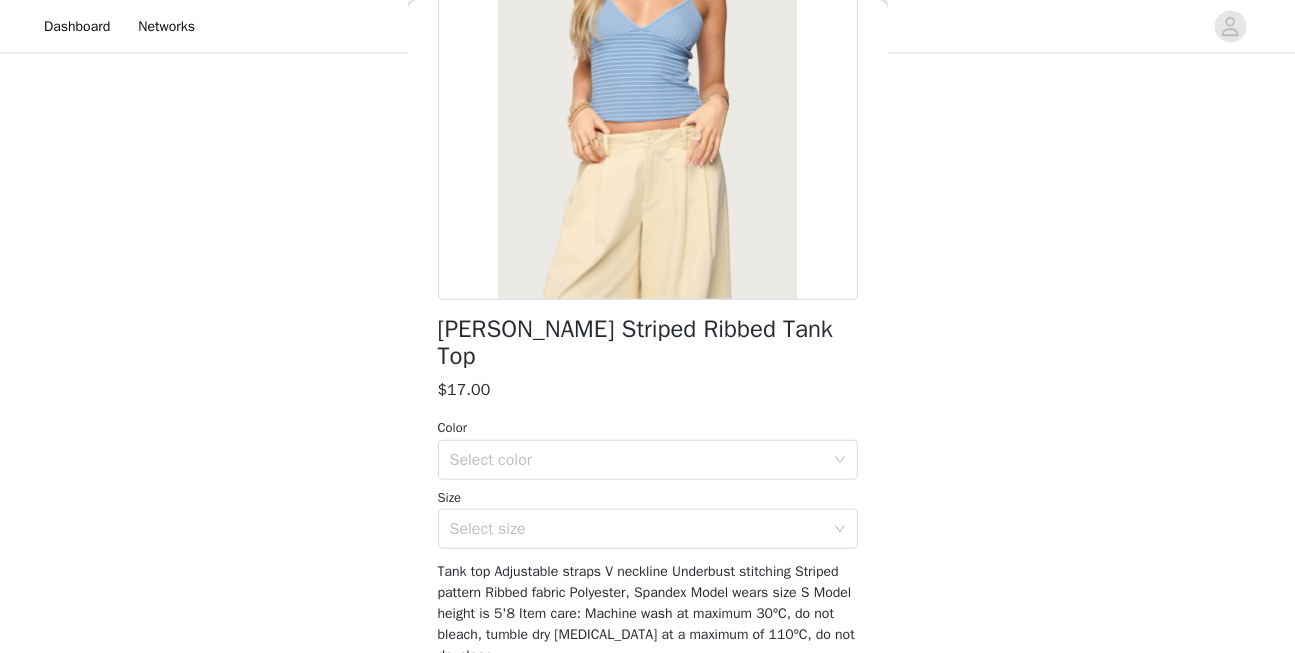 click on "Color   Select color Size   Select size" at bounding box center [648, 483] 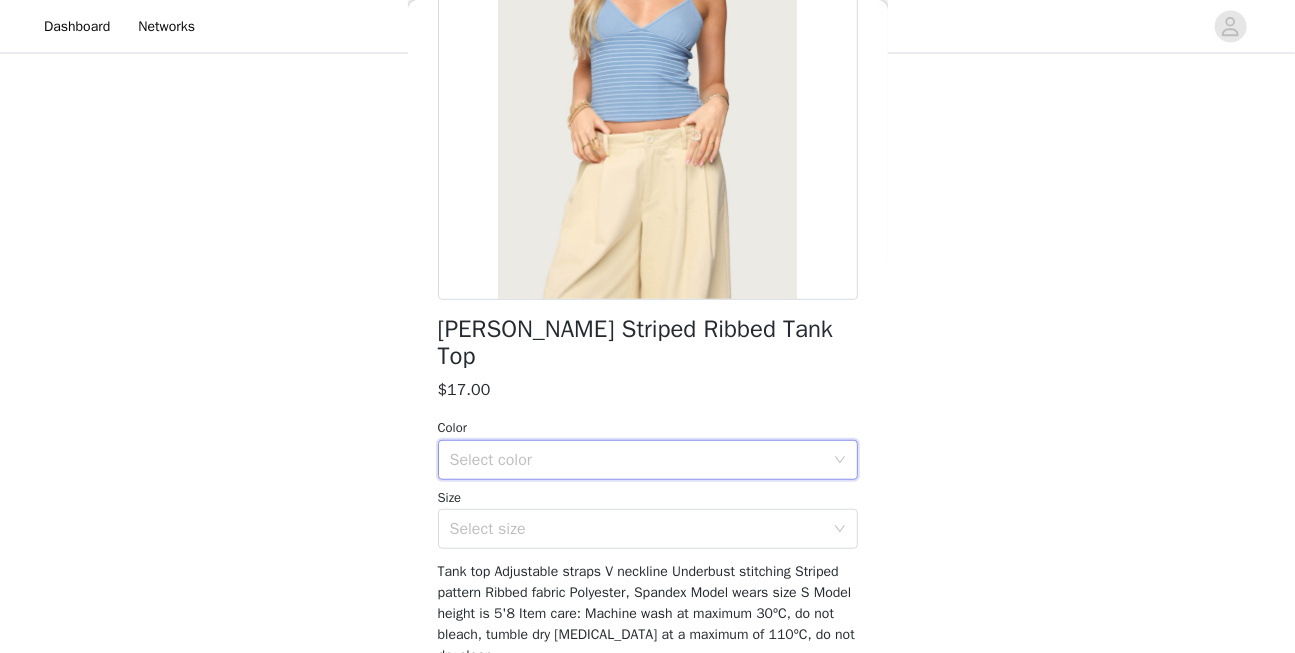 click on "Select color" at bounding box center [641, 460] 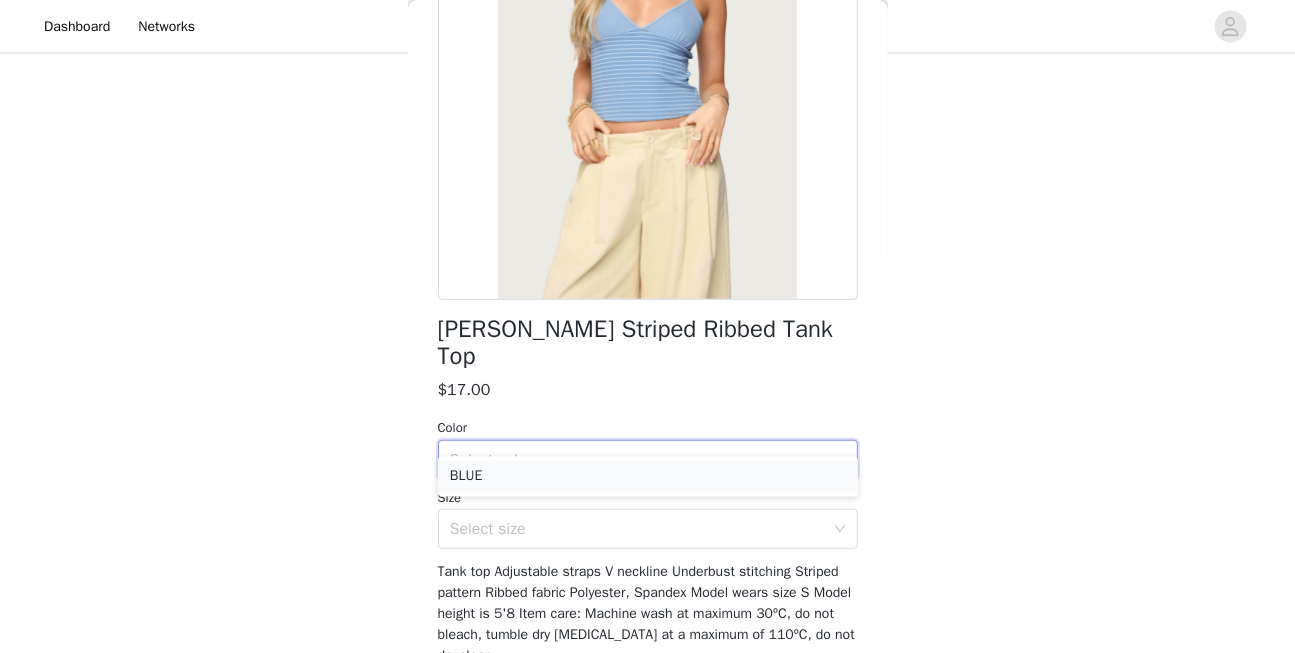 click on "BLUE" at bounding box center (648, 477) 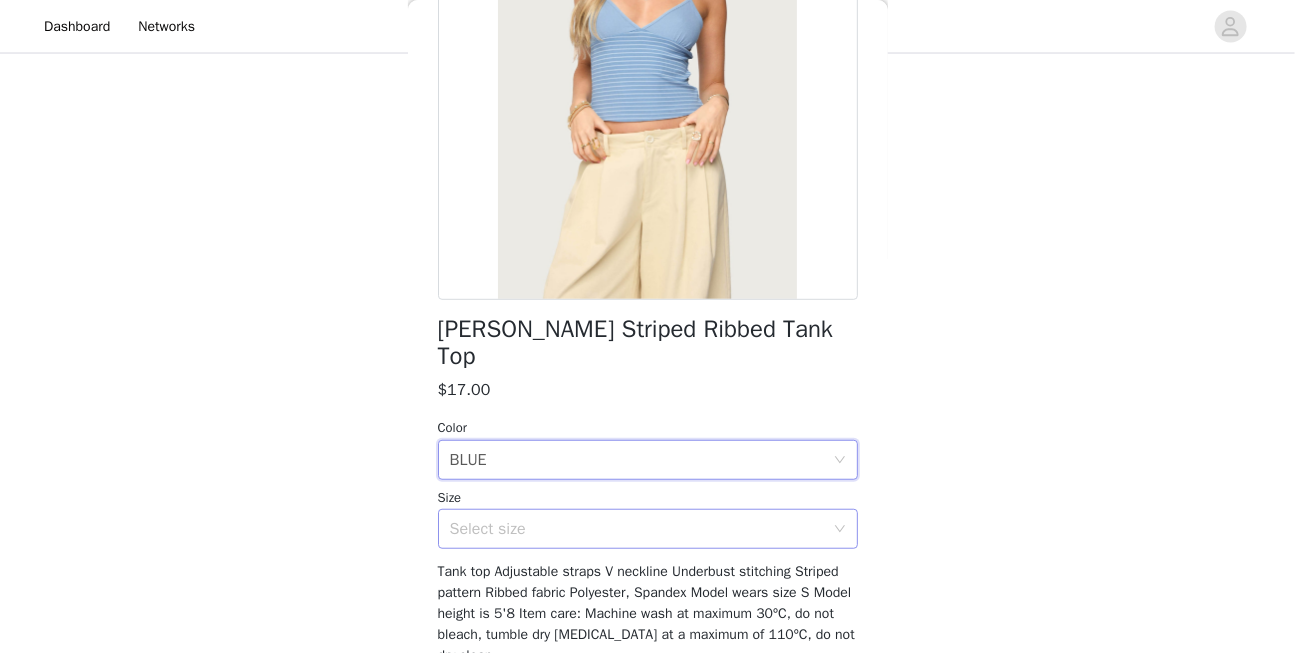 click on "Select size" at bounding box center [637, 529] 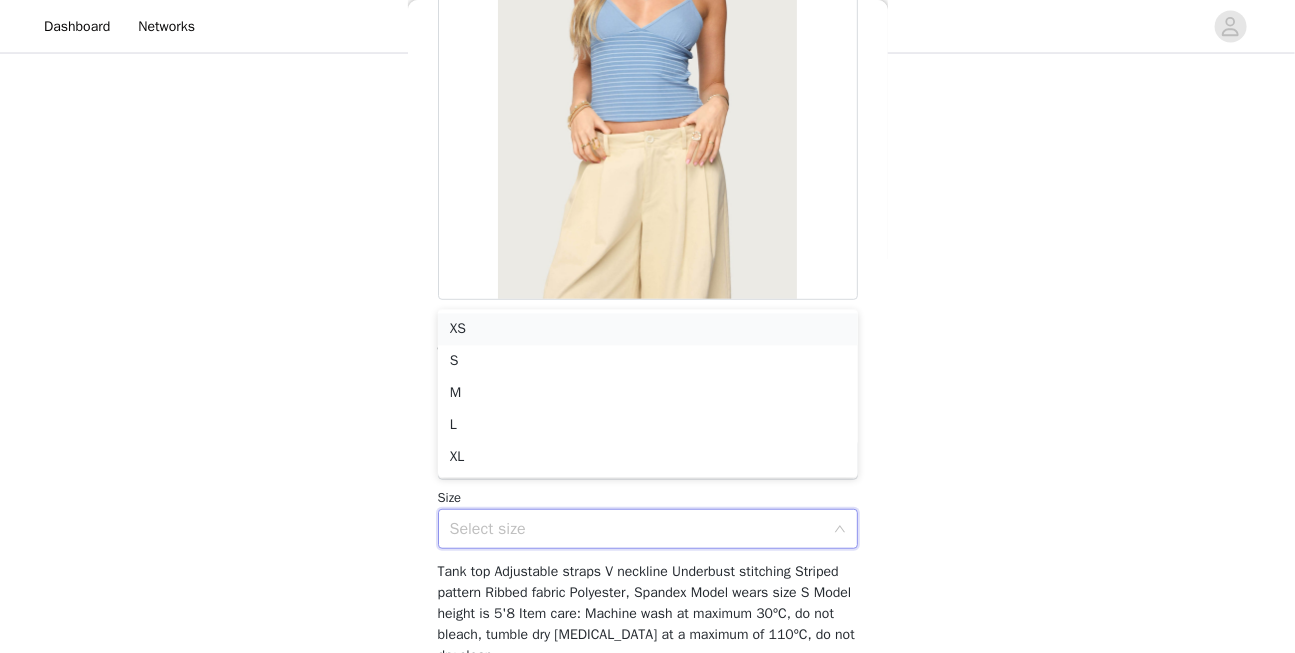 click on "XS" at bounding box center (648, 330) 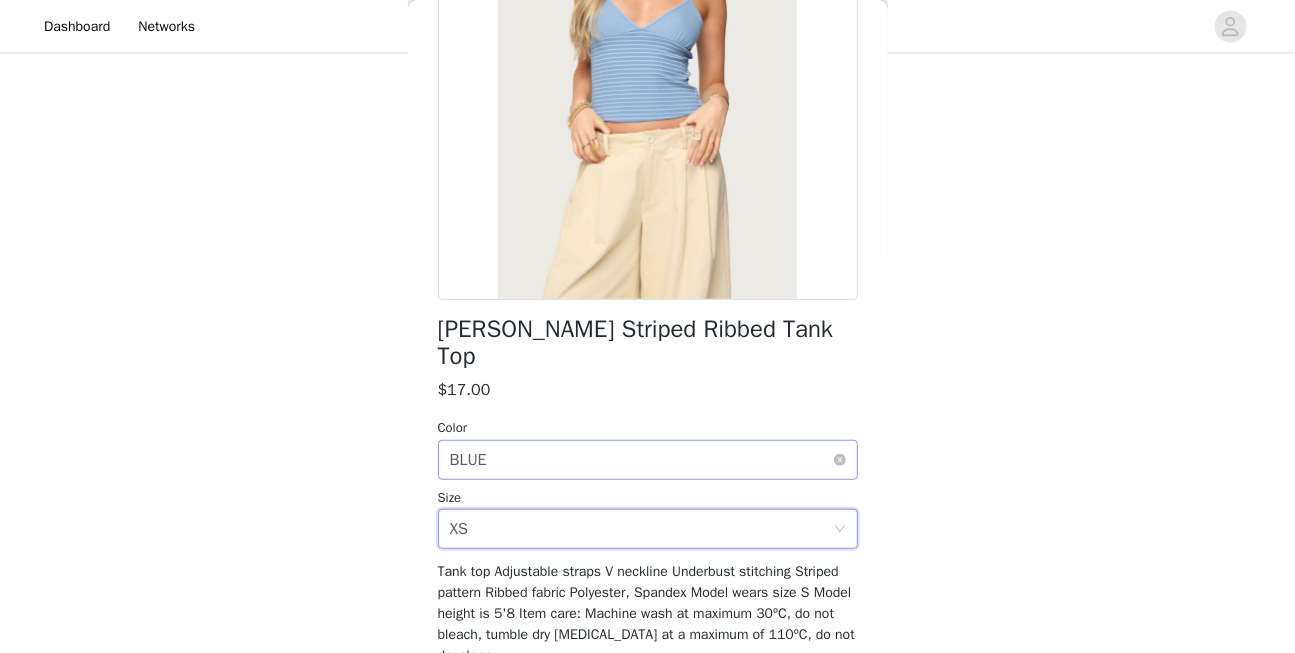 scroll, scrollTop: 319, scrollLeft: 0, axis: vertical 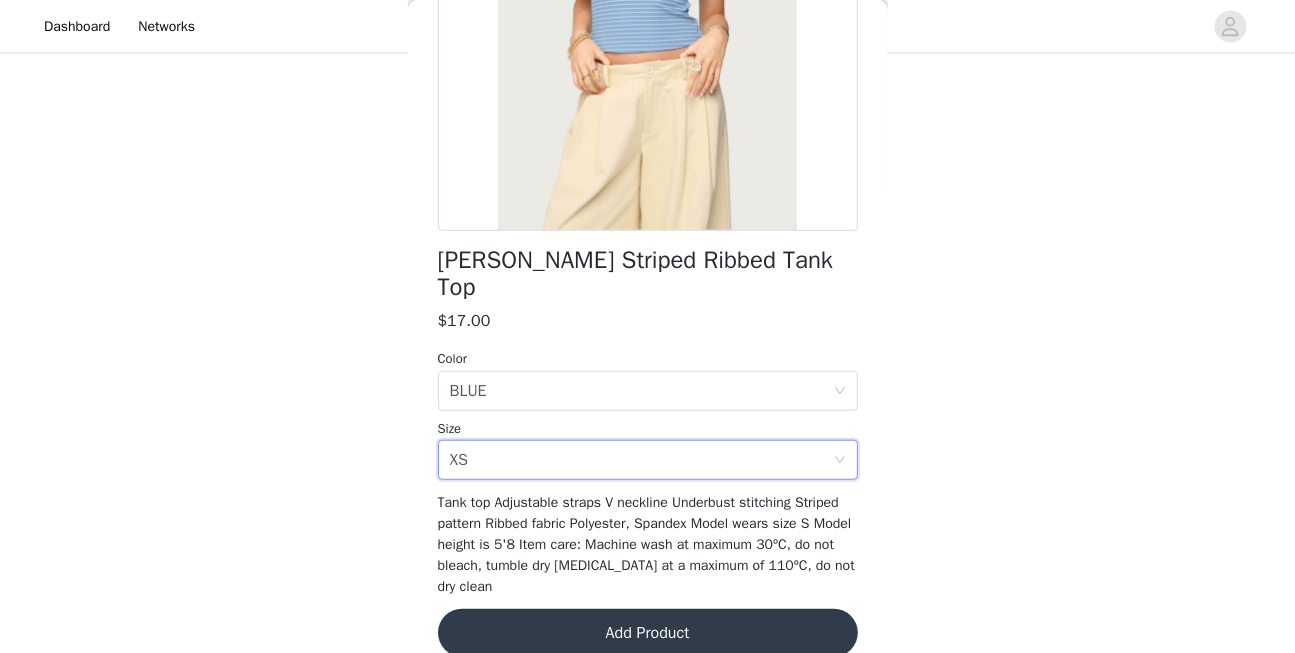 click on "Add Product" at bounding box center [648, 633] 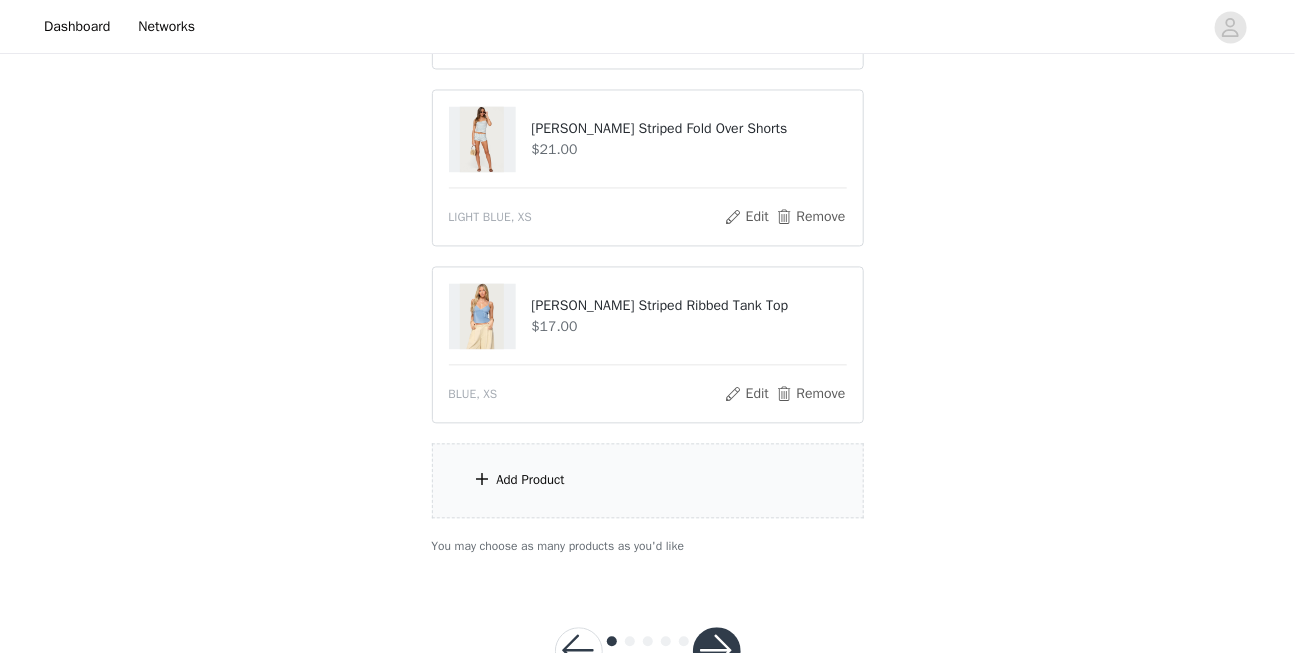 scroll, scrollTop: 1493, scrollLeft: 0, axis: vertical 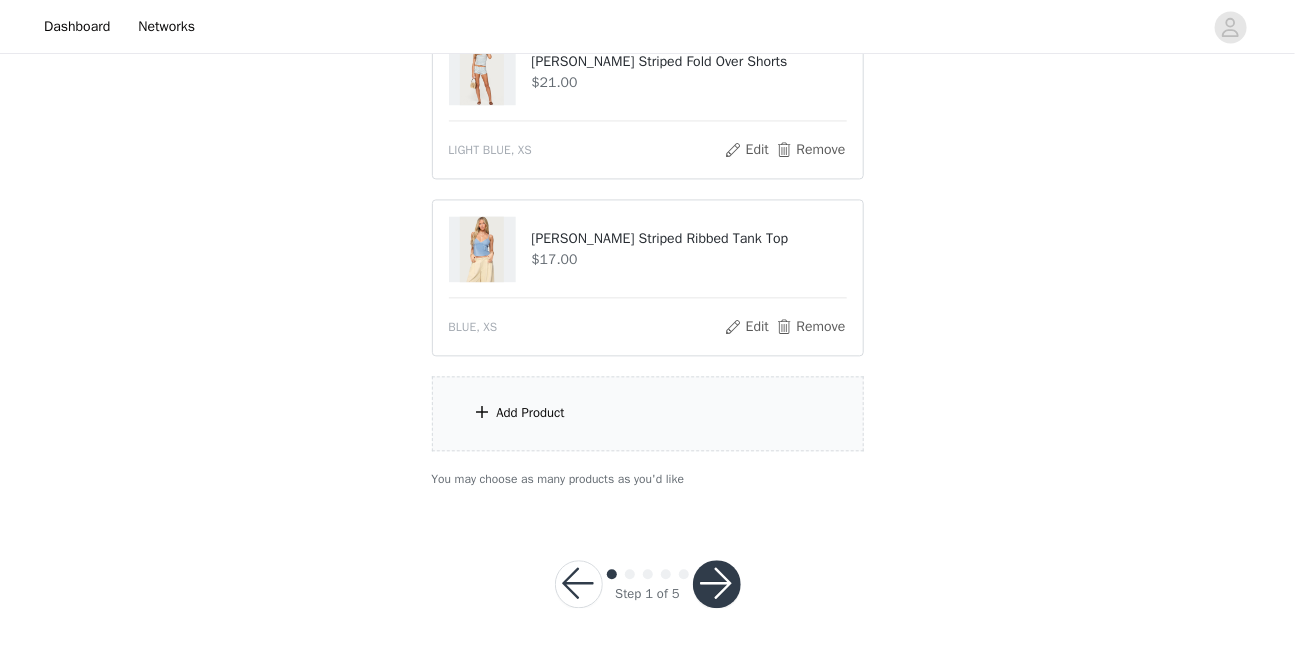 click at bounding box center [717, 584] 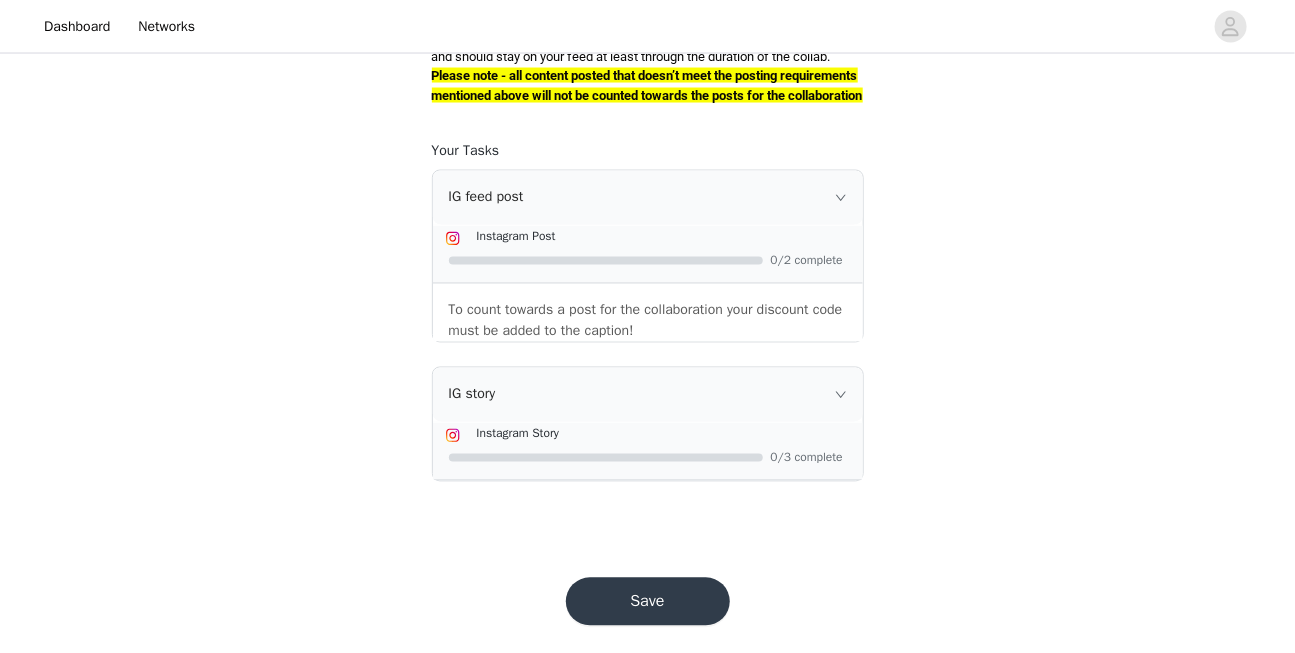 scroll, scrollTop: 1405, scrollLeft: 0, axis: vertical 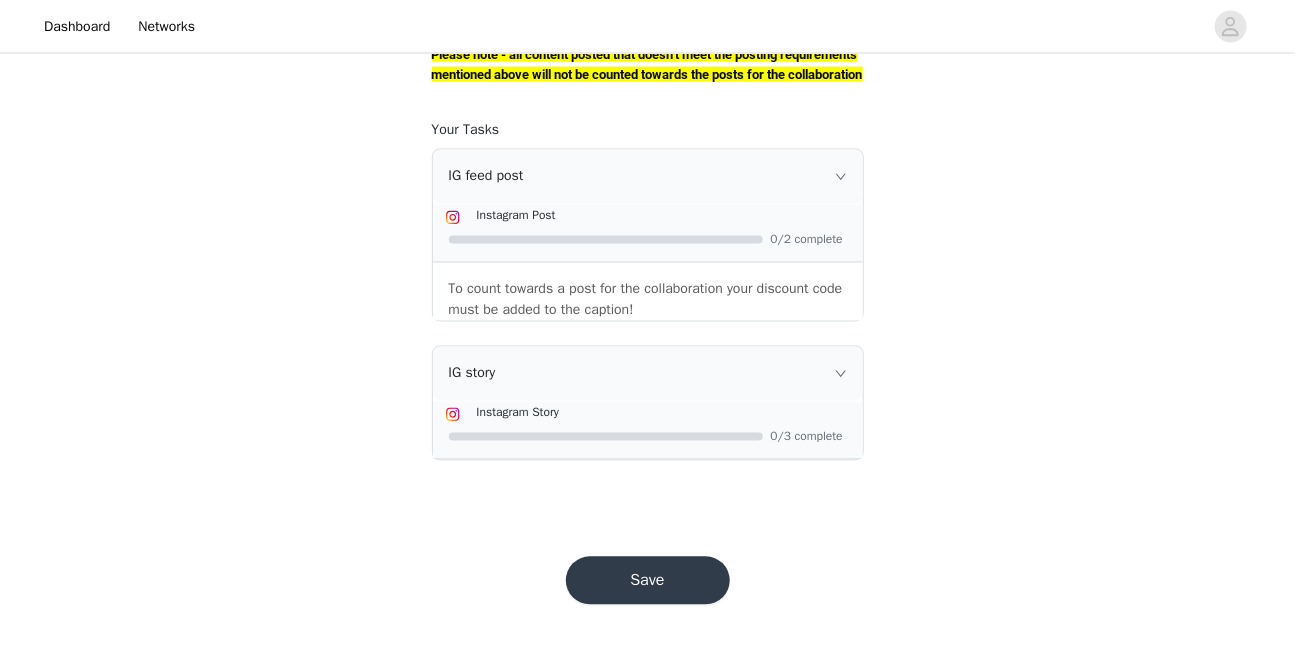 click on "Save" at bounding box center (648, 581) 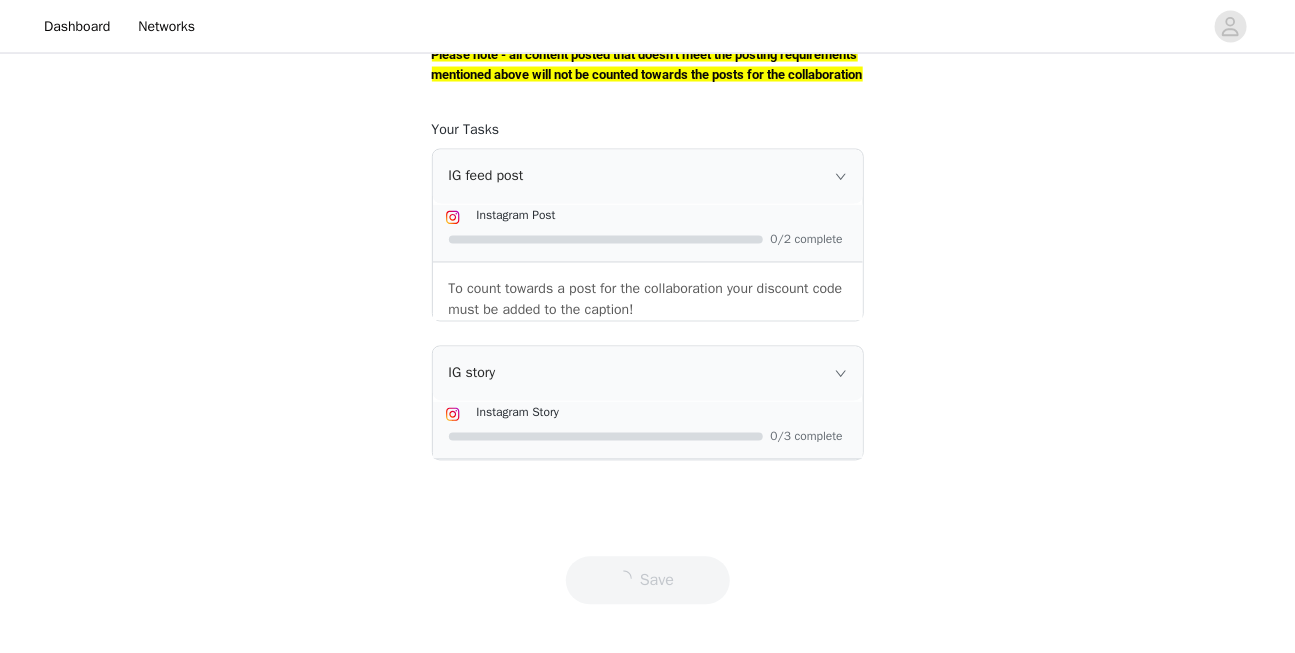 scroll, scrollTop: 0, scrollLeft: 0, axis: both 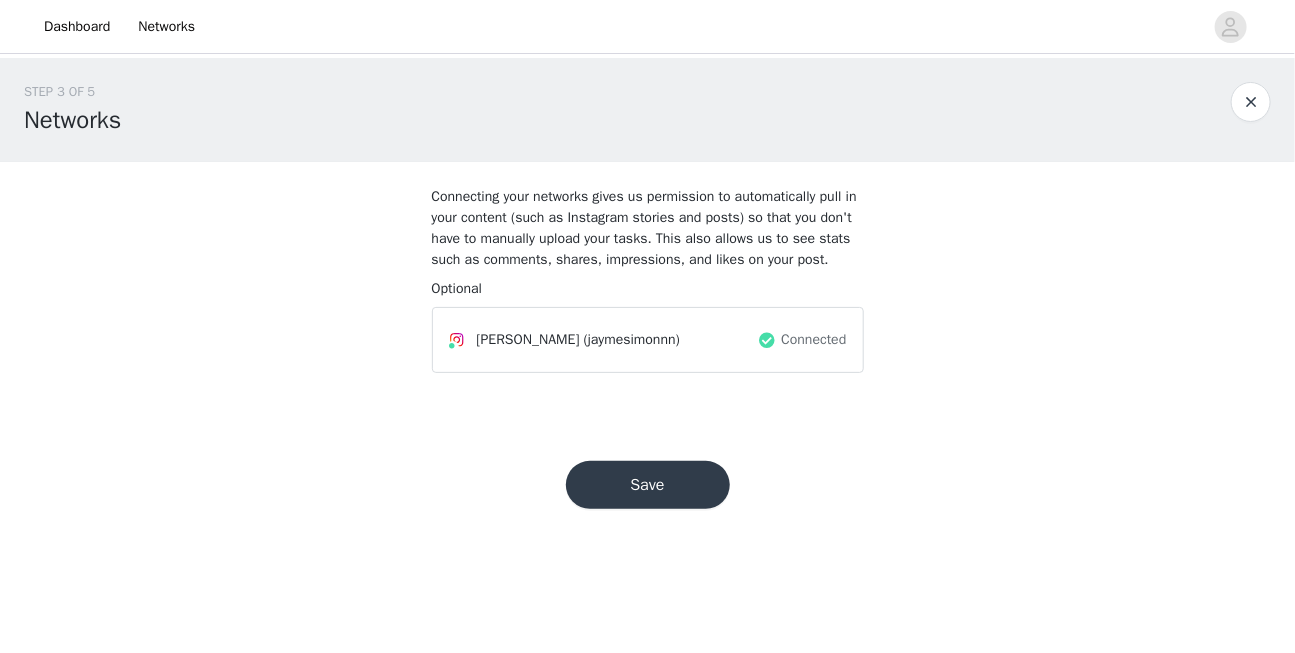 click on "Save" at bounding box center [648, 485] 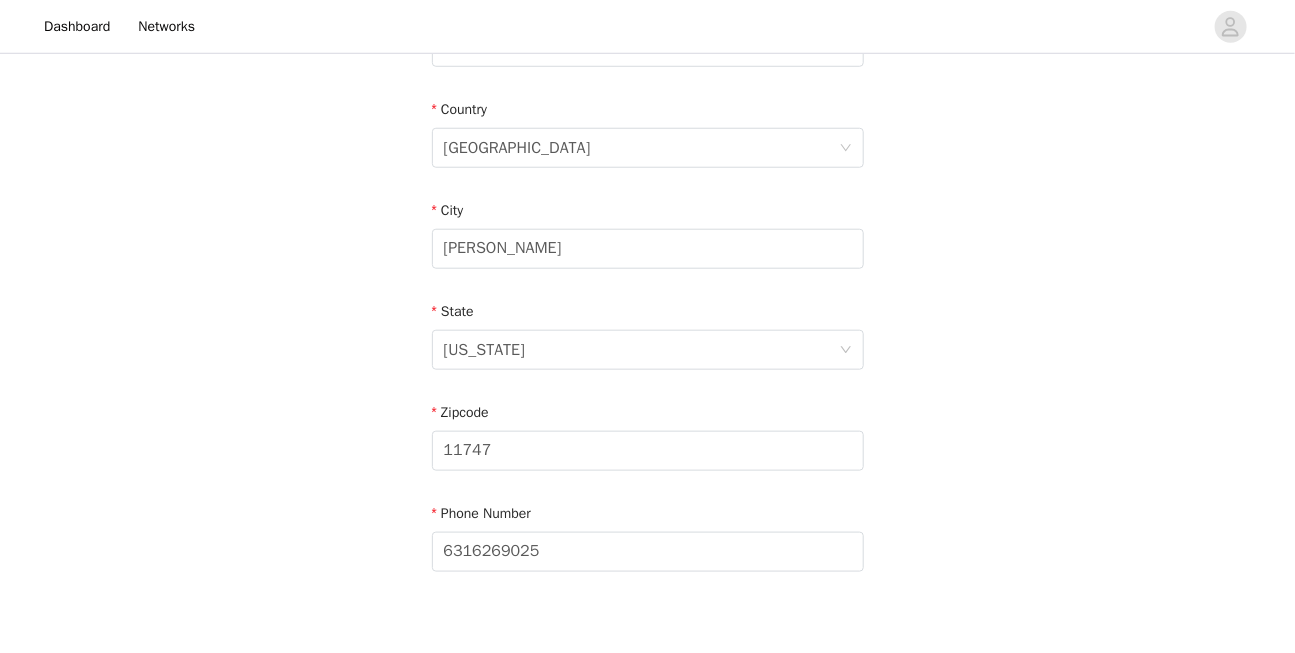 scroll, scrollTop: 709, scrollLeft: 0, axis: vertical 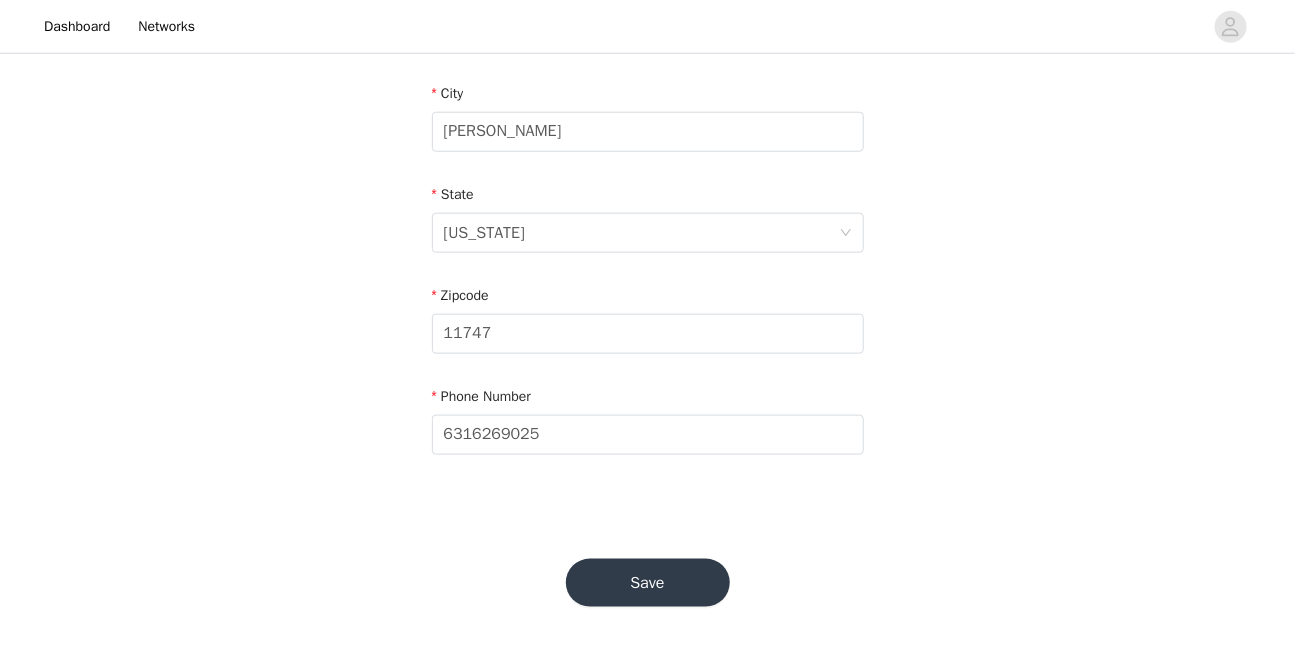 click on "Save" at bounding box center [648, 583] 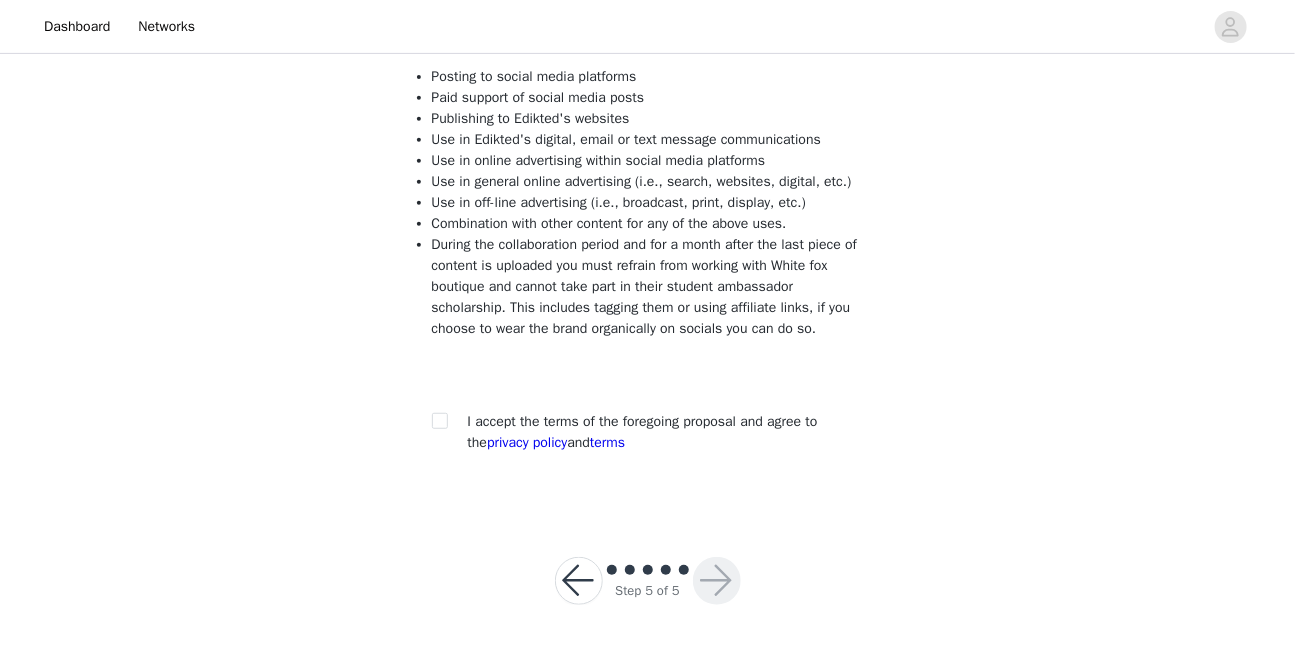 scroll, scrollTop: 310, scrollLeft: 0, axis: vertical 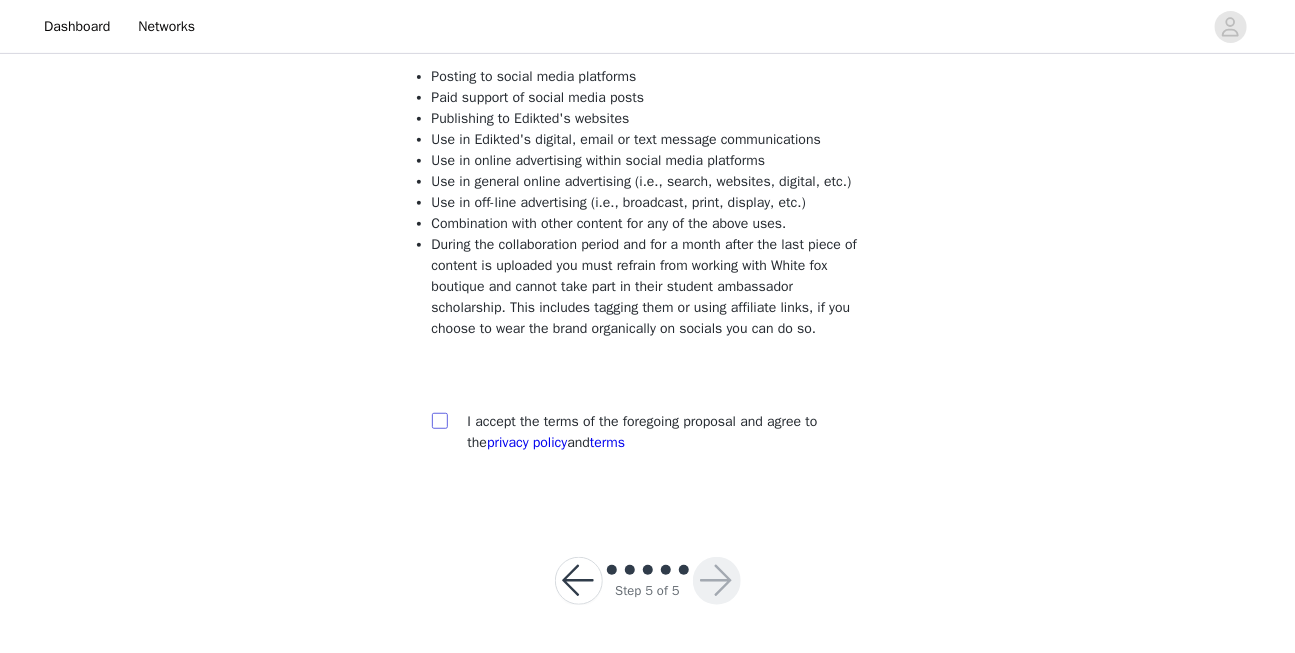 click at bounding box center [439, 420] 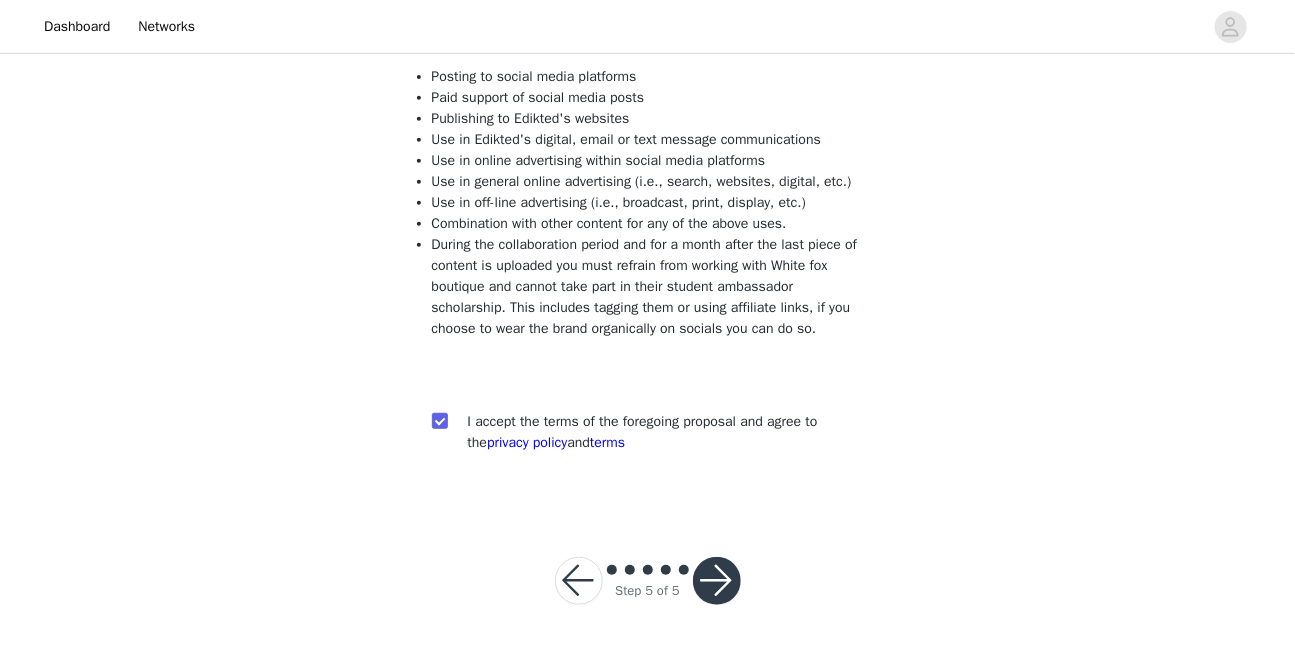 click at bounding box center [717, 581] 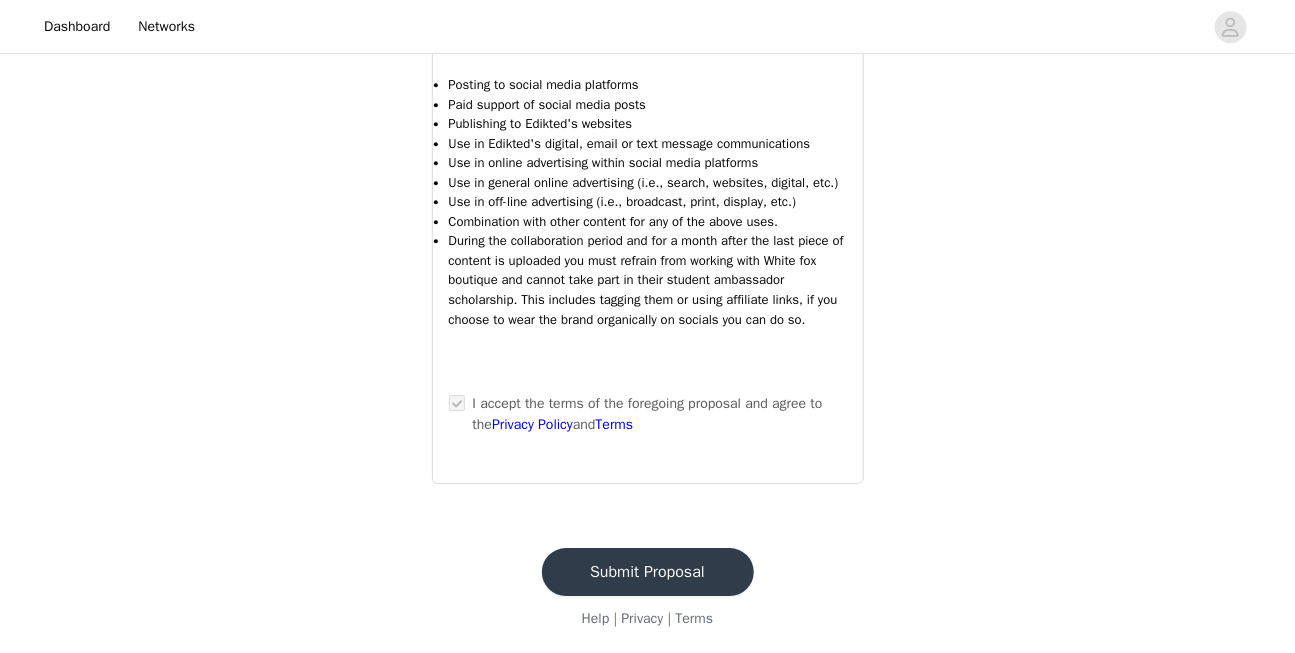 click on "Submit Proposal" at bounding box center [648, 572] 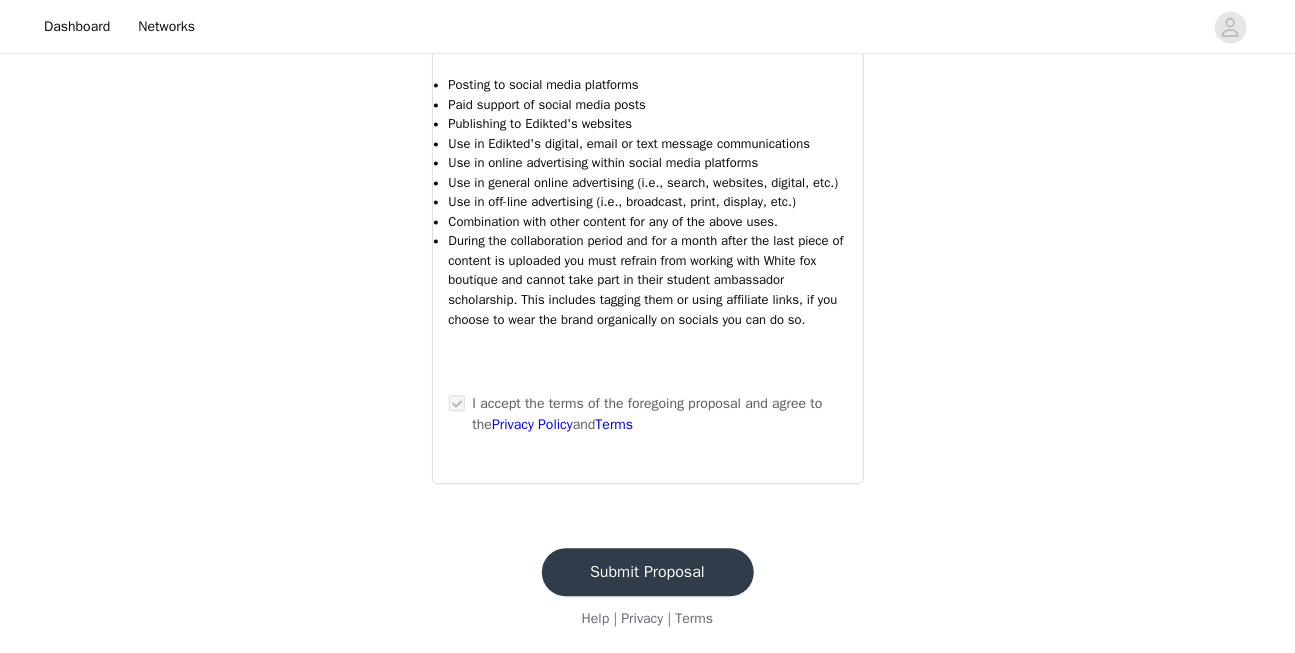 scroll, scrollTop: 0, scrollLeft: 0, axis: both 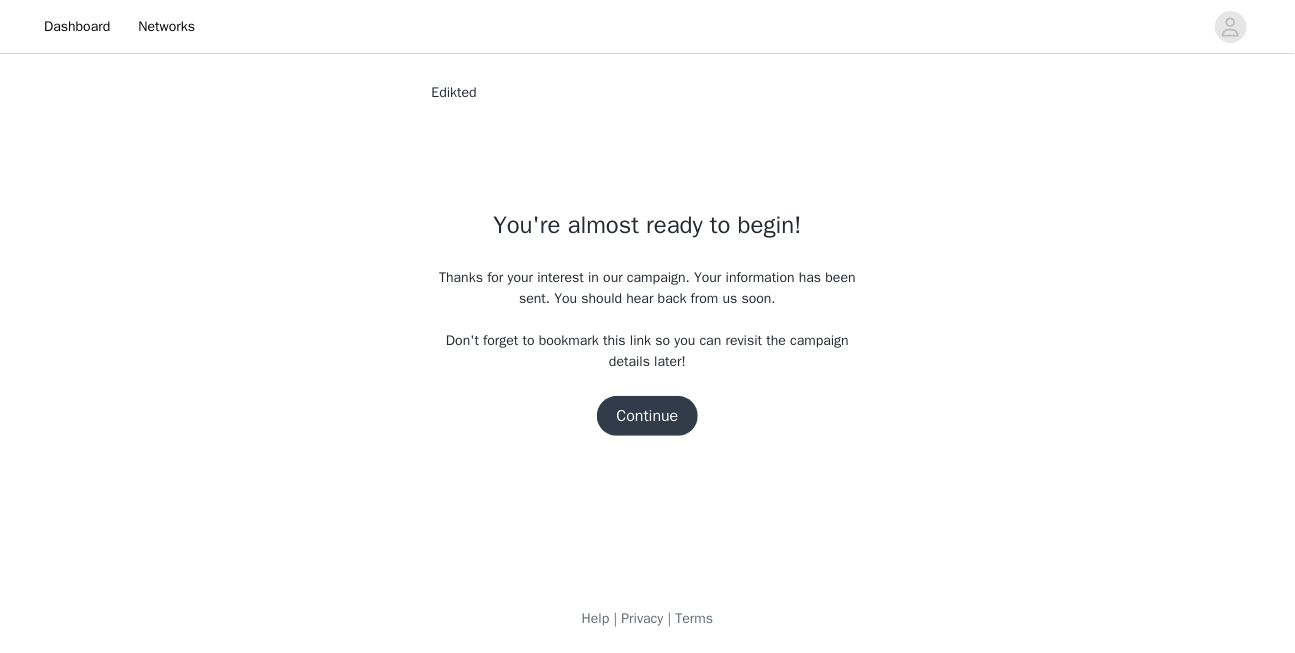 click on "Continue" at bounding box center (648, 416) 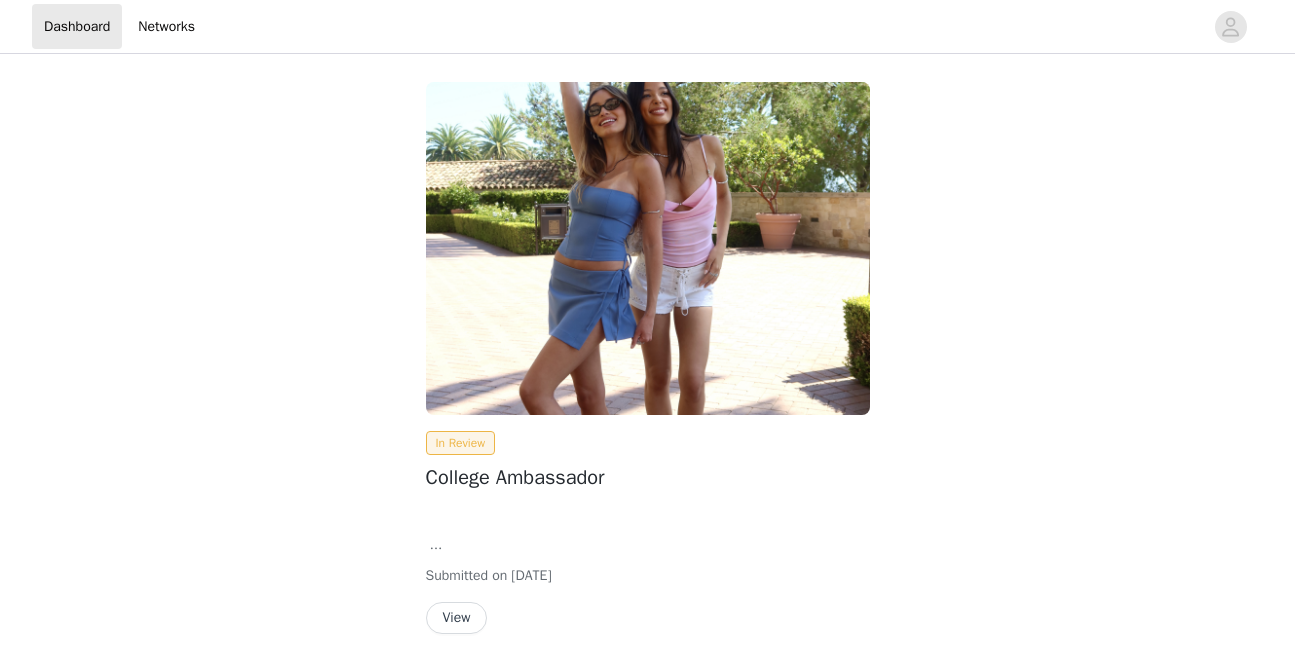 scroll, scrollTop: 0, scrollLeft: 0, axis: both 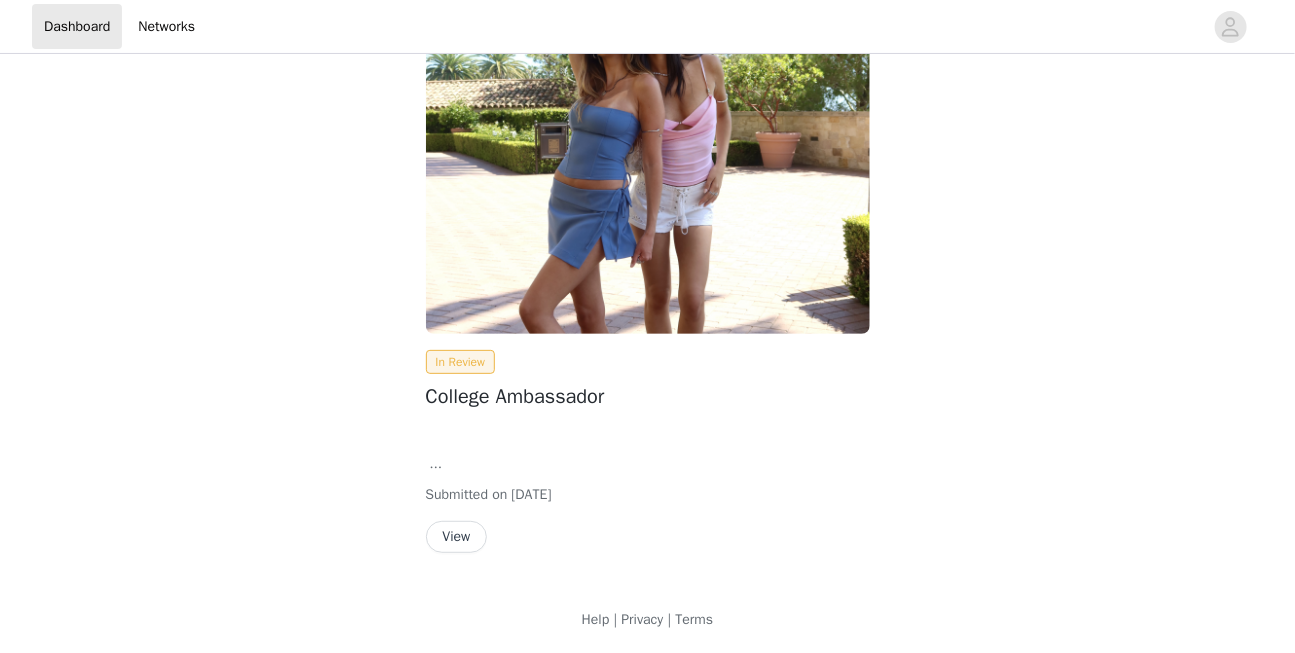 click on "View" at bounding box center [457, 537] 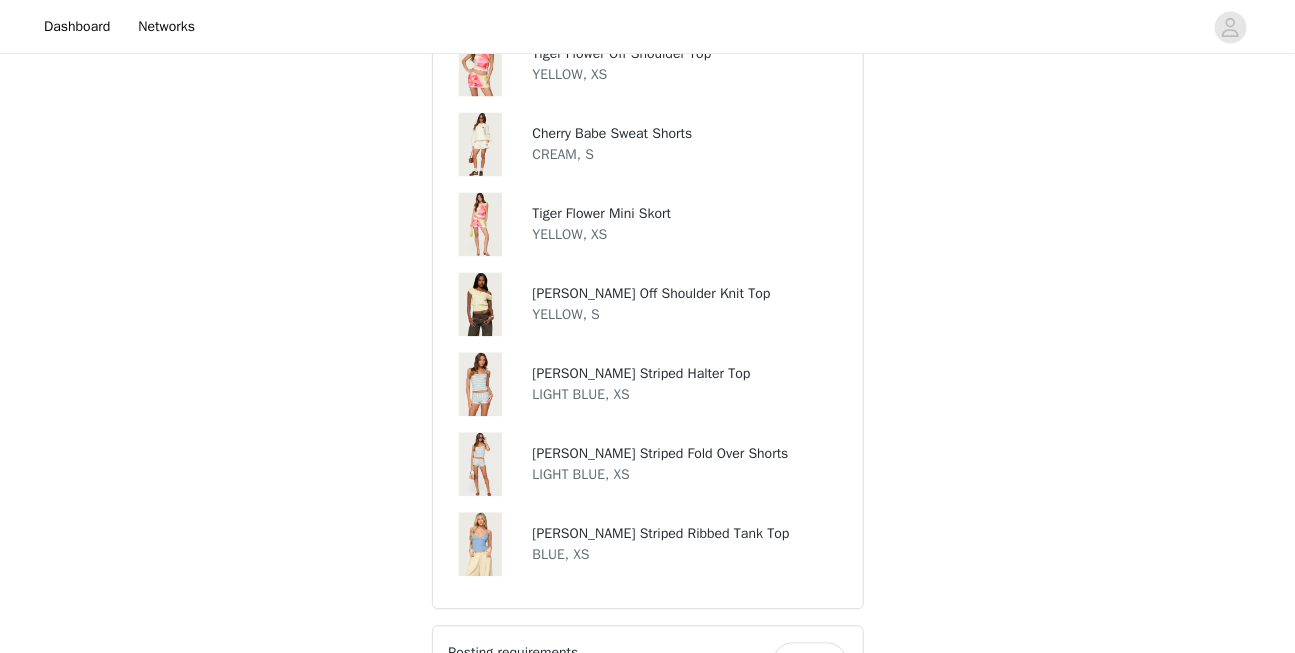 scroll, scrollTop: 1493, scrollLeft: 0, axis: vertical 